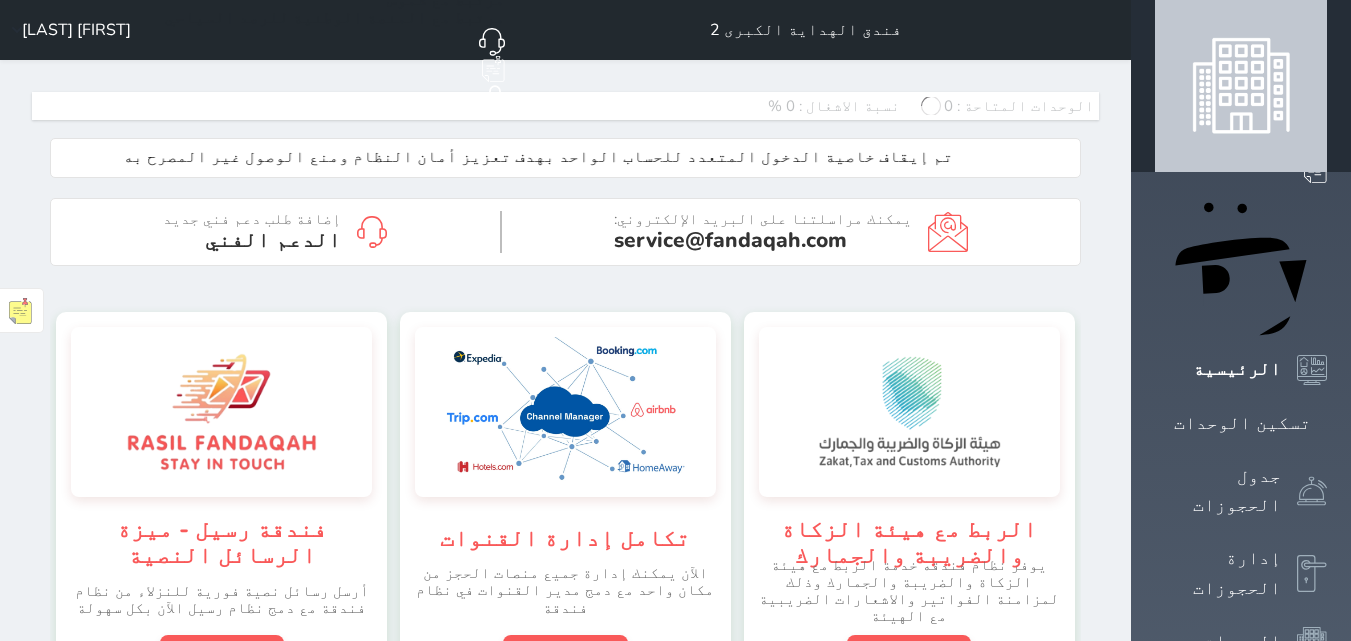 scroll, scrollTop: 0, scrollLeft: 0, axis: both 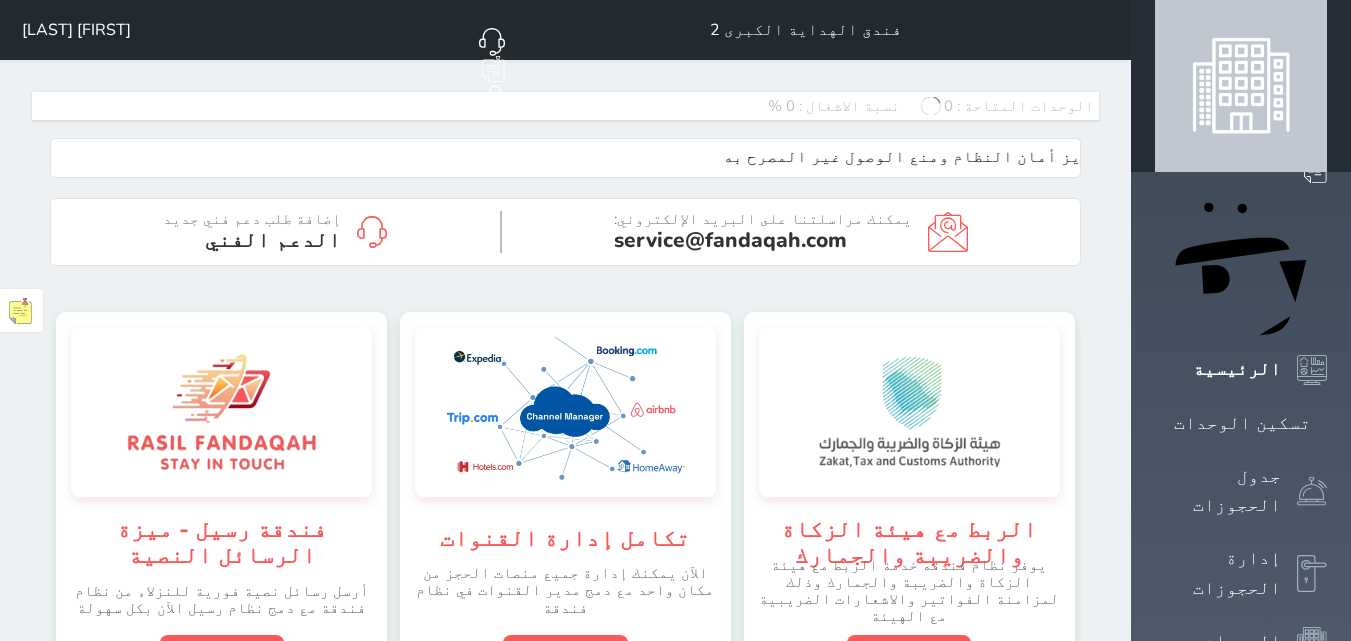 click on "حجز جديد" at bounding box center (336, -37) 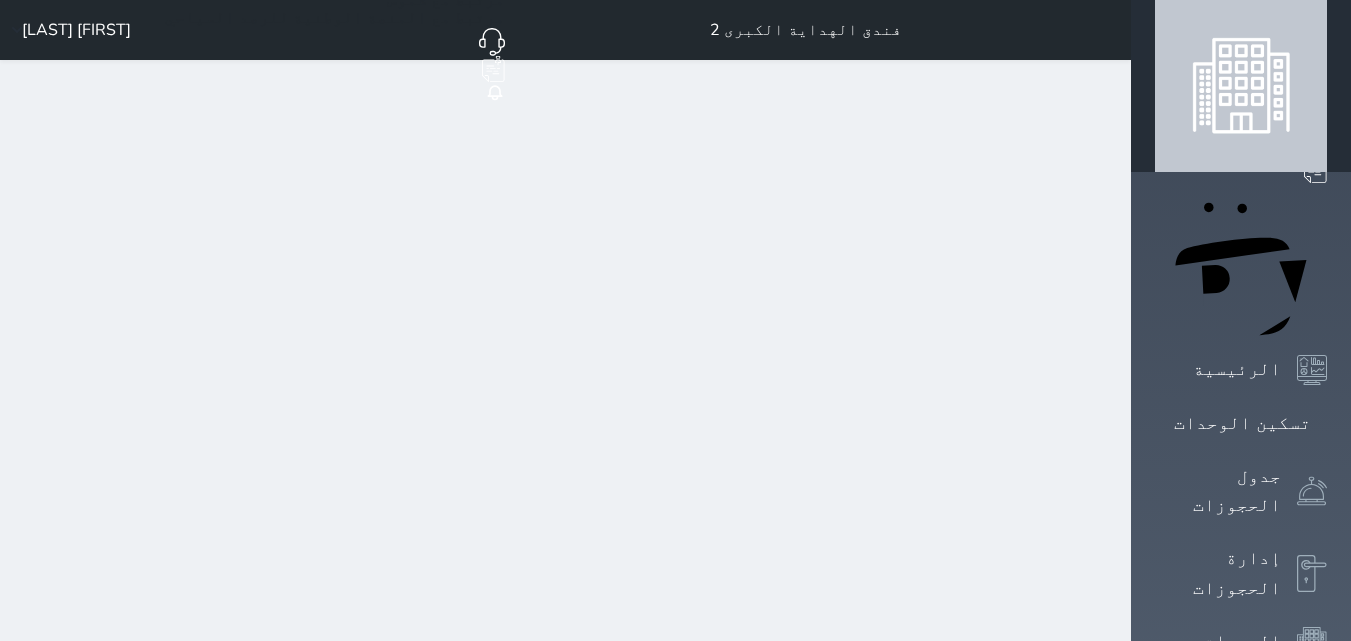 select on "1" 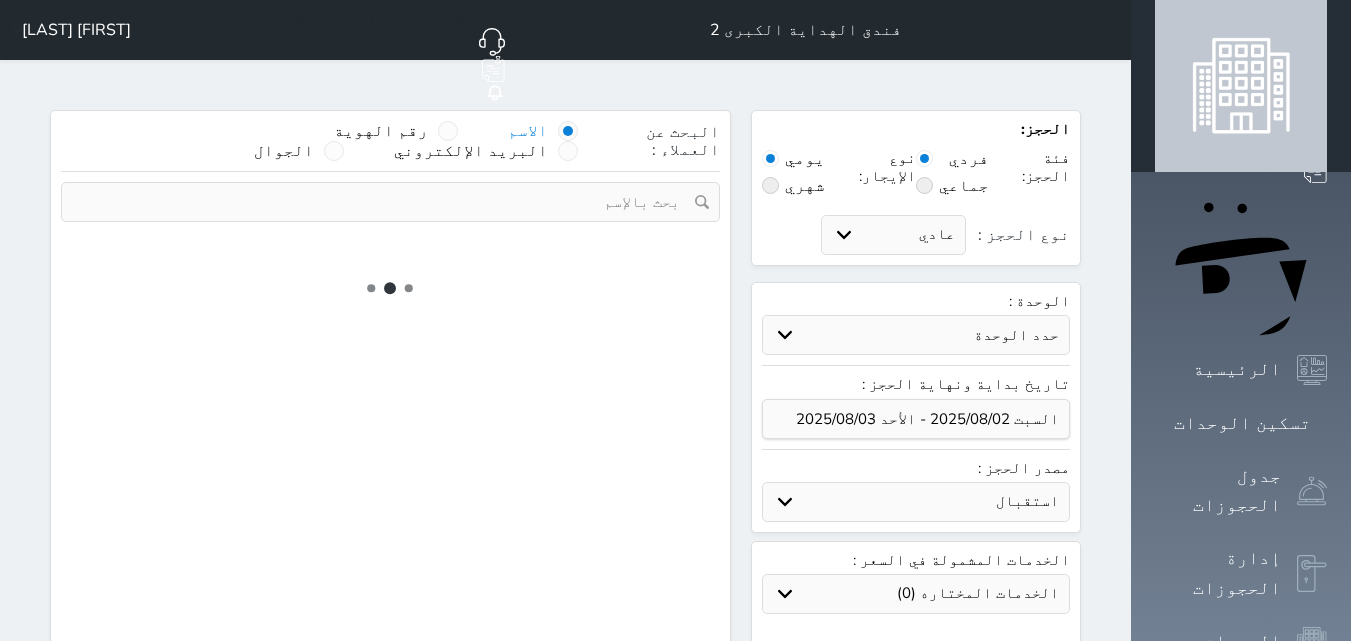 select 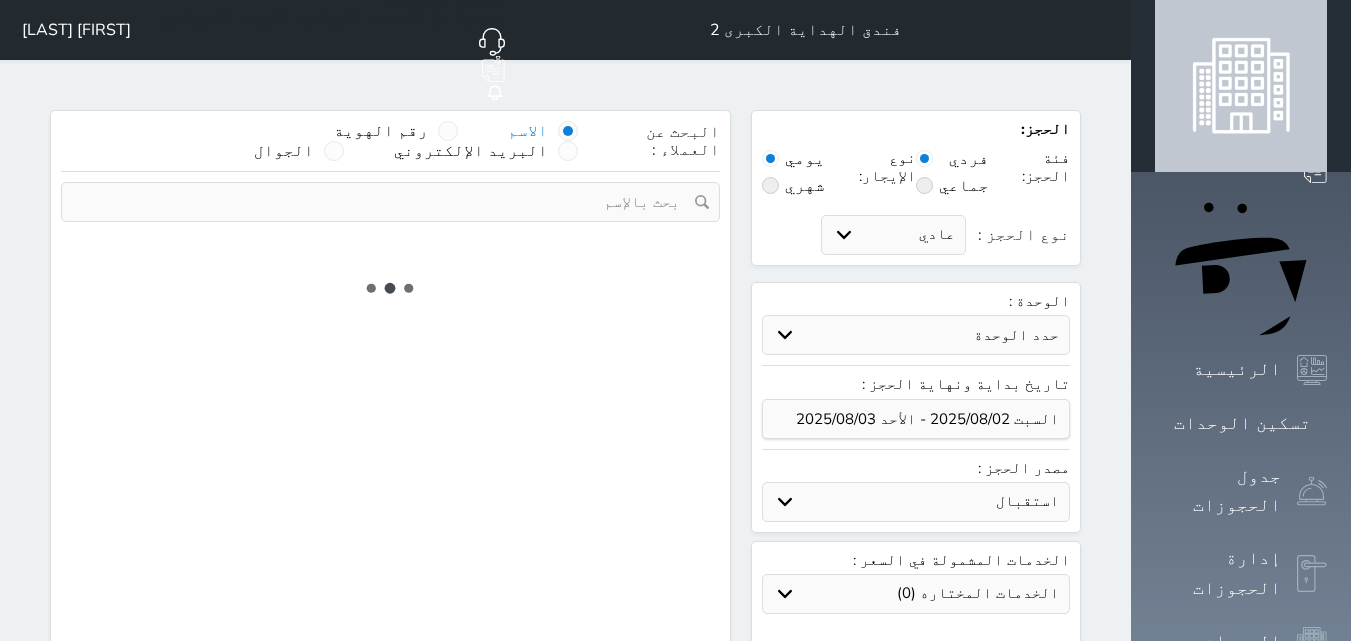 select on "1" 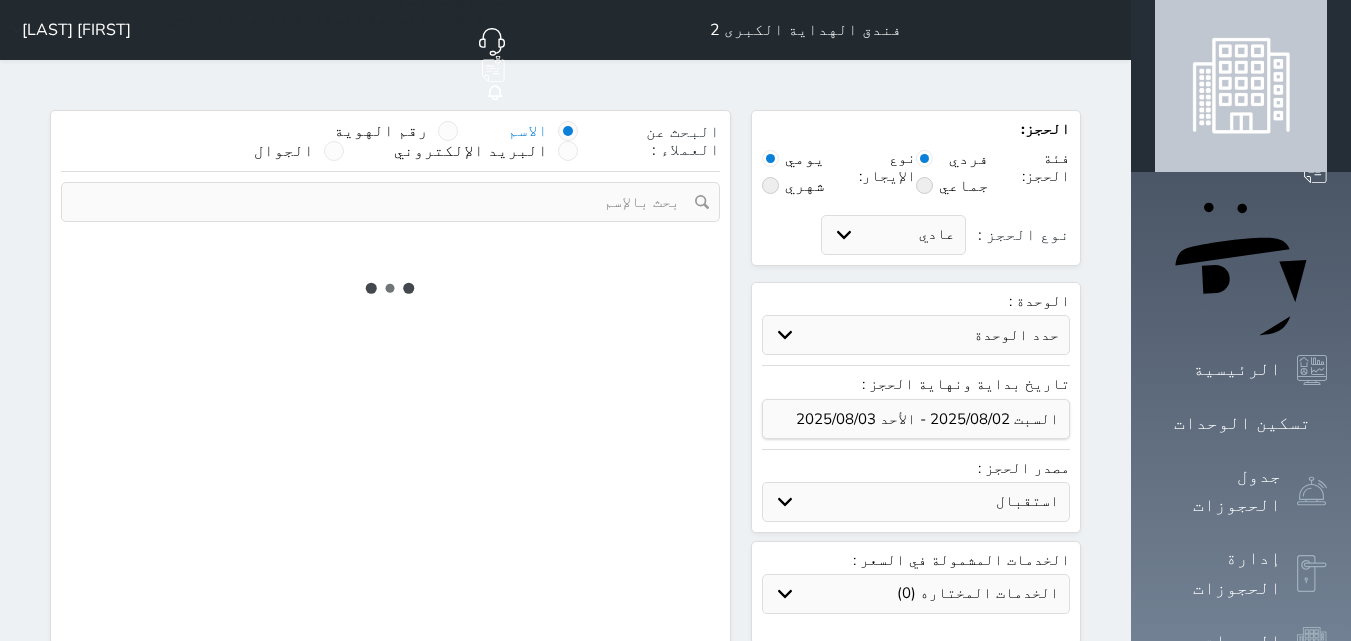 select on "113" 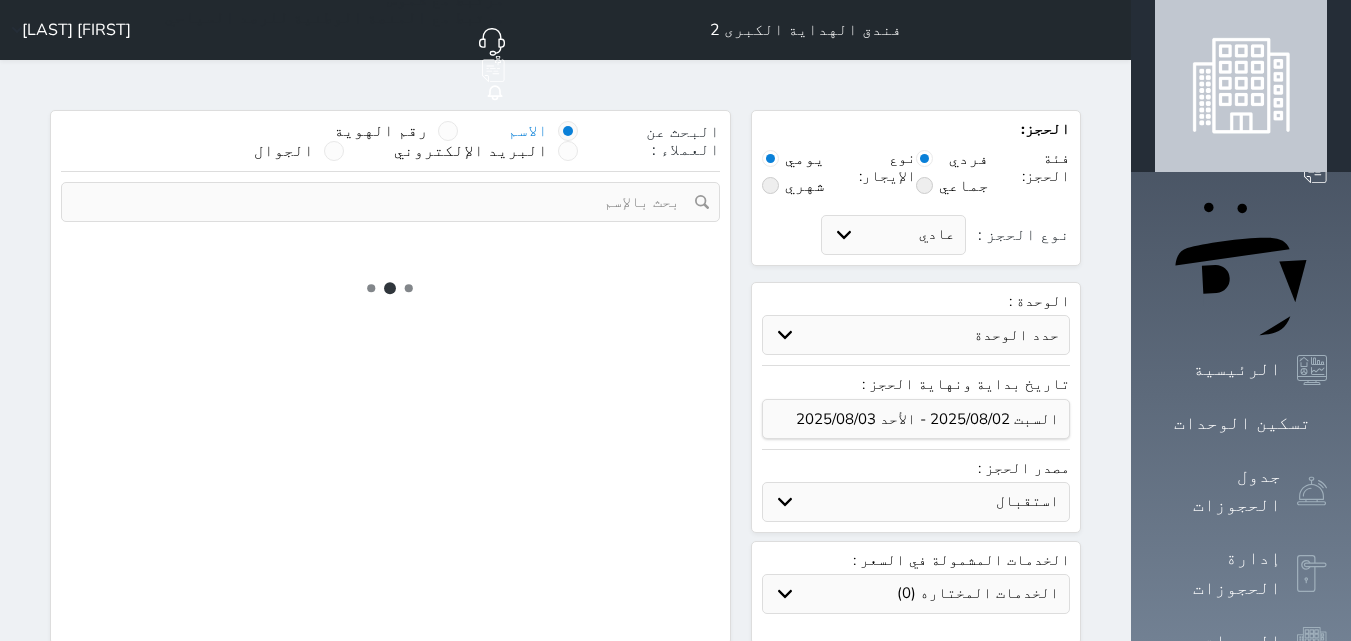 select on "1" 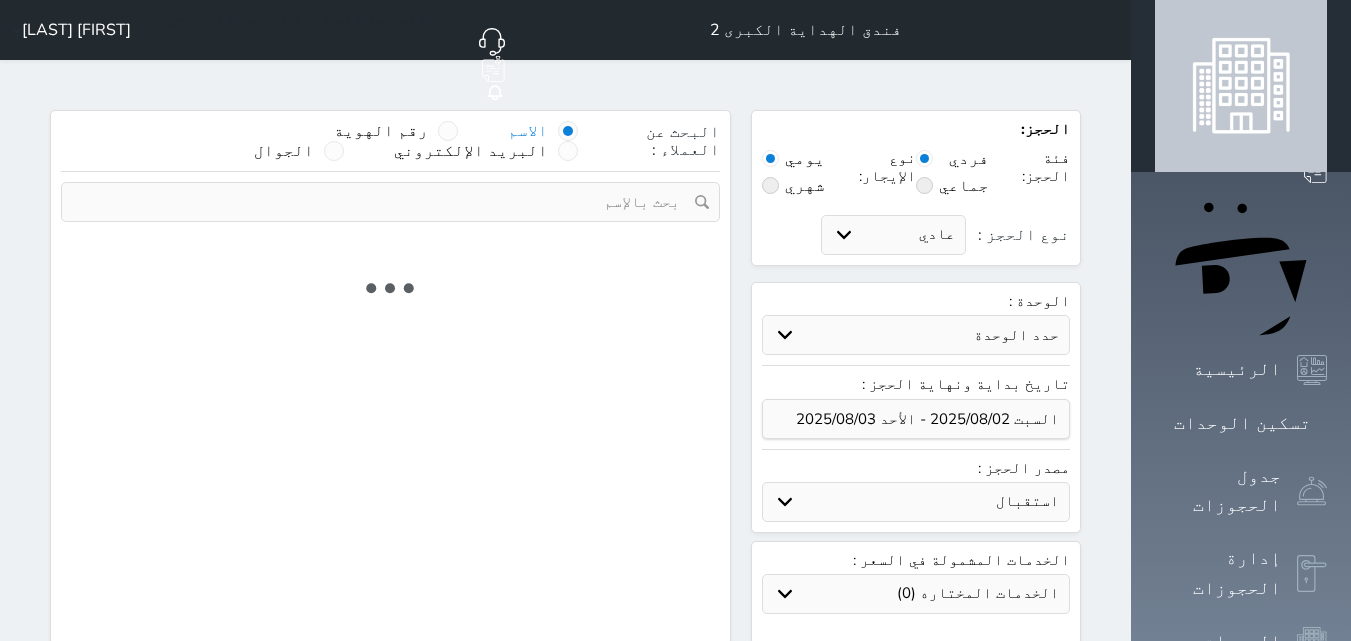 select 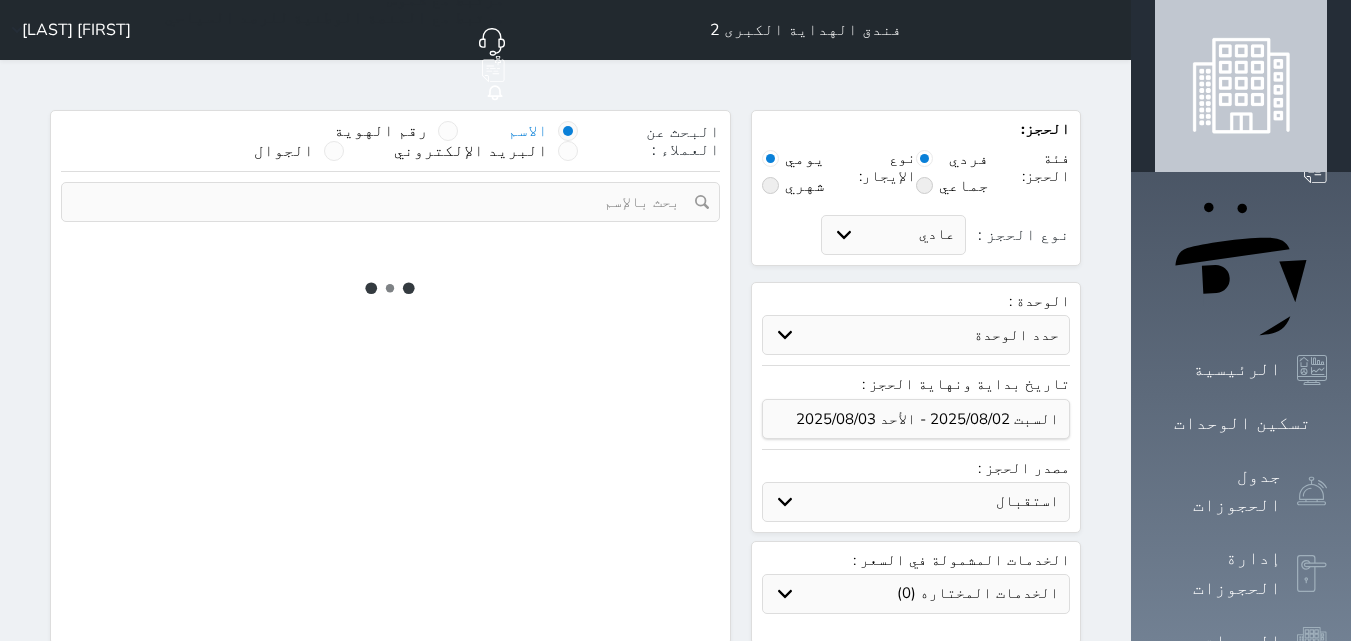 select on "7" 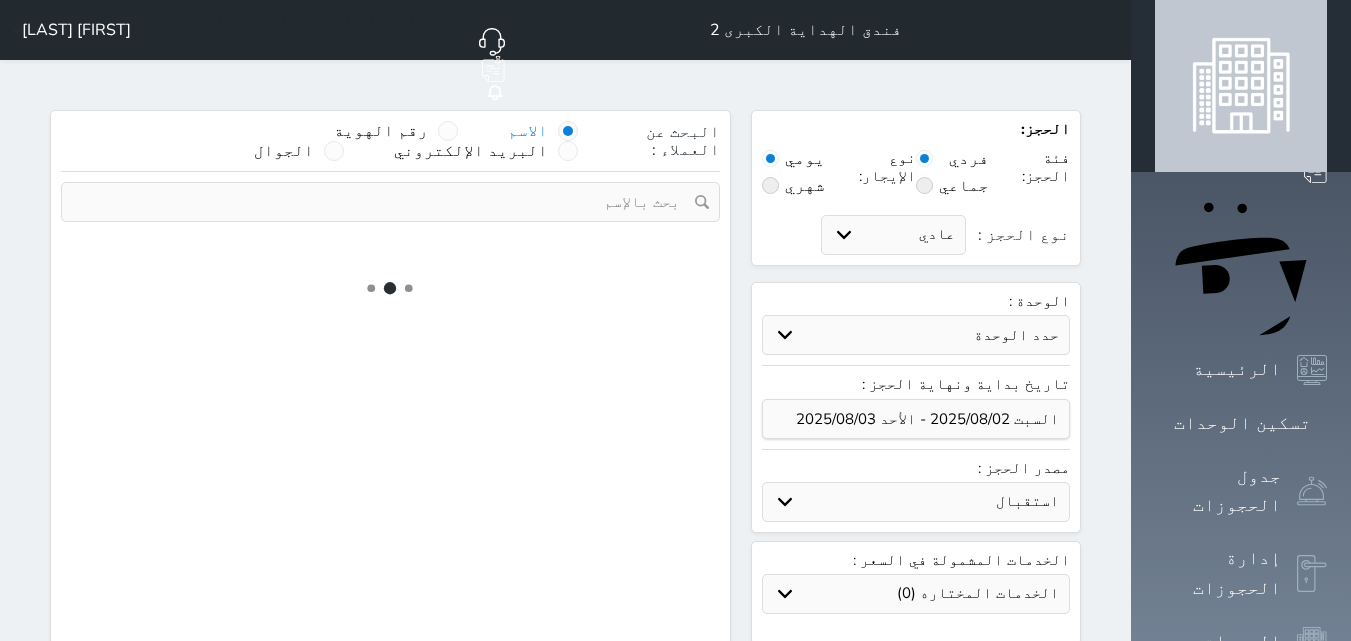 select 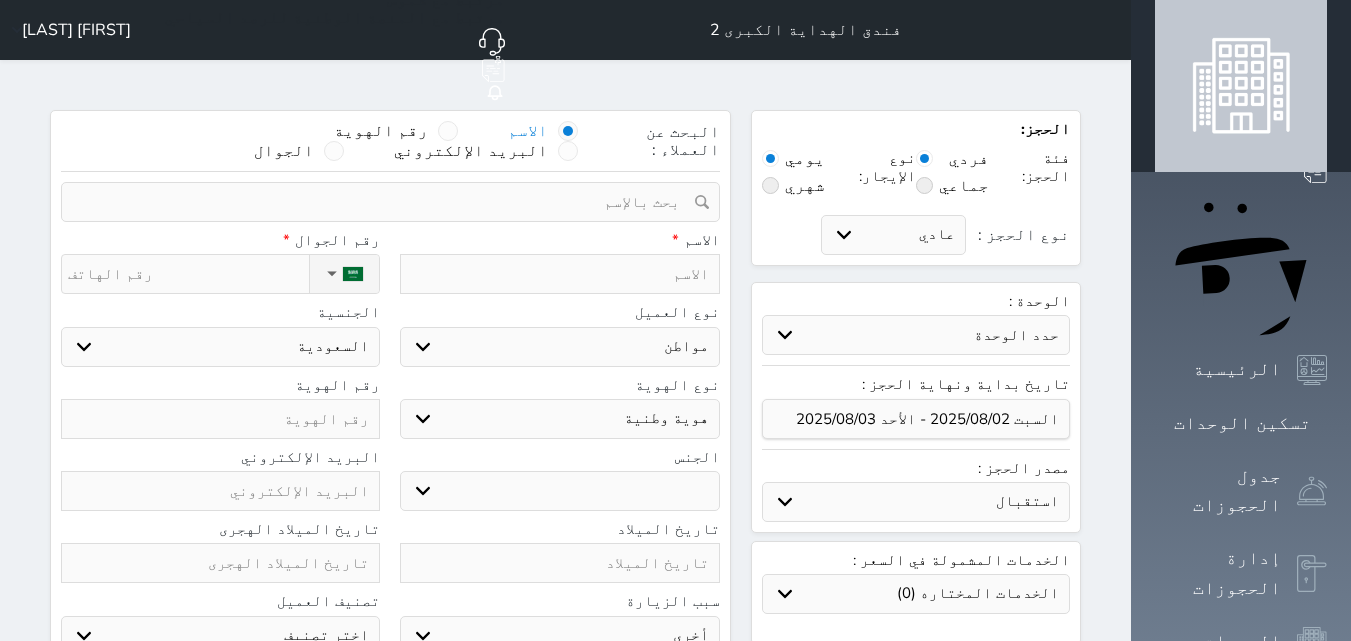 click at bounding box center (559, 274) 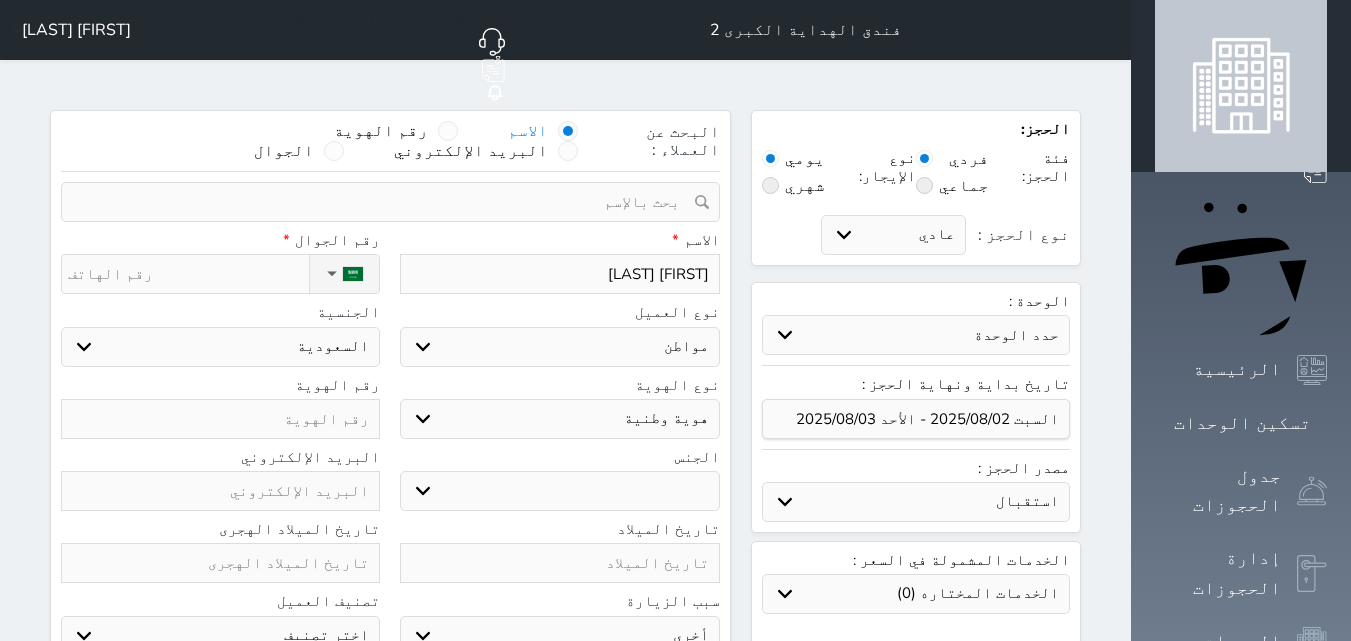 type on "[FIRST] [LAST]" 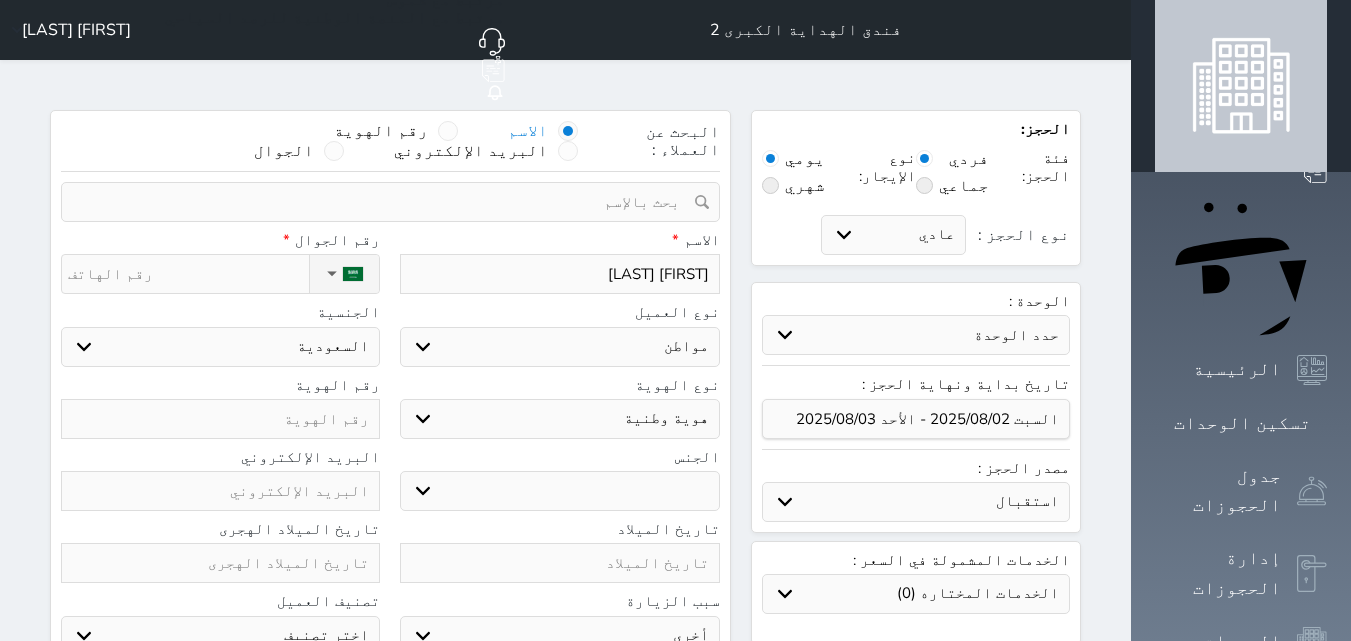 click on "حدد الوحدة
#3705 - غرفة
#3704 - غرفة
#3703 - غرفة
#3702 - غرفة
#3701 - غرفة
#3618 - غرفة
#3617 - غرفة
#3616 - غرفة
#3614 - غرفة
#3613 - غرفة
#3612 - غرفة
#3611 - غرفة
#3610 - غرفة
#3609 - غرفة
#3608 - غرفة
#3607 - غرفة
#3606 - غرفة
#3604 - غرفة
#3603 - غرفة
#3602 - غرفة
#3601 - غرفة" at bounding box center [916, 335] 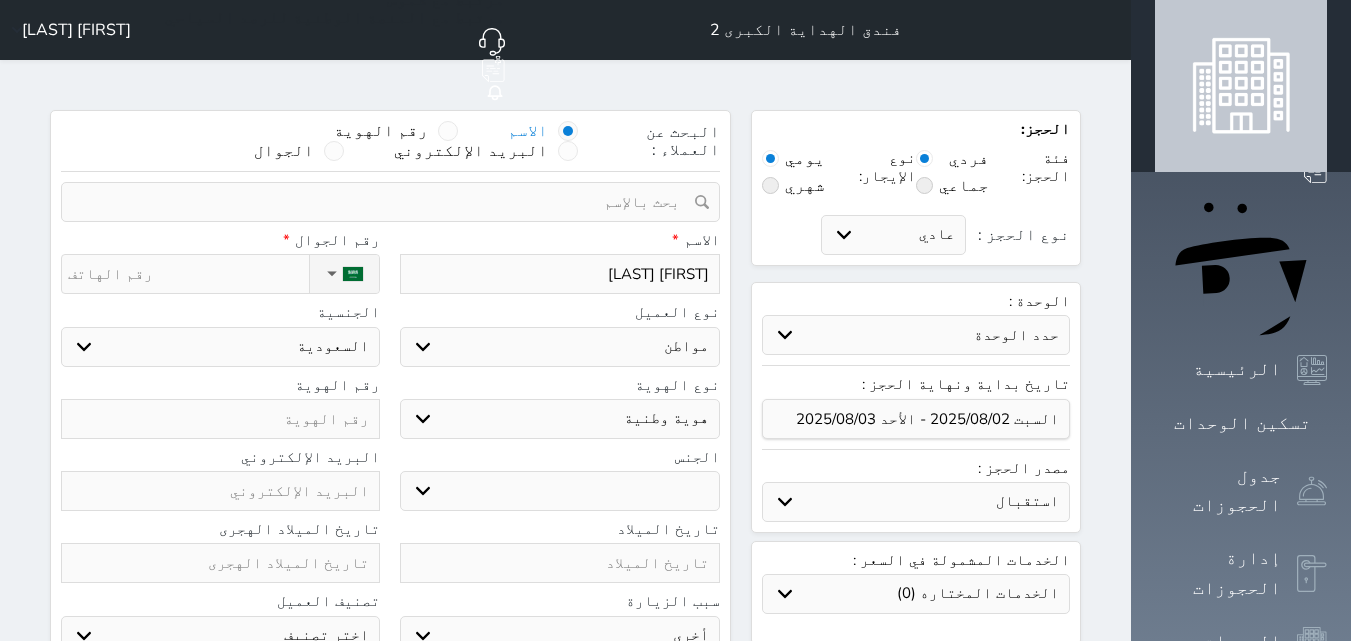 click on "حدد الوحدة
#3705 - غرفة
#3704 - غرفة
#3703 - غرفة
#3702 - غرفة
#3701 - غرفة
#3618 - غرفة
#3617 - غرفة
#3616 - غرفة
#3614 - غرفة
#3613 - غرفة
#3612 - غرفة
#3611 - غرفة
#3610 - غرفة
#3609 - غرفة
#3608 - غرفة
#3607 - غرفة
#3606 - غرفة
#3604 - غرفة
#3603 - غرفة
#3602 - غرفة
#3601 - غرفة" at bounding box center [916, 335] 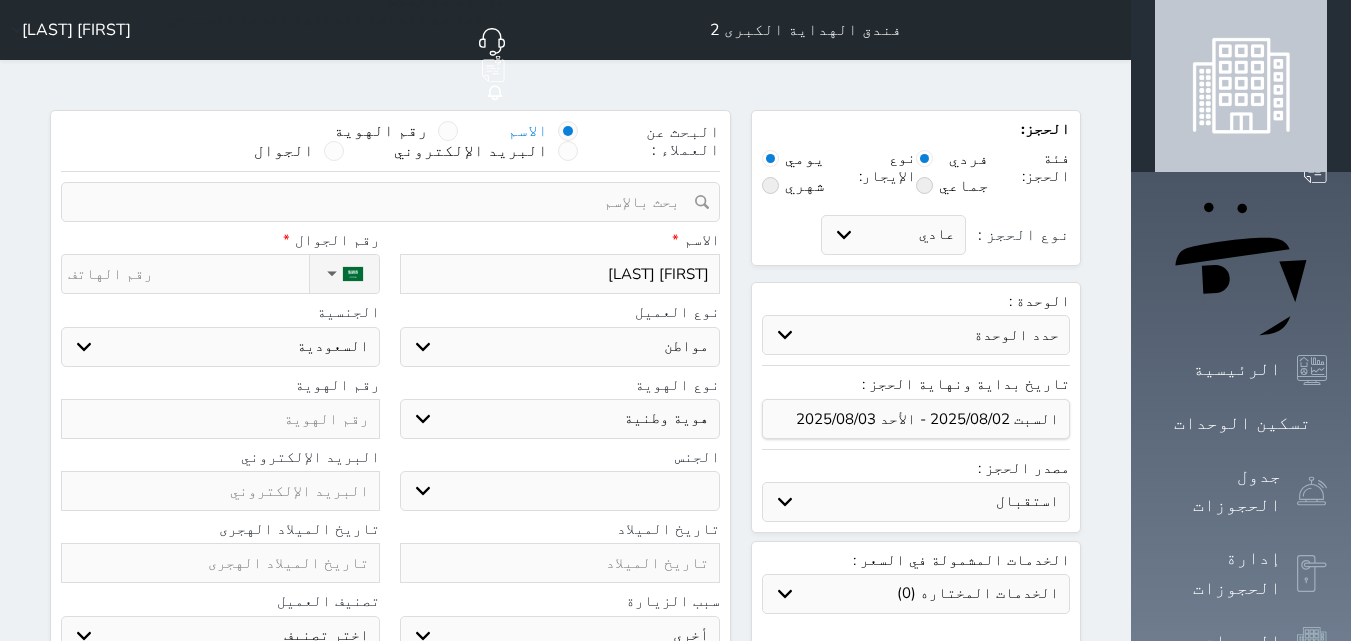 click on "حدد الوحدة
#3705 - غرفة
#3704 - غرفة
#3703 - غرفة
#3702 - غرفة
#3701 - غرفة
#3618 - غرفة
#3617 - غرفة
#3616 - غرفة
#3614 - غرفة
#3613 - غرفة
#3612 - غرفة
#3611 - غرفة
#3610 - غرفة
#3609 - غرفة
#3608 - غرفة
#3607 - غرفة
#3606 - غرفة
#3604 - غرفة
#3603 - غرفة
#3602 - غرفة
#3601 - غرفة" at bounding box center [916, 335] 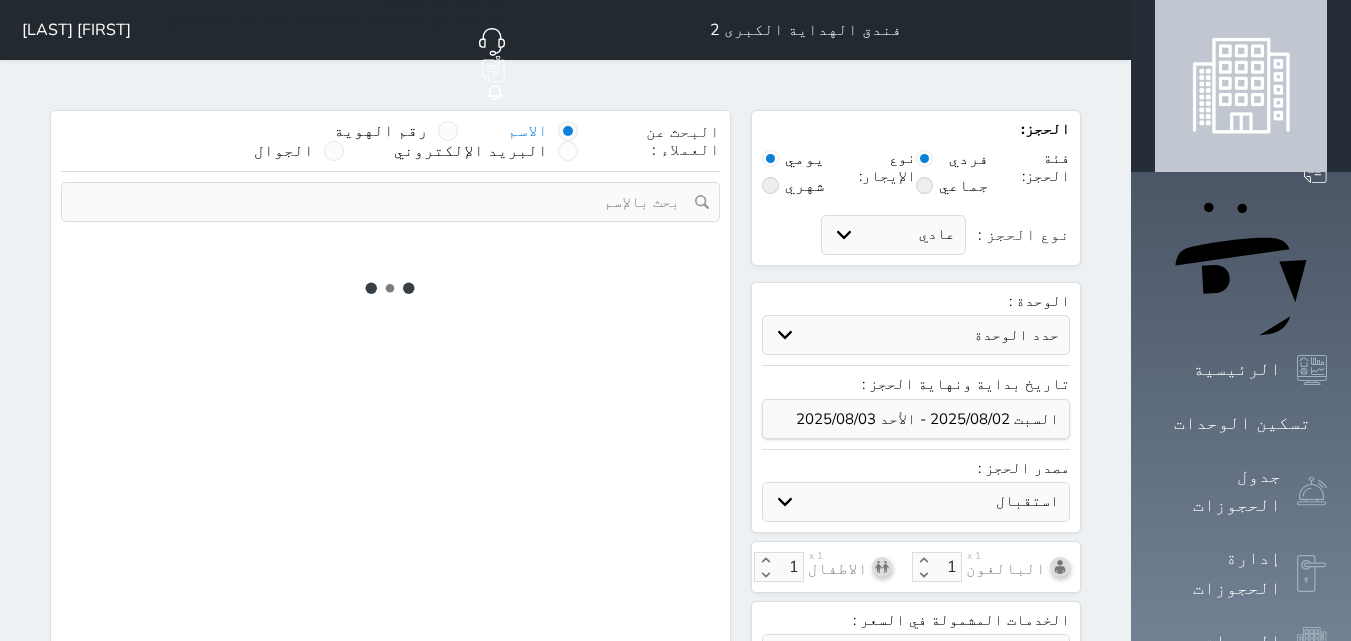 select on "1" 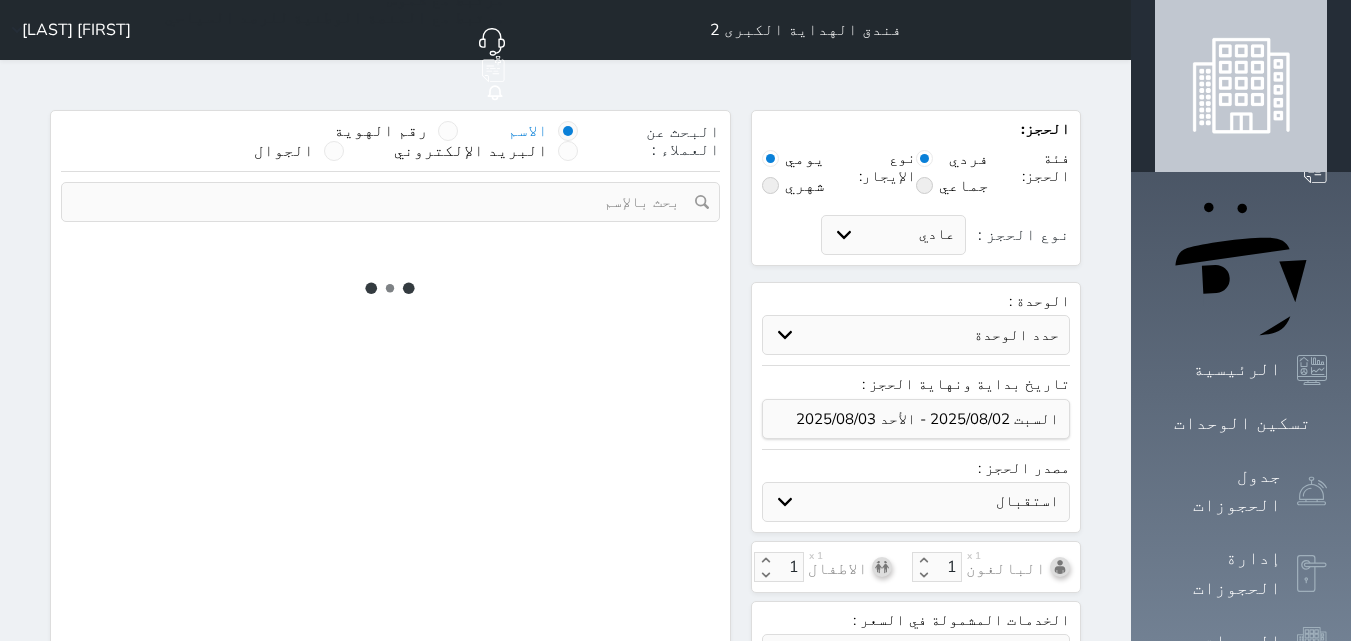 select on "113" 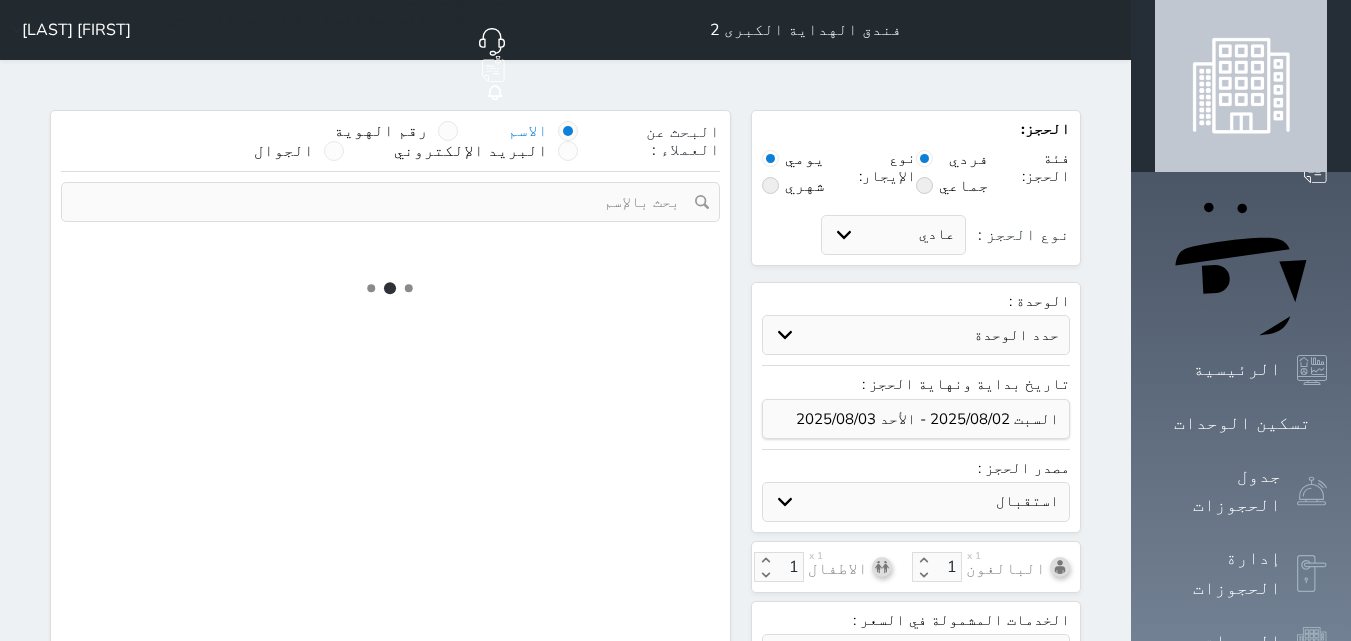 select 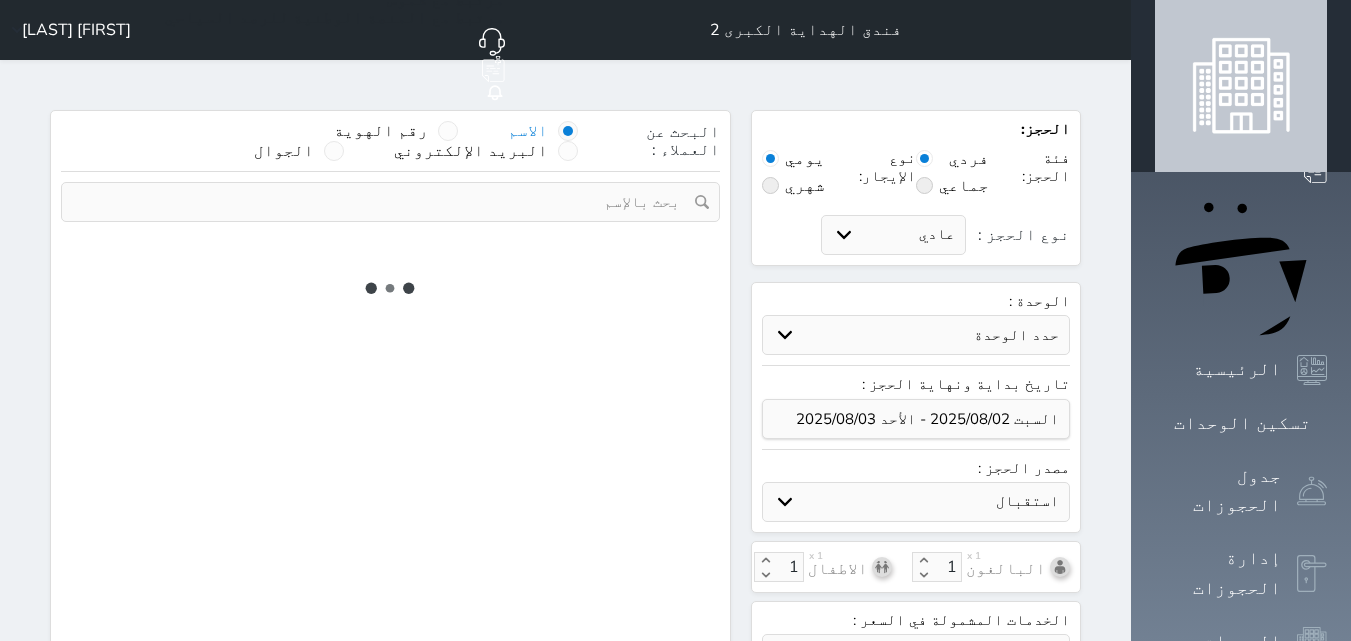 select on "7" 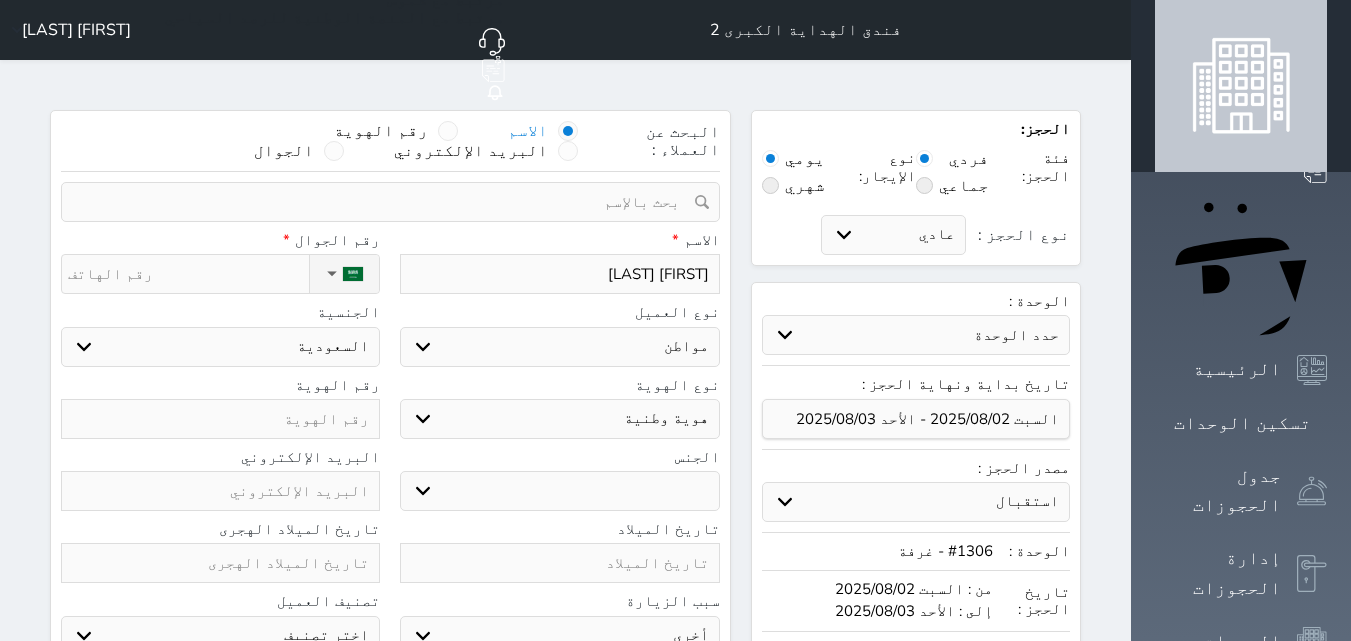 select 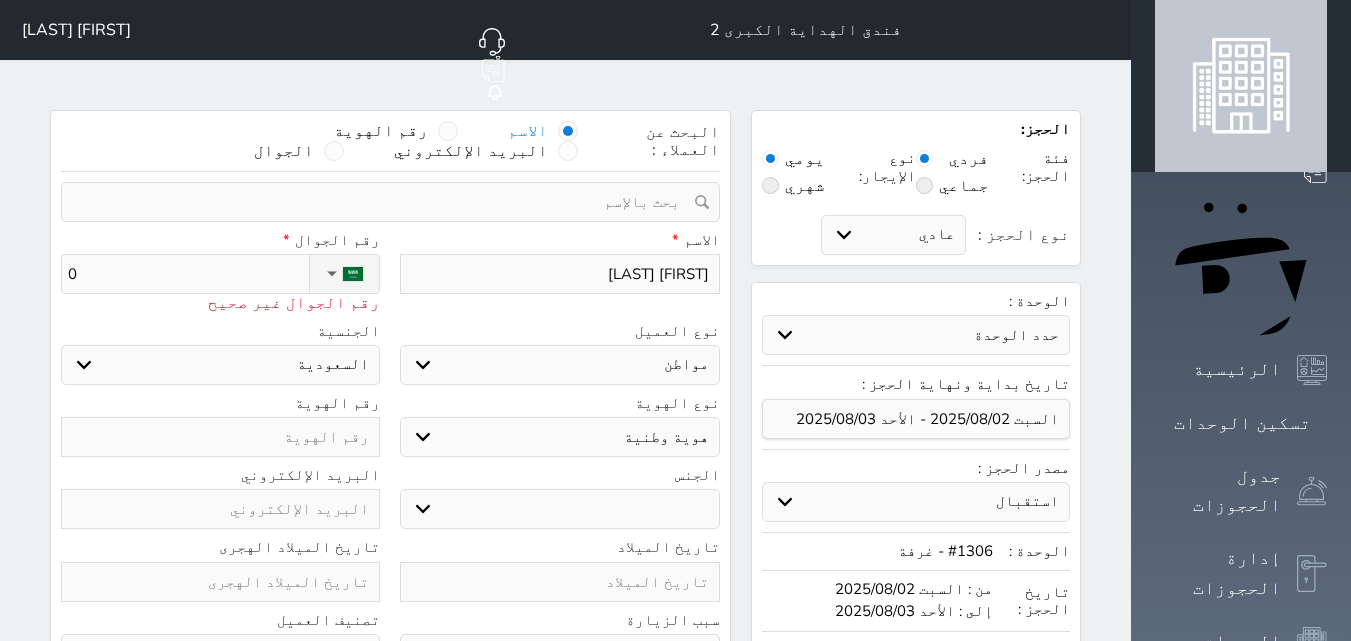 type on "05" 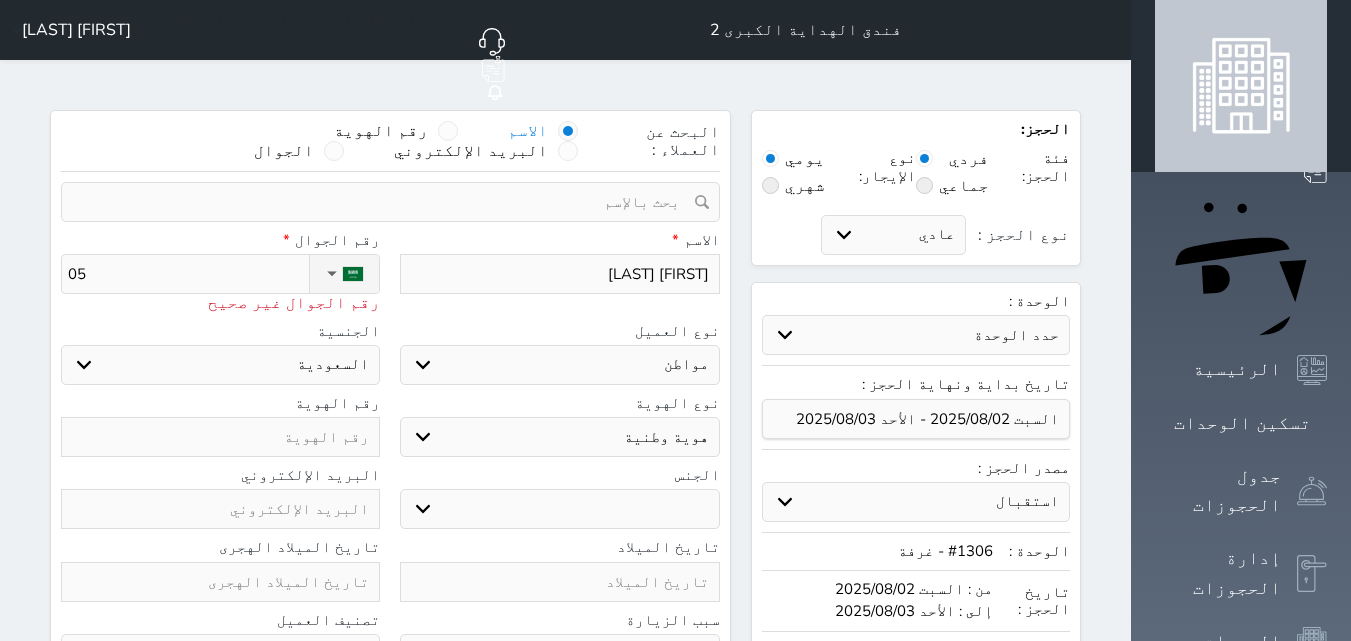 type on "056" 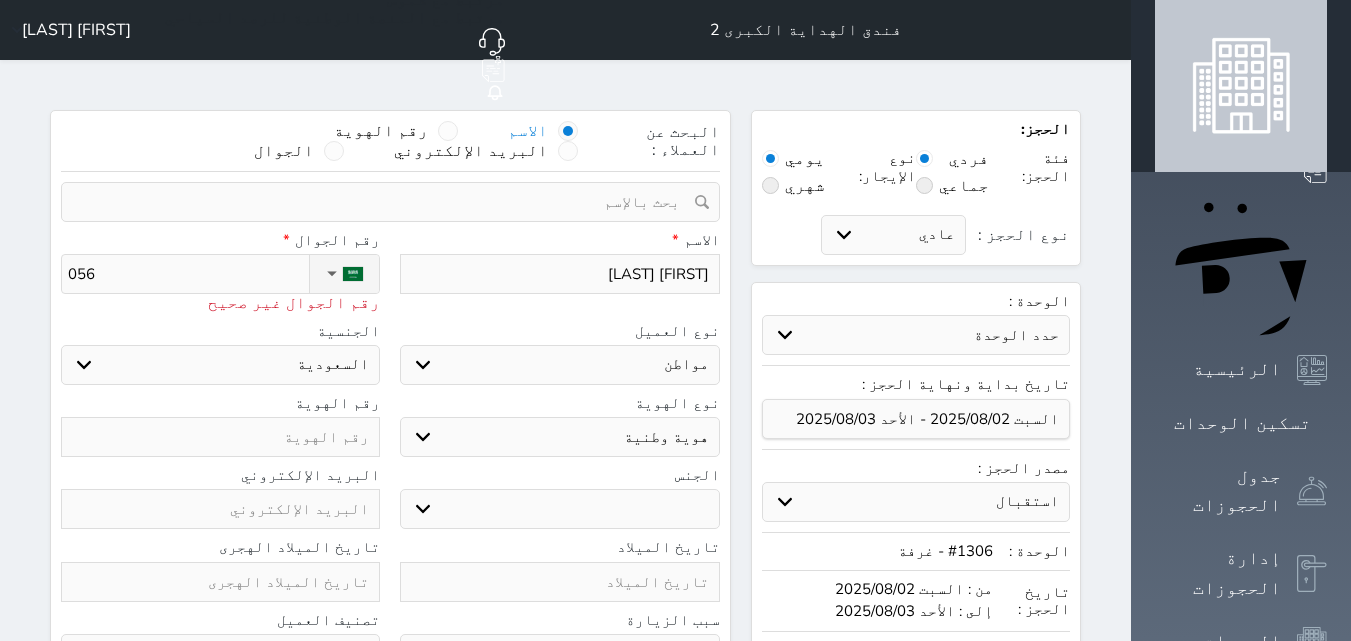 type on "0565" 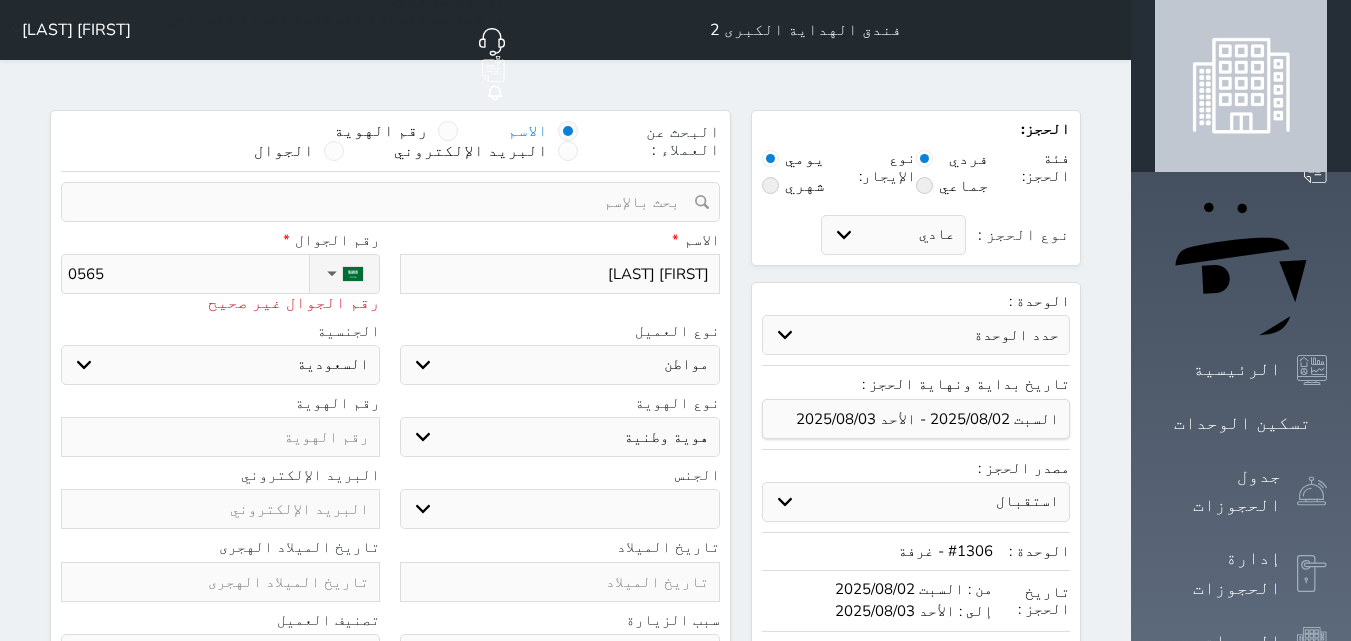 type on "[POSTAL_CODE]" 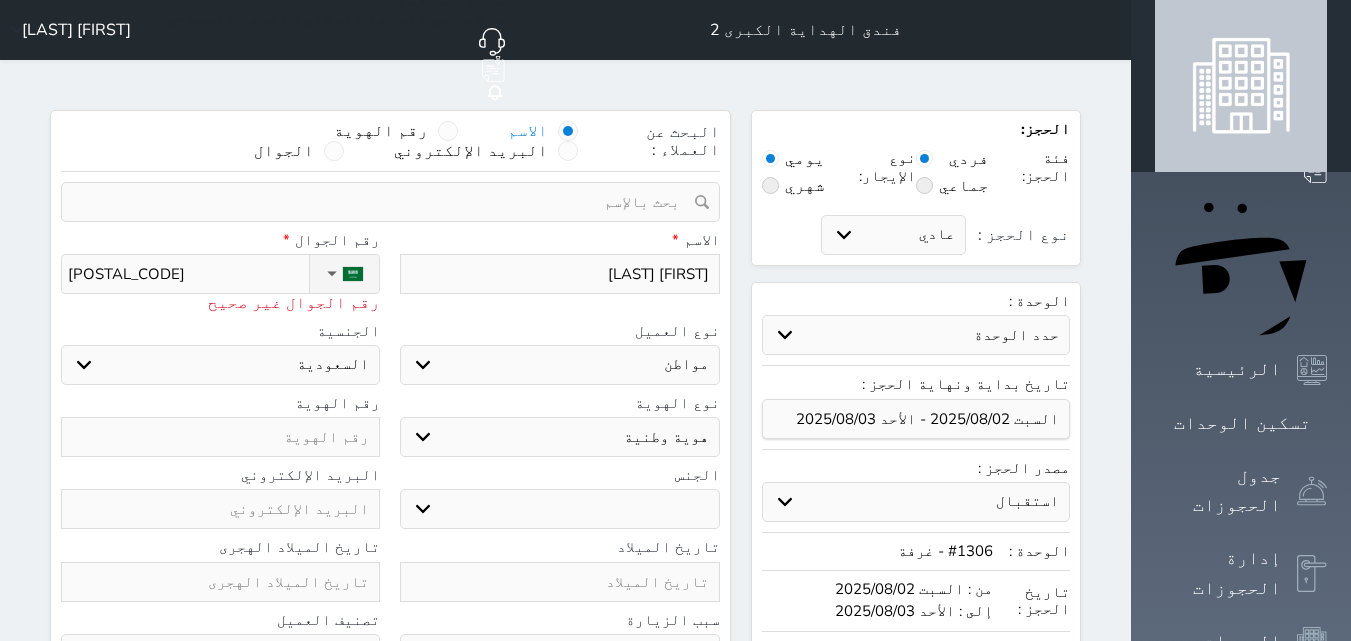 type on "056571" 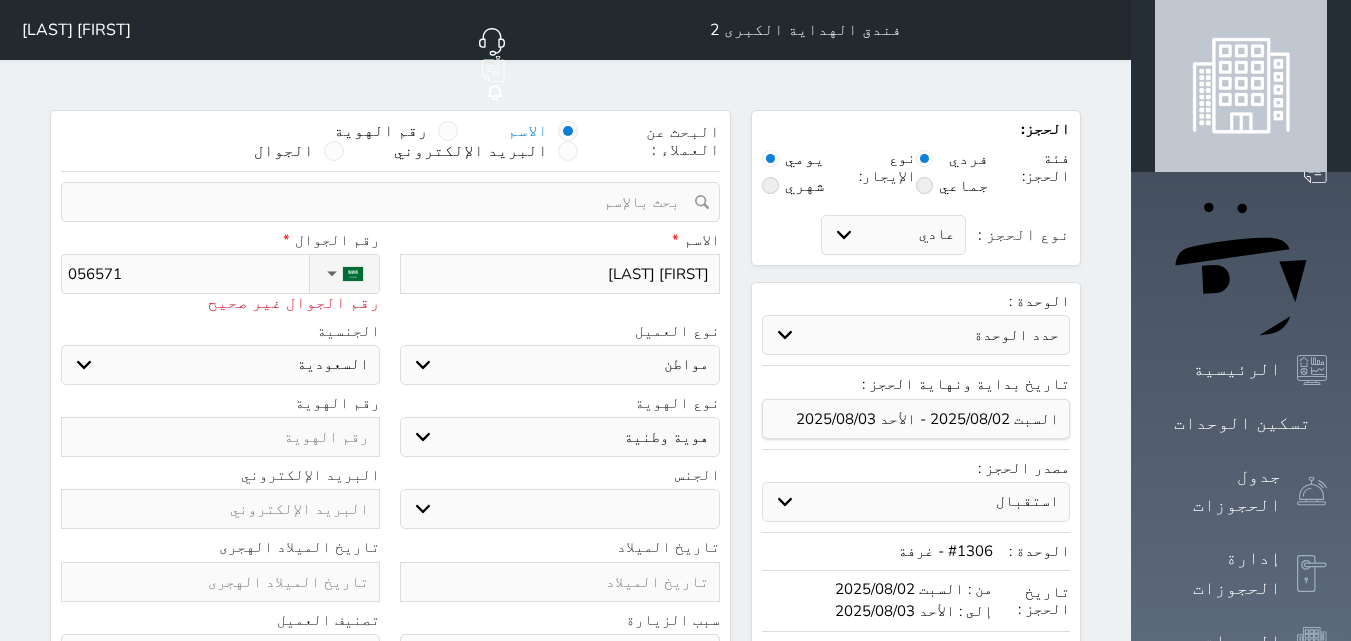 type on "[PHONE_NUMBER]" 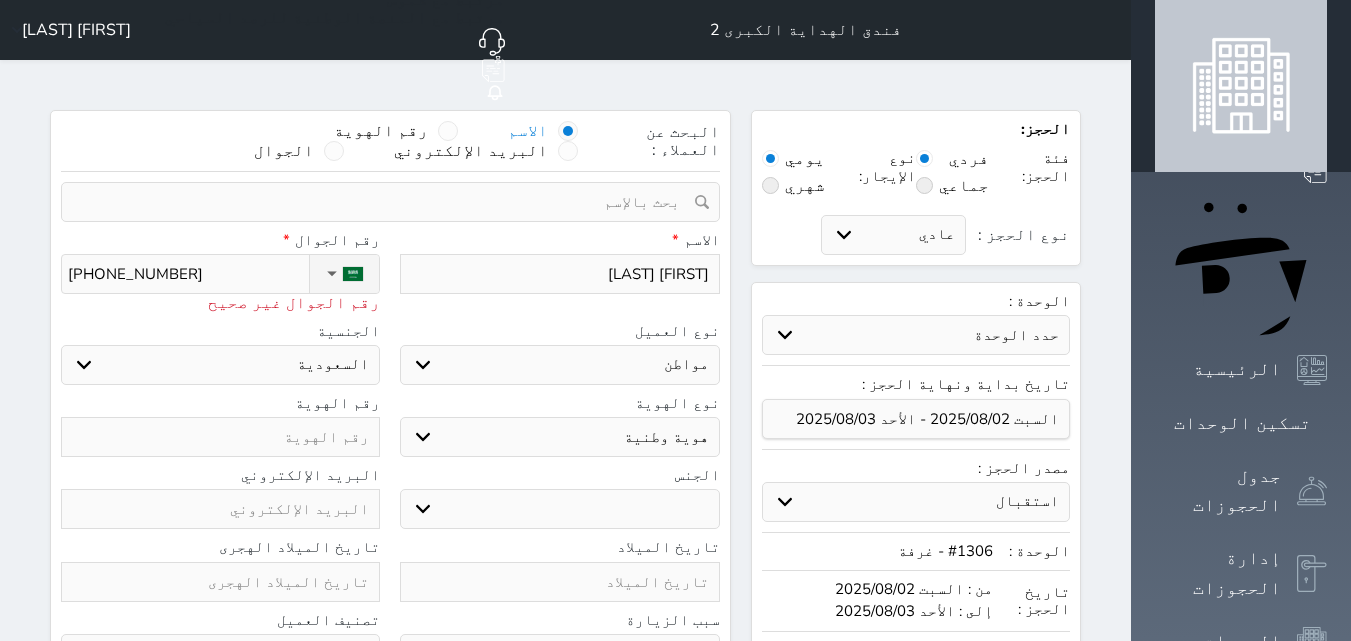 type on "[PHONE]" 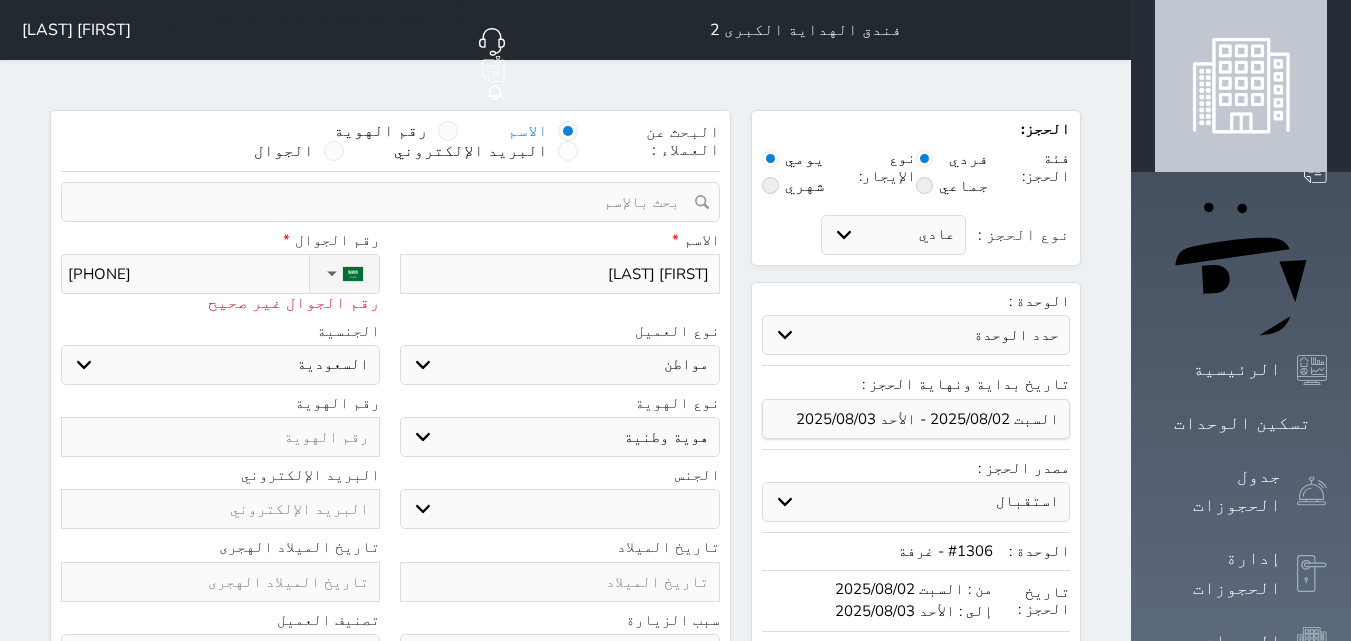 type on "[PHONE_NUMBER]" 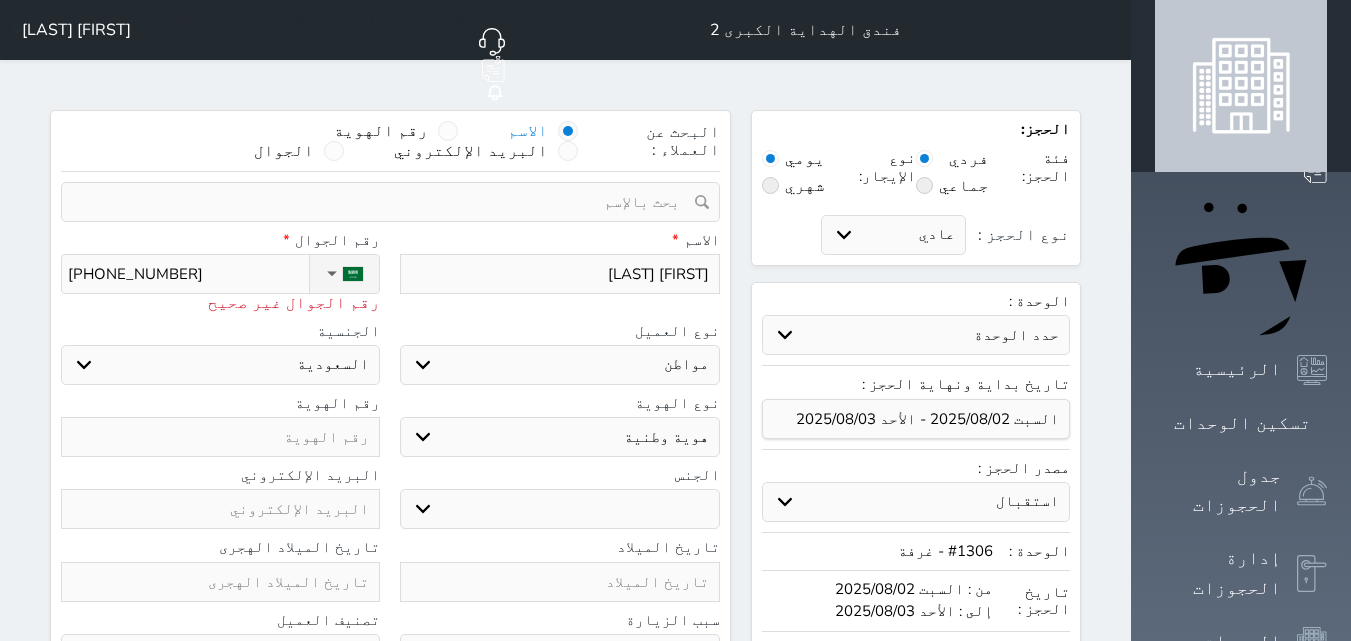 type on "[PHONE_NUMBER]" 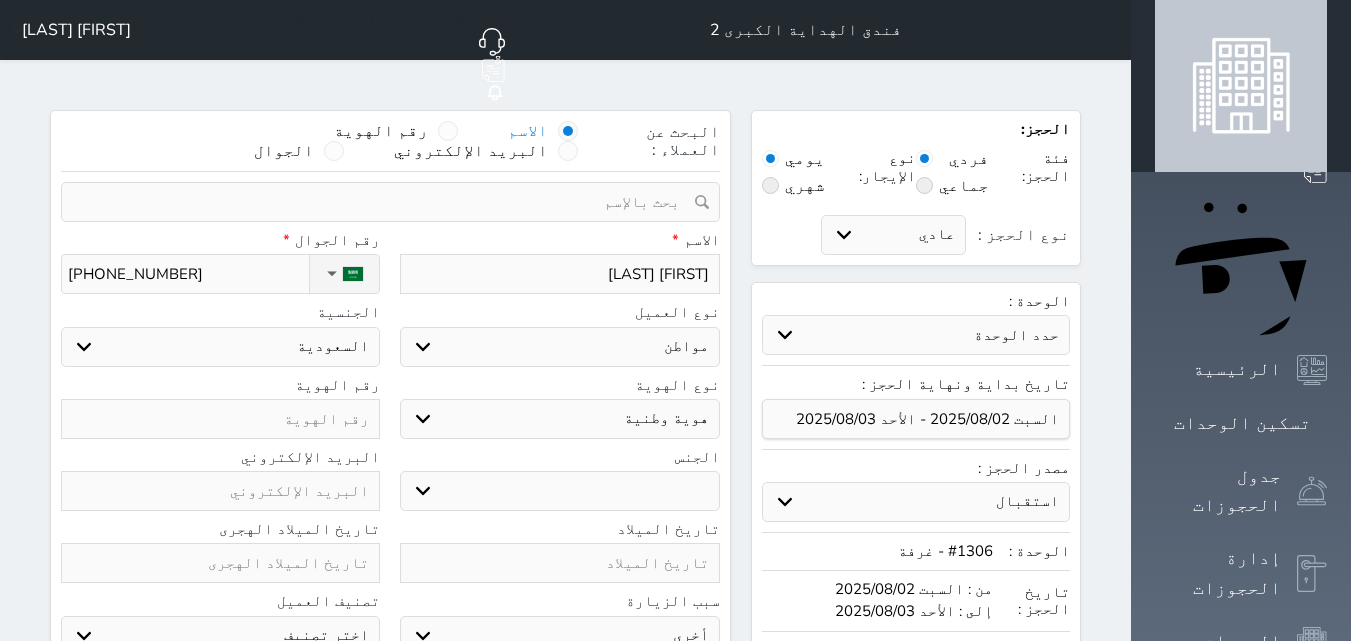 type on "[PHONE_NUMBER]" 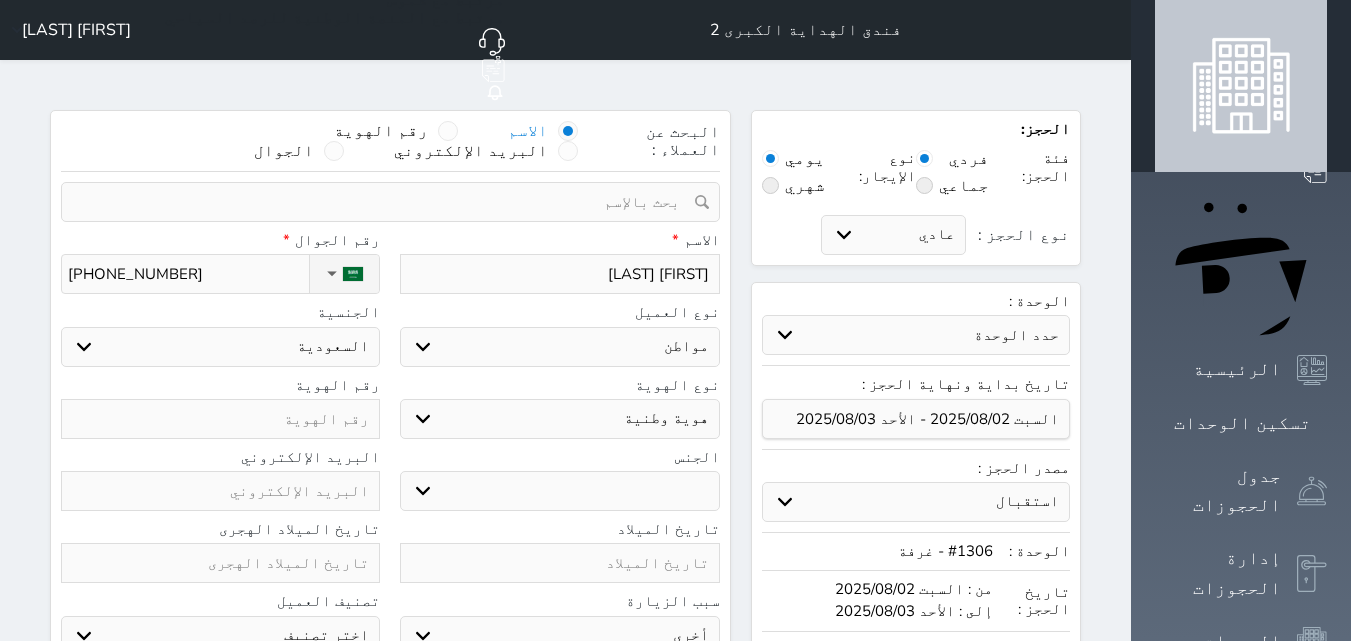 click on "اختر نوع   مواطن مواطن خليجي زائر مقيم" at bounding box center (559, 347) 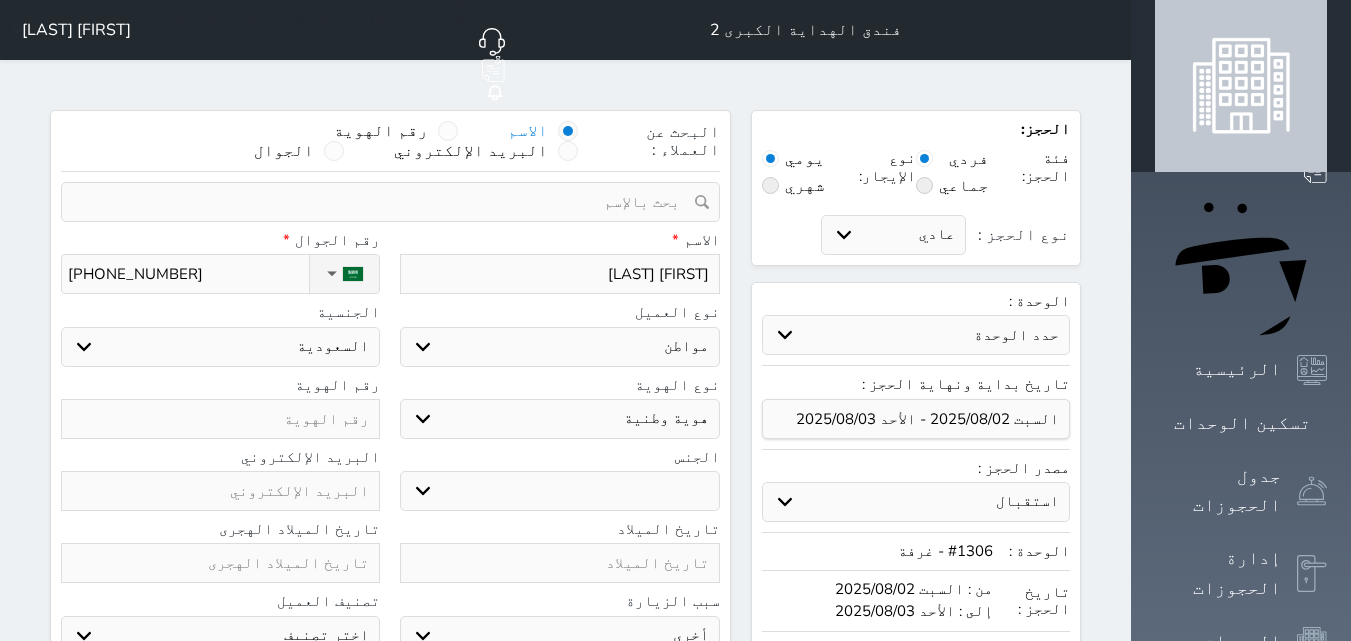 select on "3" 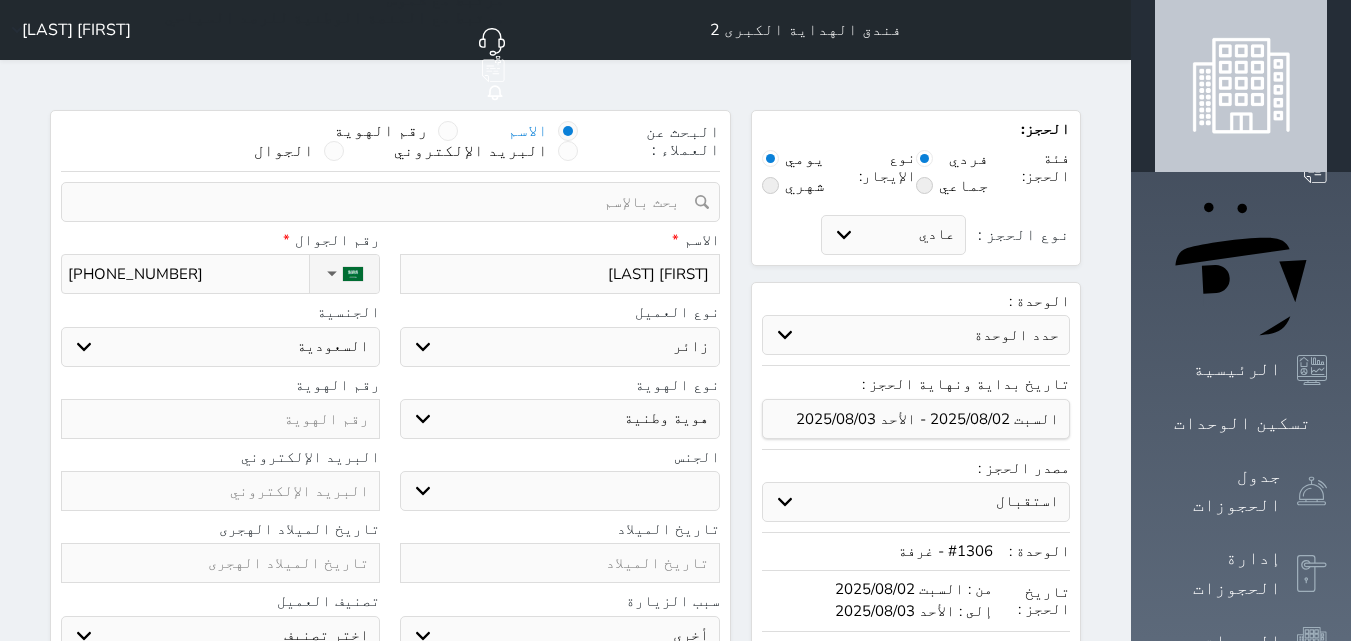 click on "اختر نوع   مواطن مواطن خليجي زائر مقيم" at bounding box center (559, 347) 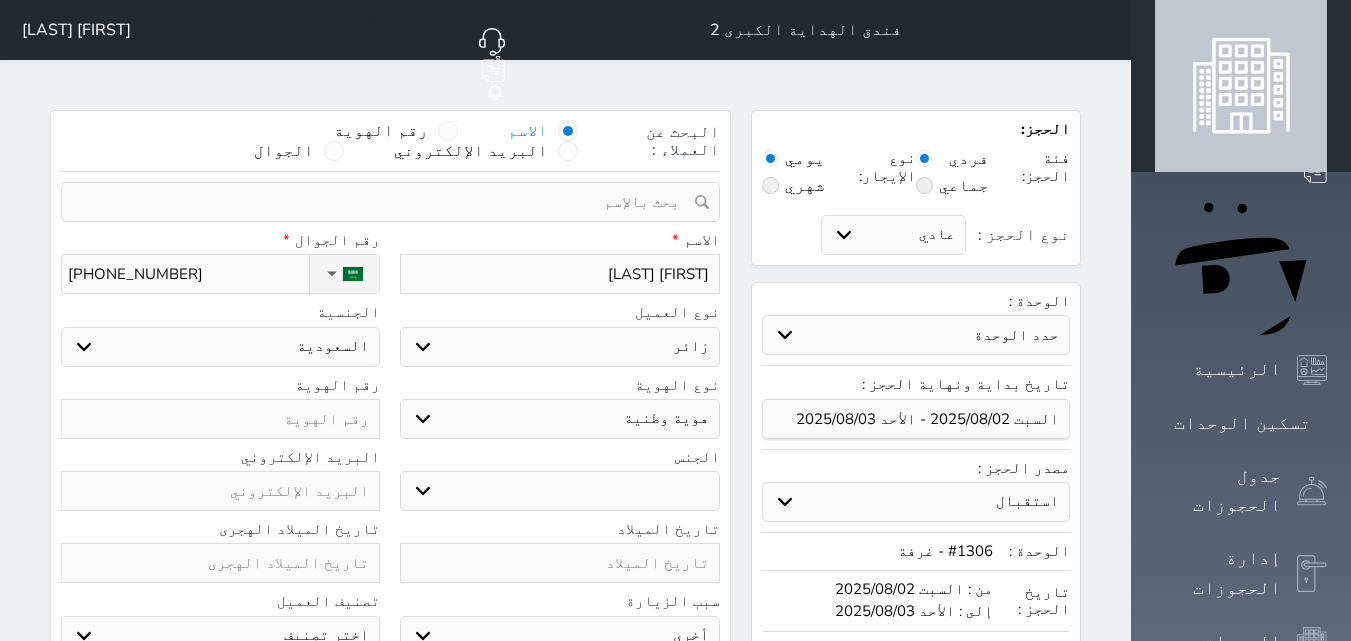select 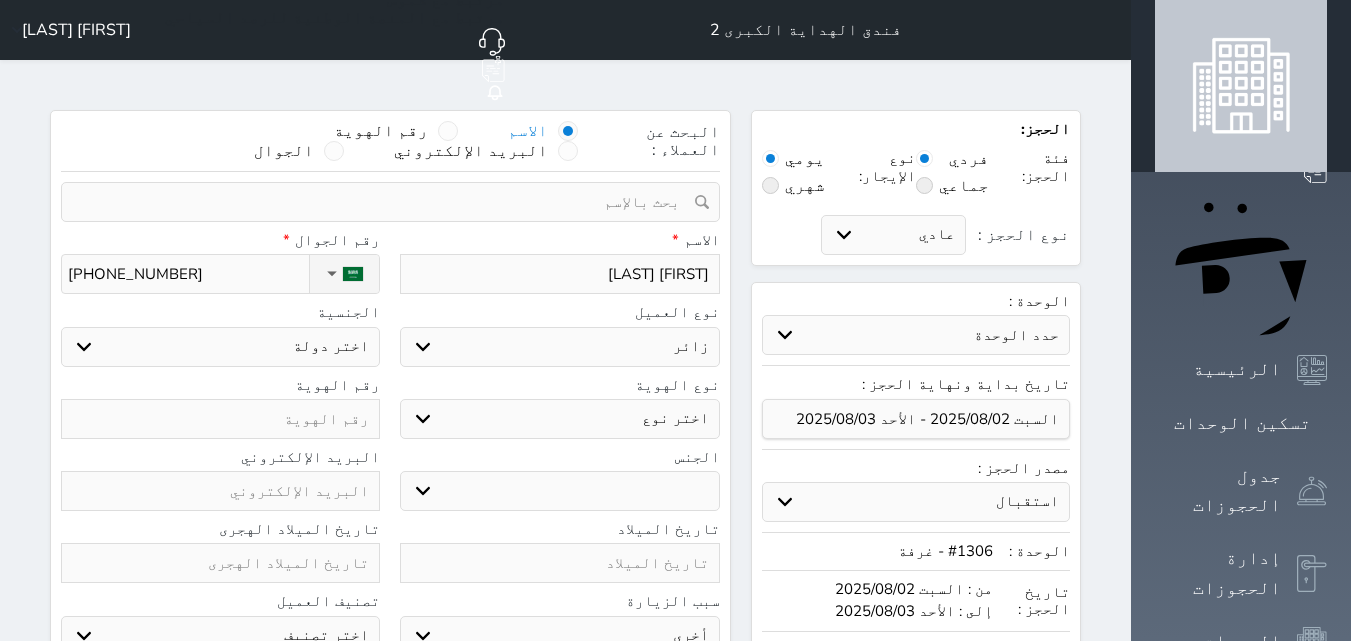 click on "اختر دولة
اثيوبيا
اجنبي بجواز سعودي
اخرى
اذربيجان
ارتيريا
ارمينيا
ازبكستان
اسبانيا
استراليا
استونيا" at bounding box center [220, 347] 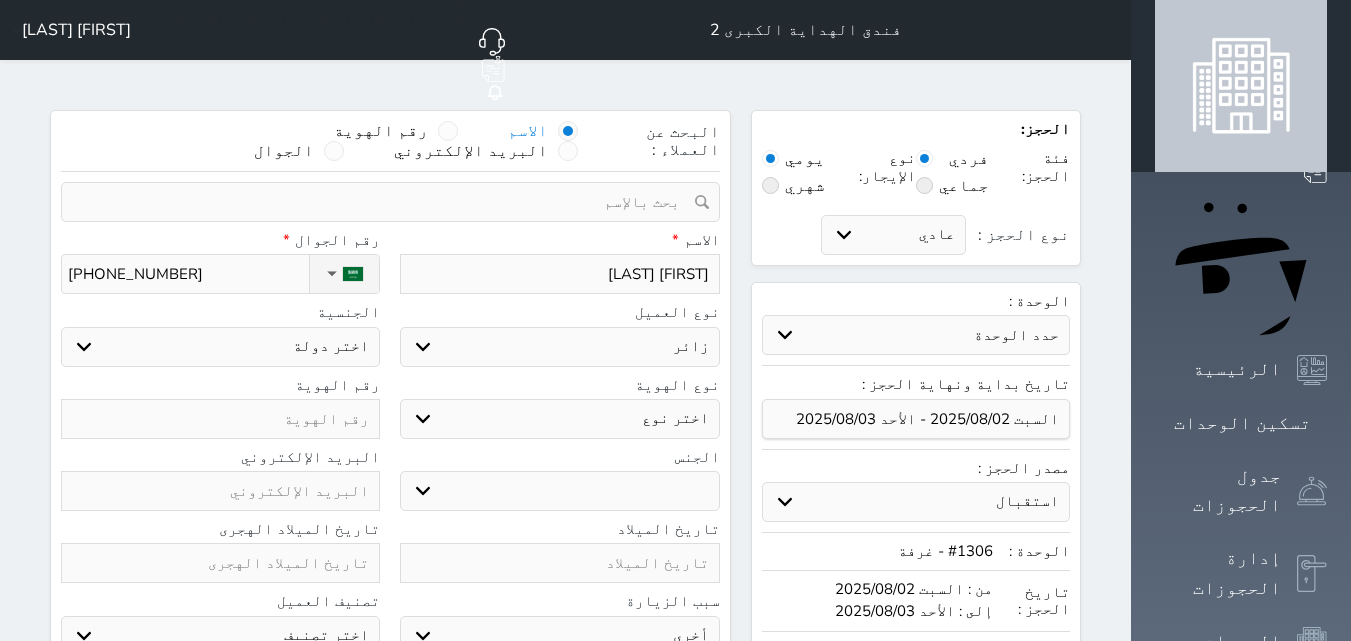 select on "304" 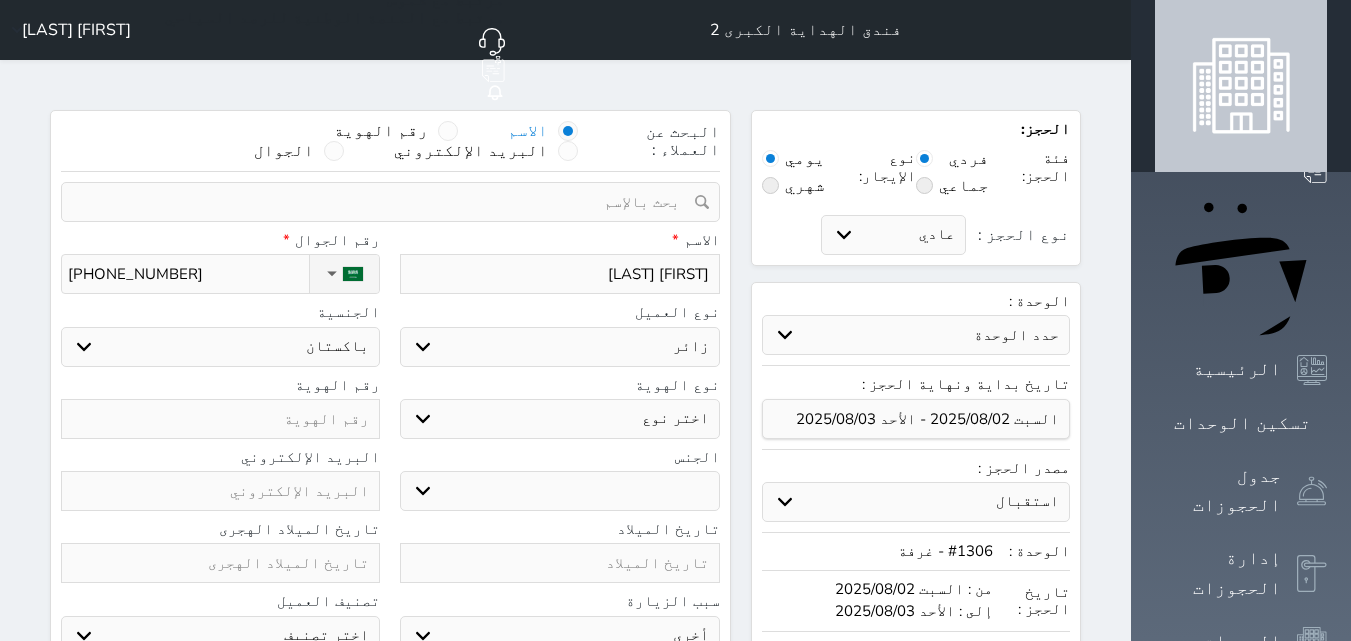 click on "اختر دولة
اثيوبيا
اجنبي بجواز سعودي
اخرى
اذربيجان
ارتيريا
ارمينيا
ازبكستان
اسبانيا
استراليا
استونيا" at bounding box center [220, 347] 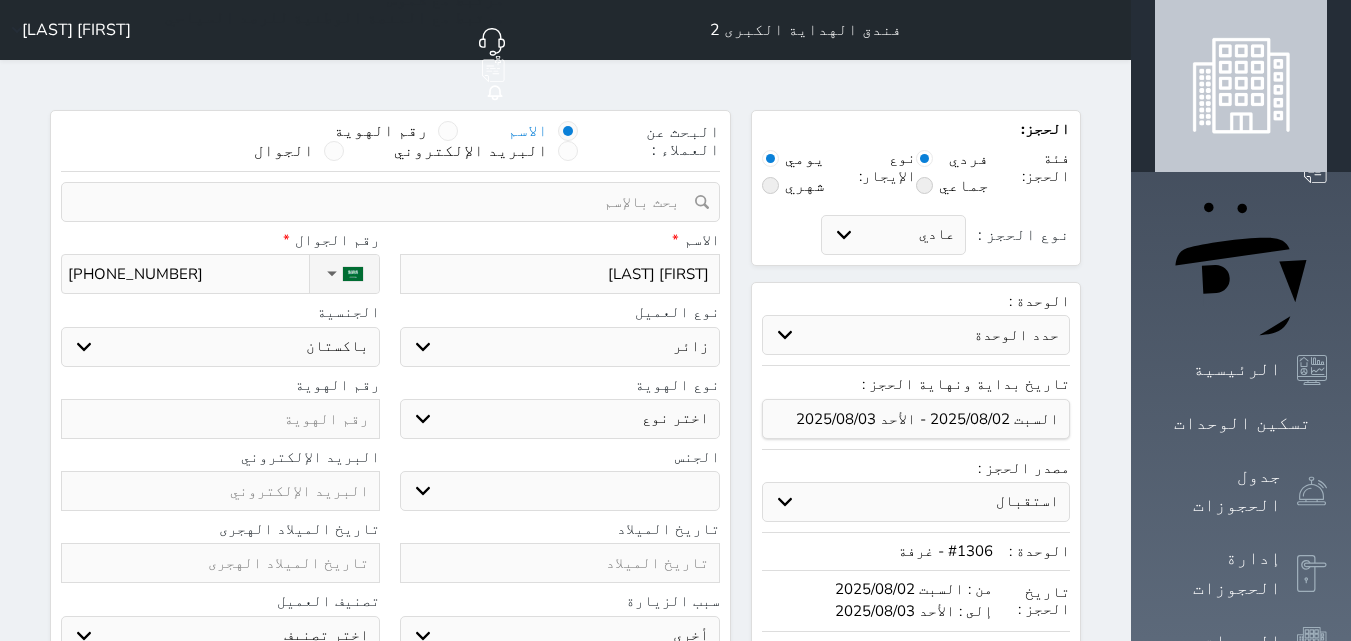 click on "اختر نوع   جواز السفر هوية زائر" at bounding box center (559, 419) 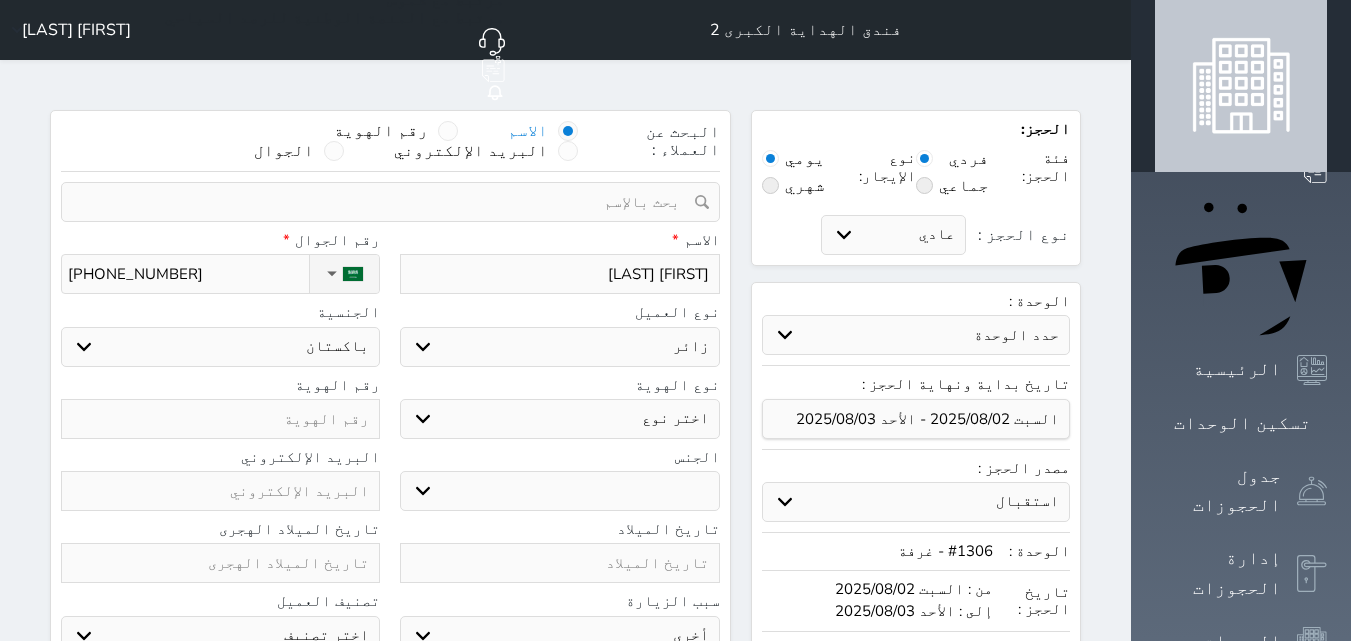 select on "5" 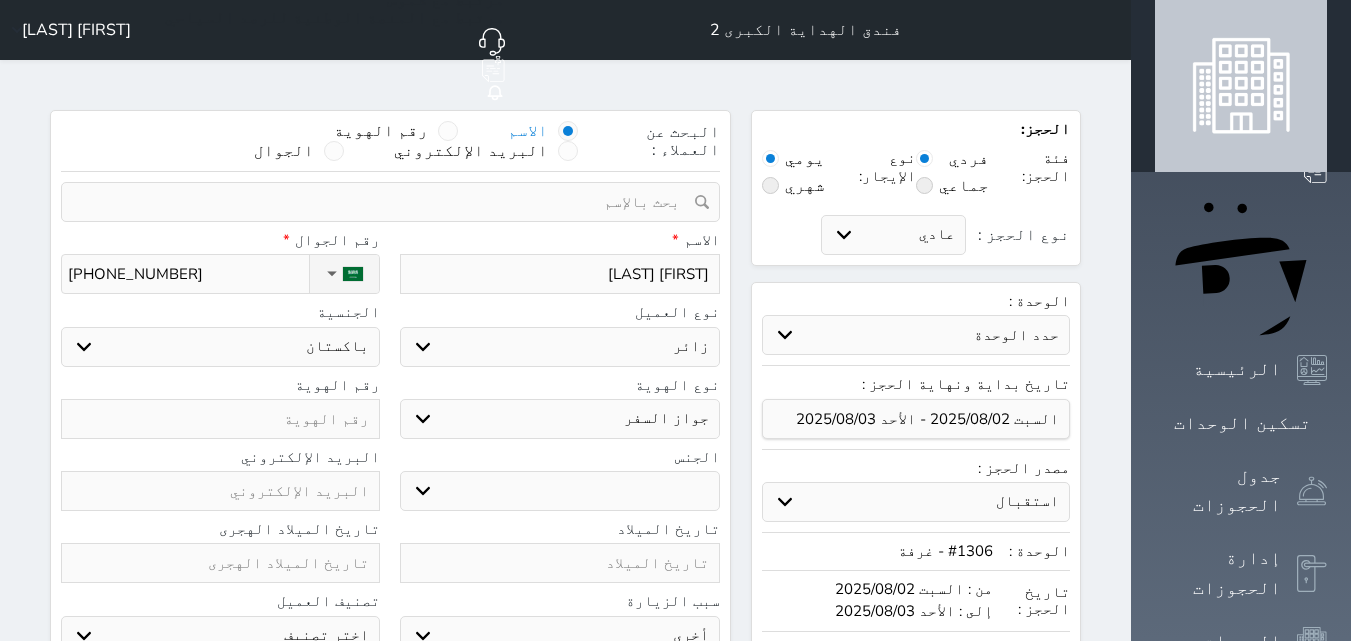 click on "اختر نوع   جواز السفر هوية زائر" at bounding box center (559, 419) 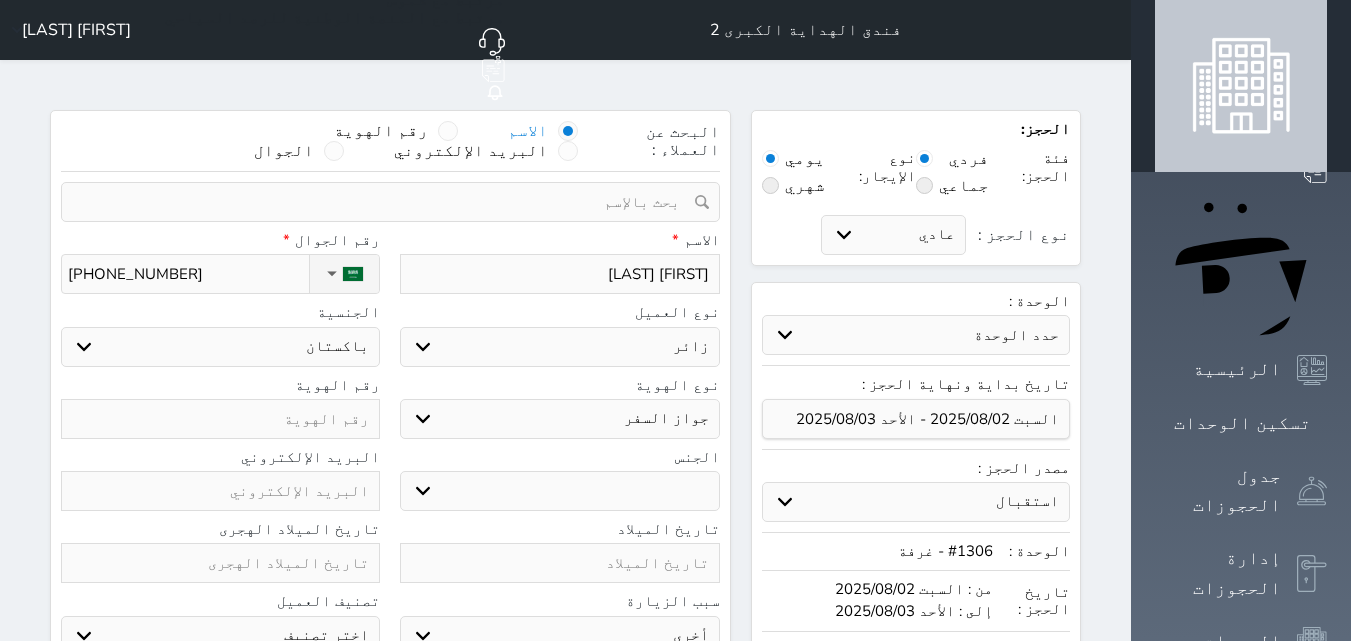 select 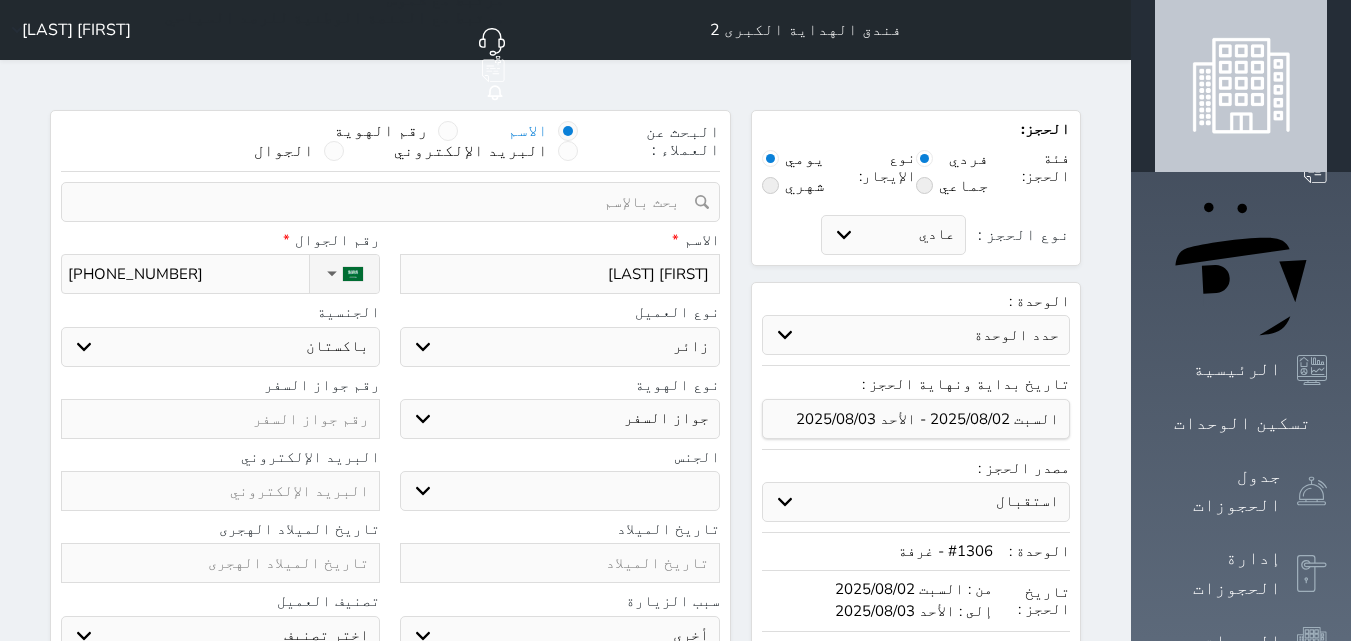 click at bounding box center [220, 419] 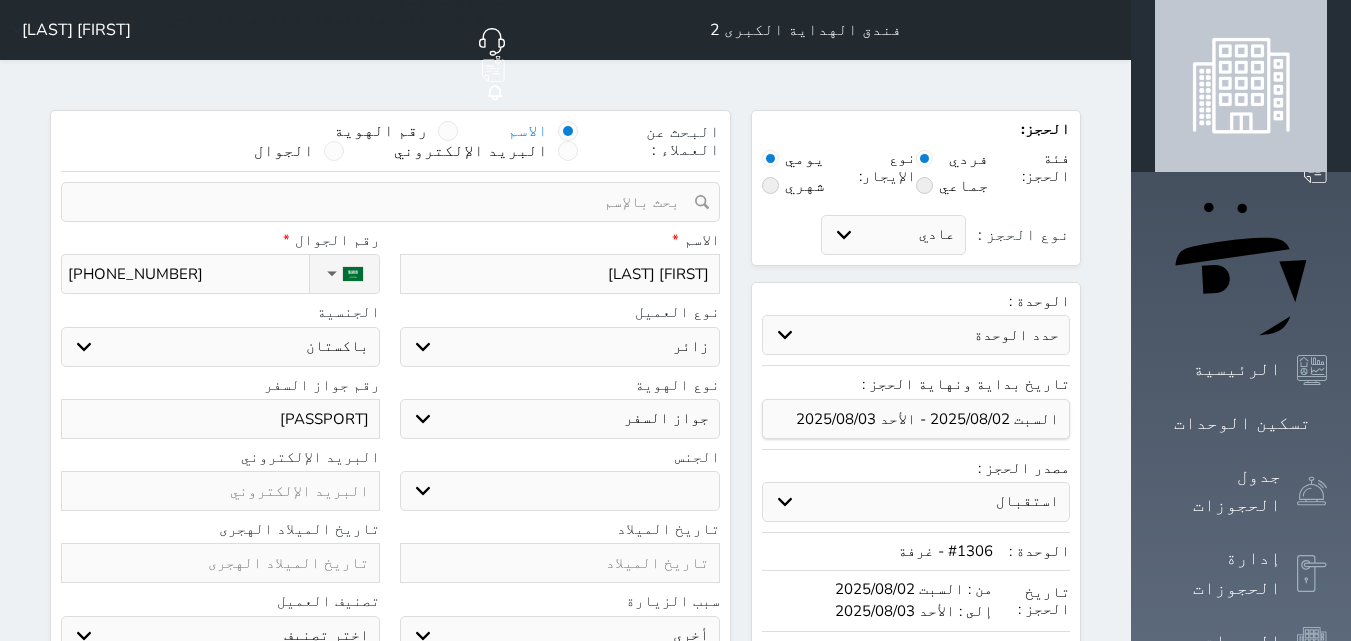 type on "LW8452971" 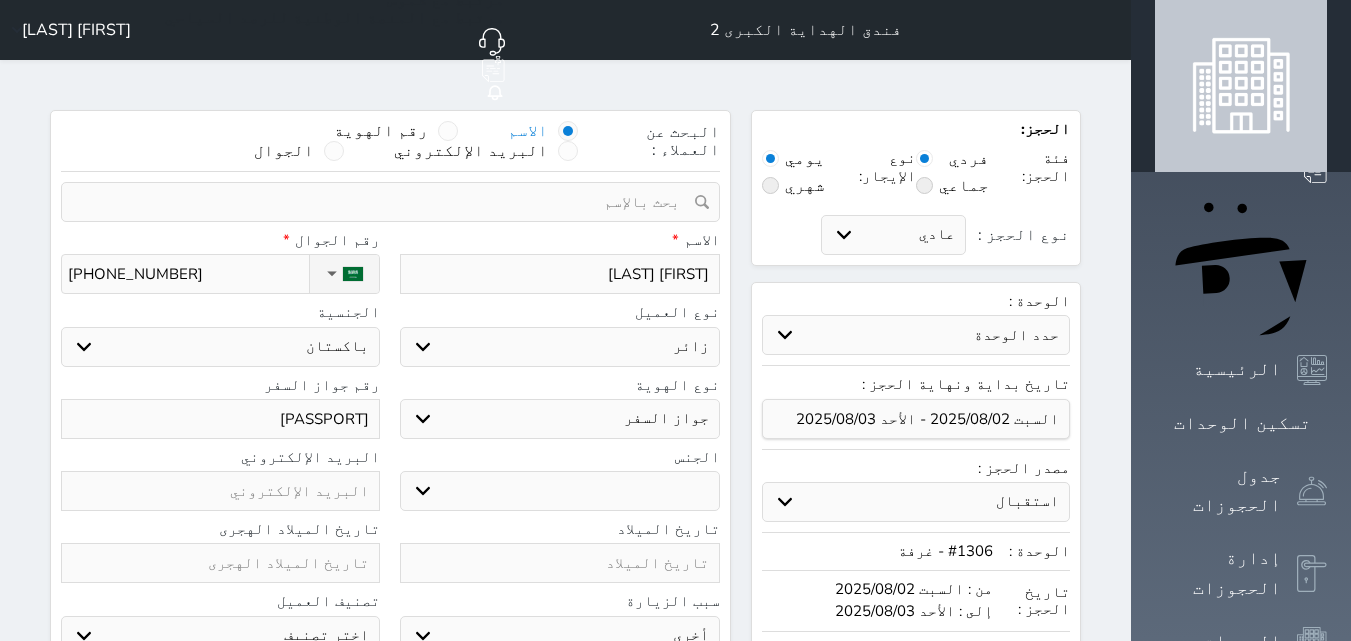 click on "ذكر   انثى" at bounding box center [559, 491] 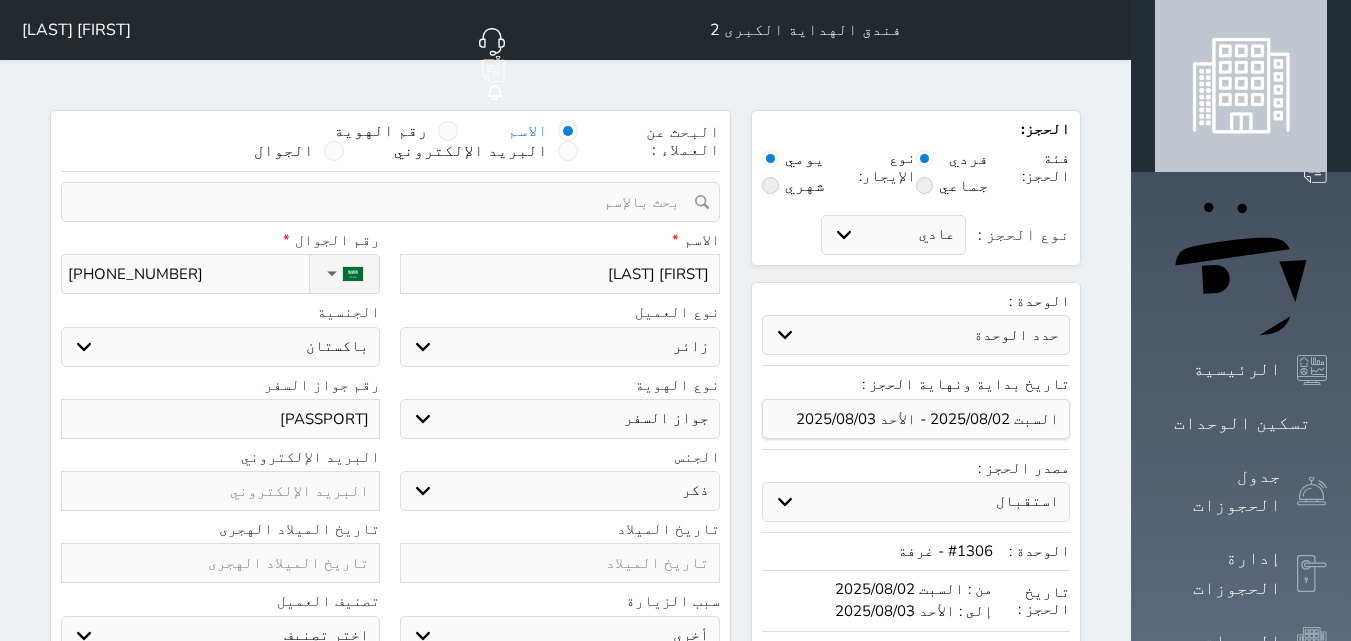 click on "ذكر   انثى" at bounding box center (559, 491) 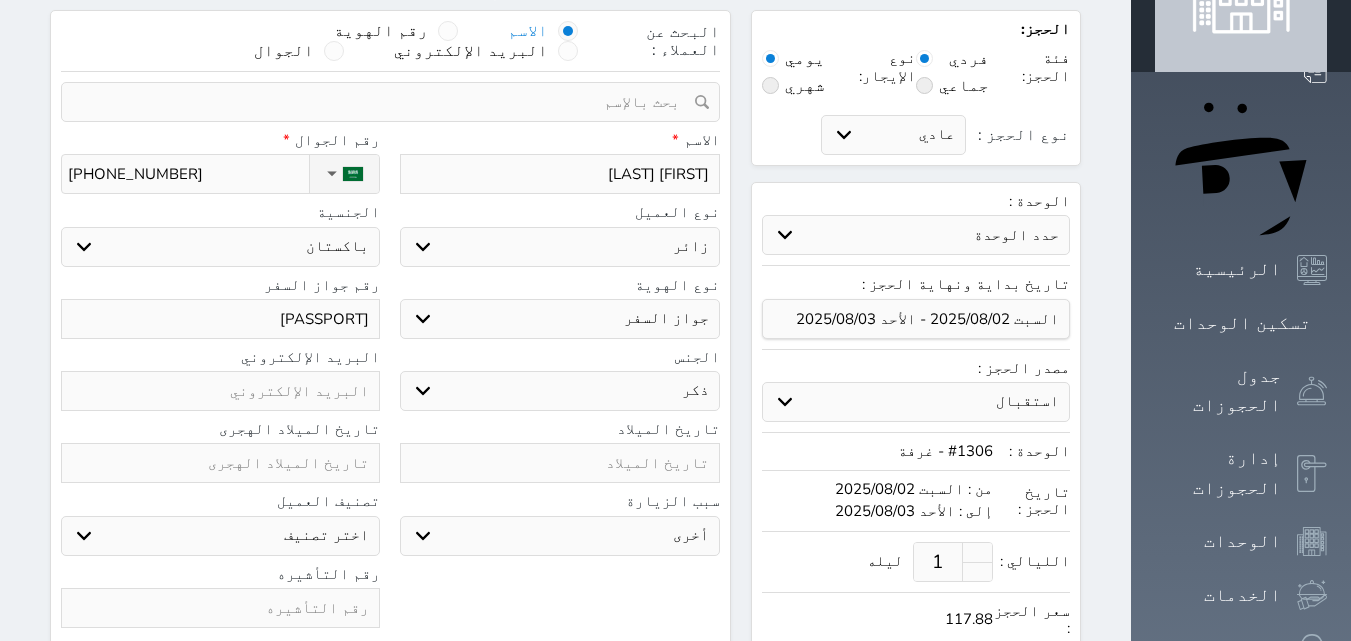scroll, scrollTop: 200, scrollLeft: 0, axis: vertical 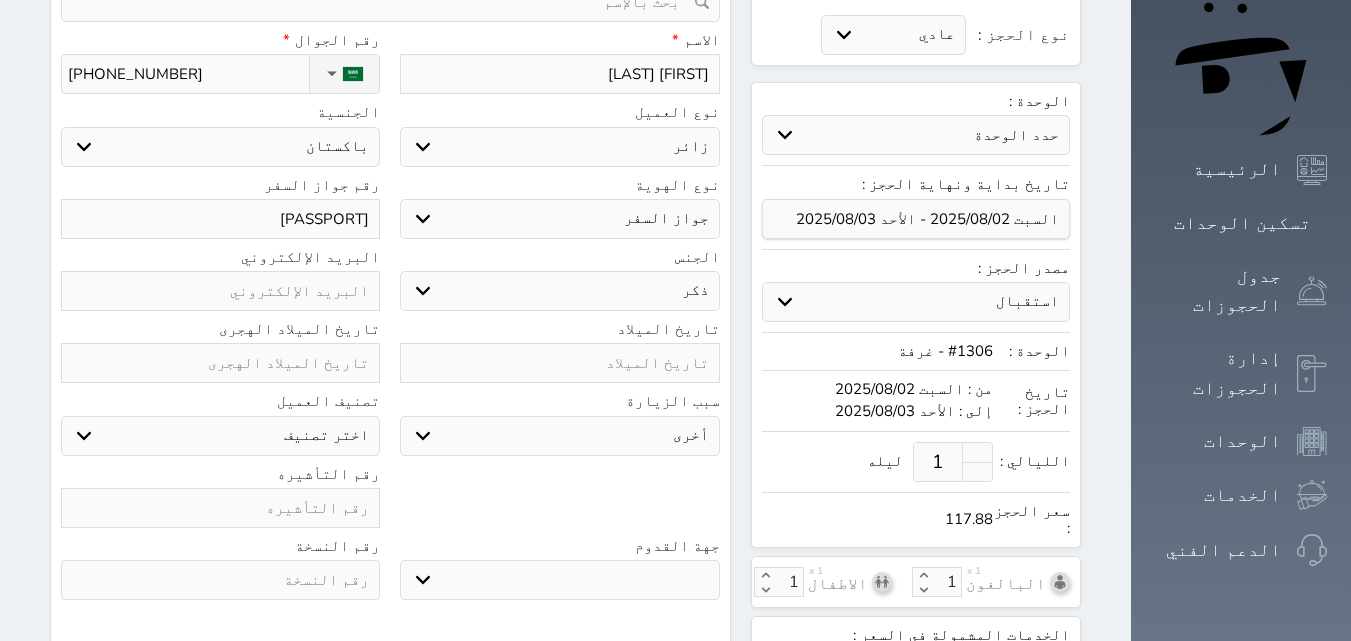 click on "سياحة زيارة الاهل والاصدقاء زيارة دينية زيارة عمل زيارة رياضية زيارة ترفيهية أخرى موظف ديوان عمل نزيل حجر موظف وزارة الصحة" at bounding box center [559, 436] 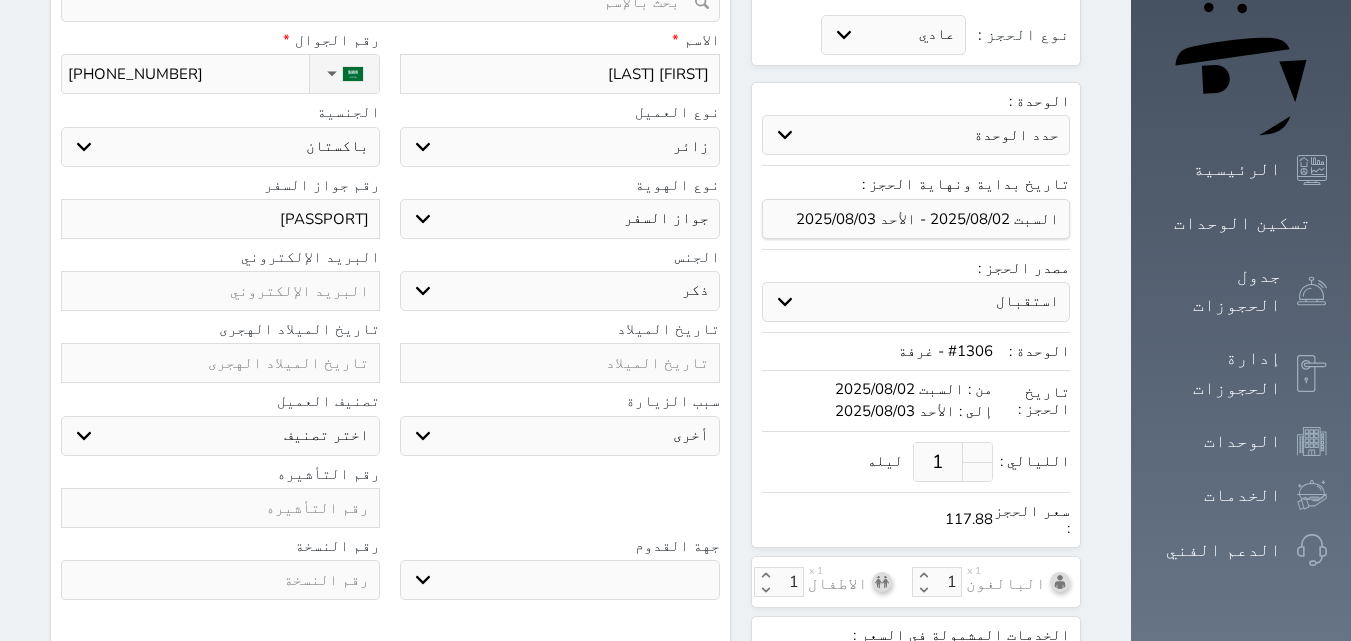 select on "3" 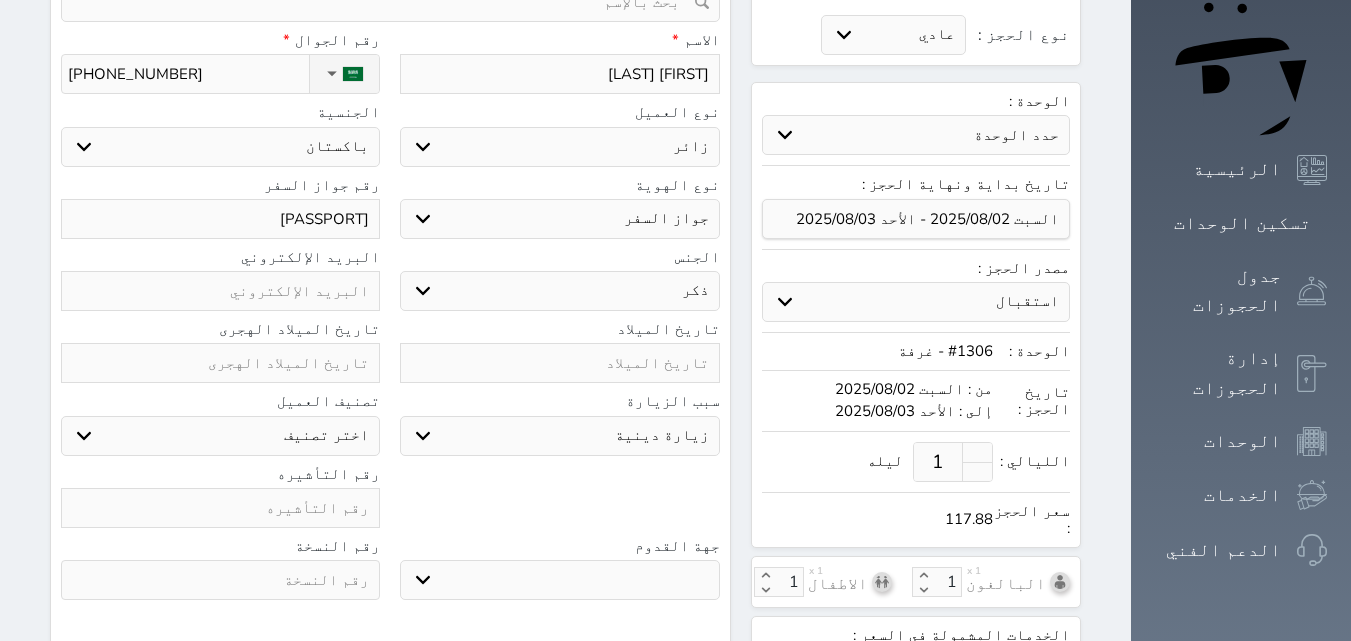 click on "سياحة زيارة الاهل والاصدقاء زيارة دينية زيارة عمل زيارة رياضية زيارة ترفيهية أخرى موظف ديوان عمل نزيل حجر موظف وزارة الصحة" at bounding box center [559, 436] 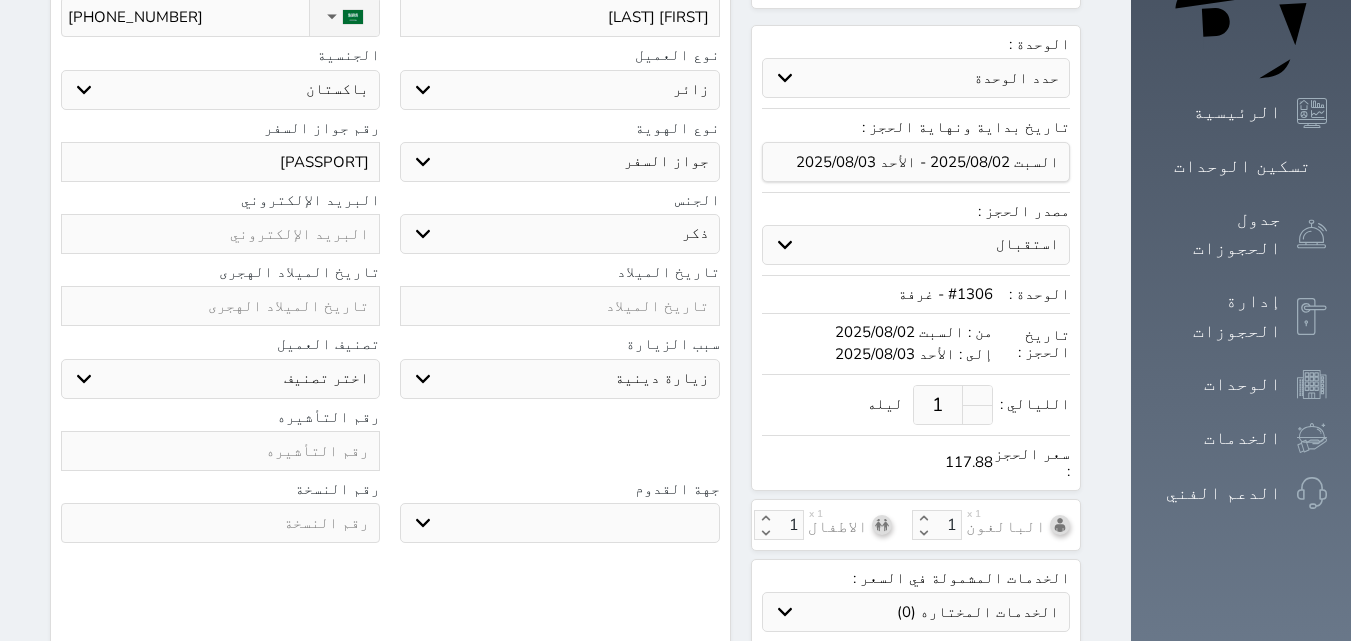 scroll, scrollTop: 292, scrollLeft: 0, axis: vertical 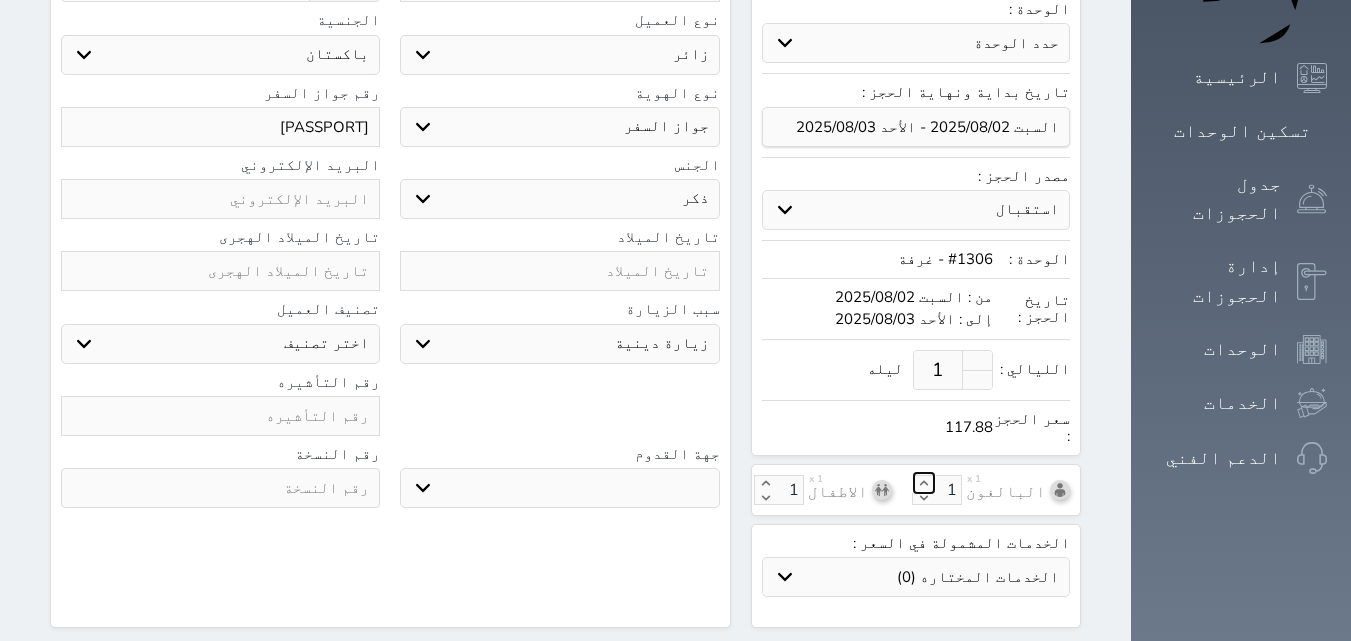 click 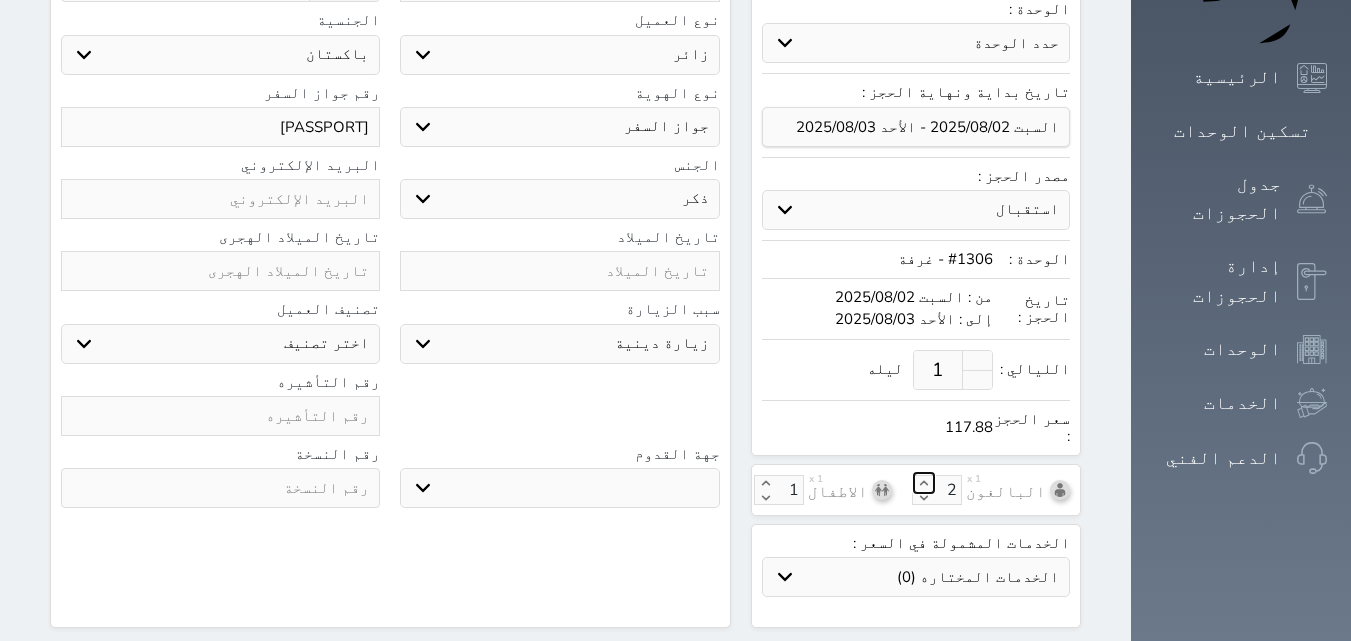 select 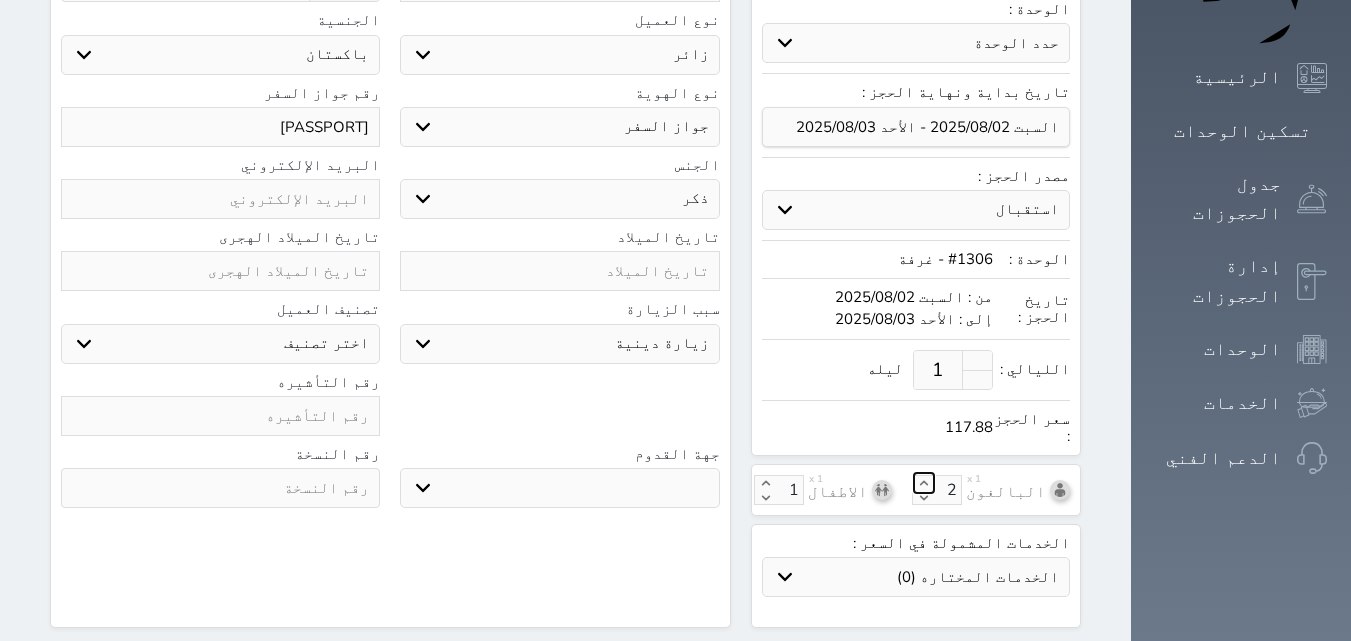 click 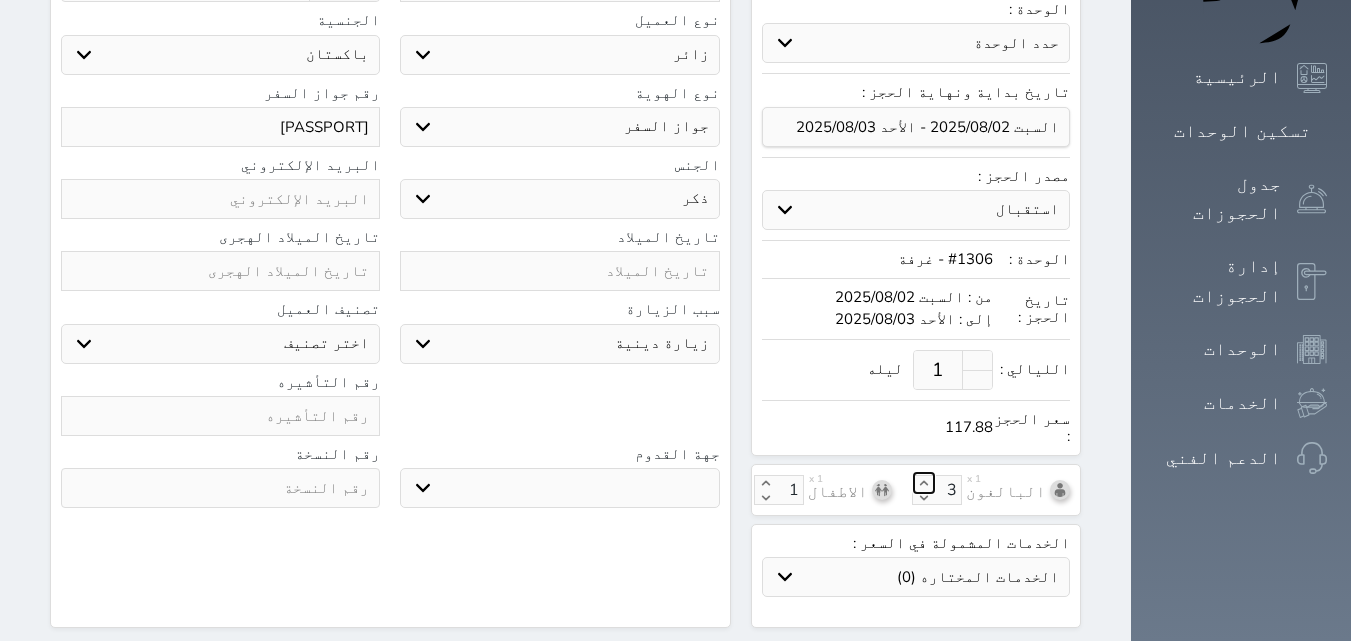 click 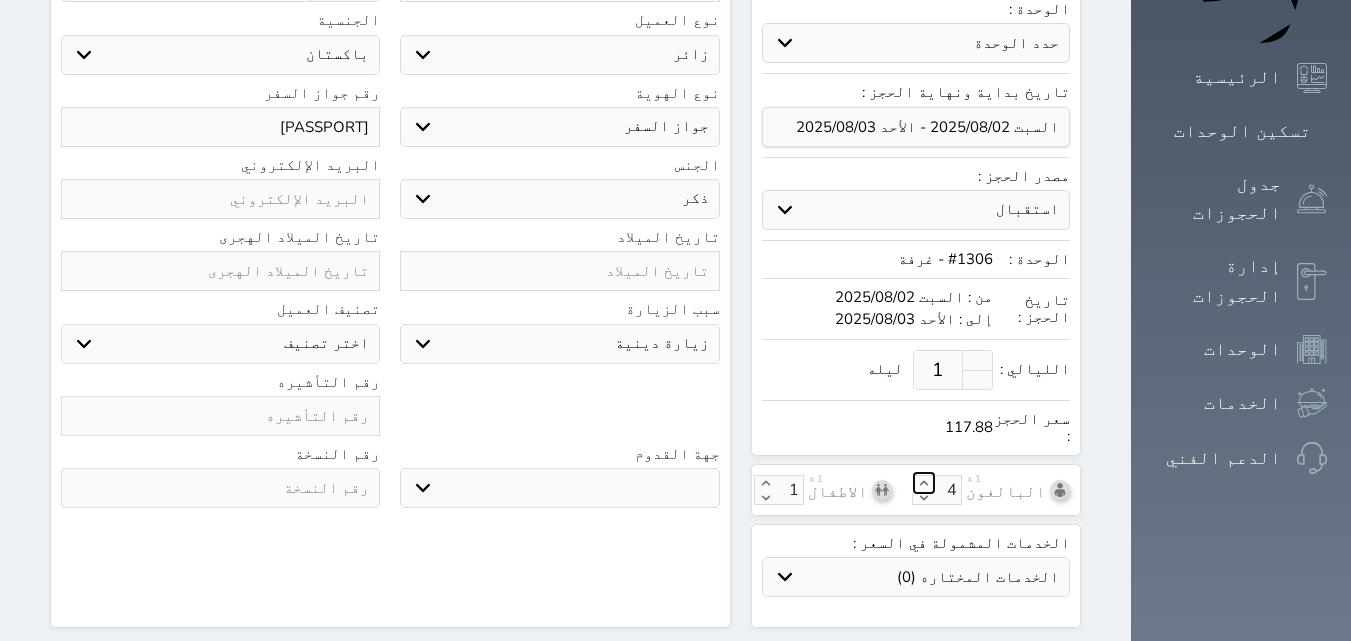 click 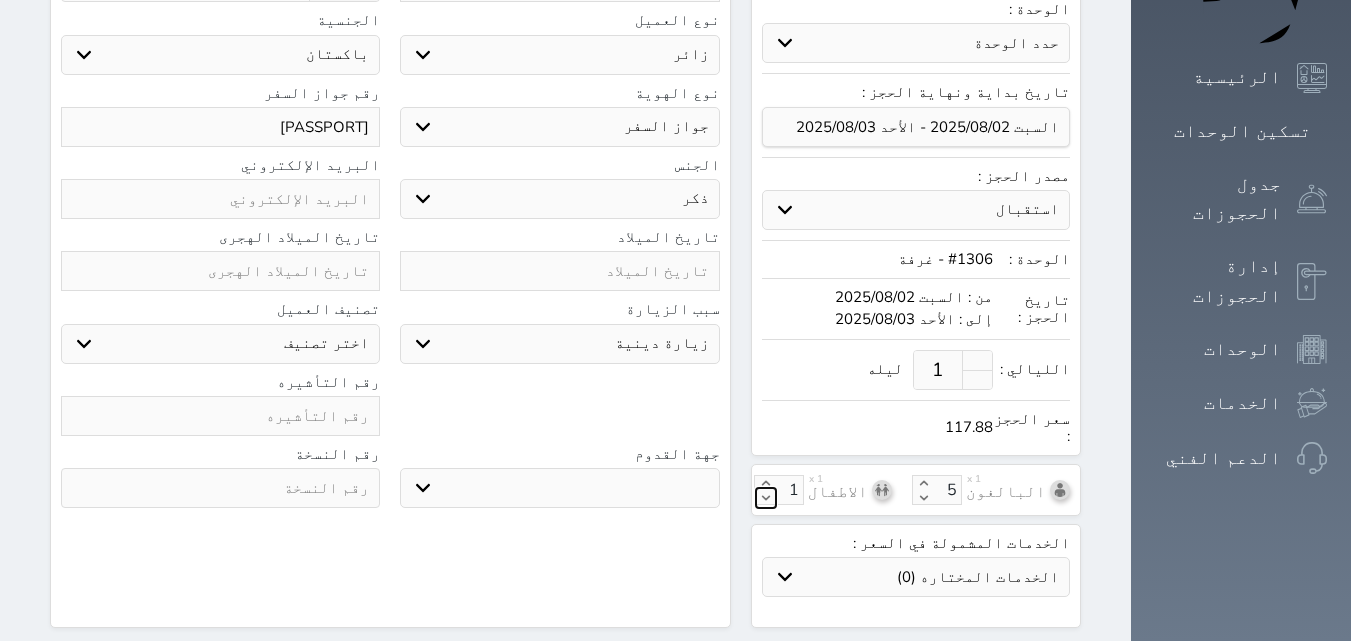click 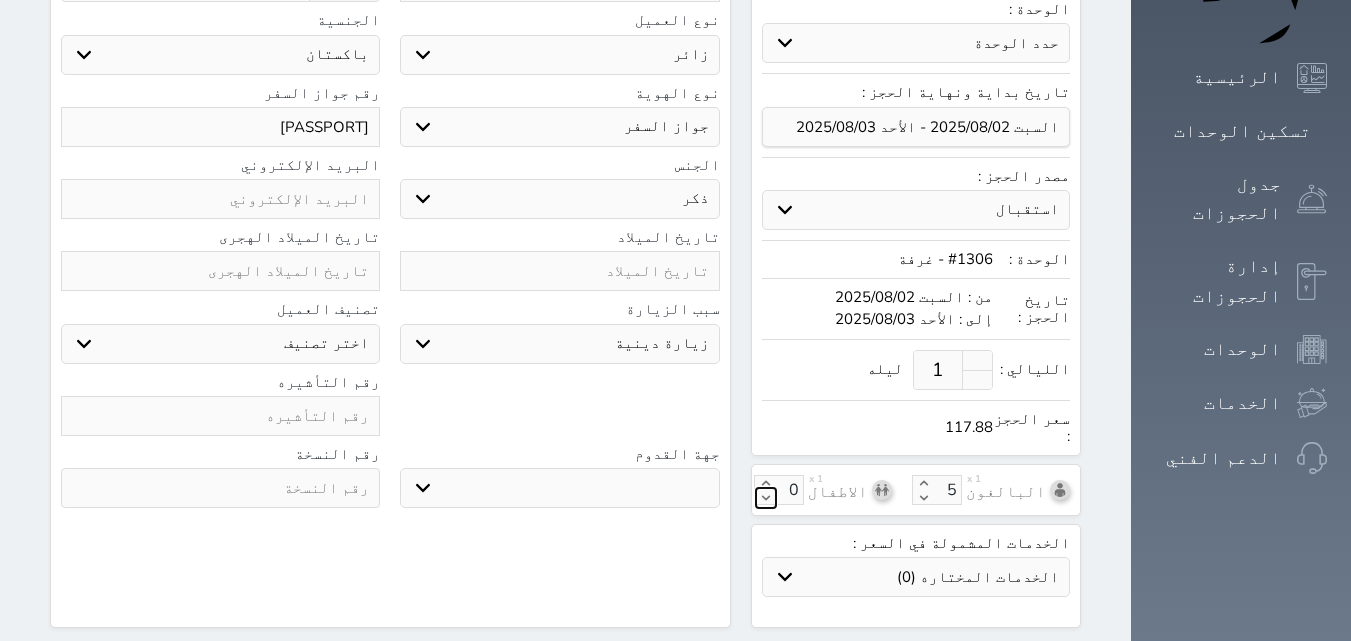 select 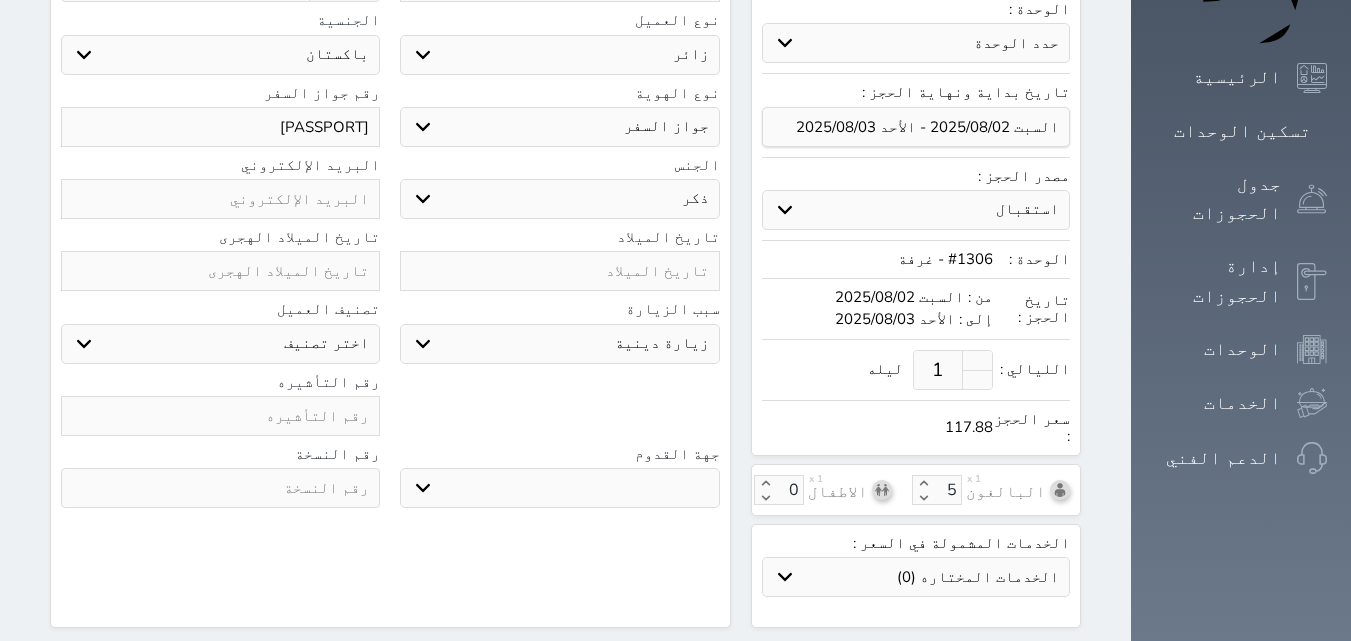 drag, startPoint x: 1050, startPoint y: 340, endPoint x: 1028, endPoint y: 343, distance: 22.203604 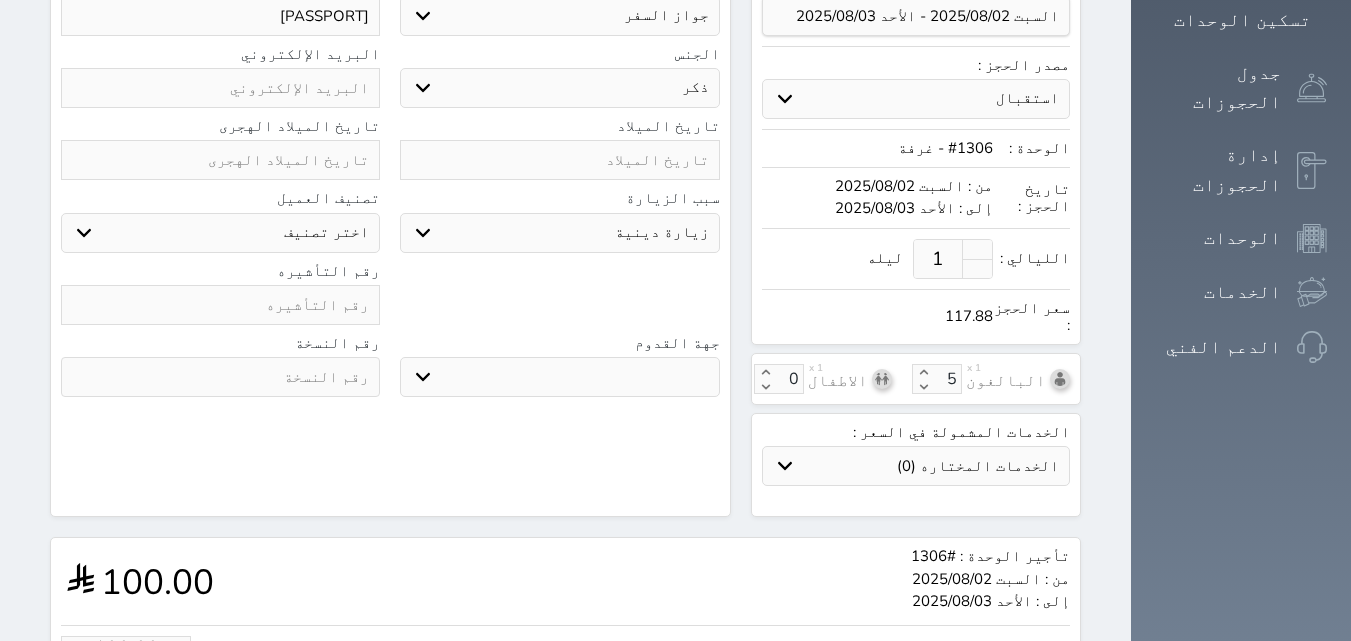 scroll, scrollTop: 392, scrollLeft: 0, axis: vertical 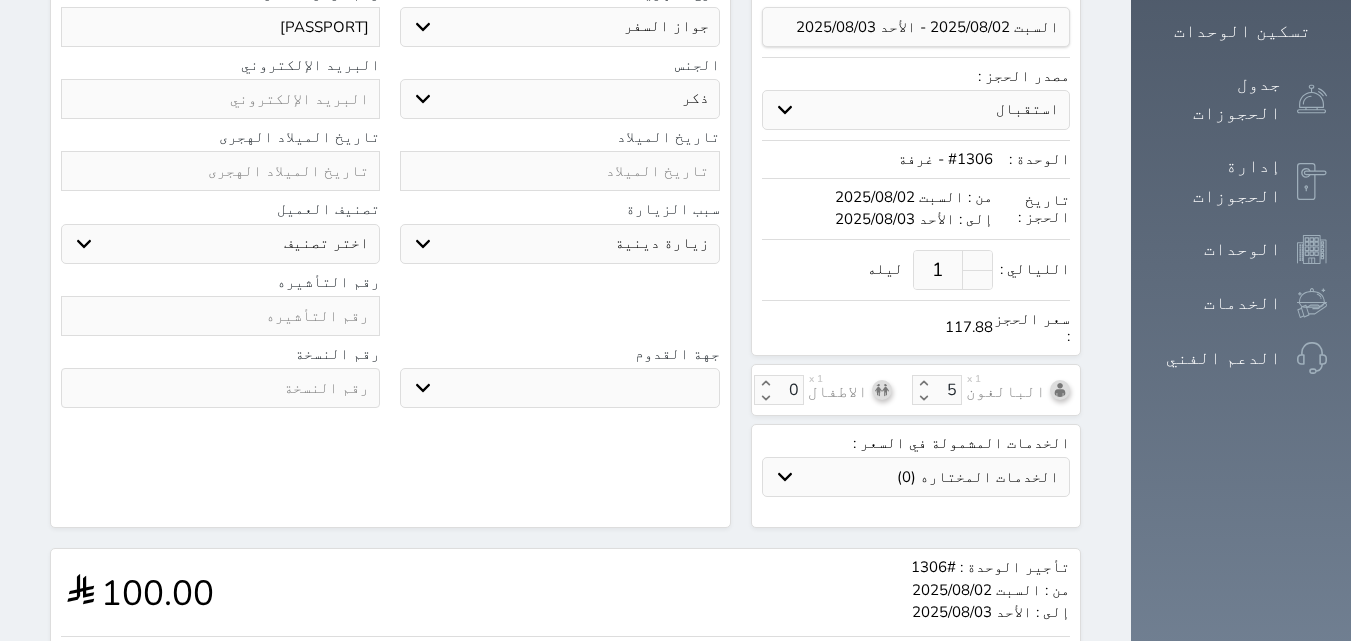 drag, startPoint x: 1027, startPoint y: 232, endPoint x: 1072, endPoint y: 238, distance: 45.39824 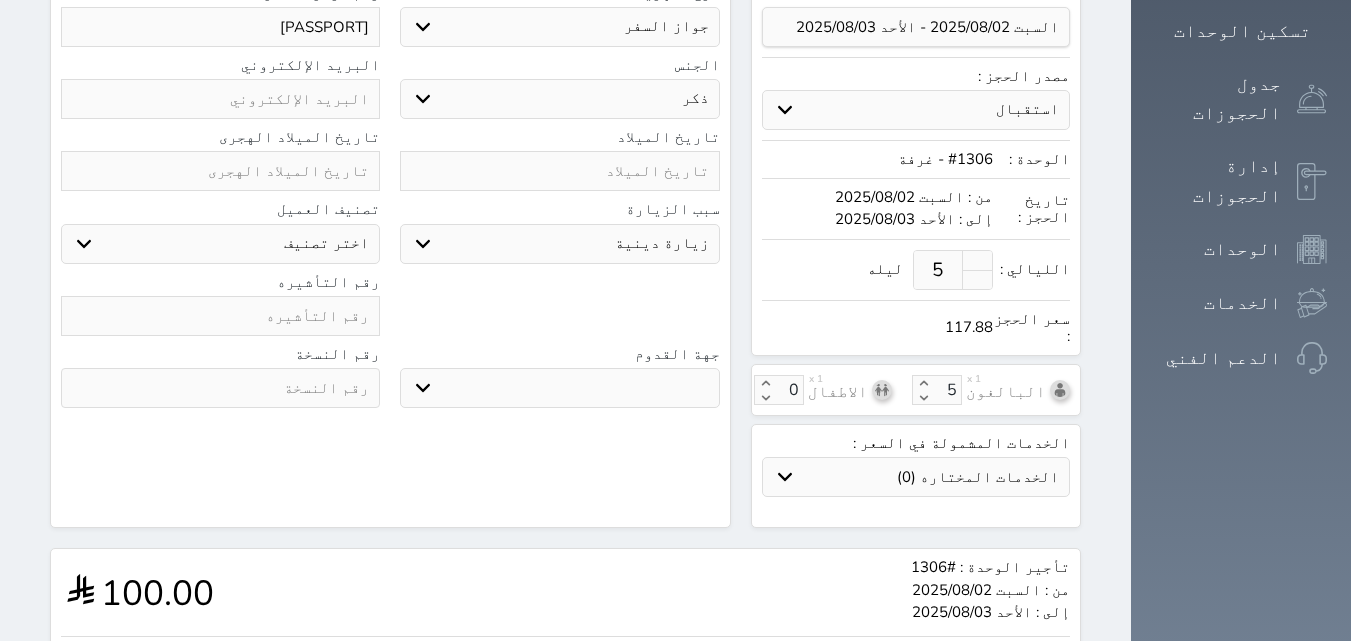 type on "5" 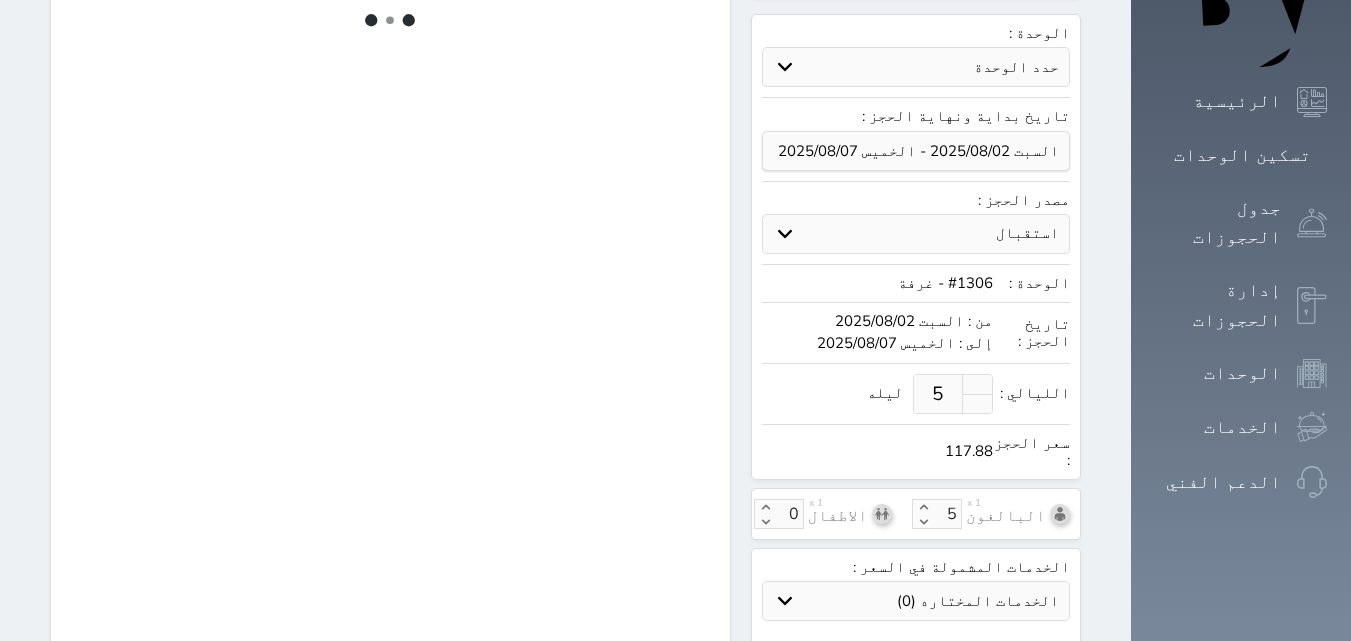 click on "الحجز:   فئة الحجز:       فردي       جماعي   نوع الإيجار:       يومي       شهري     نوع الحجز :
عادي
إقامة مجانية
إستخدام داخلي
إستخدام يومي
الوحدة :   حدد الوحدة
#3705 - غرفة
#3704 - غرفة
#3703 - غرفة
#3702 - غرفة
#3701 - غرفة
#3618 - غرفة
#3617 - غرفة
#3616 - غرفة
#3614 - غرفة
#3613 - غرفة
#3612 - غرفة
#3611 - غرفة" at bounding box center [565, 257] 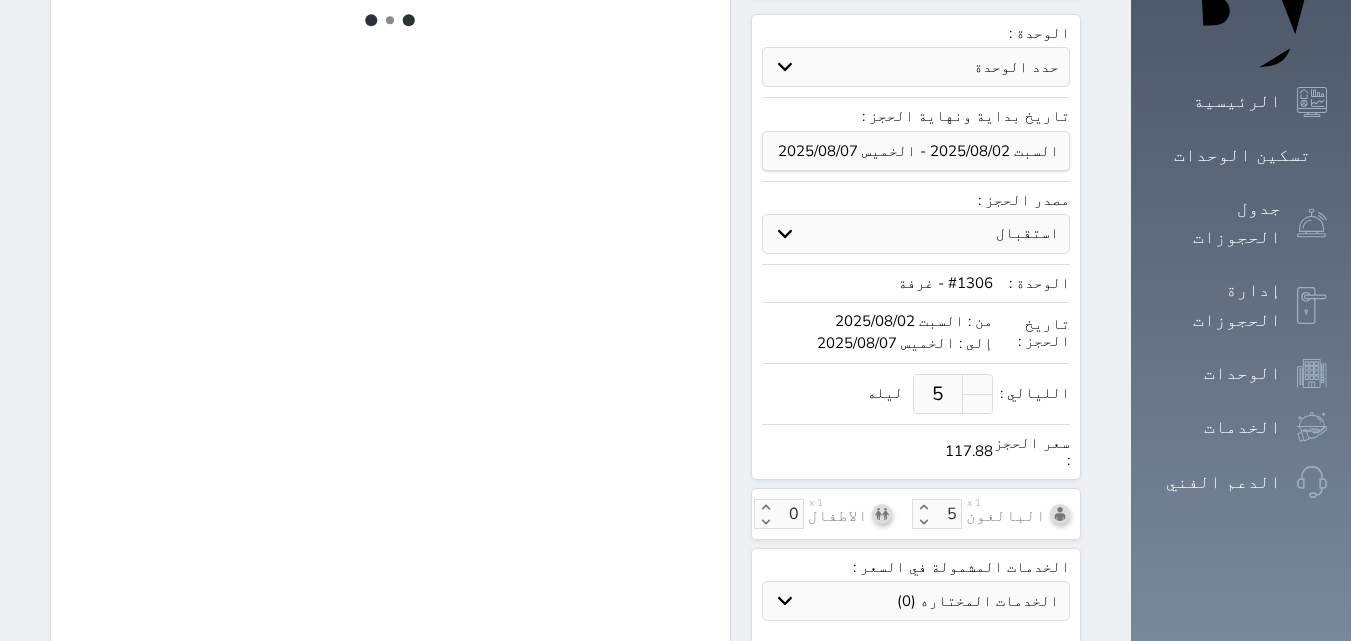 select on "3" 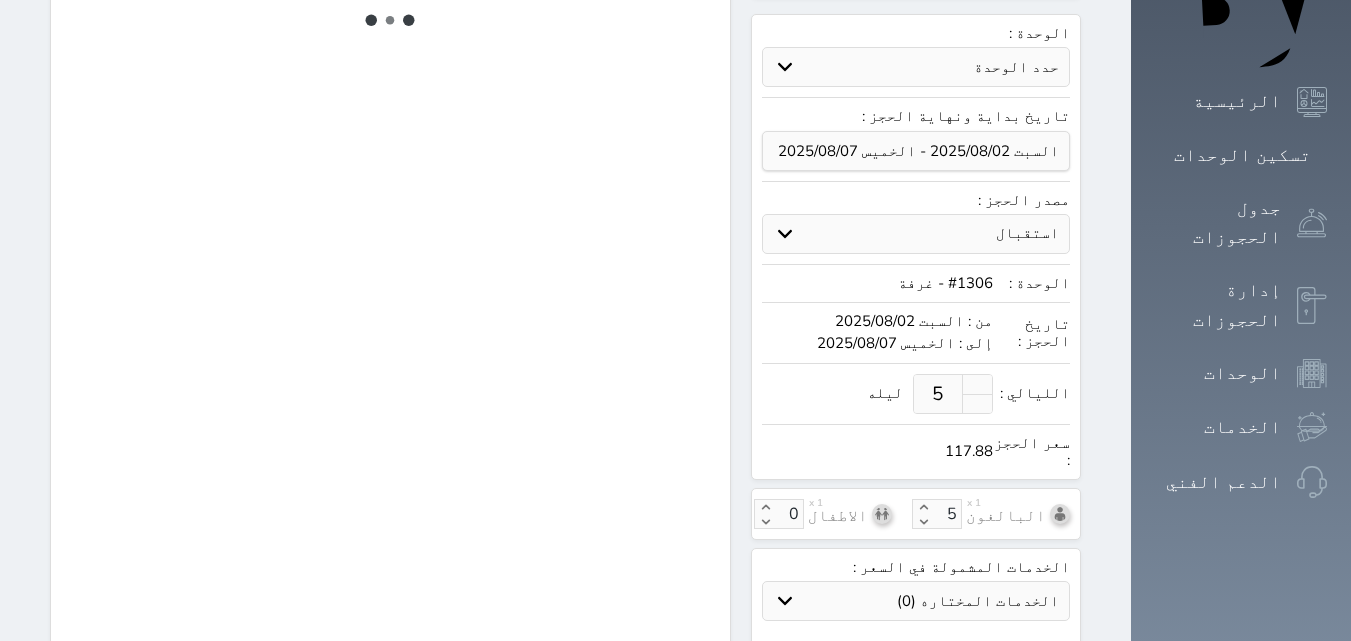 select on "304" 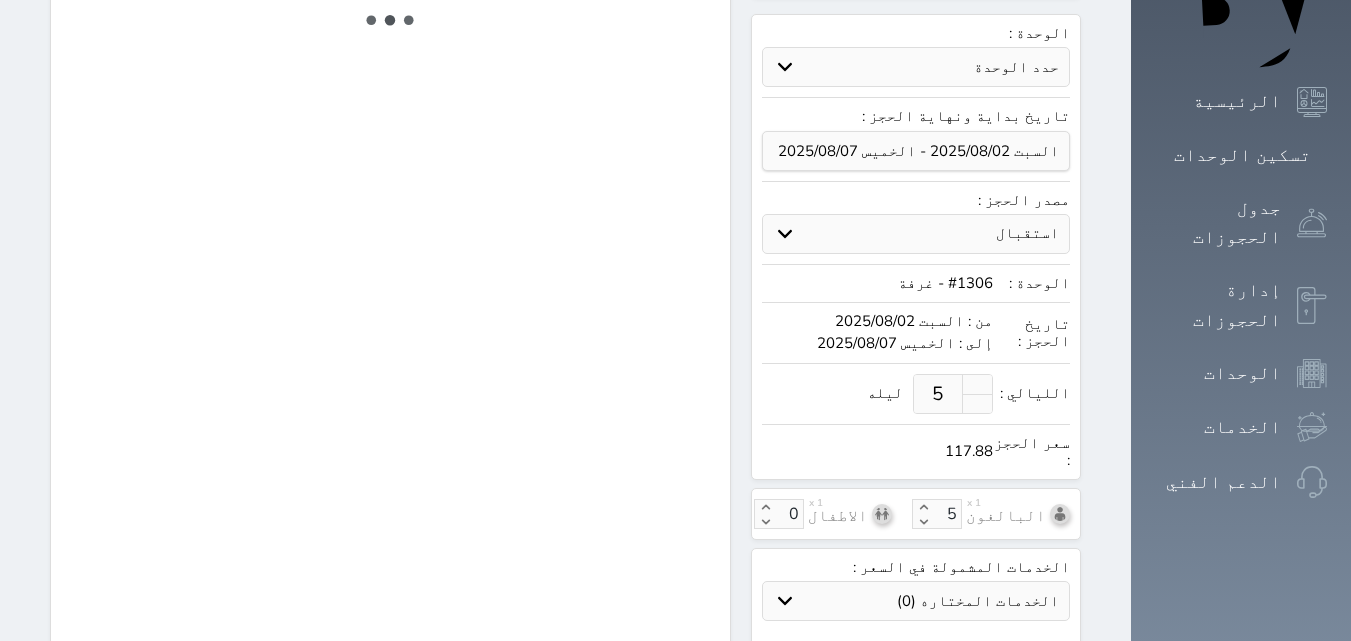 select on "5" 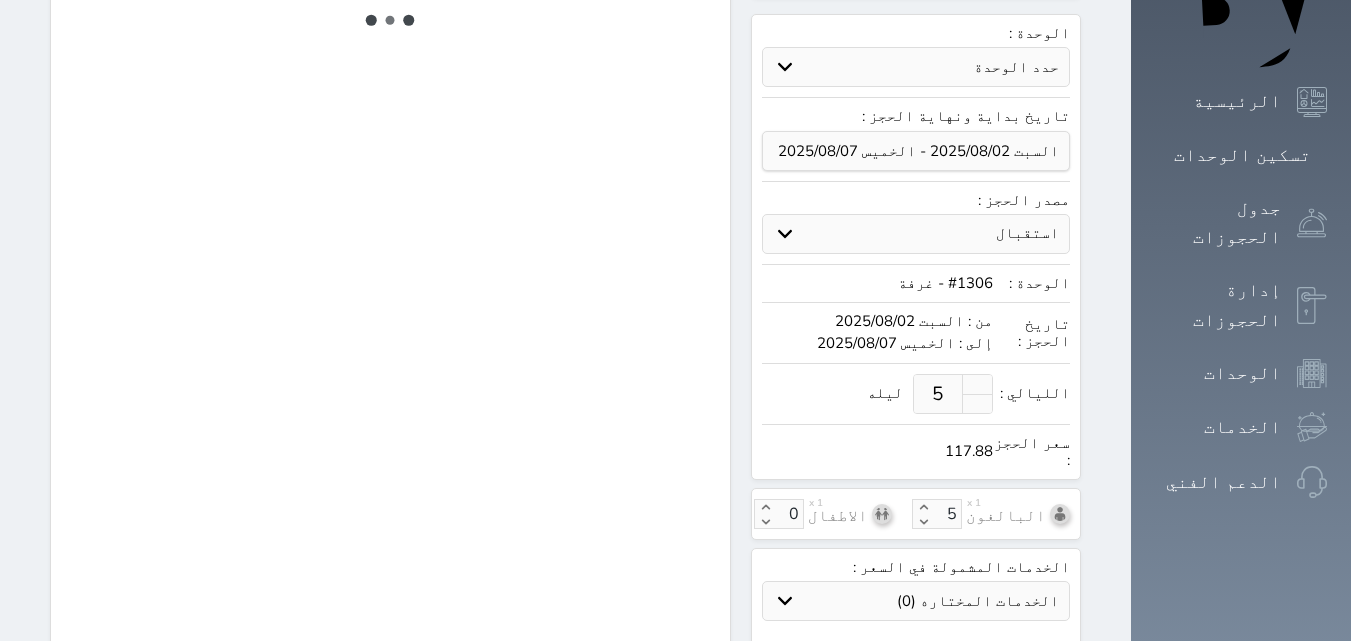 select on "3" 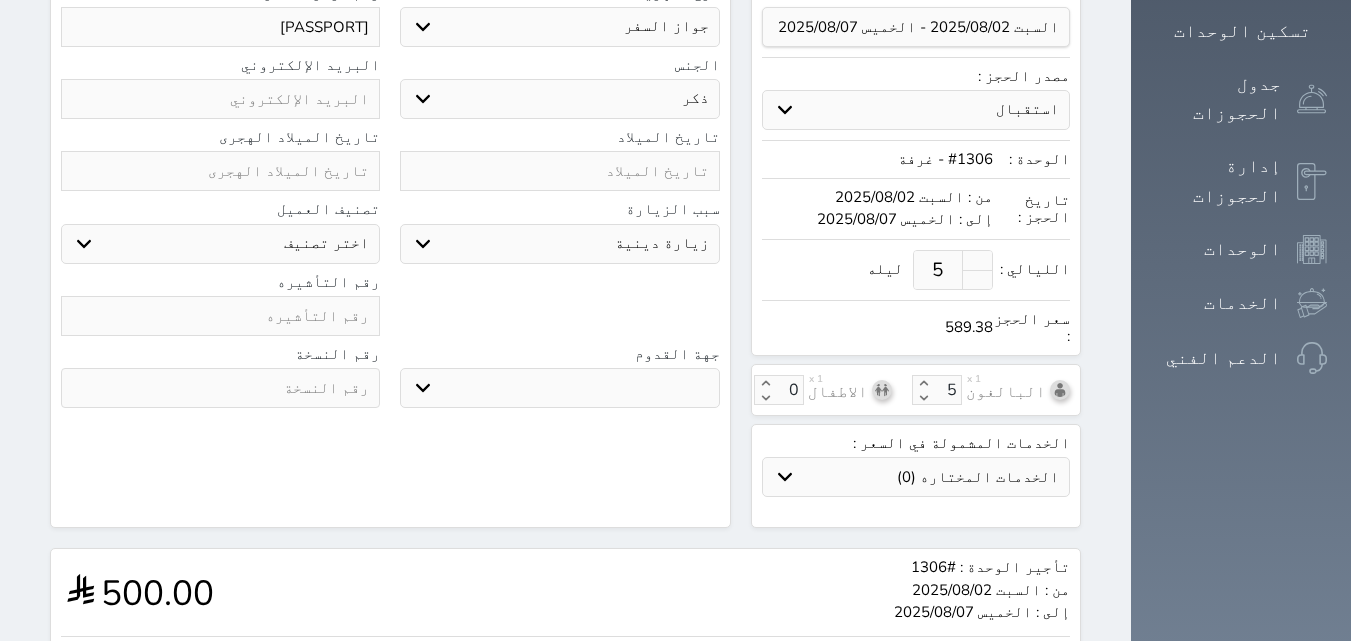 select 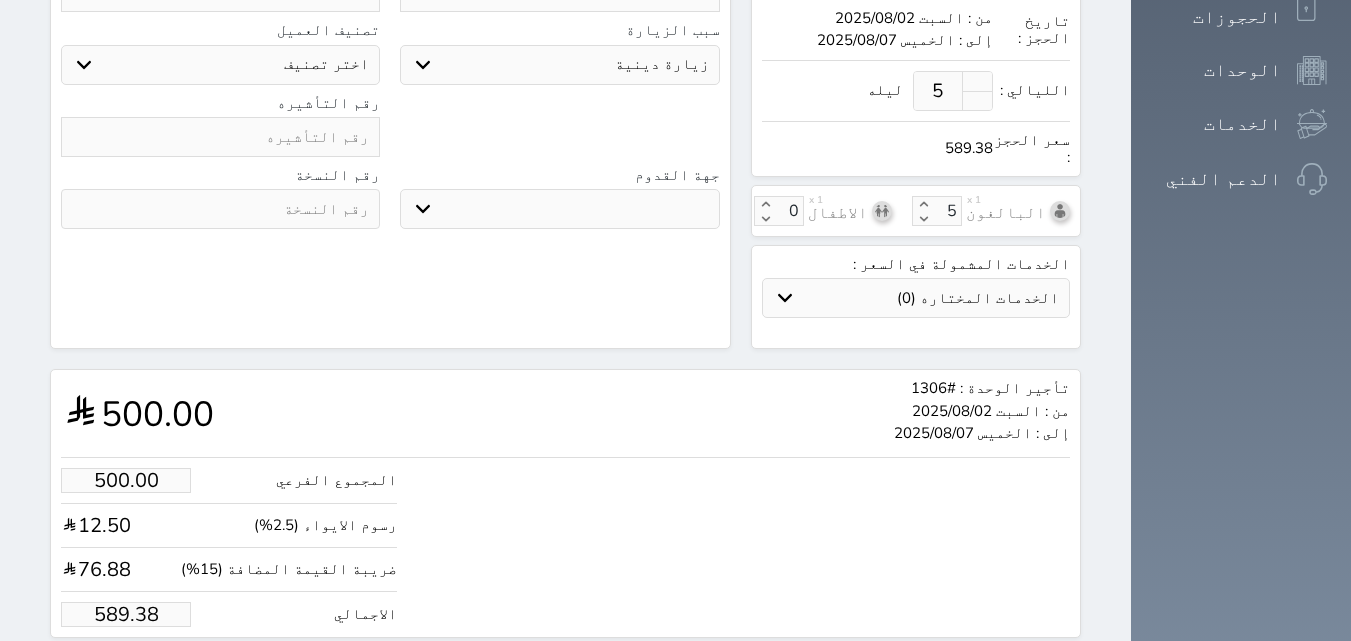 scroll, scrollTop: 592, scrollLeft: 0, axis: vertical 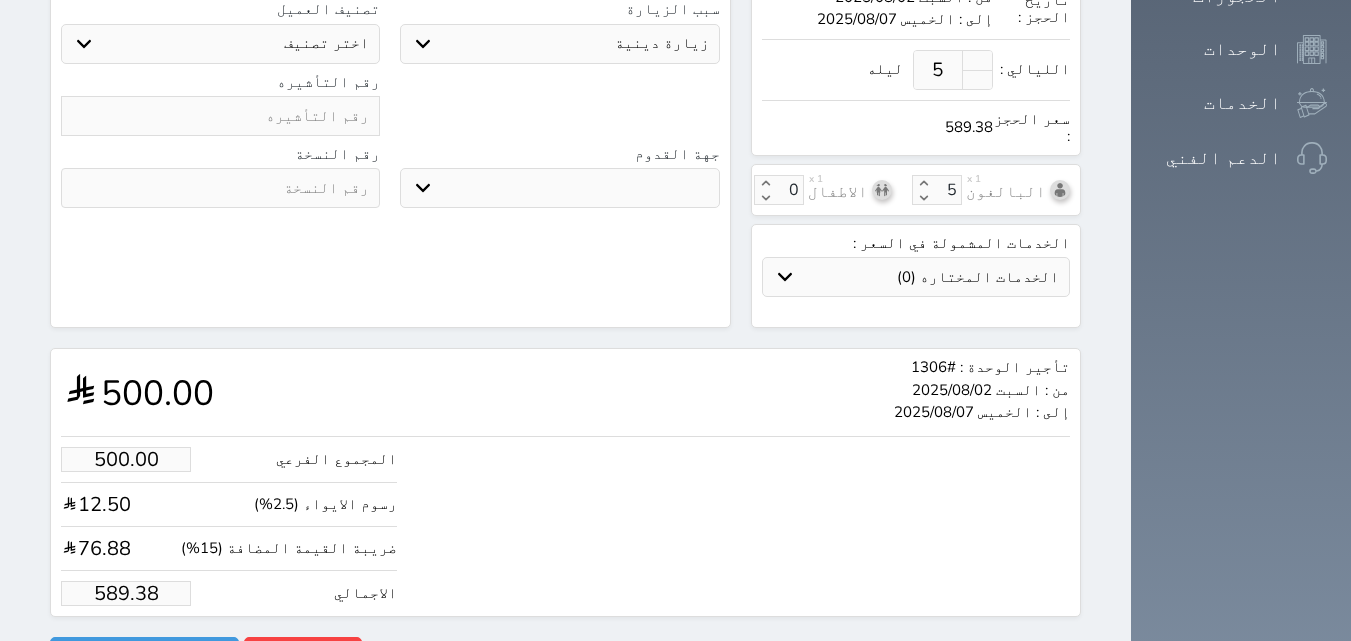 type on "1" 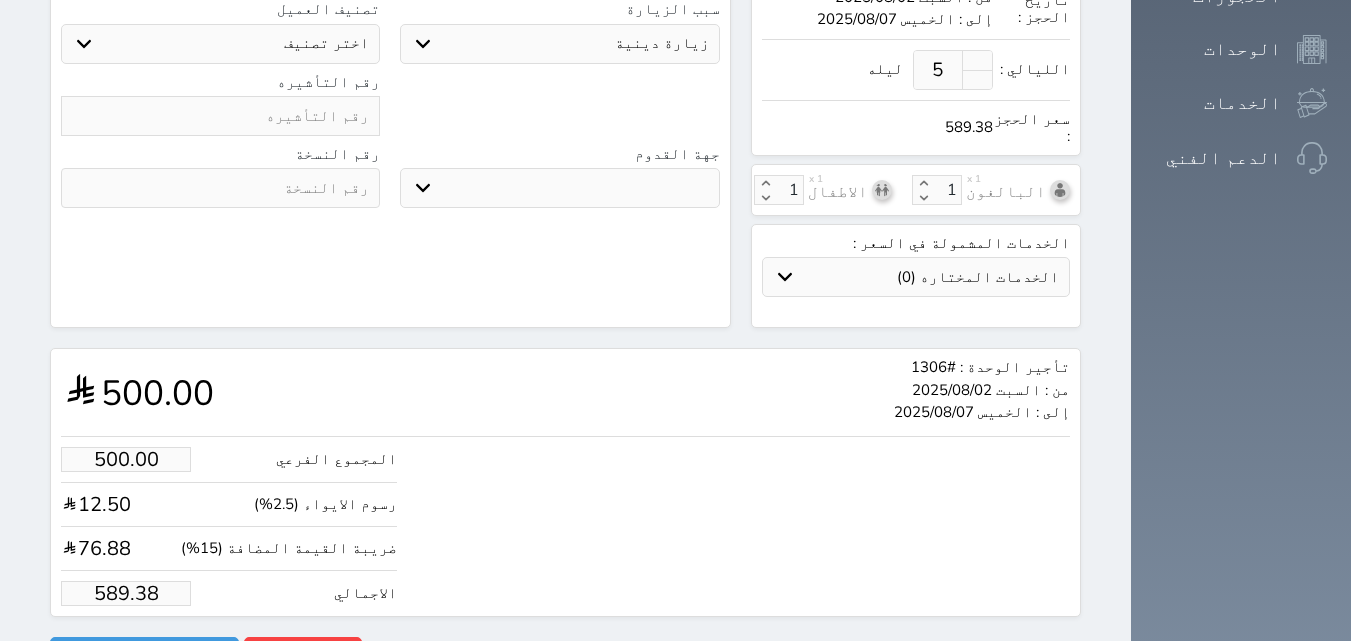 select 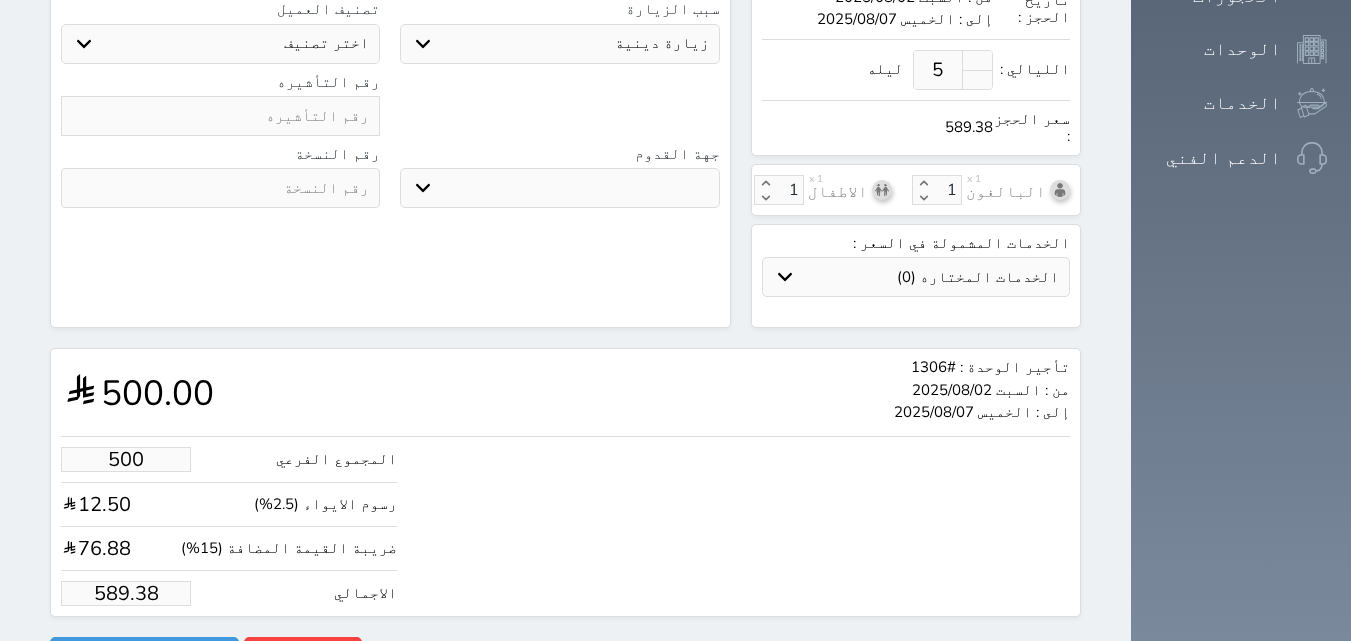 click on "500" at bounding box center (126, 459) 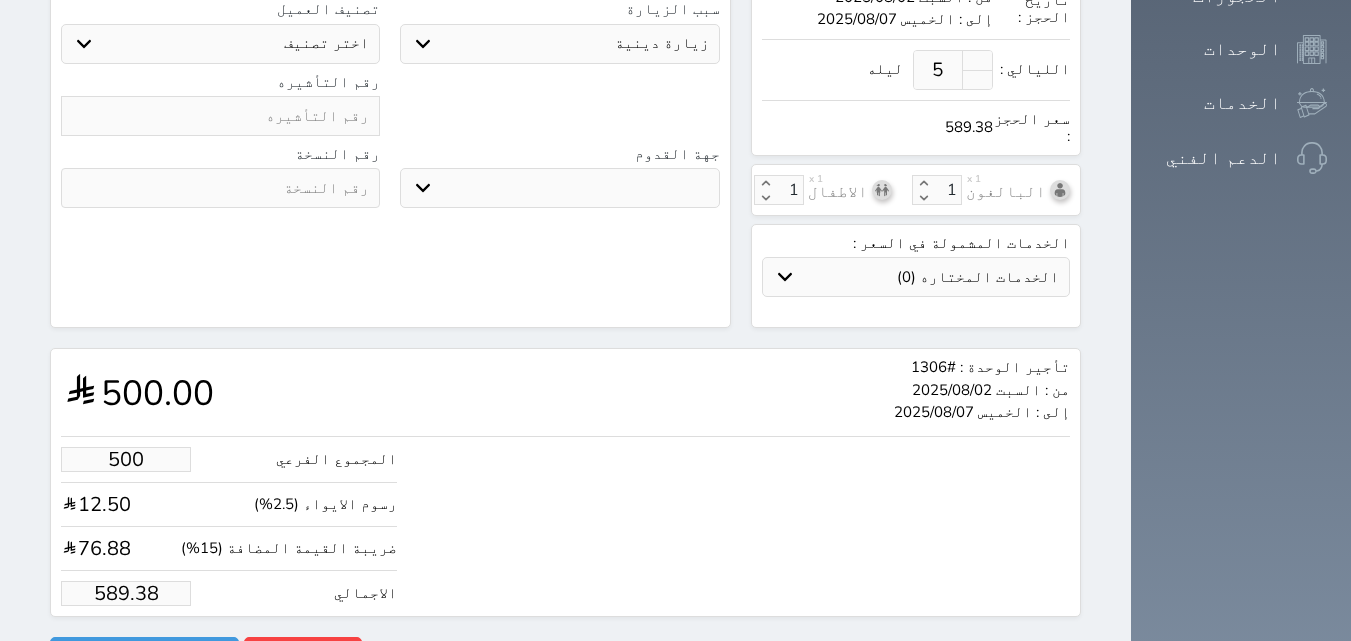 type on "2" 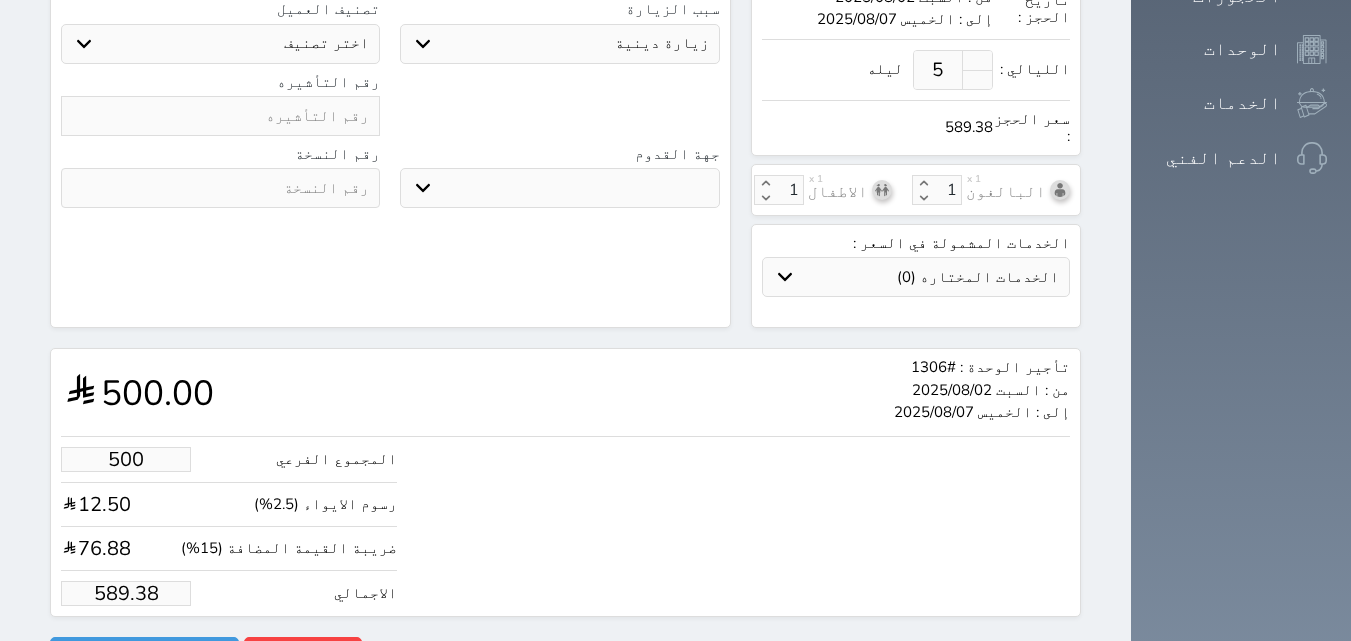 type on "2.36" 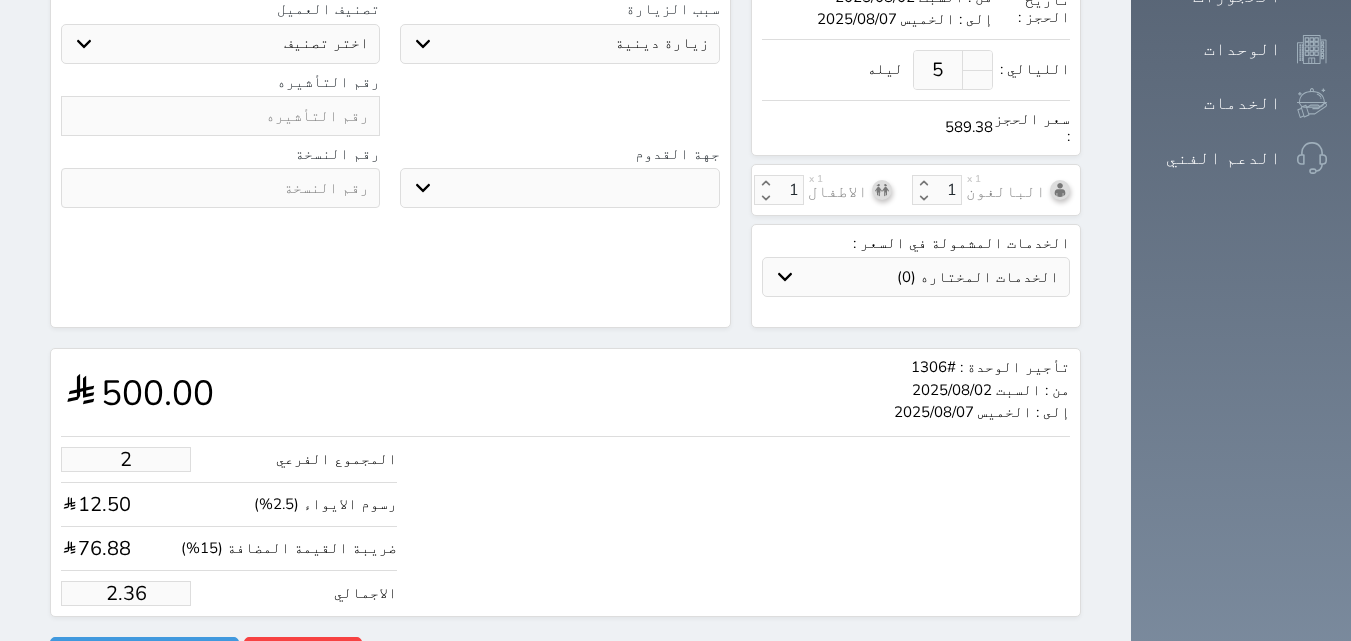 type on "20" 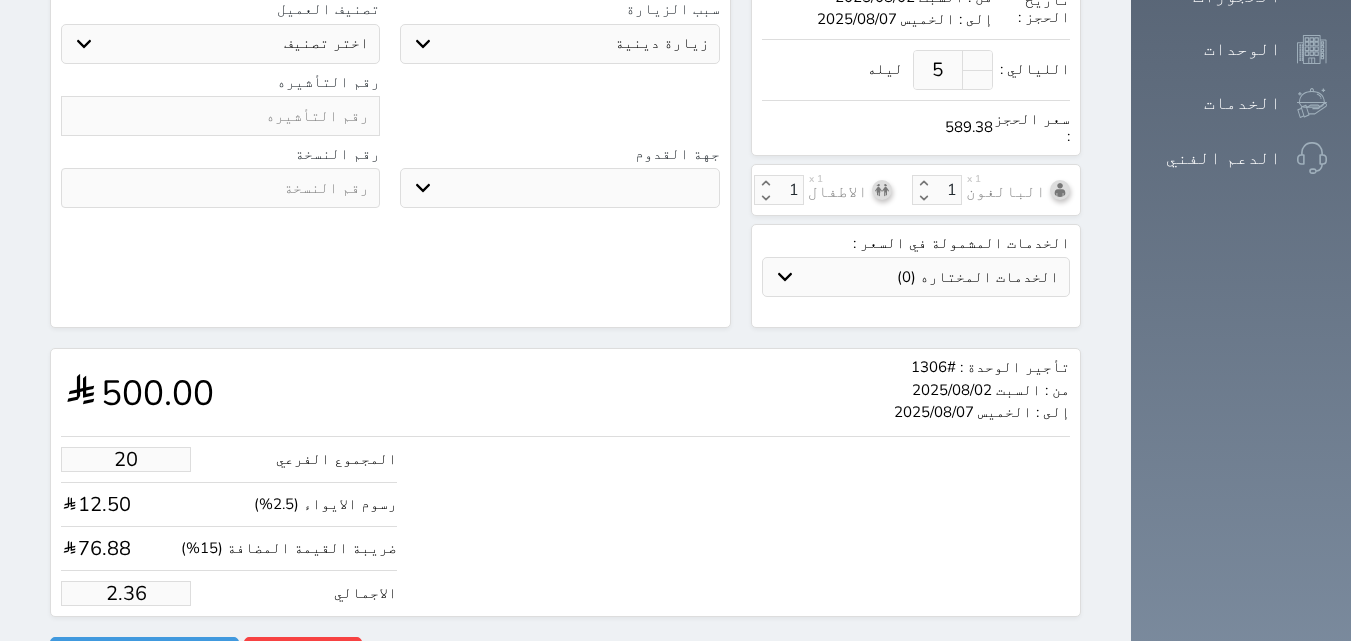 type on "23.57" 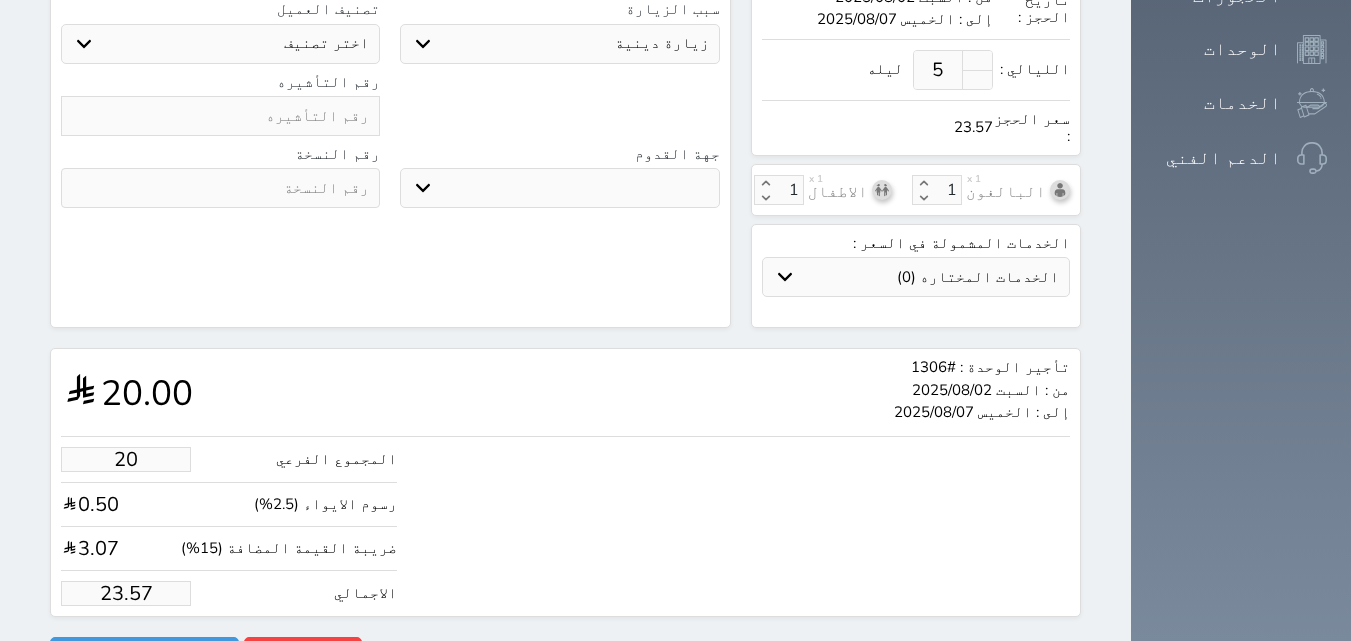 type on "200" 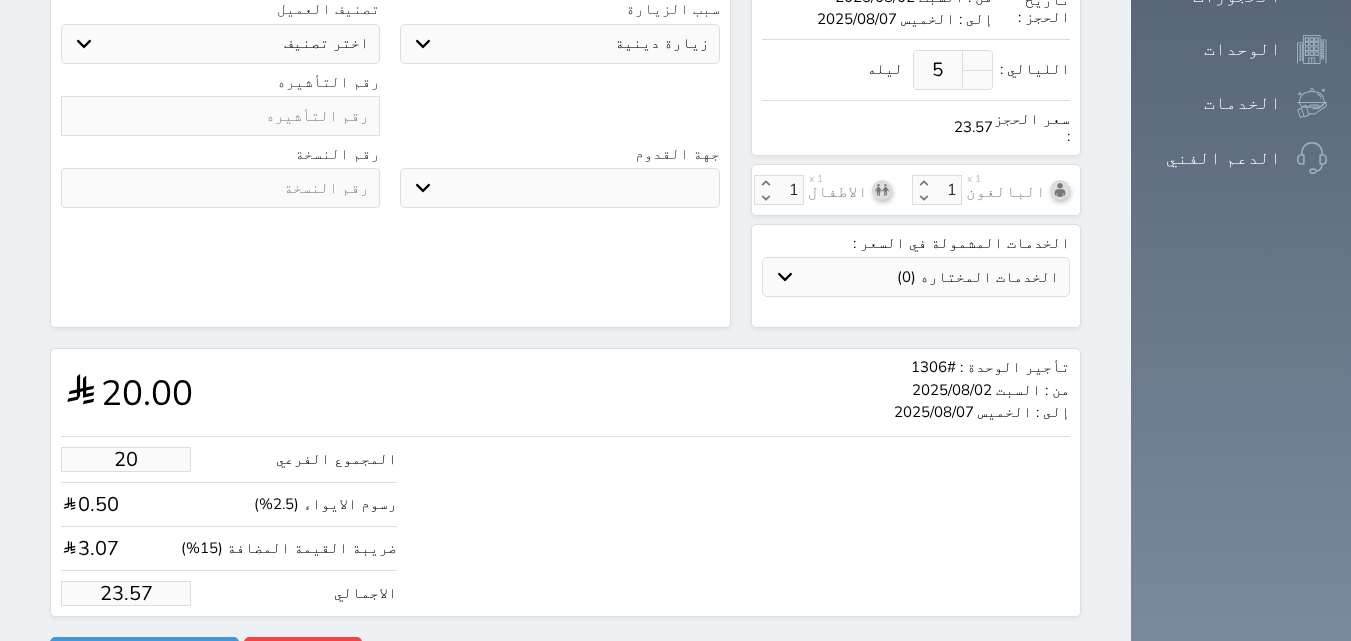 type on "235.75" 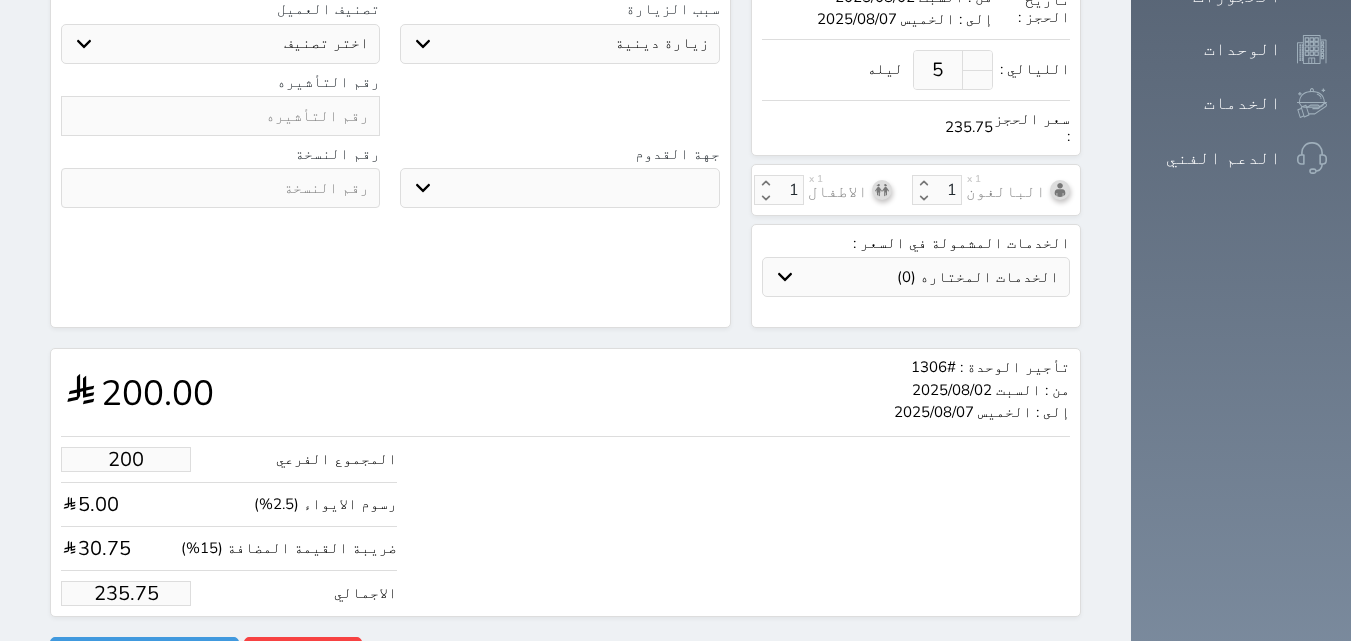 type on "200.00" 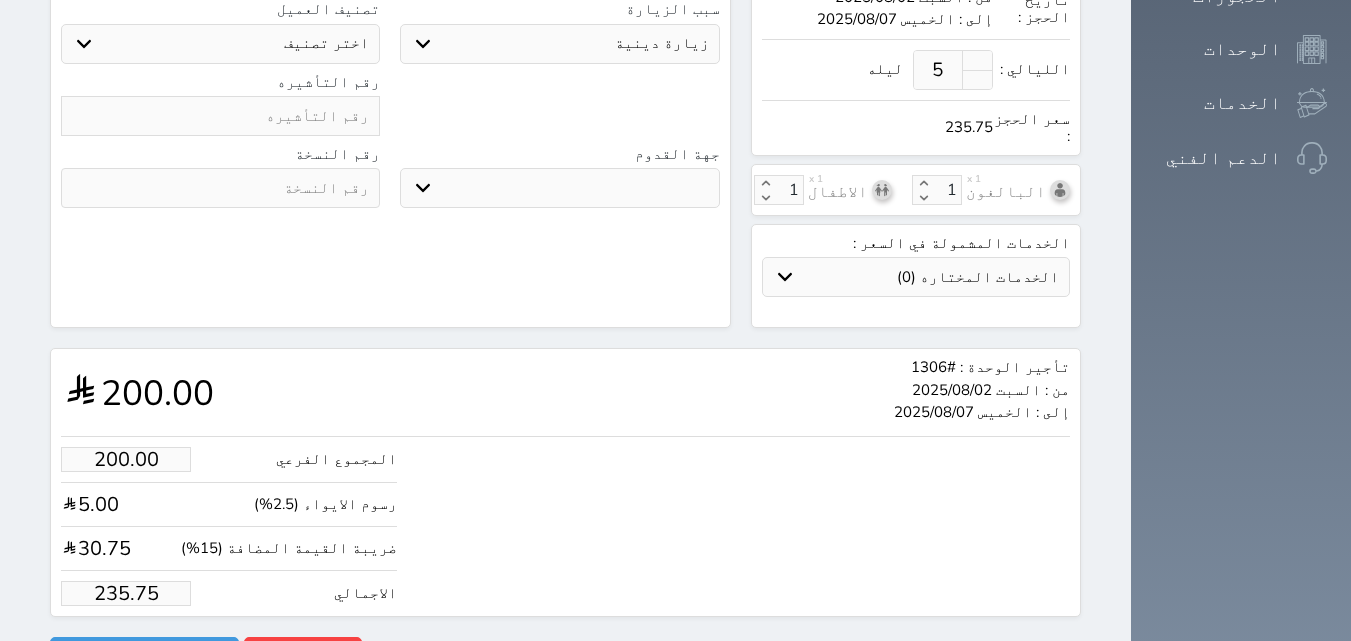 click on "تأجير الوحدة : #1306   من : السبت 2025/08/02   إلى : الخميس 2025/08/07    200.00" at bounding box center [565, 392] 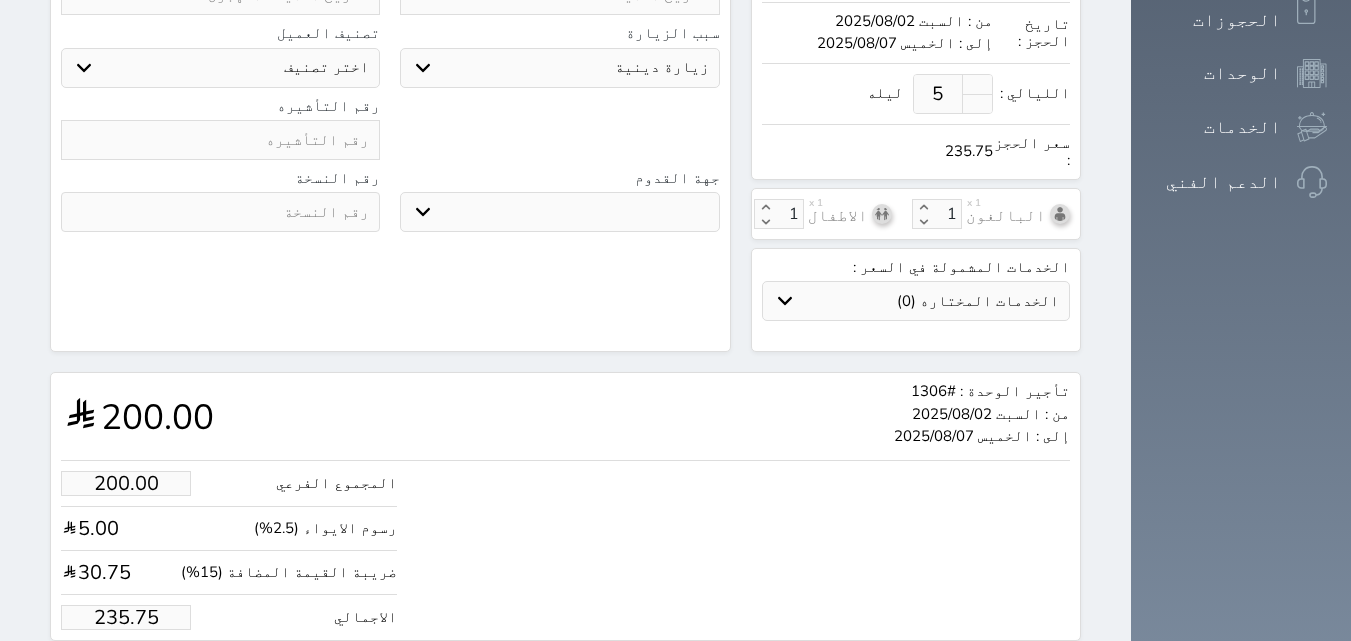 scroll, scrollTop: 592, scrollLeft: 0, axis: vertical 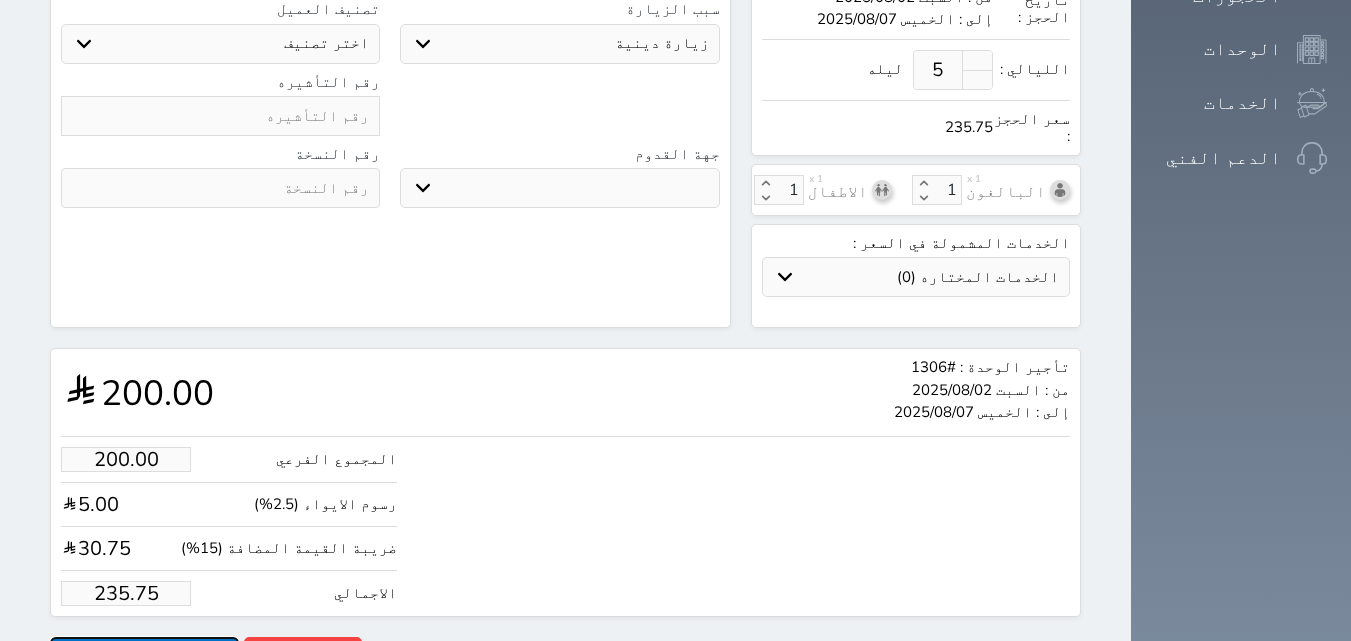 click on "حجز" at bounding box center [144, 654] 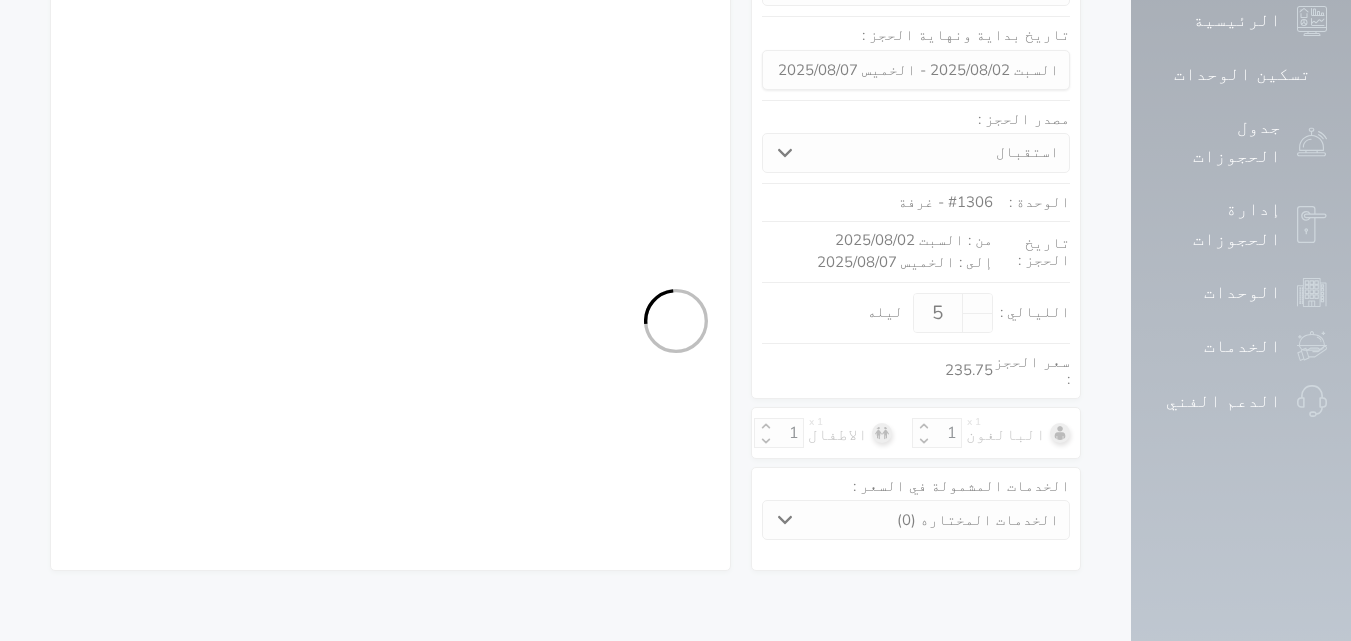 scroll, scrollTop: 268, scrollLeft: 0, axis: vertical 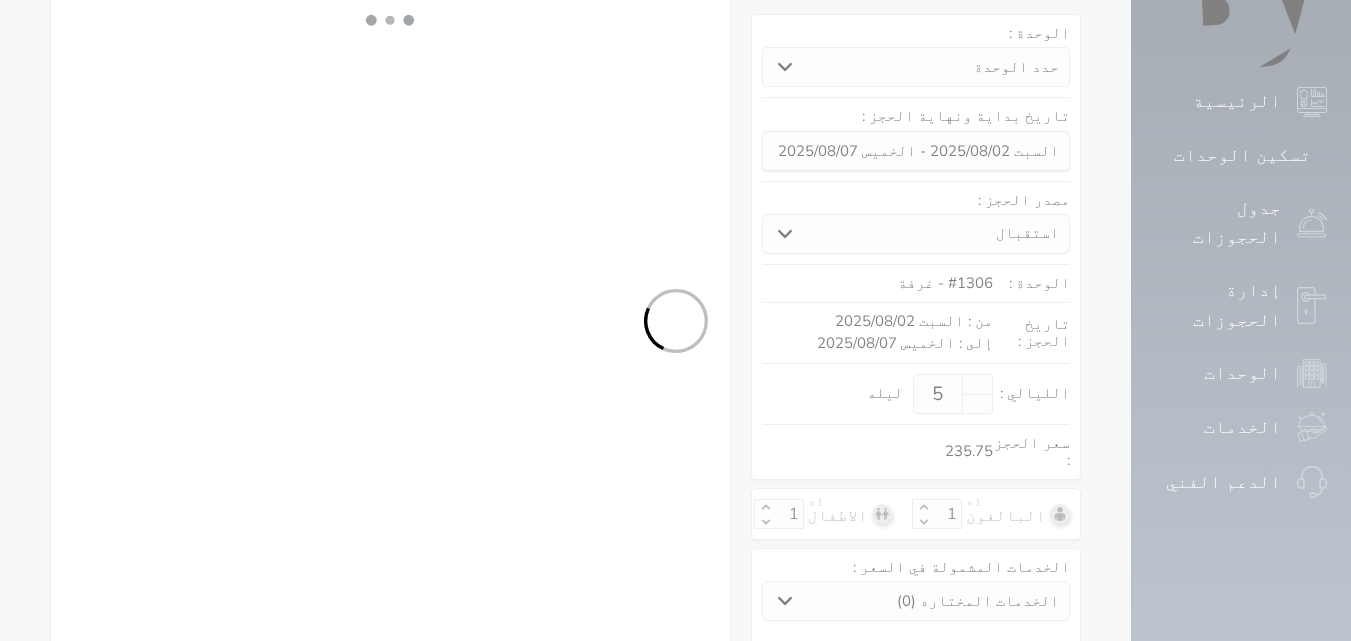 select on "3" 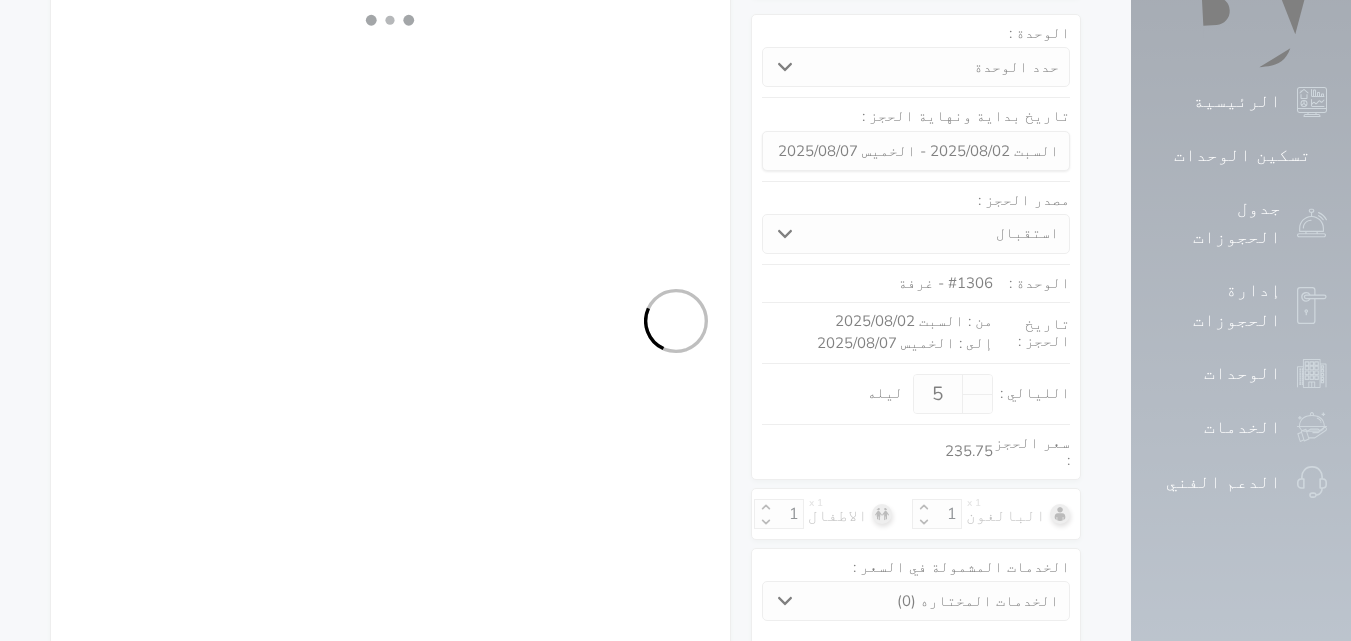 select on "304" 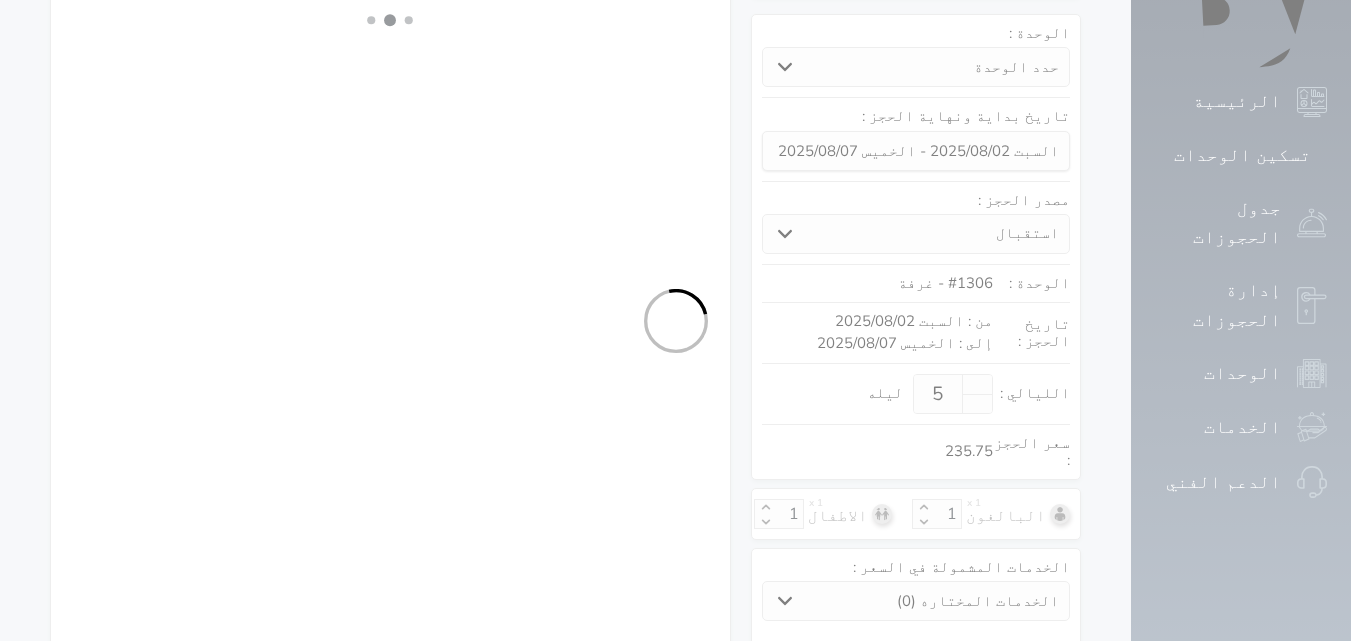 select on "5" 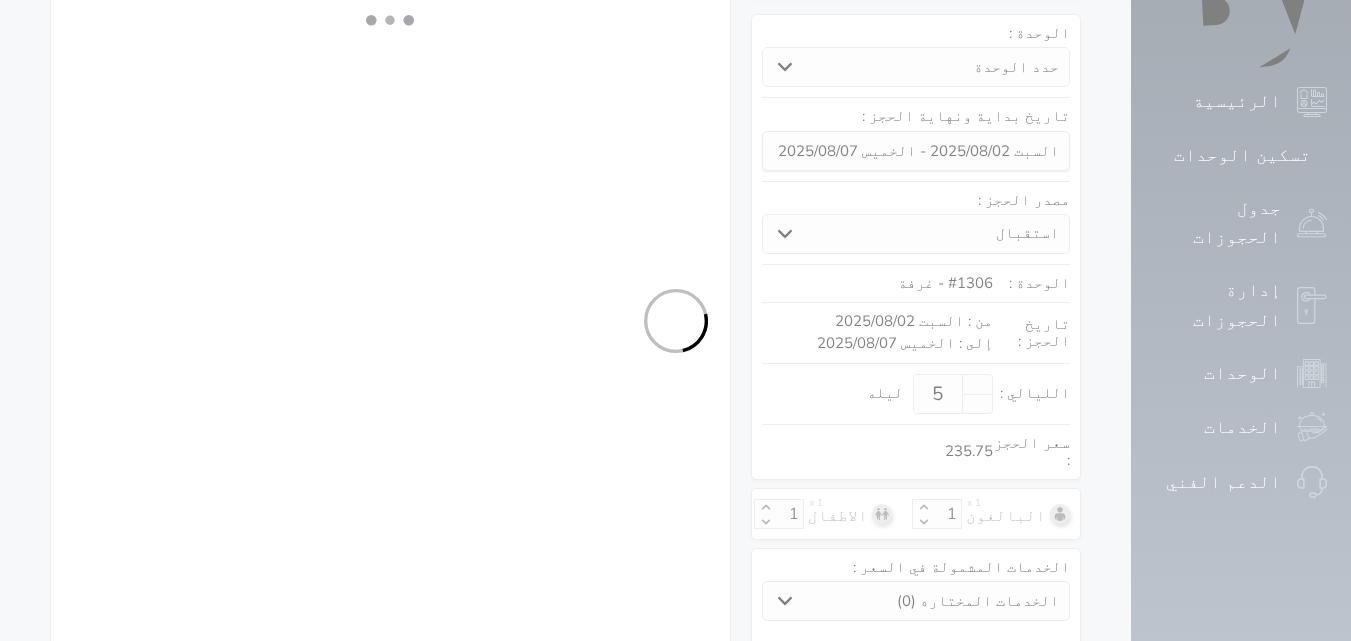 select on "3" 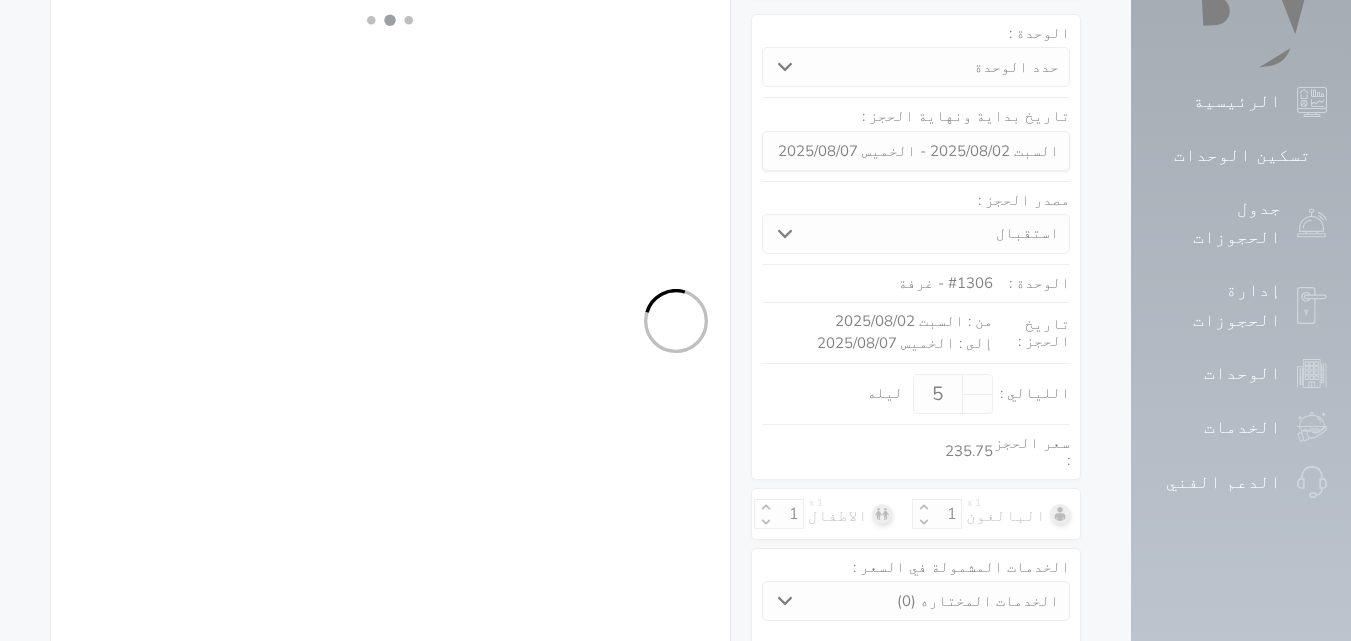 select 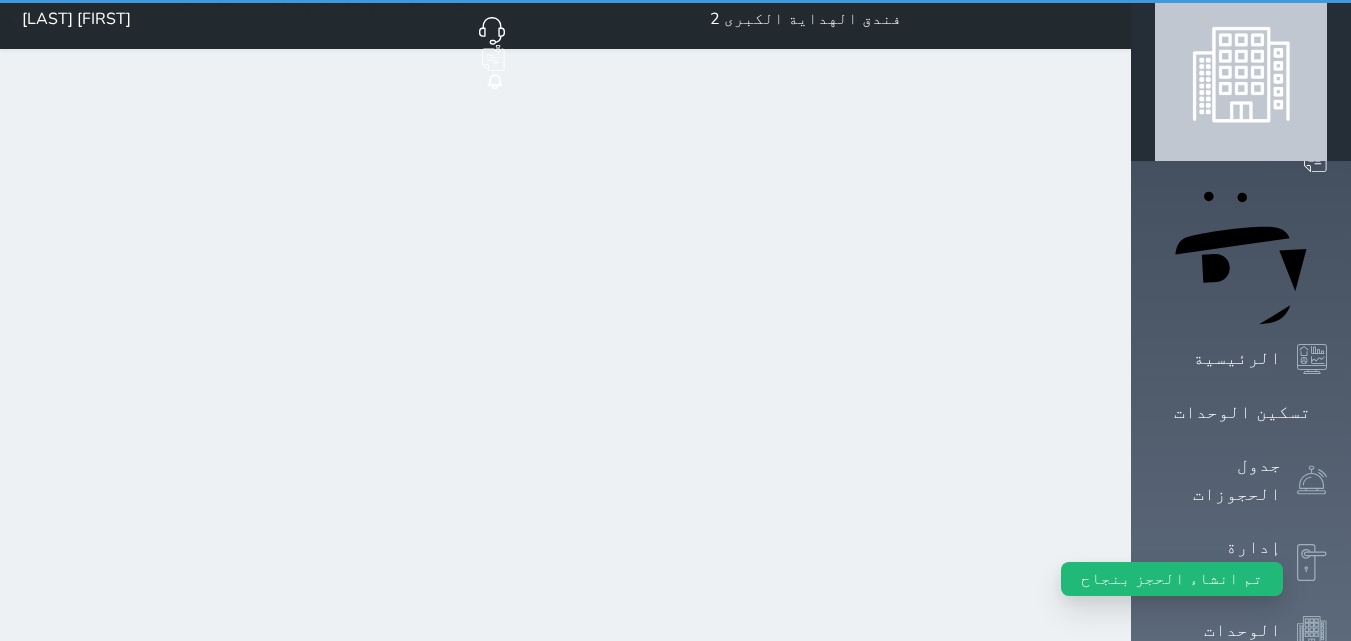 scroll, scrollTop: 0, scrollLeft: 0, axis: both 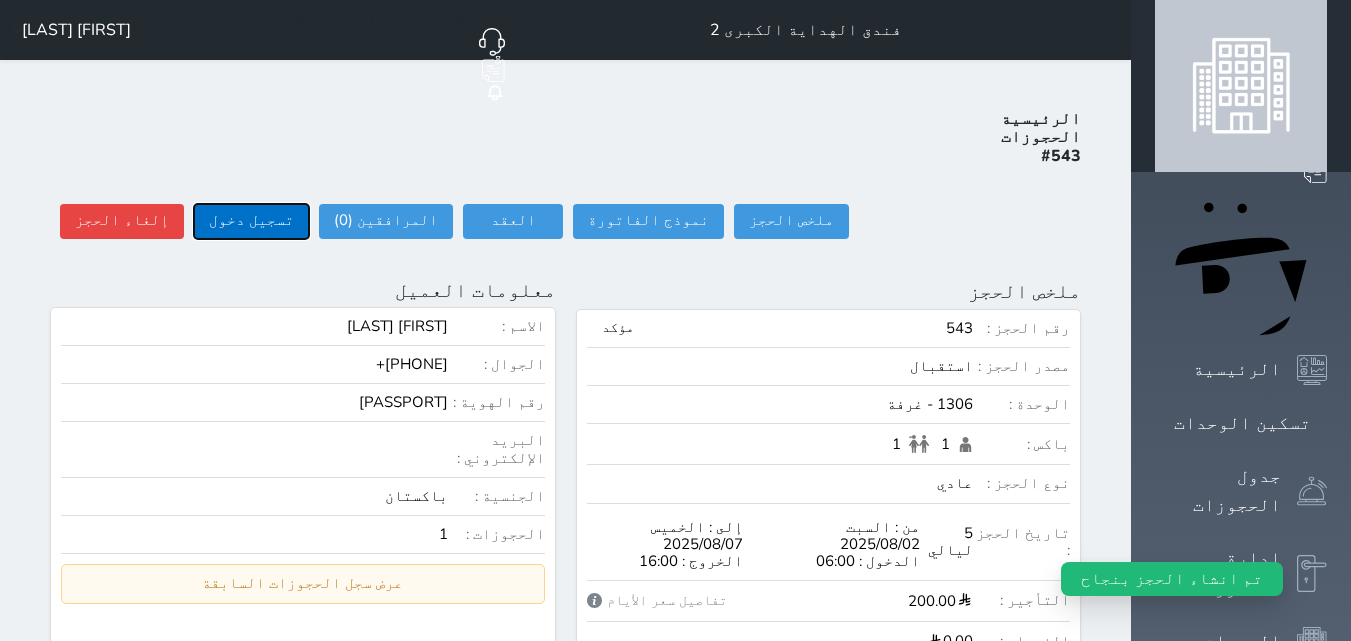 click on "تسجيل دخول" at bounding box center [251, 221] 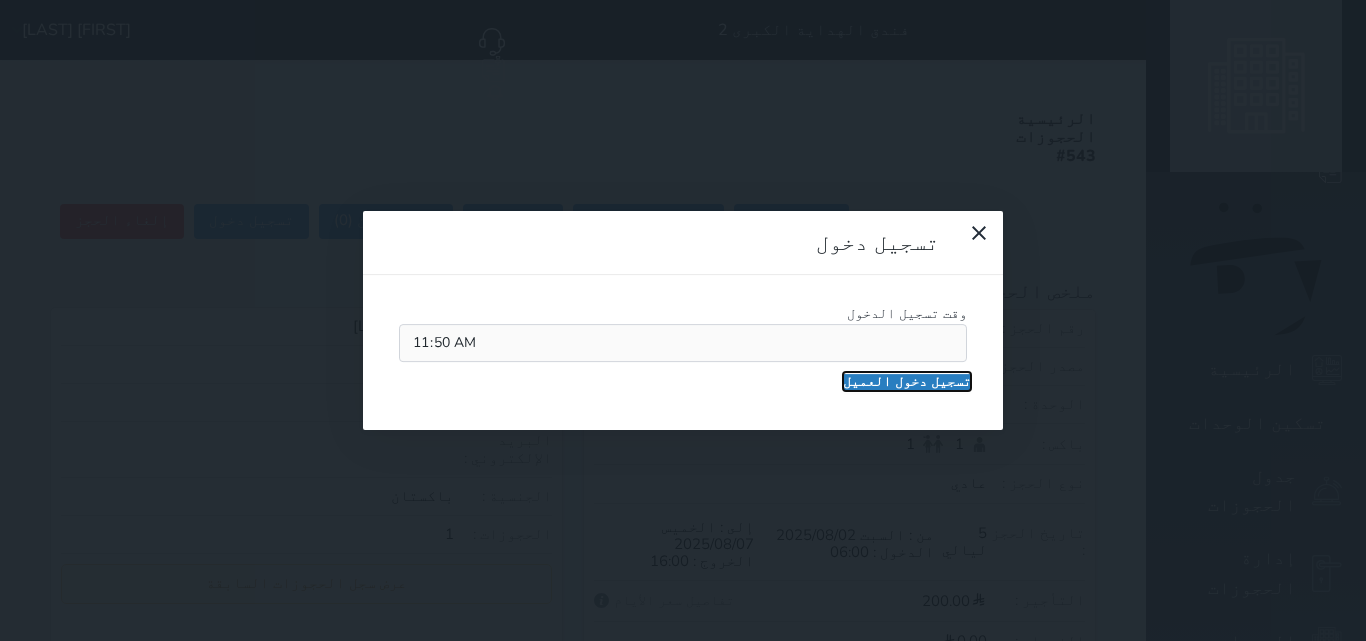 click on "تسجيل دخول العميل" at bounding box center [907, 382] 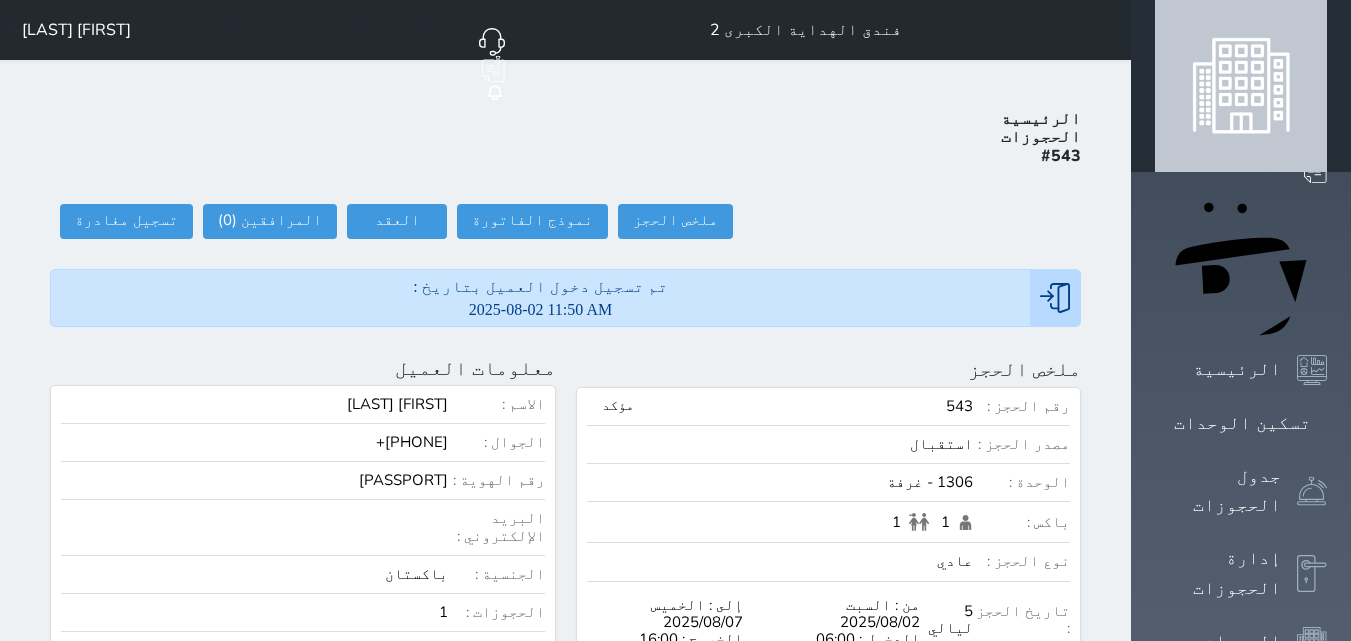 click on "حجز جديد" at bounding box center [336, -37] 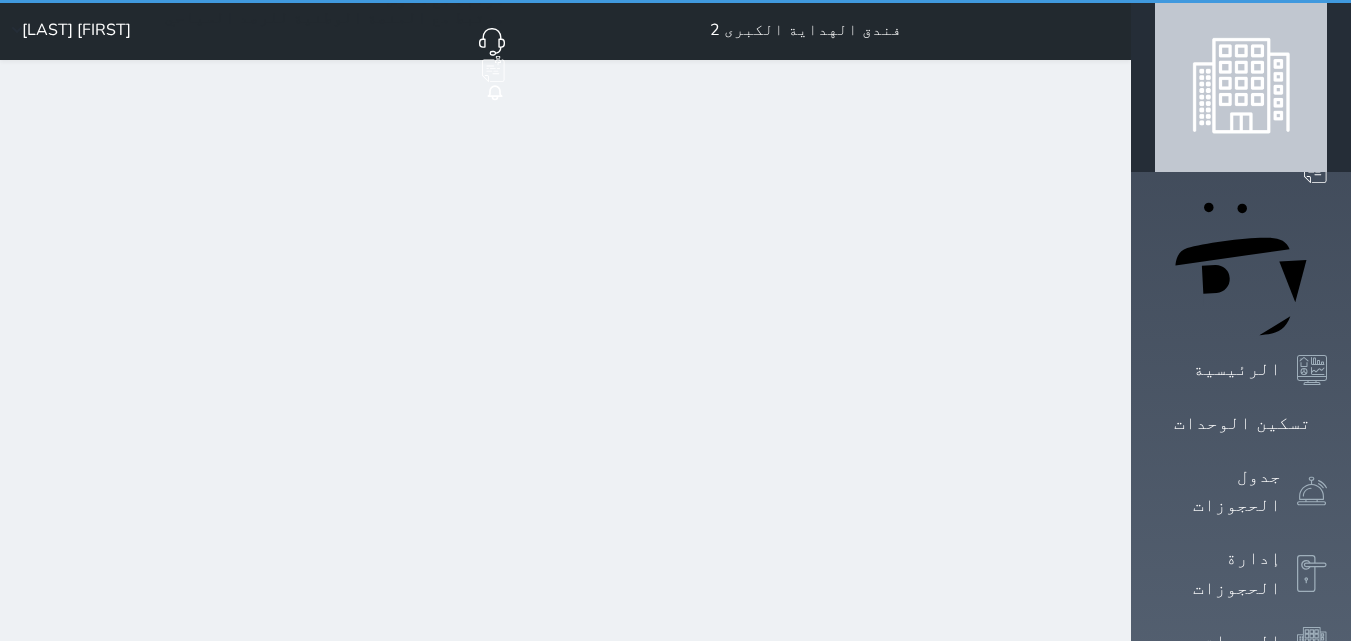 select on "1" 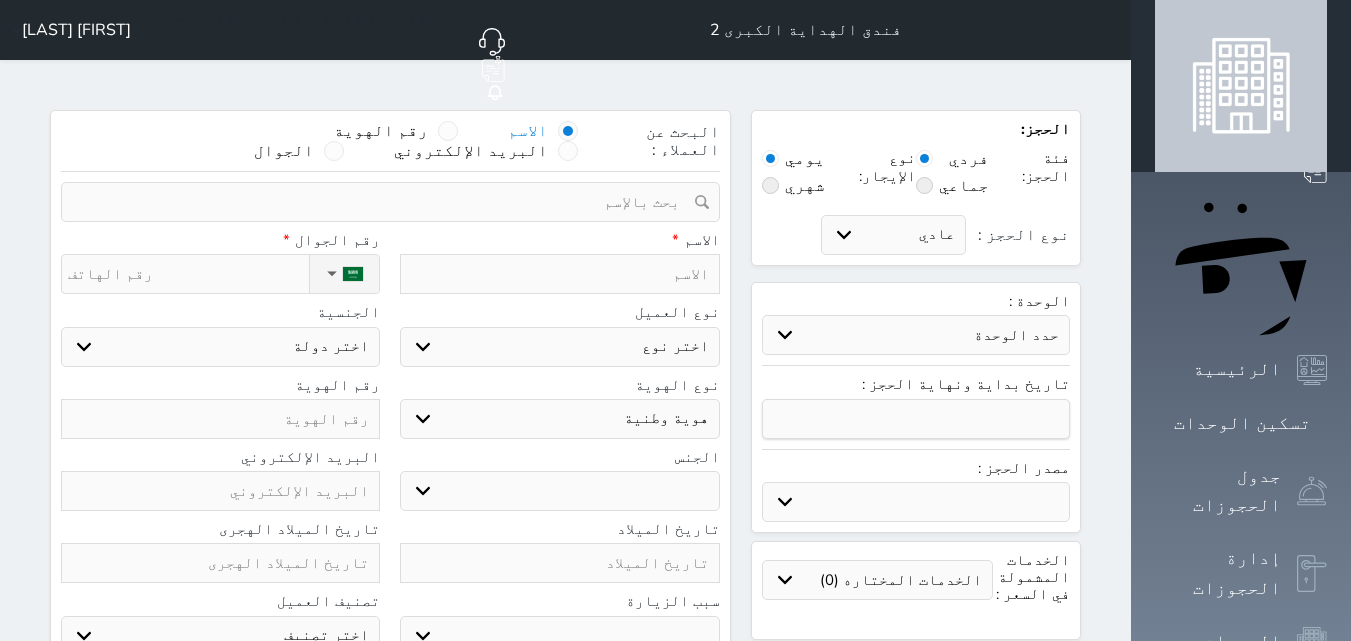 select 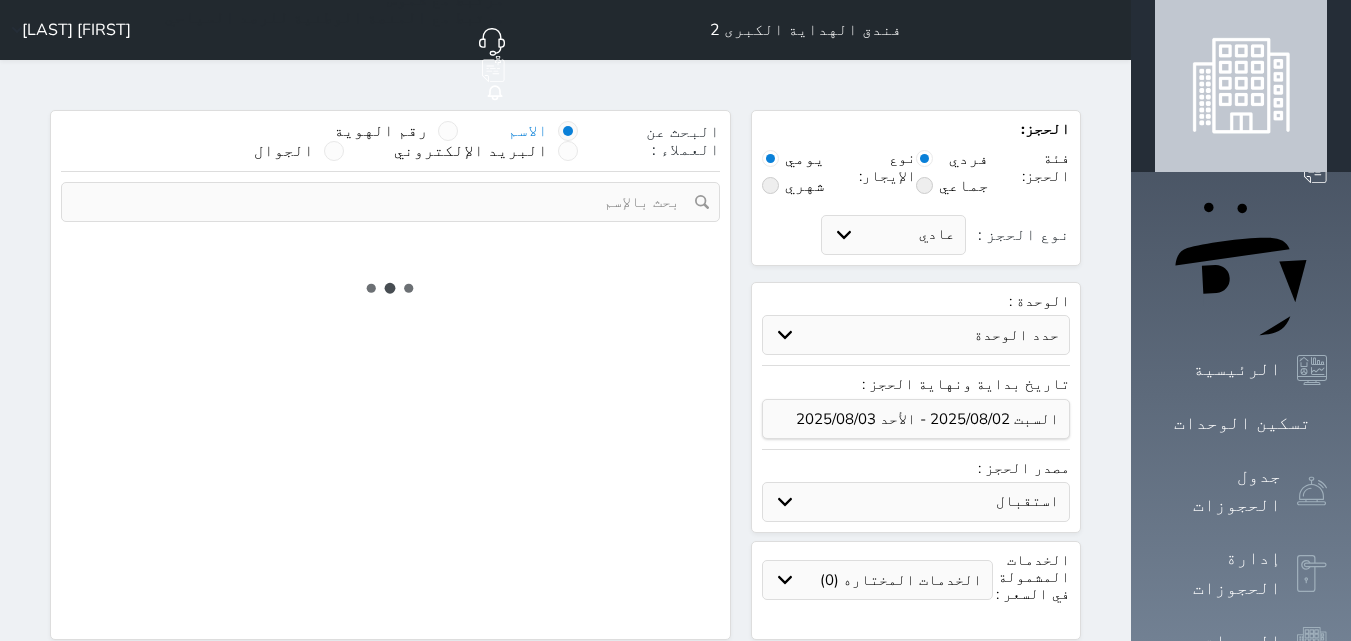 select 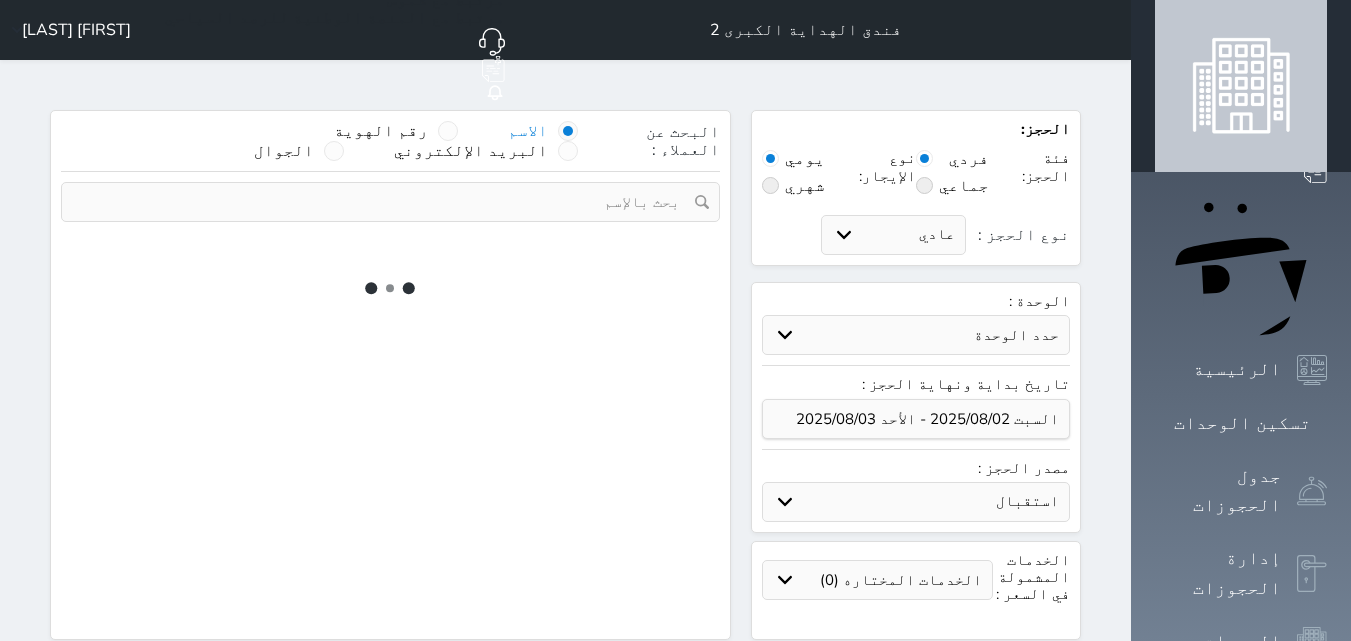 select on "1" 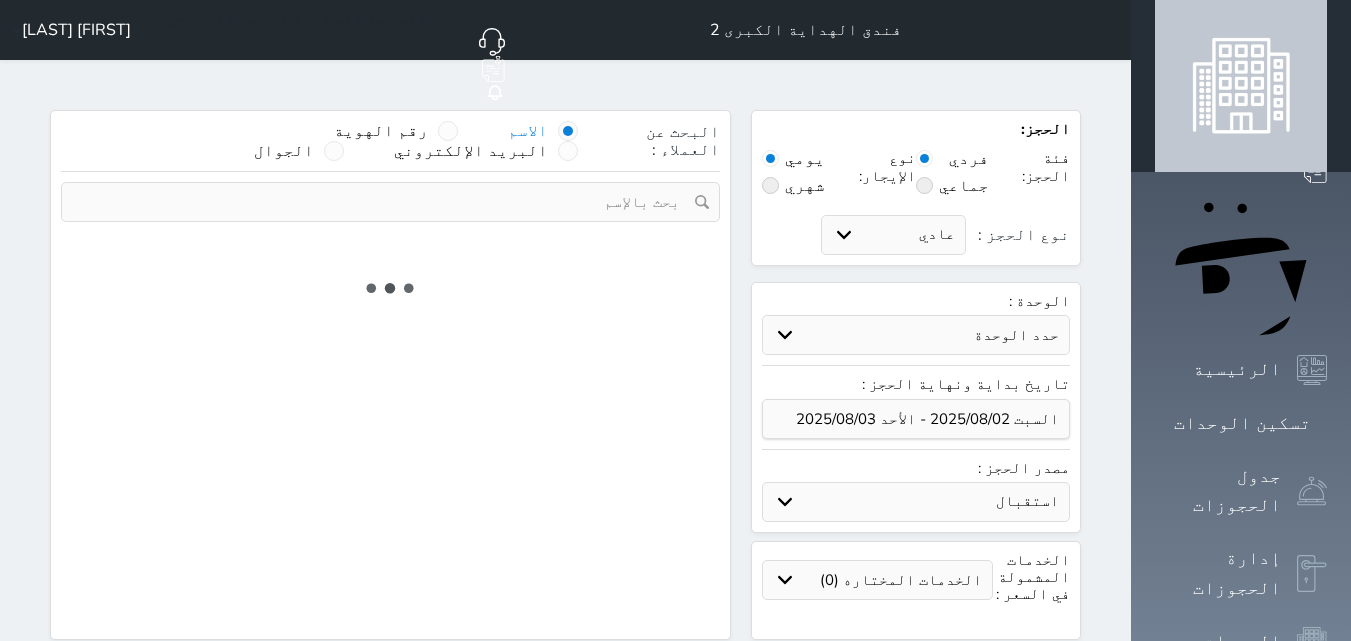 select on "113" 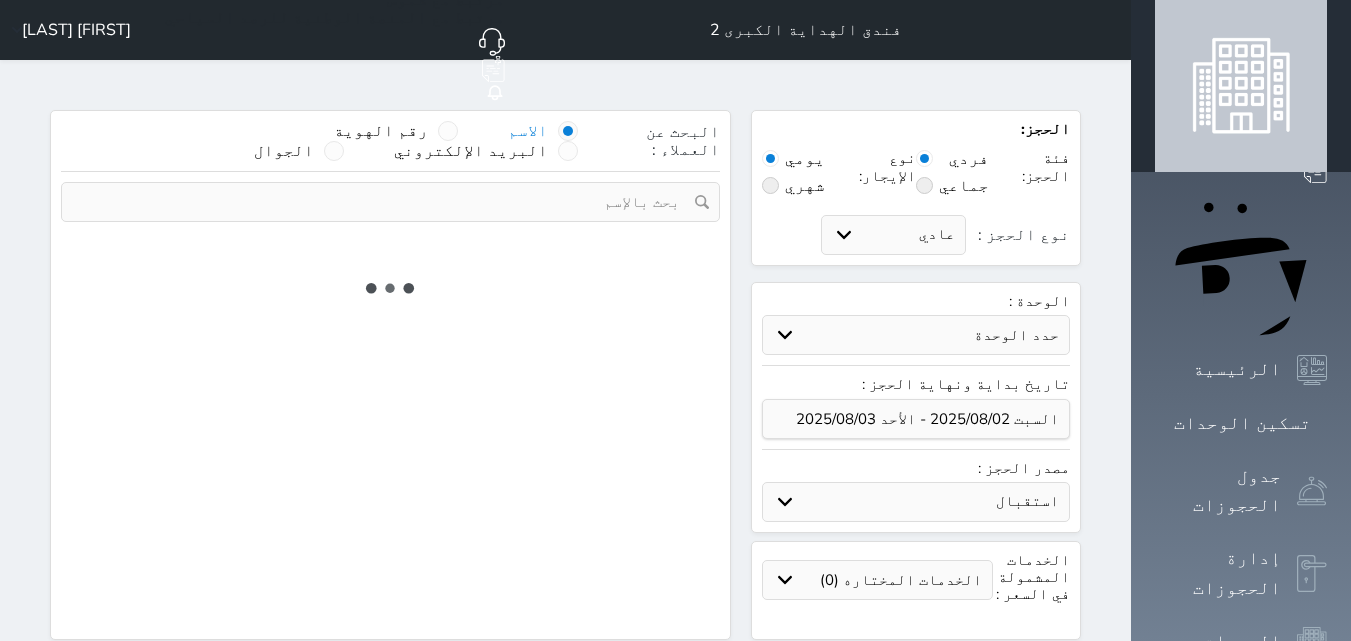 select on "1" 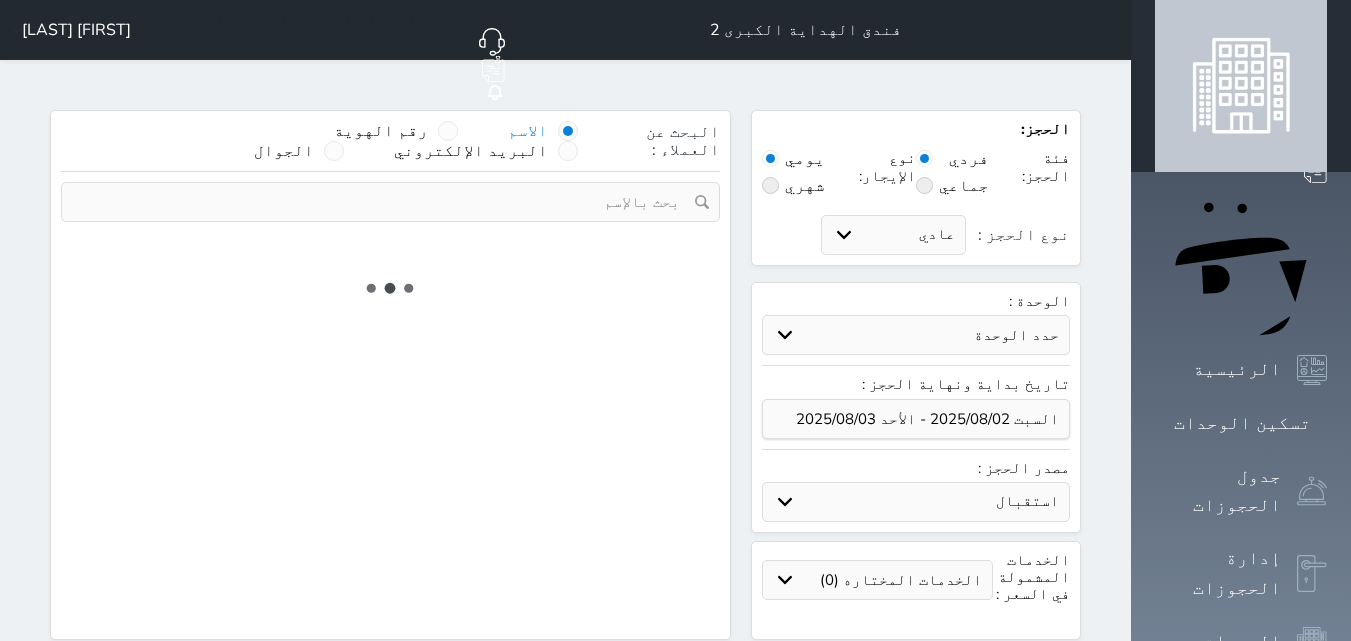 select 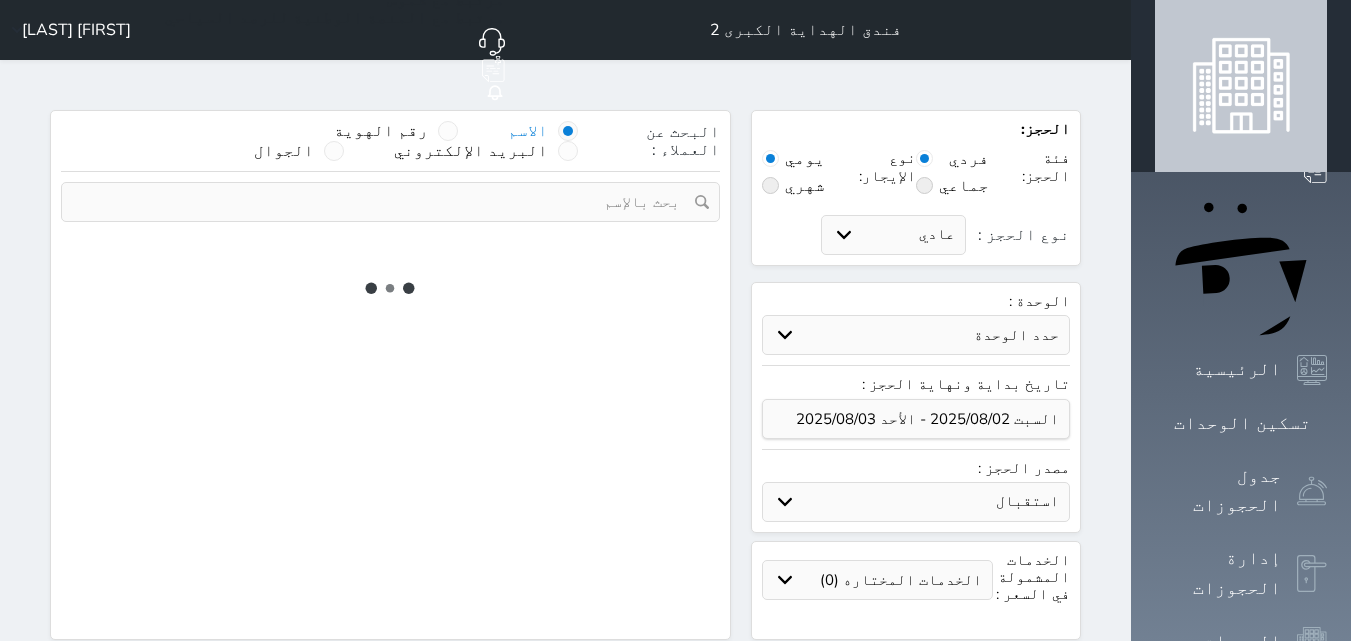 select on "7" 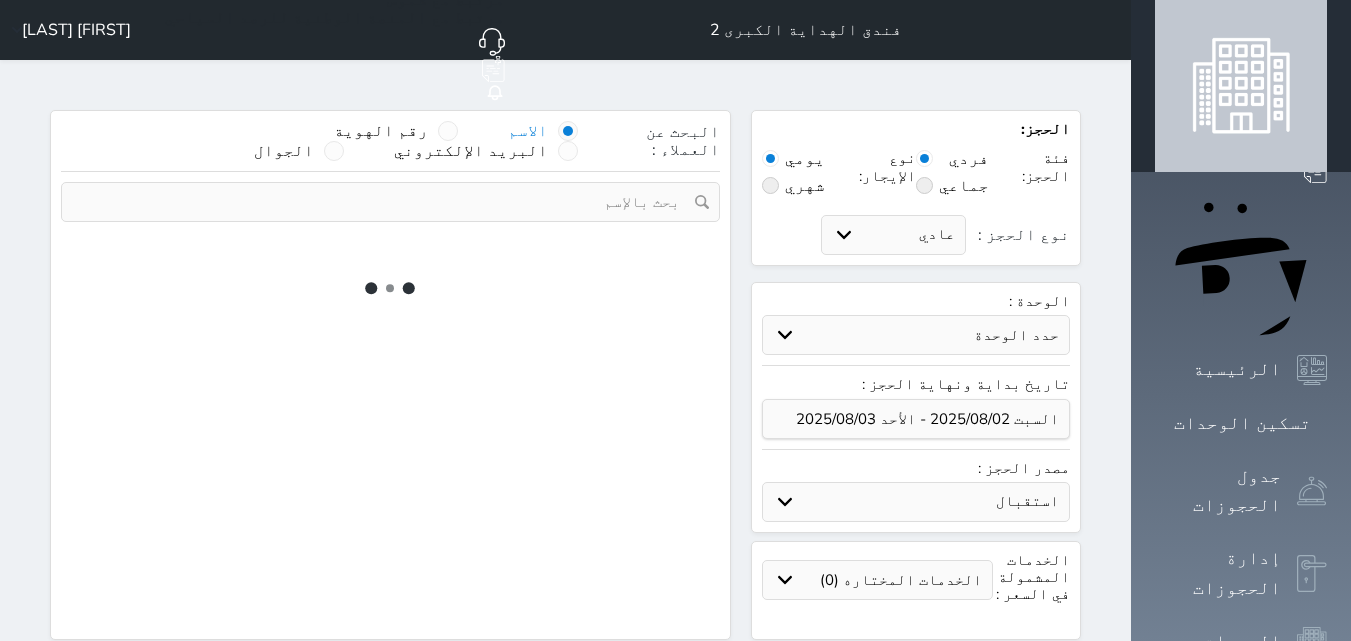 select 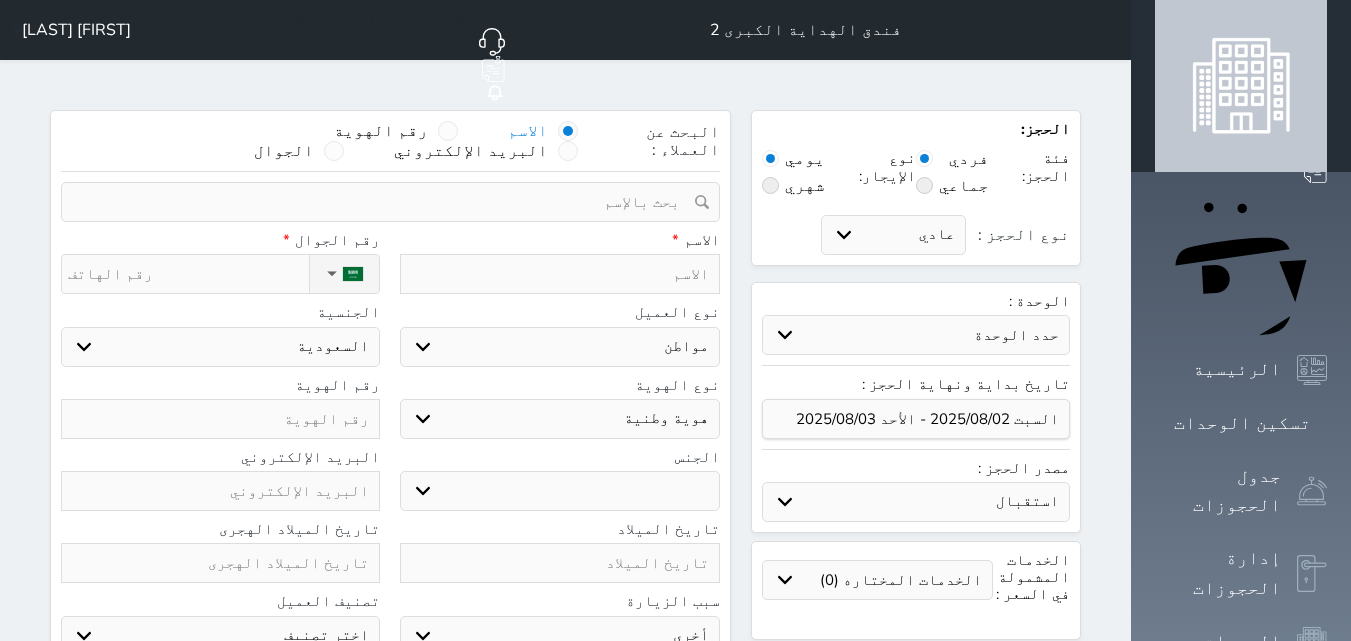 click at bounding box center [559, 274] 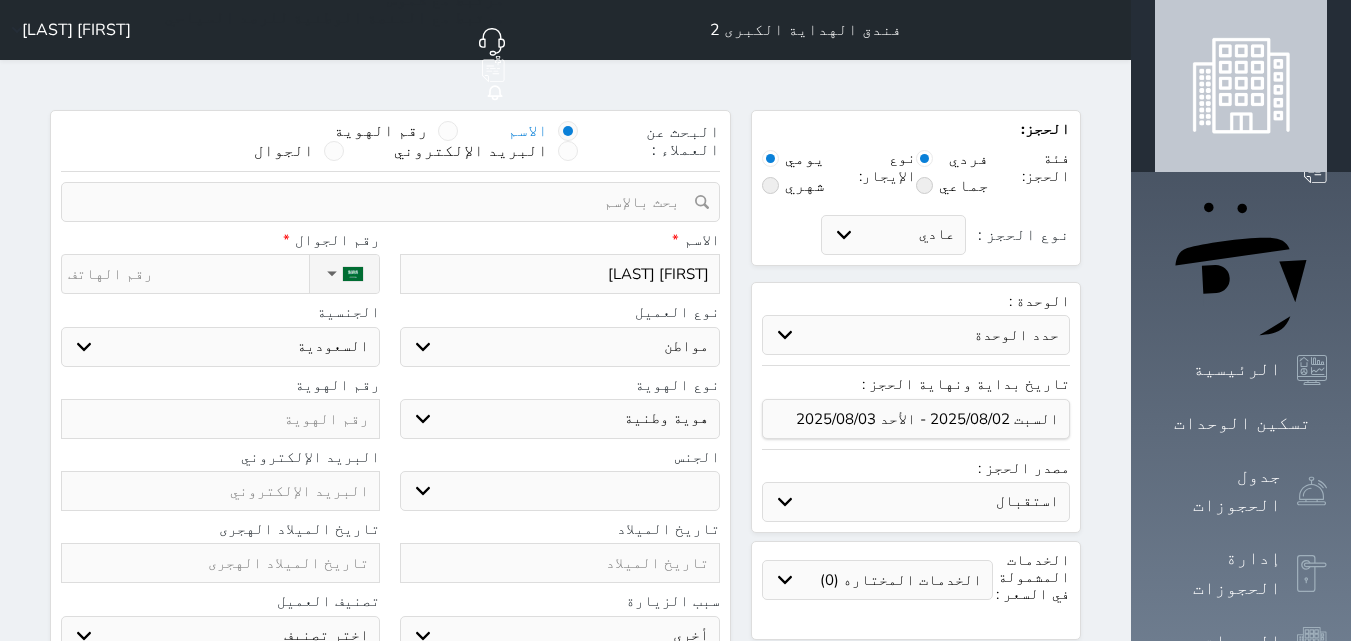 type on "ADNAN KHAN" 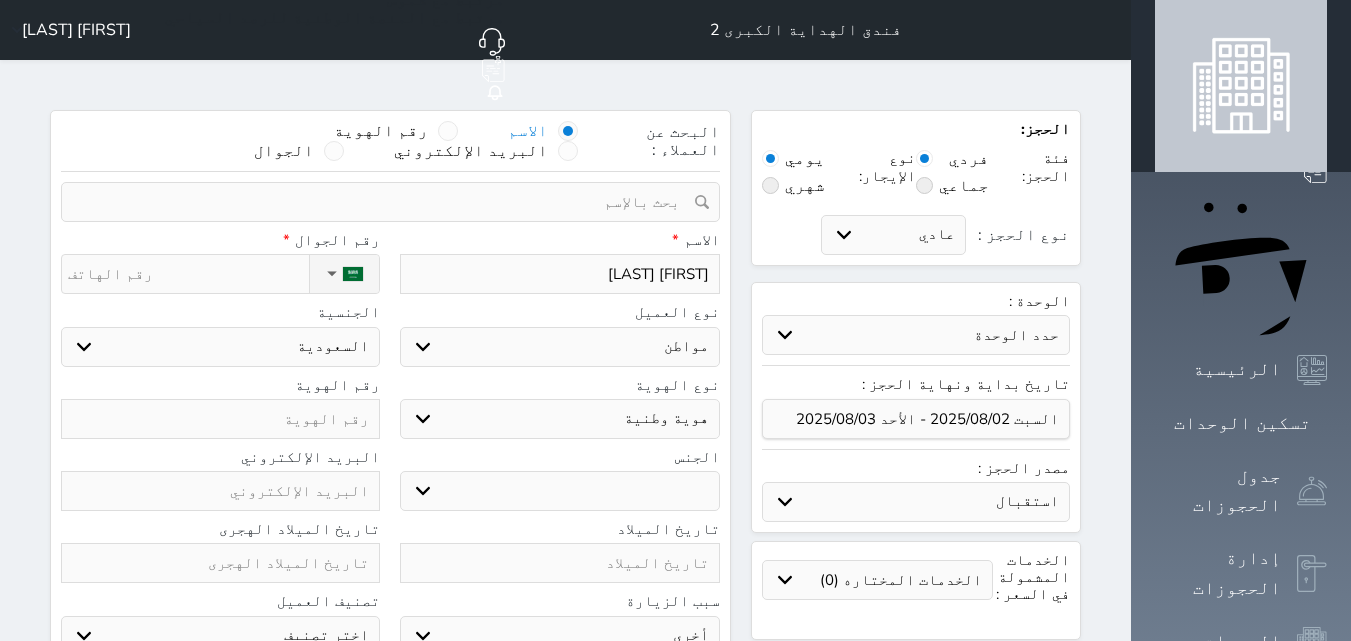click on "اختر نوع   هوية وطنية هوية عائلية جواز السفر" at bounding box center (559, 419) 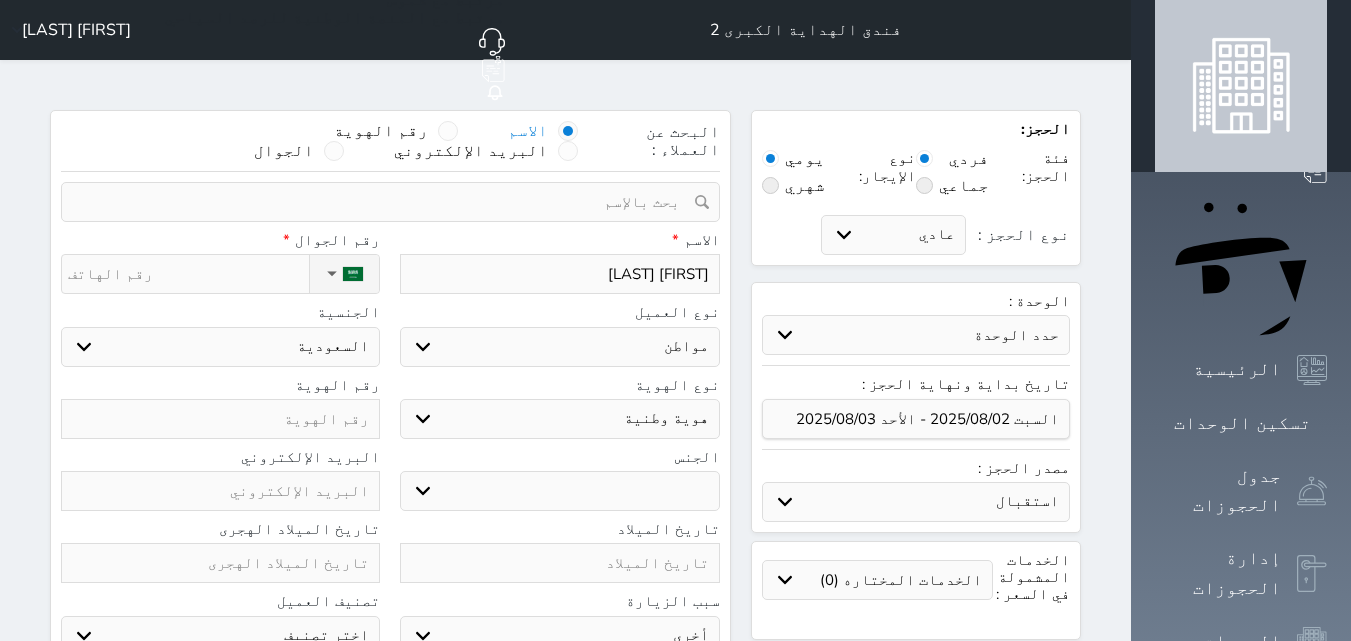 select on "5" 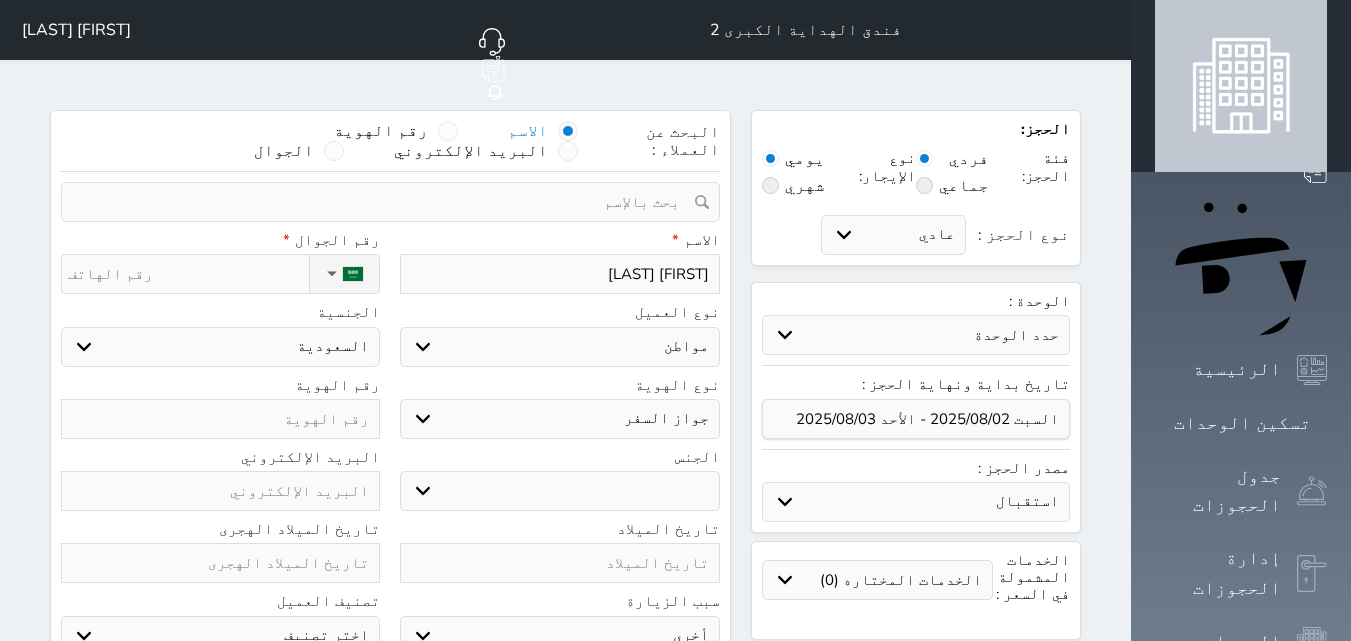 click on "اختر نوع   هوية وطنية هوية عائلية جواز السفر" at bounding box center [559, 419] 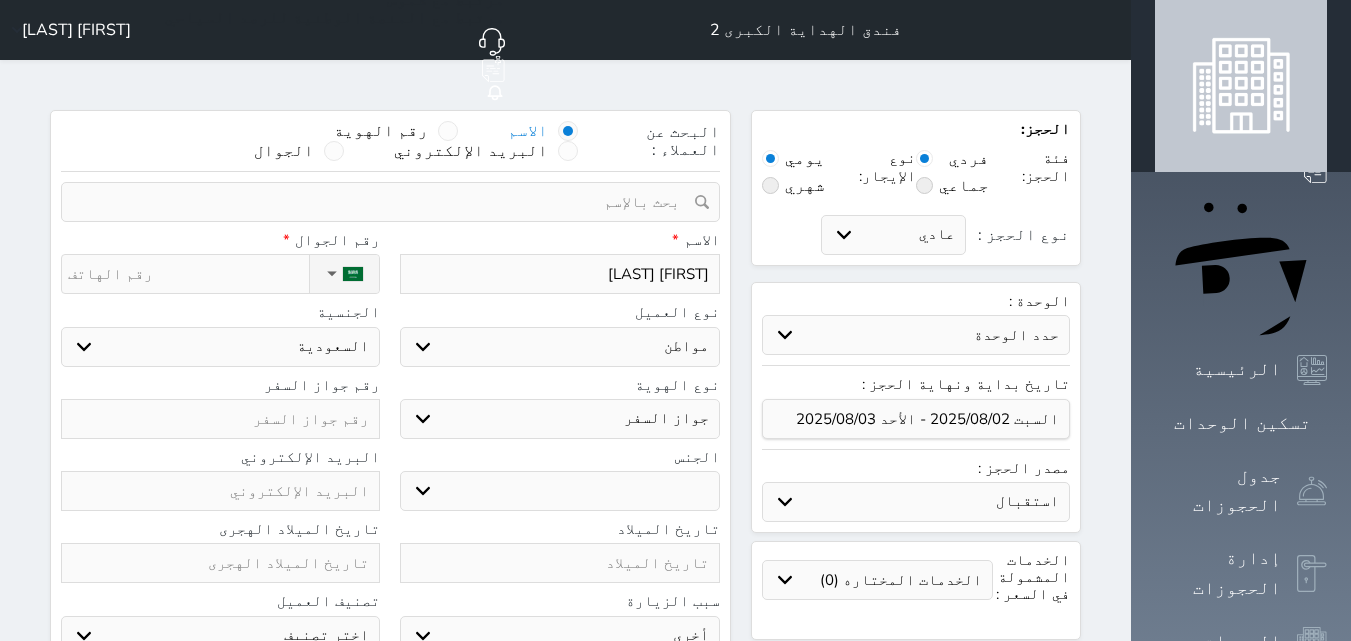 click at bounding box center (220, 419) 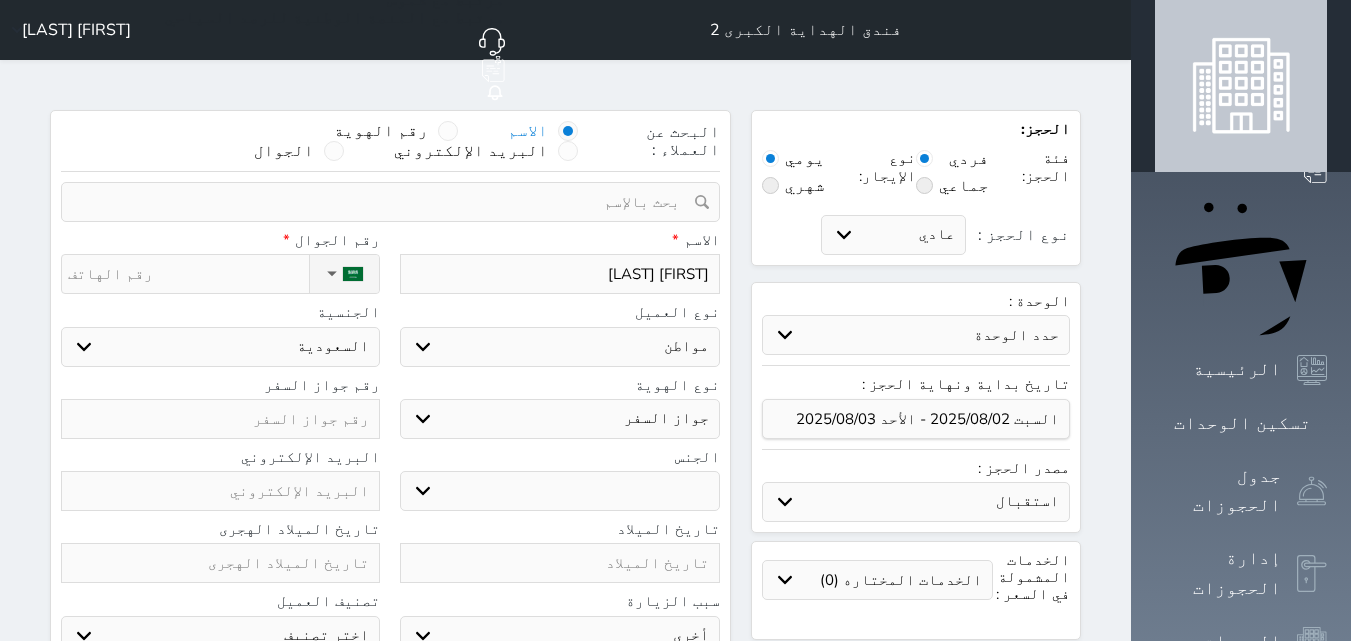 paste on "DN4141401" 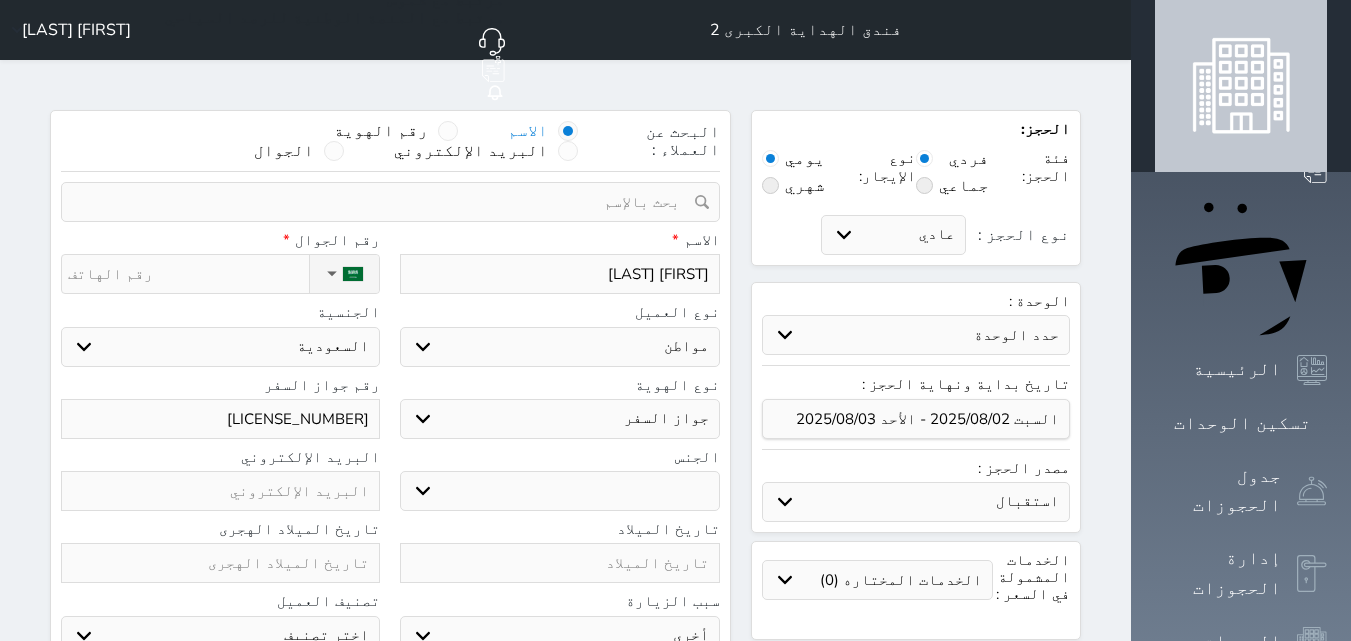 type on "DN4141401" 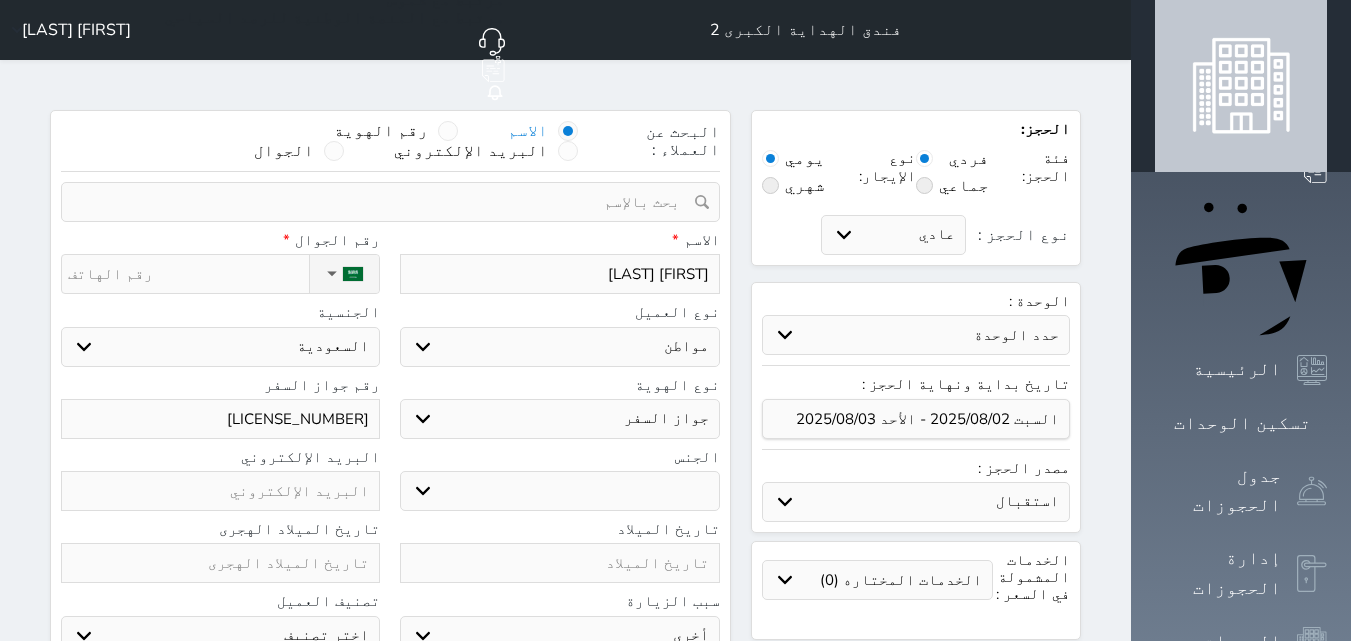click on "اختر نوع   مواطن مواطن خليجي زائر مقيم" at bounding box center (559, 347) 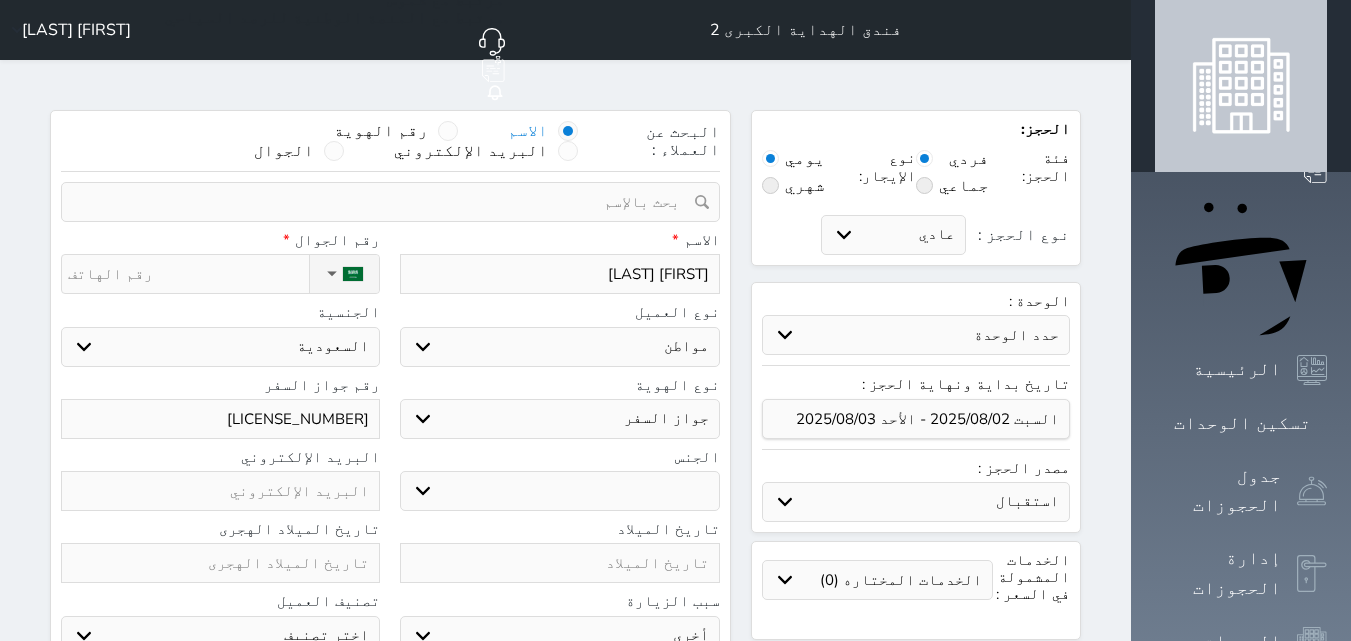 select on "3" 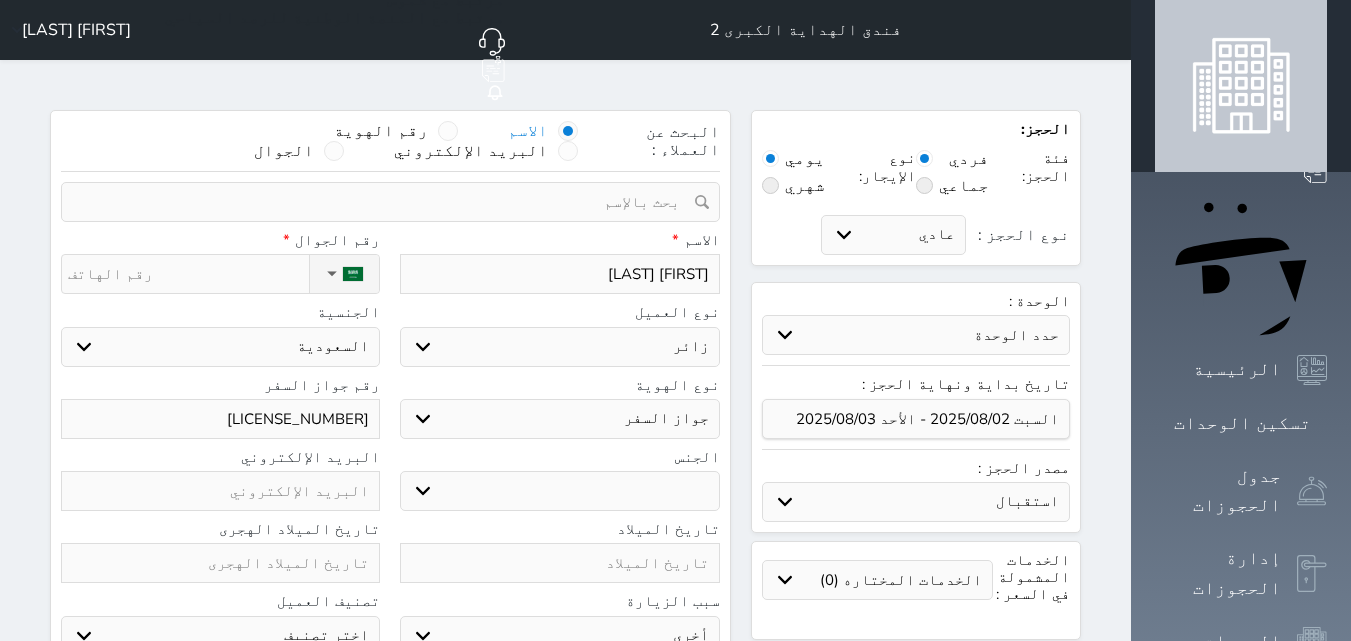 click on "اختر نوع   مواطن مواطن خليجي زائر مقيم" at bounding box center (559, 347) 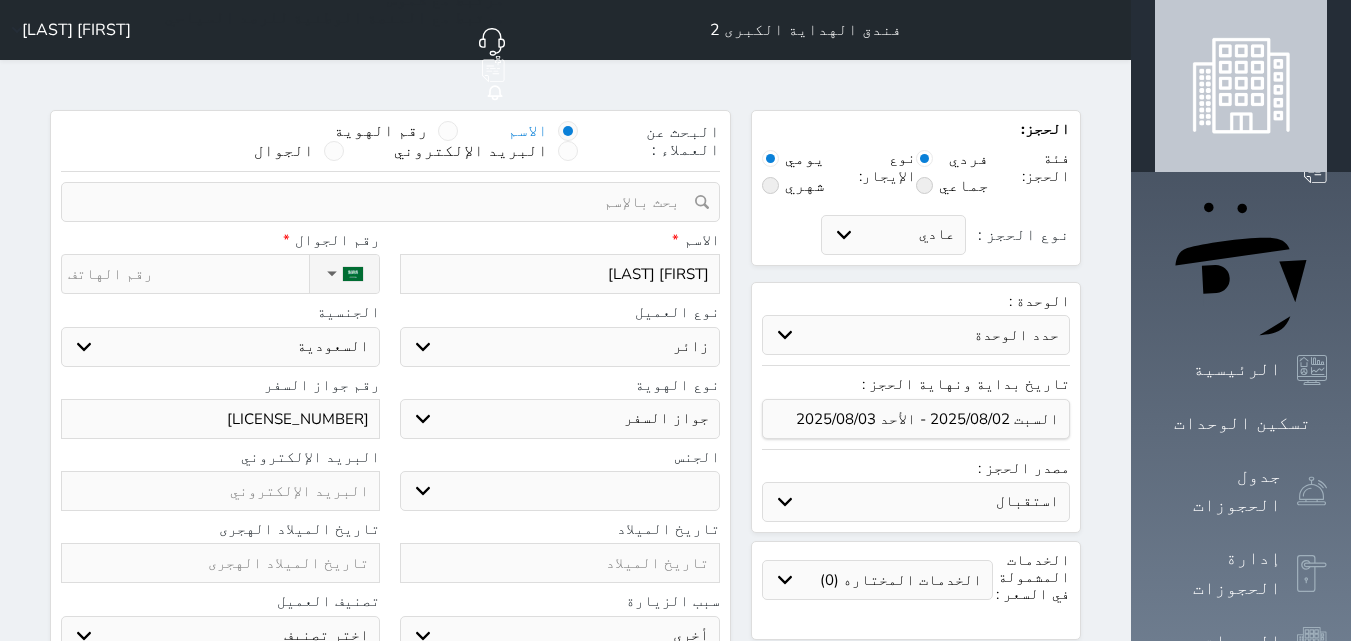 select 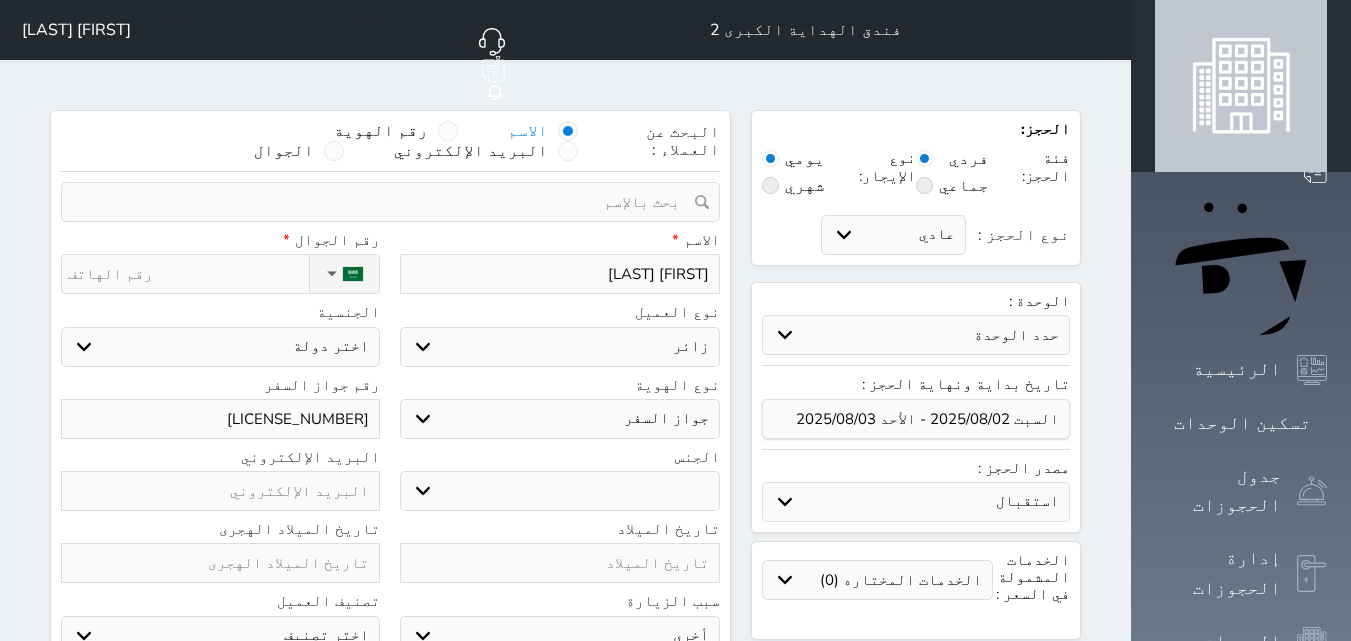 click on "اختر دولة
اثيوبيا
اجنبي بجواز سعودي
اخرى
اذربيجان
ارتيريا
ارمينيا
ازبكستان
اسبانيا
استراليا
استونيا" at bounding box center [220, 347] 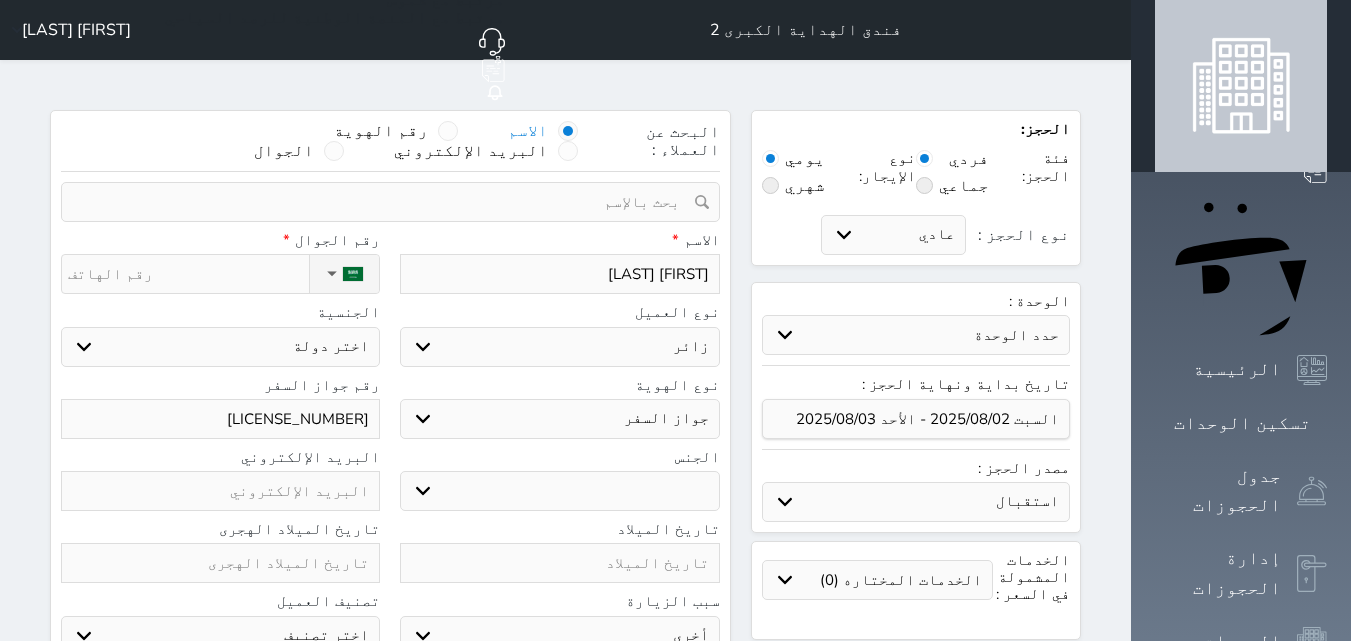 select on "304" 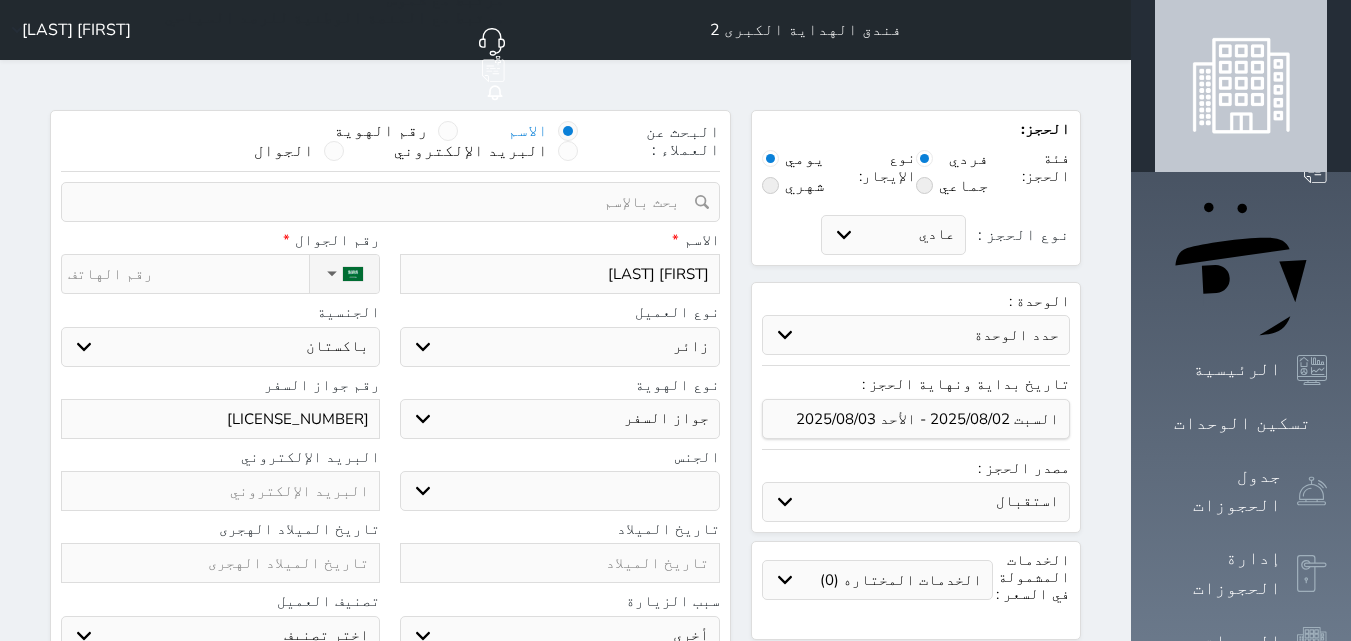click on "اختر دولة
اثيوبيا
اجنبي بجواز سعودي
اخرى
اذربيجان
ارتيريا
ارمينيا
ازبكستان
اسبانيا
استراليا
استونيا" at bounding box center [220, 347] 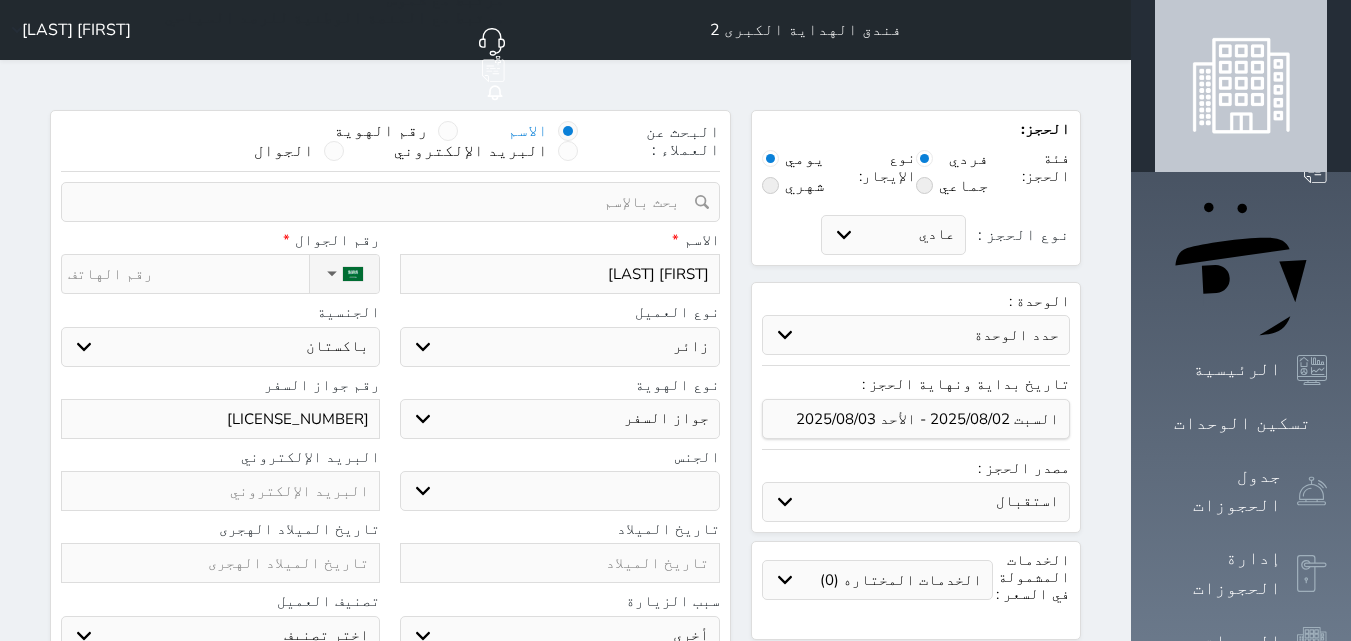 click on "ذكر   انثى" at bounding box center (559, 491) 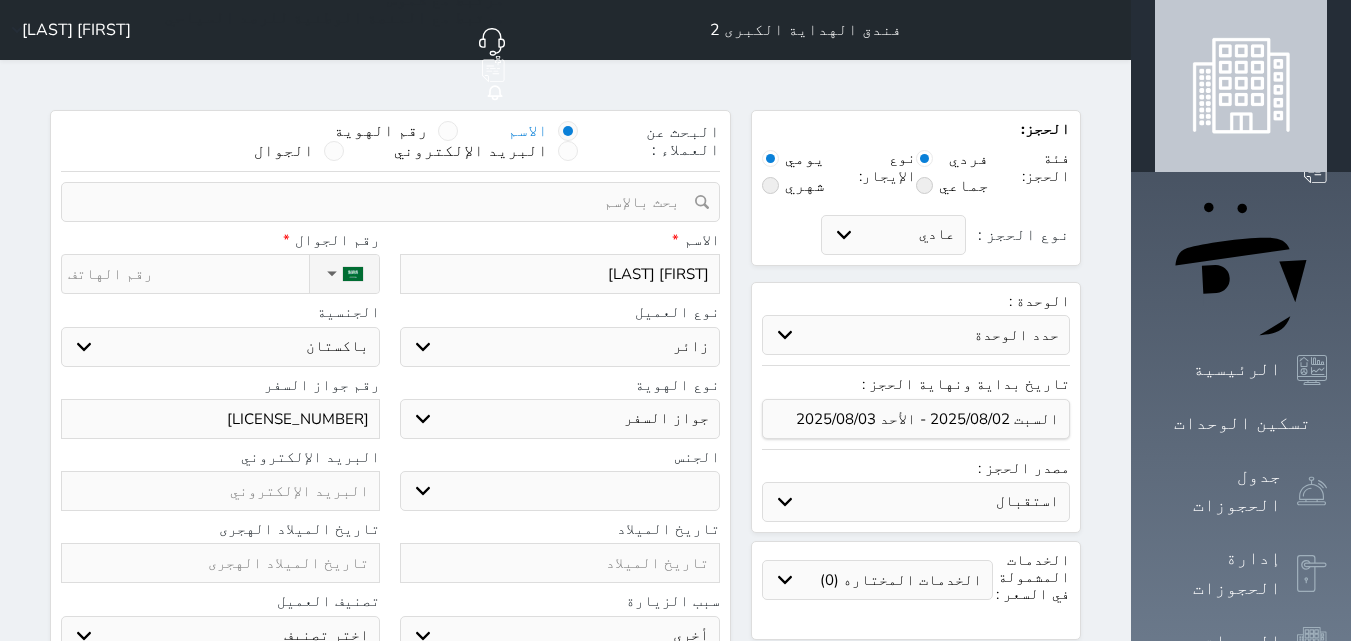 select on "male" 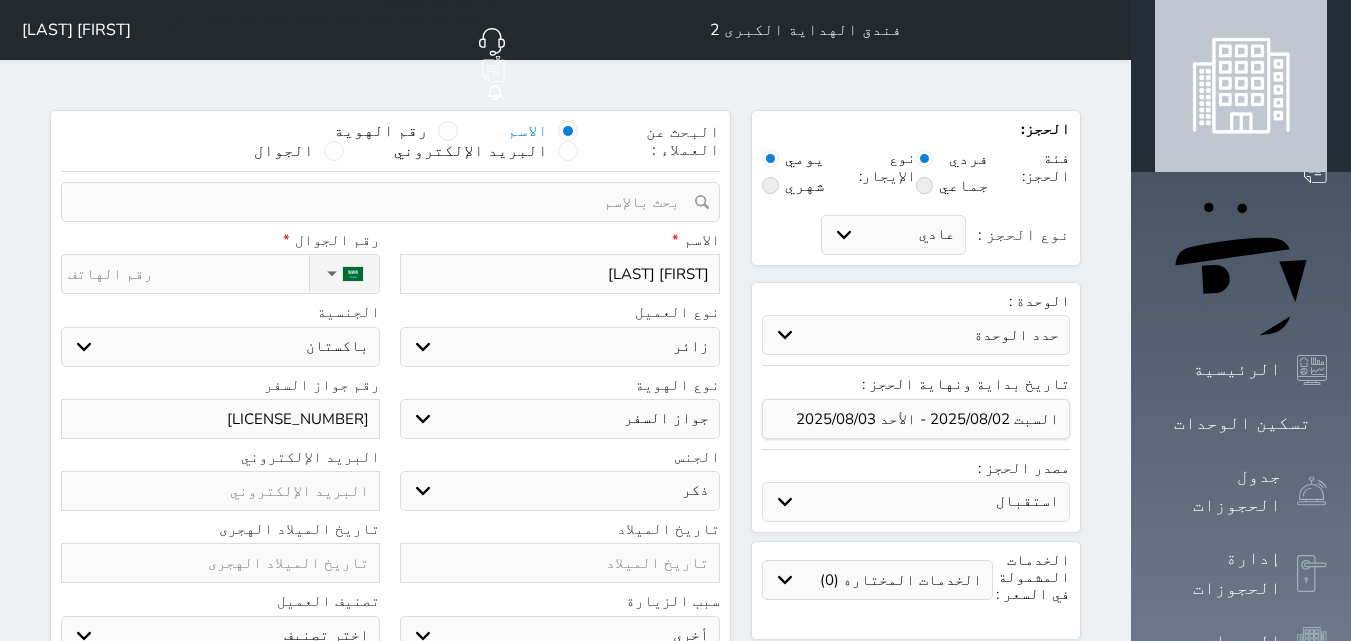 click on "ذكر   انثى" at bounding box center [559, 491] 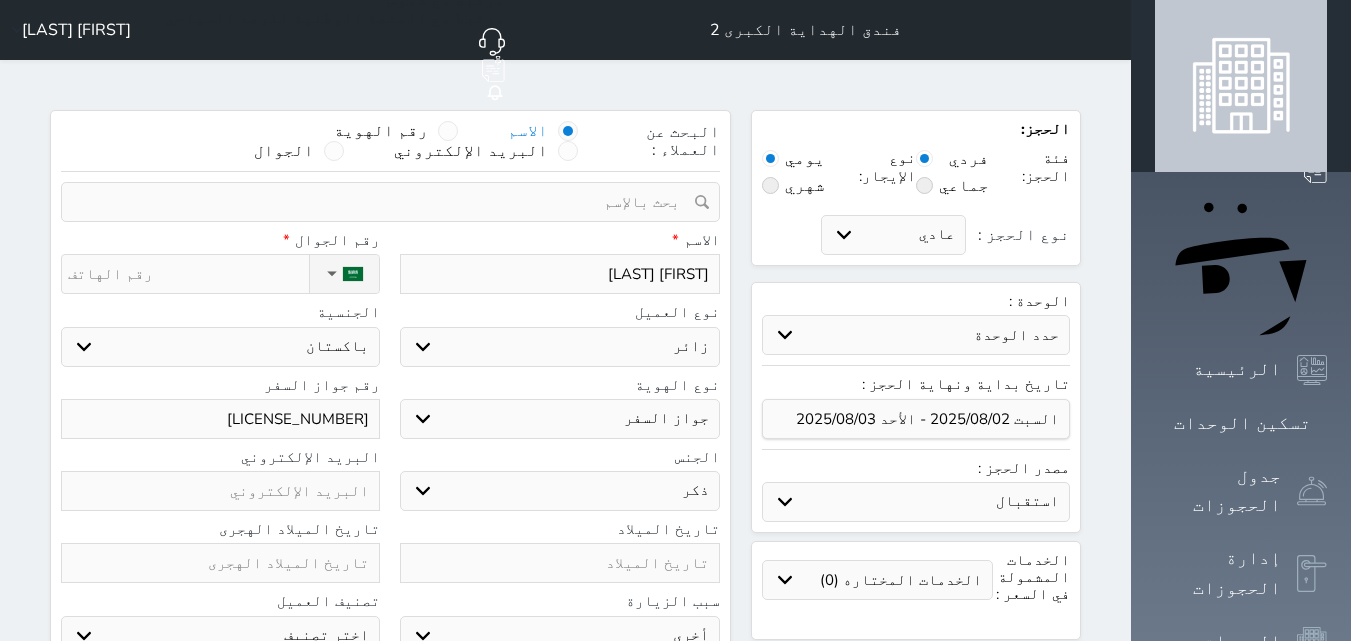 scroll, scrollTop: 100, scrollLeft: 0, axis: vertical 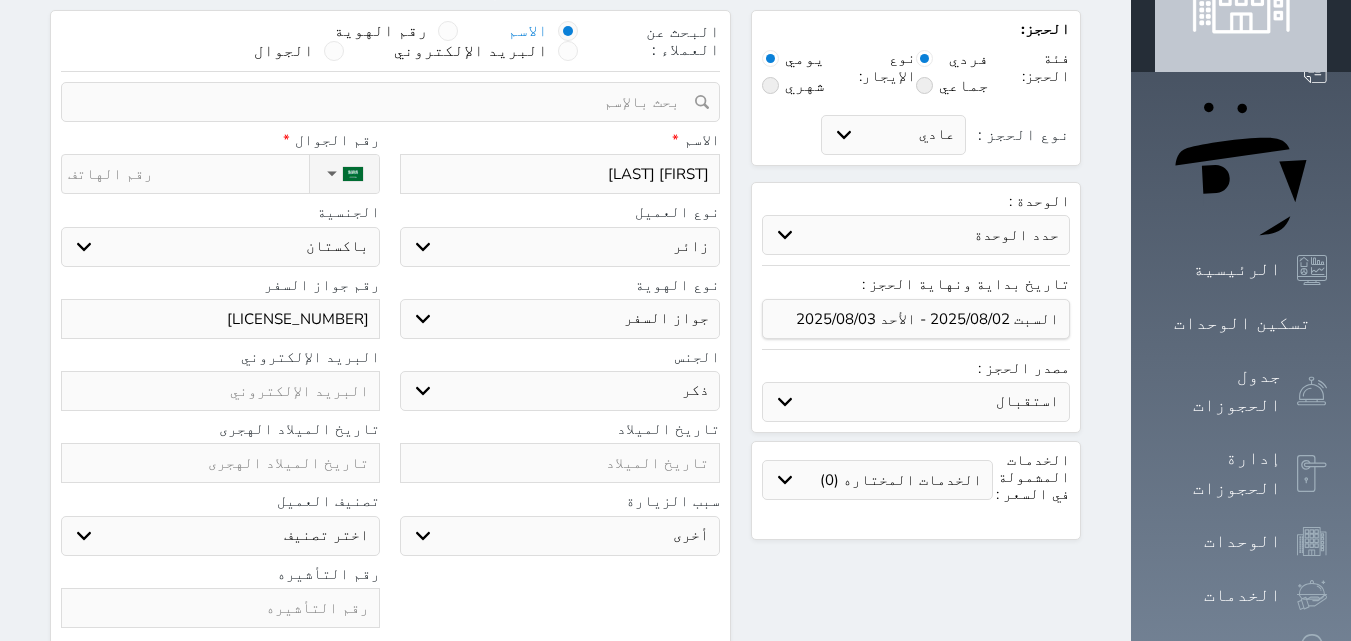 click on "سياحة زيارة الاهل والاصدقاء زيارة دينية زيارة عمل زيارة رياضية زيارة ترفيهية أخرى موظف ديوان عمل نزيل حجر موظف وزارة الصحة" at bounding box center [559, 536] 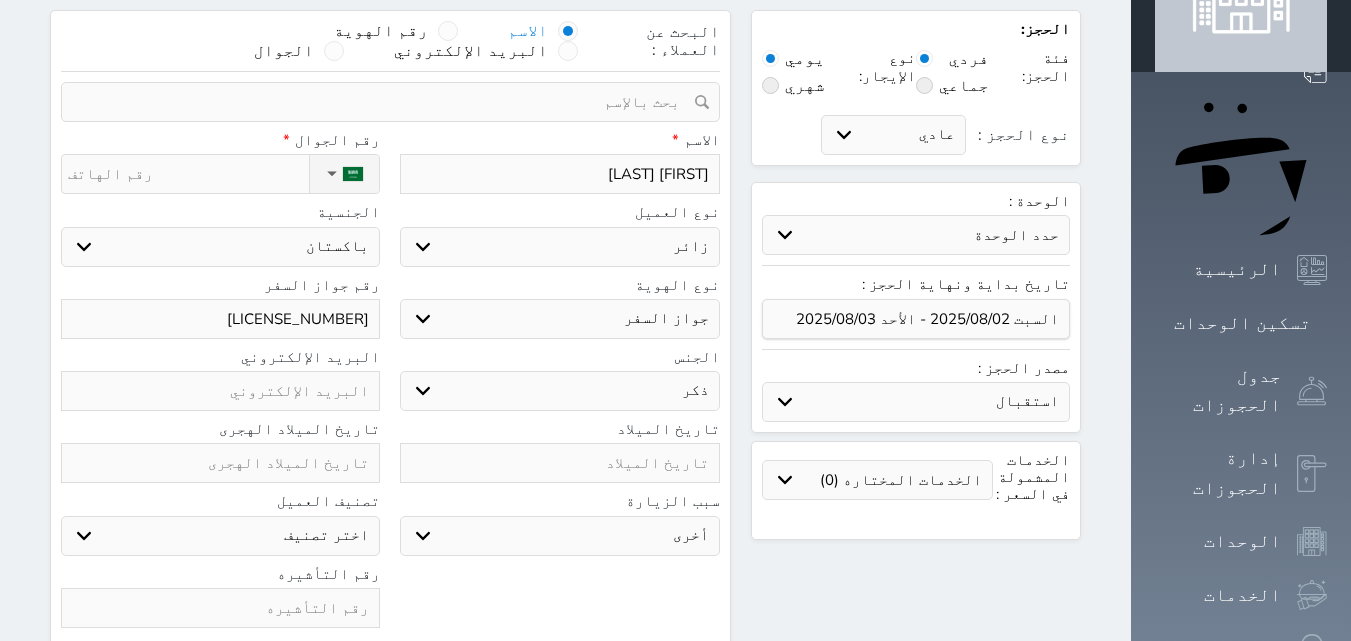 select on "3" 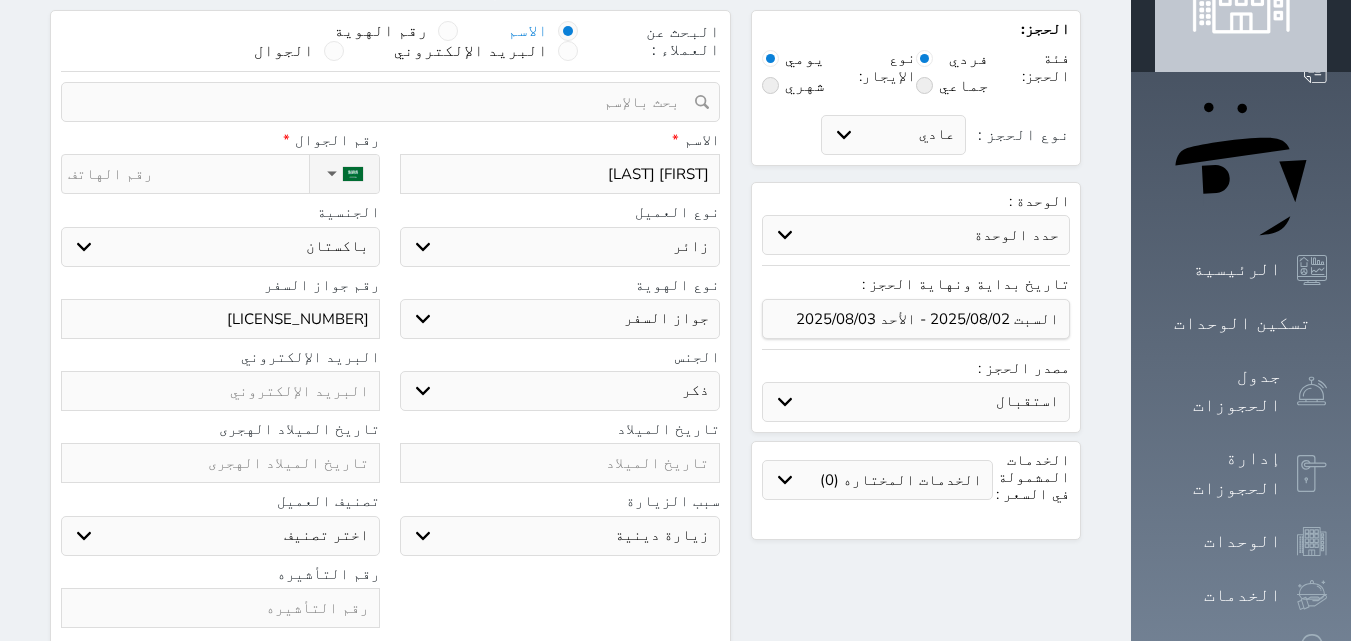 click on "سياحة زيارة الاهل والاصدقاء زيارة دينية زيارة عمل زيارة رياضية زيارة ترفيهية أخرى موظف ديوان عمل نزيل حجر موظف وزارة الصحة" at bounding box center [559, 536] 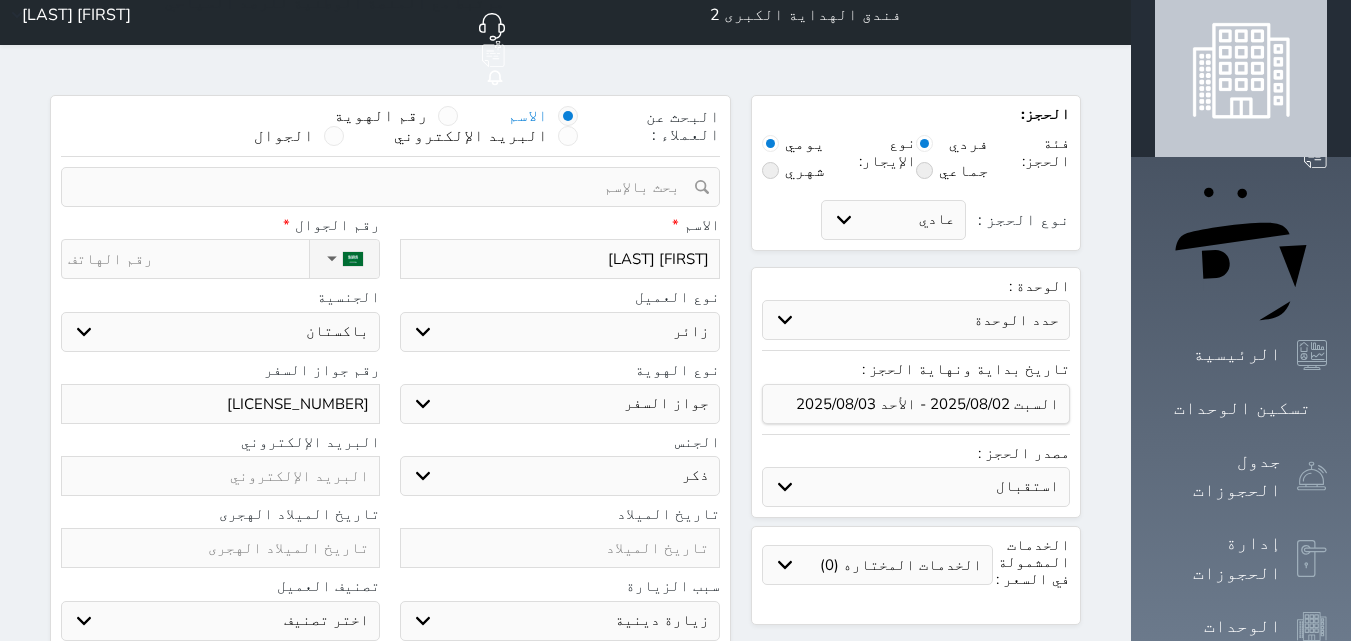 scroll, scrollTop: 0, scrollLeft: 0, axis: both 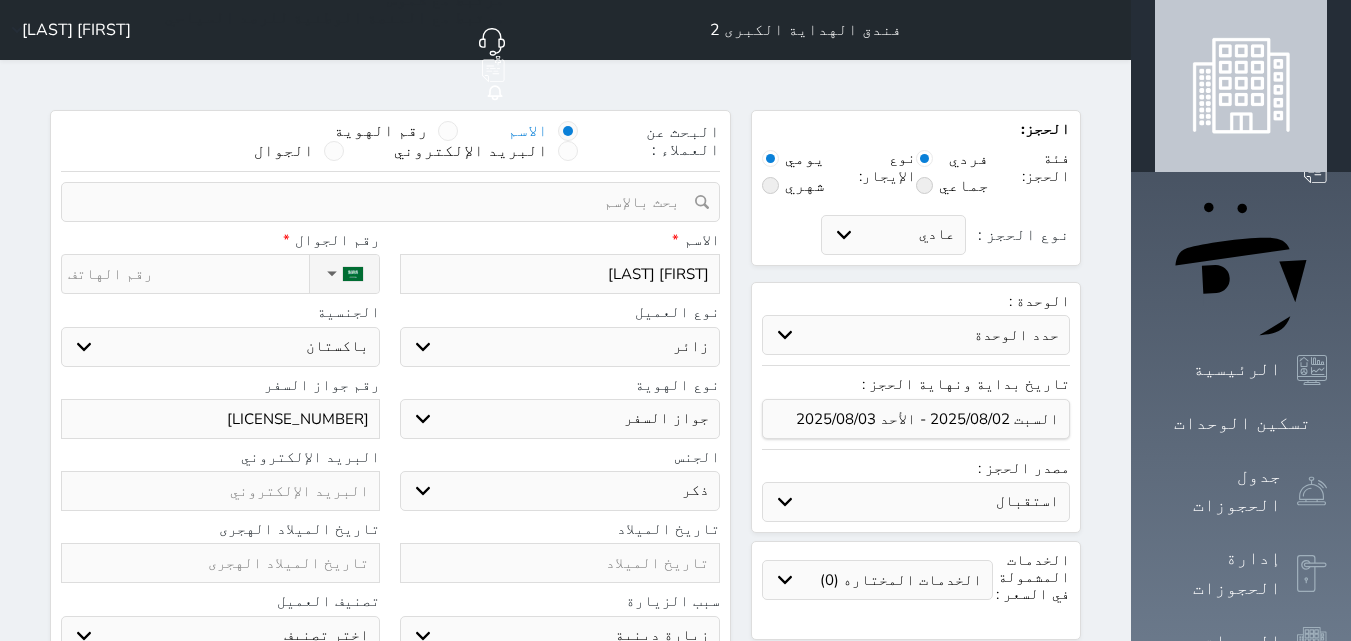 click on "نوع الحجز :" at bounding box center (188, 274) 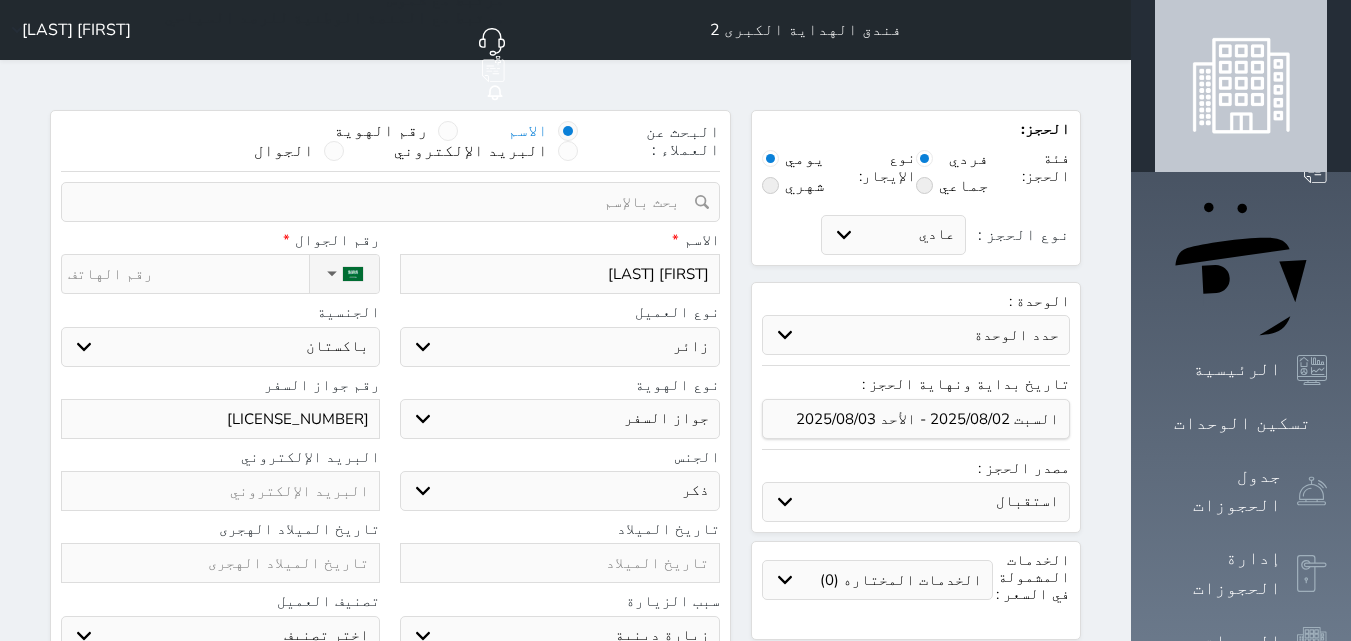 click on "نوع الحجز :" at bounding box center [188, 274] 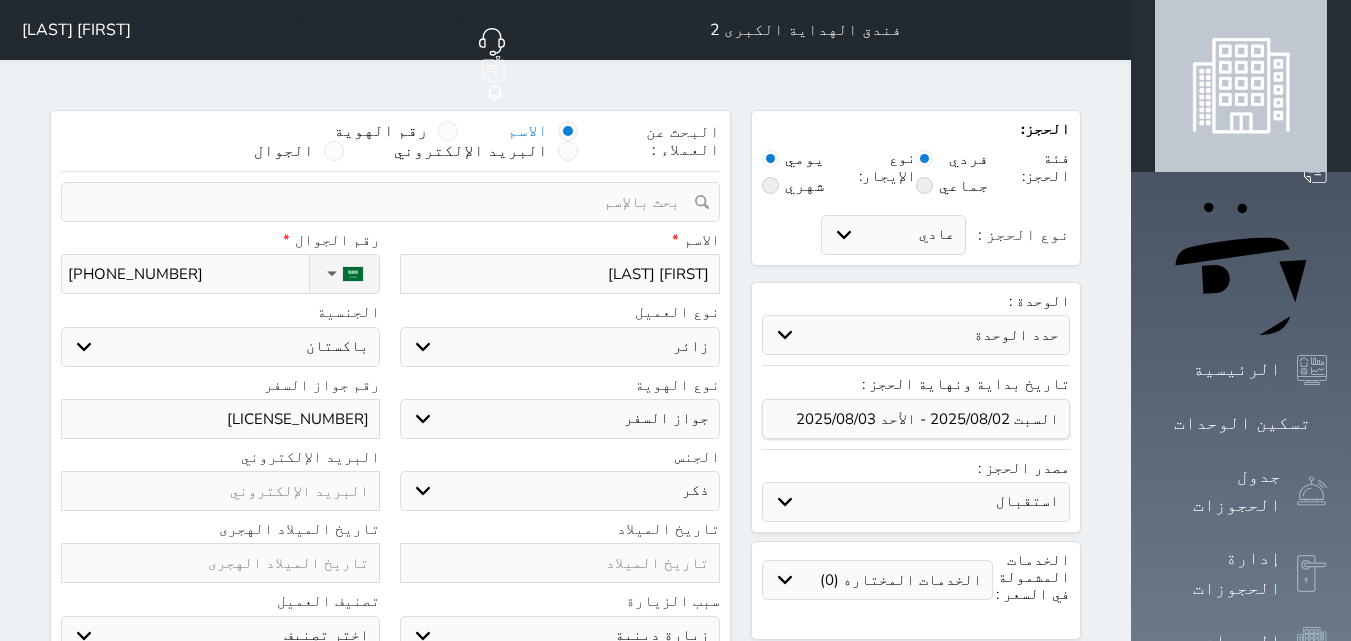 select 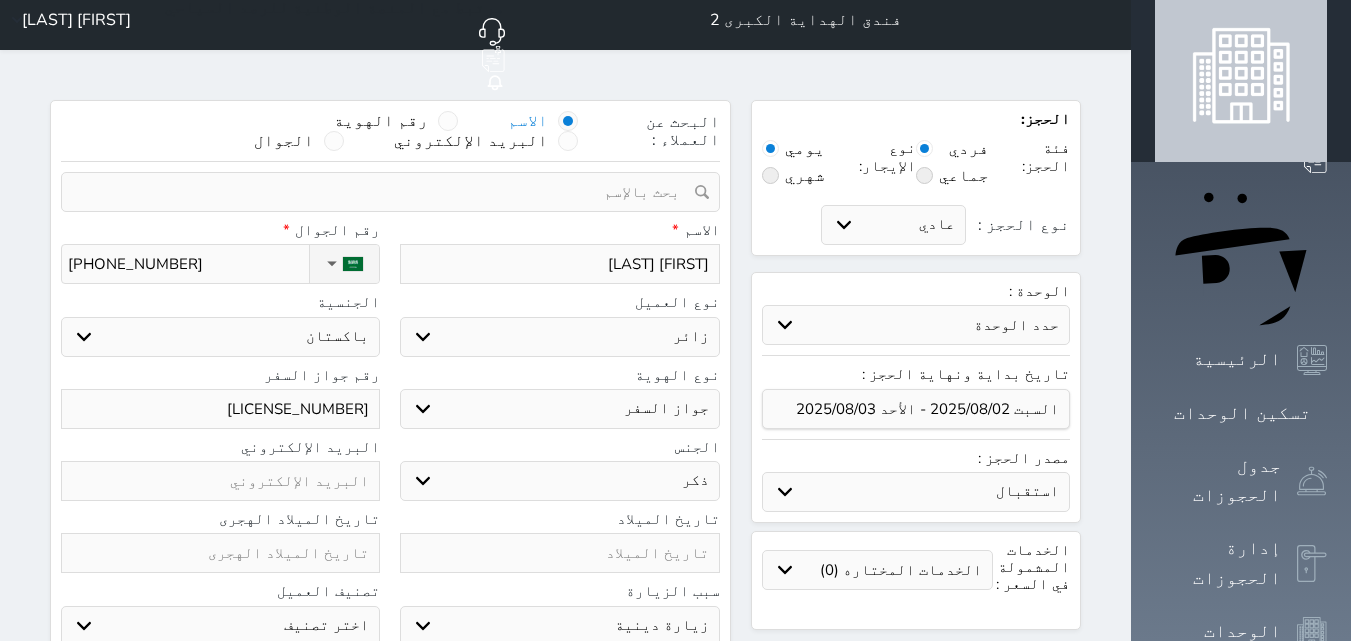 scroll, scrollTop: 0, scrollLeft: 0, axis: both 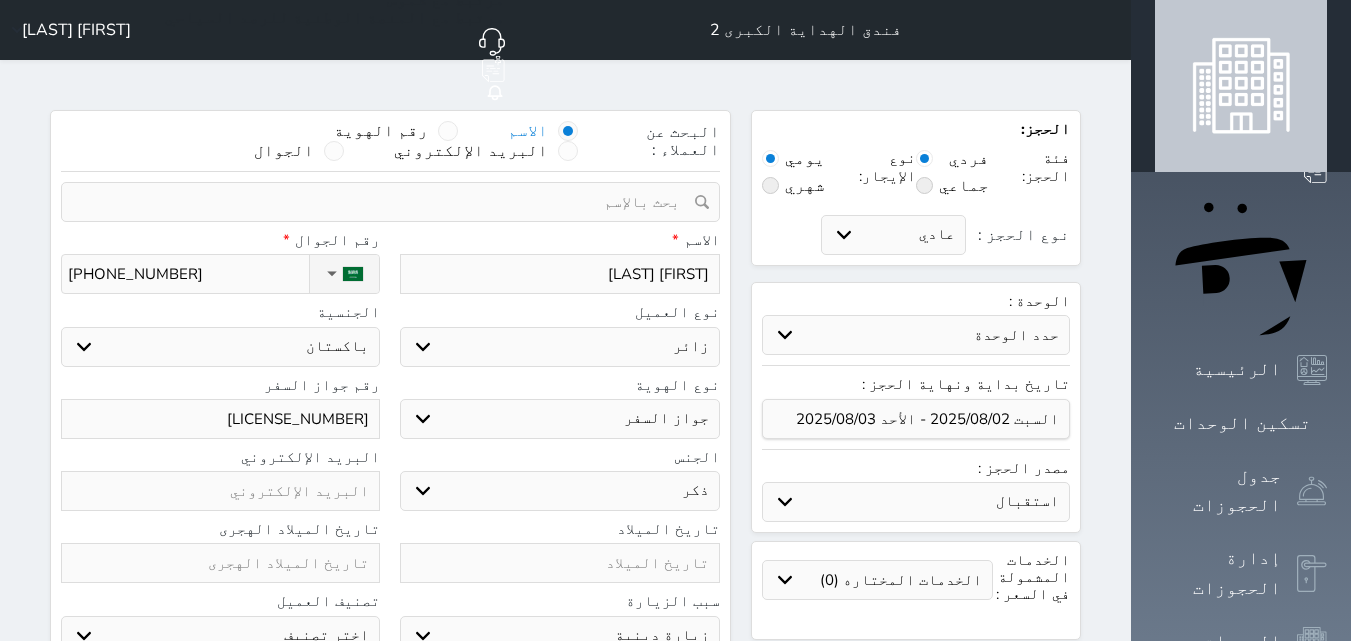 click on "حدد الوحدة
#3705 - غرفة
#3704 - غرفة
#3703 - غرفة
#3702 - غرفة
#3701 - غرفة
#3618 - غرفة
#3617 - غرفة
#3616 - غرفة
#3614 - غرفة
#3613 - غرفة
#3612 - غرفة
#3611 - غرفة
#3610 - غرفة
#3609 - غرفة
#3608 - غرفة
#3607 - غرفة
#3606 - غرفة
#3604 - غرفة
#3603 - غرفة
#3602 - غرفة
#3601 - غرفة" at bounding box center (916, 335) 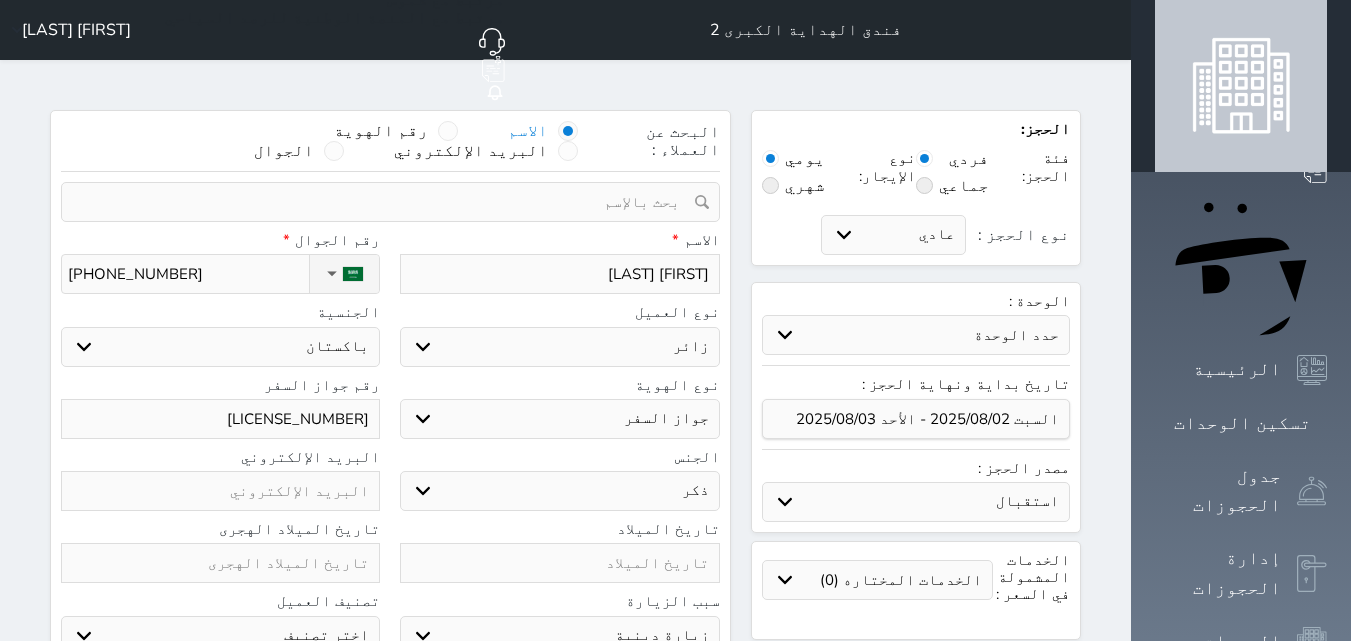 select on "82705" 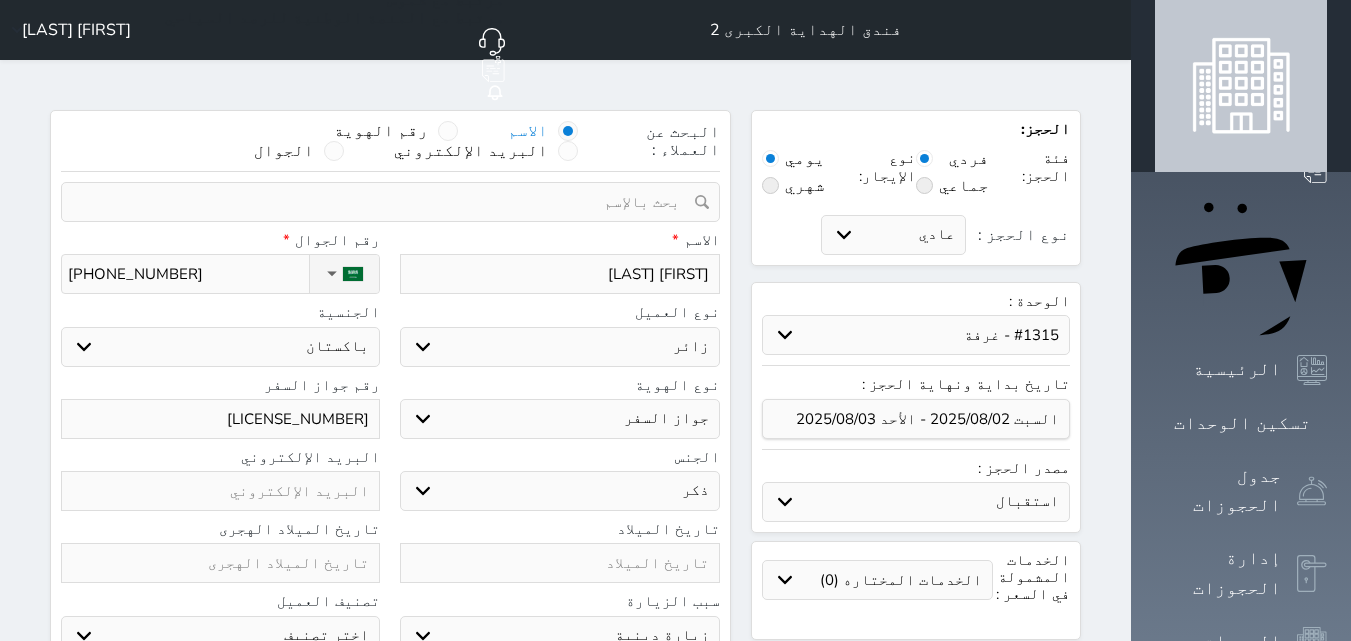 click on "حدد الوحدة
#3705 - غرفة
#3704 - غرفة
#3703 - غرفة
#3702 - غرفة
#3701 - غرفة
#3618 - غرفة
#3617 - غرفة
#3616 - غرفة
#3614 - غرفة
#3613 - غرفة
#3612 - غرفة
#3611 - غرفة
#3610 - غرفة
#3609 - غرفة
#3608 - غرفة
#3607 - غرفة
#3606 - غرفة
#3604 - غرفة
#3603 - غرفة
#3602 - غرفة
#3601 - غرفة" at bounding box center (916, 335) 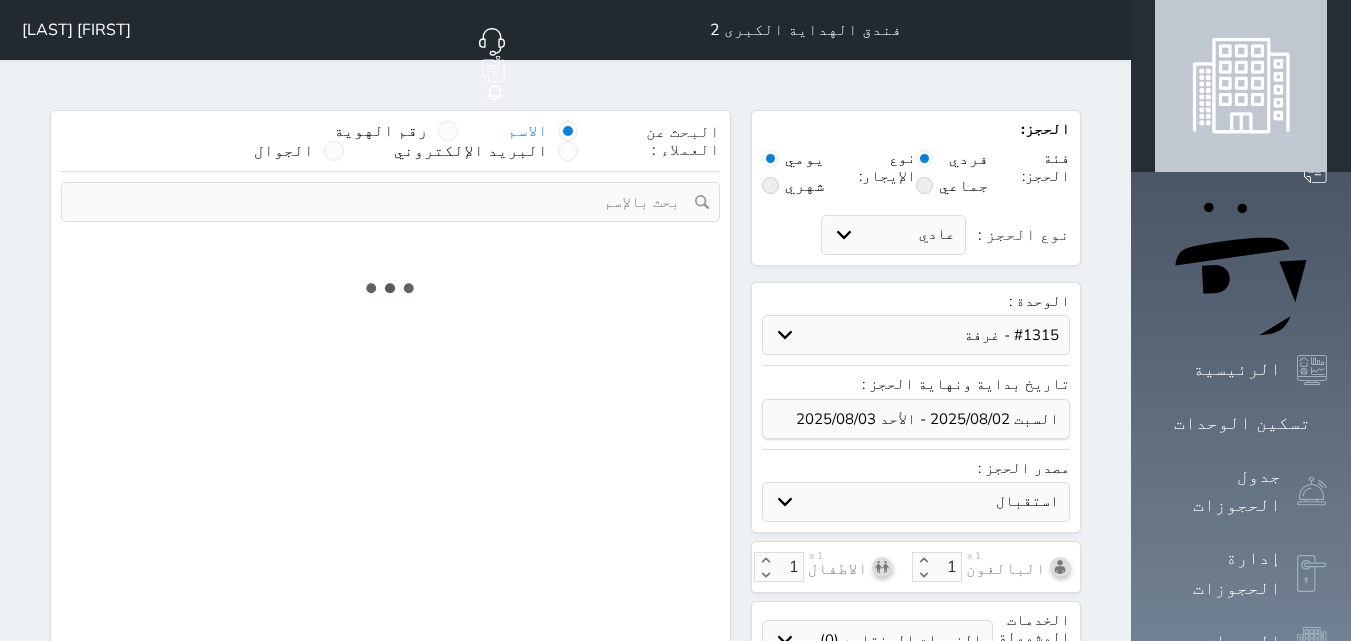 select on "3" 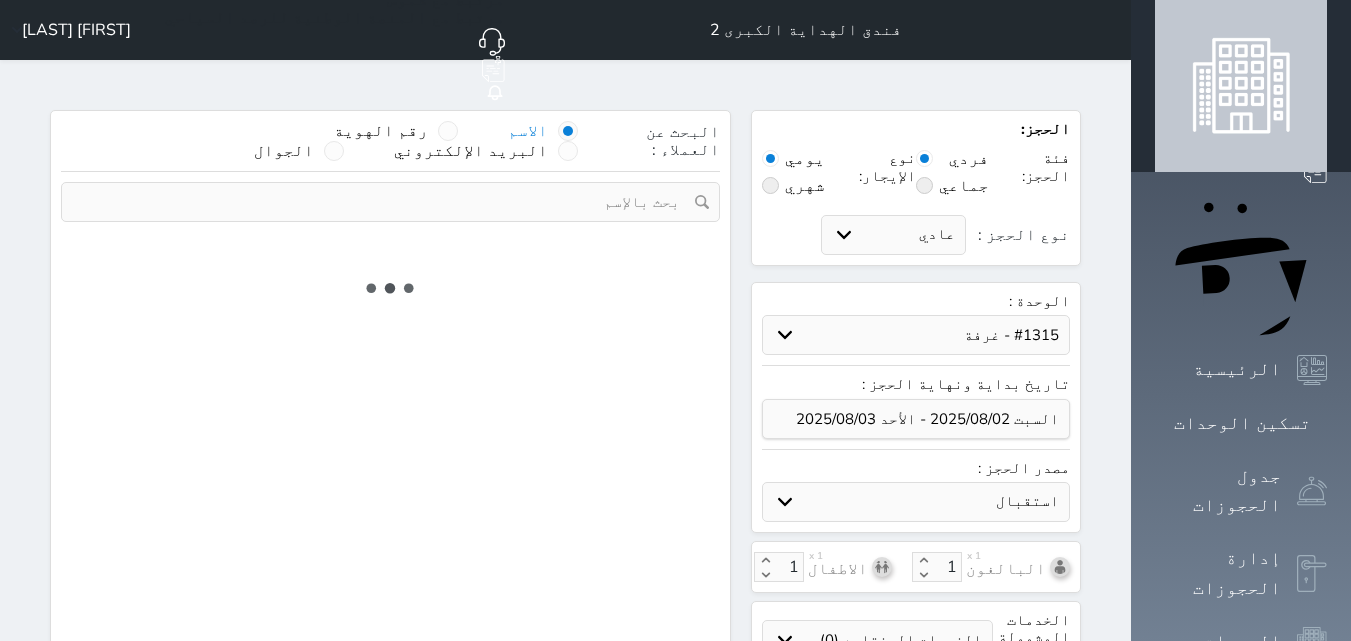 select on "304" 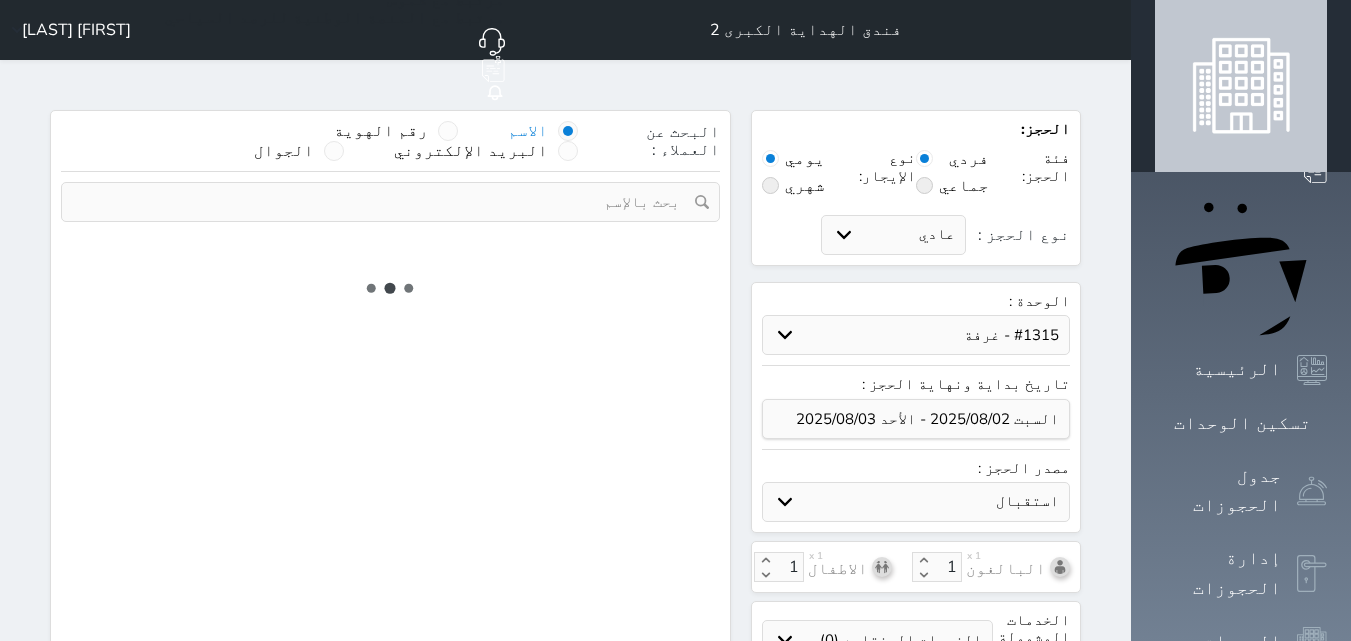 select on "5" 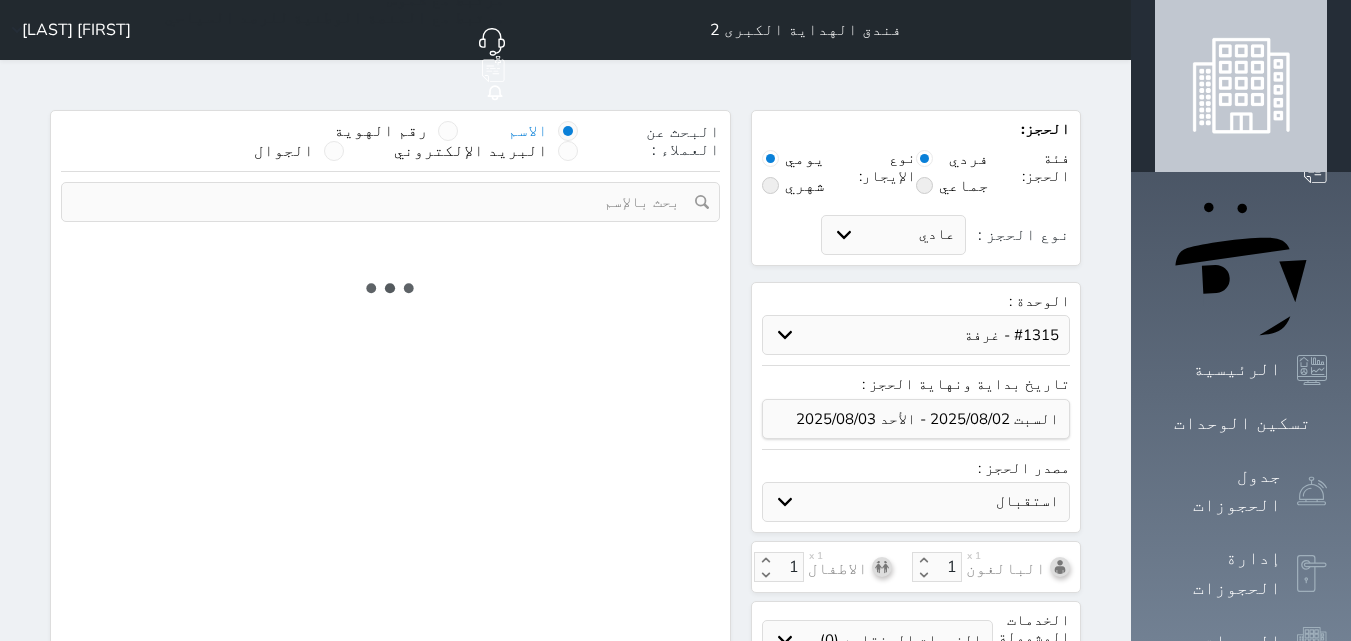 select on "3" 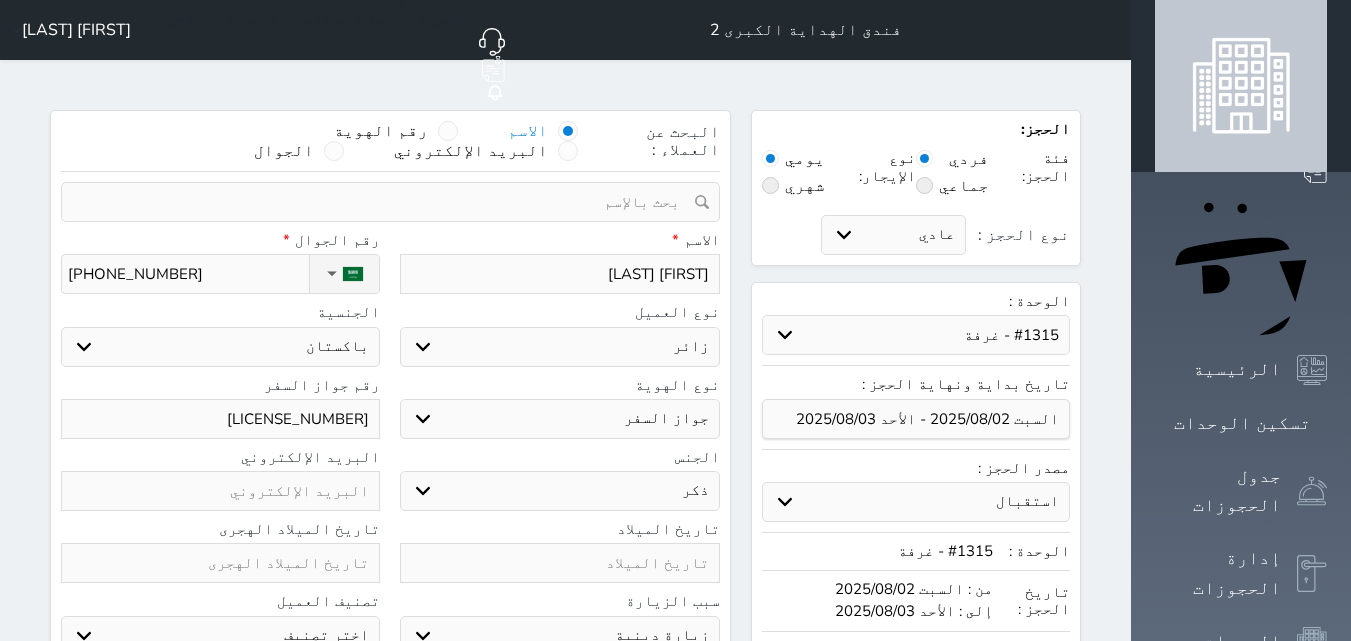 select 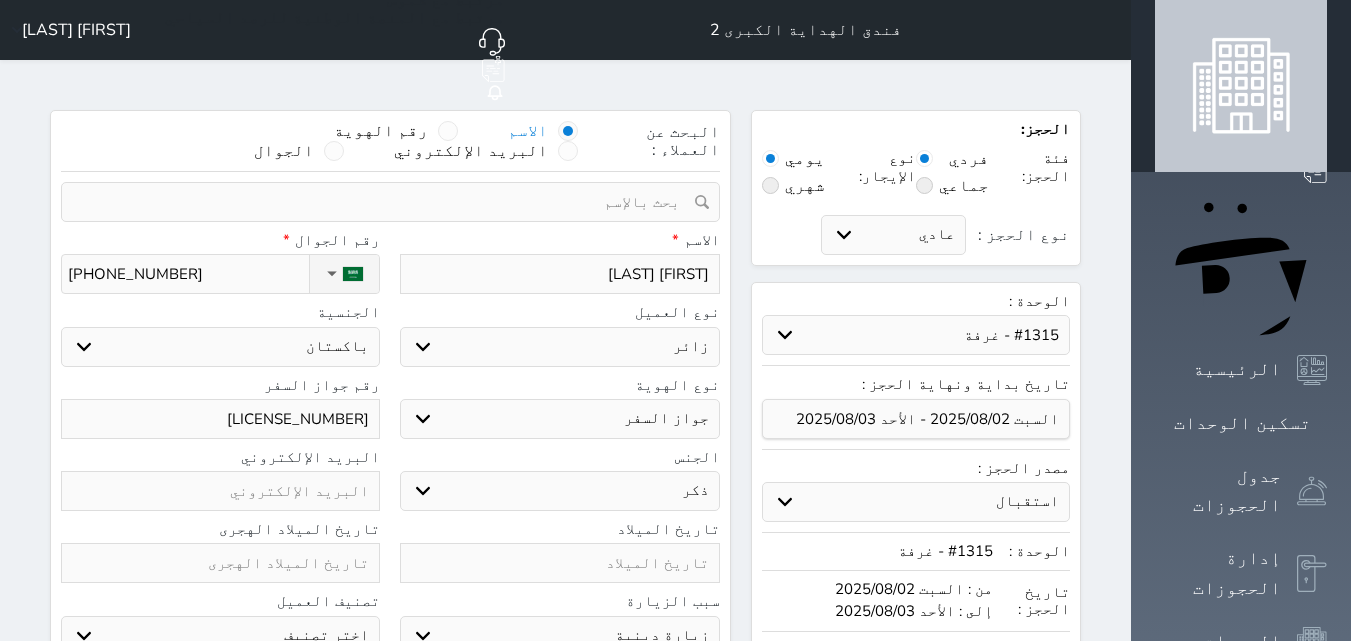click on "1" at bounding box center [938, 662] 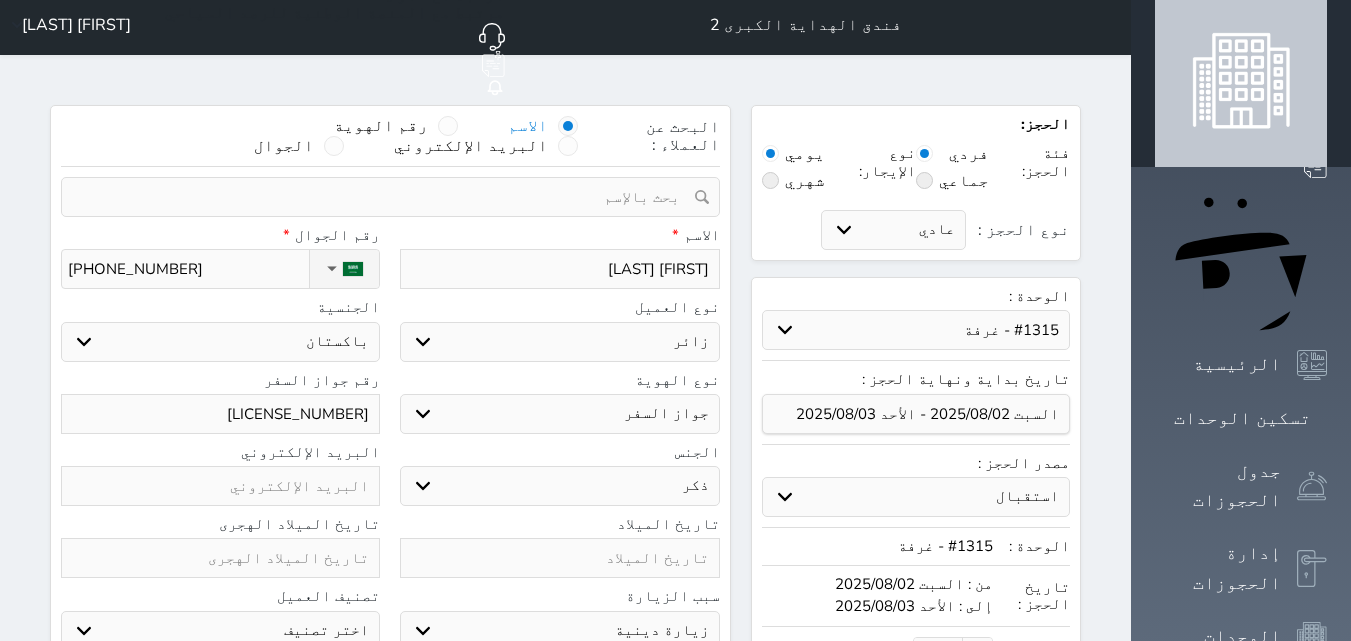 type on "5" 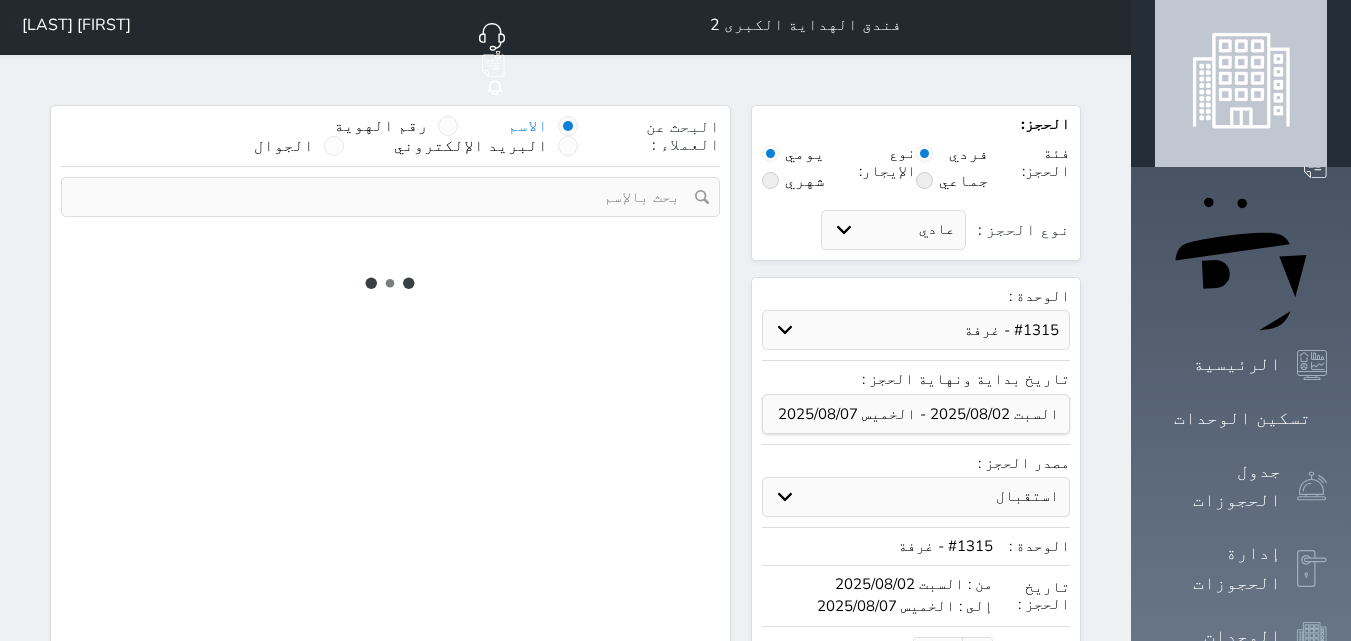 click on "الوحدة :   حدد الوحدة
#3705 - غرفة
#3704 - غرفة
#3703 - غرفة
#3702 - غرفة
#3701 - غرفة
#3618 - غرفة
#3617 - غرفة
#3616 - غرفة
#3614 - غرفة
#3613 - غرفة
#3612 - غرفة
#3611 - غرفة
#3610 - غرفة
#3609 - غرفة
#3608 - غرفة
#3607 - غرفة
#3606 - غرفة
#3604 - غرفة
#3603 - غرفة
#3602 - غرفة
مصدر الحجز :   اويو" at bounding box center (916, 510) 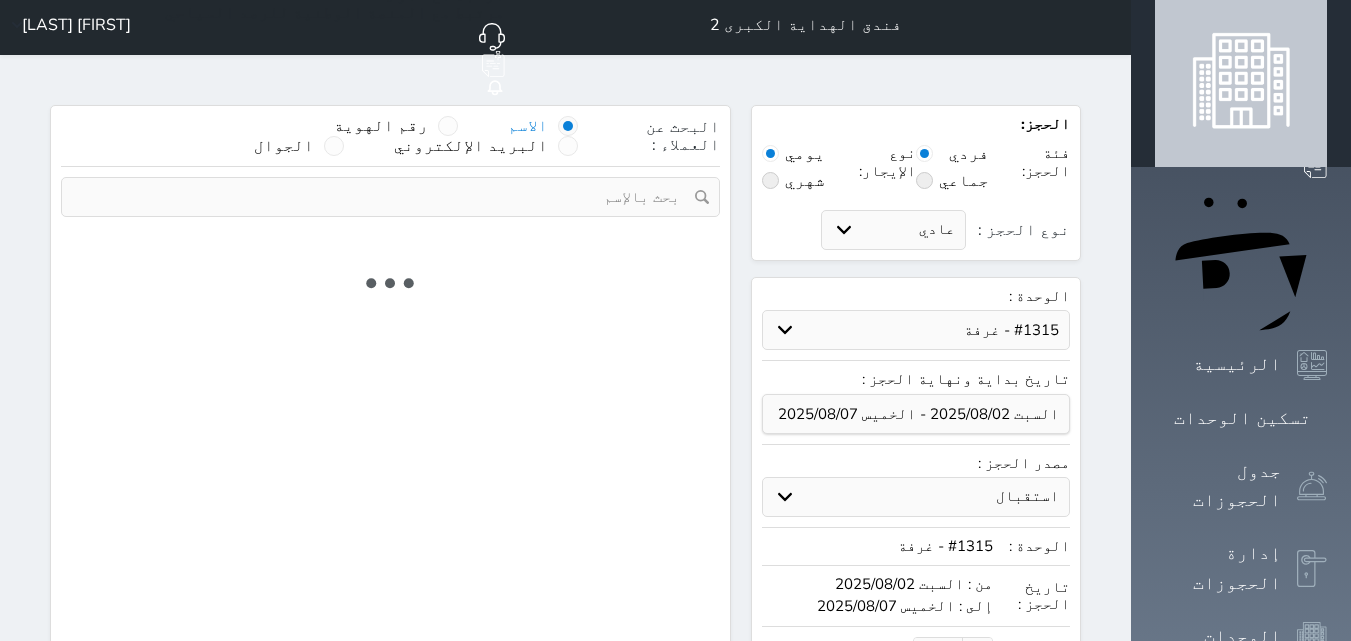 select on "3" 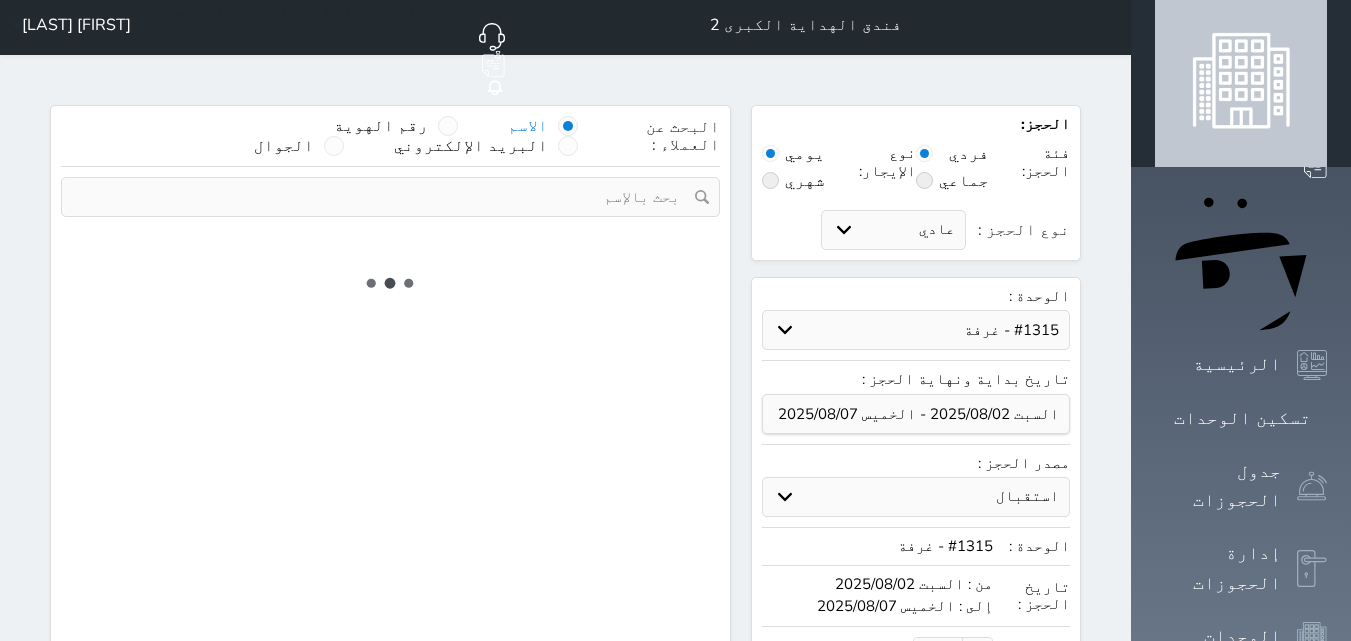 select on "304" 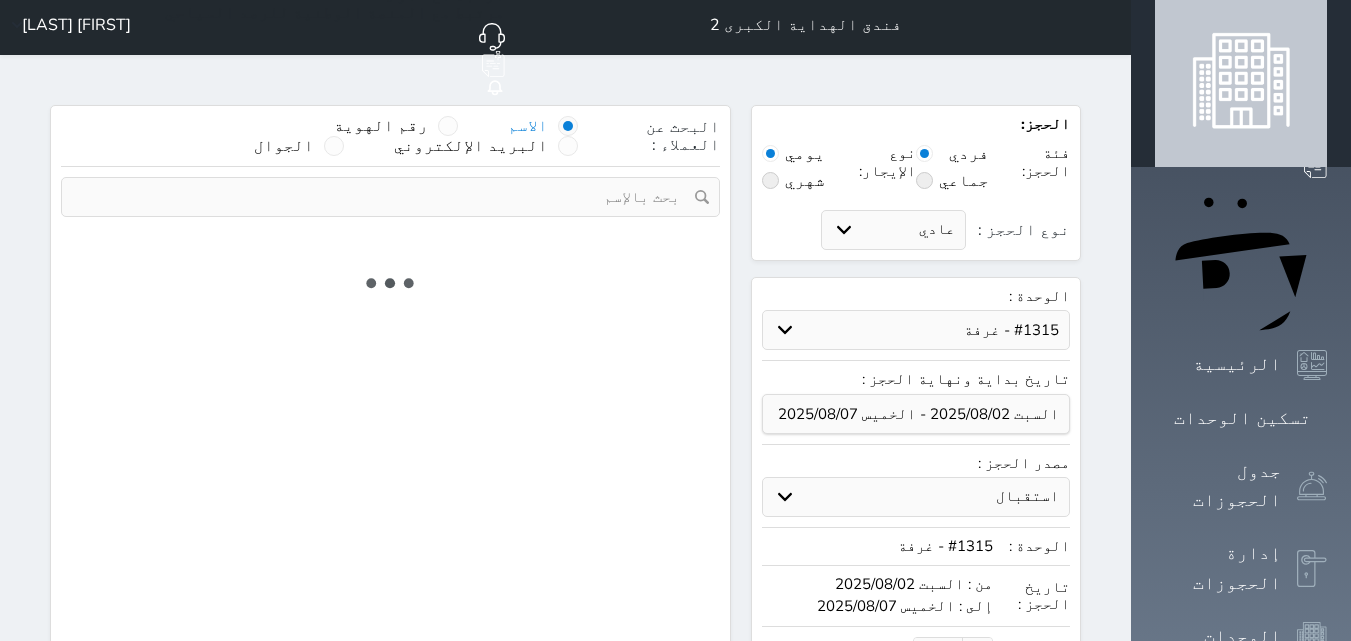 select on "5" 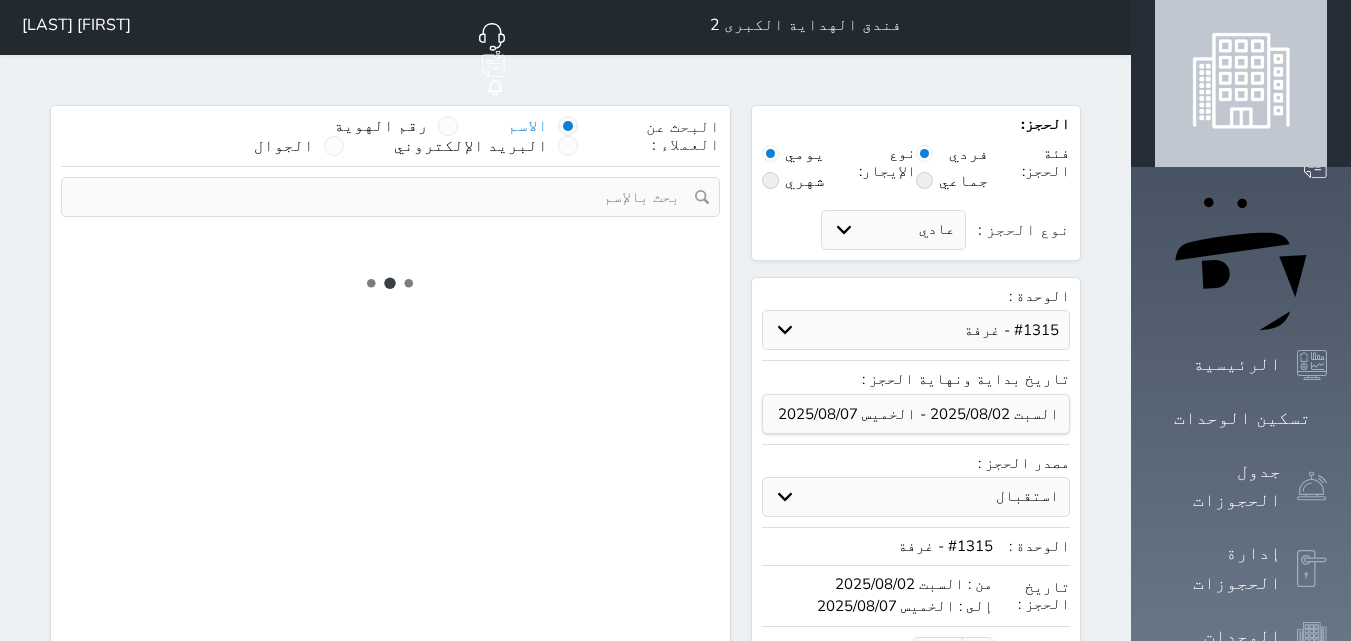 select on "3" 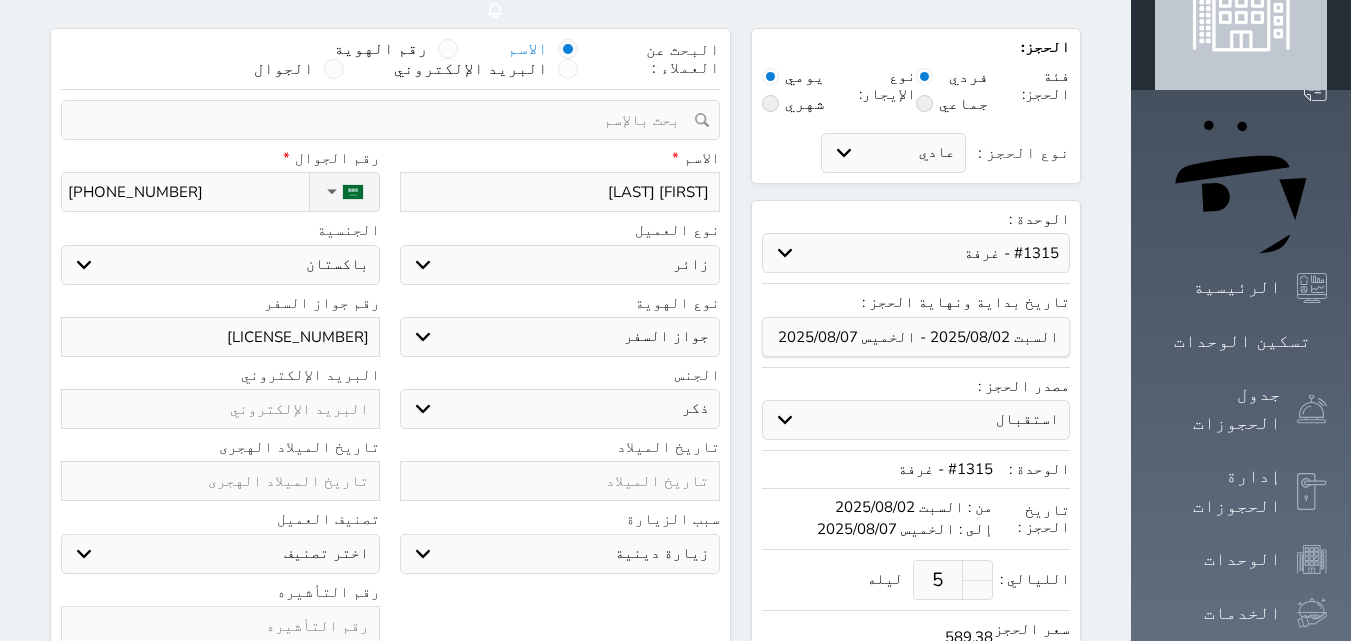 scroll, scrollTop: 105, scrollLeft: 0, axis: vertical 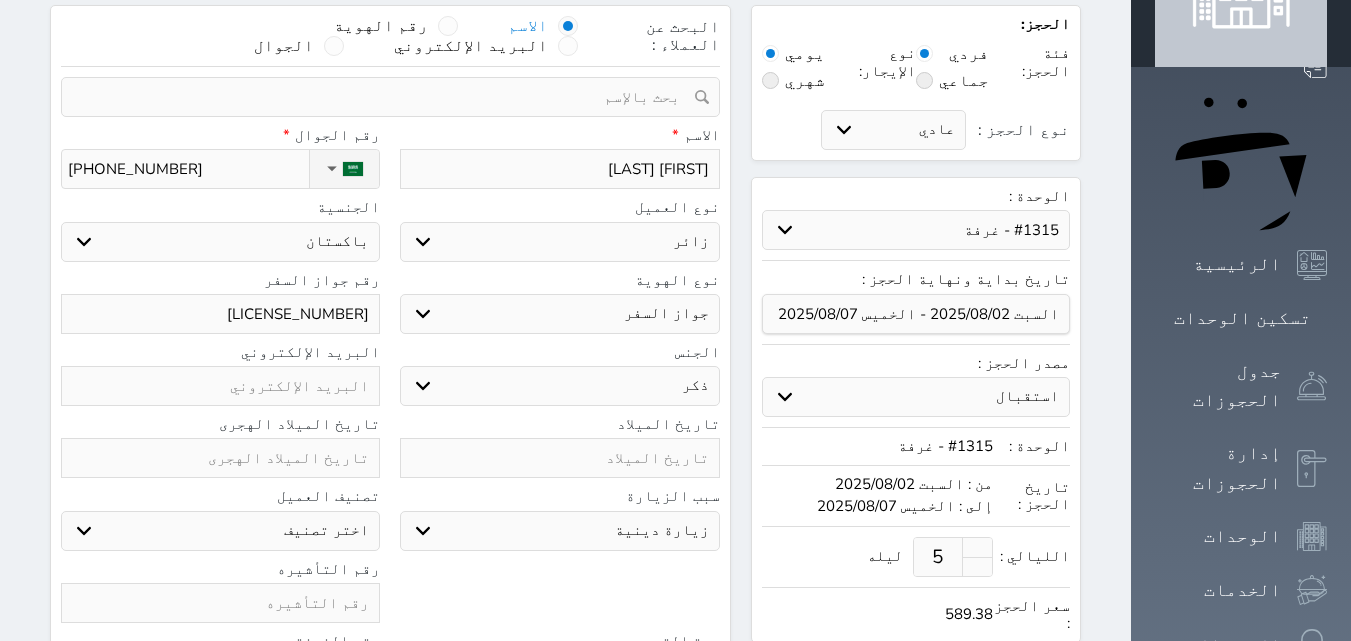 select 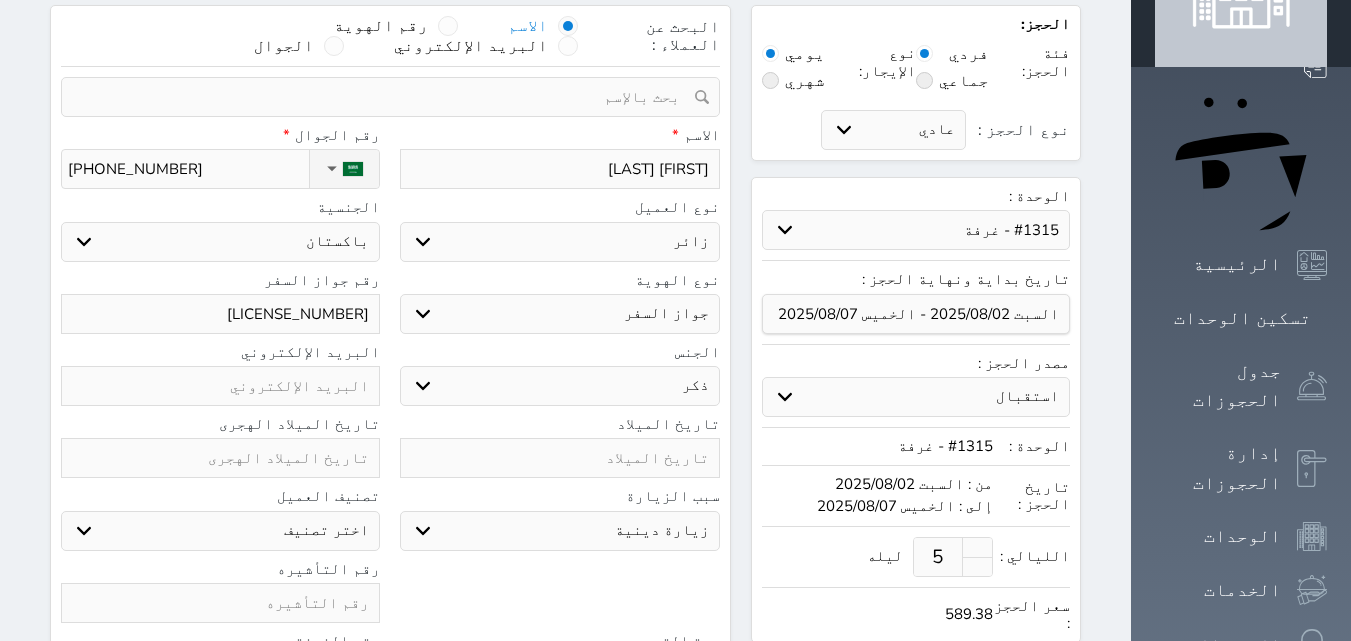 scroll, scrollTop: 205, scrollLeft: 0, axis: vertical 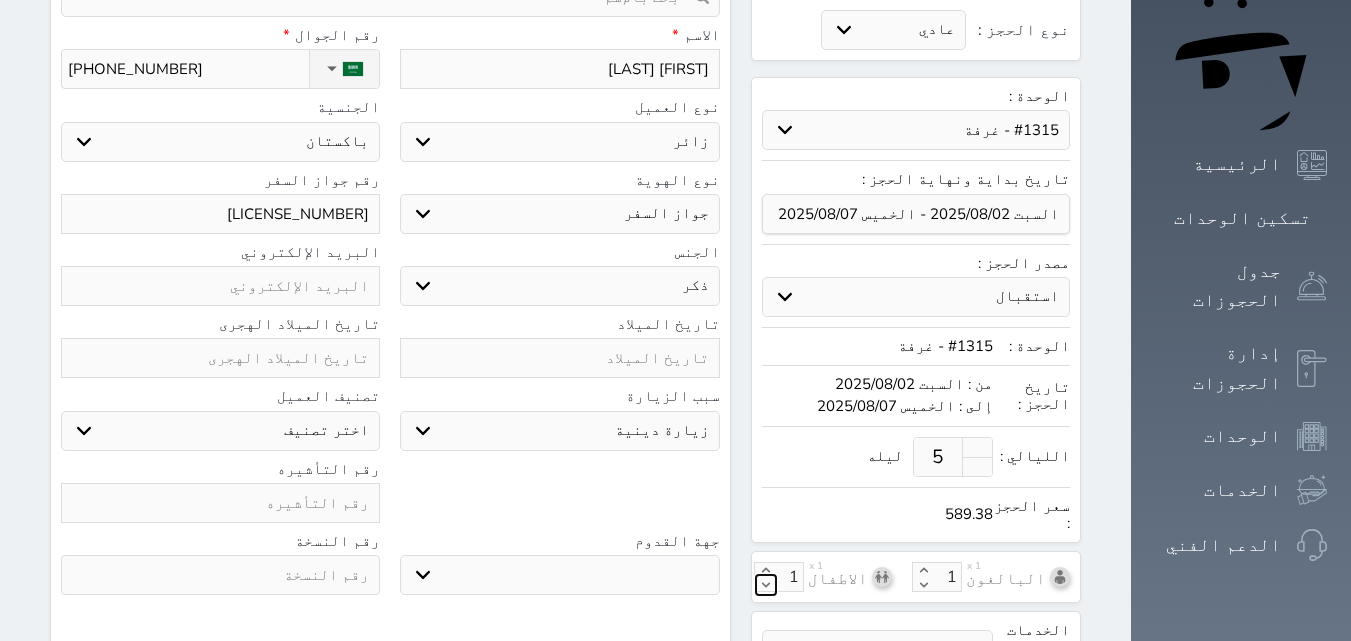 click 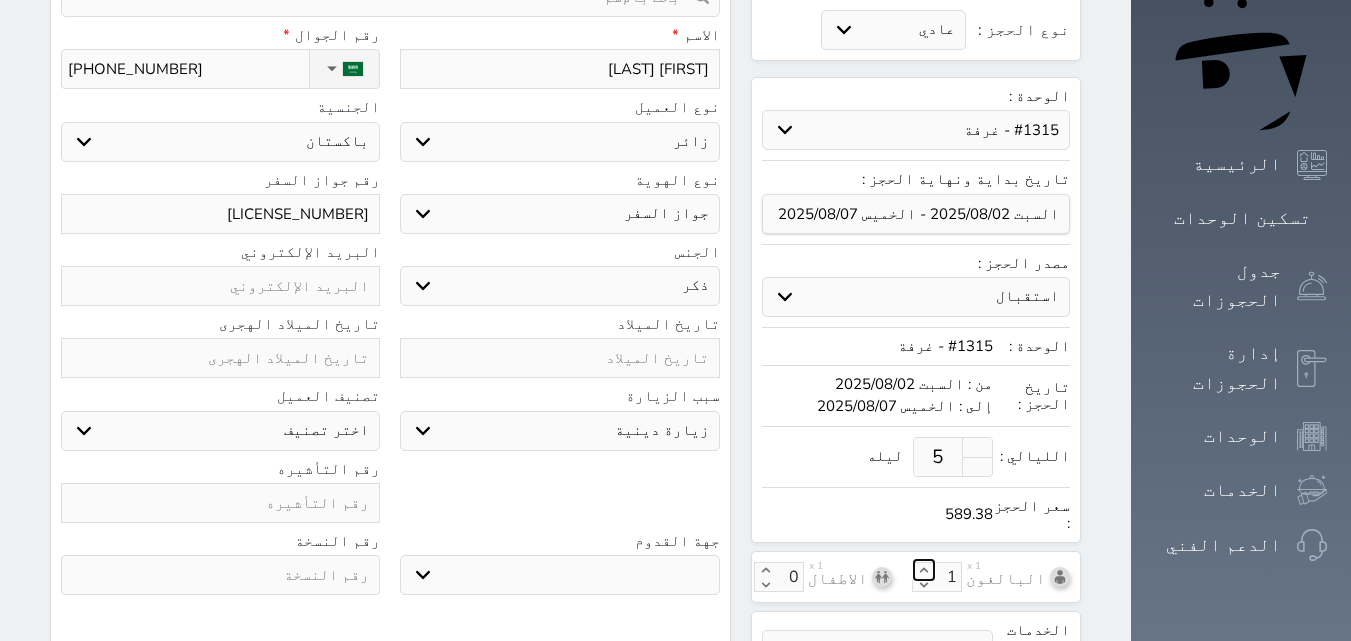 click 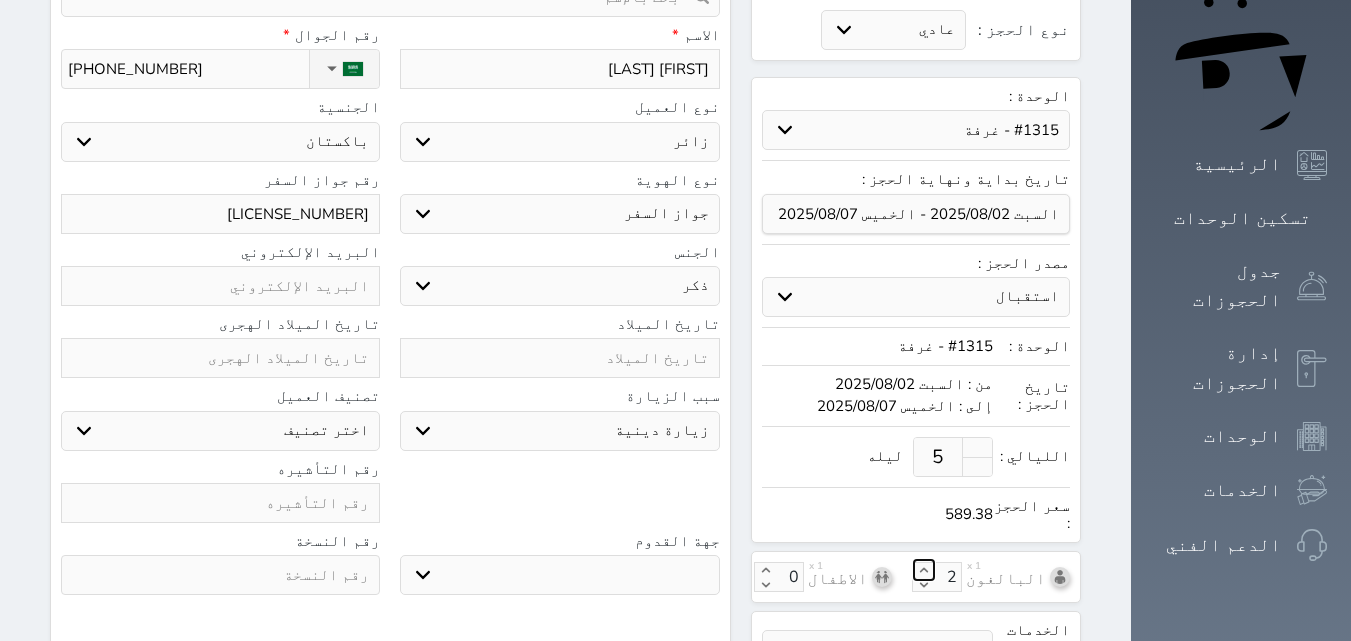click 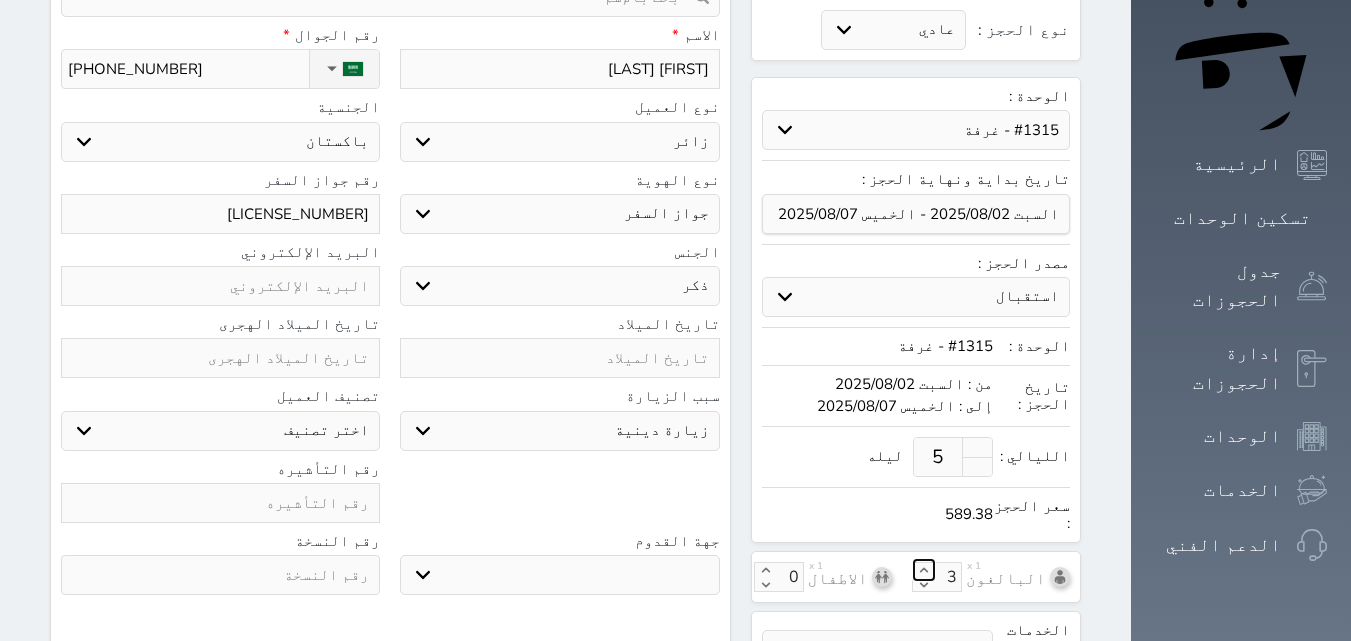 click 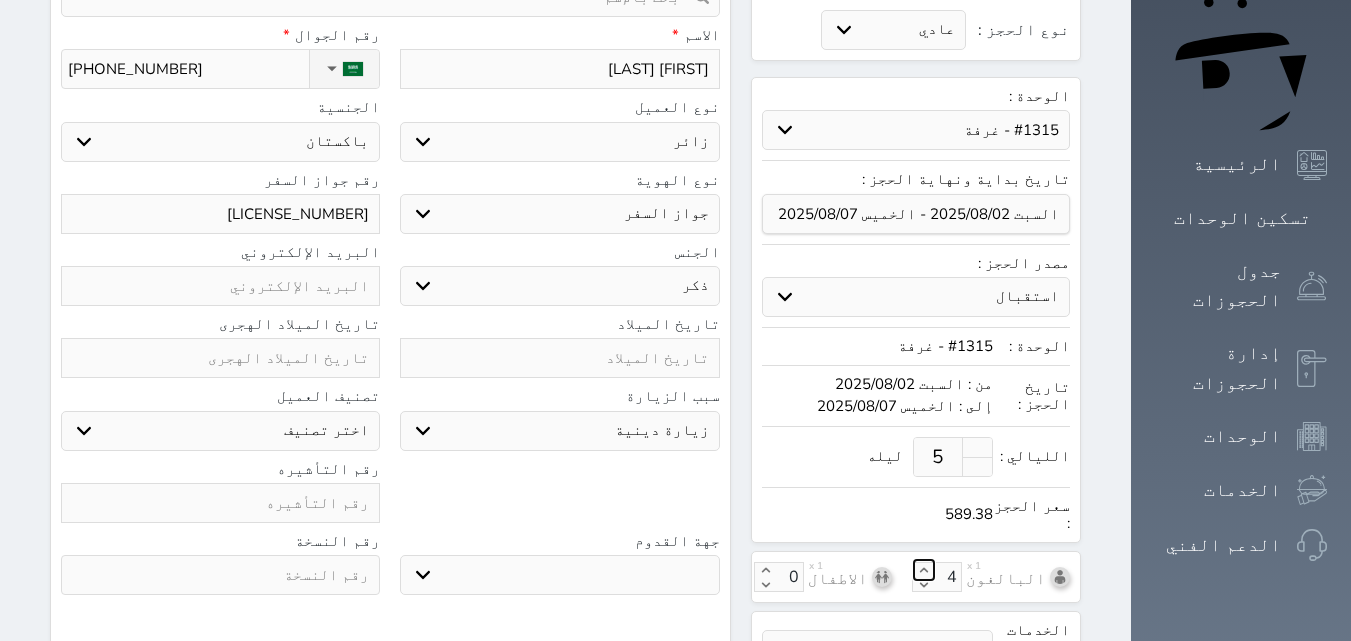 click 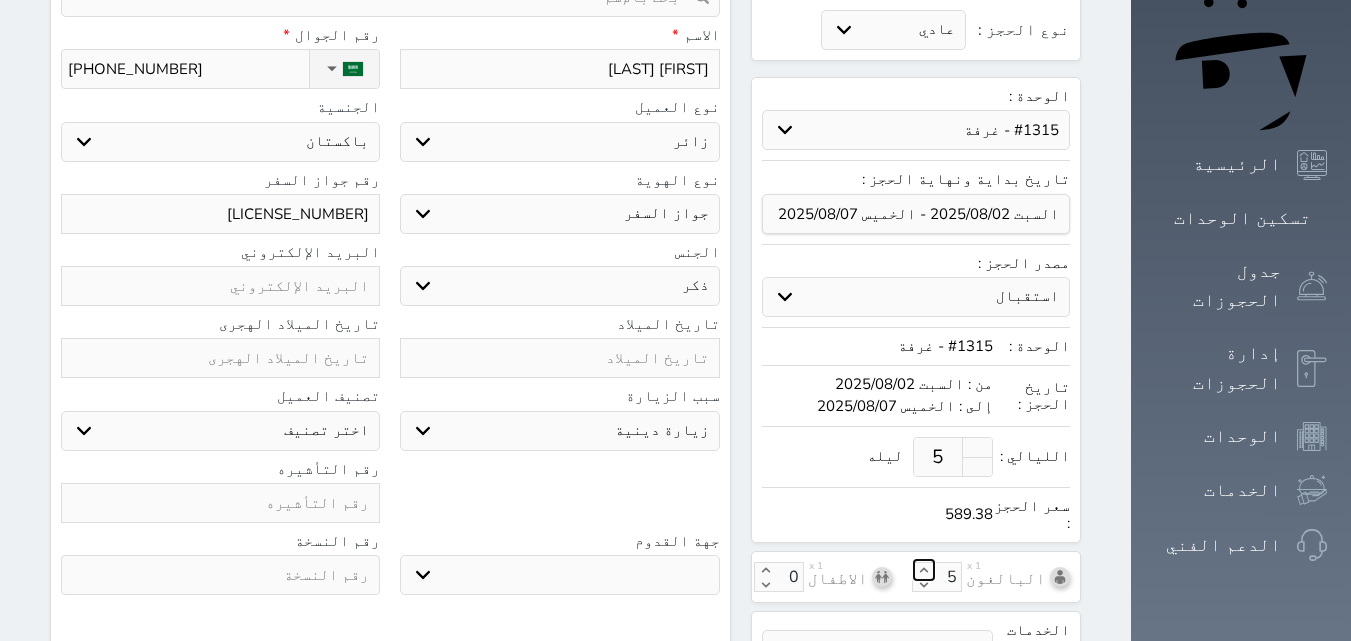scroll, scrollTop: 305, scrollLeft: 0, axis: vertical 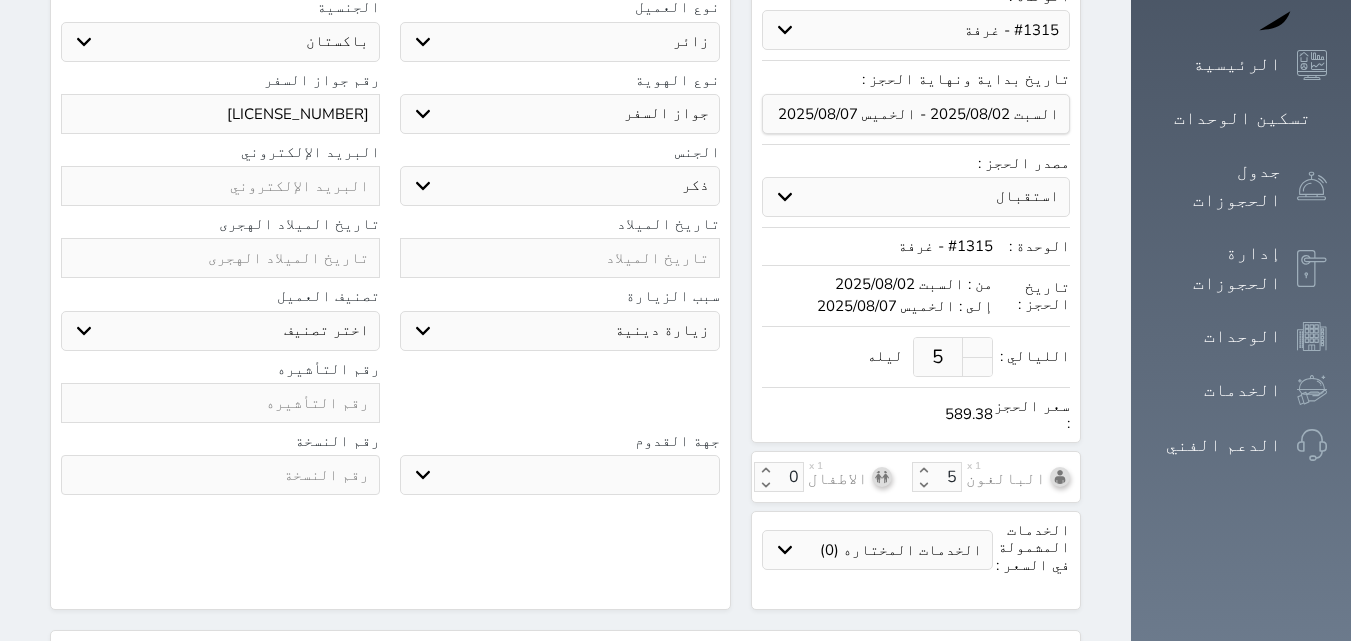 click on "الحجز:   فئة الحجز:       فردي       جماعي   نوع الإيجار:       يومي       شهري     نوع الحجز :
عادي
إقامة مجانية
إستخدام داخلي
إستخدام يومي
الوحدة :   حدد الوحدة
#3705 - غرفة
#3704 - غرفة
#3703 - غرفة
#3702 - غرفة
#3701 - غرفة
#3618 - غرفة
#3617 - غرفة
#3616 - غرفة
#3614 - غرفة
#3613 - غرفة
#3612 - غرفة
#3611 - غرفة" at bounding box center [916, 207] 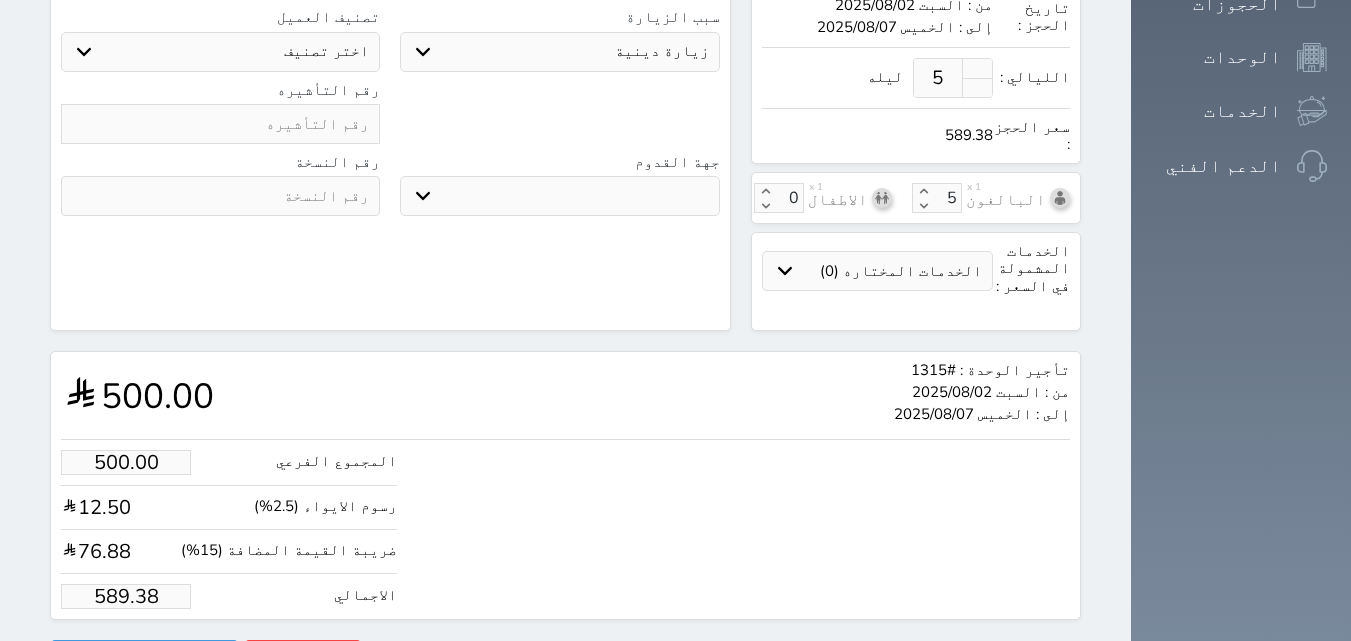 scroll, scrollTop: 586, scrollLeft: 0, axis: vertical 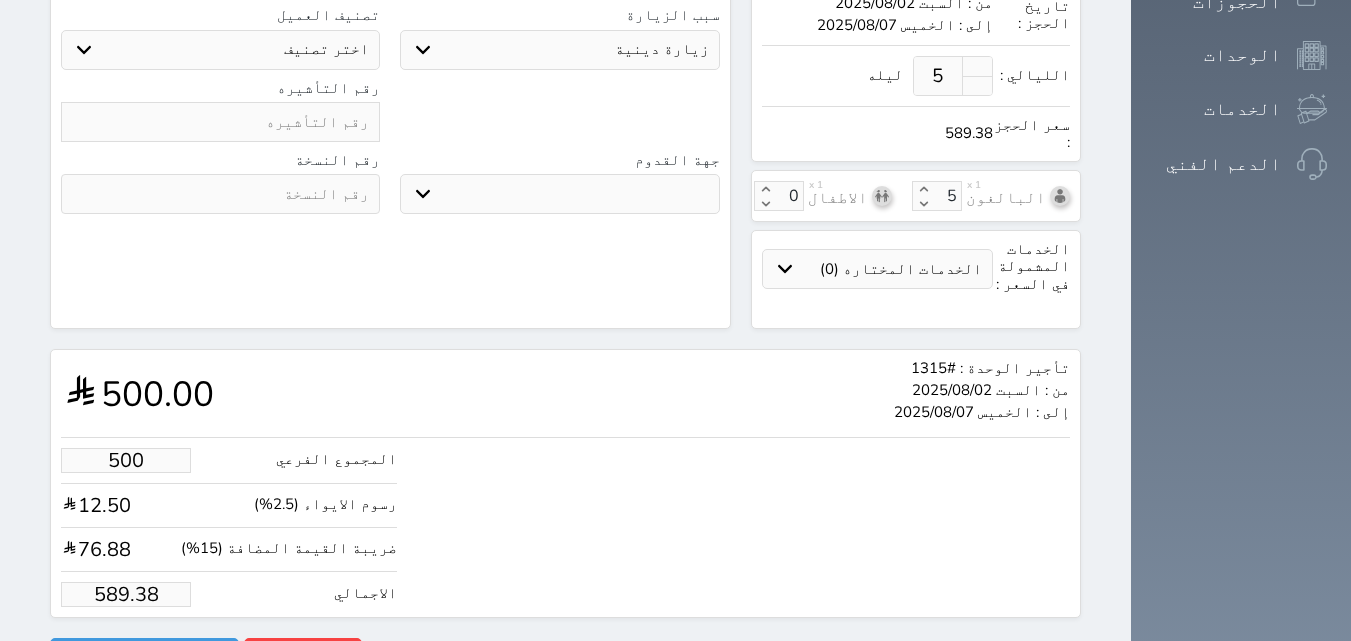 click on "500" at bounding box center (126, 460) 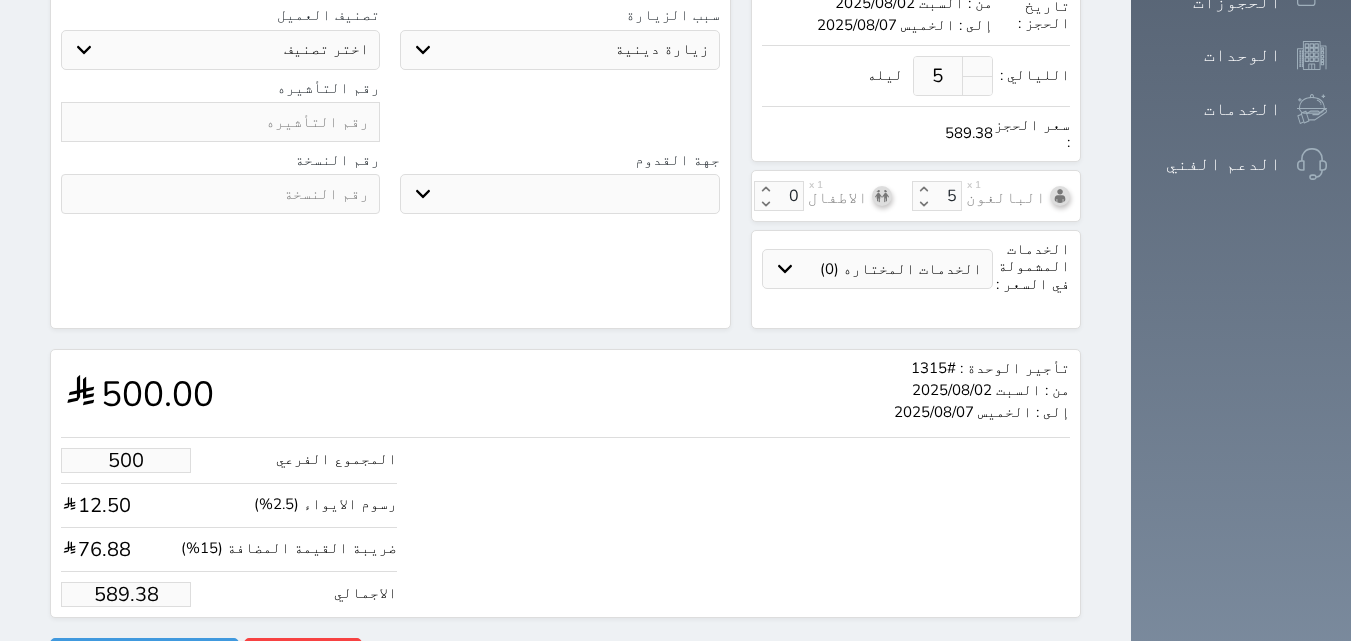 type on "2" 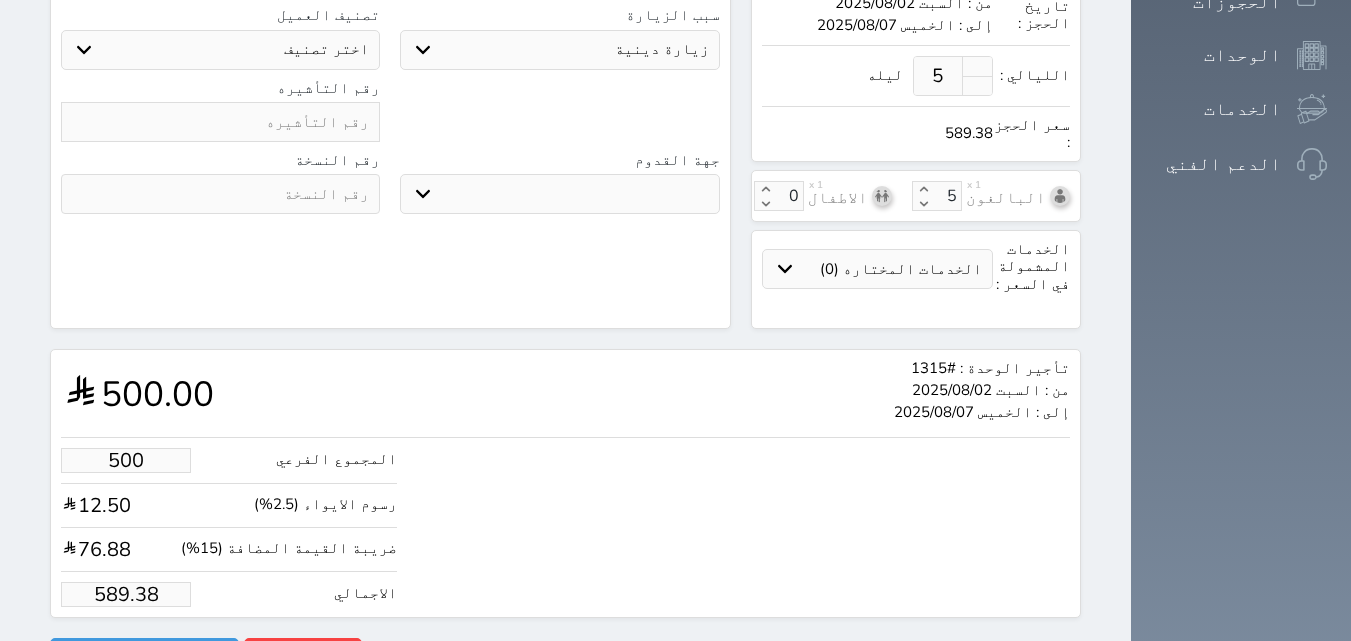 type on "2.36" 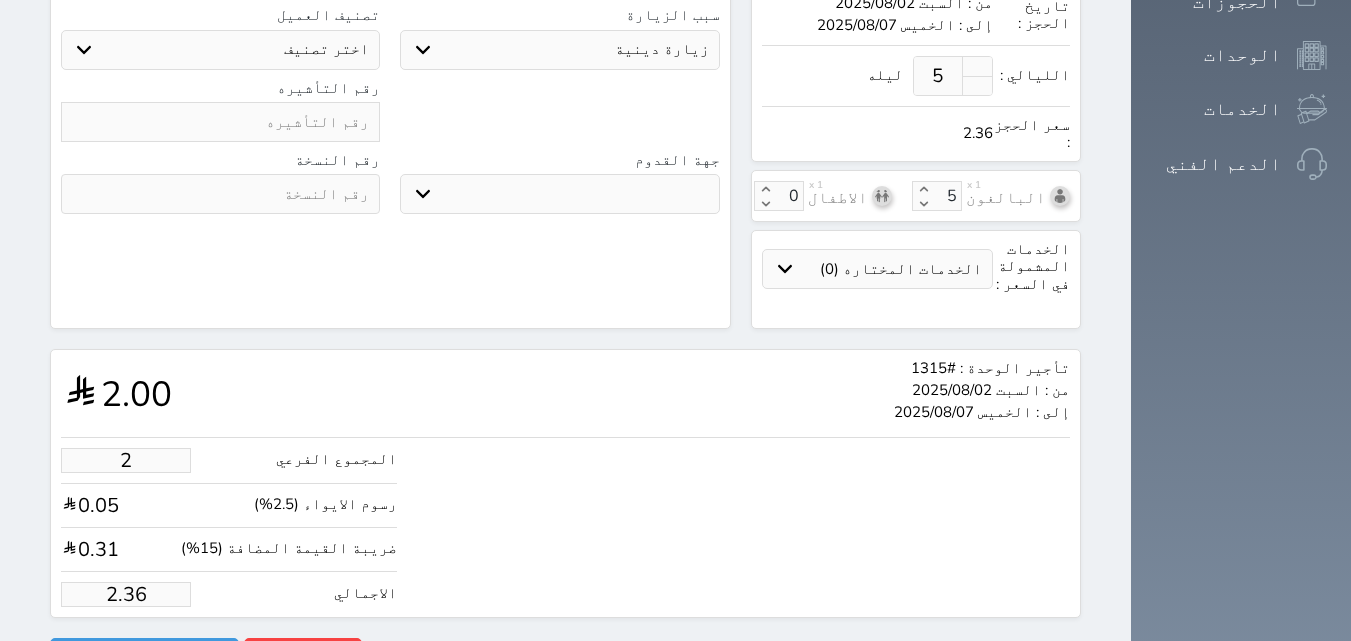 type on "20" 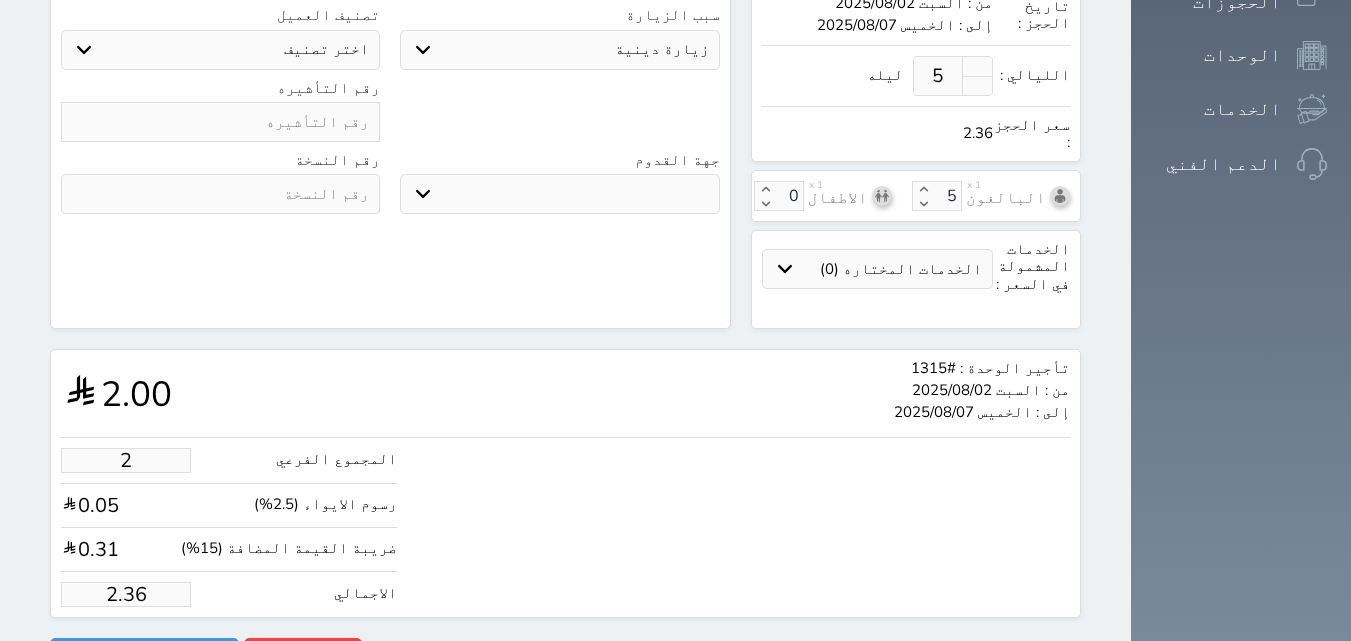 type on "23.57" 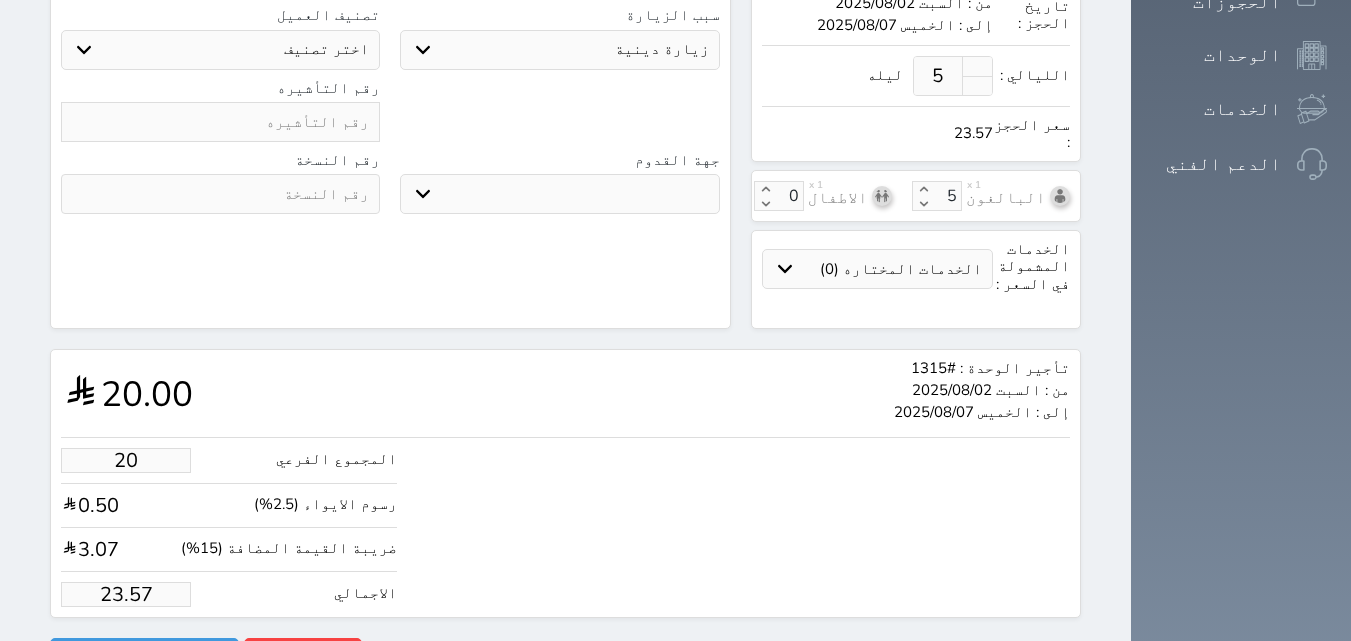 type on "200" 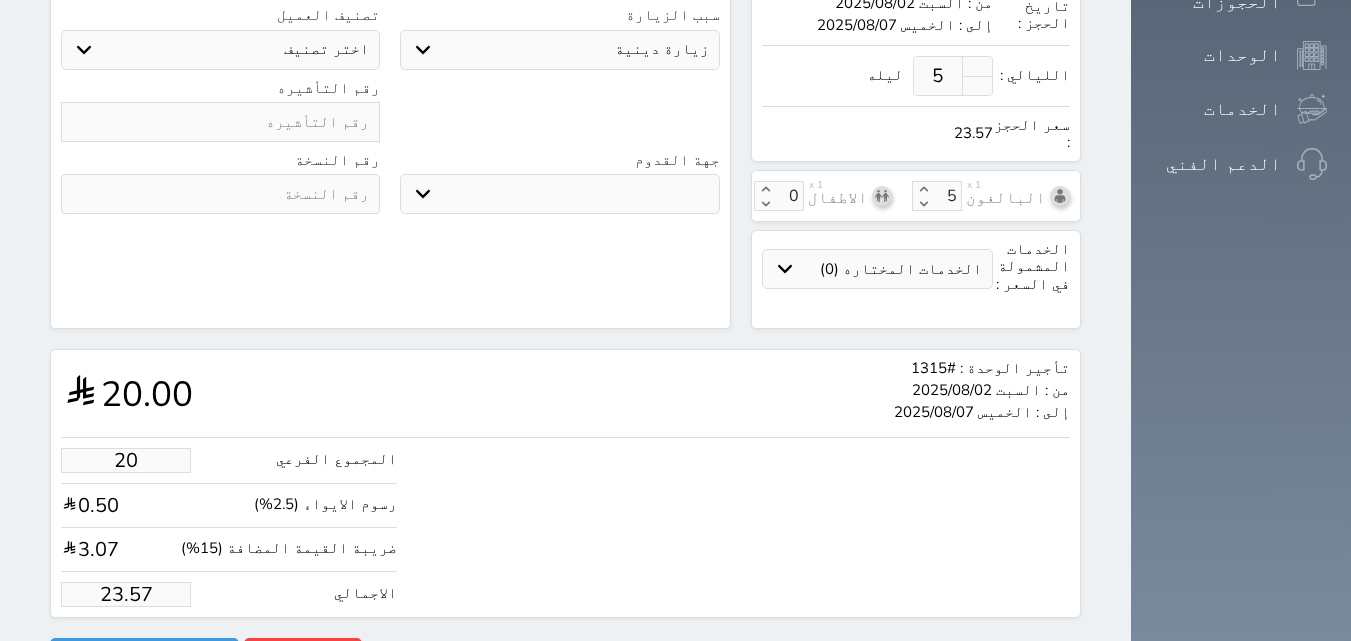 type on "235.75" 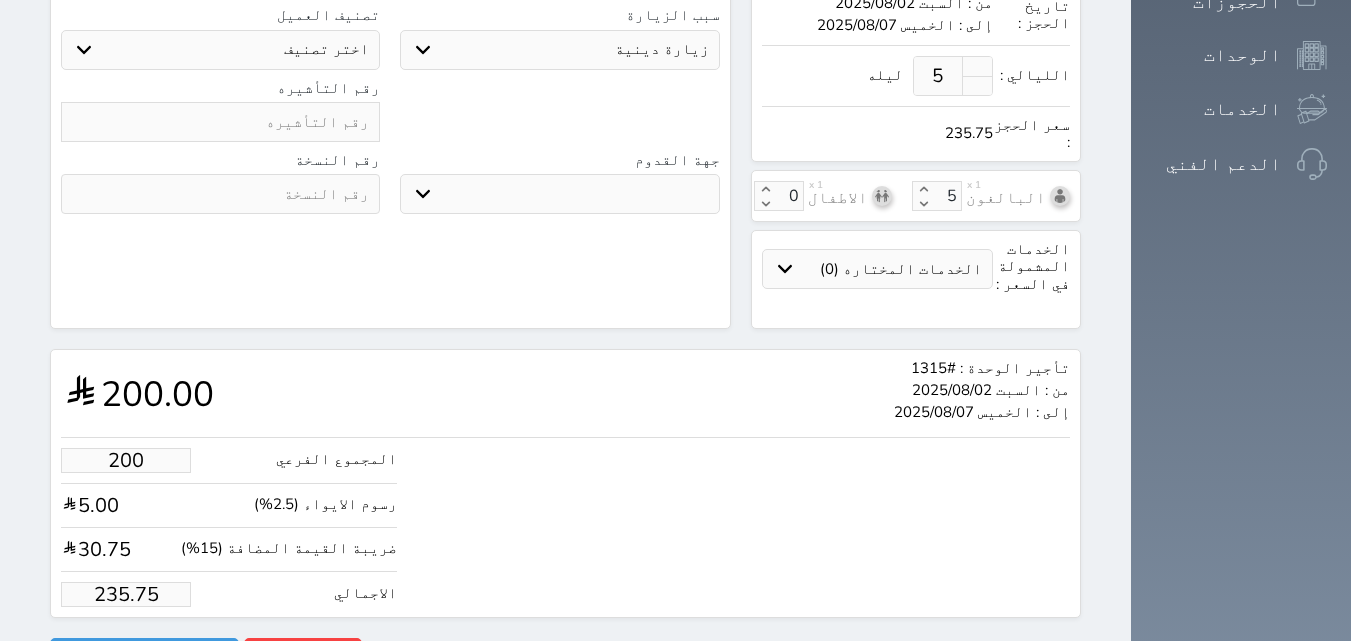type on "200.00" 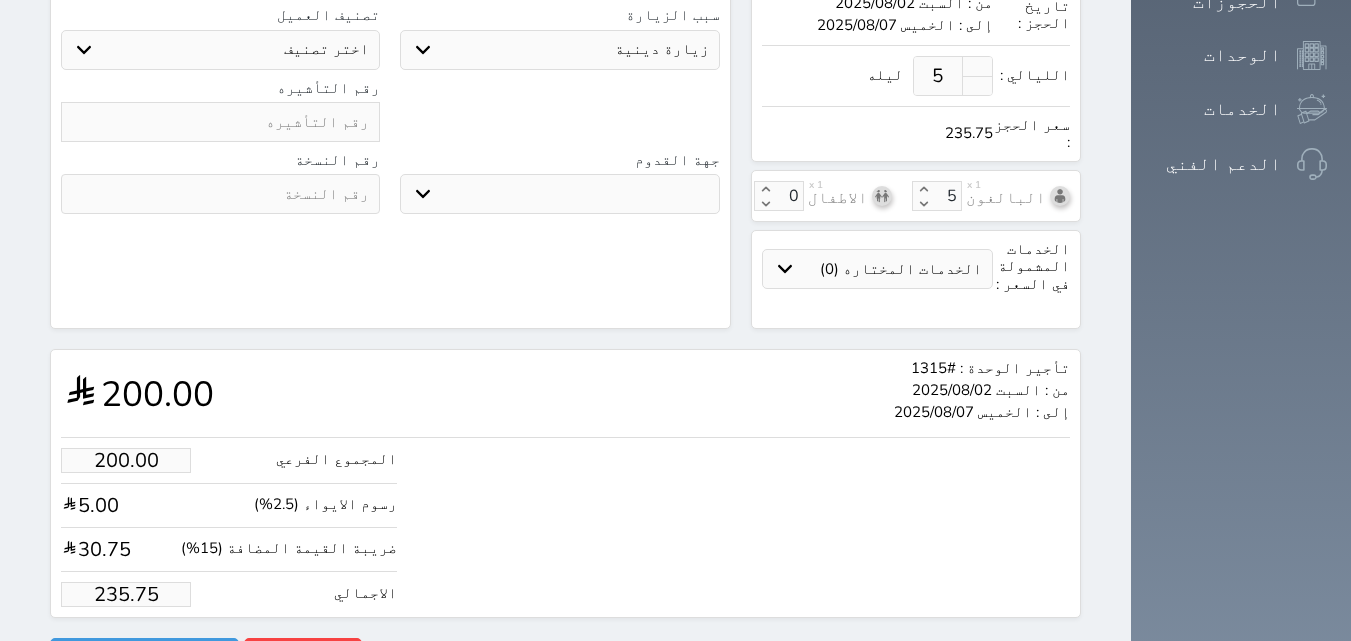 click on "تأجير الوحدة : #1315   من : السبت 2025/08/02   إلى : الخميس 2025/08/07    200.00" at bounding box center [565, 393] 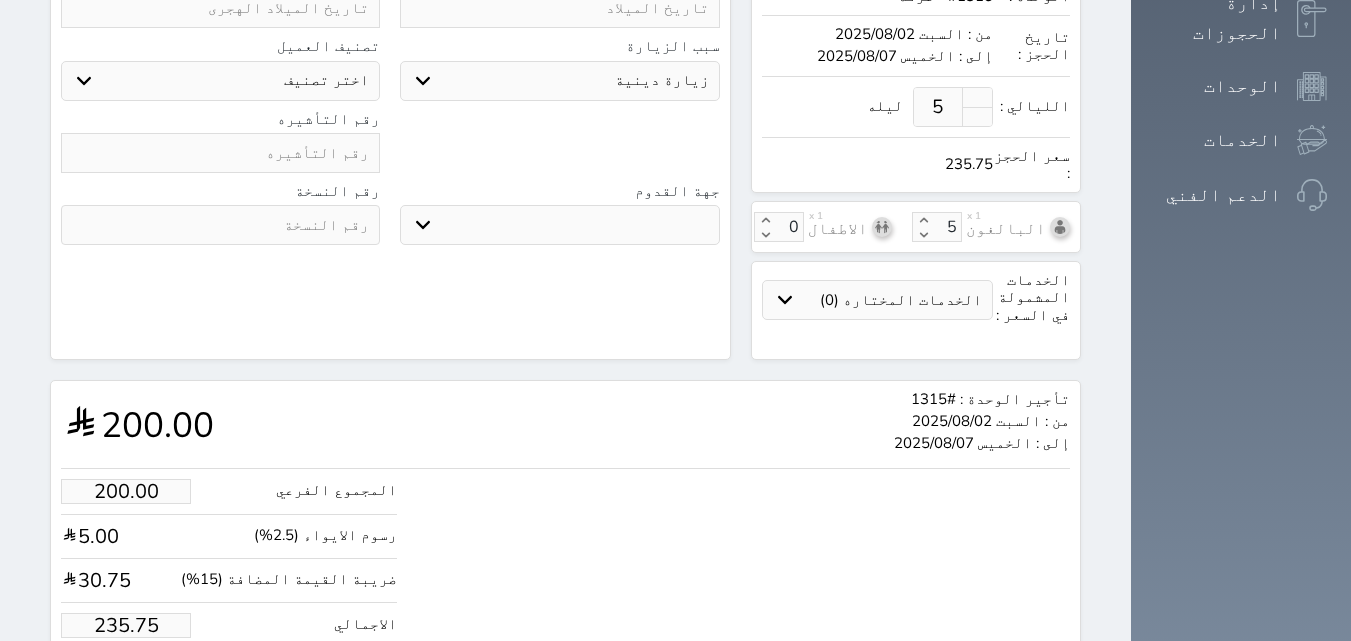 scroll, scrollTop: 586, scrollLeft: 0, axis: vertical 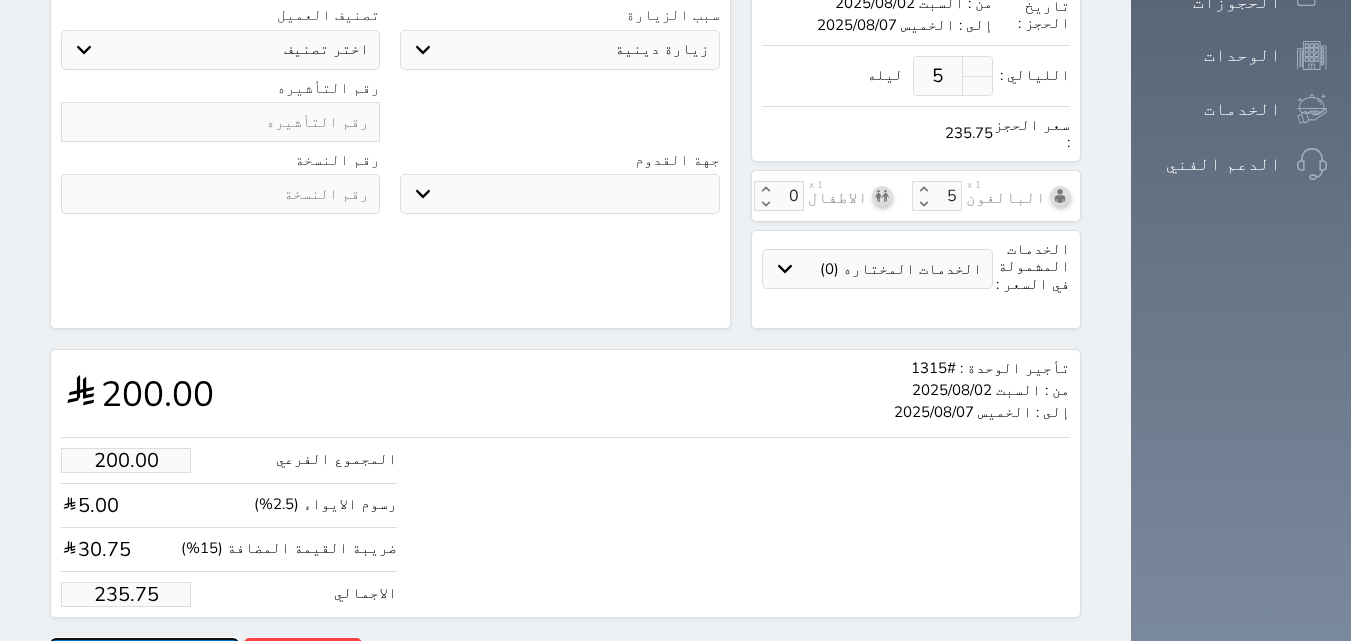click on "حجز" at bounding box center (144, 655) 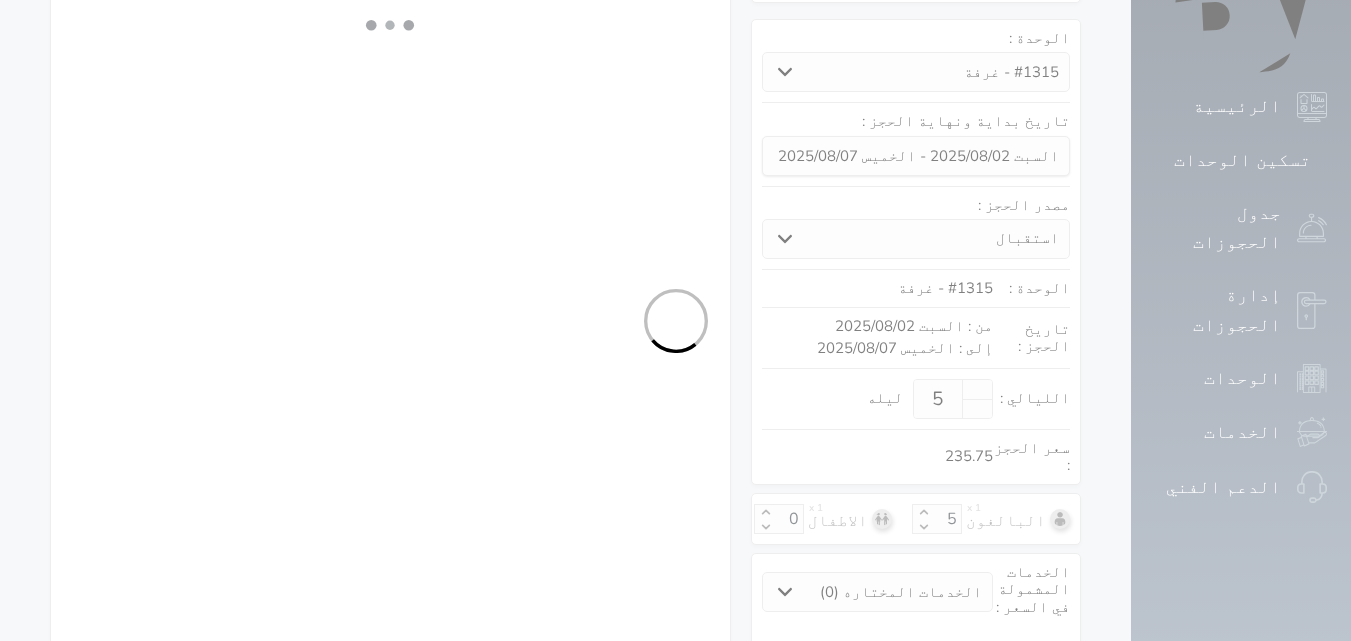 select on "3" 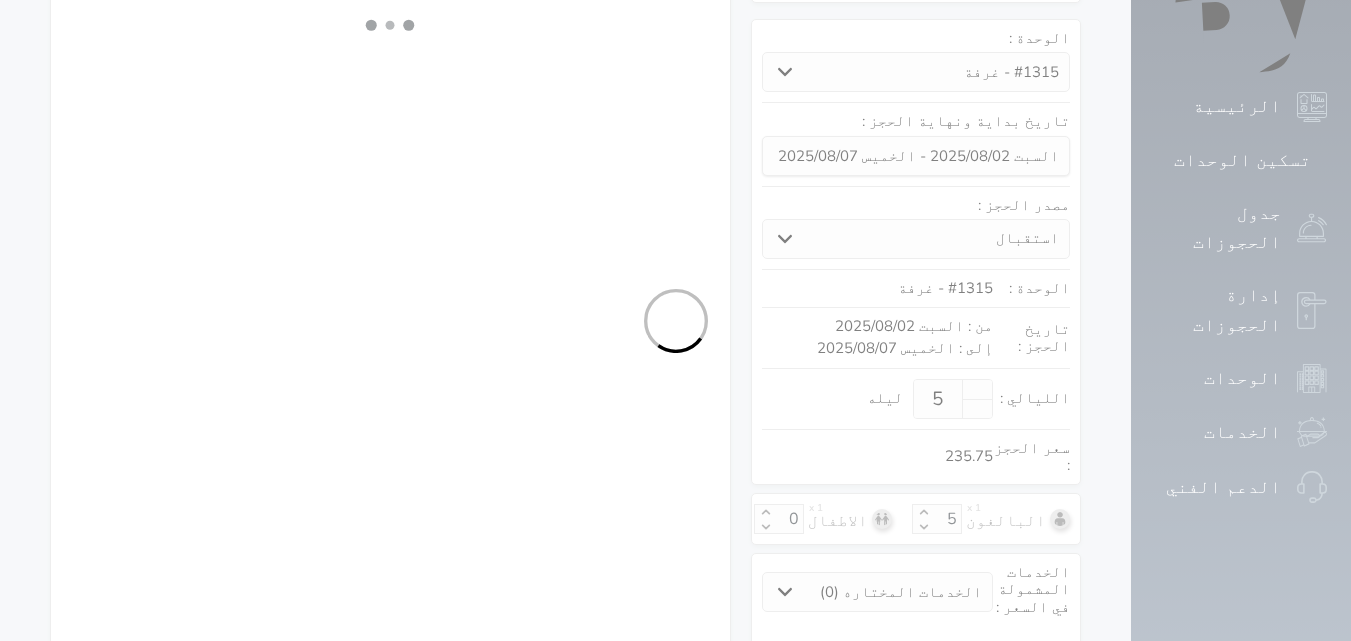 select on "304" 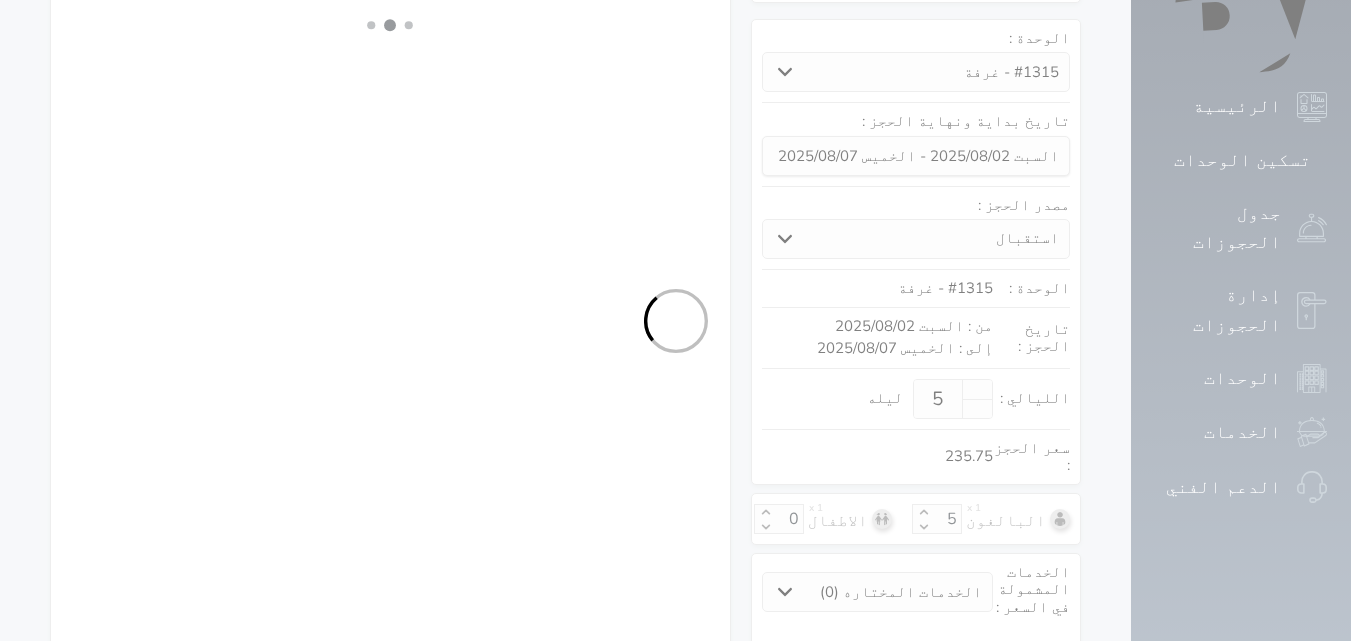 select on "5" 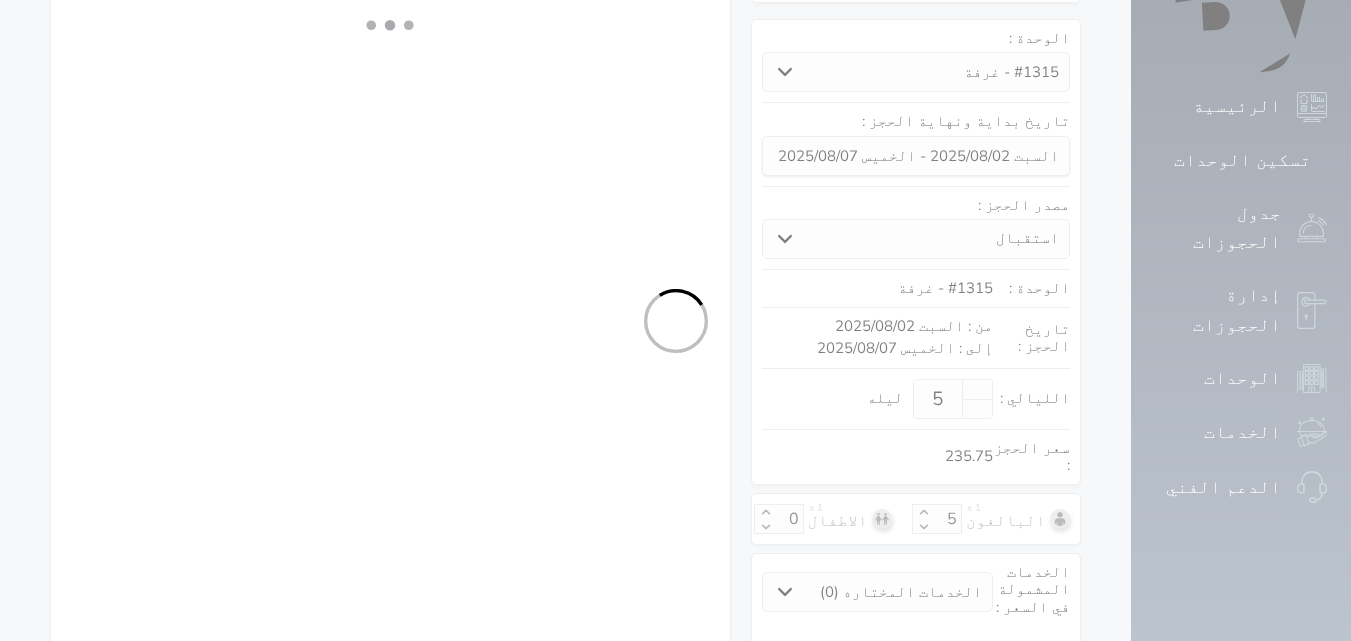 select on "3" 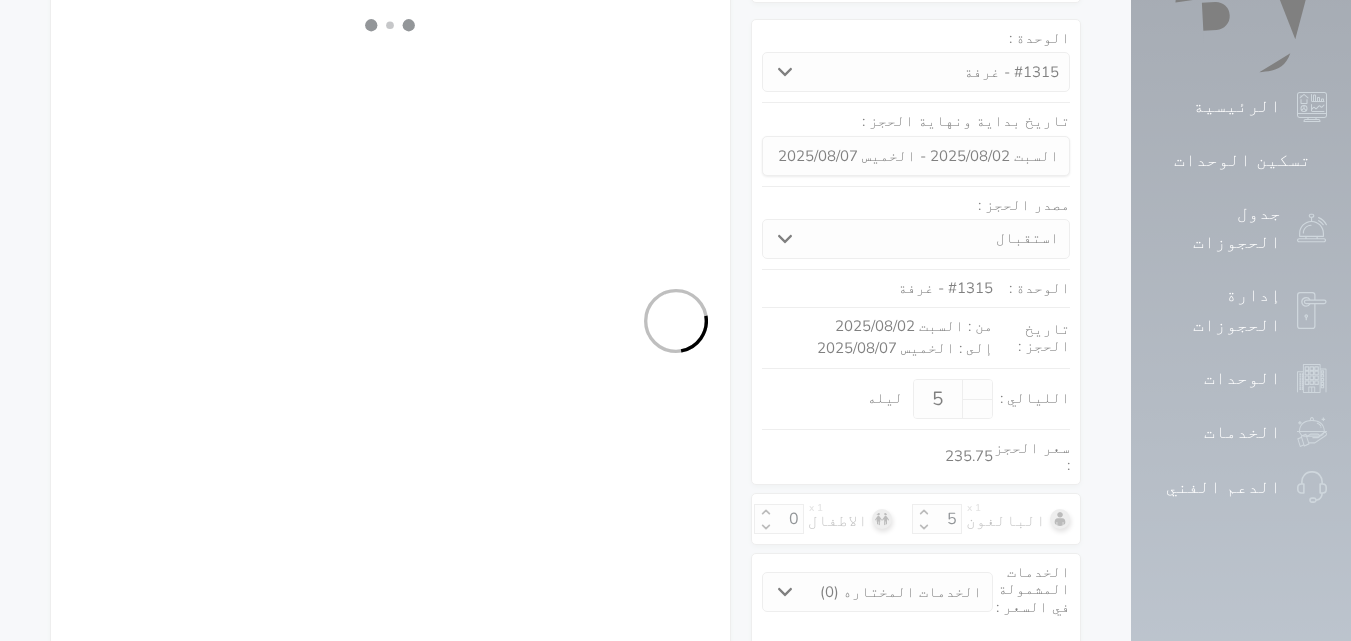 select 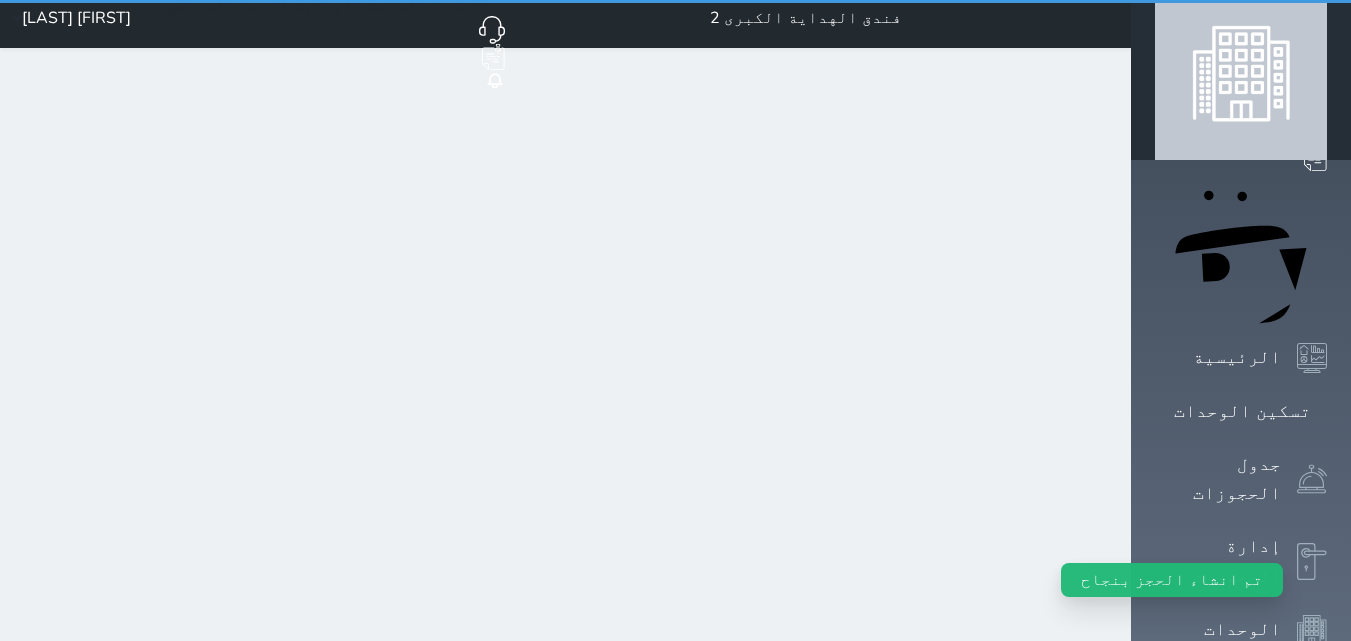 scroll, scrollTop: 0, scrollLeft: 0, axis: both 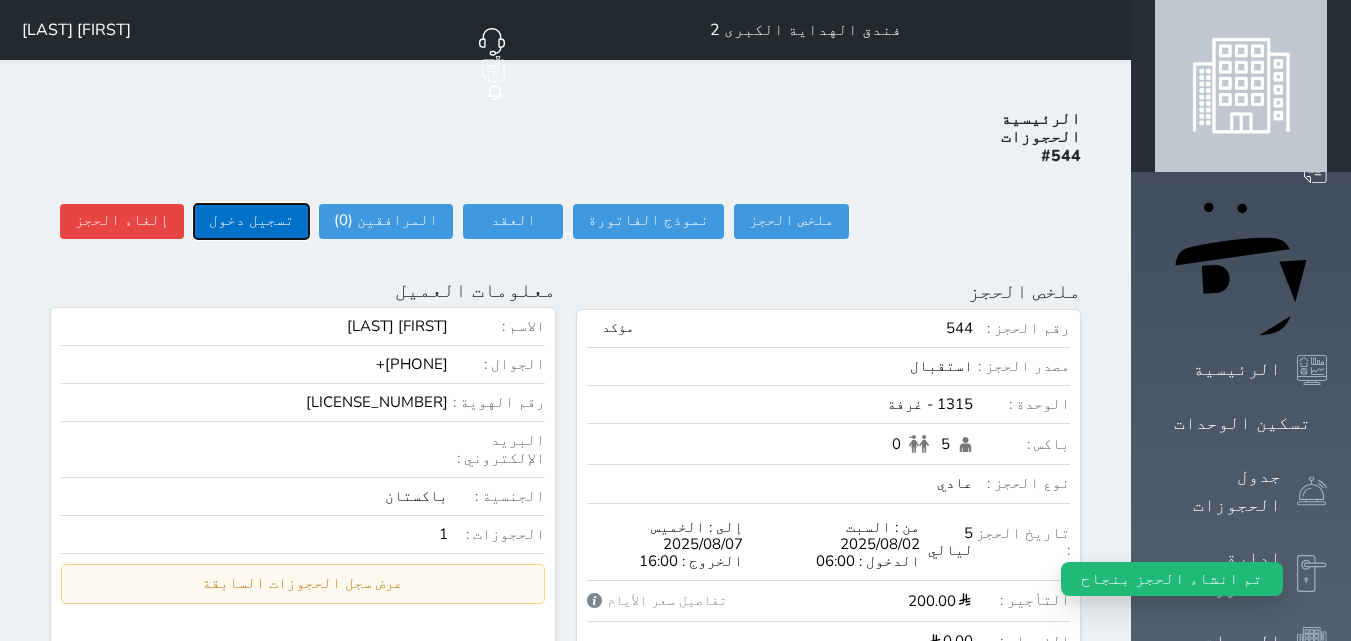 click on "تسجيل دخول" at bounding box center (251, 221) 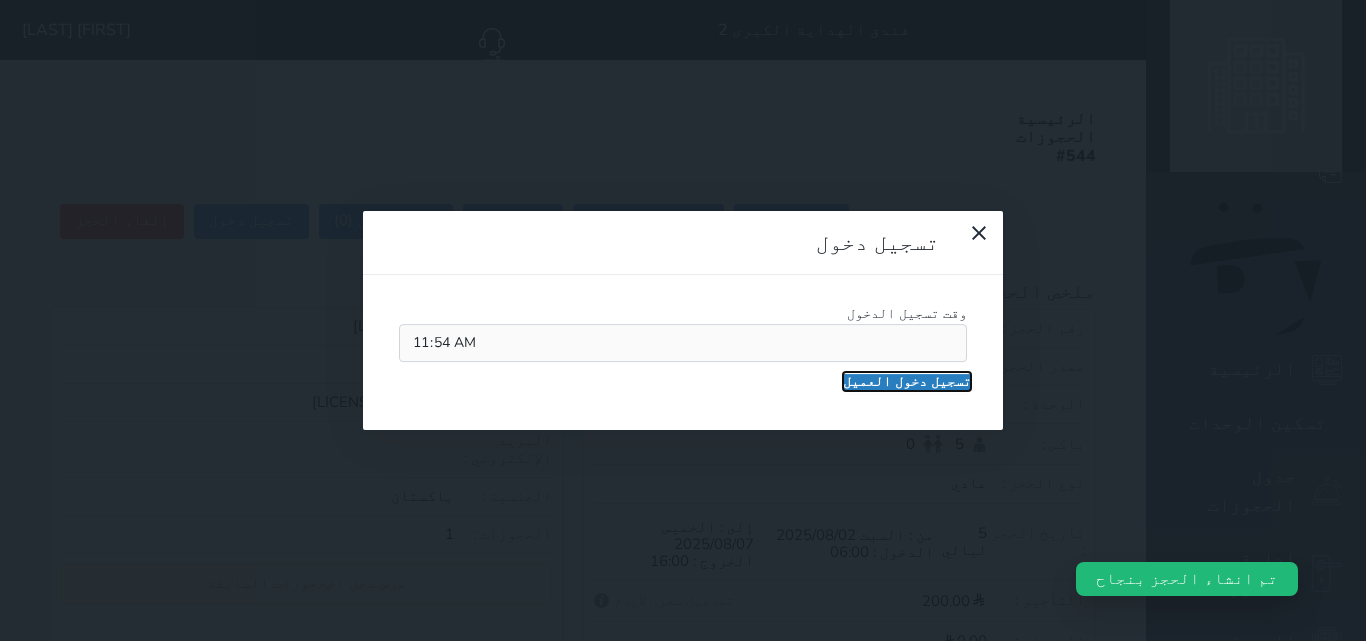 click on "تسجيل دخول العميل" at bounding box center (907, 382) 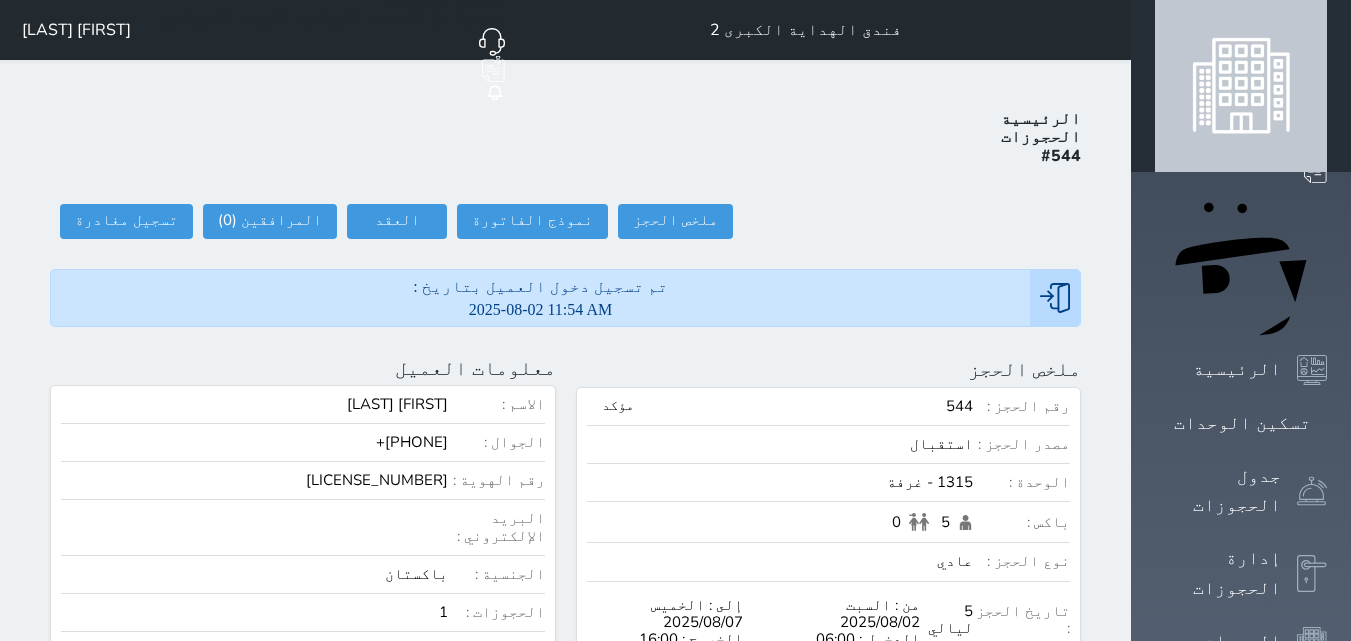 click on "حجز جديد" at bounding box center [336, -37] 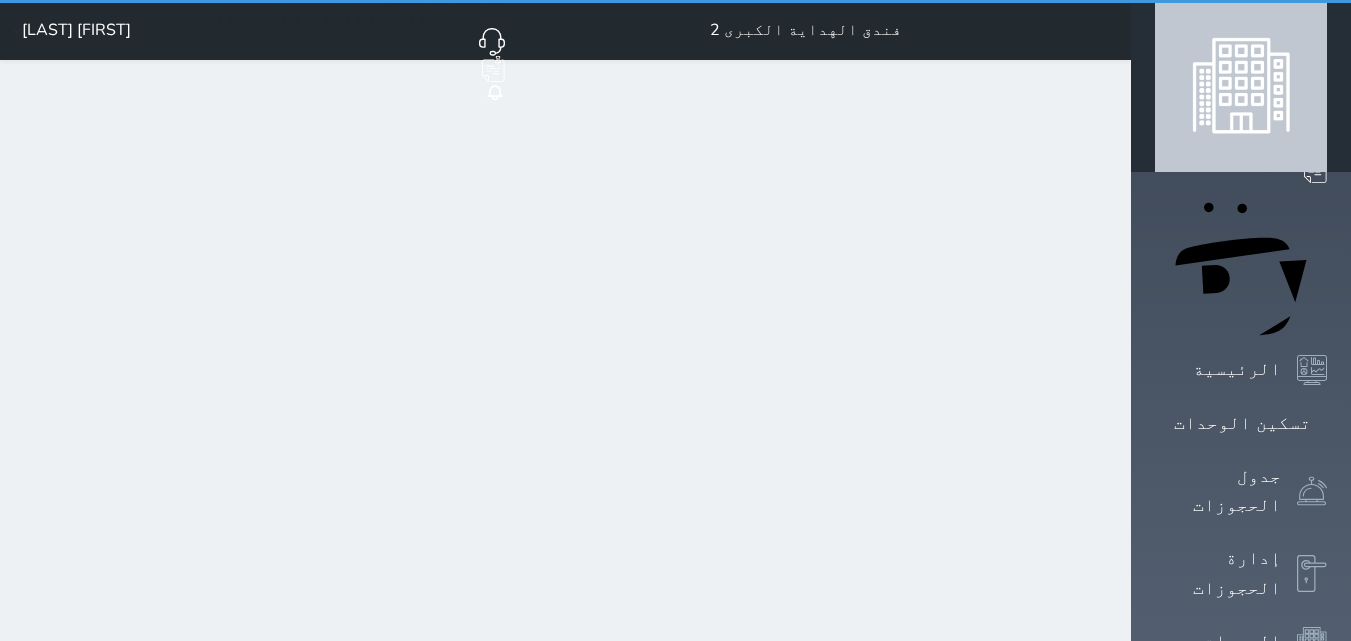 select on "1" 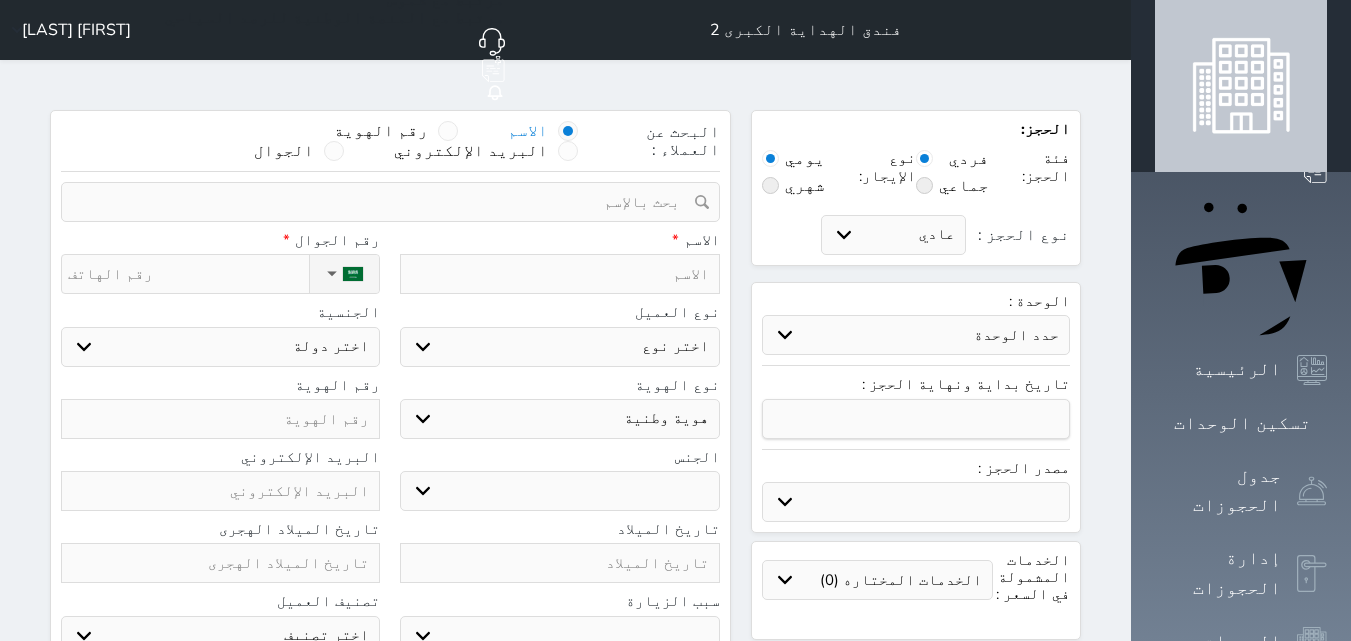 select 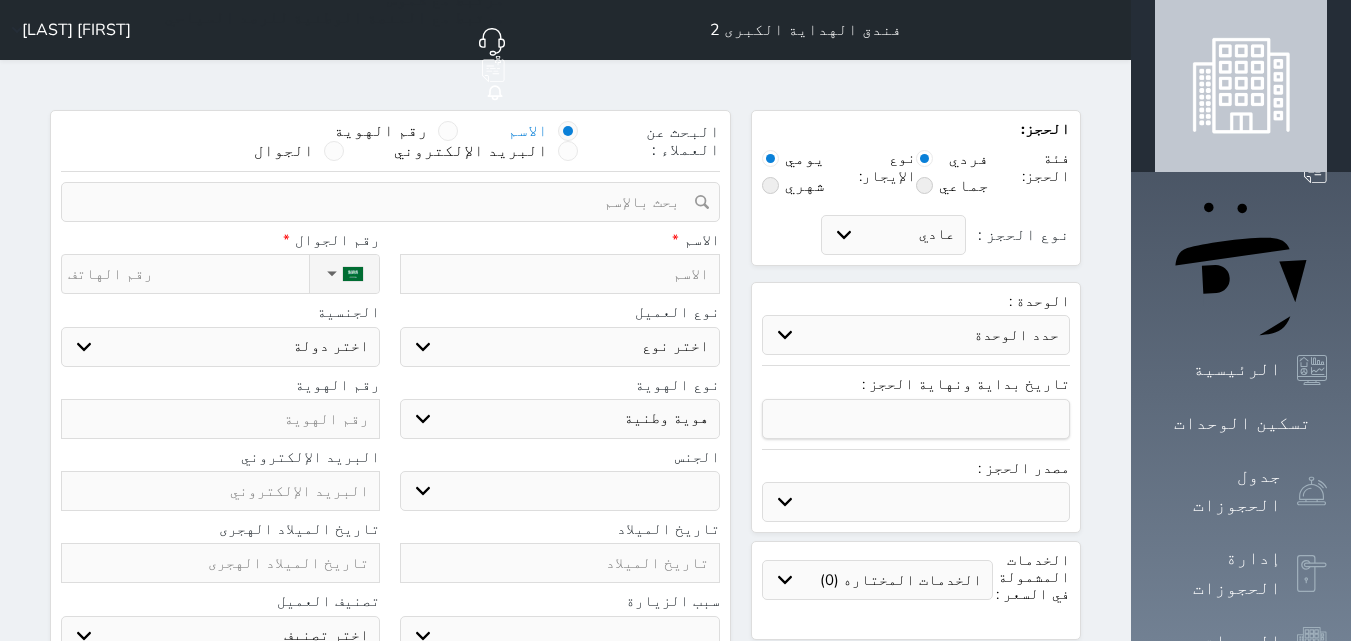 select on "32208" 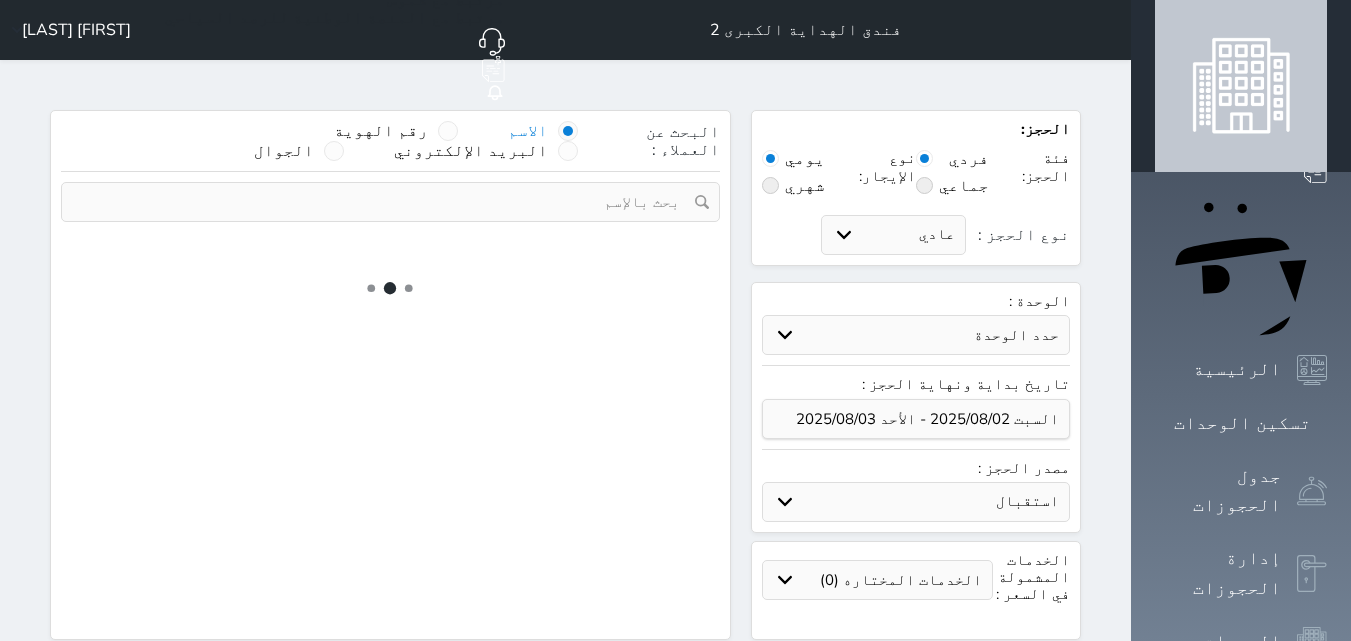 select 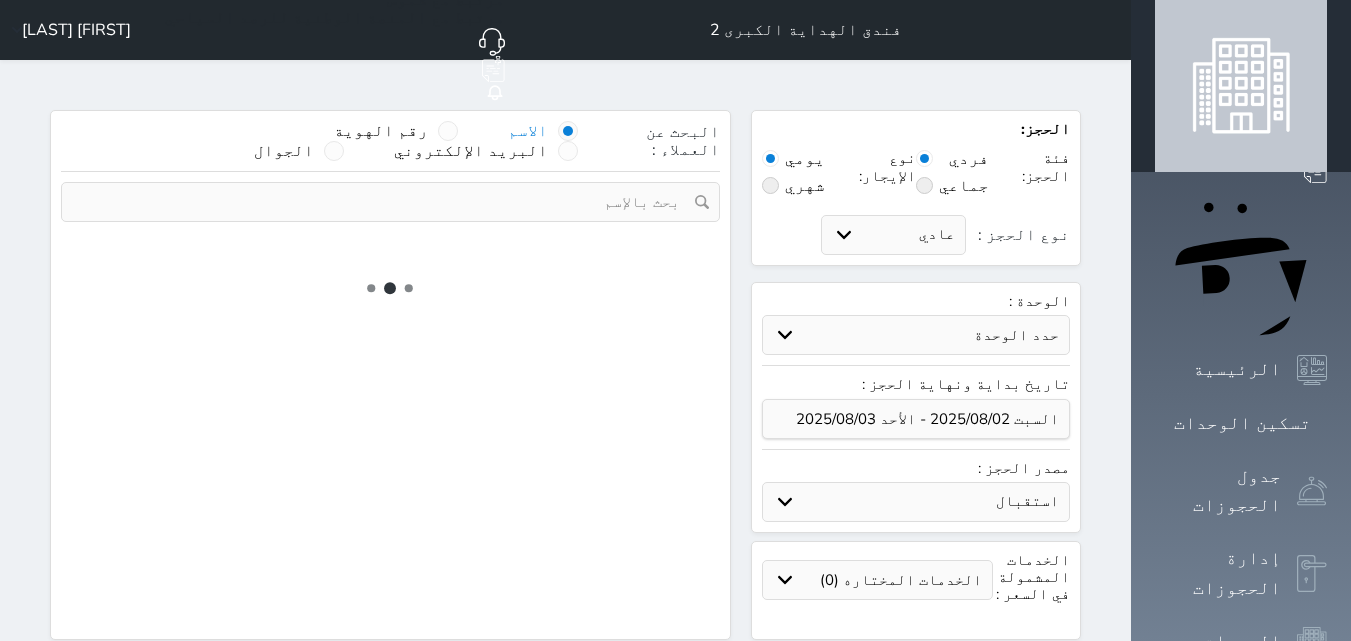 select on "1" 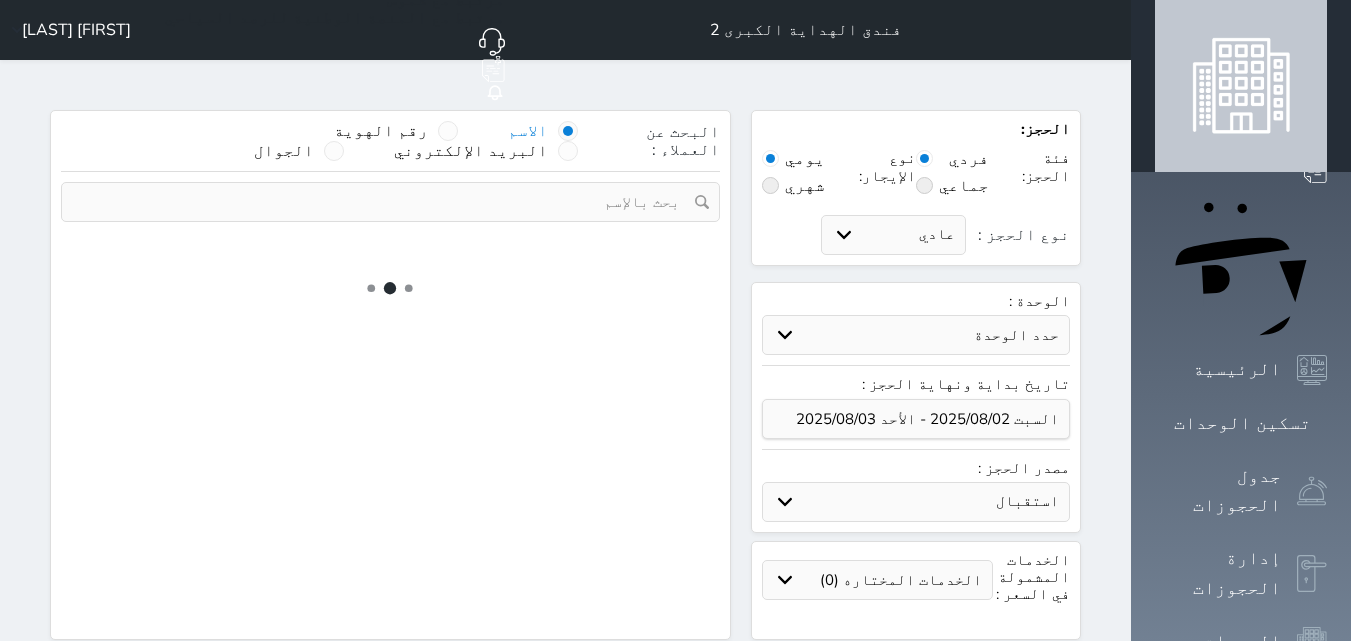 select on "113" 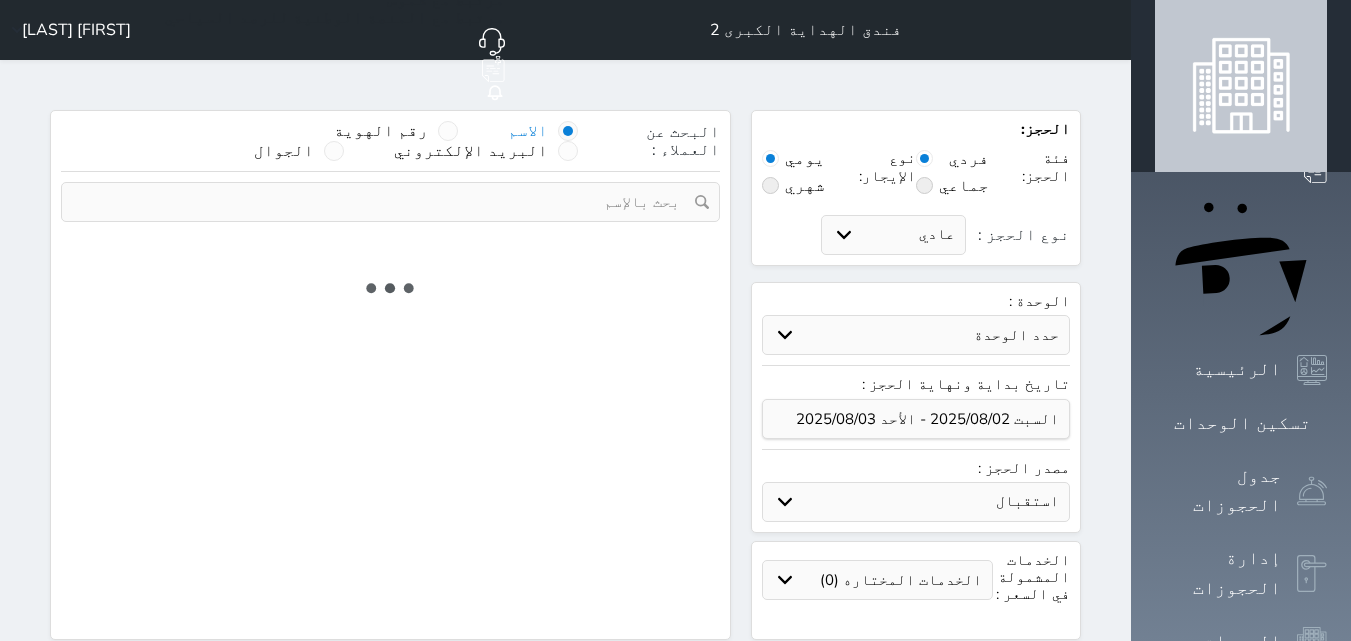 select on "1" 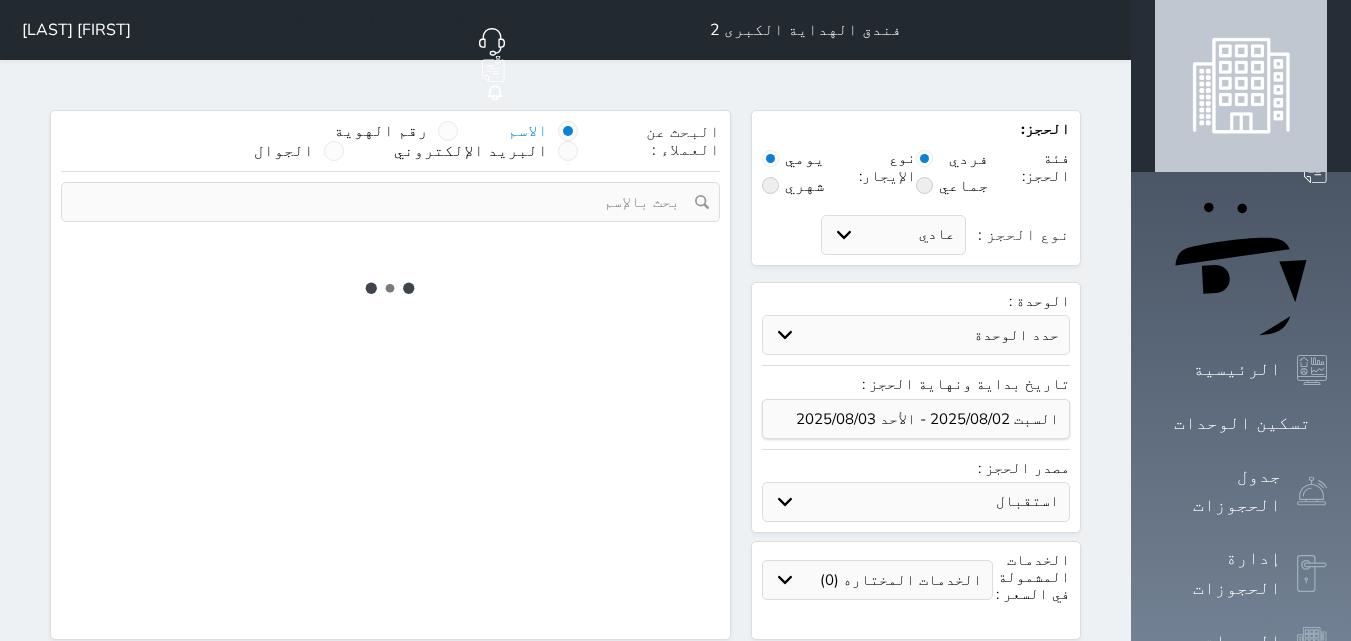 select 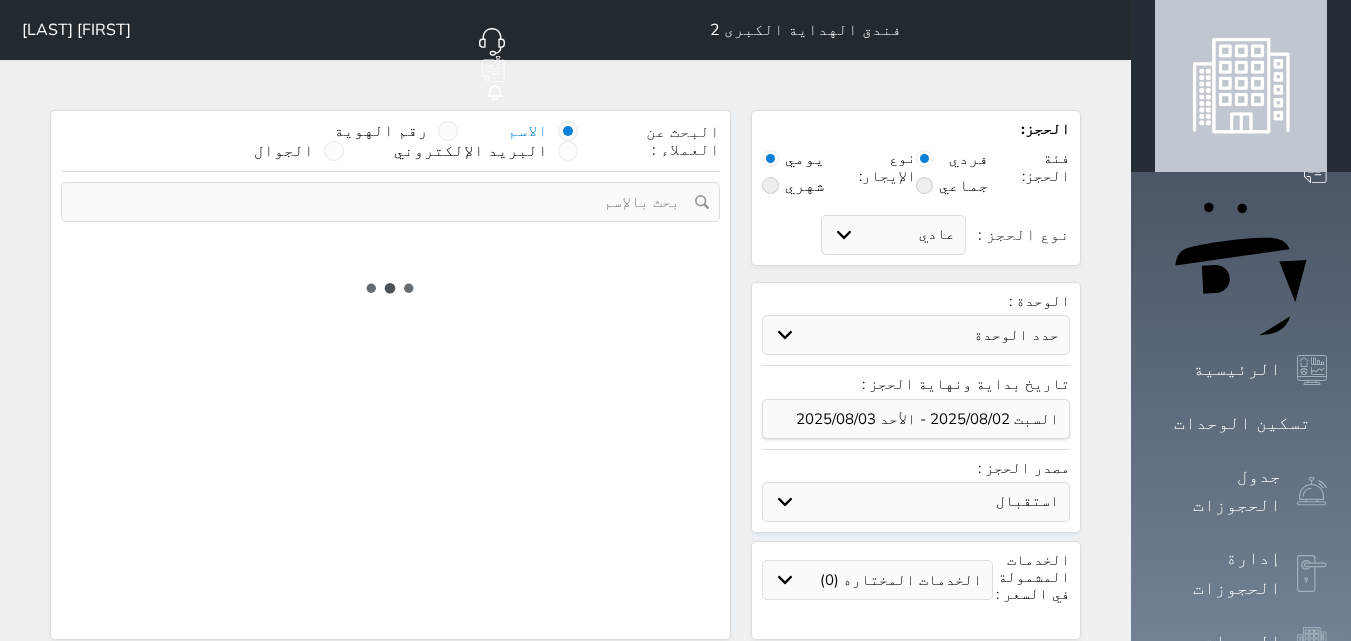 select on "7" 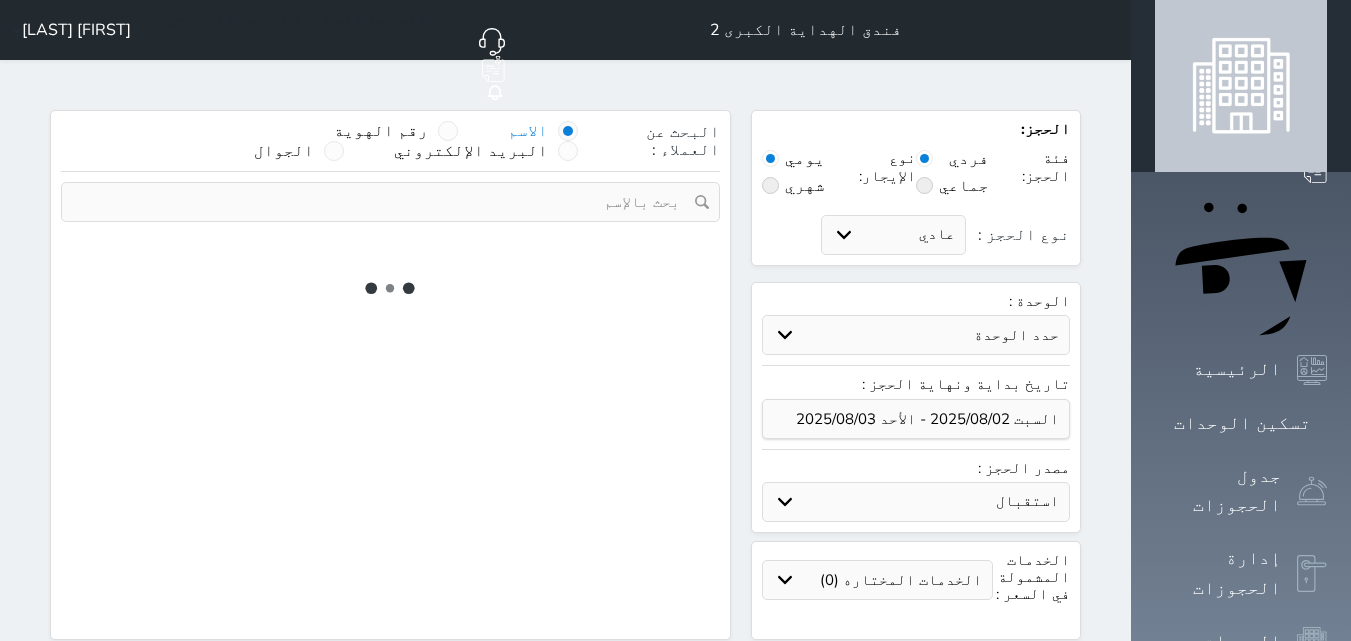select 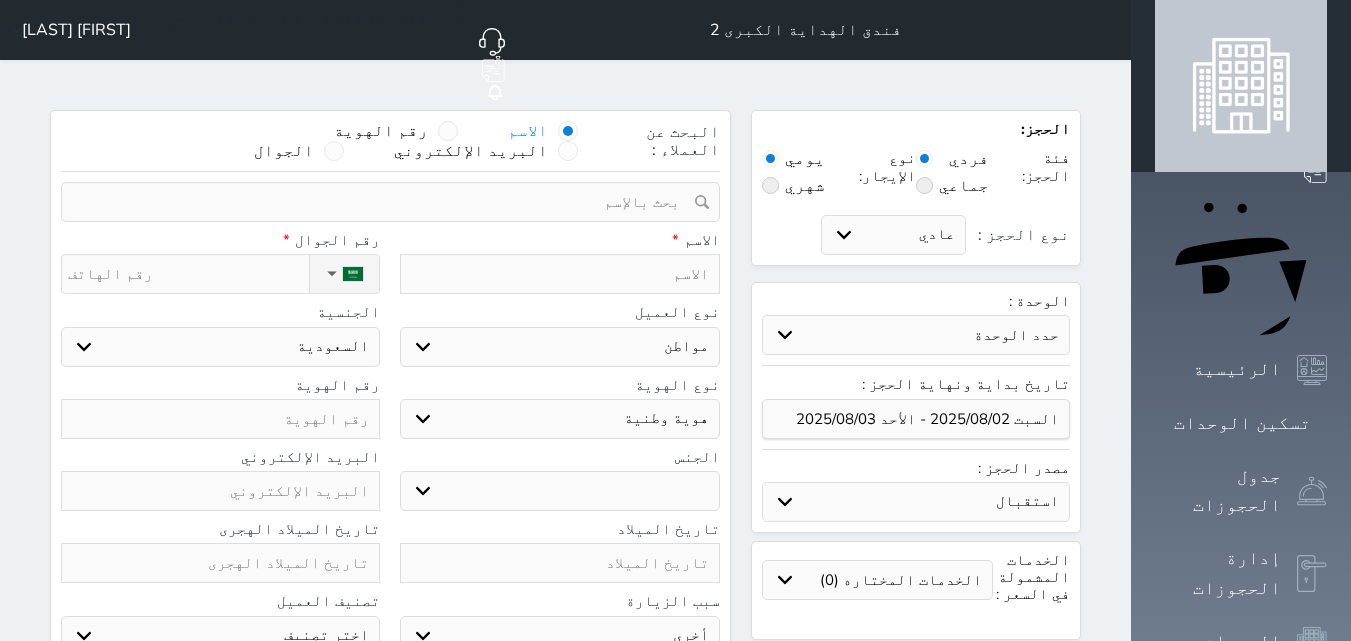 click at bounding box center [559, 274] 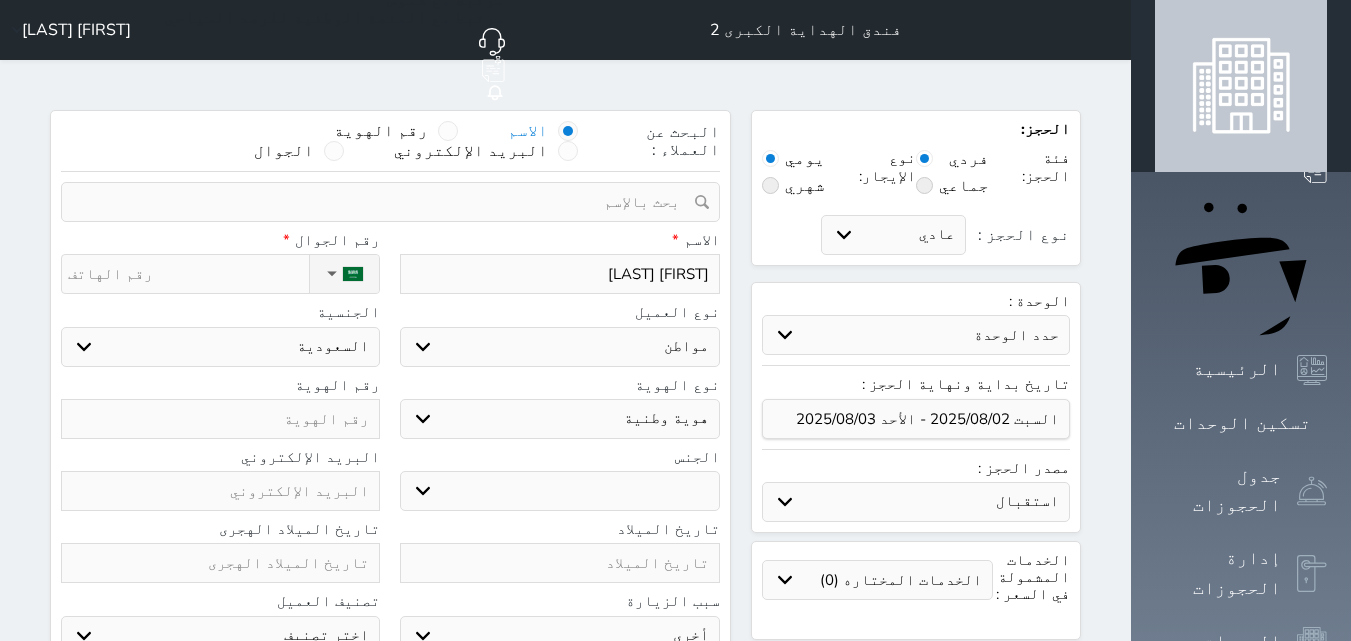 type on "[FIRST] [LAST]" 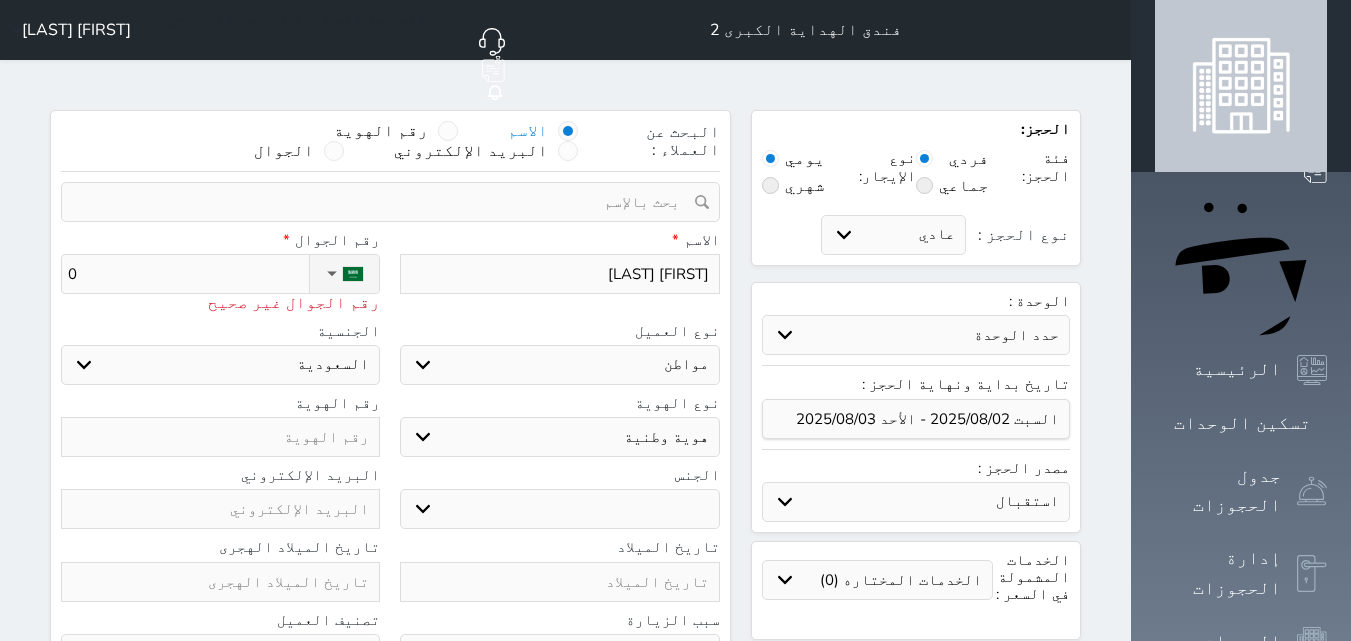 type on "05" 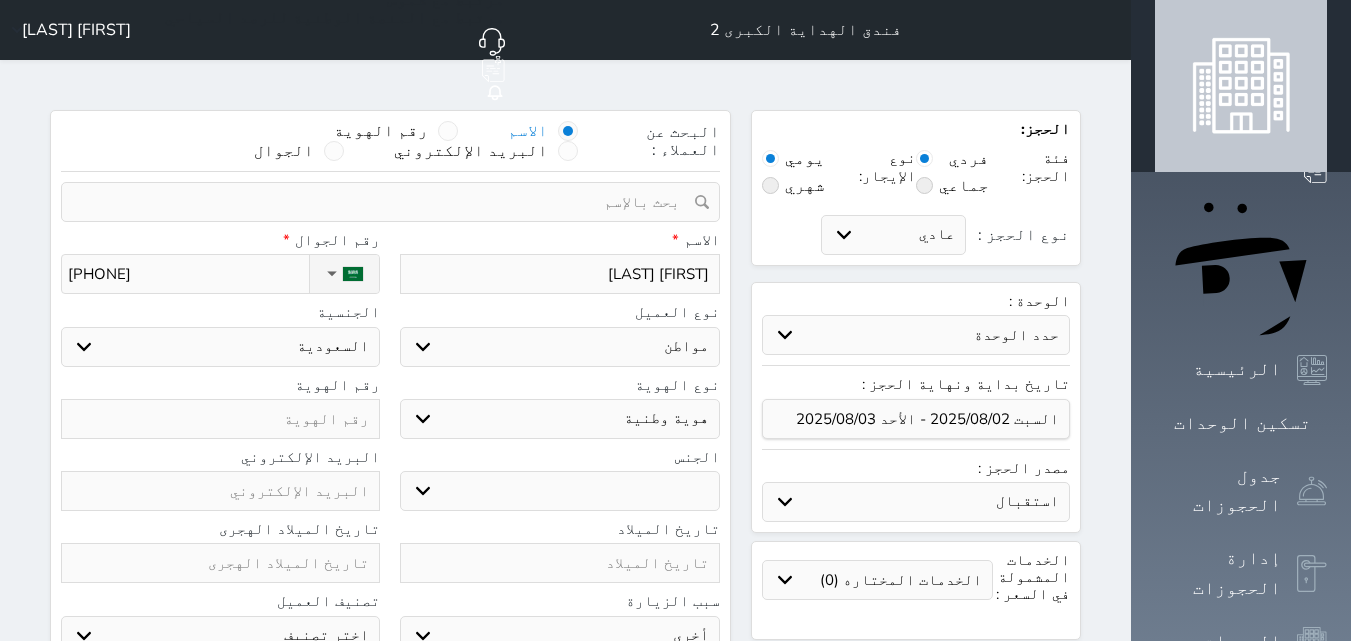 click on "الاسم *   Hanifan Bibi" at bounding box center [559, 263] 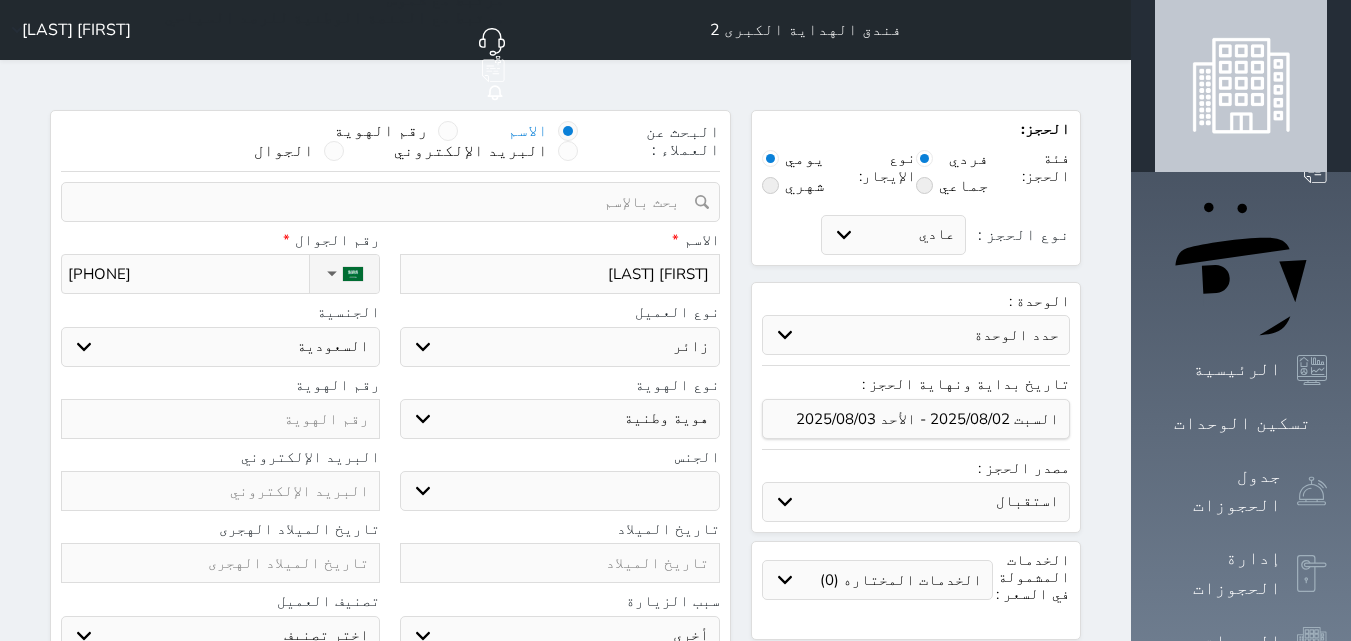 click on "اختر نوع   مواطن مواطن خليجي زائر مقيم" at bounding box center [559, 347] 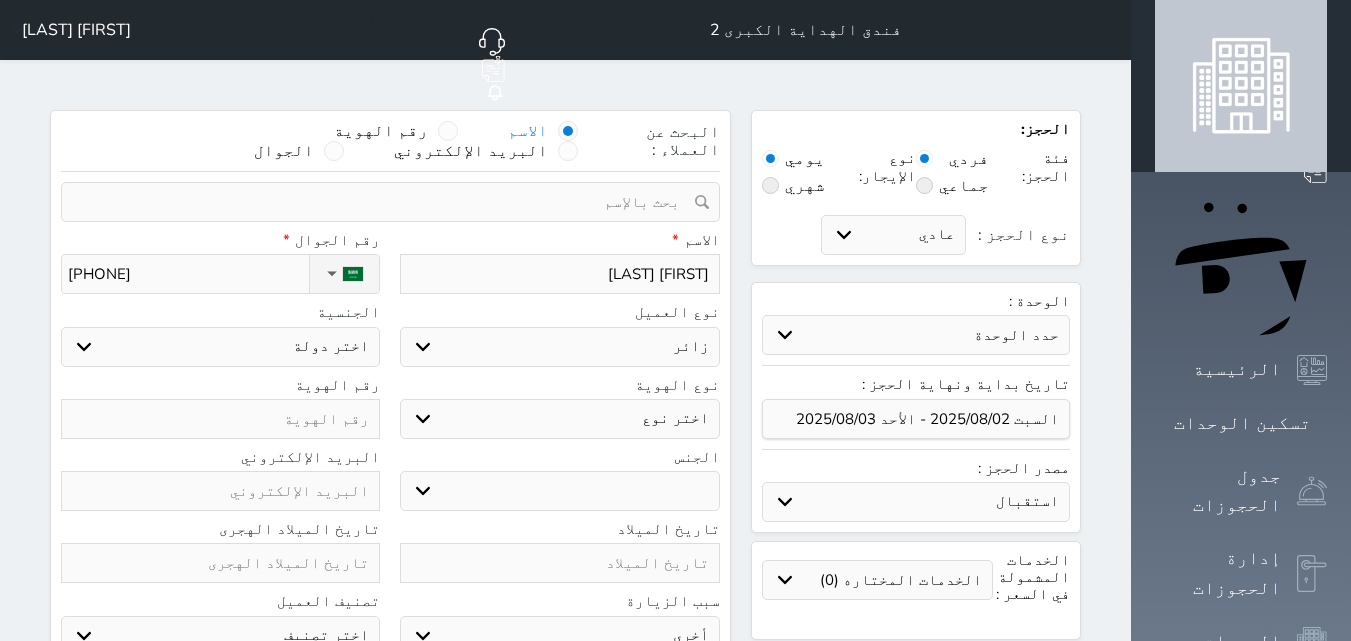 click on "اختر دولة
اثيوبيا
اجنبي بجواز سعودي
اخرى
اذربيجان
ارتيريا
ارمينيا
ازبكستان
اسبانيا
استراليا
استونيا" at bounding box center [220, 347] 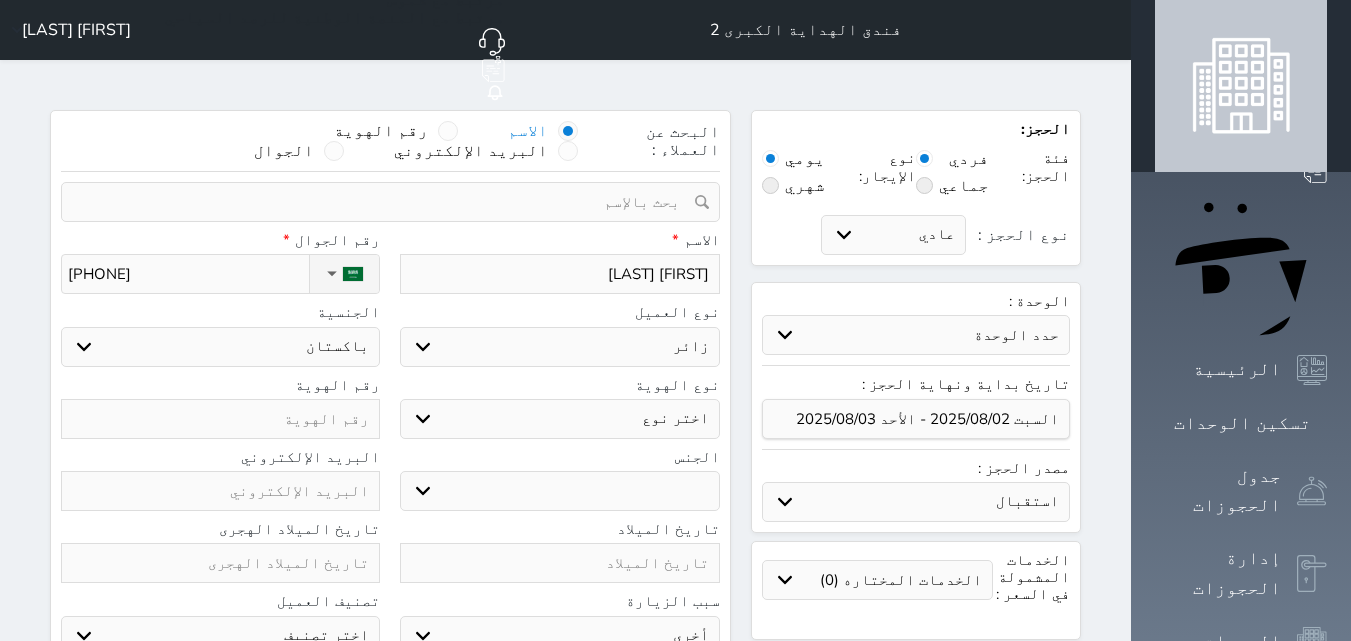 click on "اختر دولة
اثيوبيا
اجنبي بجواز سعودي
اخرى
اذربيجان
ارتيريا
ارمينيا
ازبكستان
اسبانيا
استراليا
استونيا" at bounding box center [220, 347] 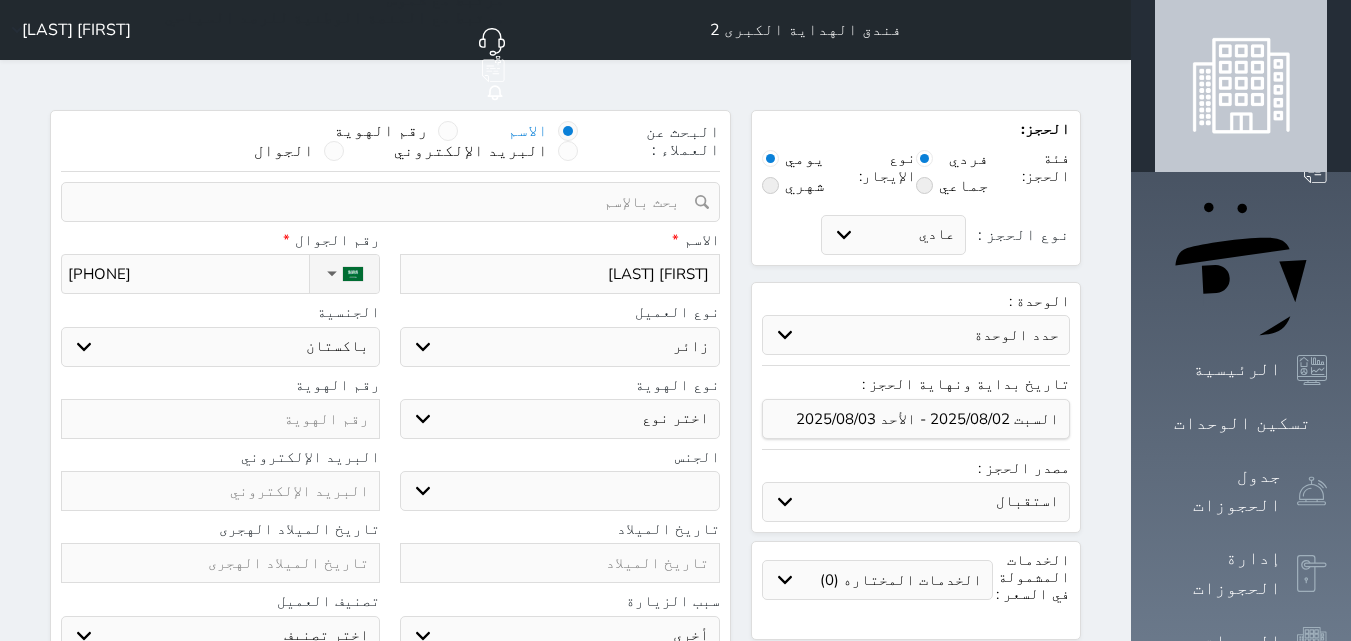 click on "الاسم *   Hanifan Bibi" at bounding box center [559, 263] 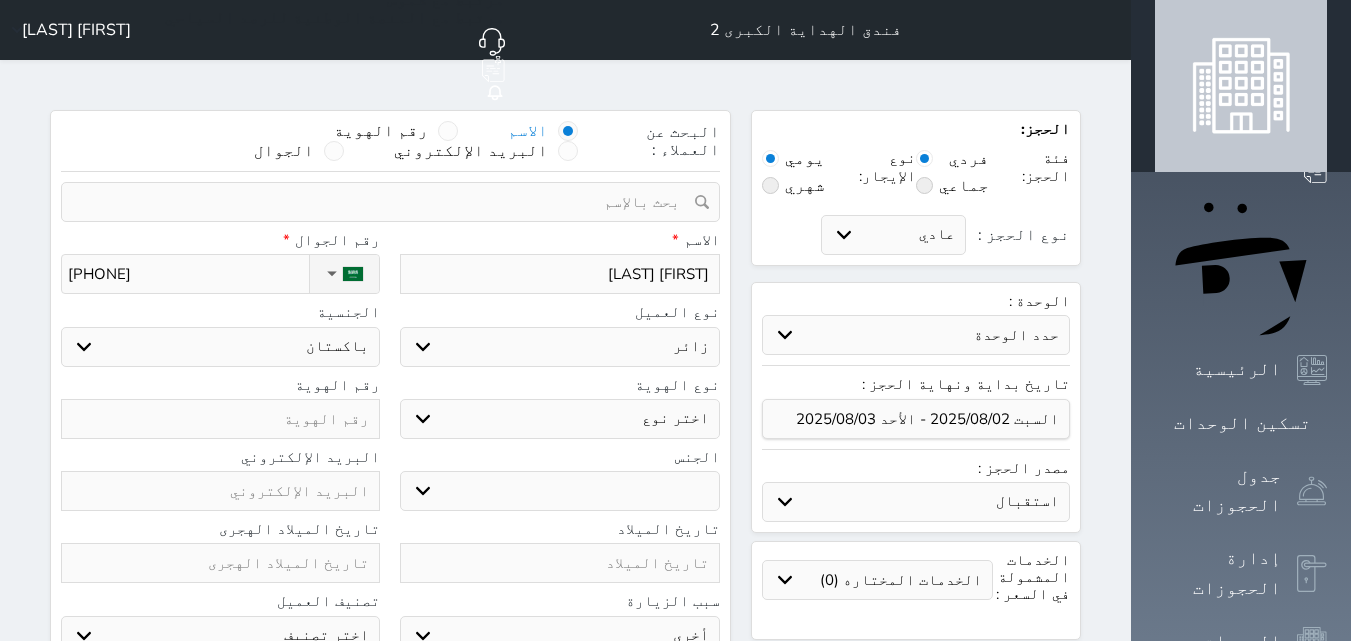 click on "اختر نوع   جواز السفر هوية زائر" at bounding box center [559, 419] 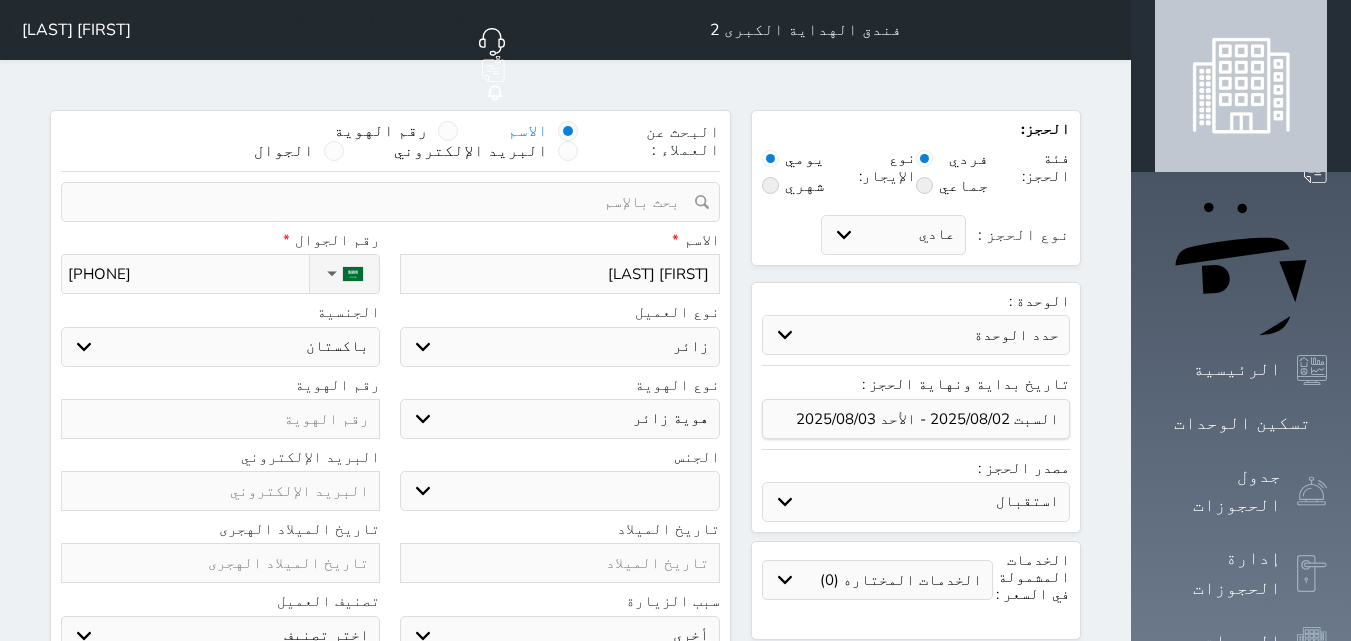 click on "اختر نوع   جواز السفر هوية زائر" at bounding box center [559, 419] 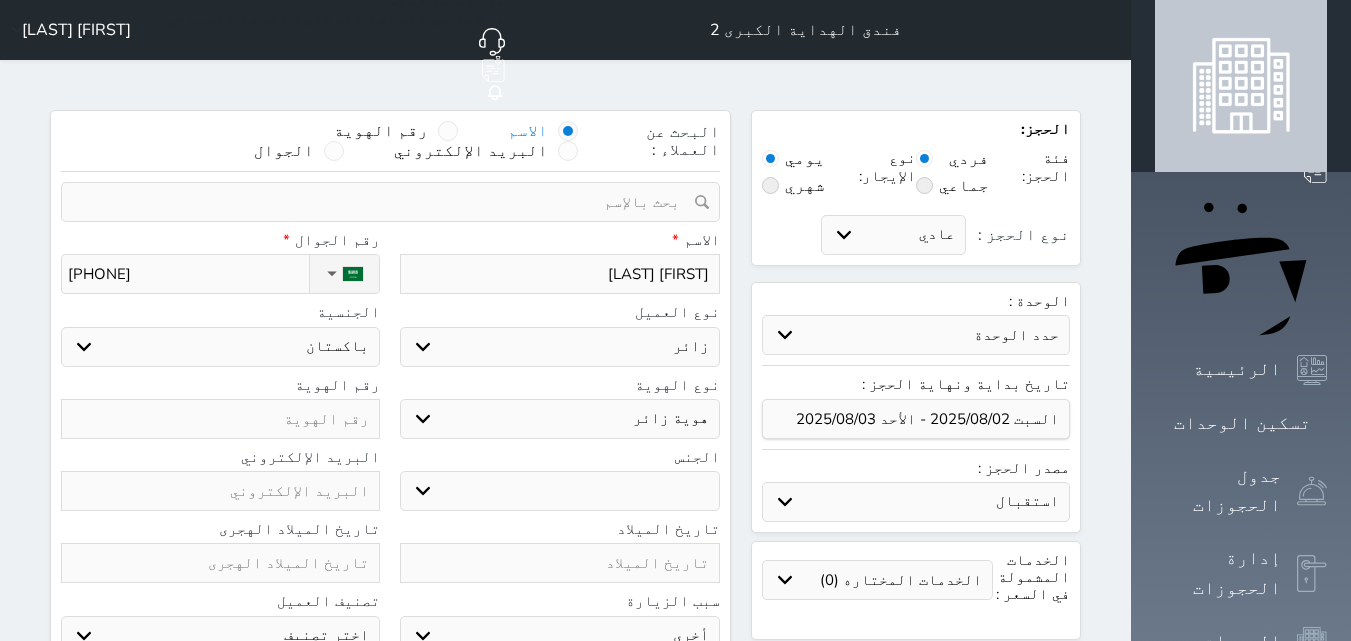 click on "رقم الهوية" at bounding box center [220, 408] 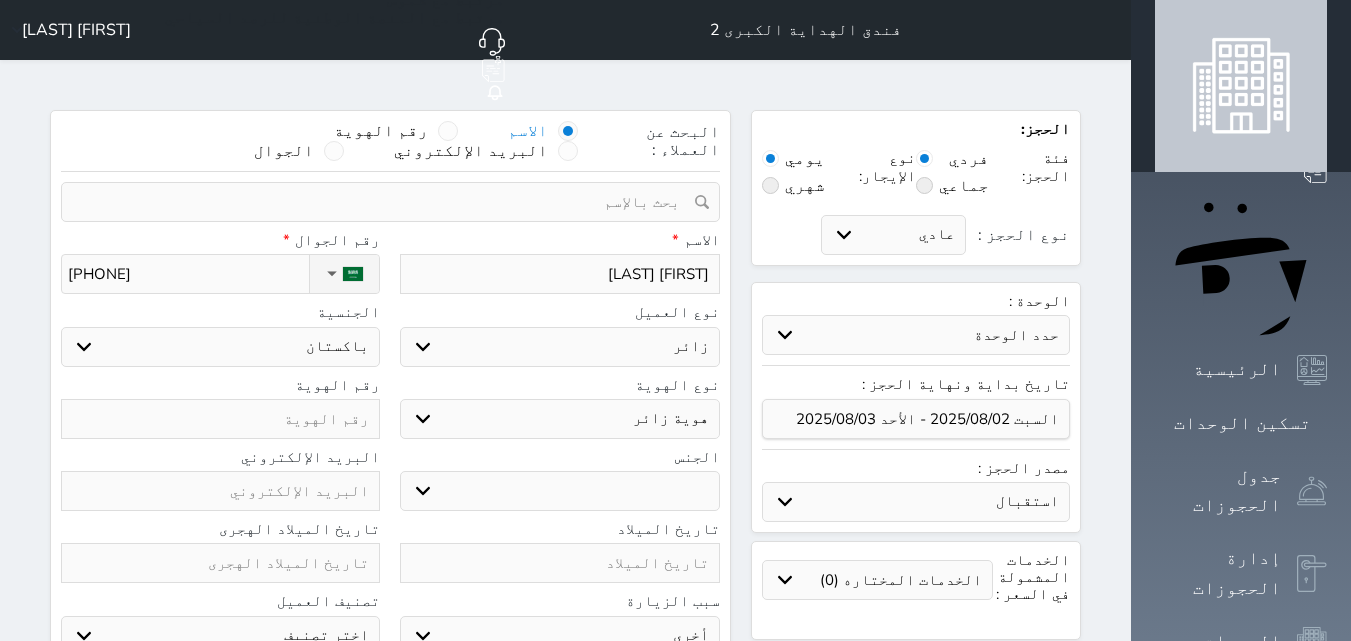 click on "اختر نوع   جواز السفر هوية زائر" at bounding box center [559, 419] 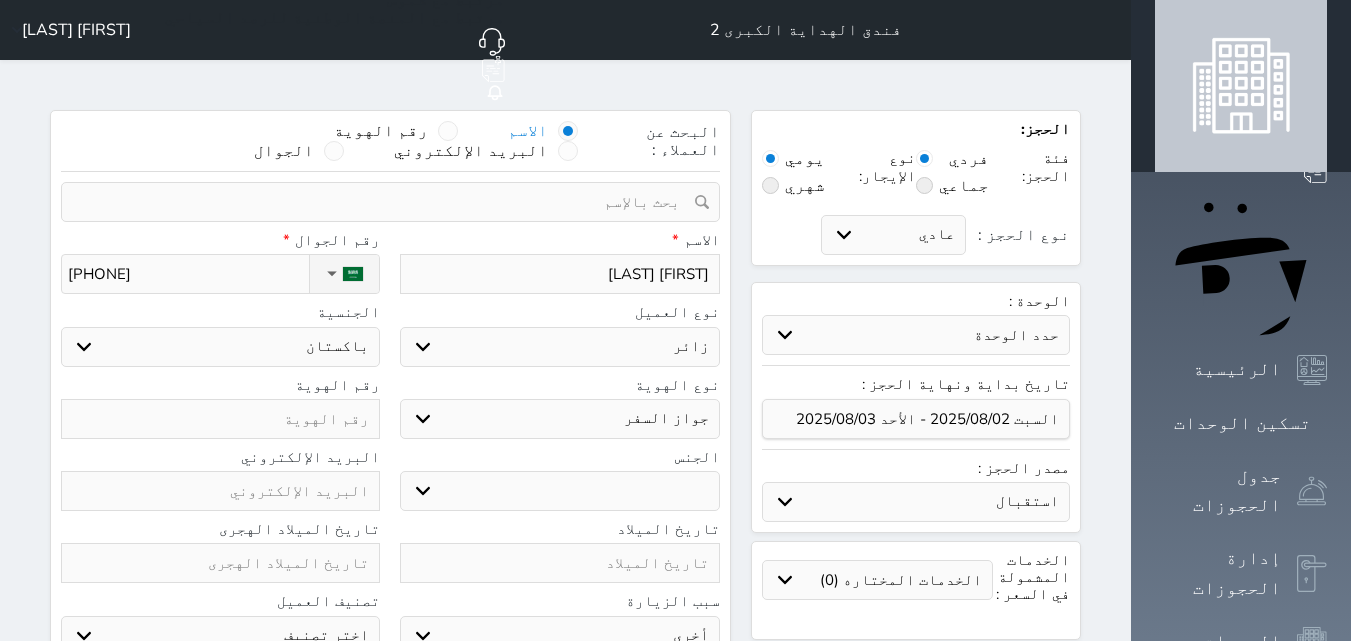 click on "اختر نوع   جواز السفر هوية زائر" at bounding box center (559, 419) 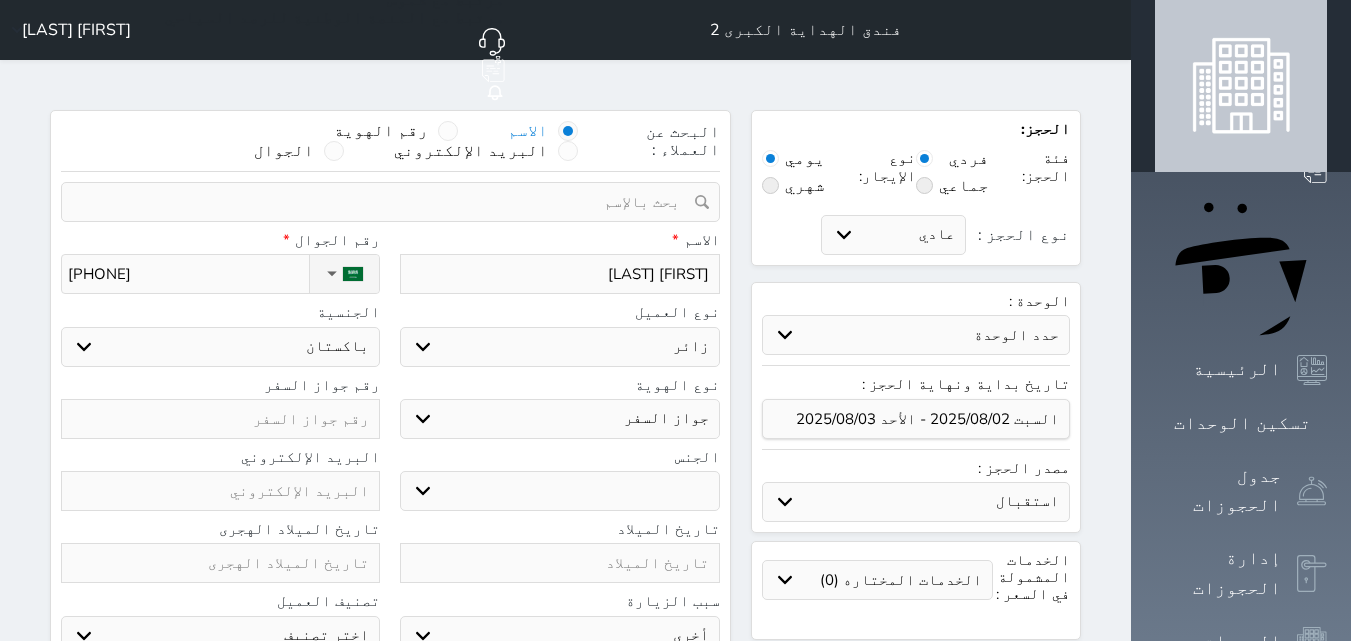 click at bounding box center [220, 419] 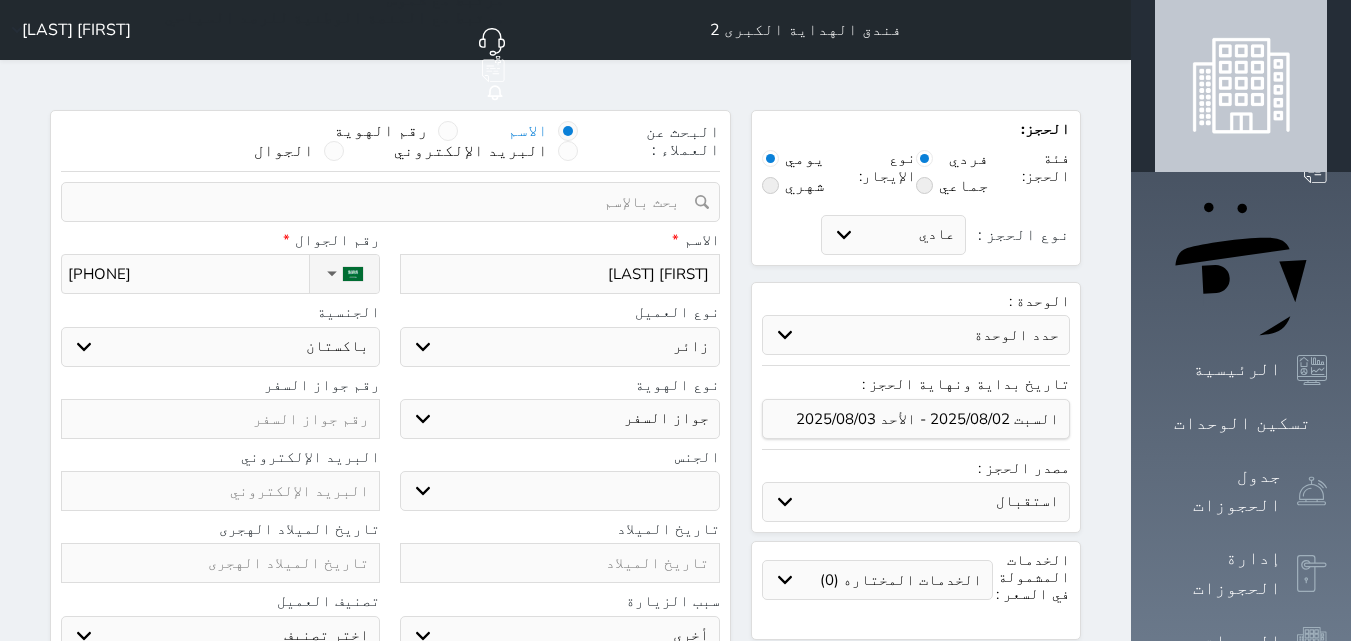 paste on "NT3124801" 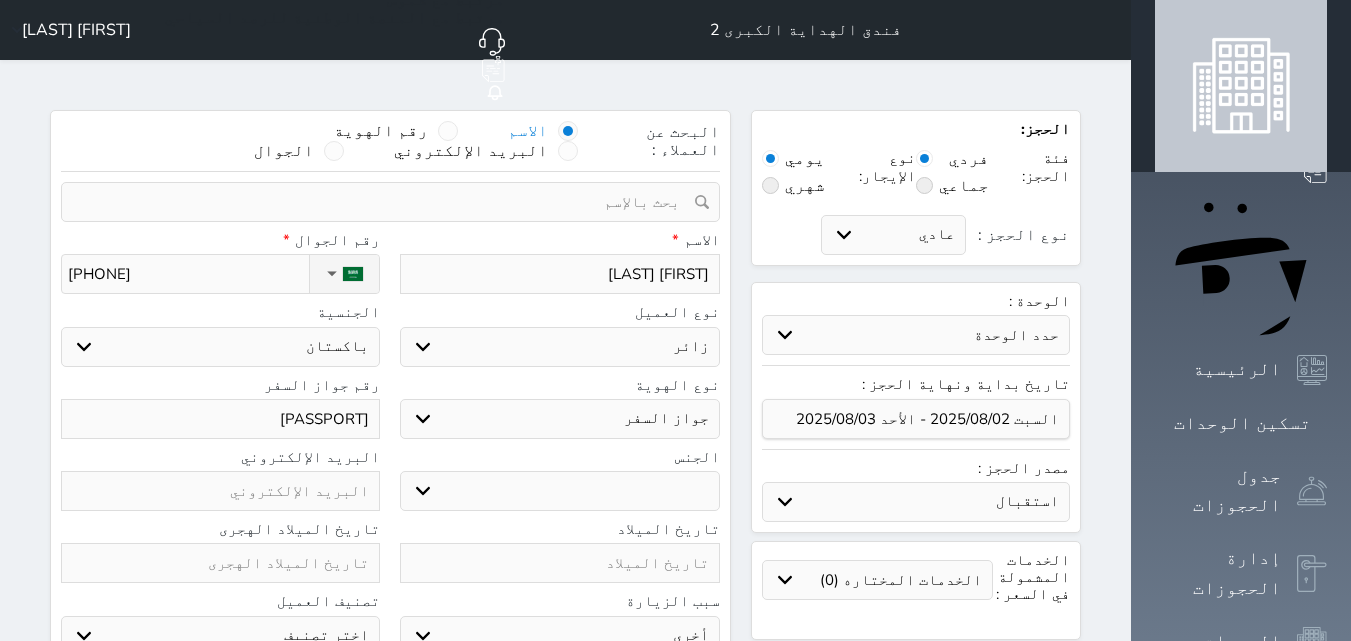 click on "نوع الهوية
اختر نوع   جواز السفر هوية زائر   رقم جواز السفر
NT3124801" at bounding box center (390, 413) 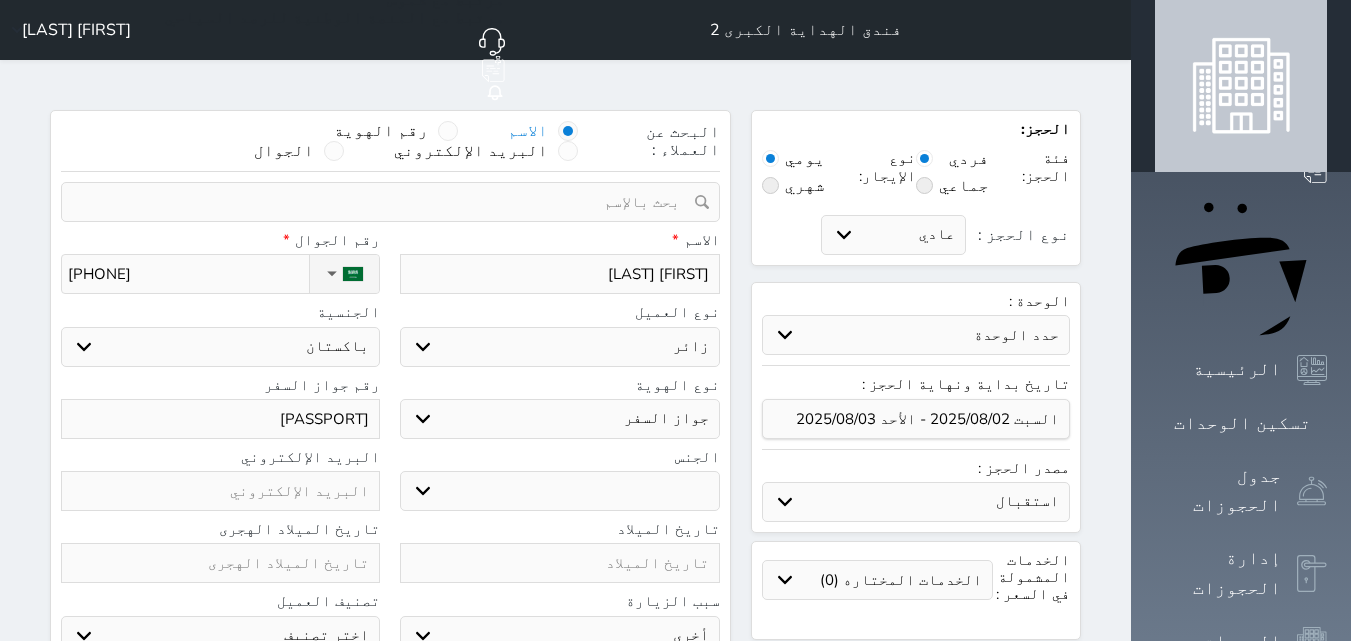 click on "ذكر   انثى" at bounding box center (559, 491) 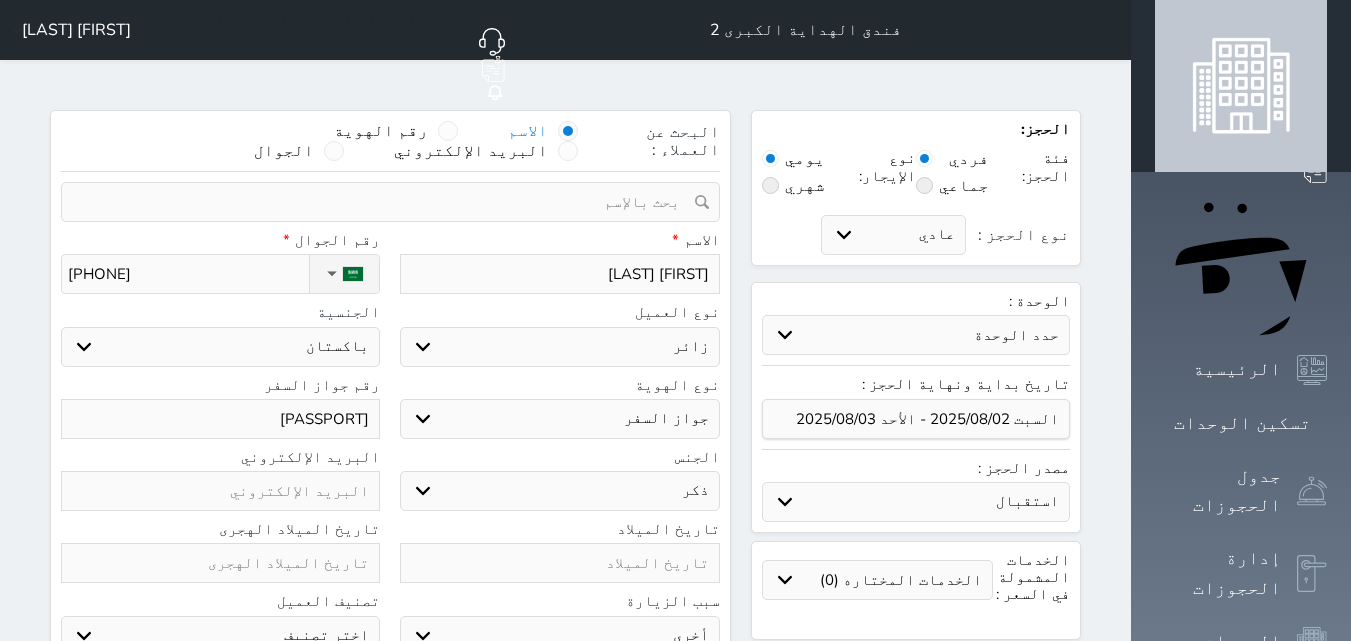 click on "ذكر   انثى" at bounding box center (559, 491) 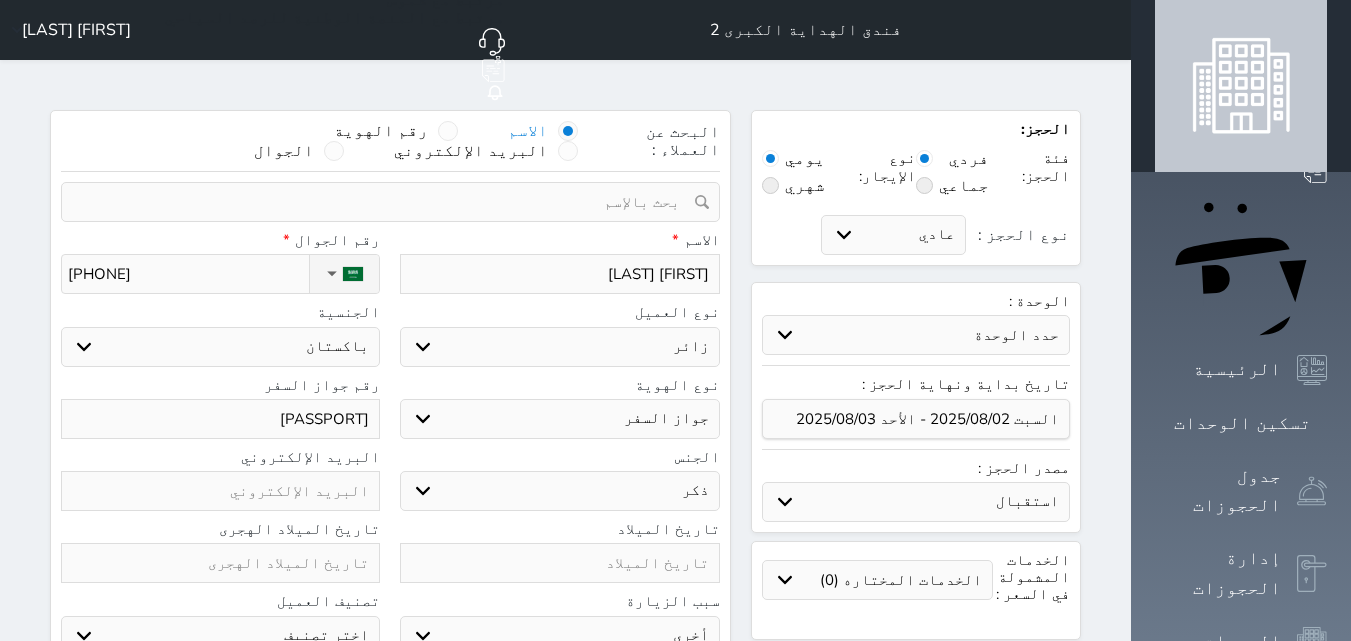click on "[FIRST] [LAST]" at bounding box center (559, 274) 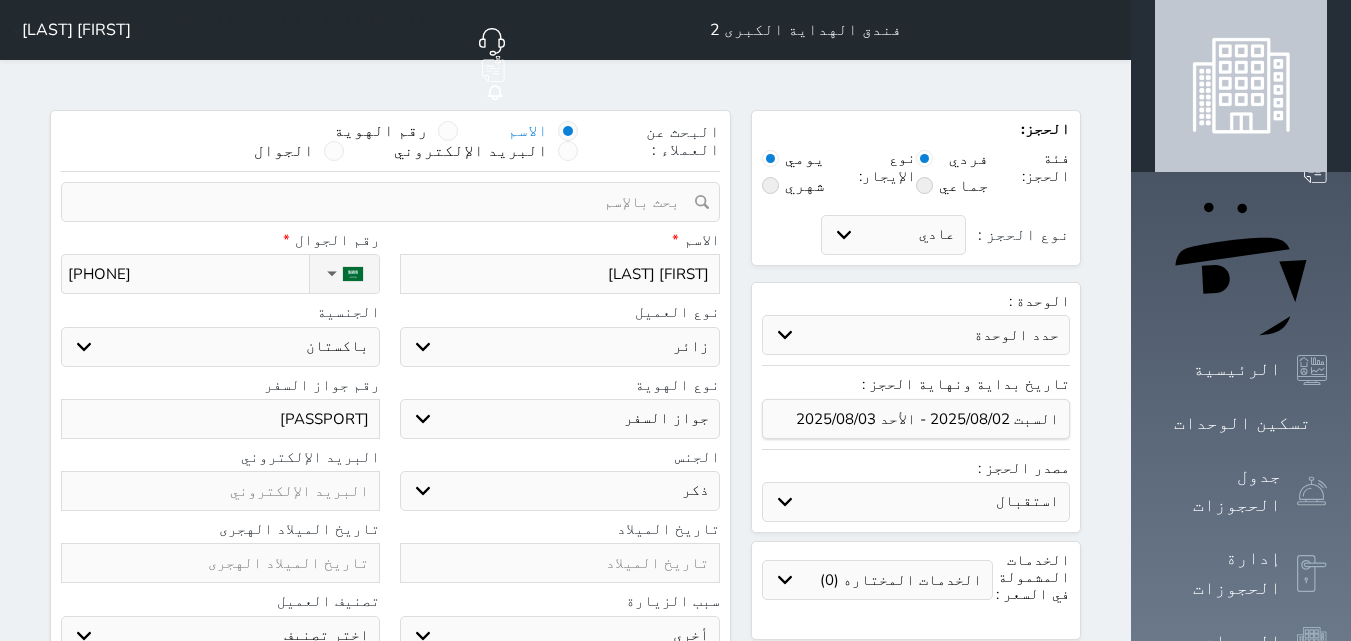 click on "[FIRST] [LAST]" at bounding box center [559, 274] 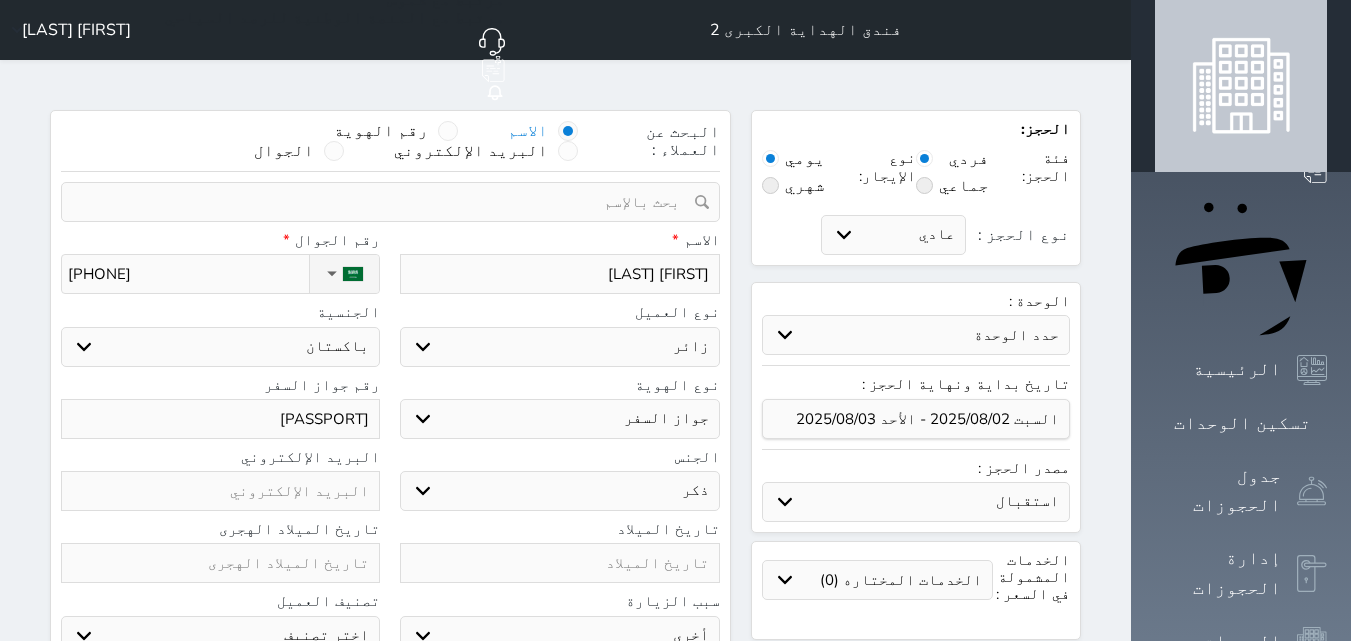 click on "نوع العميل" at bounding box center (559, 312) 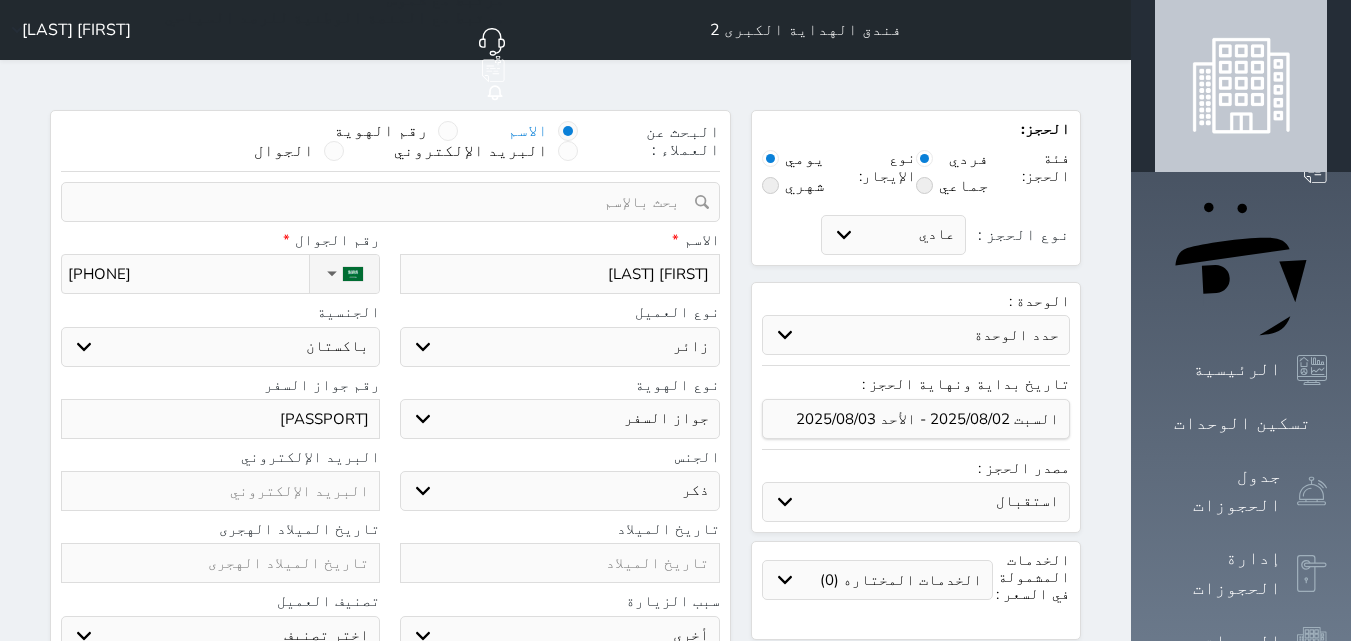scroll, scrollTop: 100, scrollLeft: 0, axis: vertical 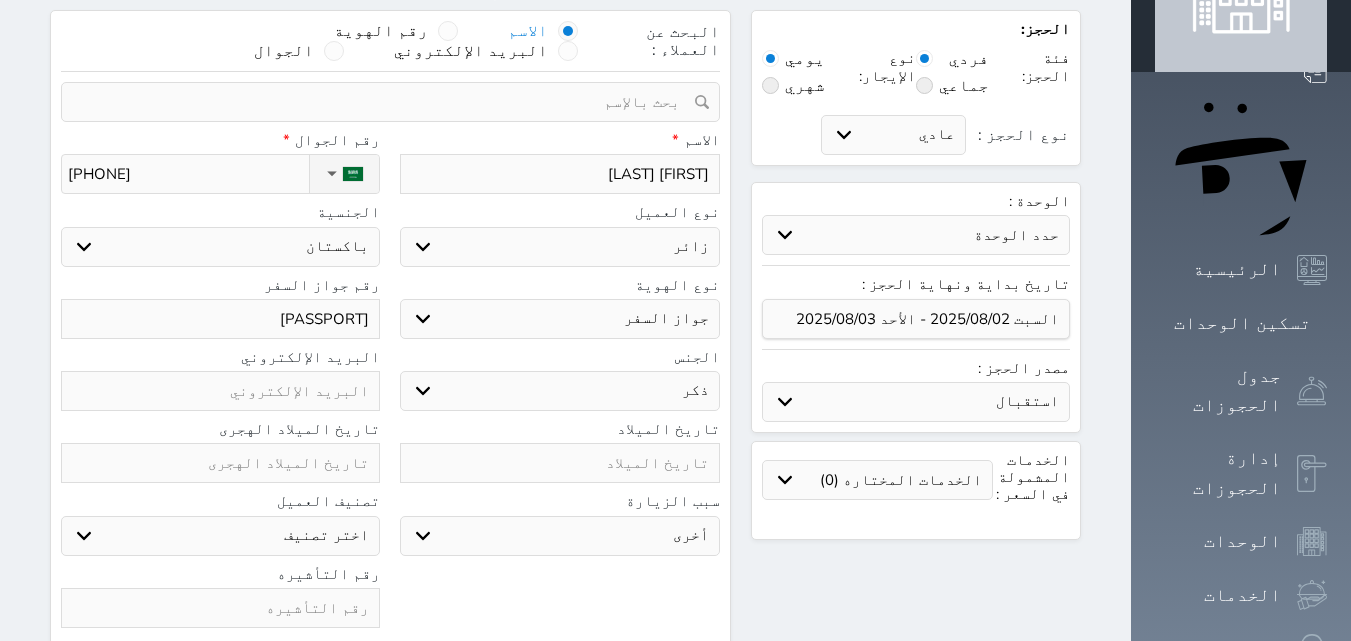 click on "سياحة زيارة الاهل والاصدقاء زيارة دينية زيارة عمل زيارة رياضية زيارة ترفيهية أخرى موظف ديوان عمل نزيل حجر موظف وزارة الصحة" at bounding box center [559, 536] 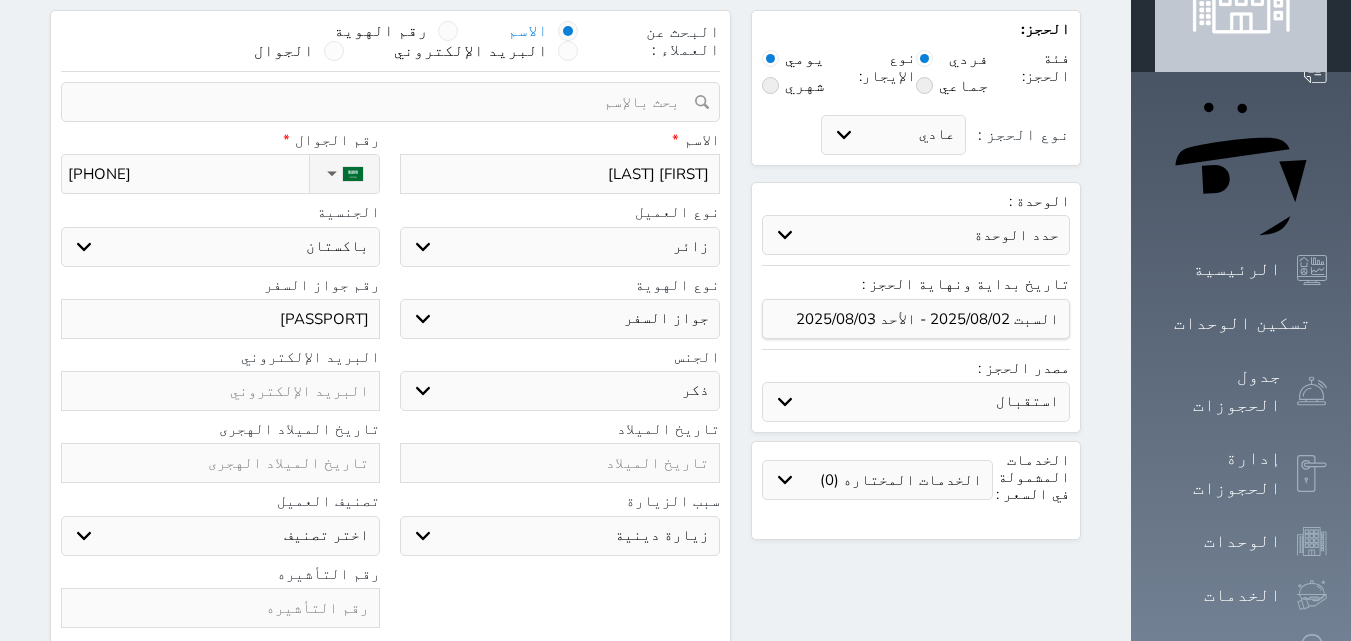 click on "سياحة زيارة الاهل والاصدقاء زيارة دينية زيارة عمل زيارة رياضية زيارة ترفيهية أخرى موظف ديوان عمل نزيل حجر موظف وزارة الصحة" at bounding box center [559, 536] 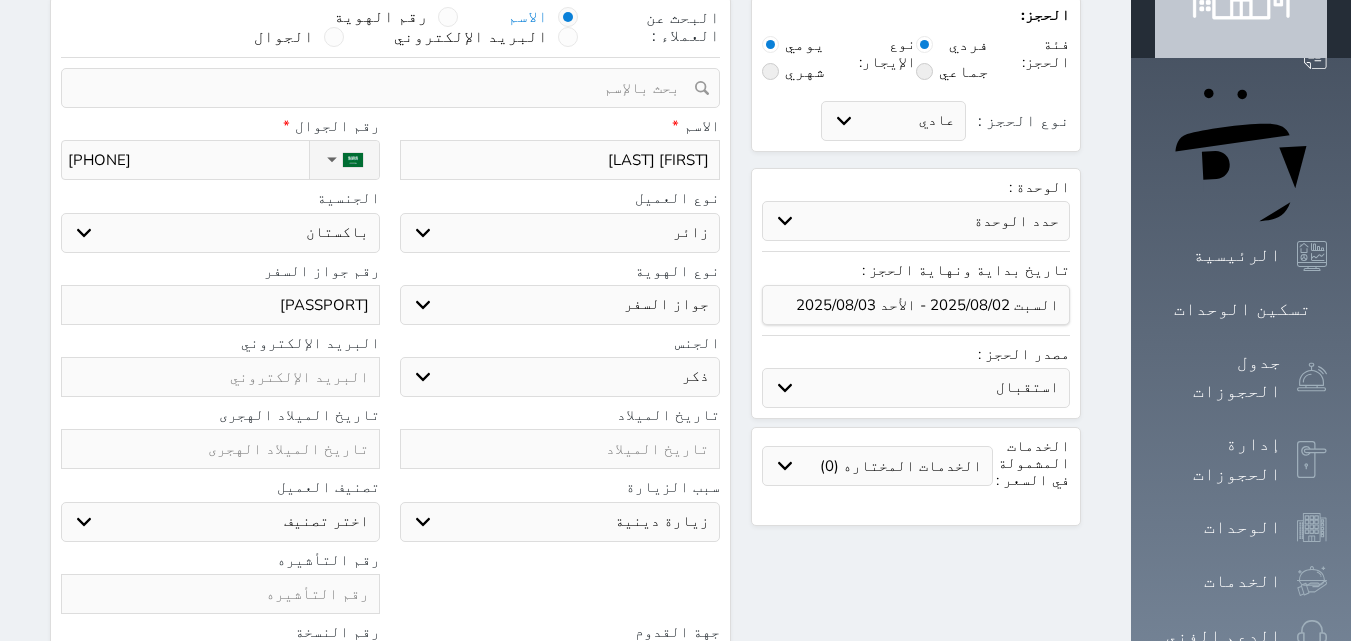 scroll, scrollTop: 91, scrollLeft: 0, axis: vertical 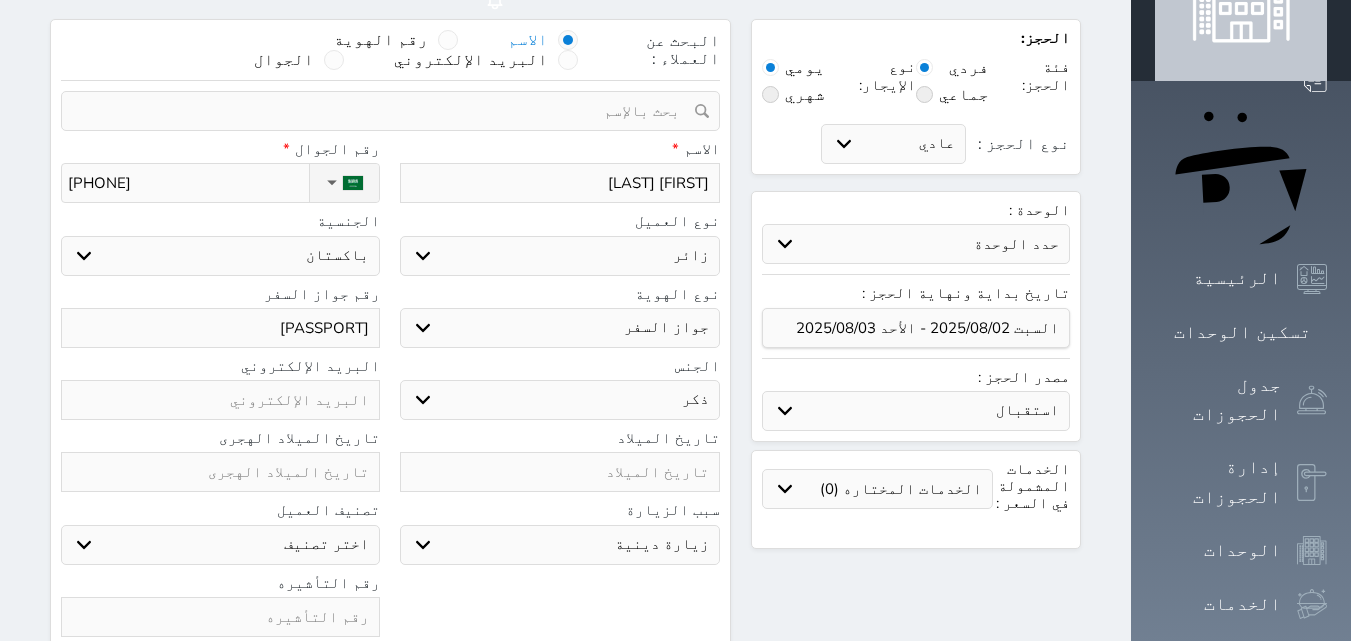 click on "اختر نوع   مواطن مواطن خليجي زائر مقيم" at bounding box center [559, 256] 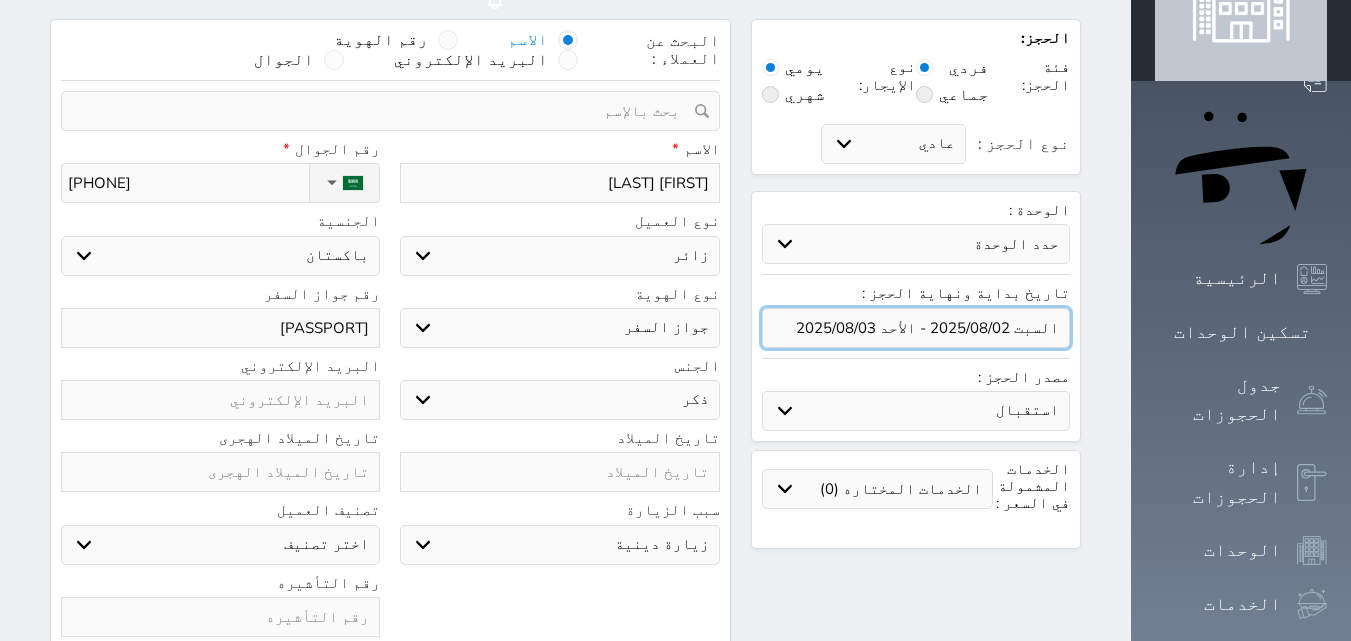 click at bounding box center (916, 328) 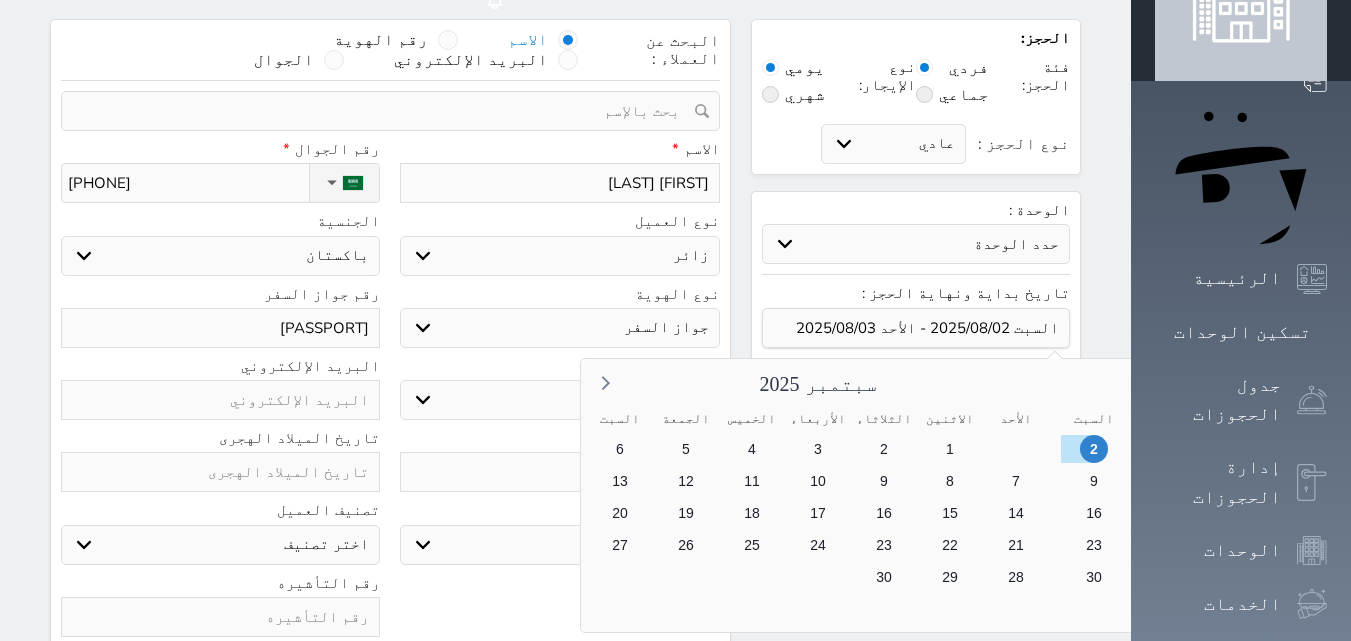click on "12" at bounding box center [1357, 513] 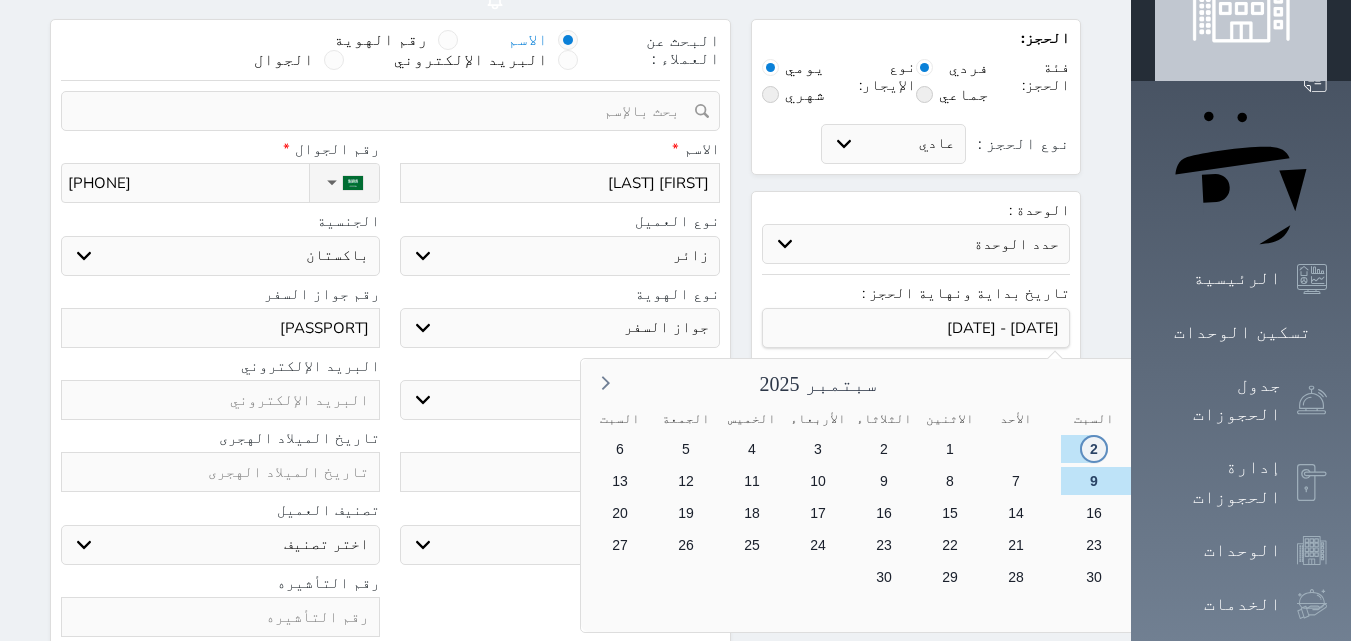 click on "2" at bounding box center (1093, 449) 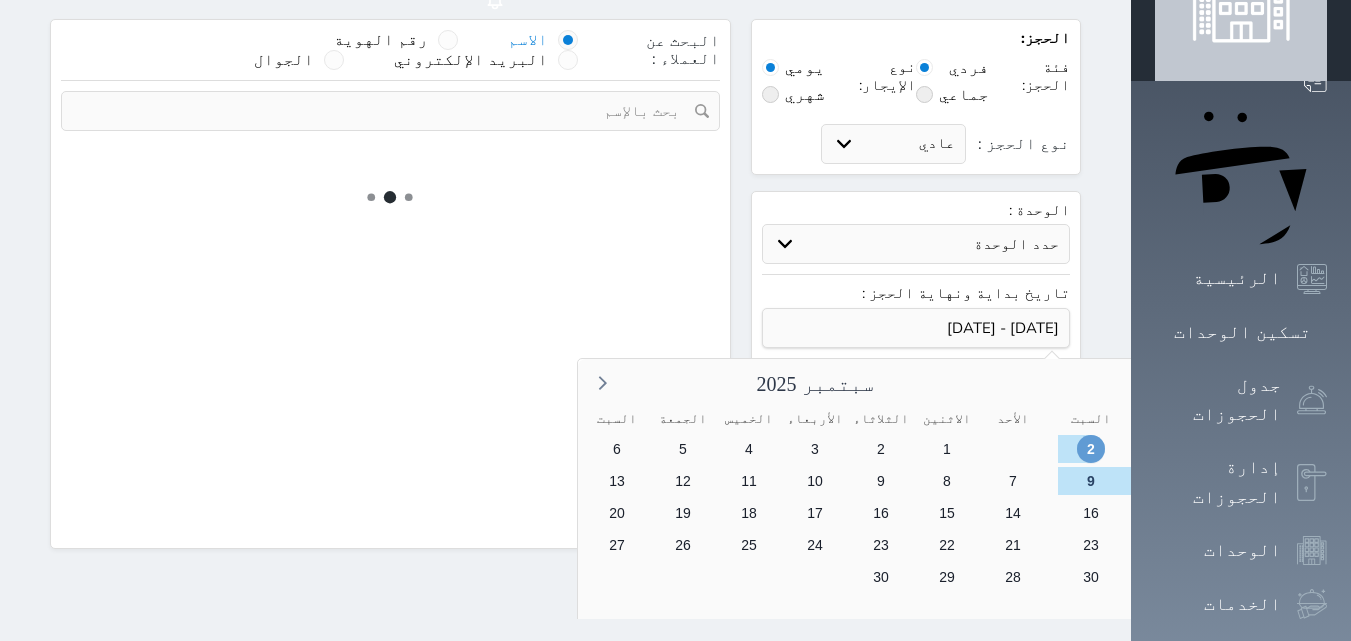 scroll, scrollTop: 62, scrollLeft: 0, axis: vertical 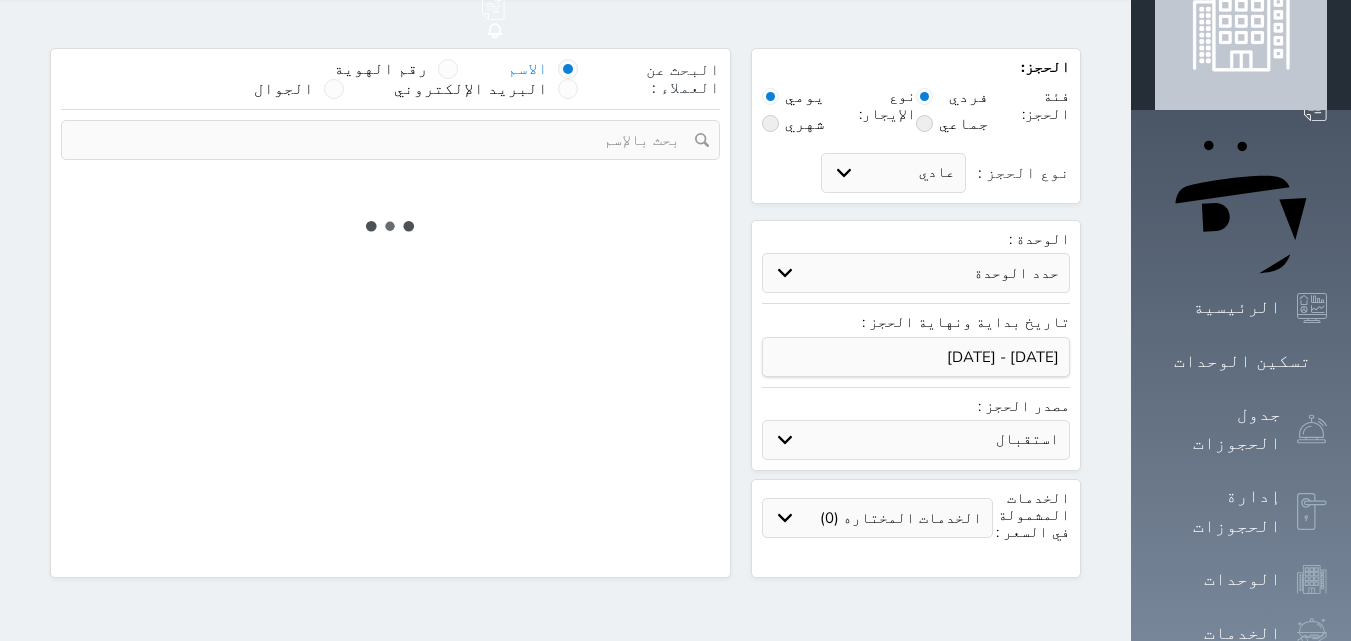 click on "حدد الوحدة
#3705 - غرفة
#3704 - غرفة
#3703 - غرفة
#3702 - غرفة
#3701 - غرفة
#3618 - غرفة
#3617 - غرفة
#3616 - غرفة
#3614 - غرفة
#3613 - غرفة
#3612 - غرفة
#3611 - غرفة
#3610 - غرفة
#3609 - غرفة
#3608 - غرفة
#3607 - غرفة
#3606 - غرفة
#3604 - غرفة
#3603 - غرفة
#3602 - غرفة
#3601 - غرفة" at bounding box center (916, 273) 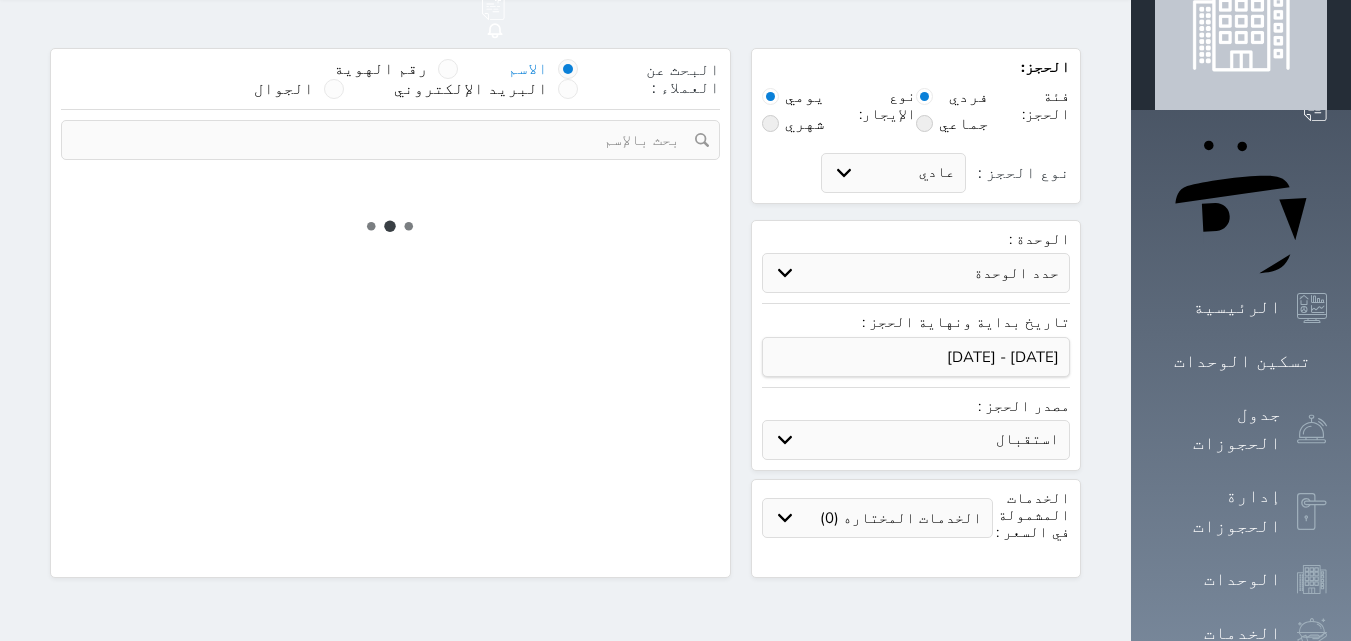 click on "حدد الوحدة
#3705 - غرفة
#3704 - غرفة
#3703 - غرفة
#3702 - غرفة
#3701 - غرفة
#3618 - غرفة
#3617 - غرفة
#3616 - غرفة
#3614 - غرفة
#3613 - غرفة
#3612 - غرفة
#3611 - غرفة
#3610 - غرفة
#3609 - غرفة
#3608 - غرفة
#3607 - غرفة
#3606 - غرفة
#3604 - غرفة
#3603 - غرفة
#3602 - غرفة
#3601 - غرفة" at bounding box center [916, 273] 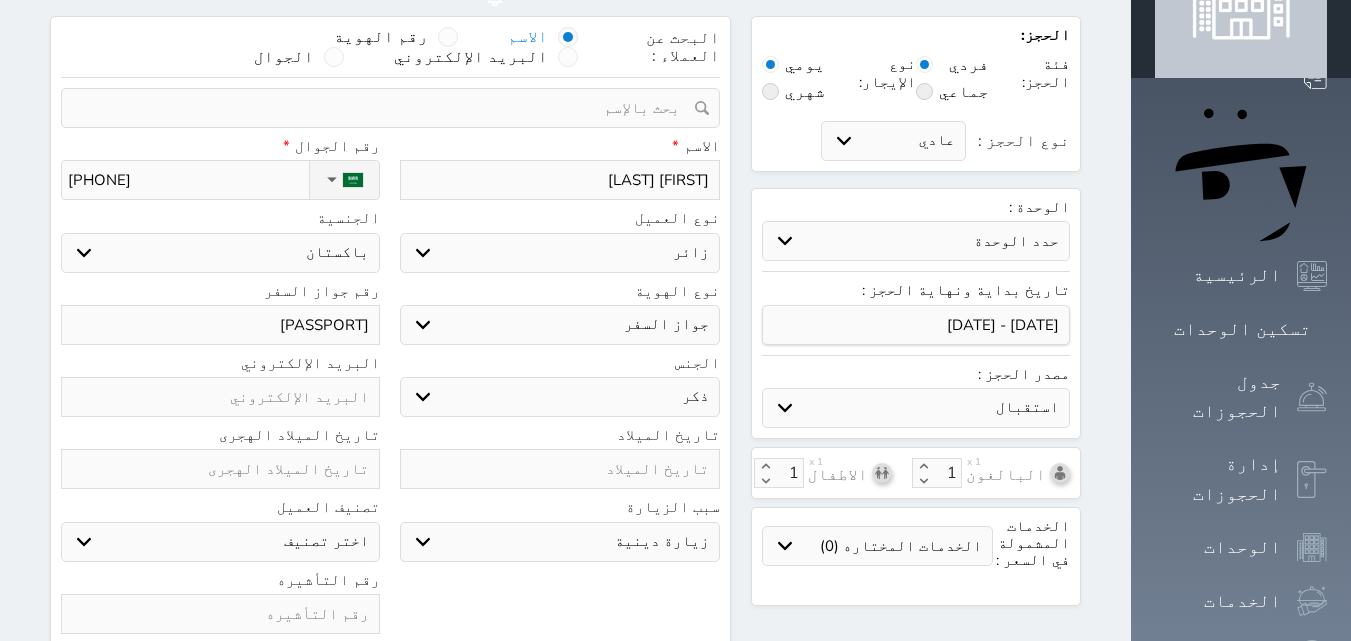 scroll, scrollTop: 62, scrollLeft: 0, axis: vertical 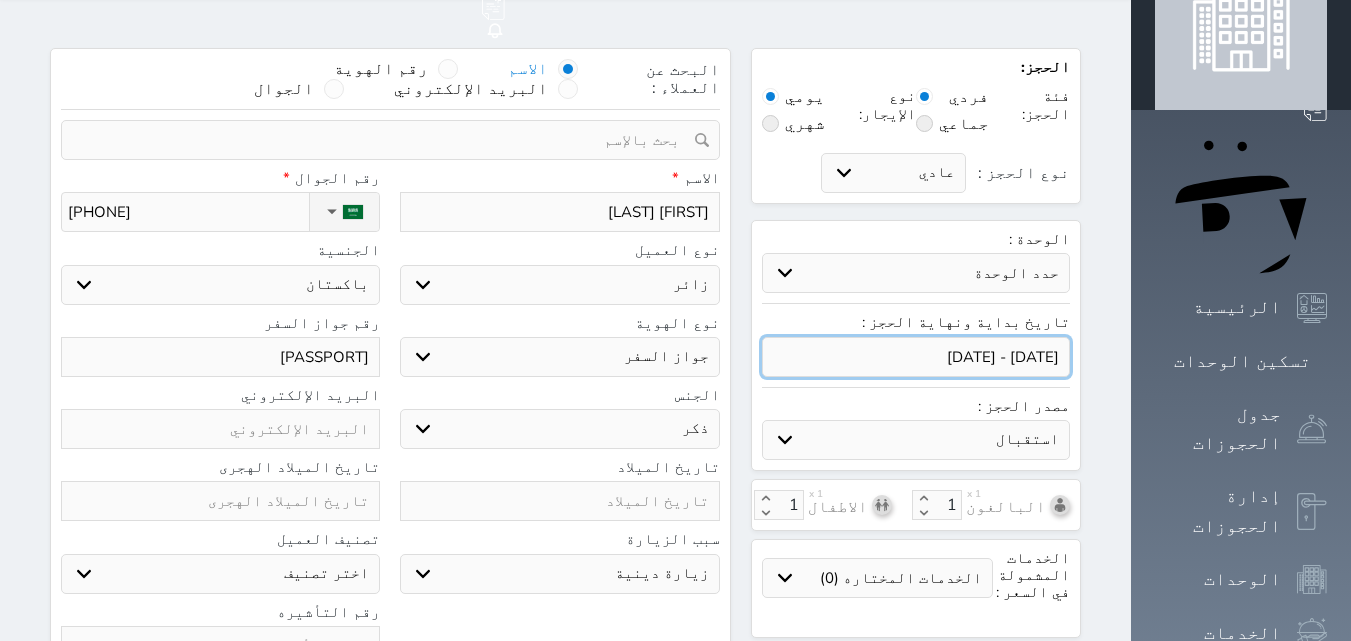 click at bounding box center (916, 357) 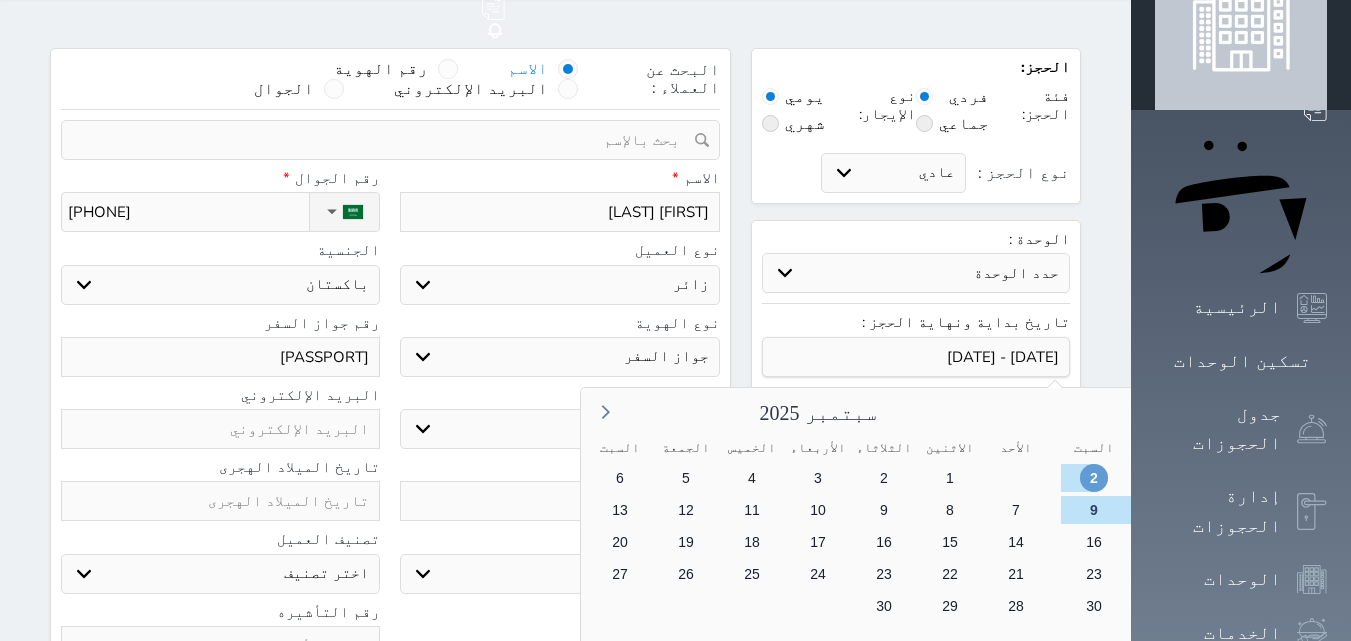 click on "2" at bounding box center (1093, 478) 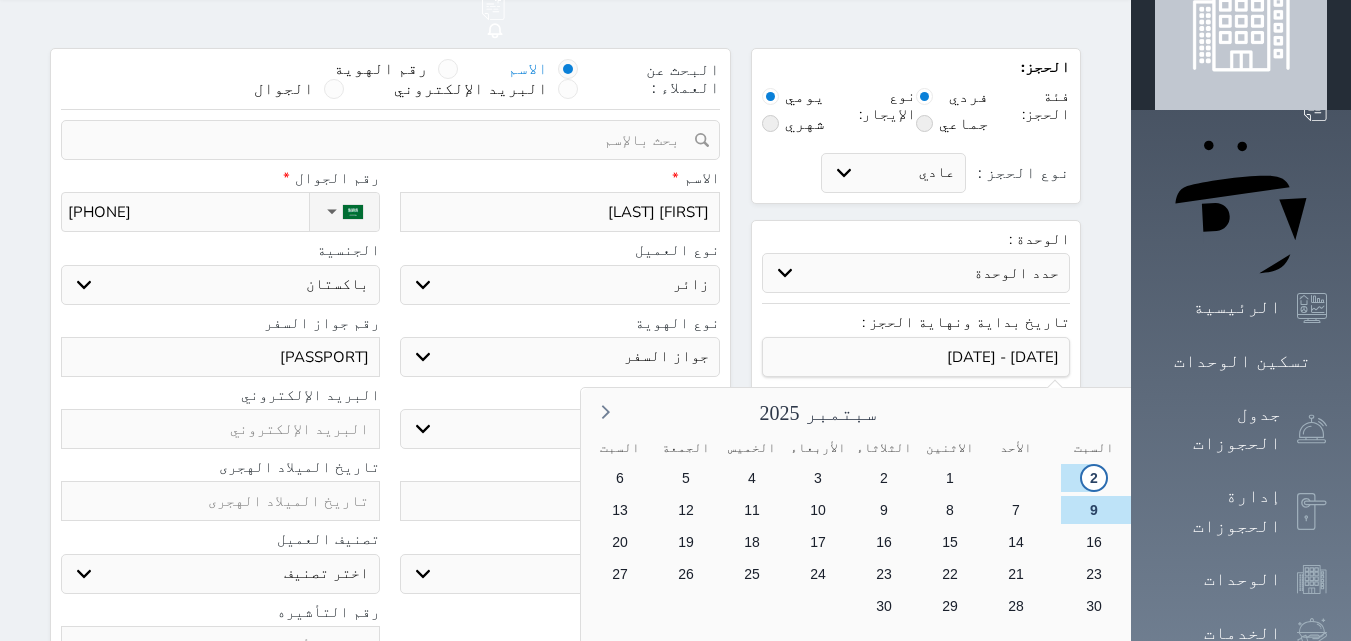 click on "12" at bounding box center (1357, 542) 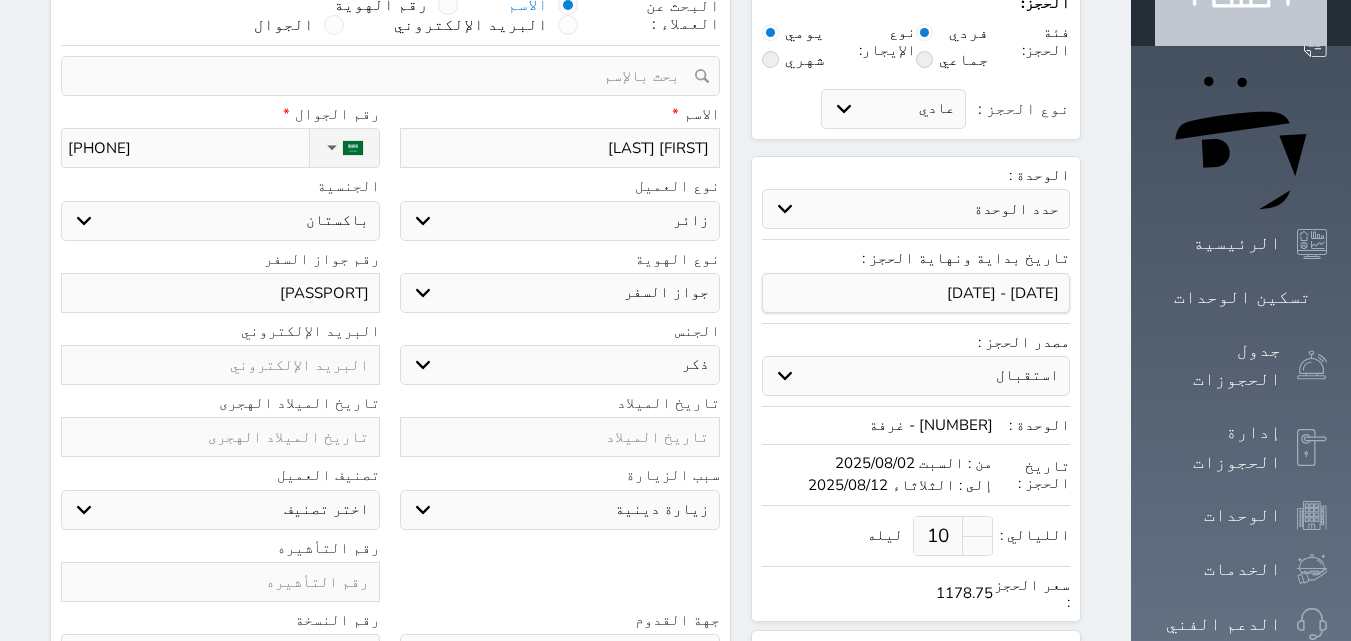 scroll, scrollTop: 162, scrollLeft: 0, axis: vertical 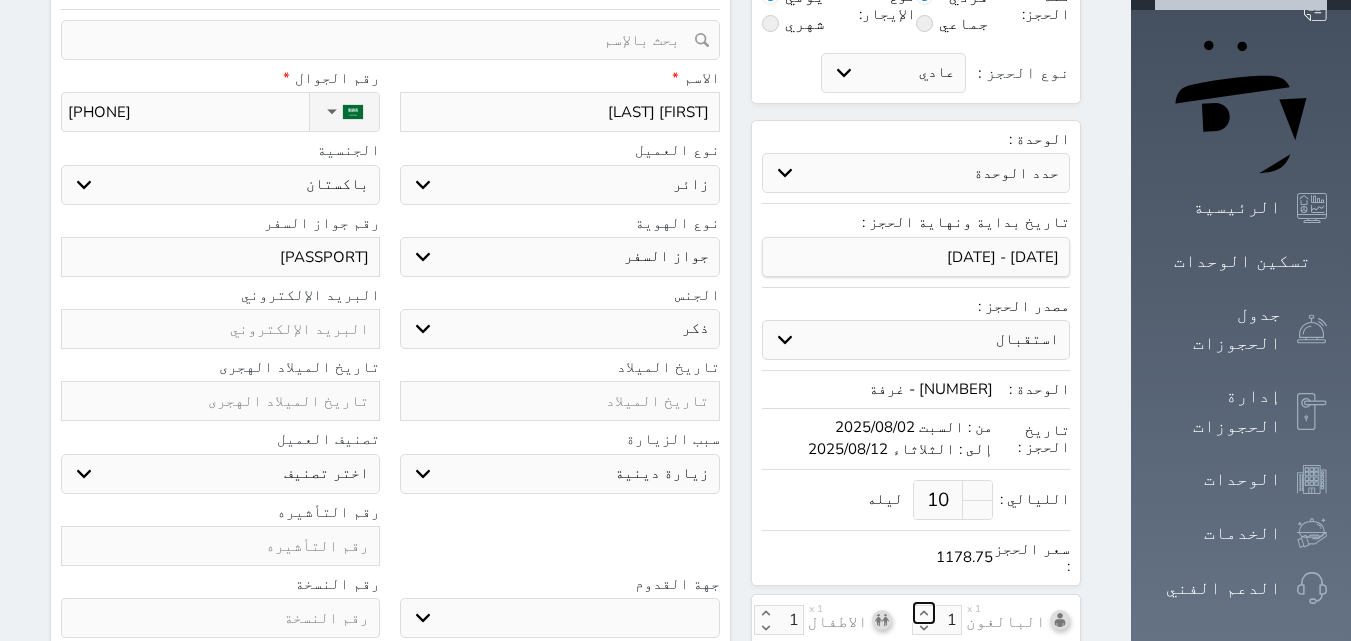 click 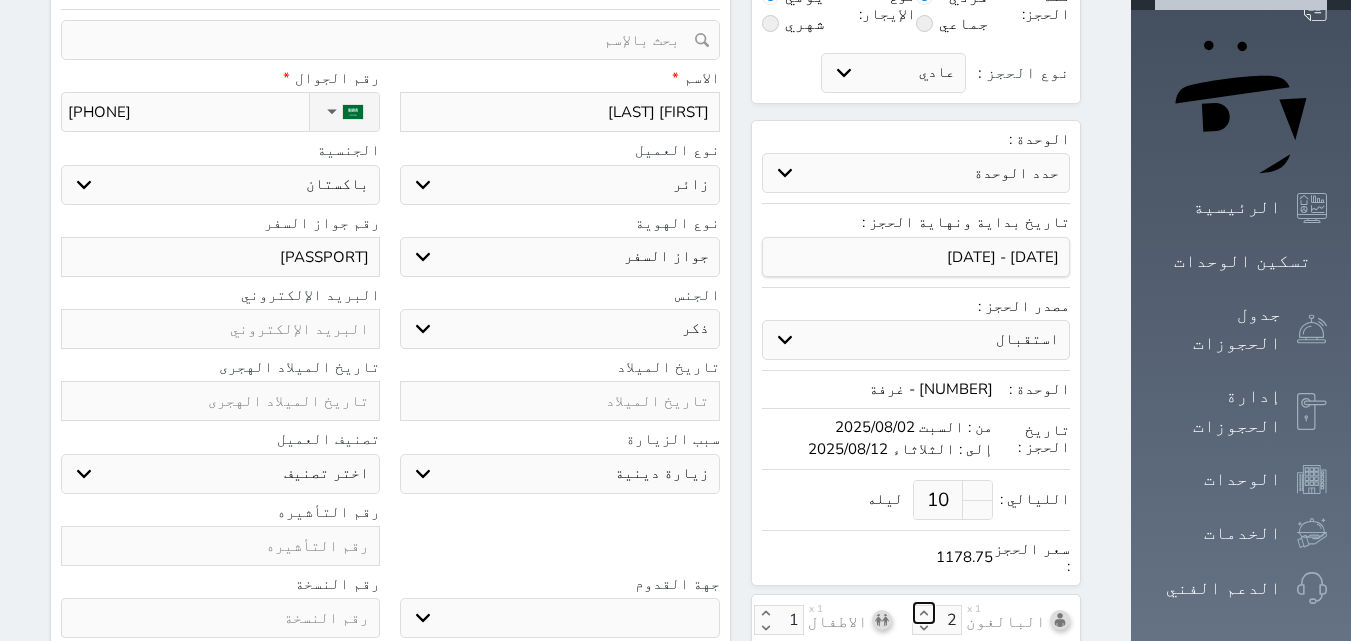click 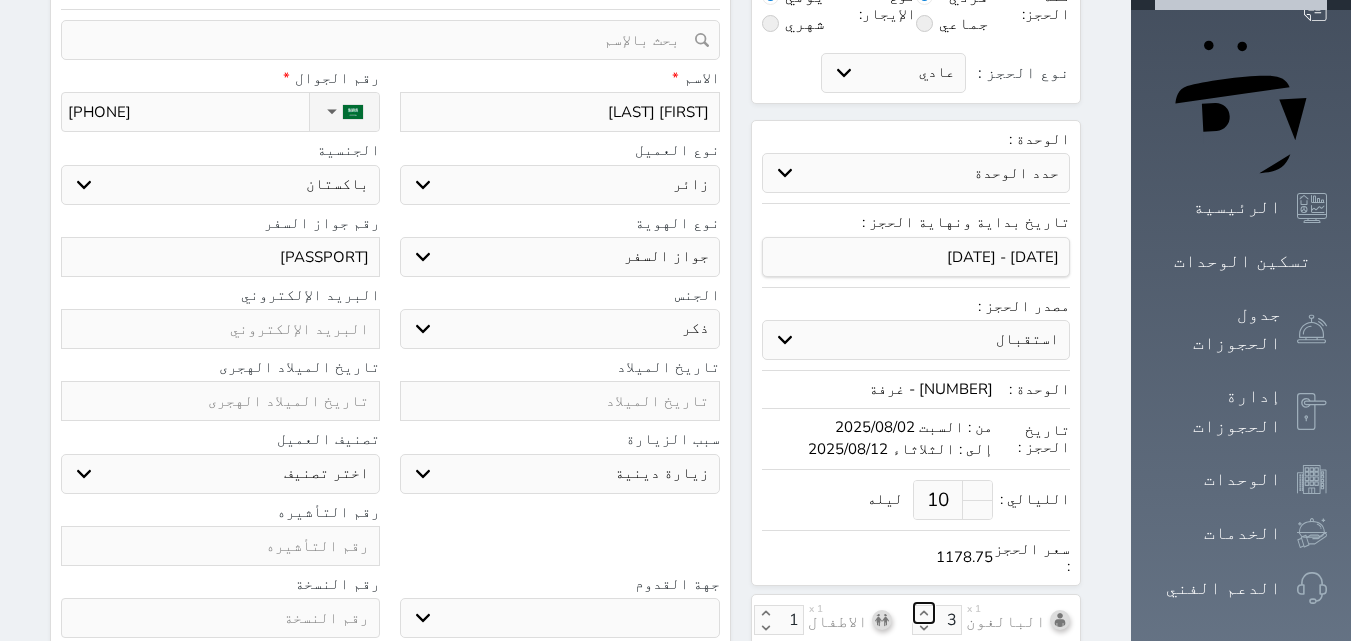 click 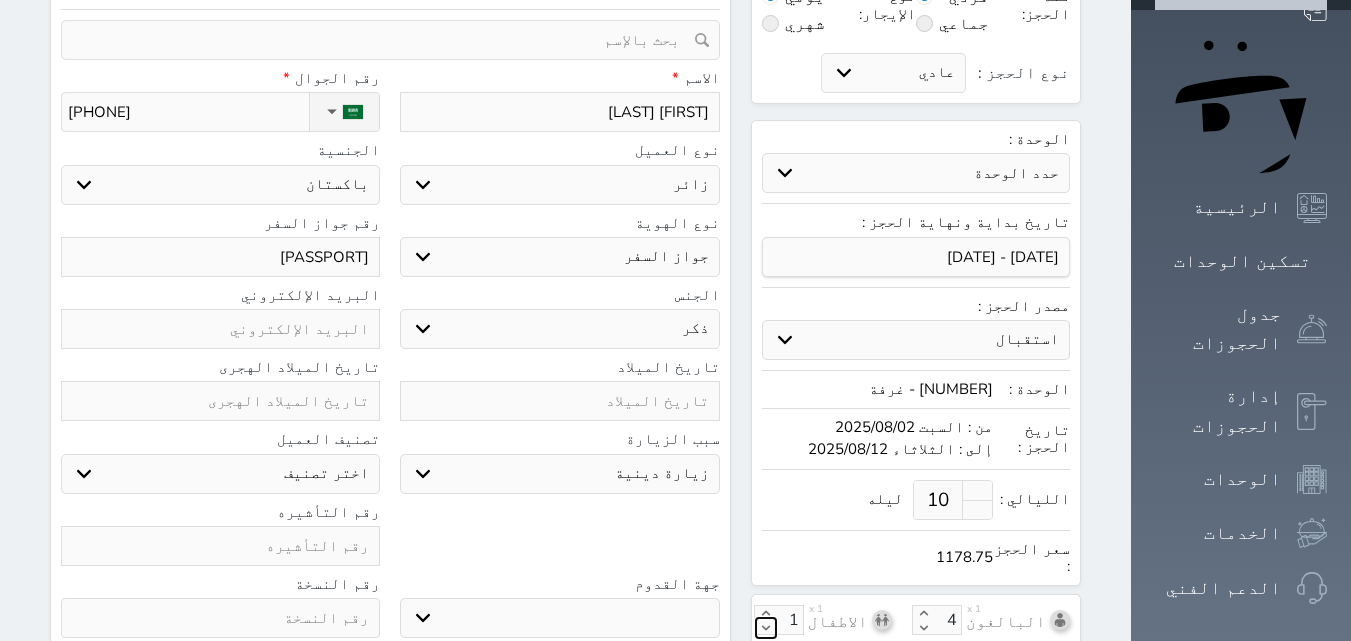 click 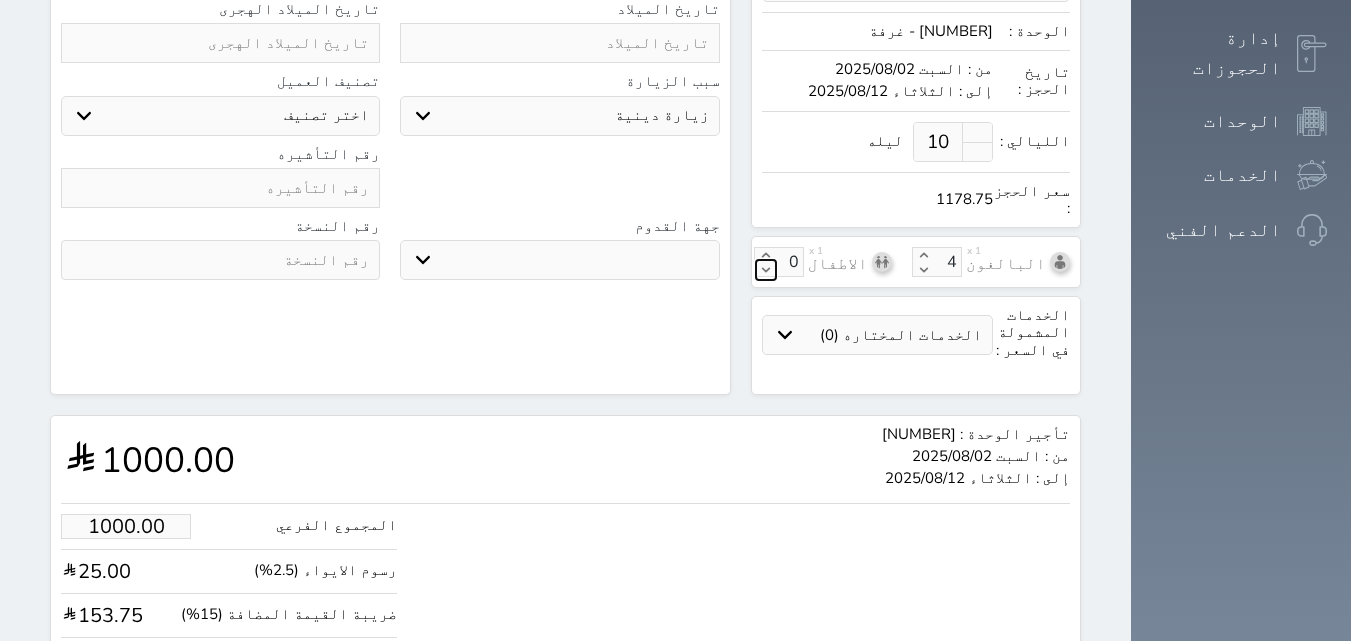 scroll, scrollTop: 586, scrollLeft: 0, axis: vertical 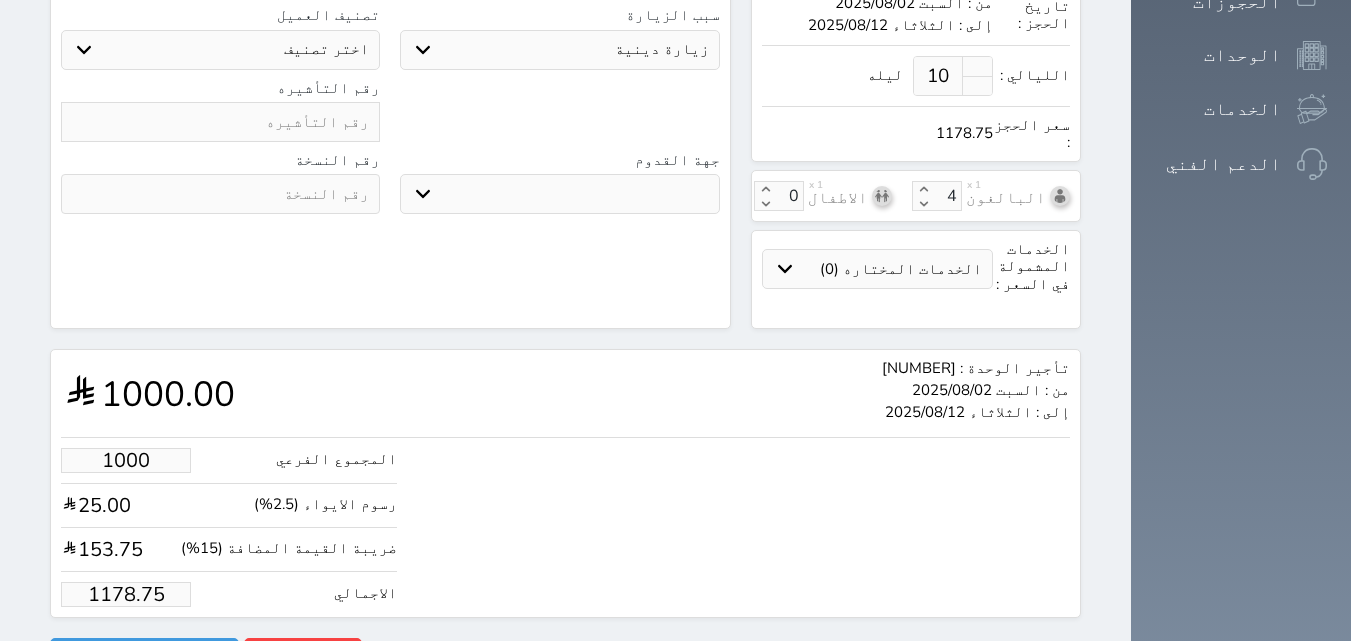 click on "1000" at bounding box center (126, 460) 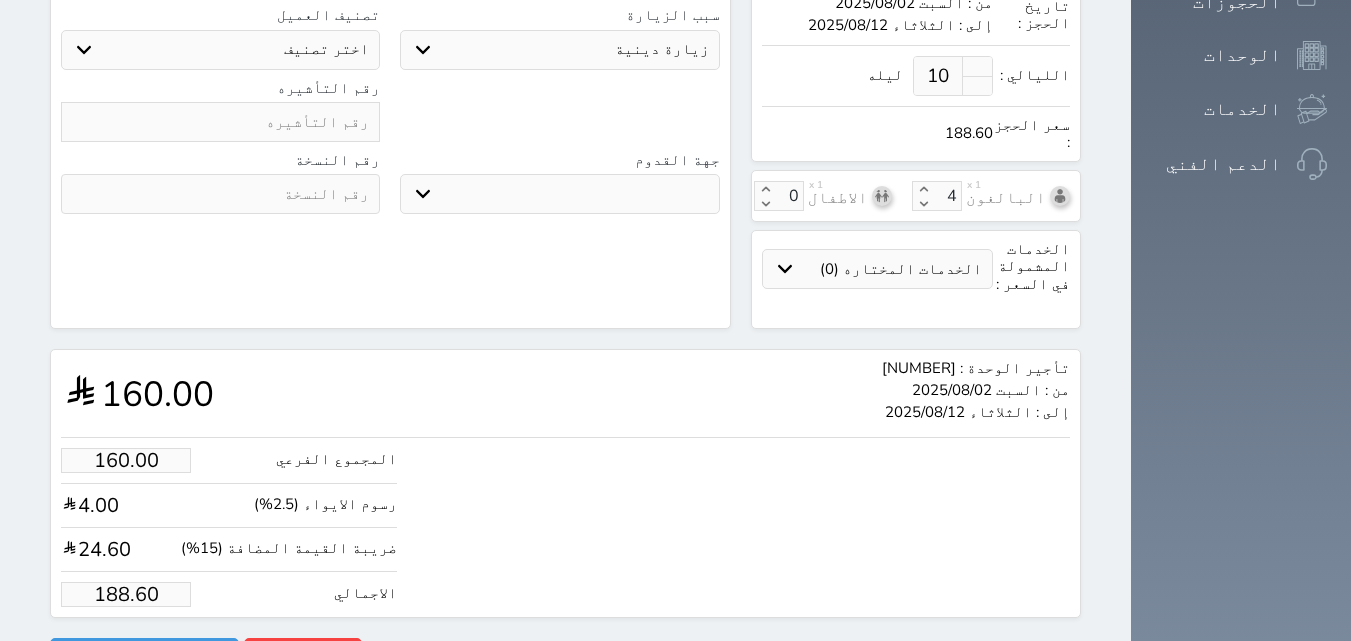 click on "تأجير الوحدة : #1605   من : السبت 2025/08/02   إلى : الثلاثاء 2025/08/12    160.00" at bounding box center [565, 393] 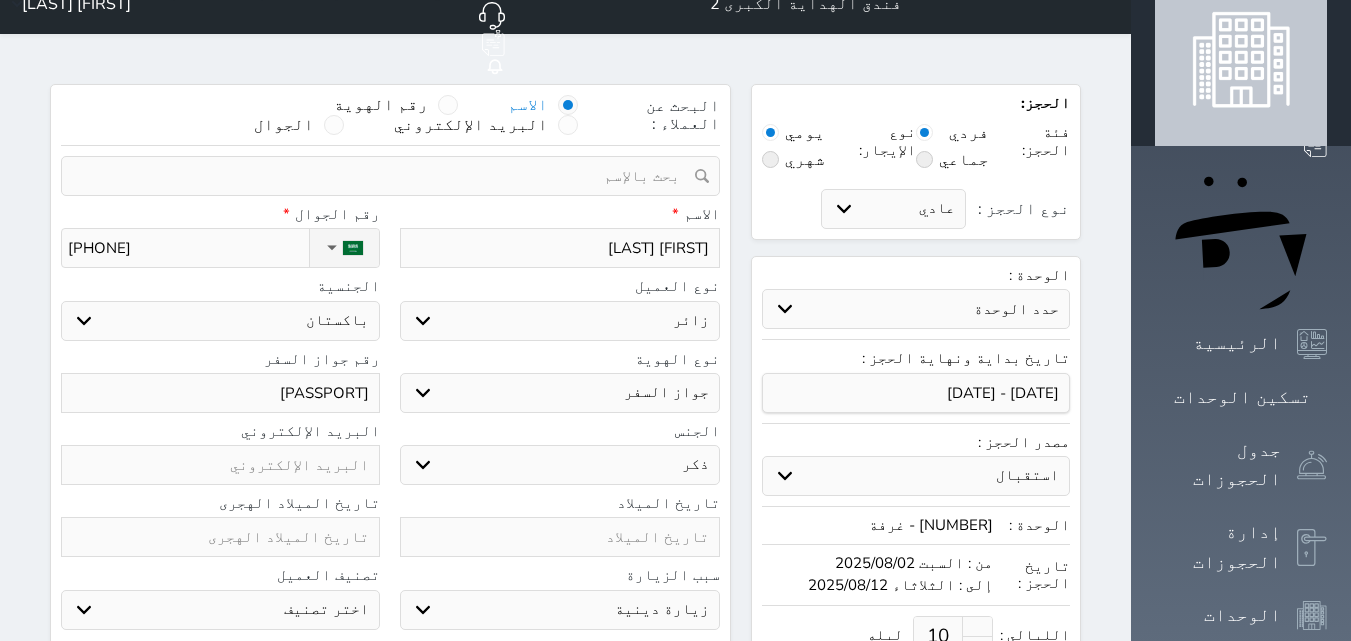 scroll, scrollTop: 0, scrollLeft: 0, axis: both 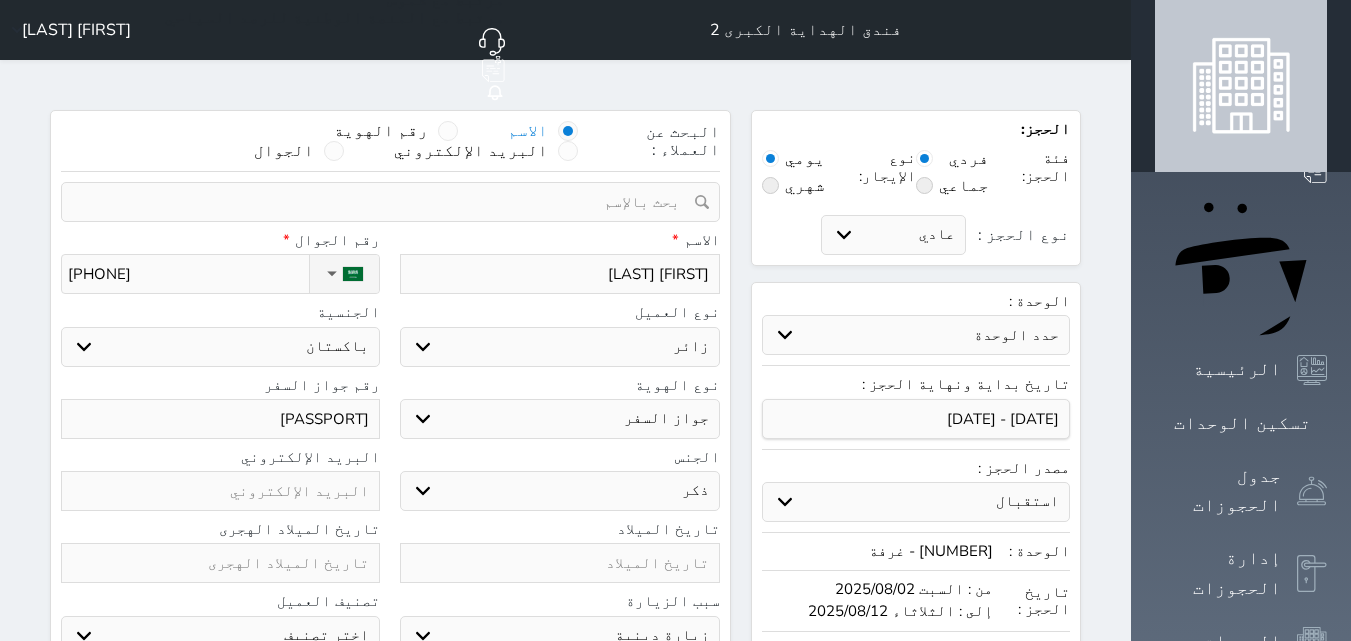 click at bounding box center [924, 185] 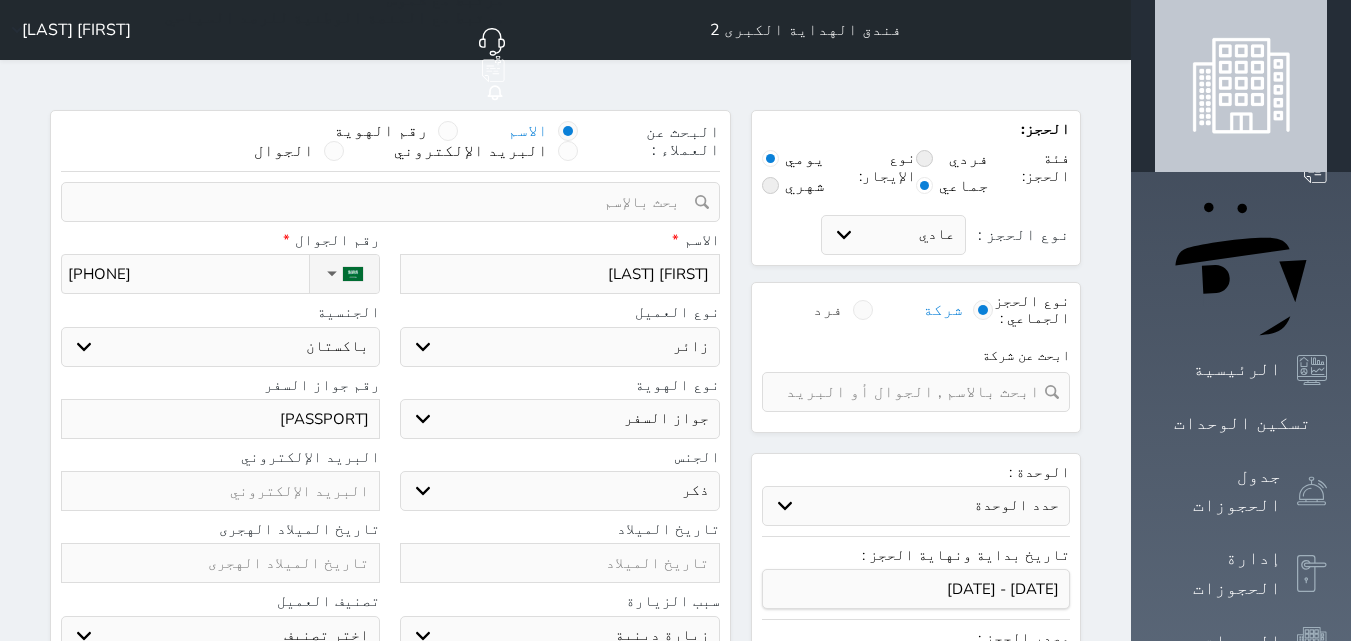click at bounding box center (863, 310) 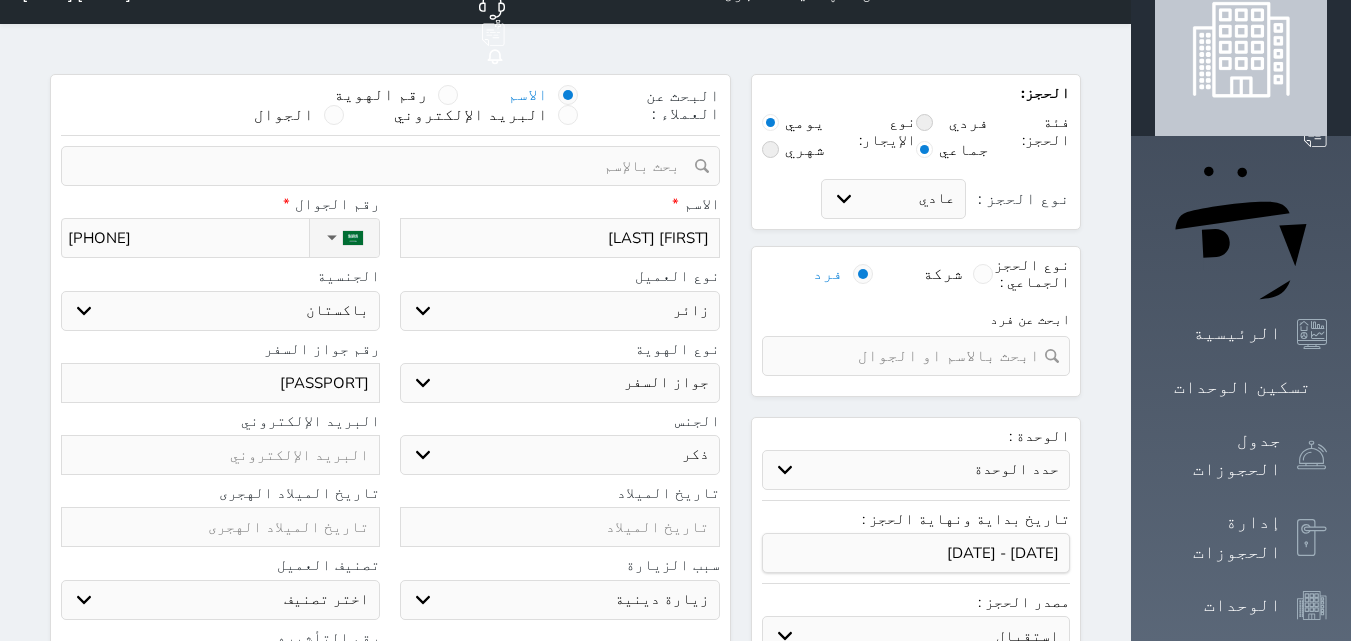 scroll, scrollTop: 0, scrollLeft: 0, axis: both 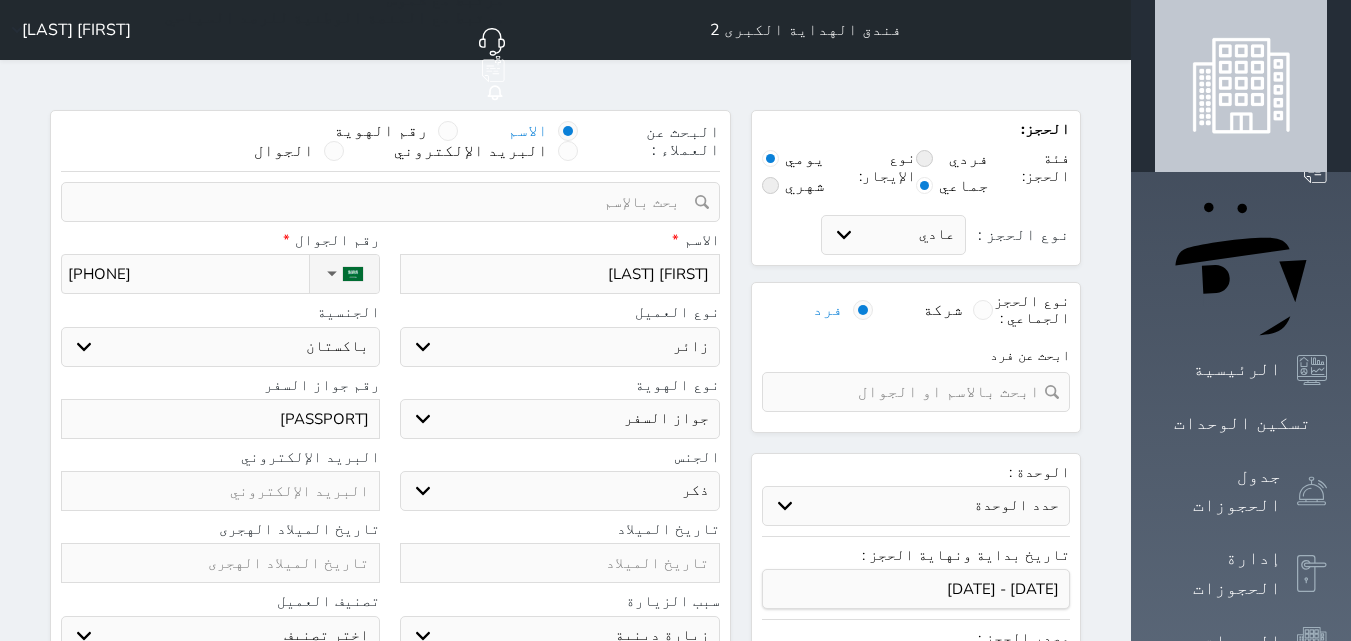 click at bounding box center [924, 158] 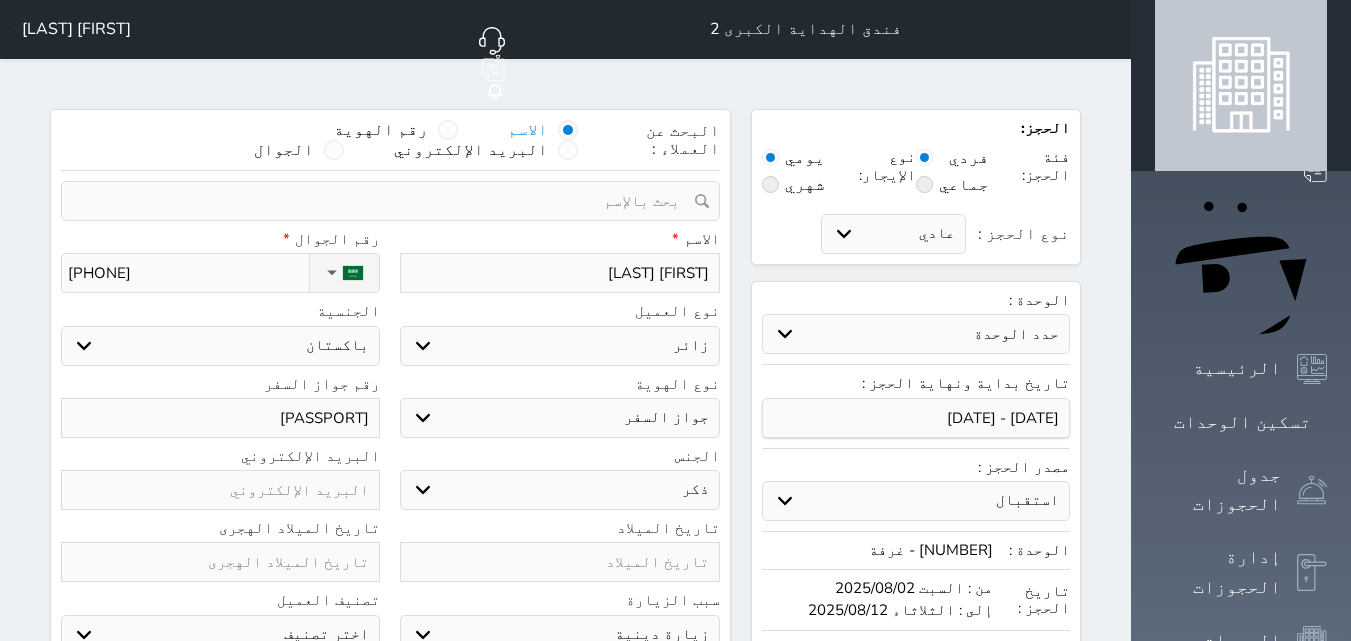 scroll, scrollTop: 0, scrollLeft: 0, axis: both 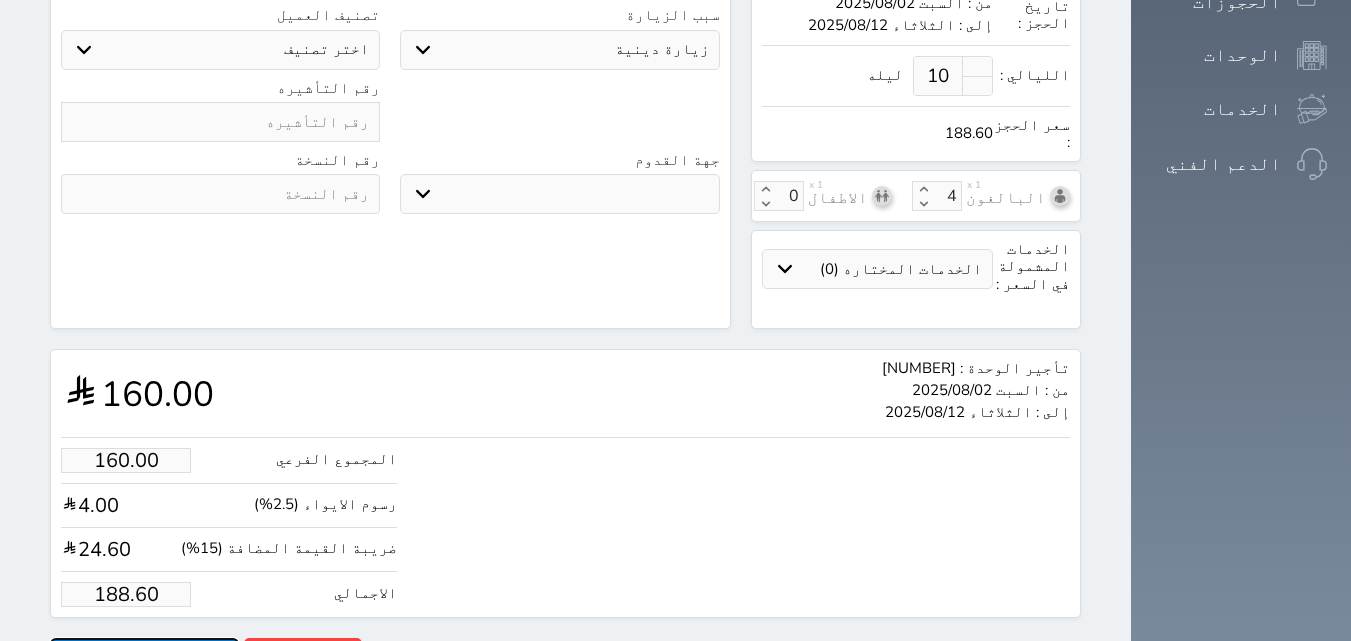 click on "حجز" at bounding box center [144, 655] 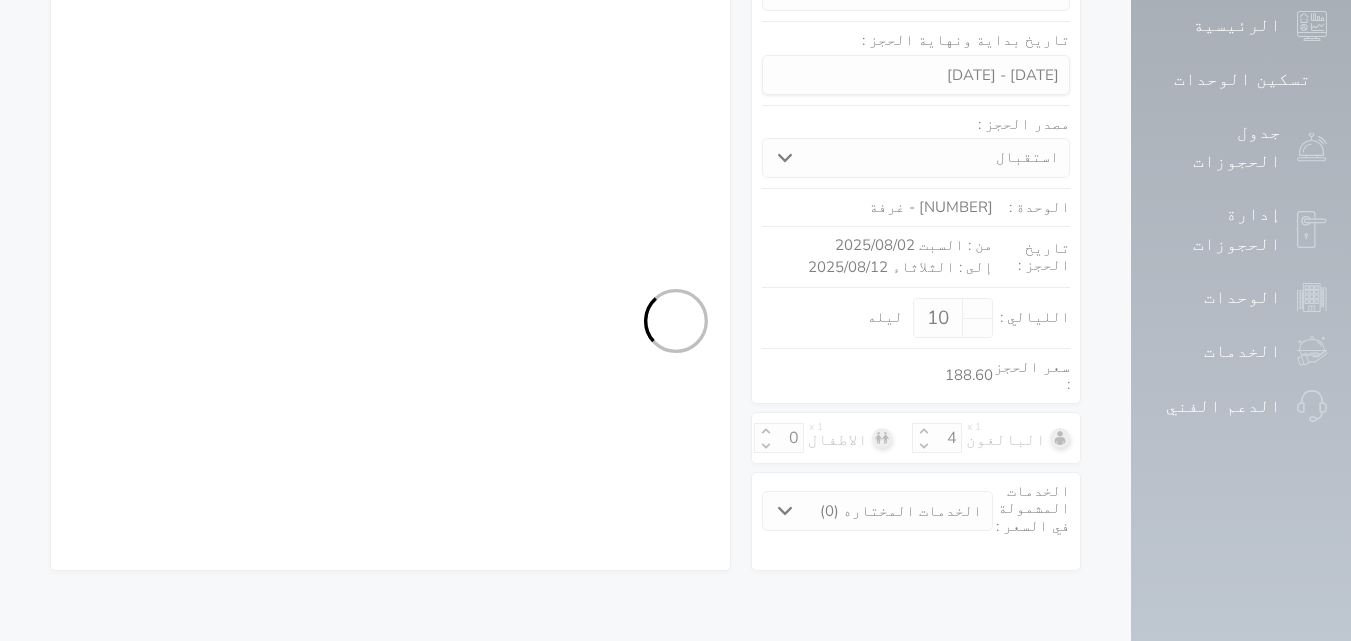 scroll, scrollTop: 263, scrollLeft: 0, axis: vertical 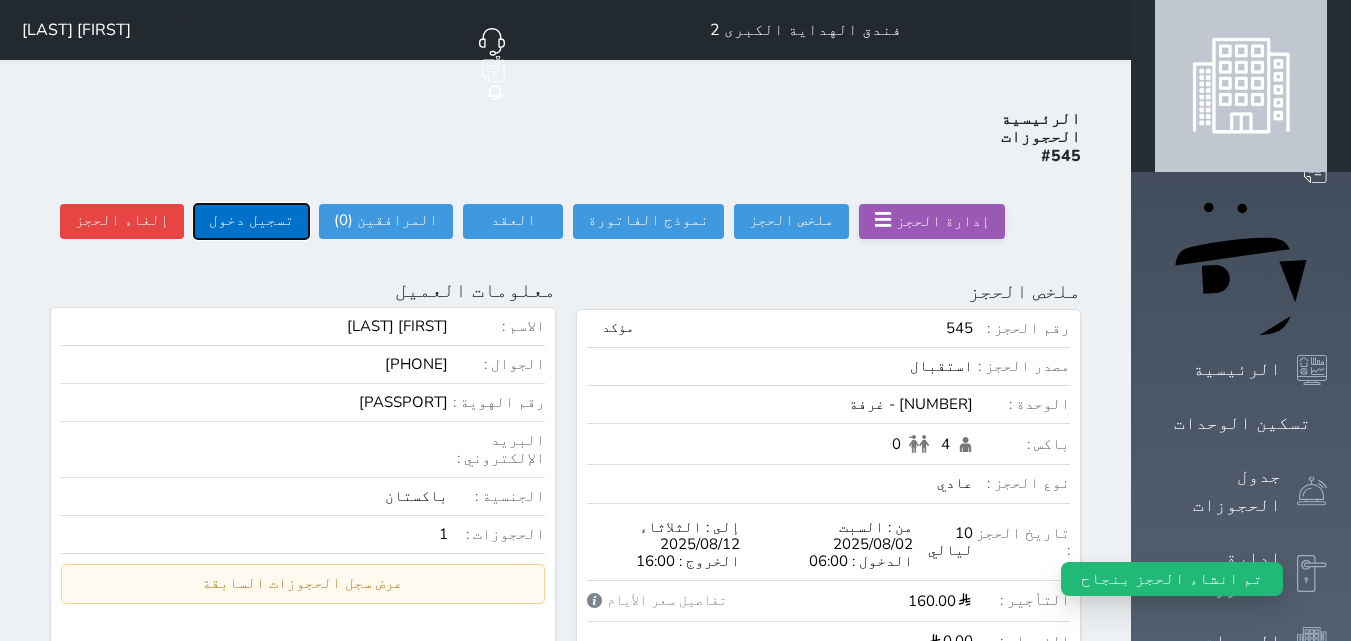 click on "تسجيل دخول" at bounding box center [251, 221] 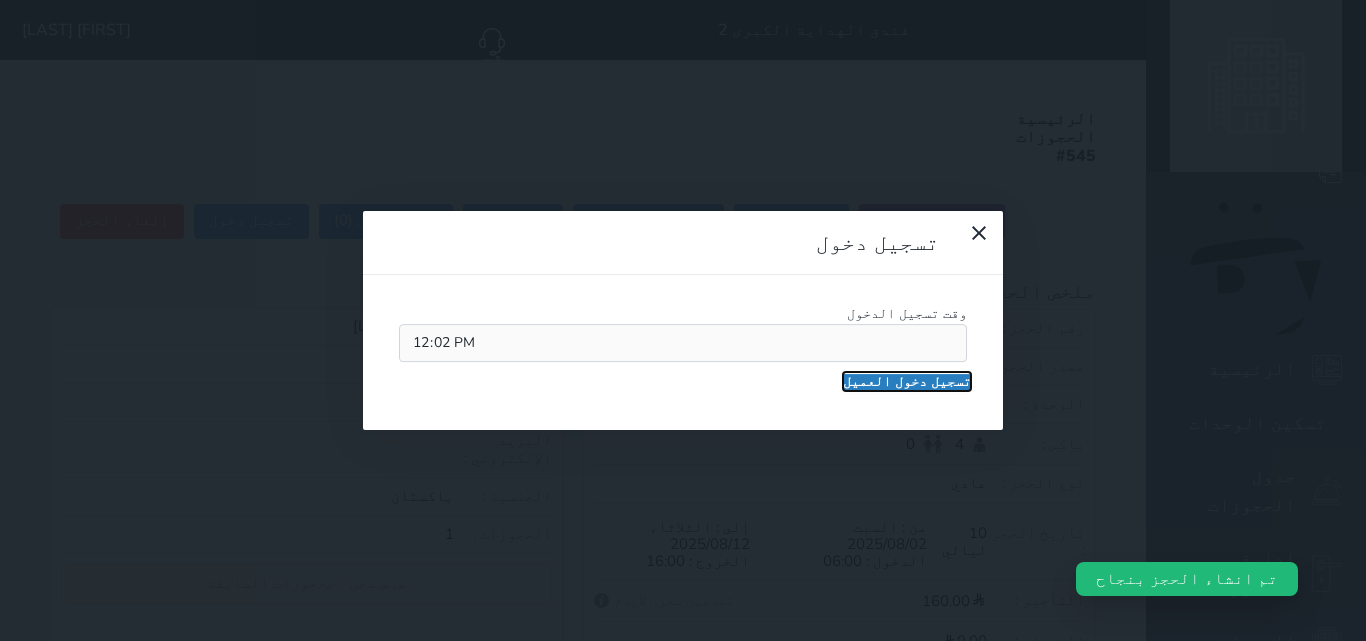 click on "تسجيل دخول العميل" at bounding box center (907, 382) 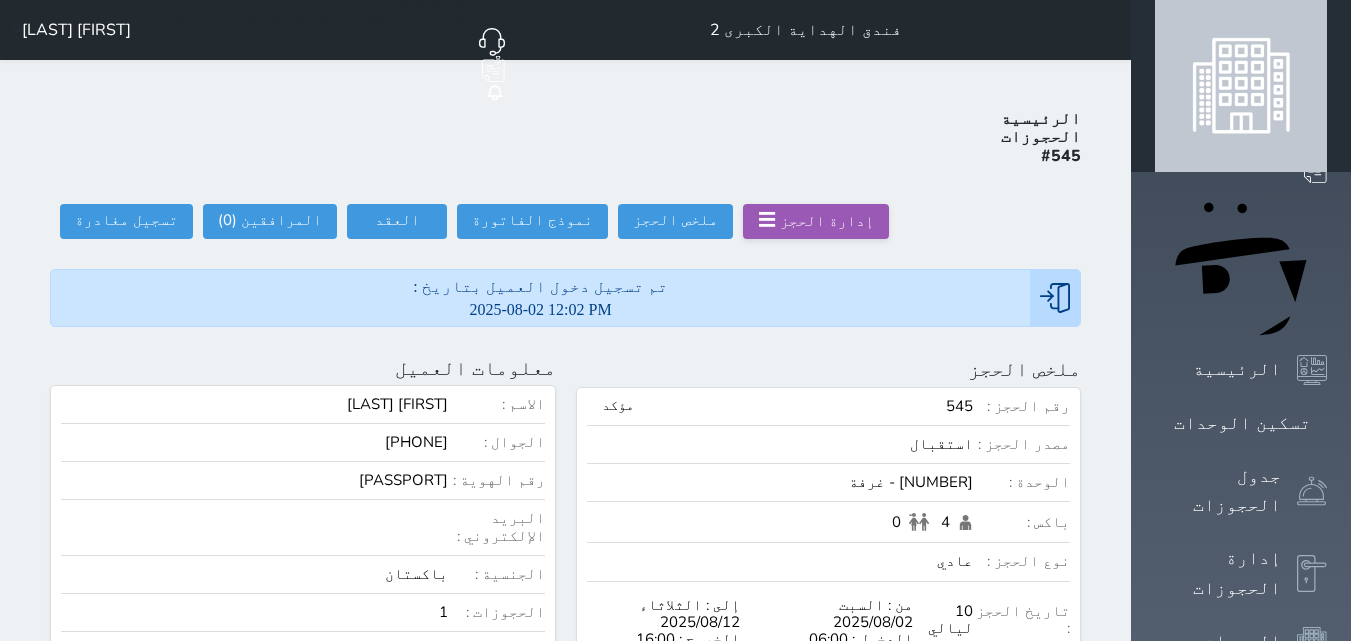 click on "حجز جماعي جديد   حجز جديد   غير مرتبط مع منصة زاتكا المرحلة الثانية   مرتبط مع شموس   مرتبط مع المنصة الوطنية للرصد السياحي             إشعار   الغرفة   النزيل   المصدر" at bounding box center [328, 30] 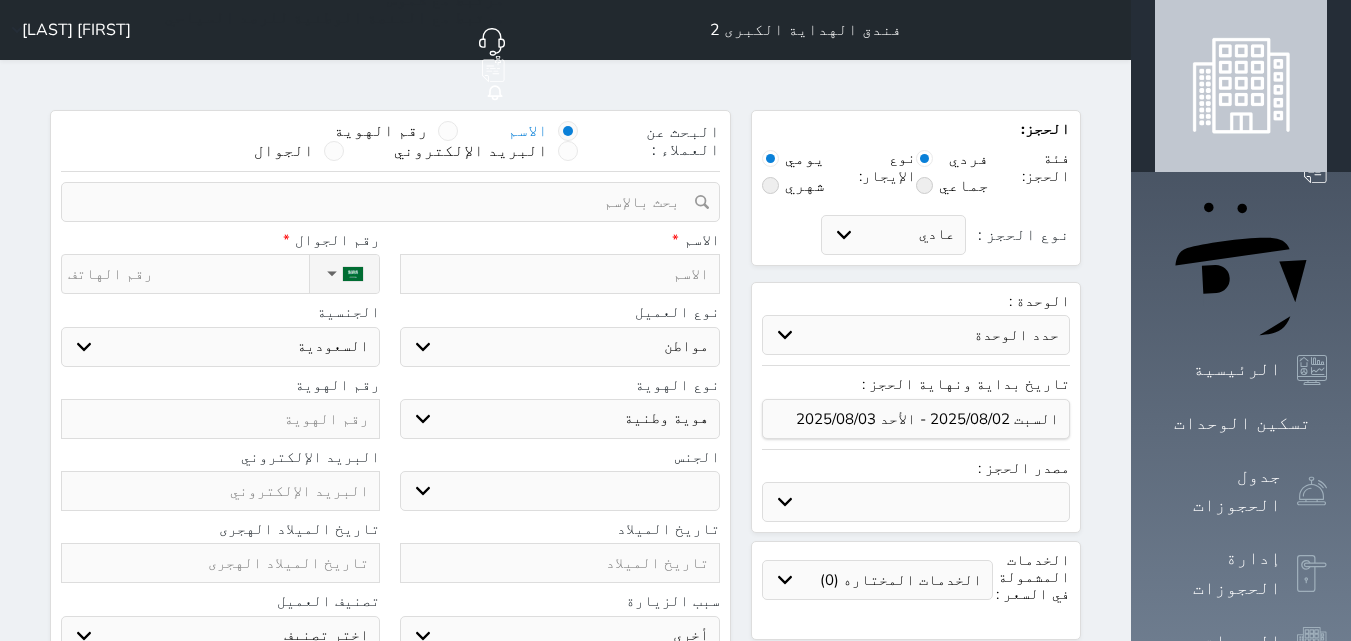 click at bounding box center (559, 274) 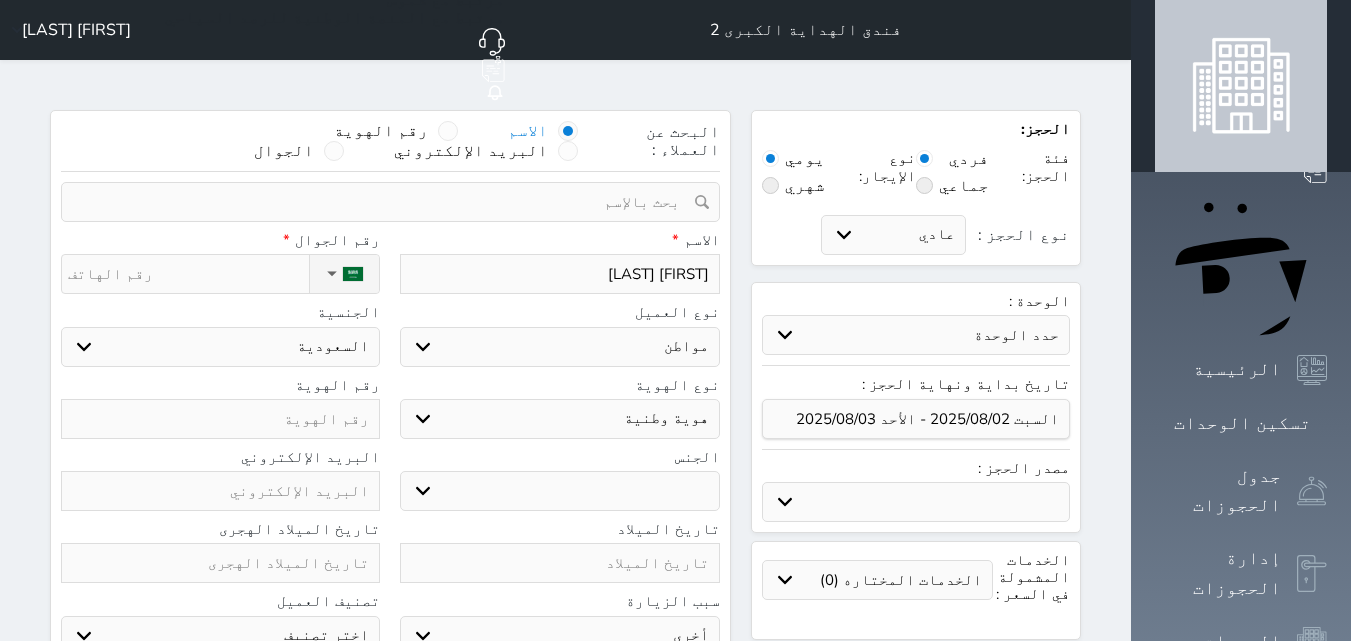 click on "البحث عن العملاء :        الاسم       رقم الهوية       البريد الإلكتروني       الجوال           تغيير العميل                      ملاحظات                           سجل حجوزات العميل Ziya Ur Rehman                   إجمالى رصيد العميل : 0 ريال     رقم الحجز   الوحدة   من   إلى   نوع الحجز   الرصيد   الاجرائات         النتائج  : من (  ) - إلى  (  )   العدد  :              سجل الكمبيالات الغير محصلة على العميل Ziya Ur Rehman                 رقم الحجز   المبلغ الكلى    المبلغ المحصل    المبلغ المتبقى    تاريخ الإستحقاق         النتائج  : من (  ) - إلى  (  )   العدد  :      الاسم *   Ziya Ur Rehman   رقم الجوال *       ▼     Afghanistan (‫افغانستان‬‎)   +93   Albania (Shqipëri)   +355     +213   American Samoa   +1684" at bounding box center (390, 429) 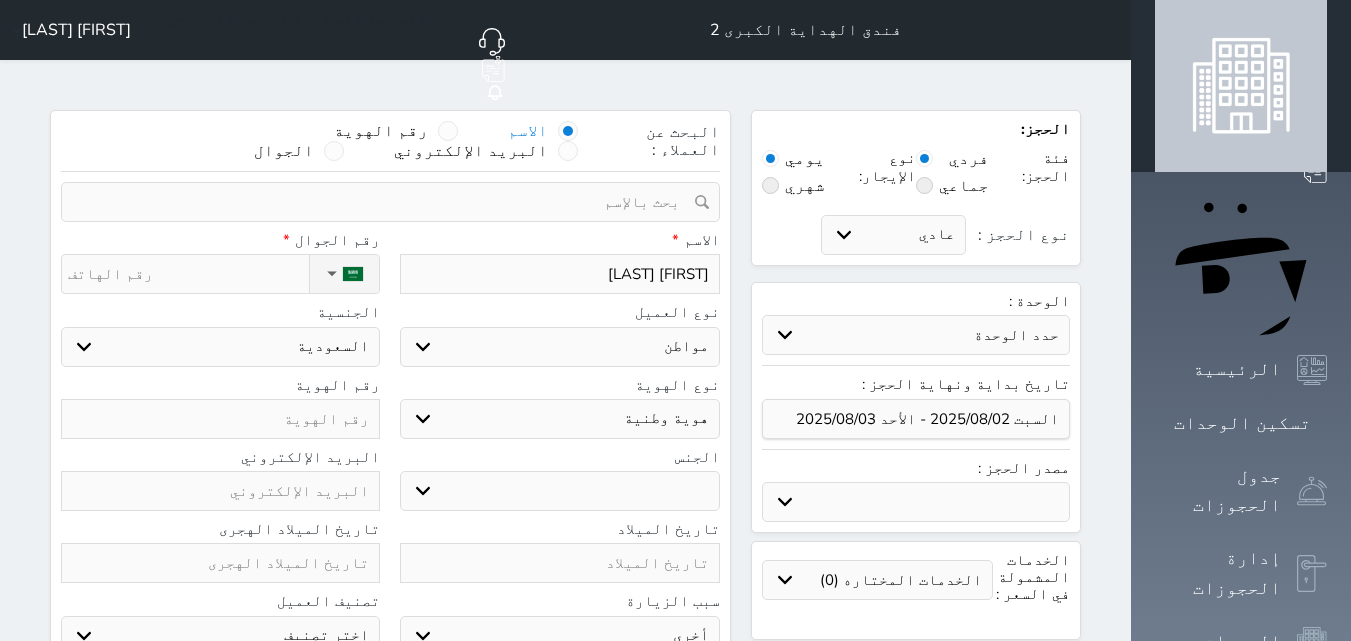 click on "اختر نوع   مواطن مواطن خليجي زائر مقيم" at bounding box center [559, 347] 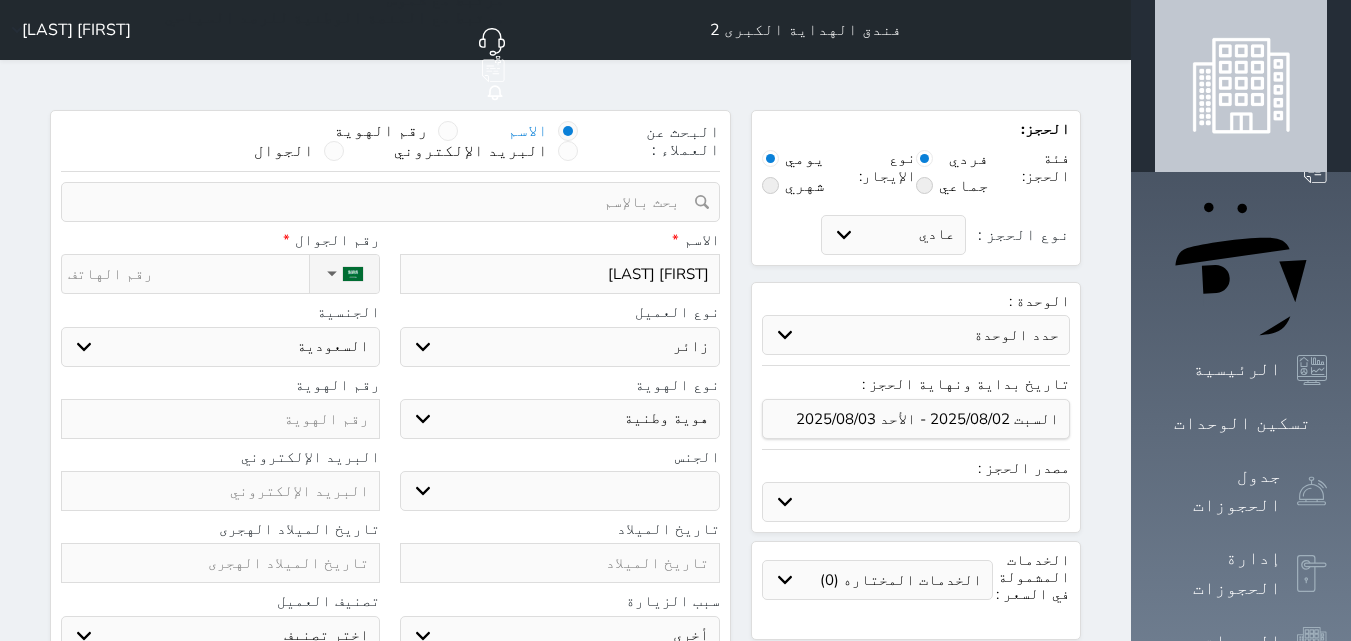 click on "اختر نوع   مواطن مواطن خليجي زائر مقيم" at bounding box center [559, 347] 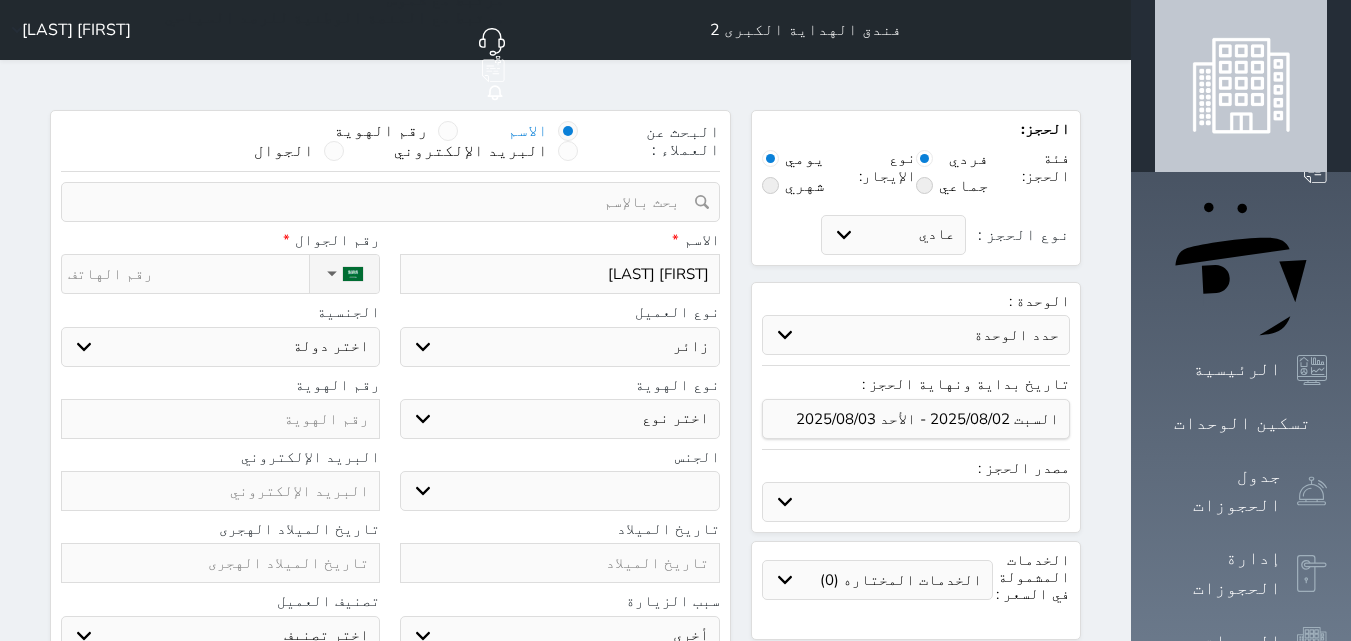 click on "اختر دولة
اثيوبيا
اجنبي بجواز سعودي
اخرى
اذربيجان
ارتيريا
ارمينيا
ازبكستان
اسبانيا
استراليا
استونيا" at bounding box center [220, 347] 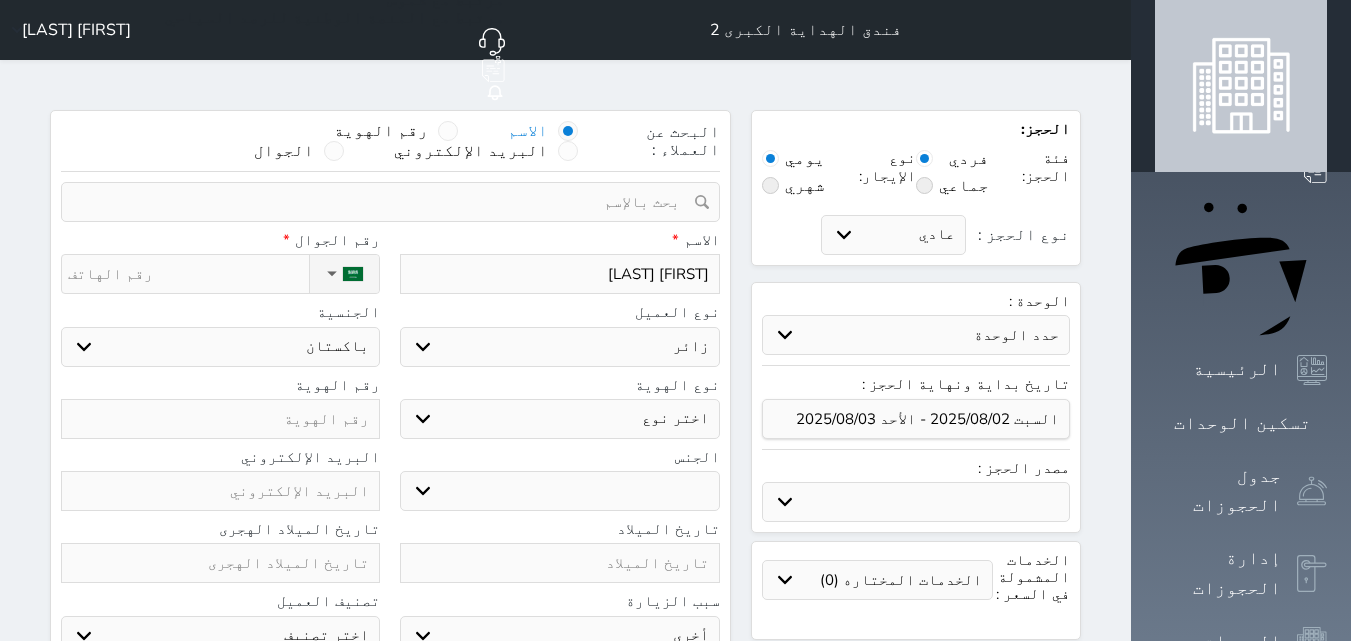 click on "اختر دولة
اثيوبيا
اجنبي بجواز سعودي
اخرى
اذربيجان
ارتيريا
ارمينيا
ازبكستان
اسبانيا
استراليا
استونيا" at bounding box center (220, 347) 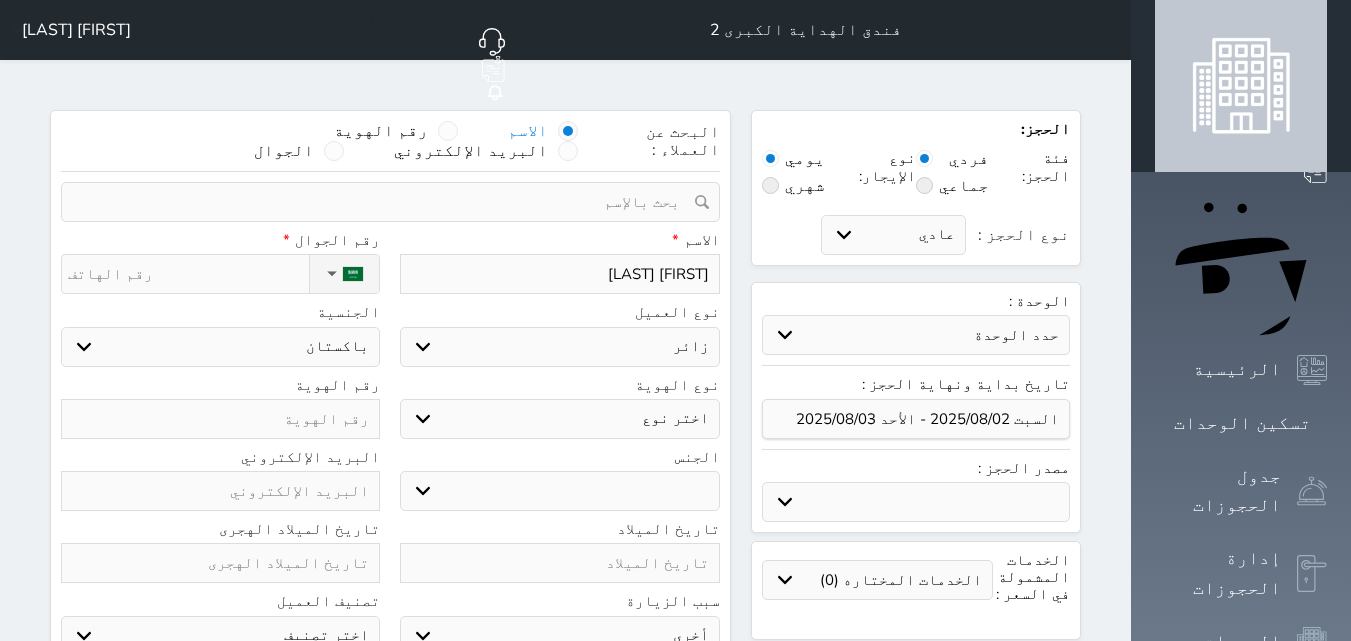 click on "اختر نوع   جواز السفر هوية زائر" at bounding box center (559, 419) 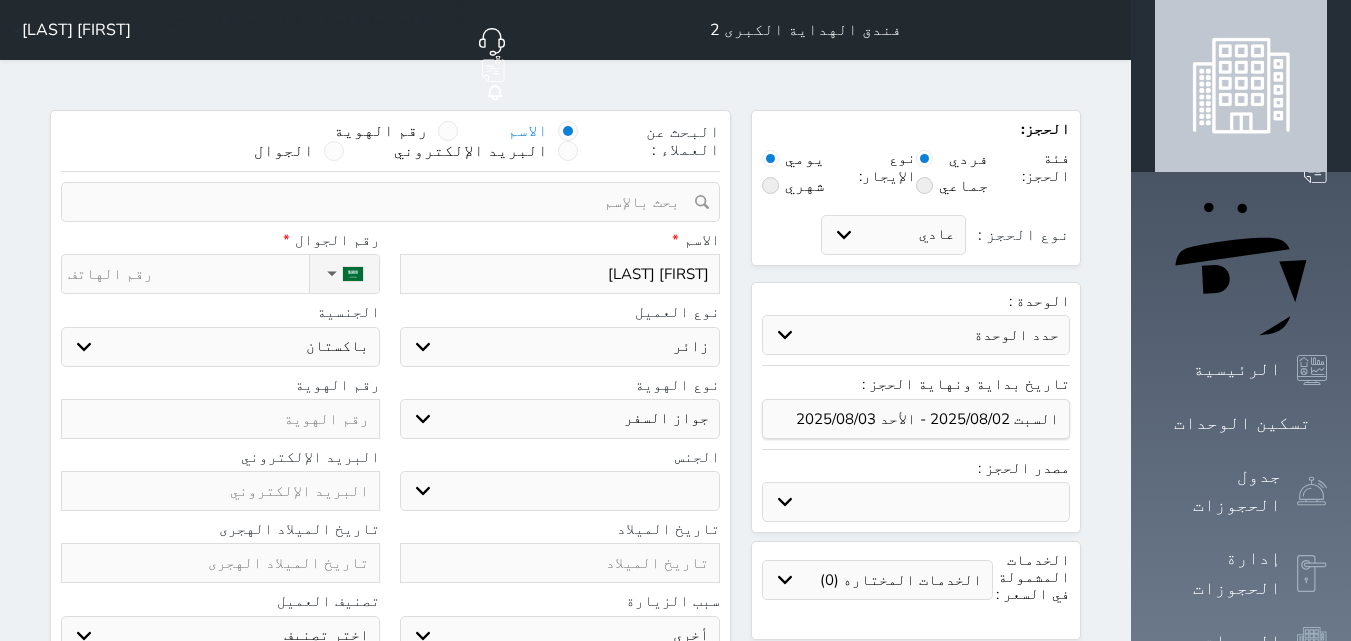 click on "اختر نوع   جواز السفر هوية زائر" at bounding box center (559, 419) 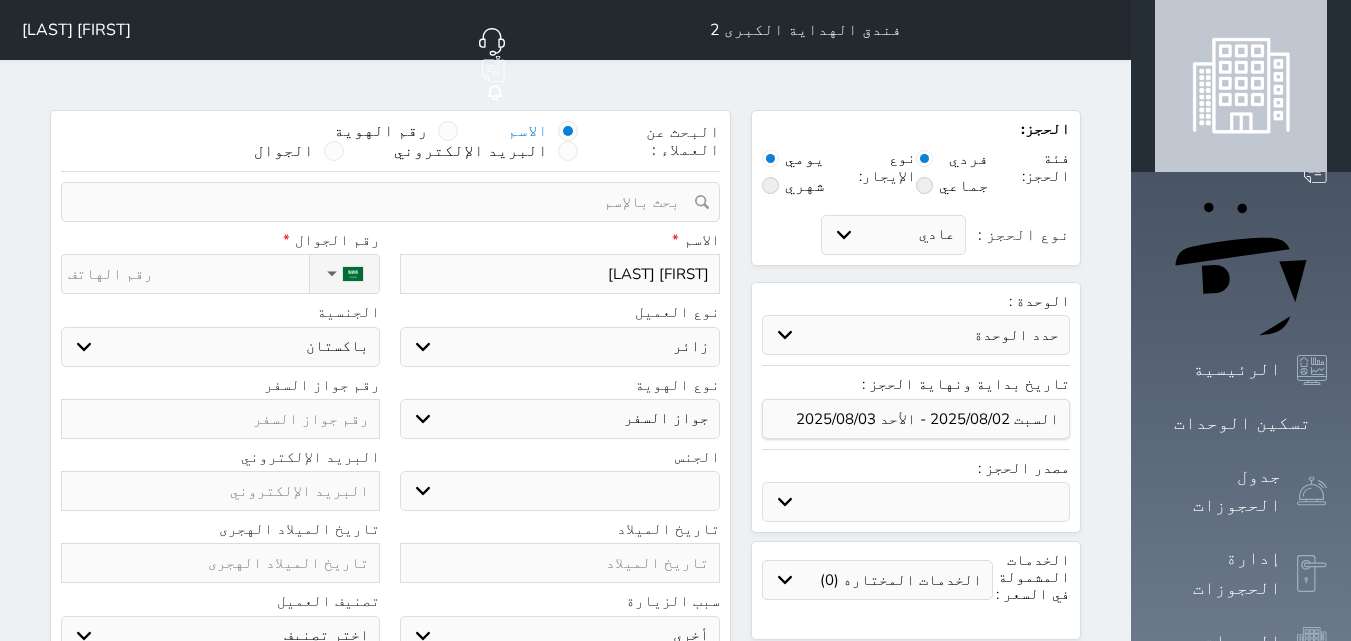 click at bounding box center [220, 419] 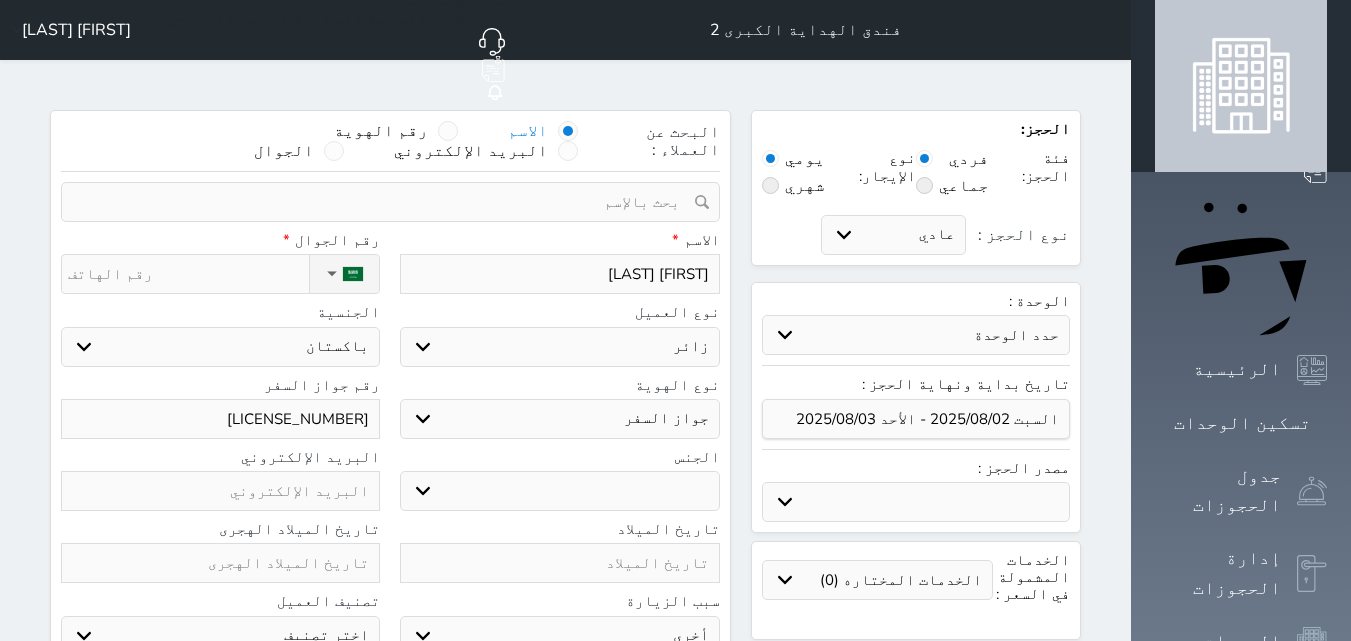 click on "ذكر   انثى" at bounding box center (559, 491) 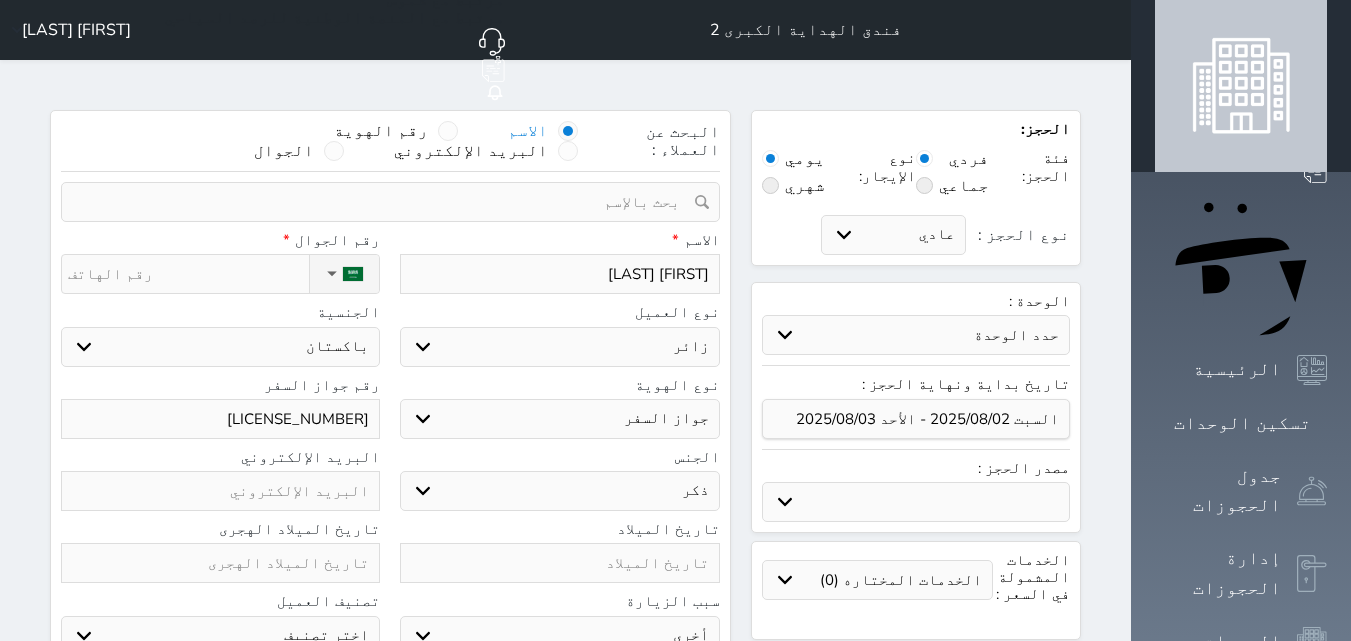 click on "ذكر   انثى" at bounding box center [559, 491] 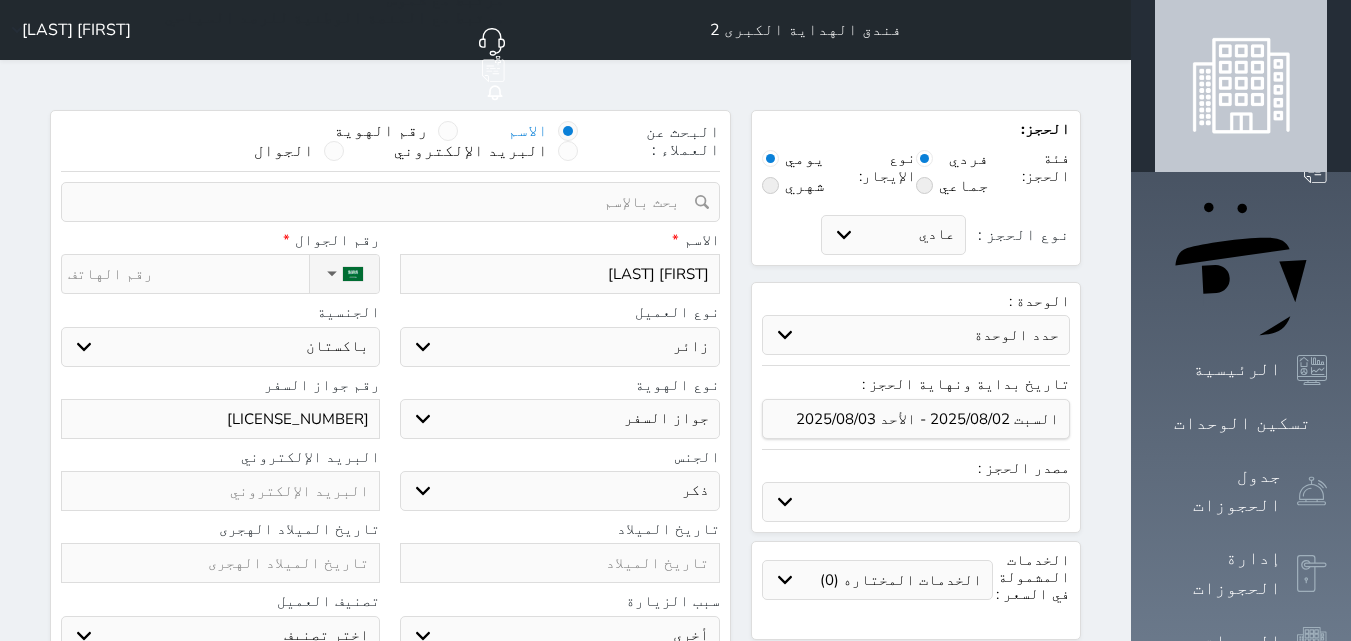 click on "[FIRST] [LAST]" at bounding box center (559, 274) 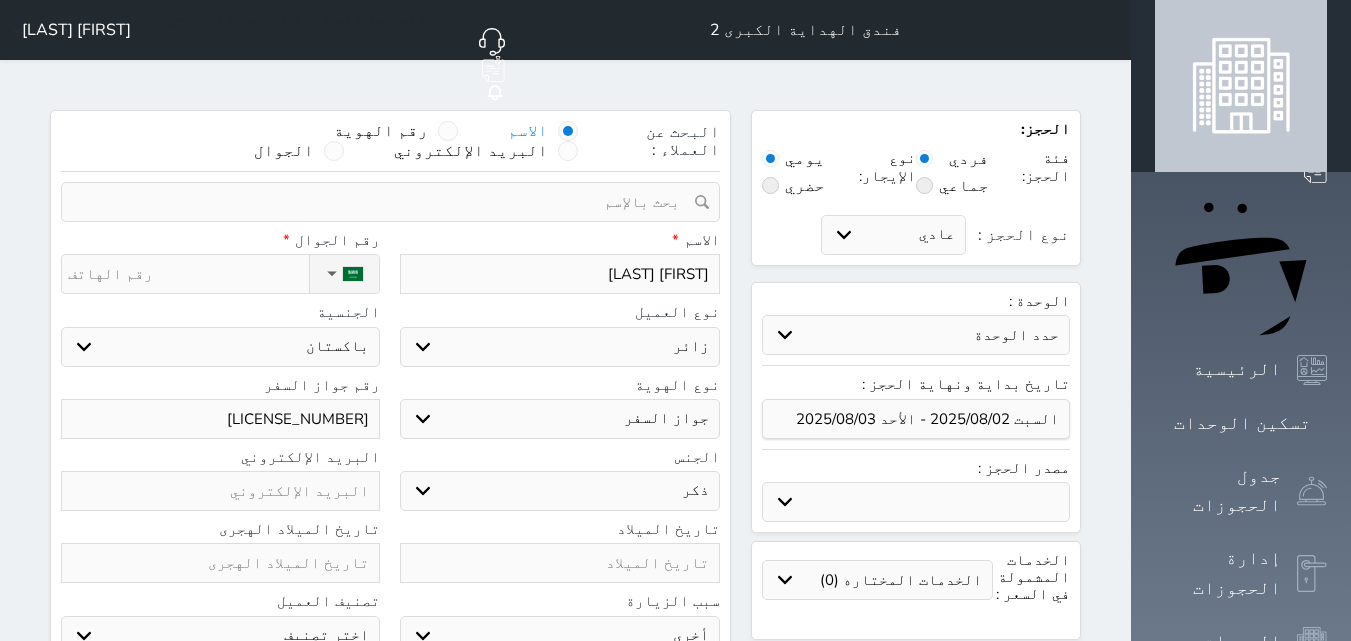click on "الاسم *" at bounding box center [559, 240] 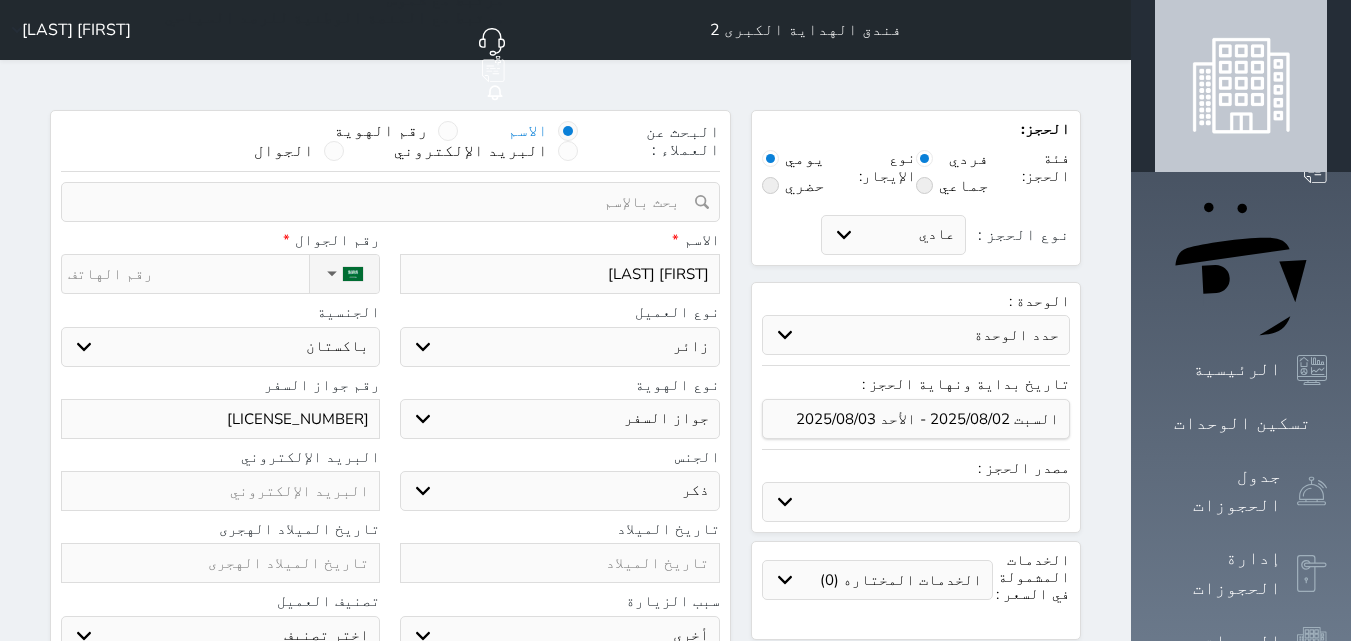 click on "حدد الوحدة
#3705 - غرفة
#3704 - غرفة
#3703 - غرفة
#3702 - غرفة
#3701 - غرفة
#3618 - غرفة
#3617 - غرفة
#3616 - غرفة
#3614 - غرفة
#3613 - غرفة
#3612 - غرفة
#3611 - غرفة
#3610 - غرفة
#3609 - غرفة
#3608 - غرفة
#3607 - غرفة
#3606 - غرفة
#3604 - غرفة
#3603 - غرفة
#3602 - غرفة
#3601 - غرفة" at bounding box center (916, 335) 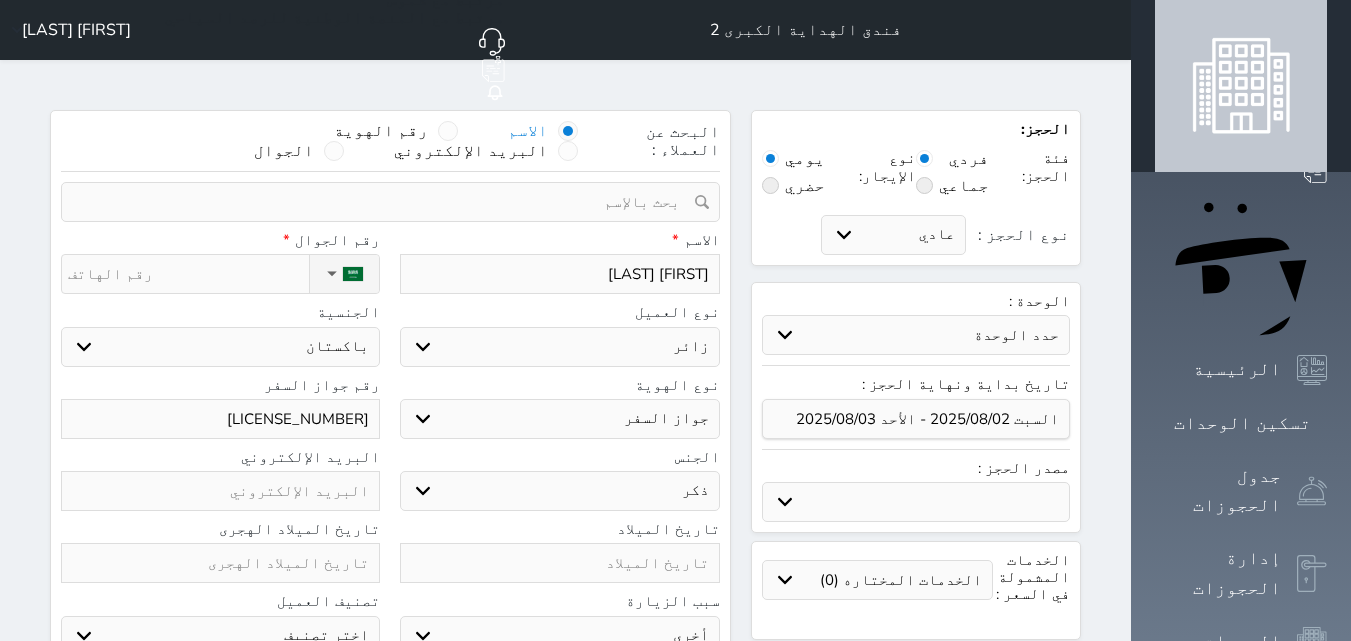 click on "حدد الوحدة
#3705 - غرفة
#3704 - غرفة
#3703 - غرفة
#3702 - غرفة
#3701 - غرفة
#3618 - غرفة
#3617 - غرفة
#3616 - غرفة
#3614 - غرفة
#3613 - غرفة
#3612 - غرفة
#3611 - غرفة
#3610 - غرفة
#3609 - غرفة
#3608 - غرفة
#3607 - غرفة
#3606 - غرفة
#3604 - غرفة
#3603 - غرفة
#3602 - غرفة
#3601 - غرفة" at bounding box center (916, 335) 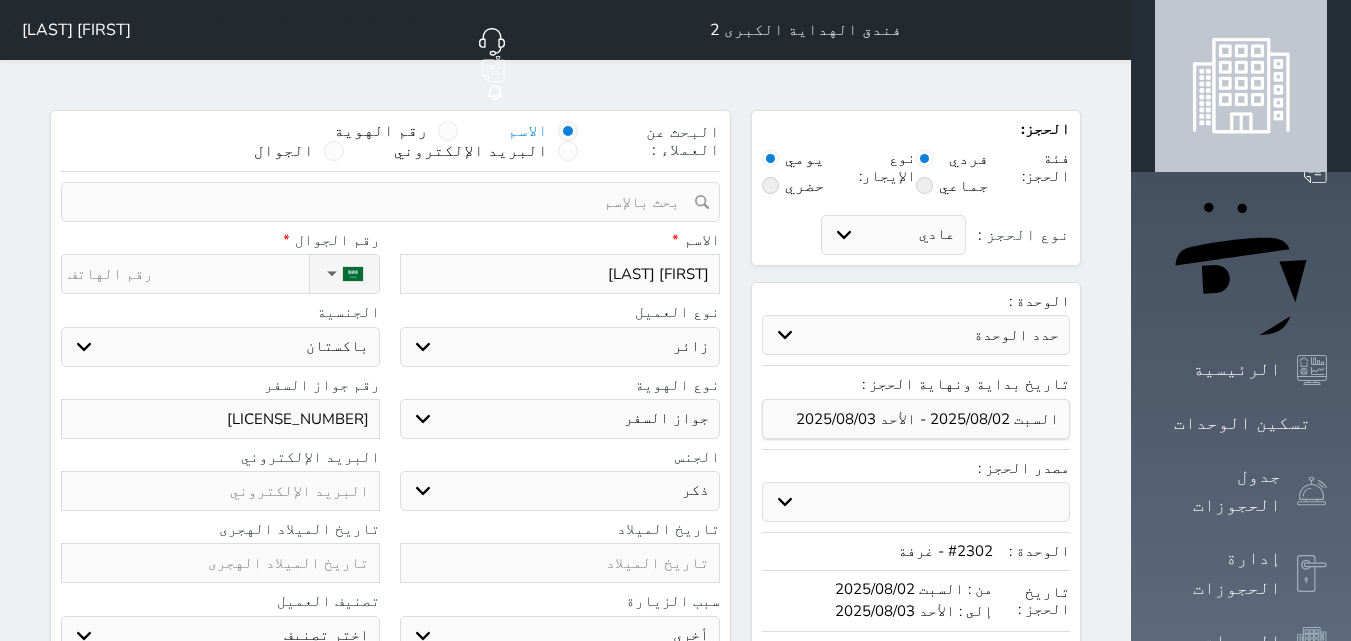 click on "1" at bounding box center [938, 662] 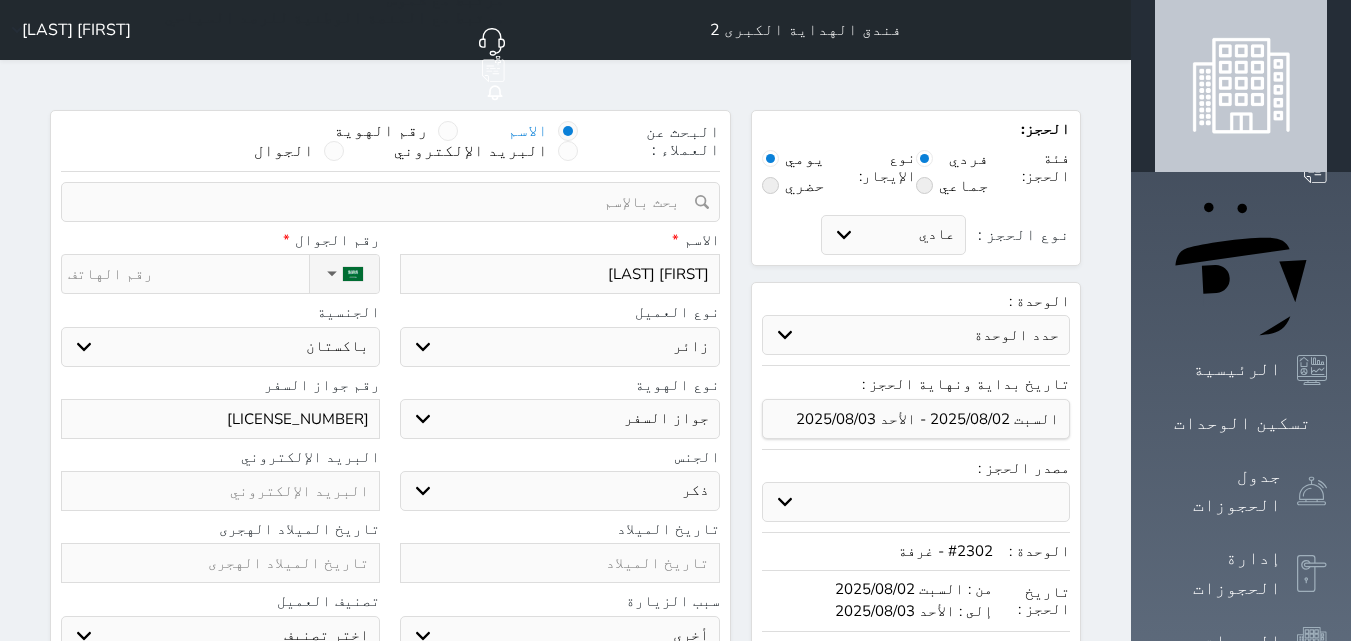 scroll, scrollTop: 5, scrollLeft: 0, axis: vertical 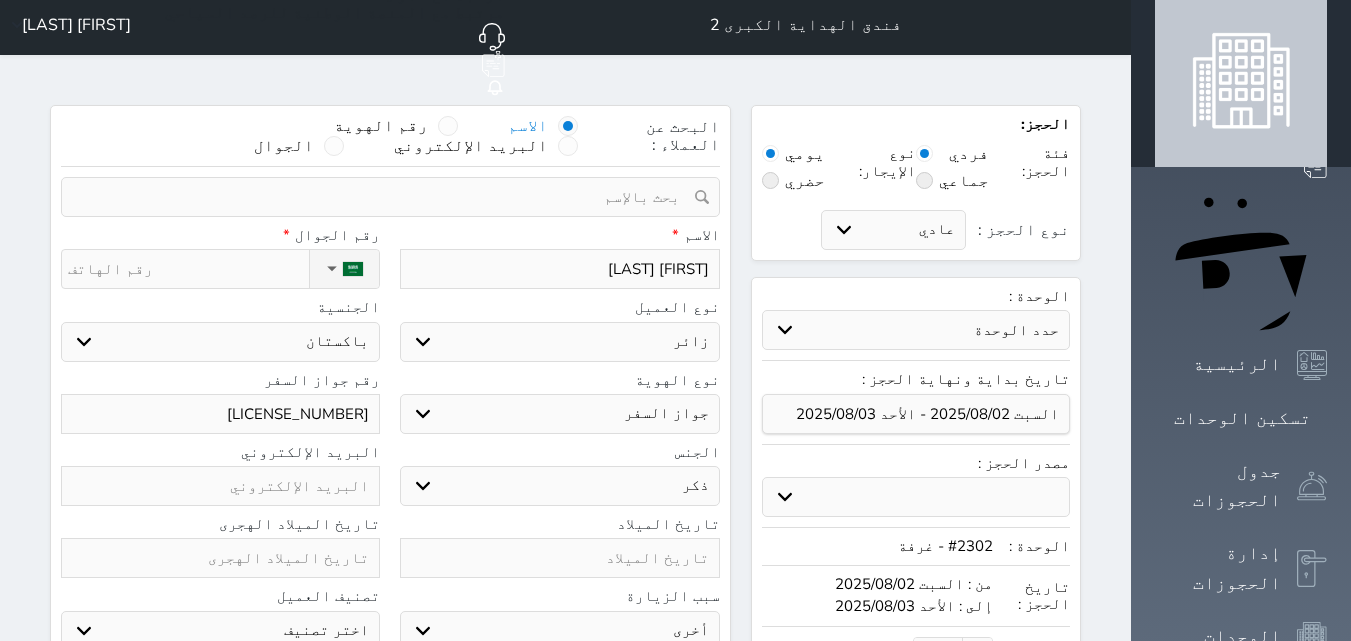 click on "الليالي :     7     ليله" at bounding box center (916, 651) 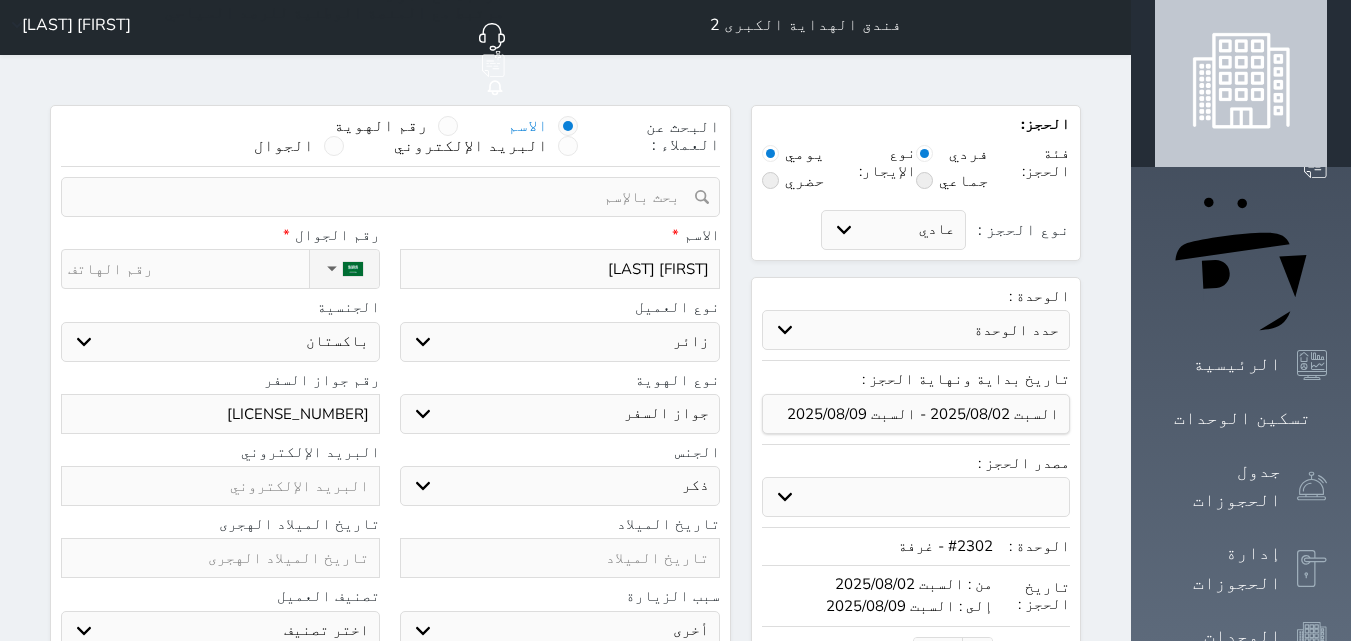 click on "مرحباً الموقع الإلكتروني بوكينج المسافر اكسبيديا مواقع التواصل الإجتماعي سبعون اخرى" at bounding box center (916, 497) 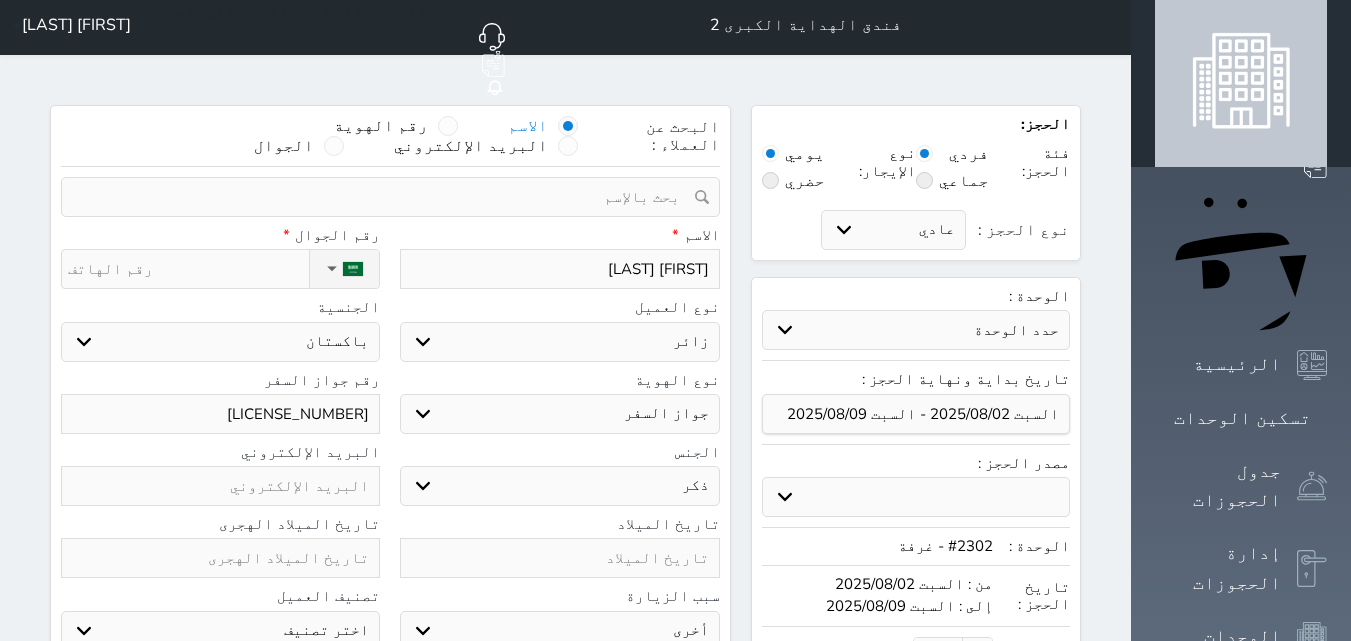 click on "مرحباً الموقع الإلكتروني بوكينج المسافر اكسبيديا مواقع التواصل الإجتماعي سبعون اخرى" at bounding box center (916, 497) 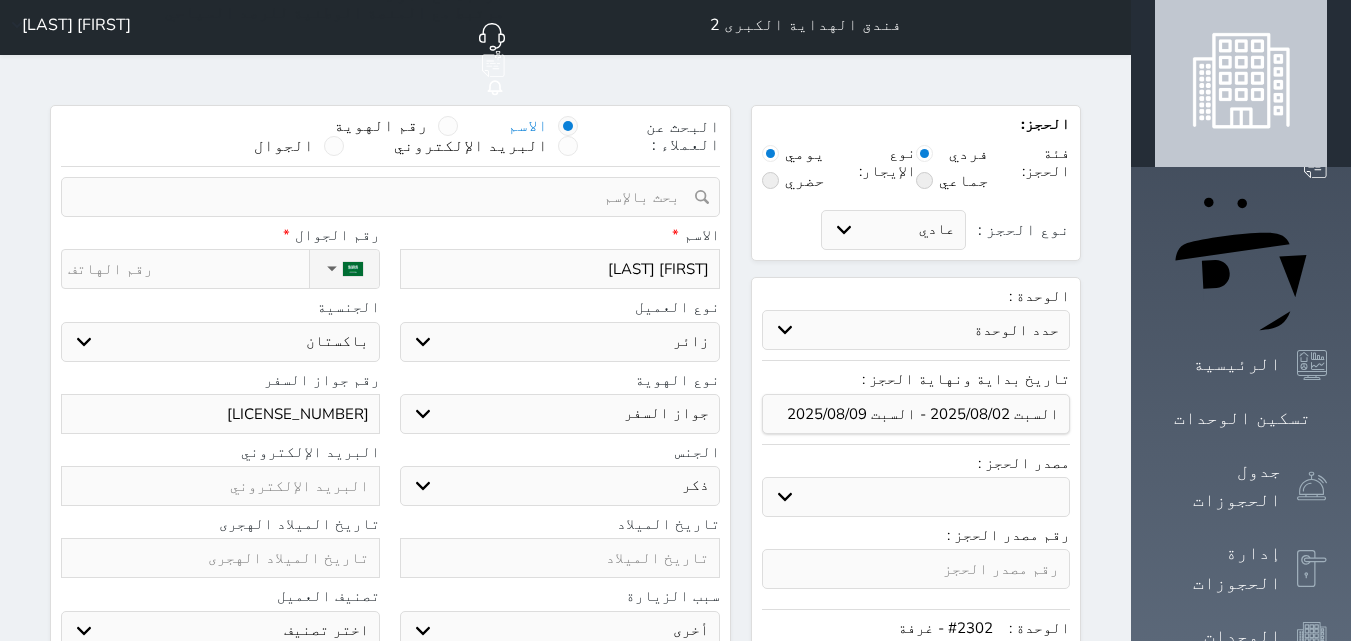click on "مرحباً الموقع الإلكتروني بوكينج المسافر اكسبيديا مواقع التواصل الإجتماعي سبعون اخرى" at bounding box center [916, 497] 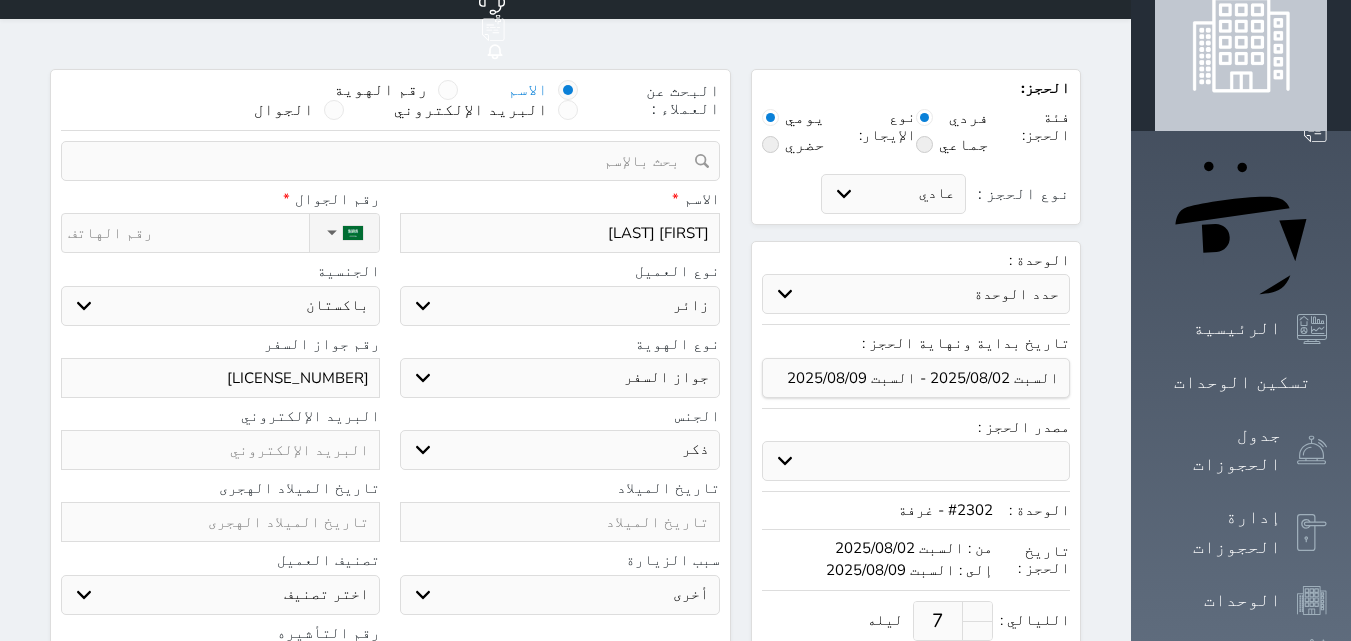 scroll, scrollTop: 5, scrollLeft: 0, axis: vertical 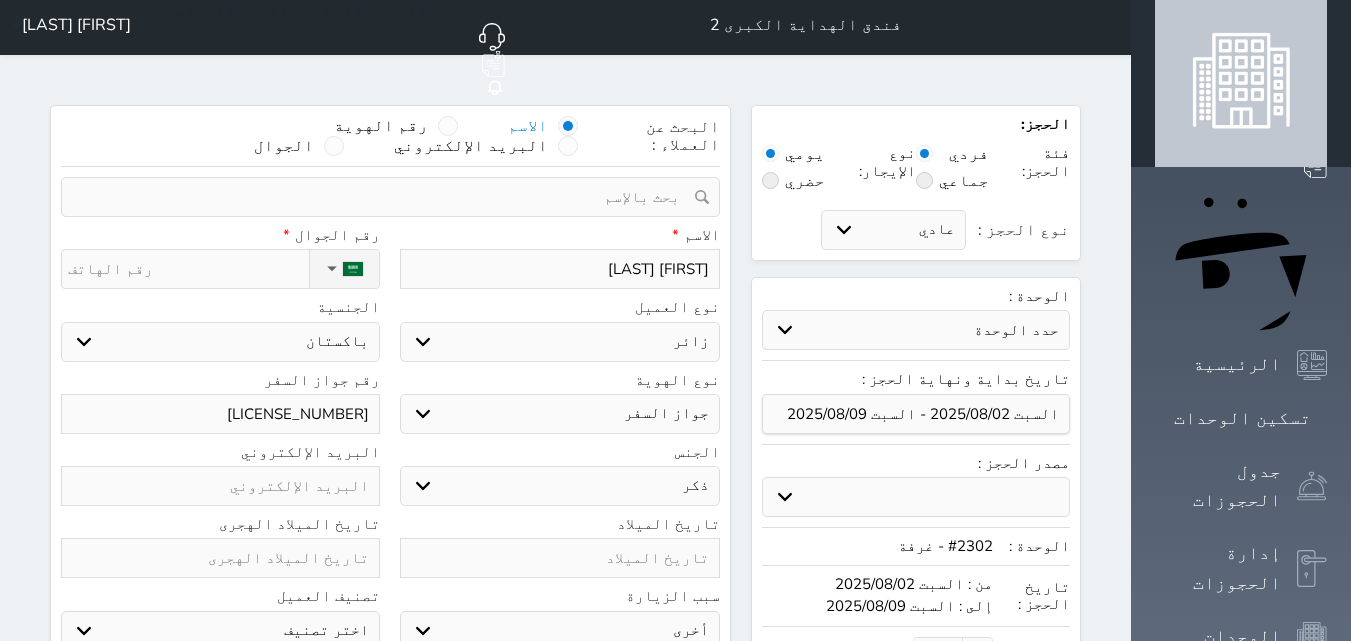 click on "نوع الحجز :" at bounding box center (188, 269) 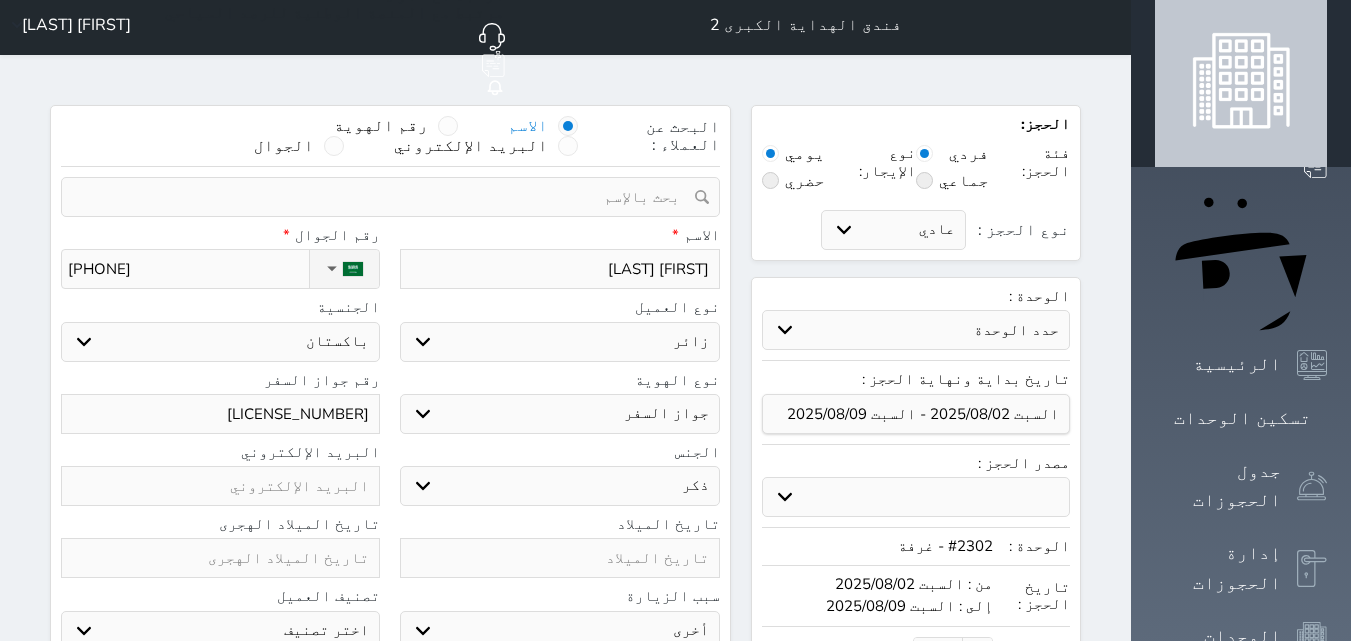 click on "الاسم *   Ziya Ur Rehman" at bounding box center [559, 258] 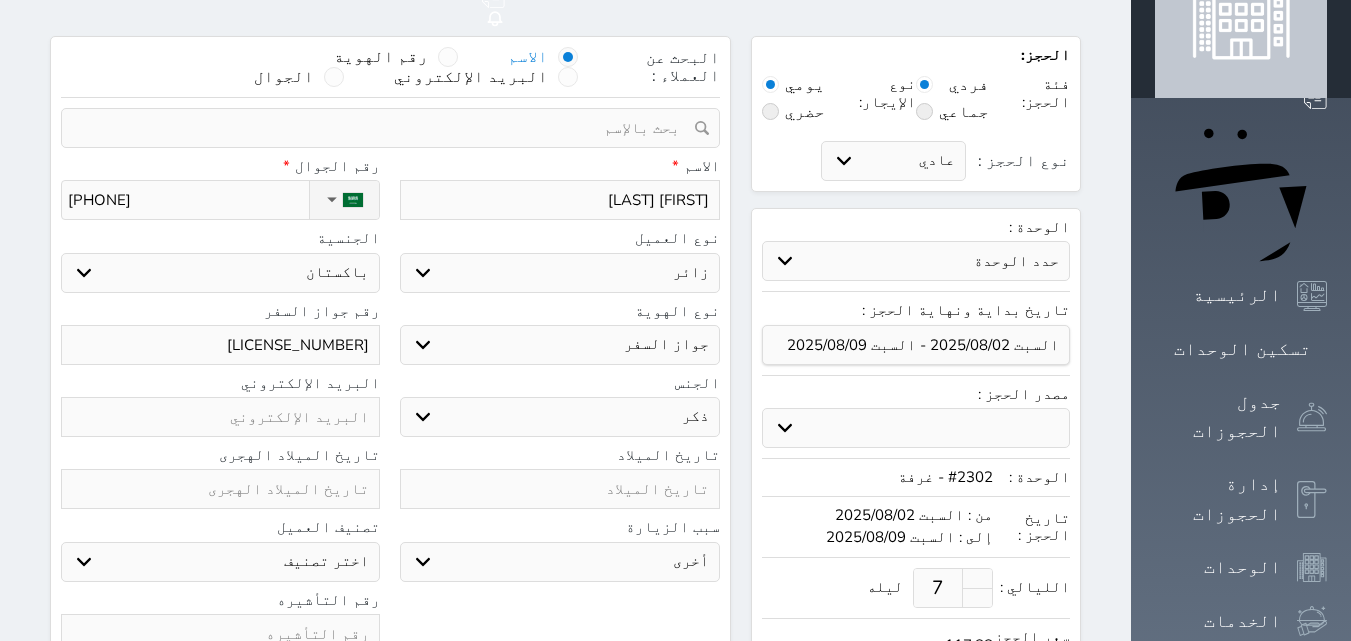 scroll, scrollTop: 105, scrollLeft: 0, axis: vertical 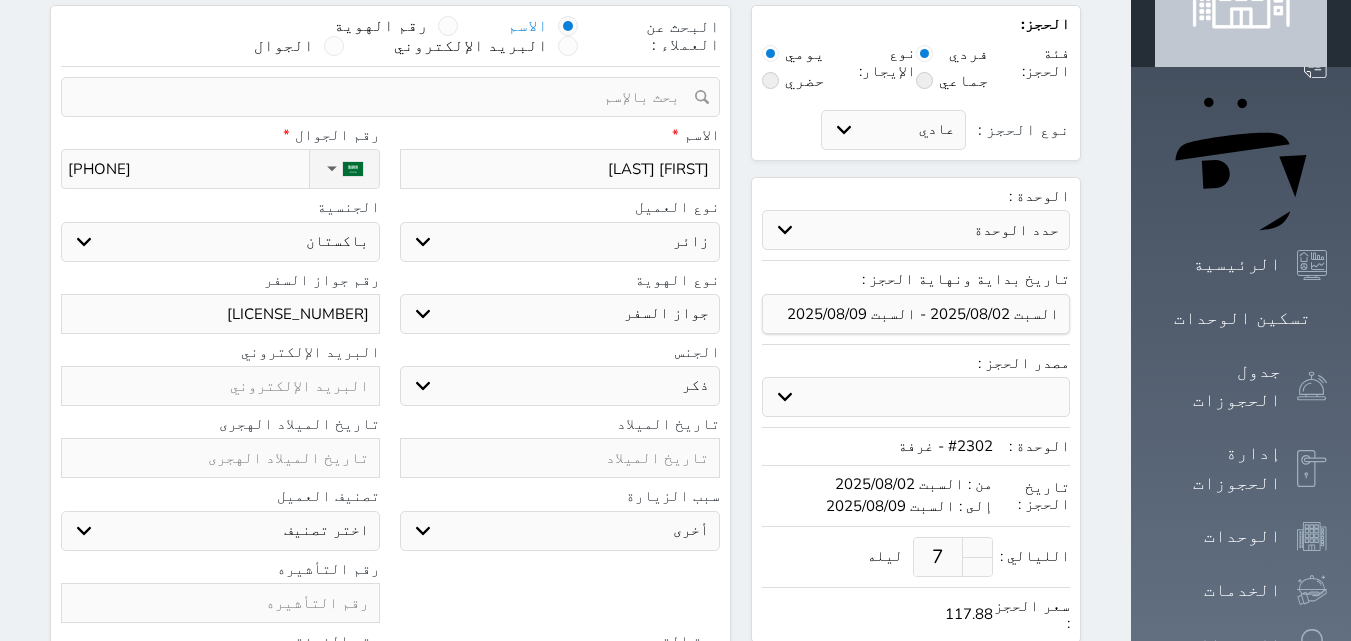 click on "سياحة زيارة الاهل والاصدقاء زيارة دينية زيارة عمل زيارة رياضية زيارة ترفيهية أخرى موظف ديوان عمل نزيل حجر موظف وزارة الصحة" at bounding box center [559, 531] 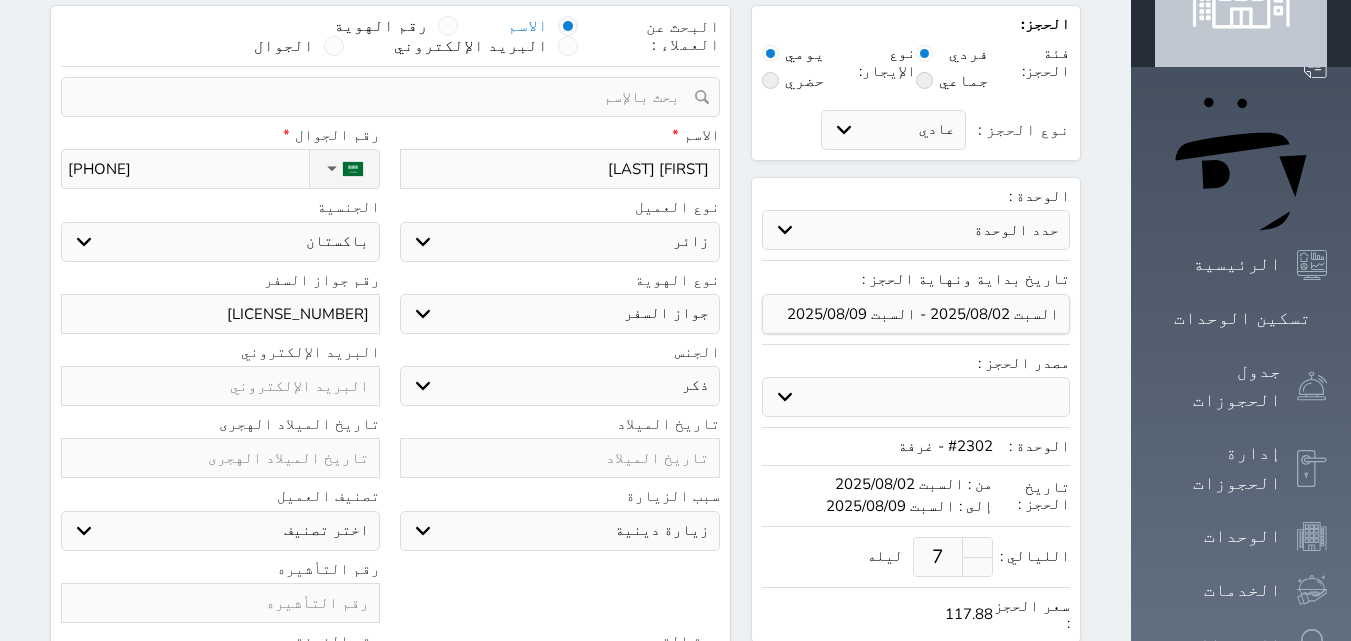 click on "سياحة زيارة الاهل والاصدقاء زيارة دينية زيارة عمل زيارة رياضية زيارة ترفيهية أخرى موظف ديوان عمل نزيل حجر موظف وزارة الصحة" at bounding box center [559, 531] 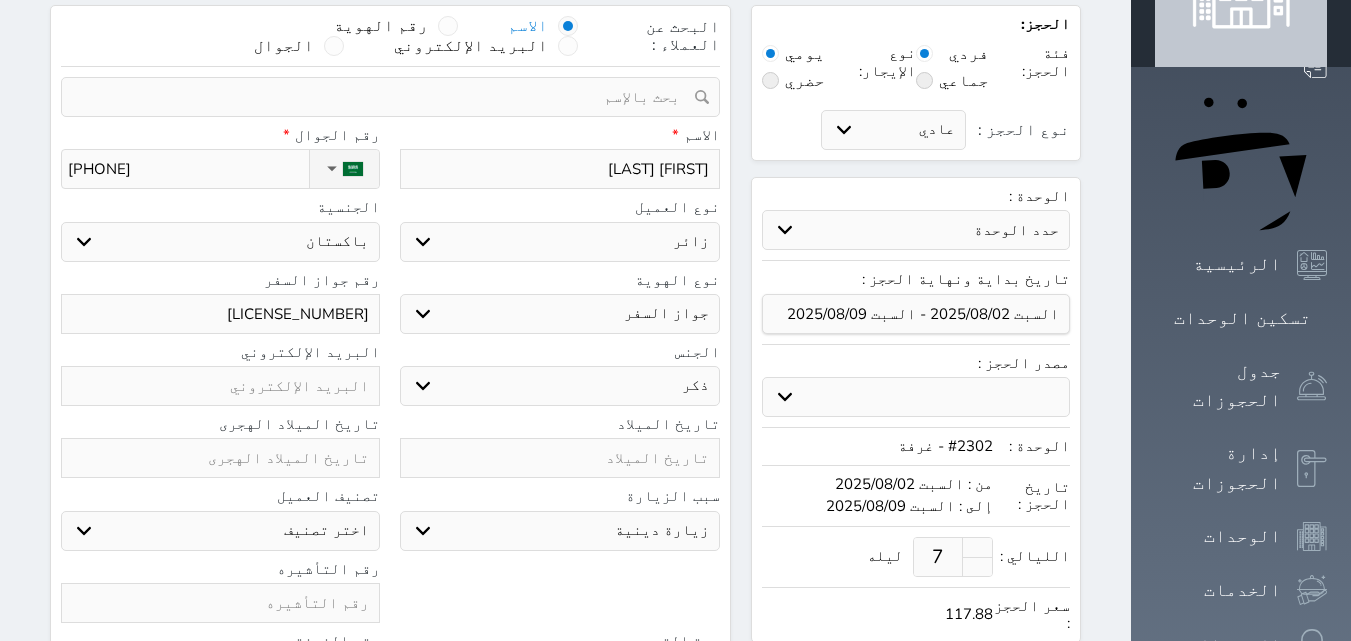 scroll, scrollTop: 205, scrollLeft: 0, axis: vertical 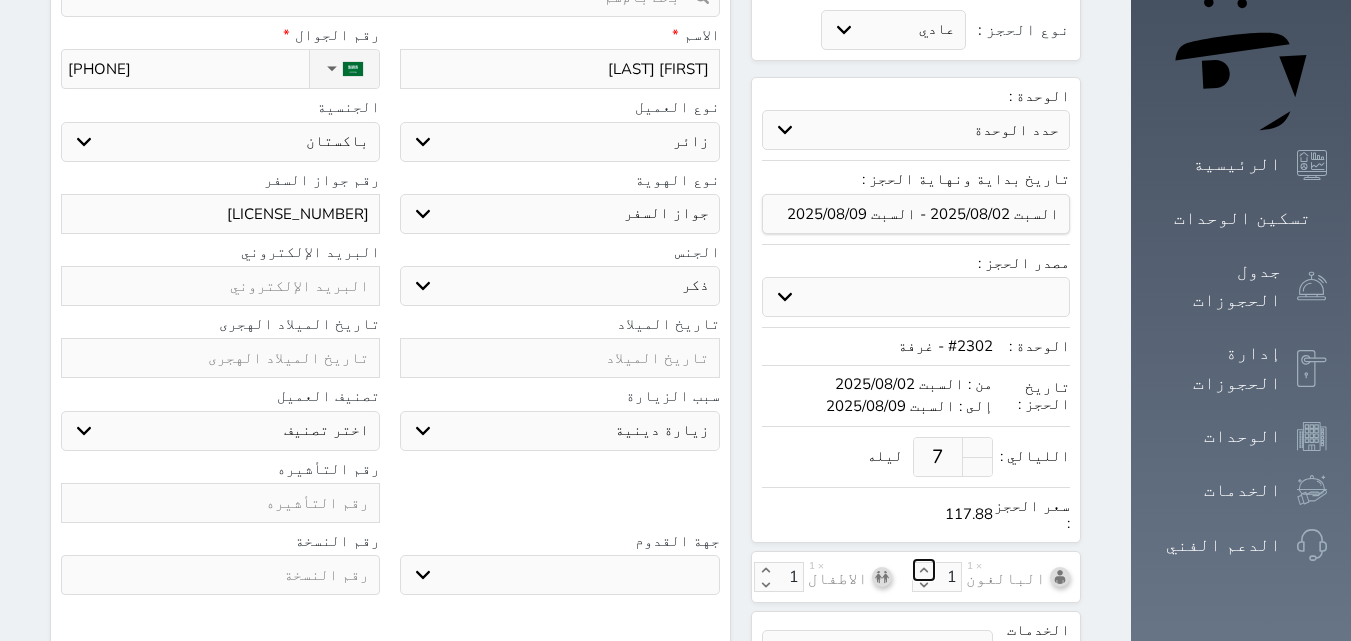 click 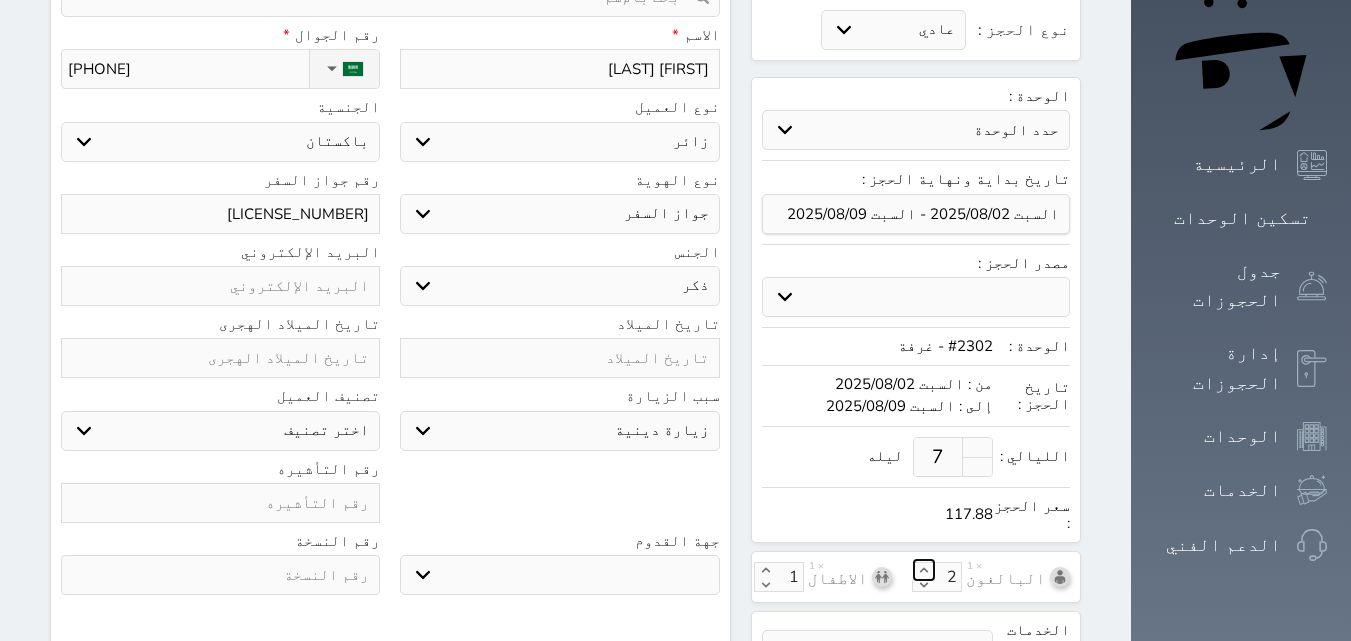 click 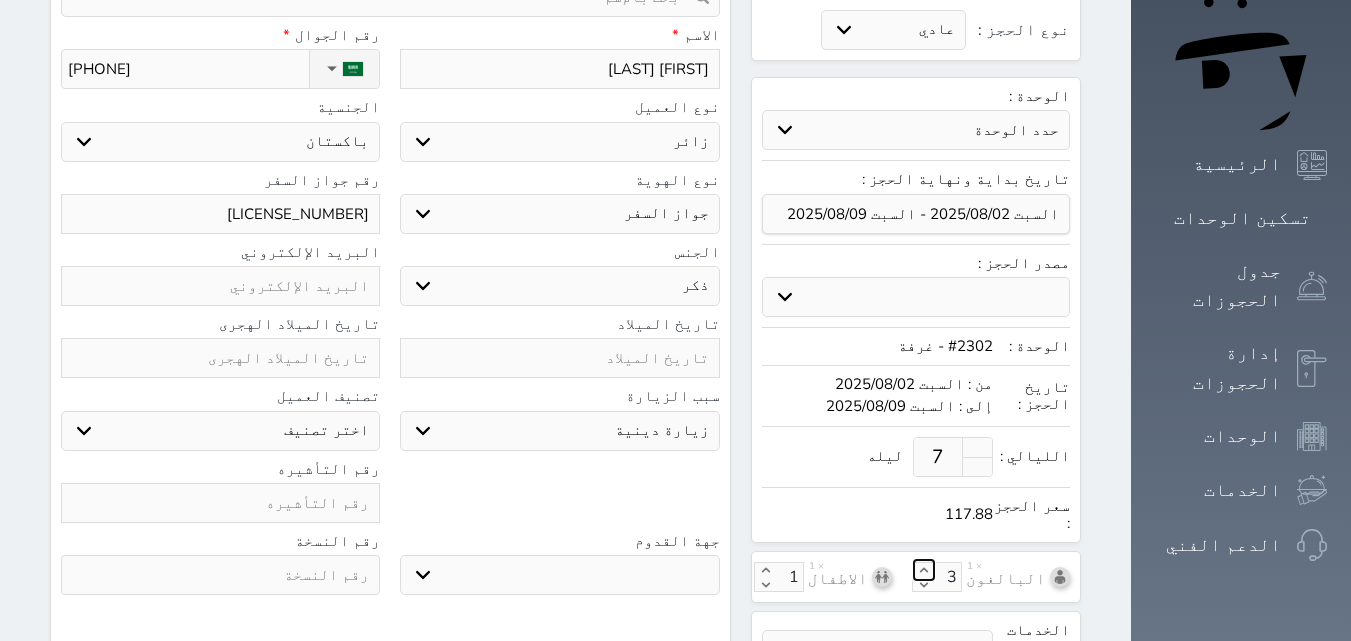 click 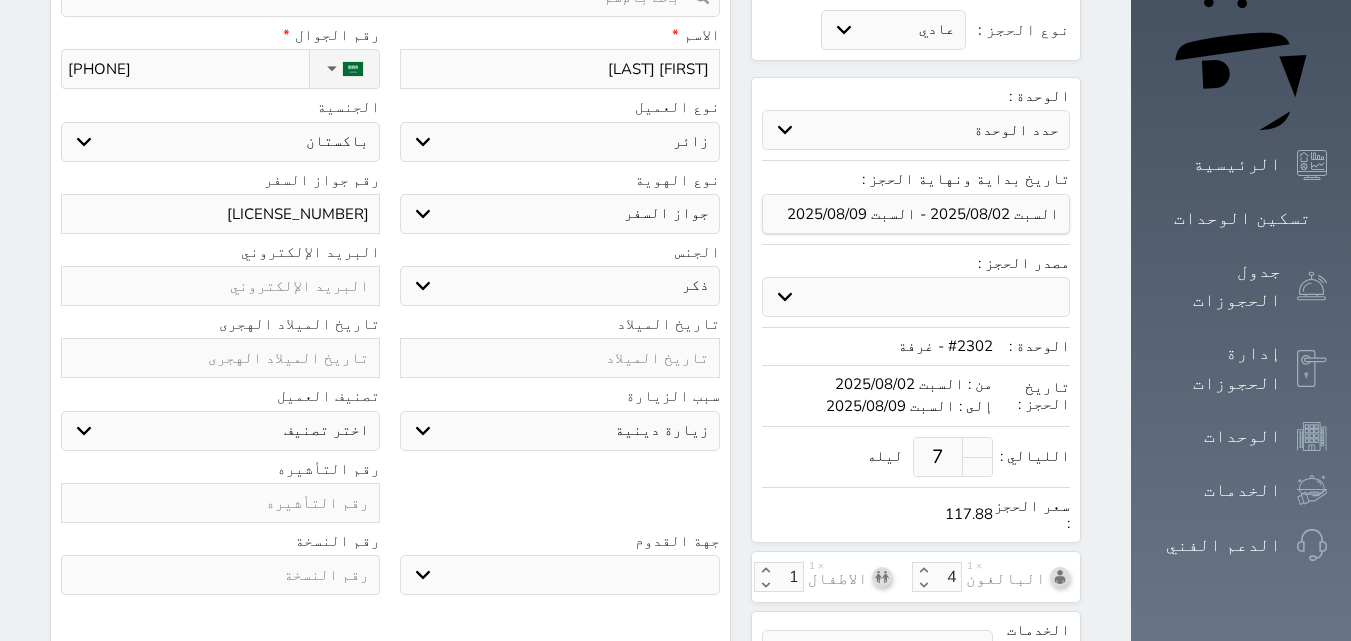 click on "الحجز:   فئة الحجز:       فردي       جماعي   نوع الإيجار:       يومي       حضري     نوع الحجز :
عادي
إقامة مجانية
إستخدام داخلي
إستخدام يومي
الوحدة :   حدد الوحدة
#3705 - غرفة
#3704 - غرفة
#3703 - غرفة
#3702 - غرفة
#3701 - غرفة
#3618 - غرفة
#3617 - غرفة
#3616 - غرفة
#3614 - غرفة
#3613 - غرفة
#3612 - غرفة
#3611 - غرفة" at bounding box center (916, 307) 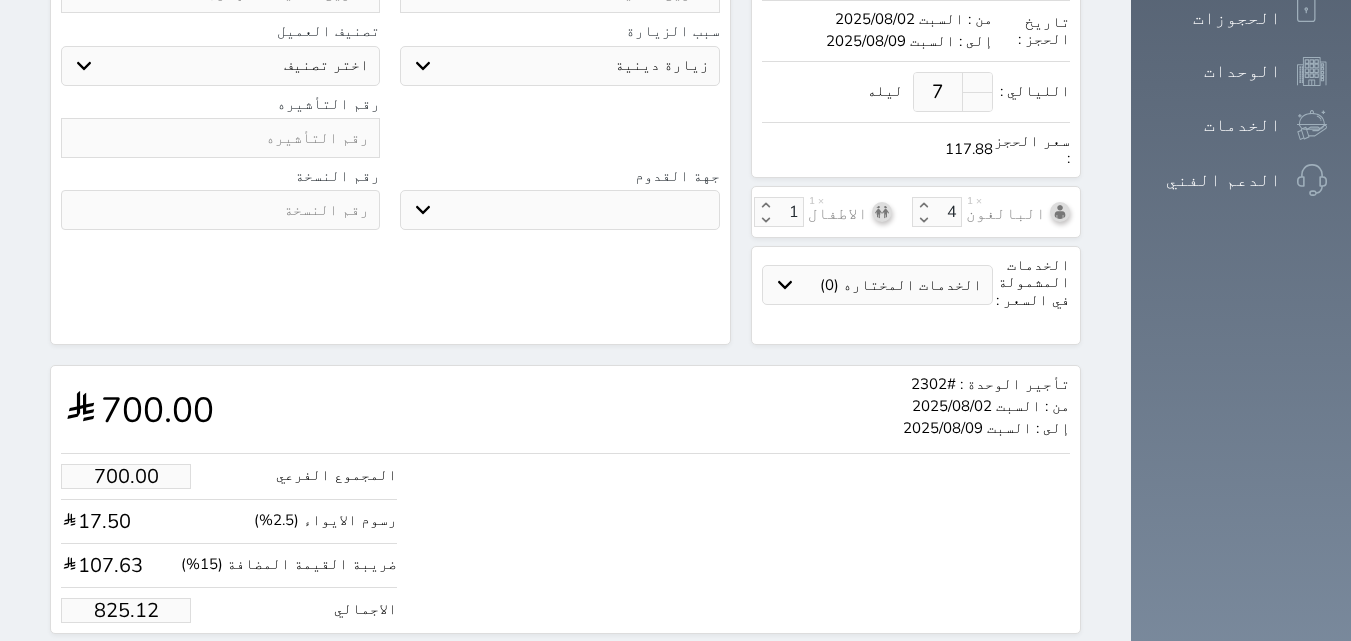 scroll, scrollTop: 586, scrollLeft: 0, axis: vertical 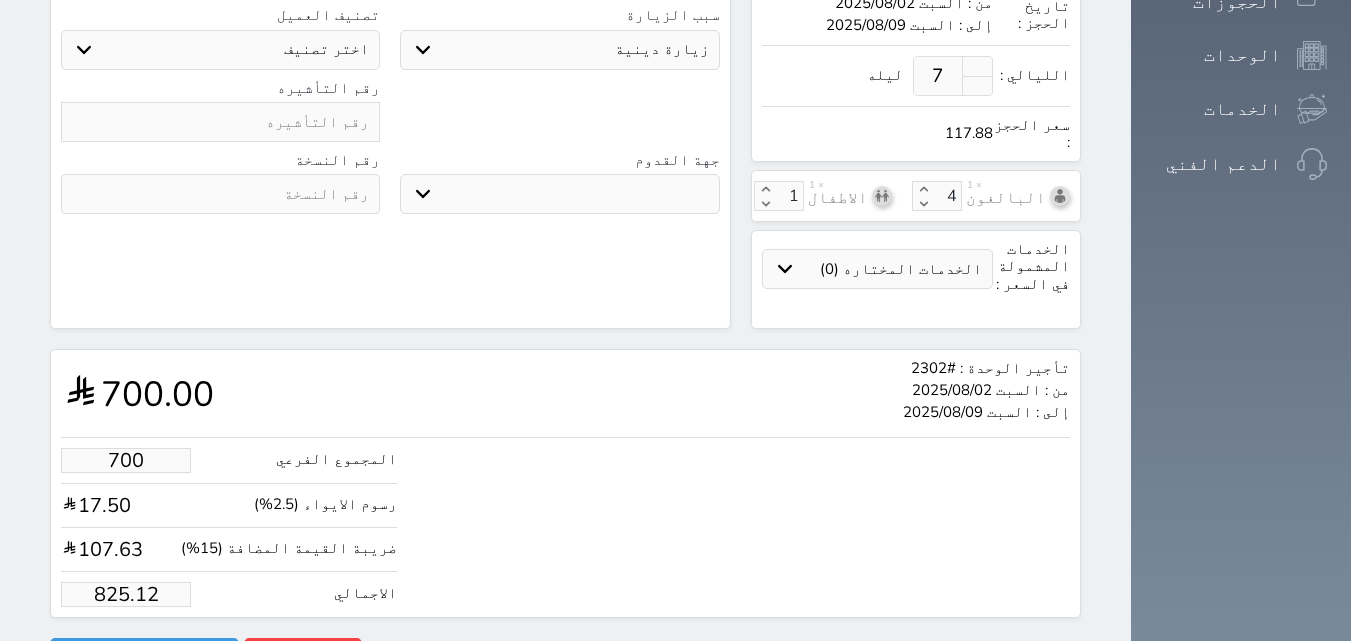 click on "700" at bounding box center [126, 460] 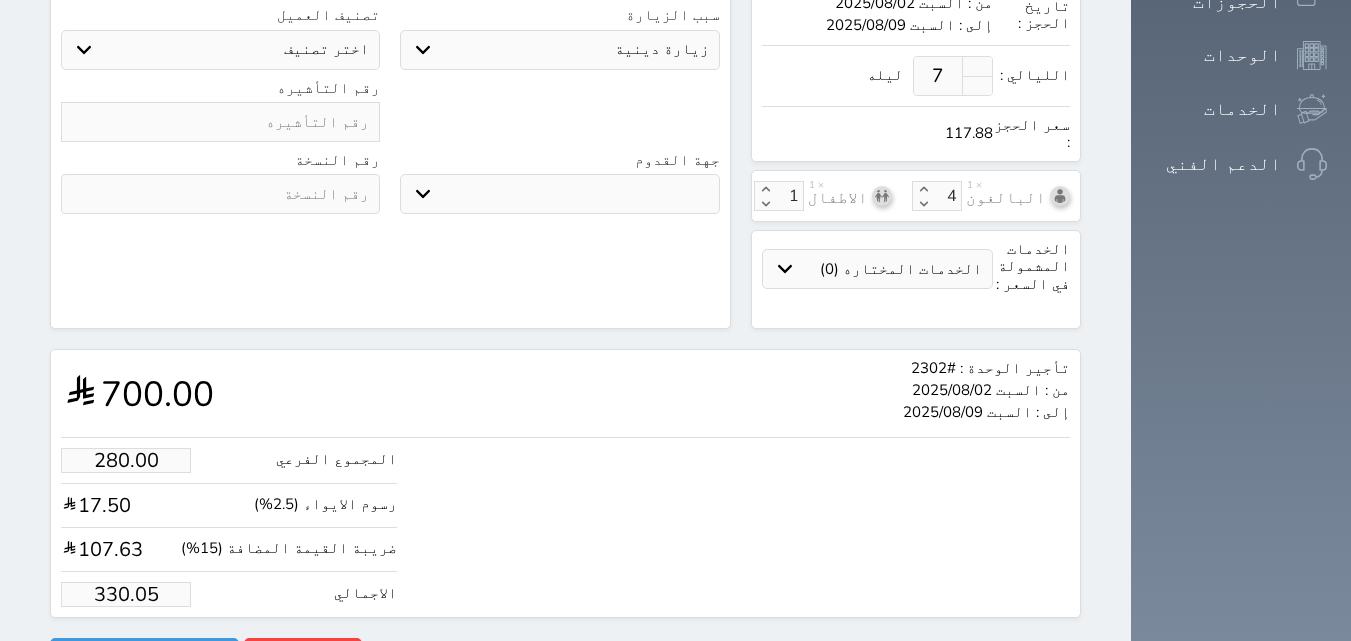 click on "تأجير الوحدة : #2302   من : السبت 2025/08/02   إلى : السبت 2025/08/09   700.00" at bounding box center (565, 393) 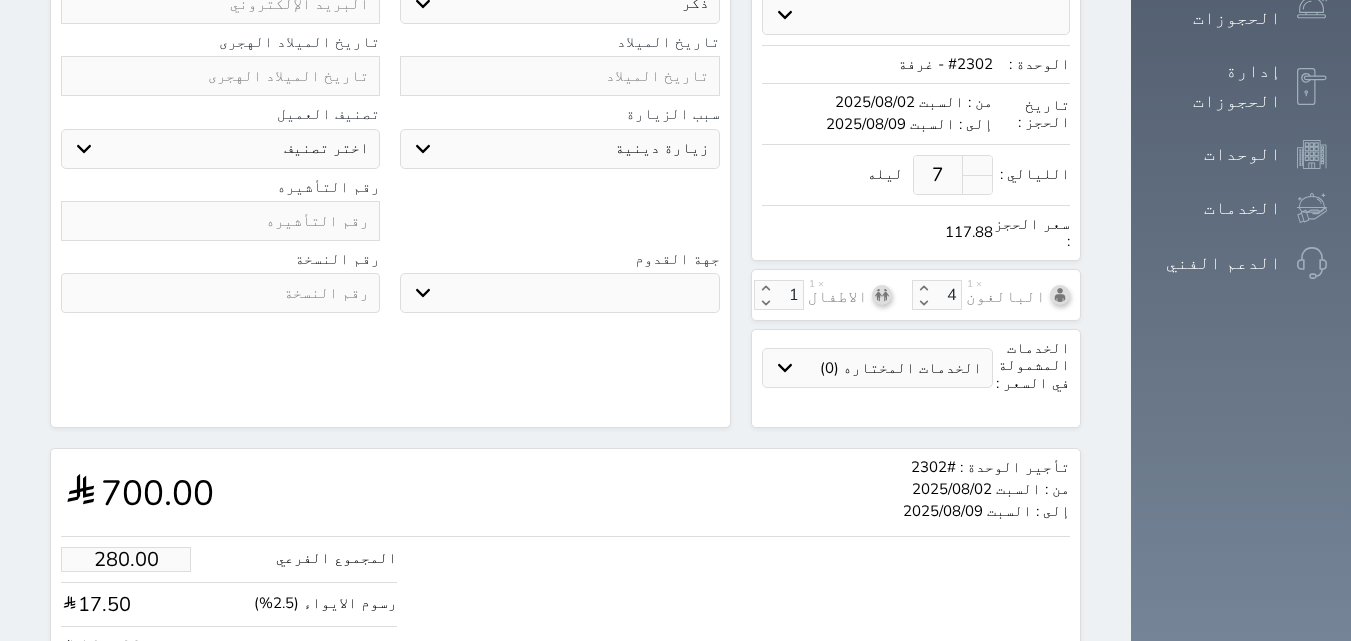 scroll, scrollTop: 486, scrollLeft: 0, axis: vertical 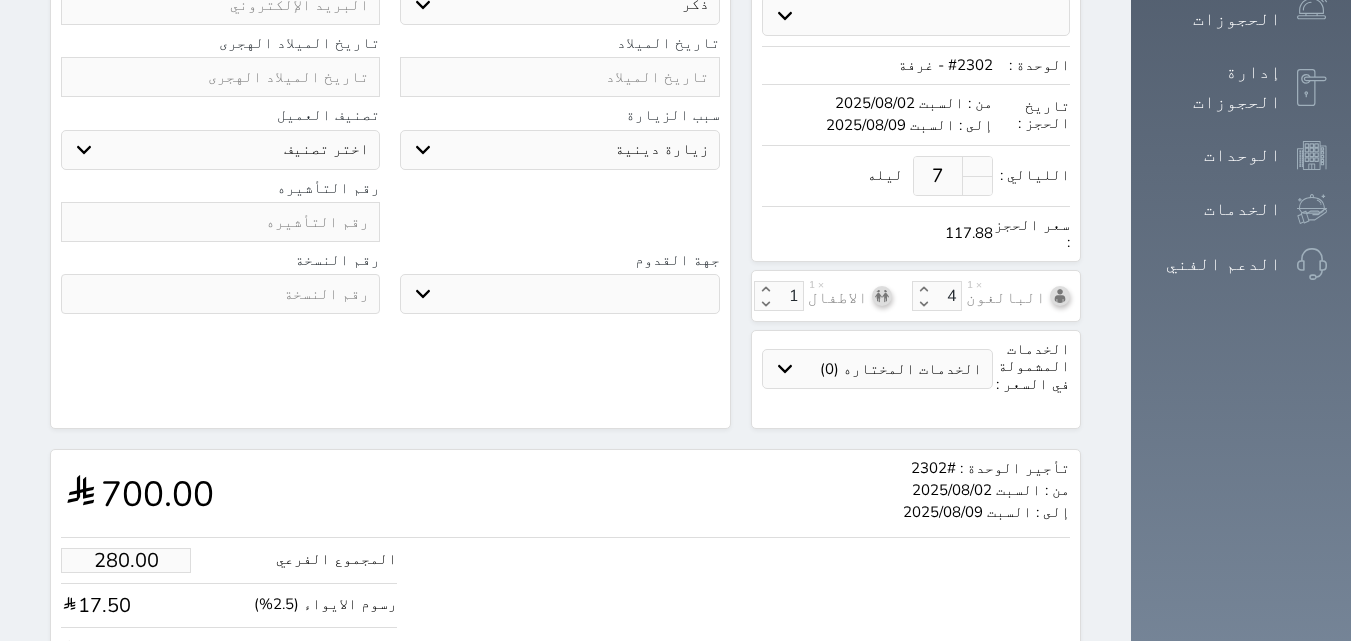 click on "الحجز:   فئة الحجز:       فردي       جماعي   نوع الإيجار:       يومي       حضري     نوع الحجز :
عادي
إقامة مجانية
إستخدام داخلي
إستخدام يومي
الوحدة :   حدد الوحدة
#3705 - غرفة
#3704 - غرفة
#3703 - غرفة
#3702 - غرفة
#3701 - غرفة
#3618 - غرفة
#3617 - غرفة
#3616 - غرفة
#3614 - غرفة
#3613 - غرفة
#3612 - غرفة
#3611 - غرفة" at bounding box center [565, 36] 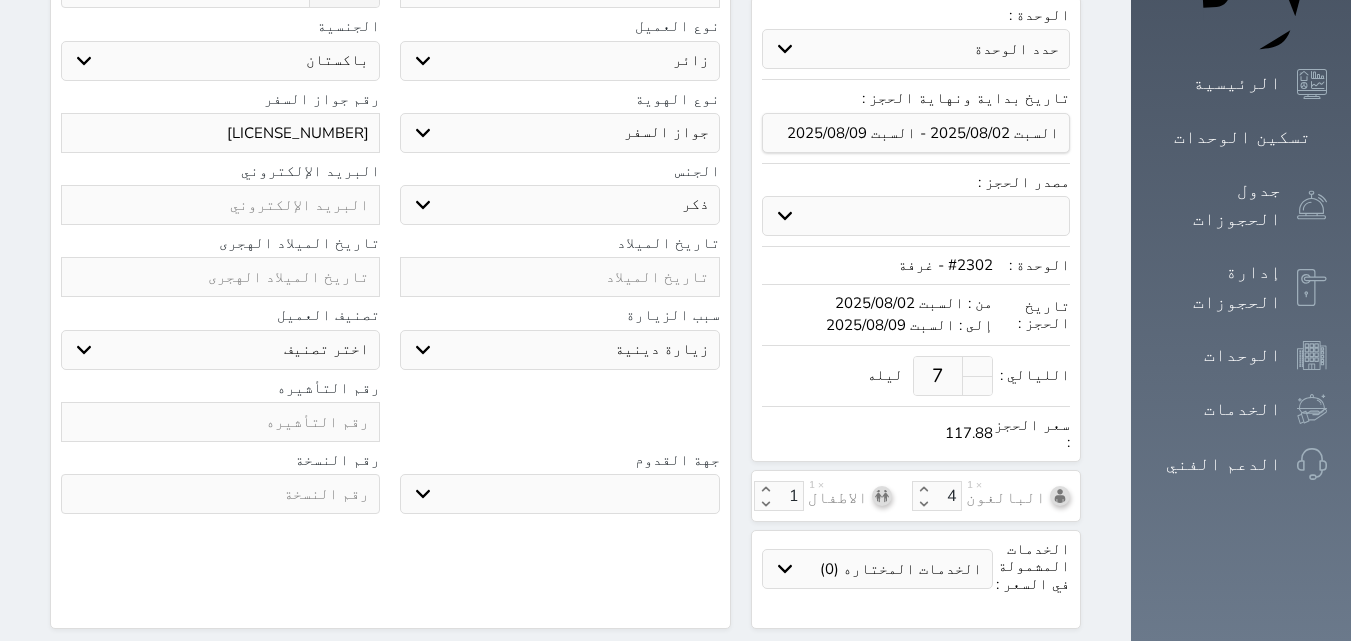 scroll, scrollTop: 186, scrollLeft: 0, axis: vertical 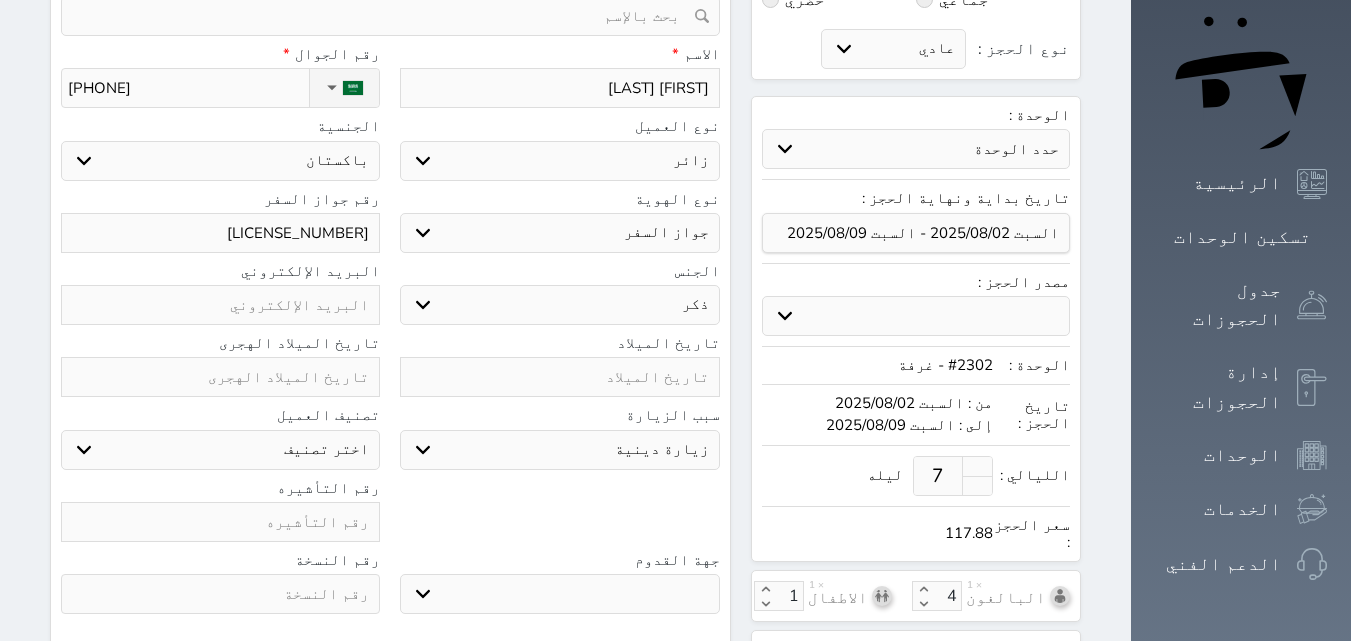 click on "مرحباً الموقع الإلكتروني بوكينج المسافر اكسبيديا مواقع التواصل الإجتماعي سبعون اخرى" at bounding box center (916, 316) 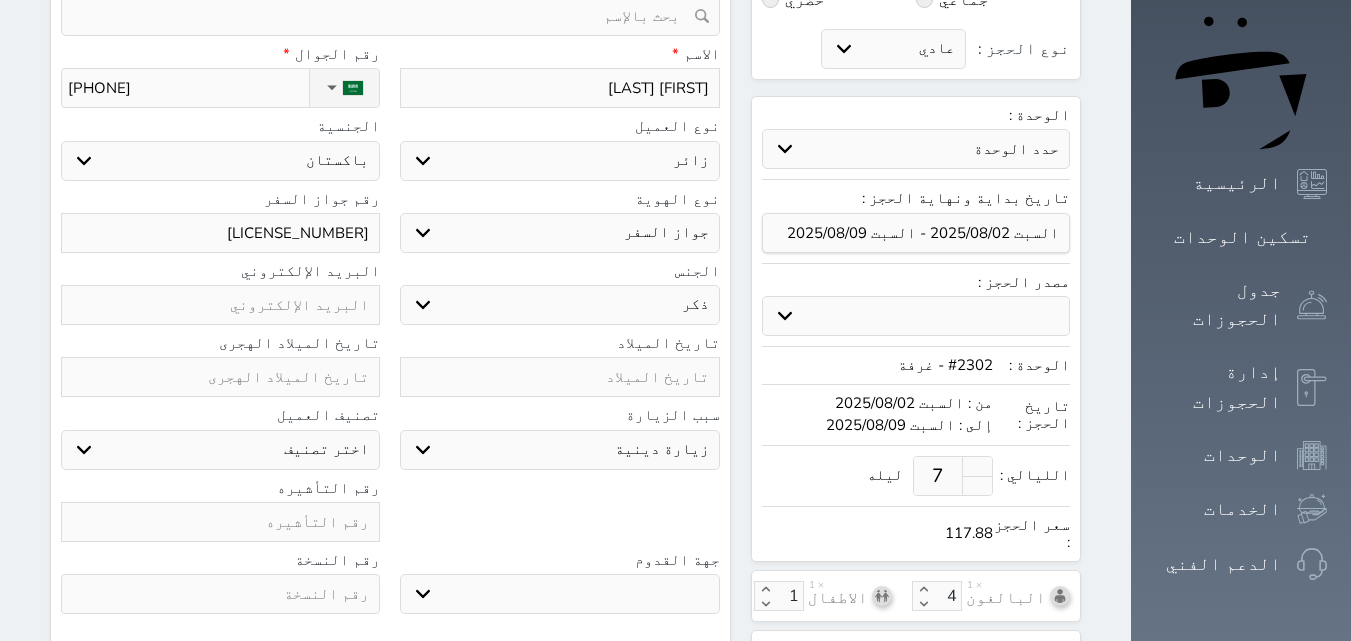 click on "مرحباً الموقع الإلكتروني بوكينج المسافر اكسبيديا مواقع التواصل الإجتماعي سبعون اخرى" at bounding box center (916, 316) 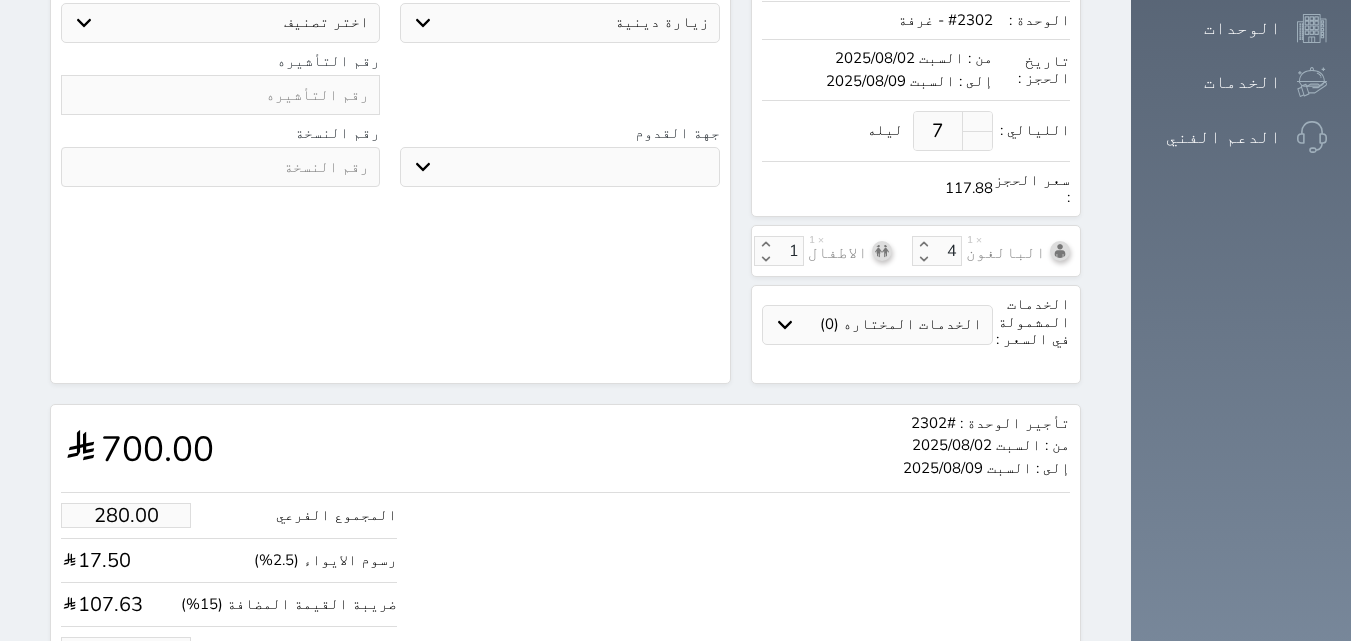 scroll, scrollTop: 669, scrollLeft: 0, axis: vertical 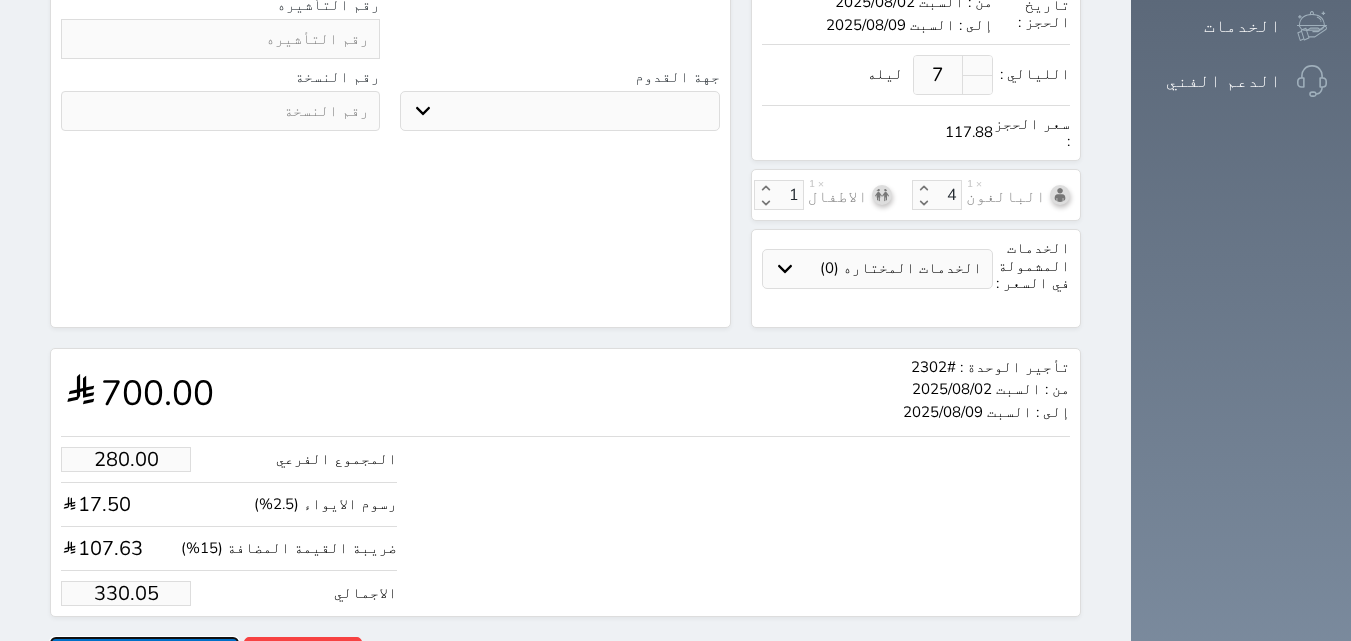 click on "حجز" at bounding box center [144, 654] 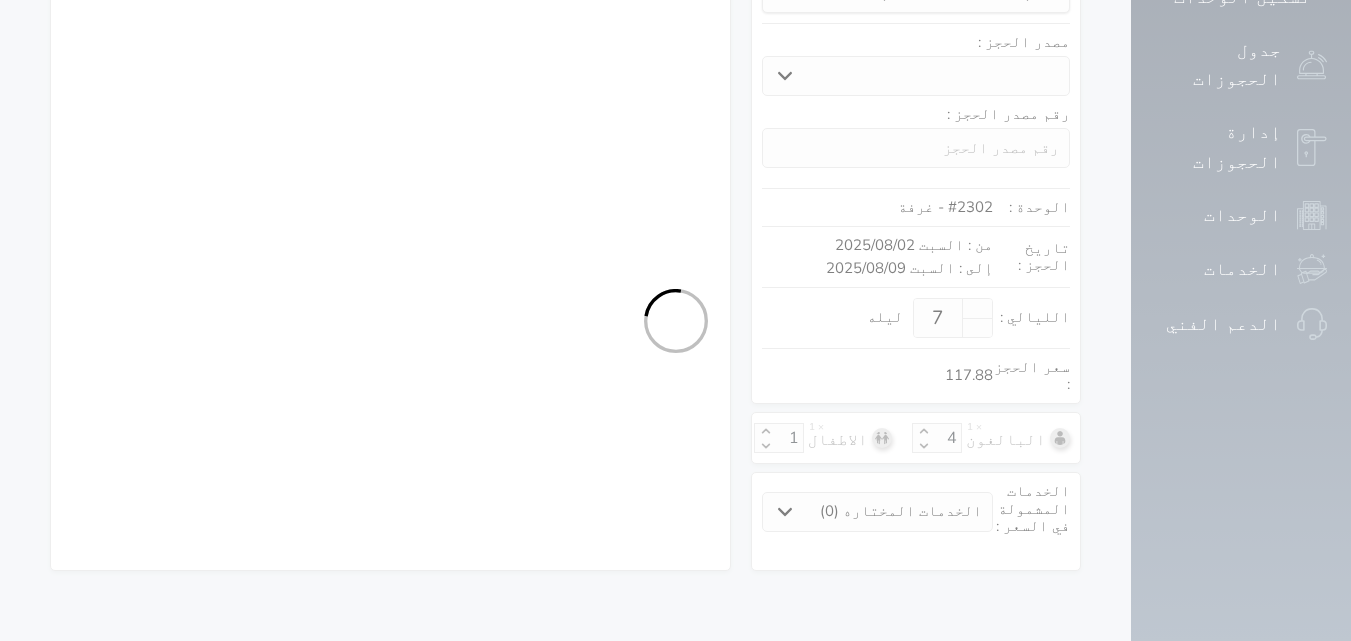 scroll, scrollTop: 345, scrollLeft: 0, axis: vertical 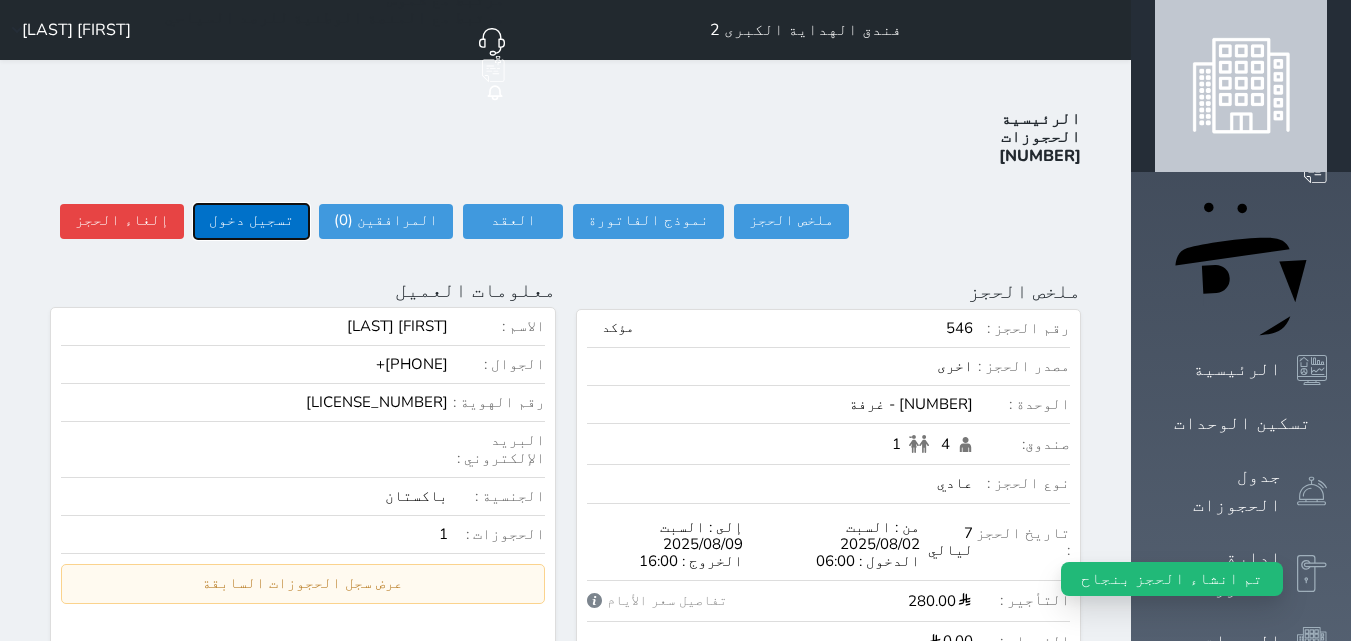 click on "تسجيل دخول" at bounding box center (251, 221) 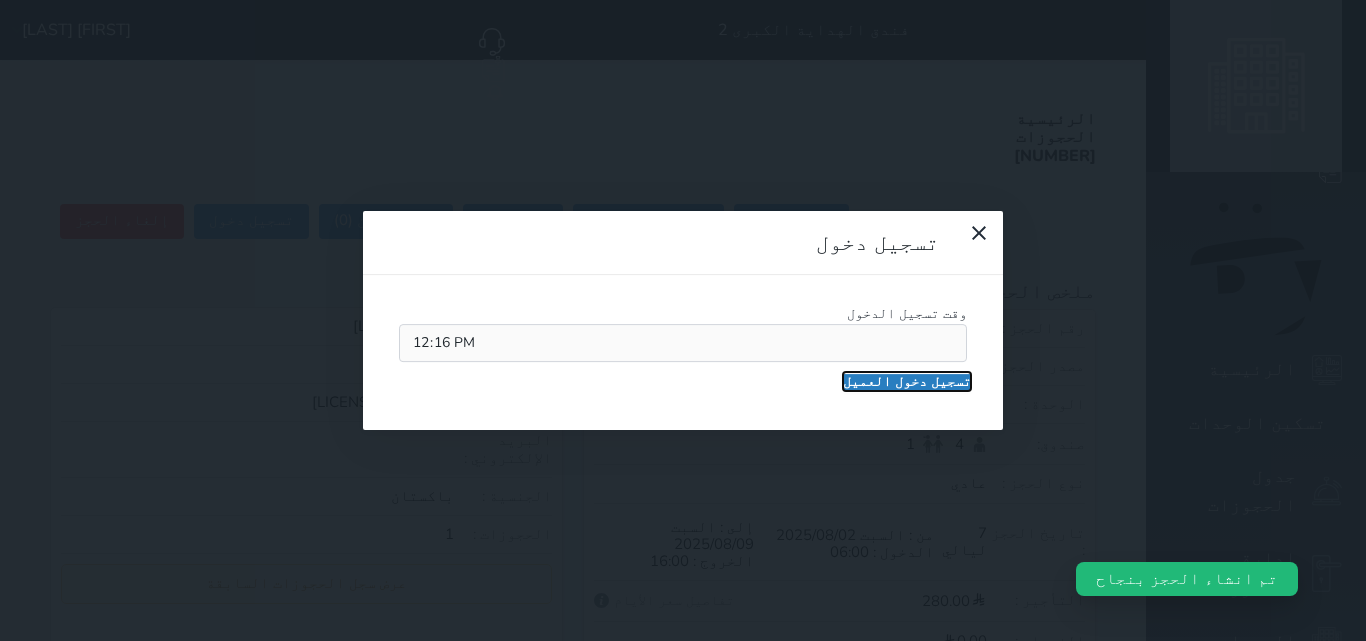 click on "تسجيل دخول العميل" at bounding box center [907, 382] 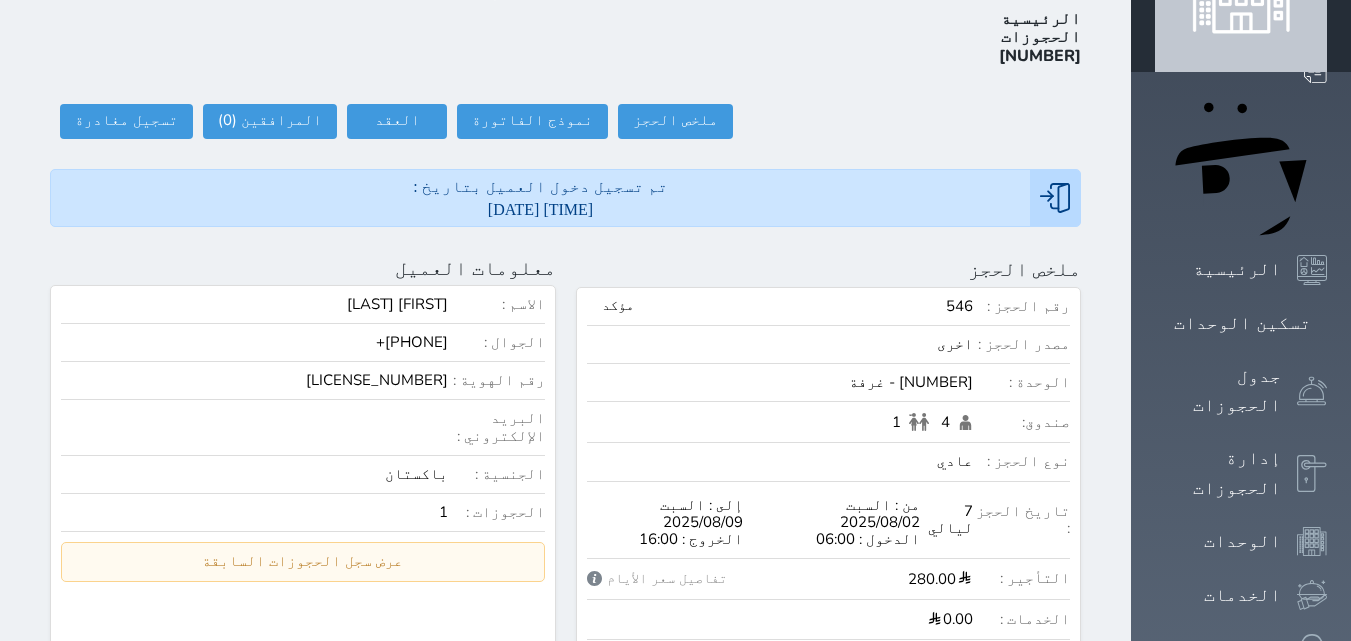 scroll, scrollTop: 200, scrollLeft: 0, axis: vertical 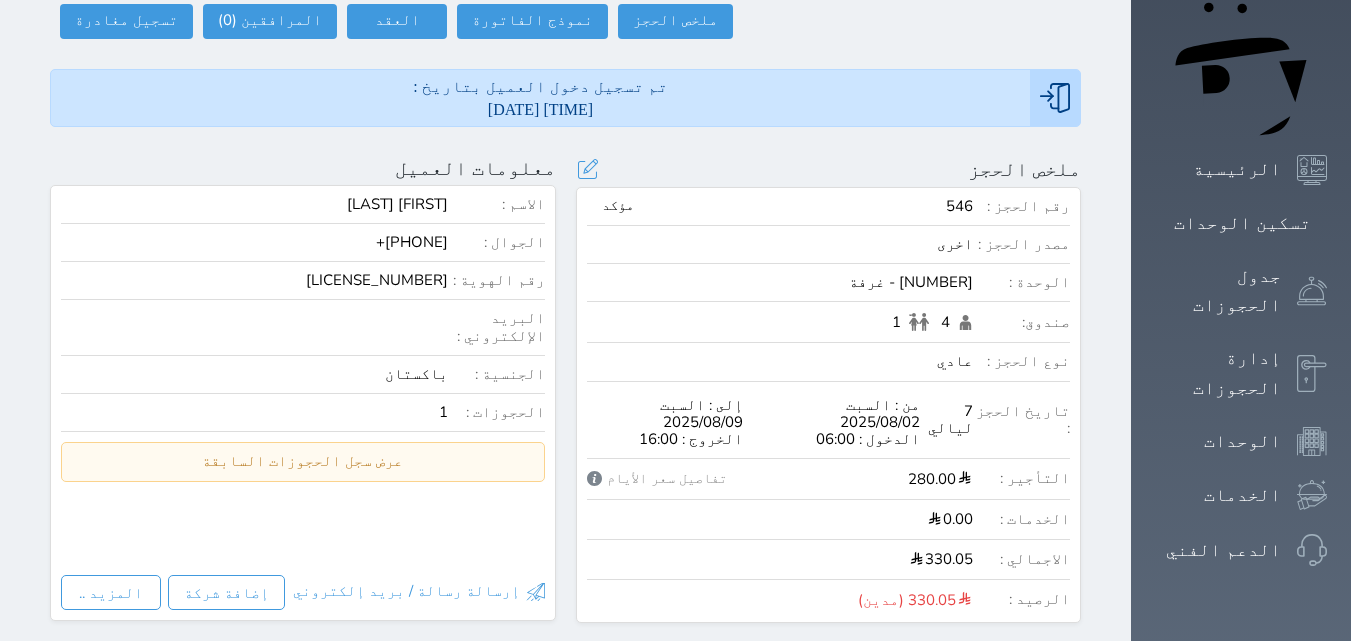 click on "2302 - غرفة" at bounding box center (780, 282) 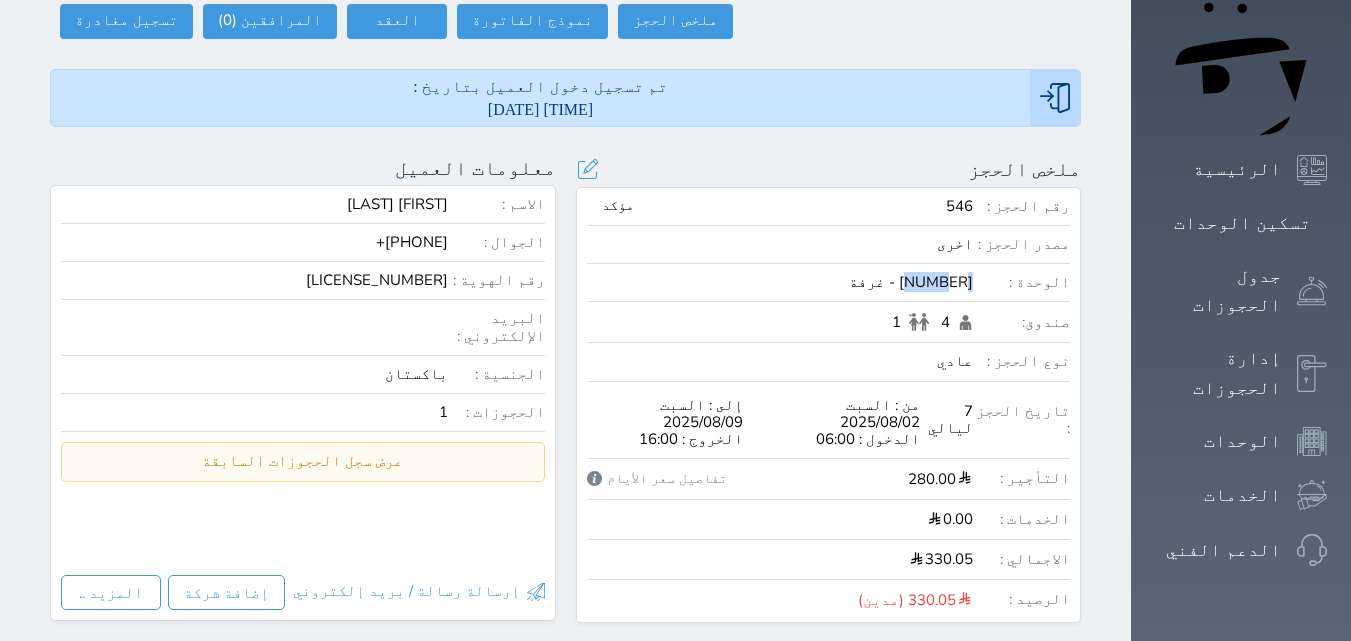 click on "2302 - غرفة" at bounding box center [780, 282] 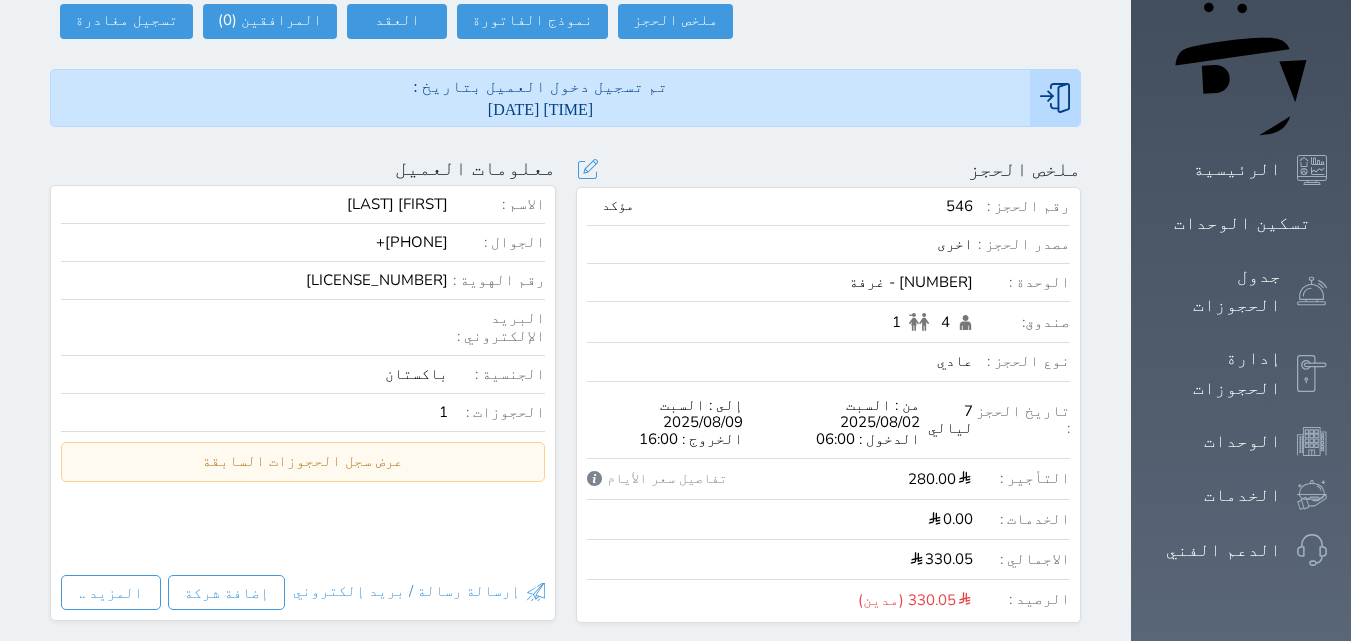 drag, startPoint x: 1066, startPoint y: 211, endPoint x: 944, endPoint y: 177, distance: 126.649124 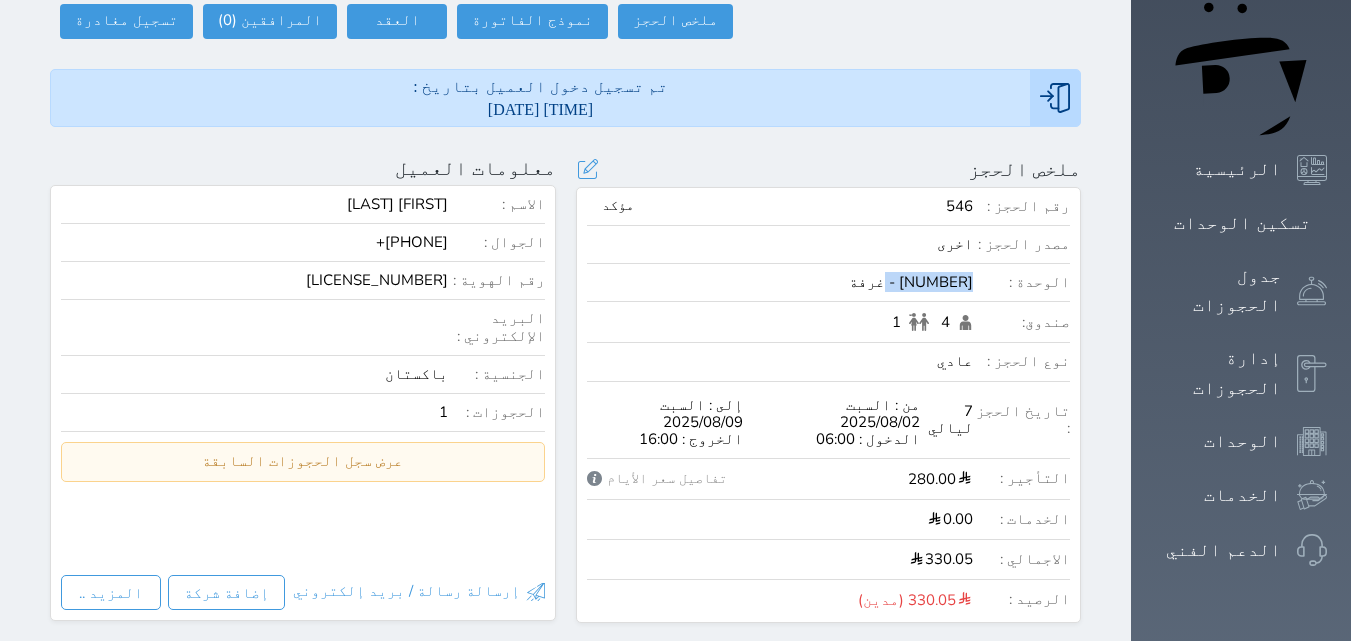drag, startPoint x: 973, startPoint y: 218, endPoint x: 1077, endPoint y: 218, distance: 104 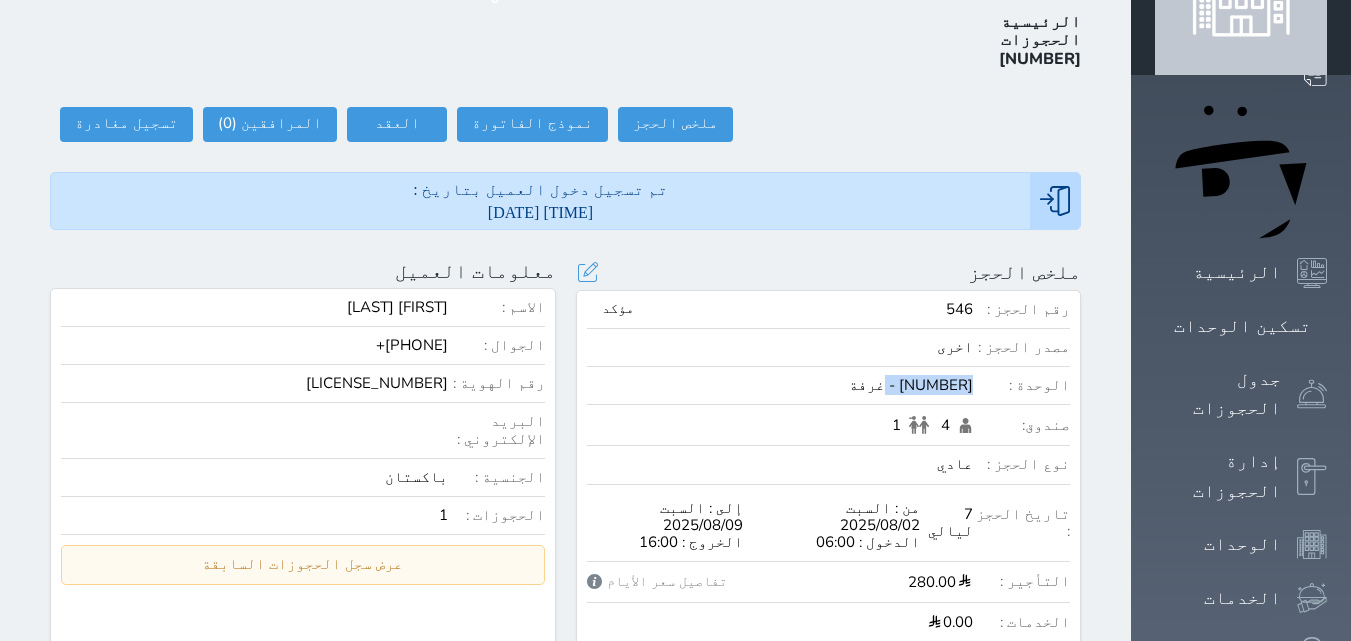 scroll, scrollTop: 0, scrollLeft: 0, axis: both 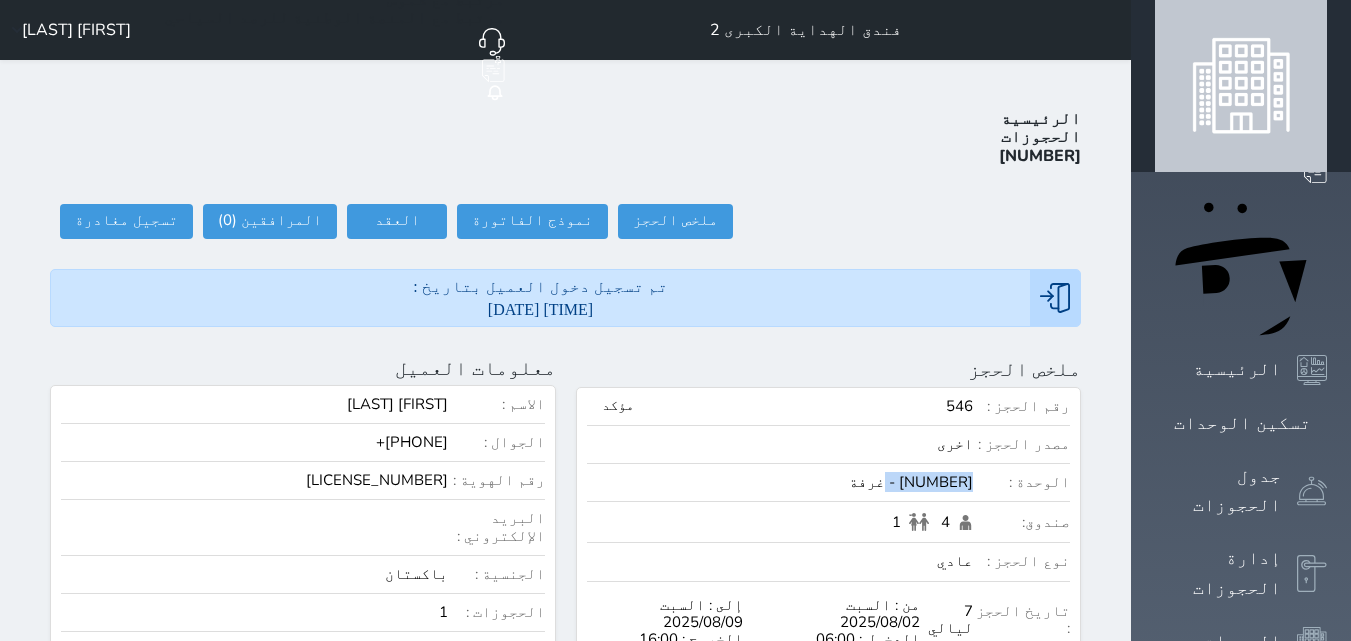 click on "حجز جديد" at bounding box center (336, -37) 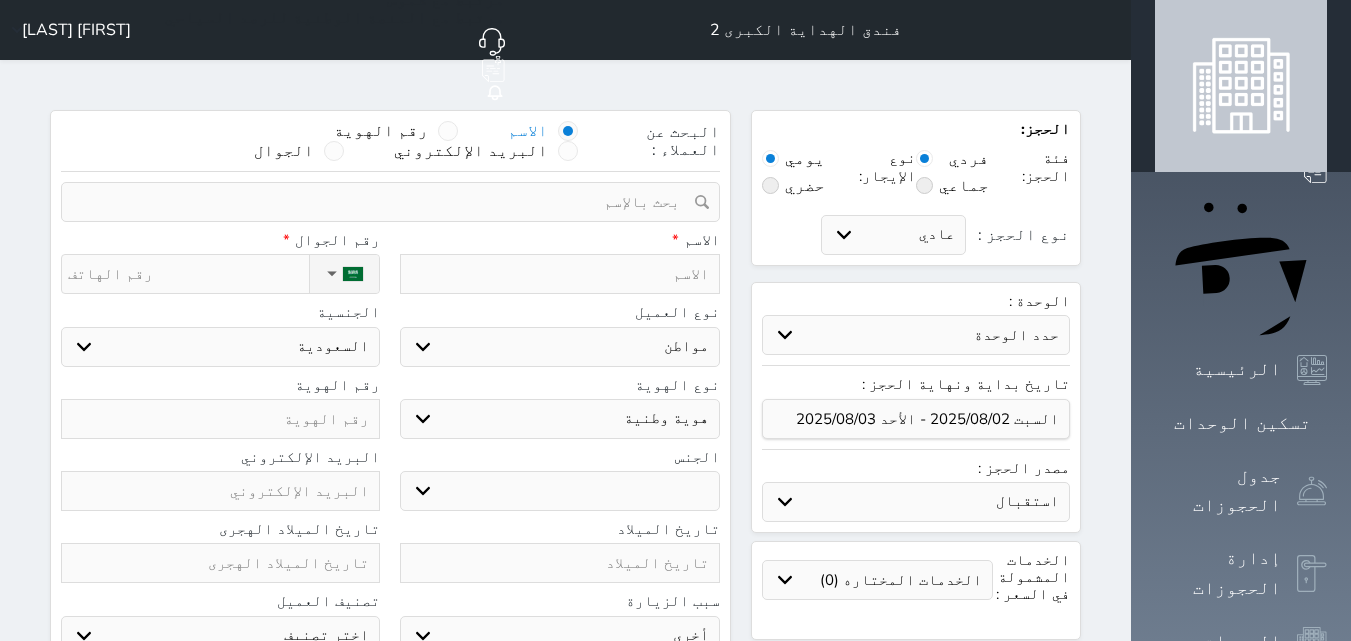 click at bounding box center [559, 274] 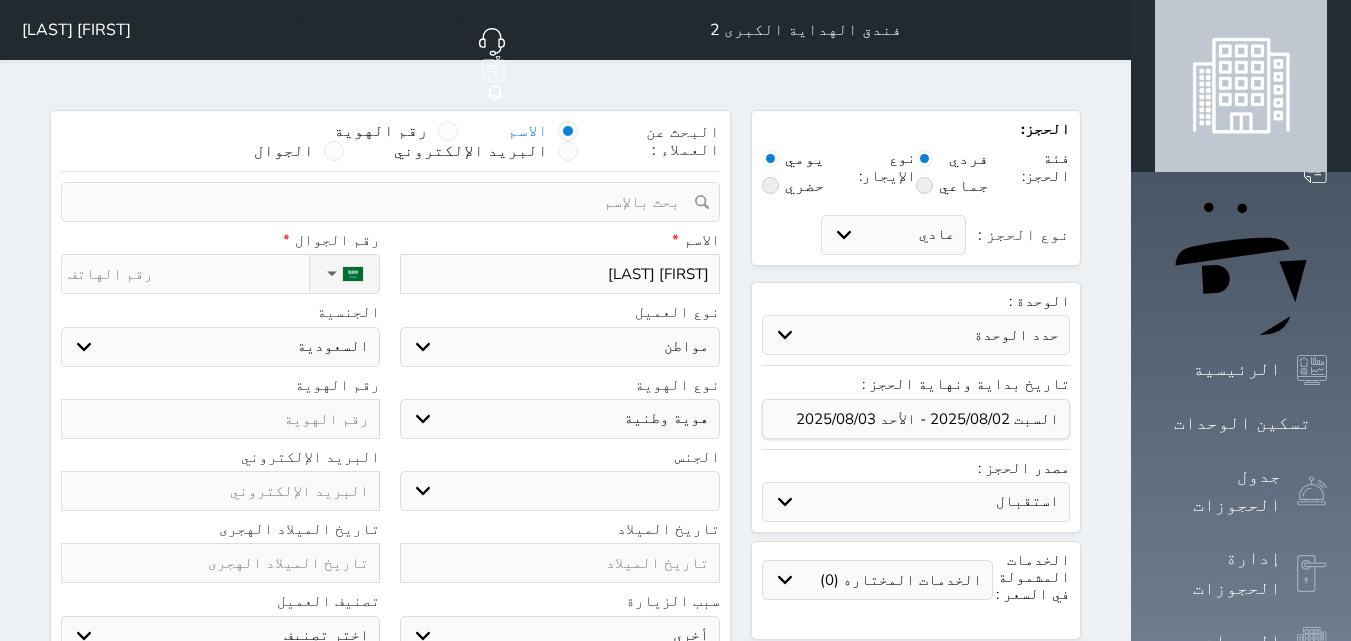 click on "الاسم *   Millun Ali" at bounding box center (559, 263) 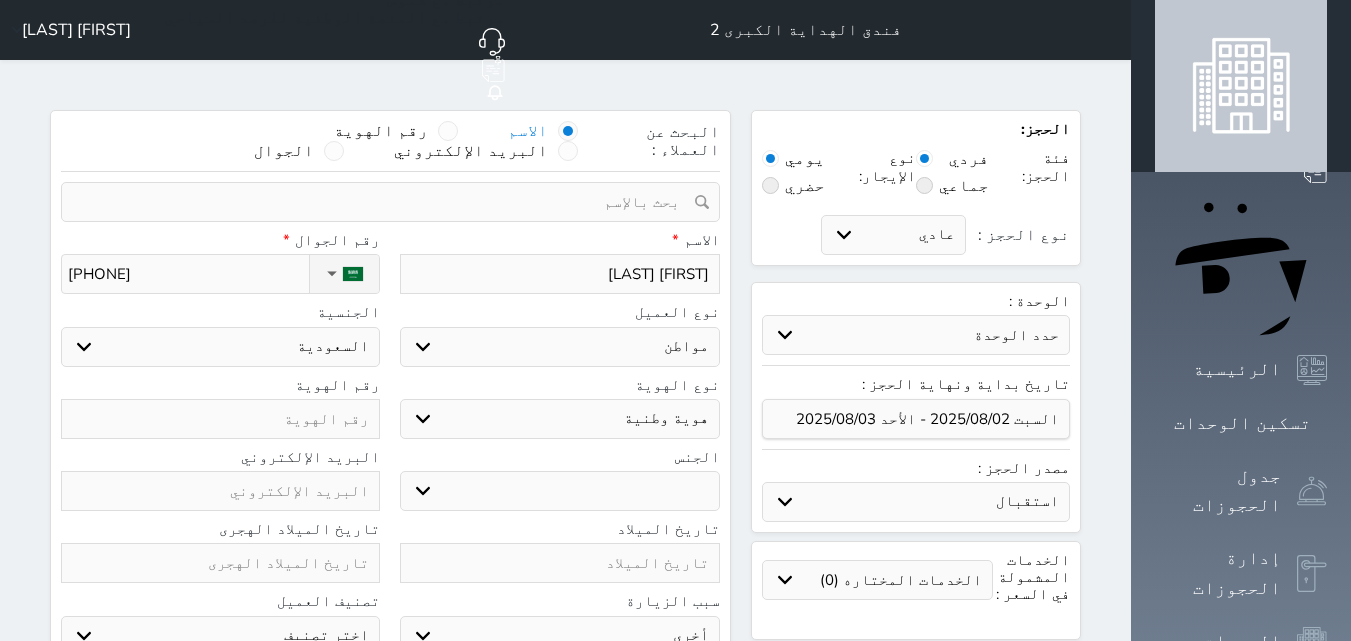 click on "اختر نوع   مواطن مواطن خليجي زائر مقيم" at bounding box center (559, 347) 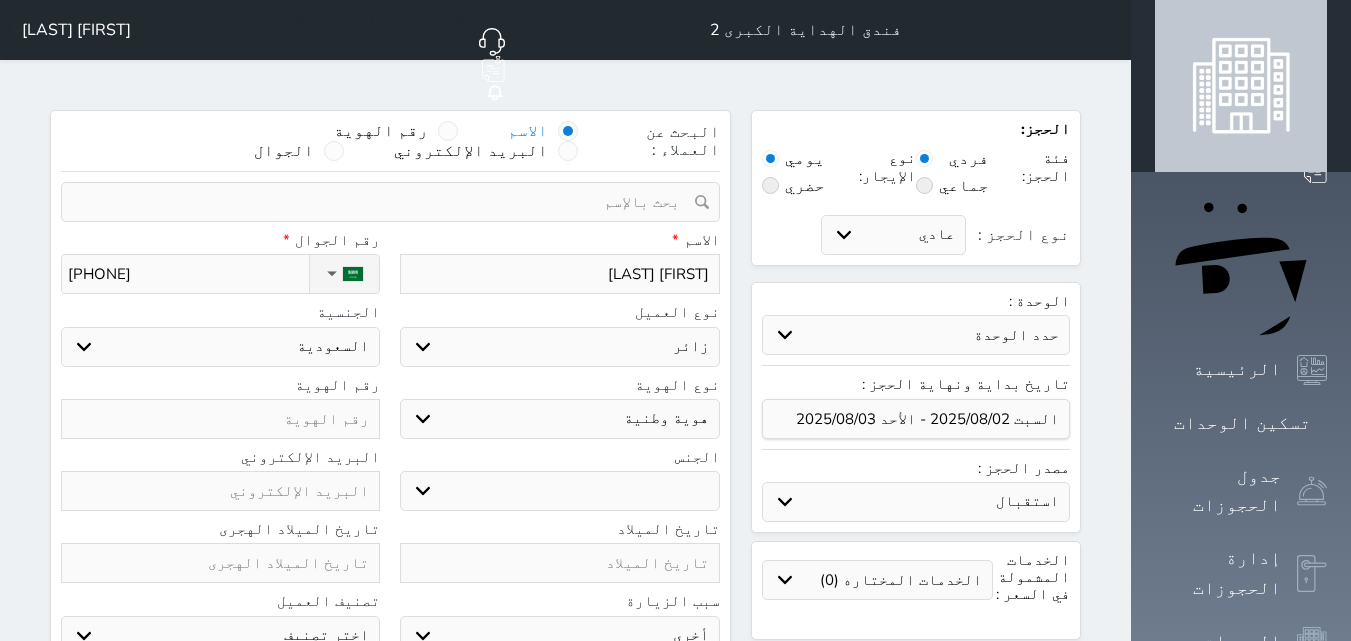 click on "اختر نوع   مواطن مواطن خليجي زائر مقيم" at bounding box center (559, 347) 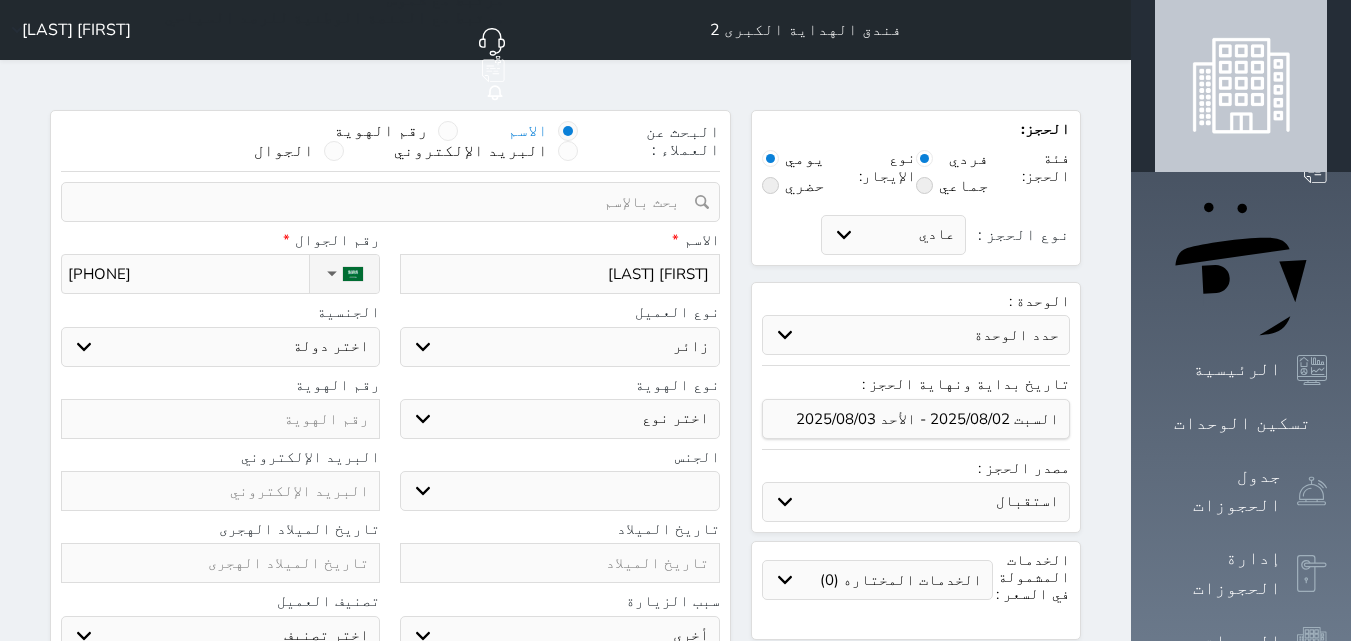 click on "نوع العميل
اختر نوع   مواطن مواطن خليجي زائر مقيم   الجنسية
اختر دولة
اثيوبيا
اجنبي بجواز سعودي
اخرى
اذربيجان
ارتيريا
ارمينيا
ازبكستان
اسبانيا" at bounding box center (390, 340) 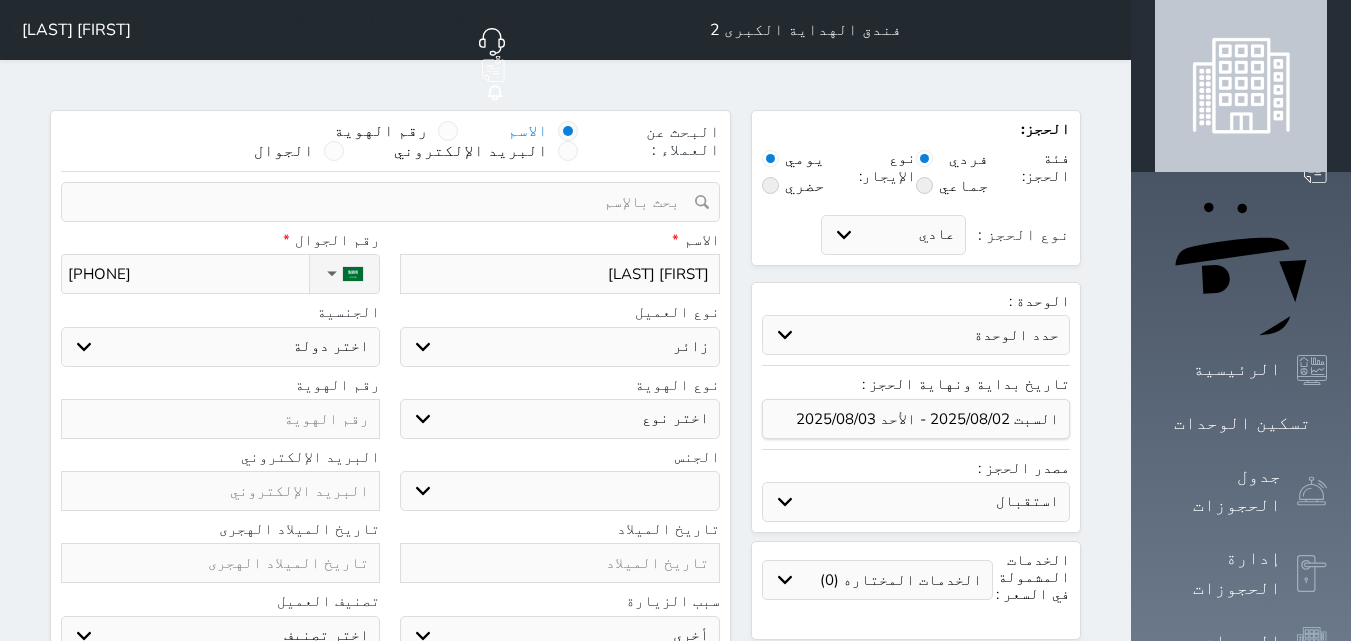 click on "اختر دولة
اثيوبيا
اجنبي بجواز سعودي
اخرى
اذربيجان
ارتيريا
ارمينيا
ازبكستان
اسبانيا
استراليا
استونيا" at bounding box center [220, 347] 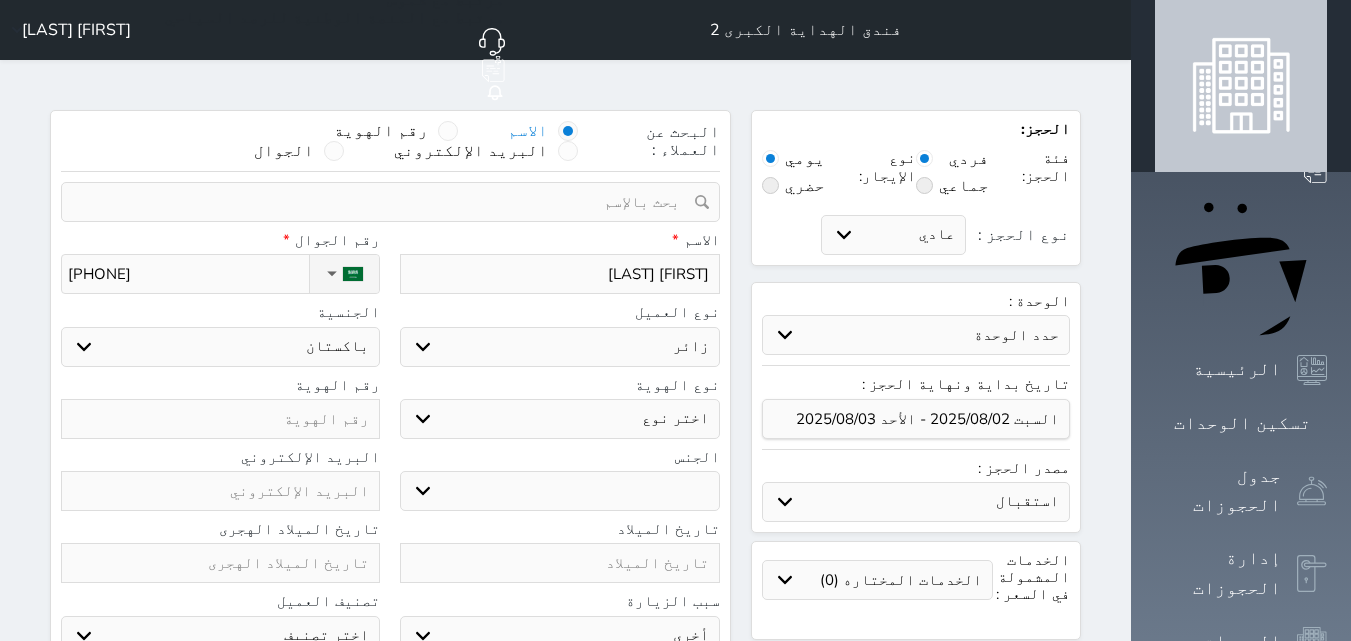 click on "اختر دولة
اثيوبيا
اجنبي بجواز سعودي
اخرى
اذربيجان
ارتيريا
ارمينيا
ازبكستان
اسبانيا
استراليا
استونيا" at bounding box center (220, 347) 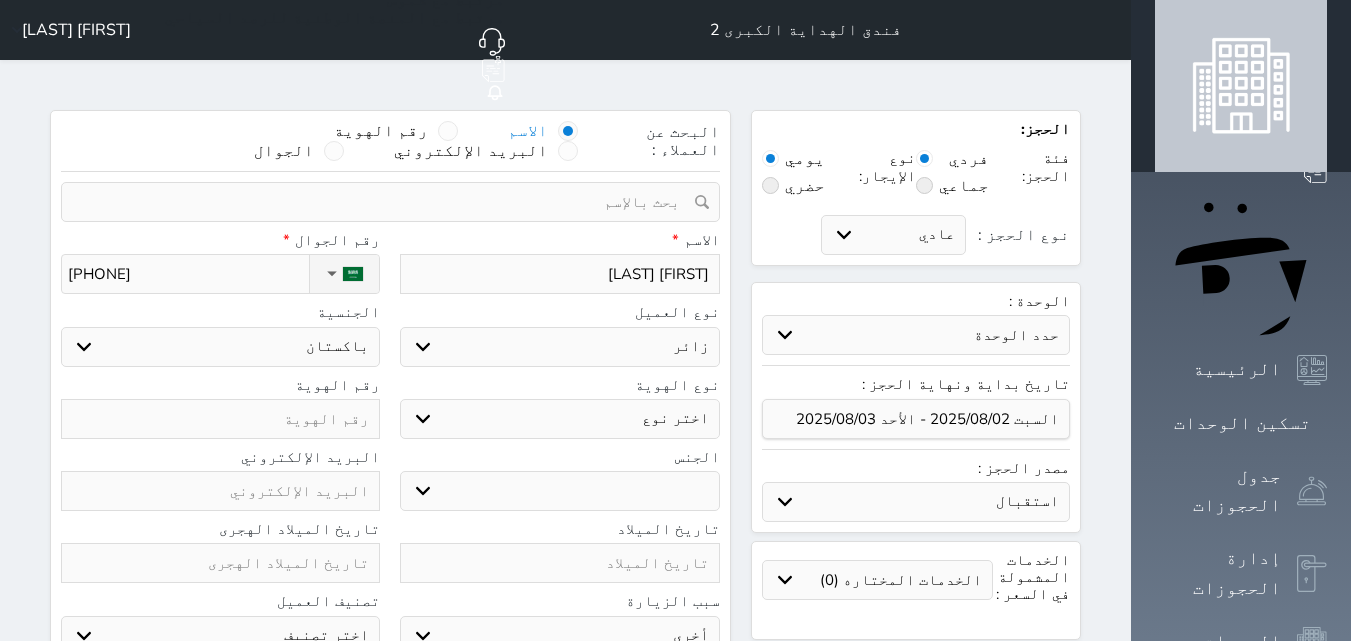 click on "اختر نوع   هوية وطنية هوية عائلية" at bounding box center [559, 419] 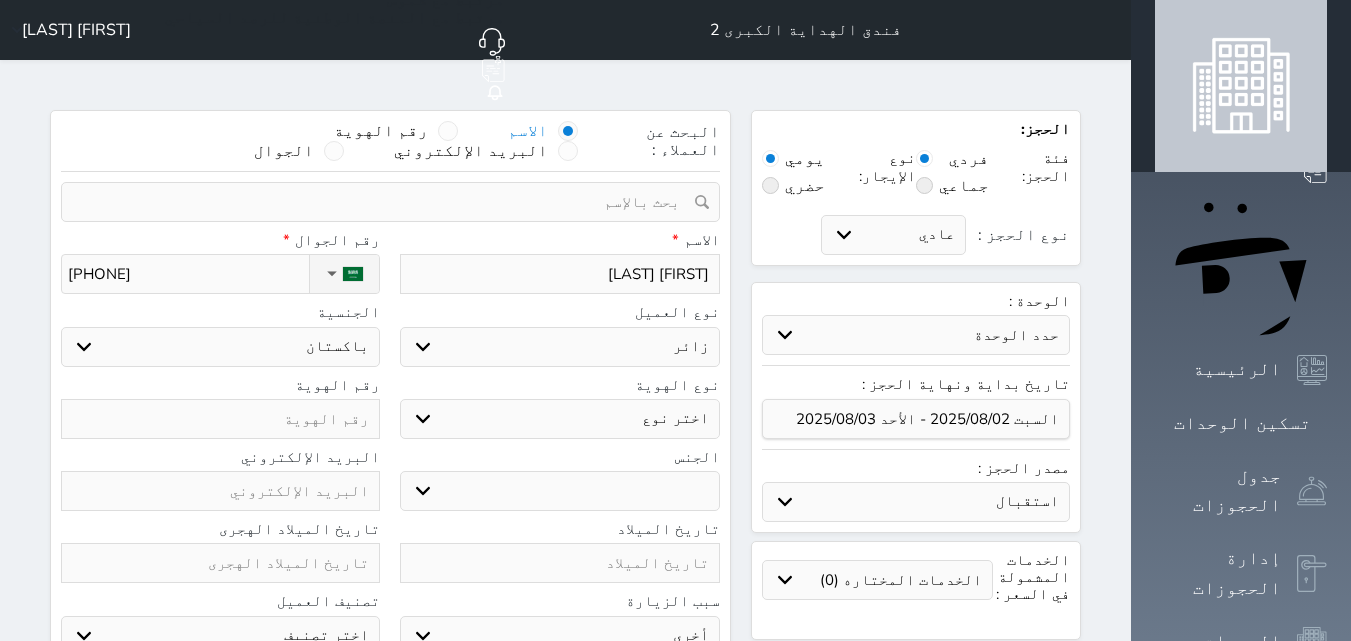 click on "نوع الهوية" at bounding box center (559, 385) 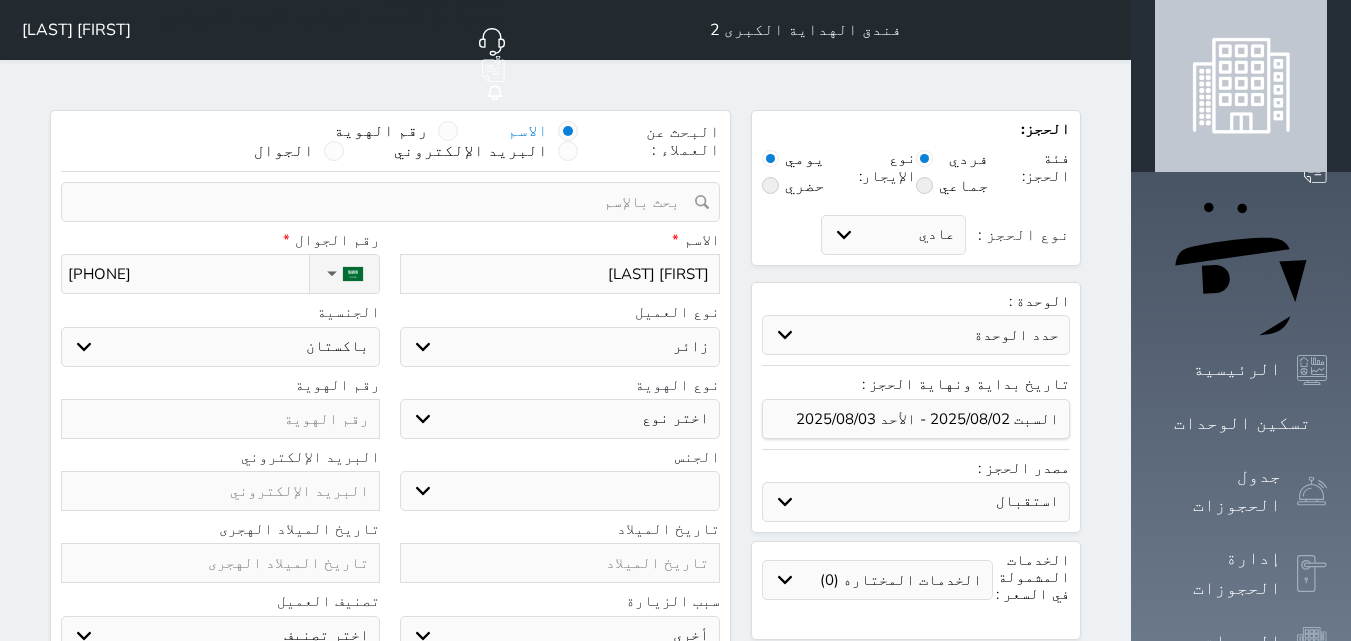 click on "اختر نوع   مواطن مواطن خليجي زائر مقيم" at bounding box center [559, 347] 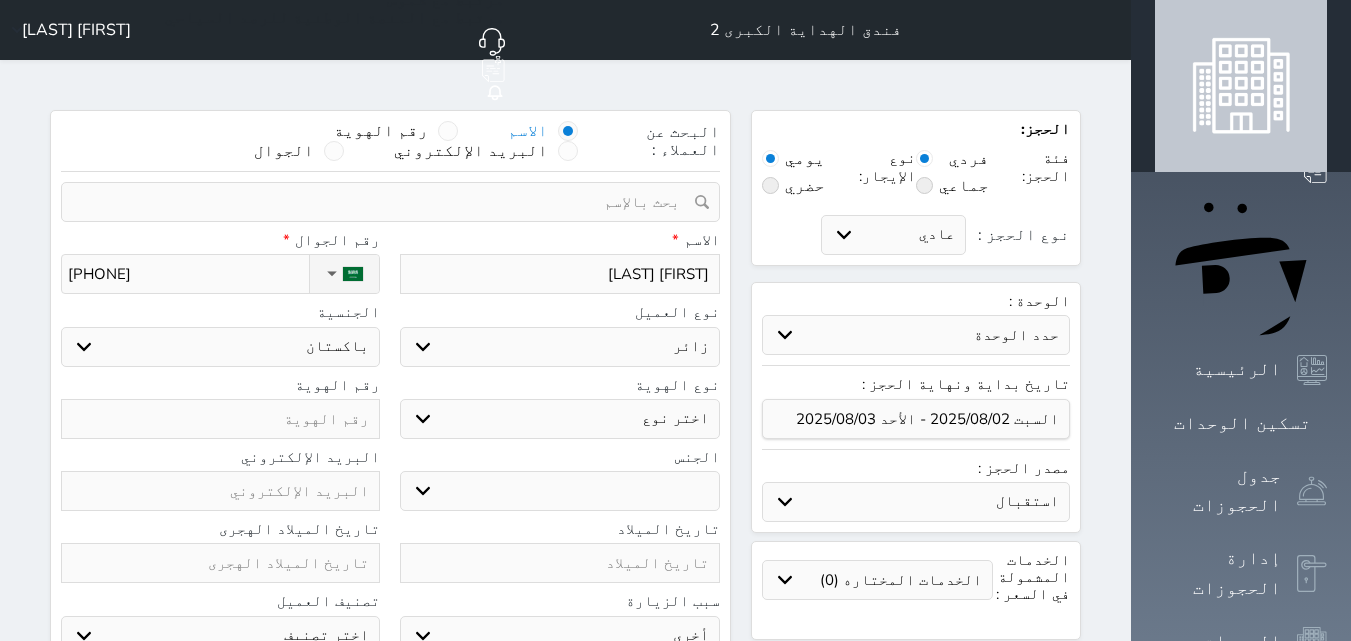 click on "اختر نوع   مواطن مواطن خليجي زائر مقيم" at bounding box center (559, 347) 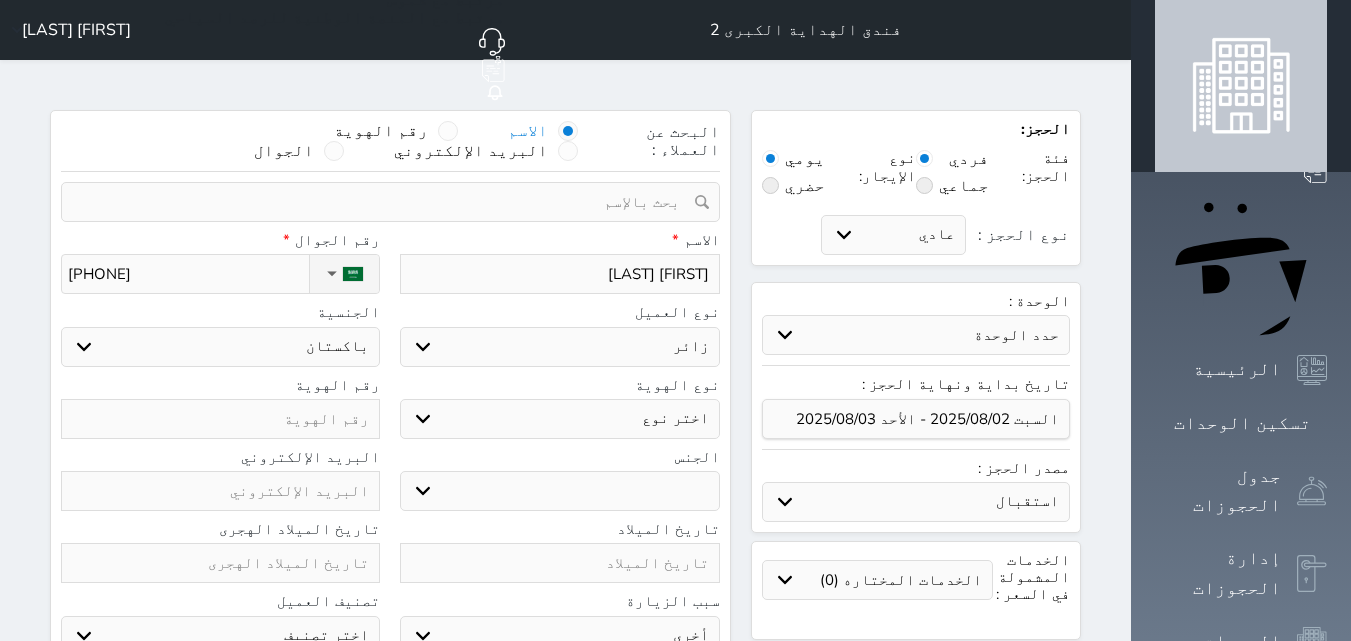 click on "اختر نوع   هوية وطنية هوية عائلية" at bounding box center [559, 419] 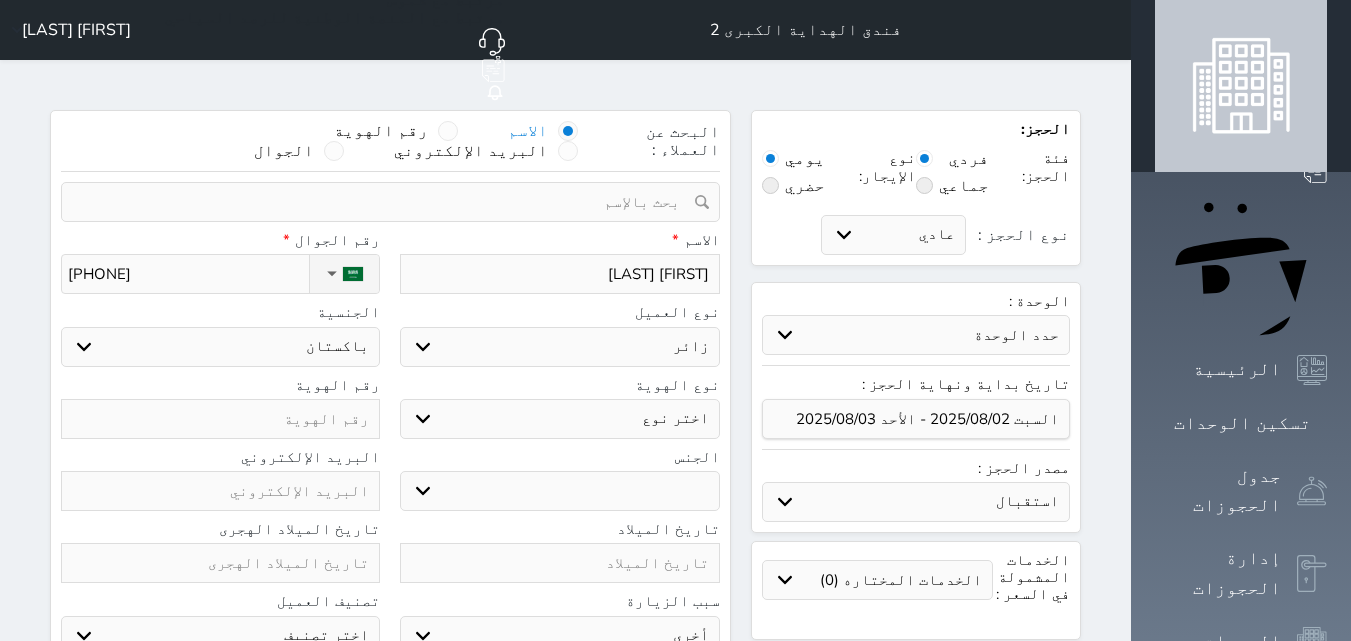 click on "اختر نوع   هوية وطنية هوية عائلية" at bounding box center (559, 419) 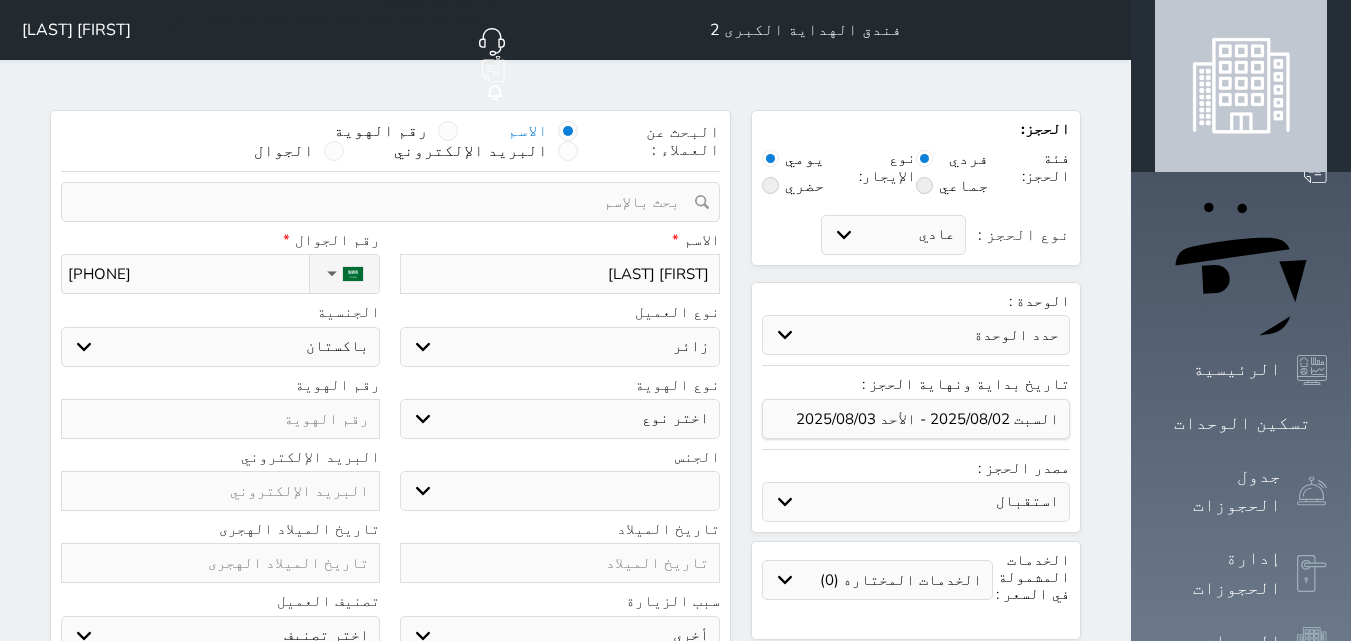 click on "نوع العميل" at bounding box center [559, 312] 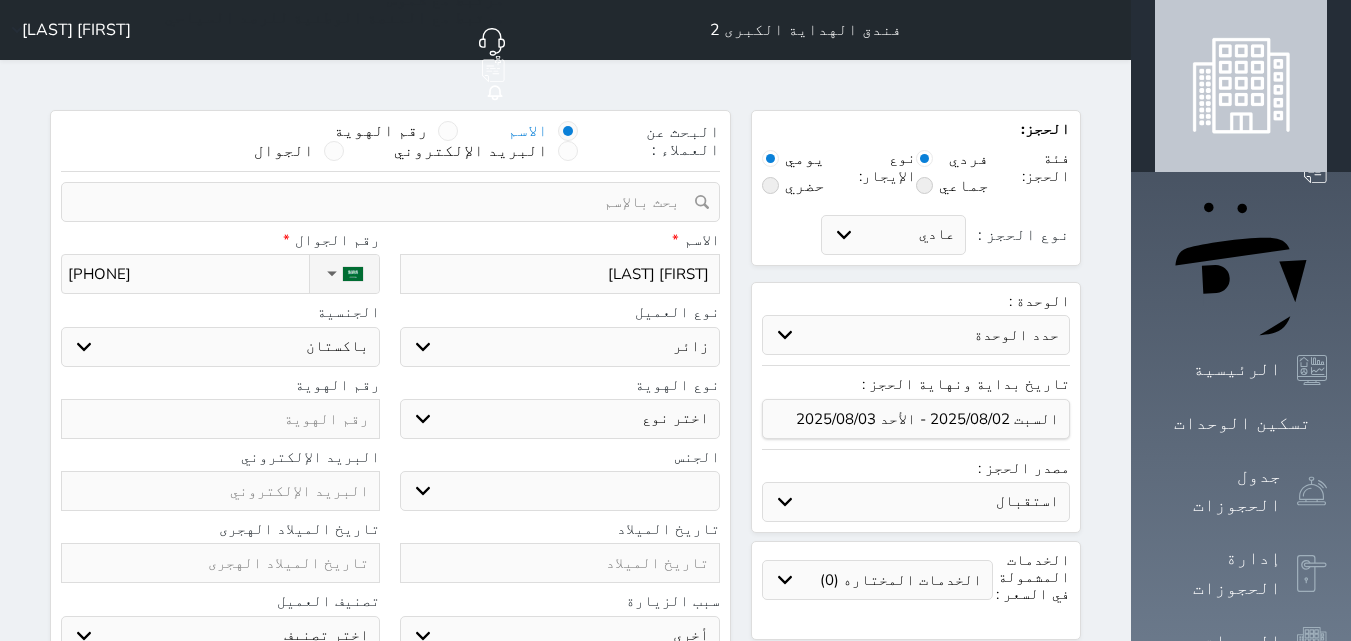 click on "اختر نوع   هوية وطنية هوية عائلية" at bounding box center (559, 419) 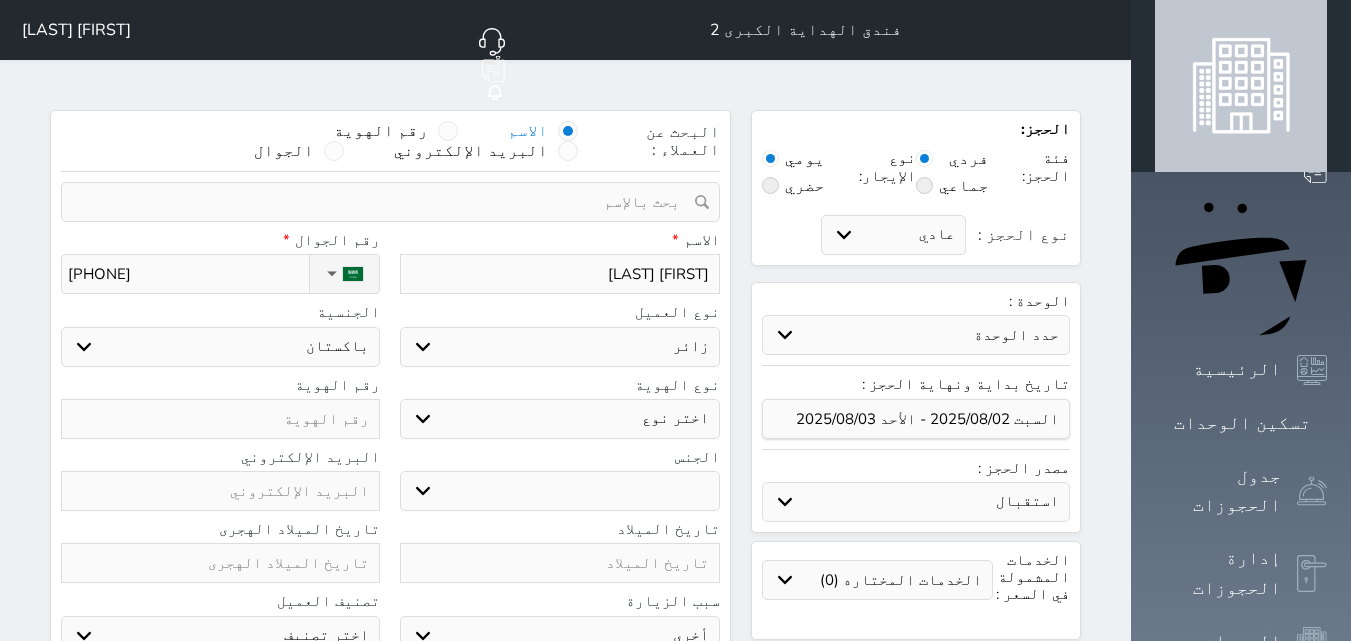 click on "ذكر   انثى" at bounding box center (559, 491) 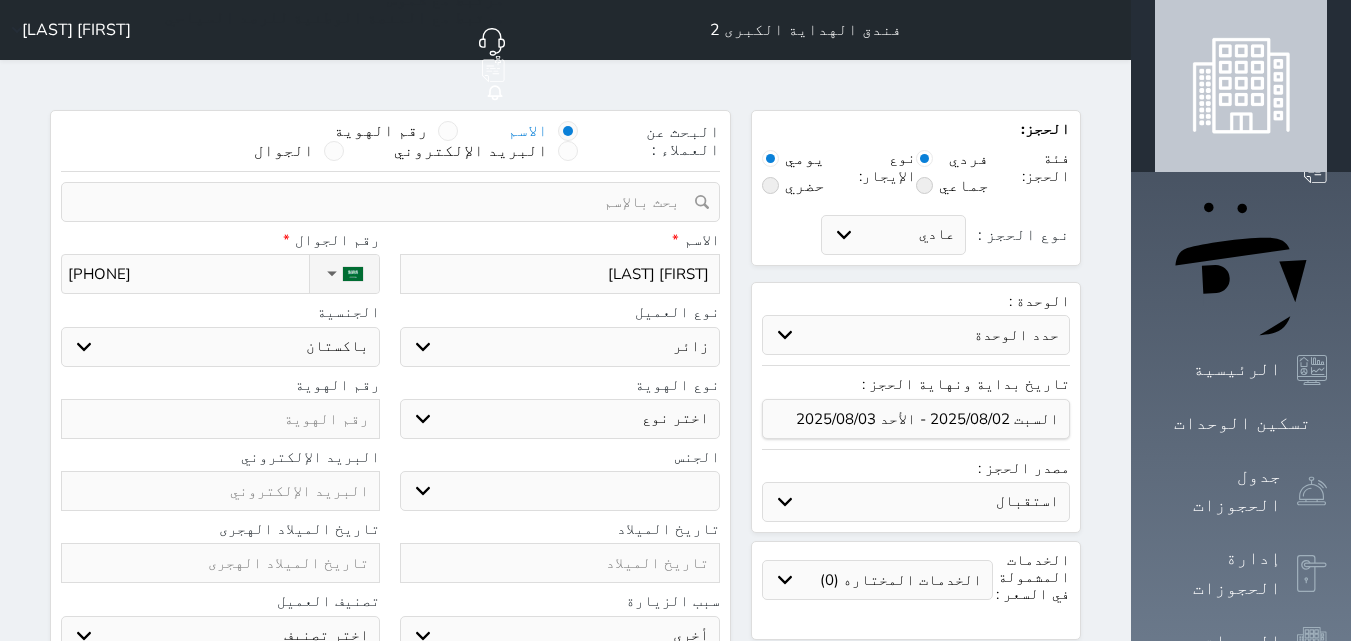 click on "البحث عن العملاء :       الاسم       رقم الهوية       البريد الإلكتروني       الجوال           تغيير العميل                      ملاحظات                           سجل حجوزات العميل Millun Ali                   إجمالى رصيد العميل : 0 ريال     رقم الحجز   الوحدة   من   إلى   نوع الحجز   الرصيد   الاجرائات         النتائج  : من (  ) - إلى  (  )   العدد  :             سجل الكمبيالات الغير محصلة على العميل Millun Ali                 رقم الحجز   المبلغ الكلى   المبلغ المحصل   المبلغ المتبقى   تاريخ الإستحقاق         النتائج  : من (  ) - إلى  (  )   العدد  :     الاسم *   Millun Ali   رقم الجوال *       ▼     أفغانستان   +93   ألبانيا (ألبانيا)   +355   Algeria (‫الجزائر‬‎)   +213     +1684     +376" at bounding box center [390, 460] 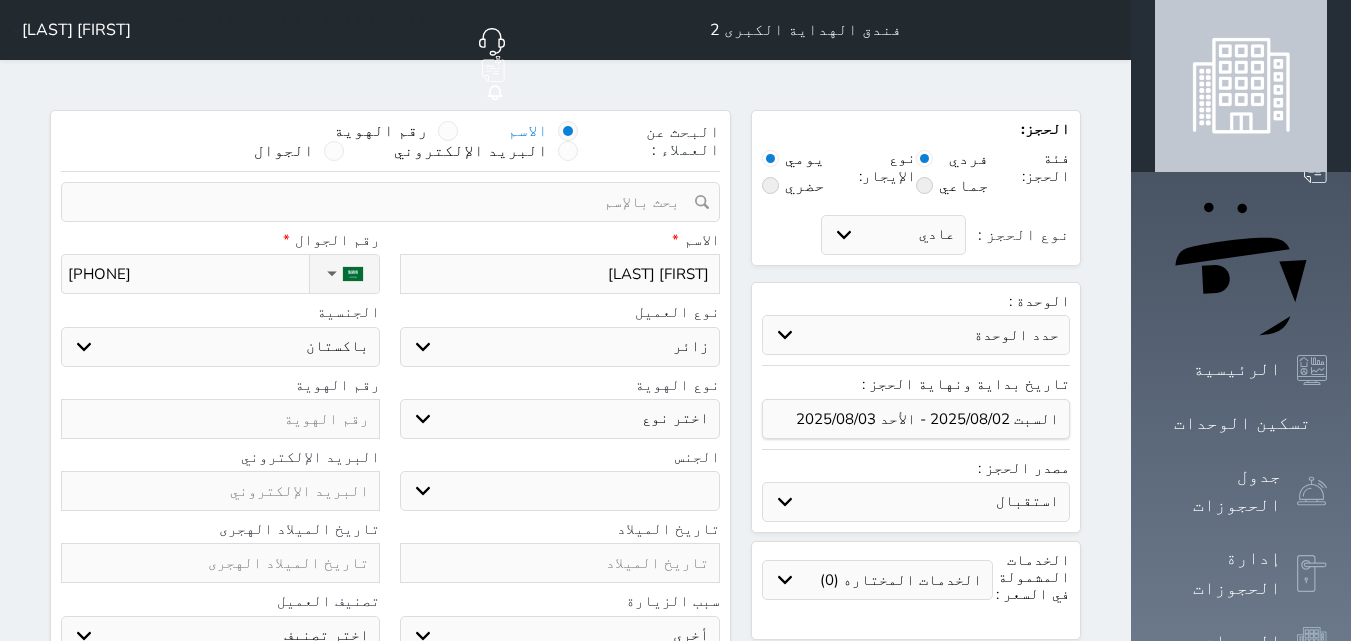 click on "حدد الوحدة
#3705 - غرفة
#3704 - غرفة
#3703 - غرفة
#3702 - غرفة
#3701 - غرفة
#3618 - غرفة
#3617 - غرفة
#3616 - غرفة
#3614 - غرفة
#3613 - غرفة
#3612 - غرفة
#3611 - غرفة
#3610 - غرفة
#3609 - غرفة
#3608 - غرفة
#3607 - غرفة
#3606 - غرفة
#3604 - غرفة
#3603 - غرفة
#3602 - غرفة
#3601 - غرفة" at bounding box center [916, 335] 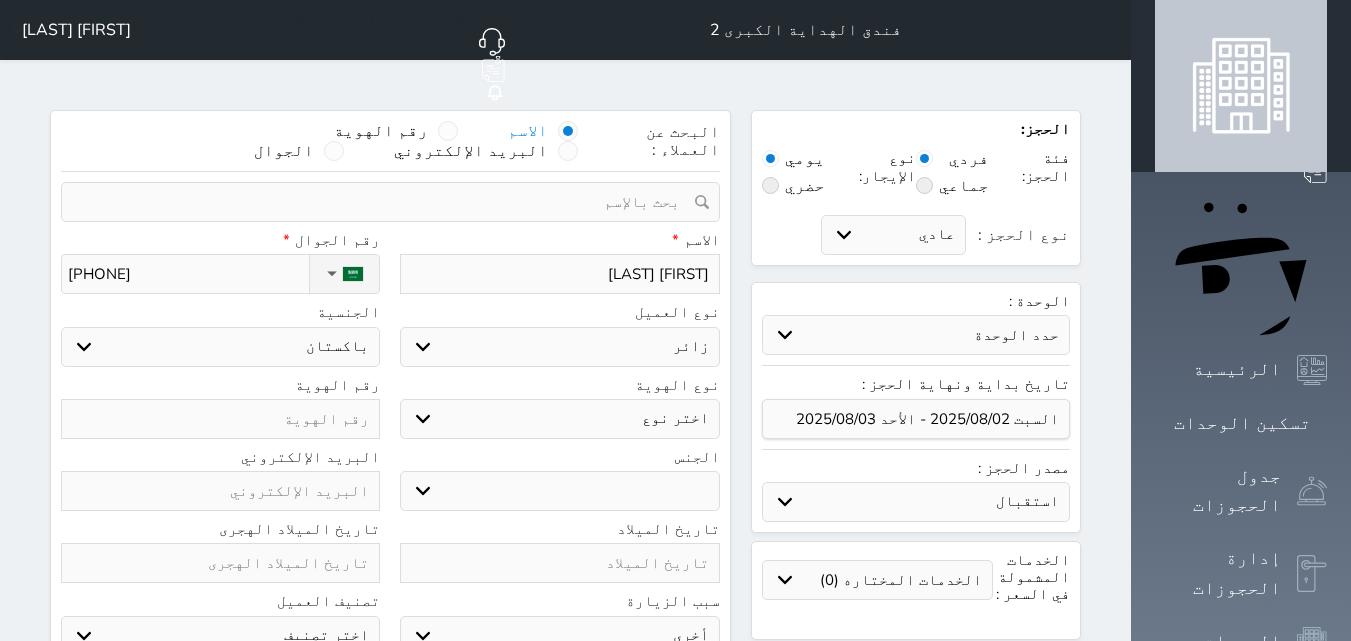 click on "حدد الوحدة
#3705 - غرفة
#3704 - غرفة
#3703 - غرفة
#3702 - غرفة
#3701 - غرفة
#3618 - غرفة
#3617 - غرفة
#3616 - غرفة
#3614 - غرفة
#3613 - غرفة
#3612 - غرفة
#3611 - غرفة
#3610 - غرفة
#3609 - غرفة
#3608 - غرفة
#3607 - غرفة
#3606 - غرفة
#3604 - غرفة
#3603 - غرفة
#3602 - غرفة
#3601 - غرفة" at bounding box center [916, 335] 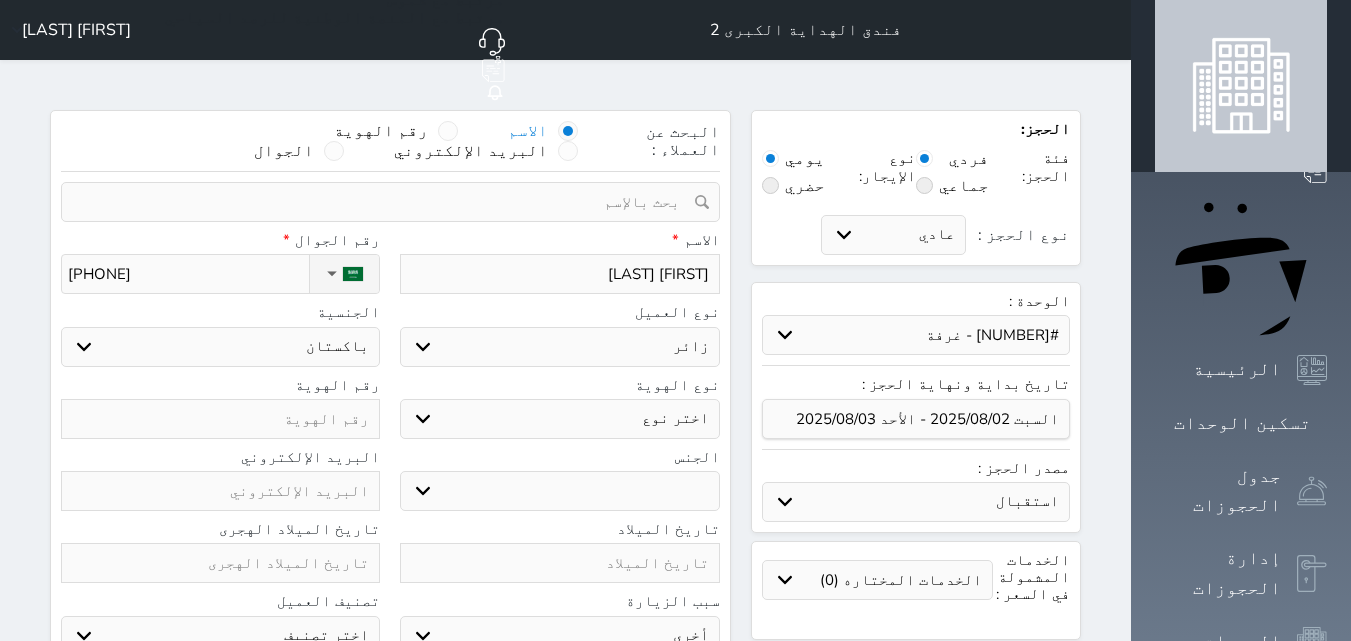 click on "حدد الوحدة
#3705 - غرفة
#3704 - غرفة
#3703 - غرفة
#3702 - غرفة
#3701 - غرفة
#3618 - غرفة
#3617 - غرفة
#3616 - غرفة
#3614 - غرفة
#3613 - غرفة
#3612 - غرفة
#3611 - غرفة
#3610 - غرفة
#3609 - غرفة
#3608 - غرفة
#3607 - غرفة
#3606 - غرفة
#3604 - غرفة
#3603 - غرفة
#3602 - غرفة
#3601 - غرفة" at bounding box center (916, 335) 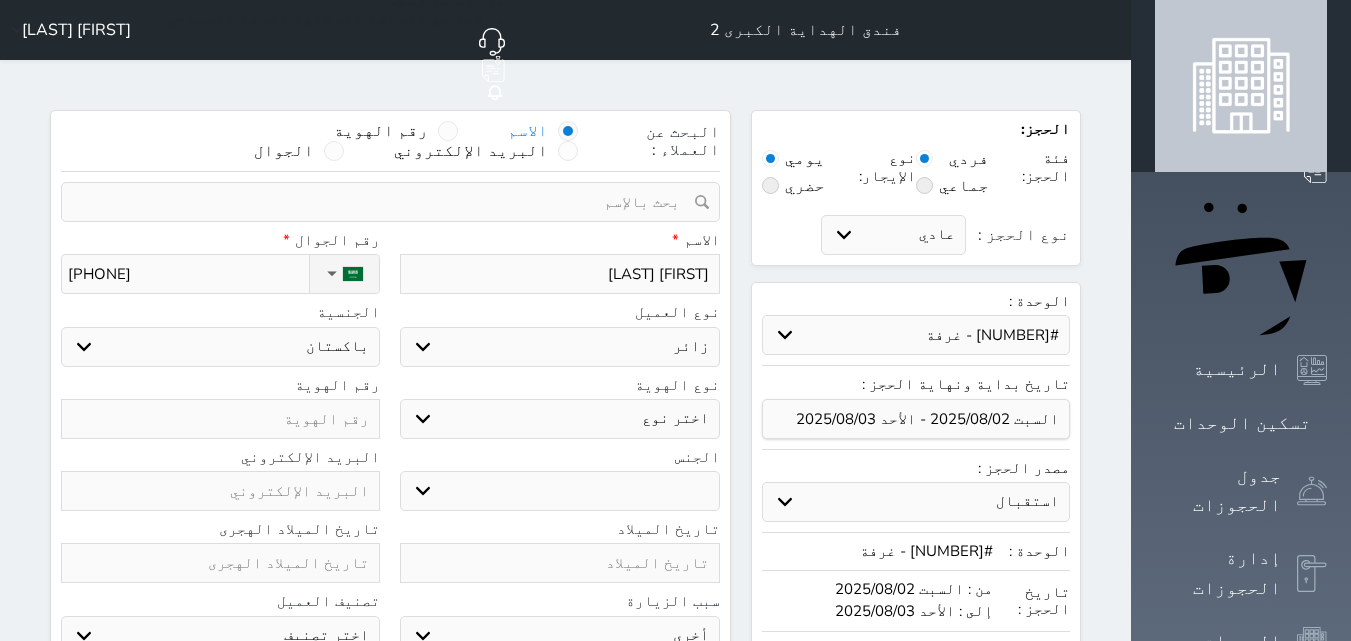 scroll, scrollTop: 100, scrollLeft: 0, axis: vertical 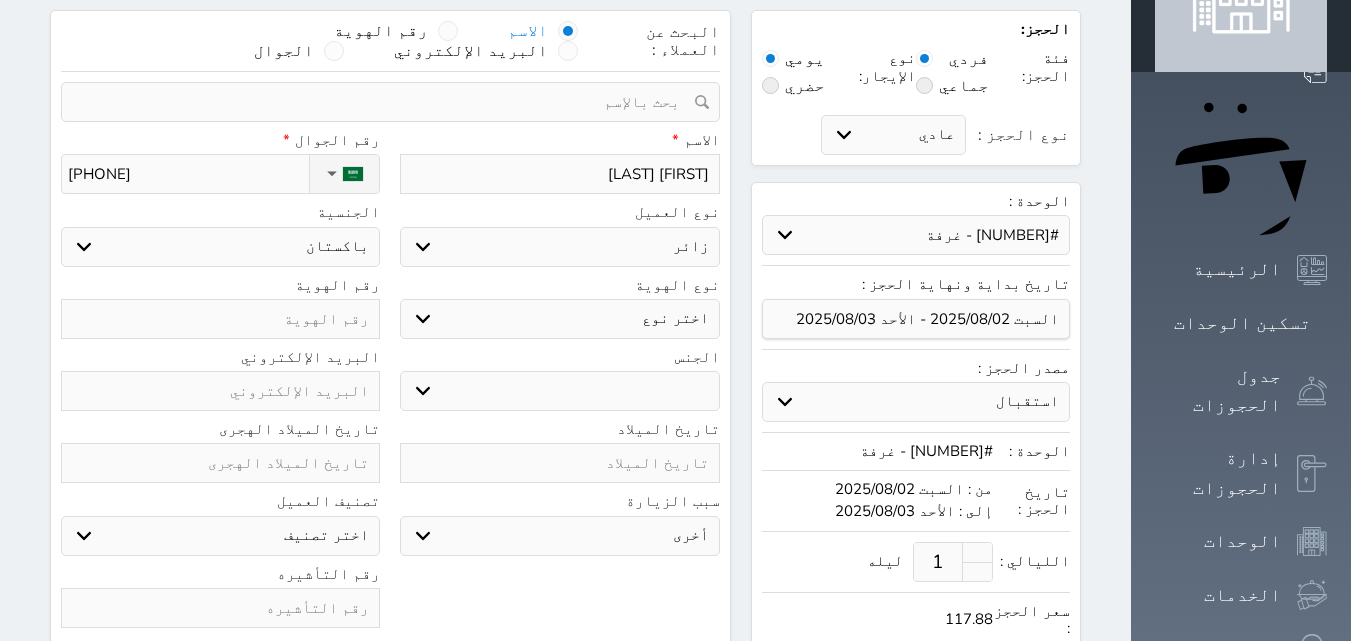 click on "1" at bounding box center (938, 562) 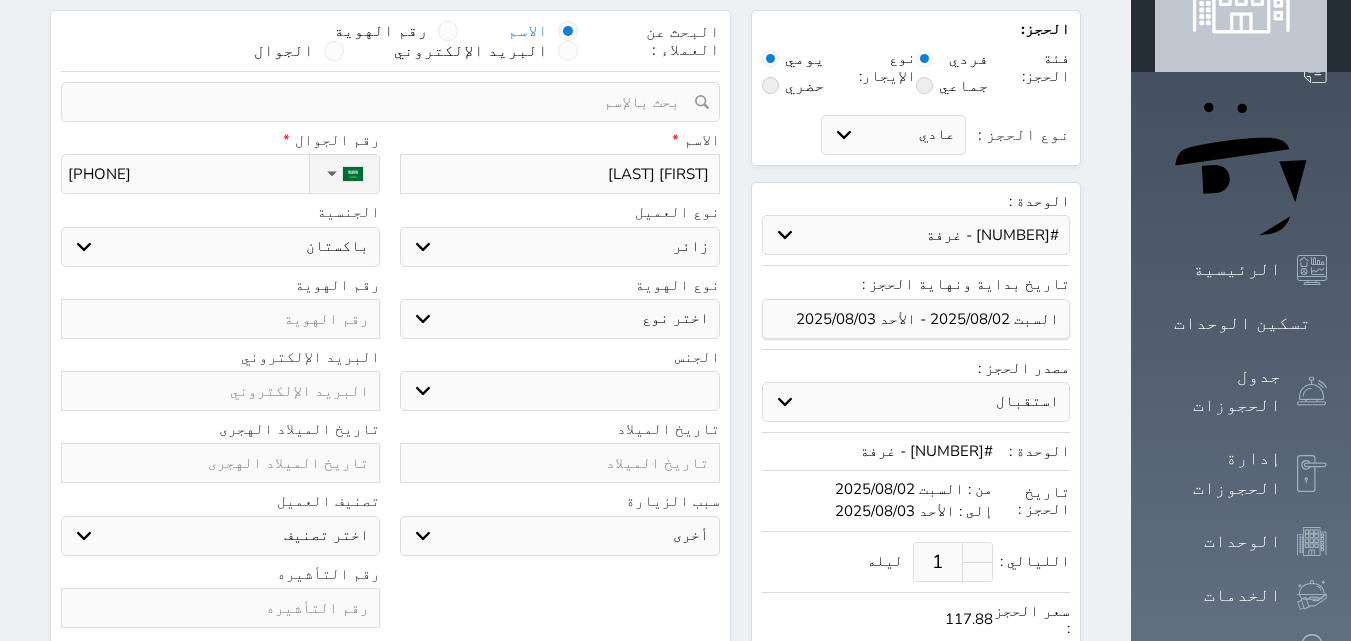 click on "1" at bounding box center (938, 562) 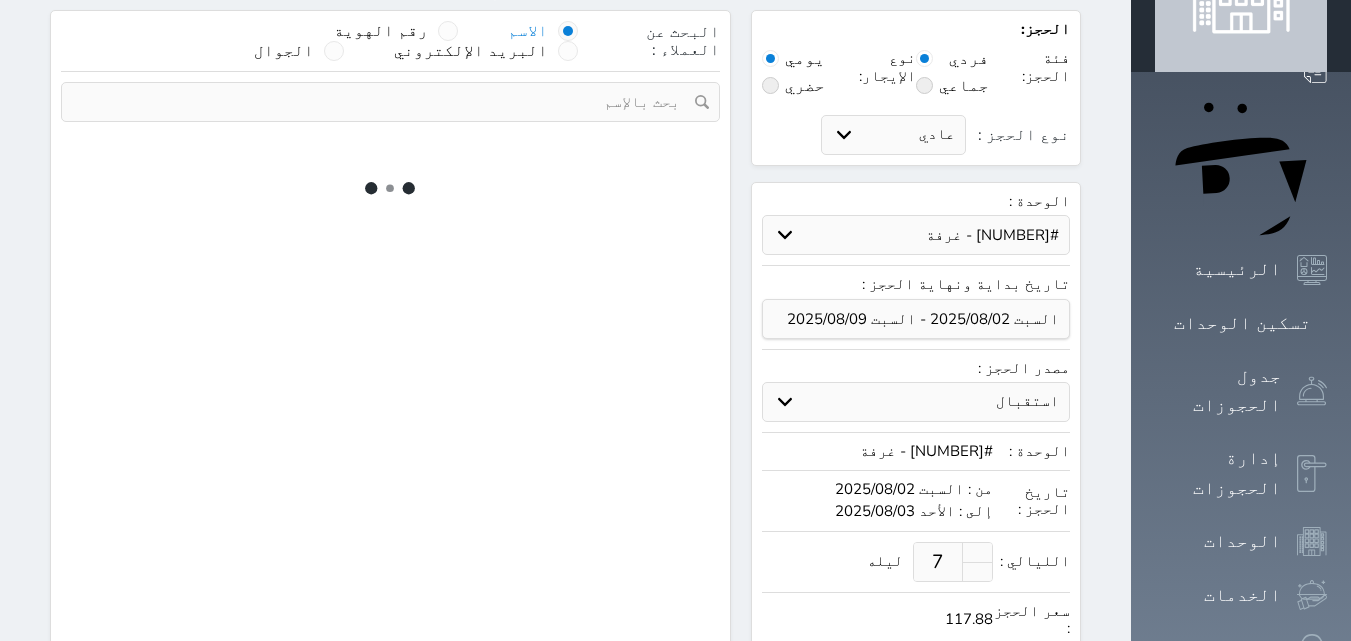 click on "الليالي :     7     ليله" at bounding box center (916, 556) 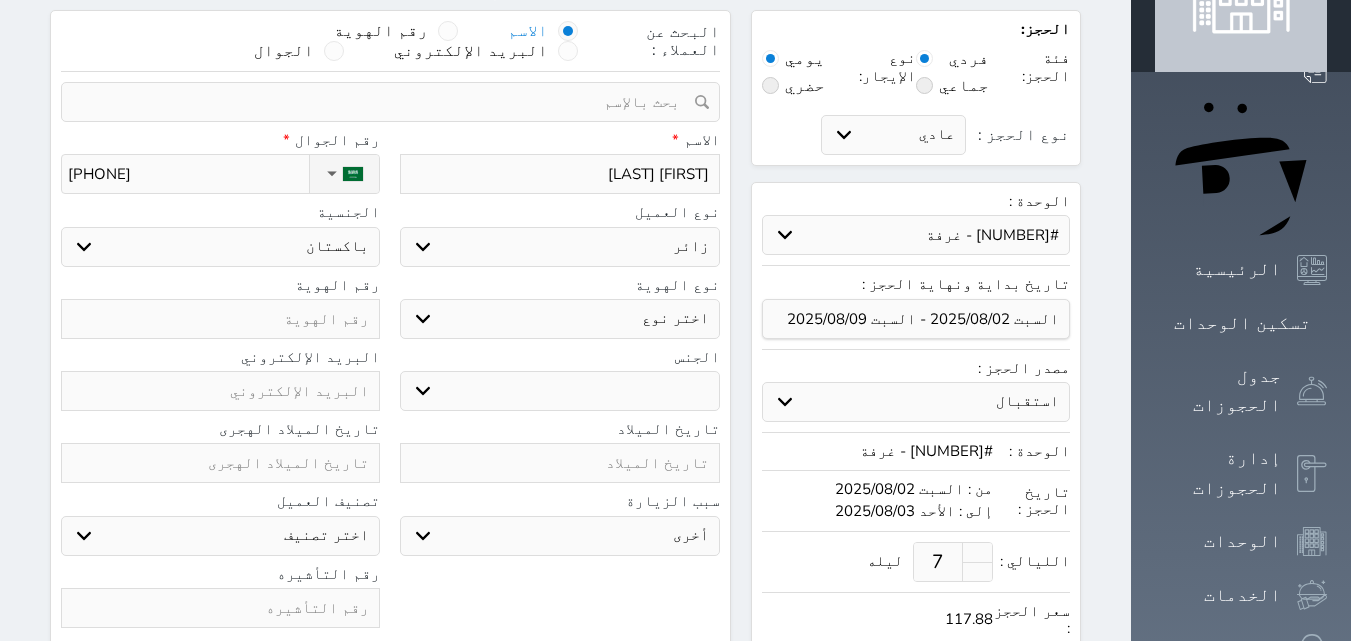 click on "اختر نوع   جواز السفر هوية زائر" at bounding box center (559, 319) 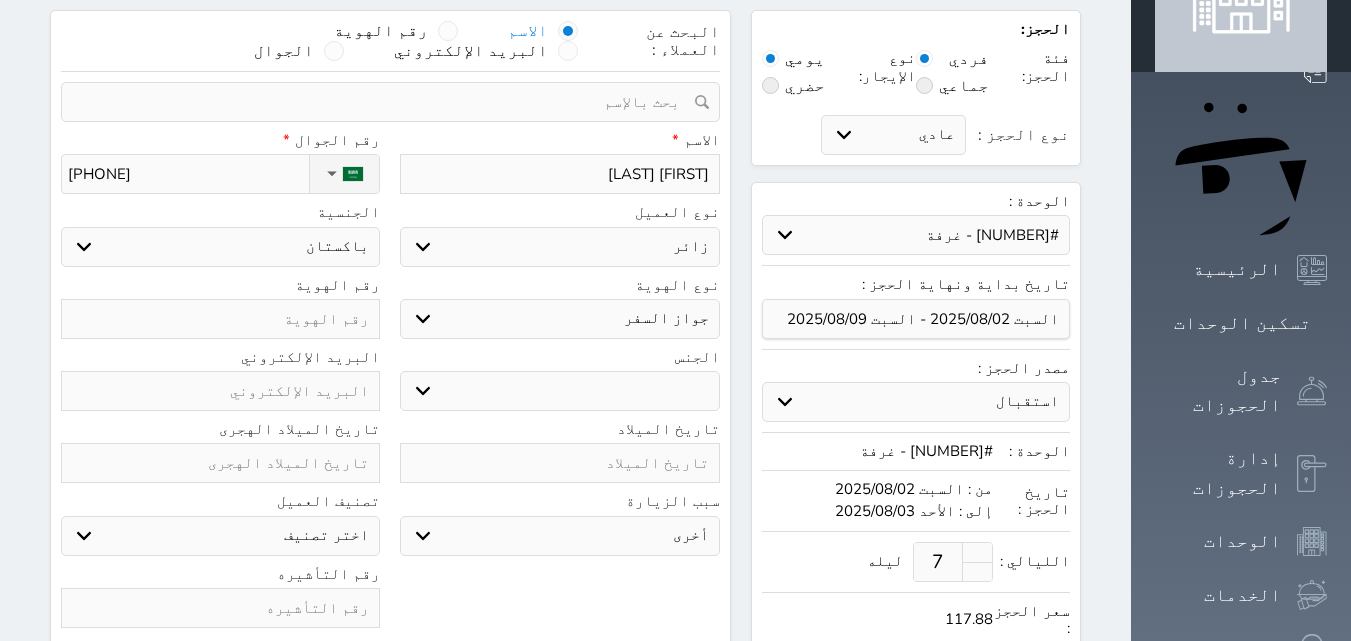 click on "اختر نوع   جواز السفر هوية زائر" at bounding box center (559, 319) 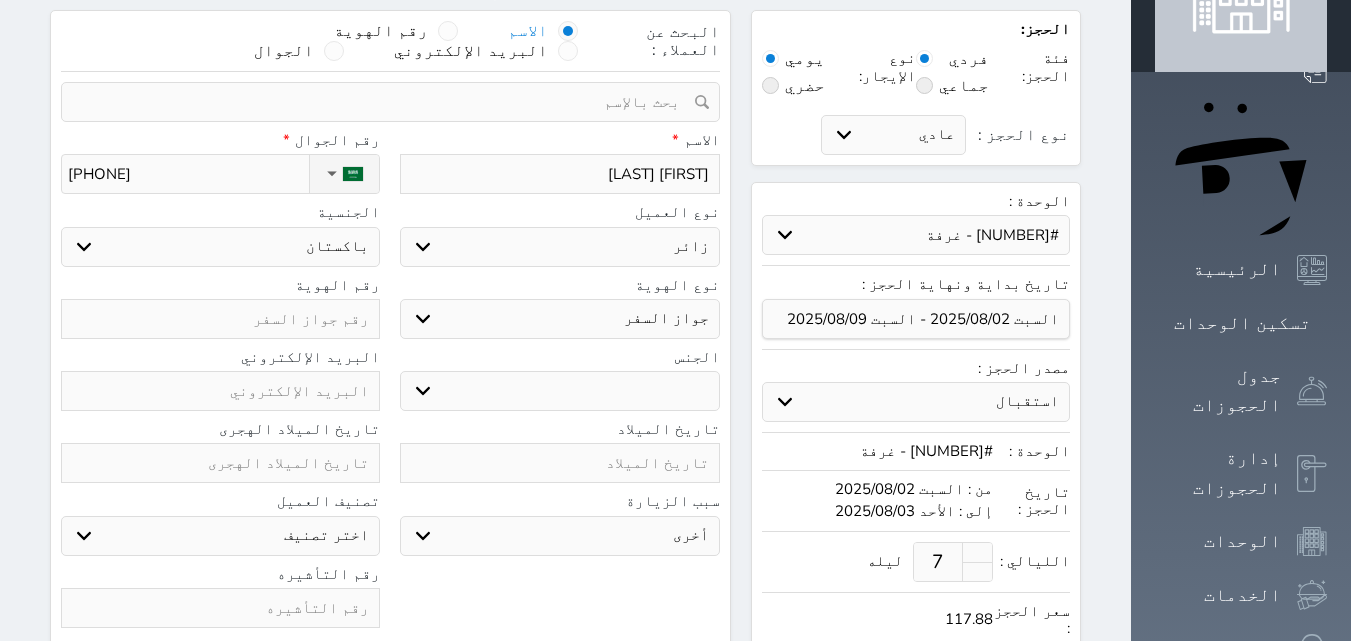 click on "الجنس
ذكر   انثى" at bounding box center (559, 380) 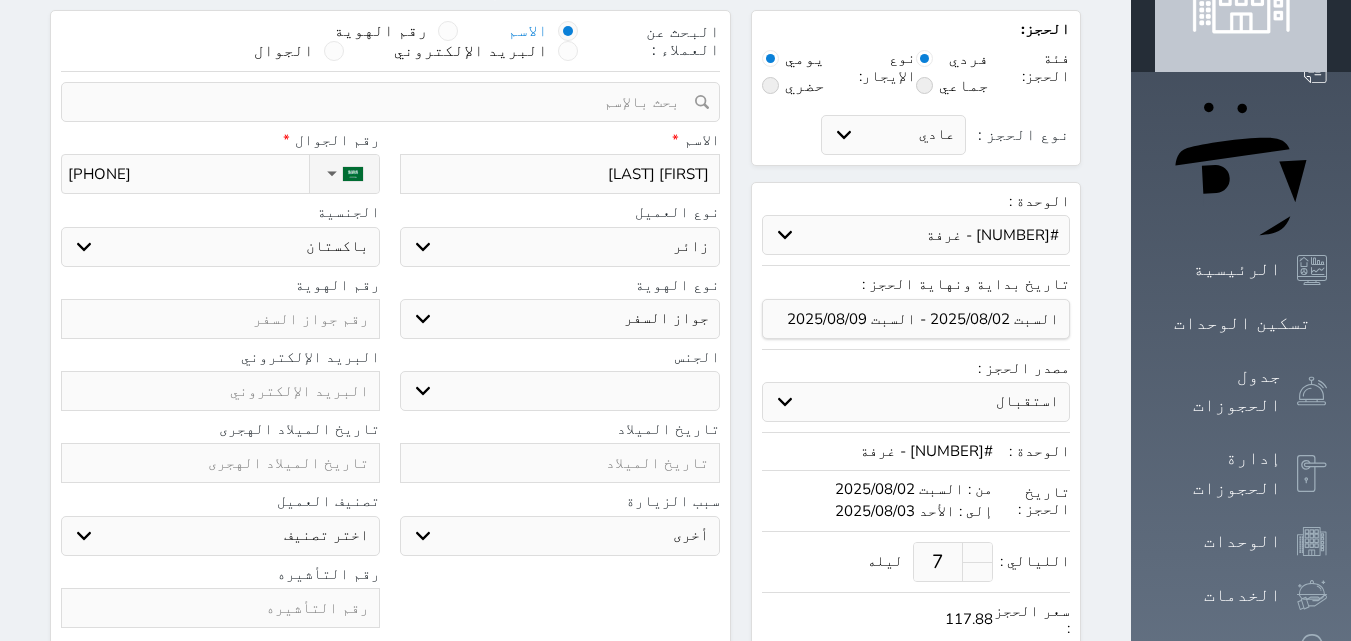 click on "سياحة زيارة الاهل والاصدقاء زيارة دينية زيارة عمل زيارة رياضية زيارة ترفيهية أخرى موظف ديوان عمل نزيل حجر موظف وزارة الصحة" at bounding box center [559, 536] 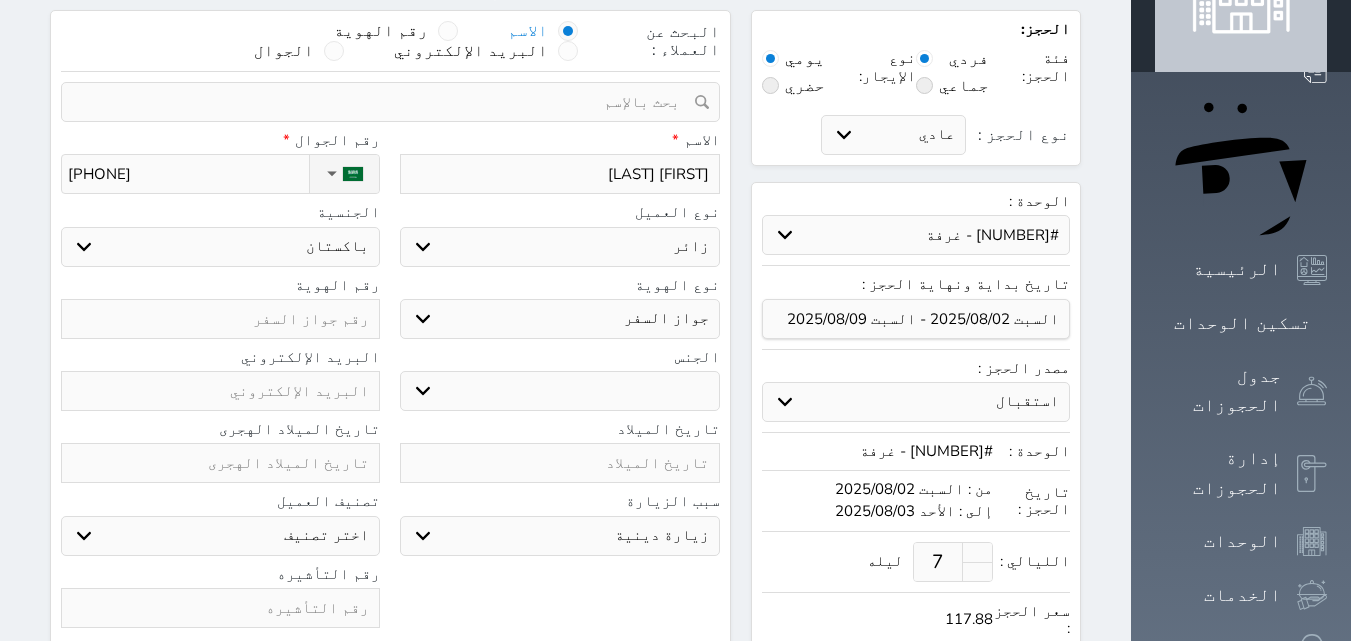 click on "سياحة زيارة الاهل والاصدقاء زيارة دينية زيارة عمل زيارة رياضية زيارة ترفيهية أخرى موظف ديوان عمل نزيل حجر موظف وزارة الصحة" at bounding box center (559, 536) 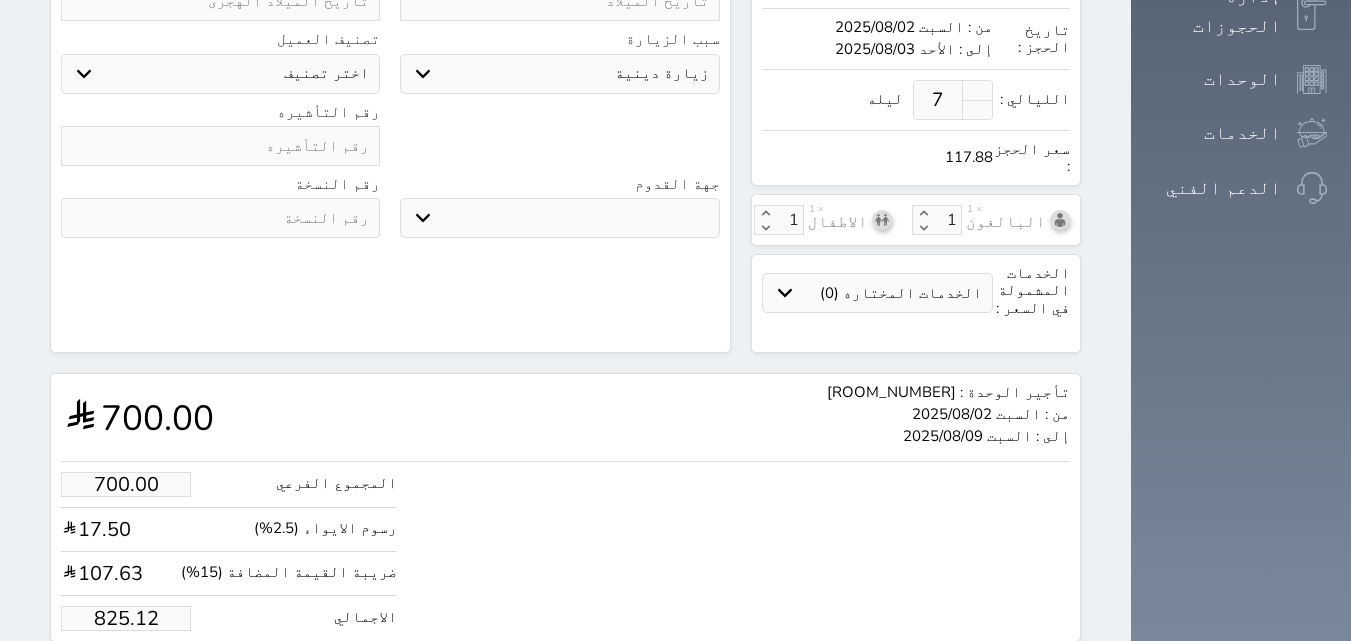 scroll, scrollTop: 586, scrollLeft: 0, axis: vertical 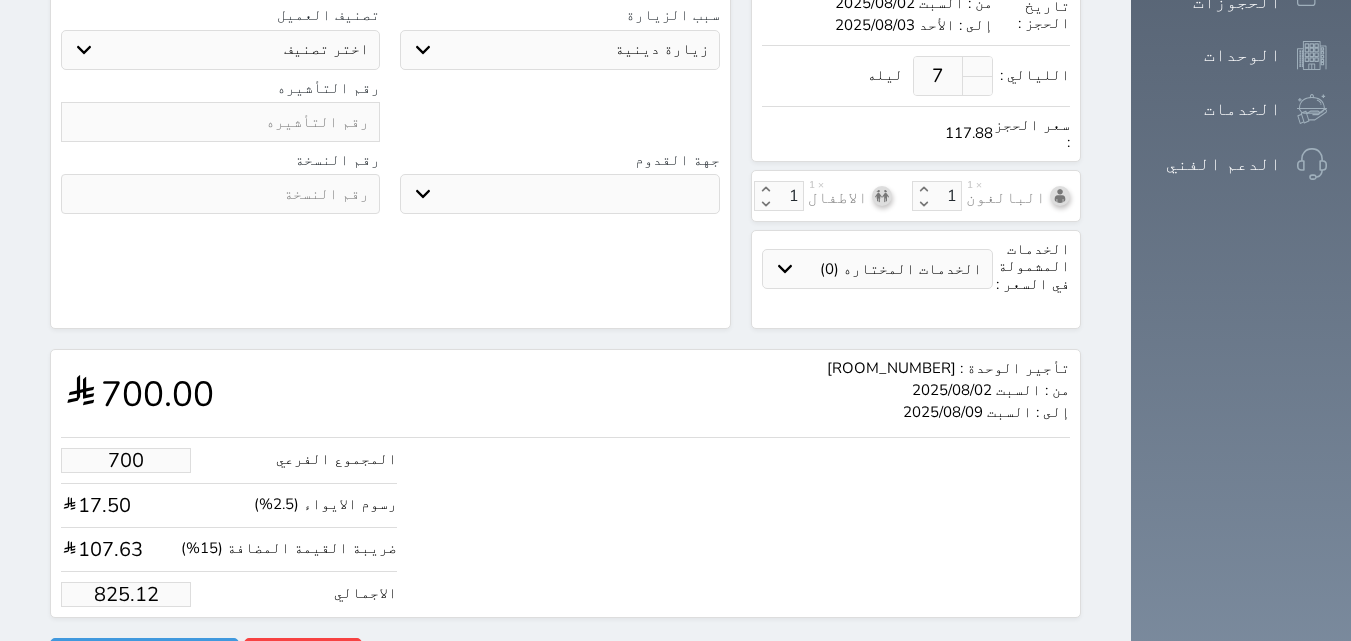 click on "700" at bounding box center [126, 460] 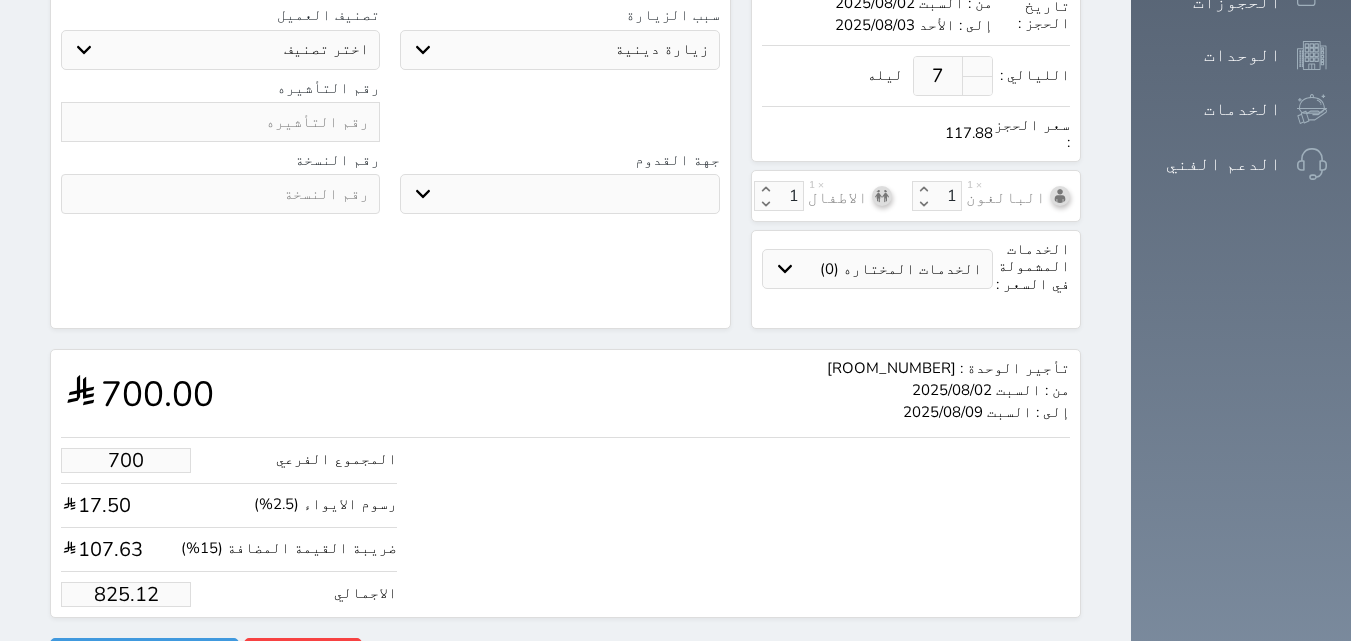 click on "700" at bounding box center [126, 460] 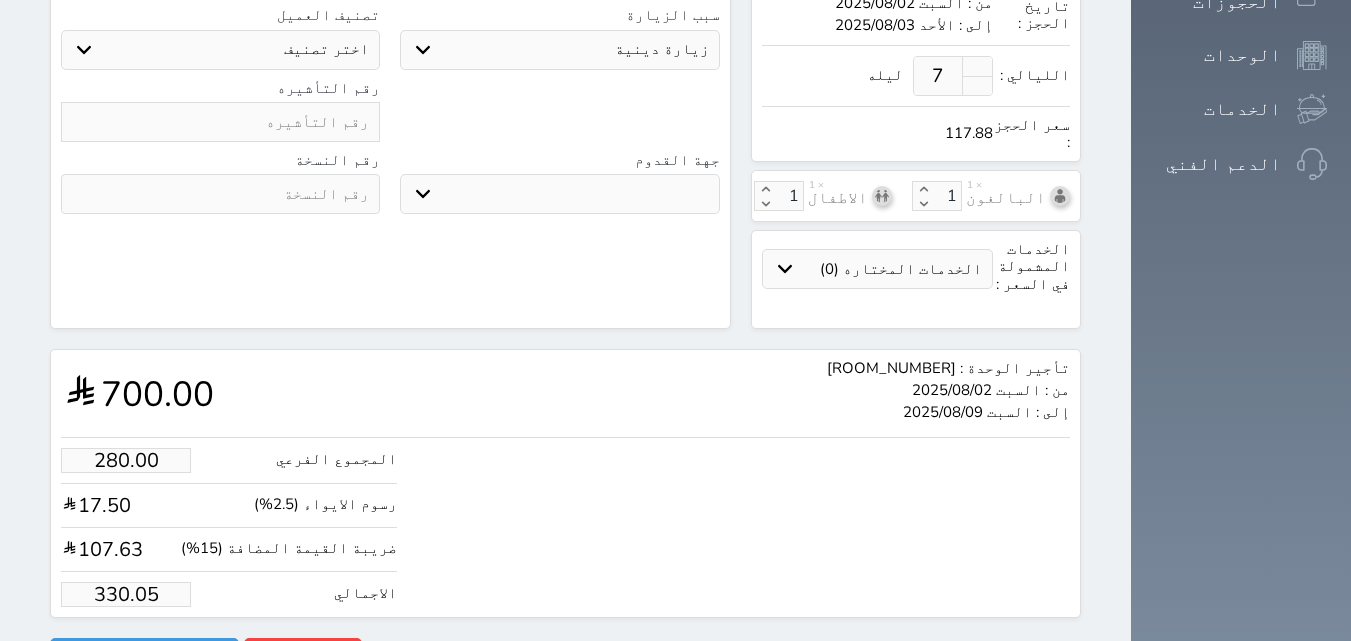 click on "تأجير الوحدة : #3303   من : السبت 2025/08/02   إلى : السبت 2025/08/09   700.00" at bounding box center [565, 393] 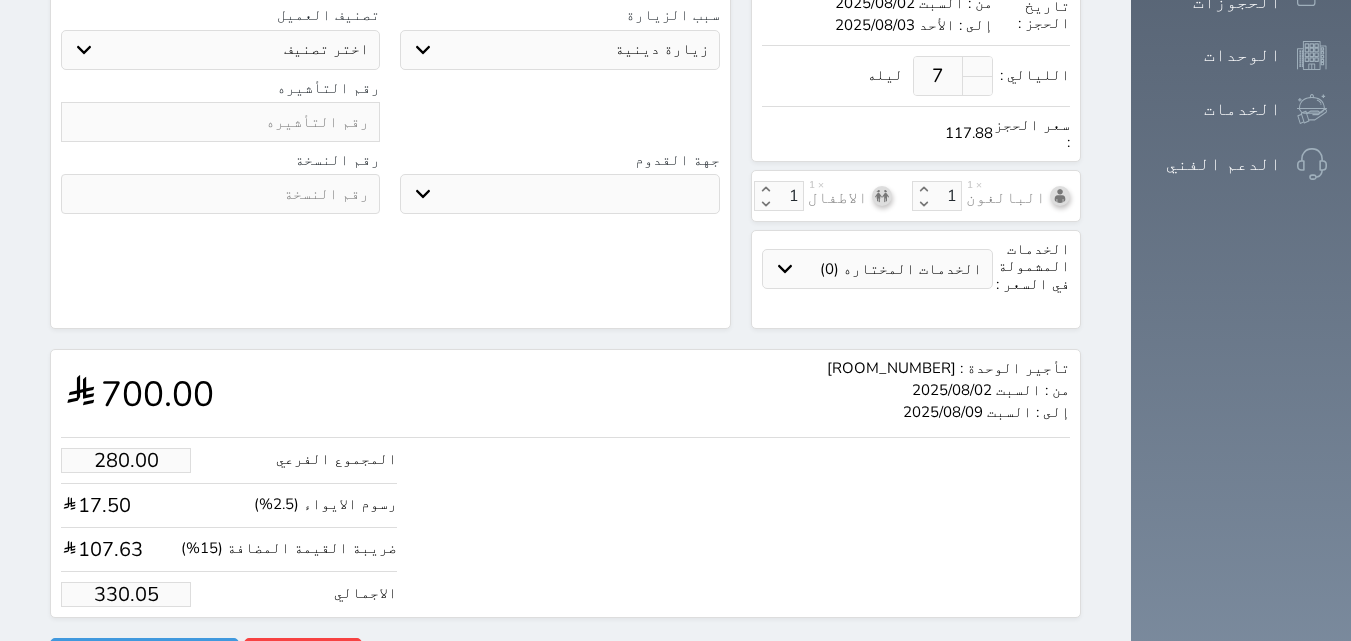 scroll, scrollTop: 386, scrollLeft: 0, axis: vertical 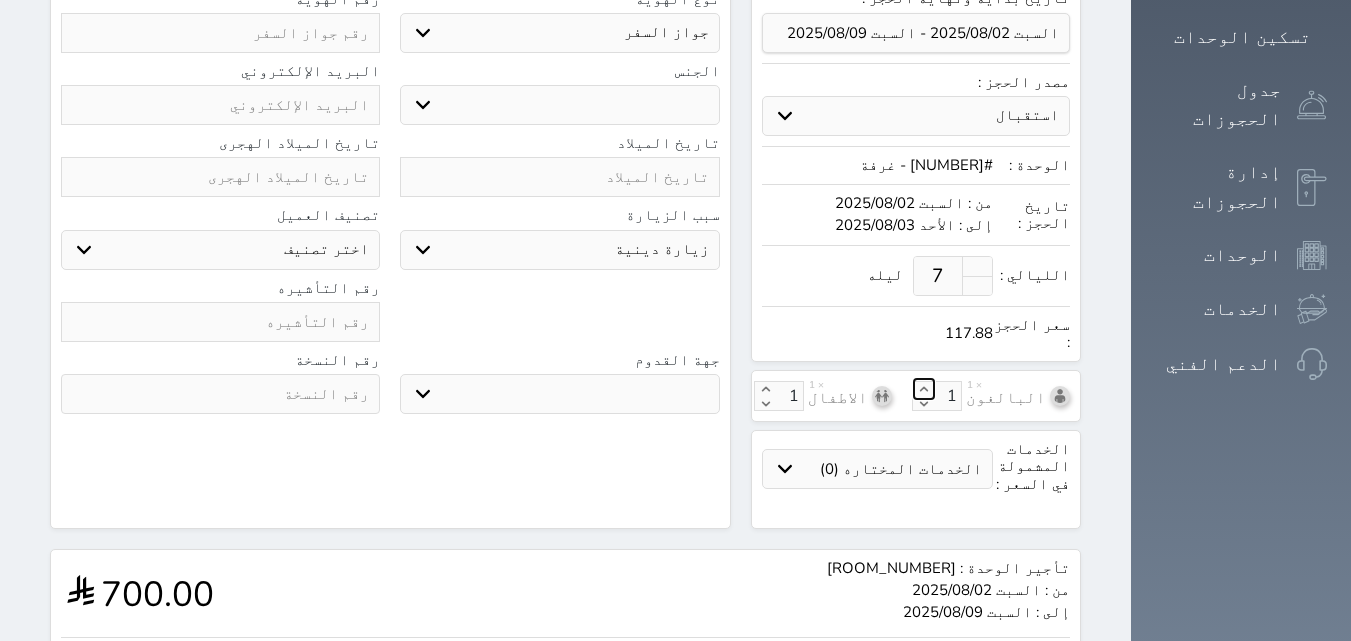 click 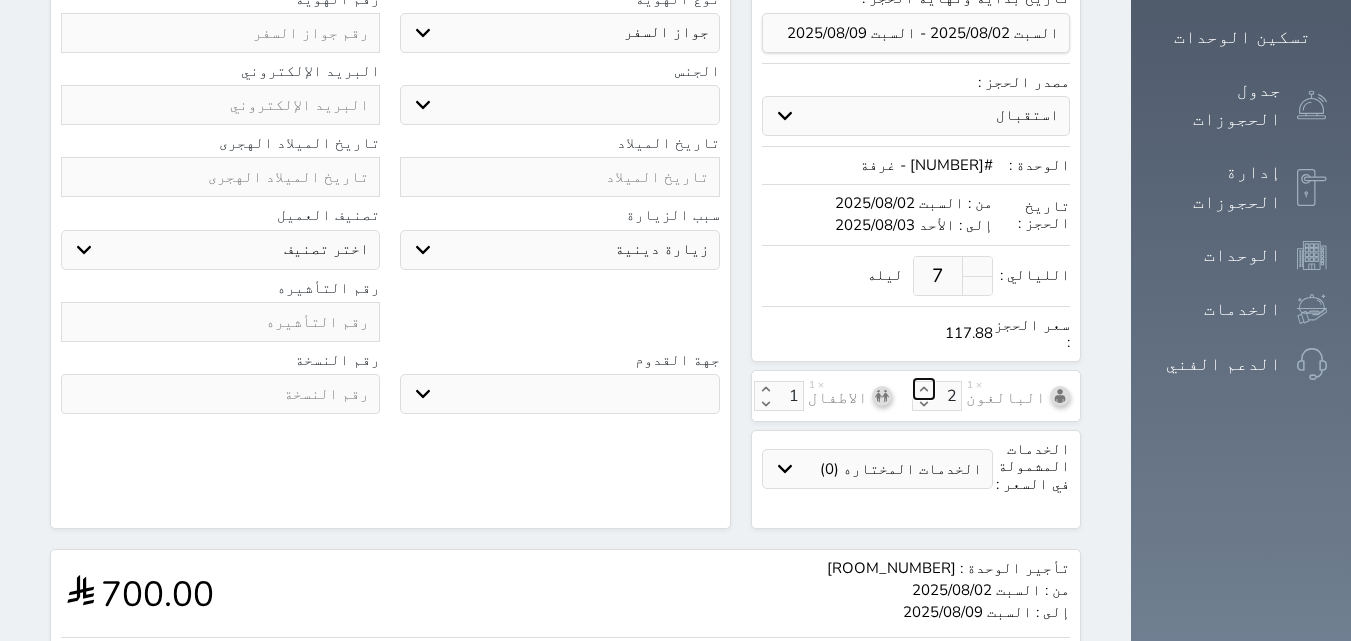 click 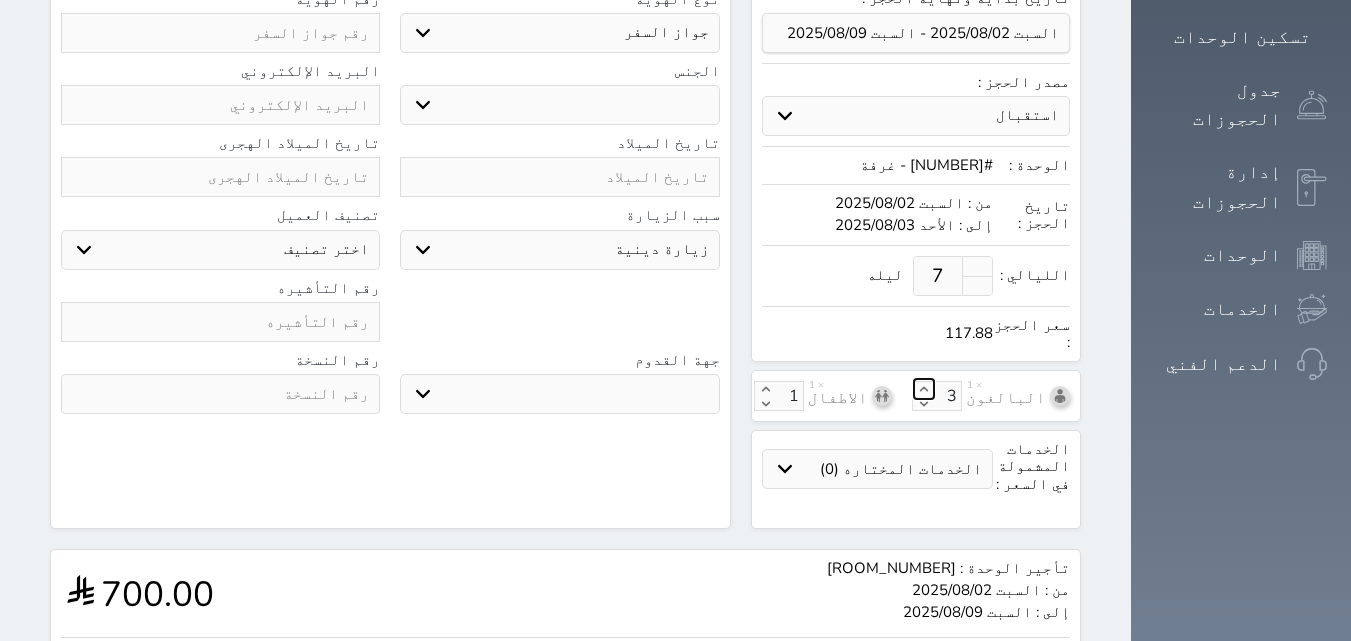 click 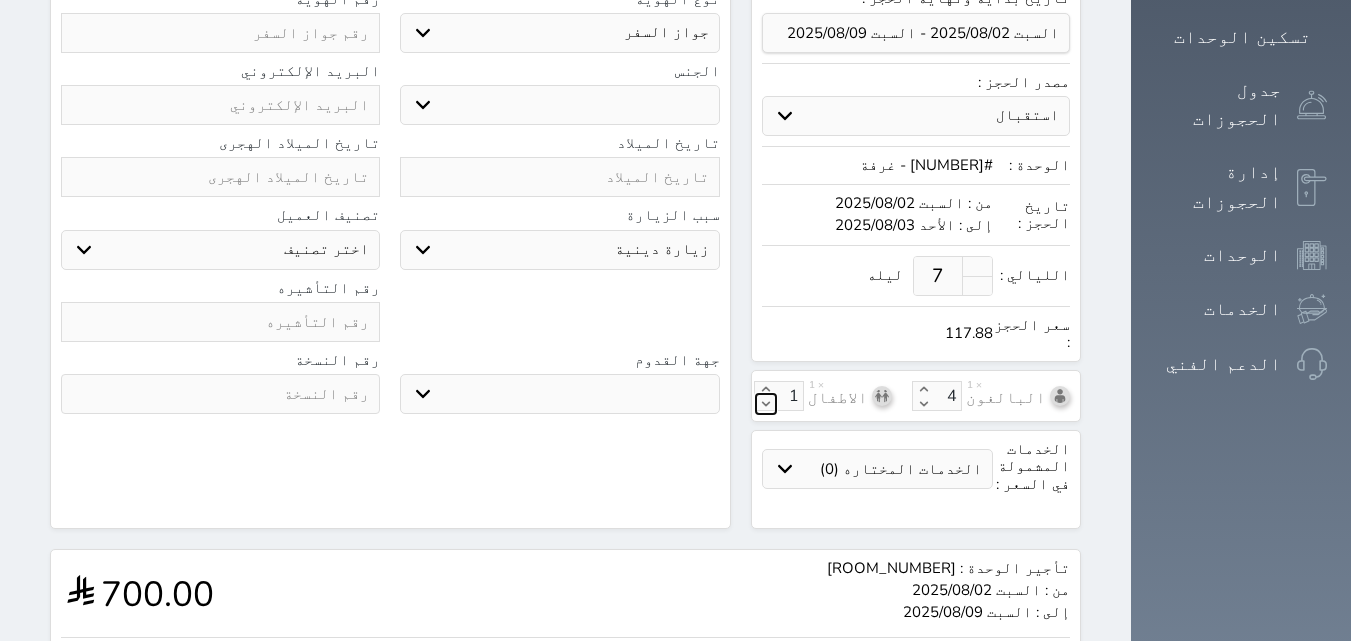 click 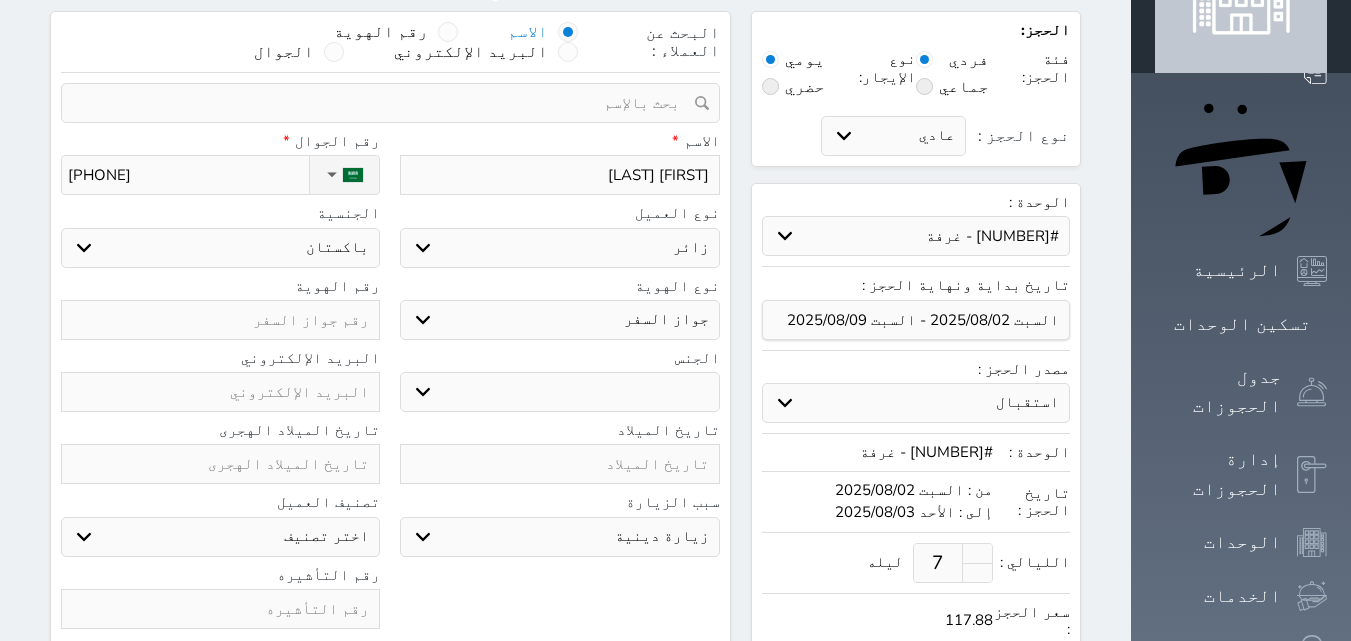 scroll, scrollTop: 100, scrollLeft: 0, axis: vertical 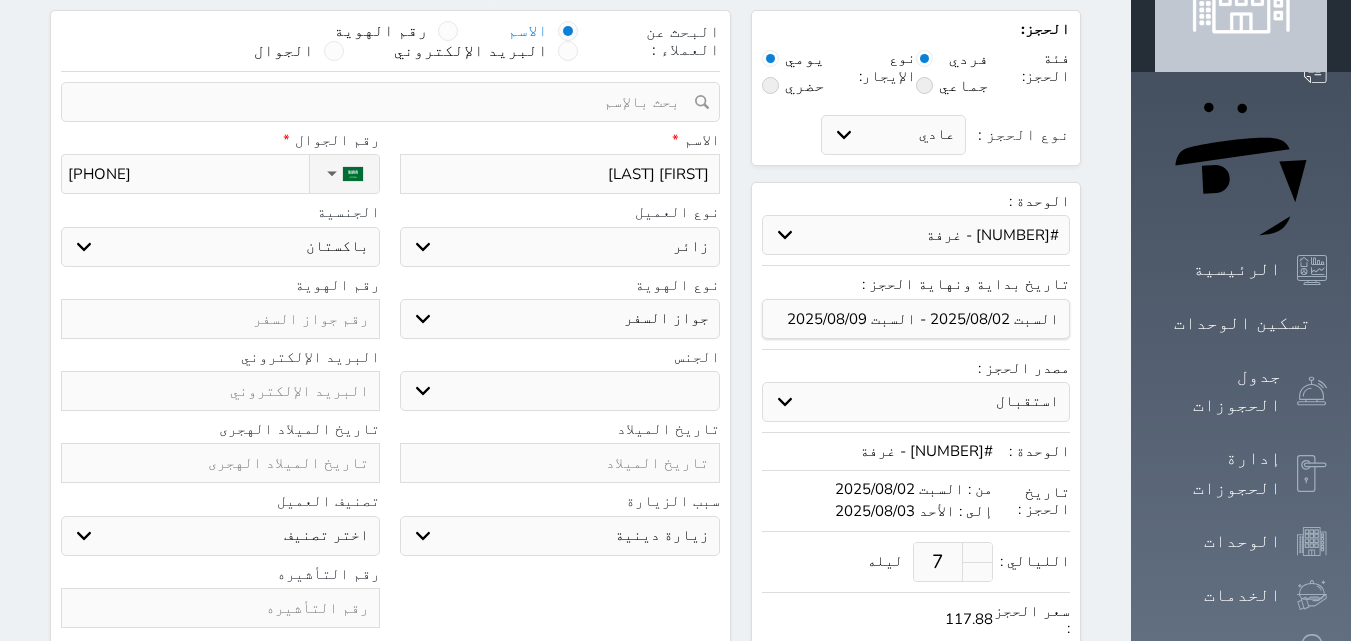drag, startPoint x: 708, startPoint y: 125, endPoint x: 790, endPoint y: 133, distance: 82.38932 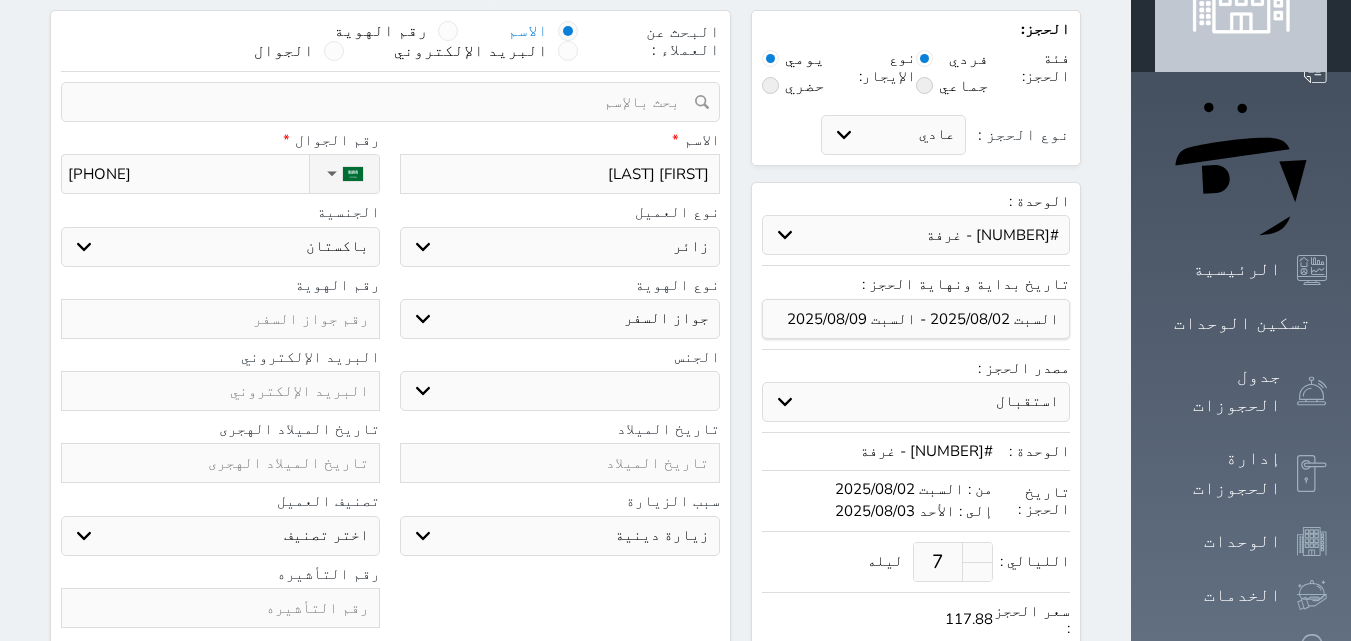 click on "الاسم *" at bounding box center (559, 140) 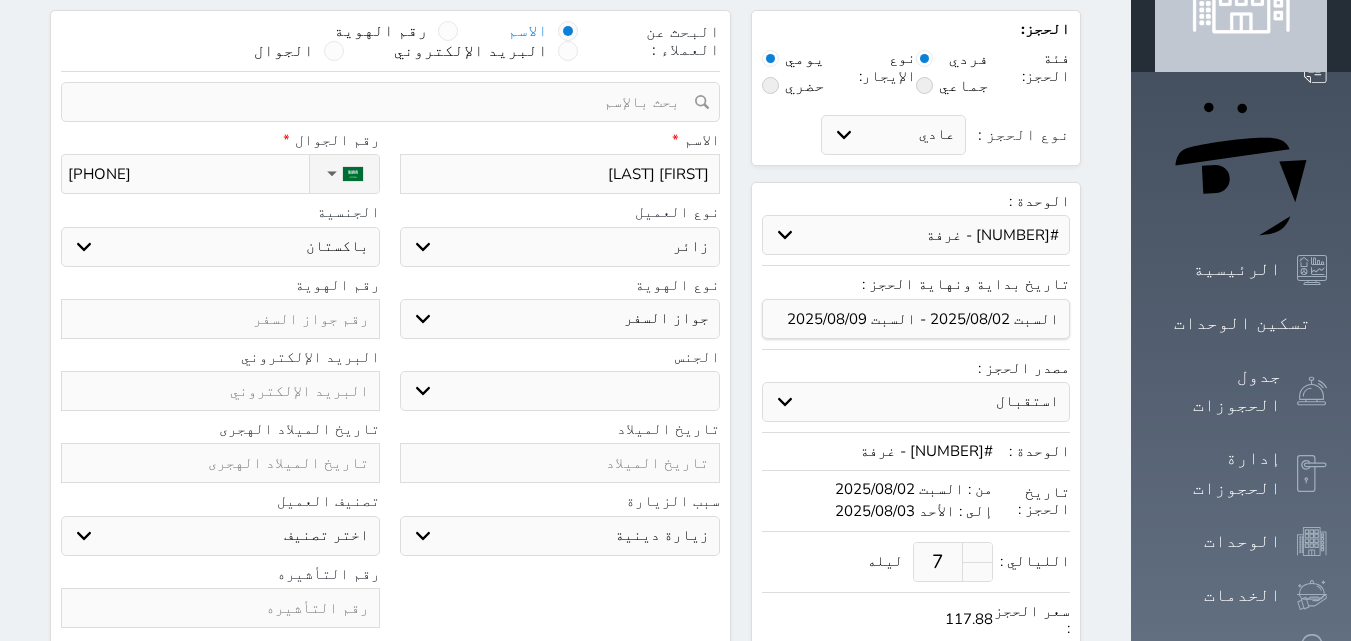 click on "ذكر   انثى" at bounding box center [559, 391] 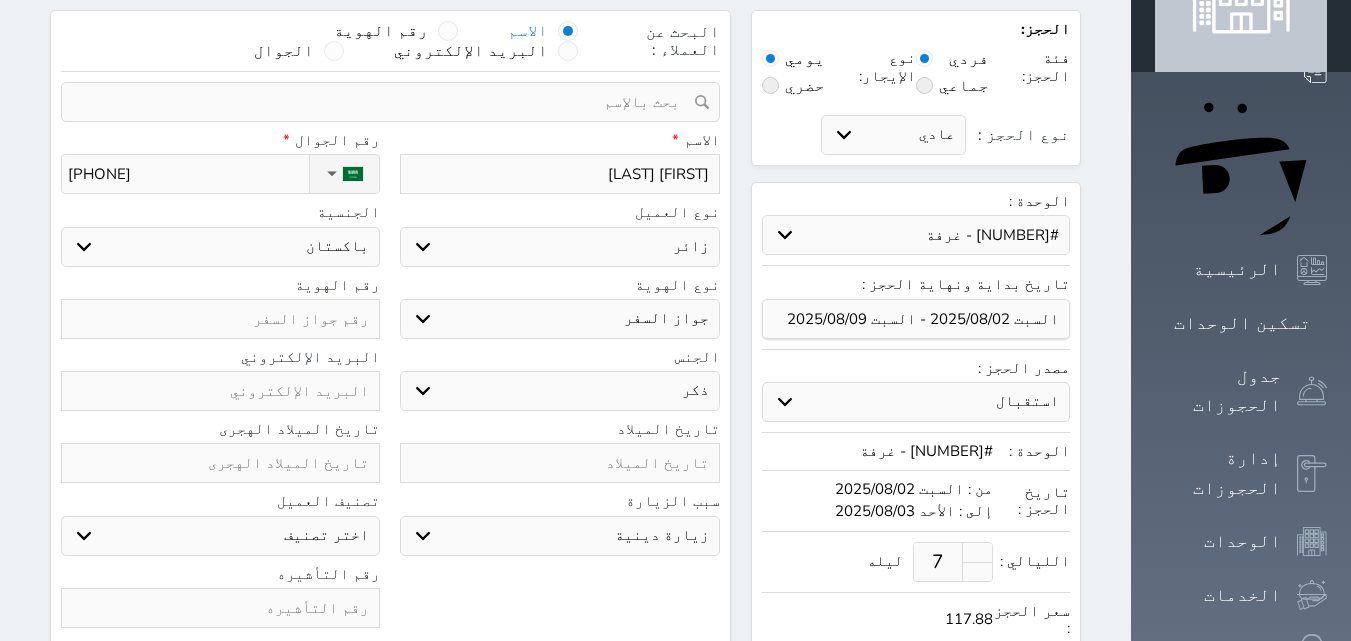 click on "ذكر   انثى" at bounding box center (559, 391) 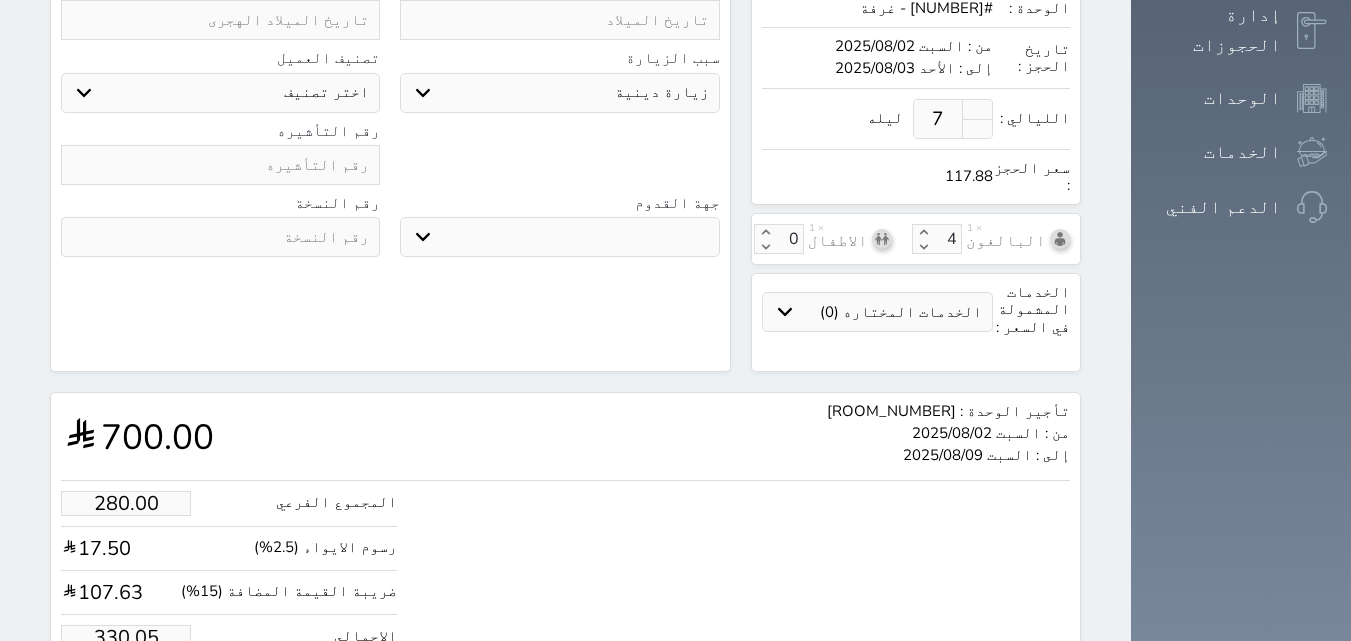 scroll, scrollTop: 586, scrollLeft: 0, axis: vertical 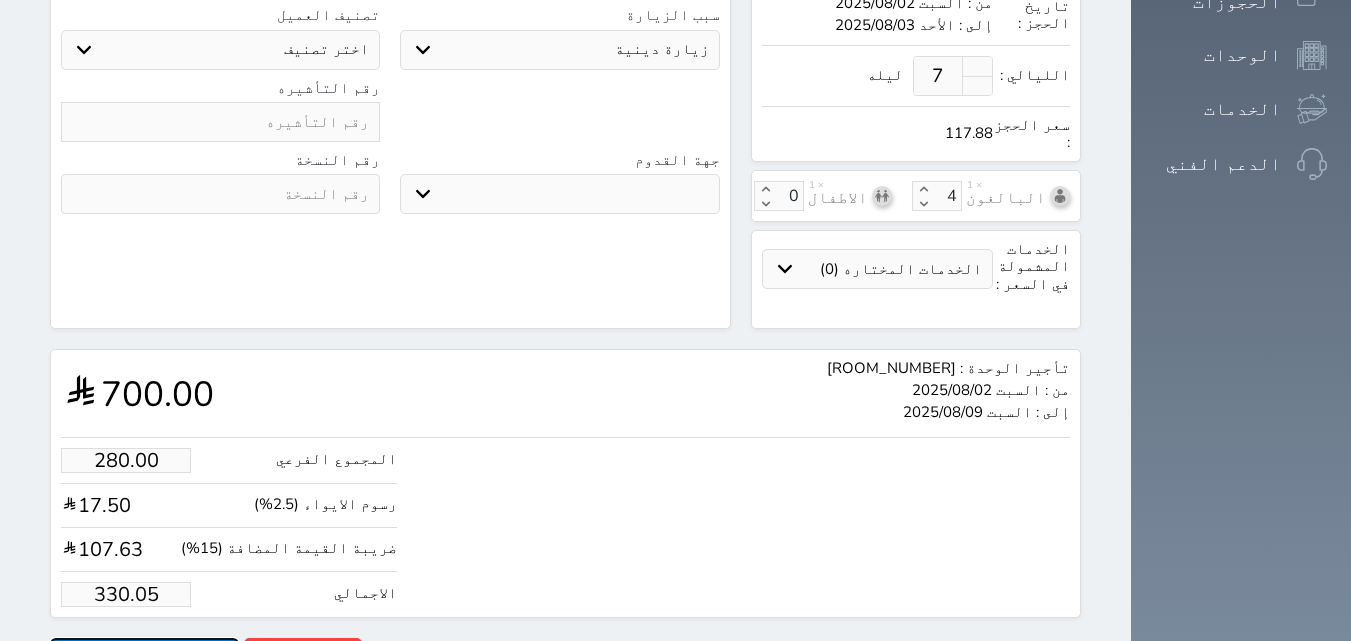 click on "حجز" at bounding box center (144, 655) 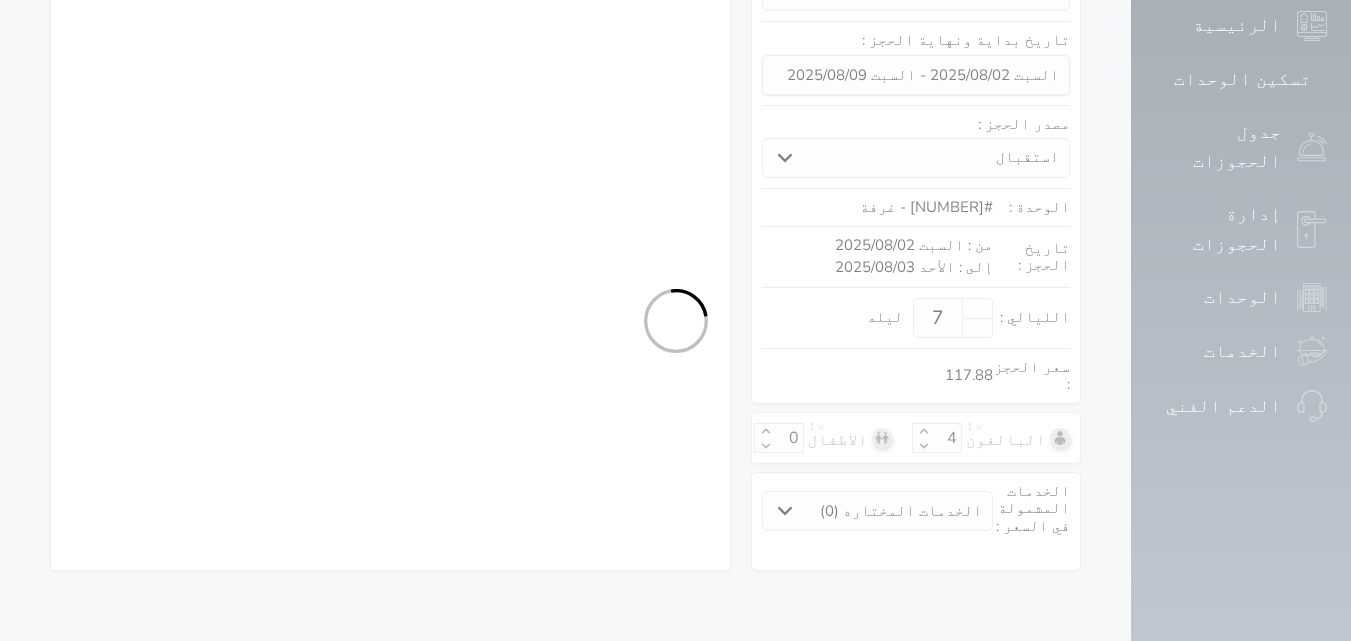 scroll, scrollTop: 263, scrollLeft: 0, axis: vertical 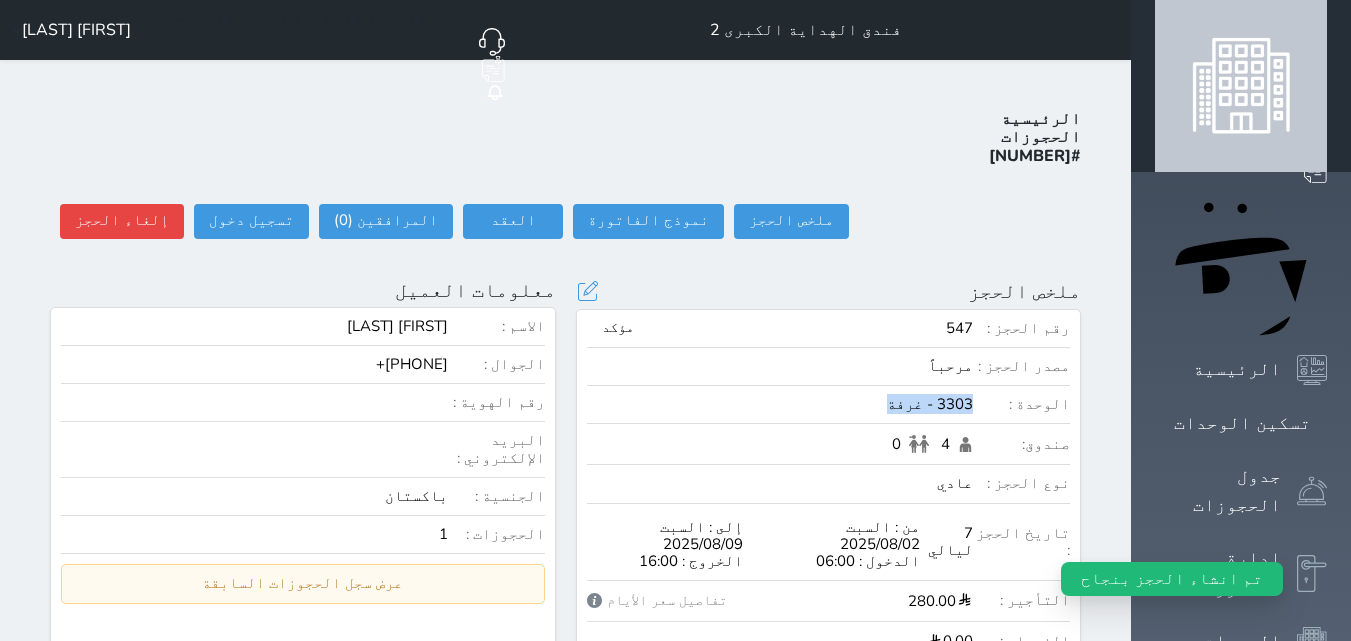drag, startPoint x: 1109, startPoint y: 337, endPoint x: 1003, endPoint y: 337, distance: 106 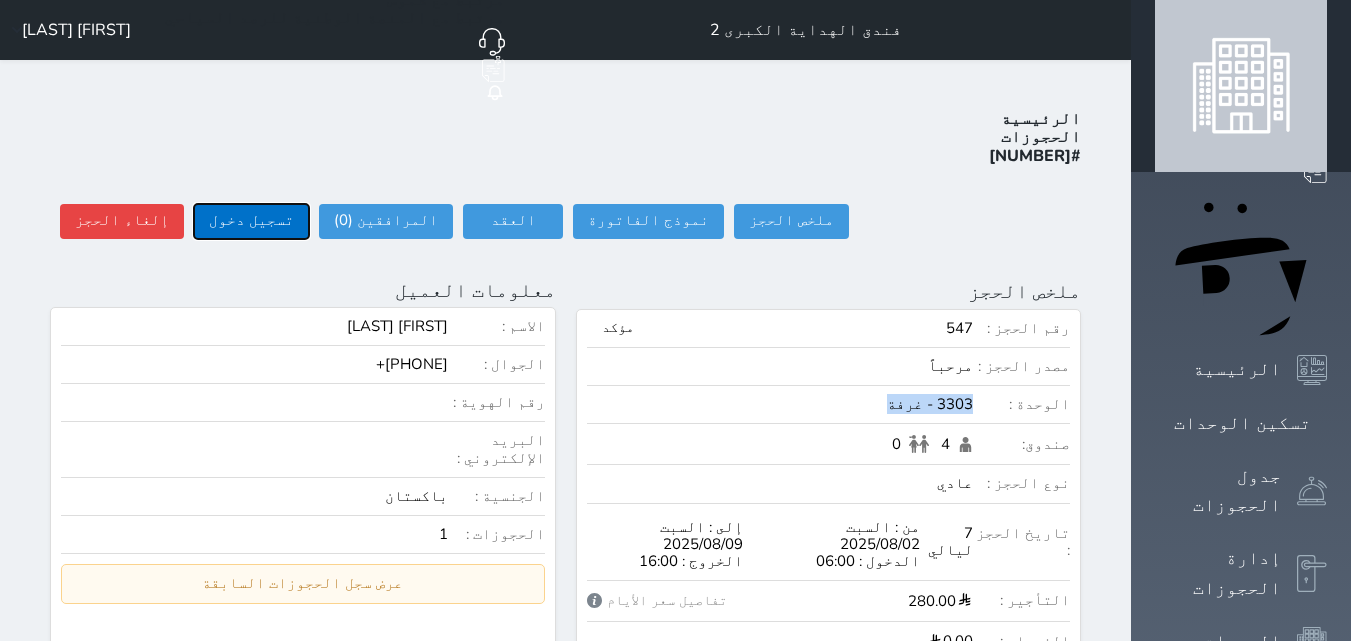 click on "تسجيل دخول" at bounding box center (251, 220) 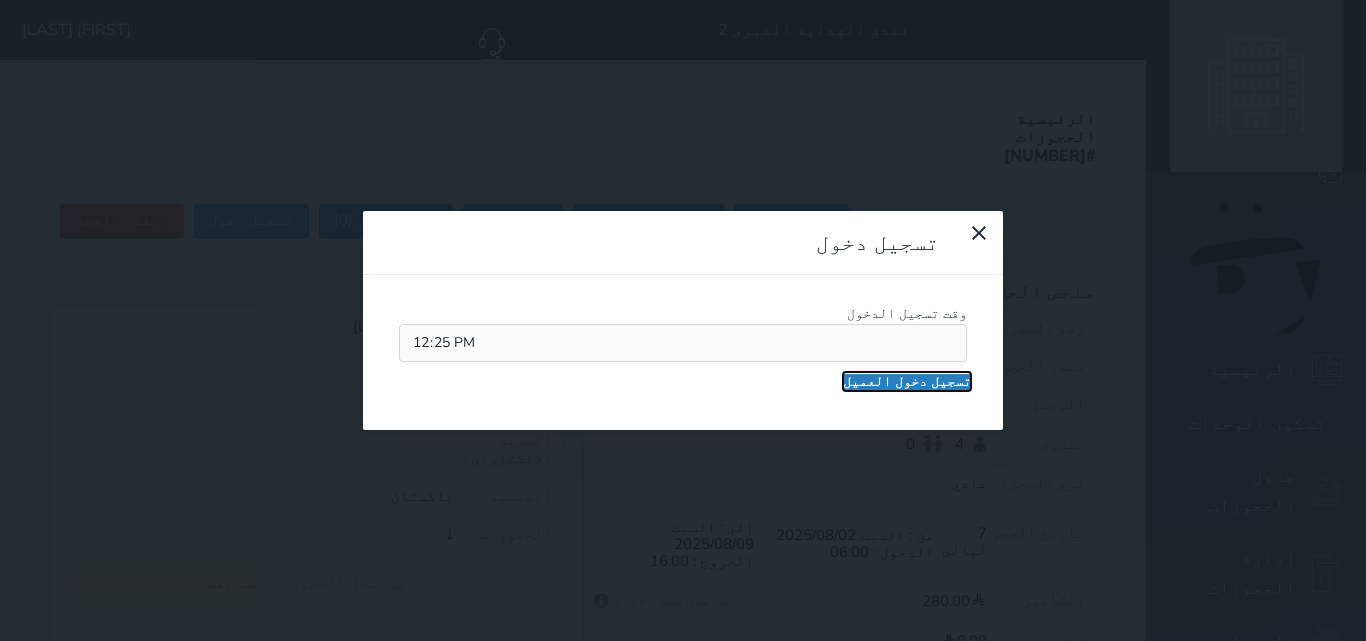 click on "تسجيل دخول العميل" at bounding box center [907, 382] 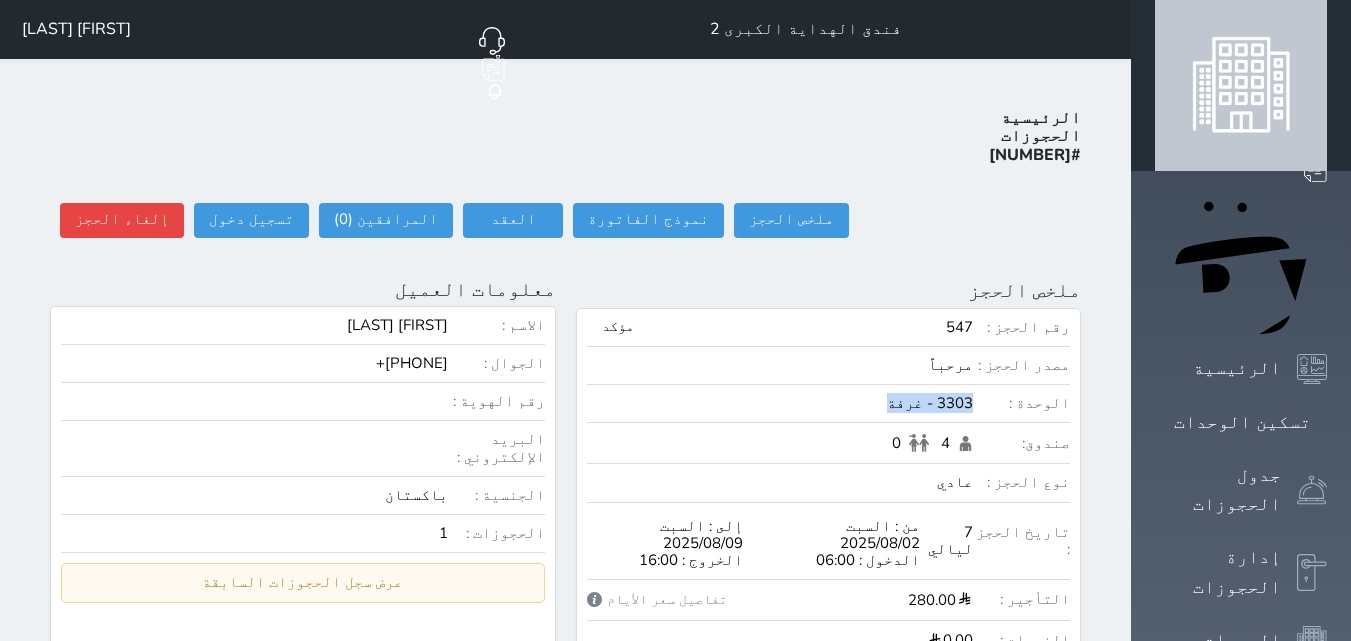 scroll, scrollTop: 0, scrollLeft: 0, axis: both 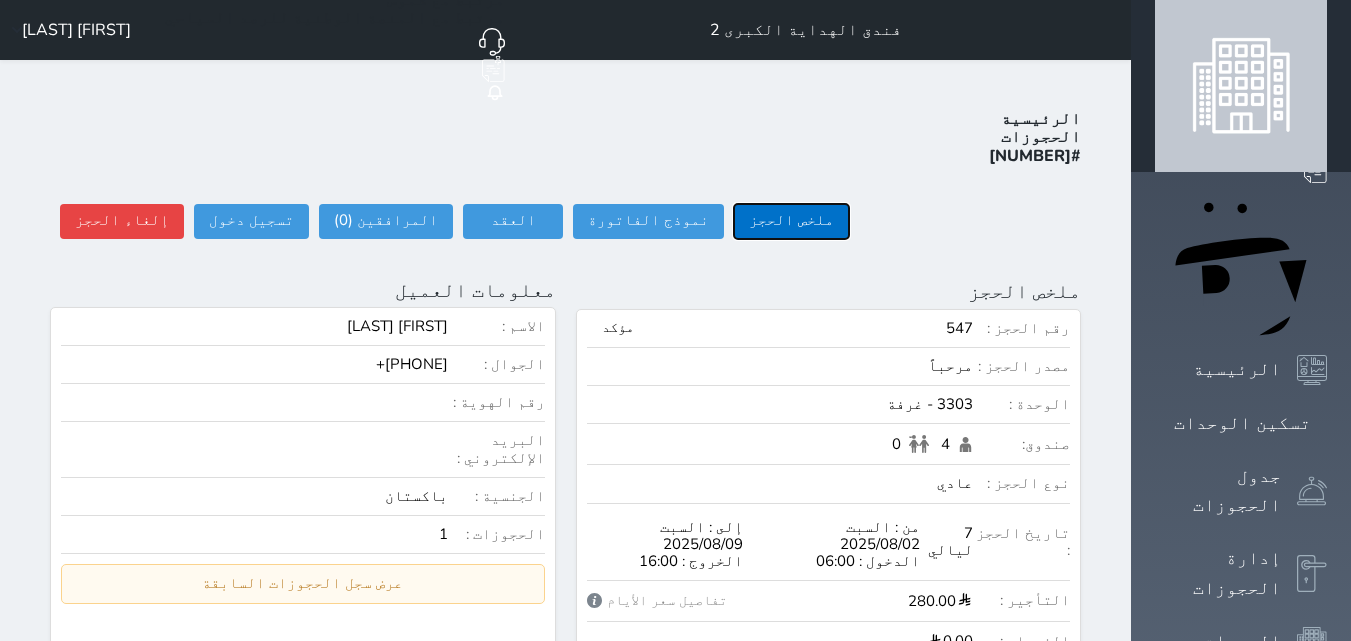 click on "ملخص الحجز" at bounding box center [791, 220] 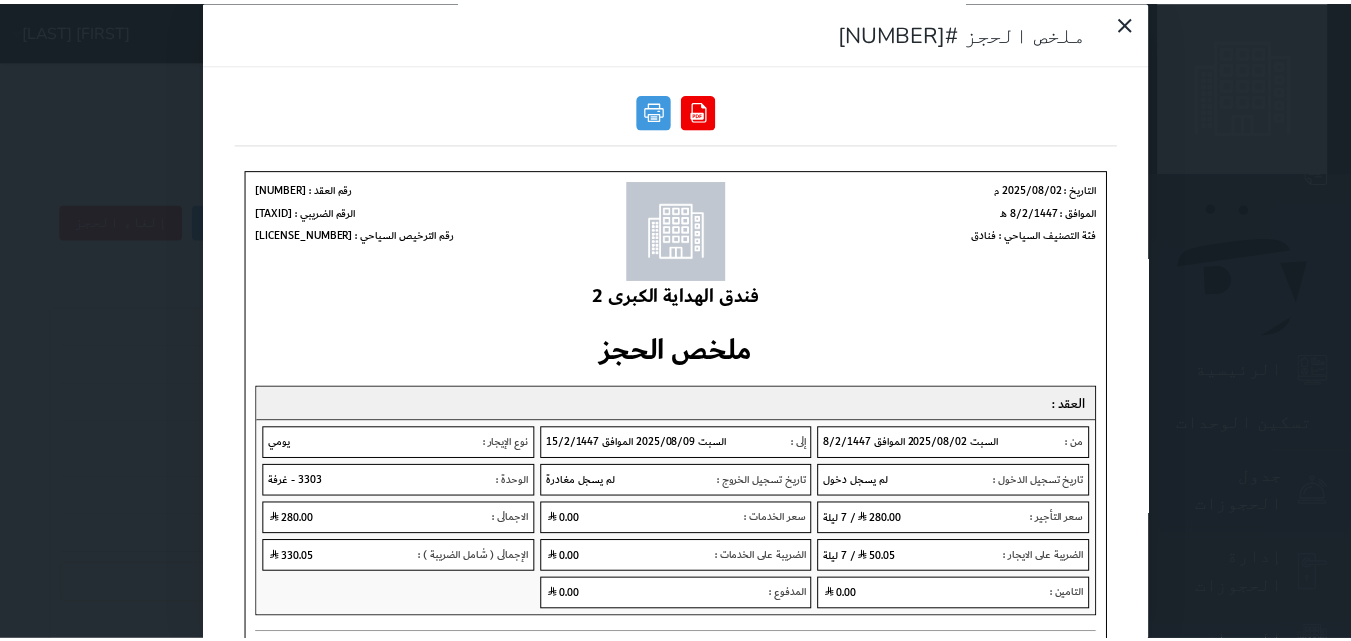 scroll, scrollTop: 300, scrollLeft: 0, axis: vertical 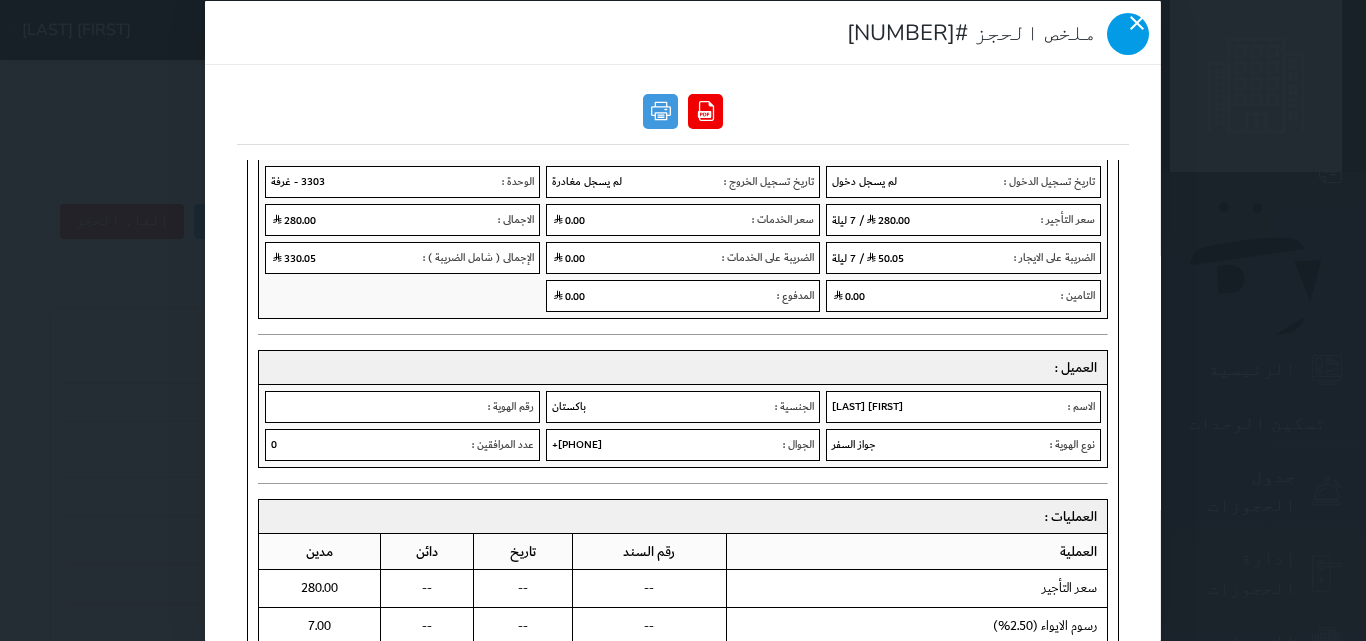 click 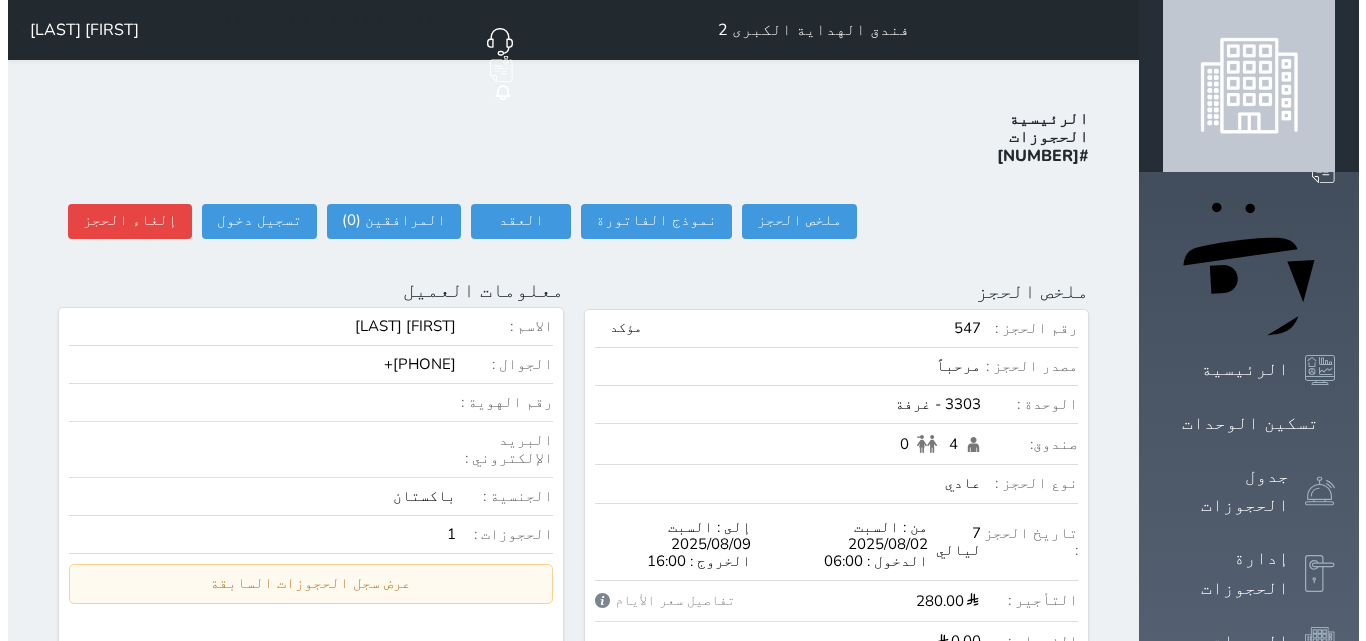 scroll, scrollTop: 0, scrollLeft: 0, axis: both 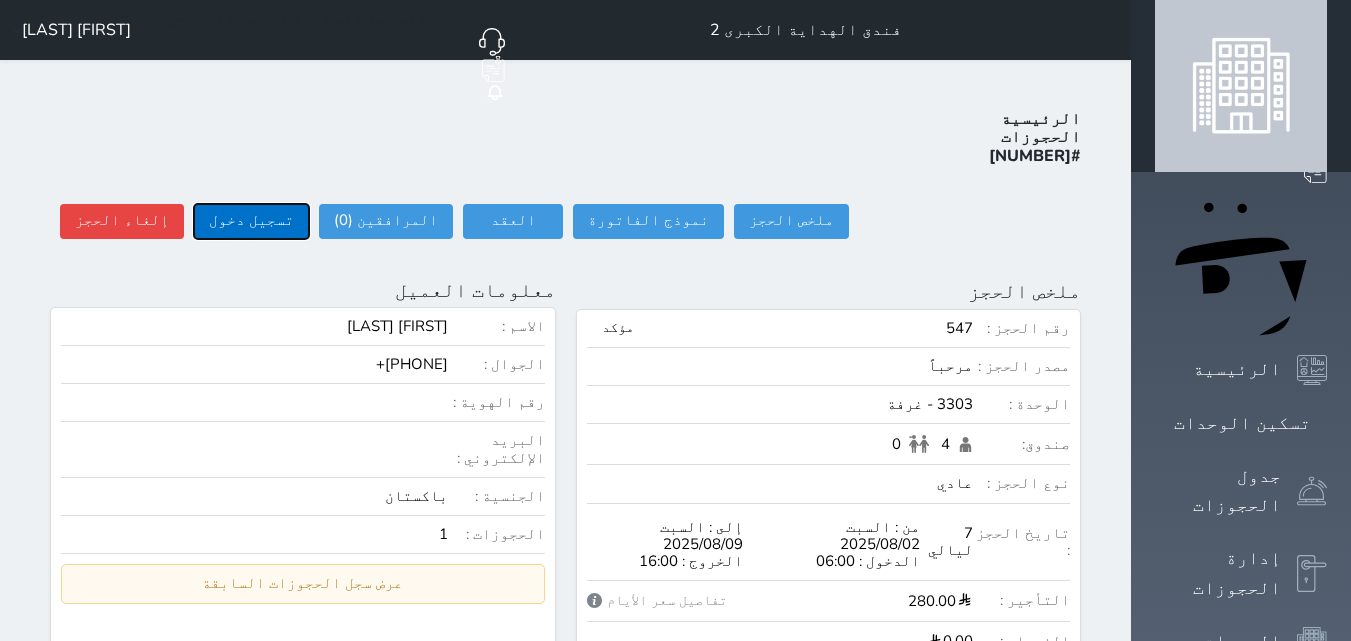 click on "تسجيل دخول" at bounding box center (251, 220) 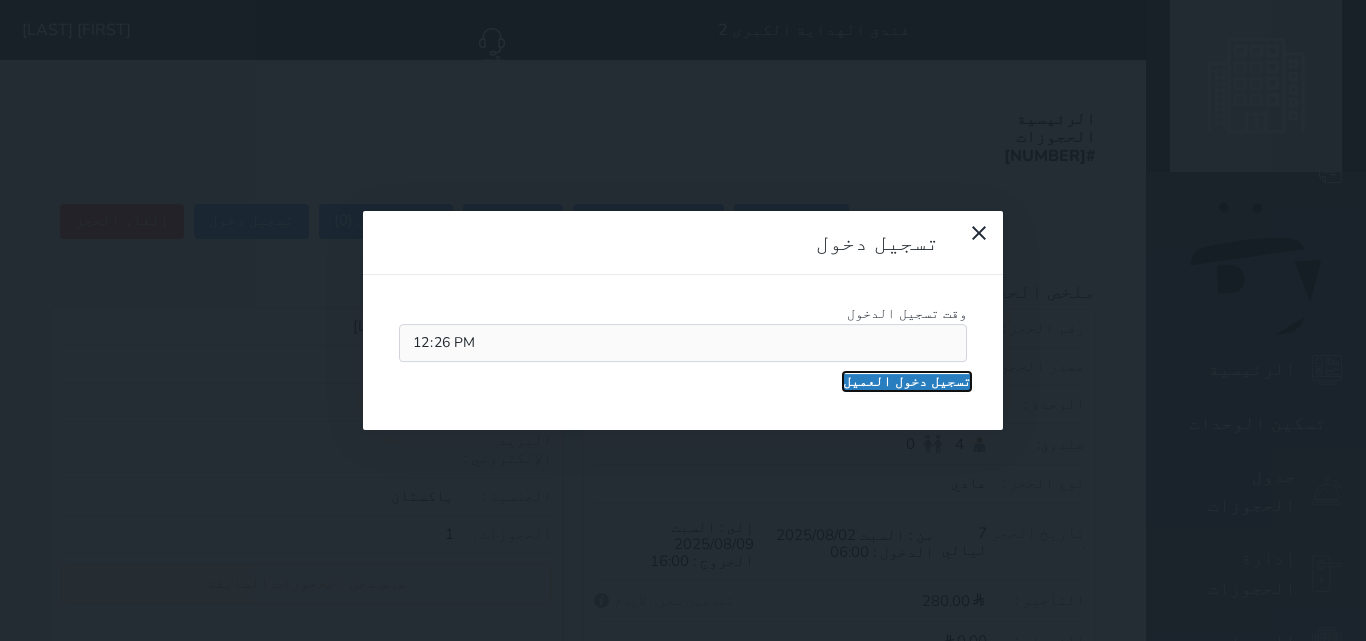 click on "تسجيل دخول العميل" at bounding box center [907, 381] 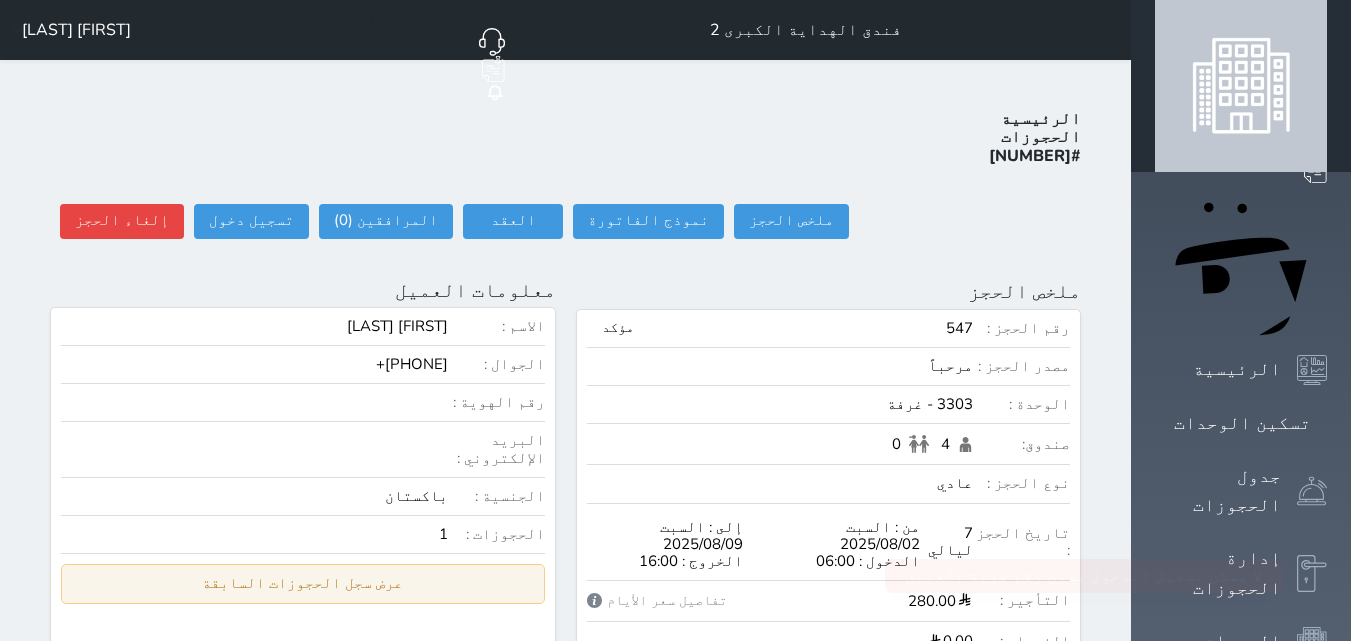 click on "عرض سجل الحجوزات السابقة" at bounding box center (302, 583) 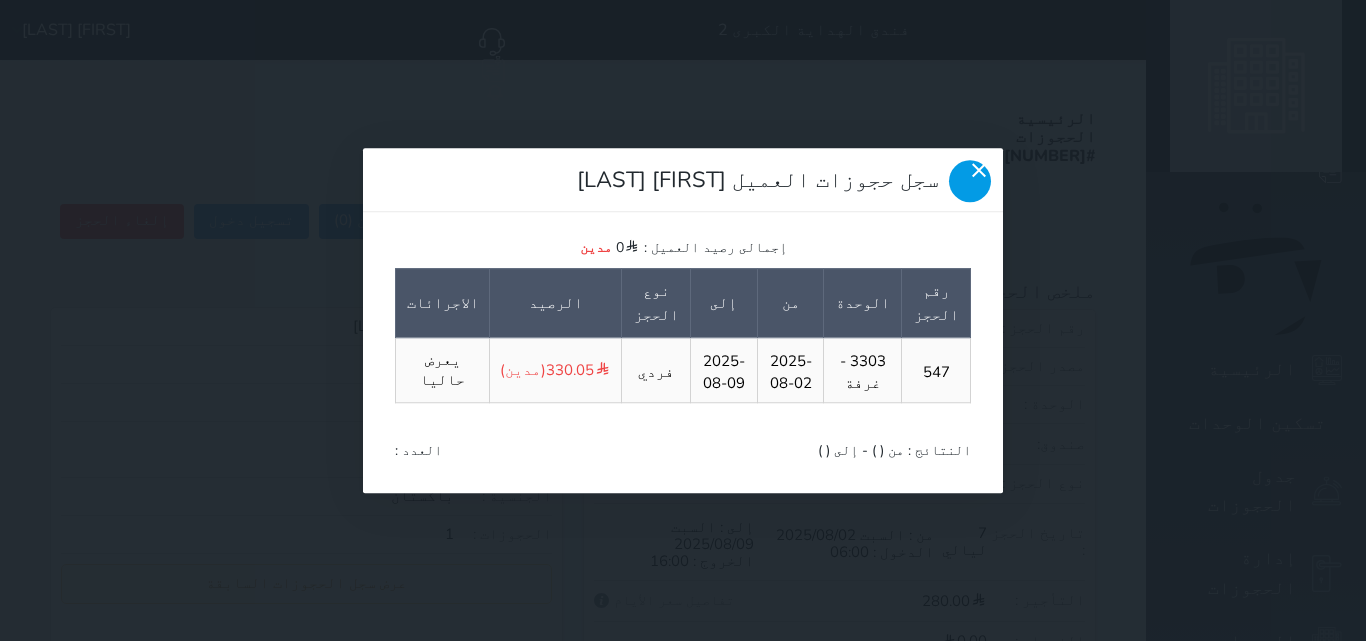click at bounding box center [970, 181] 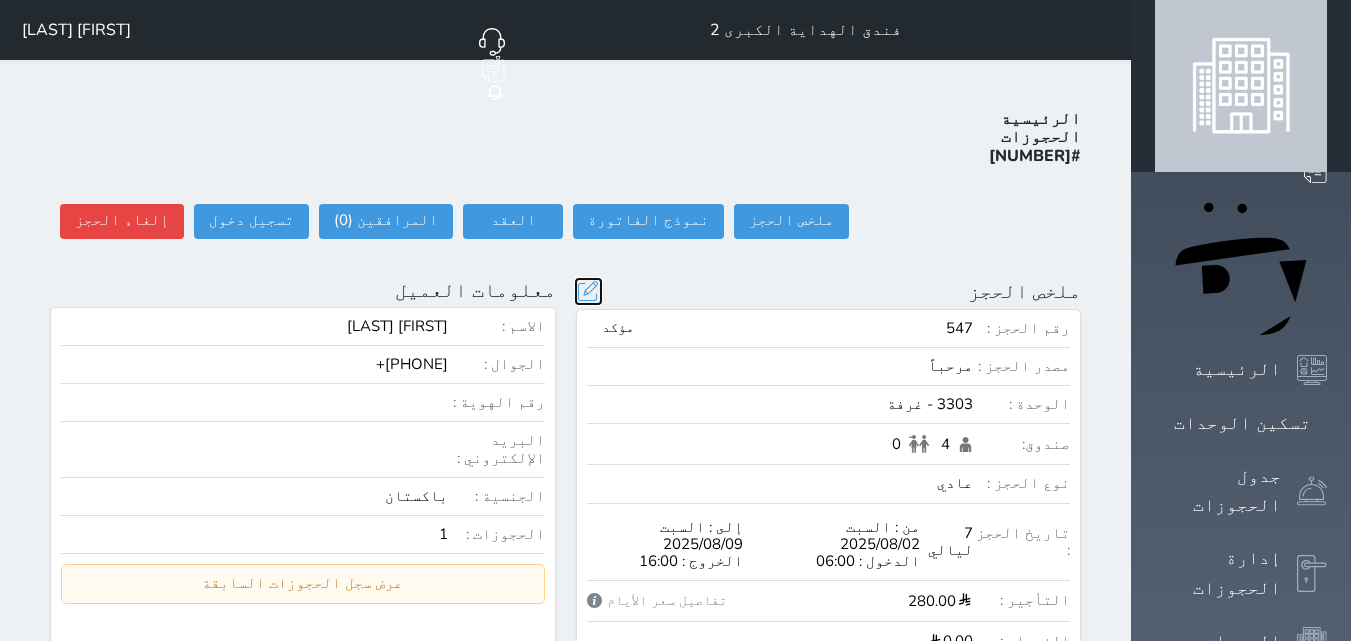 click at bounding box center (588, 291) 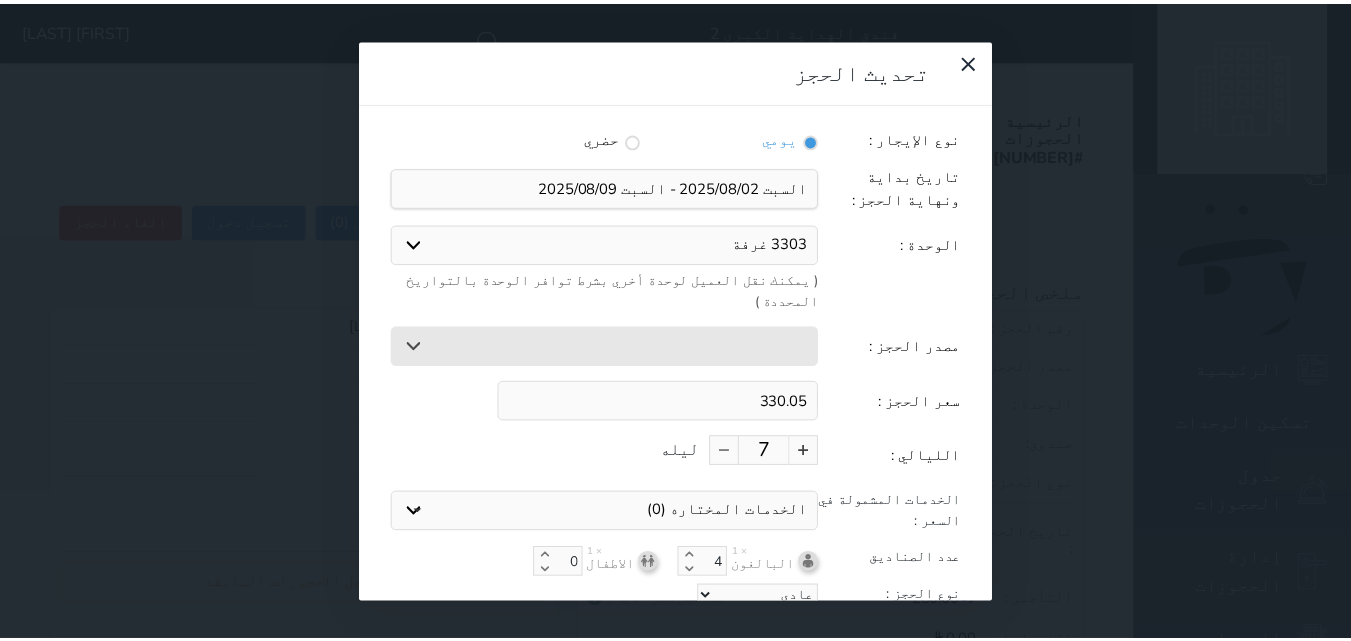 scroll, scrollTop: 45, scrollLeft: 0, axis: vertical 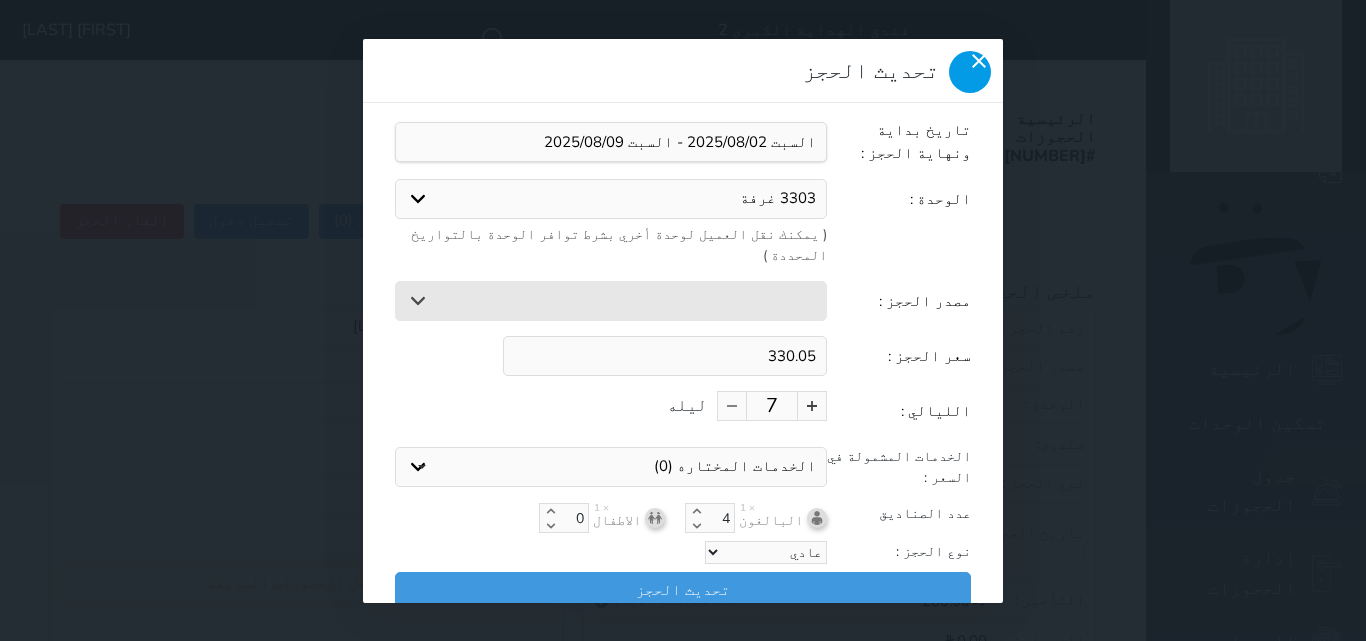 click 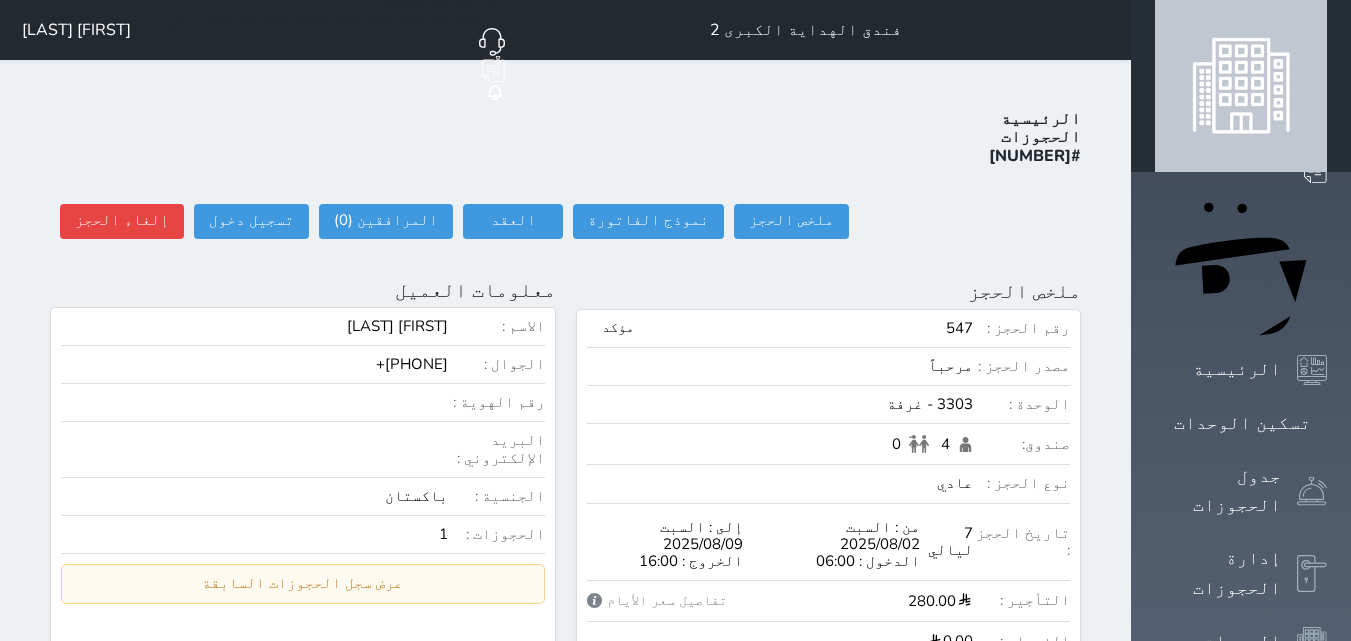 click on "رقم الهوية :" at bounding box center [303, 408] 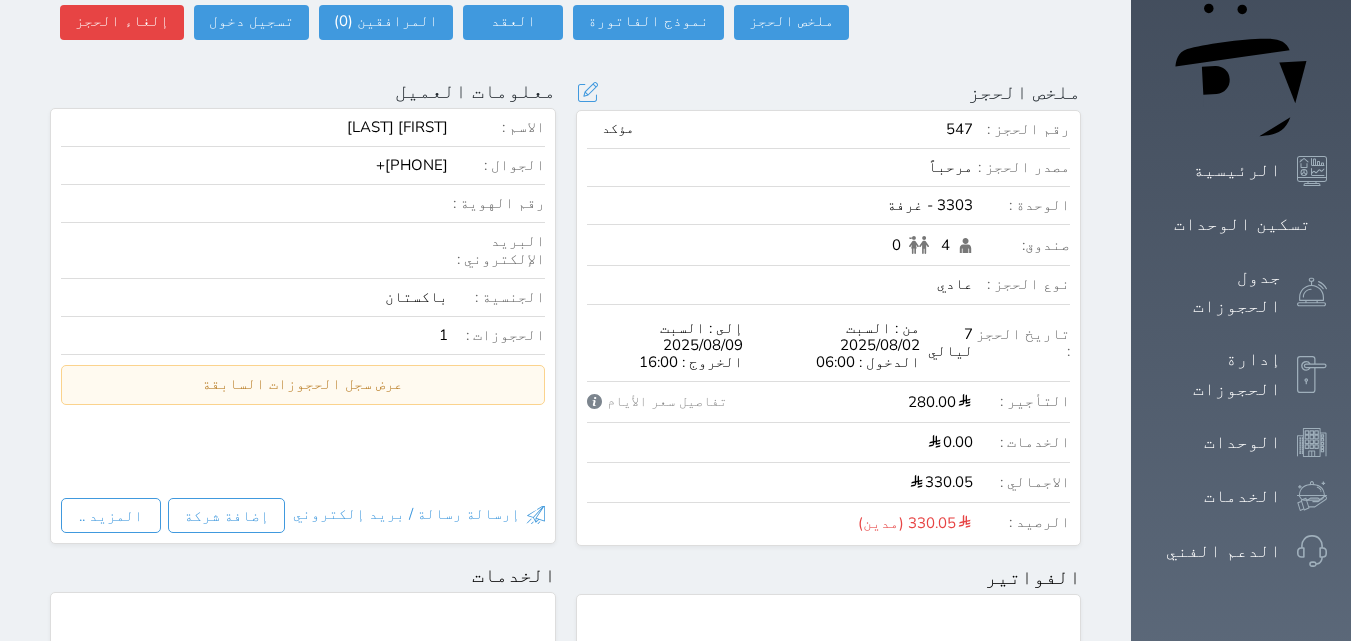 scroll, scrollTop: 200, scrollLeft: 0, axis: vertical 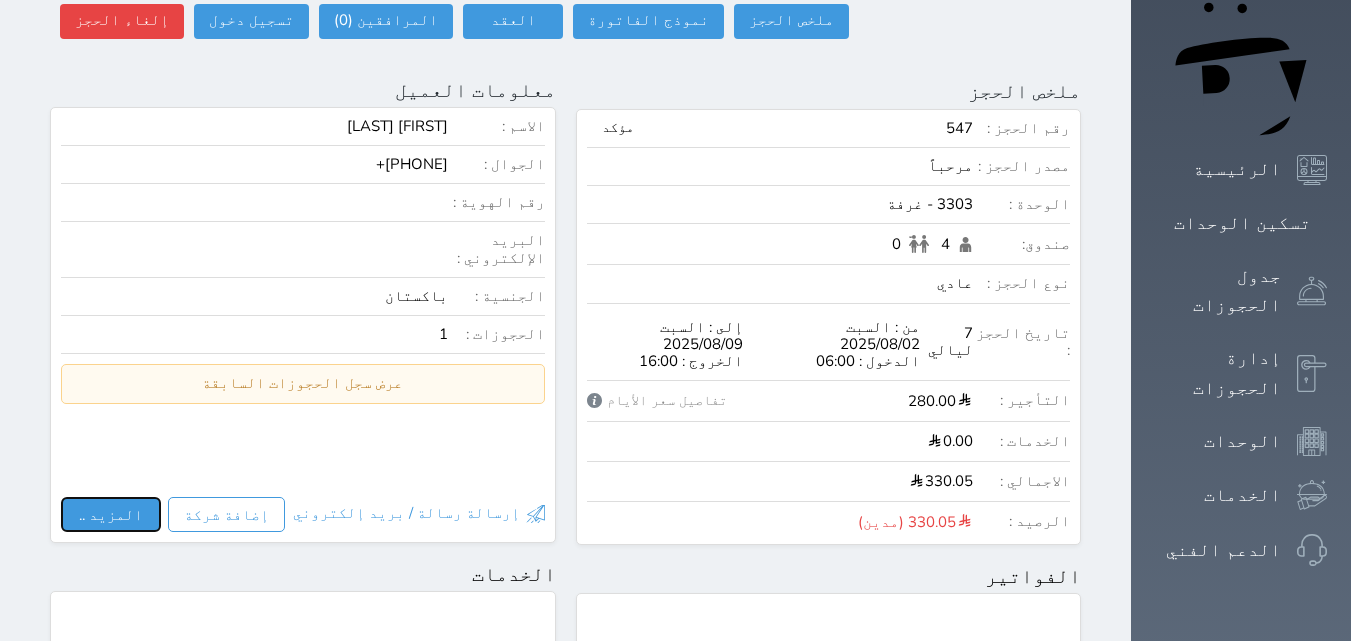 click on "المزيد .." at bounding box center [111, 515] 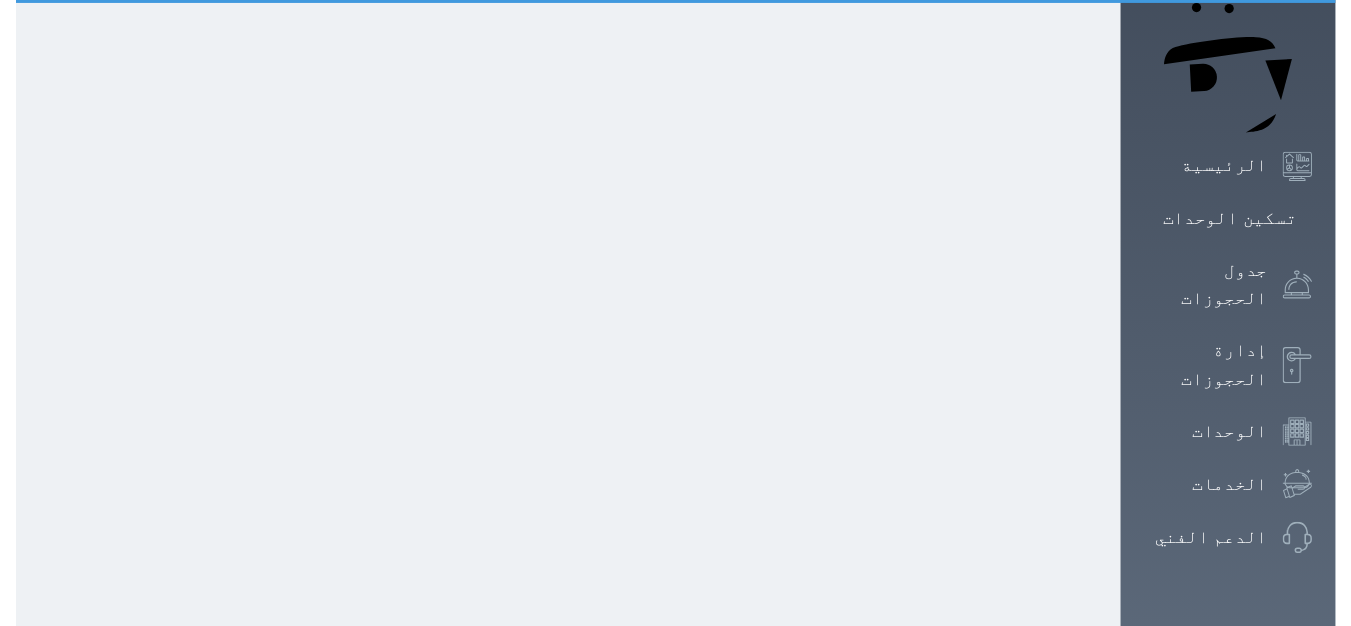 scroll, scrollTop: 0, scrollLeft: 0, axis: both 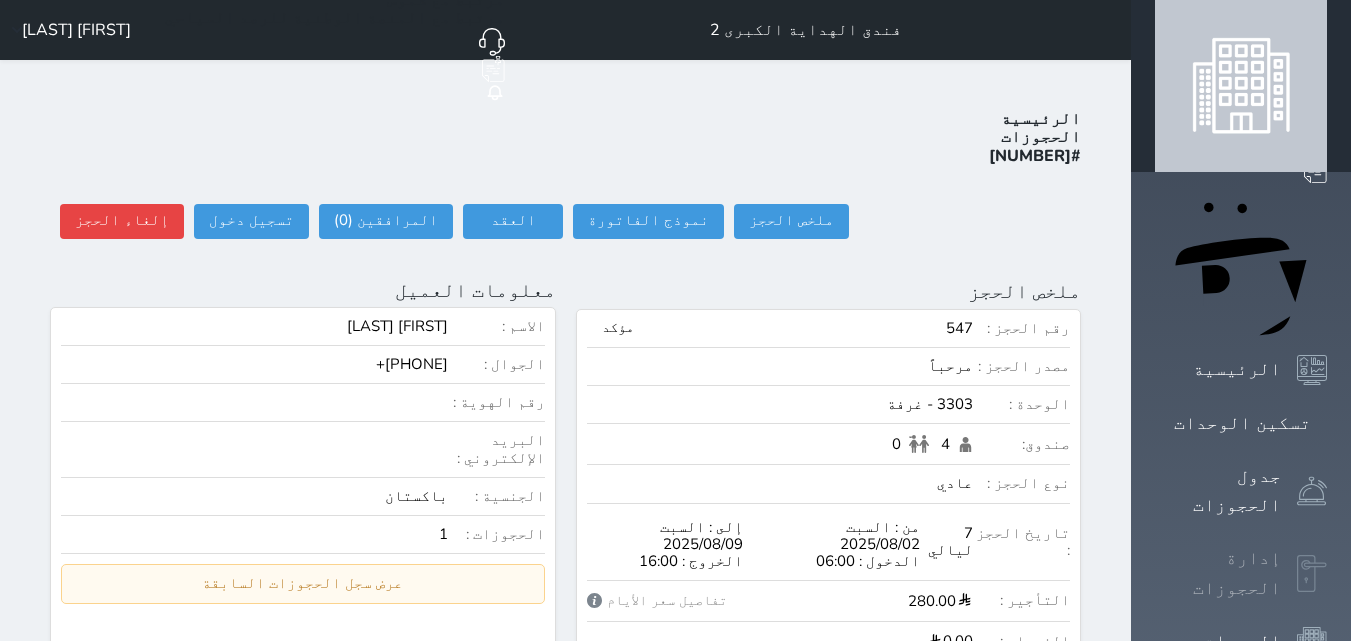 click at bounding box center [1312, 574] 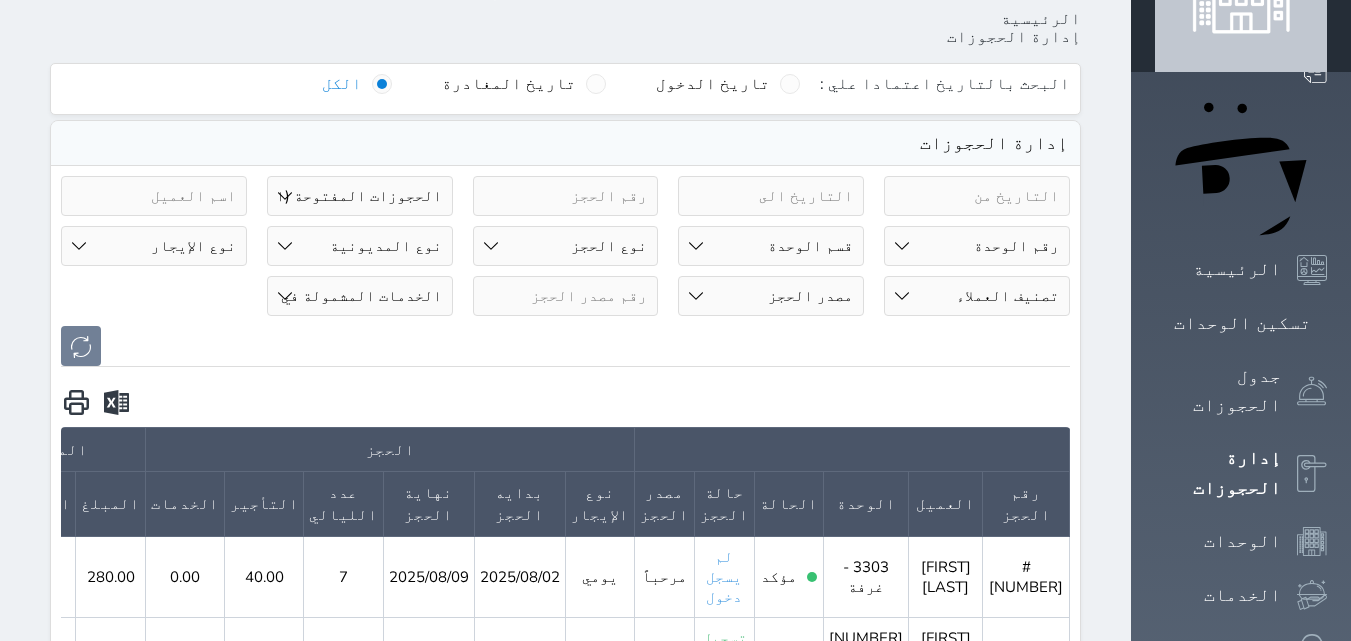 scroll, scrollTop: 200, scrollLeft: 0, axis: vertical 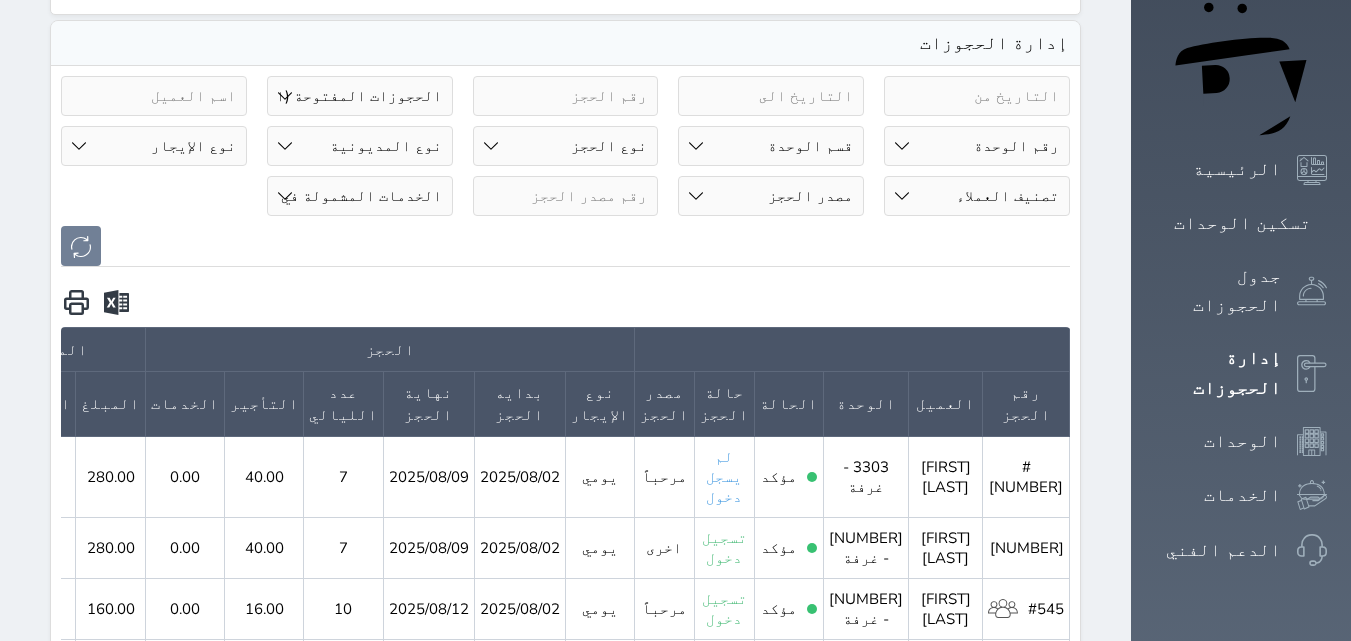 click on "#547" at bounding box center [1026, 476] 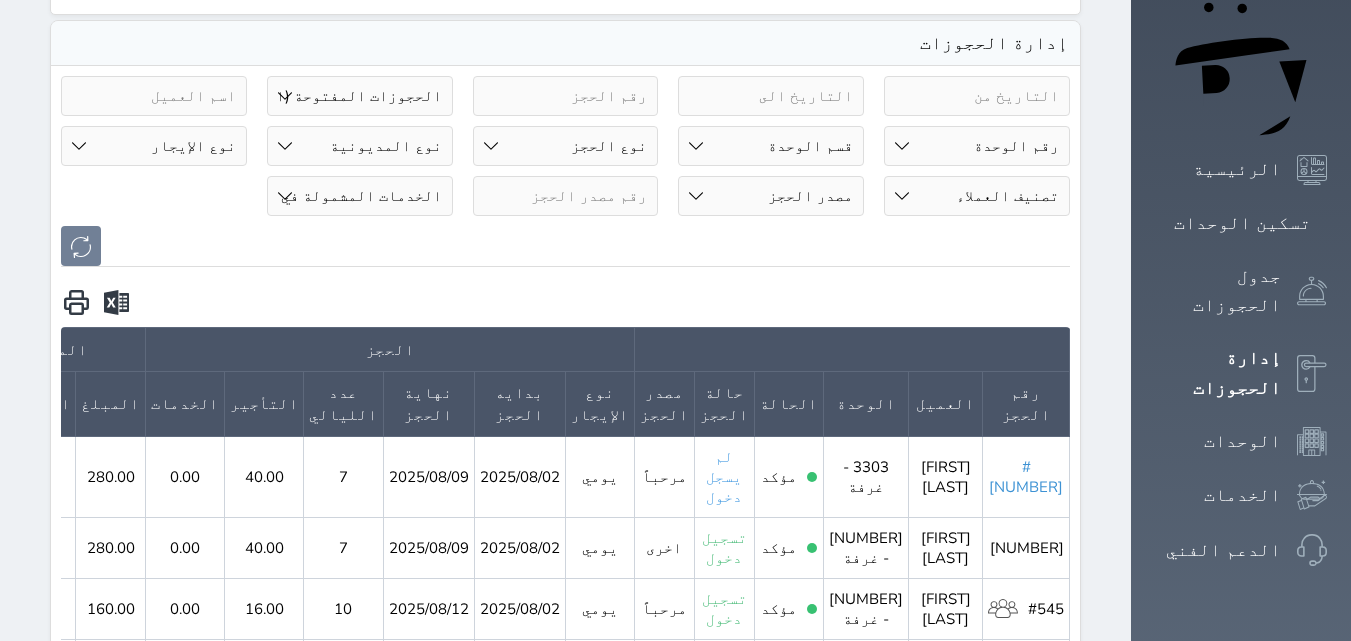 click on "#547" at bounding box center (1026, 477) 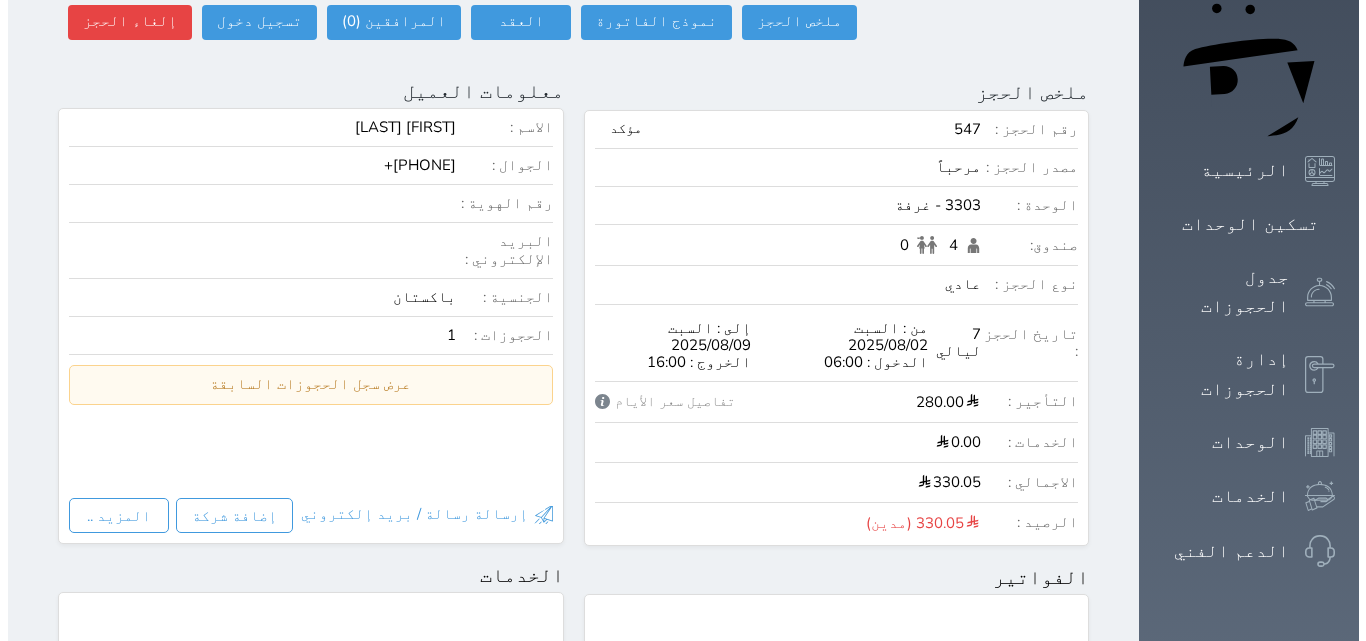 scroll, scrollTop: 0, scrollLeft: 0, axis: both 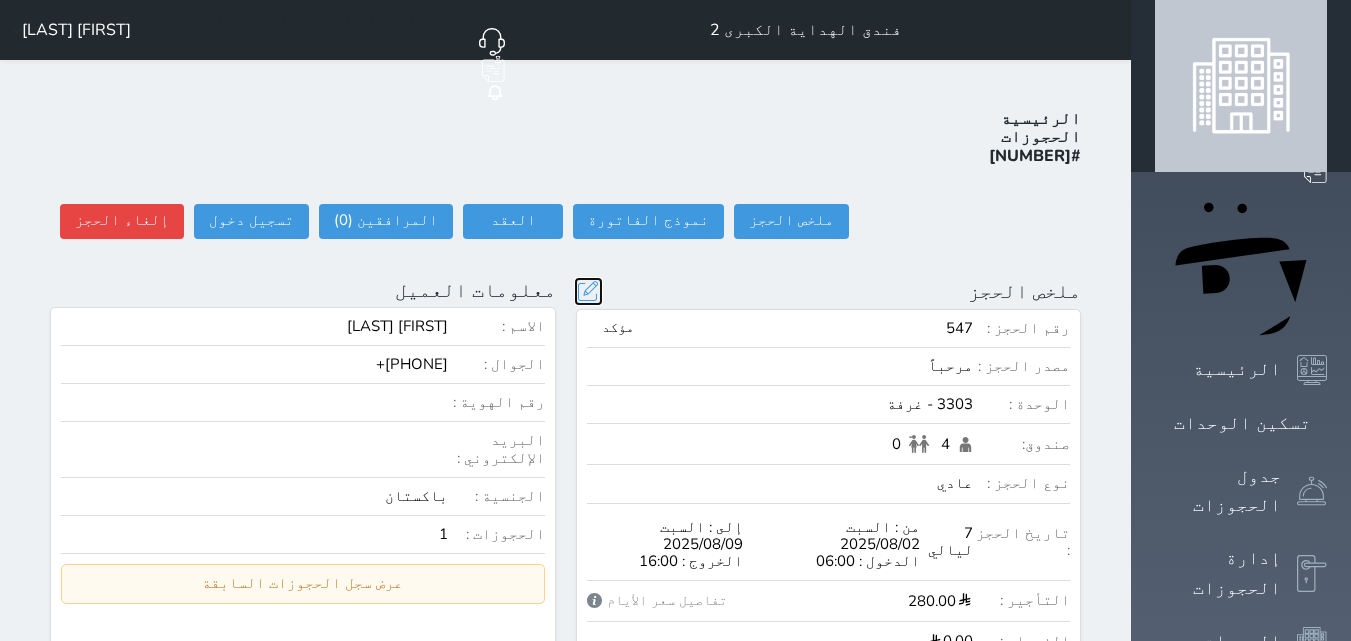click at bounding box center (588, 291) 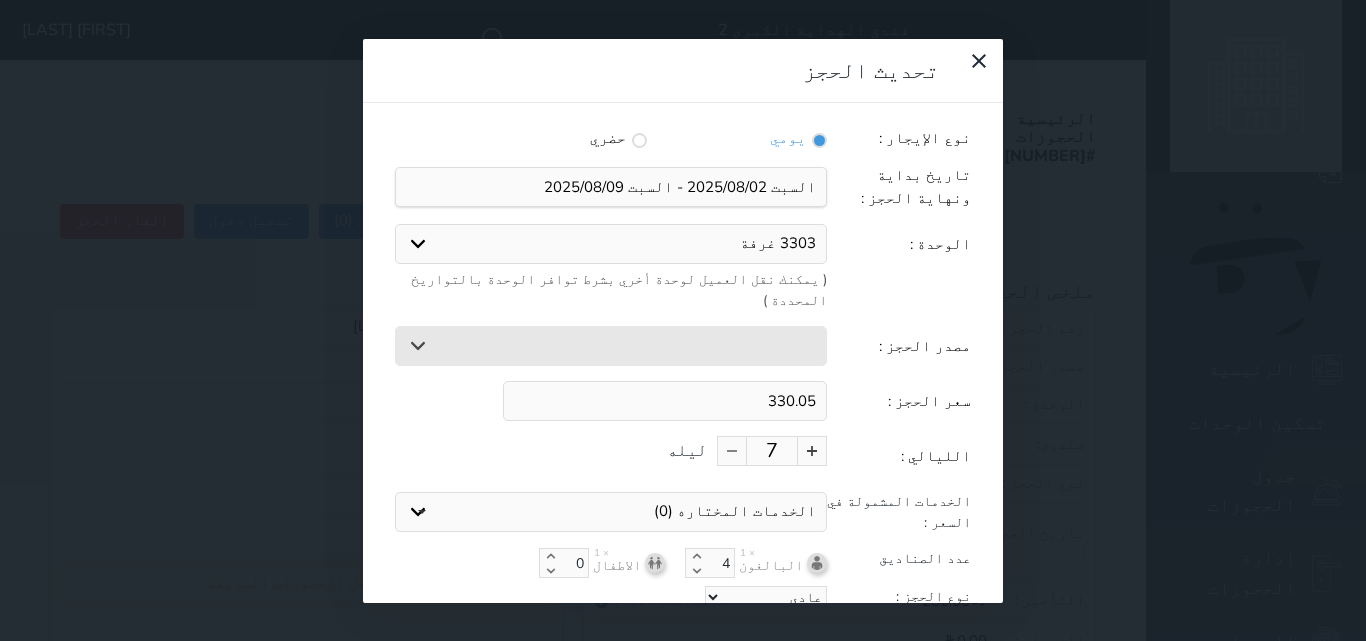 click on "حضري" at bounding box center [572, 138] 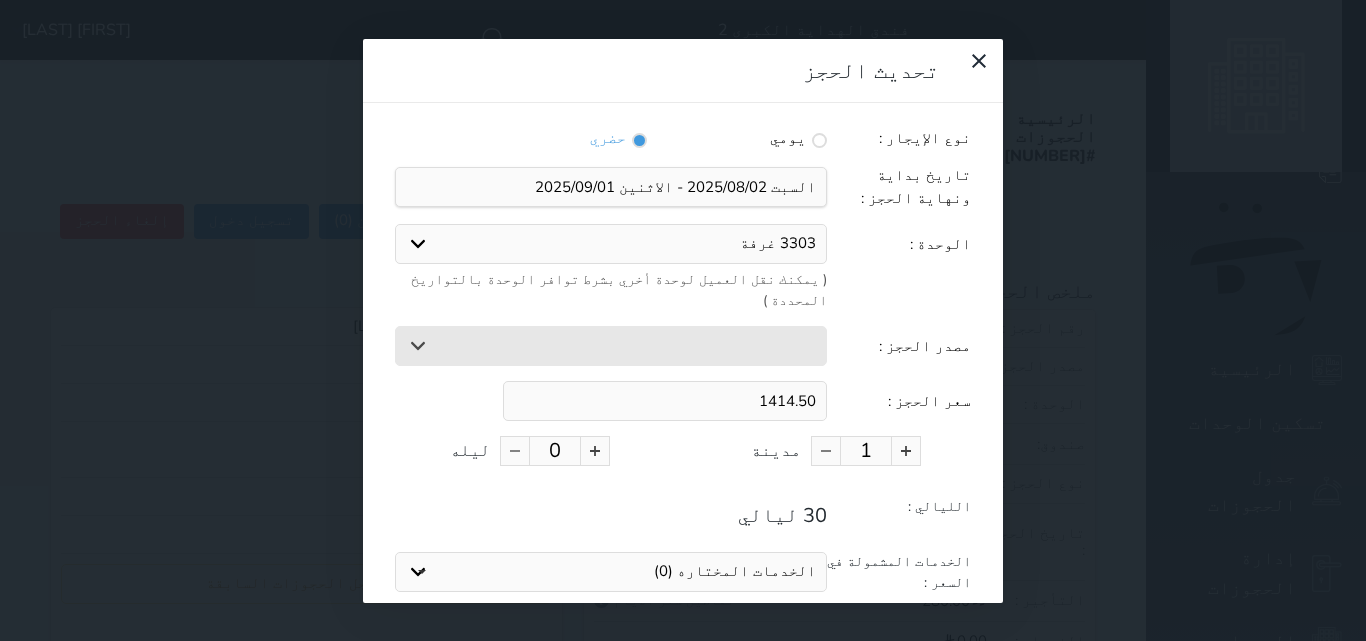 click on "يومي" at bounding box center (752, 138) 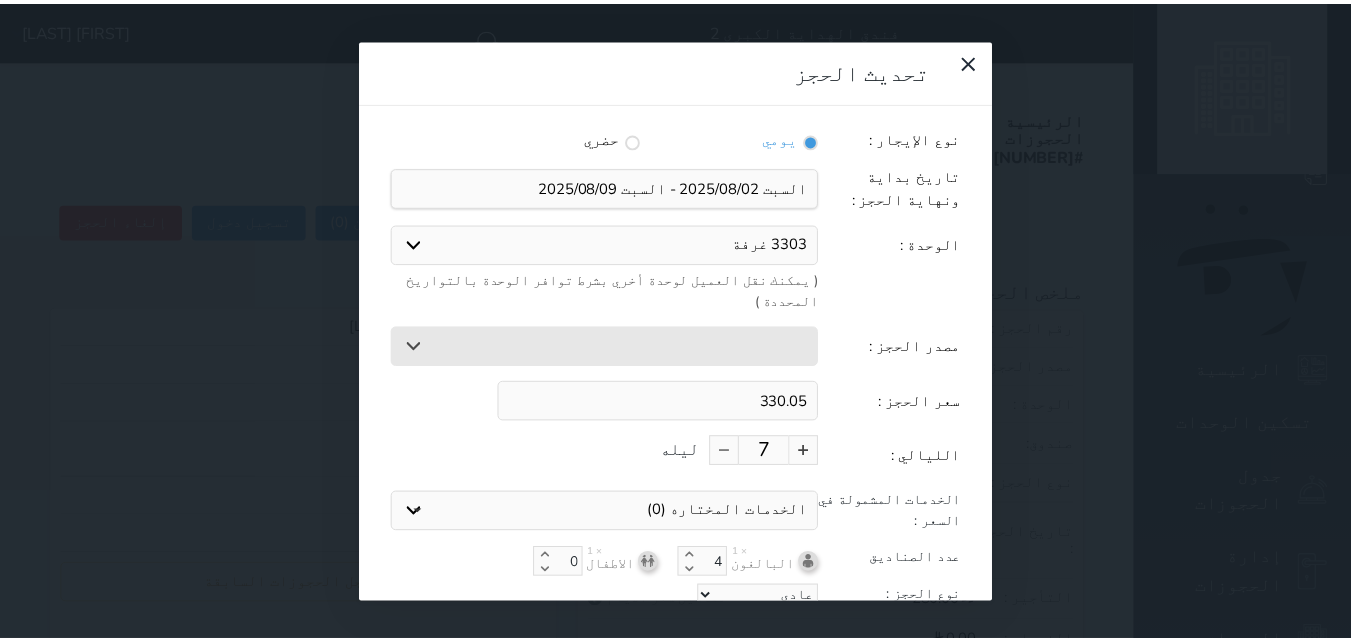 scroll, scrollTop: 45, scrollLeft: 0, axis: vertical 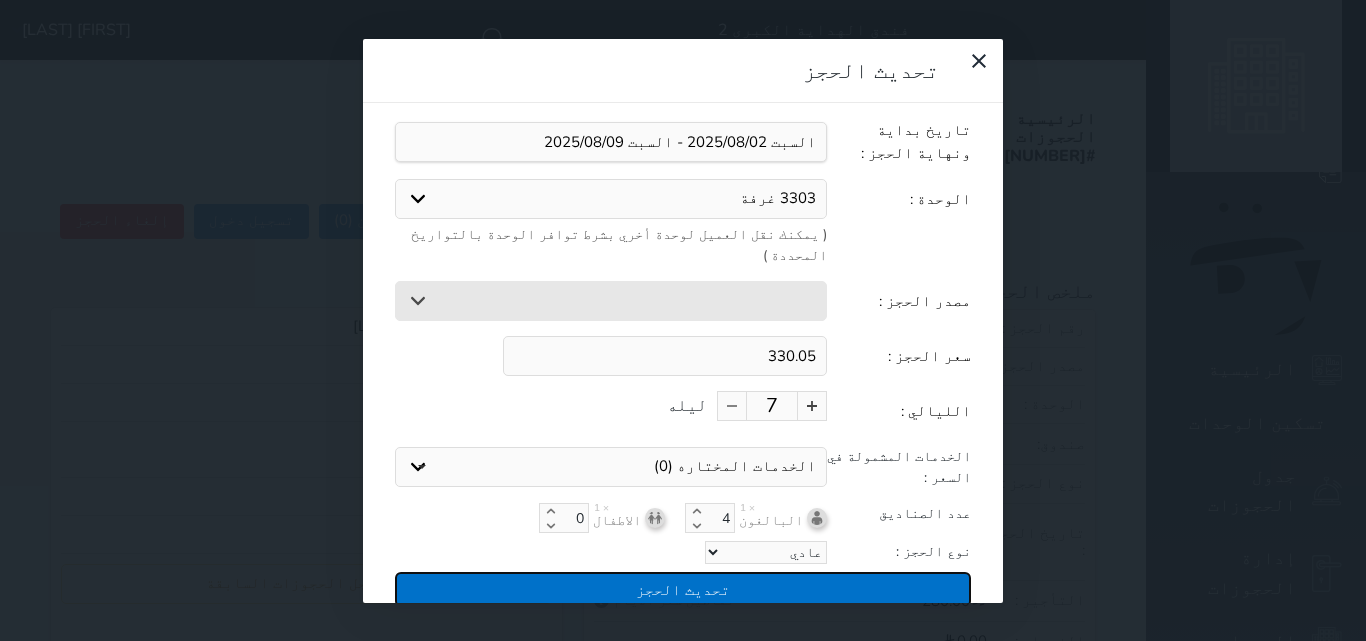 click on "تحديث الحجز" at bounding box center [683, 590] 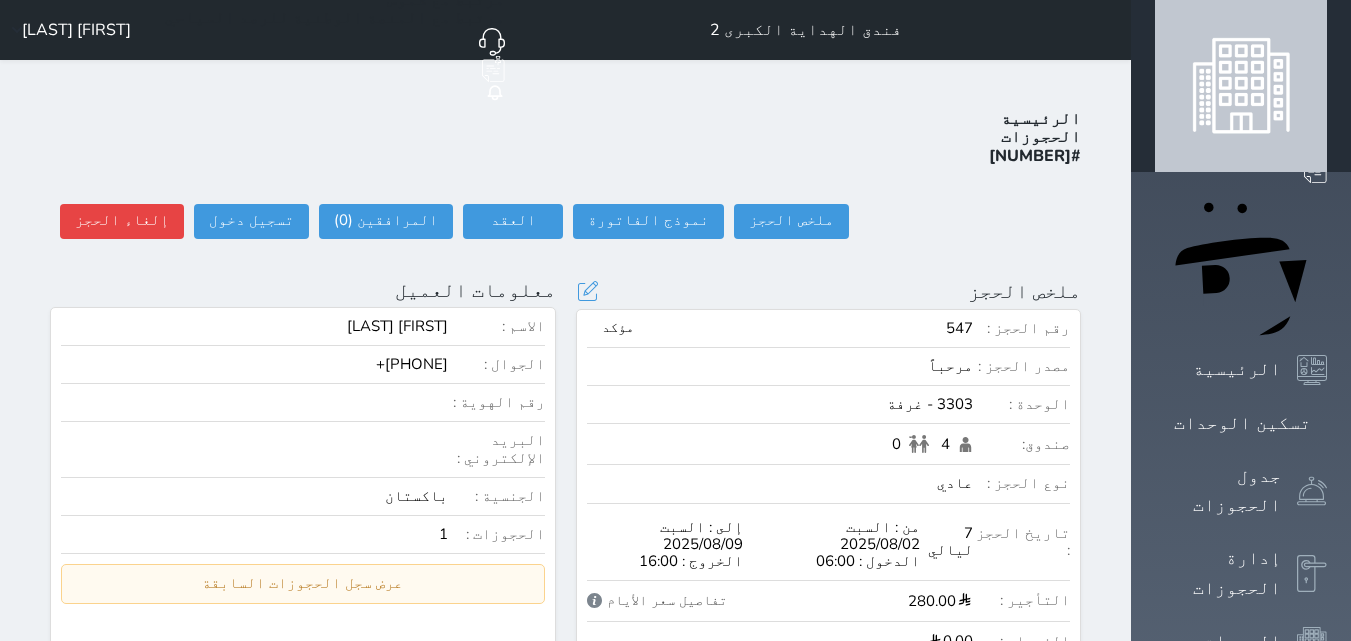 click on "تفاصيل سعر الأيام" at bounding box center (667, 600) 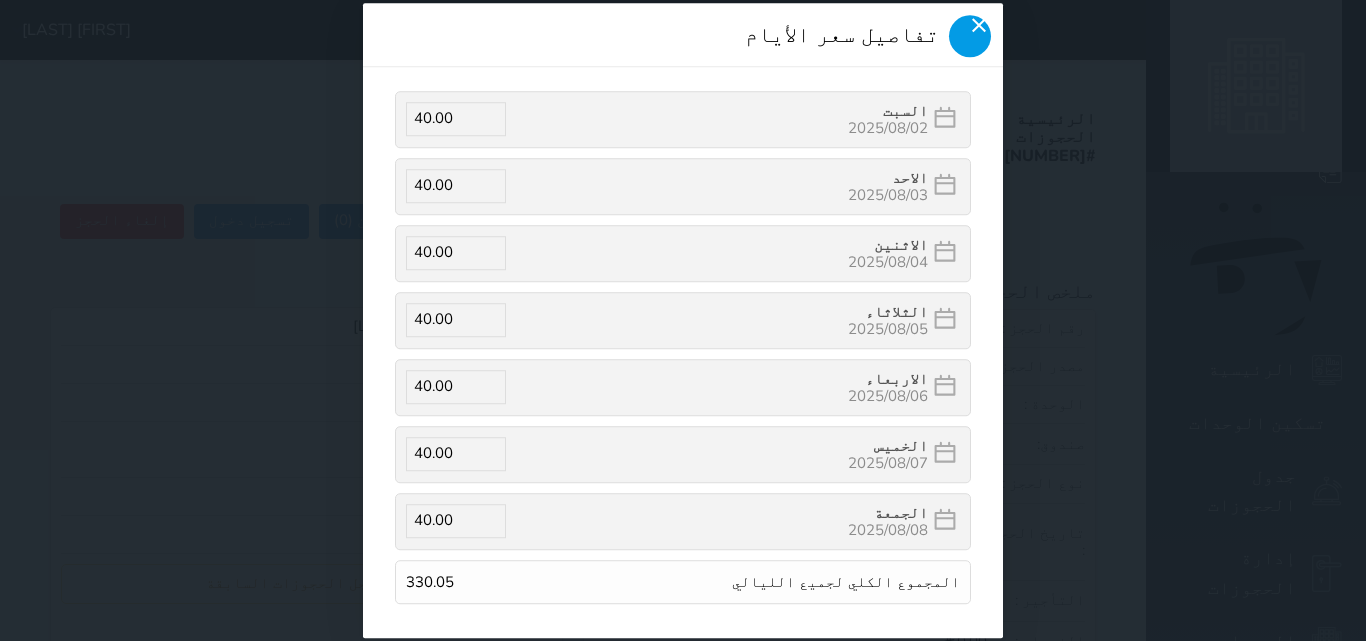 click 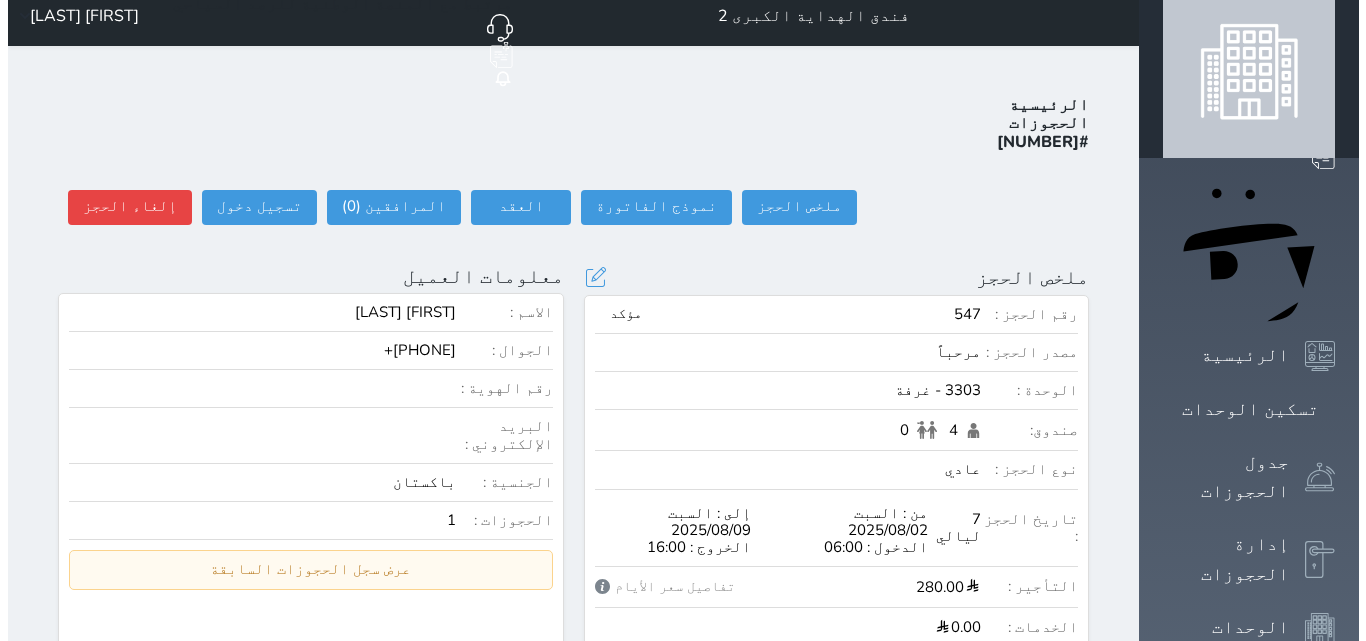 scroll, scrollTop: 0, scrollLeft: 0, axis: both 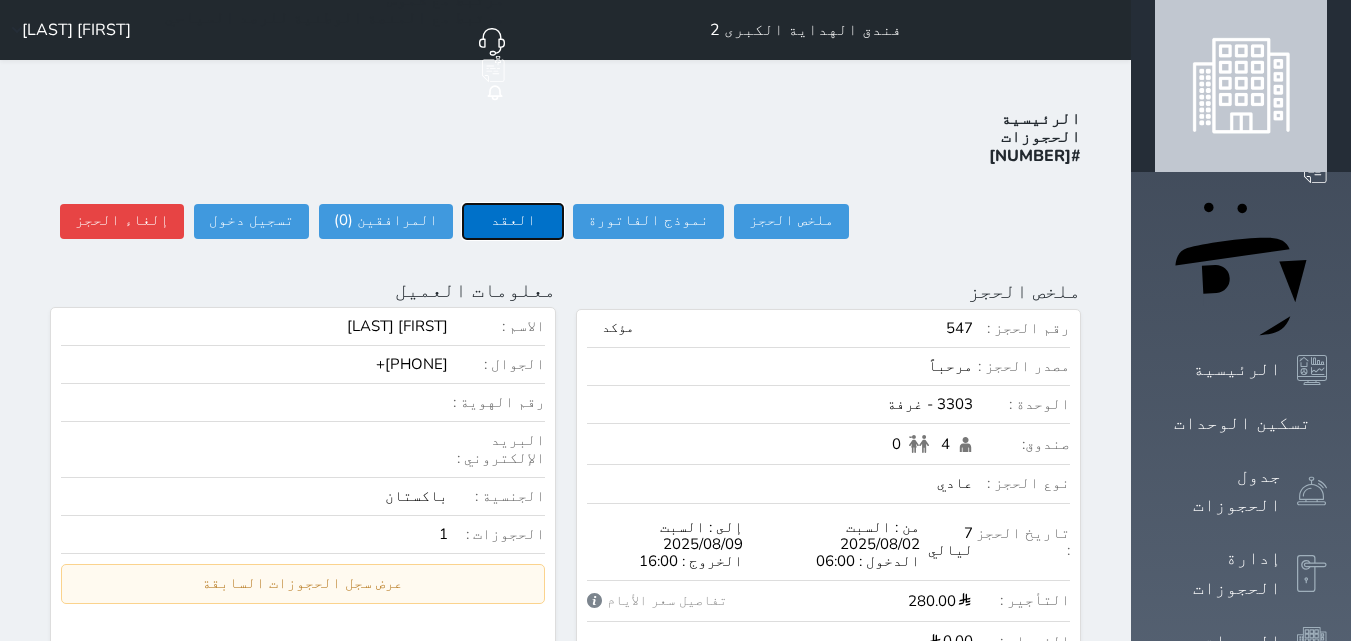 click on "العقد" at bounding box center (513, 220) 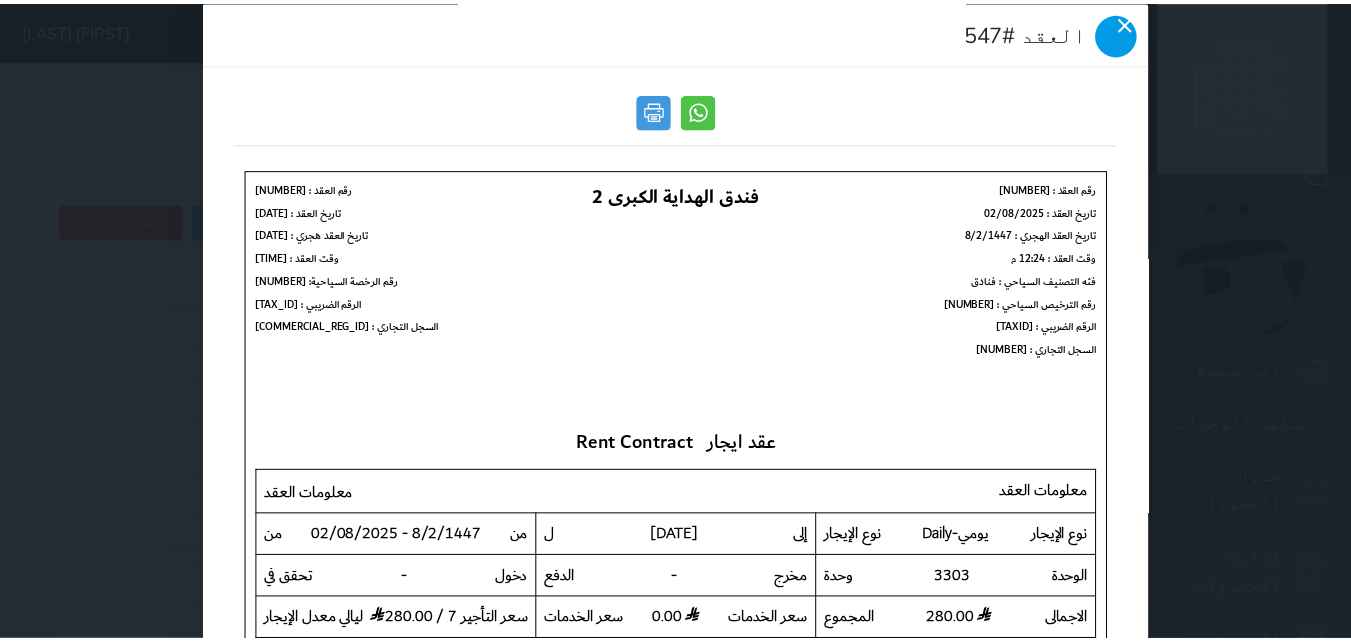 scroll, scrollTop: 0, scrollLeft: 0, axis: both 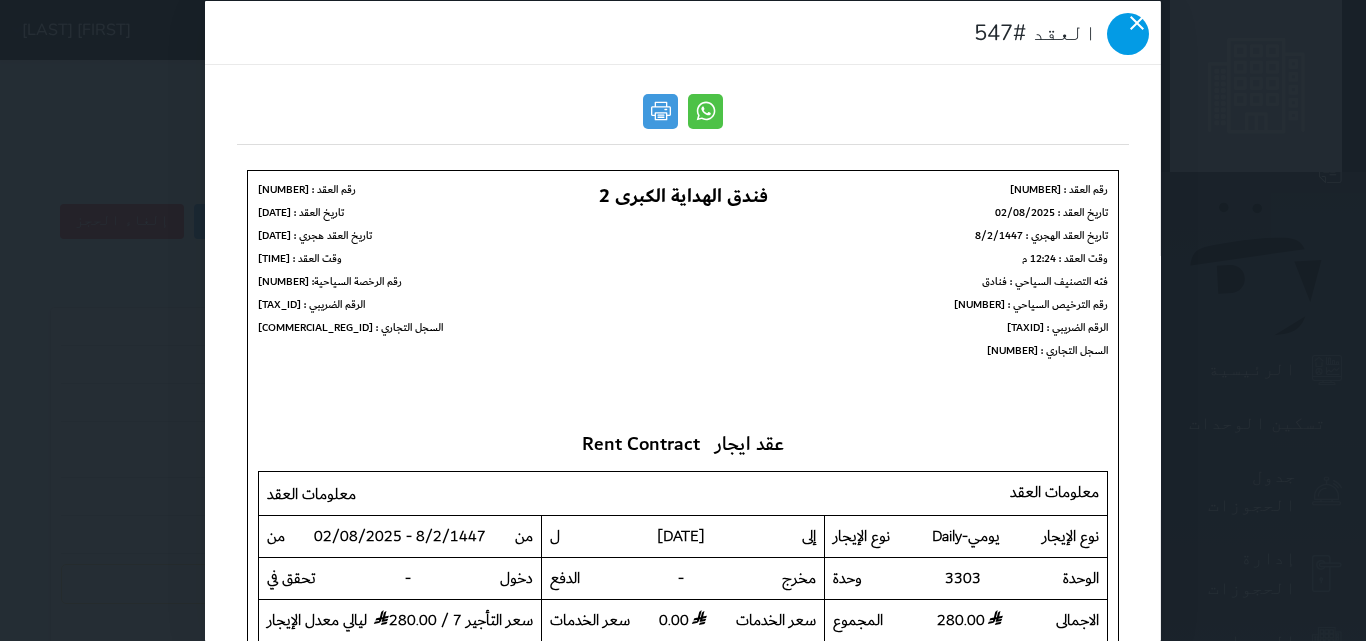 drag, startPoint x: 258, startPoint y: 46, endPoint x: 257, endPoint y: 68, distance: 22.022715 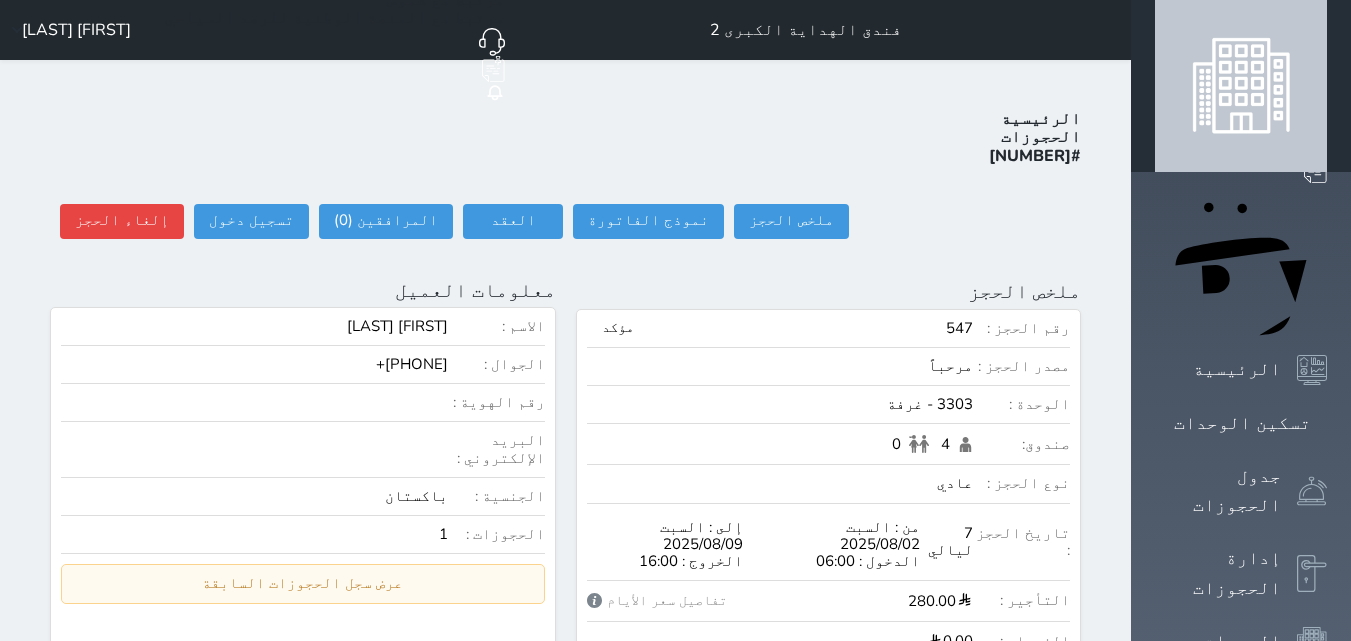 click on "غير مرتبط مع منصة زاتكا المرحلة الثانية" at bounding box center [328, -18] 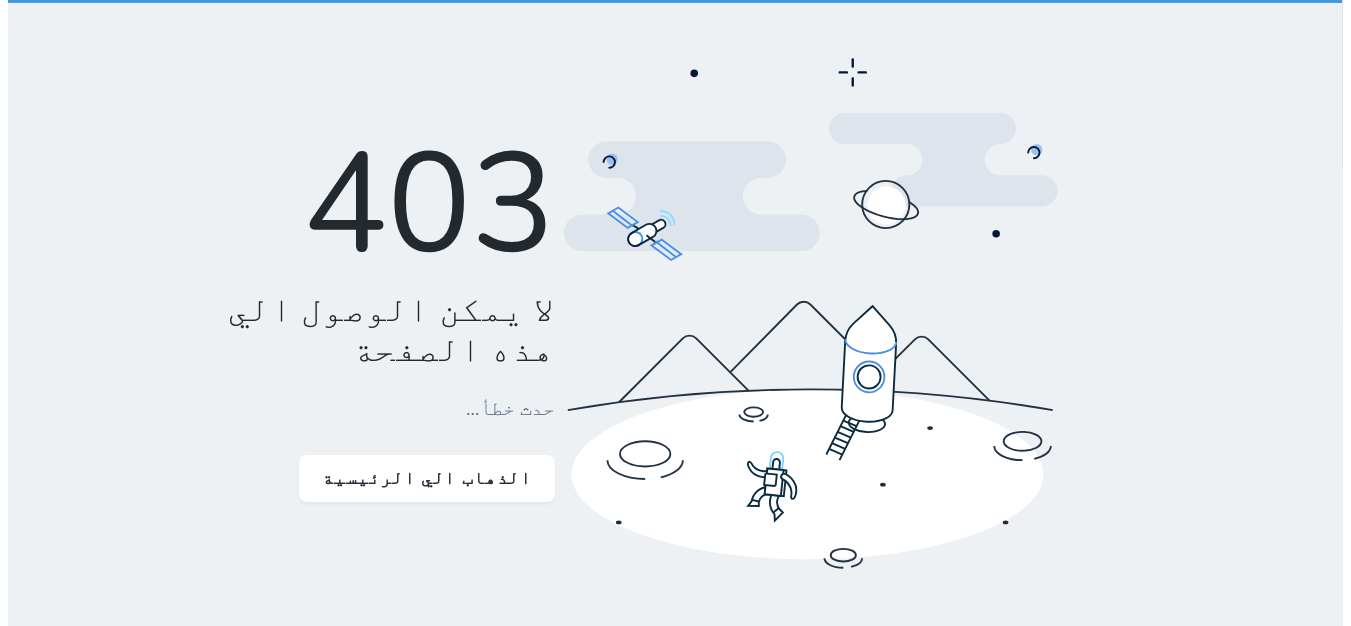 scroll, scrollTop: 0, scrollLeft: 0, axis: both 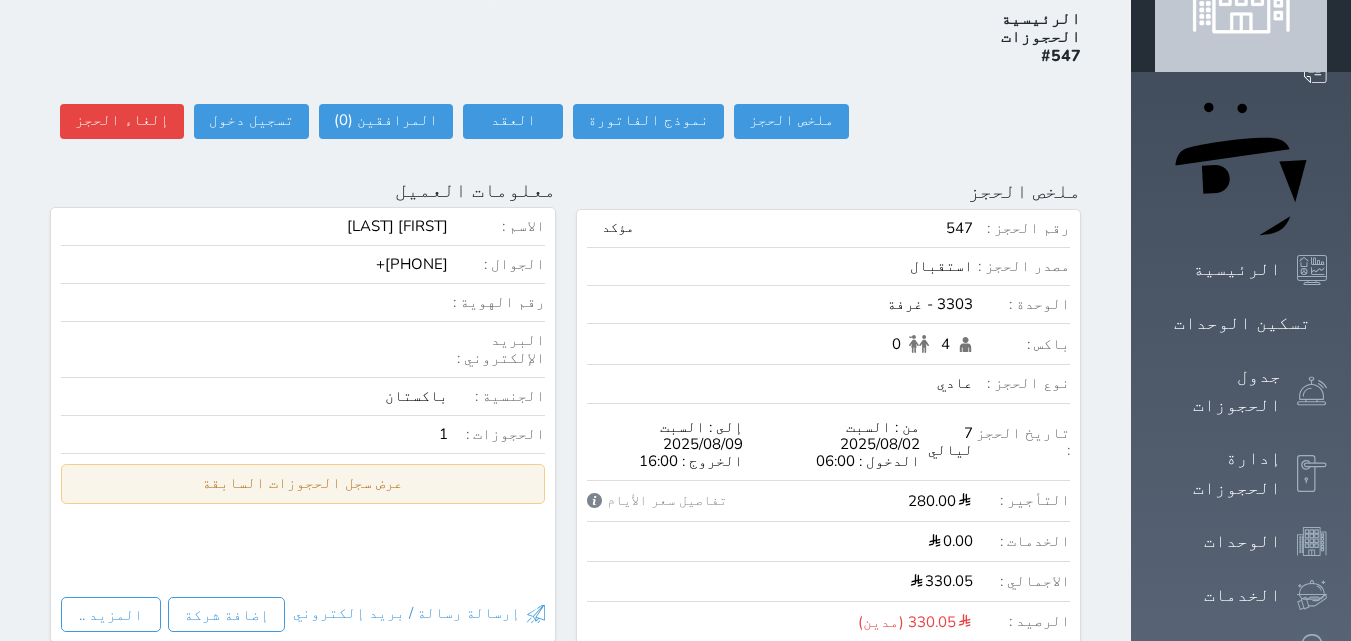 click on "عرض سجل الحجوزات السابقة" at bounding box center [303, 483] 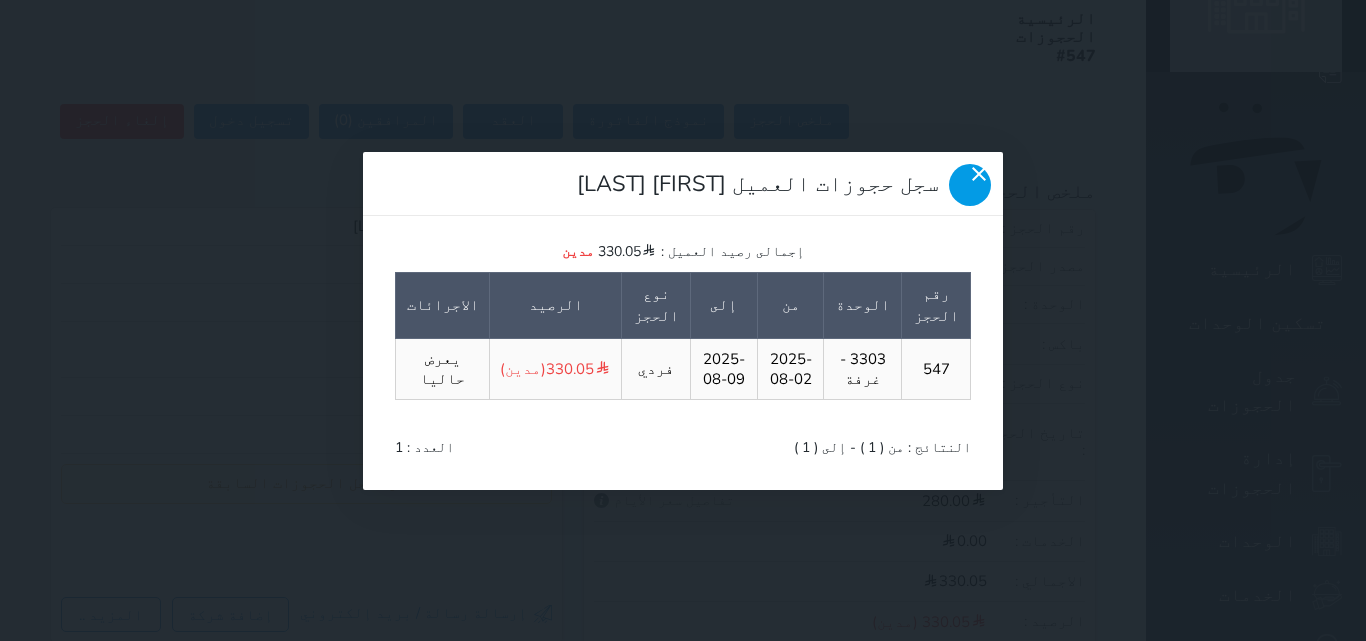 click 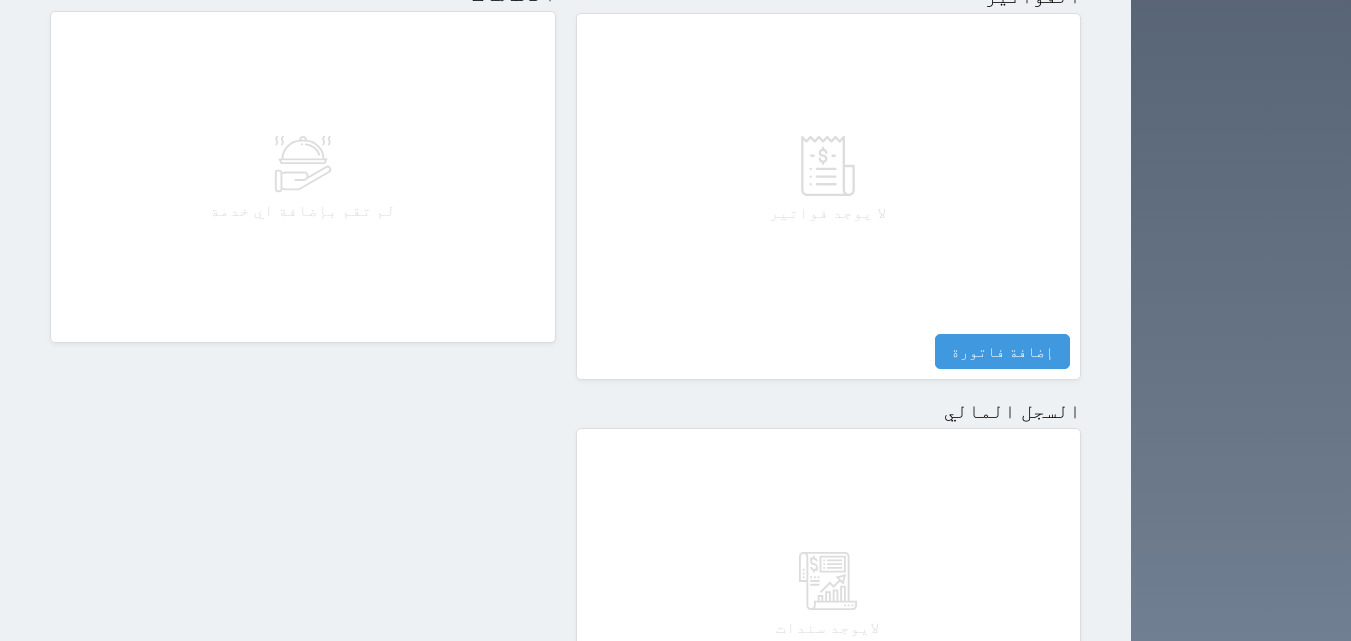 scroll, scrollTop: 1061, scrollLeft: 0, axis: vertical 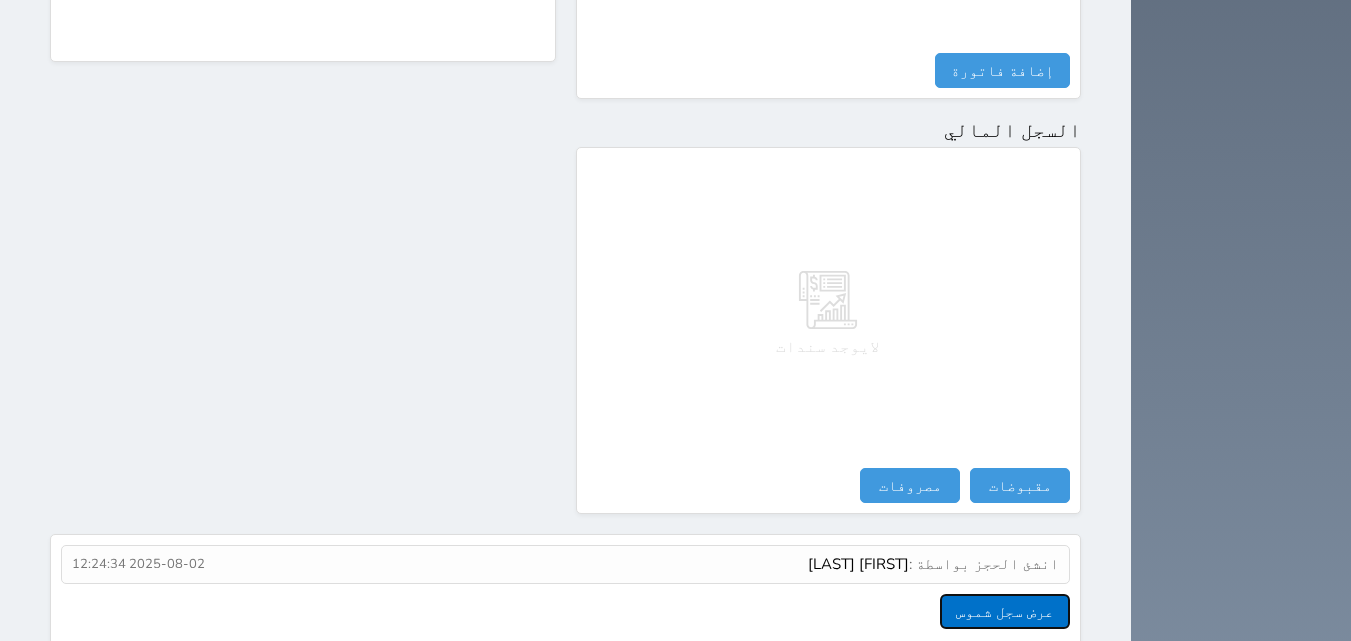 click on "عرض سجل شموس" at bounding box center [1005, 611] 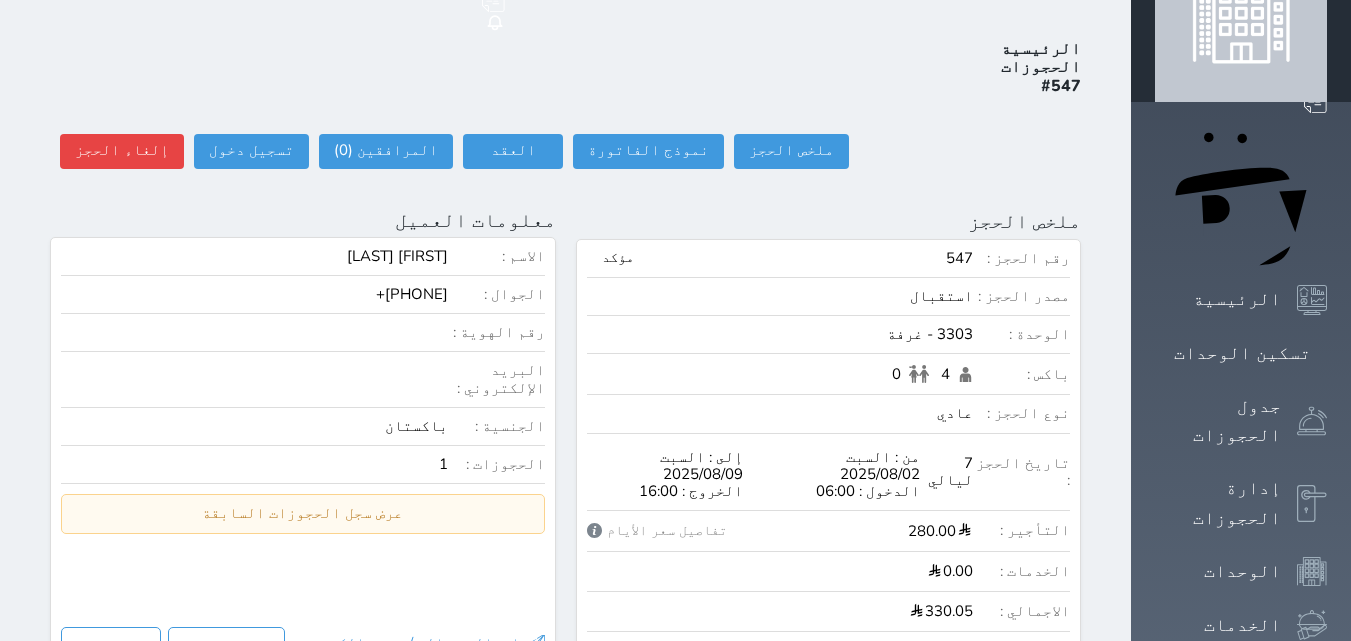 scroll, scrollTop: 61, scrollLeft: 0, axis: vertical 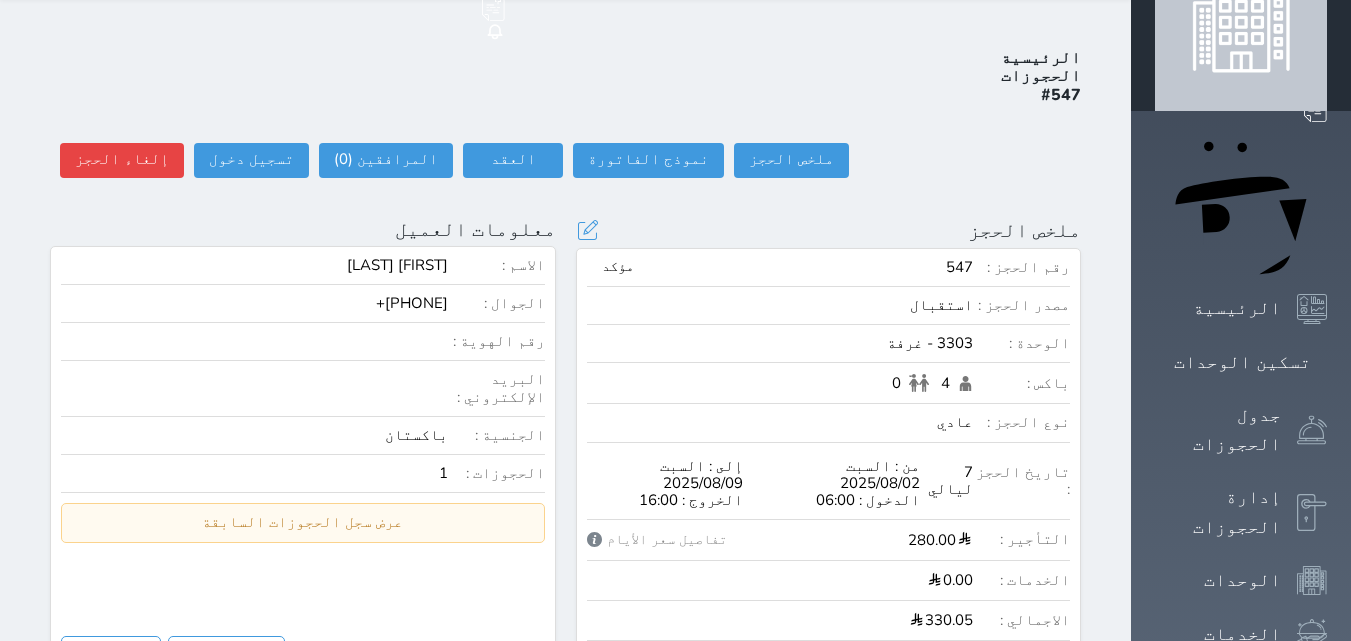 click on "3303 - غرفة" at bounding box center [780, 343] 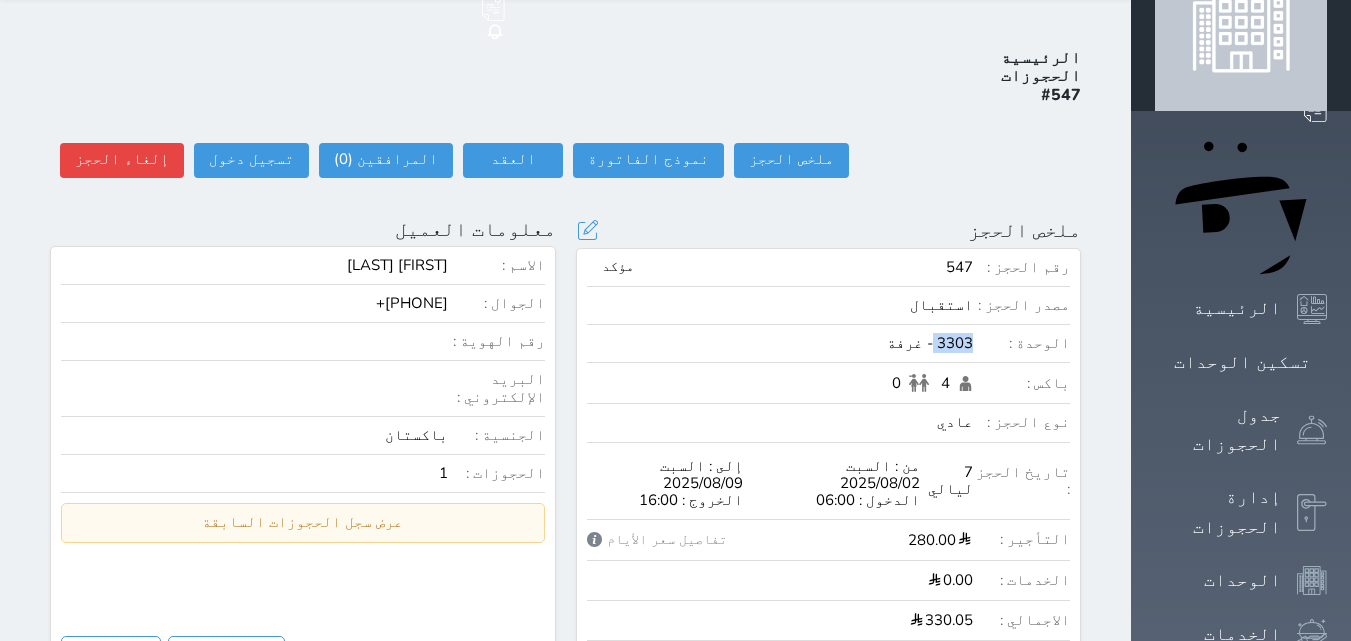 click on "3303 - غرفة" at bounding box center (780, 343) 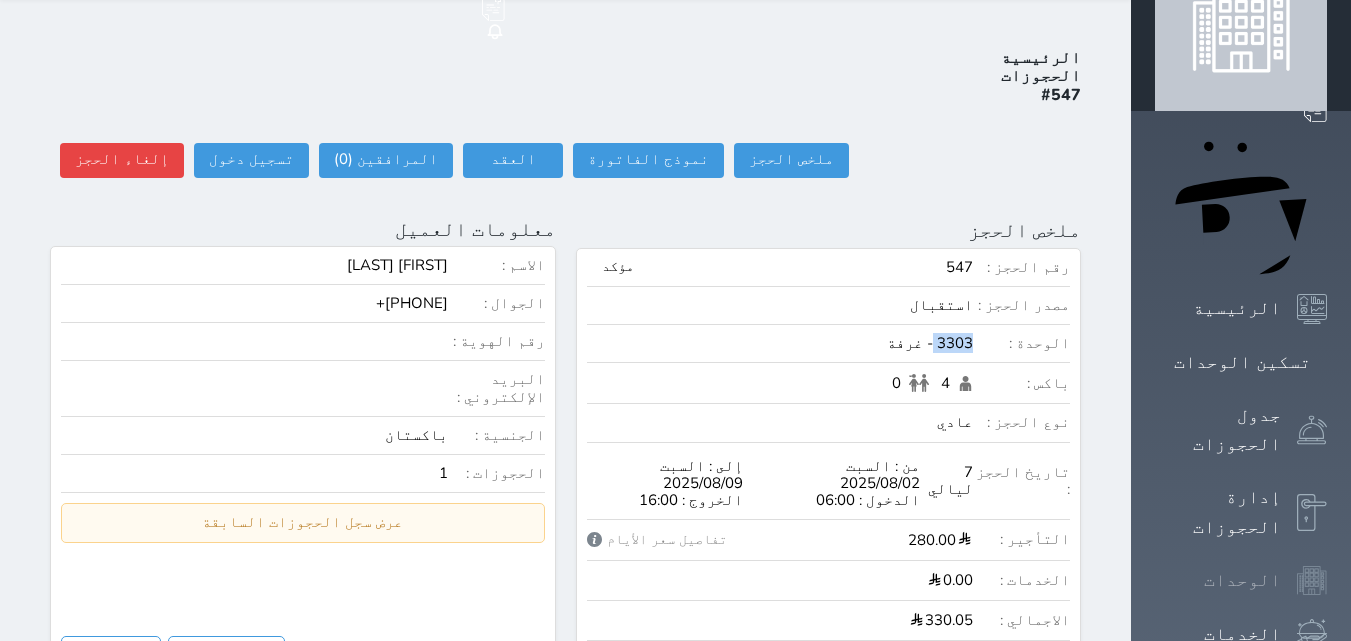 click 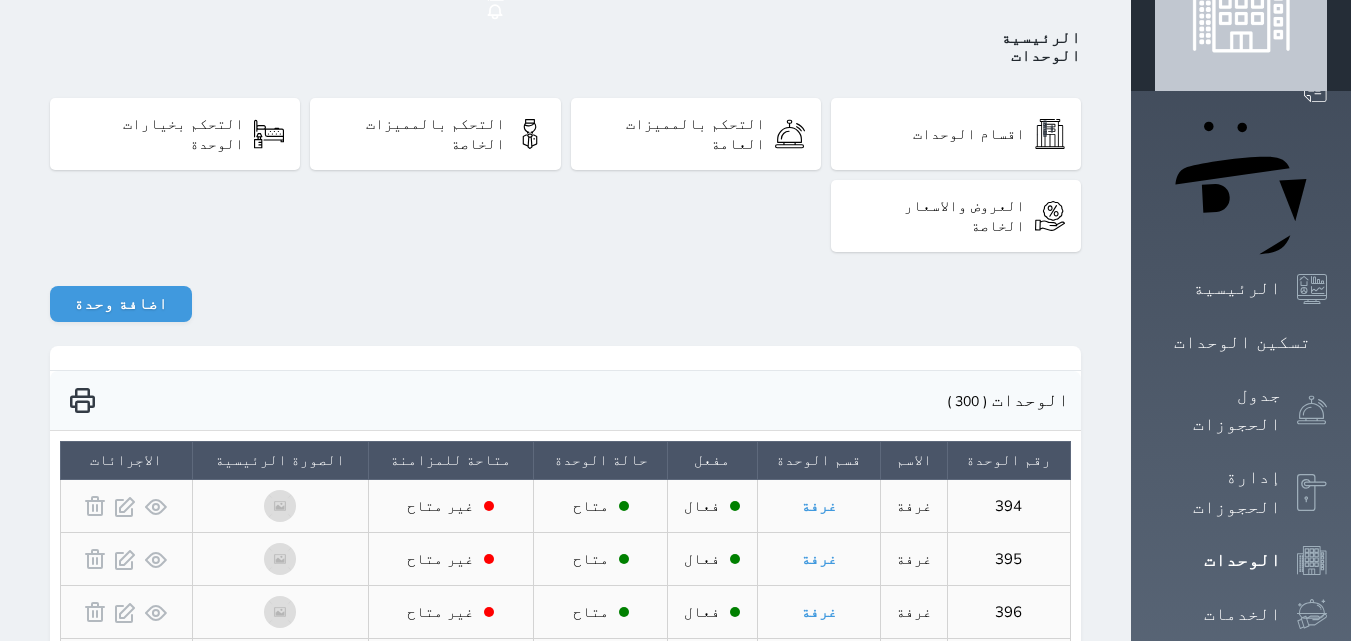 scroll, scrollTop: 0, scrollLeft: 0, axis: both 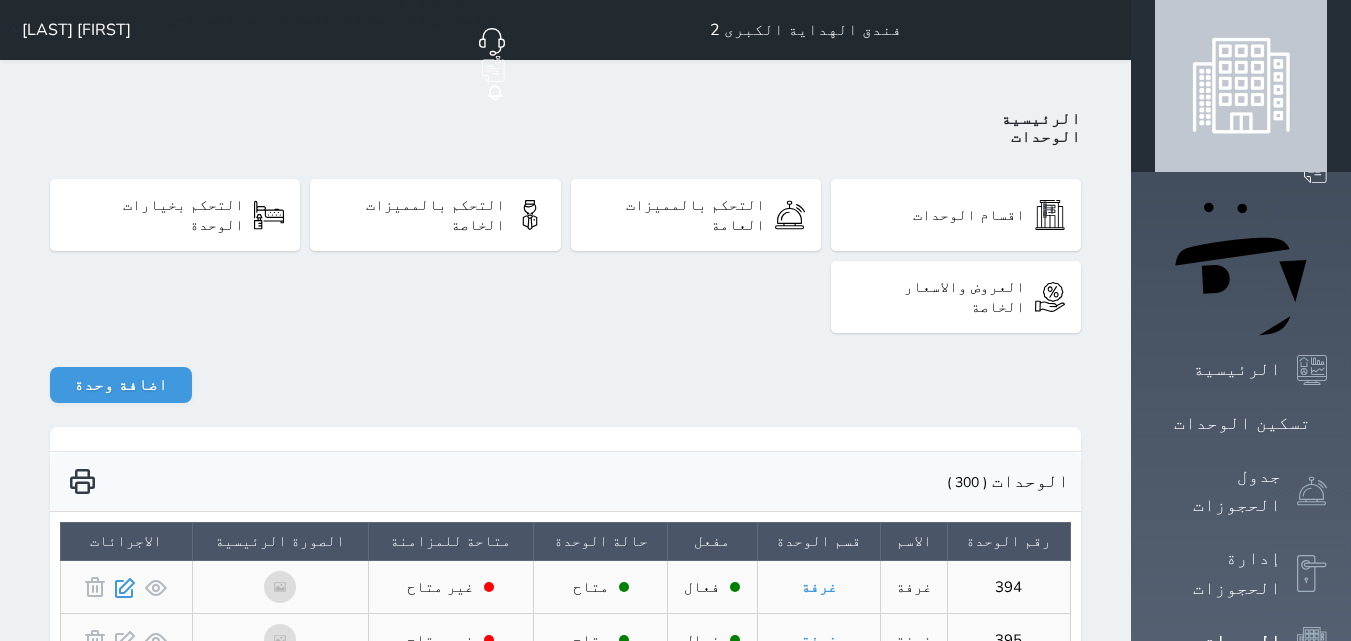 click 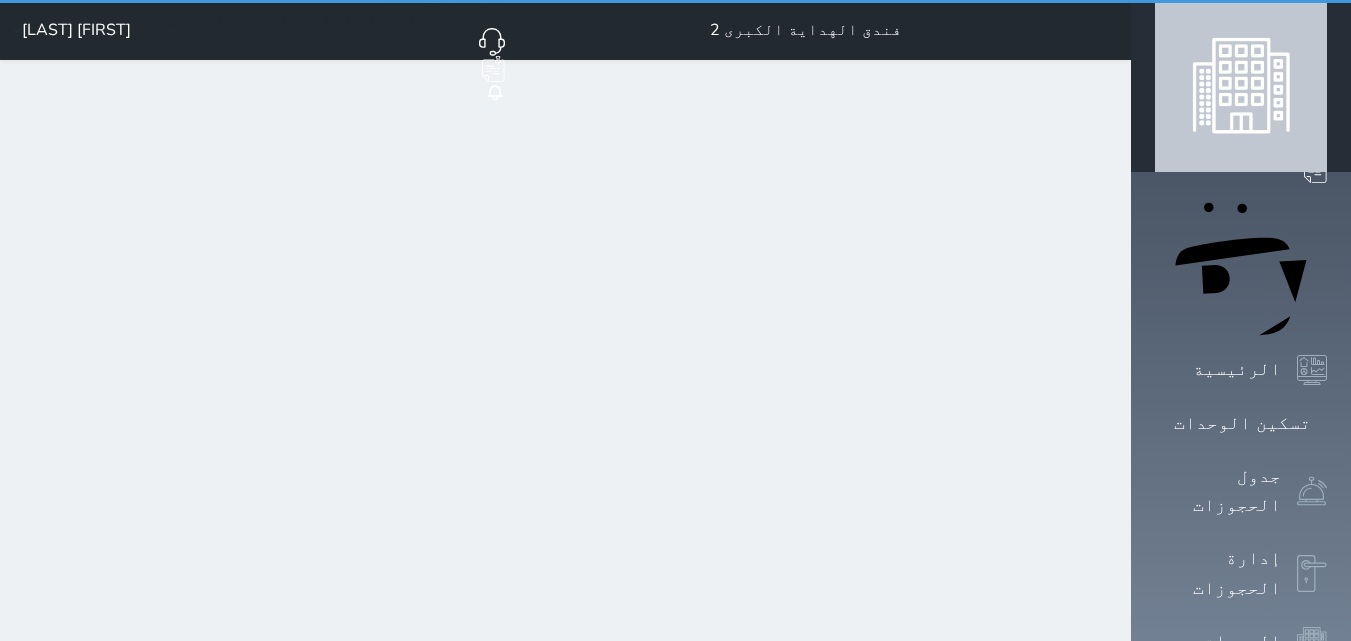 scroll, scrollTop: 62, scrollLeft: 0, axis: vertical 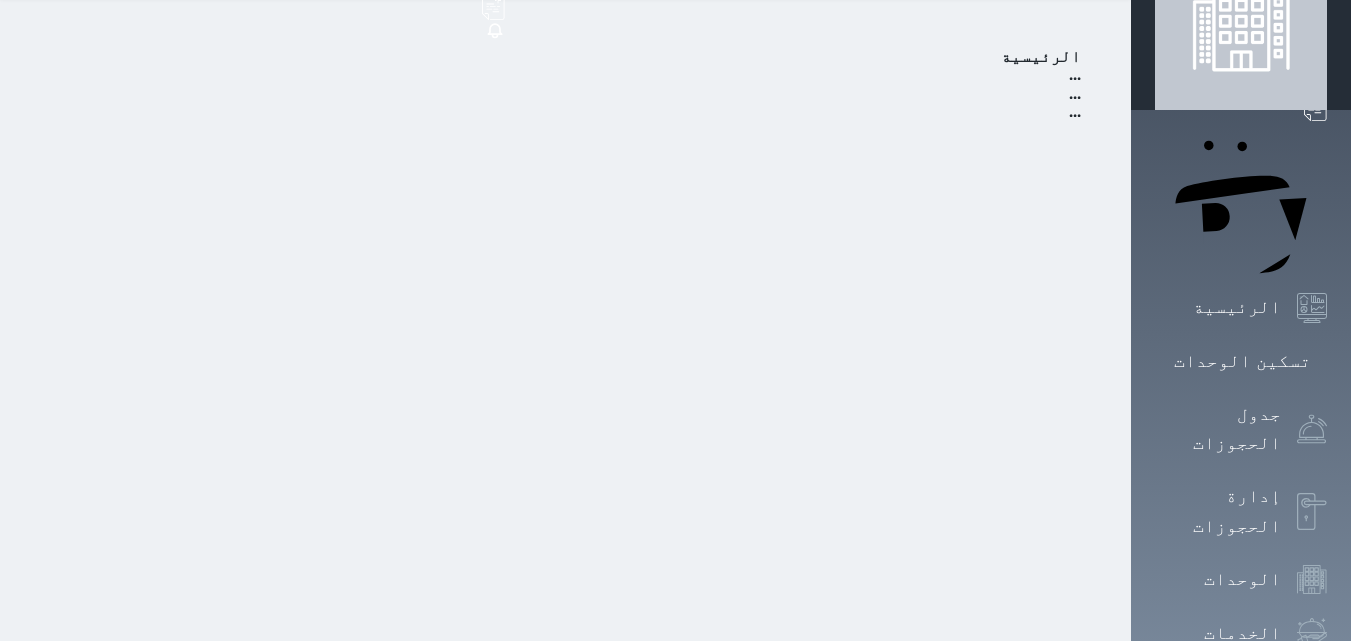 select on "39145821" 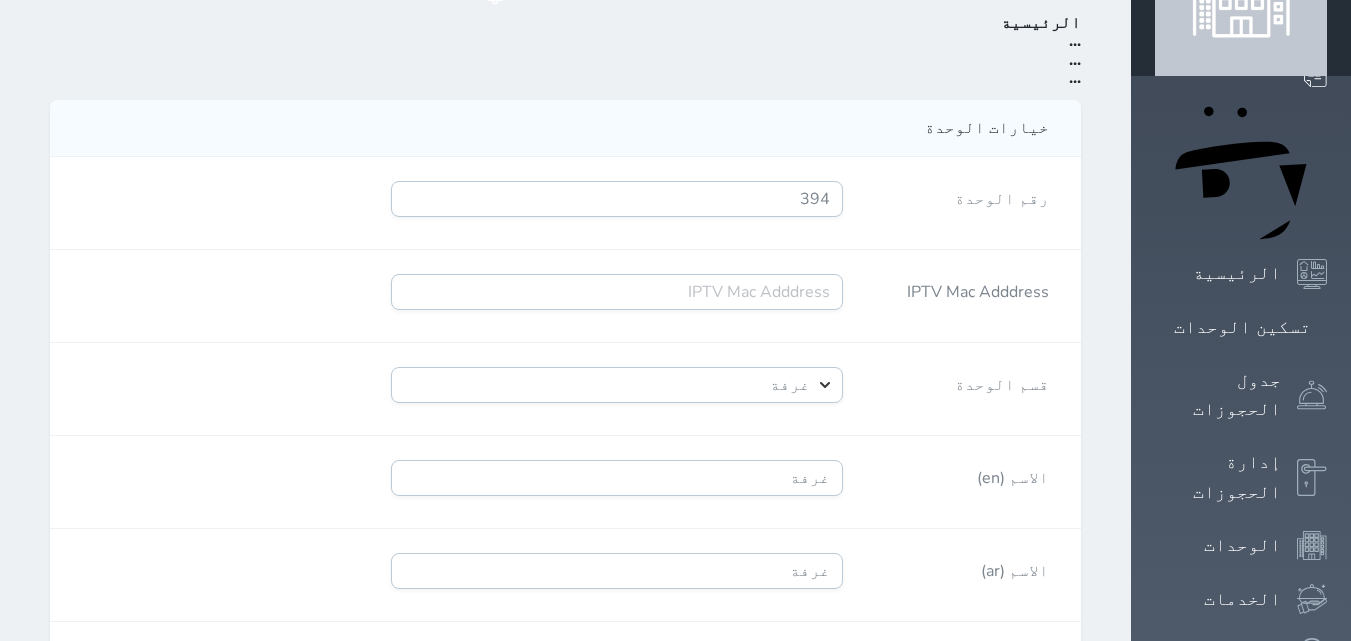scroll, scrollTop: 0, scrollLeft: 0, axis: both 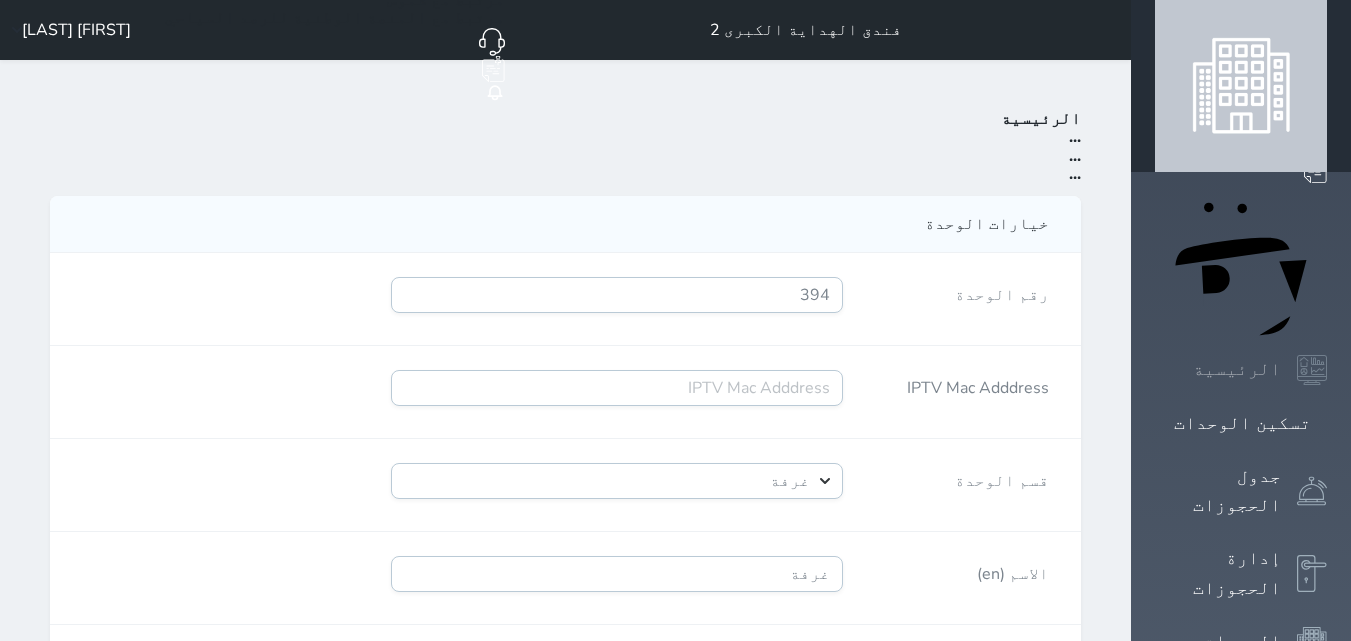 click on "الرئيسية" at bounding box center (1237, 369) 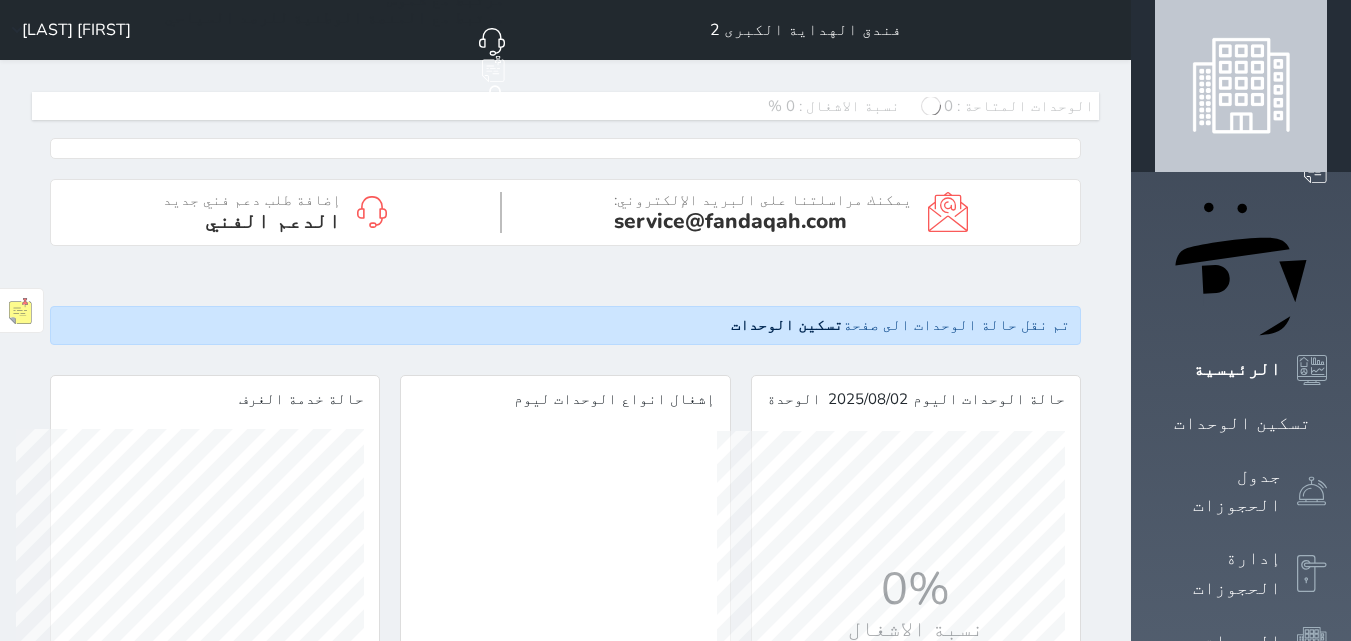 scroll, scrollTop: 999652, scrollLeft: 999652, axis: both 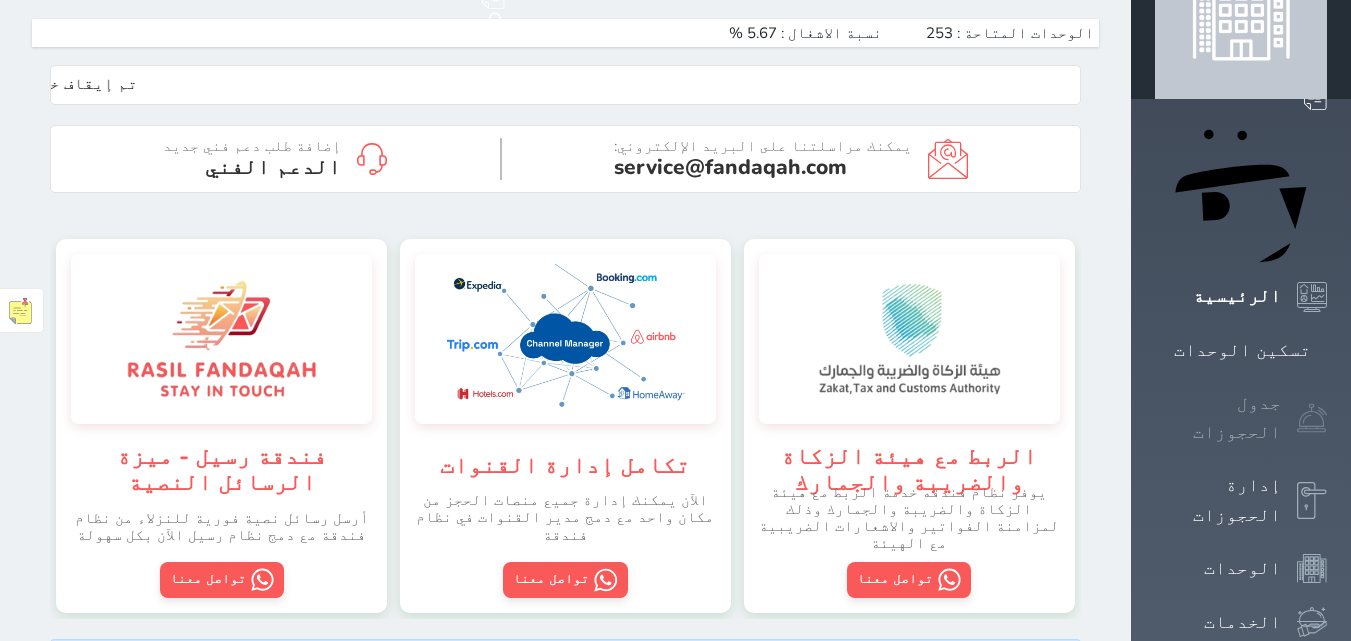 click on "جدول الحجوزات" at bounding box center [1218, 418] 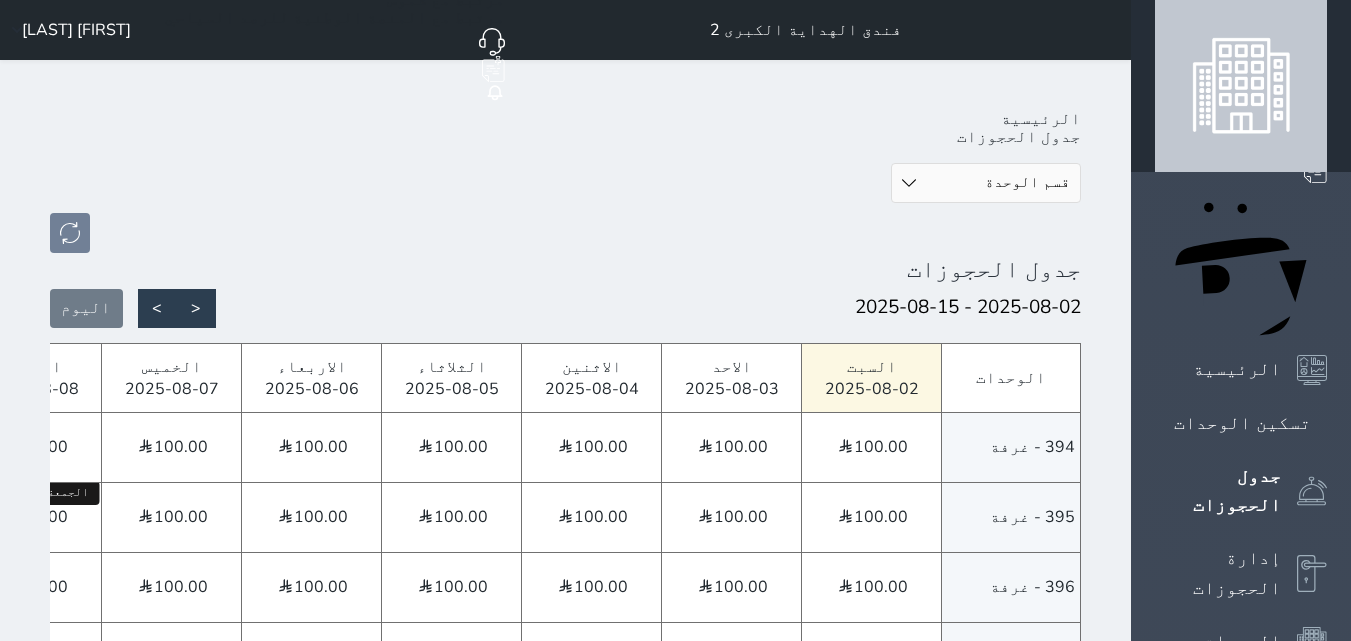 scroll, scrollTop: 100, scrollLeft: 0, axis: vertical 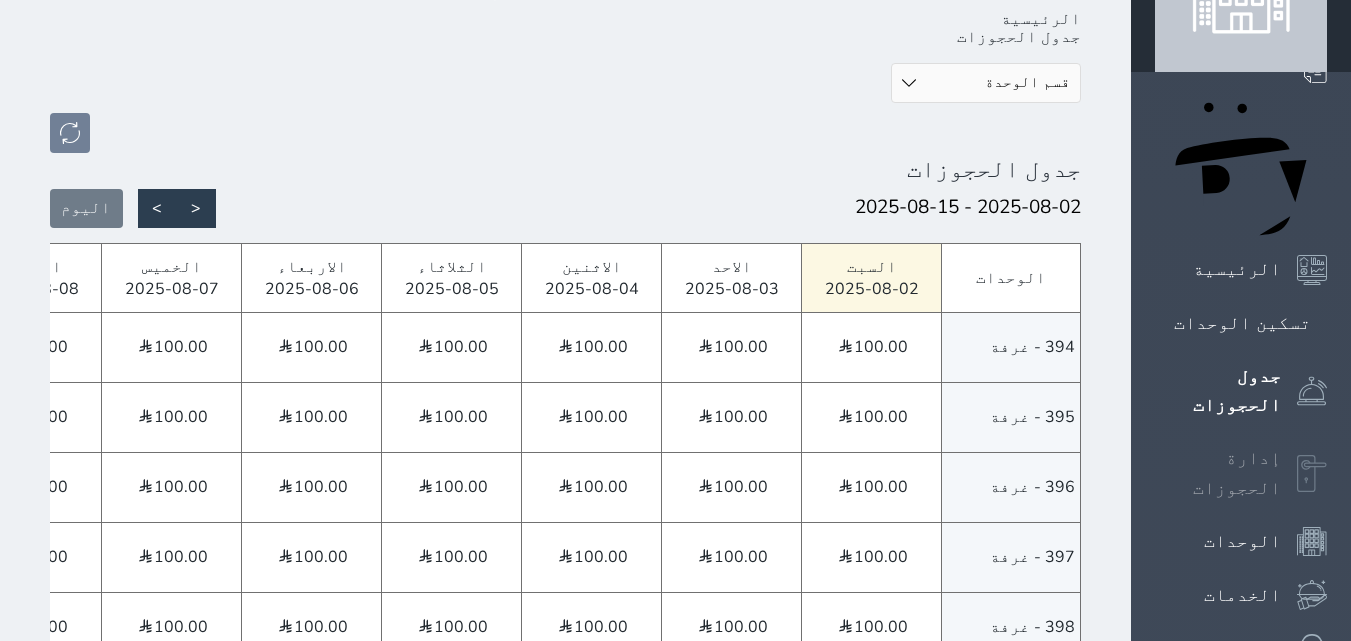 click 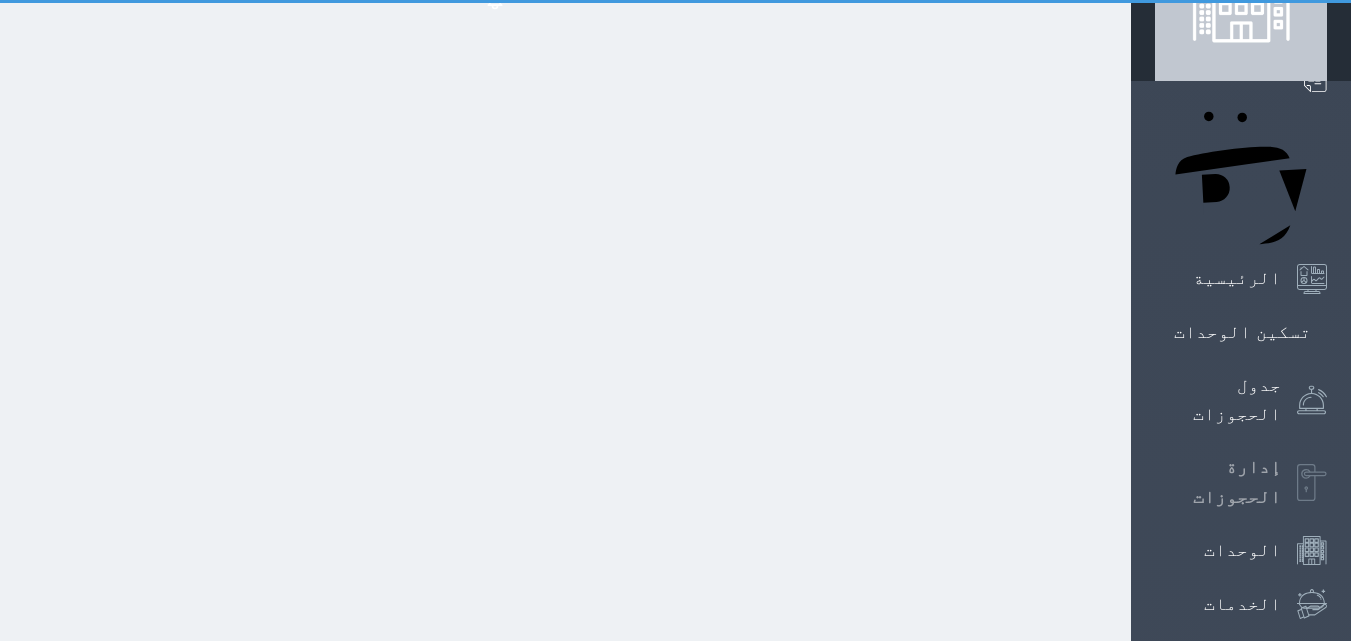select on "open_all" 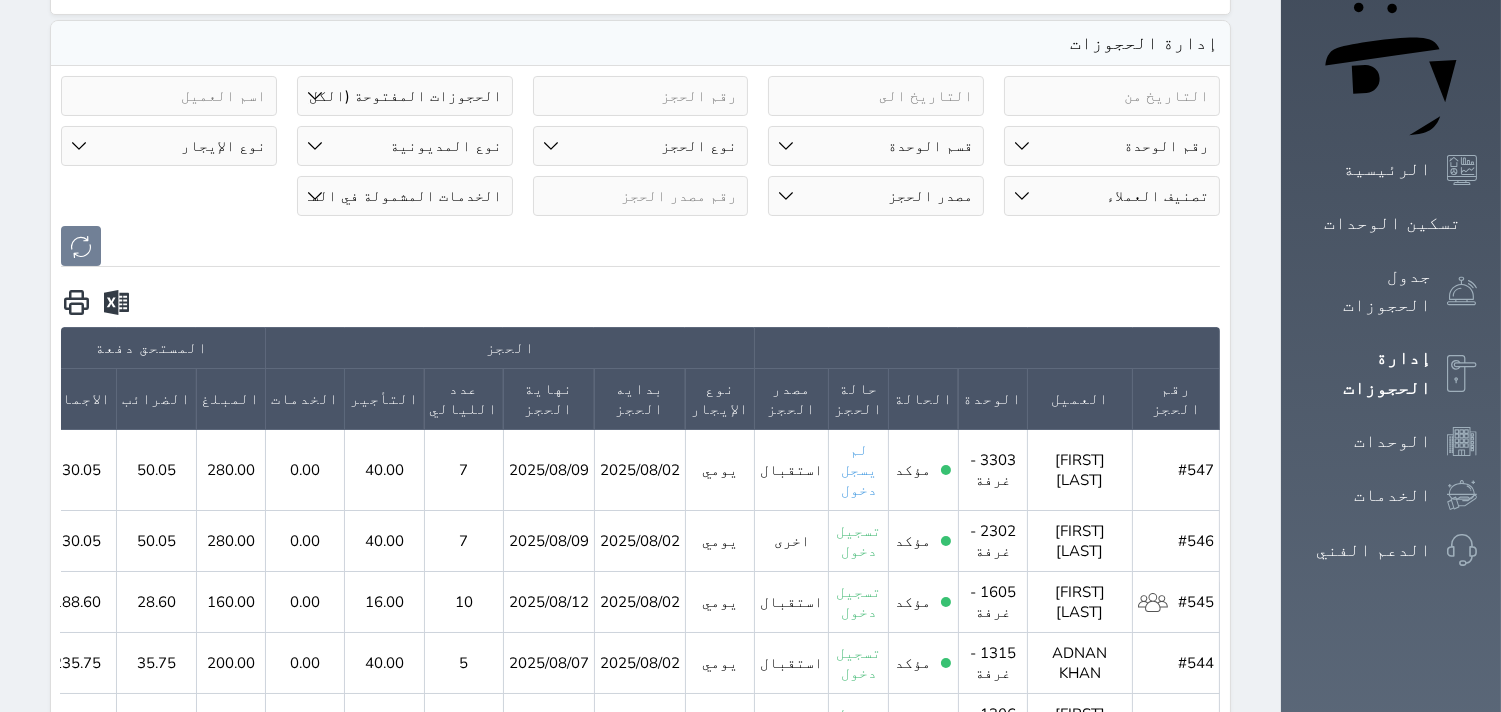 click 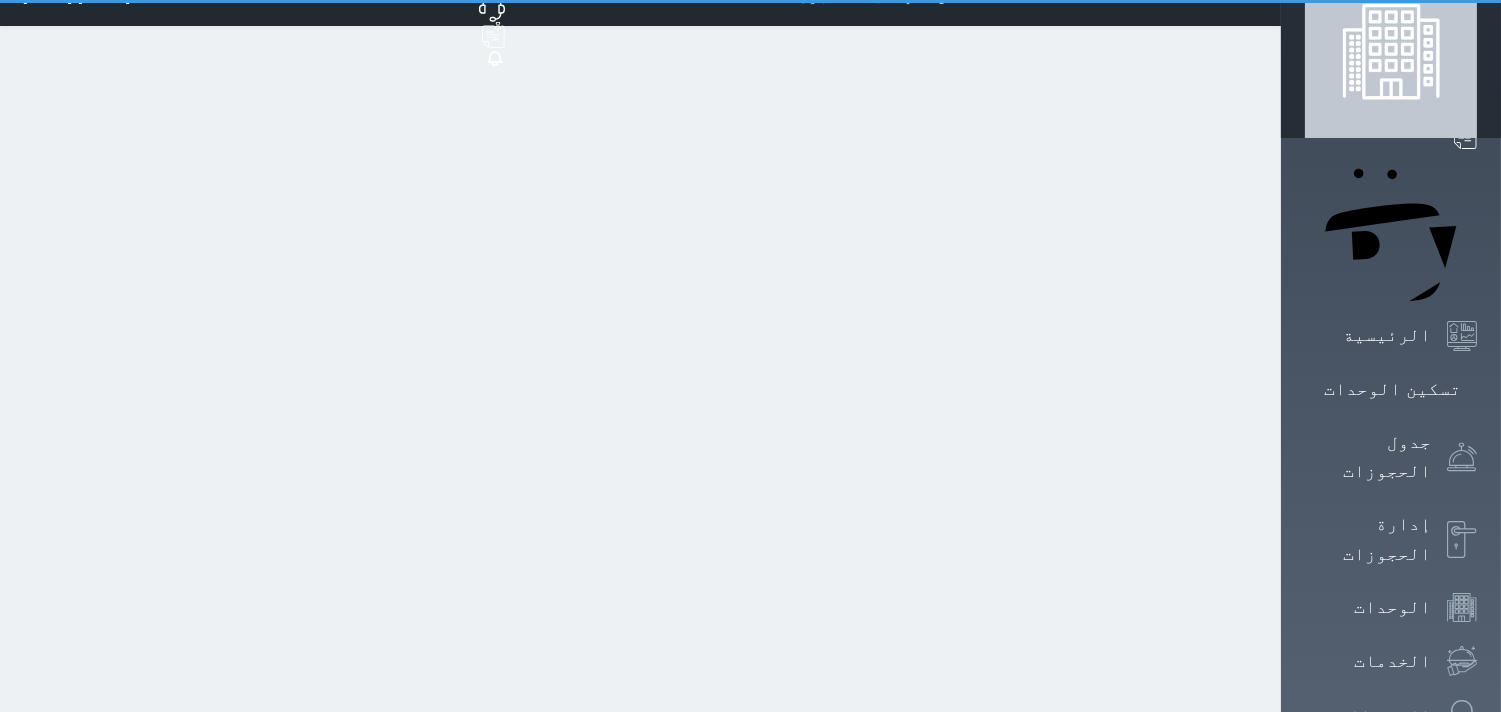 scroll, scrollTop: 0, scrollLeft: 0, axis: both 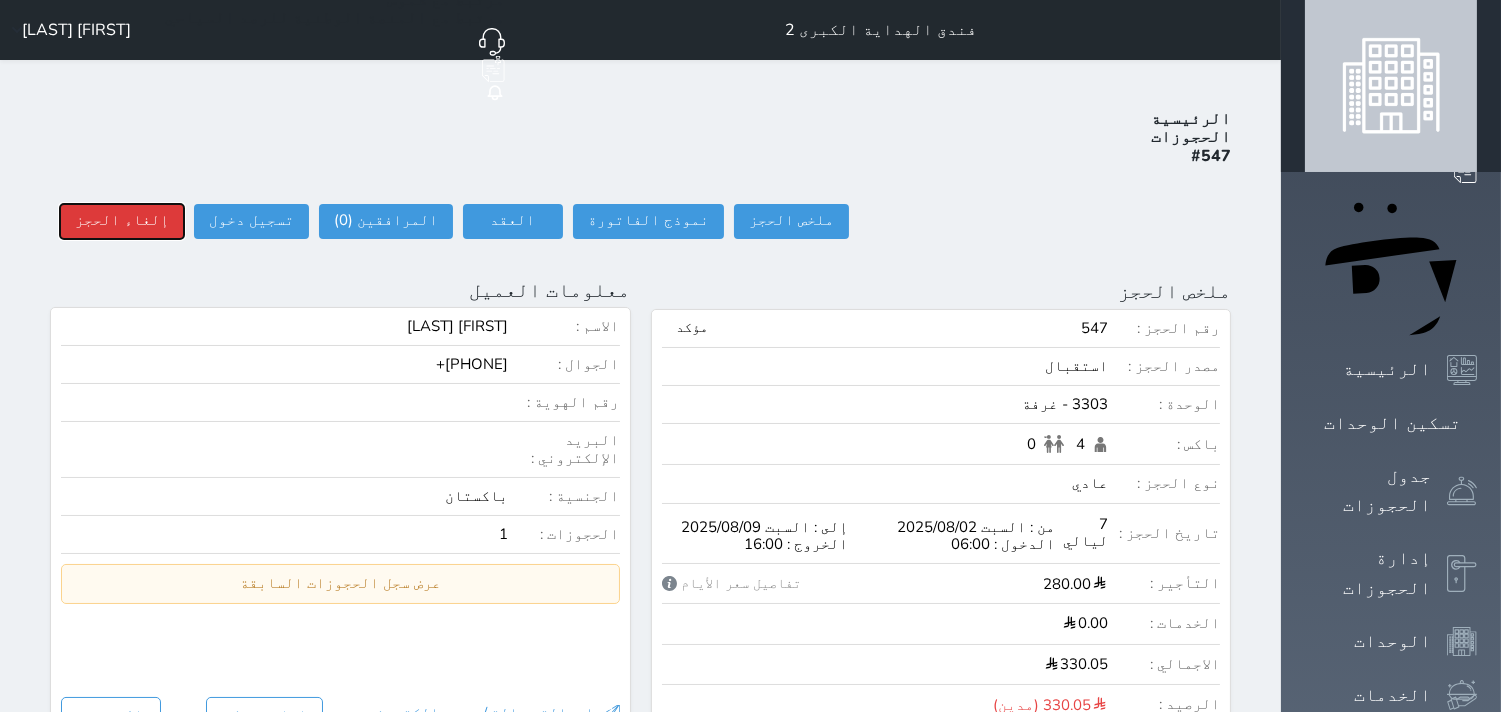click on "إلغاء الحجز" at bounding box center [122, 221] 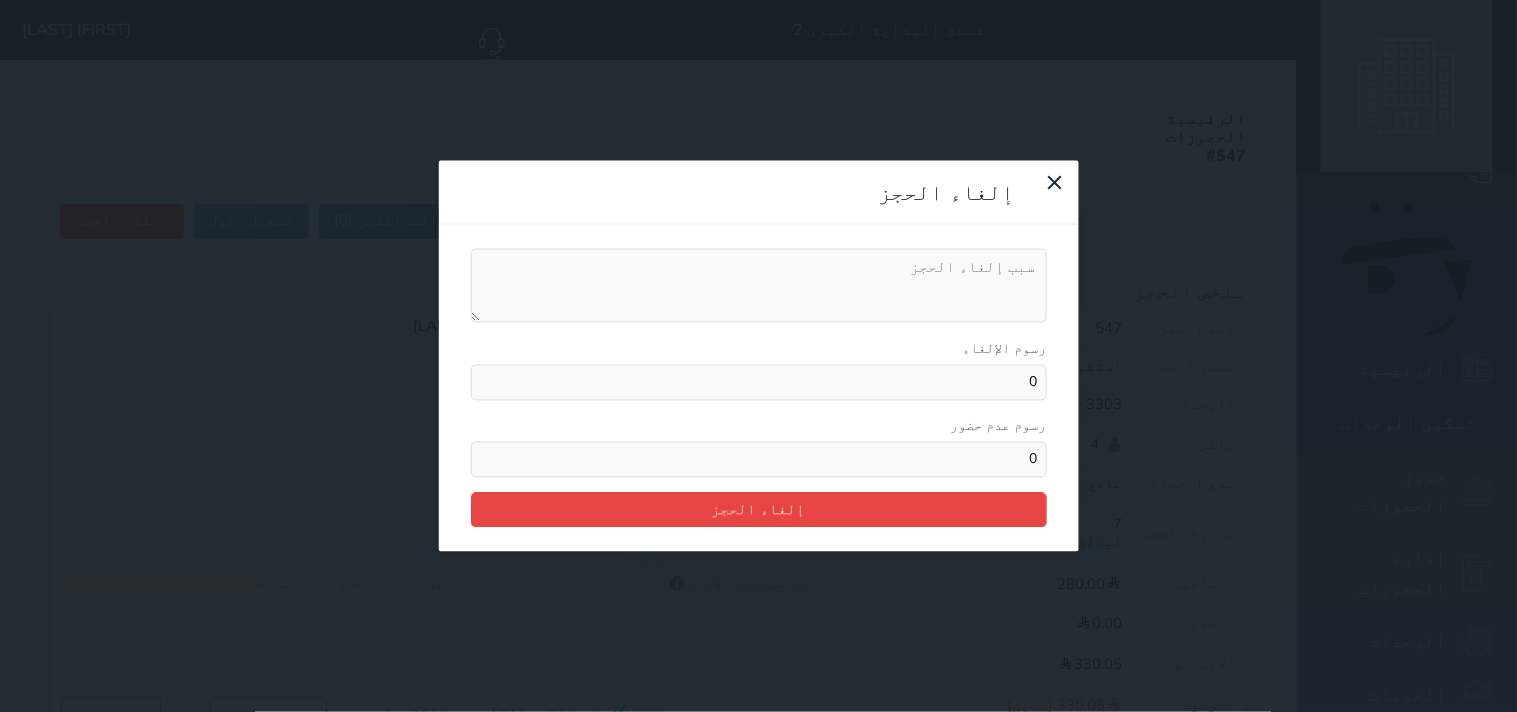 click on "رسوم الإلغاء" at bounding box center (759, 286) 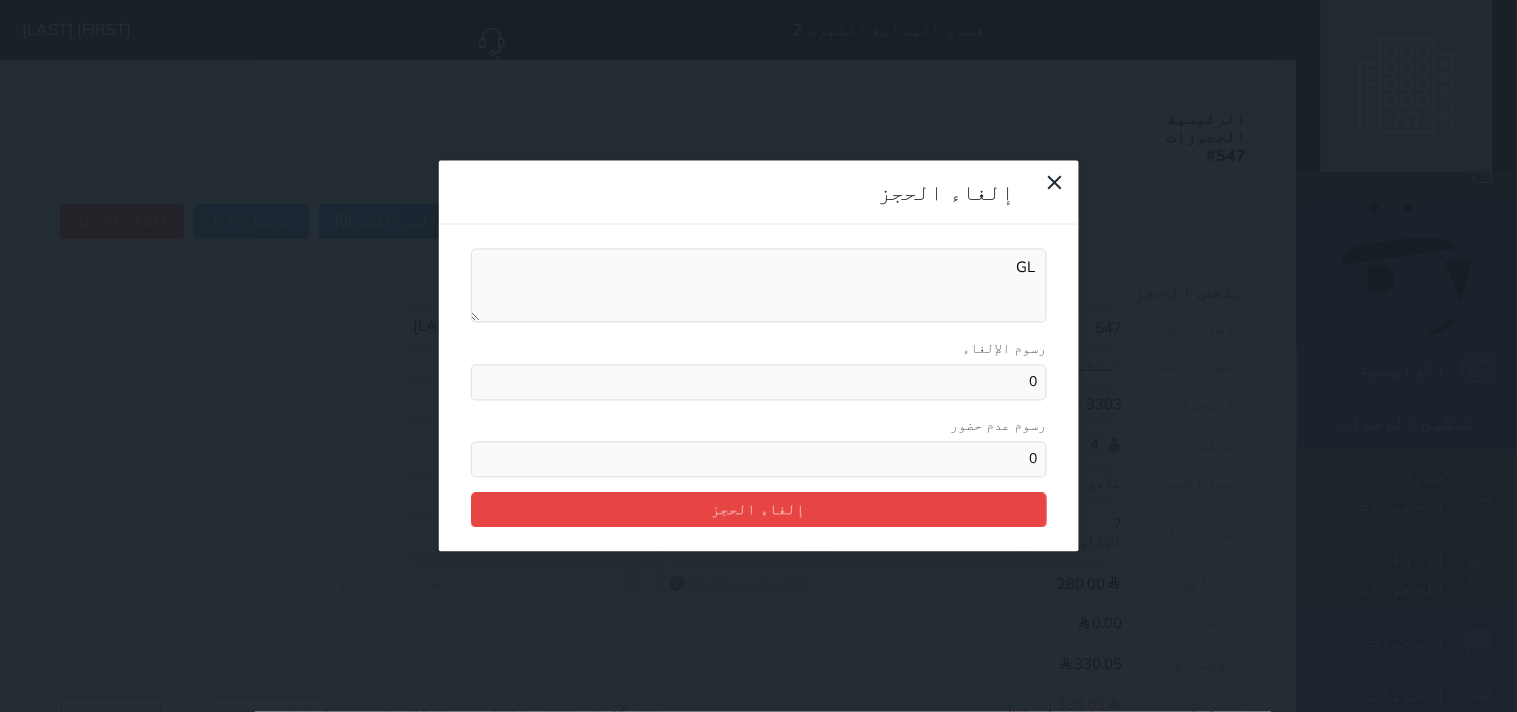 type on "G" 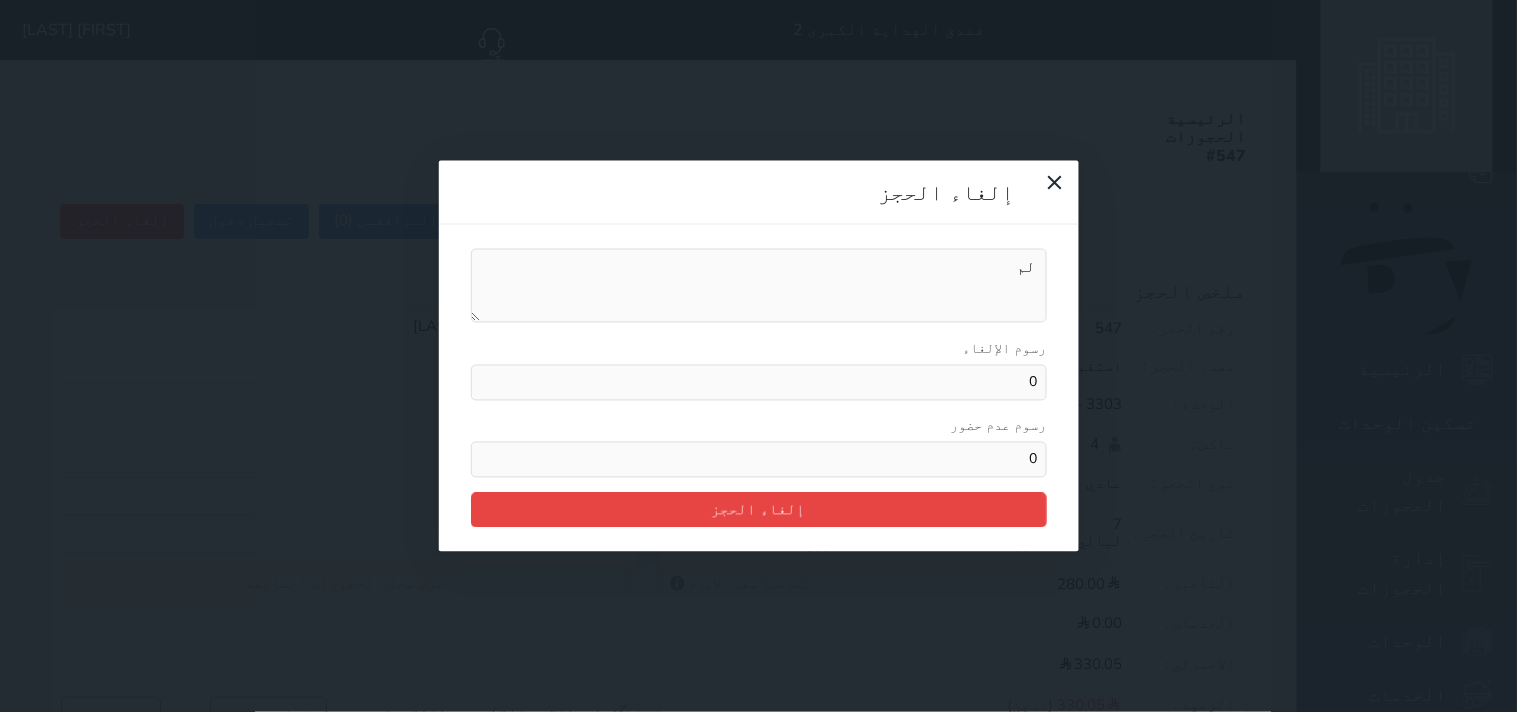 type on "ل" 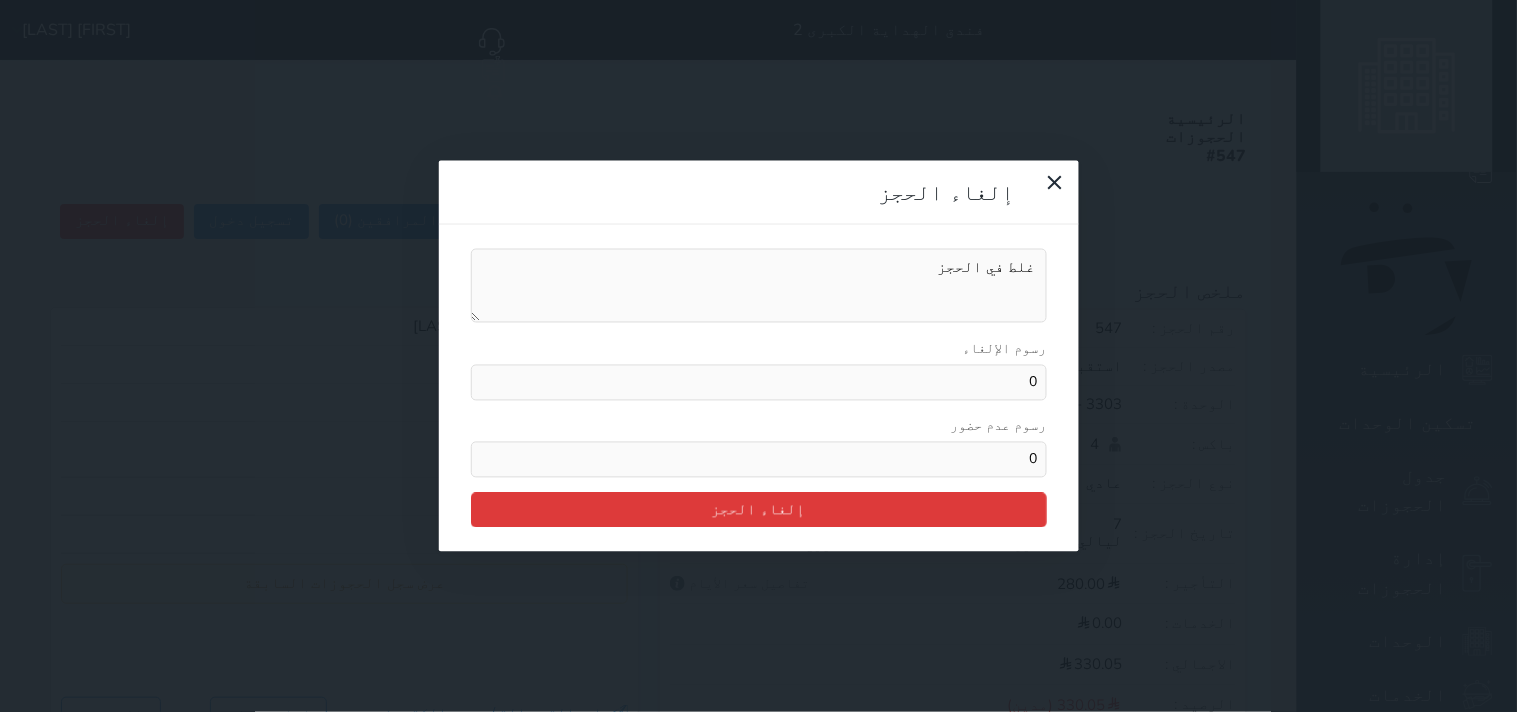 type on "غلط في الحجز" 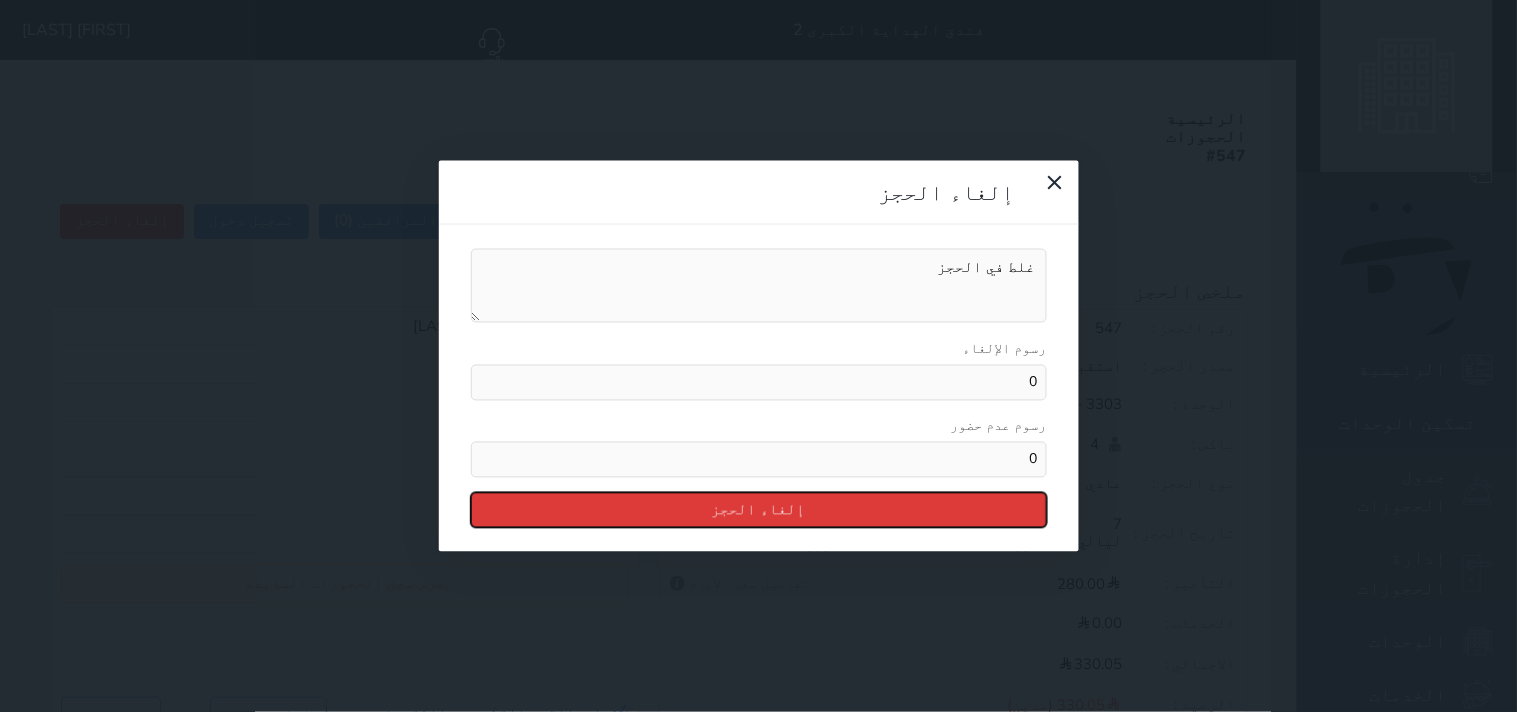 click on "إلغاء الحجز" at bounding box center [759, 509] 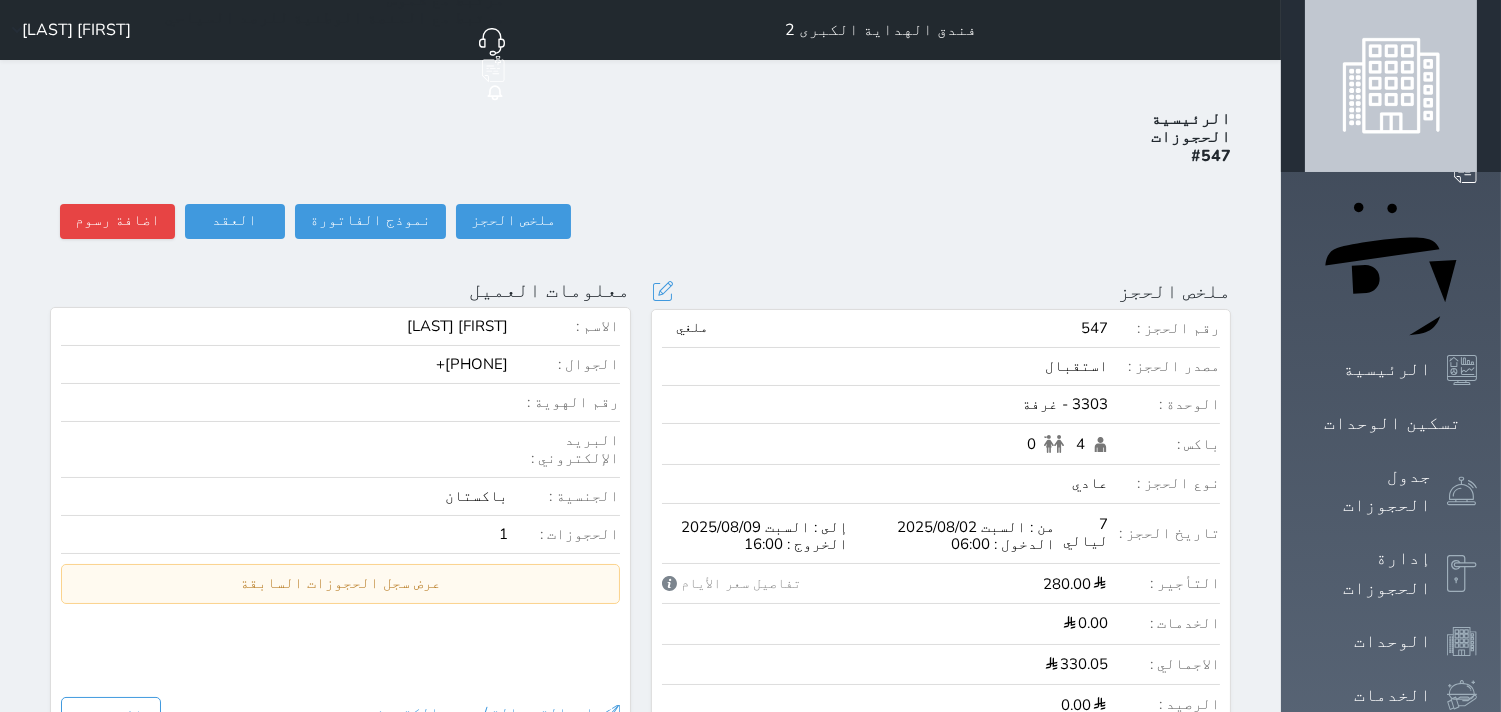 click on "3303 - غرفة" at bounding box center (885, 404) 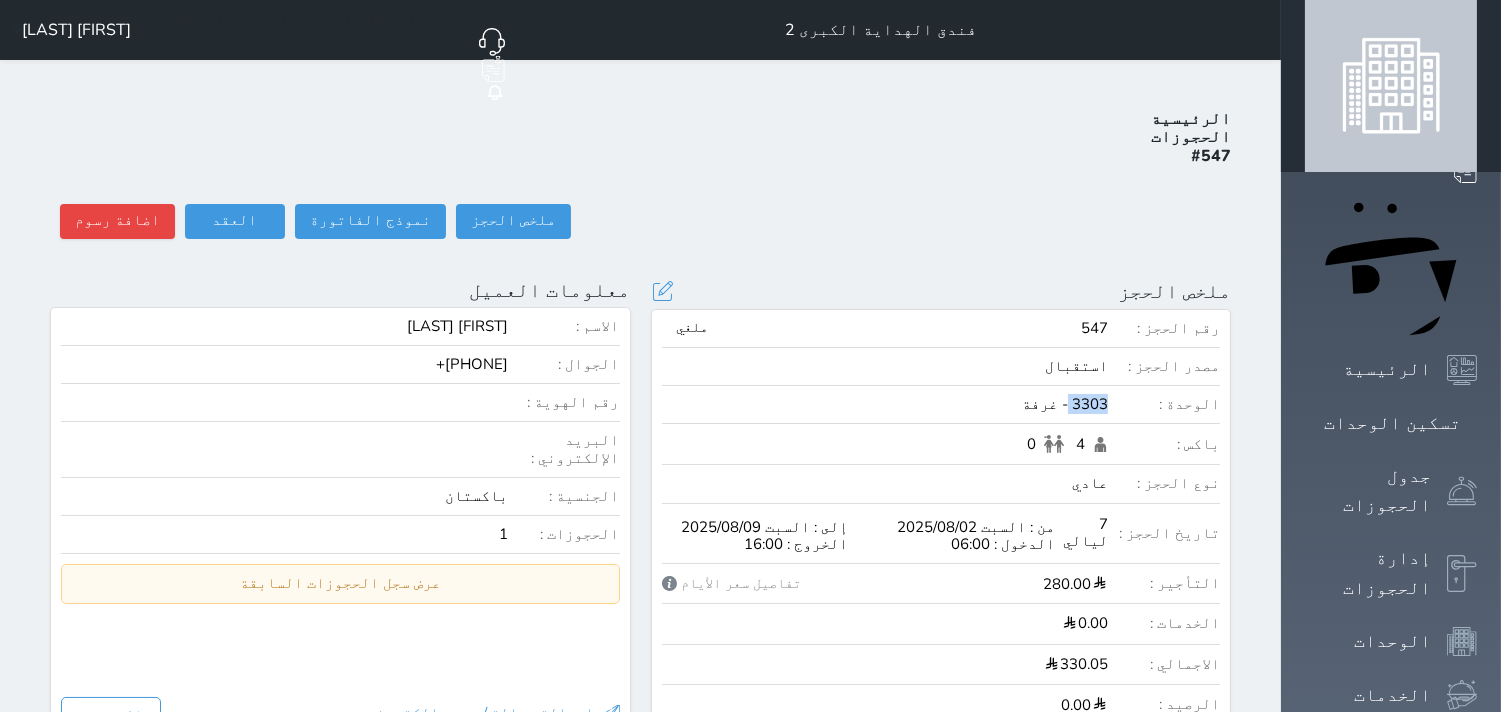 click on "3303 - غرفة" at bounding box center [885, 404] 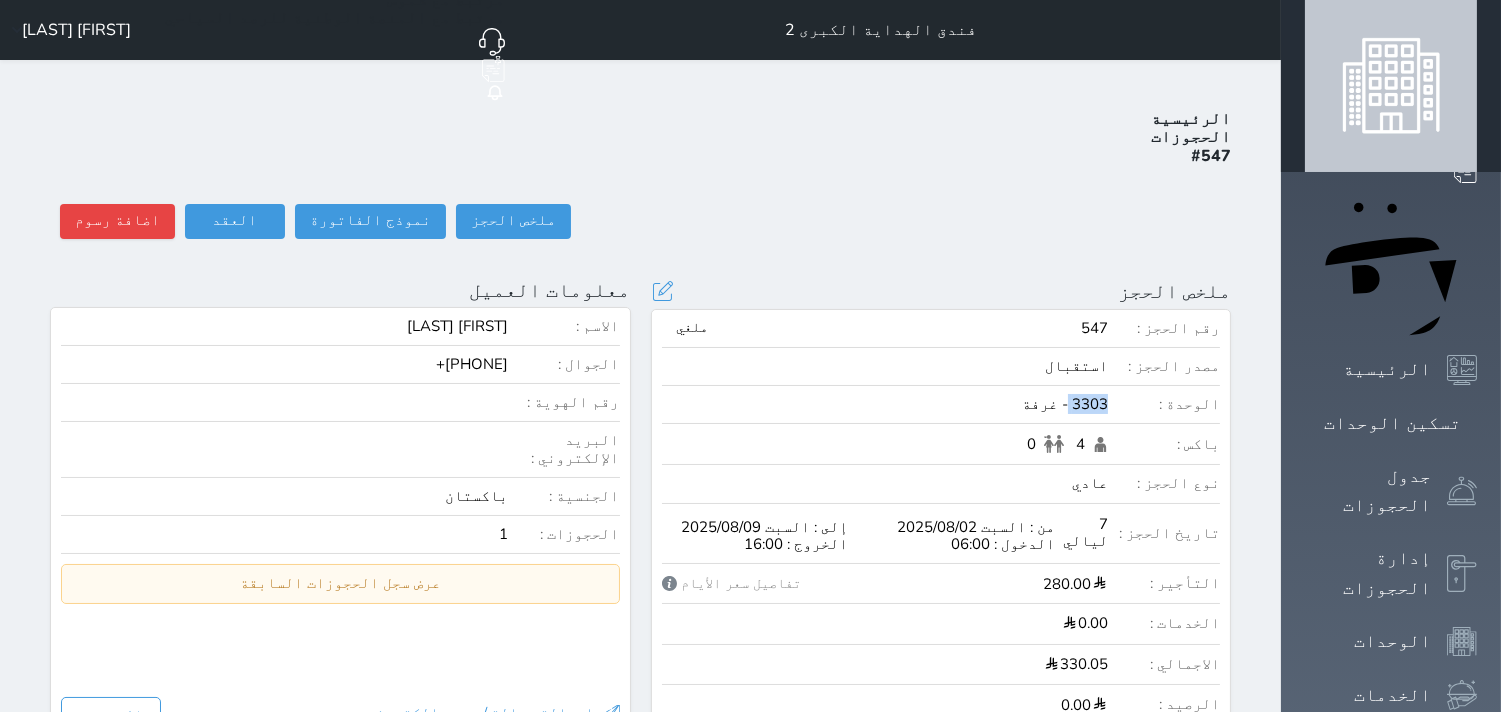 copy on "3303" 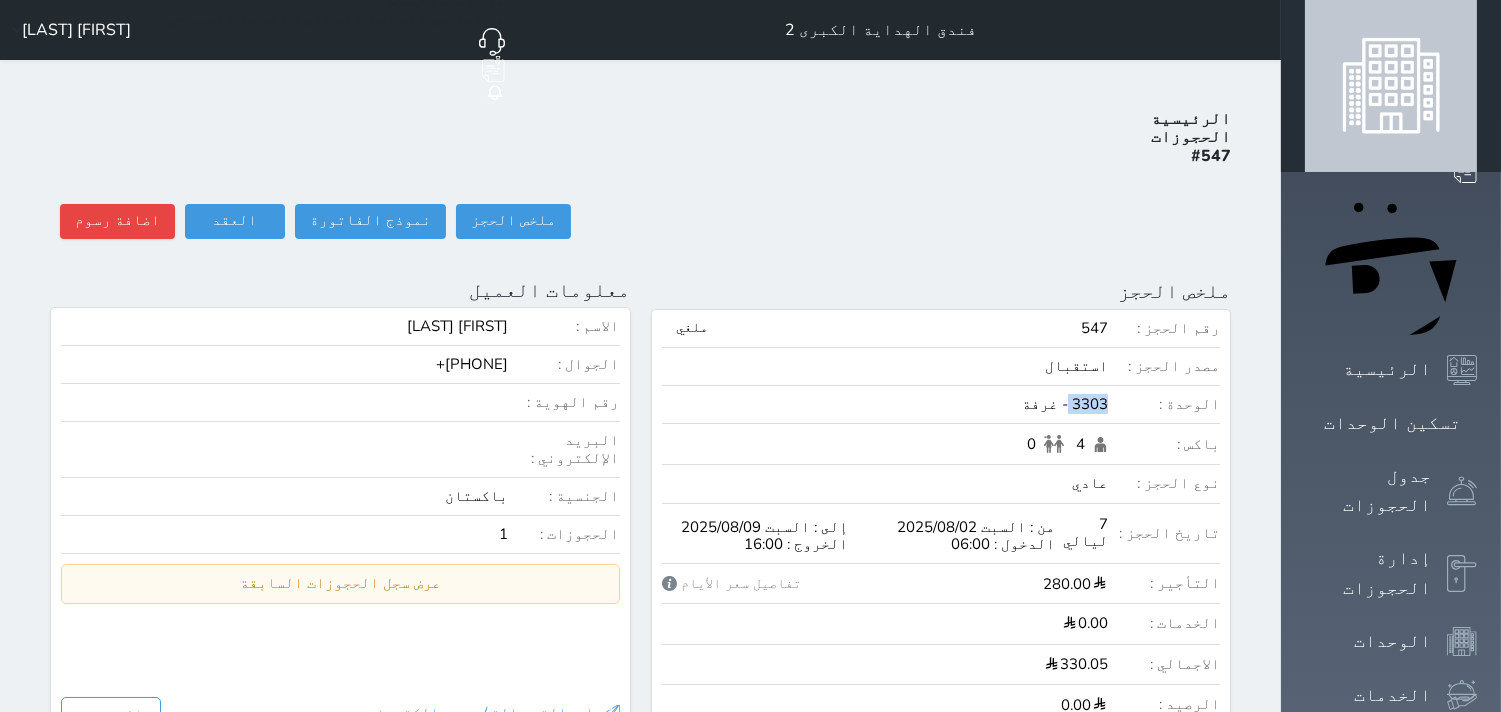 click on "حجز جديد" at bounding box center [336, -37] 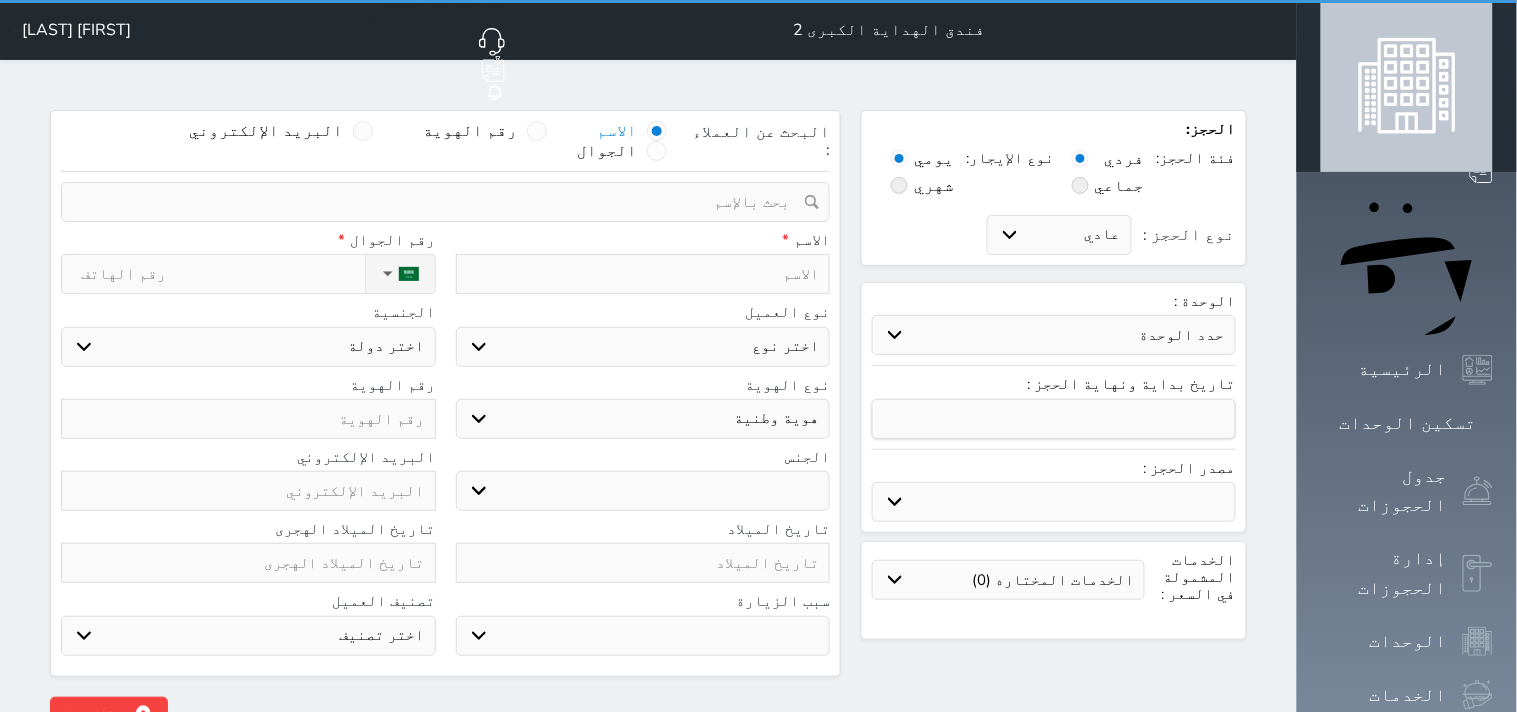 select 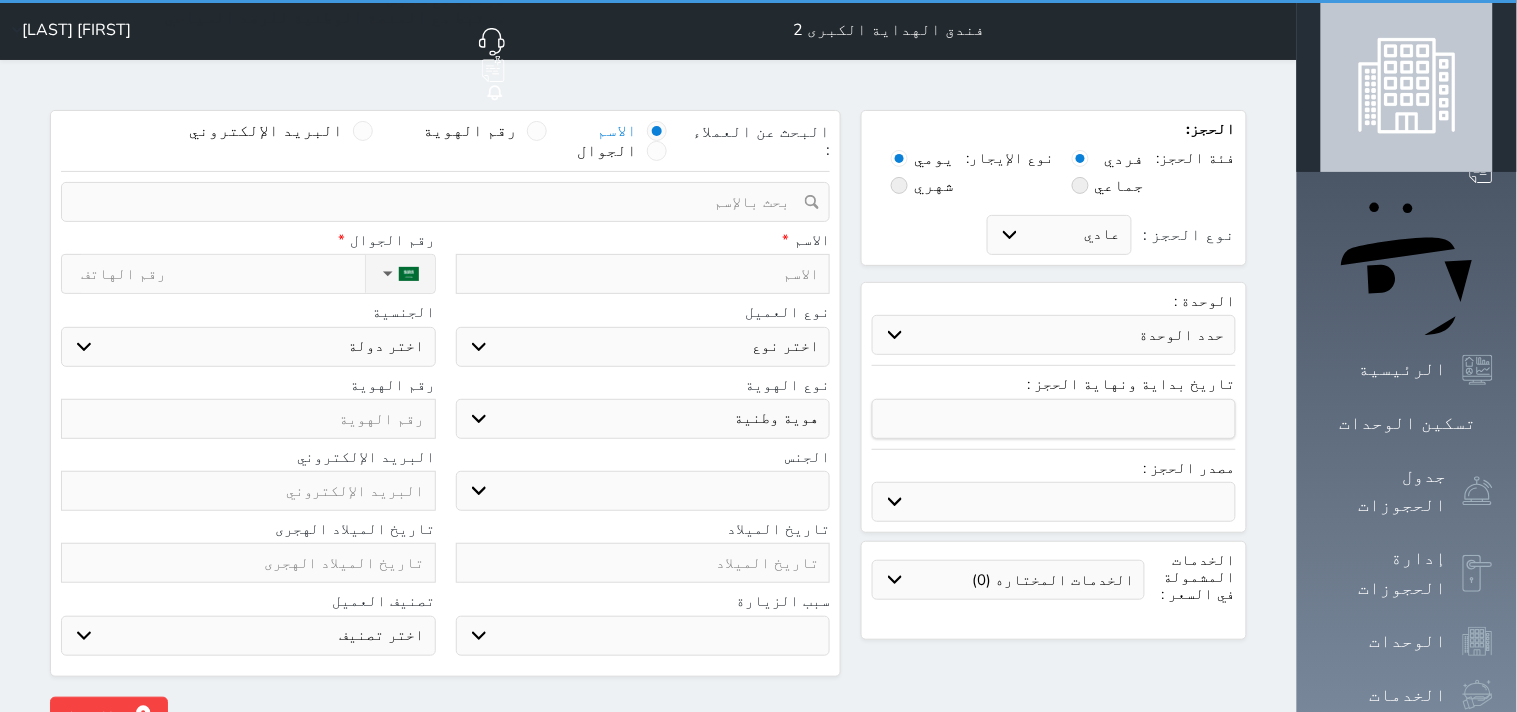 select 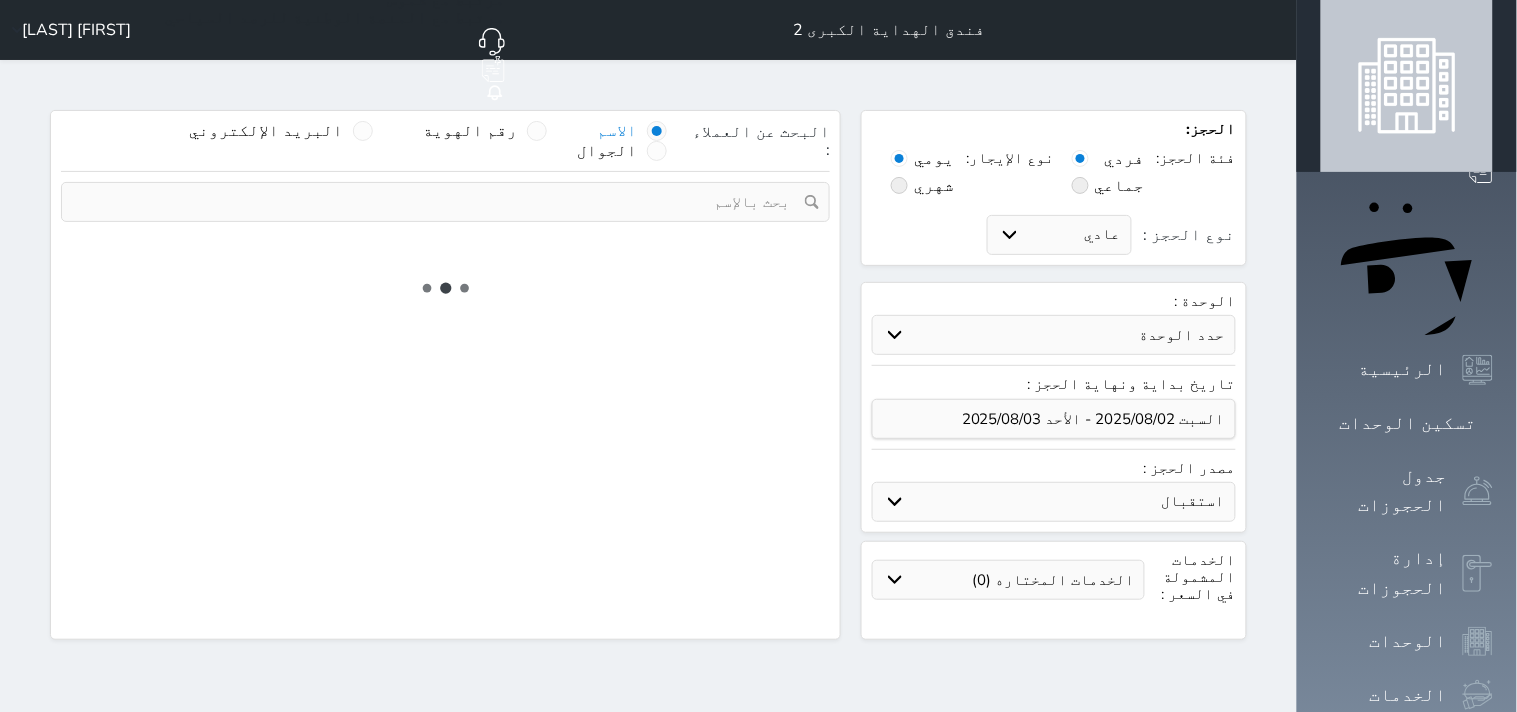 click on "حدد الوحدة" at bounding box center (1054, 335) 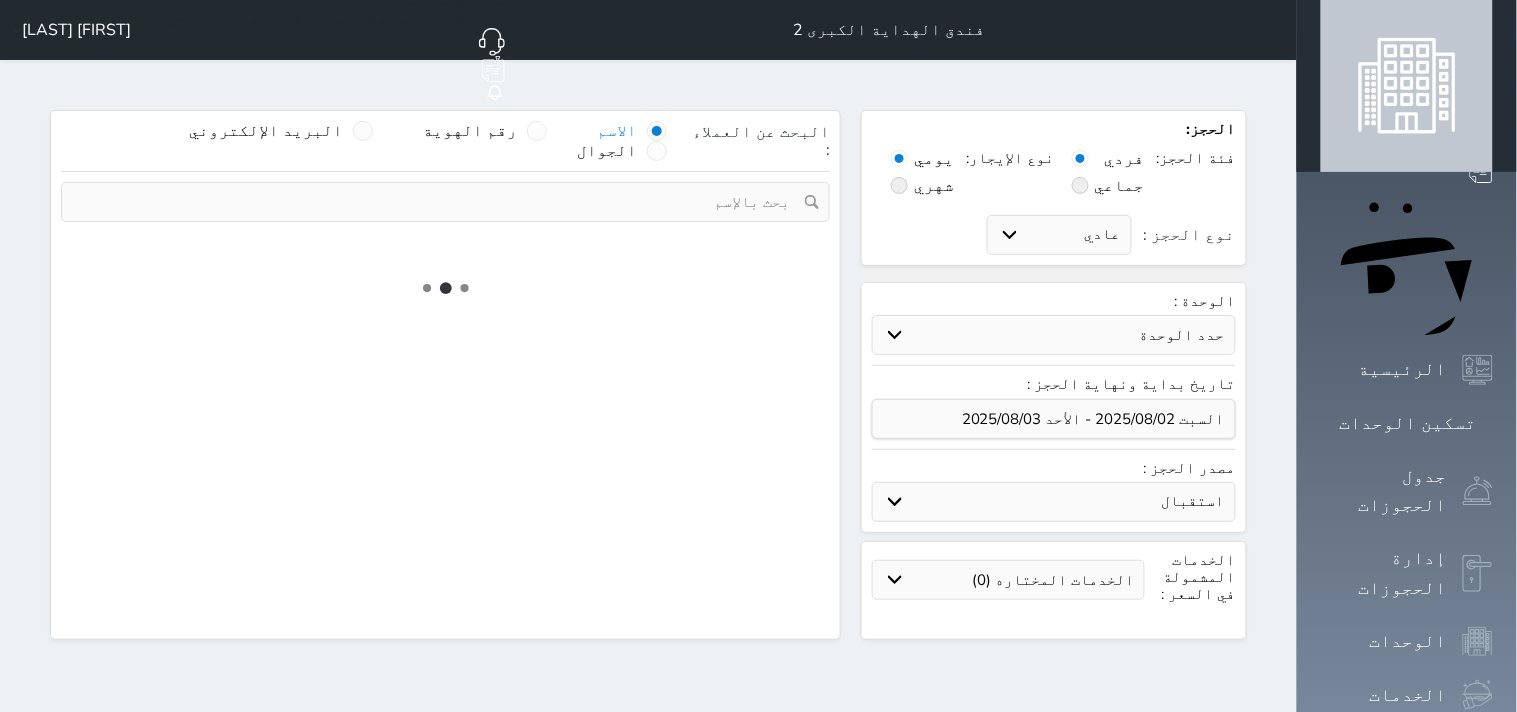 select 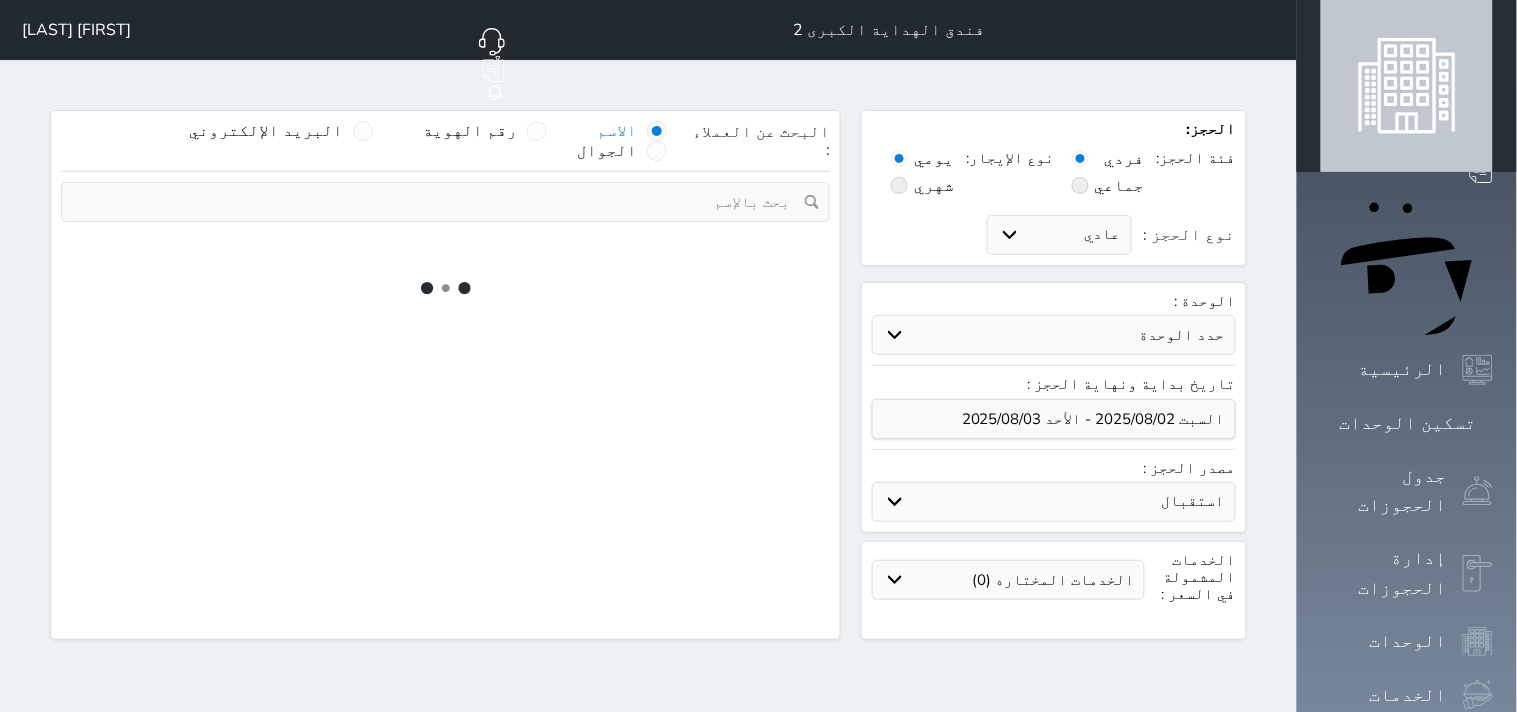 select on "1" 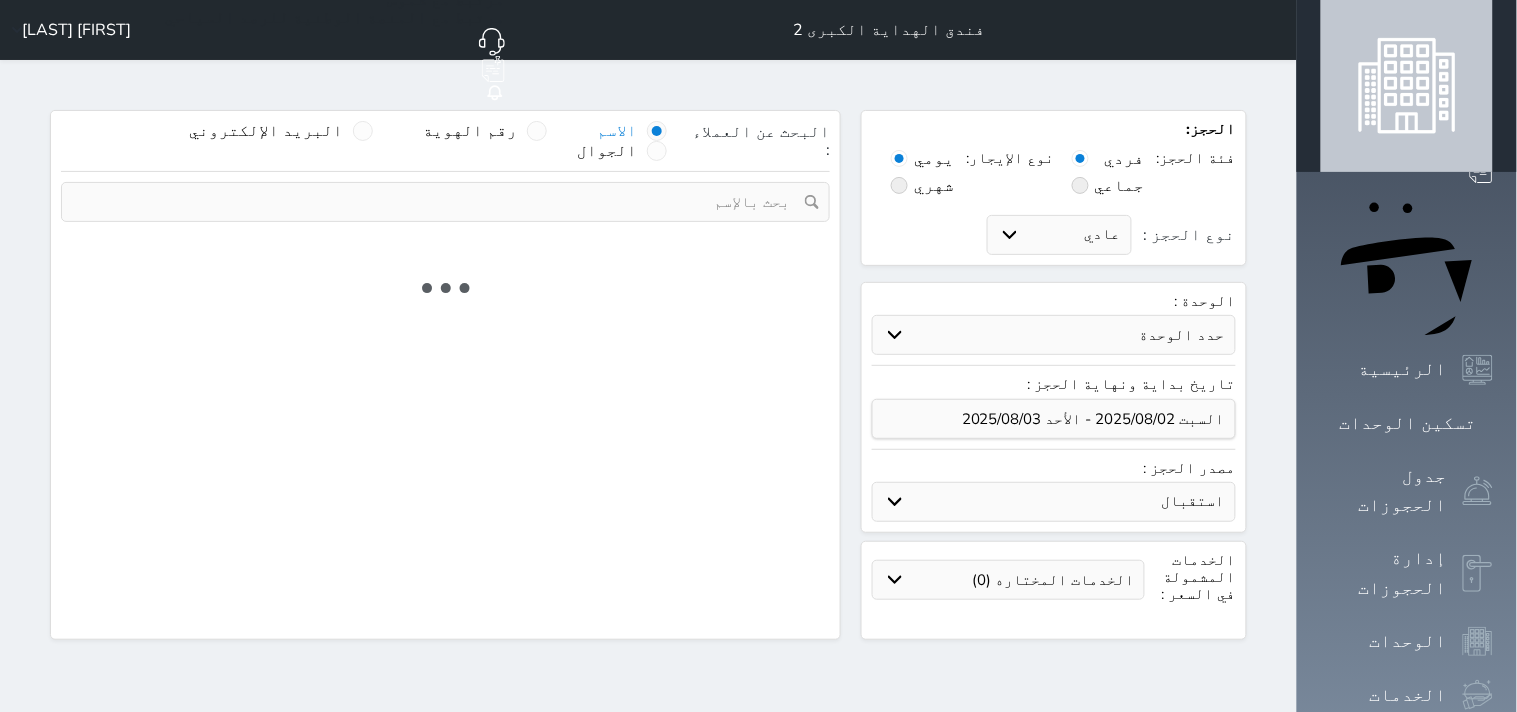 select on "113" 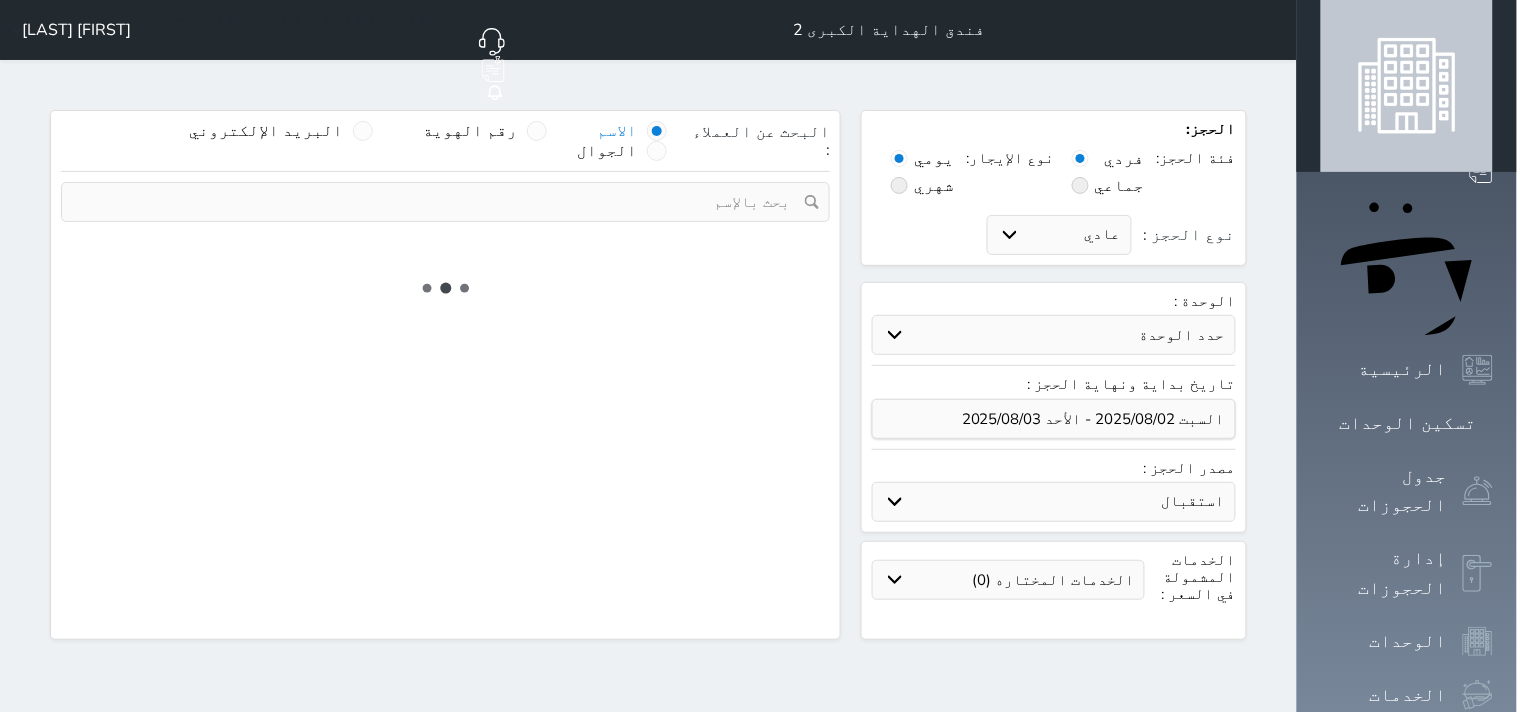 select on "1" 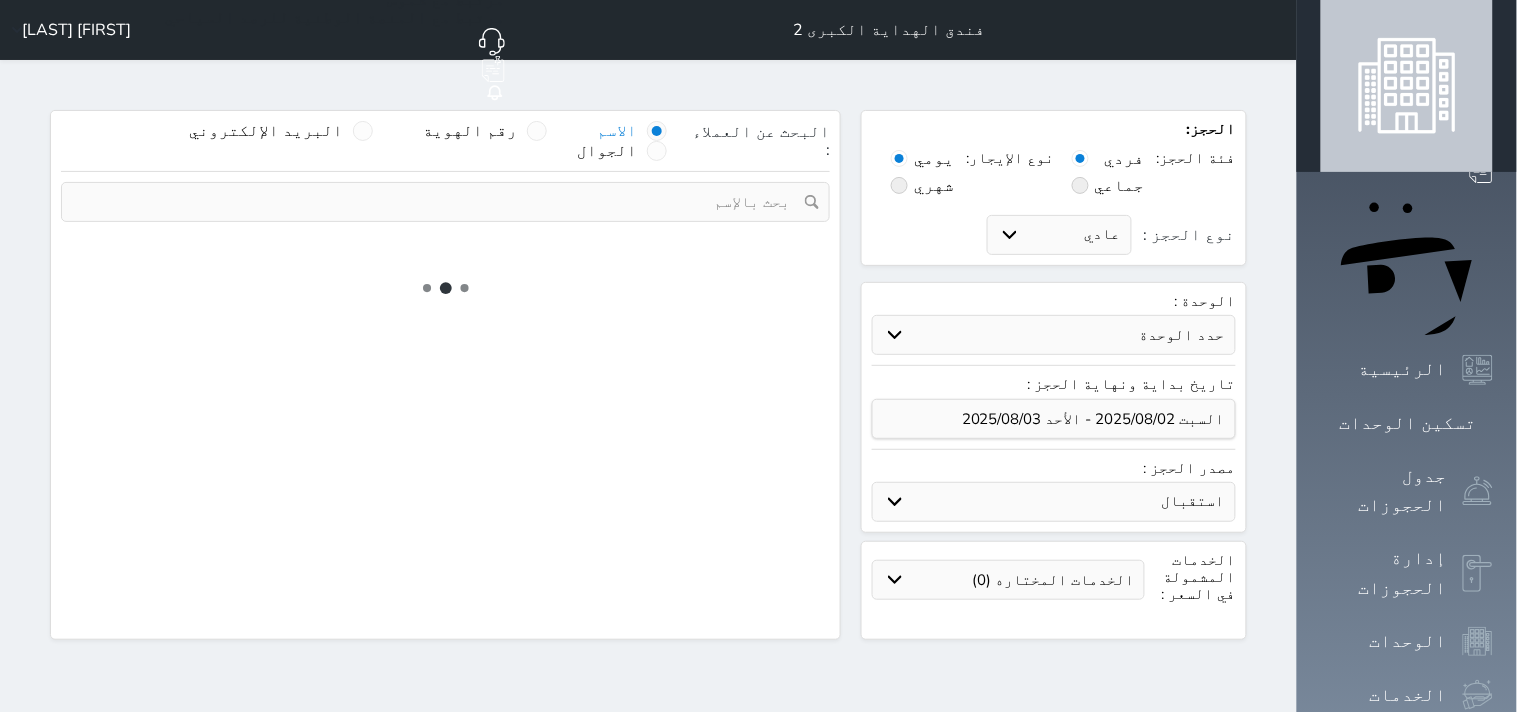 select 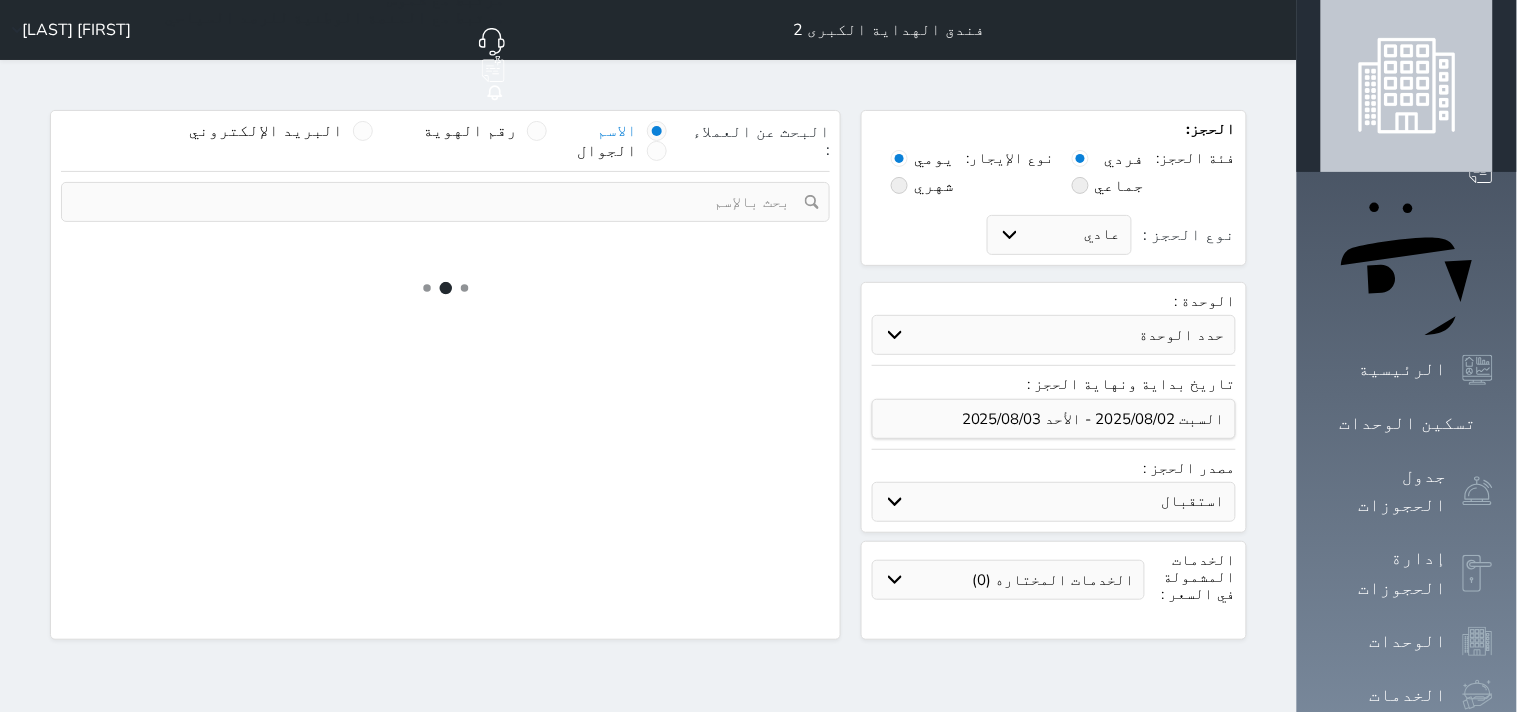 select on "7" 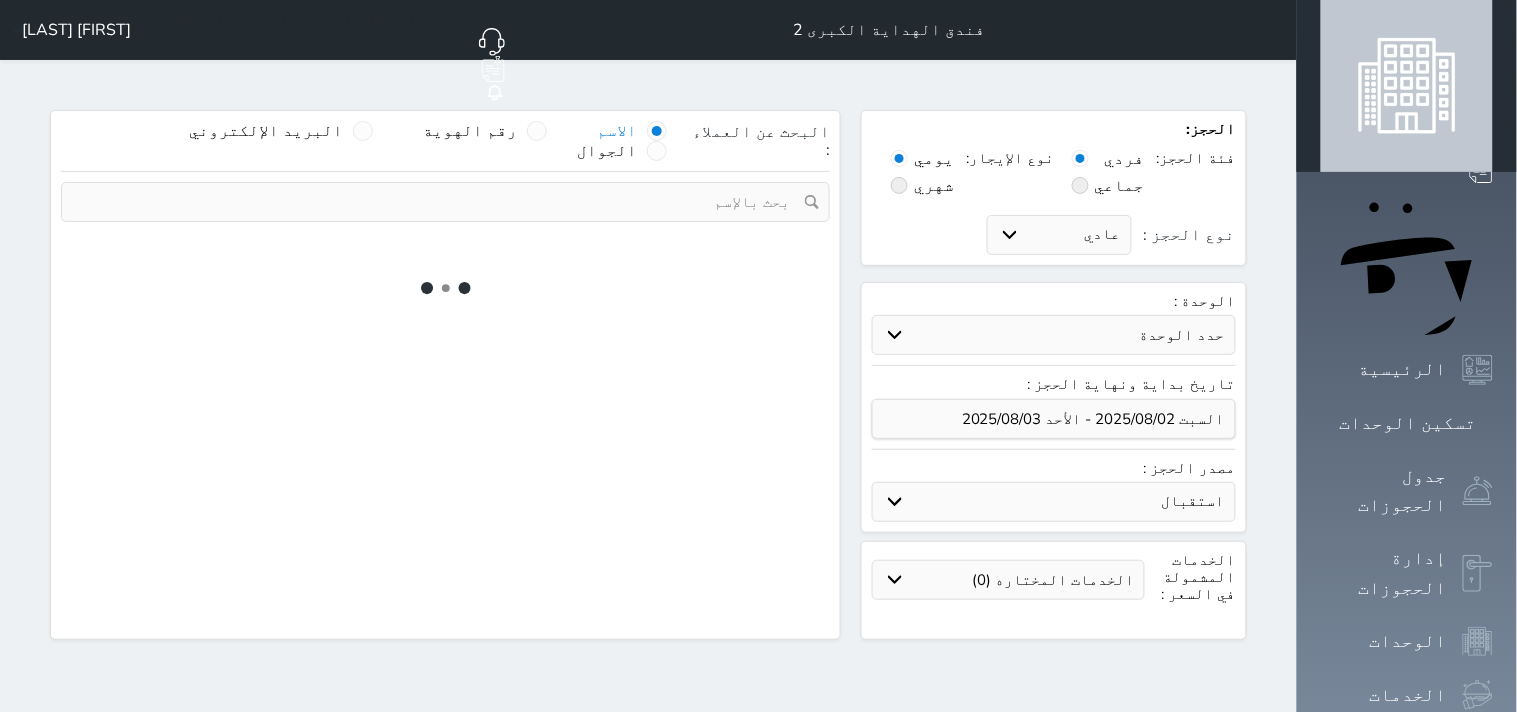 select 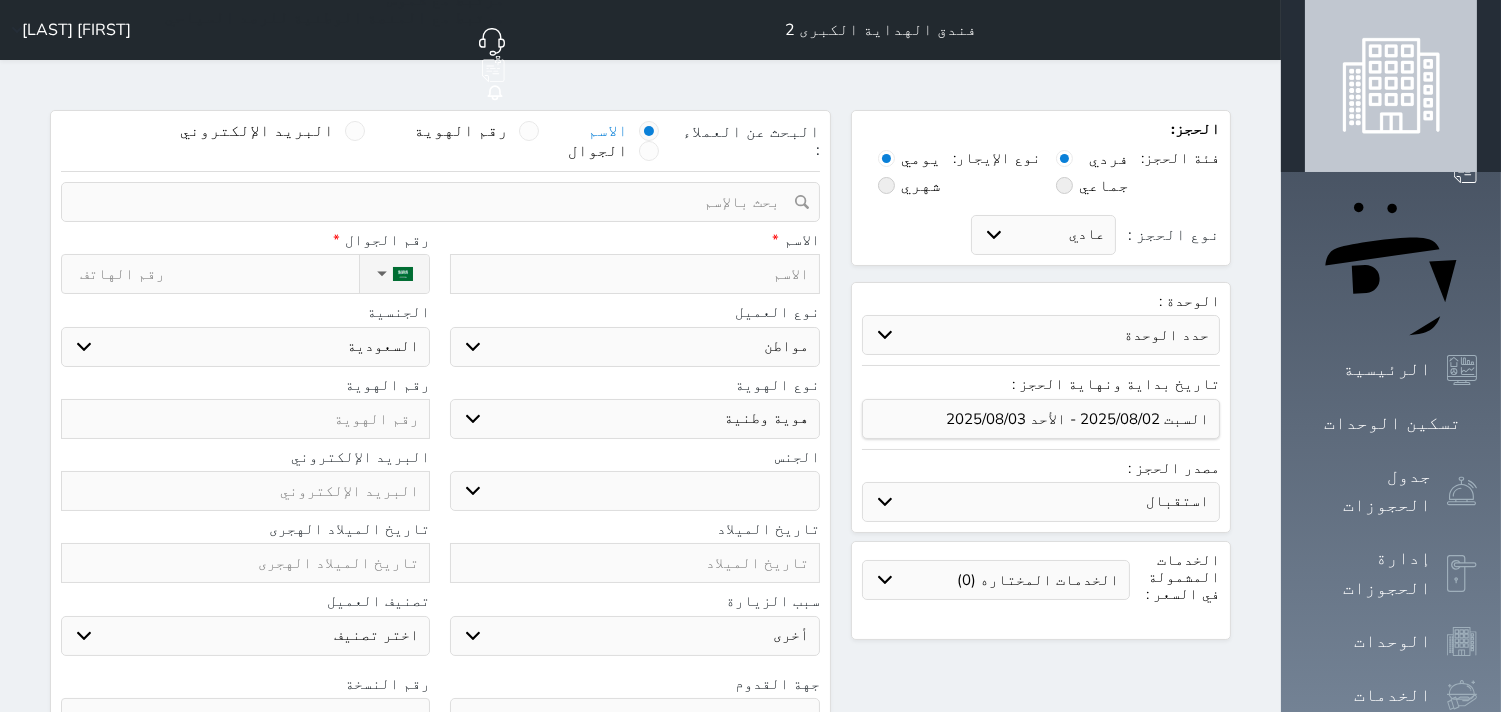 click on "حدد الوحدة
#3705 - غرفة
#3704 - غرفة
#3703 - غرفة
#3702 - غرفة
#3701 - غرفة
#3618 - غرفة
#3617 - غرفة
#3616 - غرفة
#3614 - غرفة
#3613 - غرفة
#3612 - غرفة
#3611 - غرفة
#3610 - غرفة
#3609 - غرفة
#3608 - غرفة
#3607 - غرفة
#3606 - غرفة
#3604 - غرفة
#3603 - غرفة
#3602 - غرفة
#3601 - غرفة" at bounding box center [1041, 335] 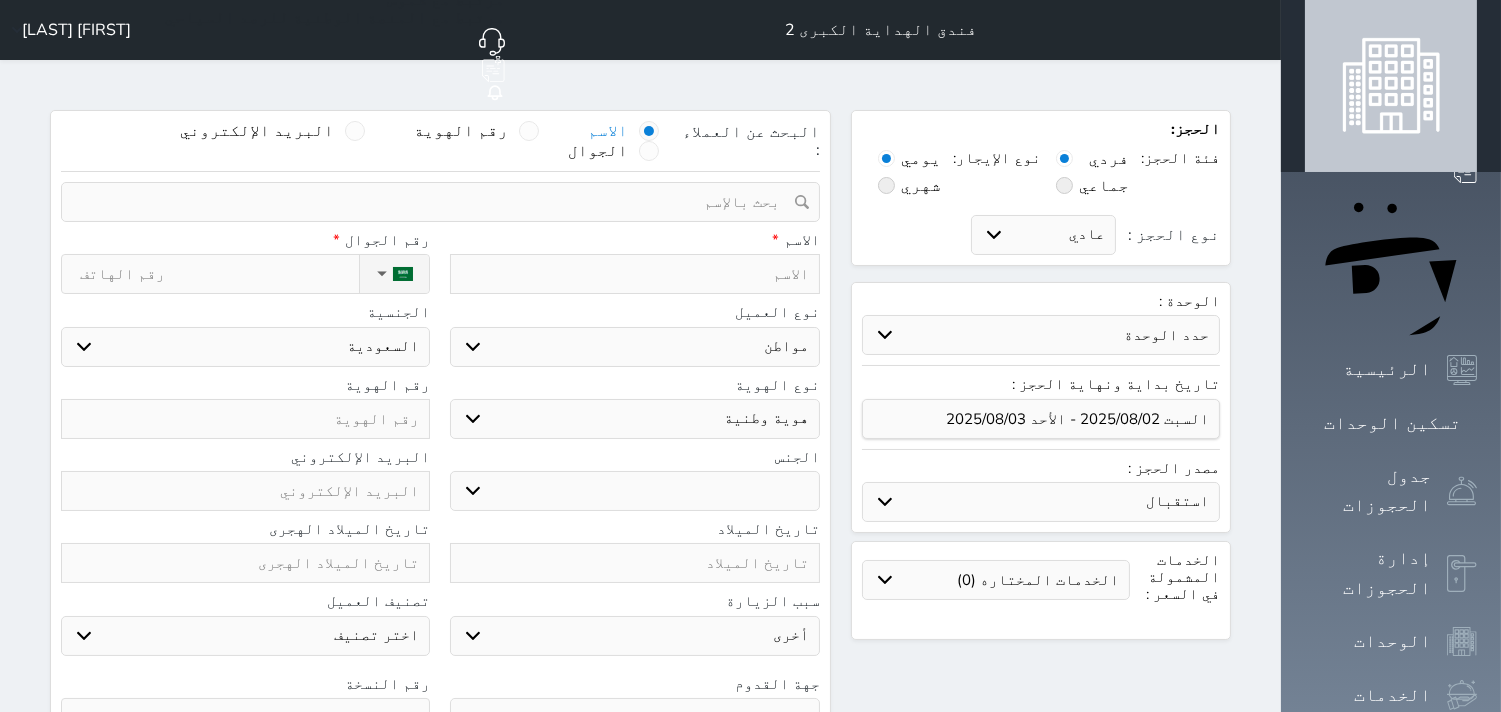 select on "82899" 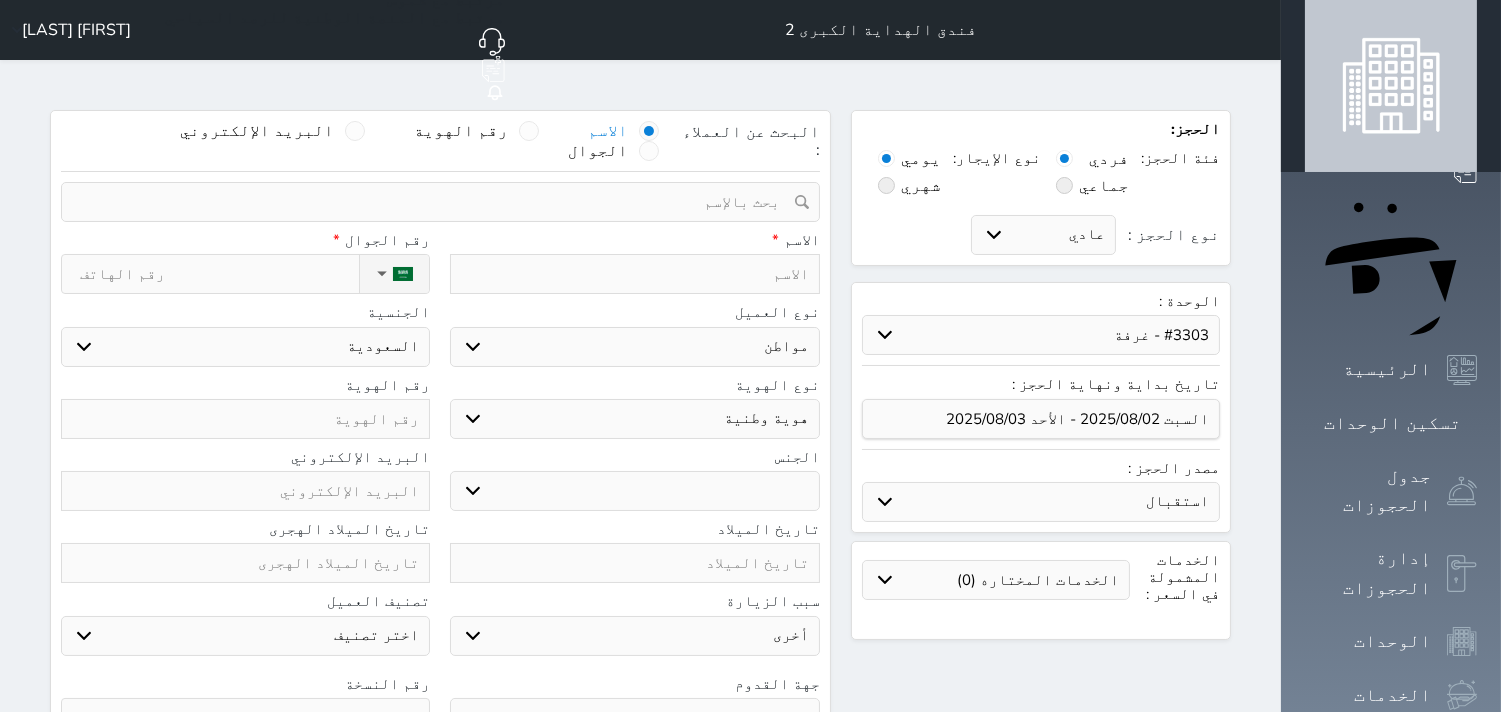 click on "حدد الوحدة
#3705 - غرفة
#3704 - غرفة
#3703 - غرفة
#3702 - غرفة
#3701 - غرفة
#3618 - غرفة
#3617 - غرفة
#3616 - غرفة
#3614 - غرفة
#3613 - غرفة
#3612 - غرفة
#3611 - غرفة
#3610 - غرفة
#3609 - غرفة
#3608 - غرفة
#3607 - غرفة
#3606 - غرفة
#3604 - غرفة
#3603 - غرفة
#3602 - غرفة
#3601 - غرفة" at bounding box center [1041, 335] 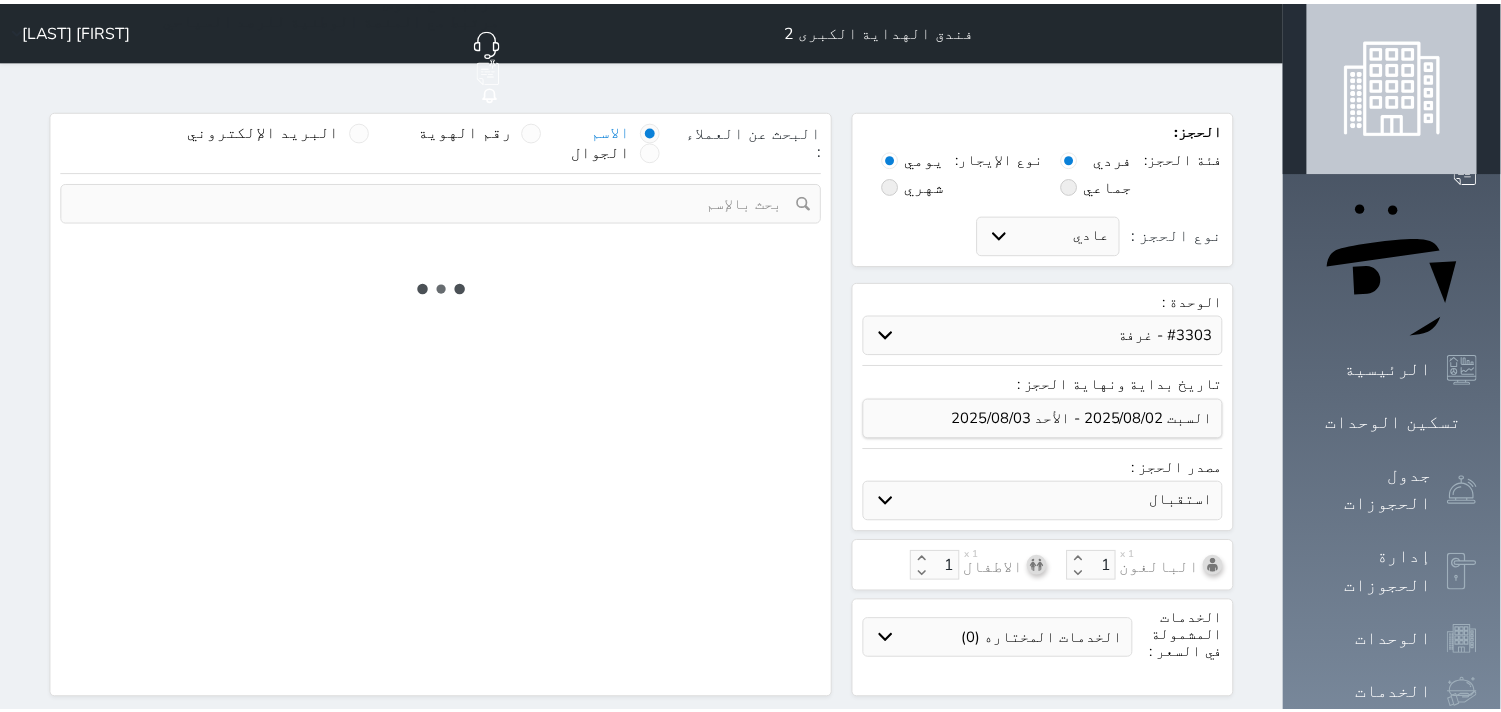 select on "1" 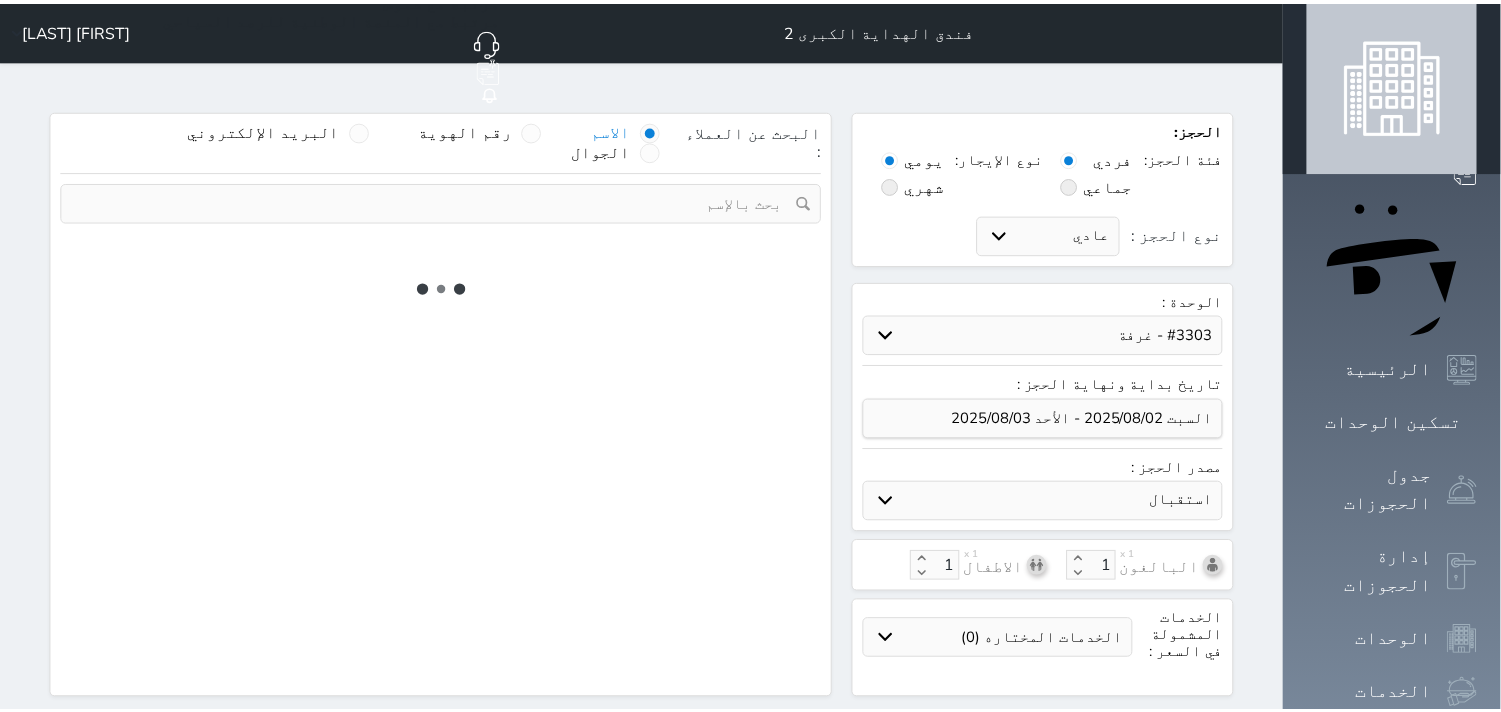 select on "113" 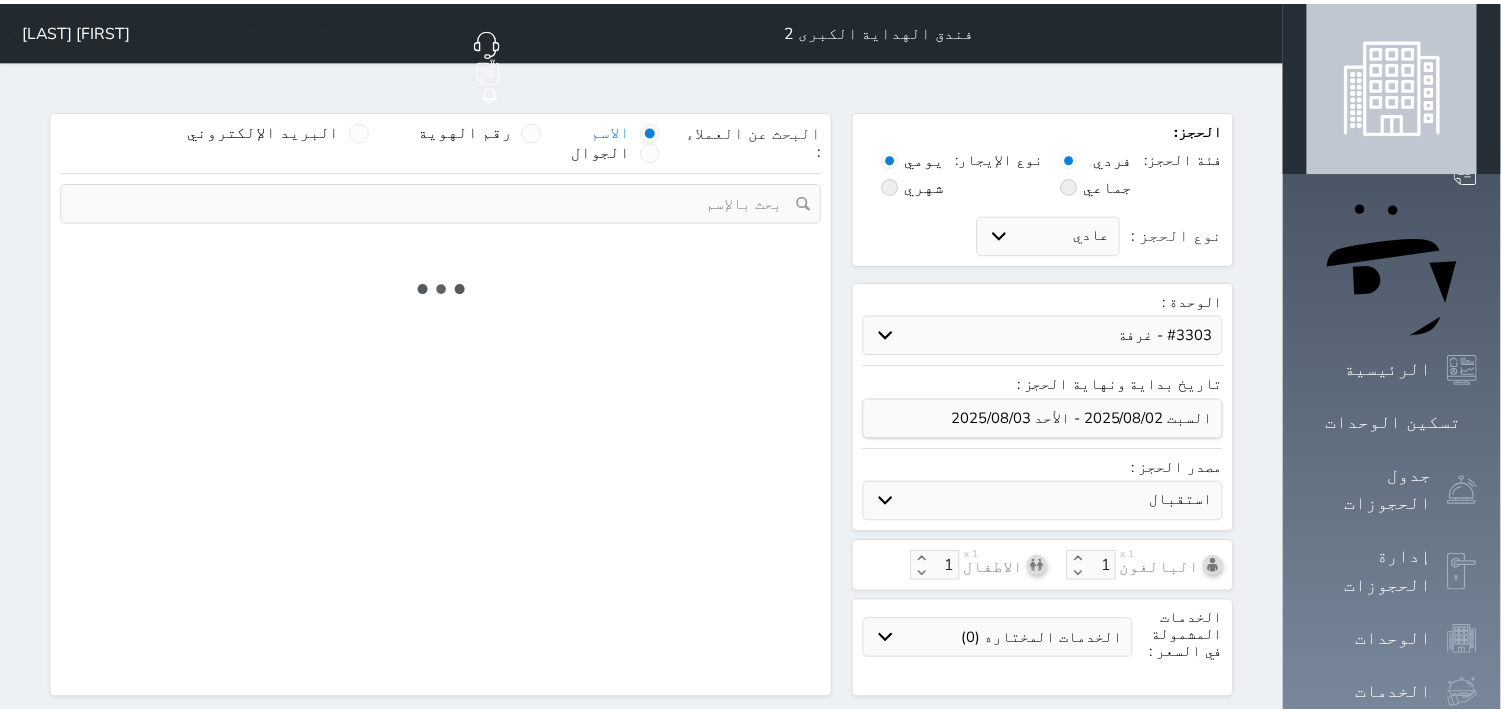 select on "1" 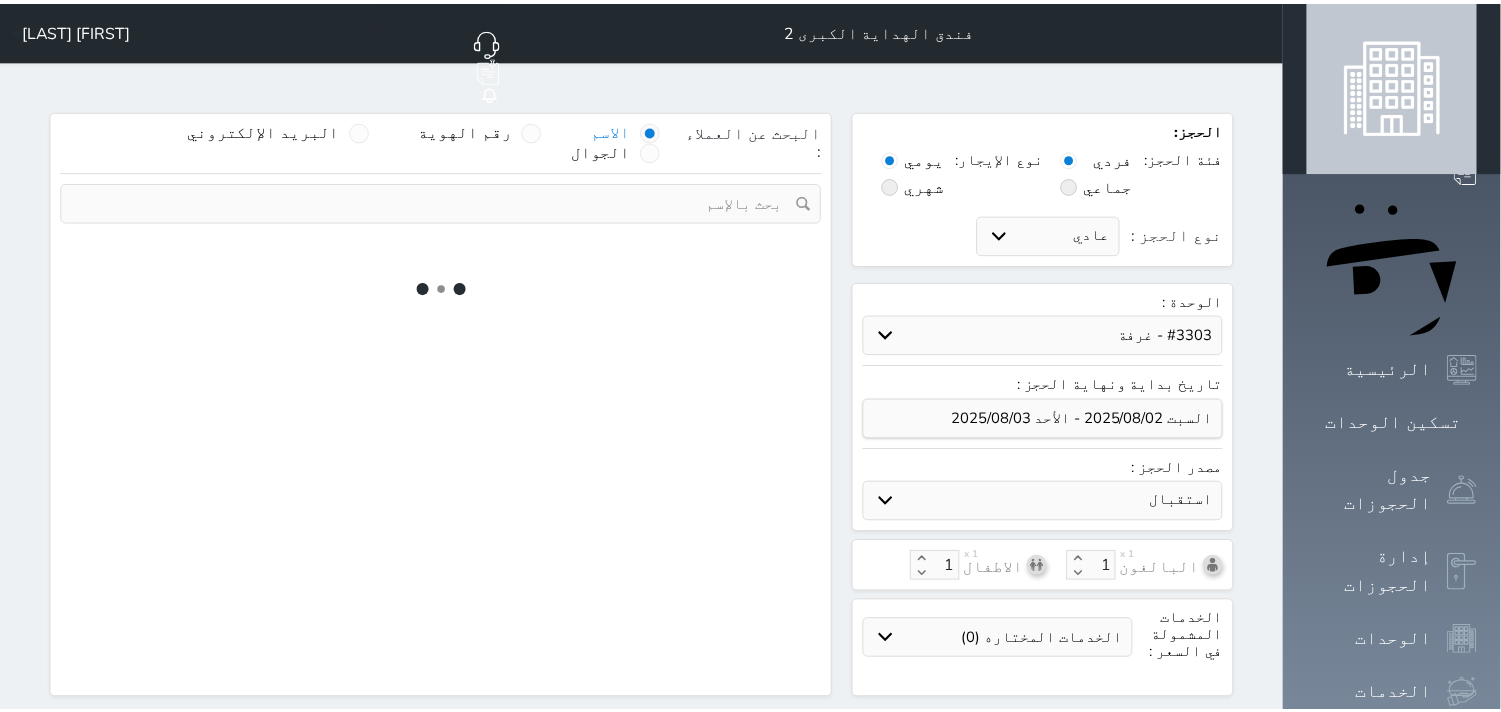 select 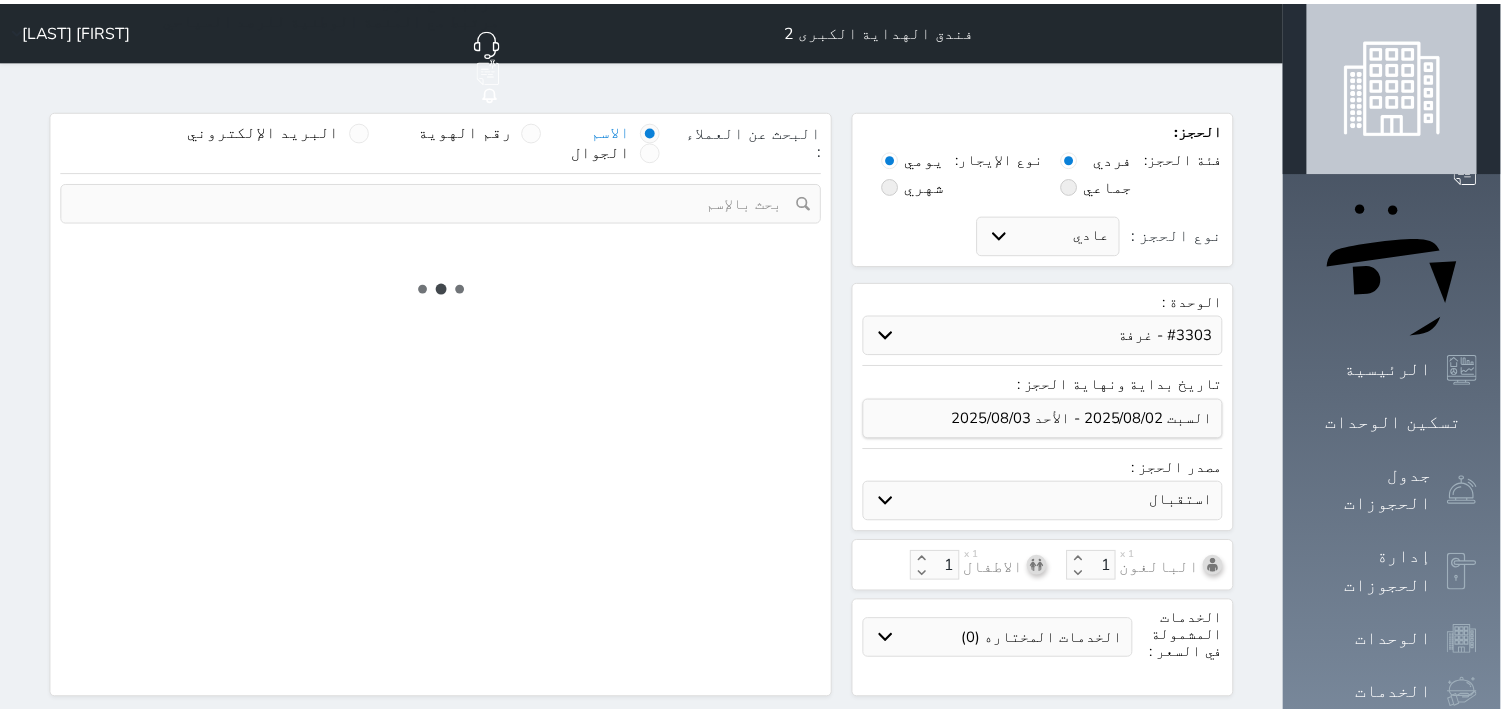 select on "7" 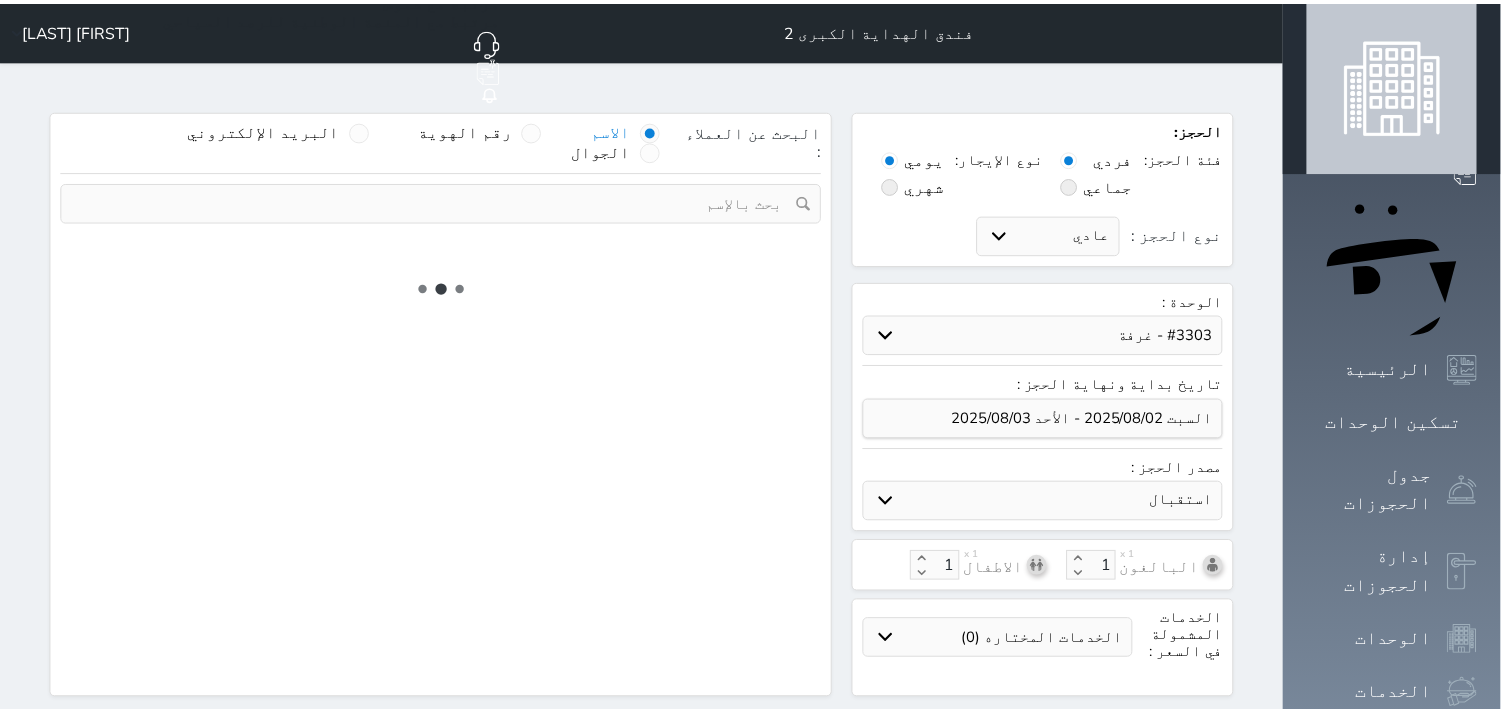 select 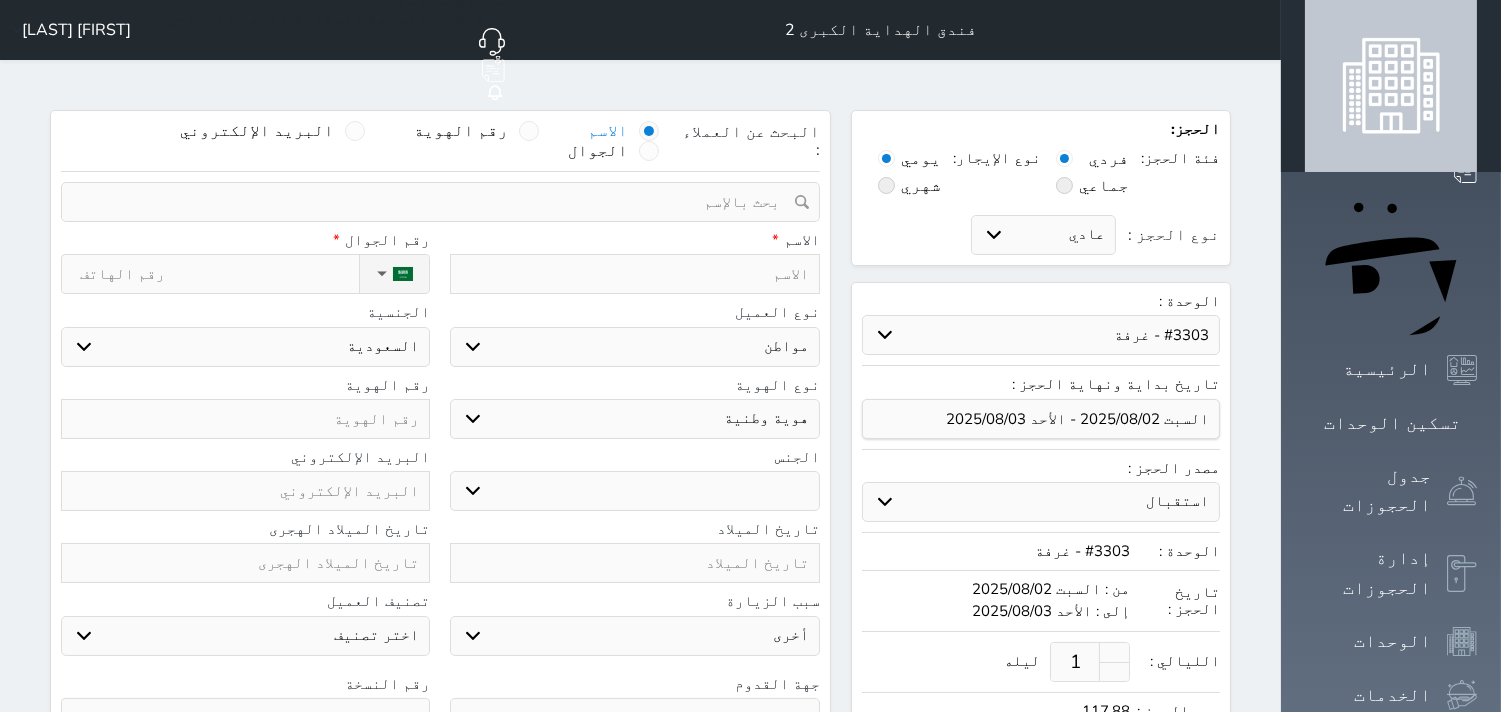 select 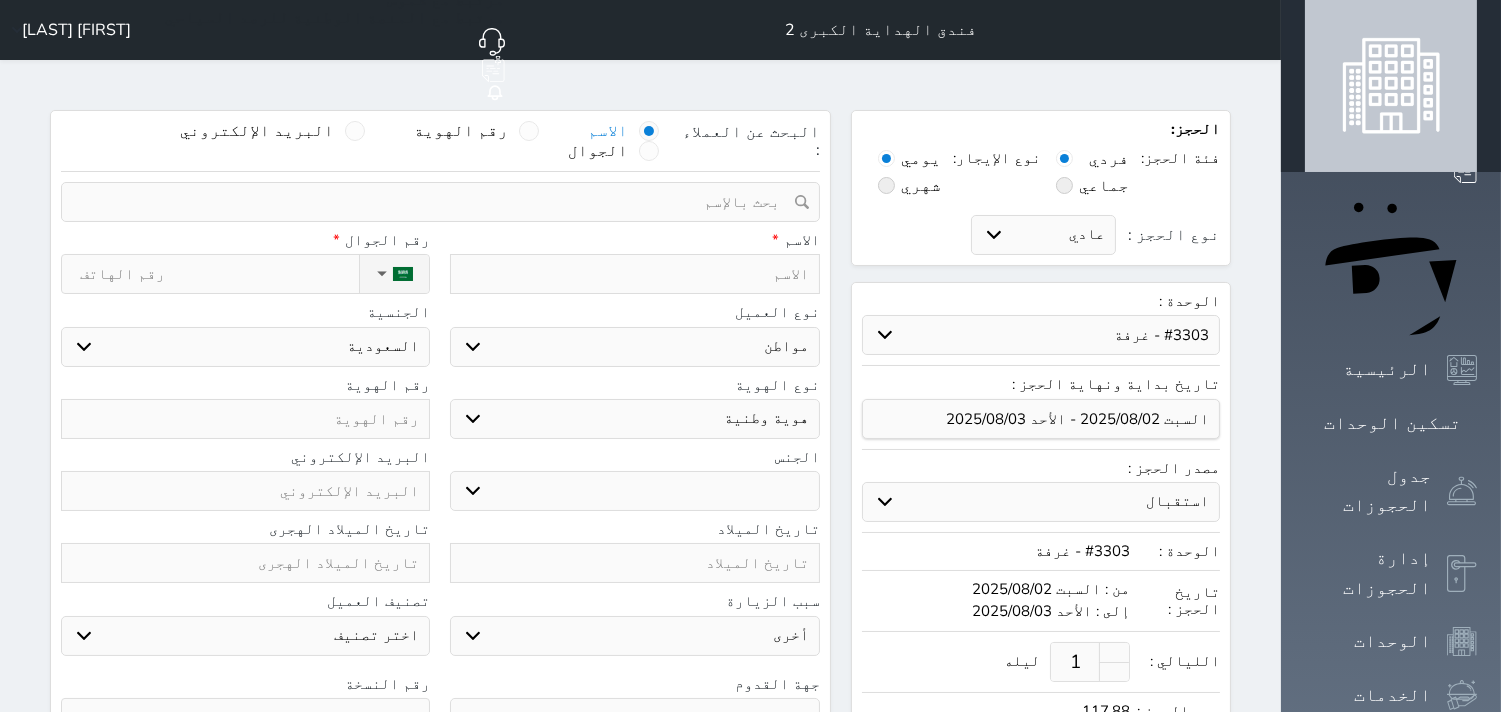 select 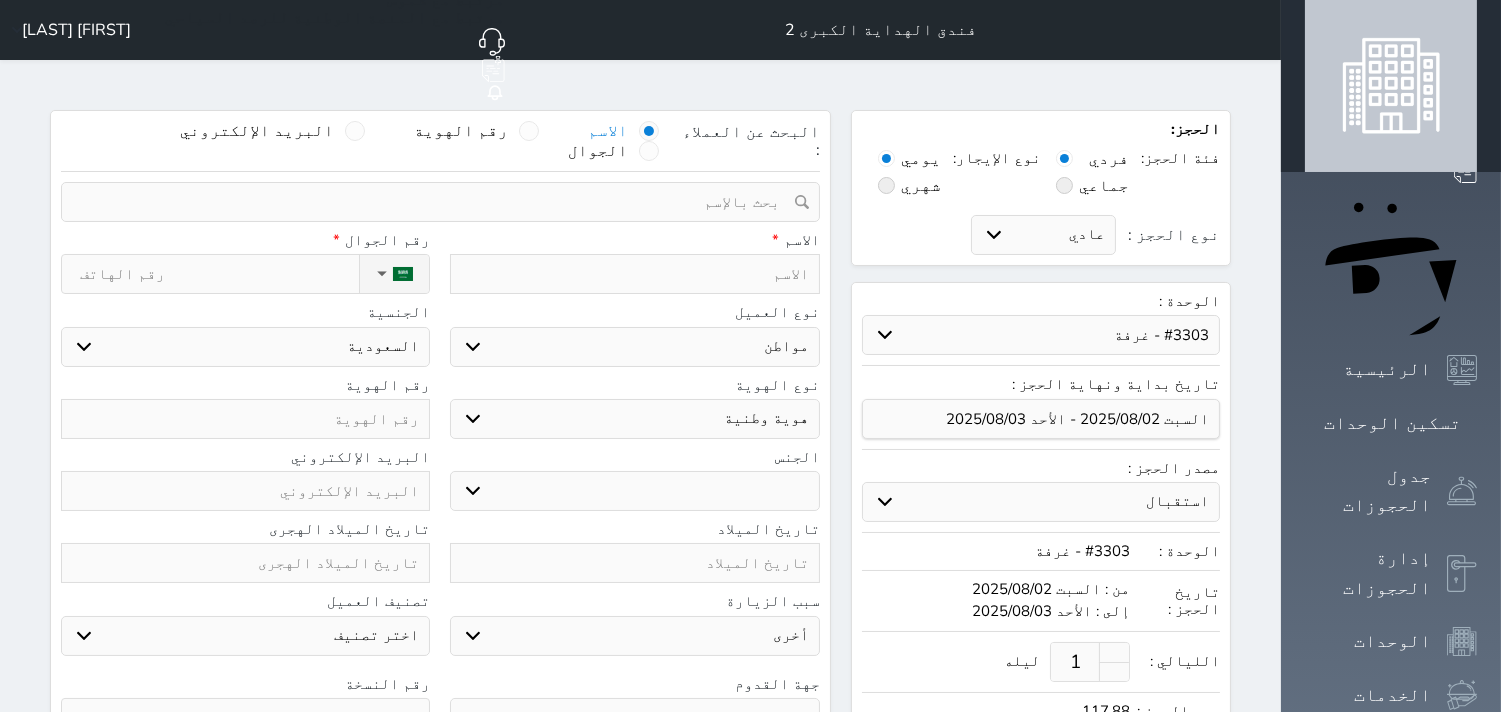 click on "1" at bounding box center (1075, 662) 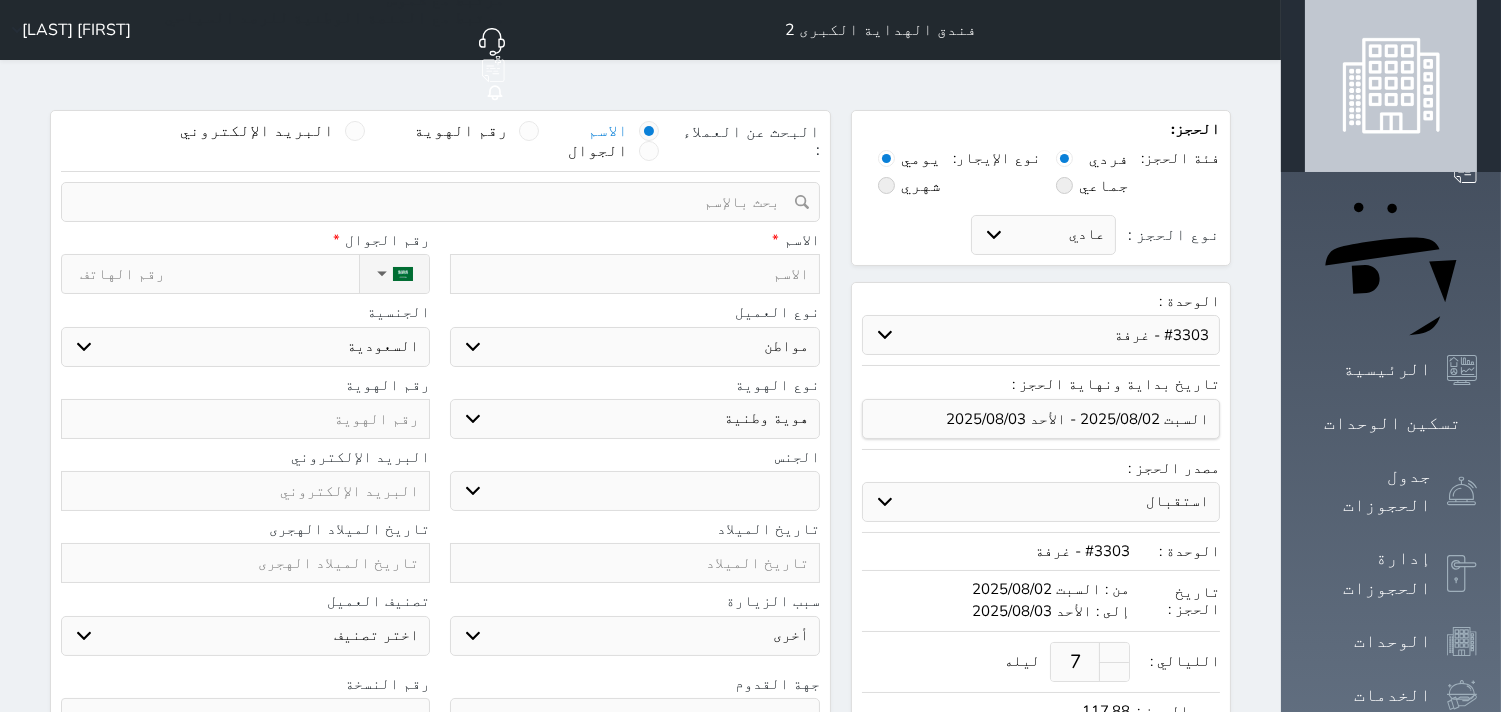 type on "7" 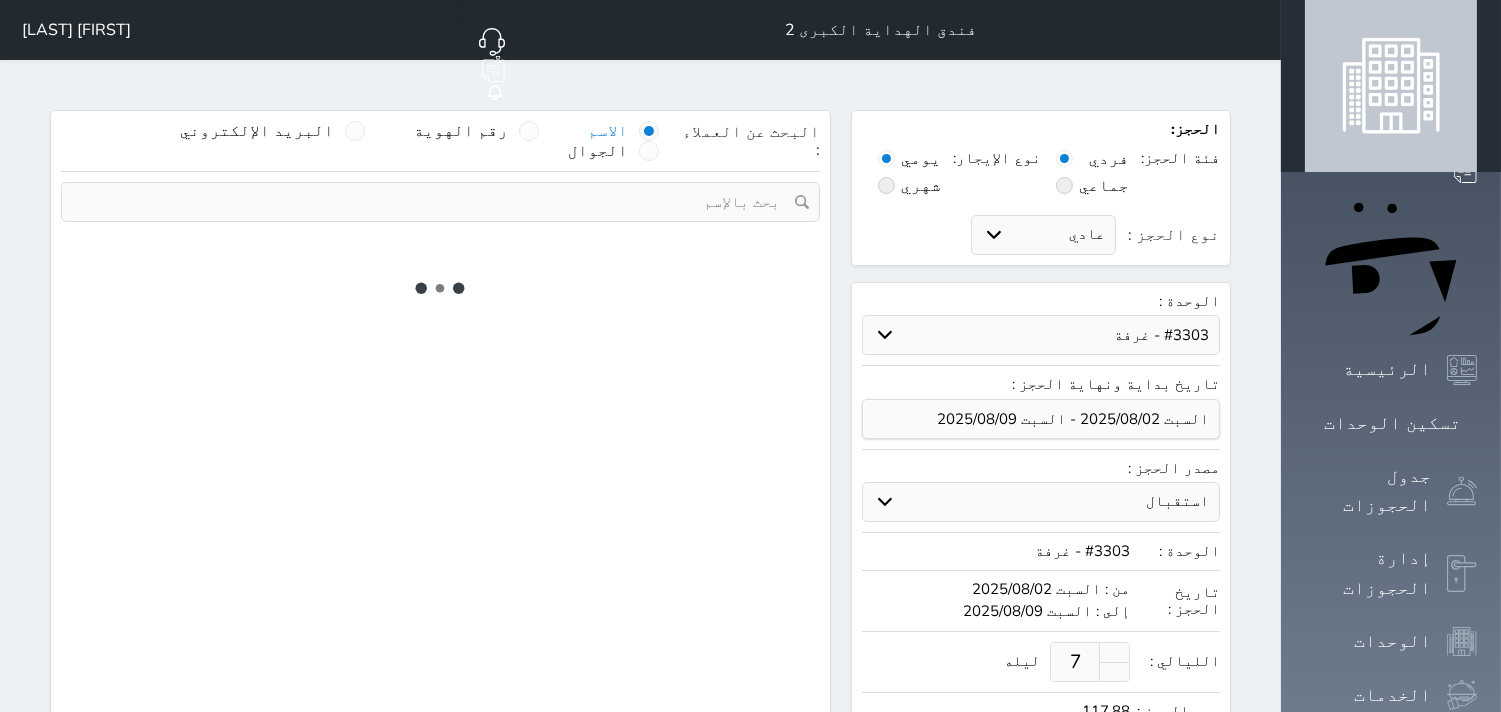 select on "1" 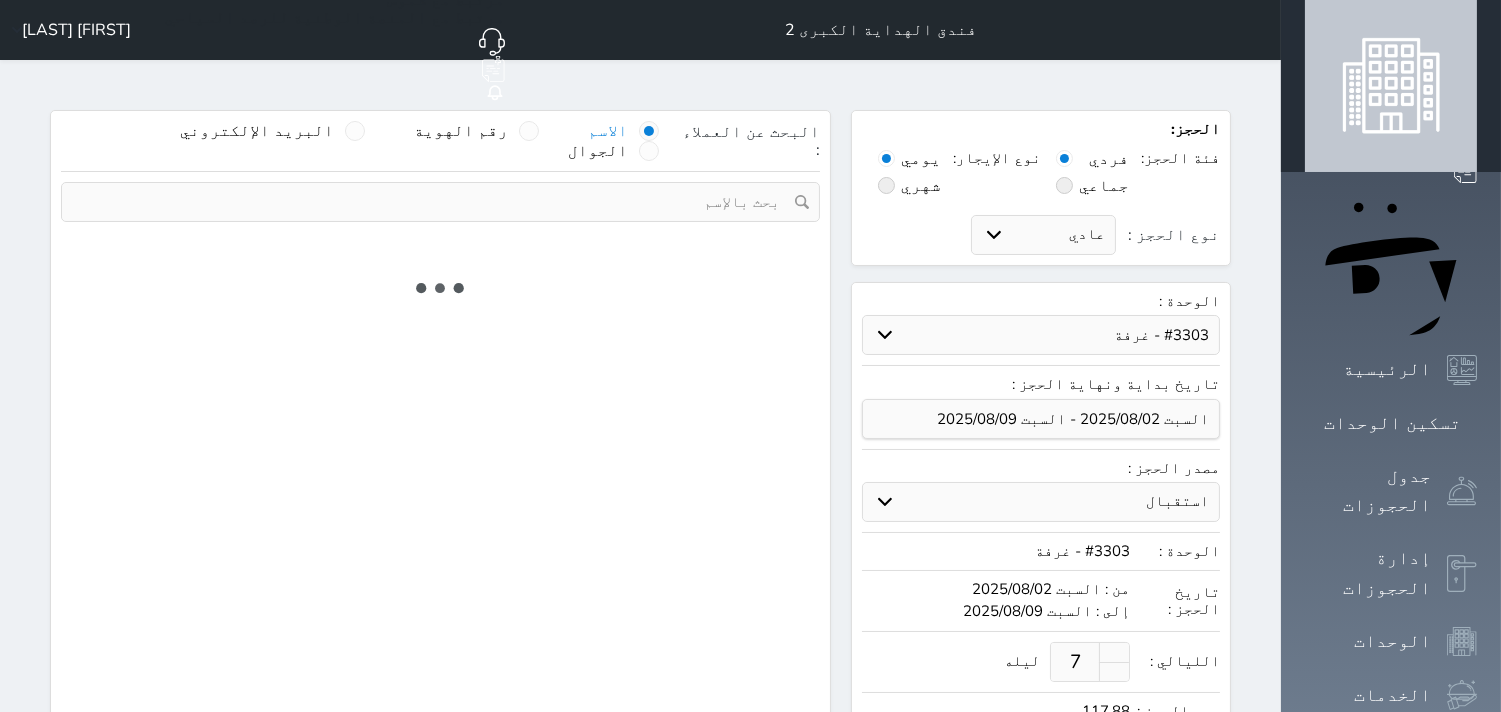 select on "113" 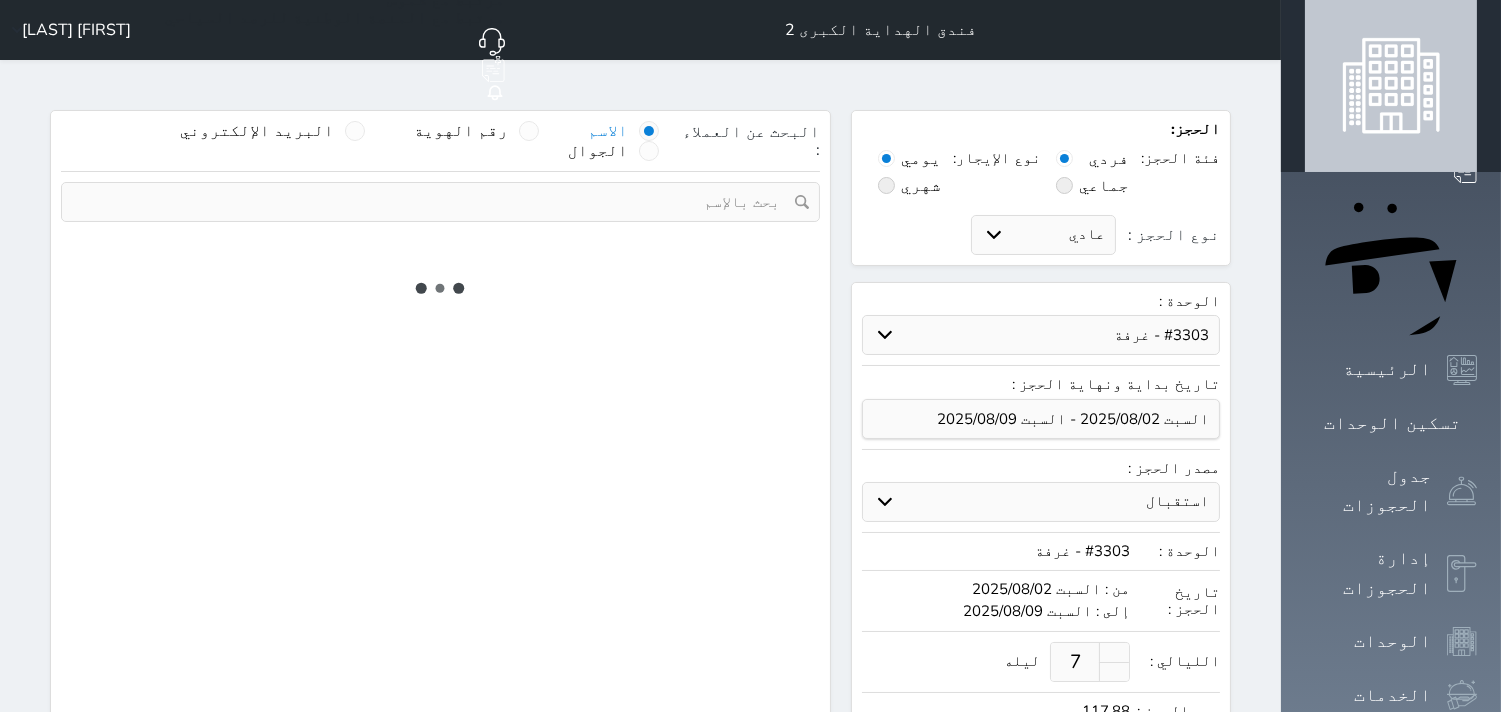 select on "1" 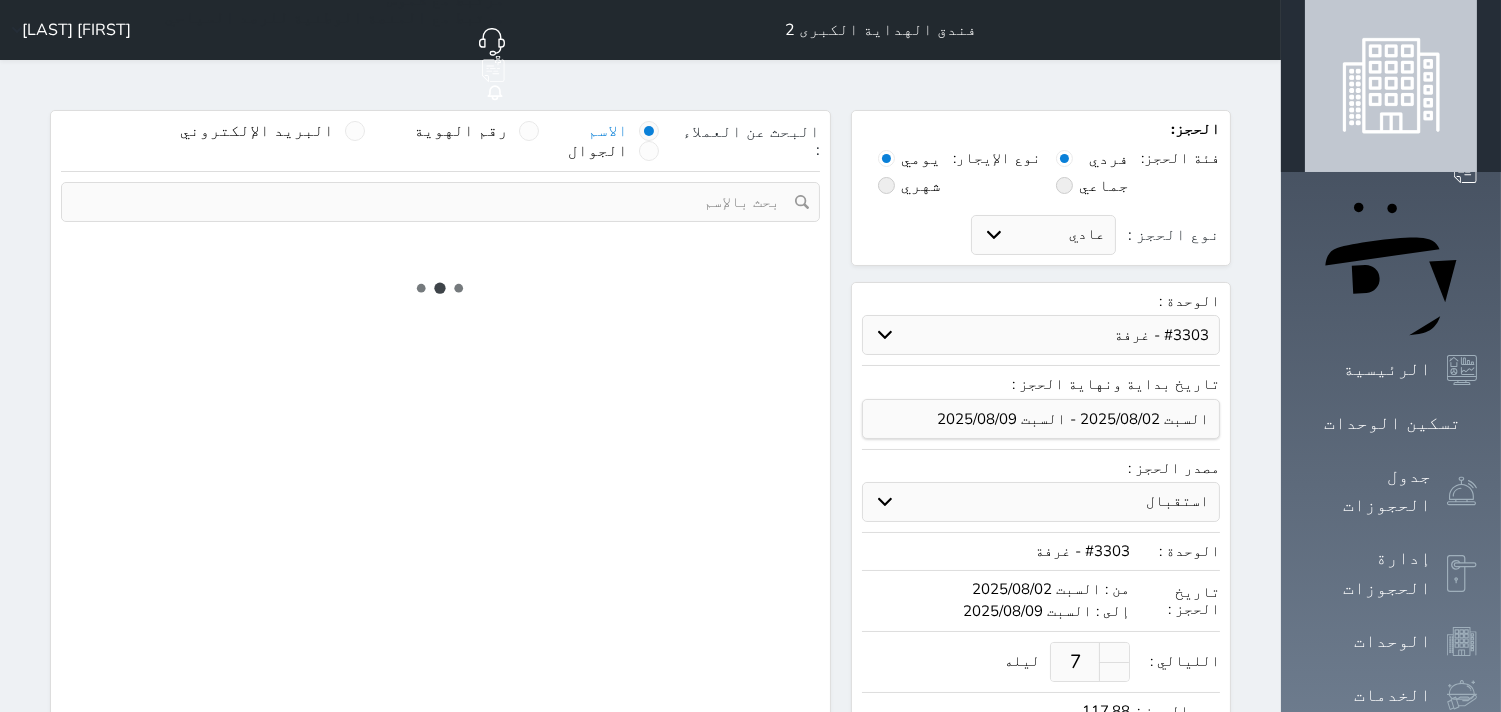 select 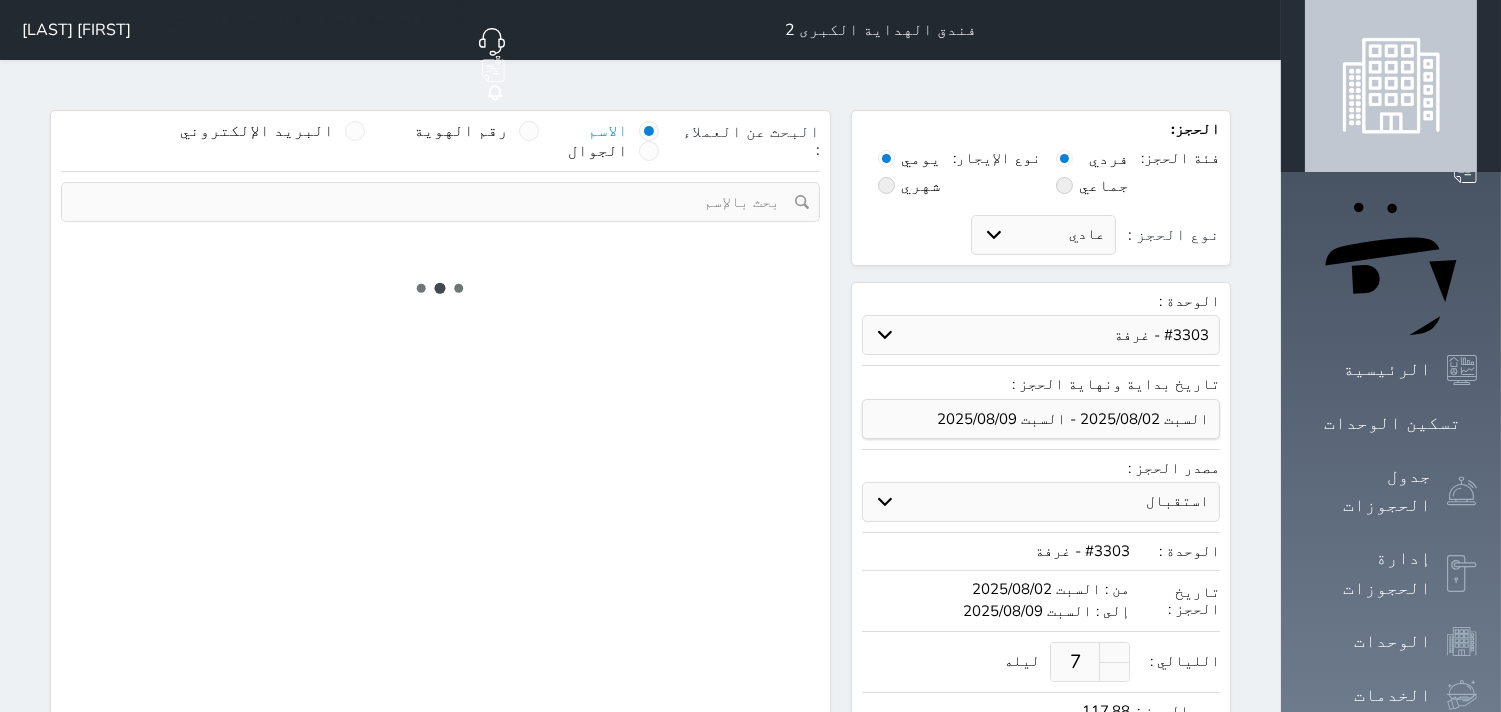 select on "7" 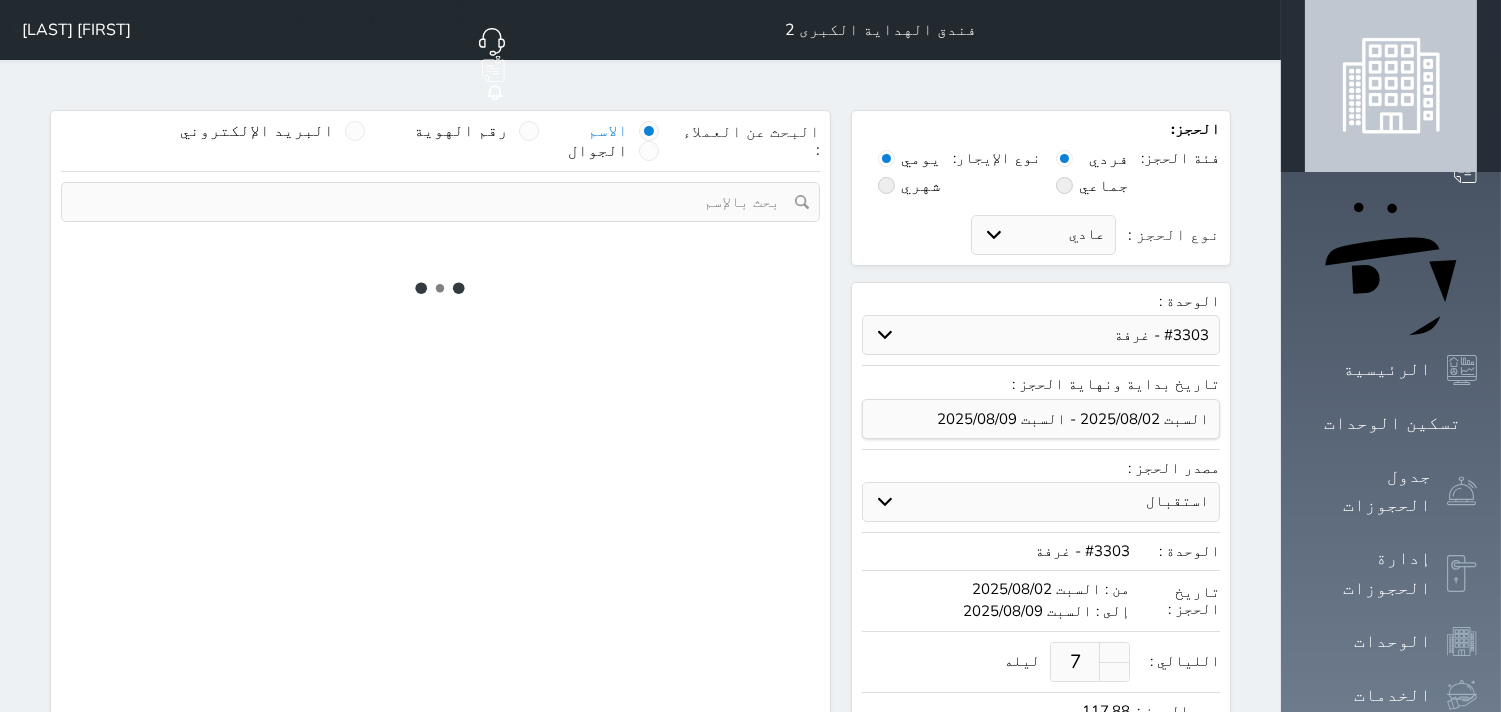 select 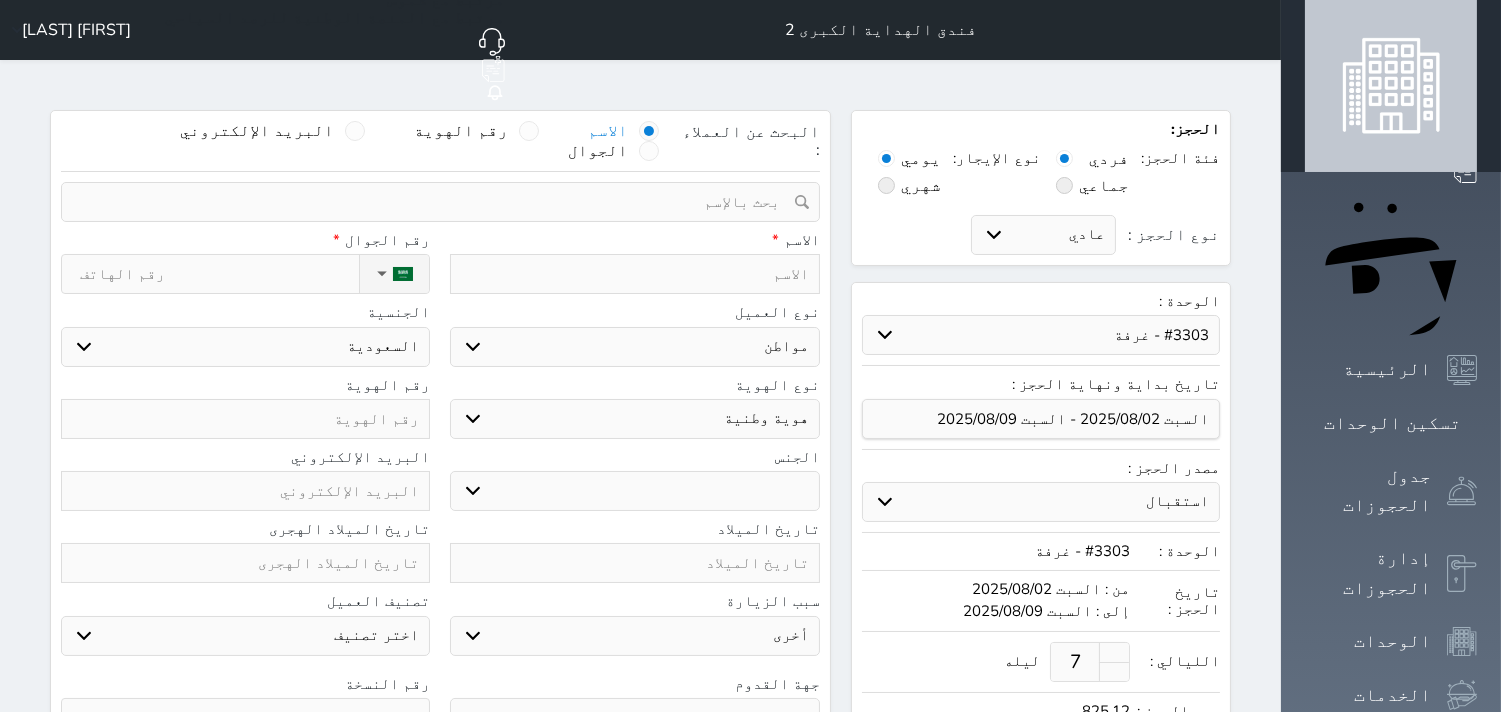 select 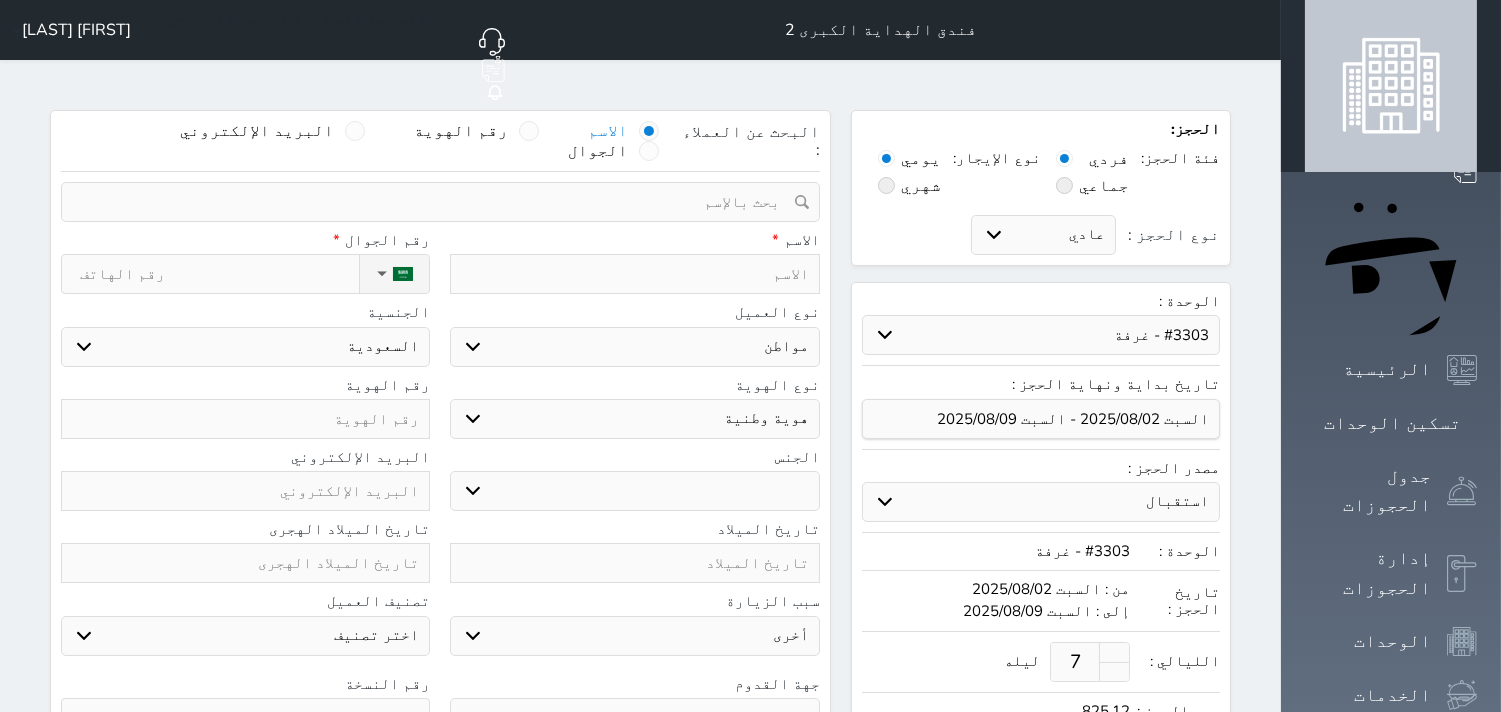 select 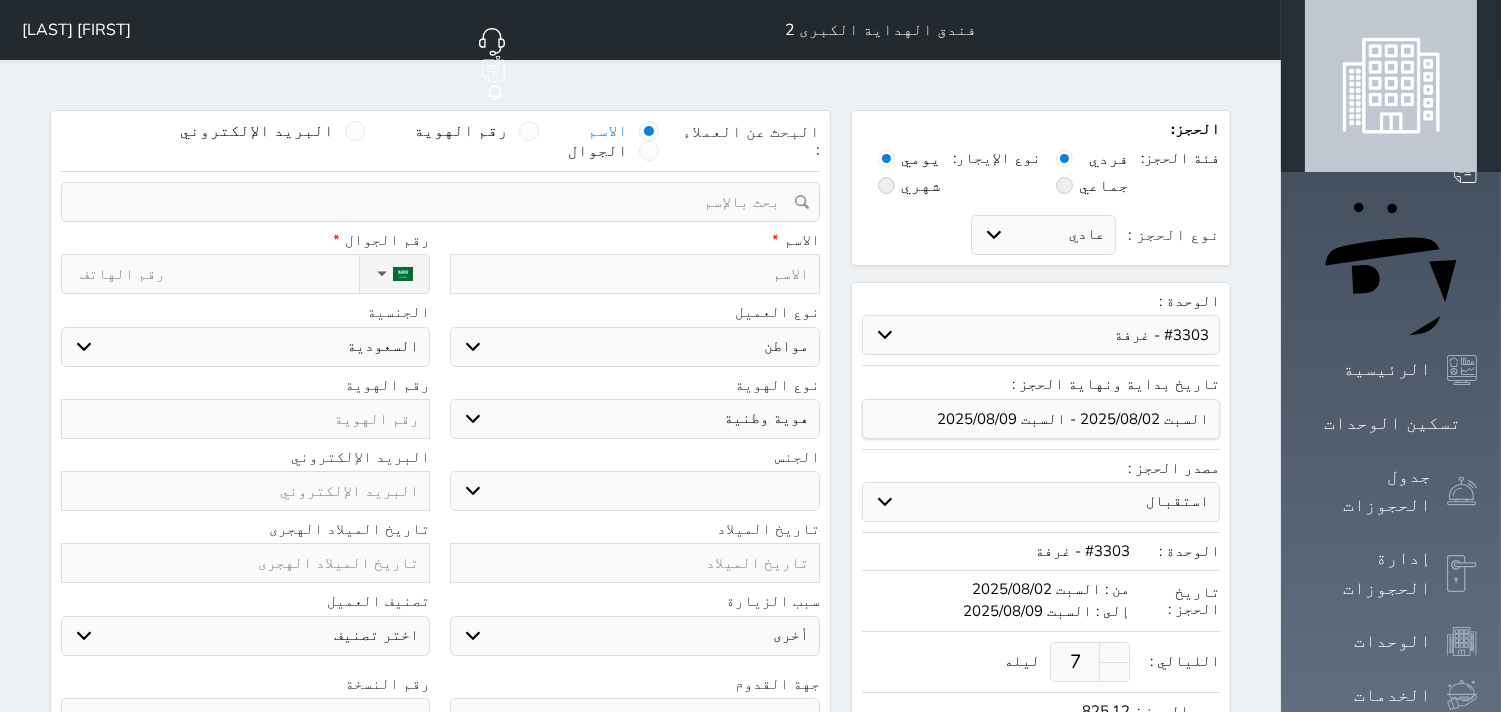 select 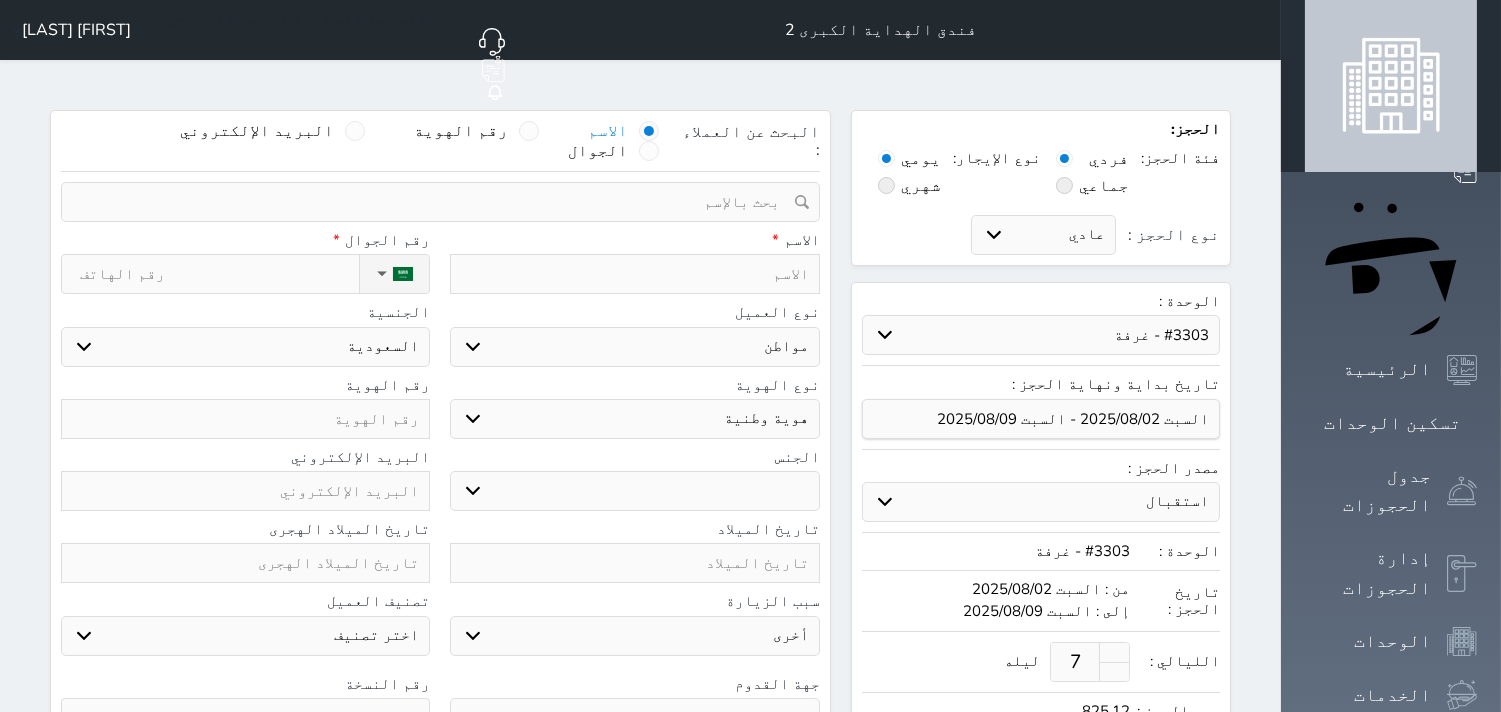 select 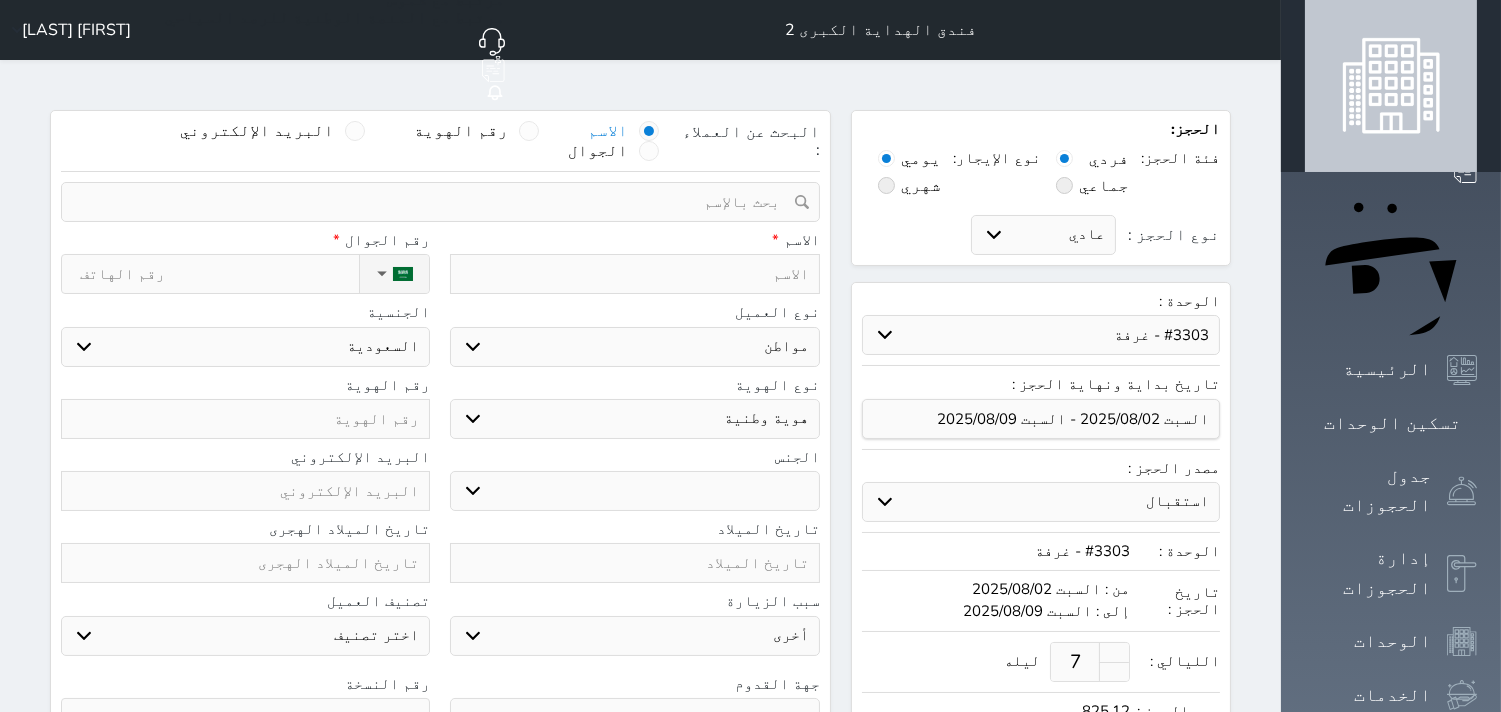 select 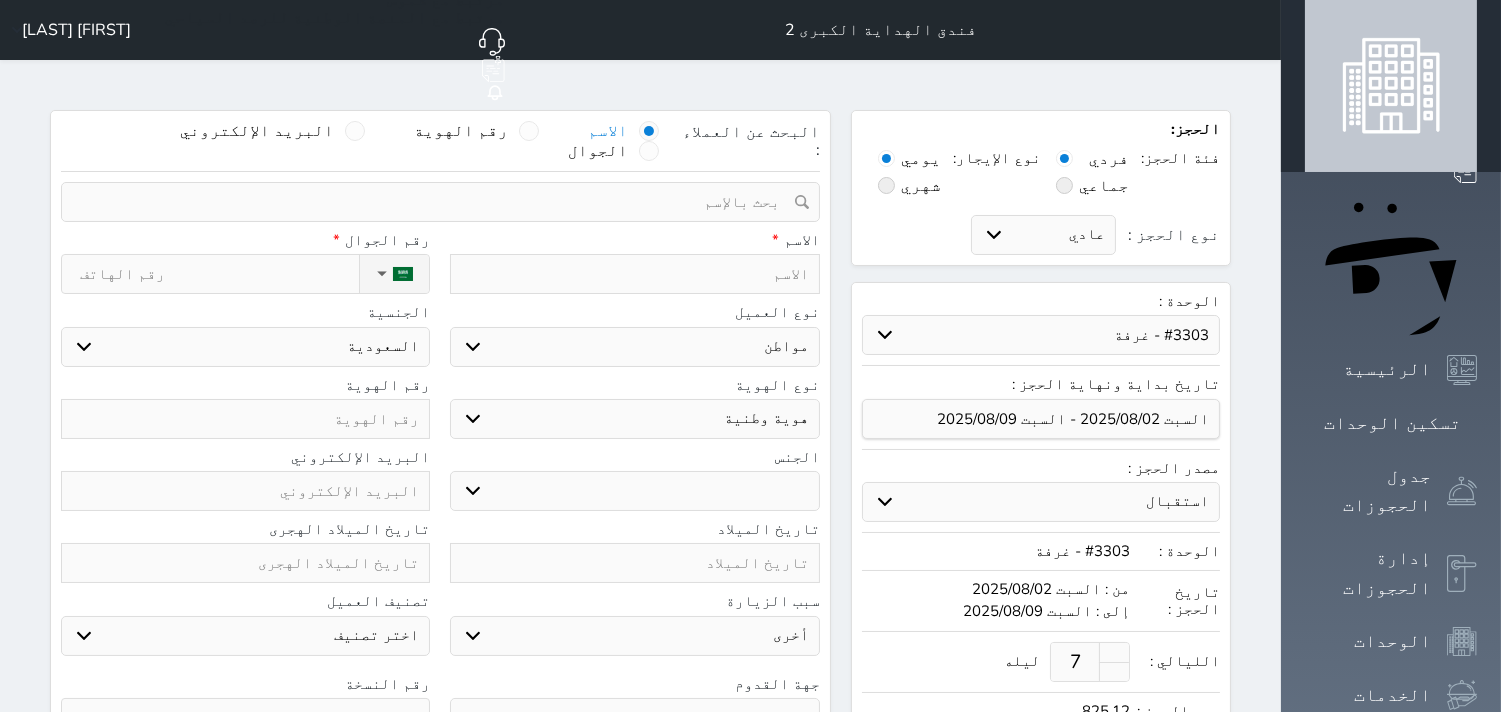 select 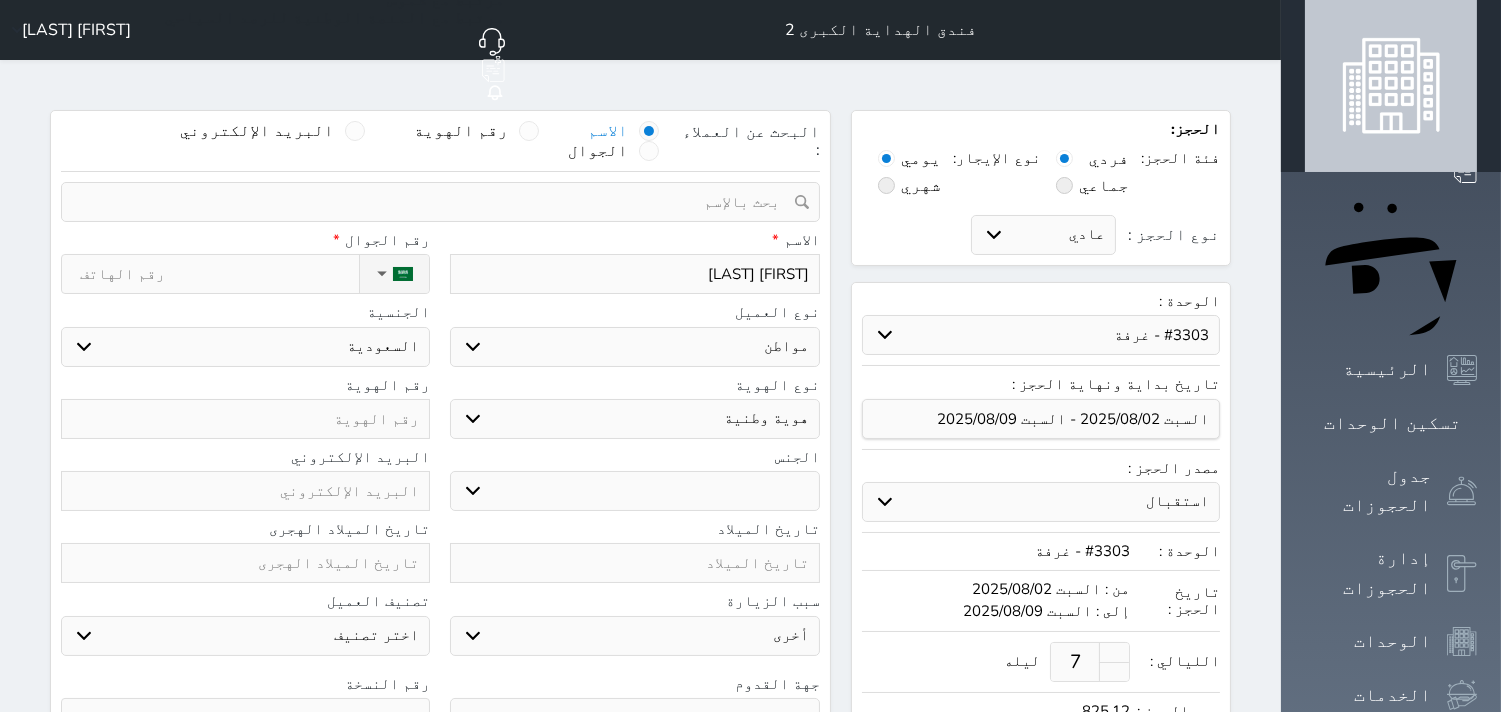 type on "[FIRST] [LAST]" 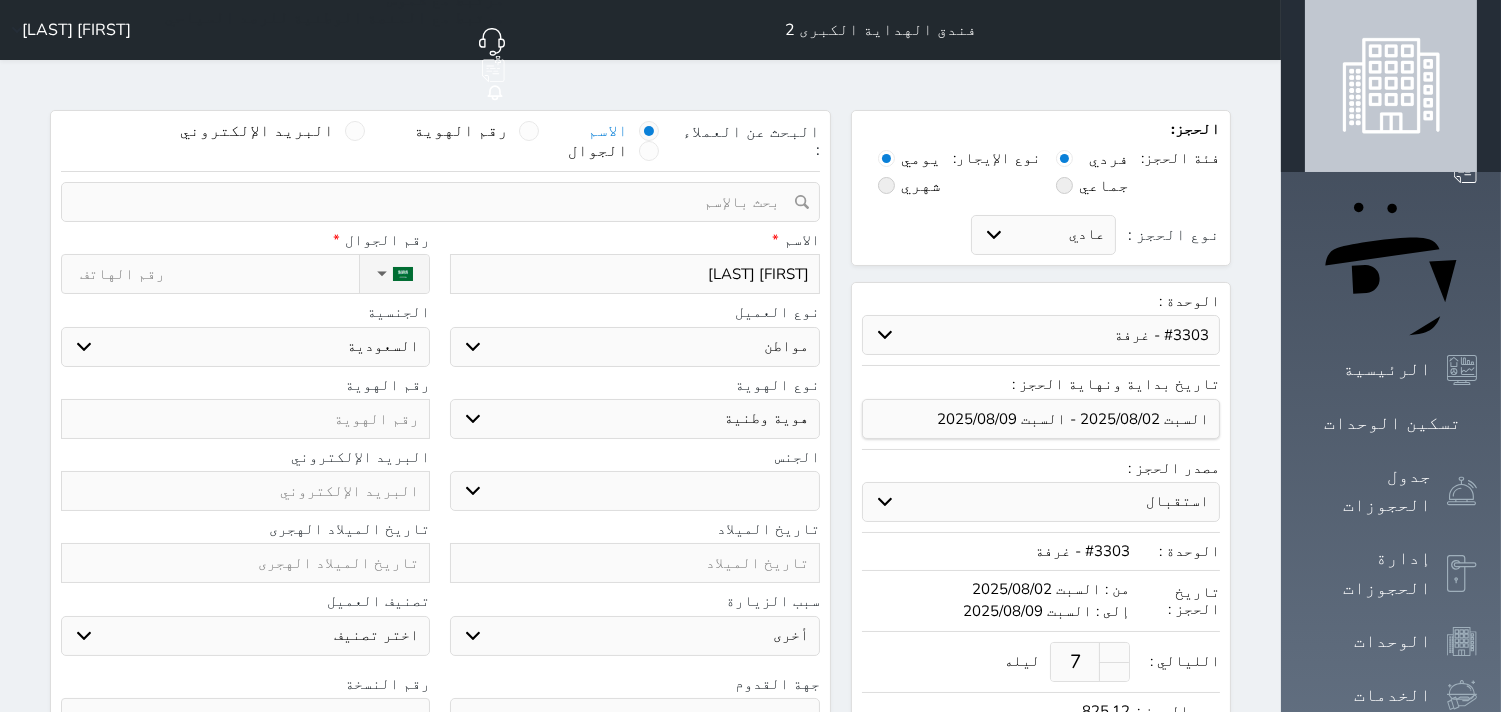 type on "[PHONE]" 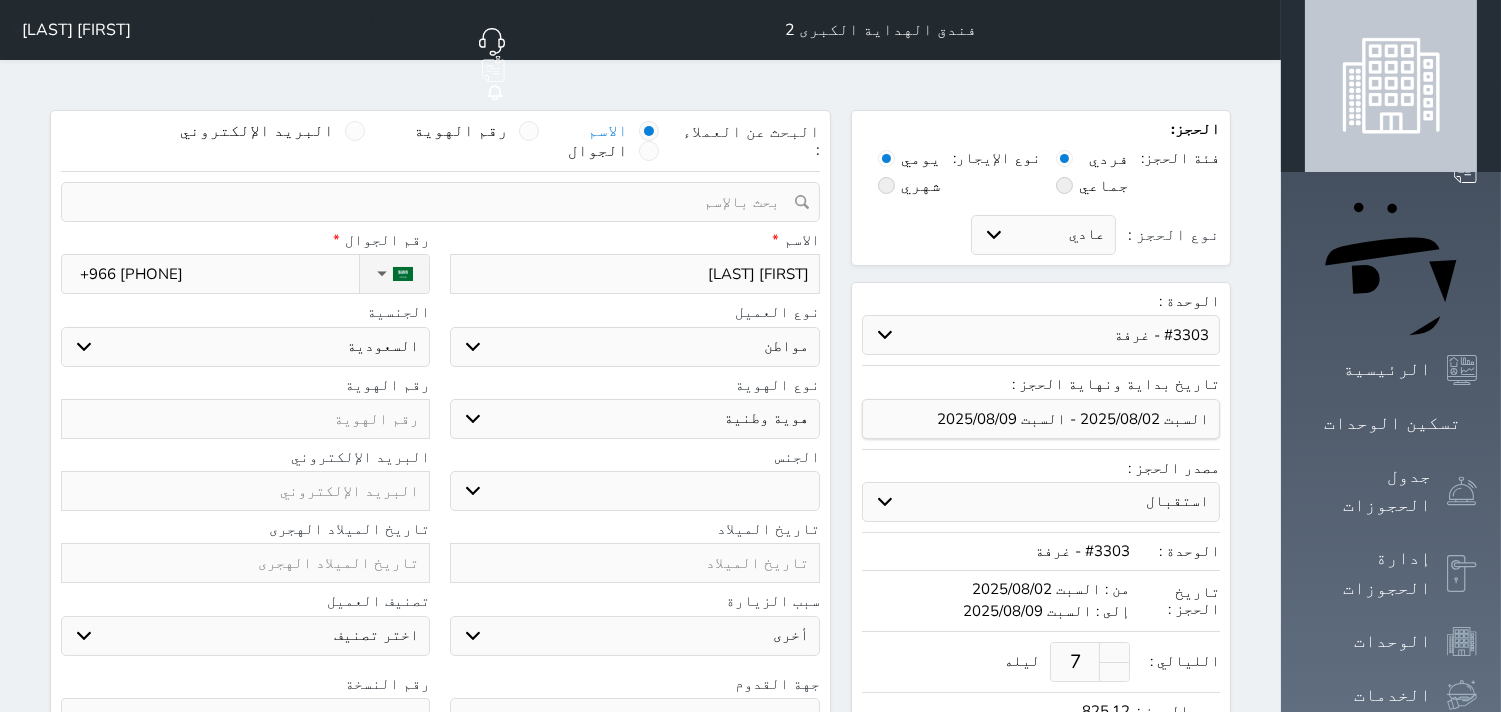 select 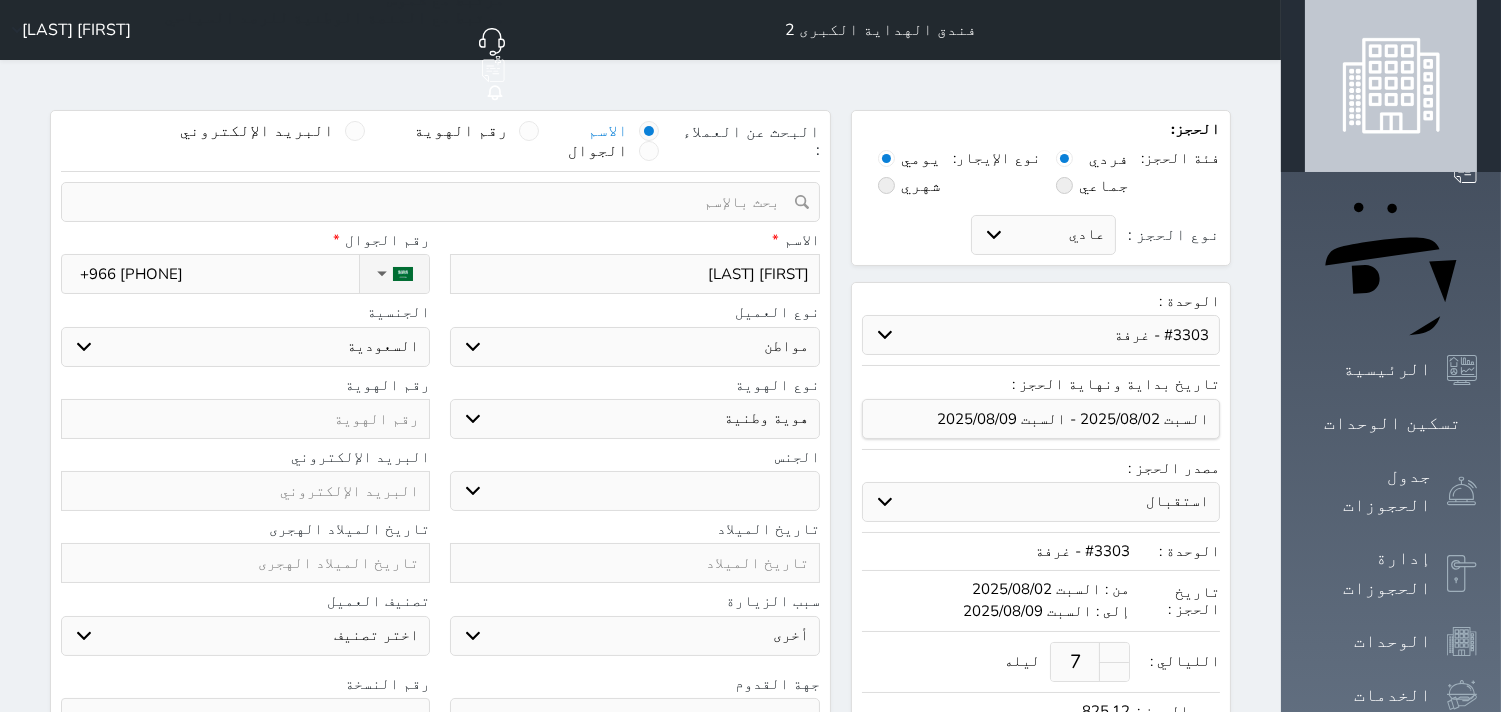 select on "3" 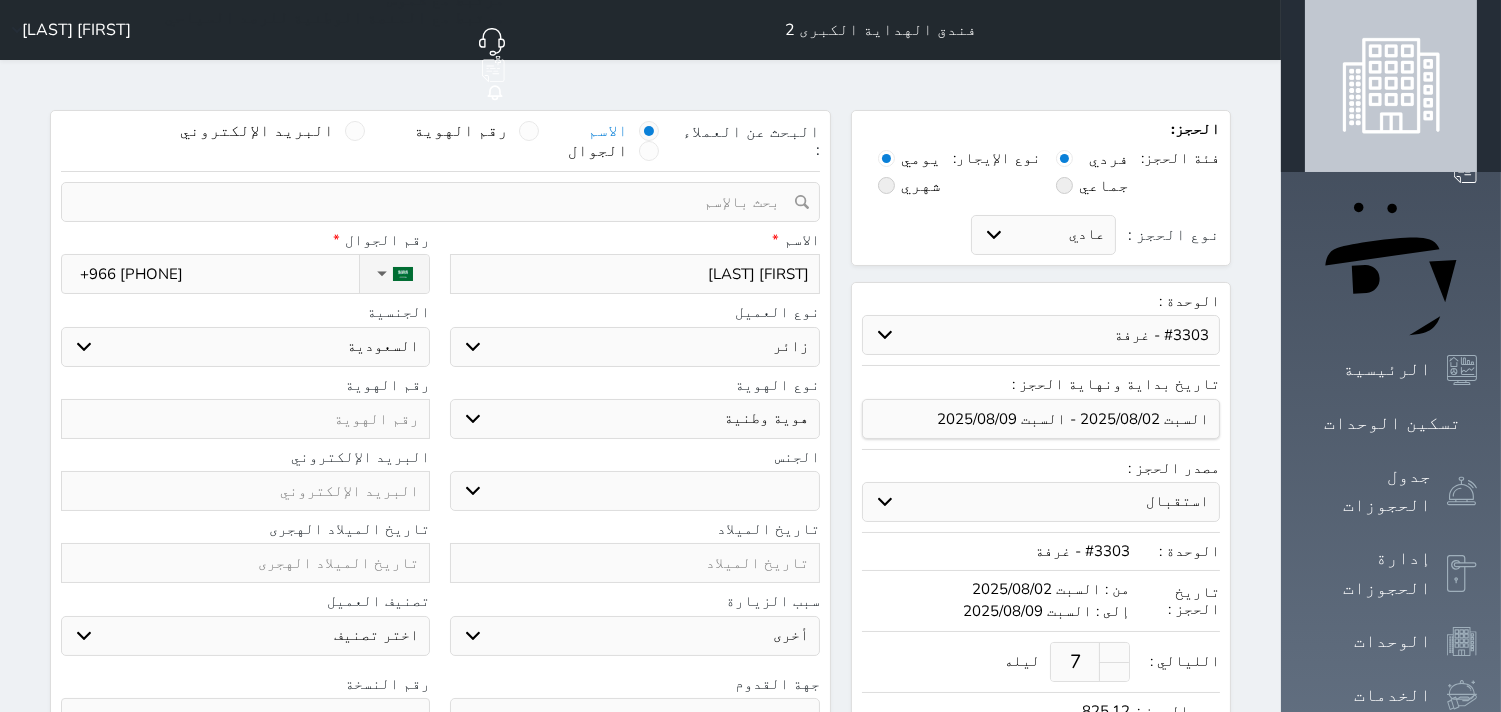 click on "اختر نوع   مواطن مواطن خليجي زائر مقيم" at bounding box center [634, 347] 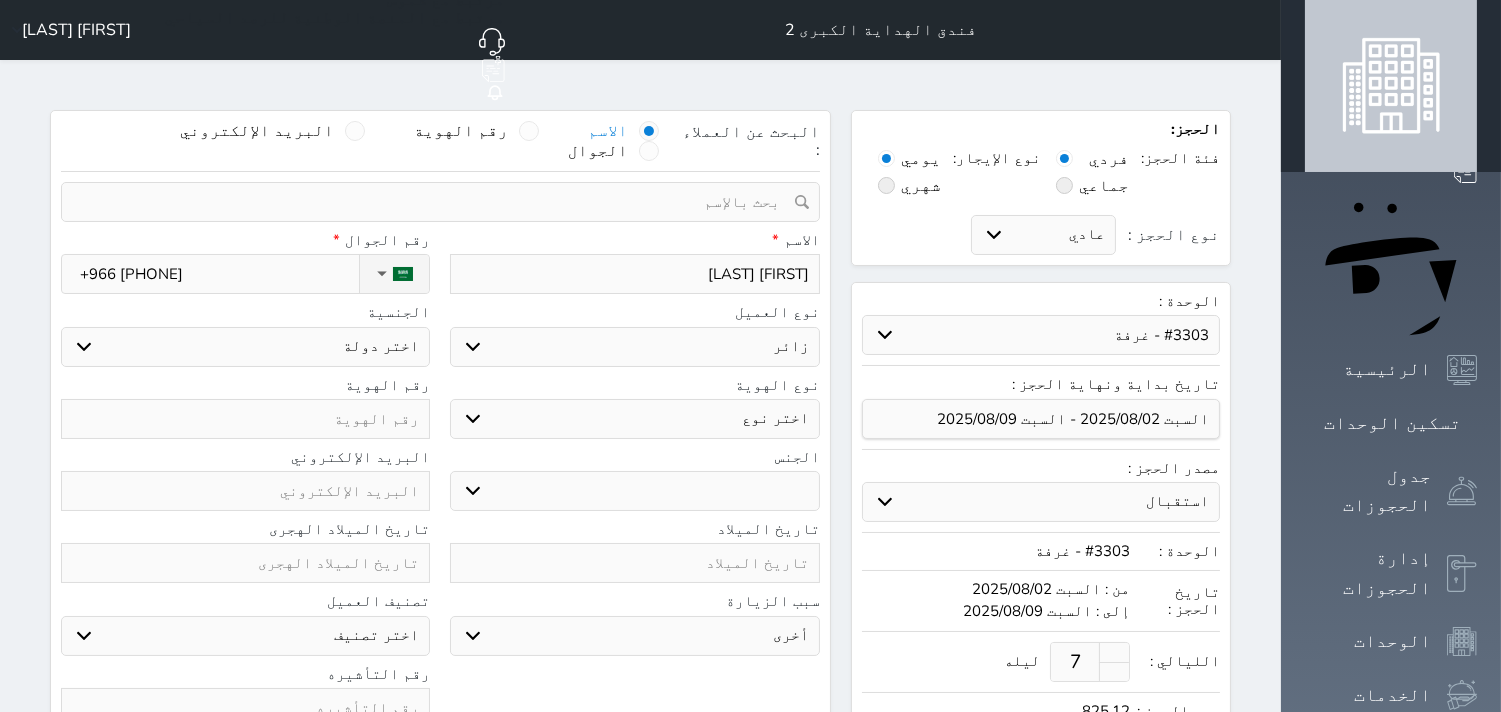 click on "اختر دولة
اثيوبيا
اجنبي بجواز سعودي
اخرى
اذربيجان
ارتيريا
ارمينيا
ازبكستان
اسبانيا
استراليا
استونيا" at bounding box center (245, 347) 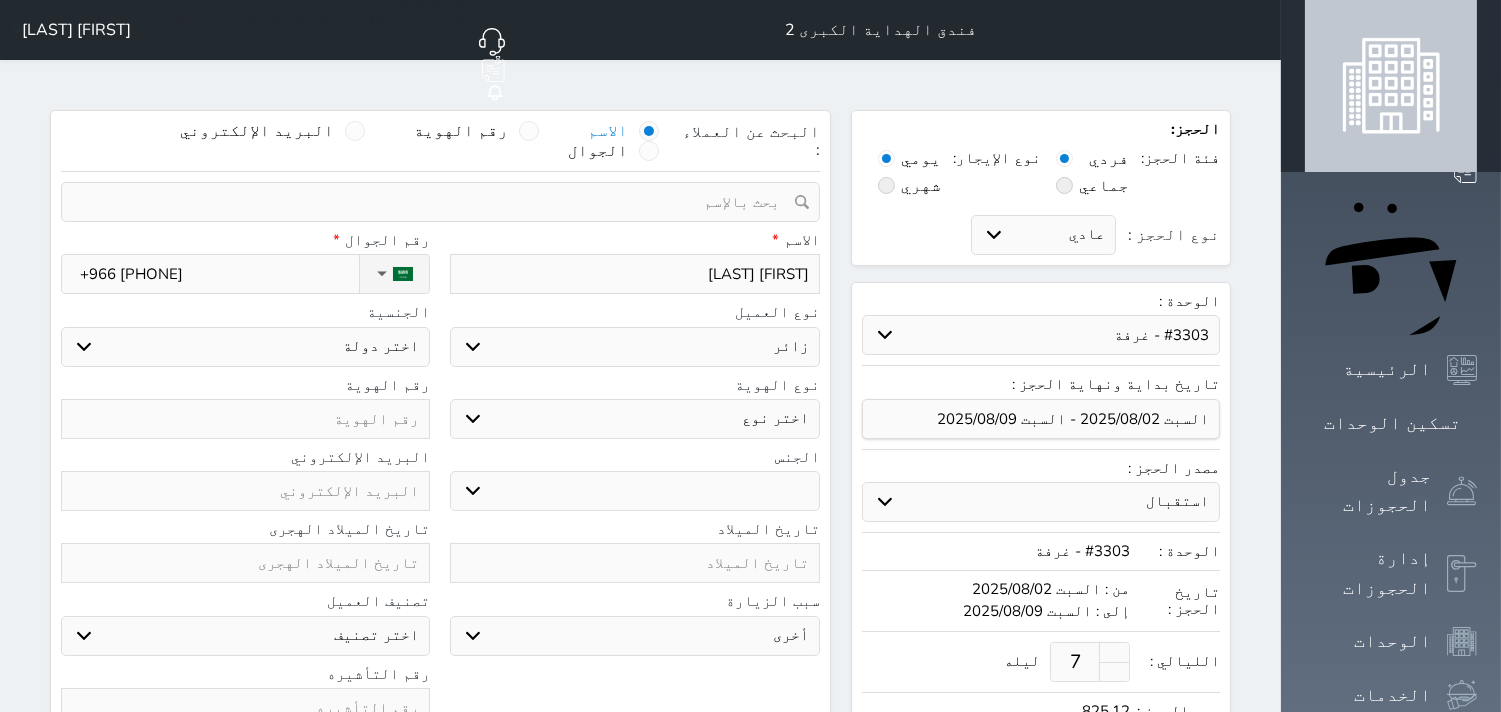 select on "304" 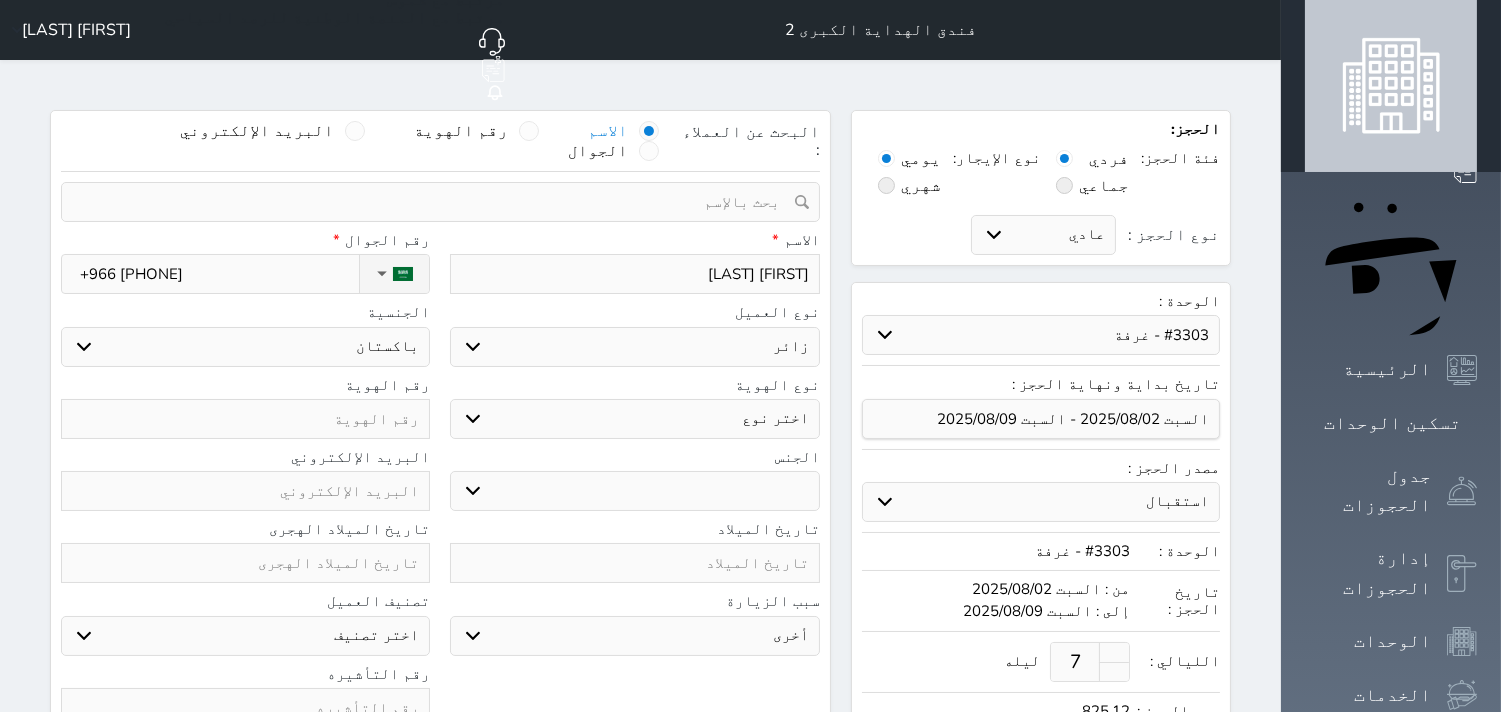 click on "اختر دولة
اثيوبيا
اجنبي بجواز سعودي
اخرى
اذربيجان
ارتيريا
ارمينيا
ازبكستان
اسبانيا
استراليا
استونيا" at bounding box center [245, 347] 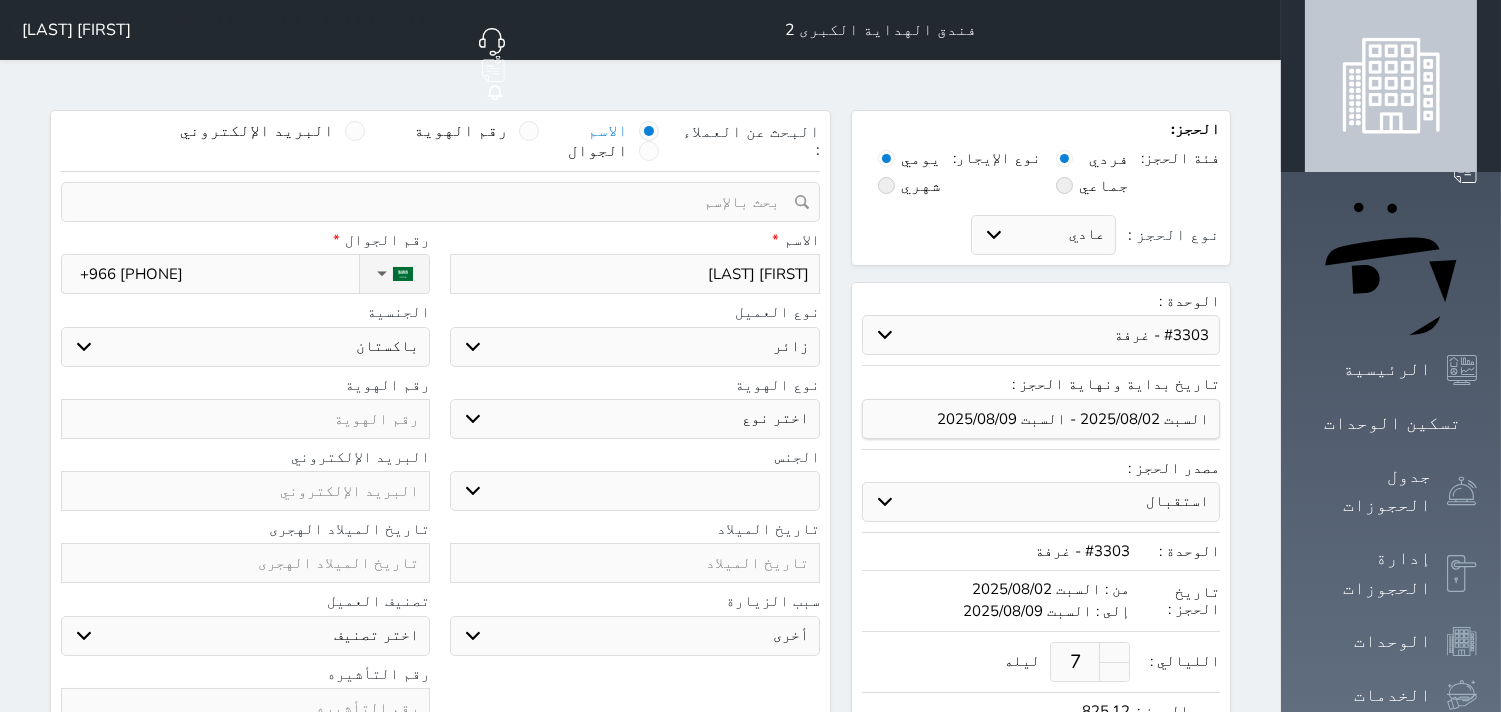 click on "اختر نوع   جواز السفر هوية زائر" at bounding box center [634, 419] 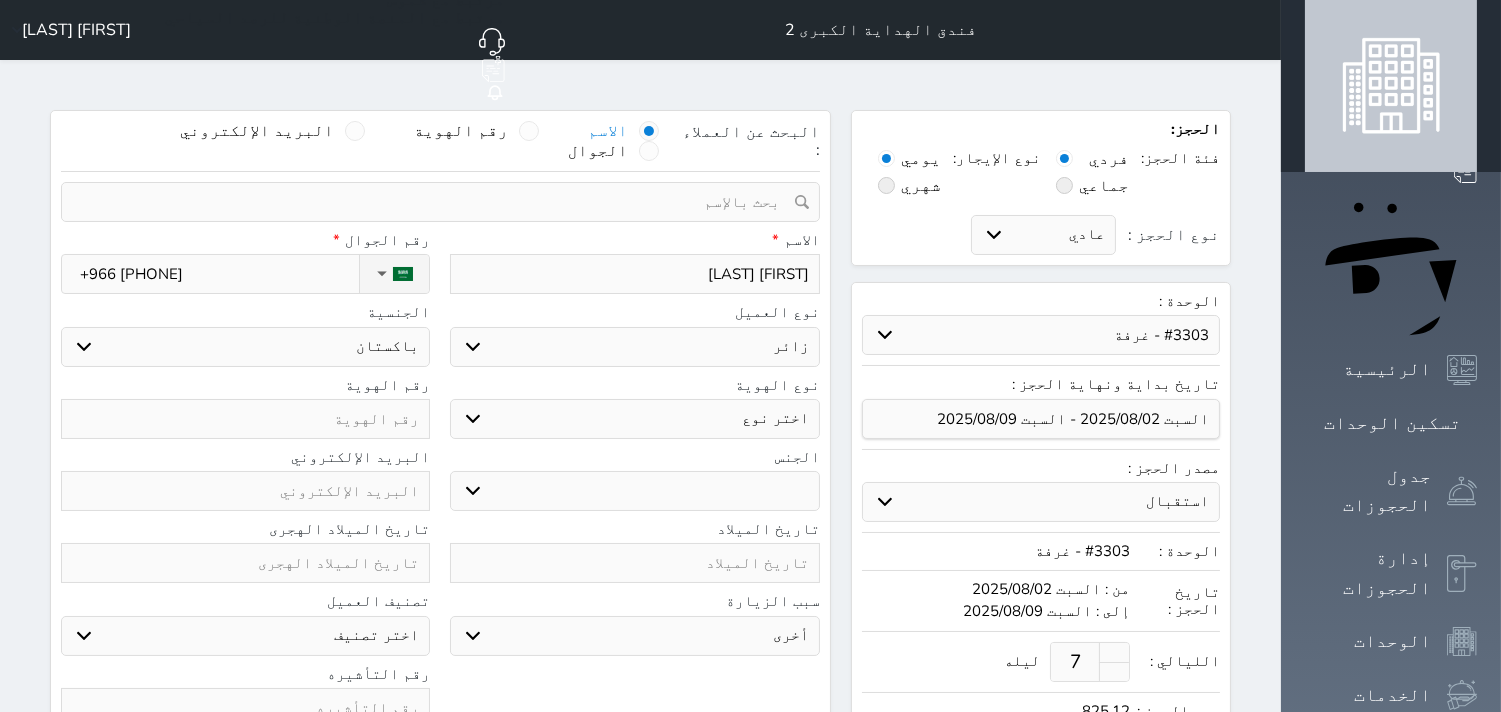 select on "5" 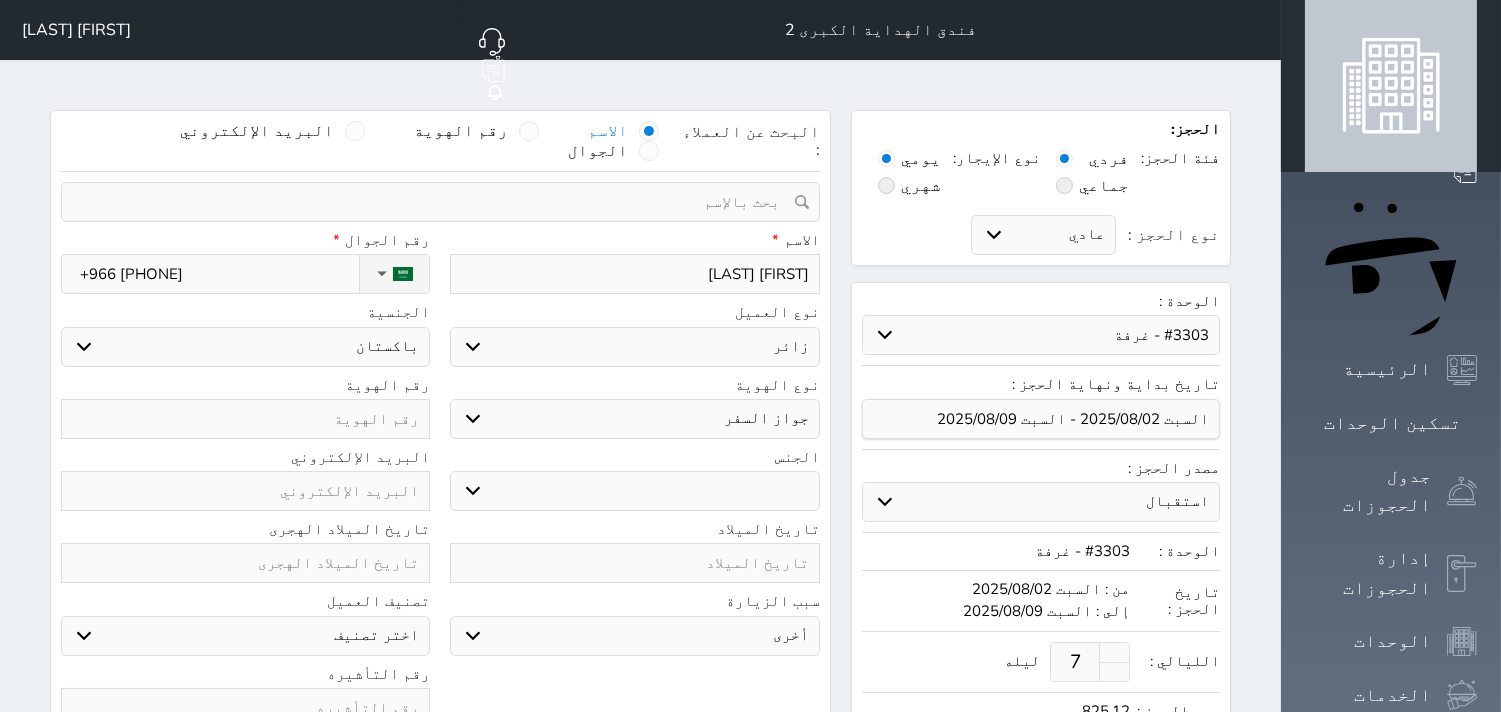 click on "اختر نوع   جواز السفر هوية زائر" at bounding box center (634, 419) 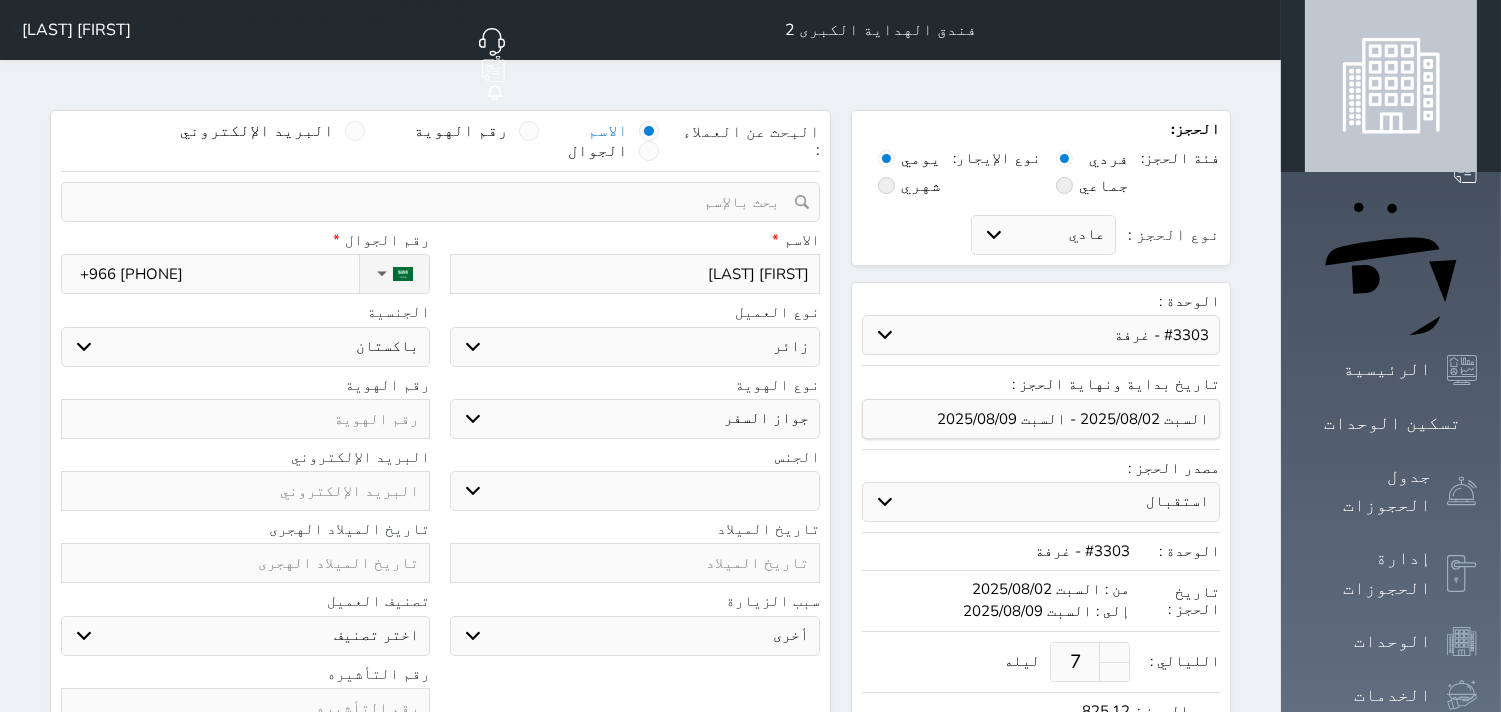 select 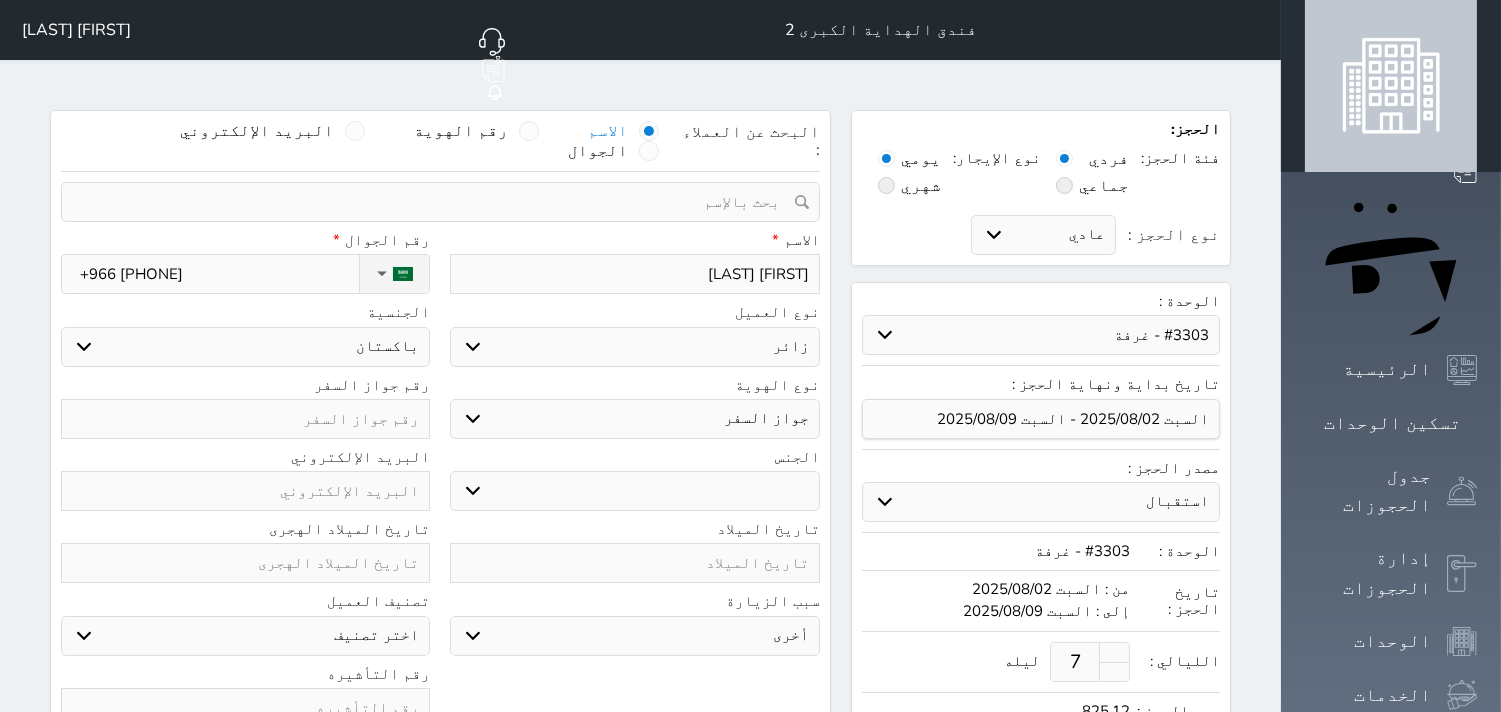 click at bounding box center (245, 419) 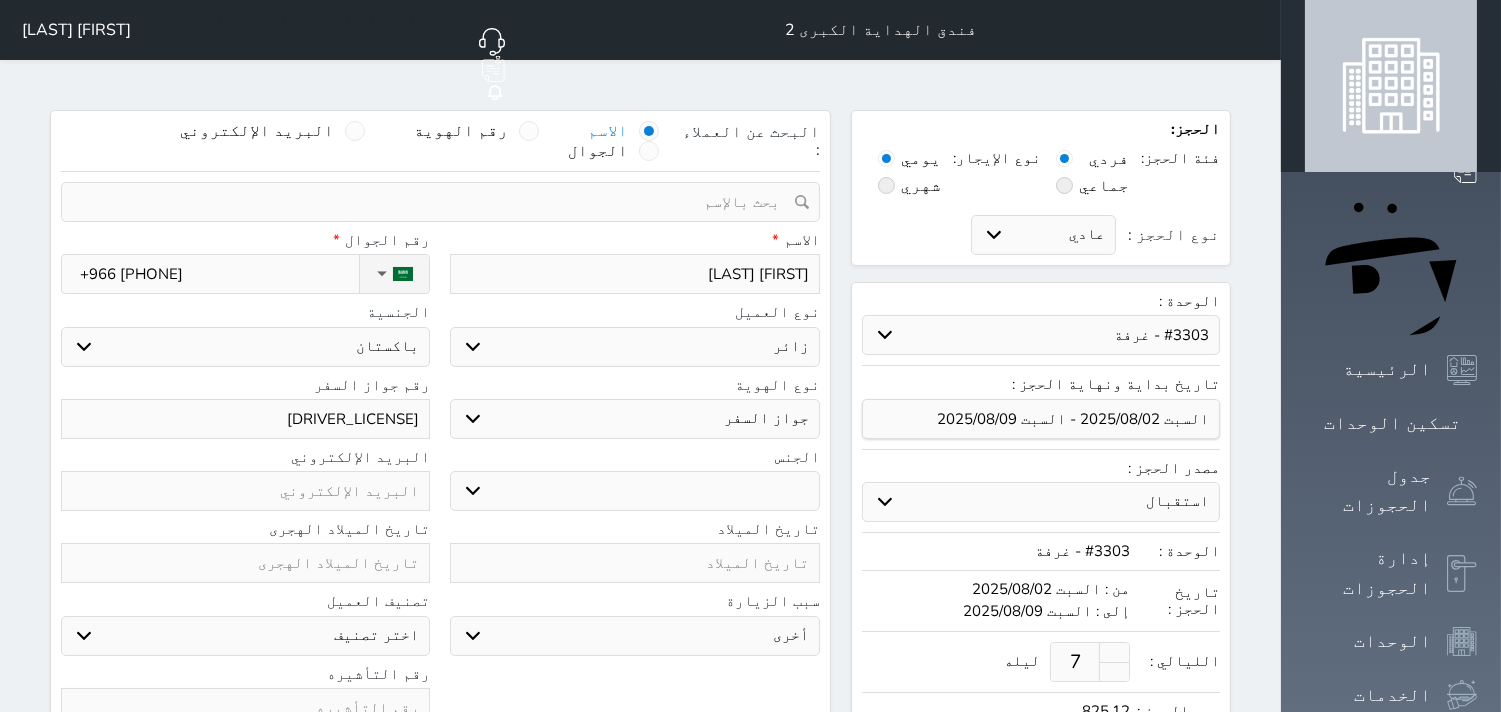 type on "WG1830021" 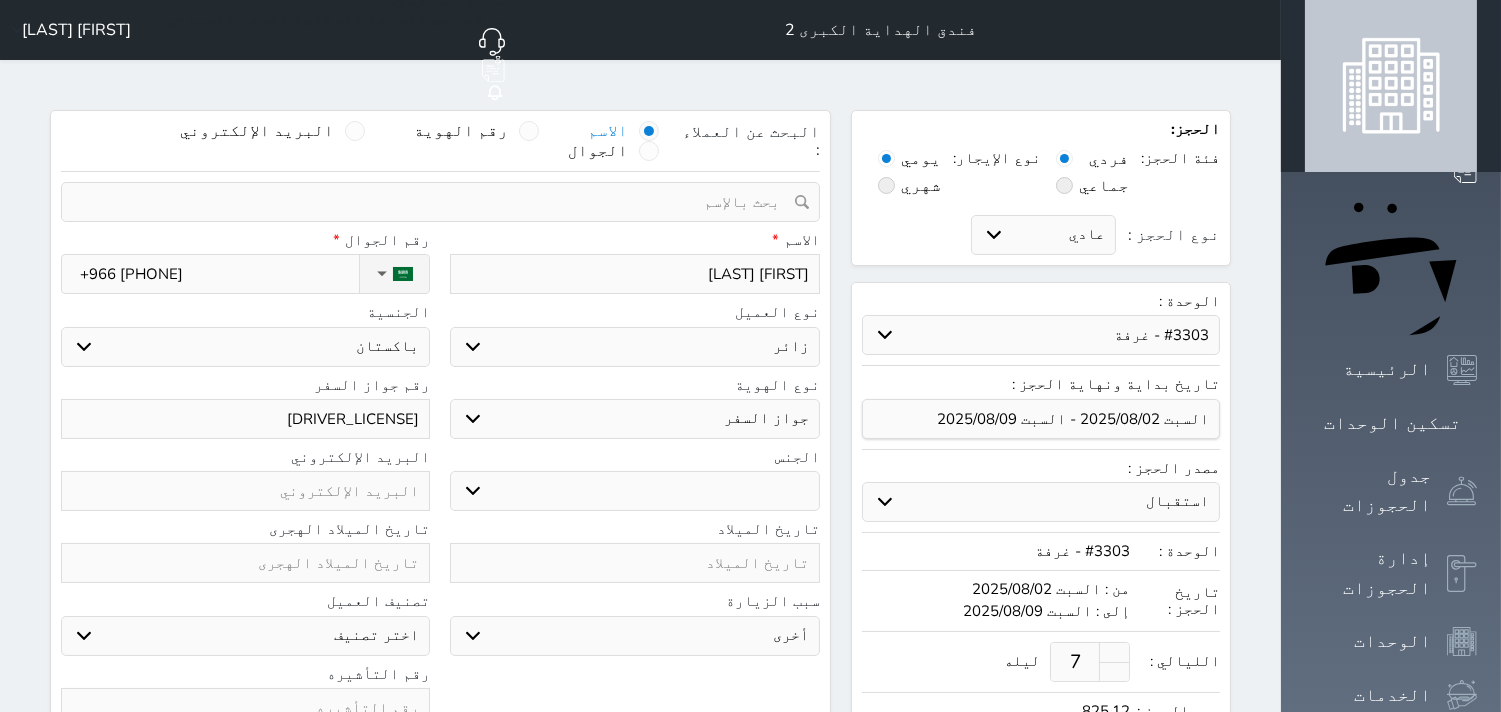 select on "male" 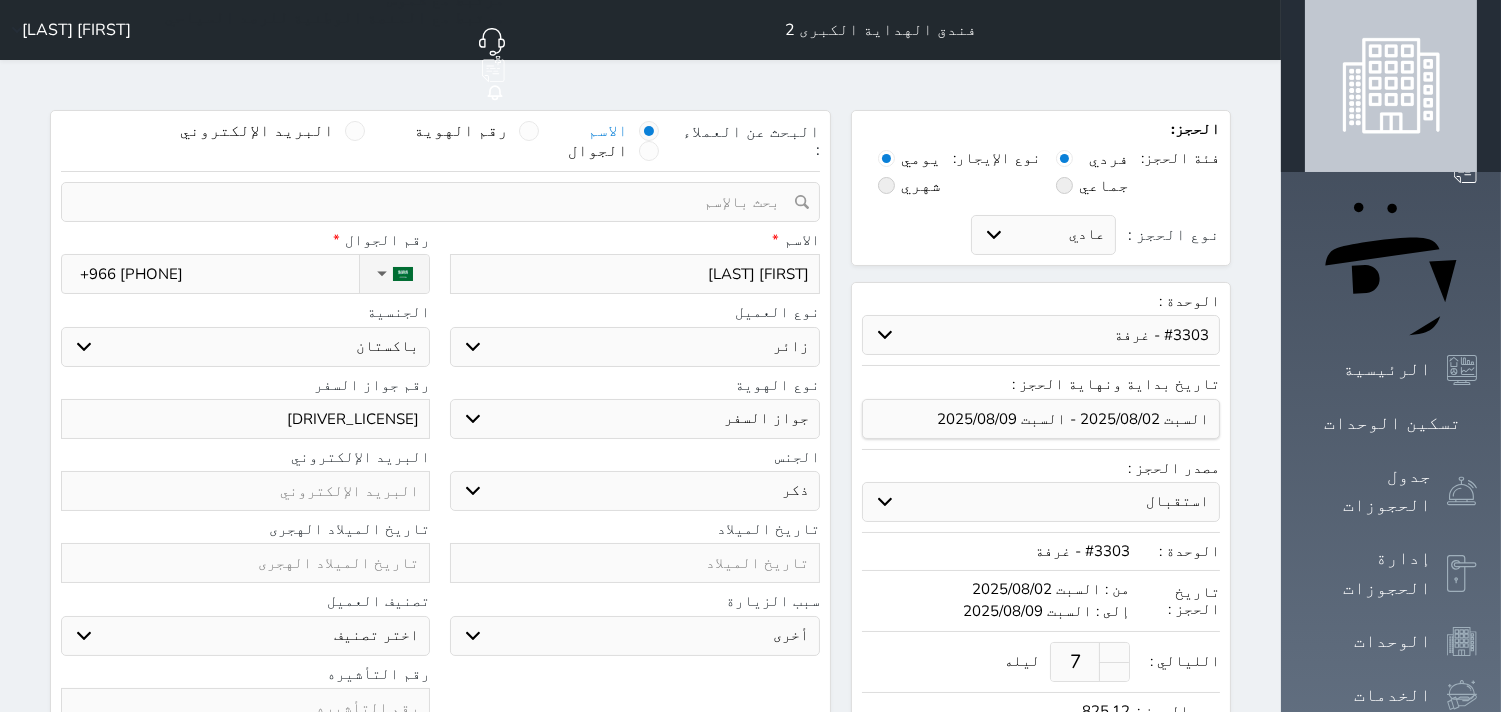 click on "ذكر   انثى" at bounding box center [634, 491] 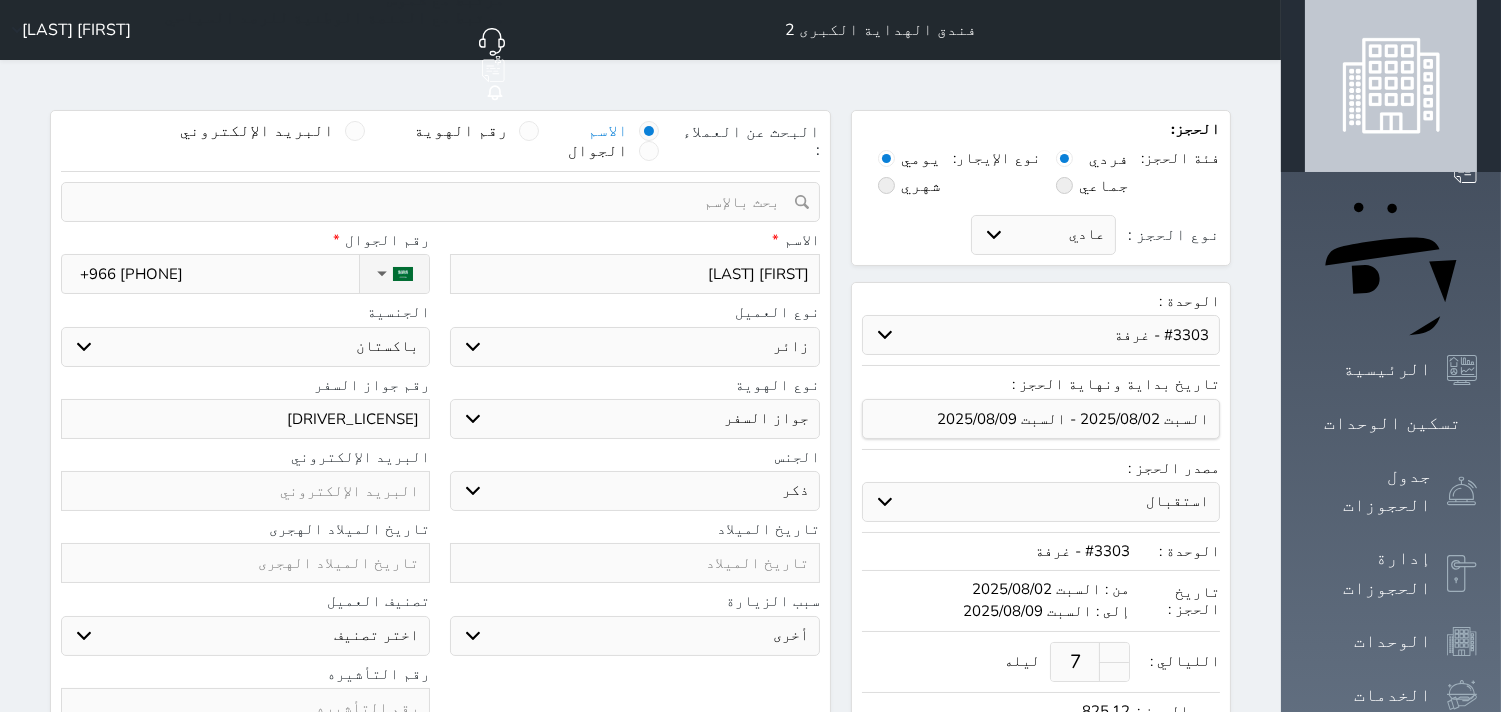 select on "3" 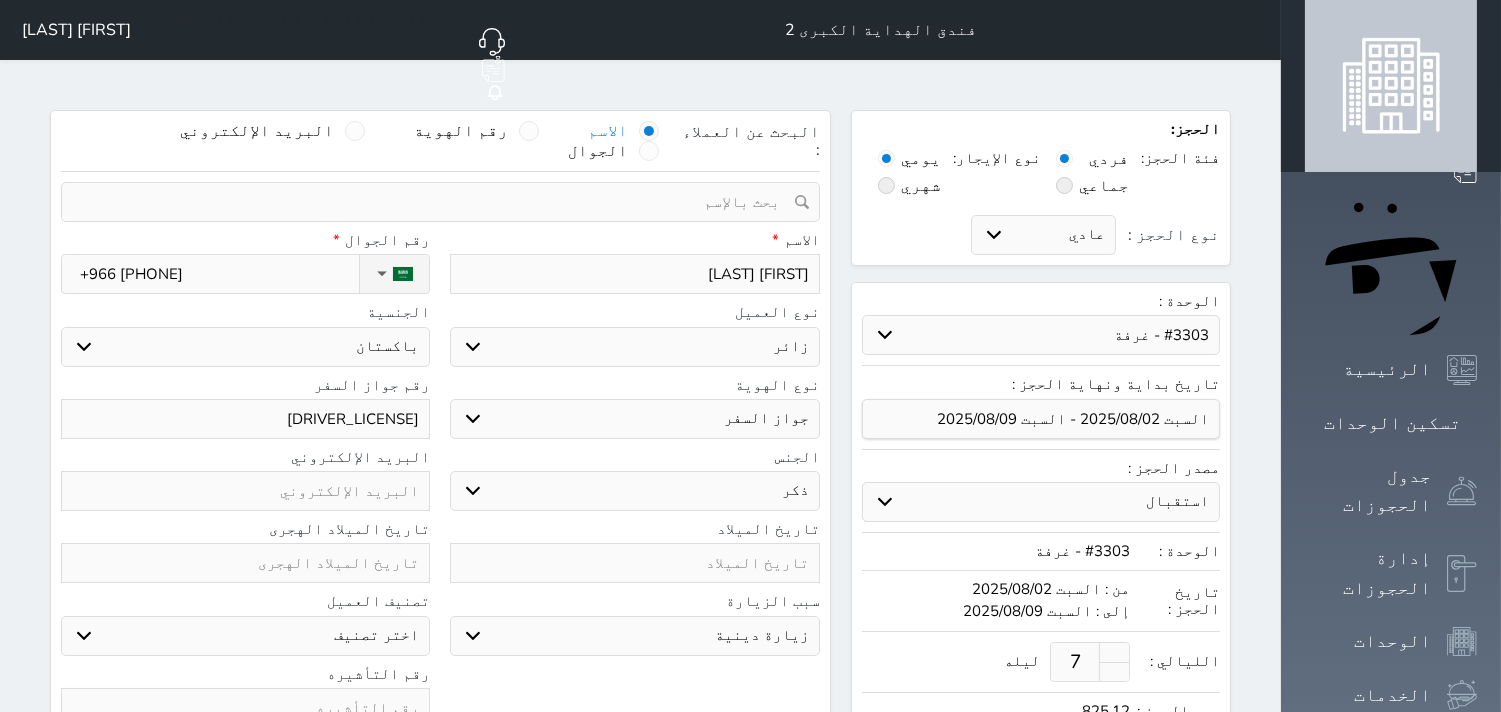 click on "سياحة زيارة الاهل والاصدقاء زيارة دينية زيارة عمل زيارة رياضية زيارة ترفيهية أخرى موظف ديوان عمل نزيل حجر موظف وزارة الصحة" at bounding box center [634, 636] 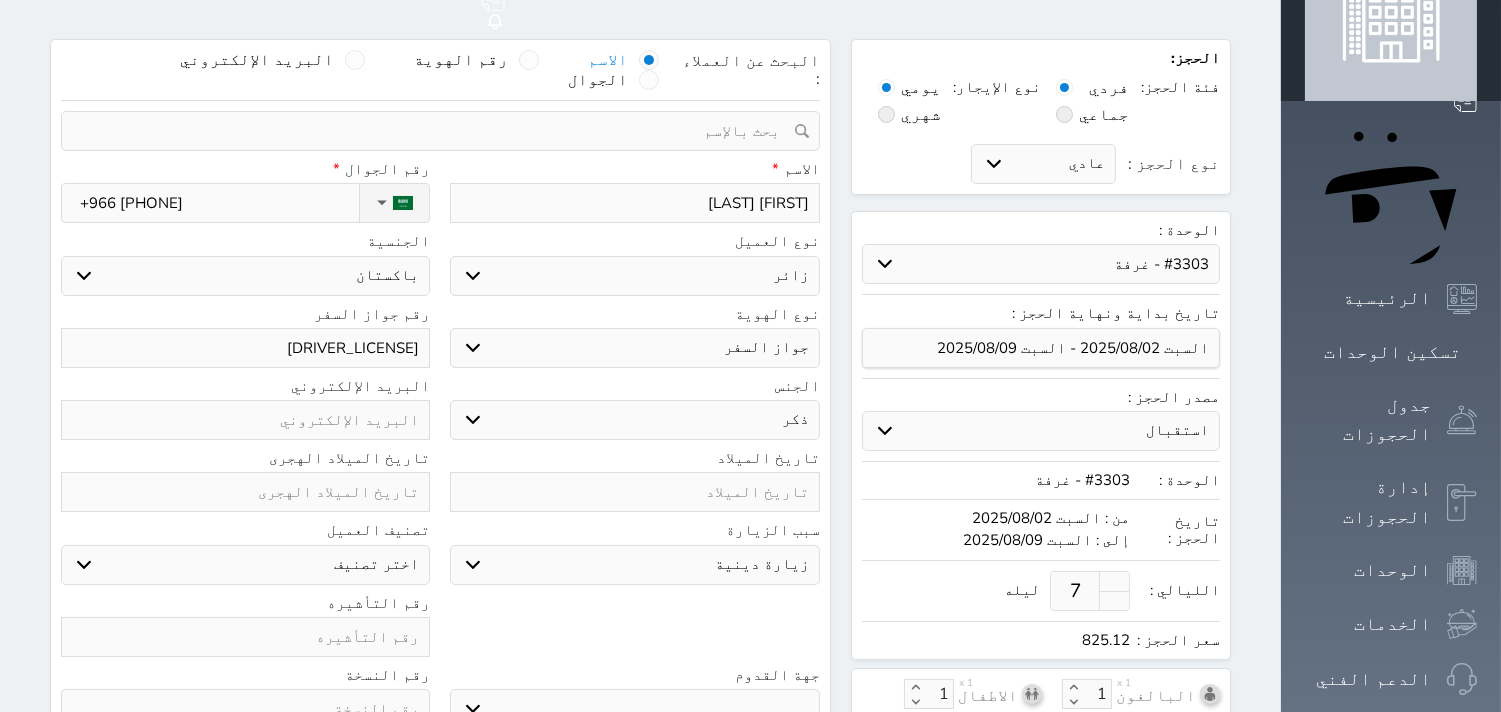 scroll, scrollTop: 111, scrollLeft: 0, axis: vertical 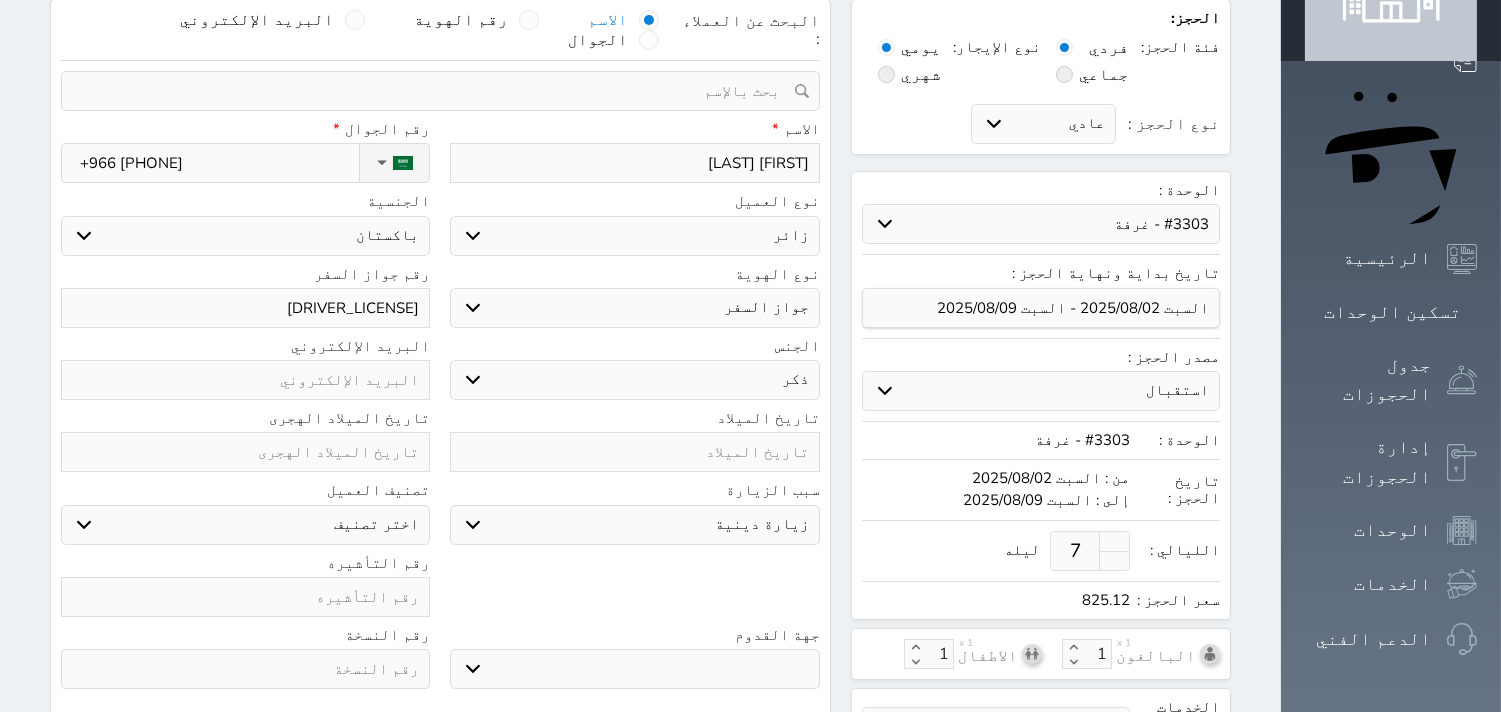 click on "رقم التأشيره" at bounding box center [440, 591] 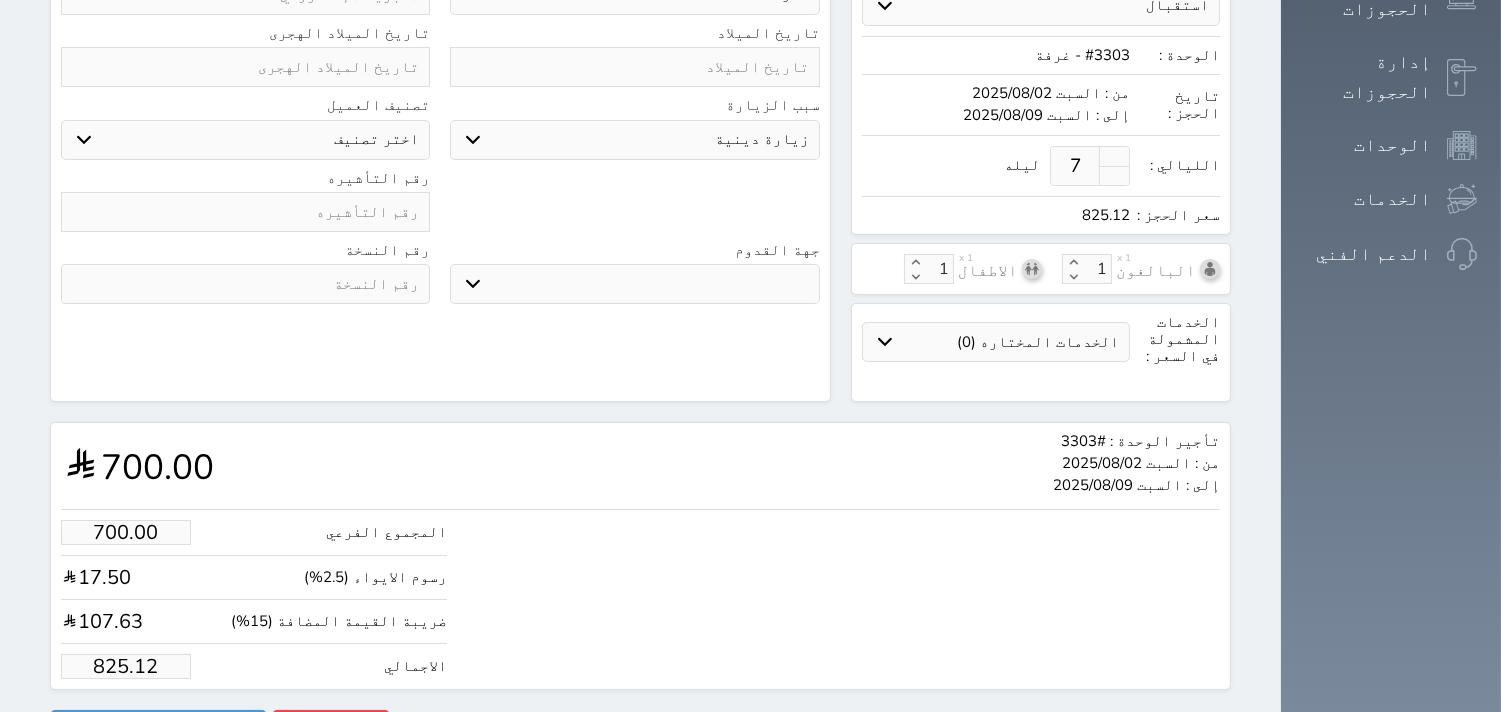 scroll, scrollTop: 517, scrollLeft: 0, axis: vertical 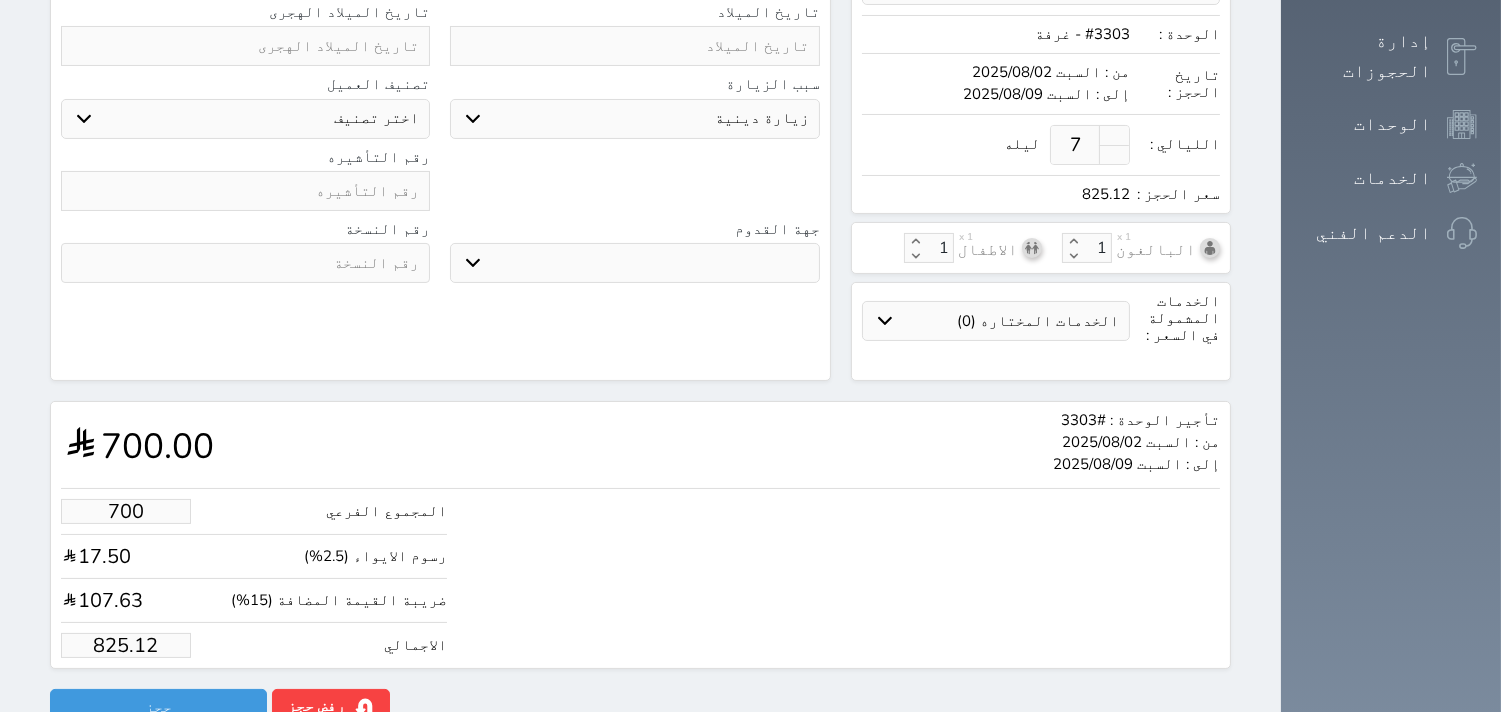 click on "700" at bounding box center (126, 511) 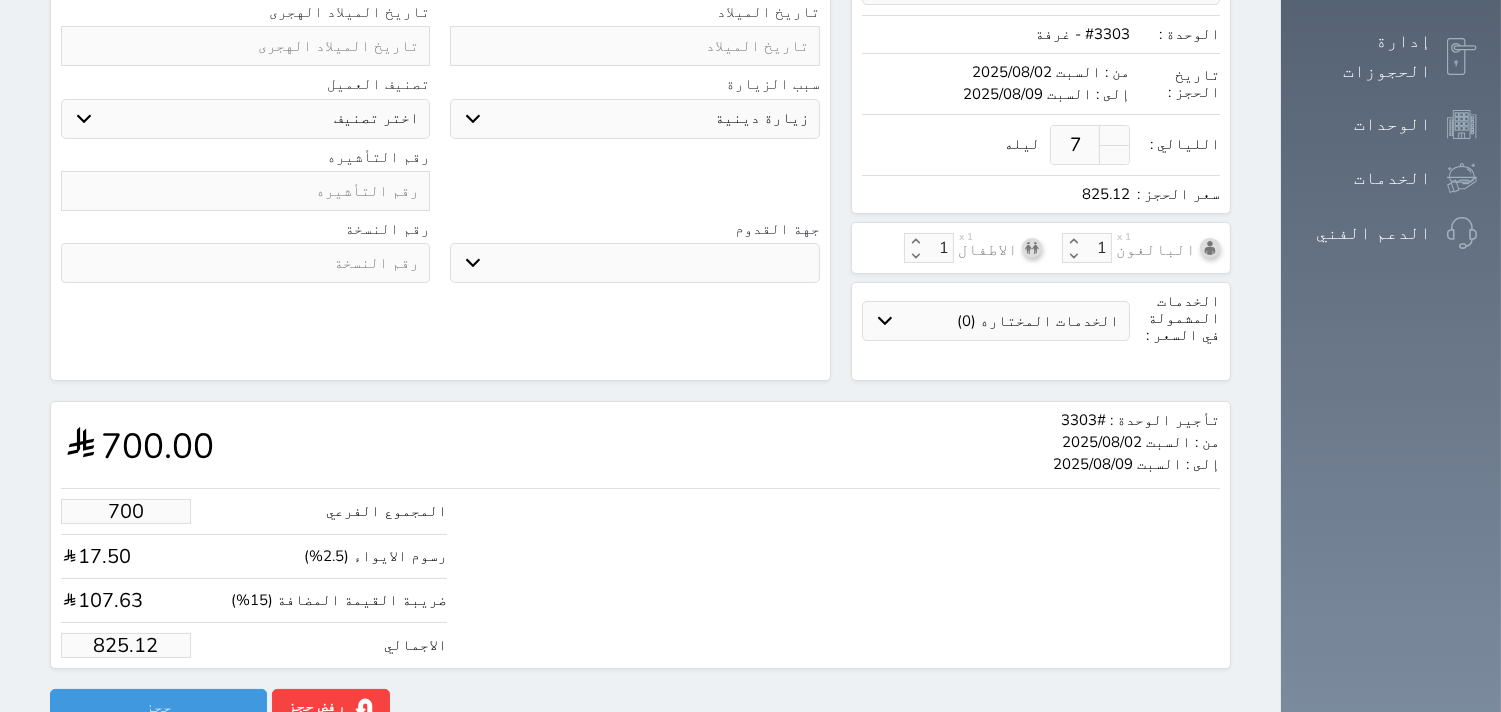 type on "2" 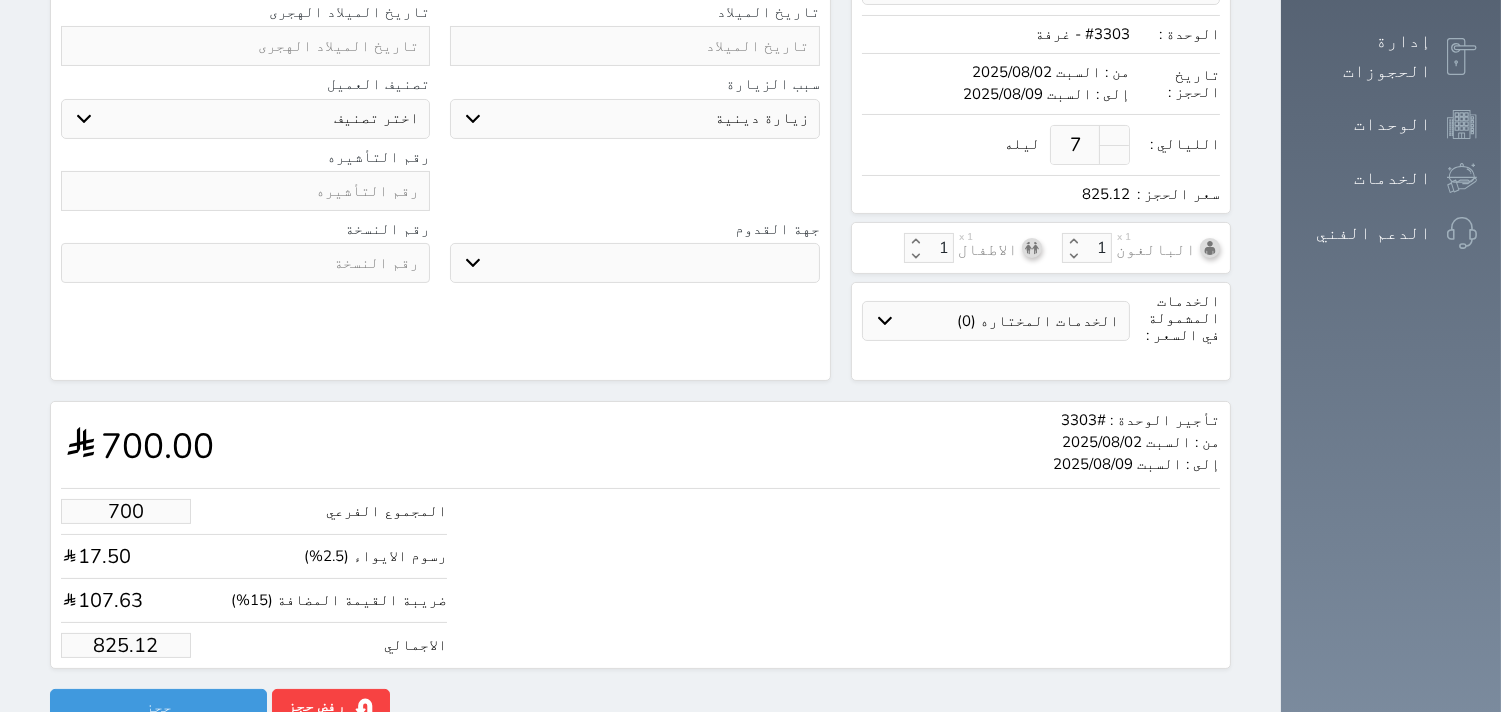 type on "2.36" 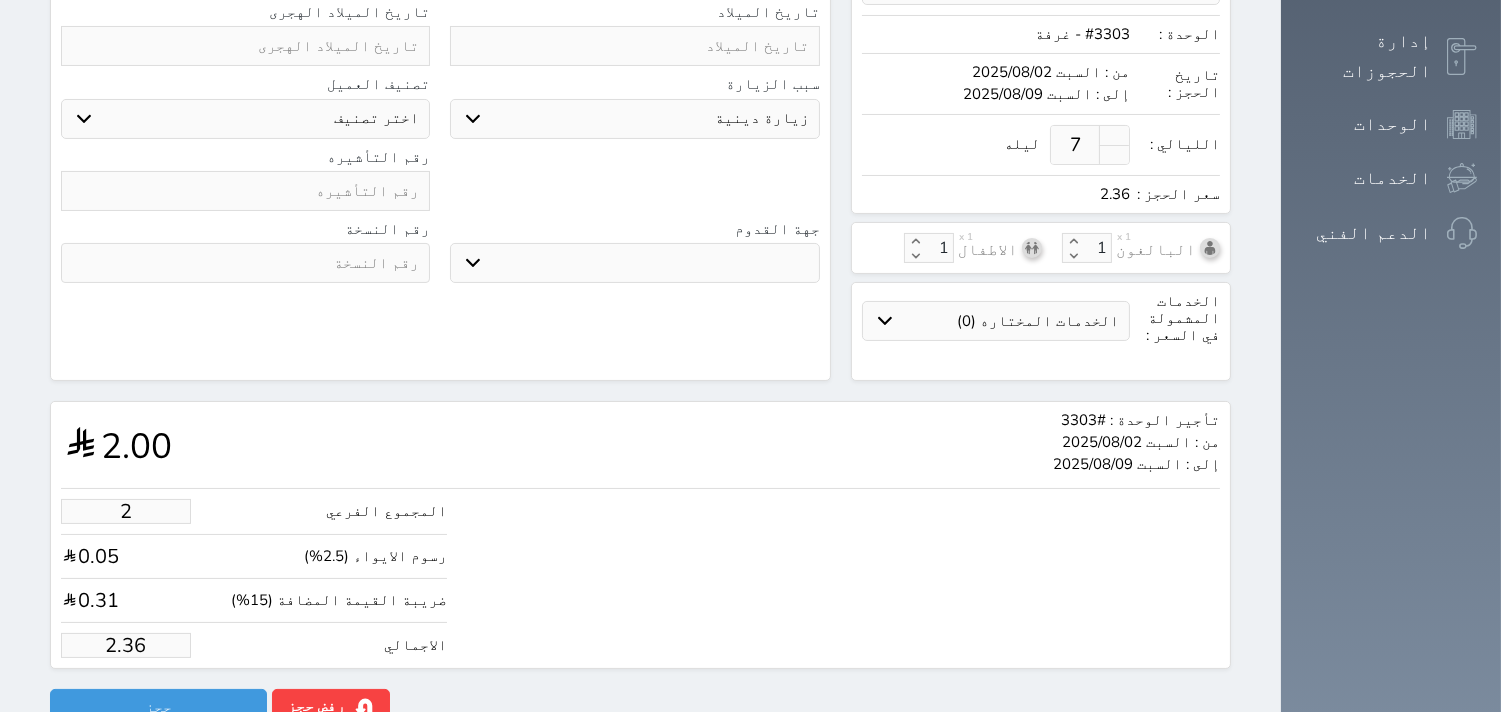type on "28" 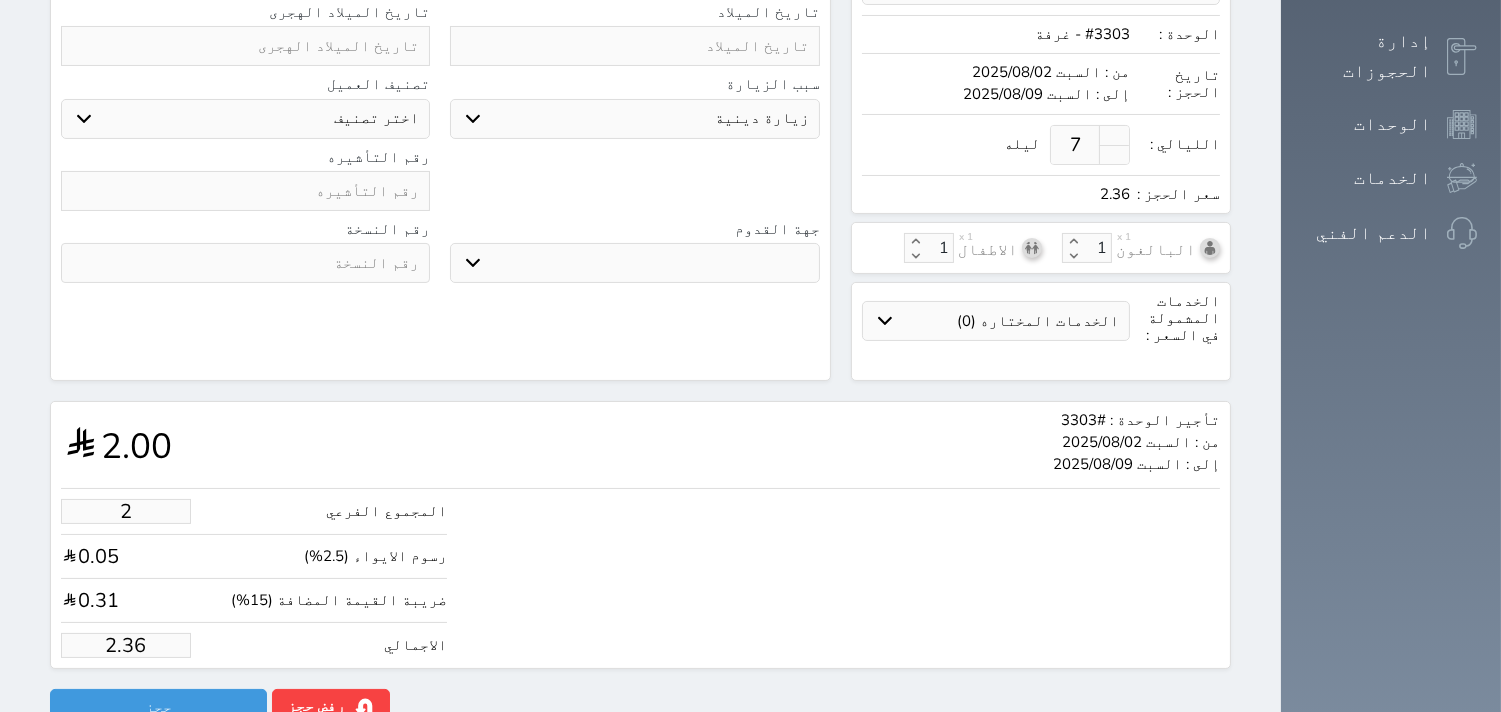 type on "33.00" 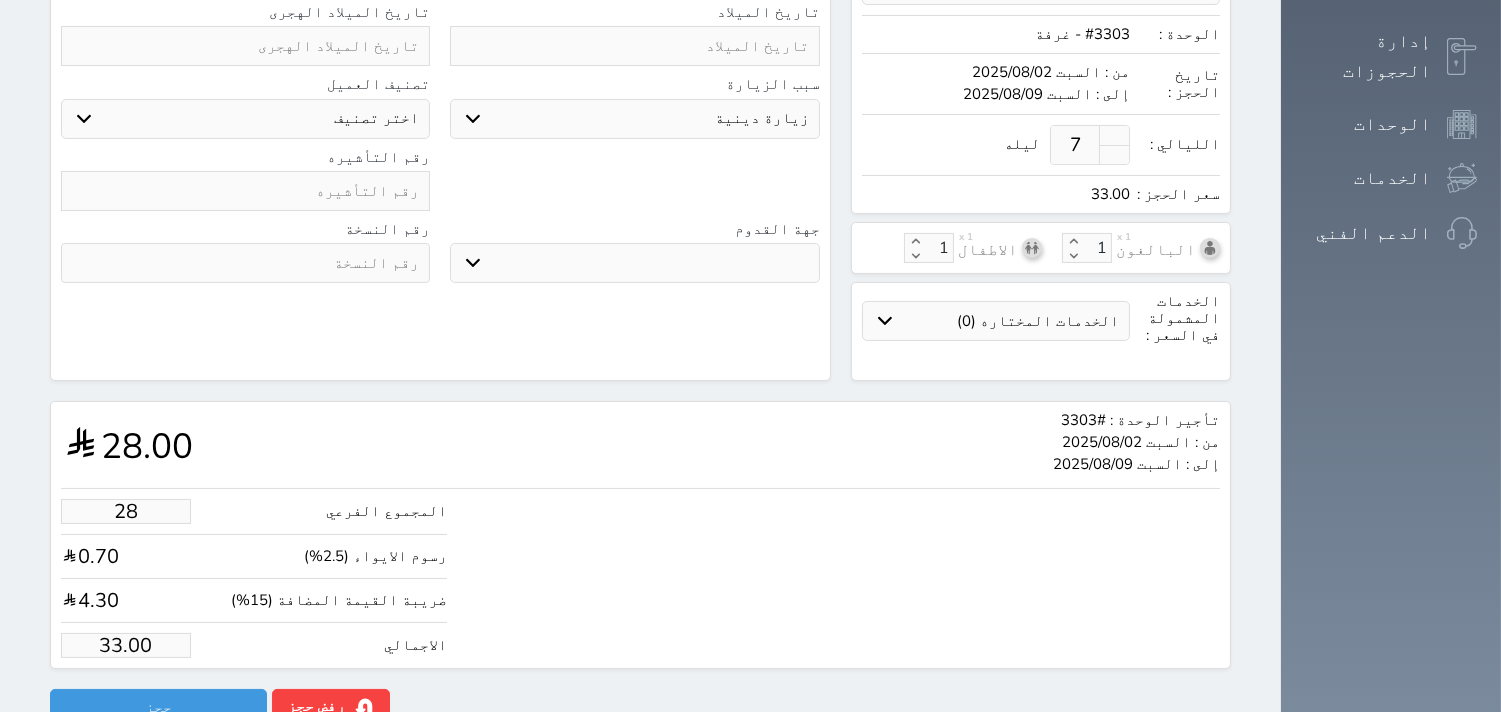 type on "280" 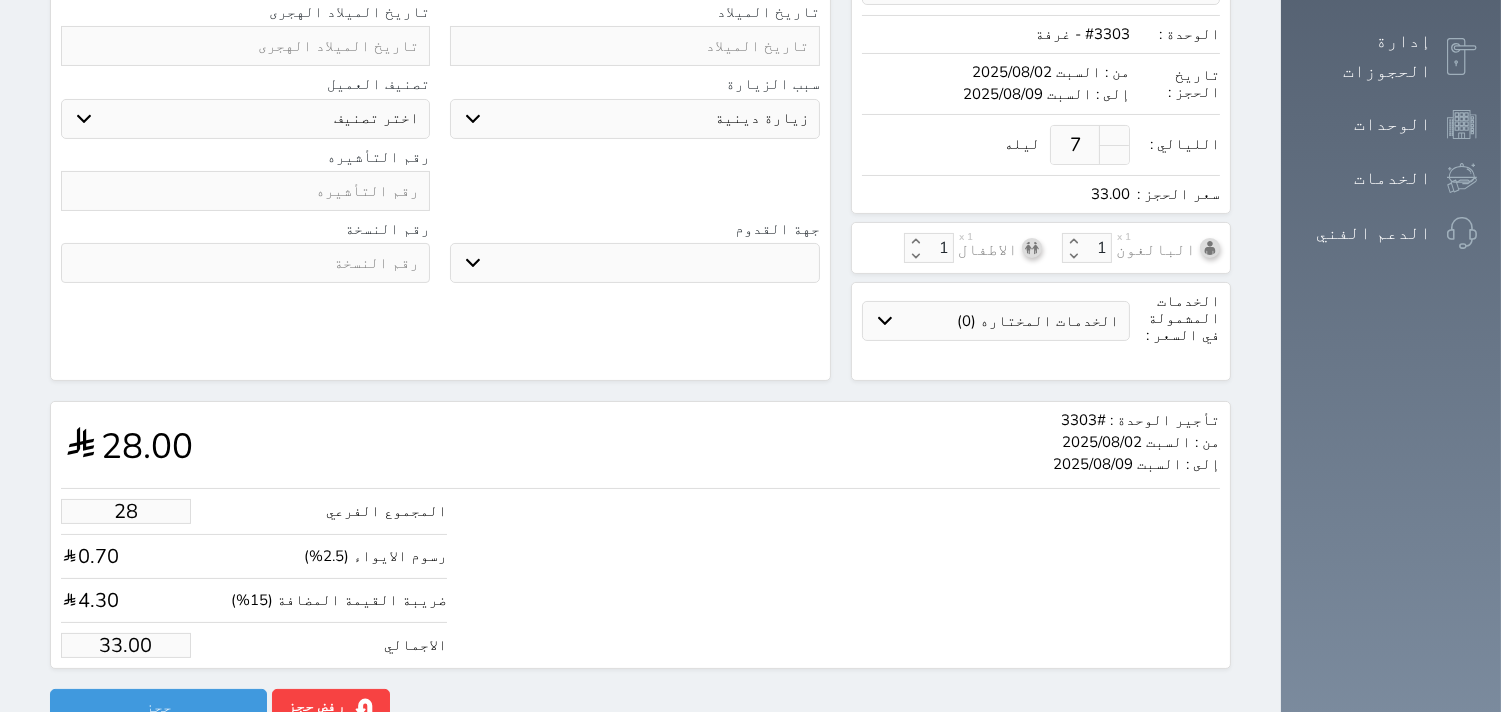 type on "330.05" 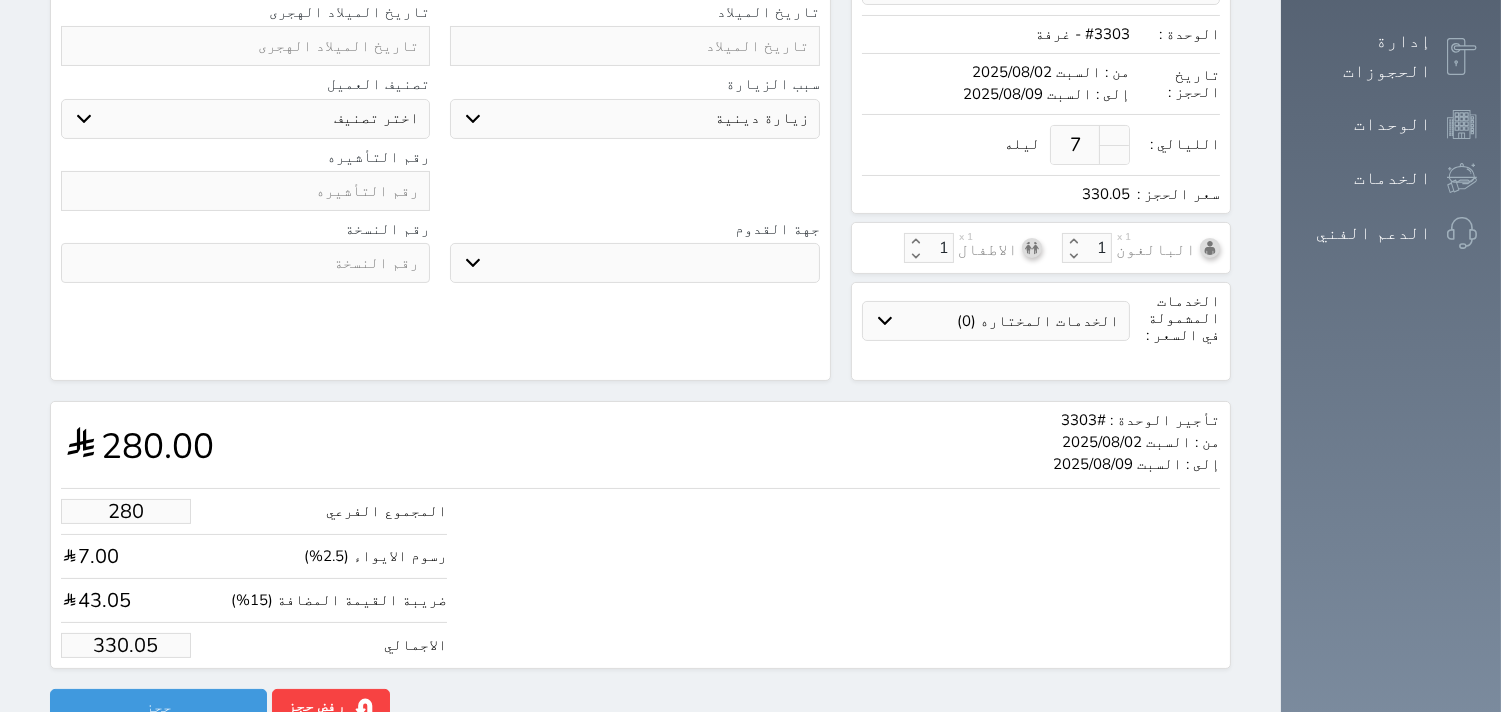 type on "280.00" 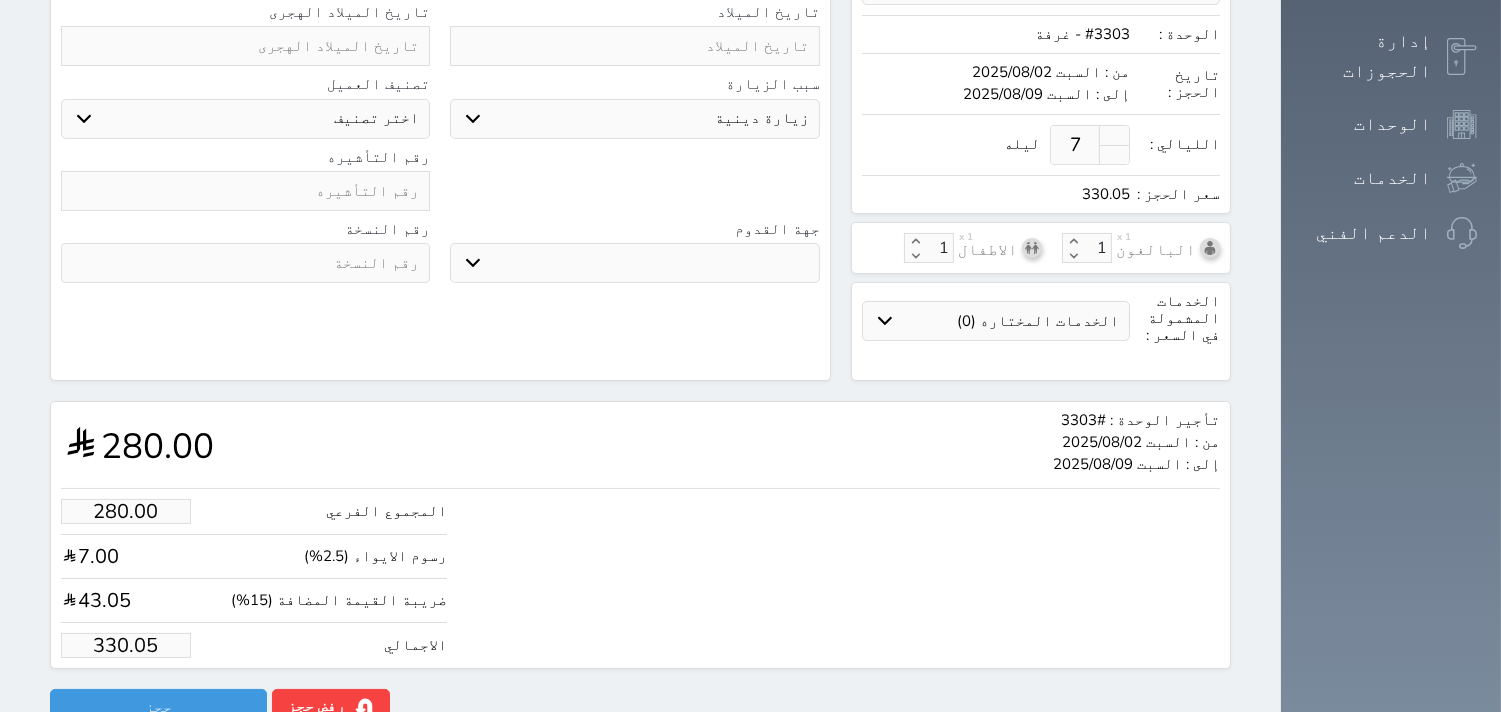click on "تأجير الوحدة : #3303   من : السبت 2025/08/02   إلى : السبت 2025/08/09    280.00" at bounding box center (640, 445) 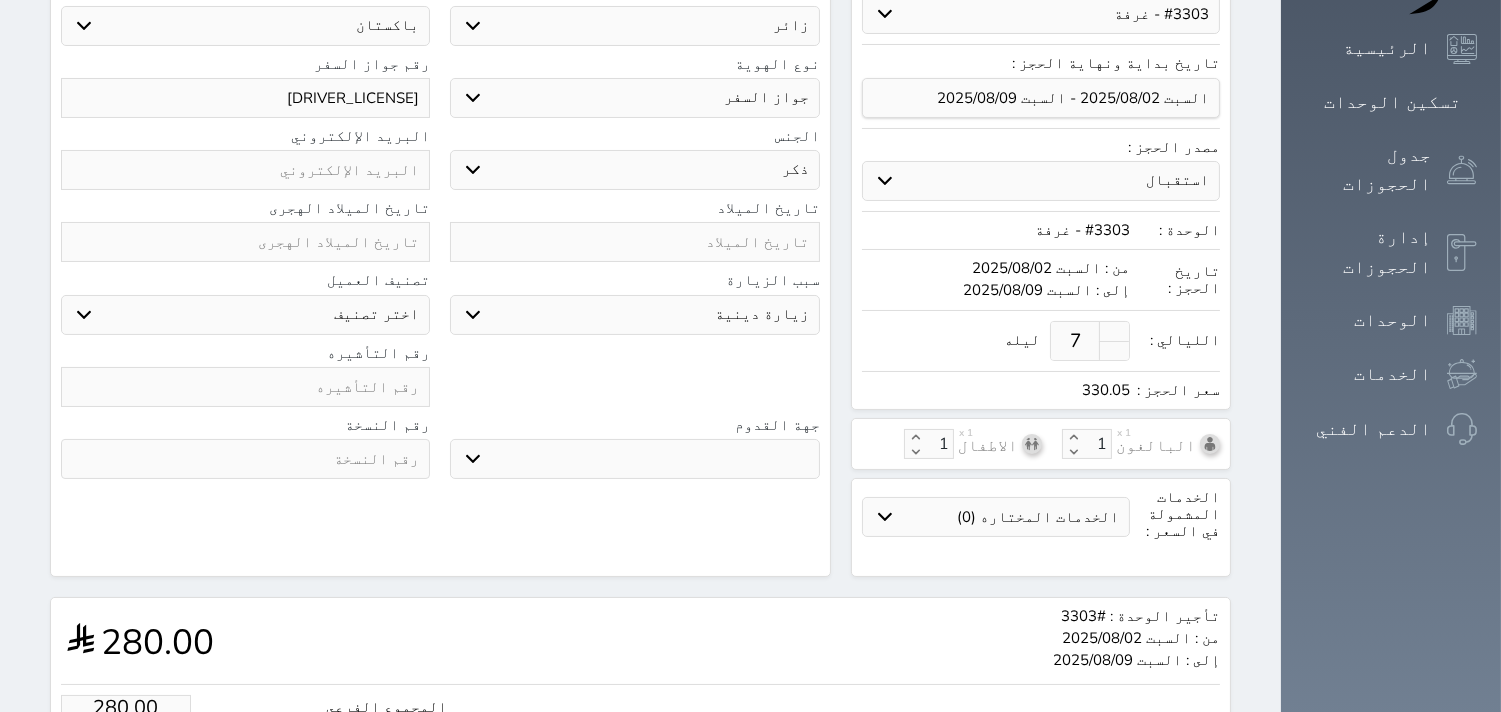 scroll, scrollTop: 295, scrollLeft: 0, axis: vertical 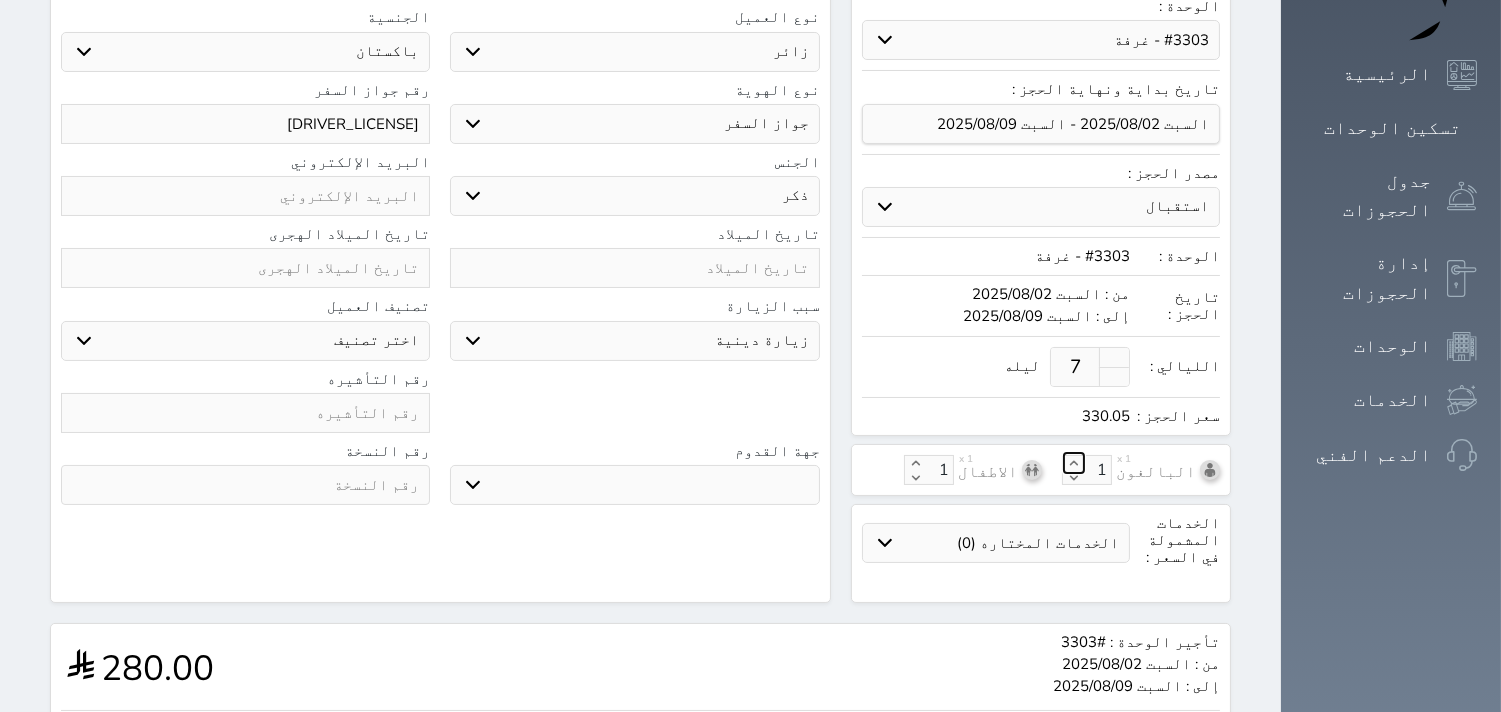 click 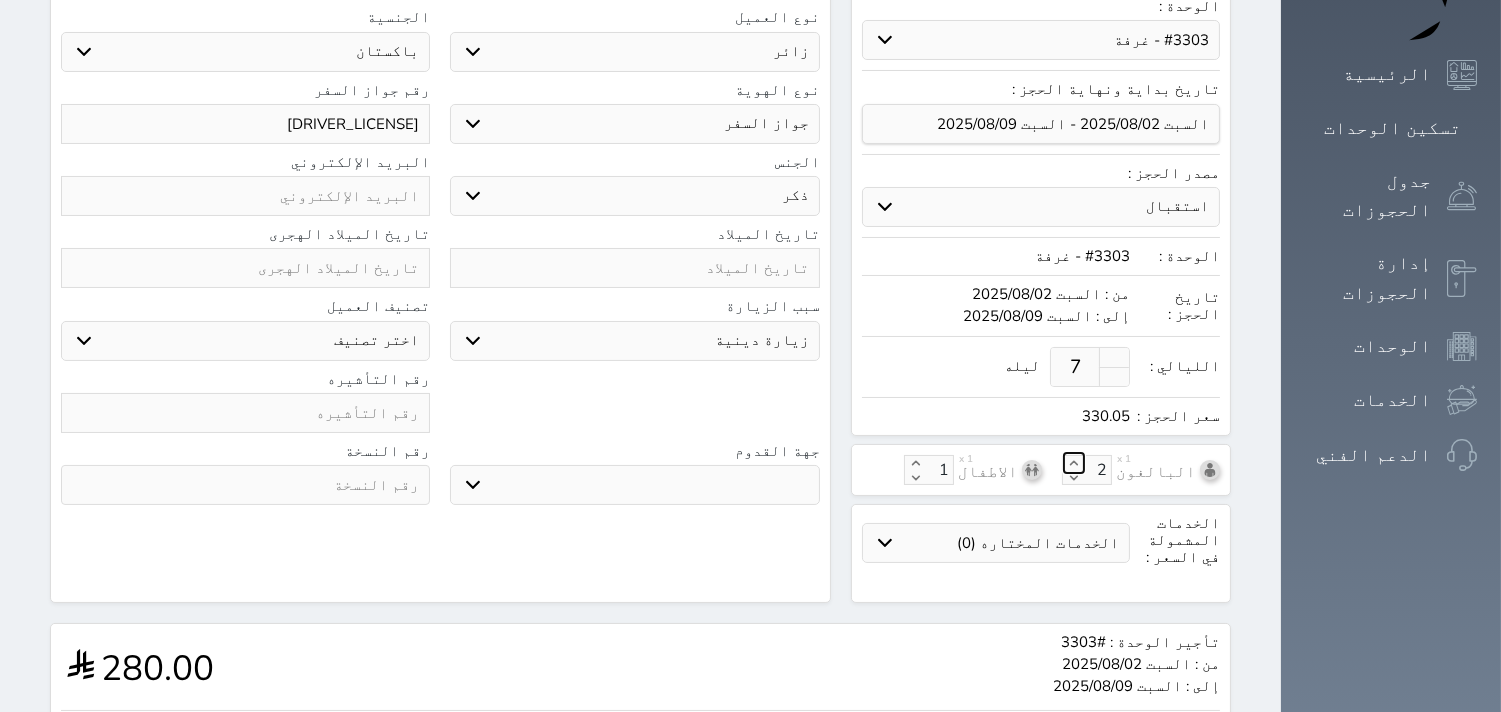 click 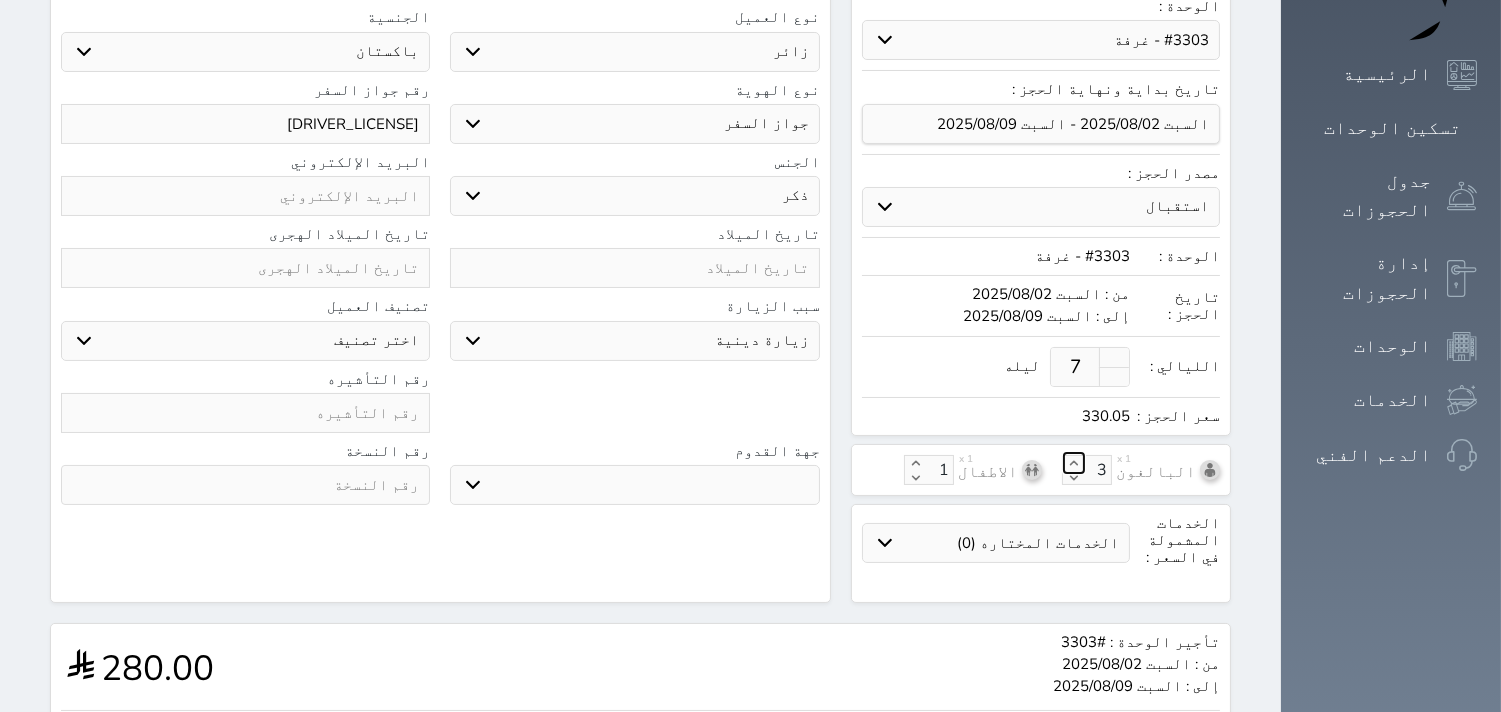 click 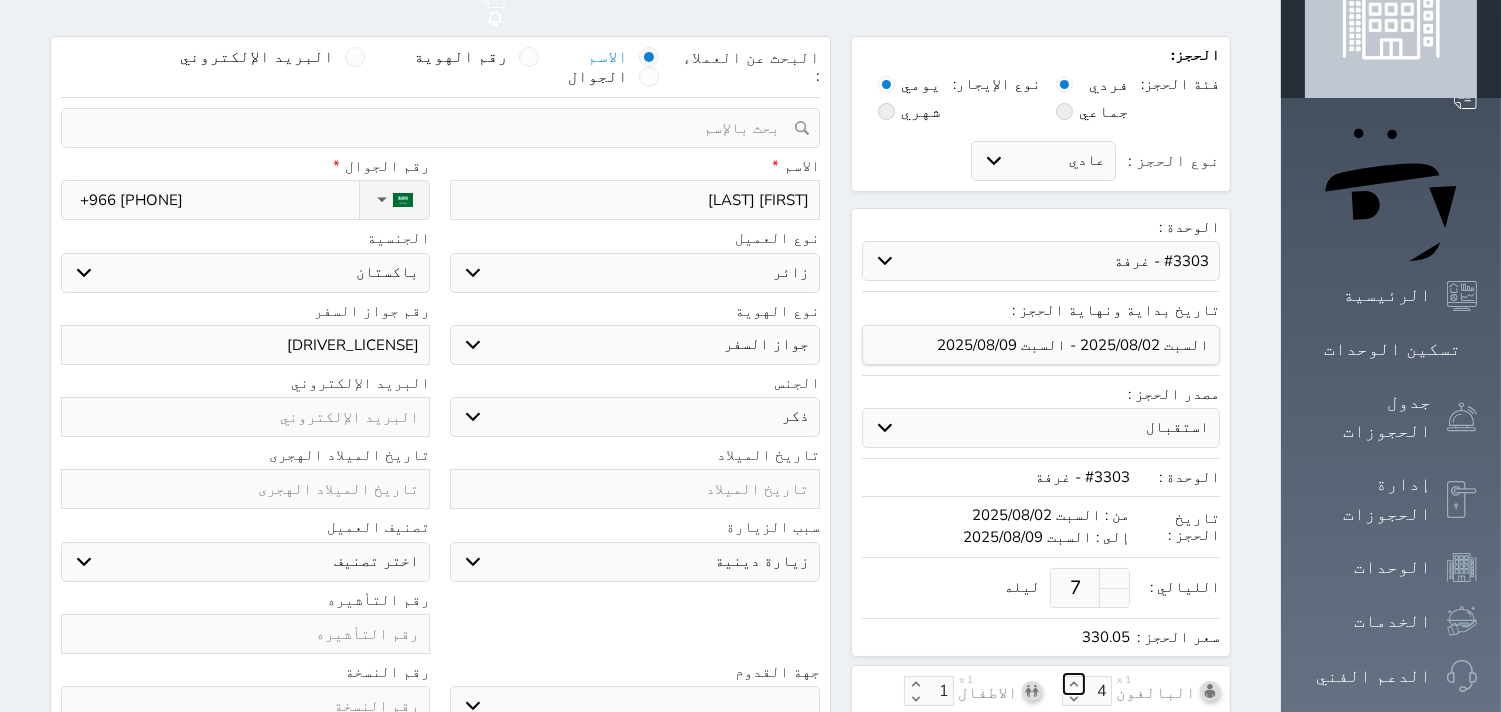 scroll, scrollTop: 73, scrollLeft: 0, axis: vertical 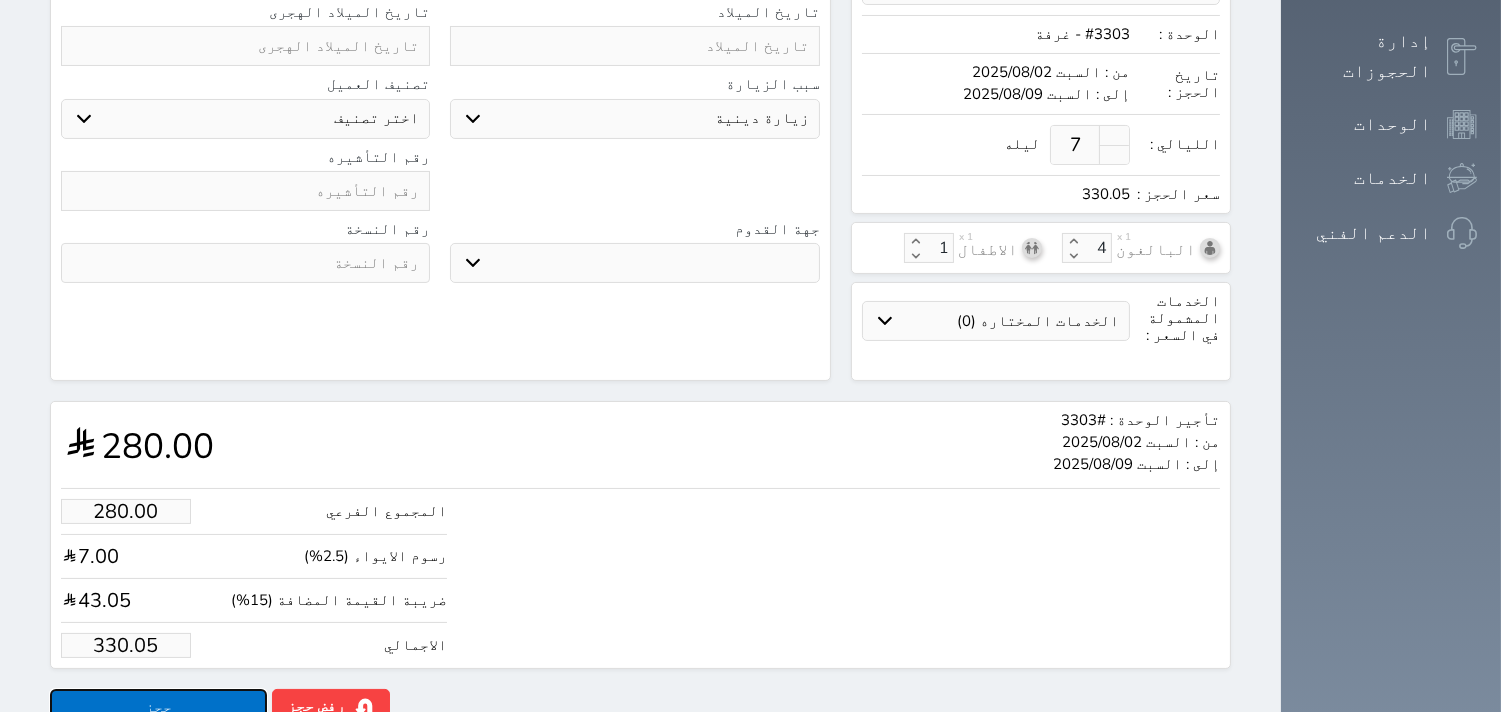 click on "حجز" at bounding box center (158, 706) 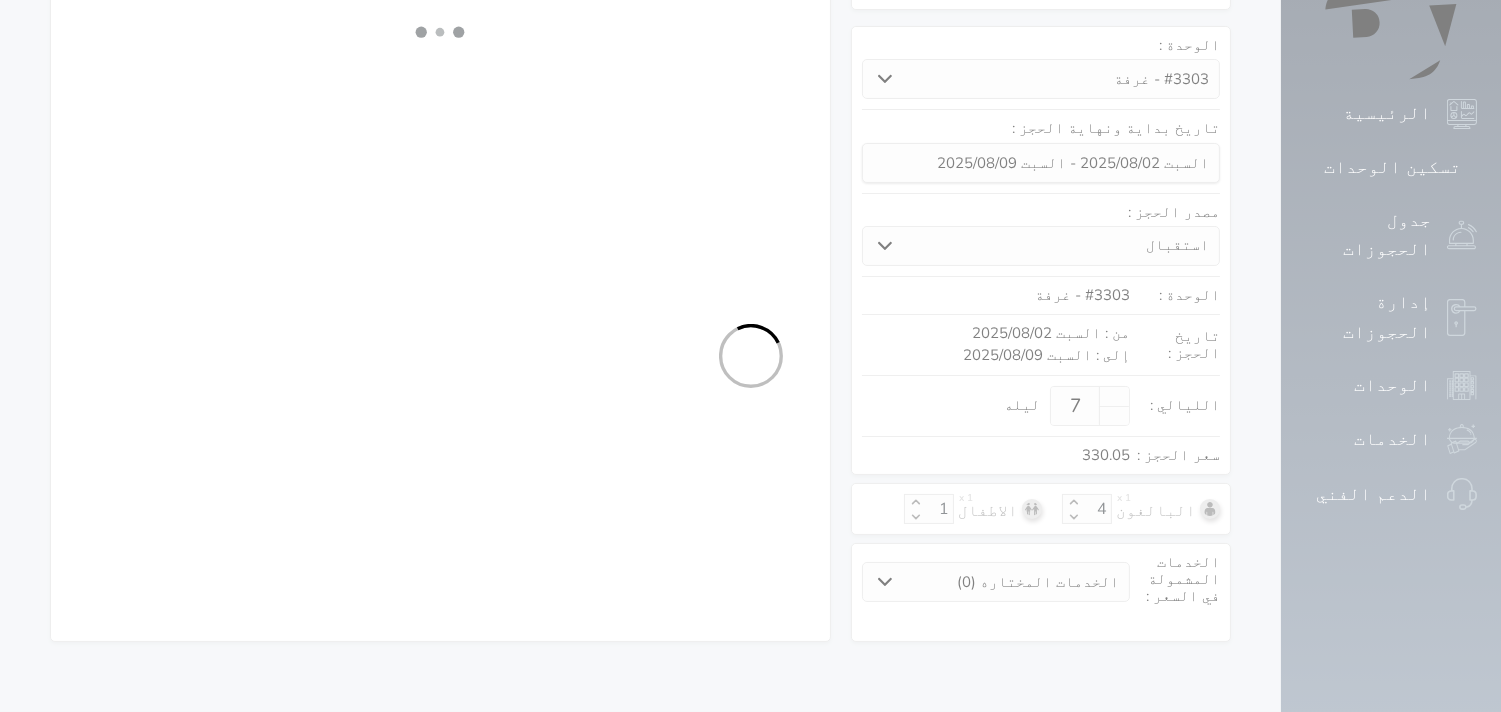 scroll, scrollTop: 192, scrollLeft: 0, axis: vertical 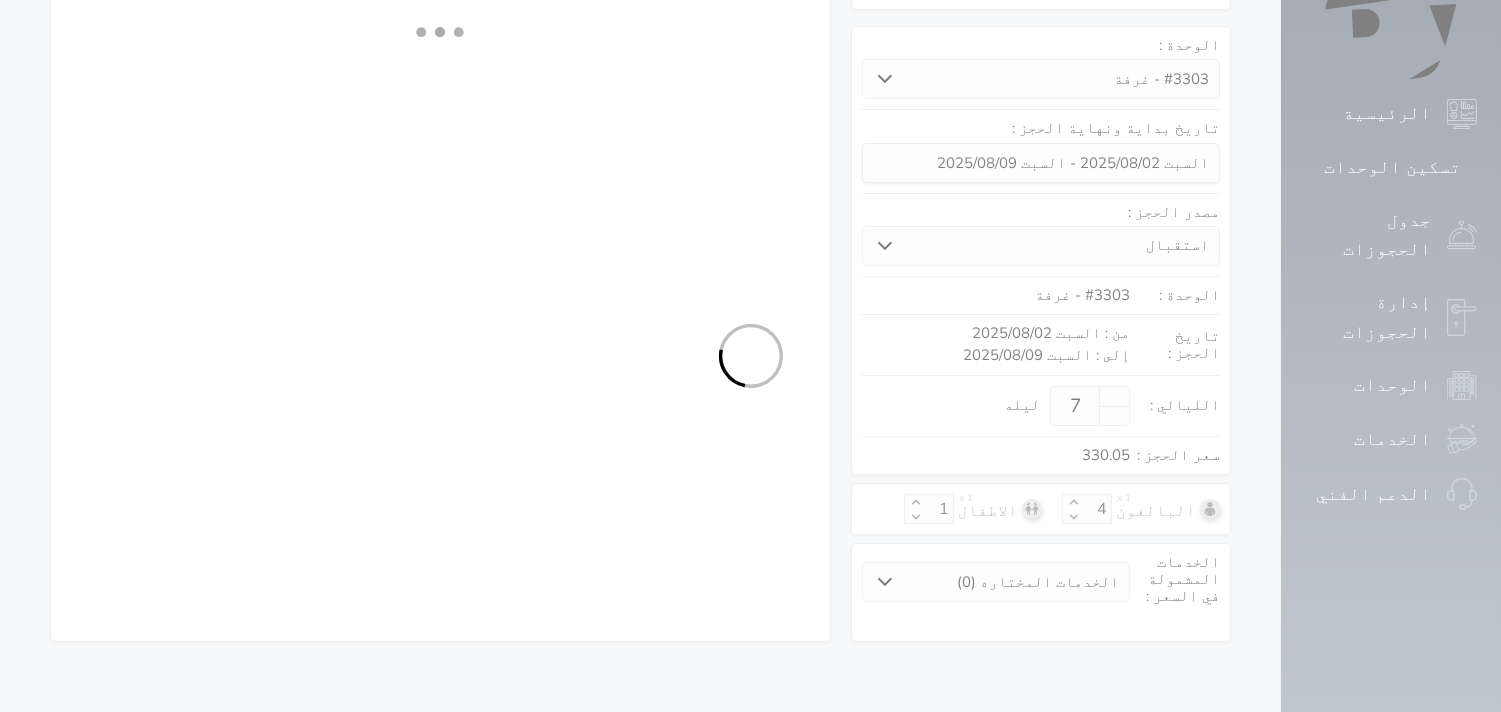 select on "3" 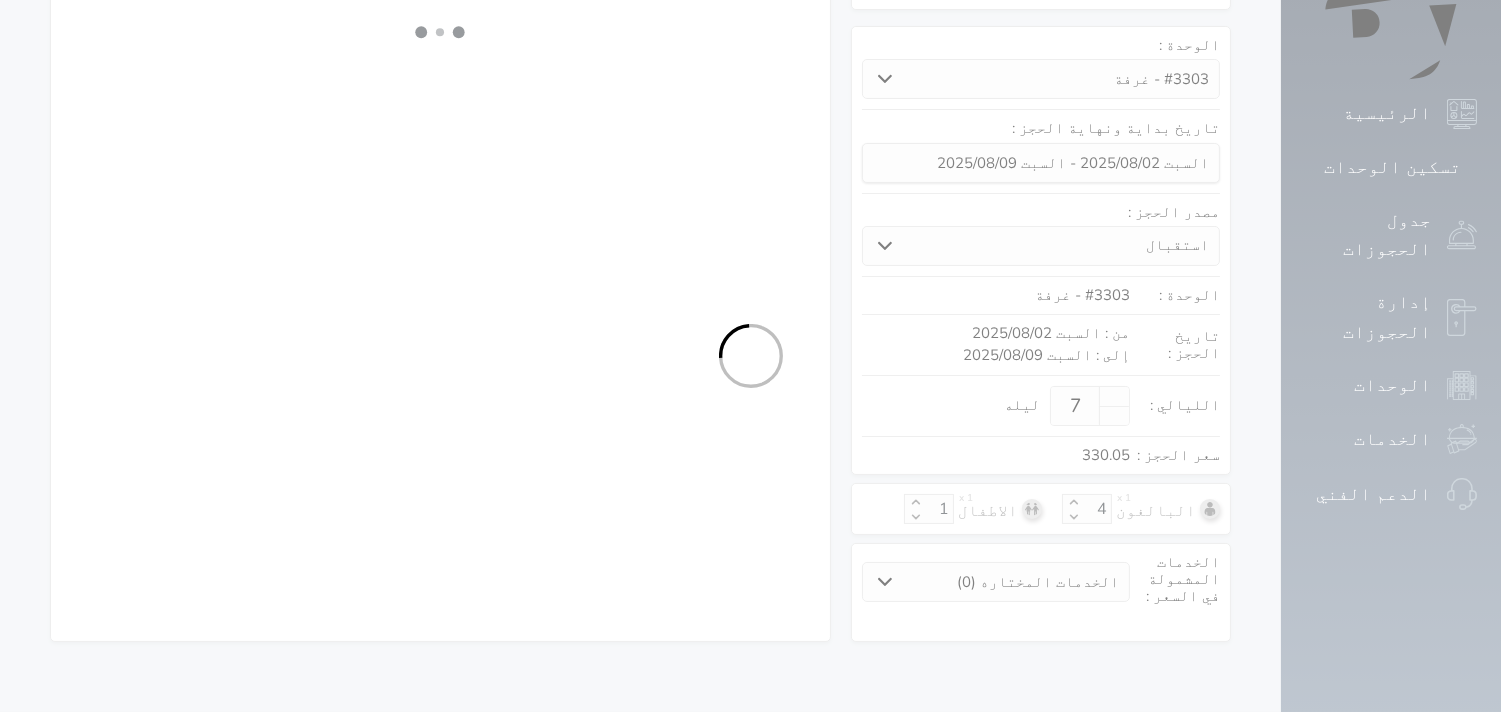 select on "304" 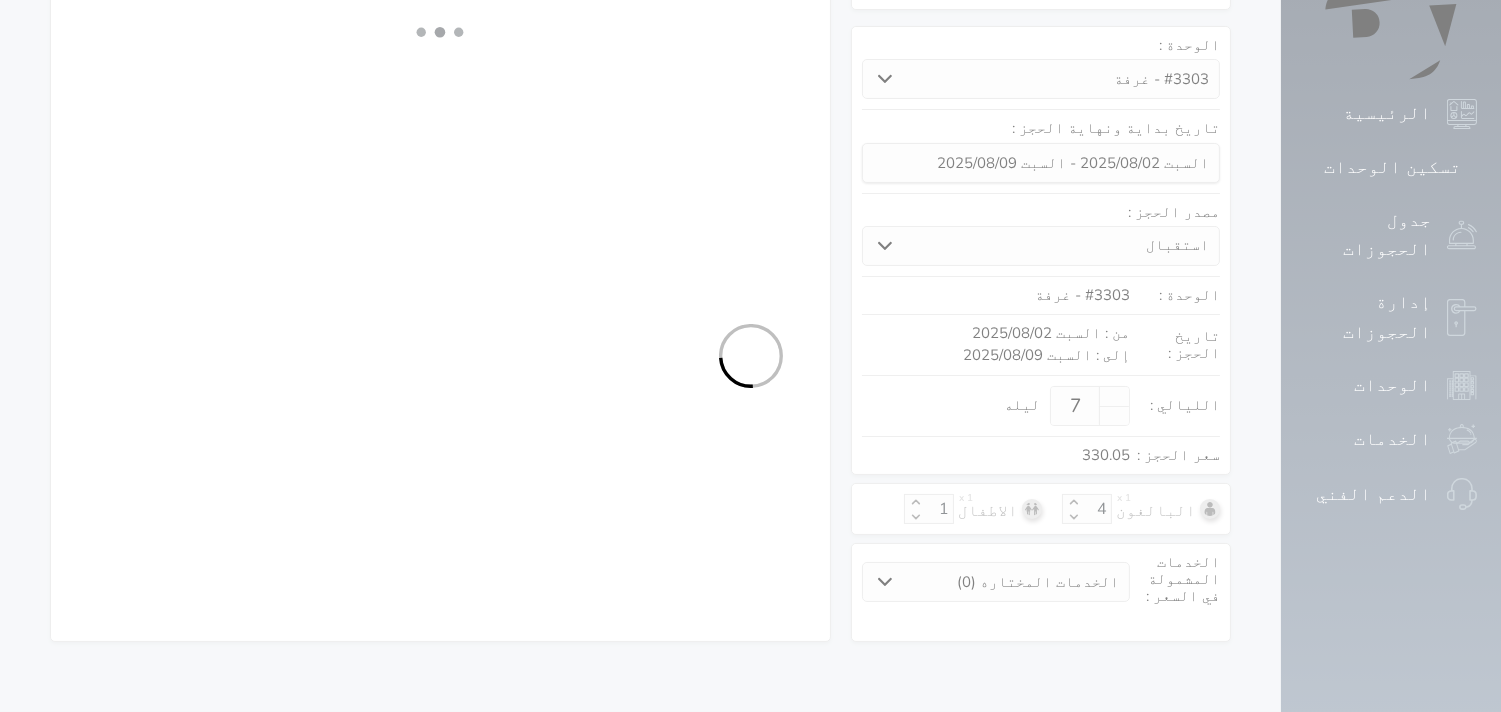 select on "5" 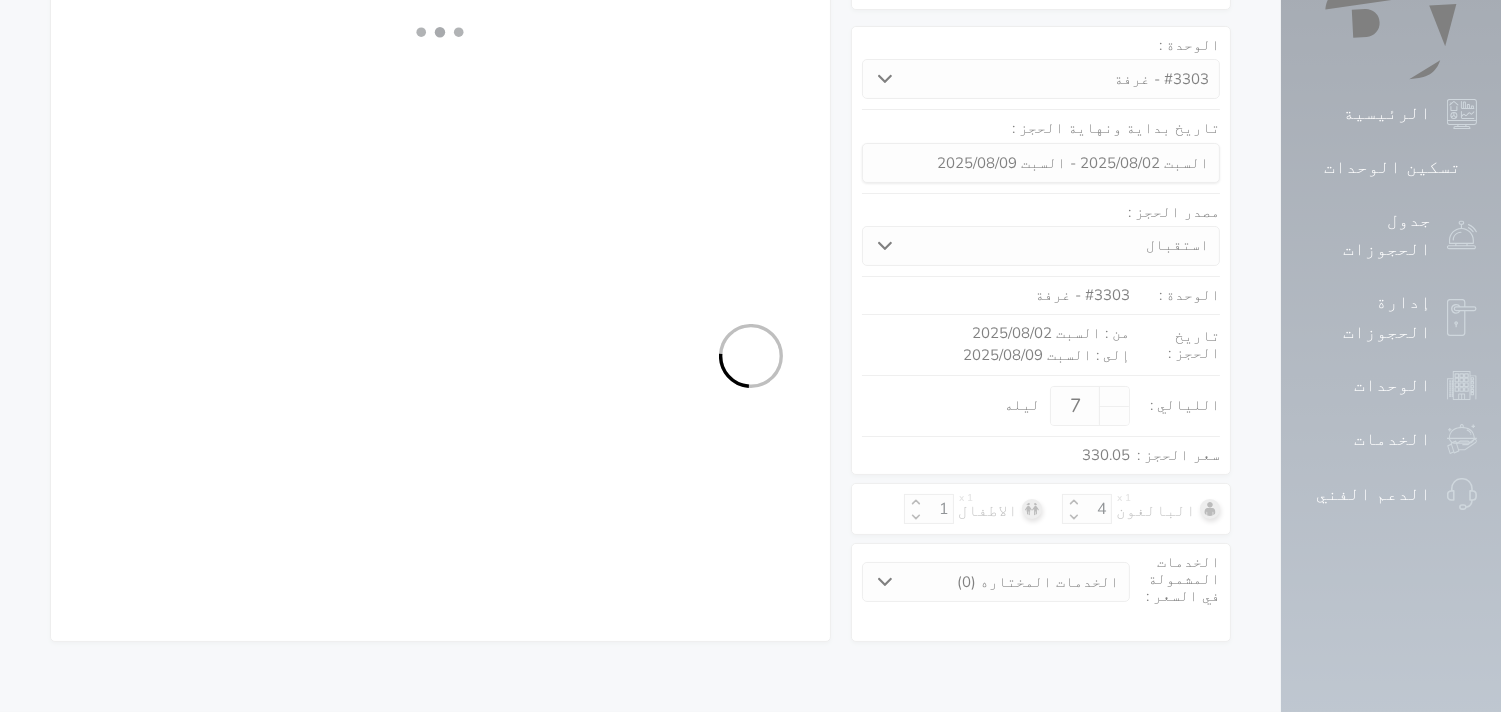 select on "3" 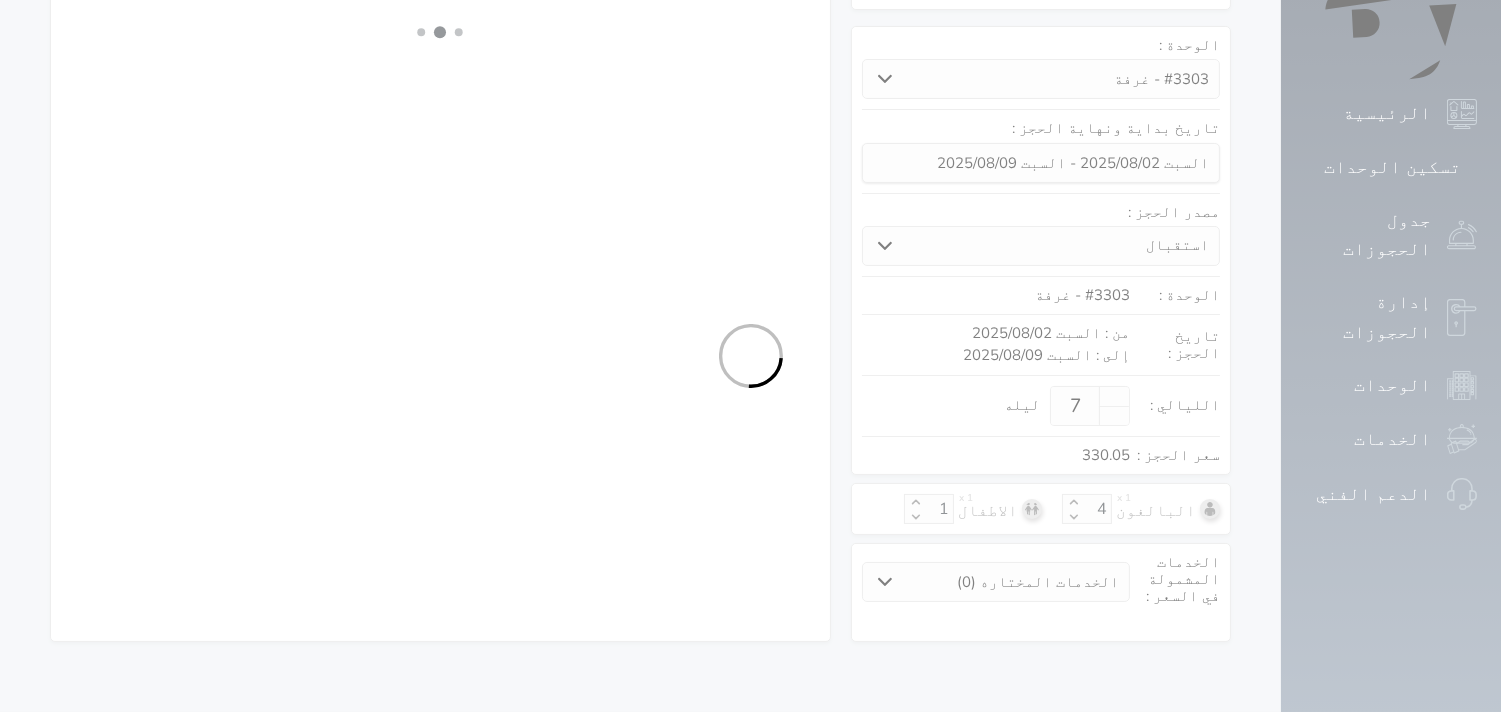 select 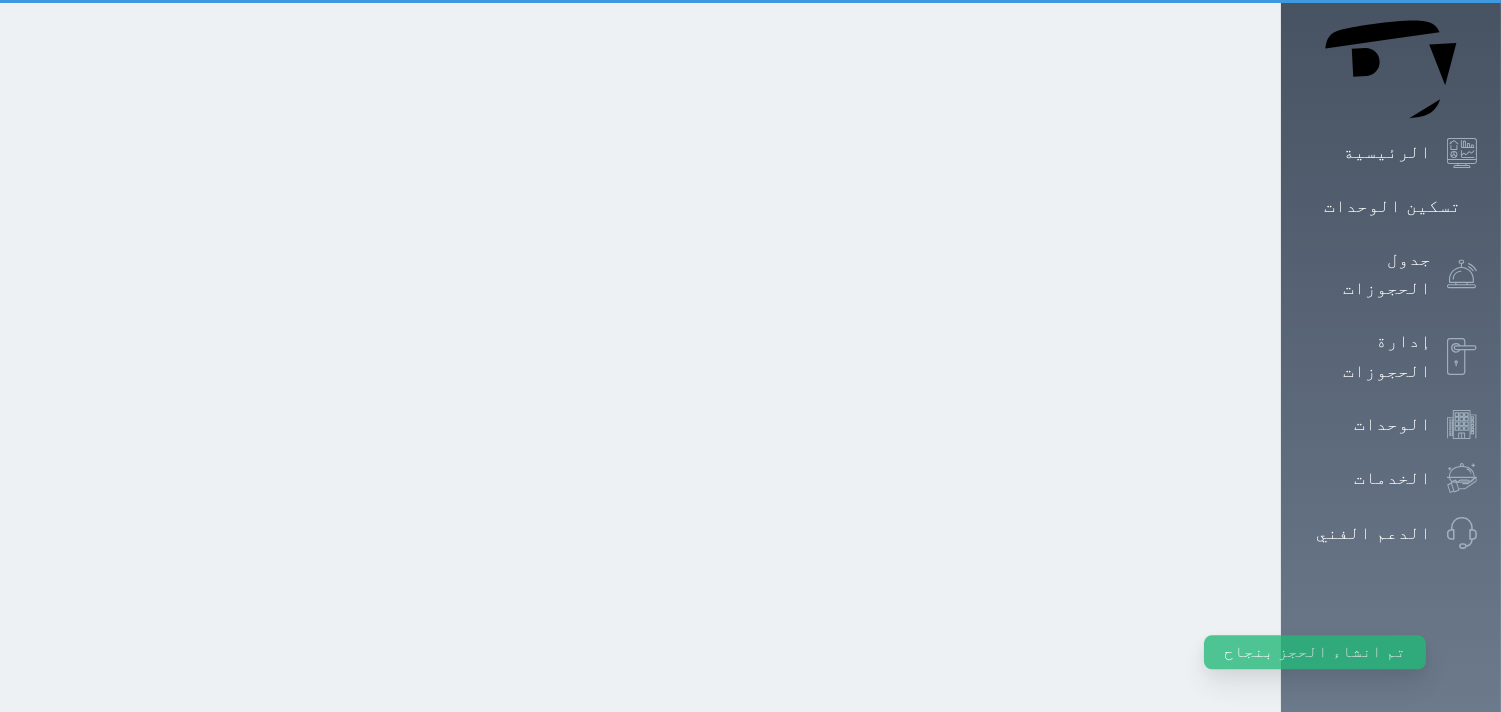 scroll, scrollTop: 0, scrollLeft: 0, axis: both 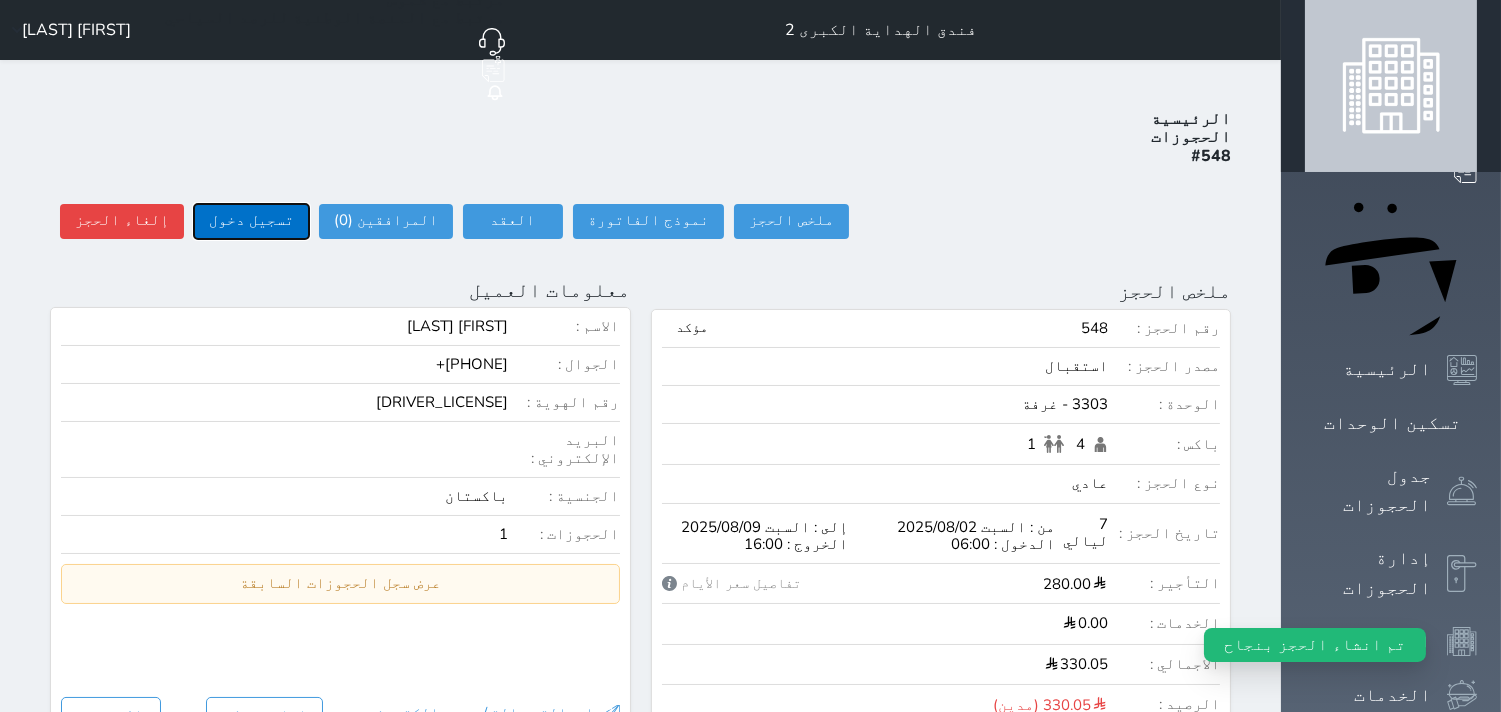 click on "تسجيل دخول" at bounding box center [251, 221] 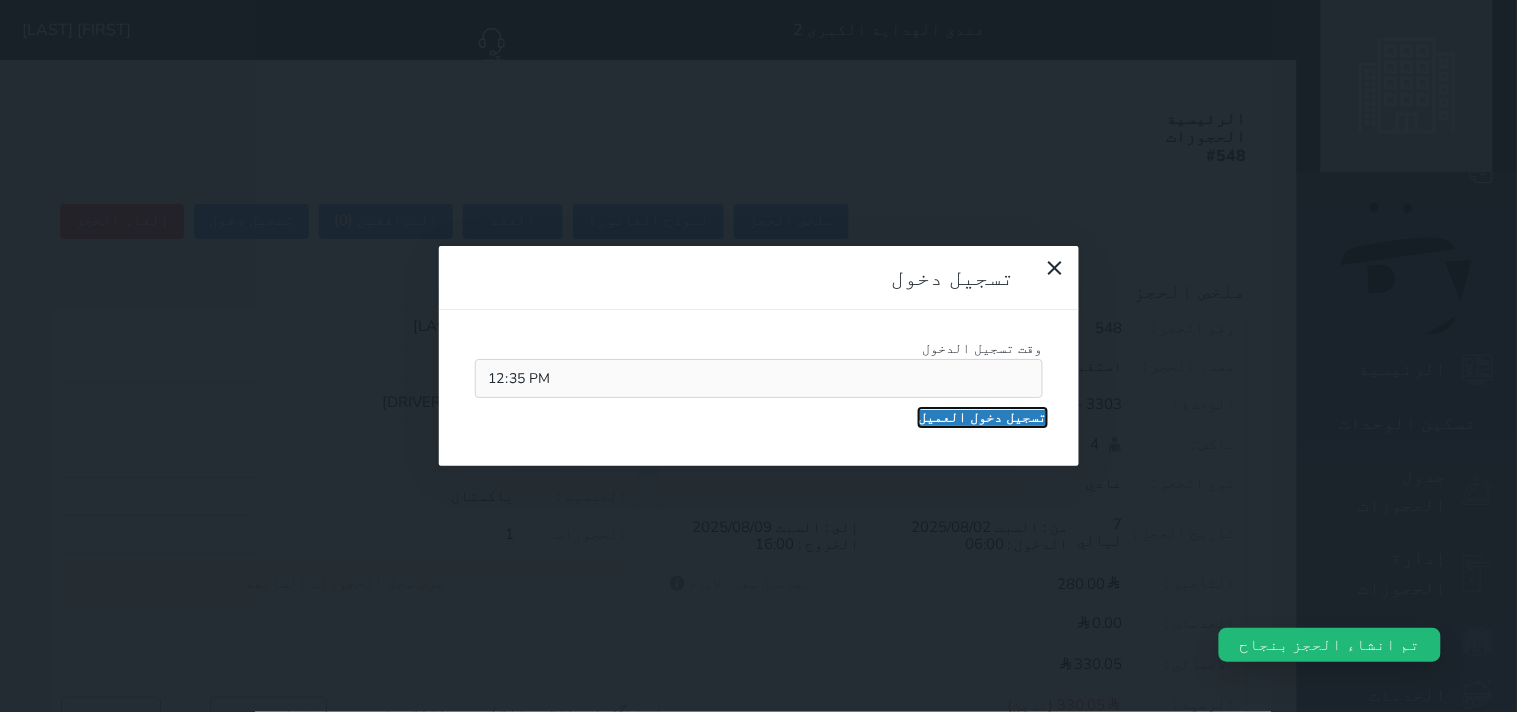 click on "تسجيل دخول العميل" at bounding box center [983, 418] 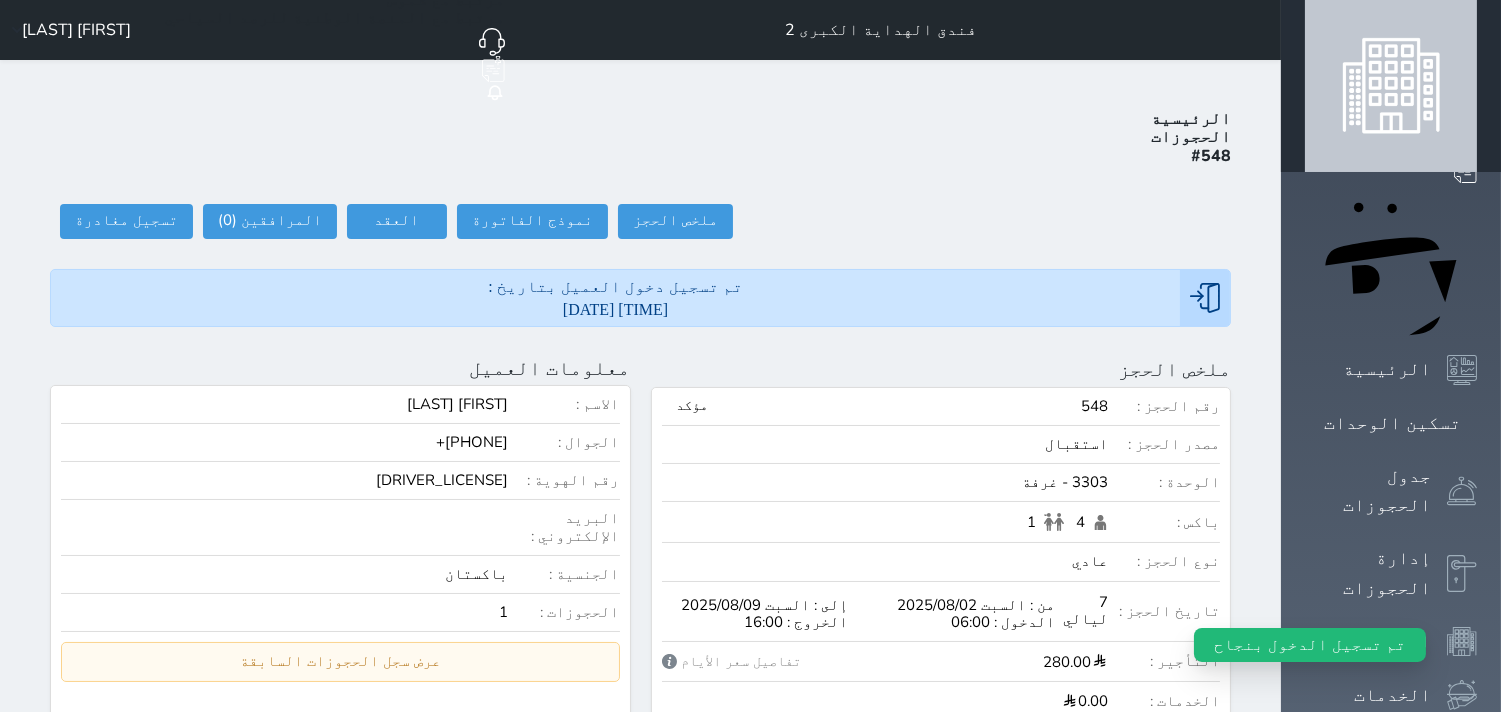 click on "حجز جديد" at bounding box center [336, -37] 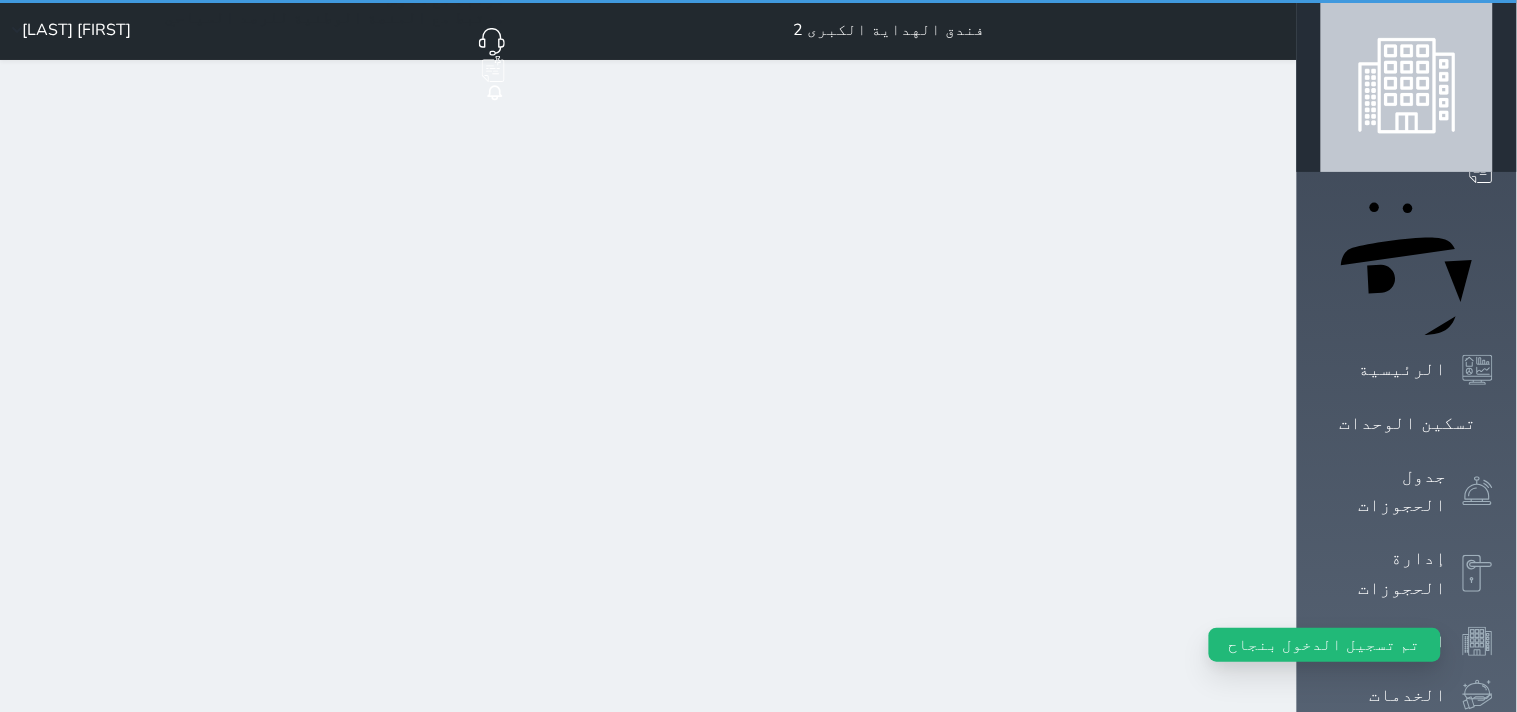 select on "1" 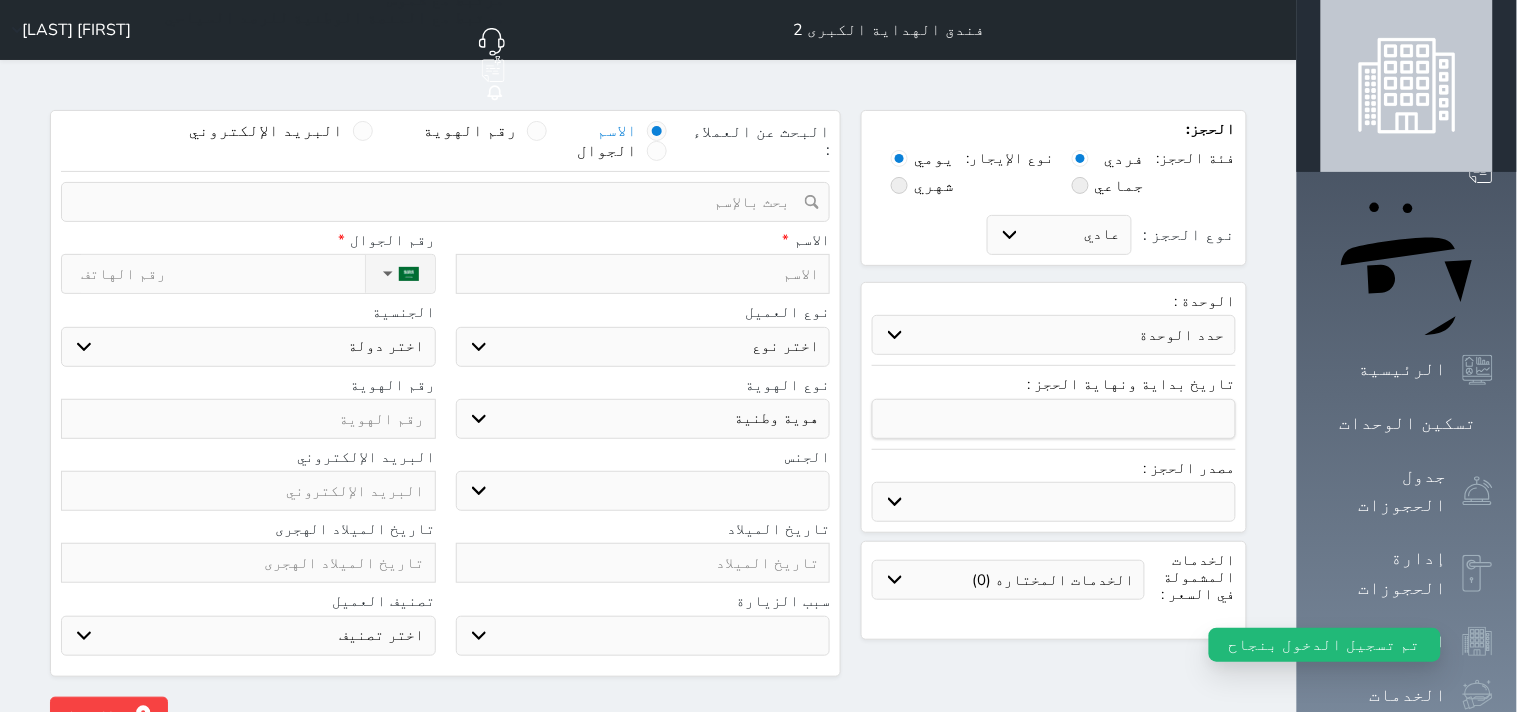 select 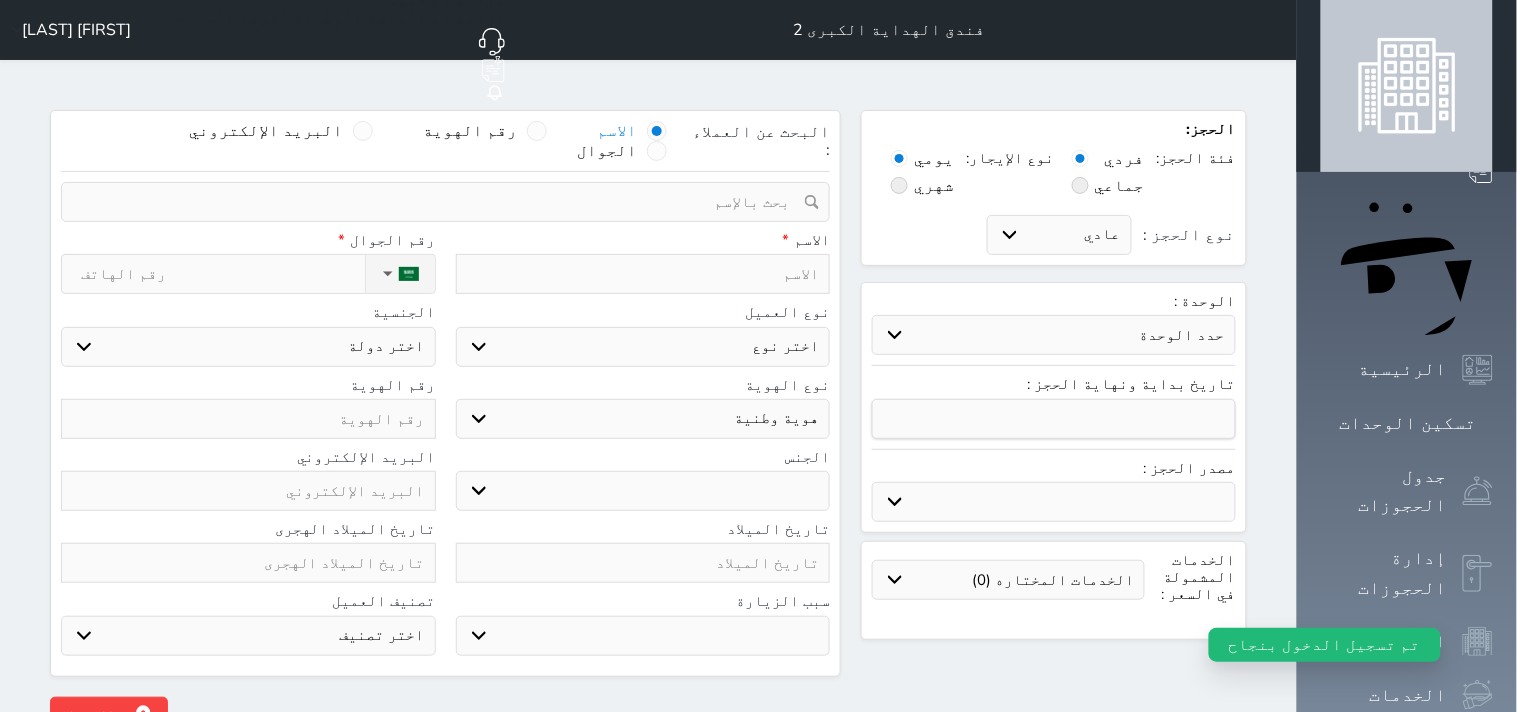 select 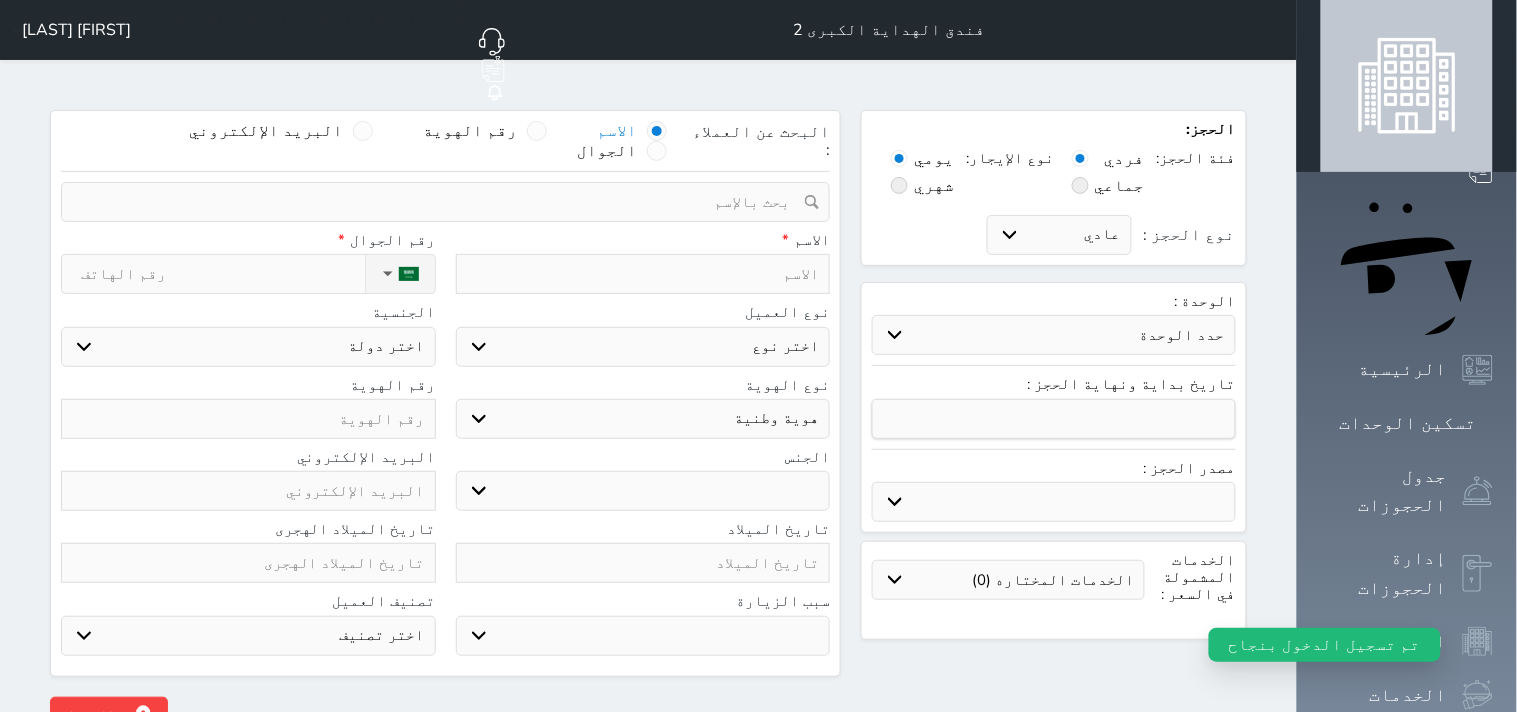 select 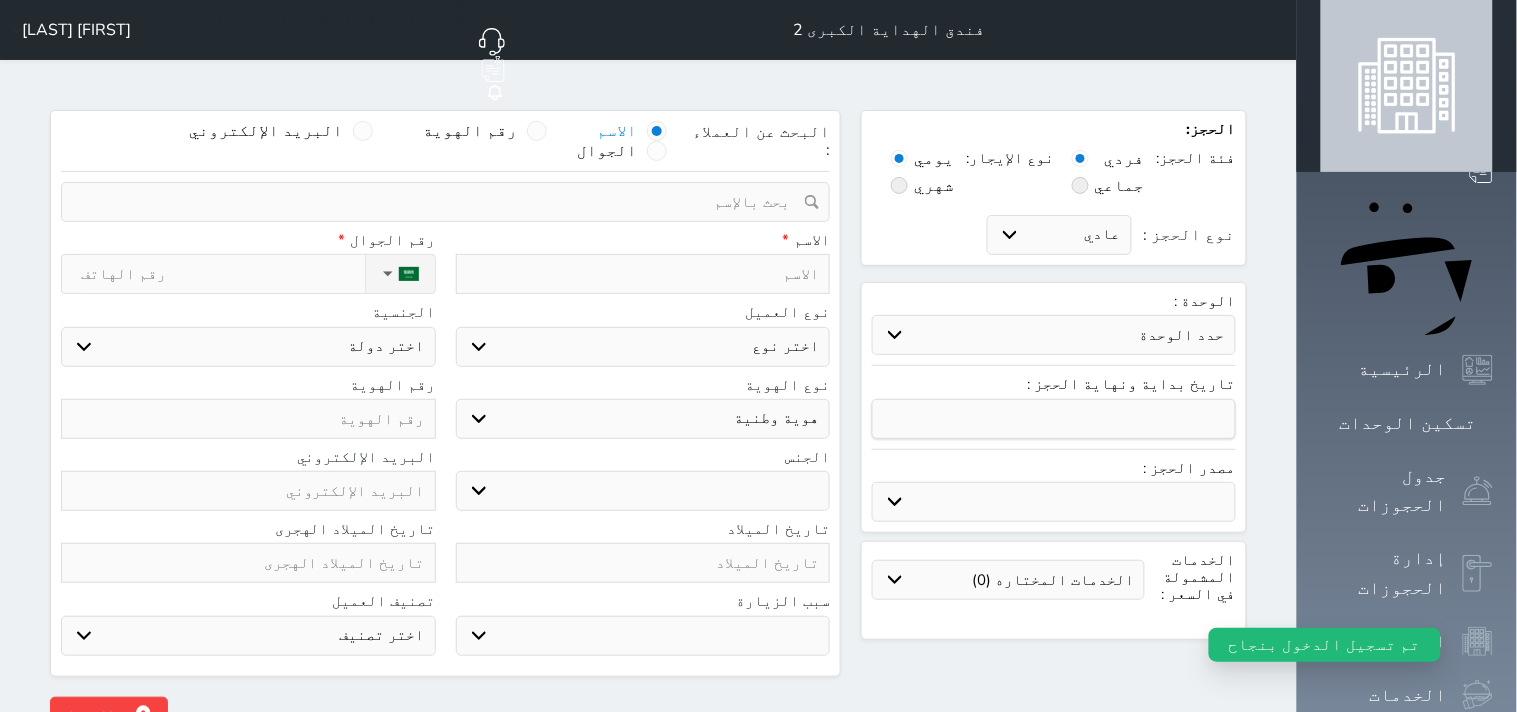 select 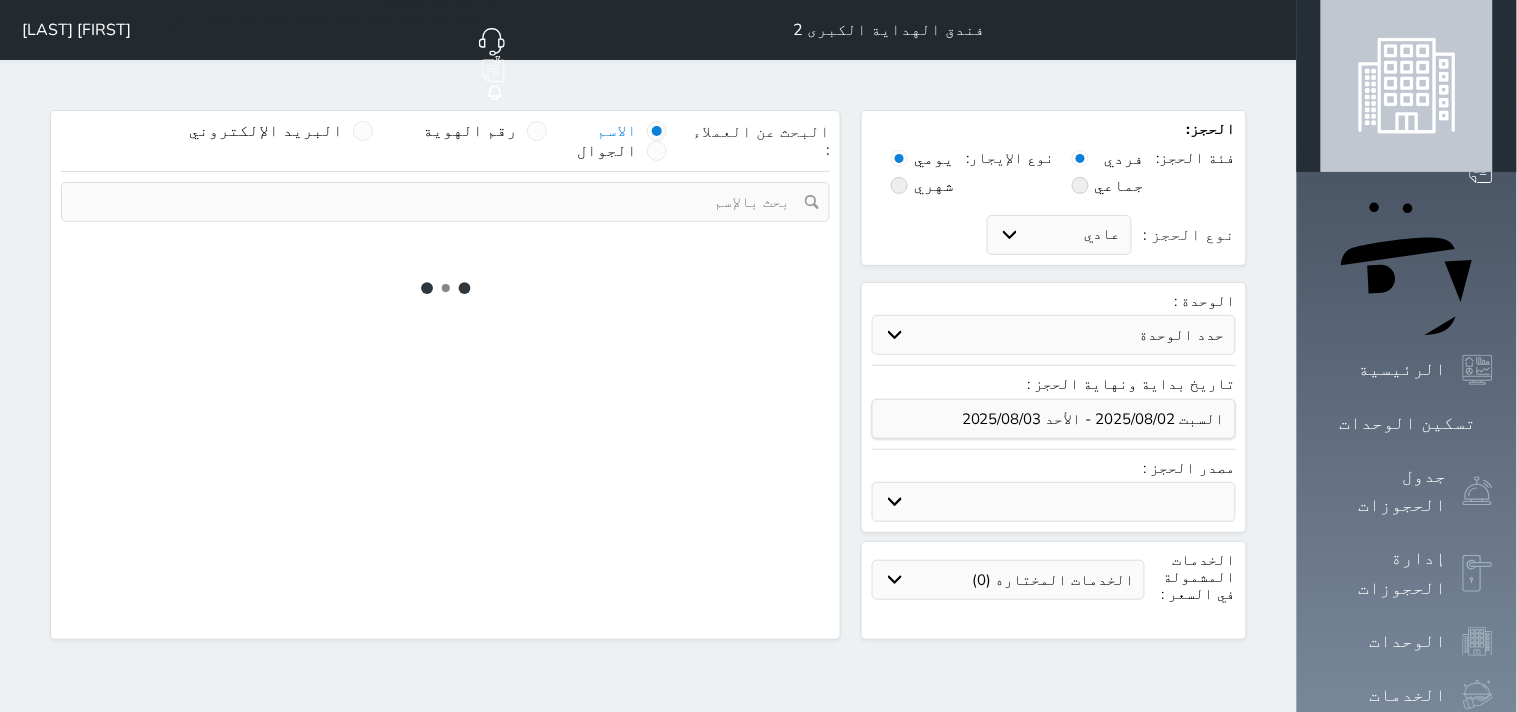 select 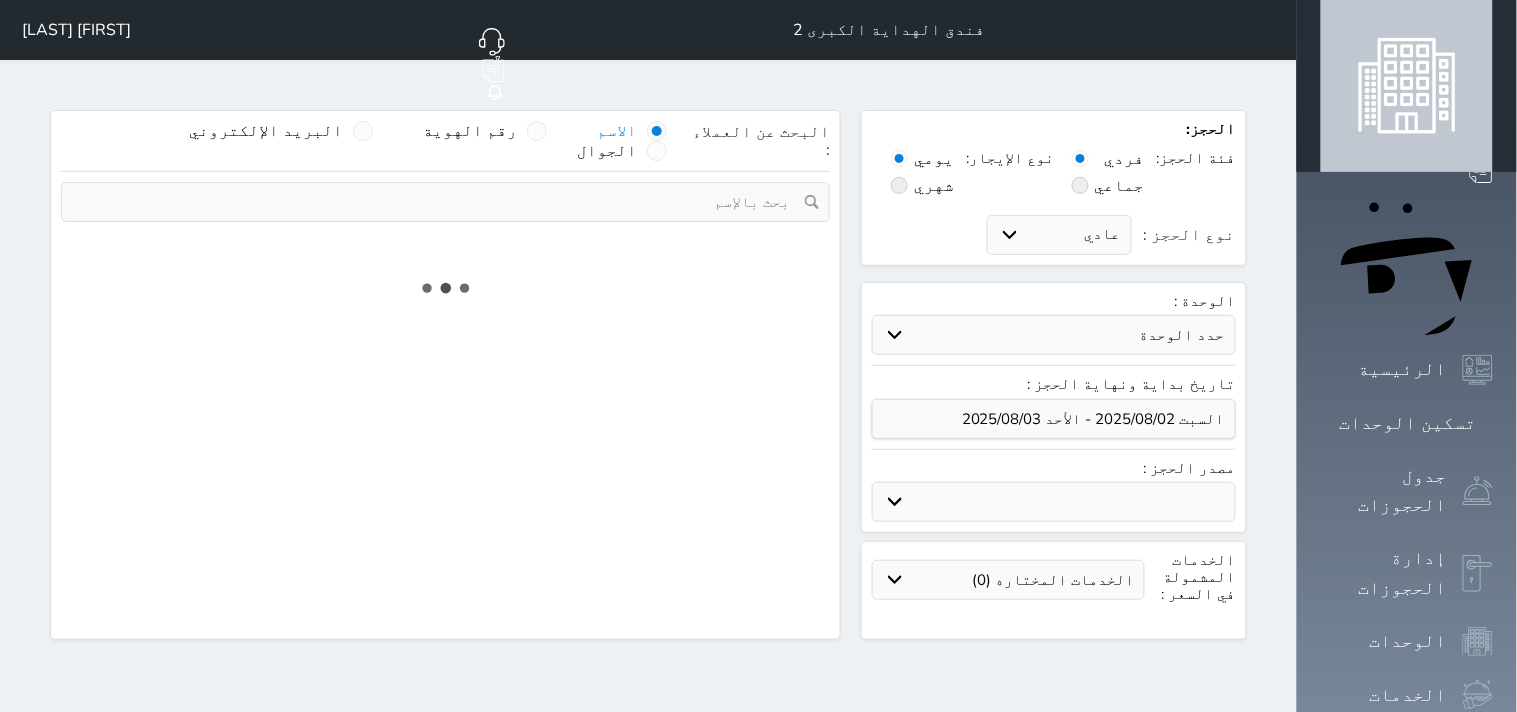 select on "1" 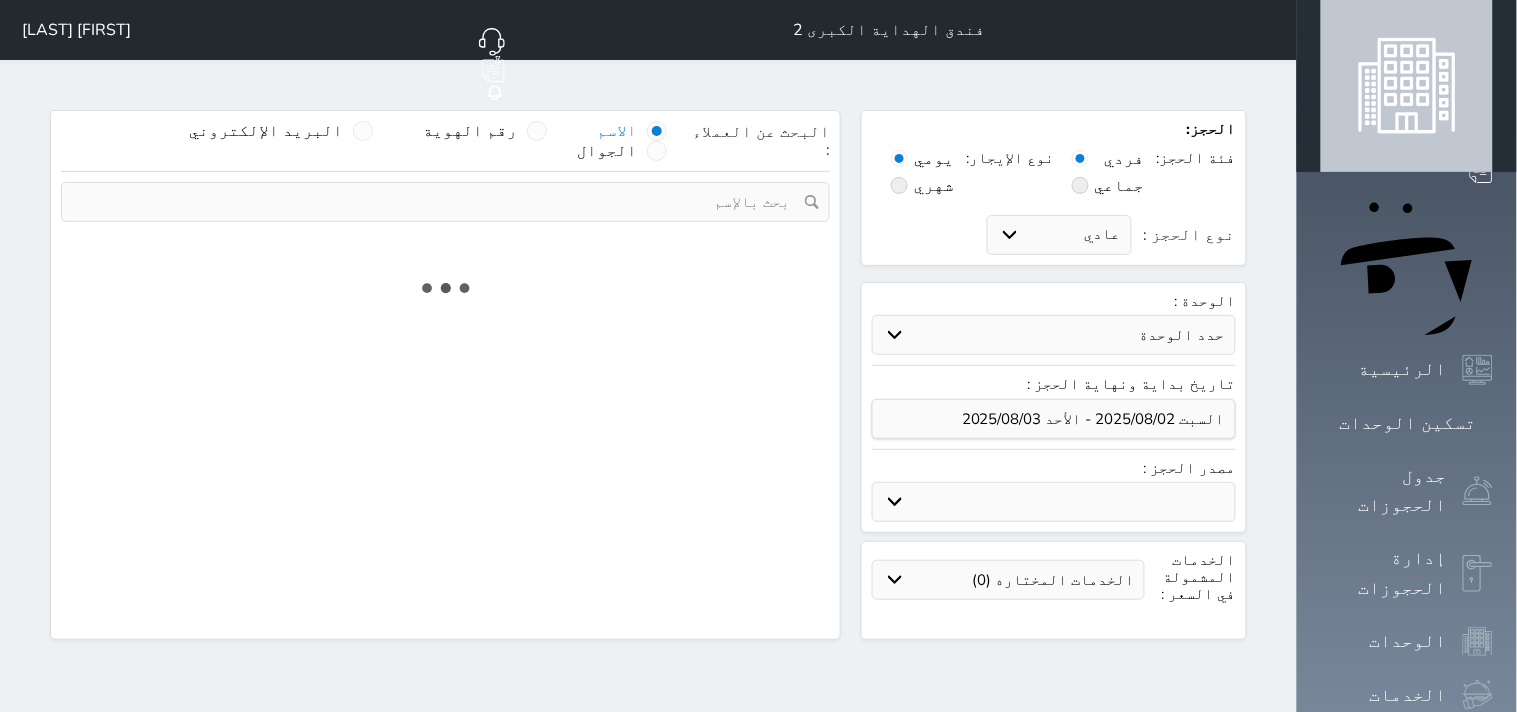 select on "113" 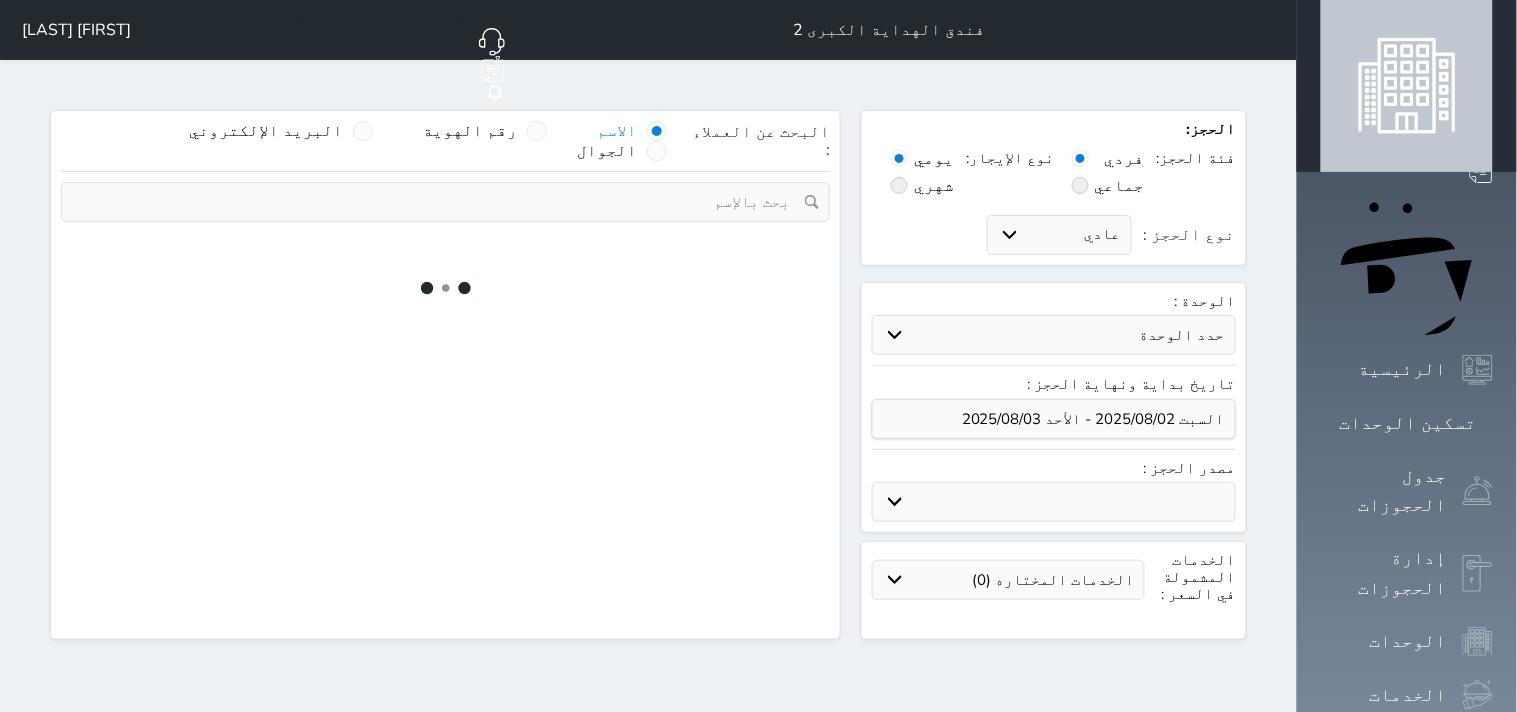 select on "1" 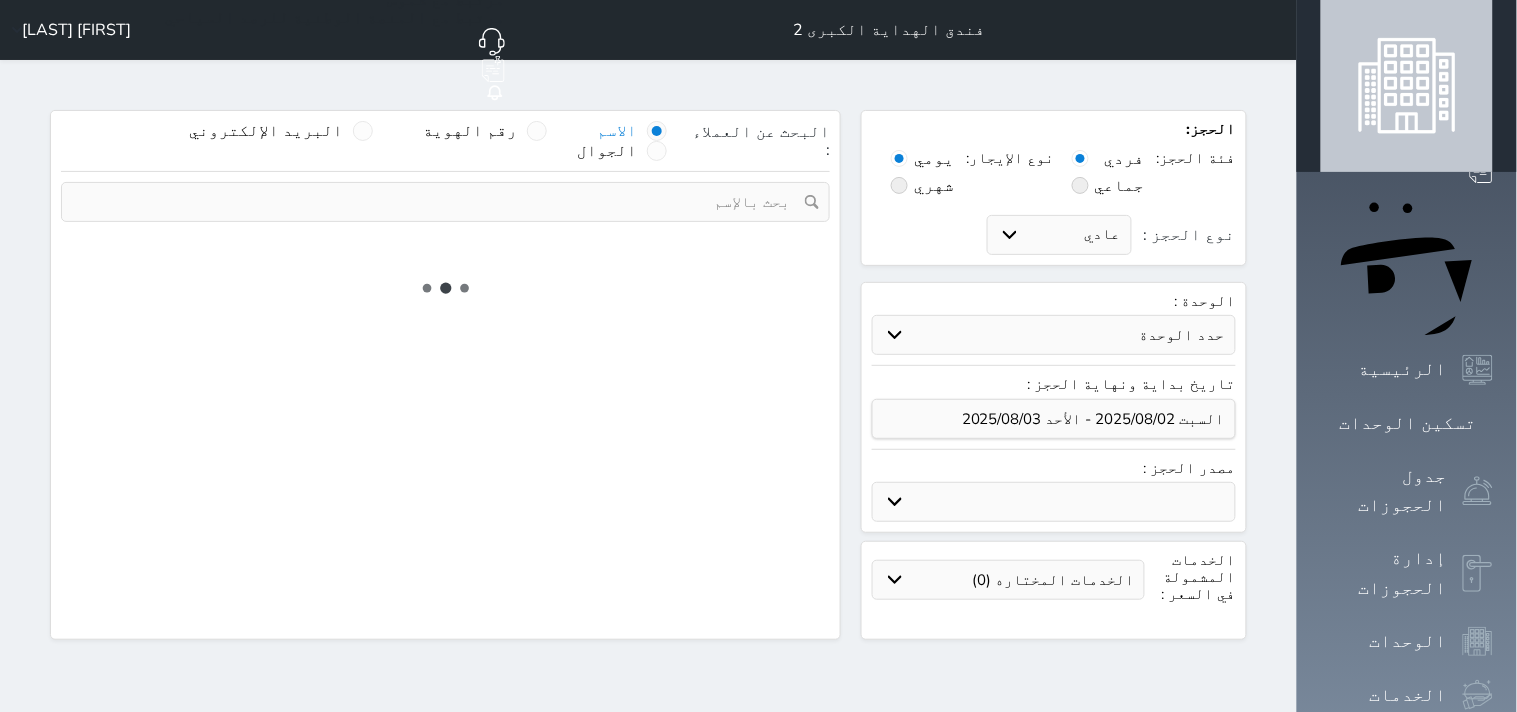 select 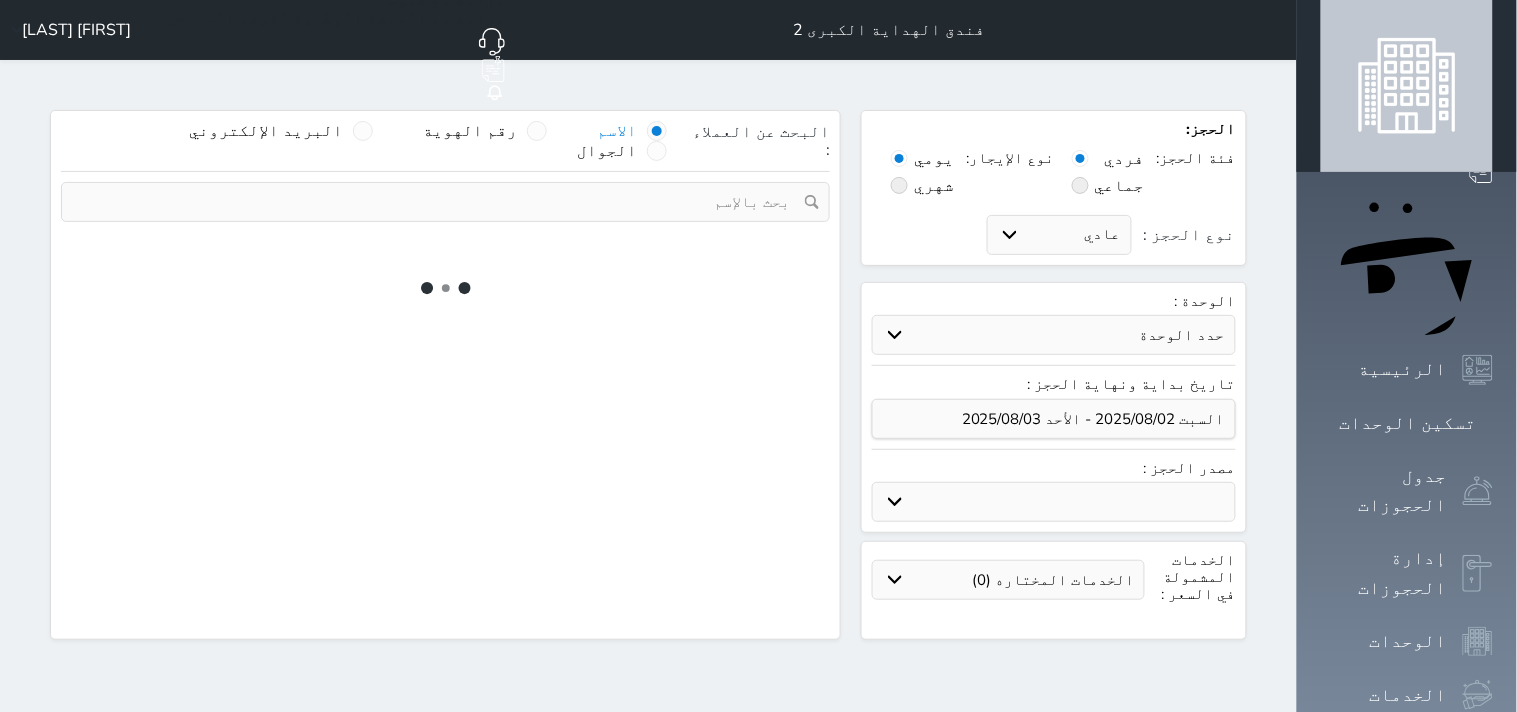 select on "7" 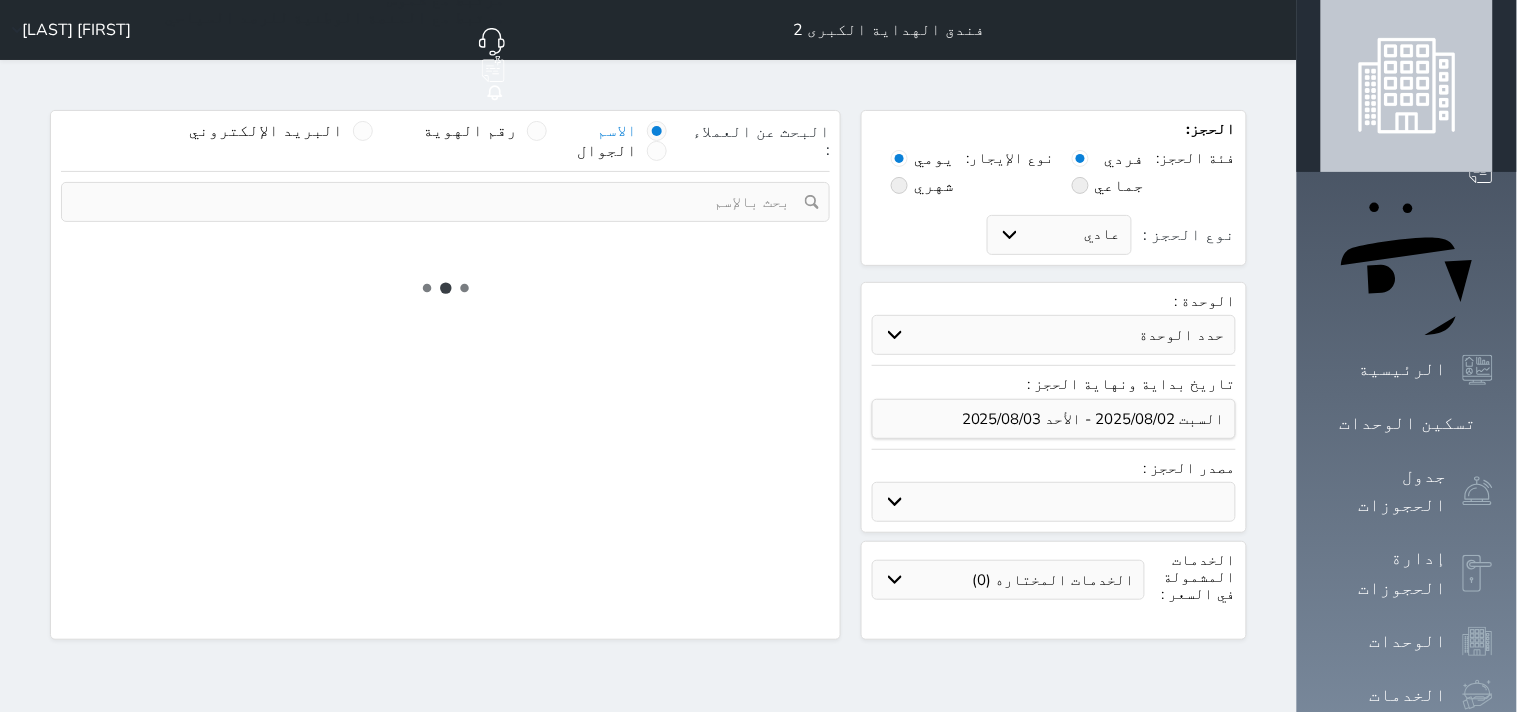 select 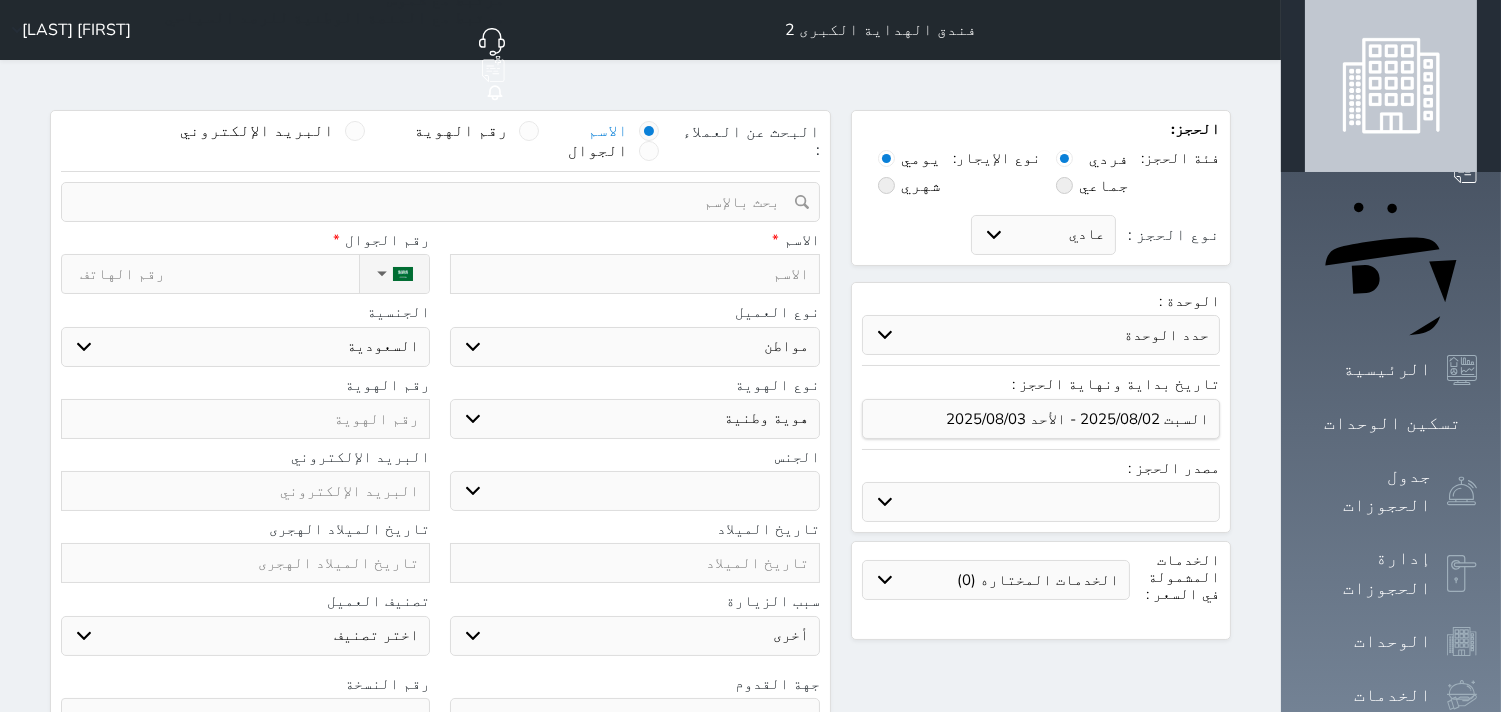 click at bounding box center (634, 274) 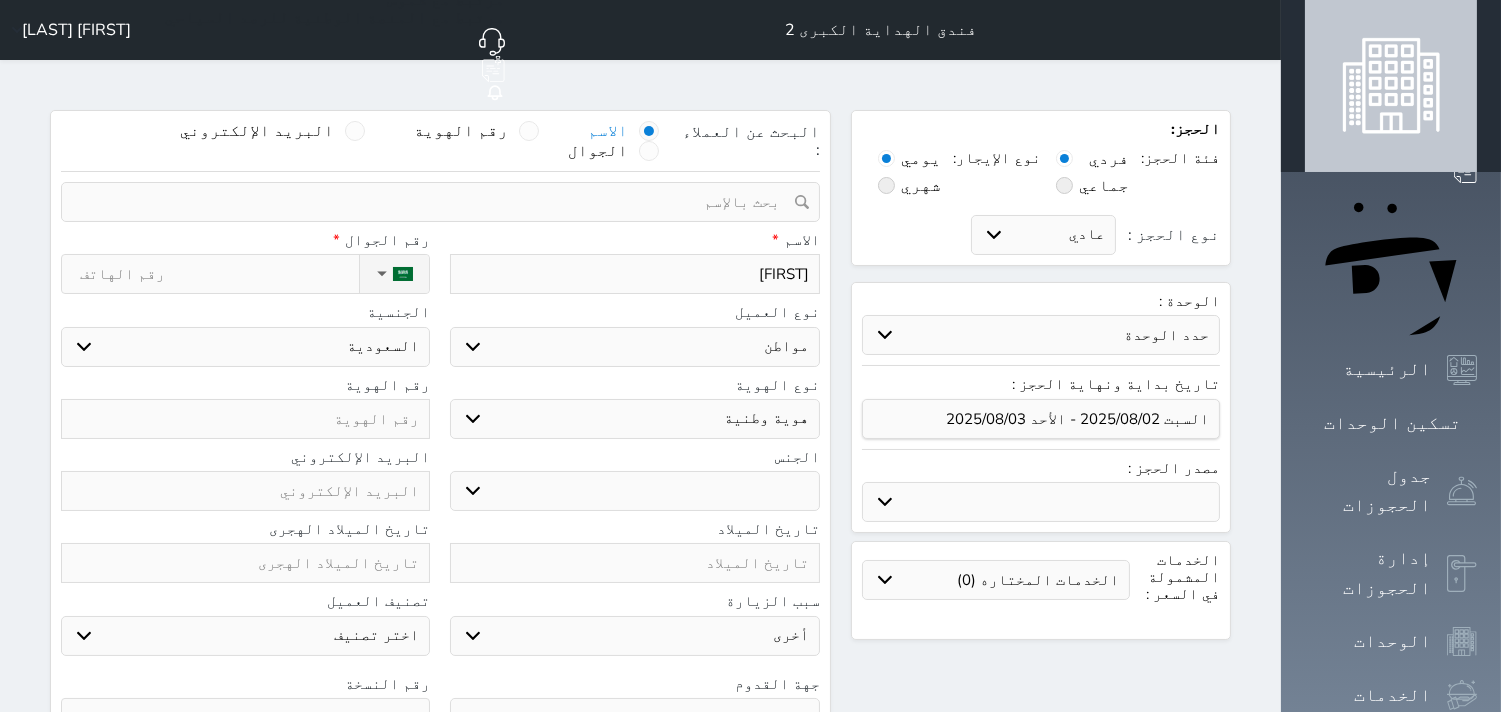 type on "[FIRST] [LAST]" 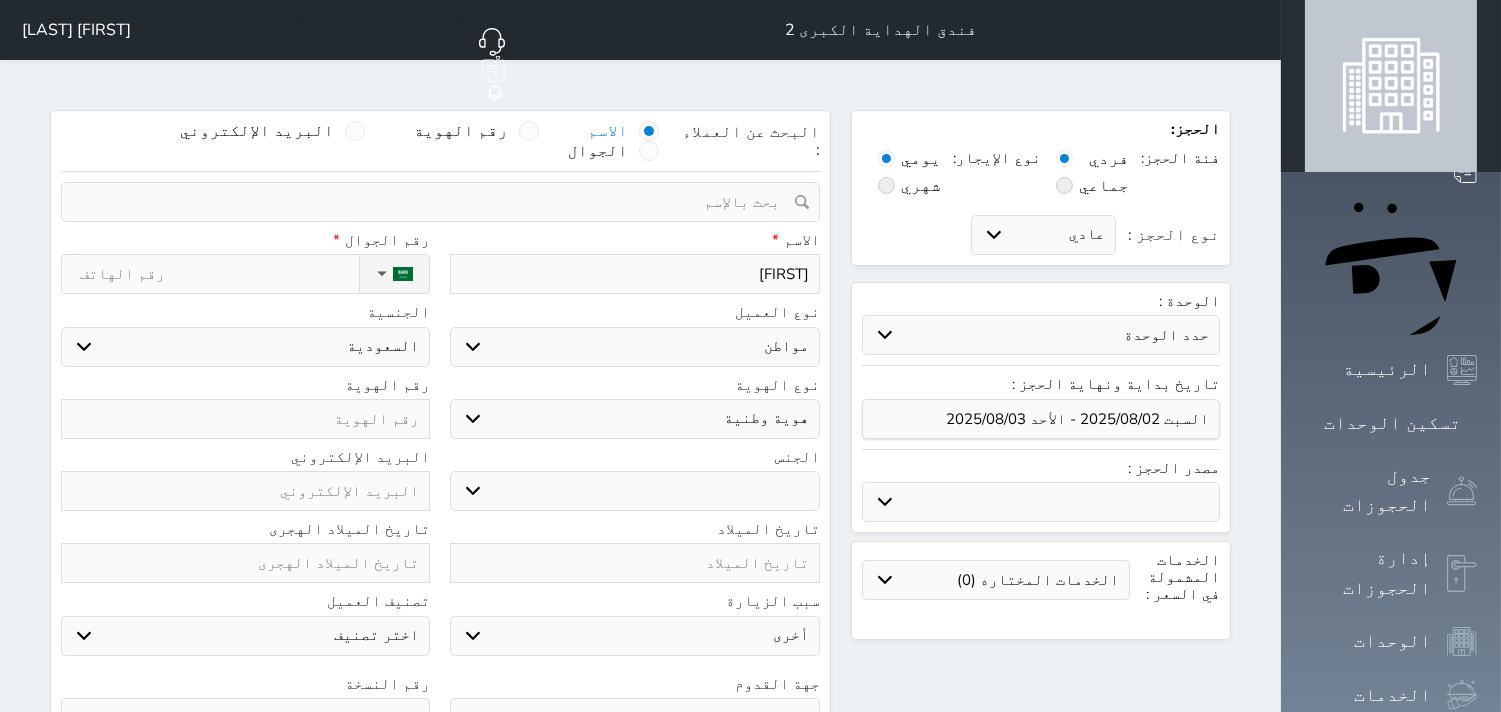 click on "اختر نوع   هوية وطنية هوية عائلية جواز السفر" at bounding box center [634, 419] 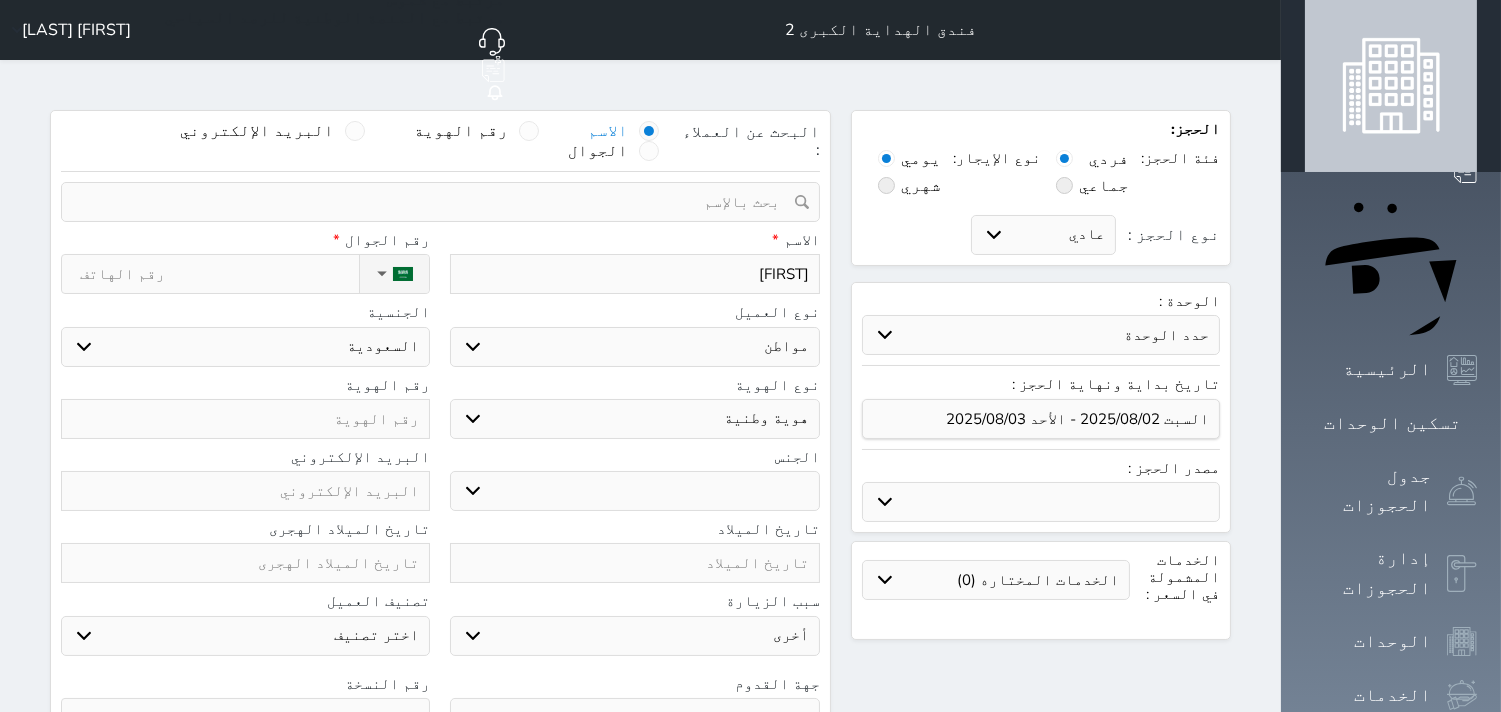 select on "5" 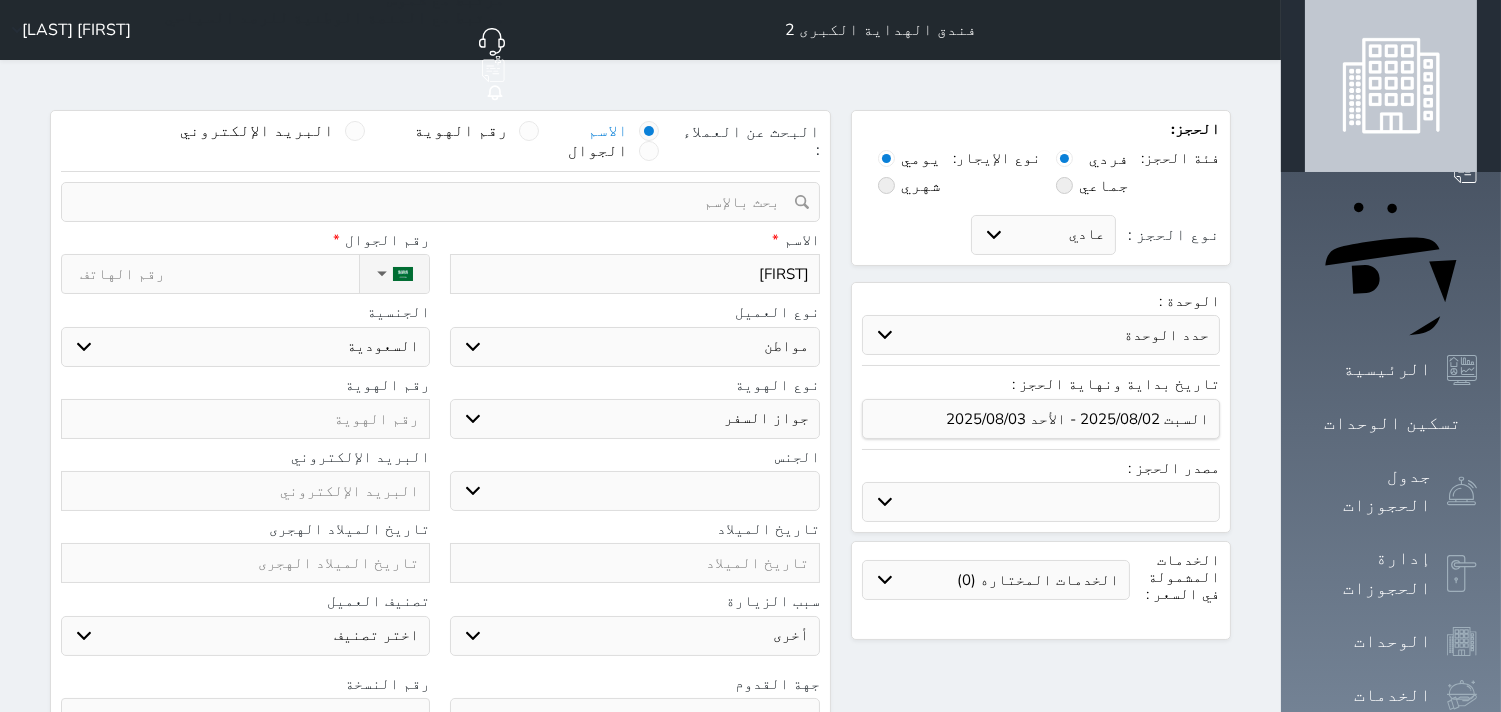 click on "اختر نوع   هوية وطنية هوية عائلية جواز السفر" at bounding box center (634, 419) 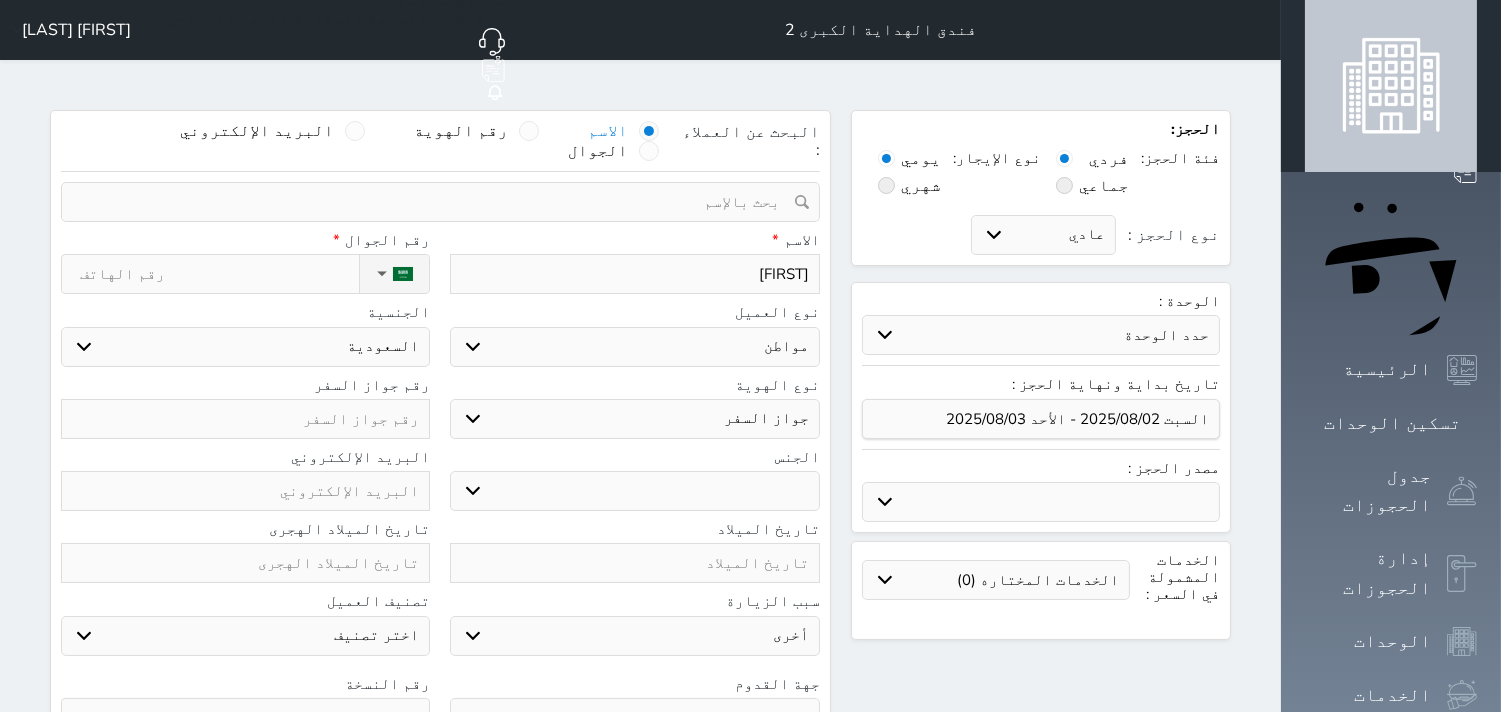 click at bounding box center [245, 419] 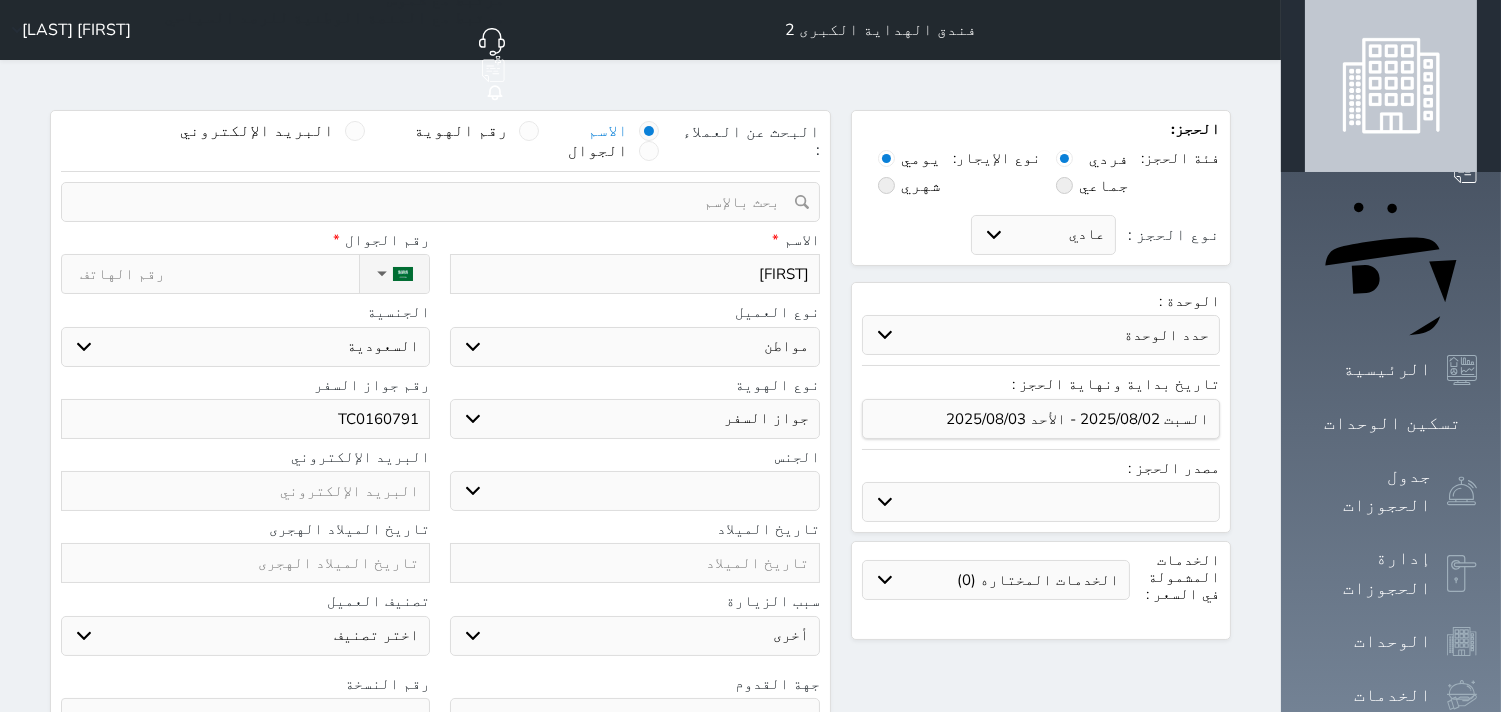 type on "TC0160791" 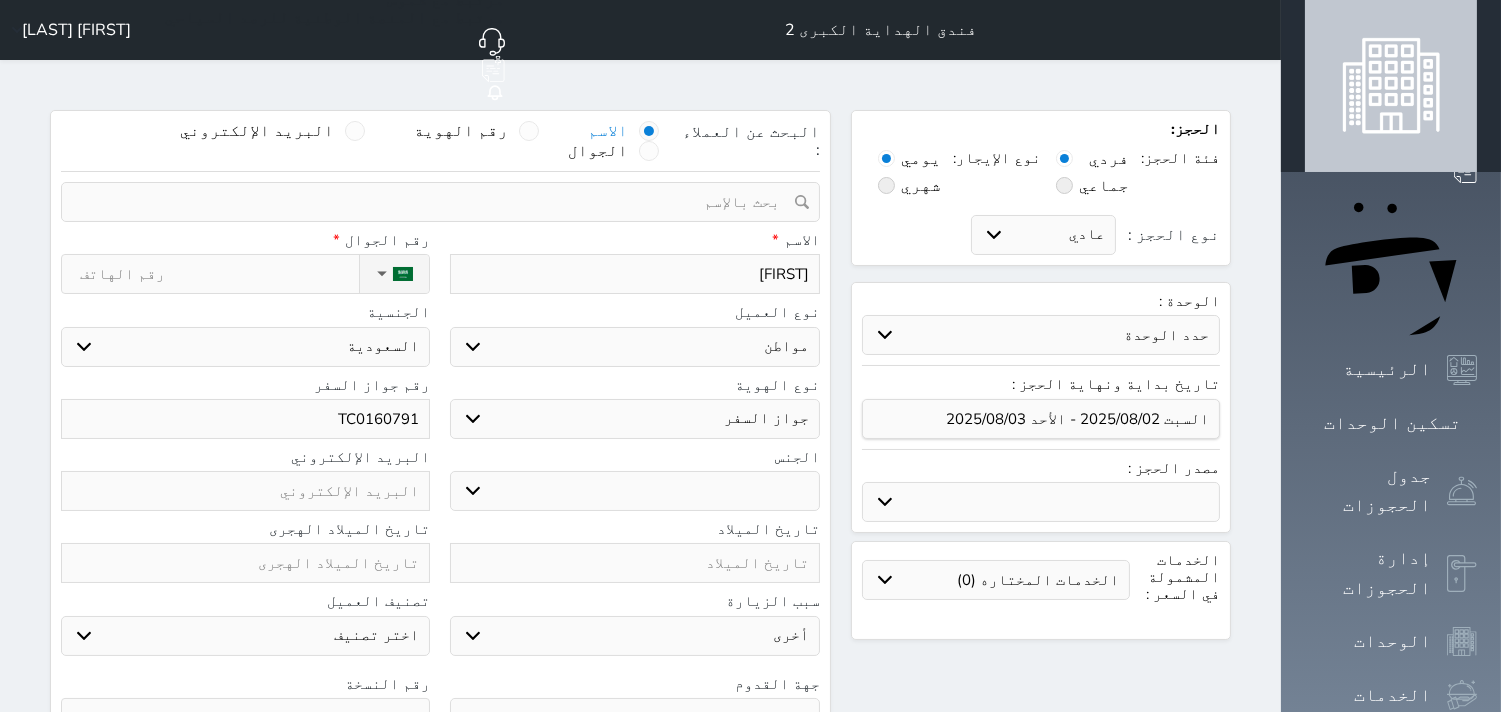 click on "اختر دولة
السعودية" at bounding box center (245, 347) 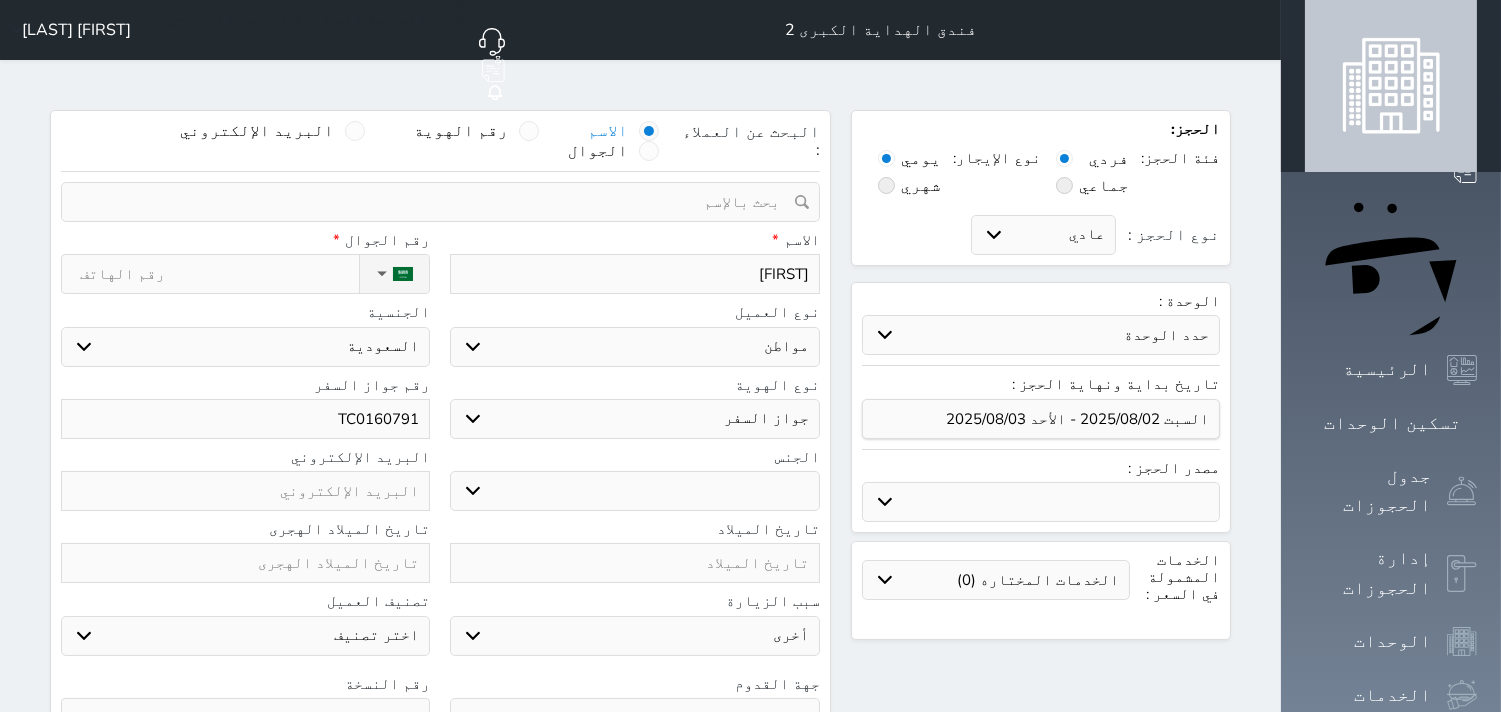 select on "3" 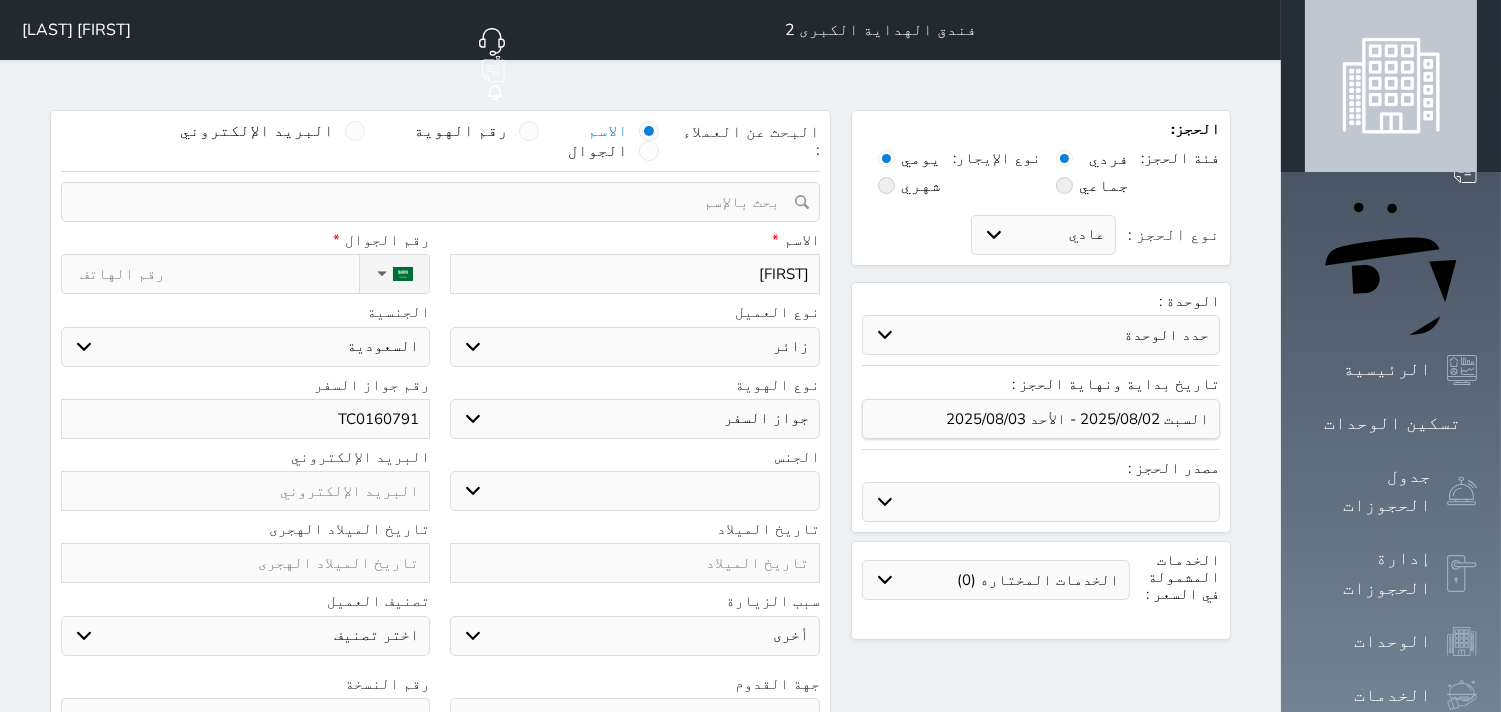 click on "اختر نوع   مواطن مواطن خليجي زائر مقيم" at bounding box center [634, 347] 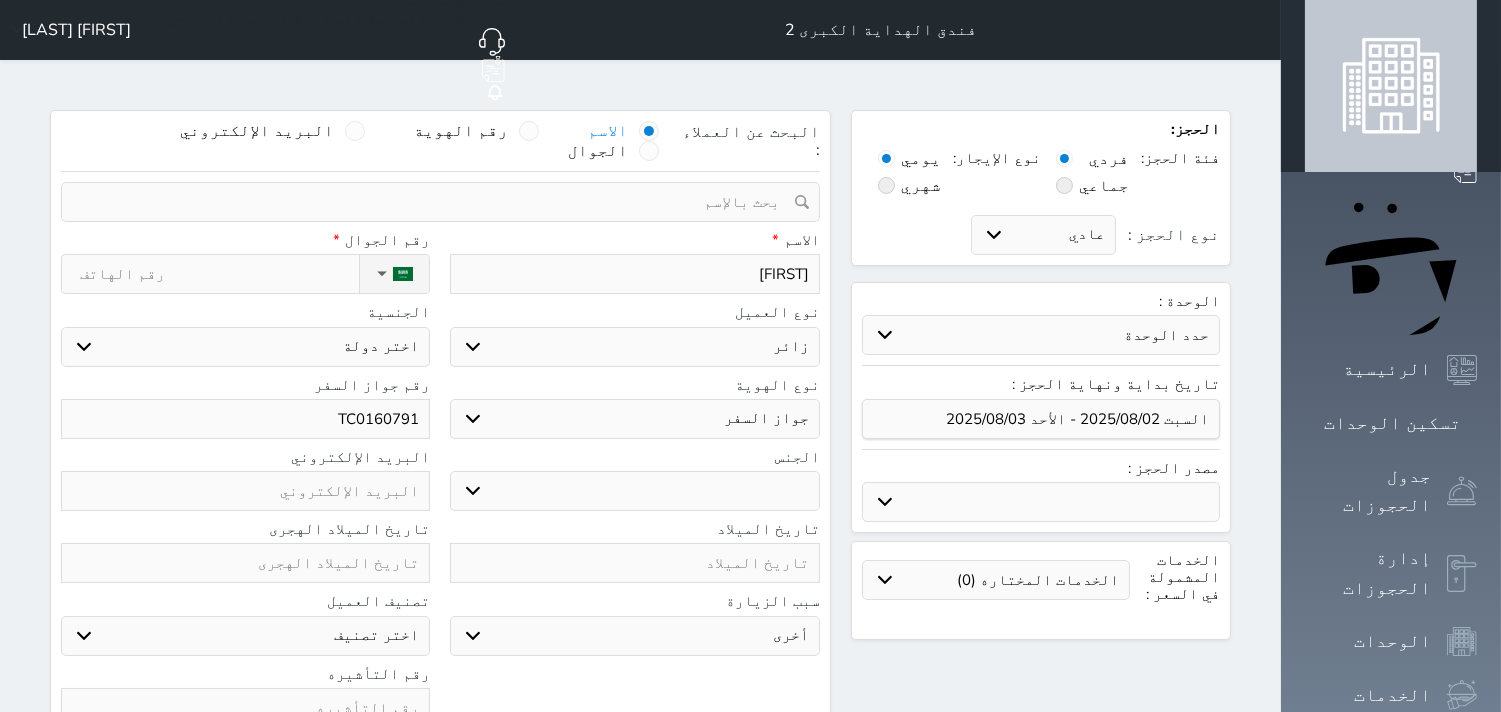 click on "اختر دولة
اثيوبيا
اجنبي بجواز سعودي
اخرى
اذربيجان
ارتيريا
ارمينيا
ازبكستان
اسبانيا
استراليا
استونيا" at bounding box center (245, 347) 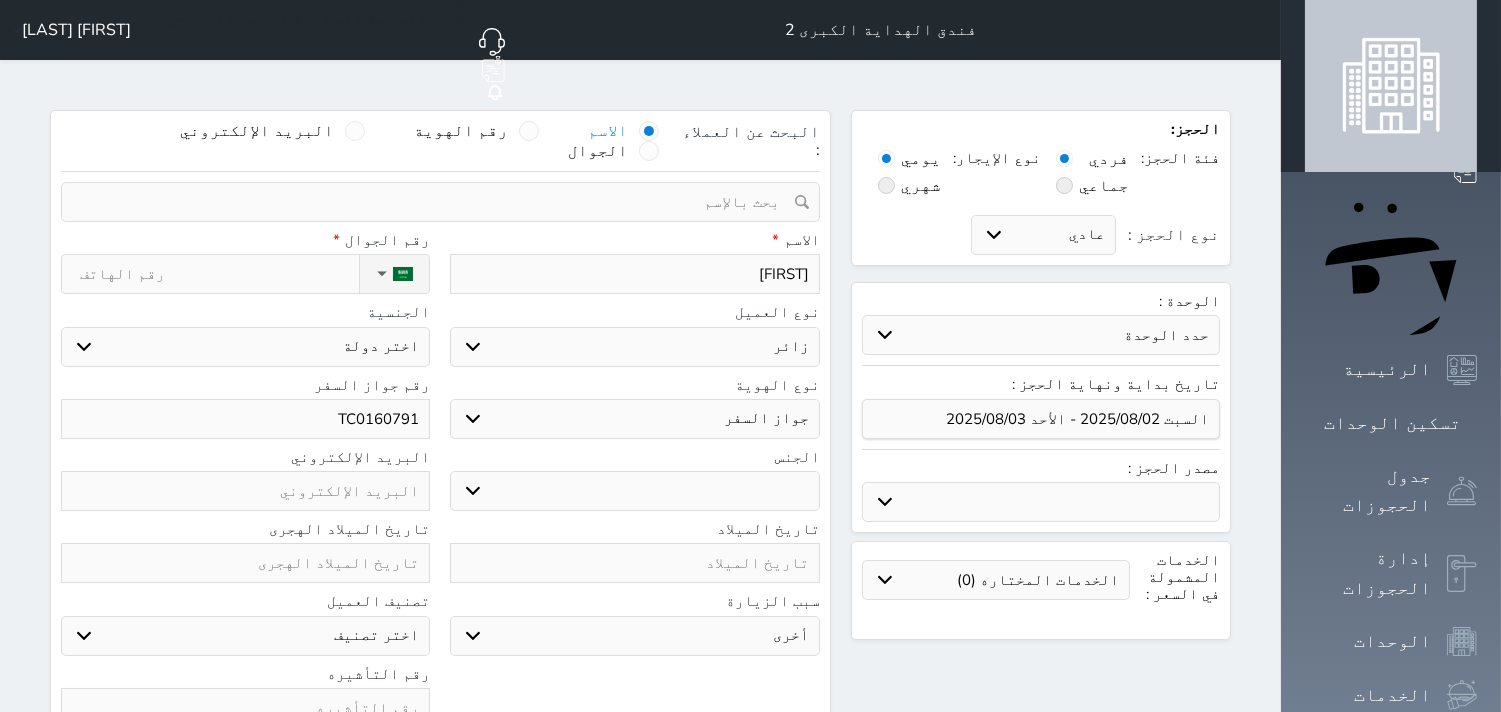select on "304" 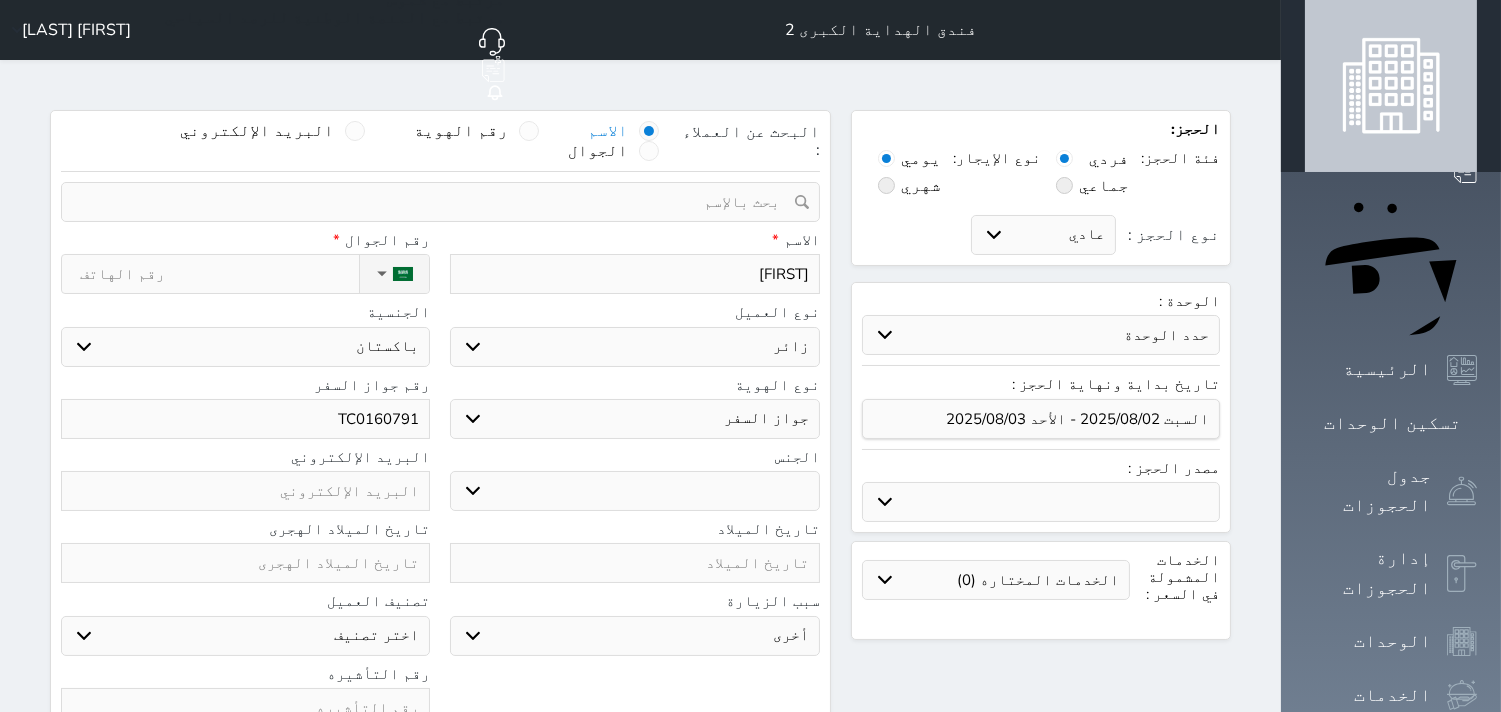 click on "اختر دولة
اثيوبيا
اجنبي بجواز سعودي
اخرى
اذربيجان
ارتيريا
ارمينيا
ازبكستان
اسبانيا
استراليا
استونيا" at bounding box center [245, 347] 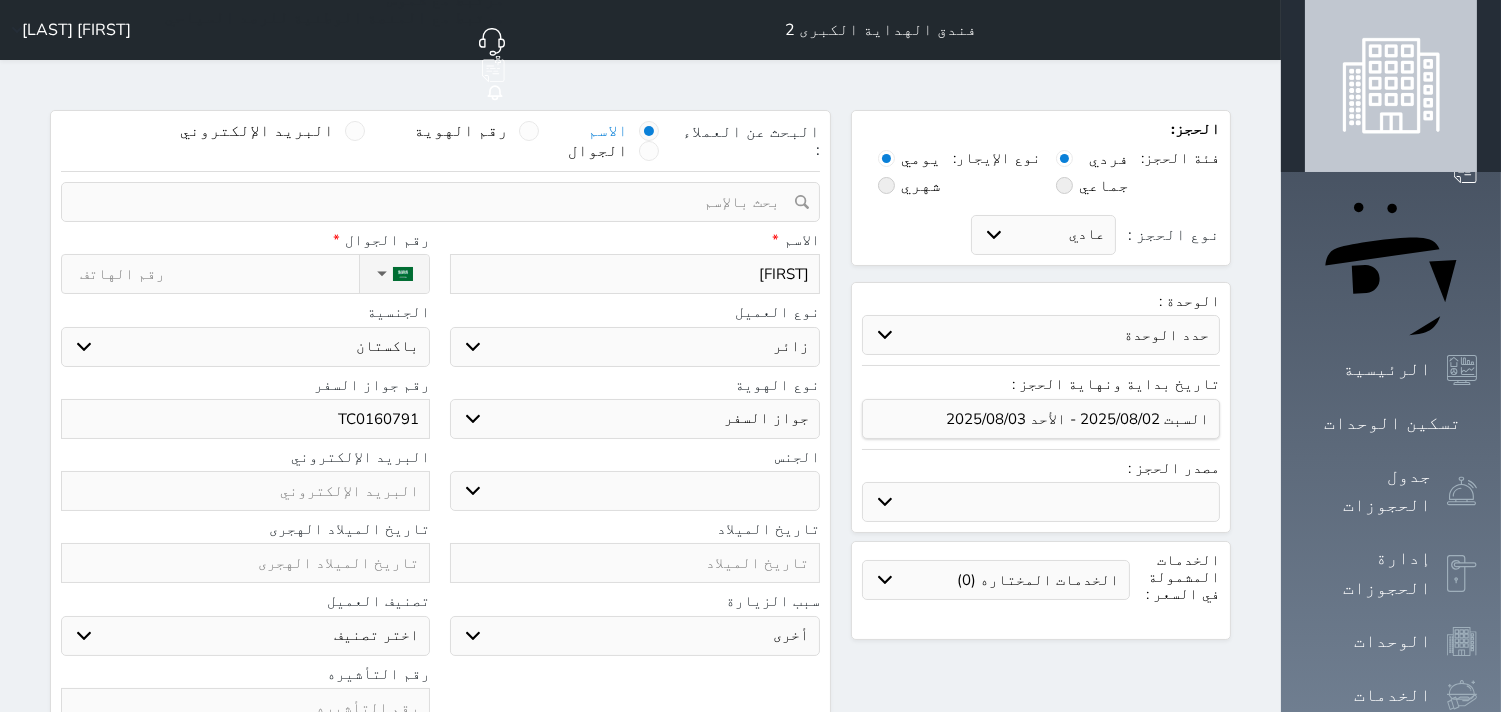 click on "[FIRST] [LAST]" at bounding box center (634, 274) 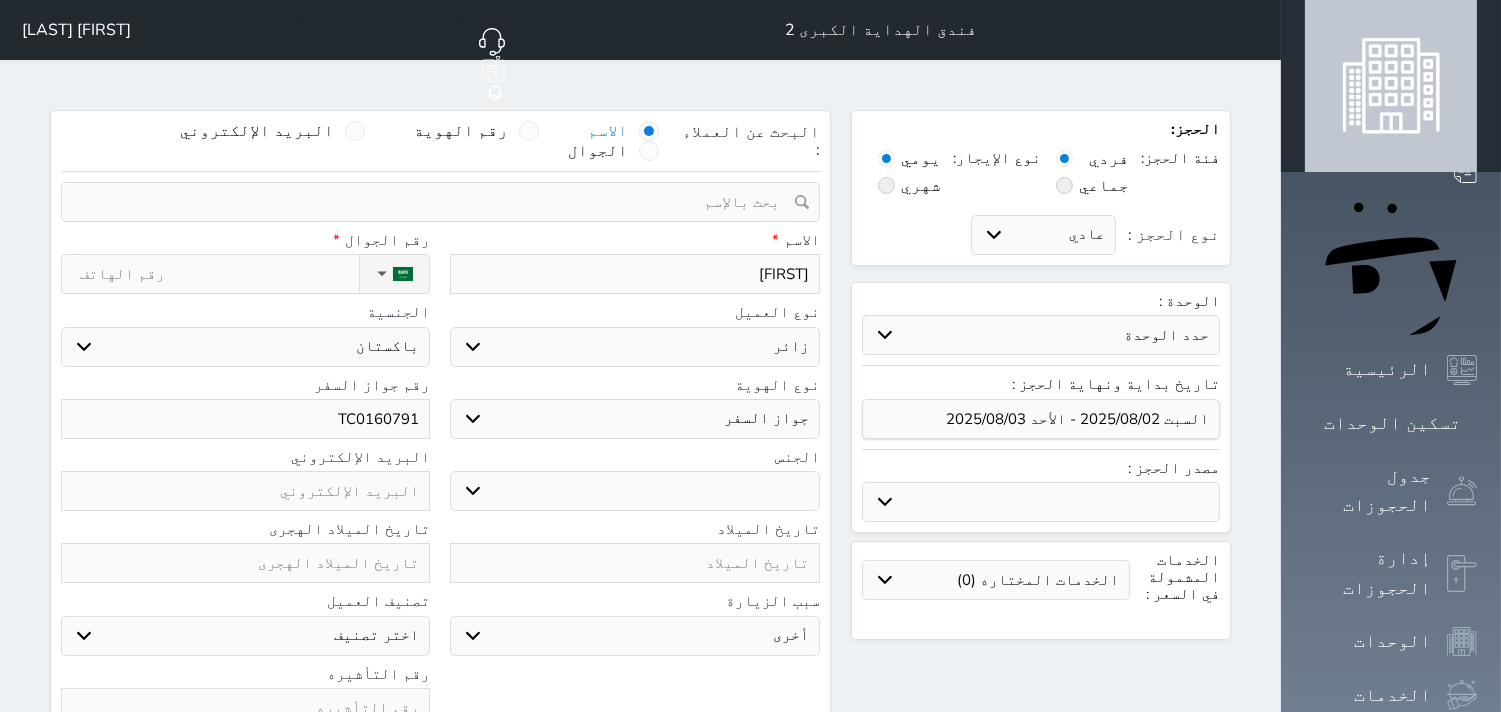 click on "الاسم *" at bounding box center [634, 240] 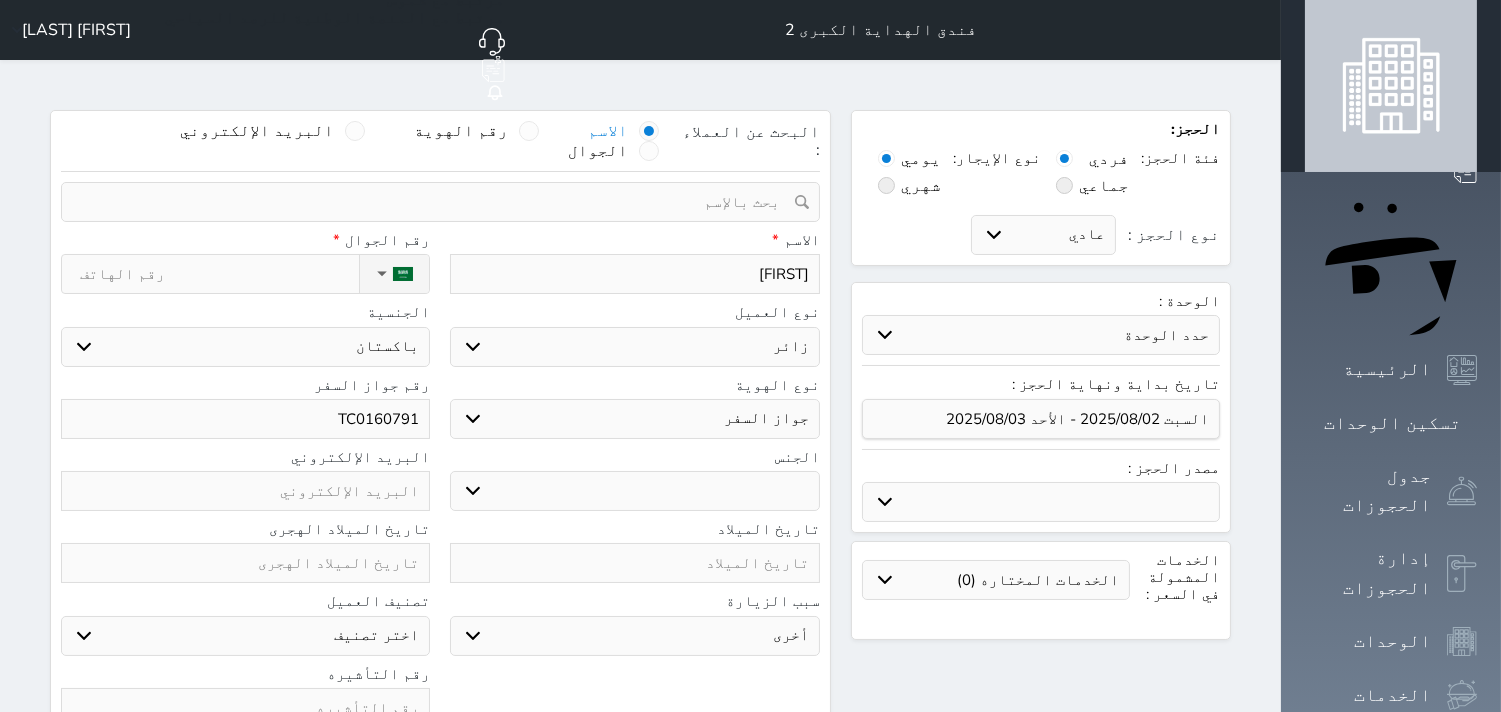 drag, startPoint x: 791, startPoint y: 226, endPoint x: 768, endPoint y: 237, distance: 25.495098 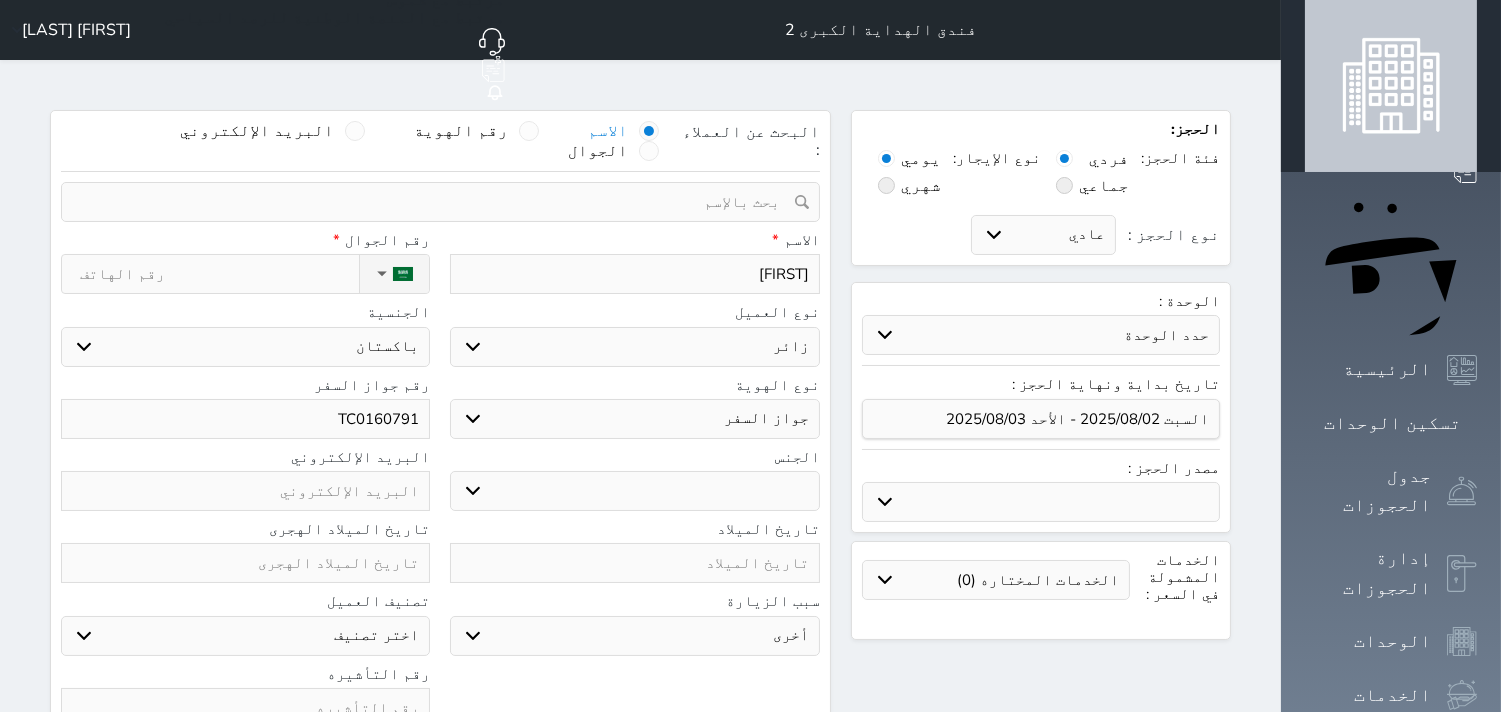 click on "[FIRST] [LAST]" at bounding box center [634, 274] 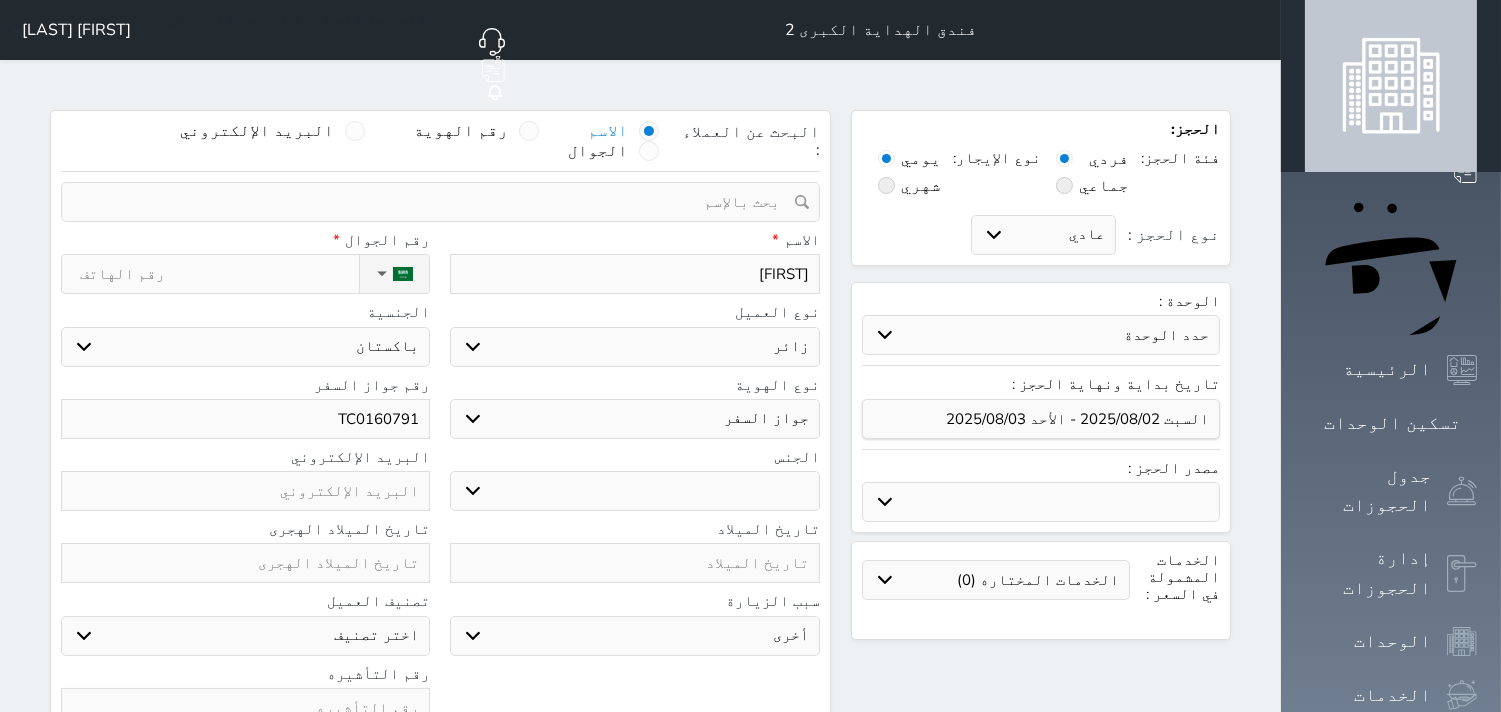 drag, startPoint x: 790, startPoint y: 220, endPoint x: 772, endPoint y: 222, distance: 18.110771 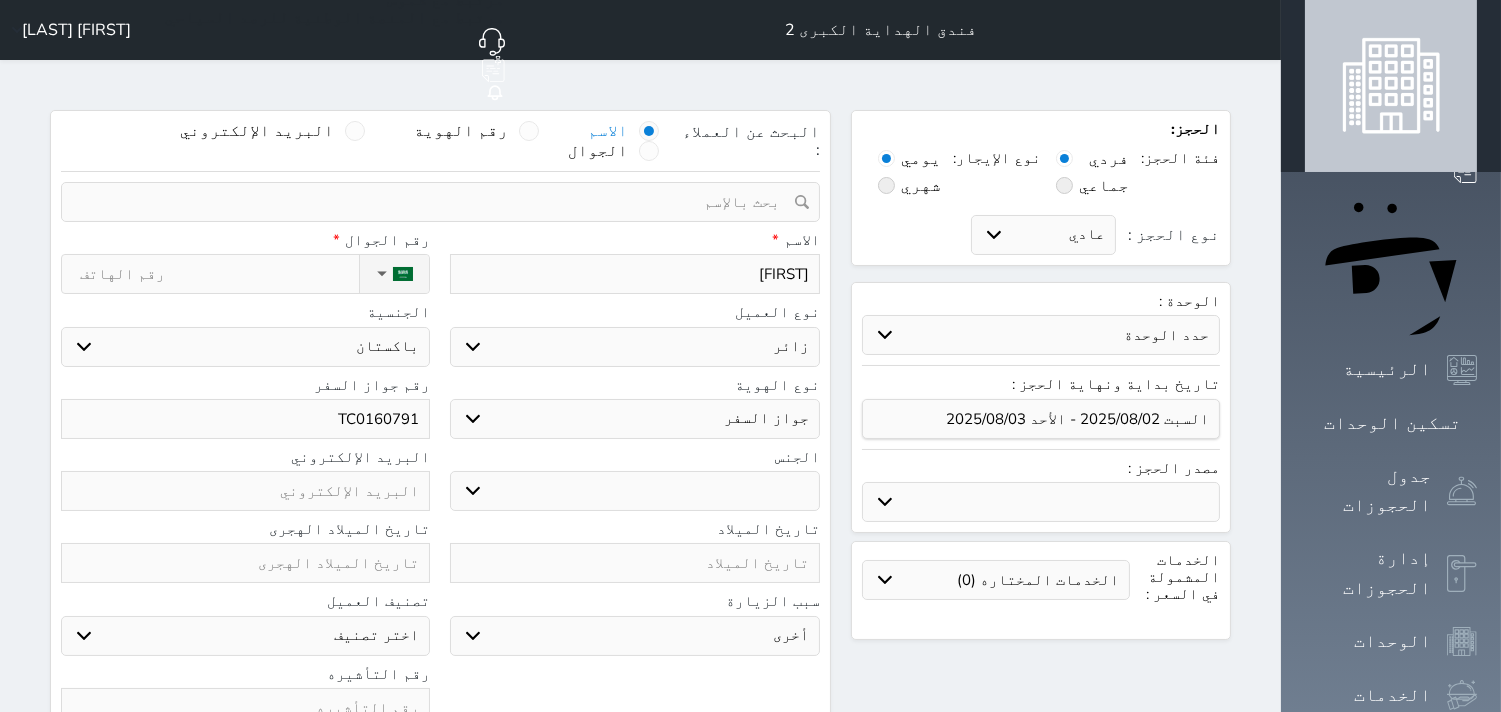 click on "[FIRST] [LAST]" at bounding box center [634, 274] 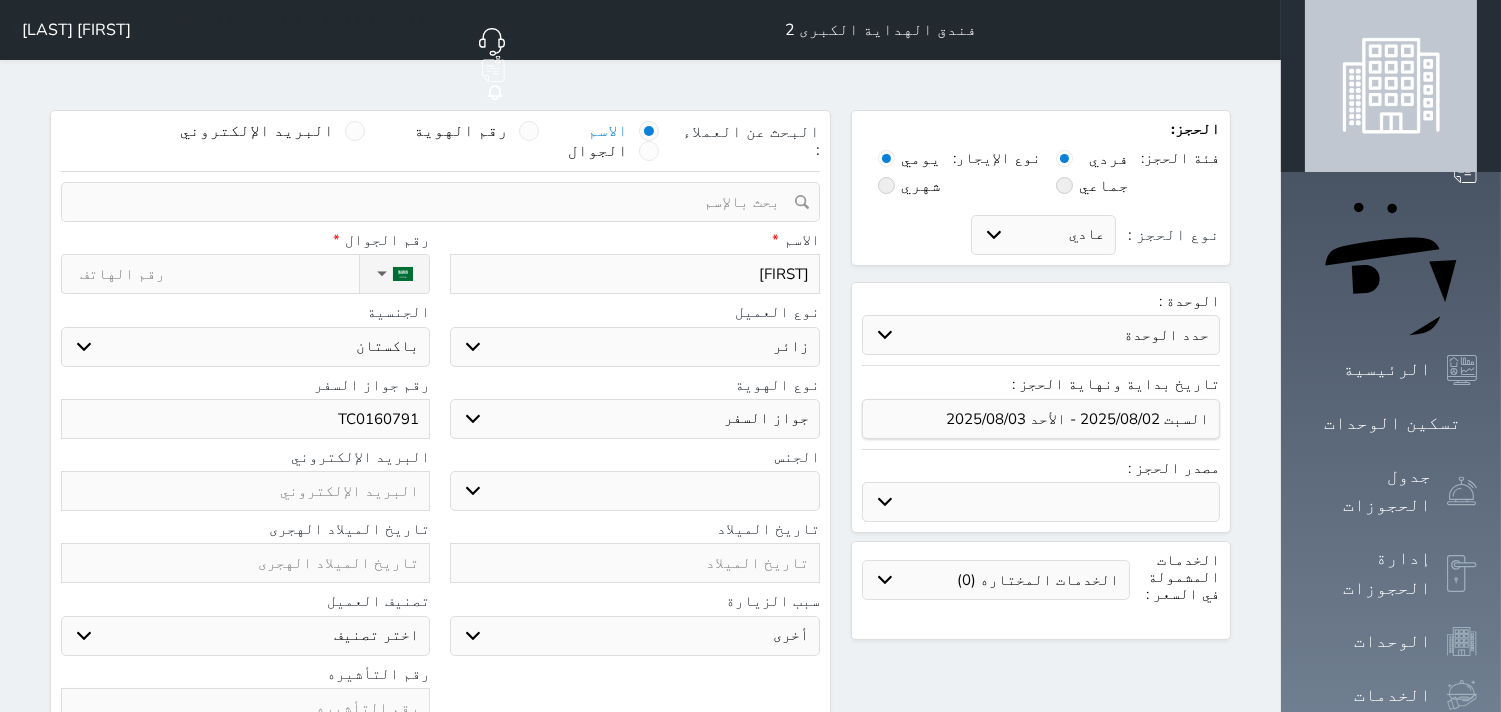 drag, startPoint x: 737, startPoint y: 230, endPoint x: 748, endPoint y: 241, distance: 15.556349 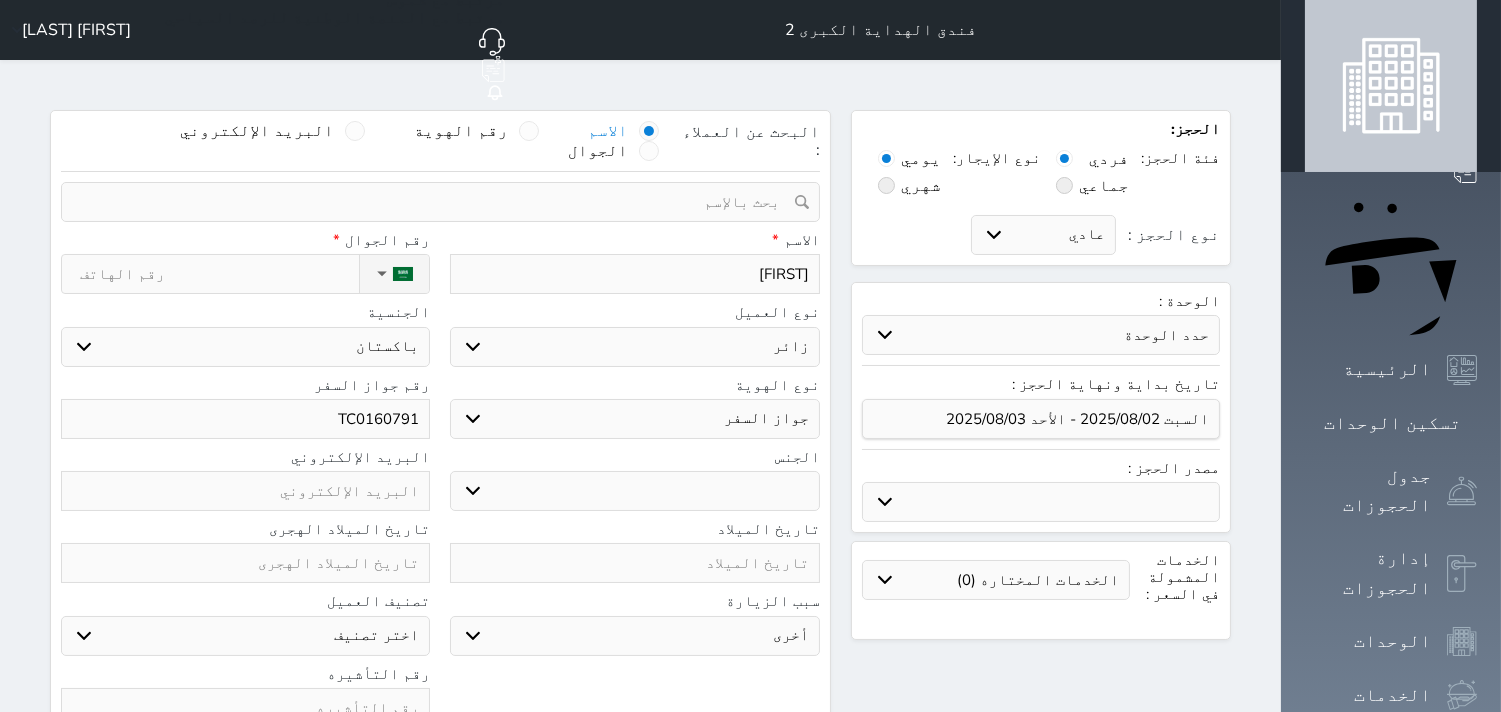click on "[FIRST] [LAST]" at bounding box center [634, 274] 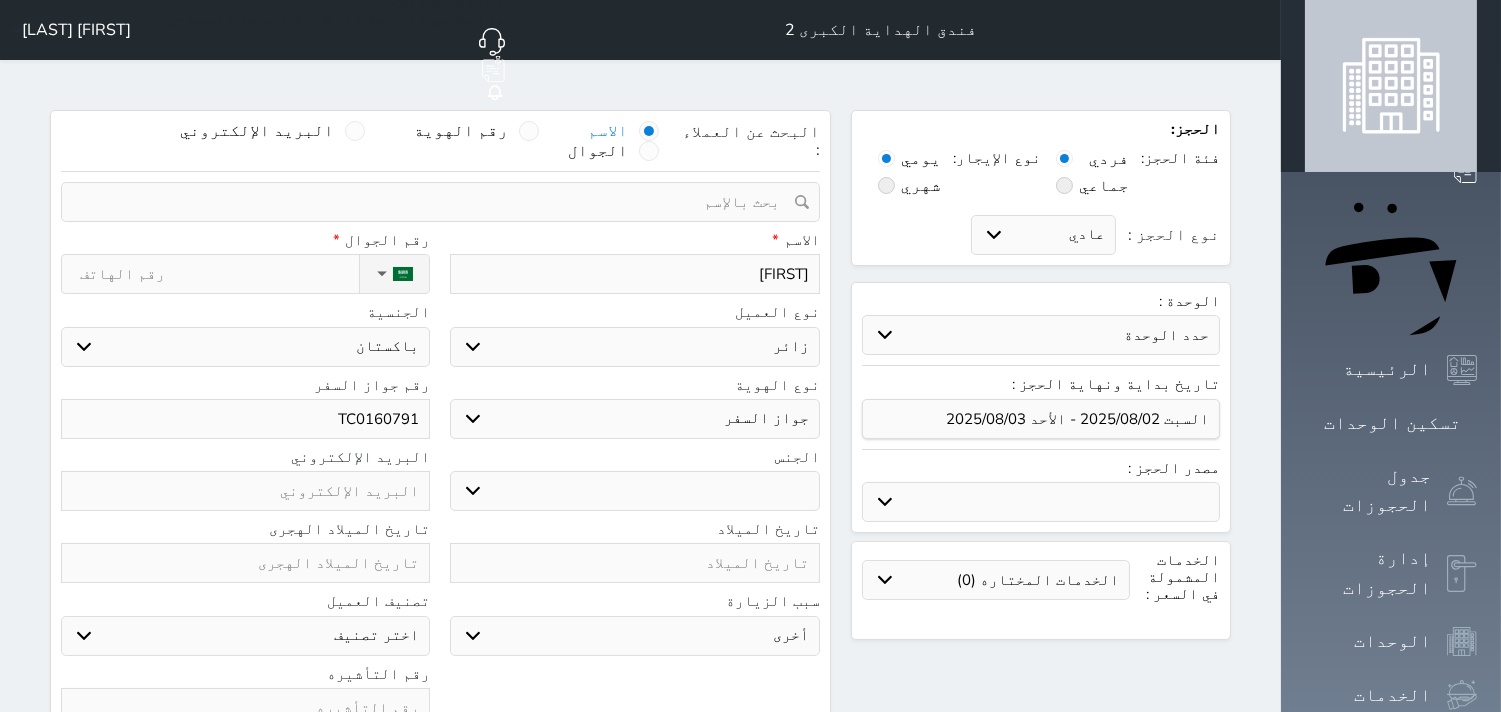 drag, startPoint x: 790, startPoint y: 225, endPoint x: 767, endPoint y: 224, distance: 23.021729 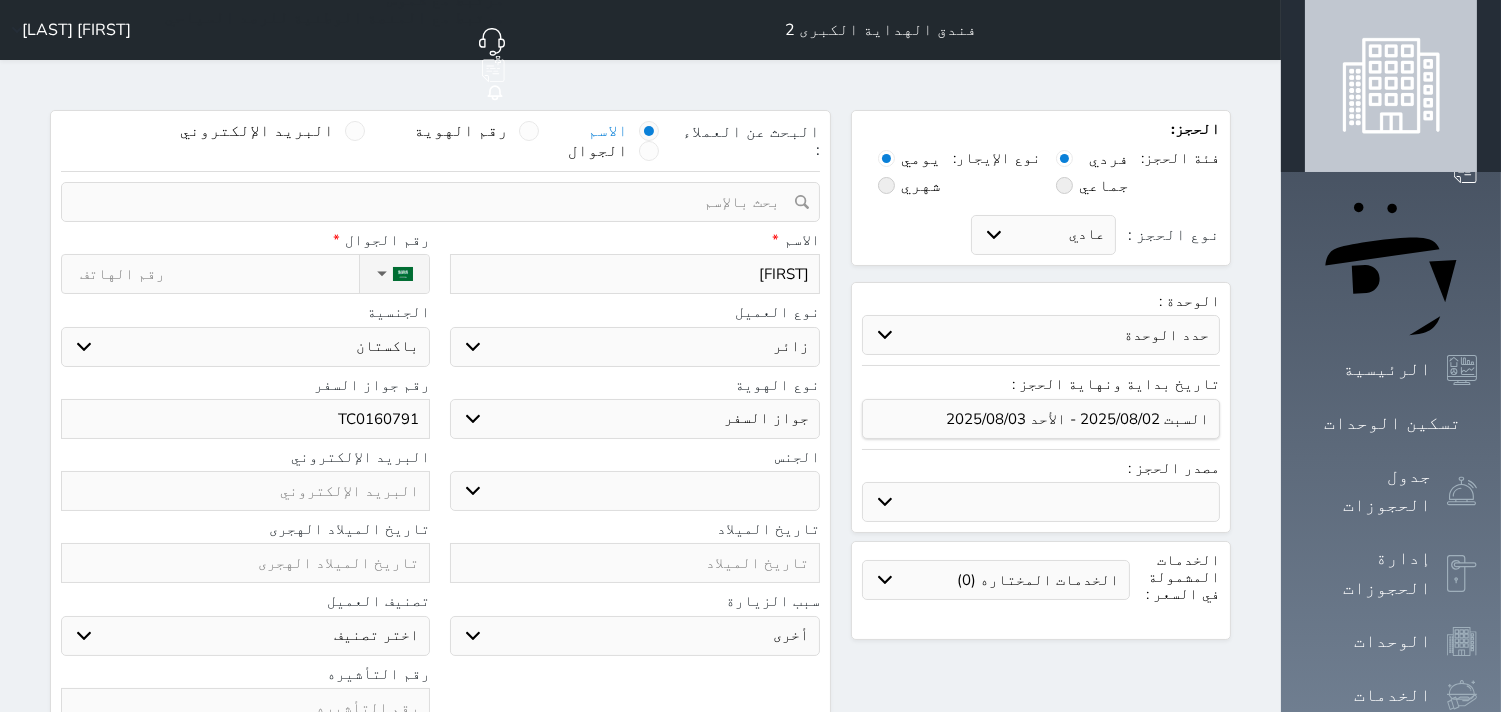 click on "[FIRST] [LAST]" at bounding box center (634, 274) 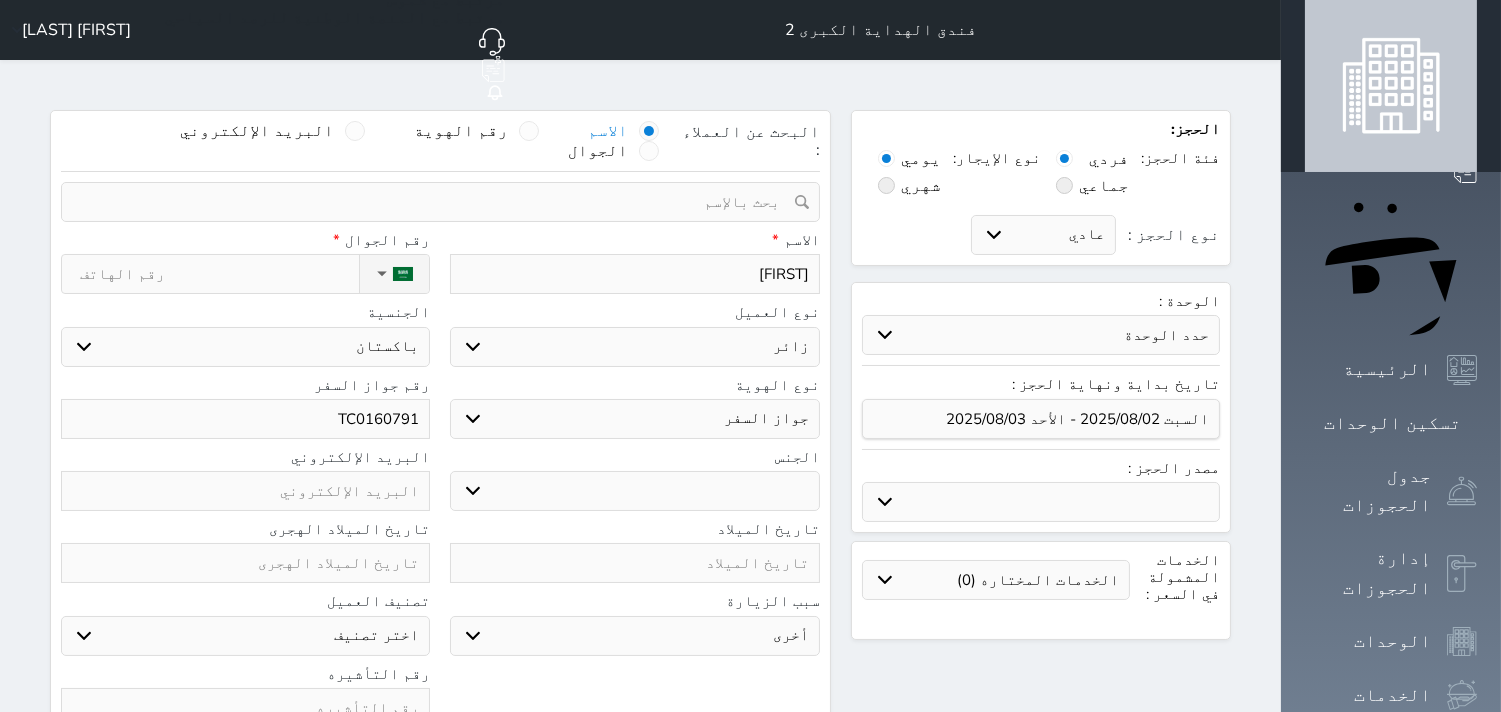 drag, startPoint x: 767, startPoint y: 224, endPoint x: 782, endPoint y: 222, distance: 15.132746 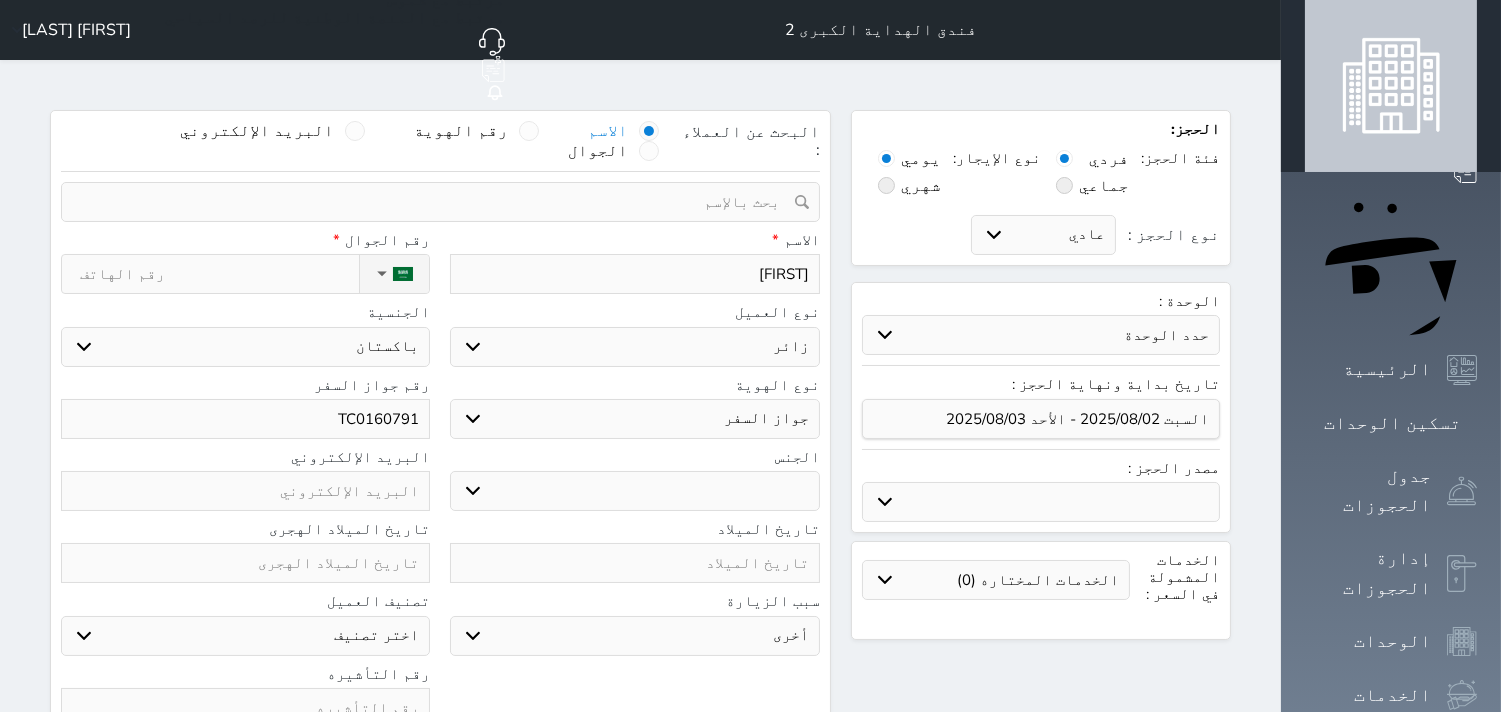 click on "[FIRST] [LAST]" at bounding box center (634, 274) 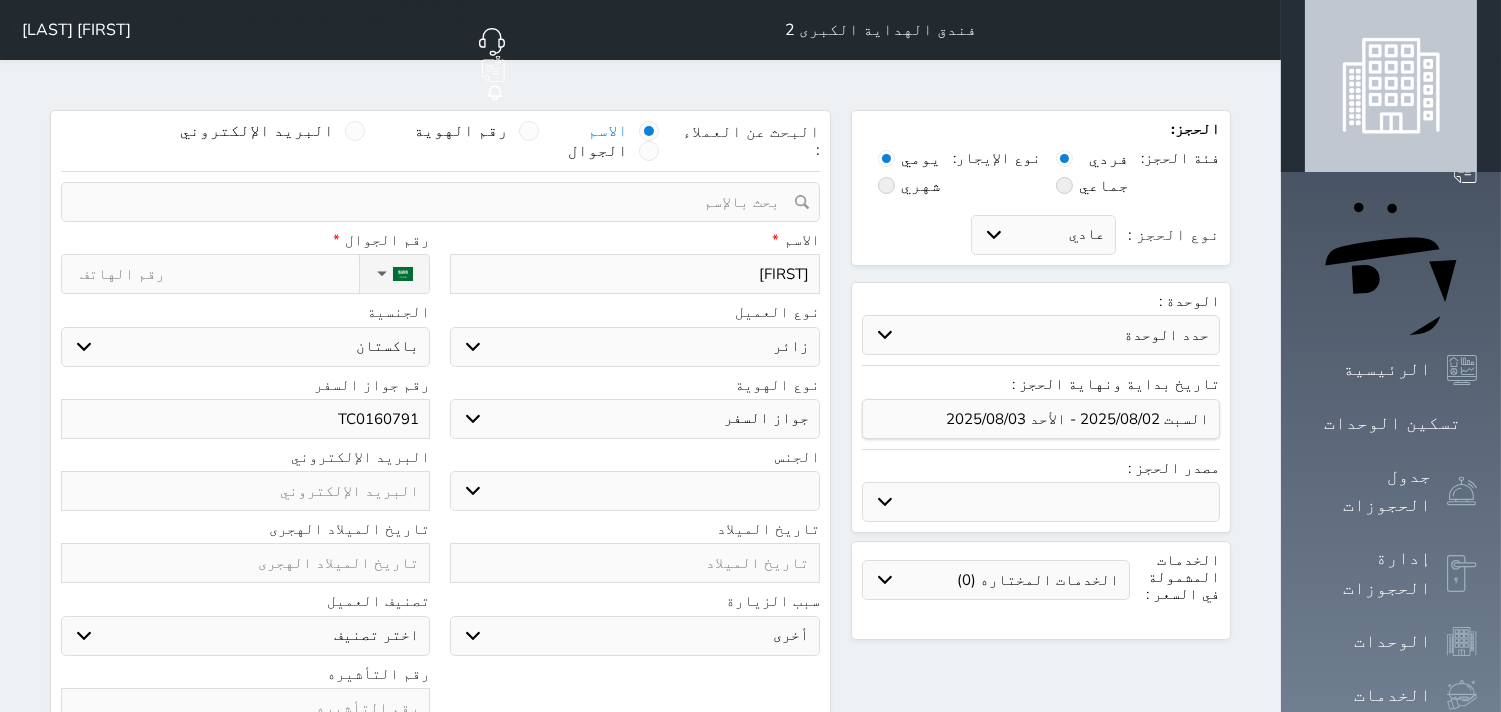 click on "نوع العميل" at bounding box center (634, 312) 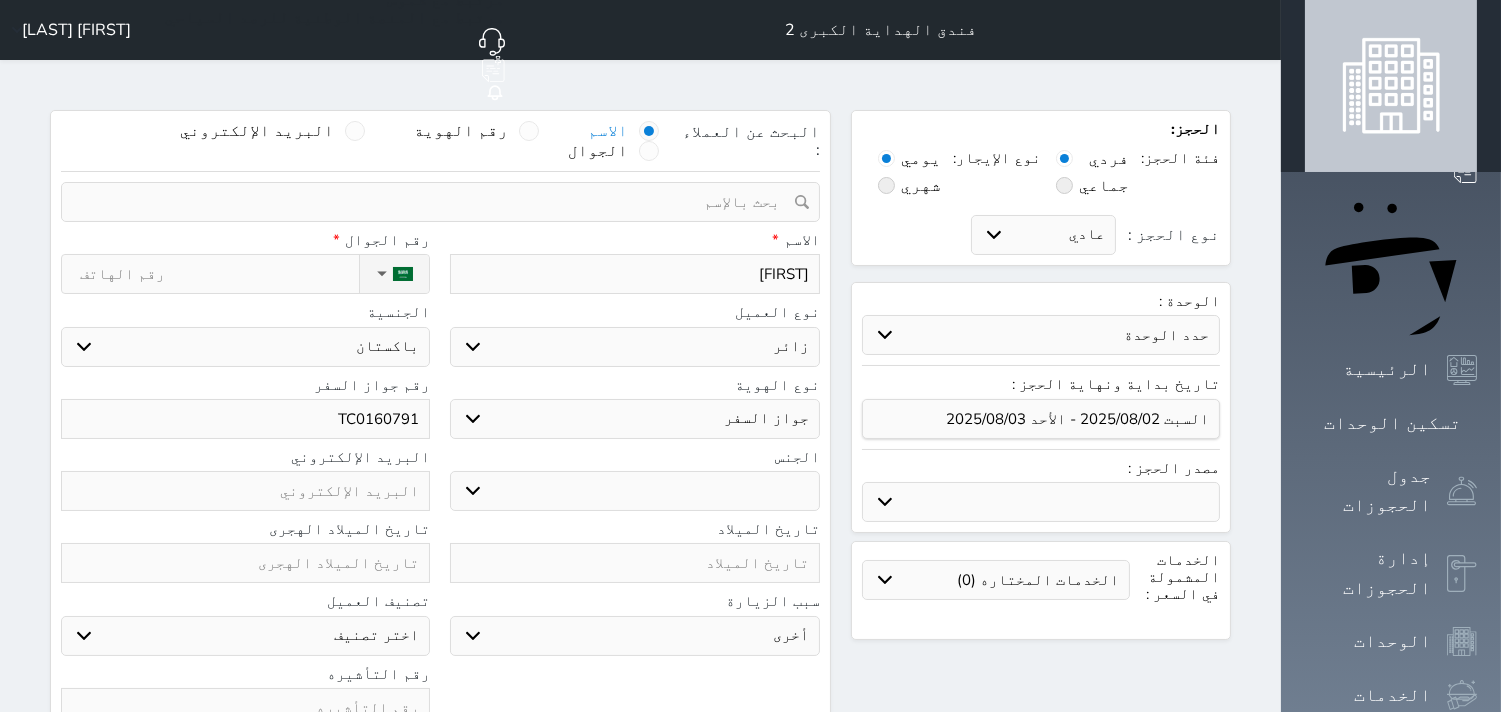 click on "ذكر   انثى" at bounding box center (634, 491) 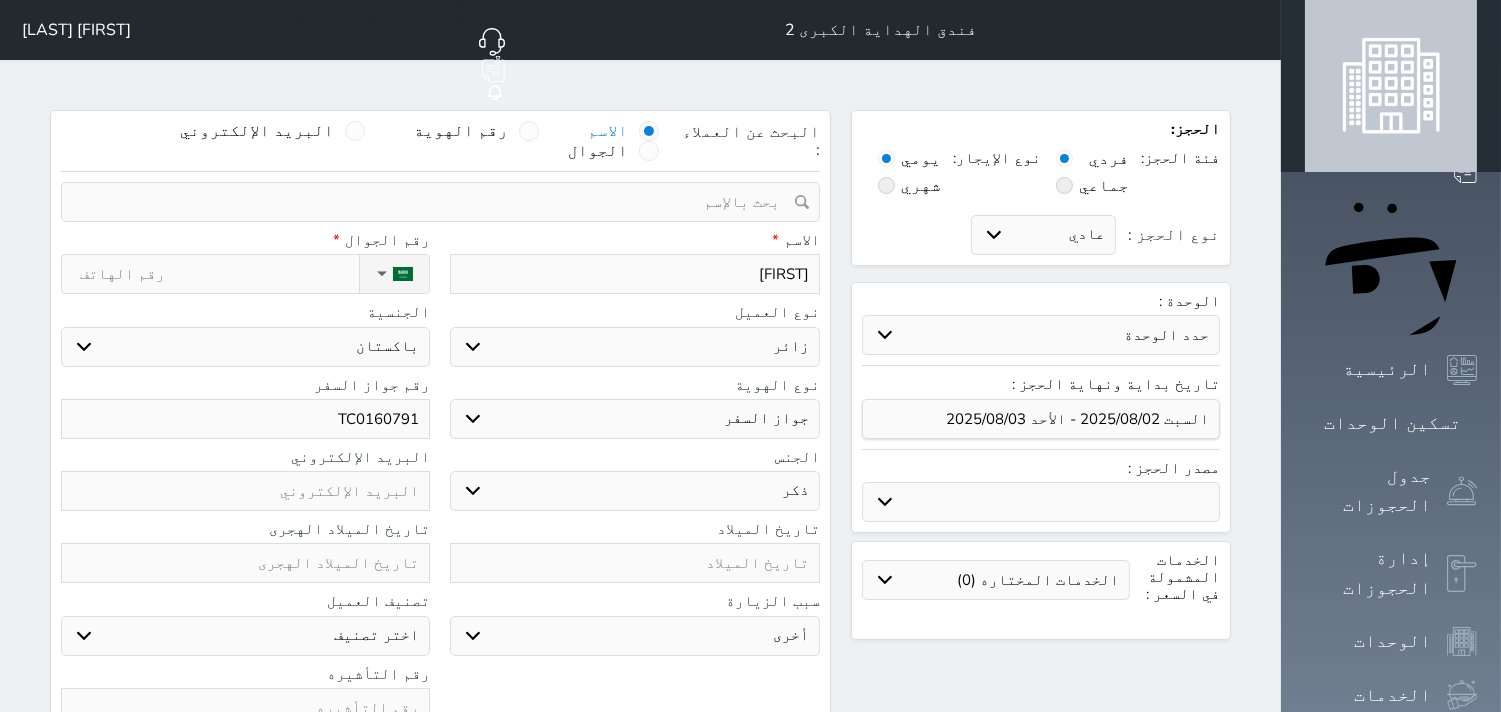 click on "ذكر   انثى" at bounding box center (634, 491) 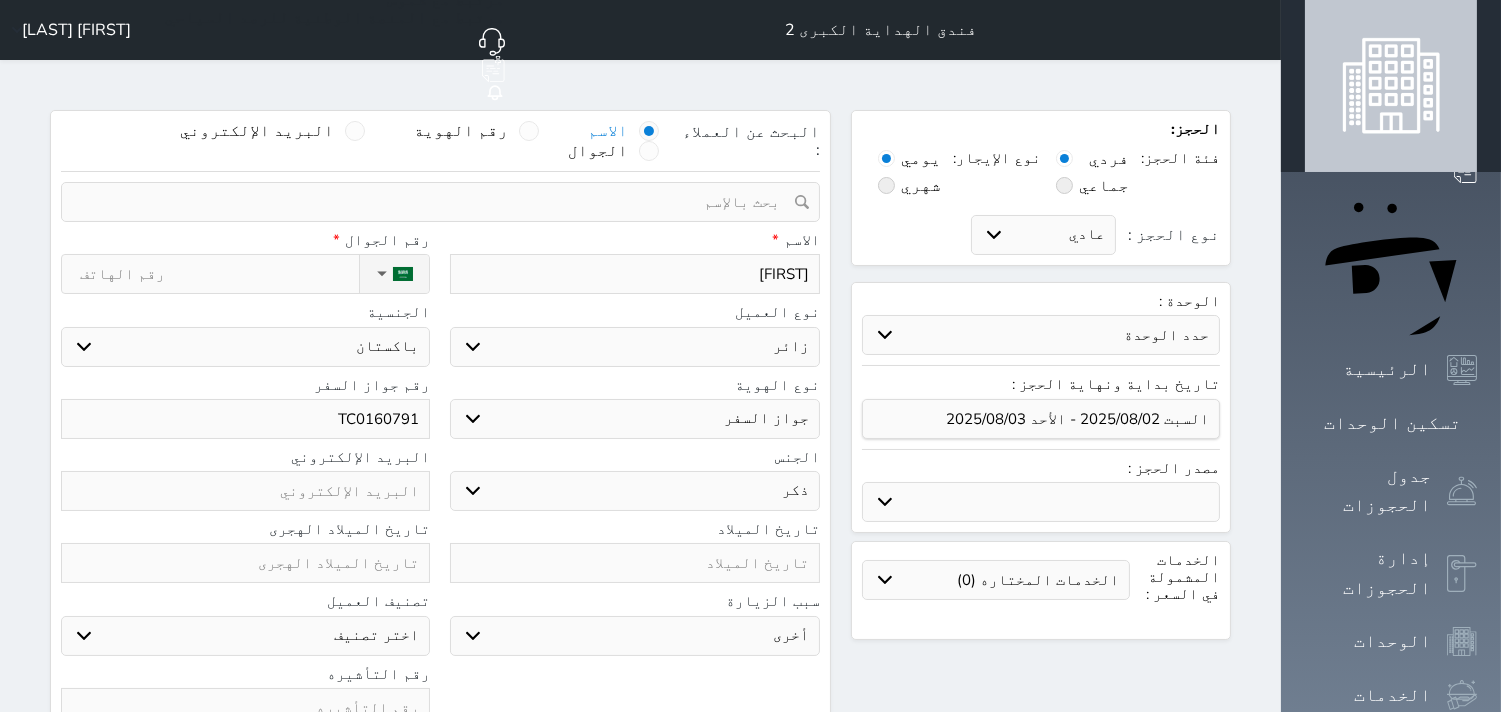 click on "سياحة زيارة الاهل والاصدقاء زيارة دينية زيارة عمل زيارة رياضية زيارة ترفيهية أخرى موظف ديوان عمل نزيل حجر موظف وزارة الصحة" at bounding box center (634, 636) 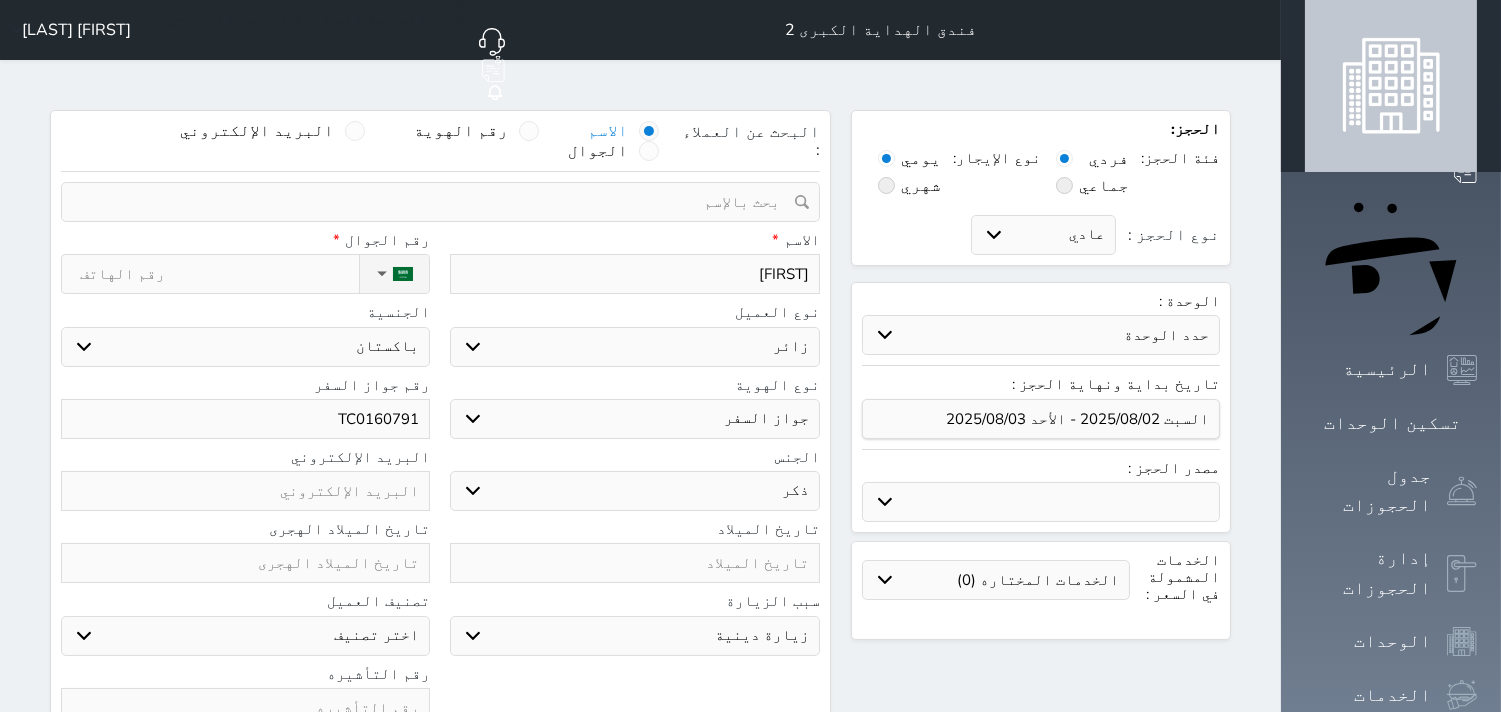 click on "سياحة زيارة الاهل والاصدقاء زيارة دينية زيارة عمل زيارة رياضية زيارة ترفيهية أخرى موظف ديوان عمل نزيل حجر موظف وزارة الصحة" at bounding box center [634, 636] 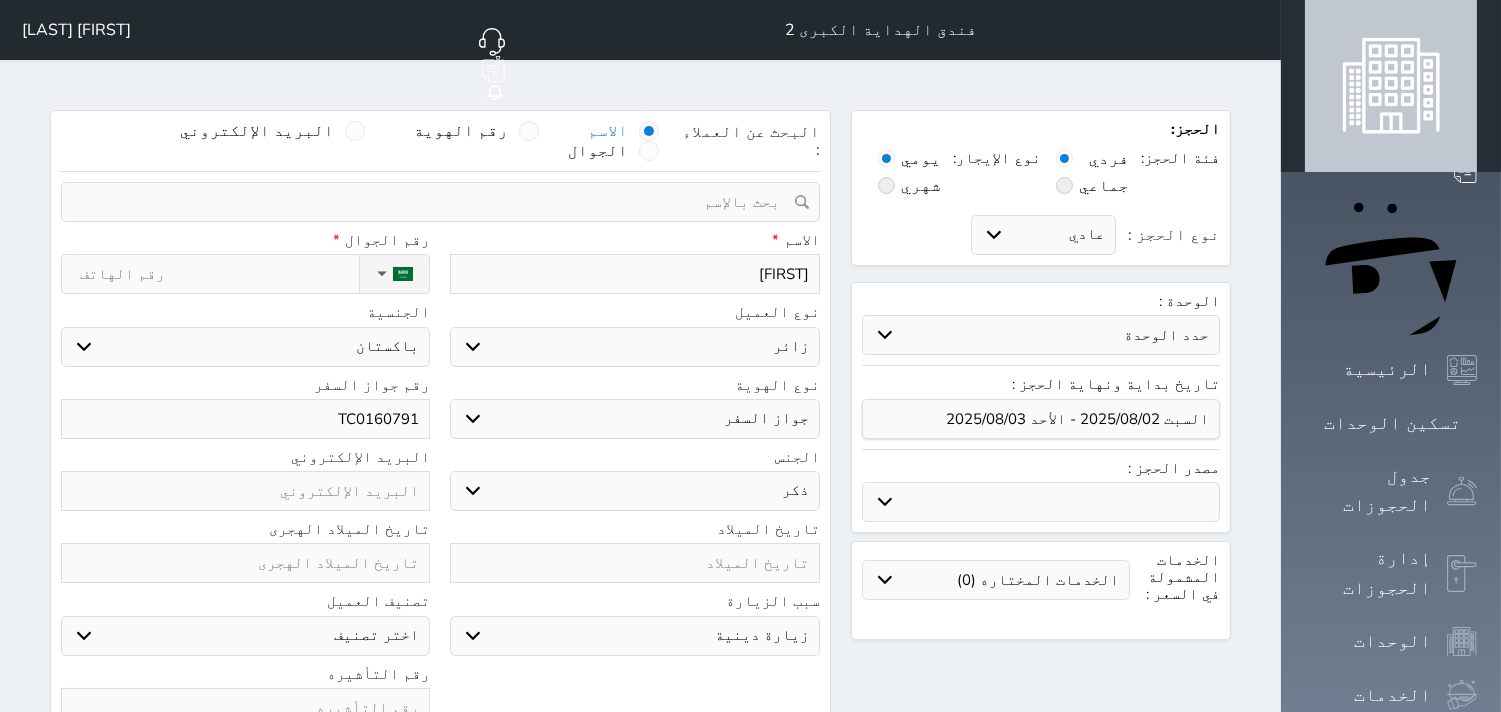 click on "الوحدة :   حدد الوحدة
#3705 - غرفة
#3704 - غرفة
#3703 - غرفة
#3702 - غرفة
#3701 - غرفة
#3618 - غرفة
#3617 - غرفة
#3616 - غرفة
#3614 - غرفة
#3613 - غرفة
#3612 - غرفة
#3611 - غرفة
#3610 - غرفة
#3609 - غرفة
#3608 - غرفة
#3607 - غرفة
#3606 - غرفة
#3604 - غرفة
#3603 - غرفة
#3602 - غرفة
#400 - غرفة" at bounding box center (1041, 329) 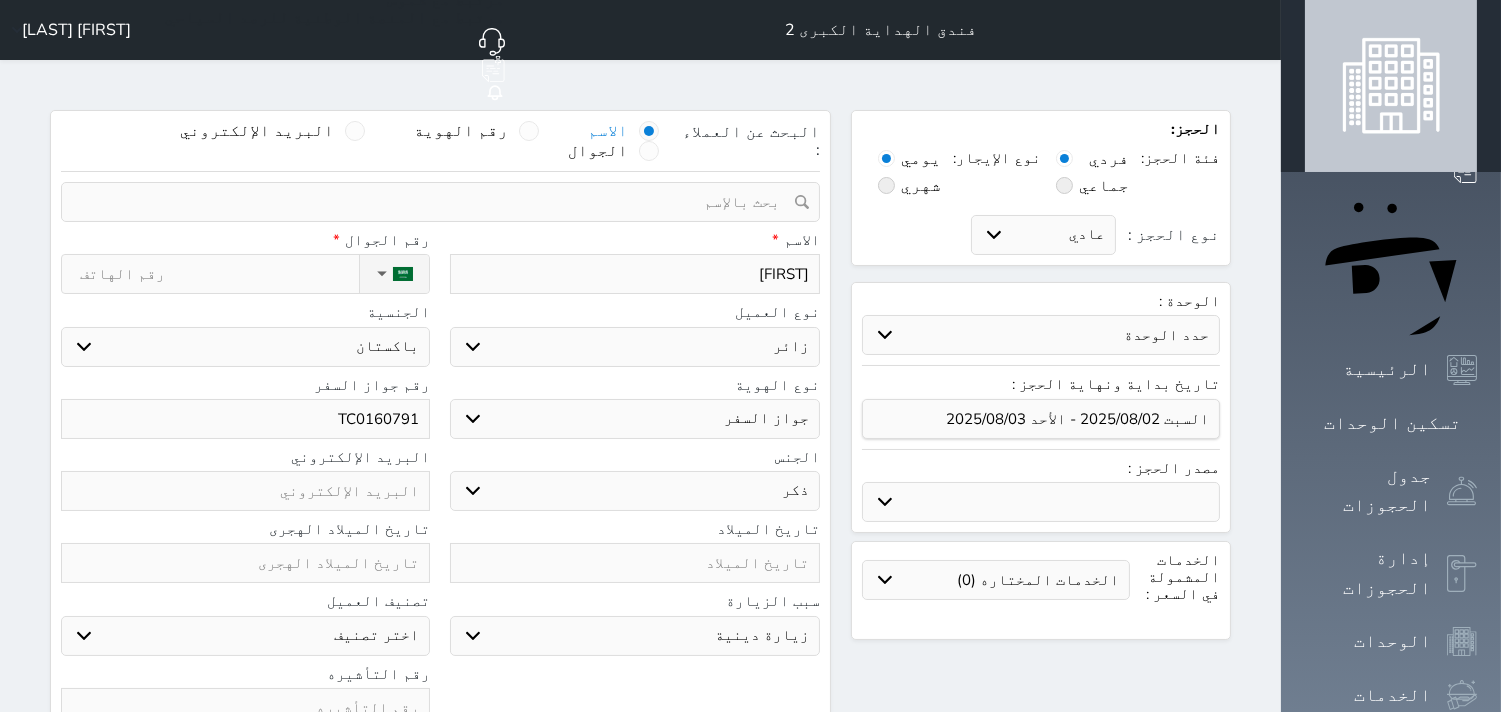 click on "حدد الوحدة
#3705 - غرفة
#3704 - غرفة
#3703 - غرفة
#3702 - غرفة
#3701 - غرفة
#3618 - غرفة
#3617 - غرفة
#3616 - غرفة
#3614 - غرفة
#3613 - غرفة
#3612 - غرفة
#3611 - غرفة
#3610 - غرفة
#3609 - غرفة
#3608 - غرفة
#3607 - غرفة
#3606 - غرفة
#3604 - غرفة
#3603 - غرفة
#3602 - غرفة
#3601 - غرفة" at bounding box center (1041, 335) 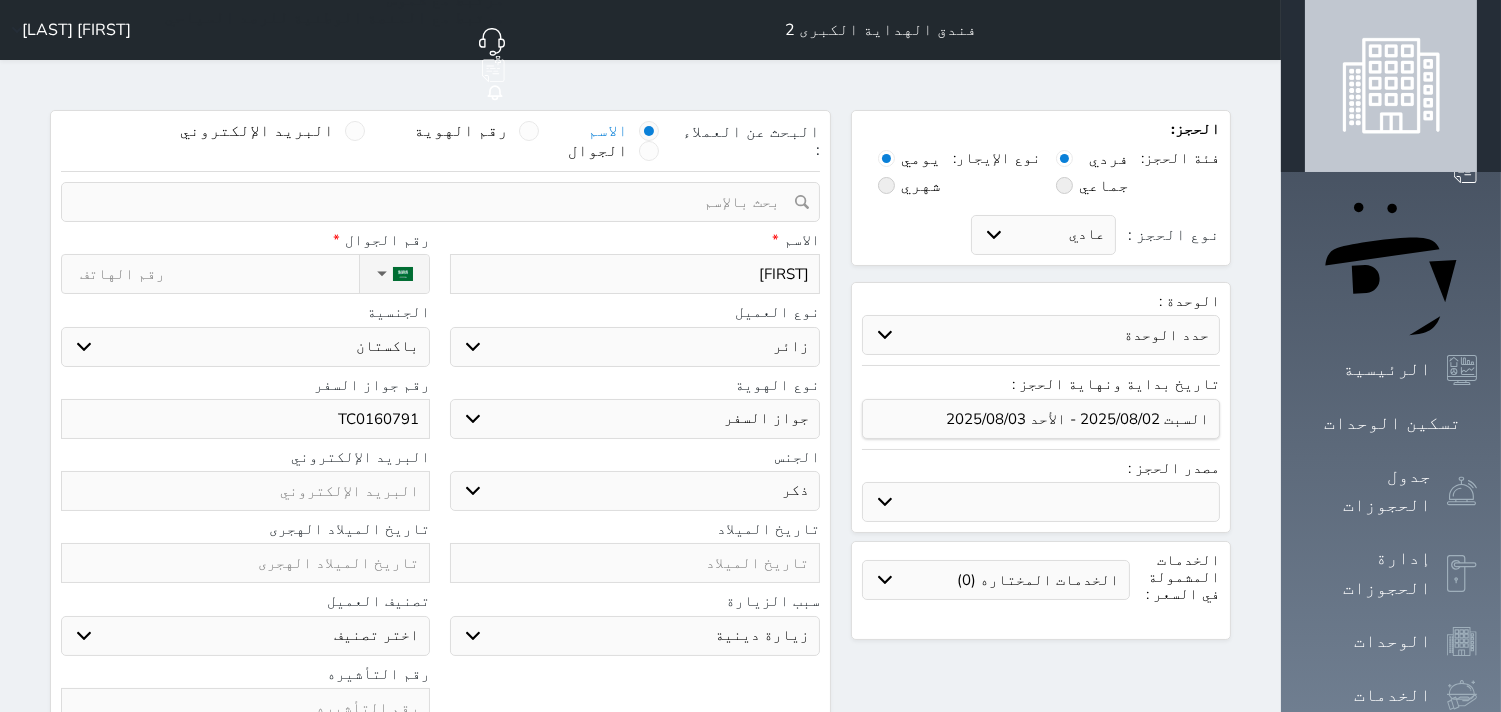 select on "82884" 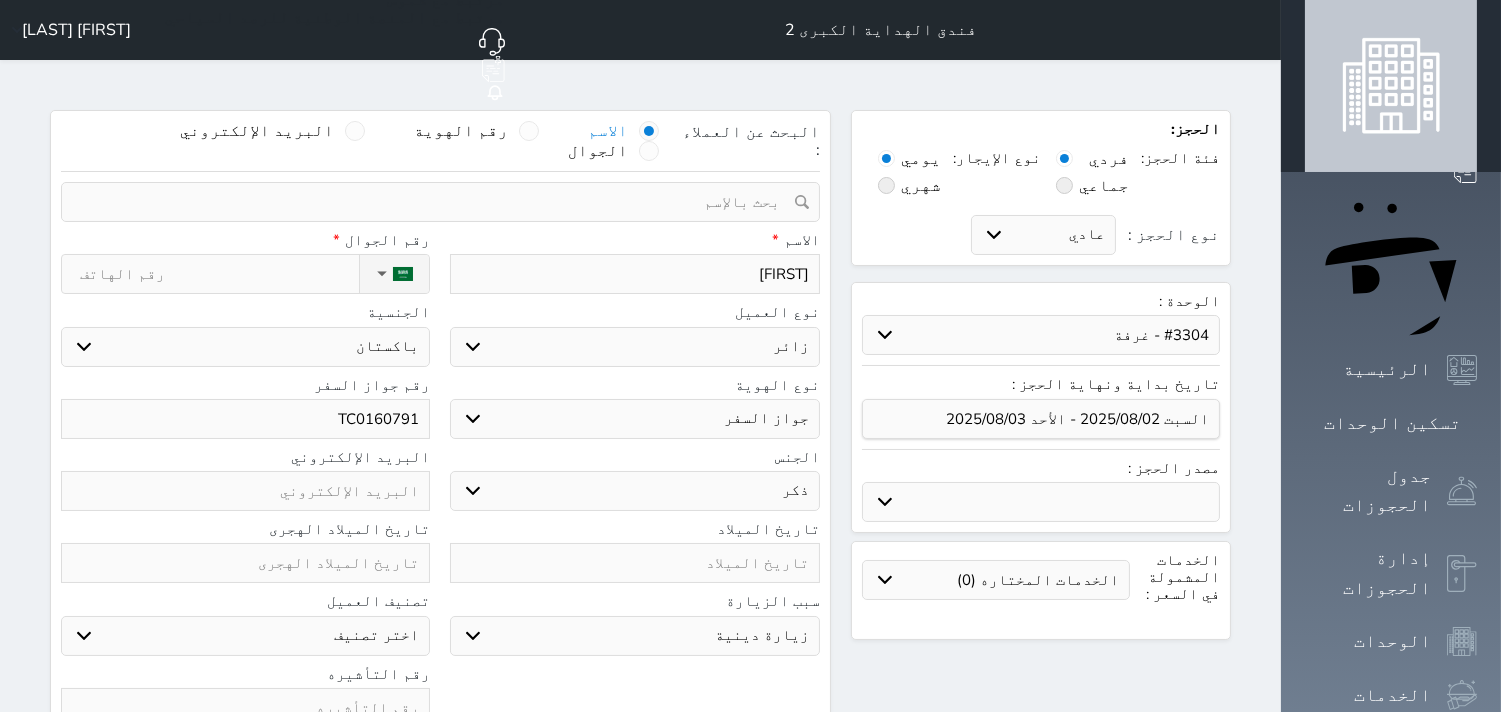 click on "حدد الوحدة
#3705 - غرفة
#3704 - غرفة
#3703 - غرفة
#3702 - غرفة
#3701 - غرفة
#3618 - غرفة
#3617 - غرفة
#3616 - غرفة
#3614 - غرفة
#3613 - غرفة
#3612 - غرفة
#3611 - غرفة
#3610 - غرفة
#3609 - غرفة
#3608 - غرفة
#3607 - غرفة
#3606 - غرفة
#3604 - غرفة
#3603 - غرفة
#3602 - غرفة
#3601 - غرفة" at bounding box center (1041, 335) 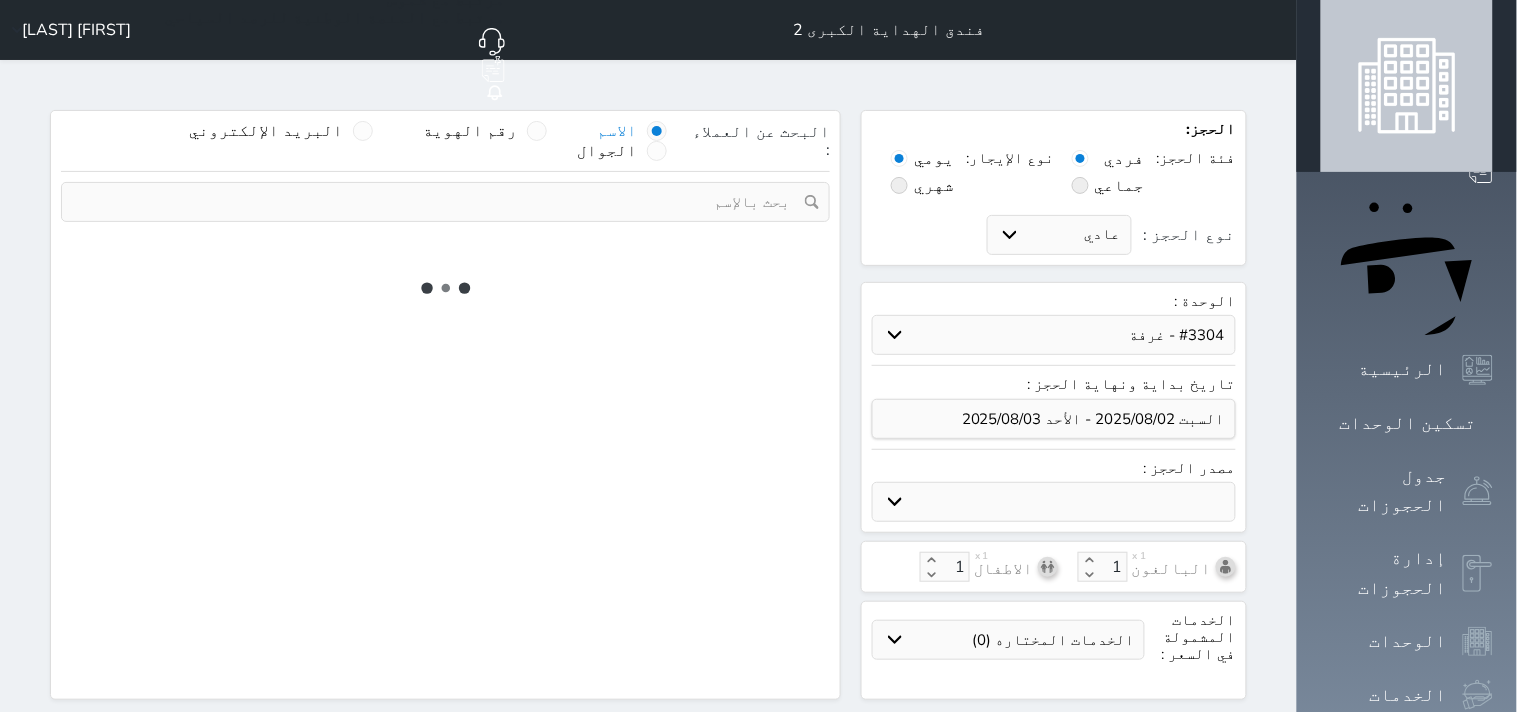 select on "3" 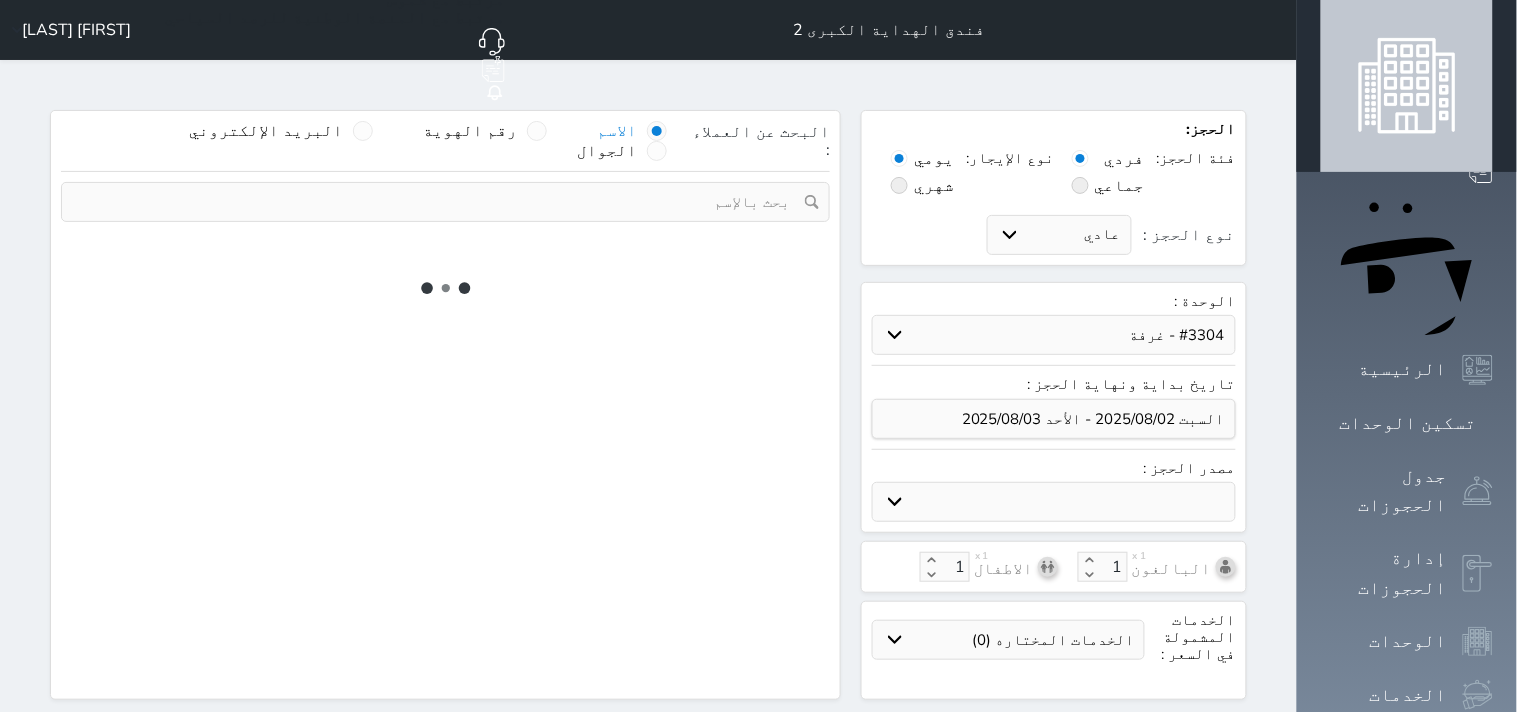 select on "304" 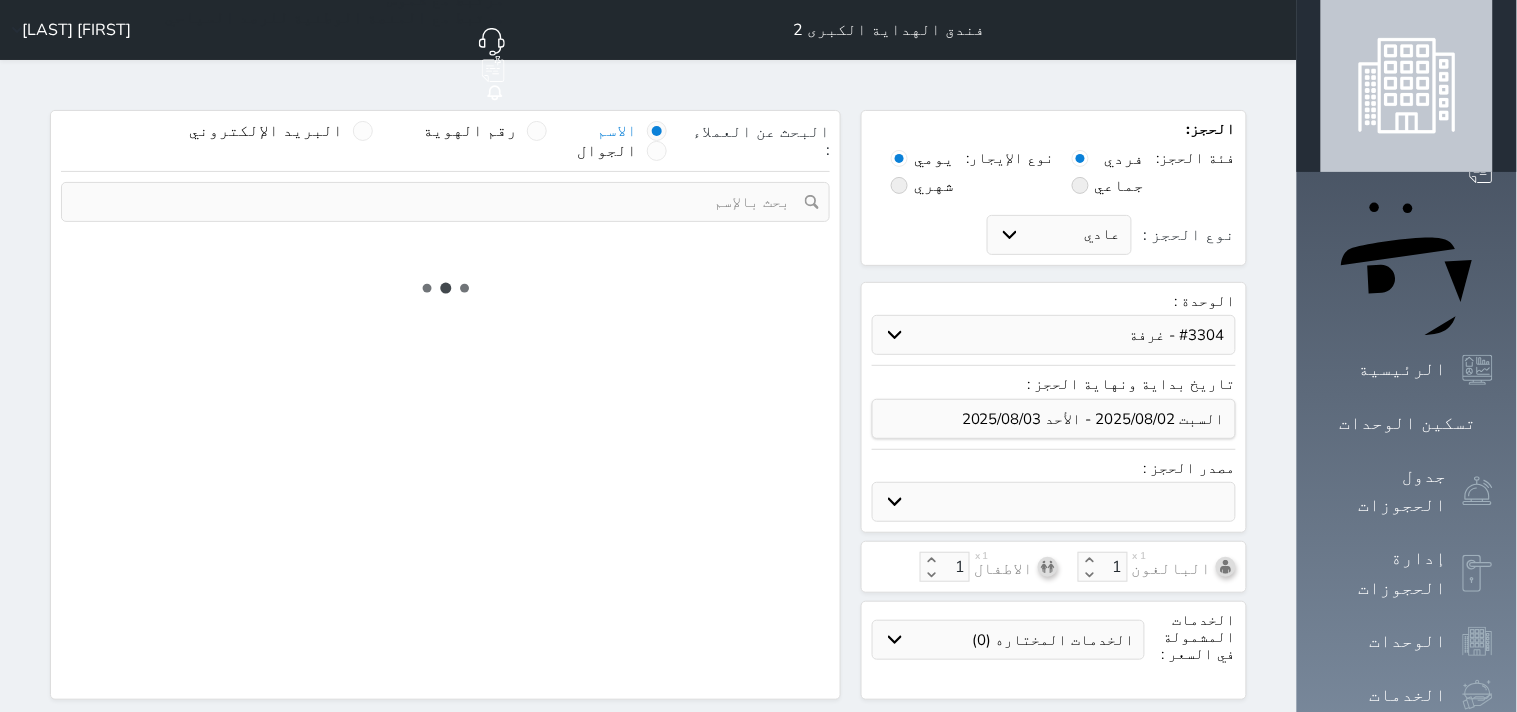 select on "5" 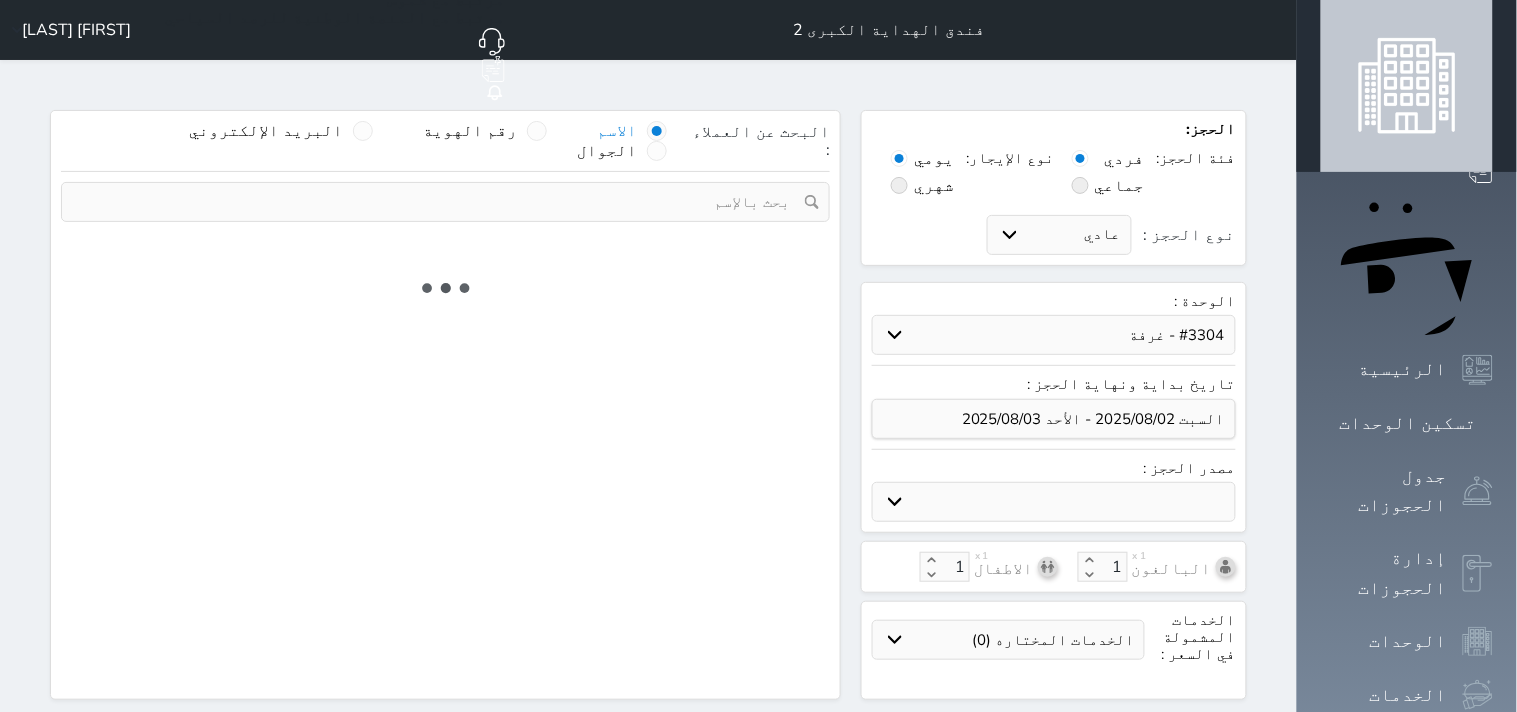 select on "3" 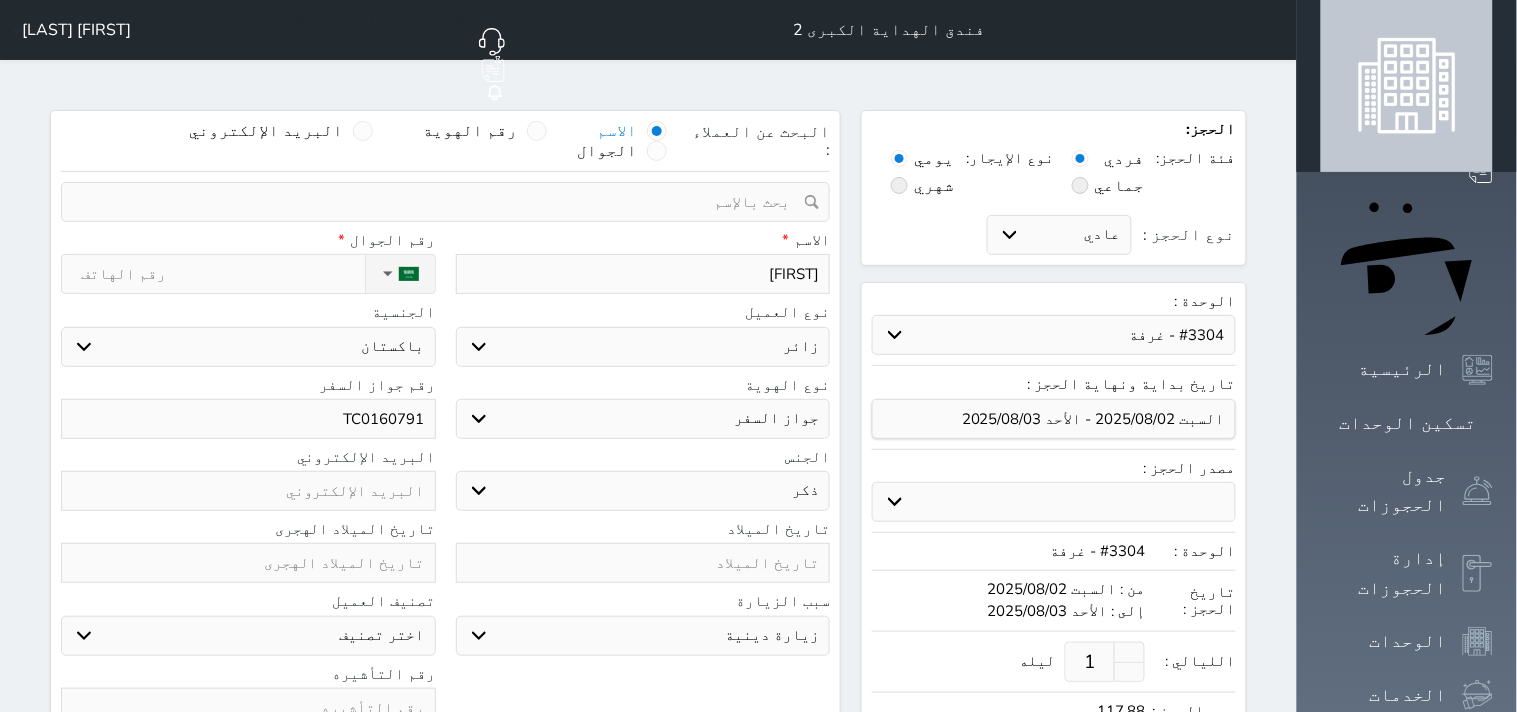 select 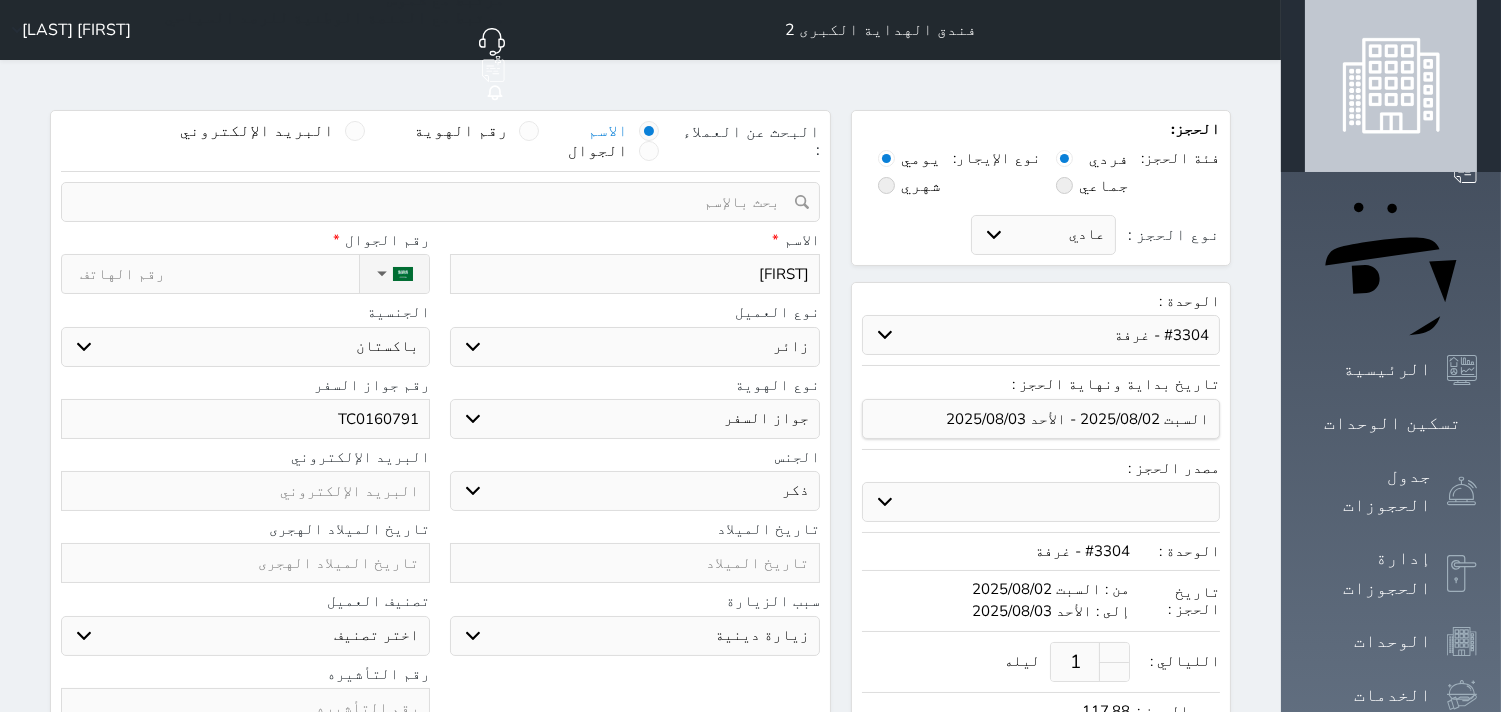 click on "1" at bounding box center (1075, 662) 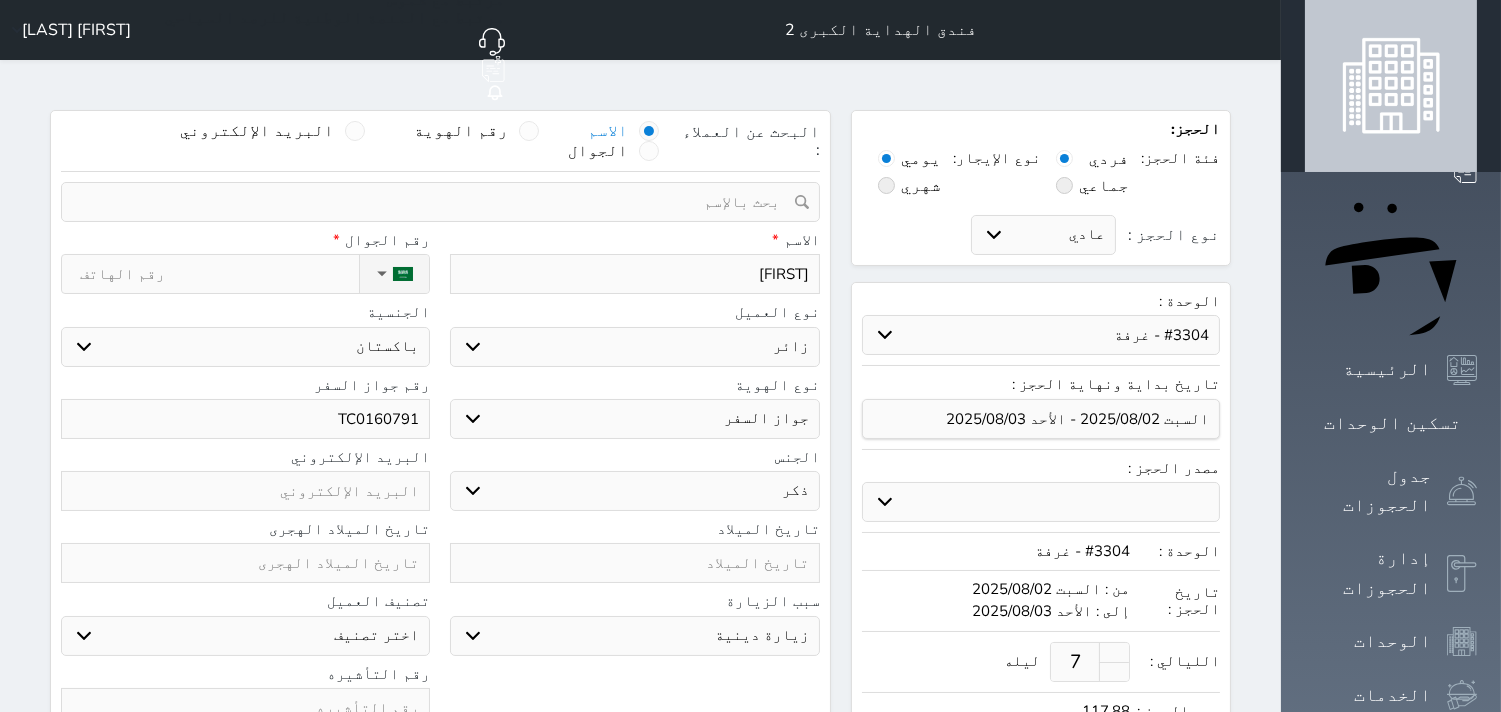 type on "7" 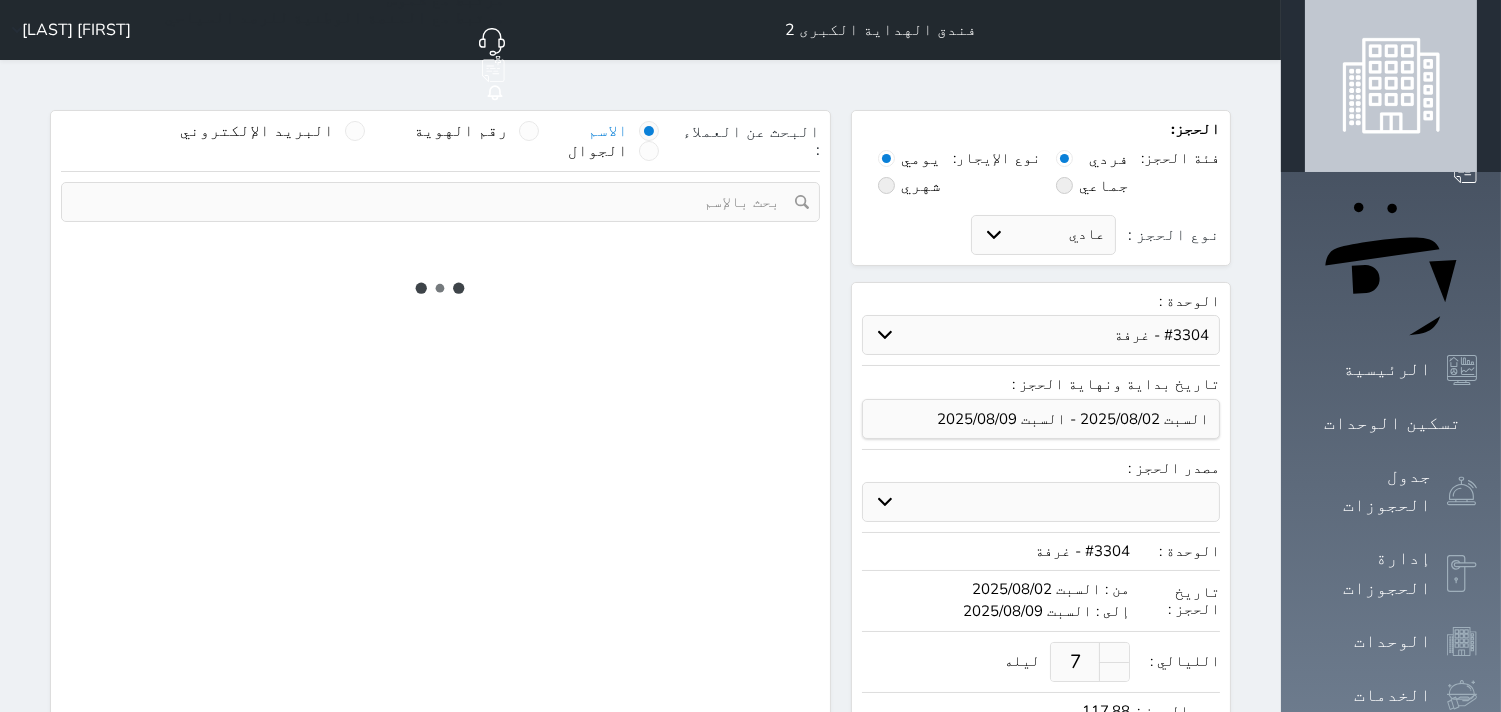 click on "الحجز:   فئة الحجز:       فردي       جماعي   نوع الإيجار:       يومي       شهري     نوع الحجز :
عادي
إقامة مجانية
إستخدام داخلي
إستخدام يومي
الوحدة :   حدد الوحدة
#3705 - غرفة
#3704 - غرفة
#3703 - غرفة
#3702 - غرفة
#3701 - غرفة
#3618 - غرفة
#3617 - غرفة
#3616 - غرفة
#3614 - غرفة
#3613 - غرفة
#3612 - غرفة
#3611 - غرفة" at bounding box center (1041, 504) 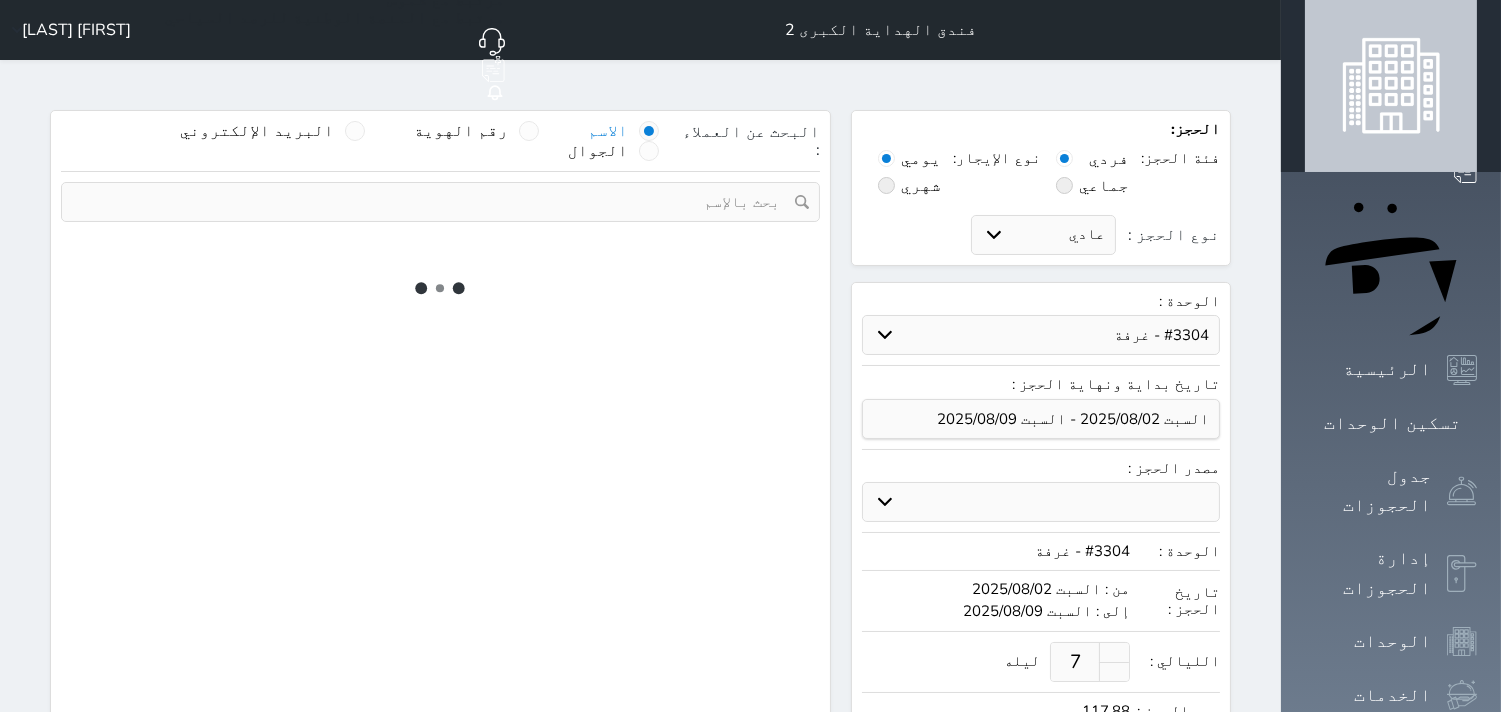 select on "3" 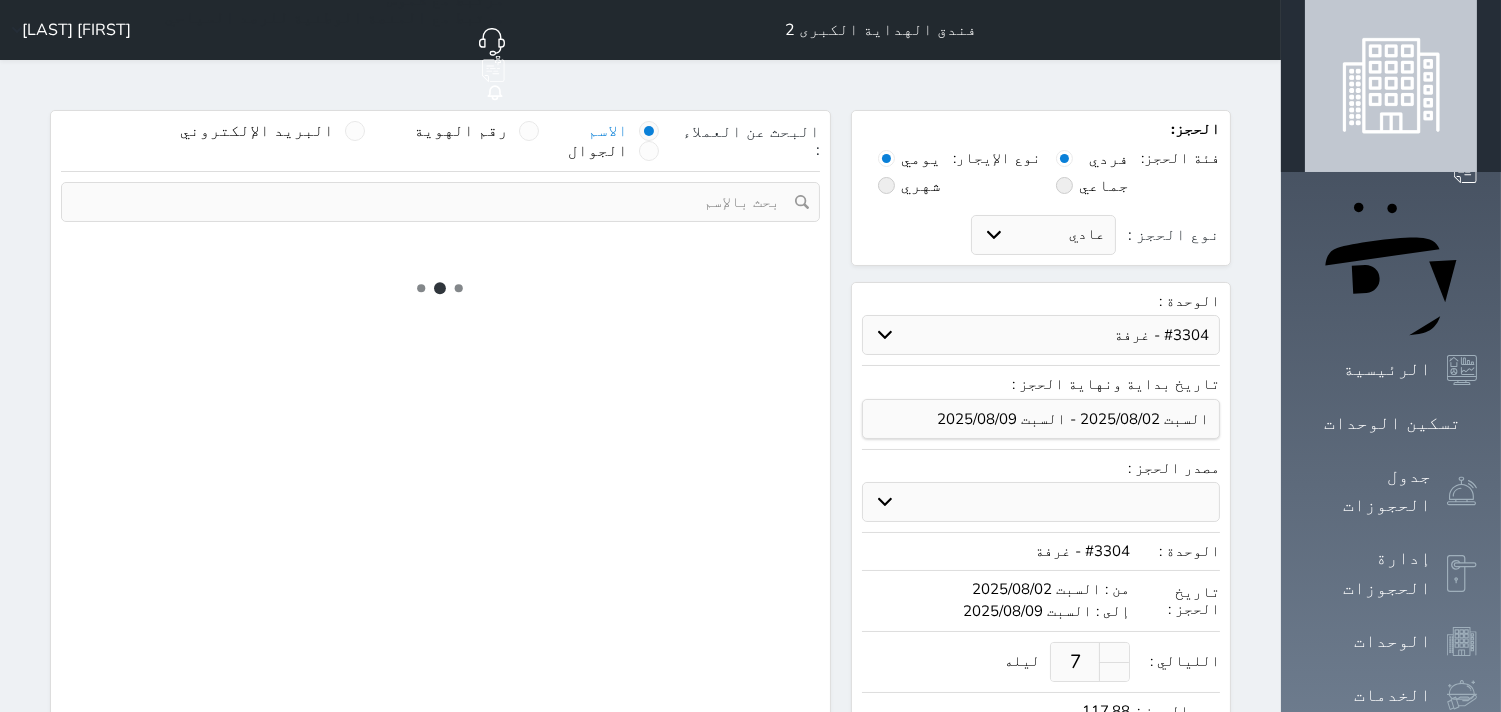 select on "304" 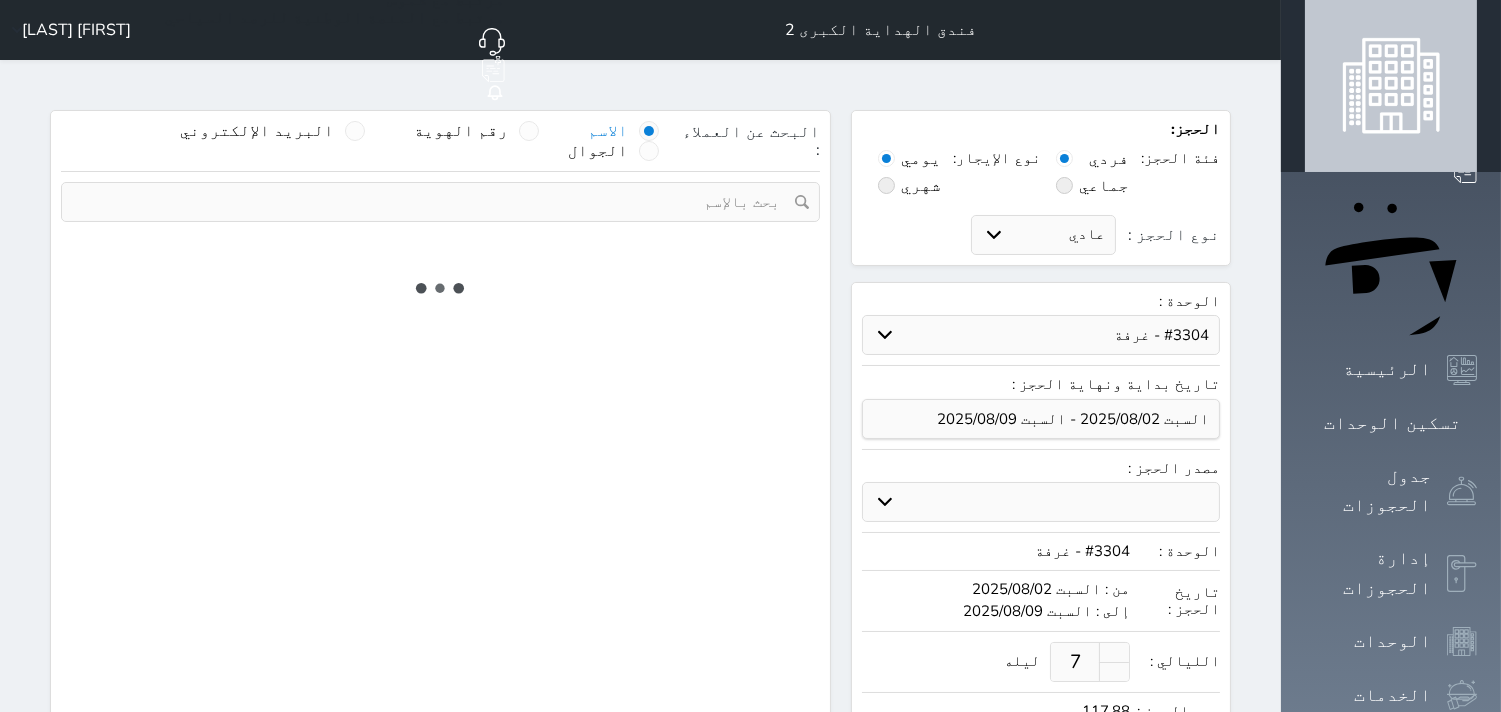 select on "5" 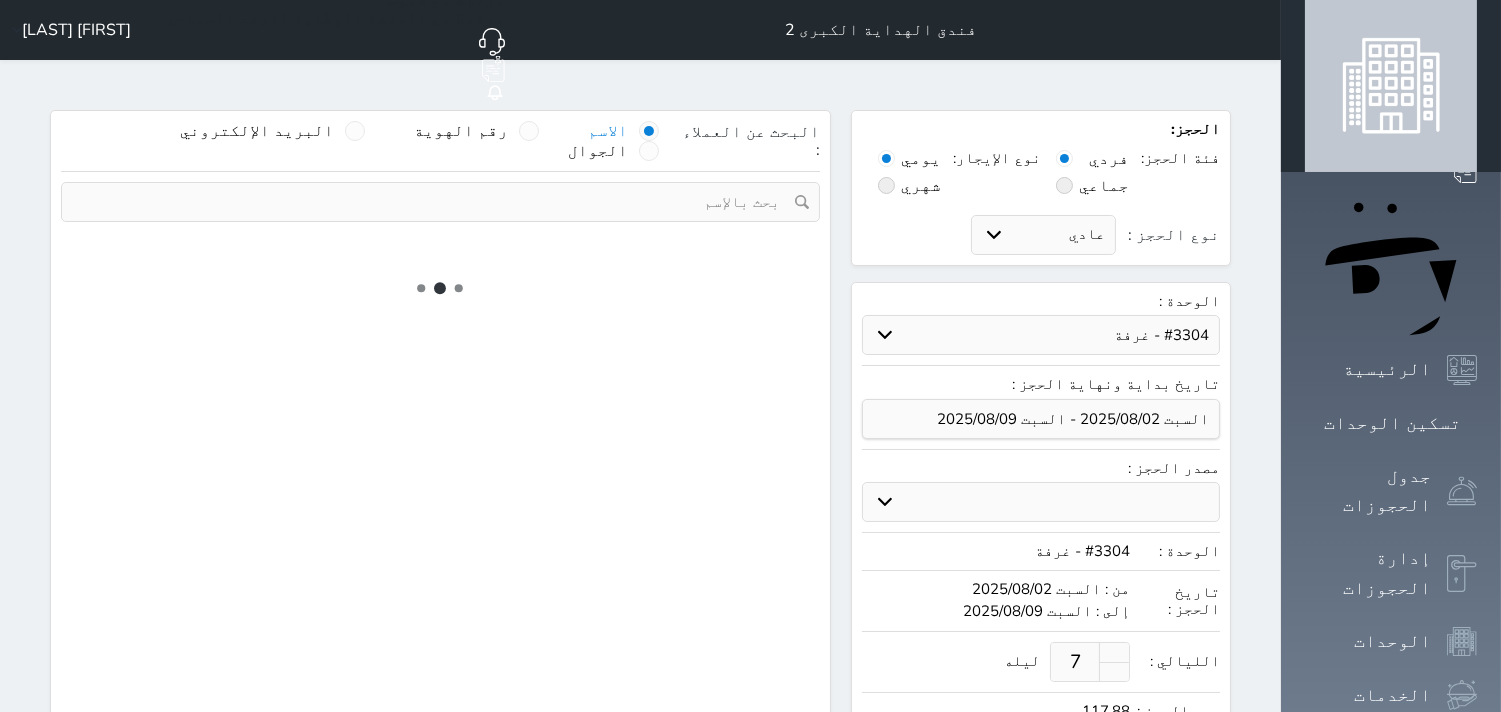 select on "3" 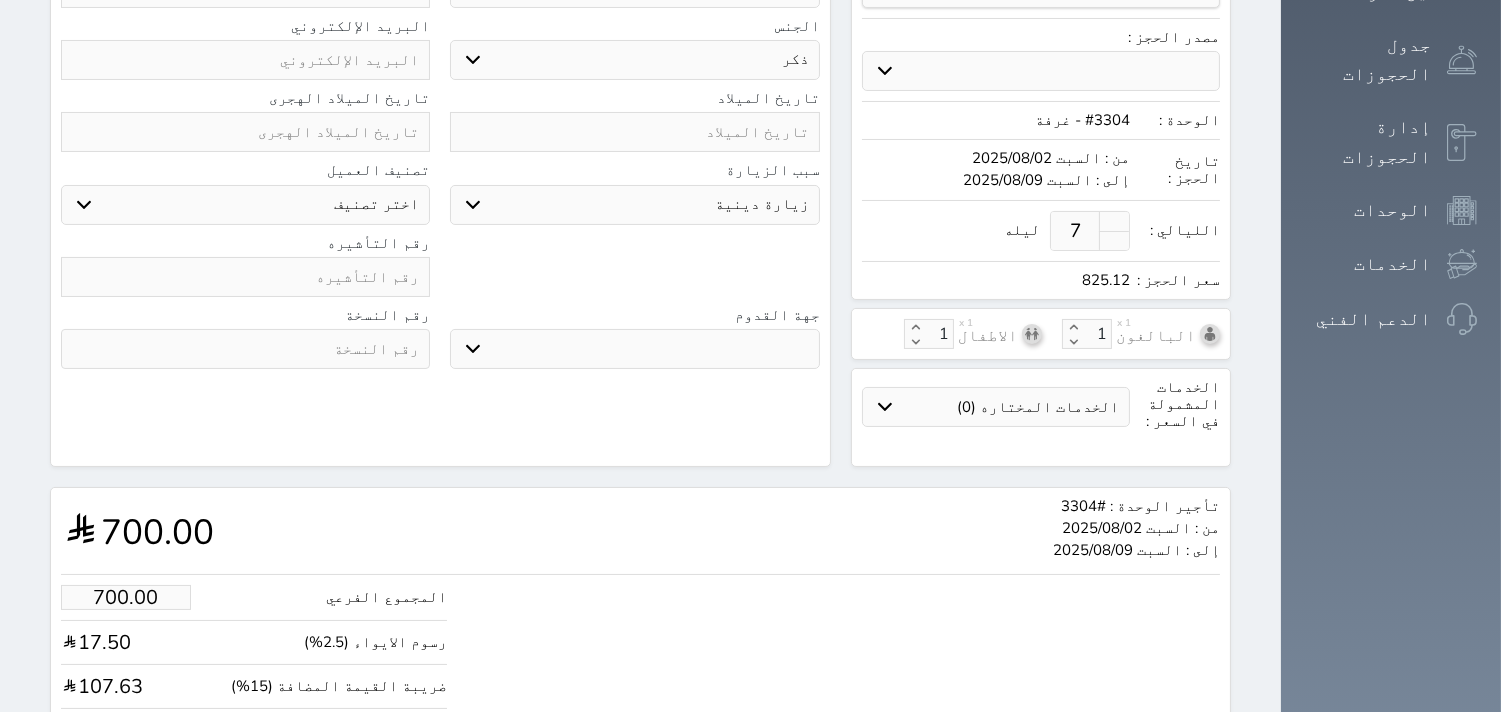 scroll, scrollTop: 444, scrollLeft: 0, axis: vertical 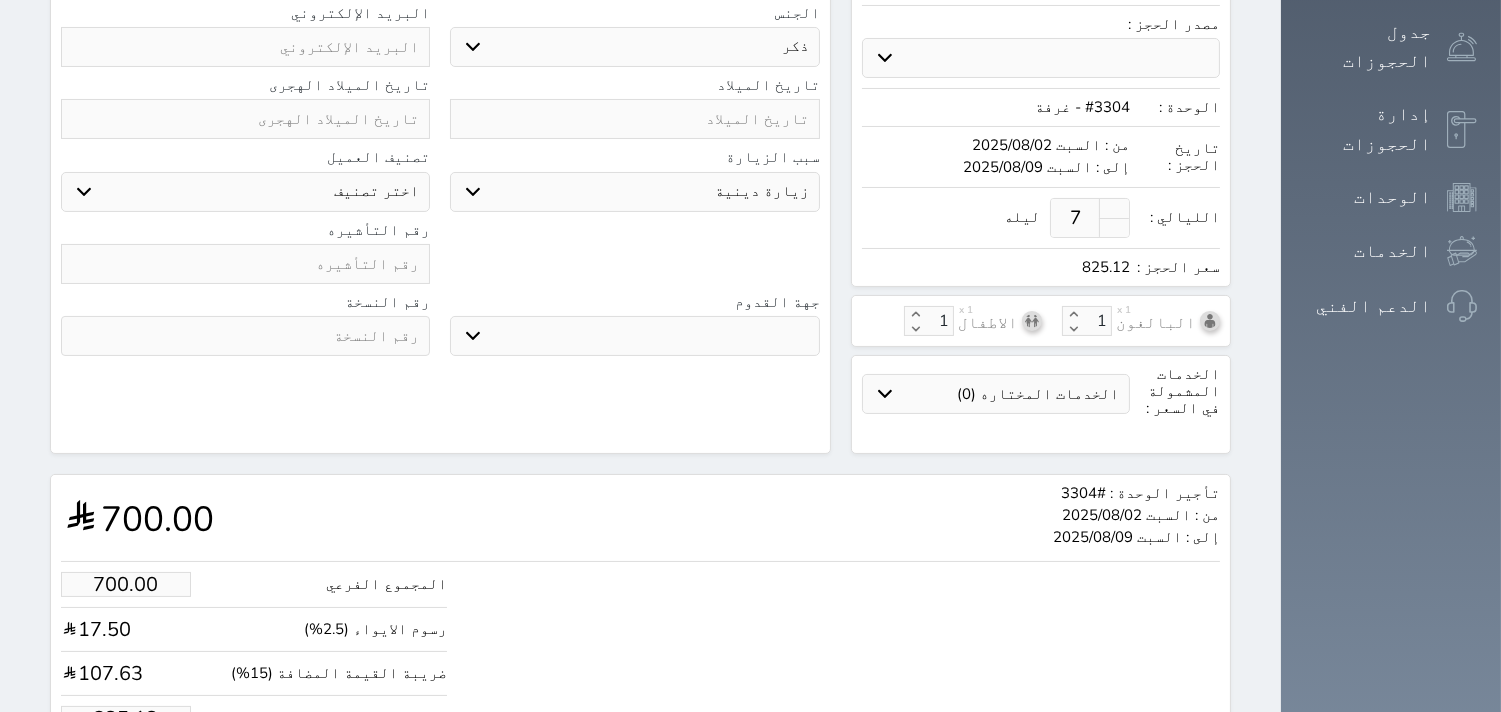 select 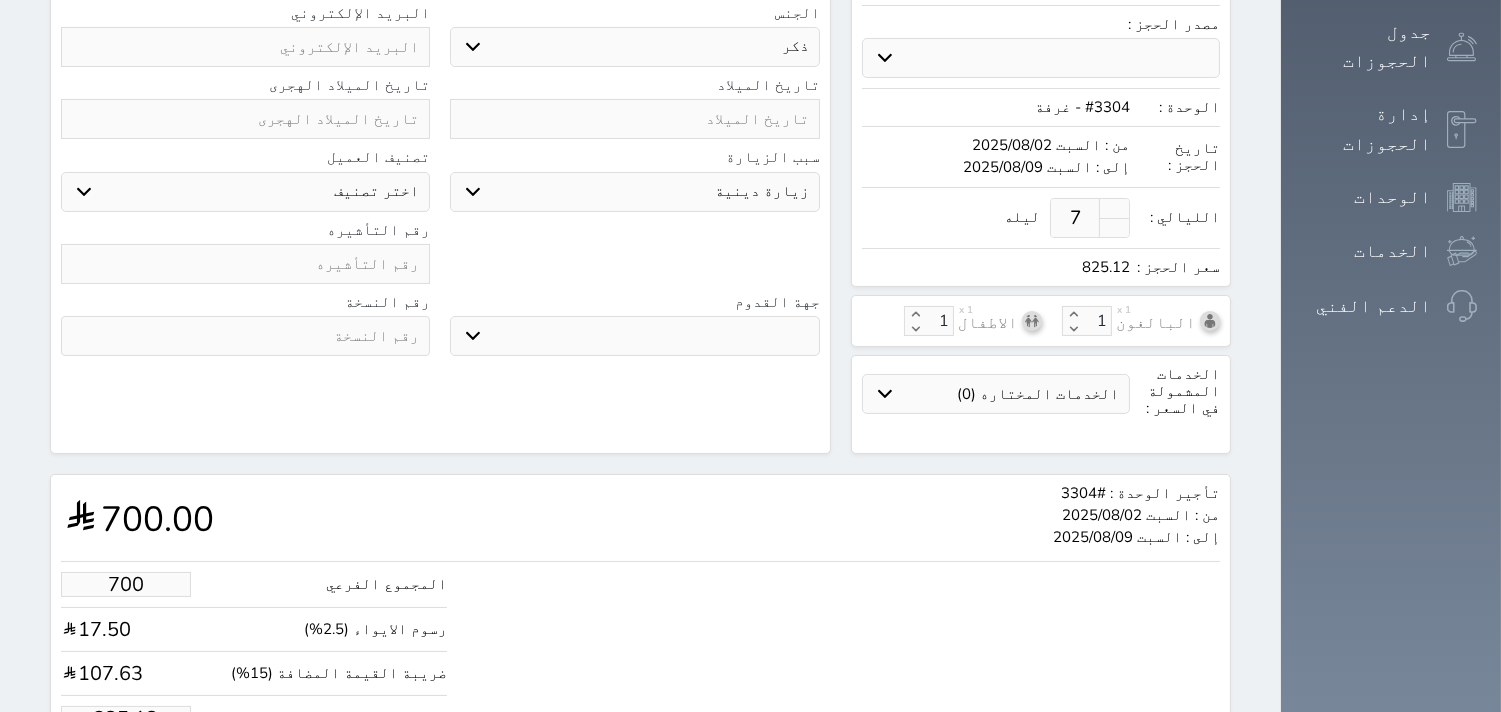 click on "700" at bounding box center [126, 584] 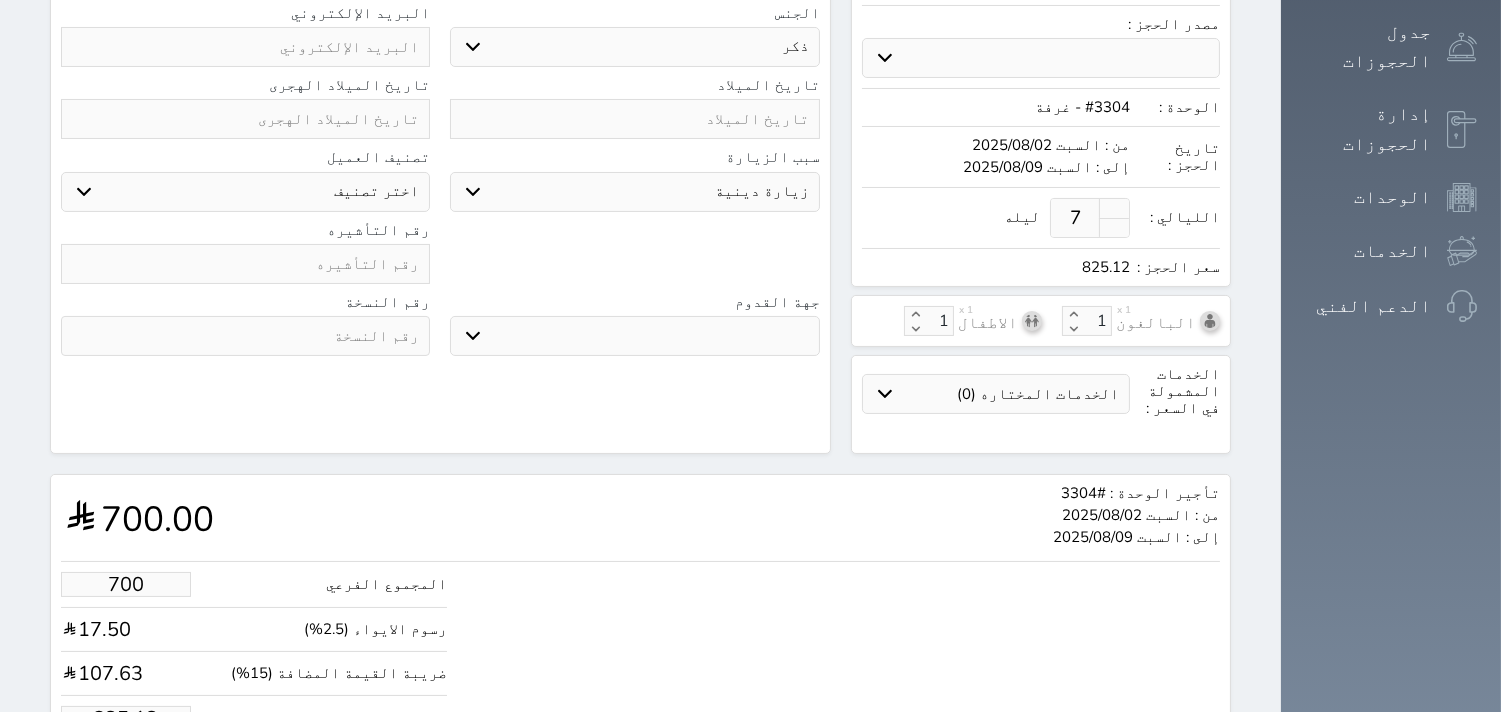 type on "2" 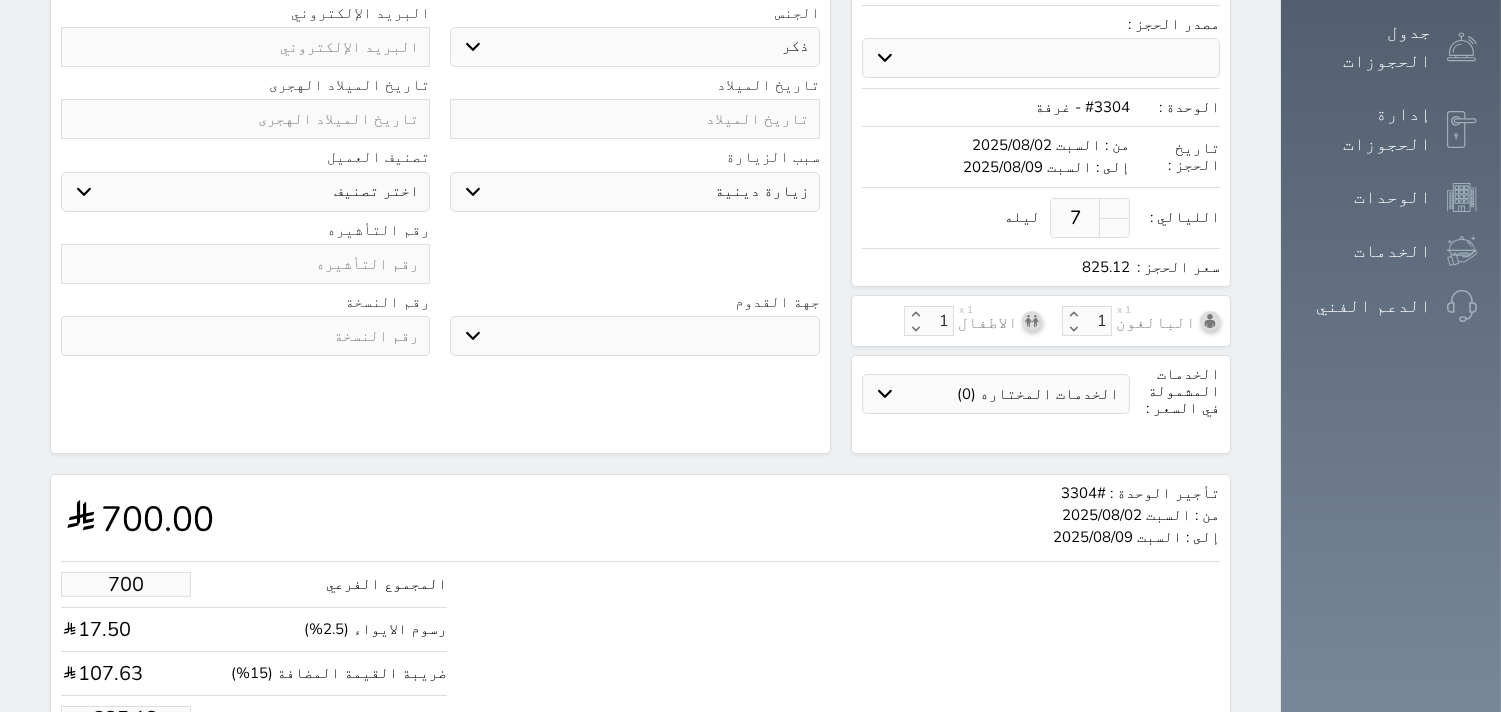 type on "2.36" 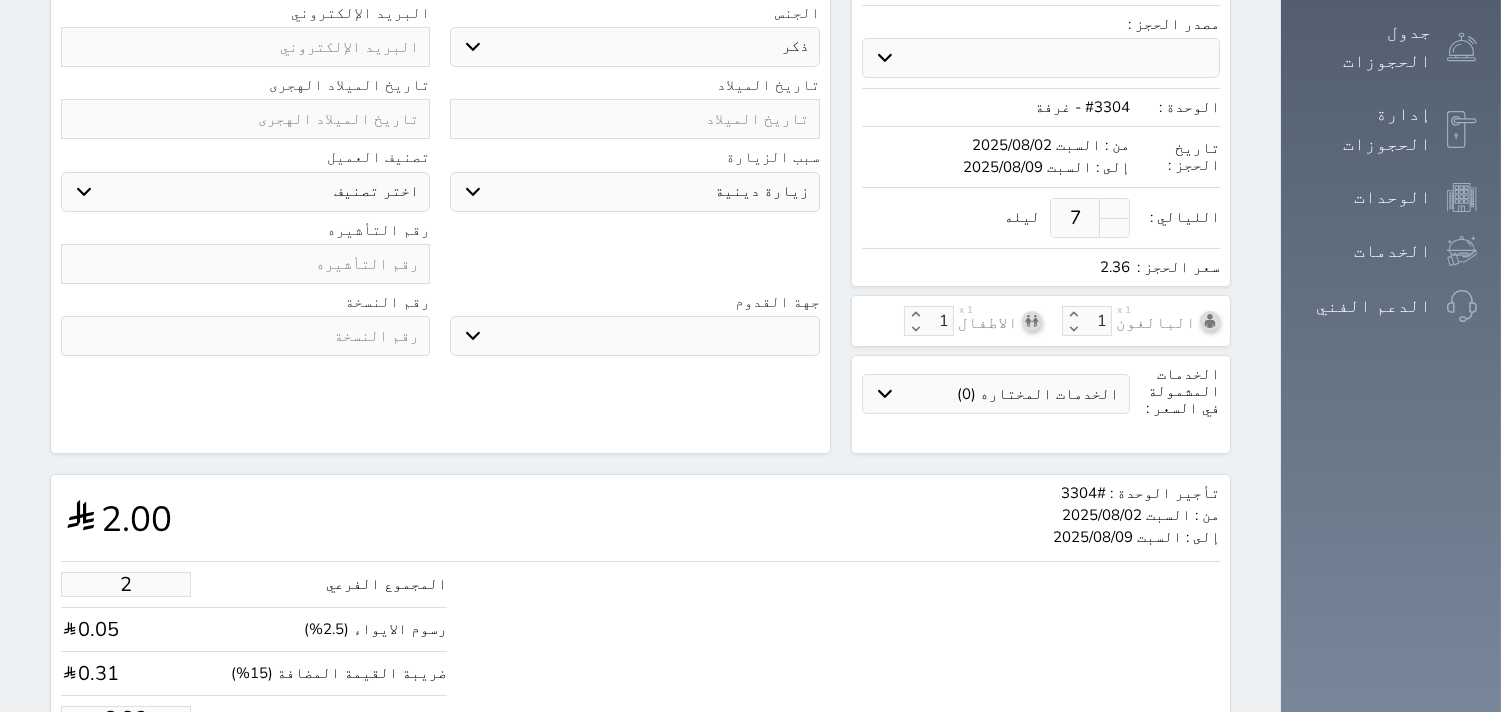 type on "28" 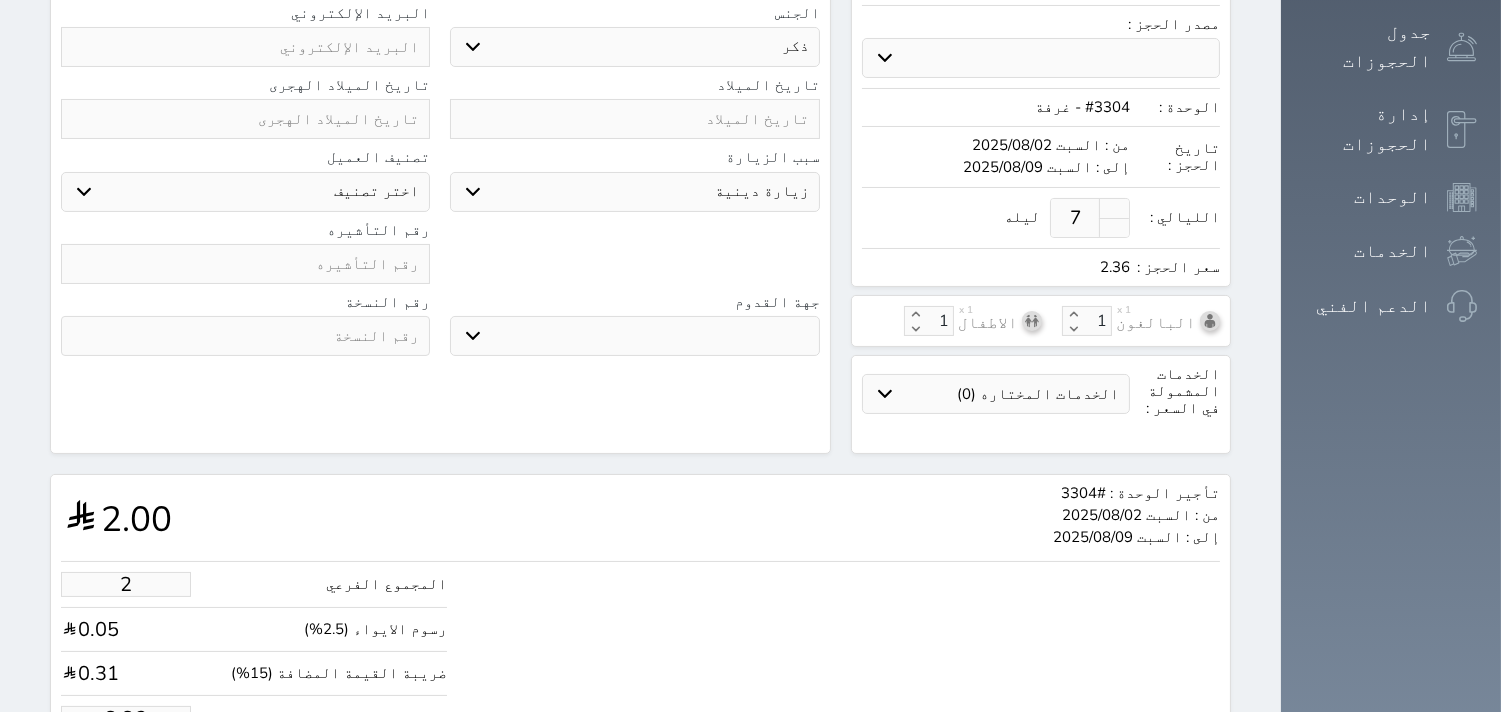 type on "33.00" 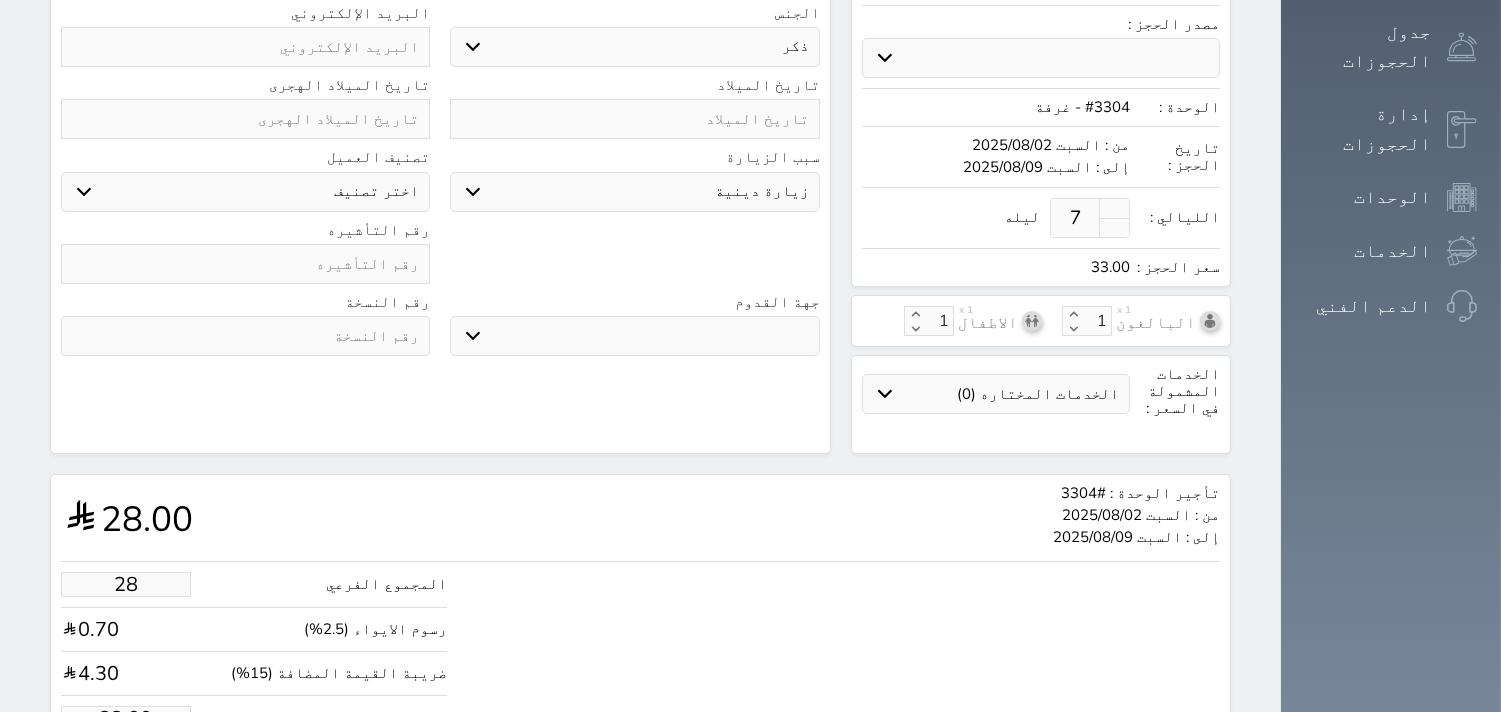 type on "280" 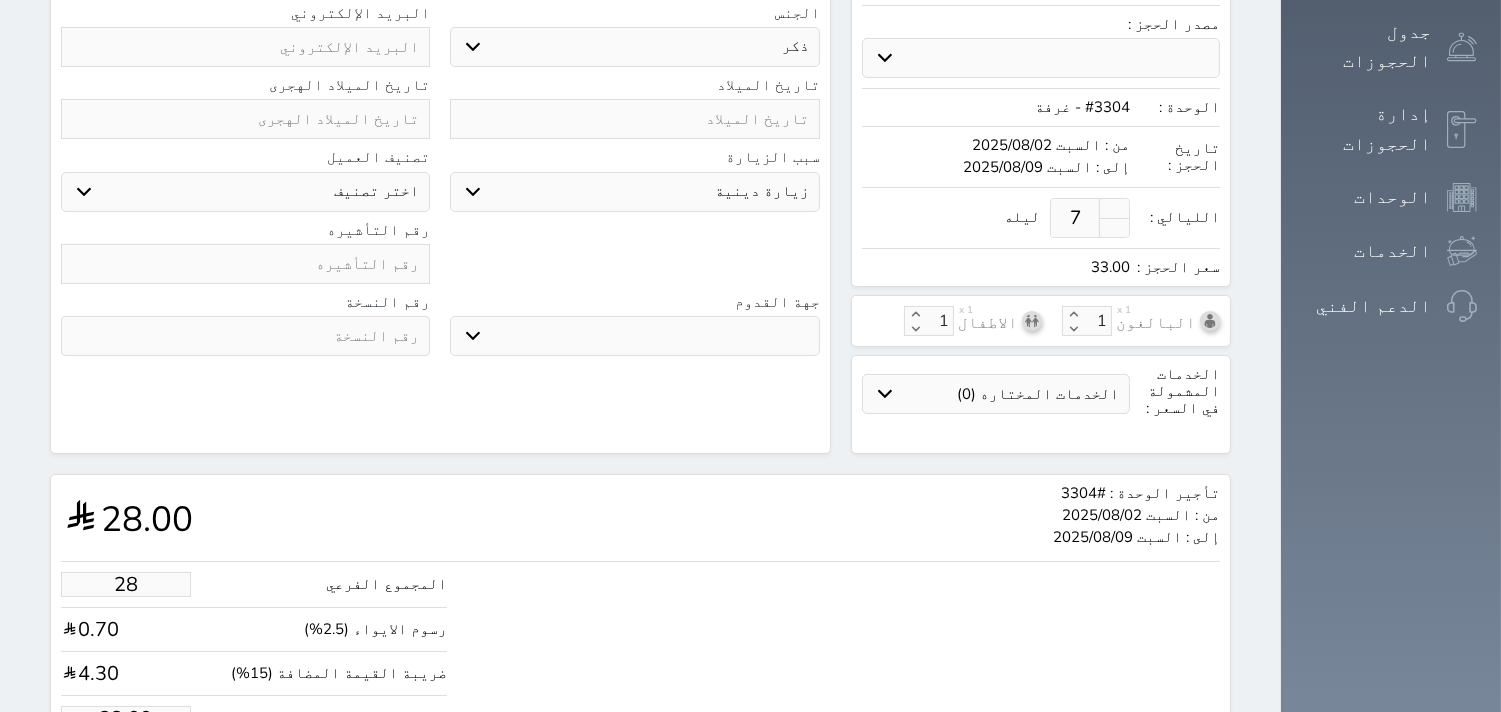 type on "330.05" 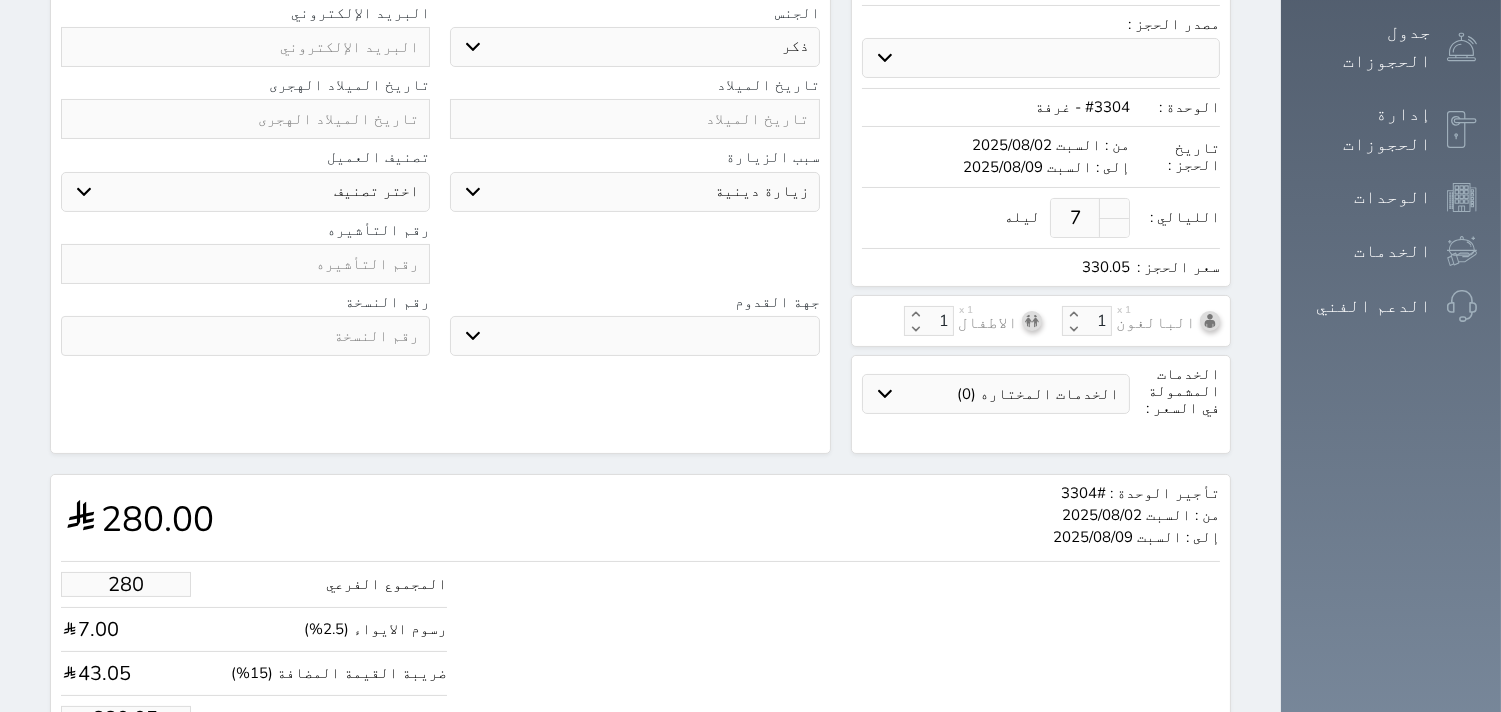 type on "280.00" 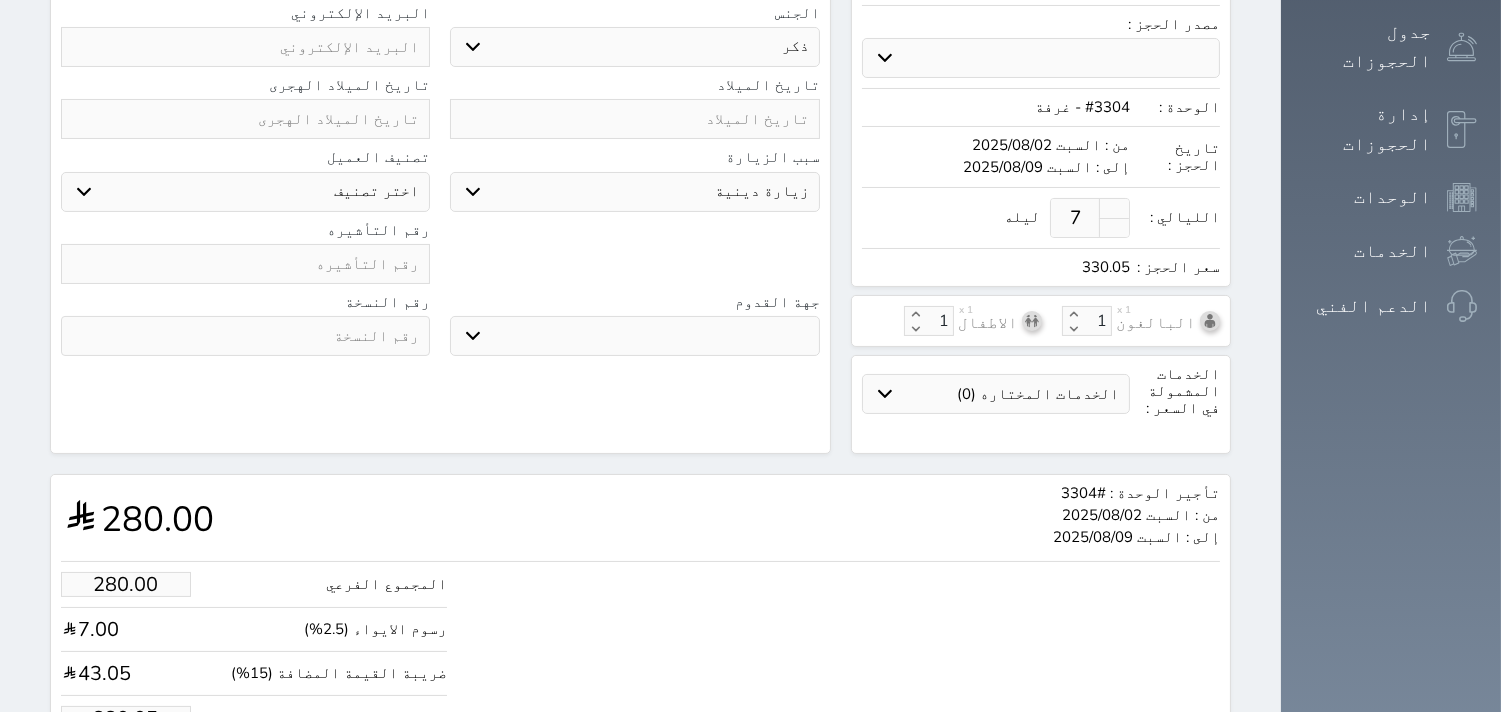 click on "تأجير الوحدة : #3304   من : السبت 2025/08/02   إلى : السبت 2025/08/09    280.00" at bounding box center (640, 518) 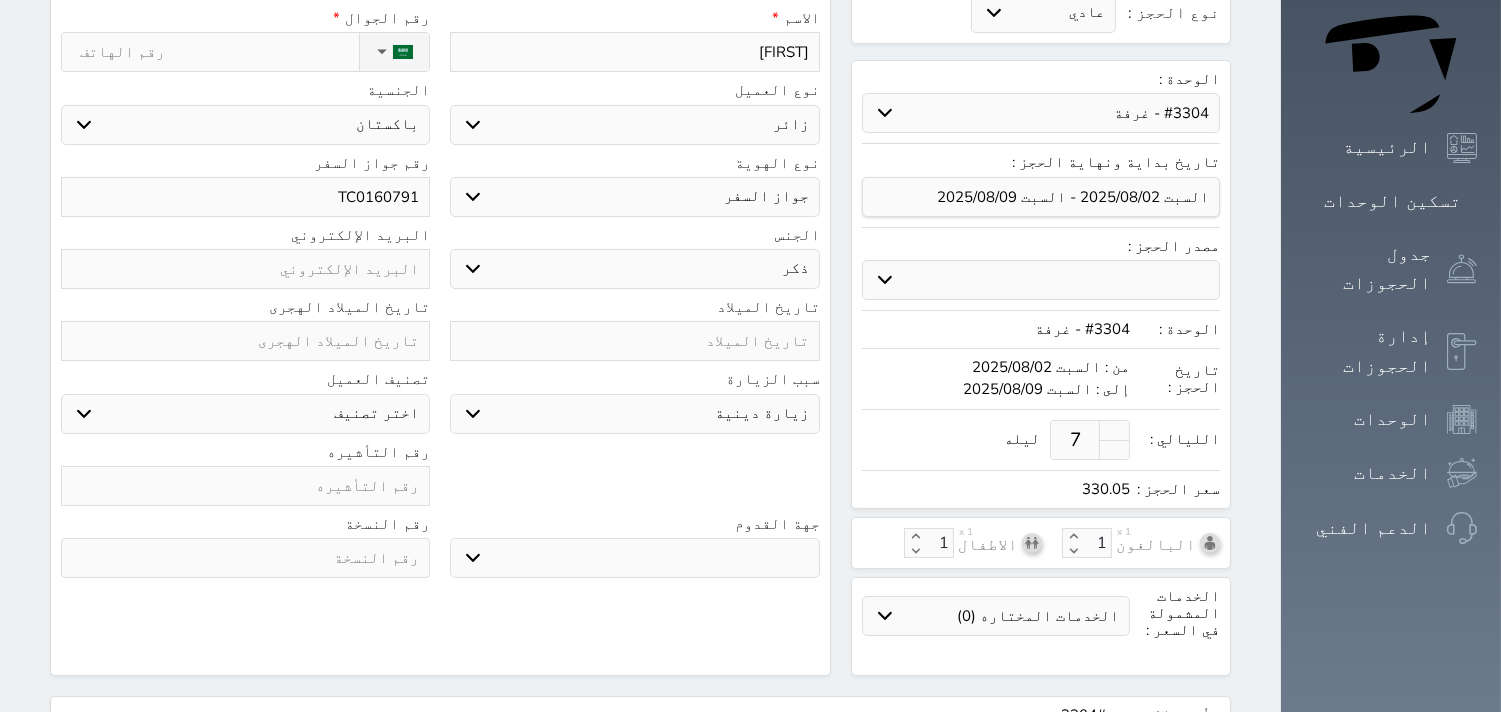 scroll, scrollTop: 111, scrollLeft: 0, axis: vertical 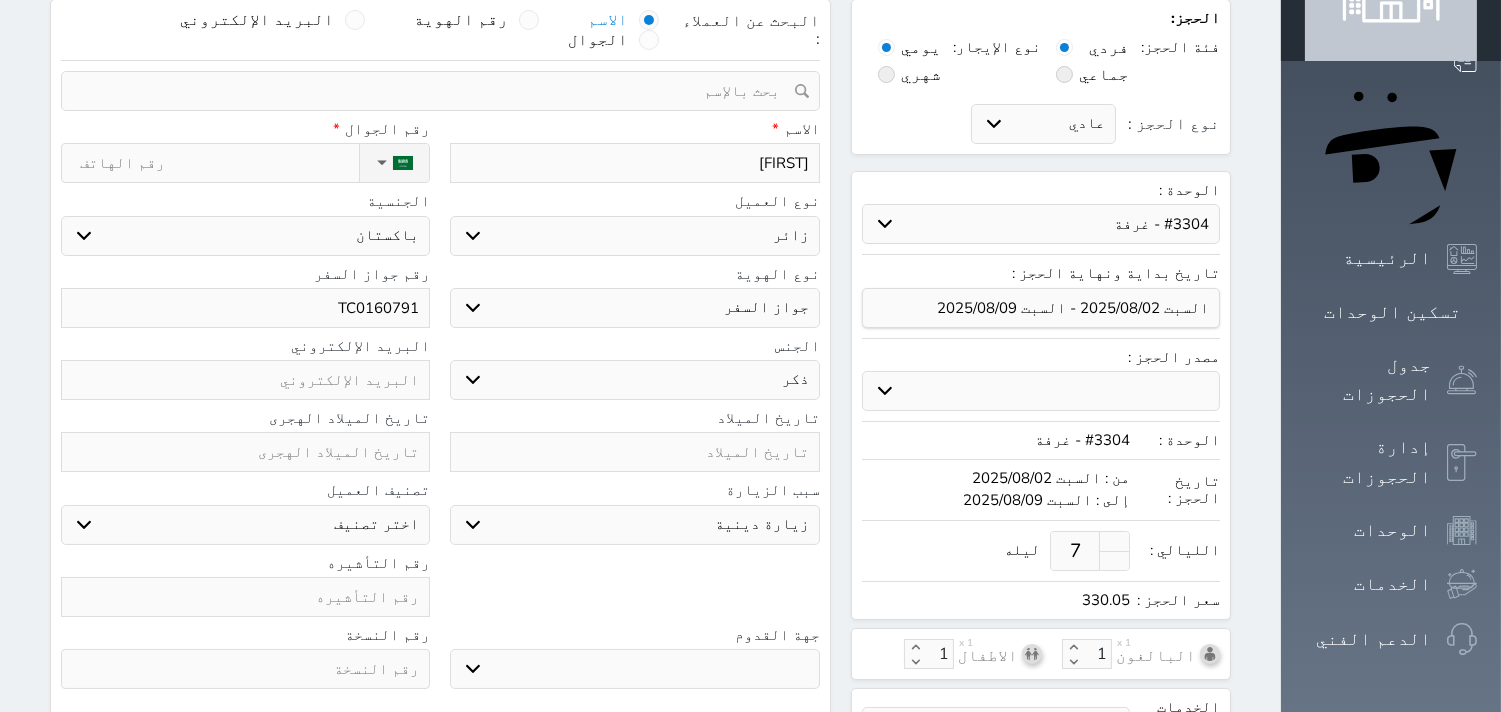 click on "نوع الحجز :" at bounding box center [219, 163] 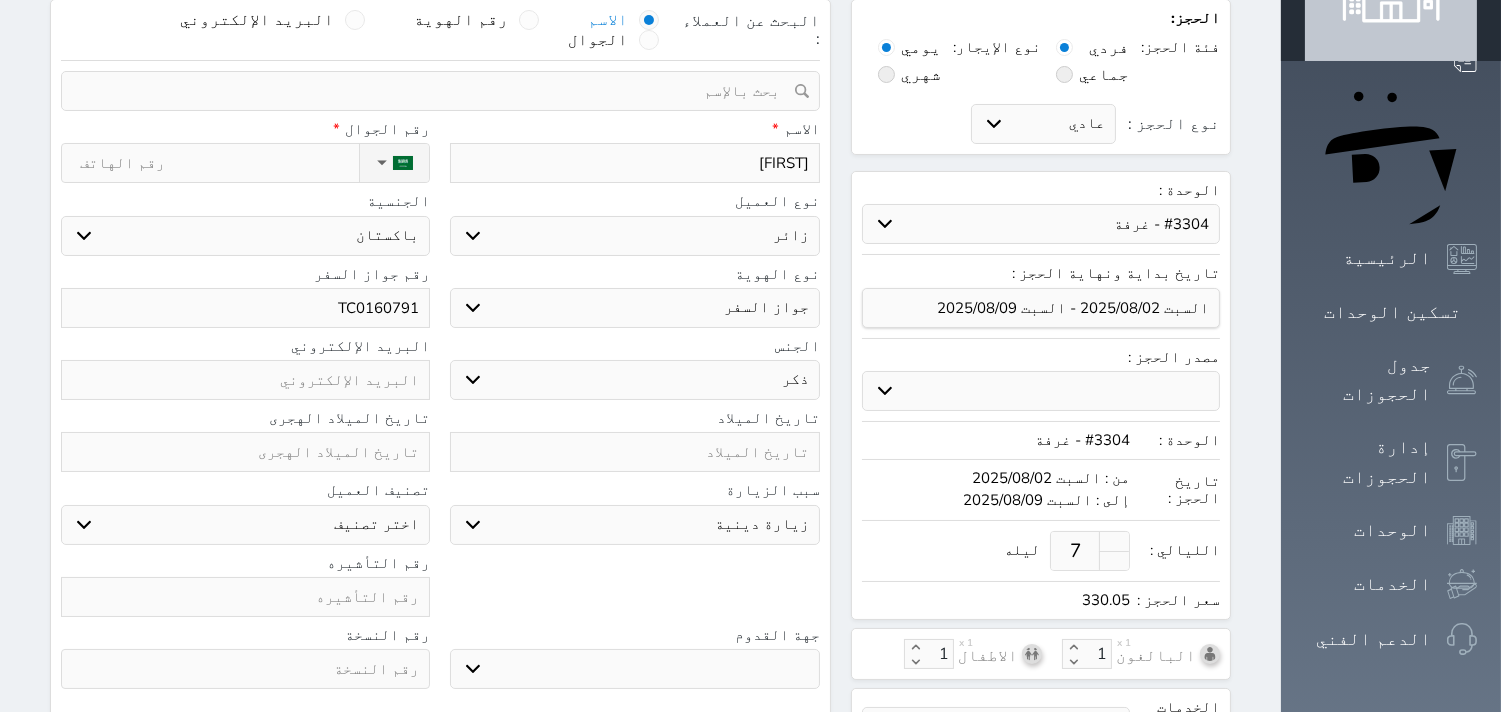 type on "+966 56 424 3054" 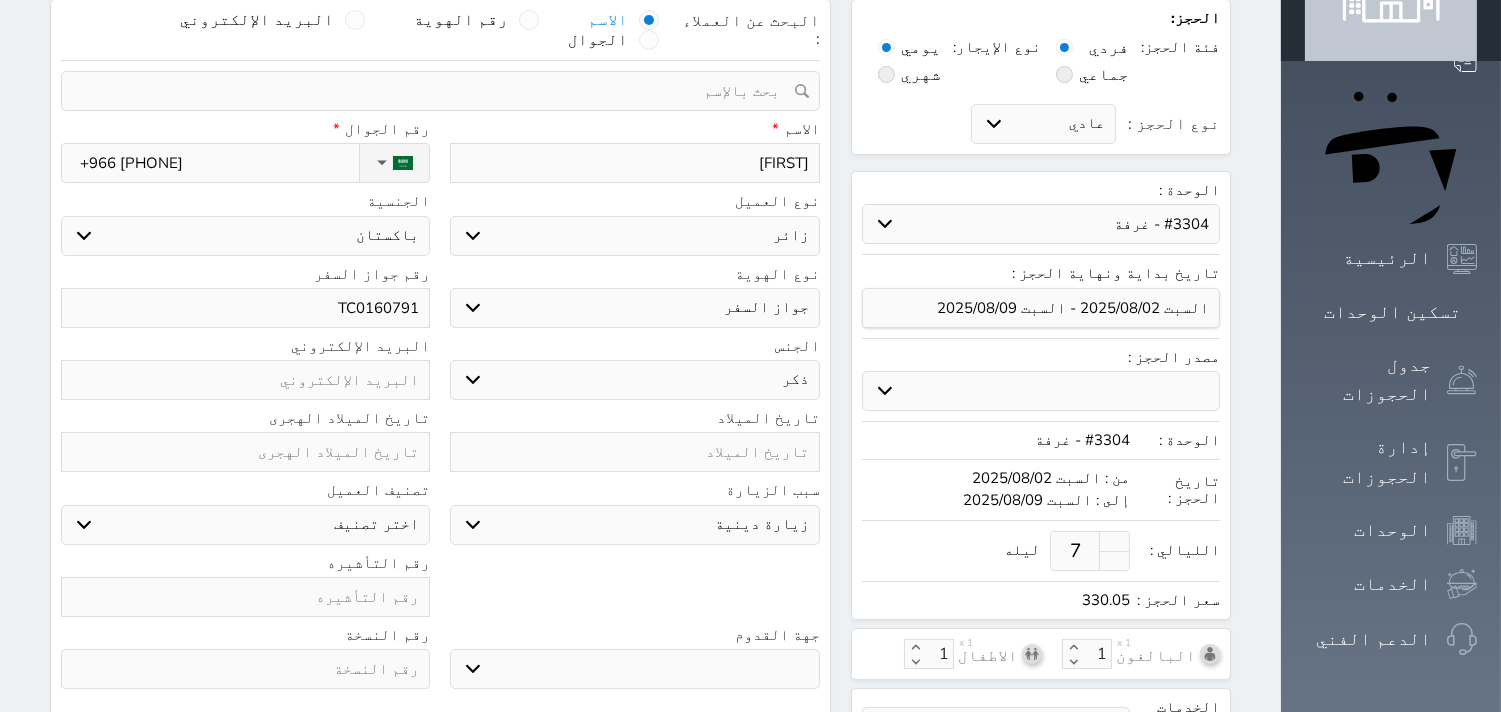 select 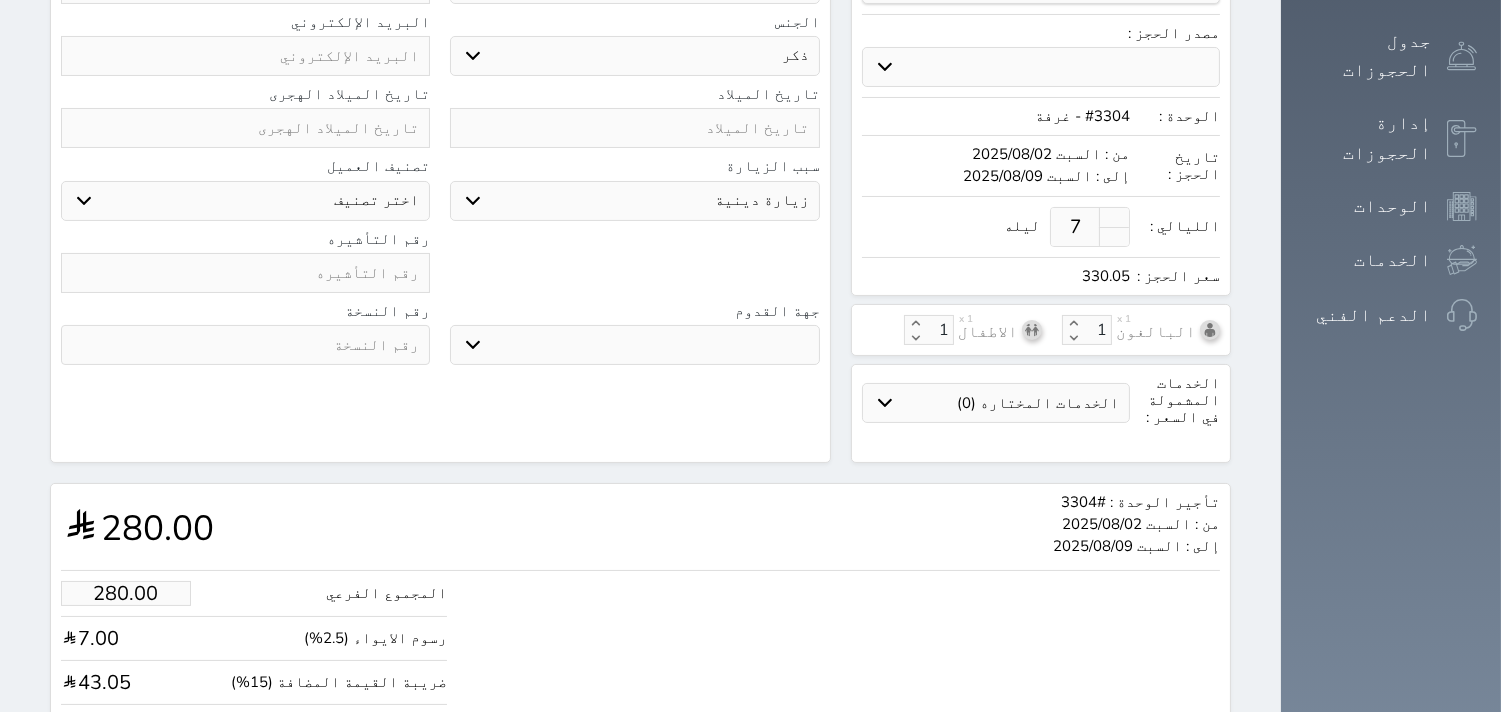 scroll, scrollTop: 444, scrollLeft: 0, axis: vertical 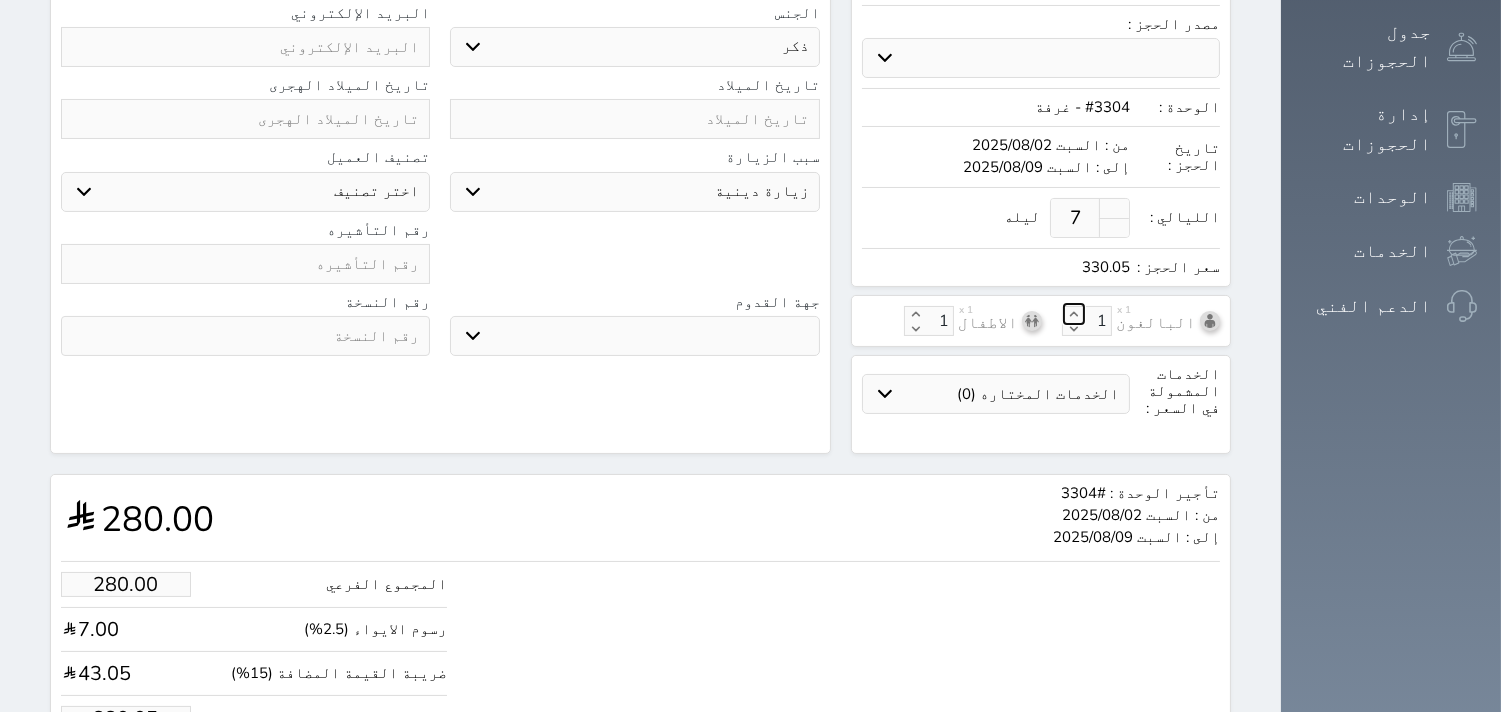 click 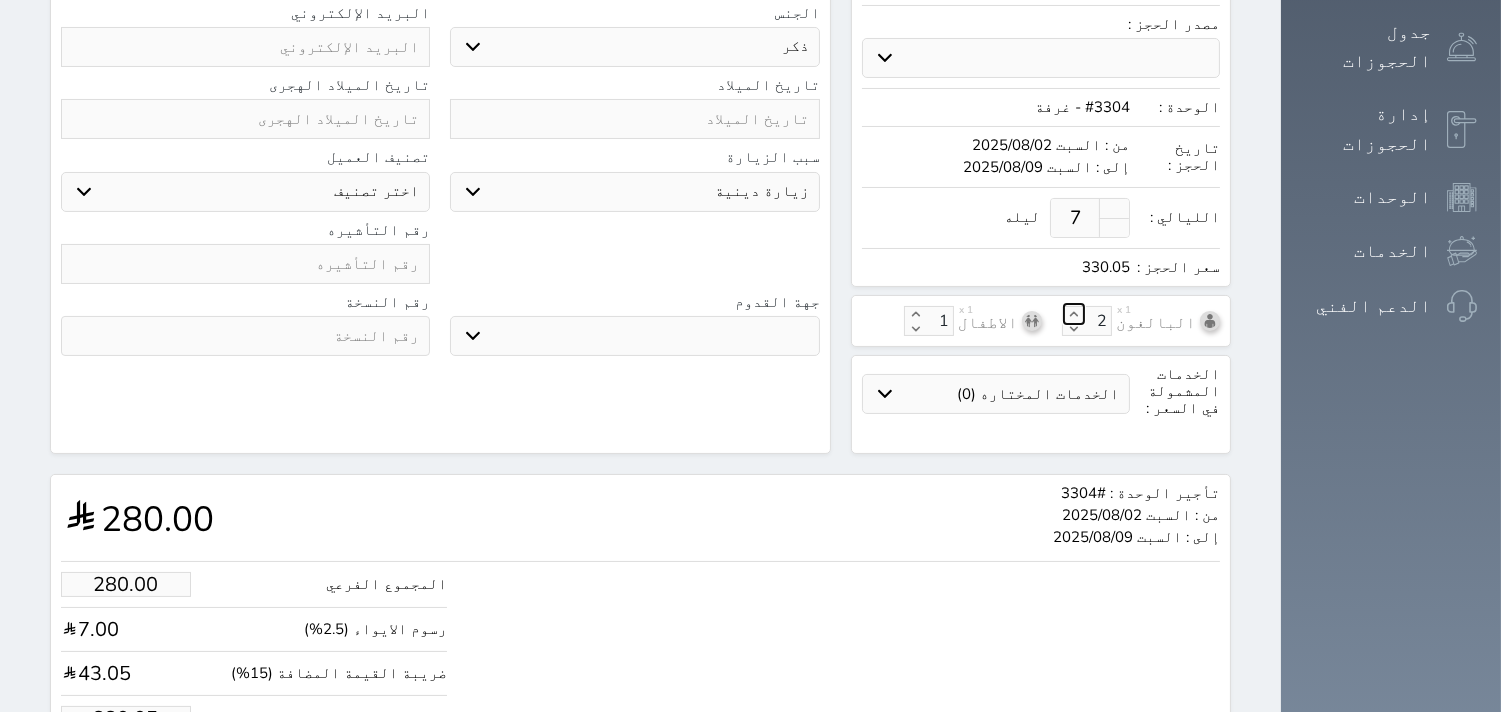 select 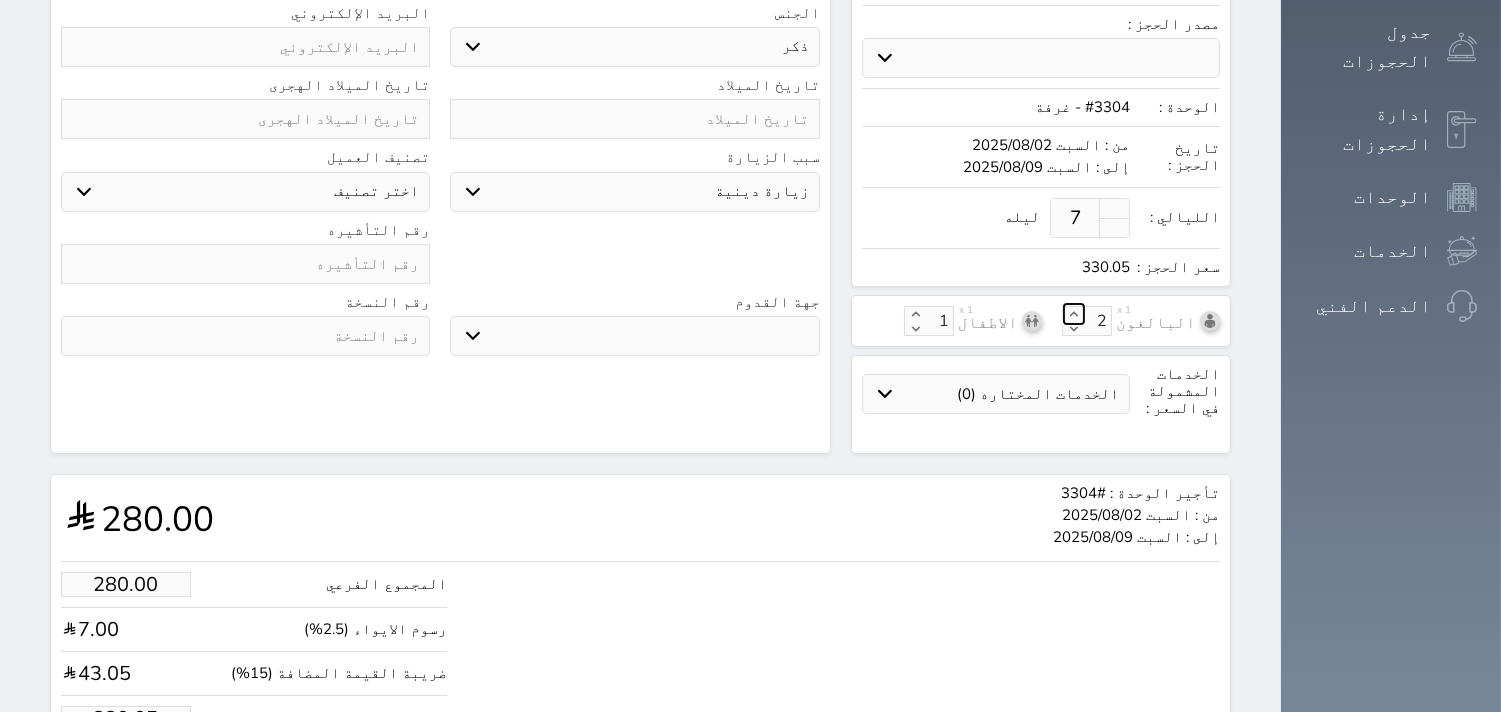 click 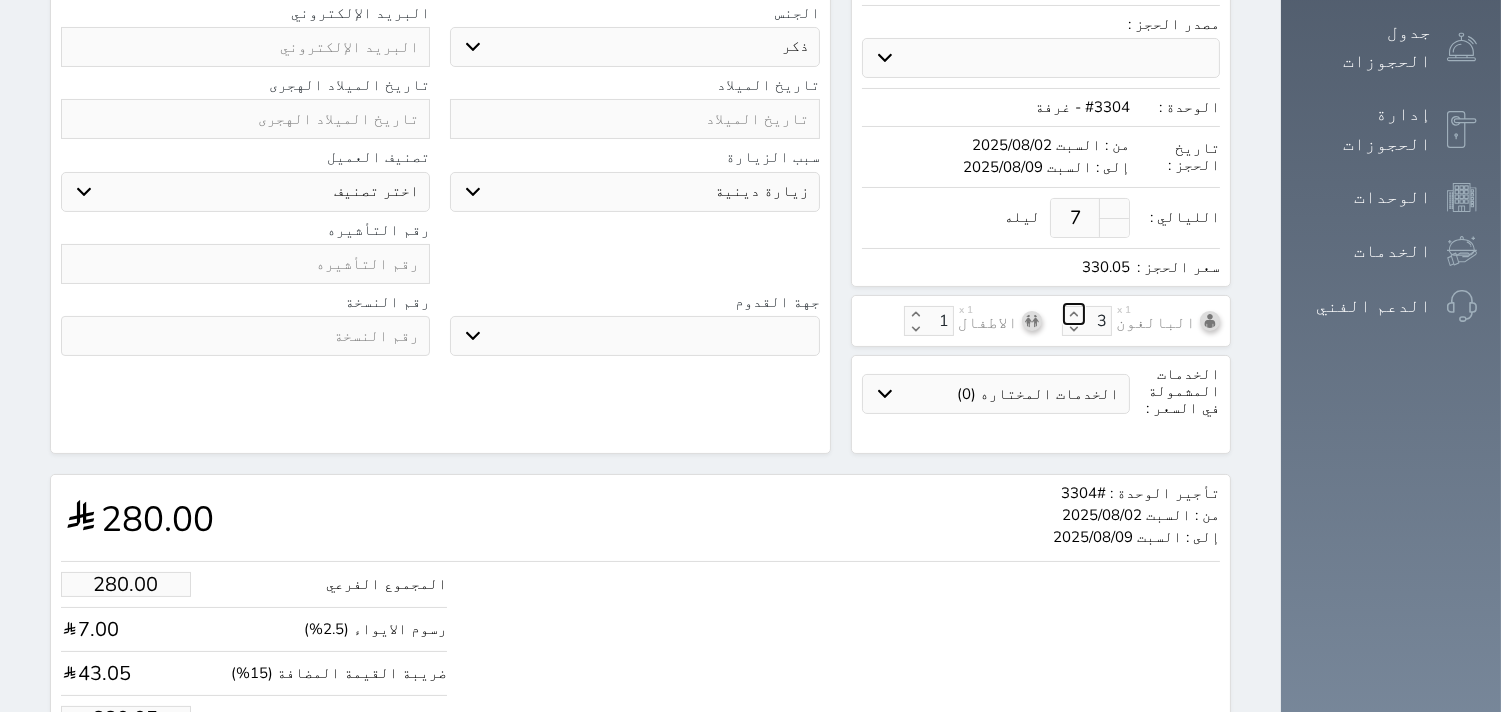 click 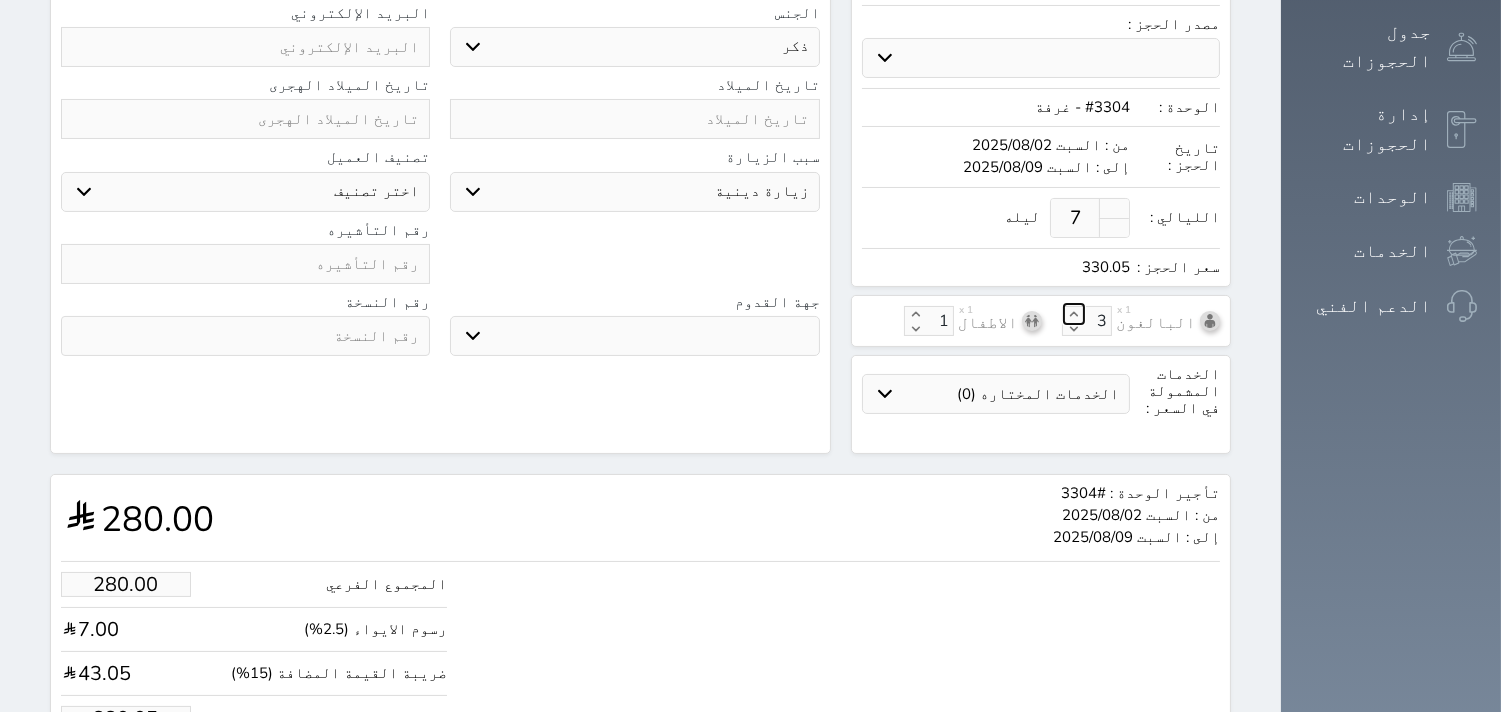 type on "4" 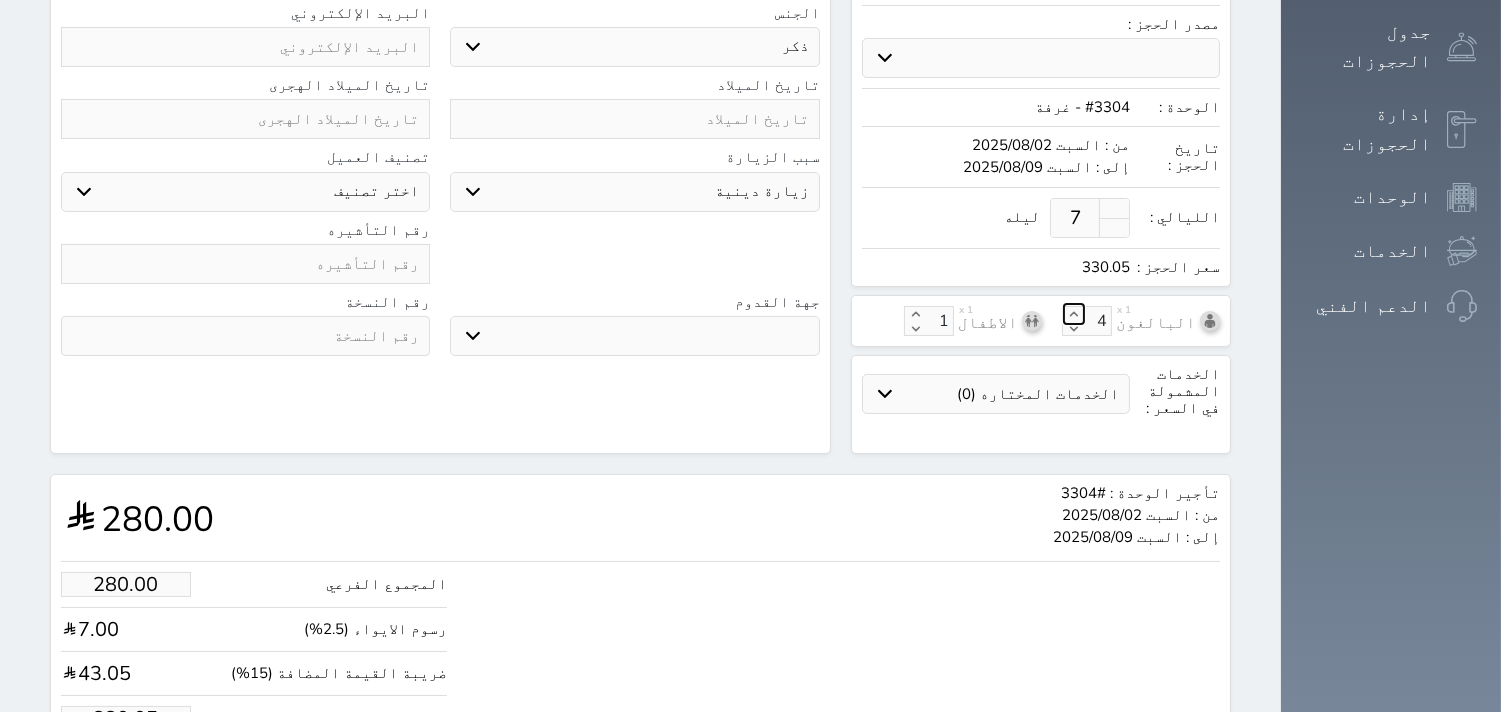 scroll, scrollTop: 517, scrollLeft: 0, axis: vertical 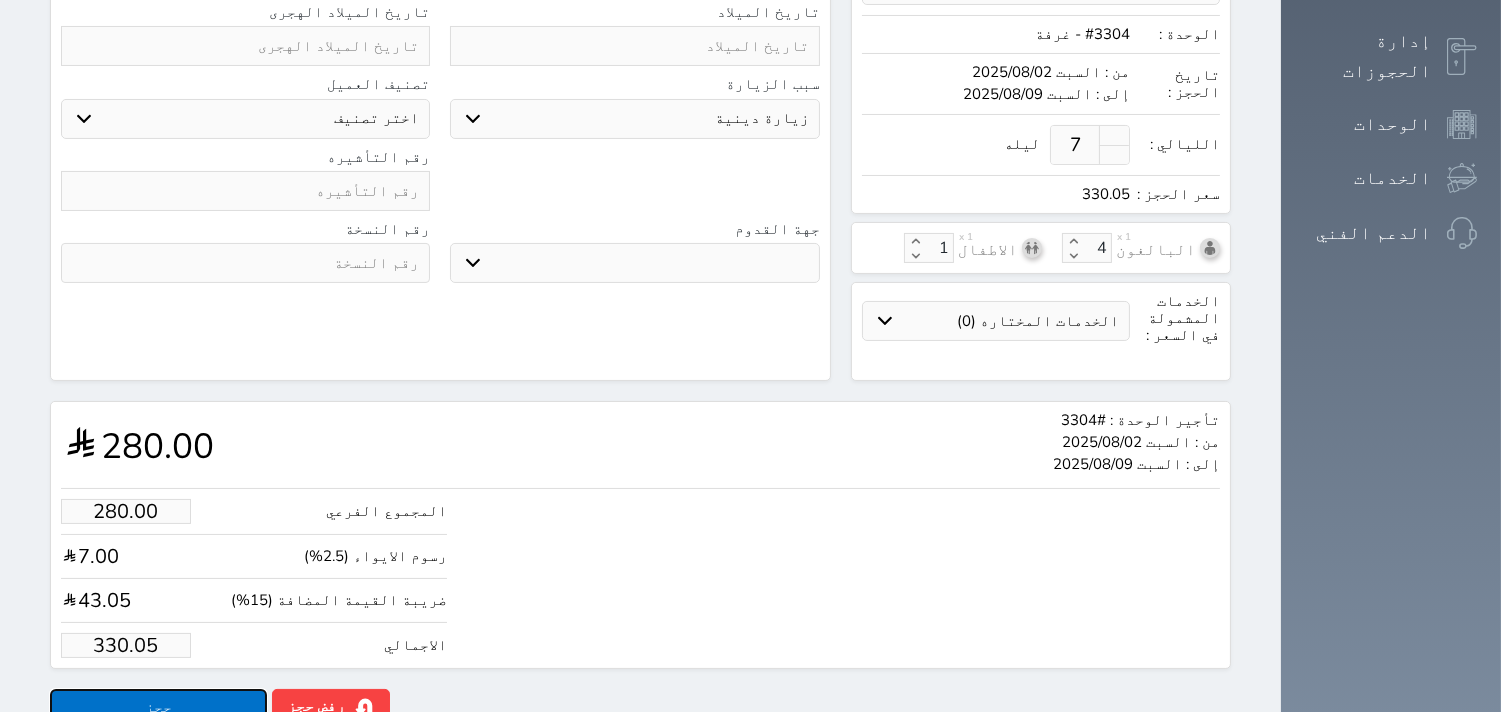 click on "حجز" at bounding box center (158, 706) 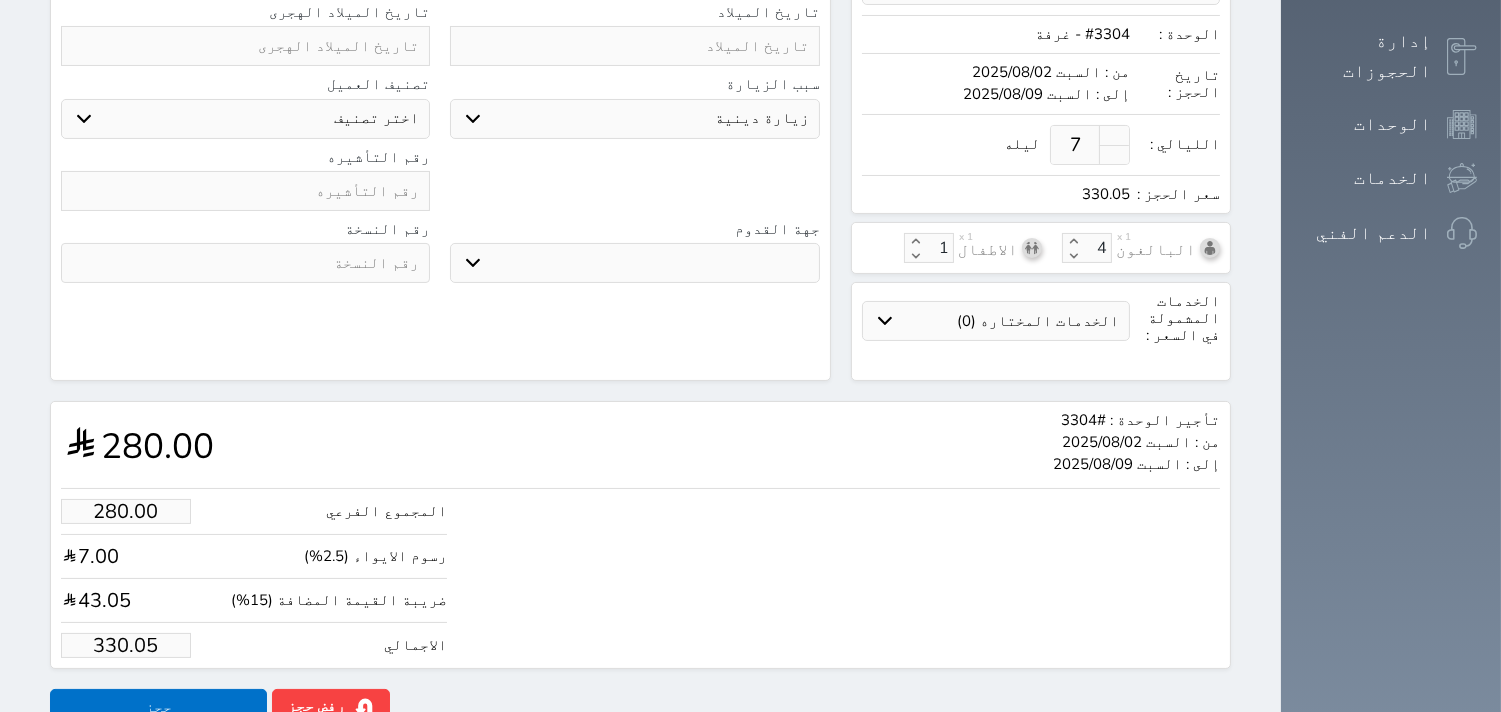 scroll, scrollTop: 192, scrollLeft: 0, axis: vertical 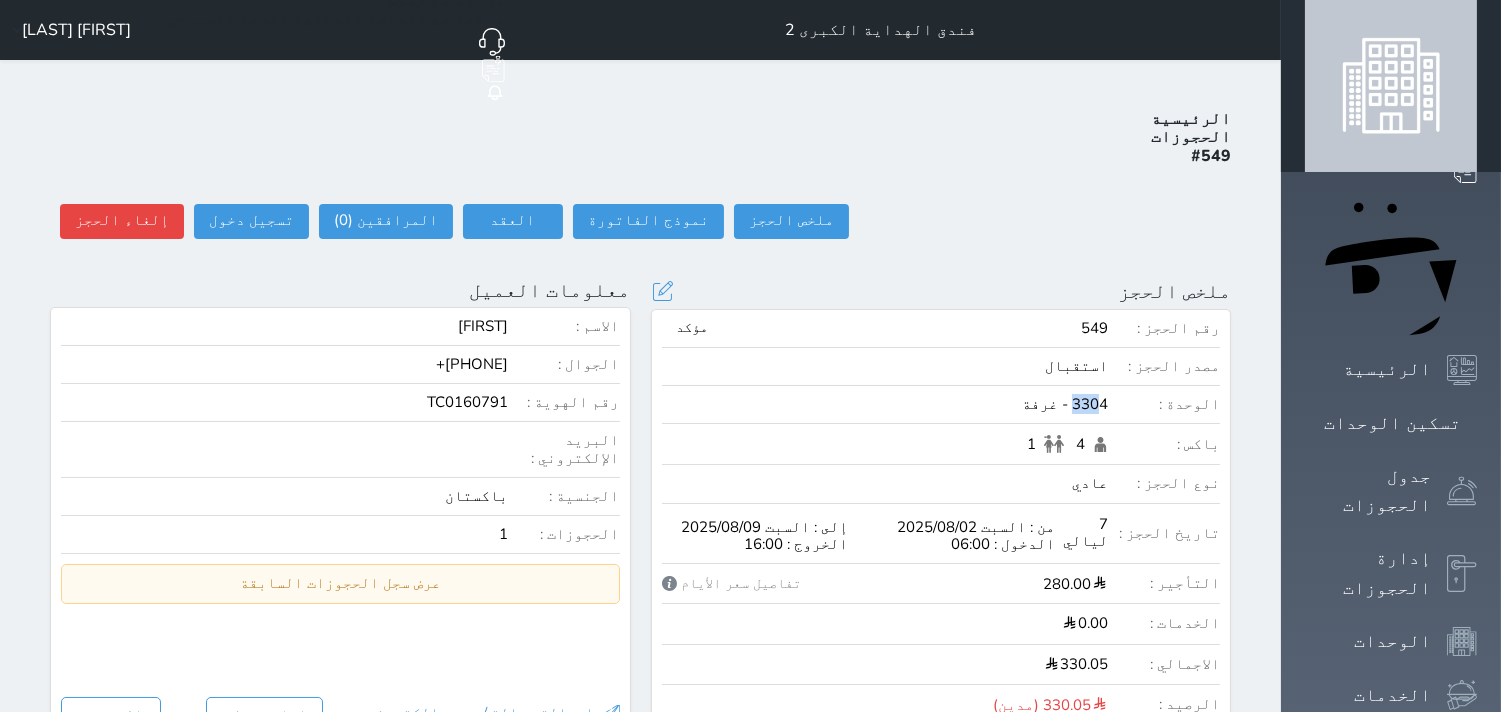 drag, startPoint x: 1202, startPoint y: 342, endPoint x: 1188, endPoint y: 330, distance: 18.439089 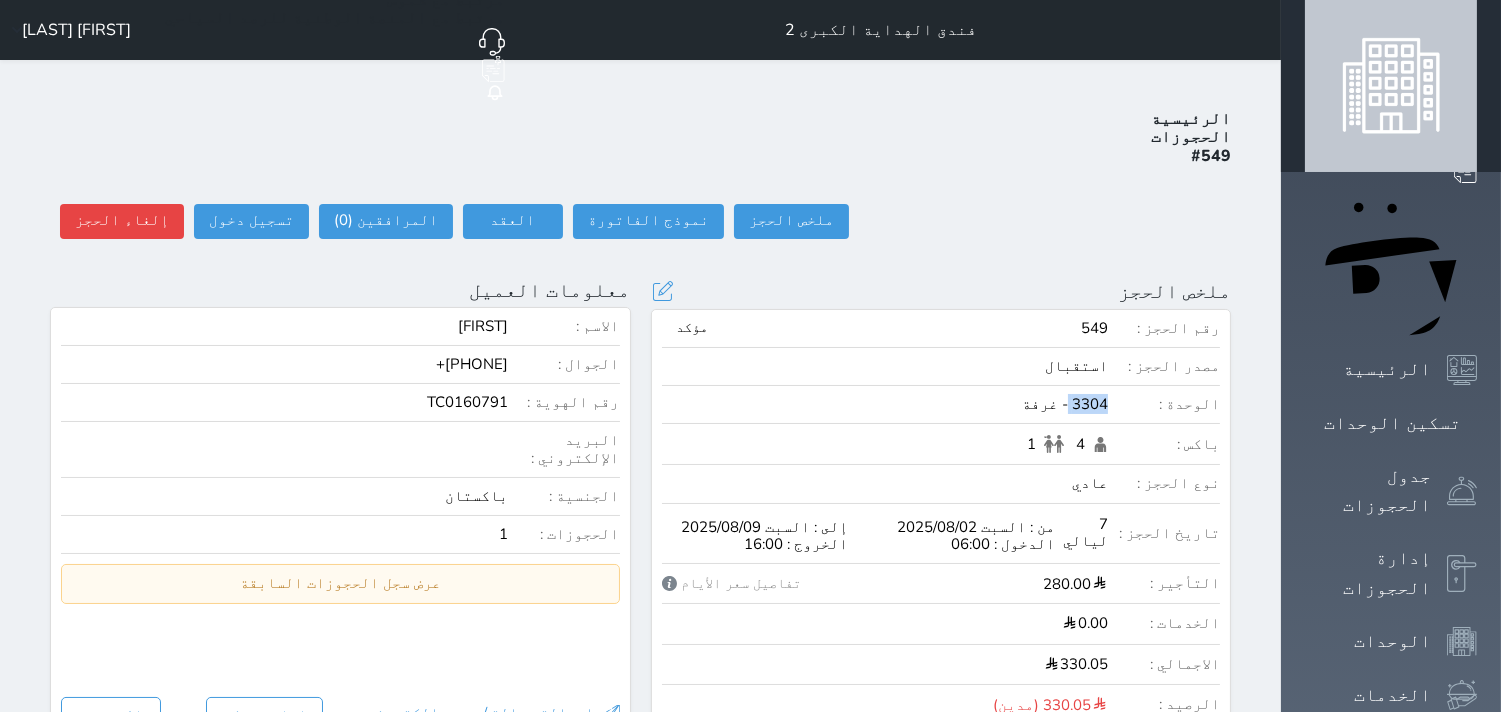 click on "3304 - غرفة" at bounding box center [885, 404] 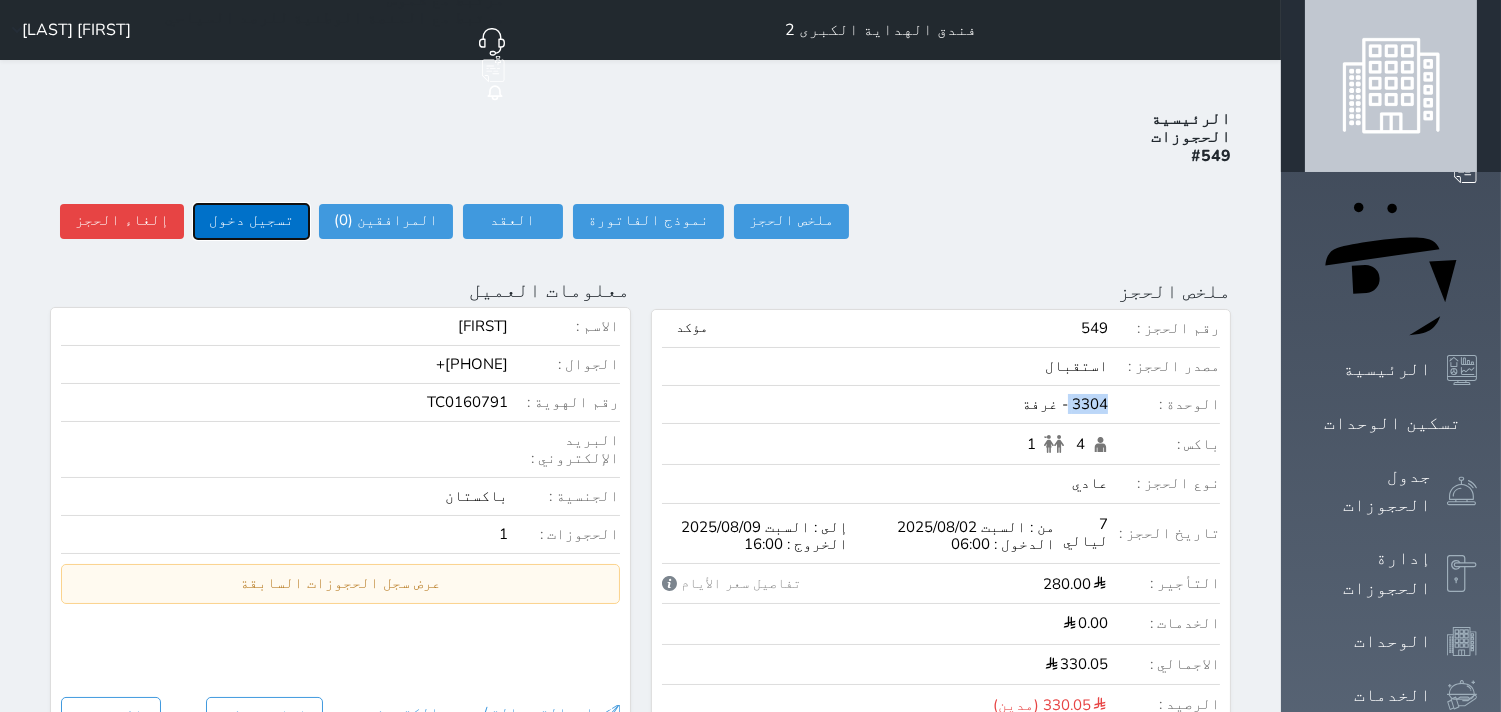 click on "تسجيل دخول" at bounding box center (251, 221) 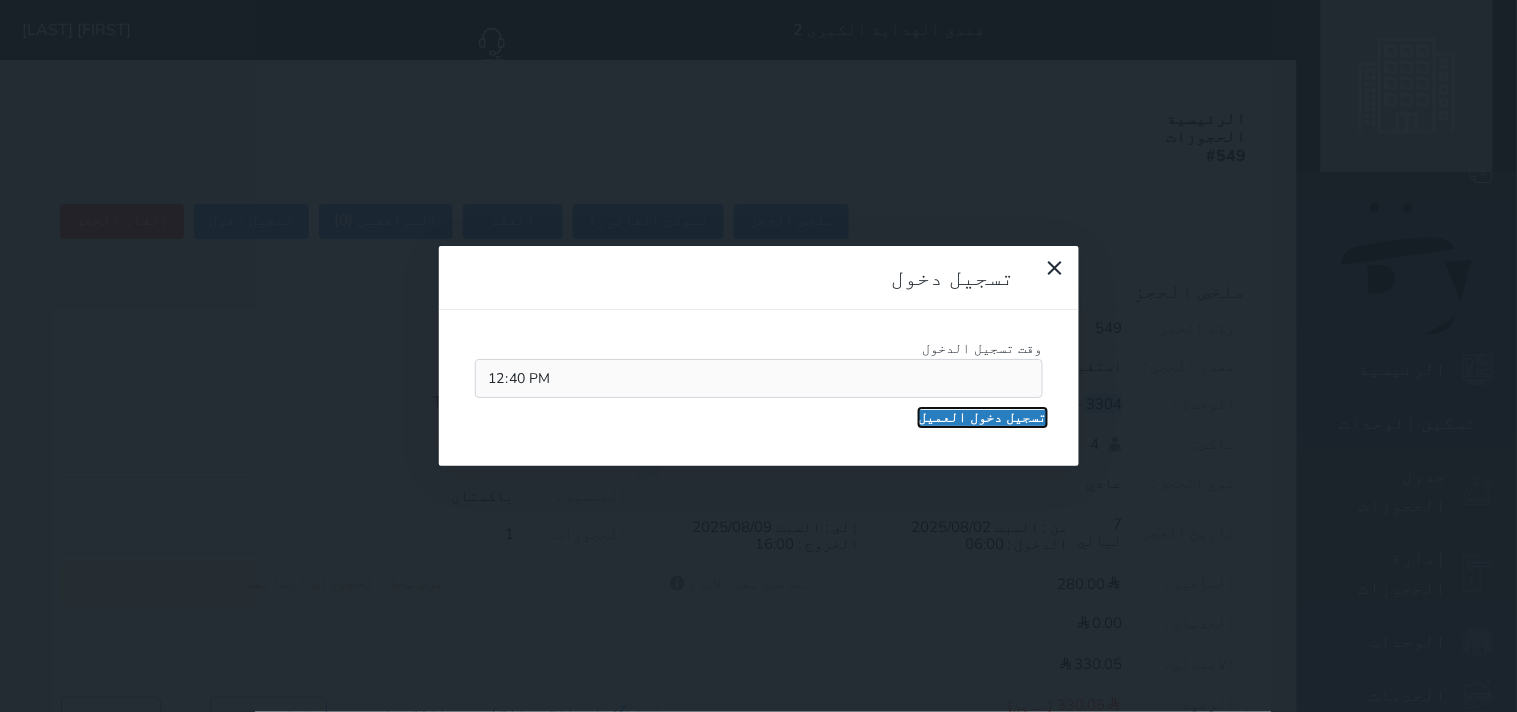 click on "تسجيل دخول العميل" at bounding box center (983, 418) 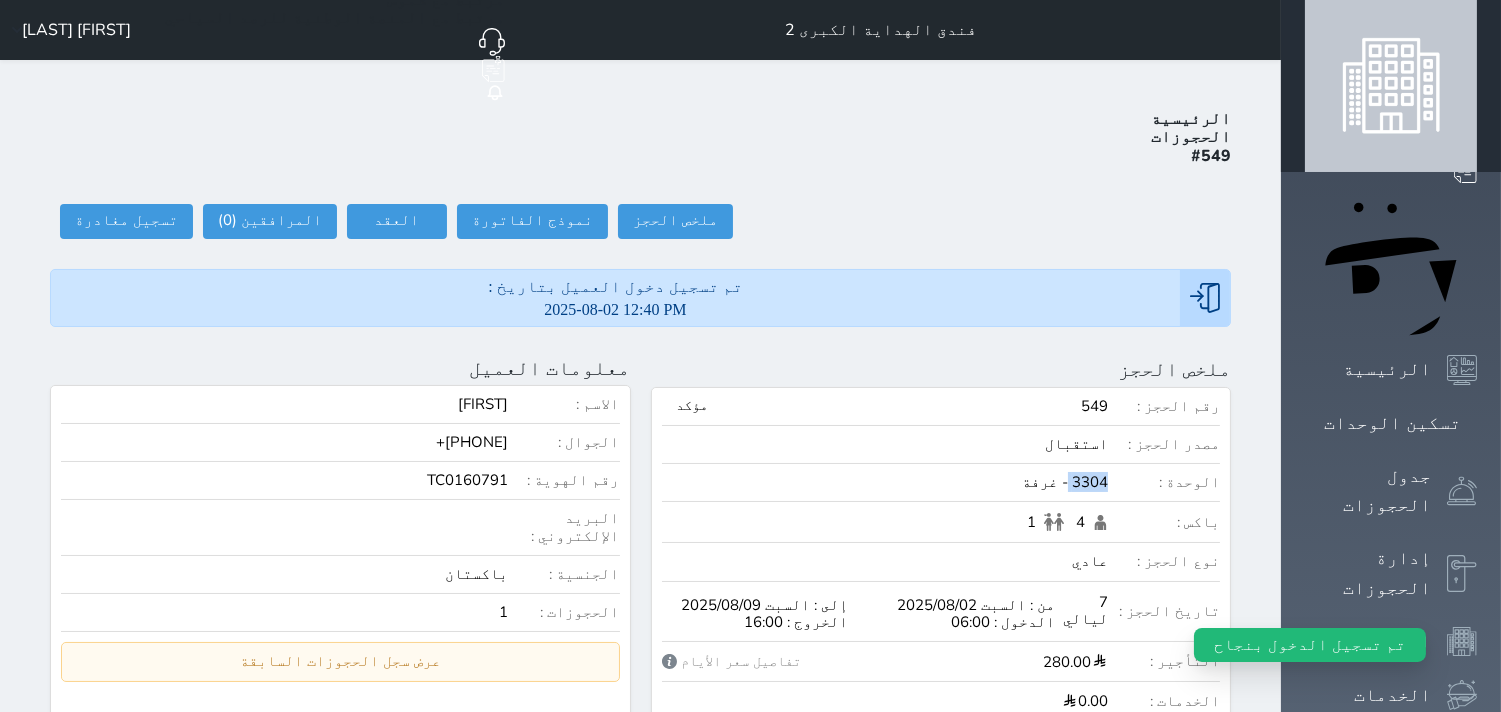 click on "حجز جديد" at bounding box center (336, -37) 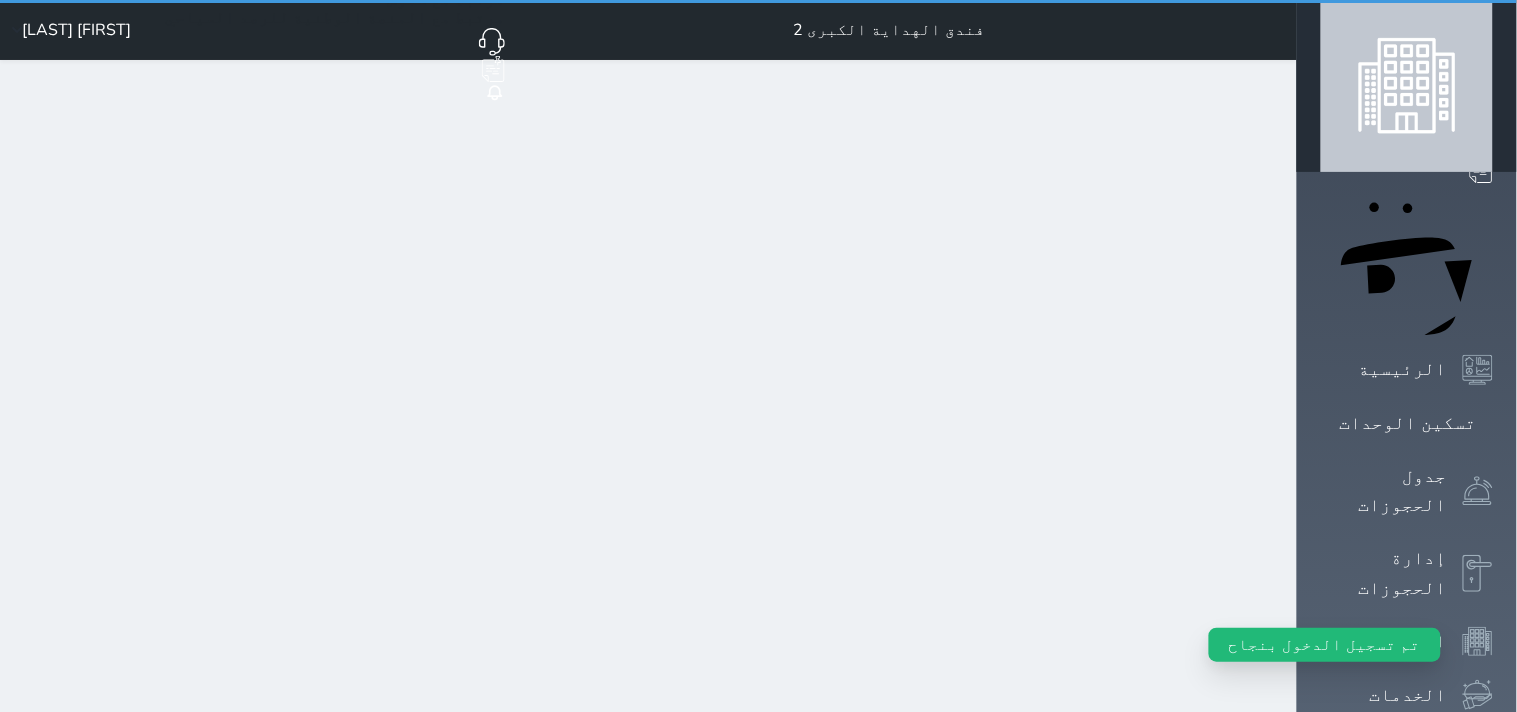 select on "1" 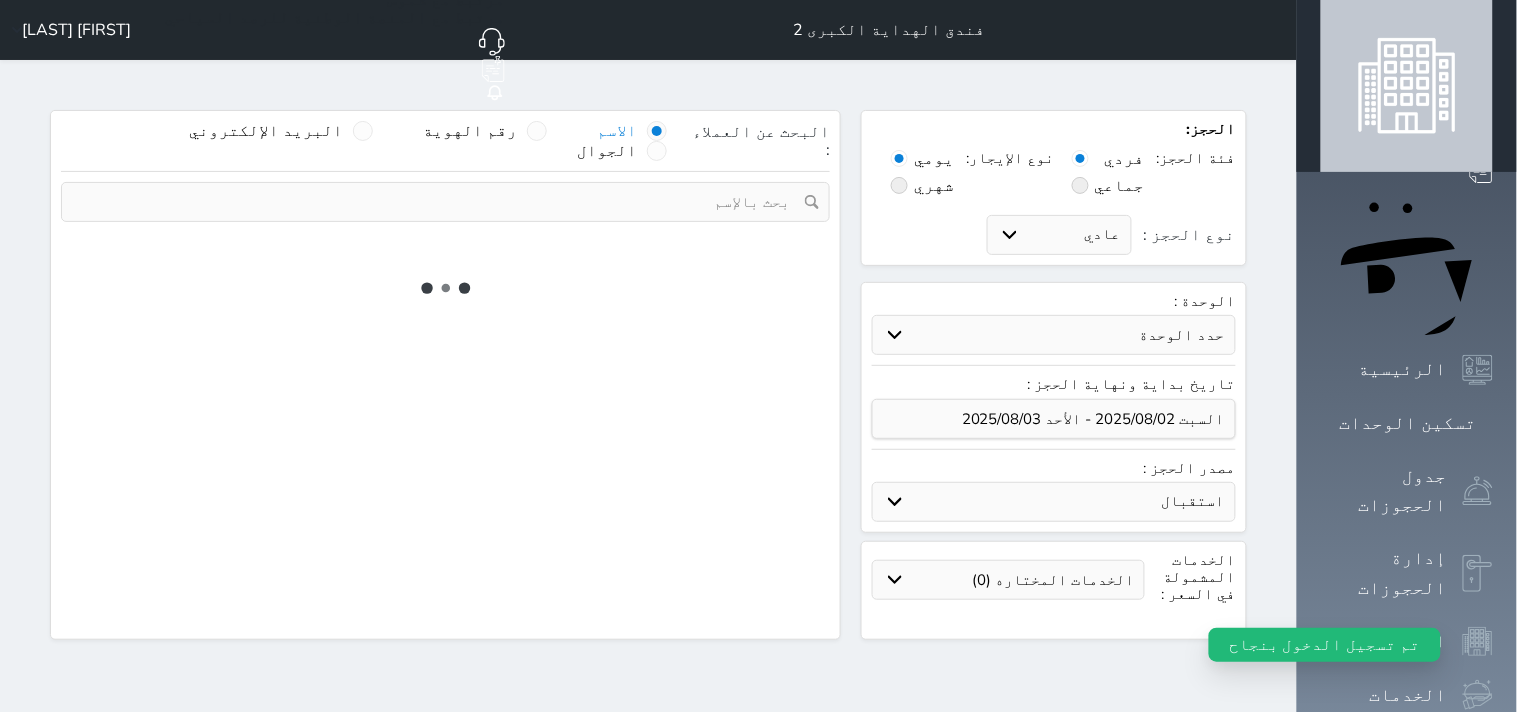 select 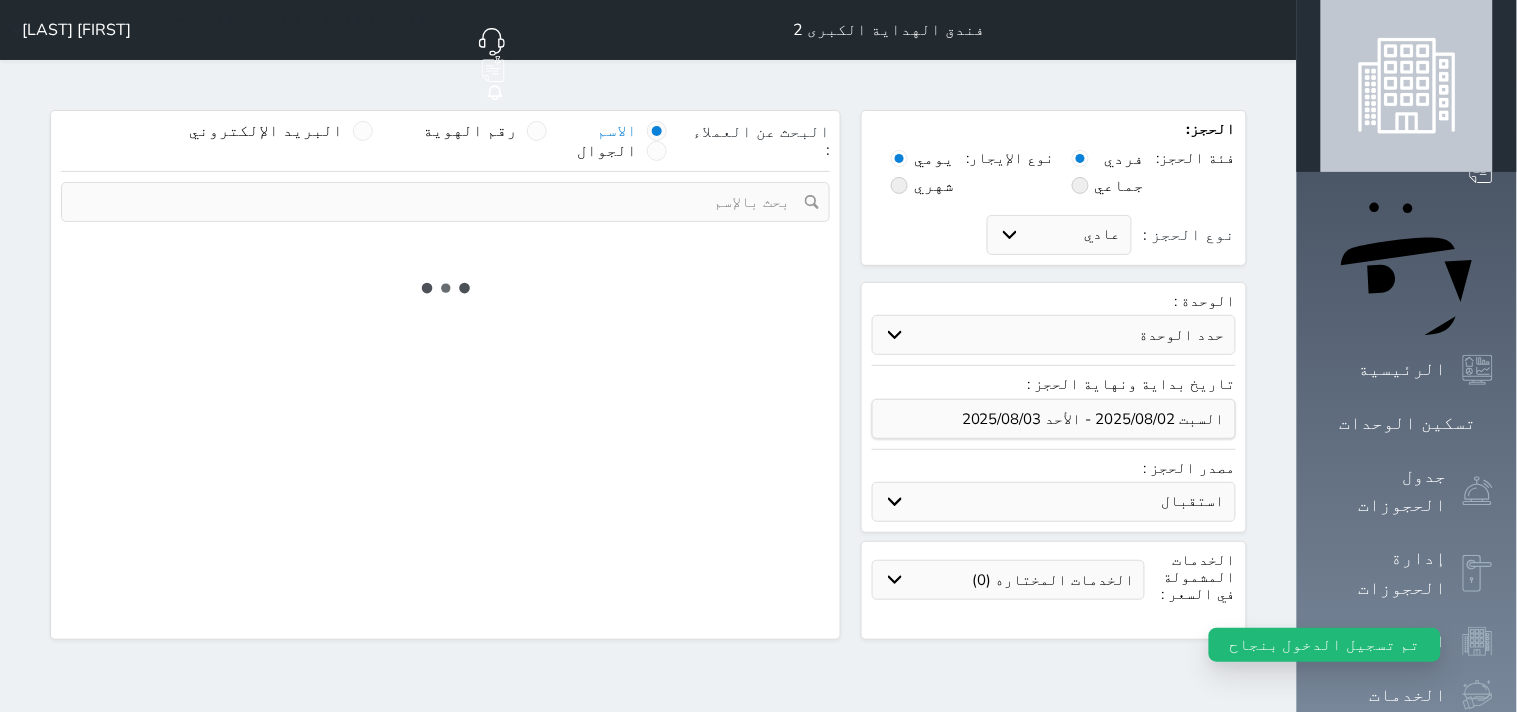 select on "1" 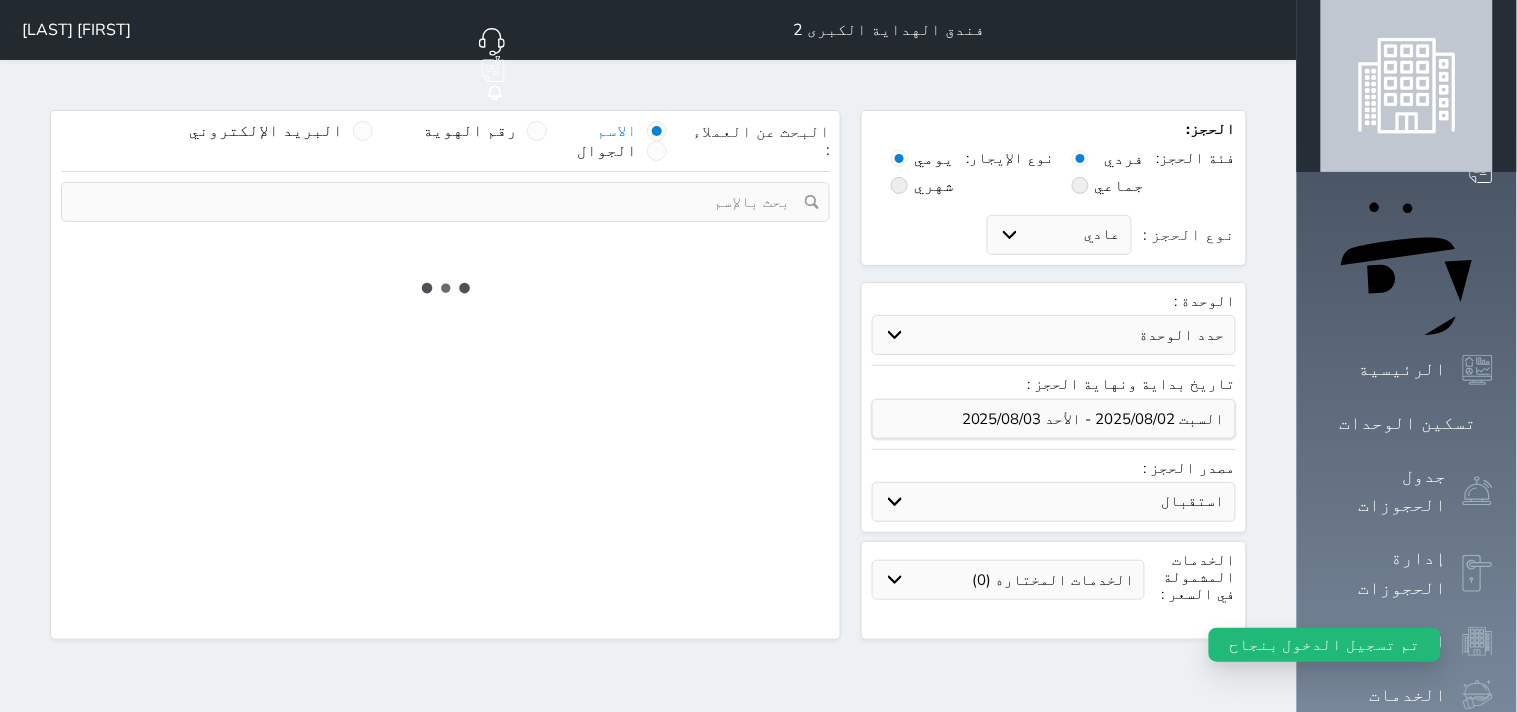 select on "113" 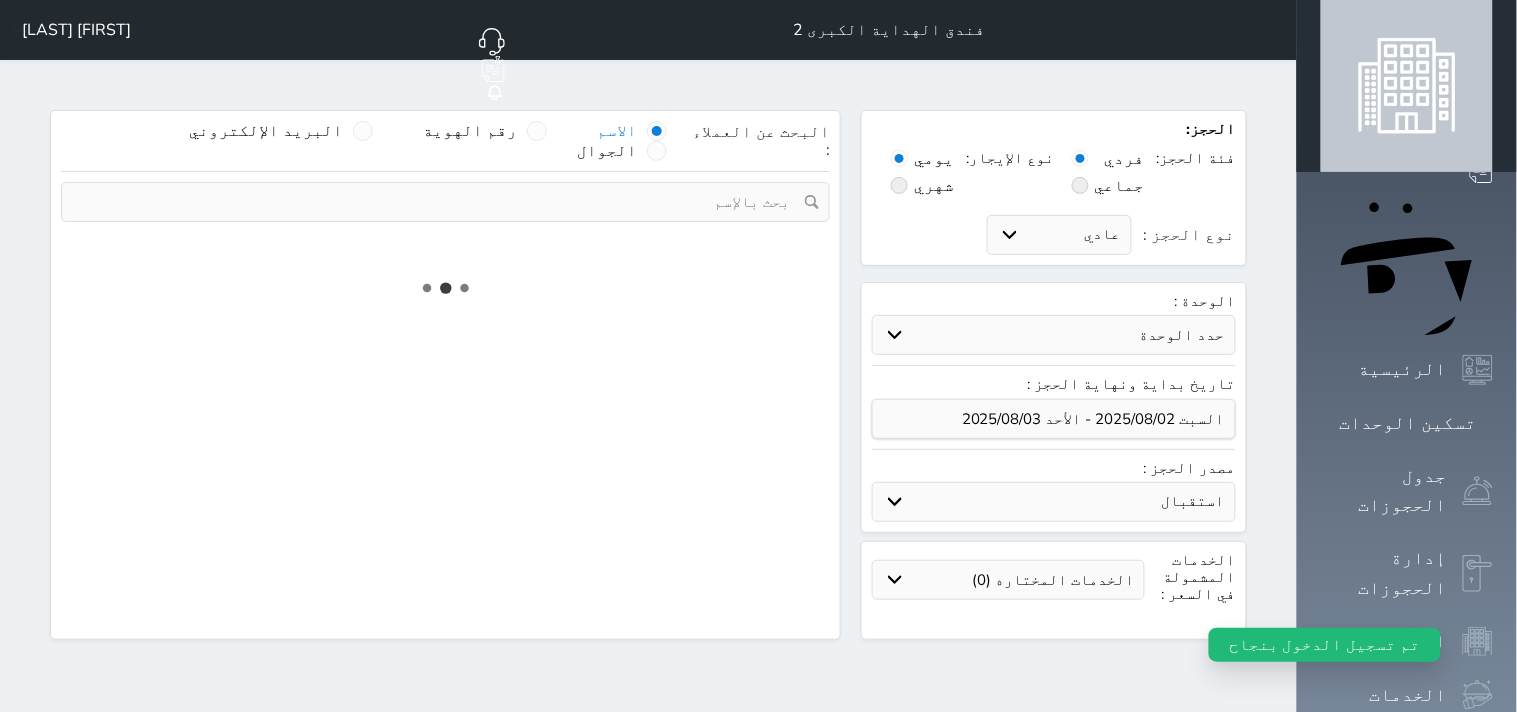 select on "1" 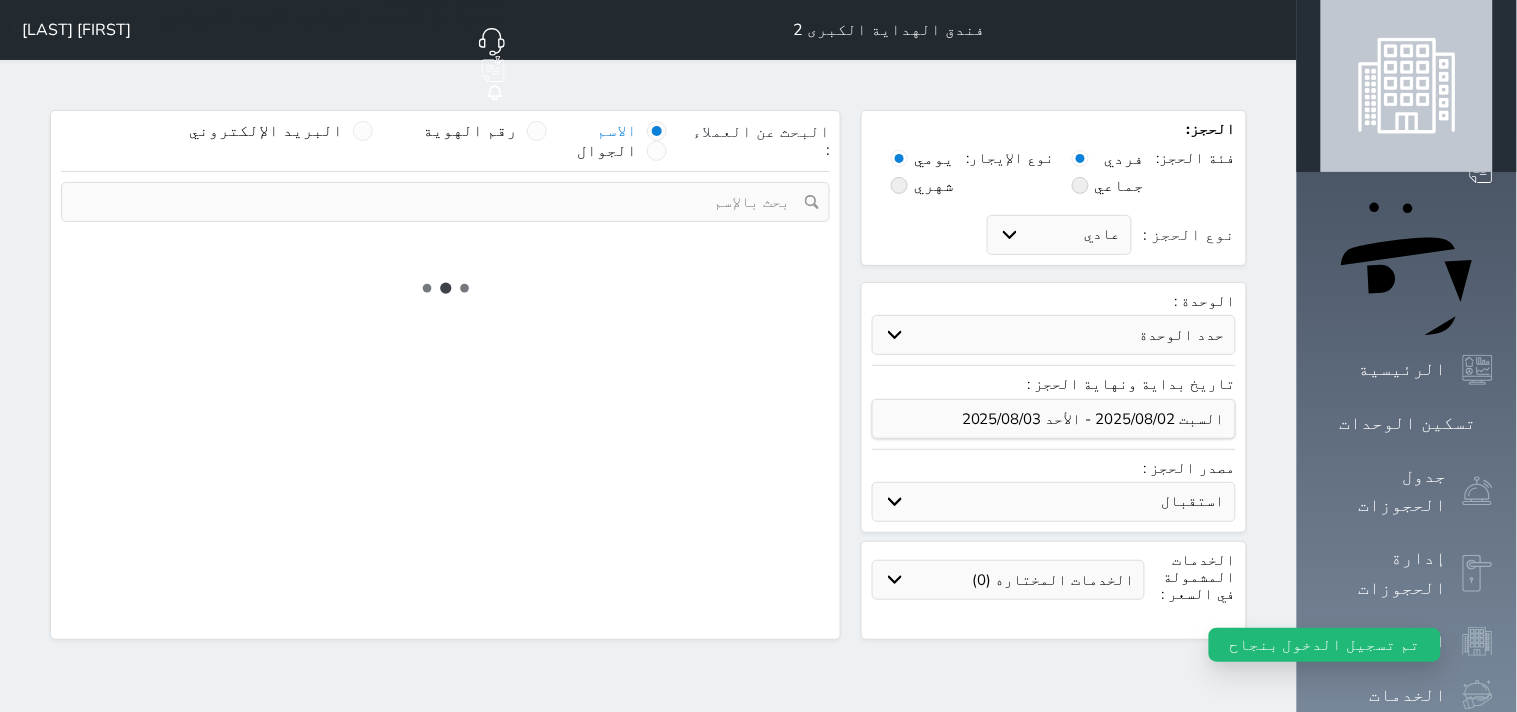 select 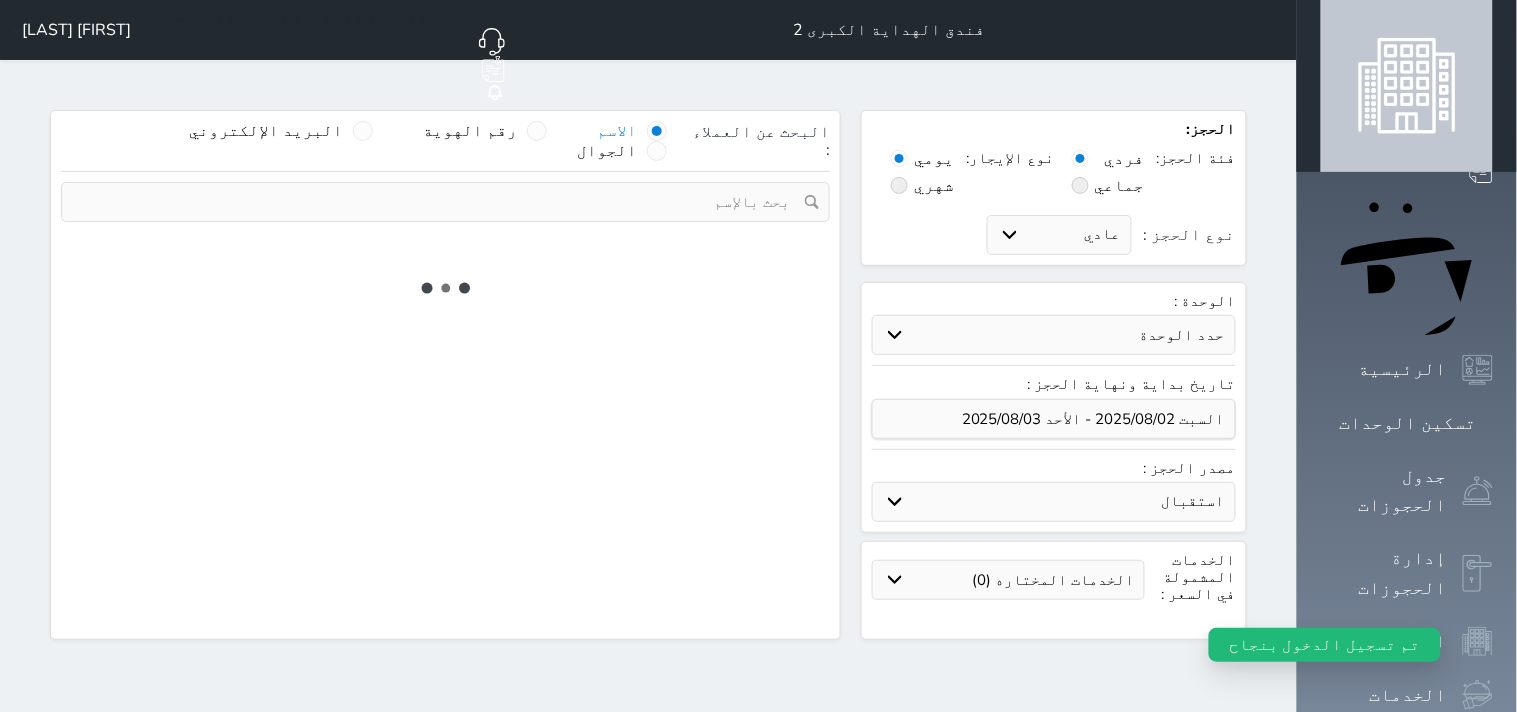select on "7" 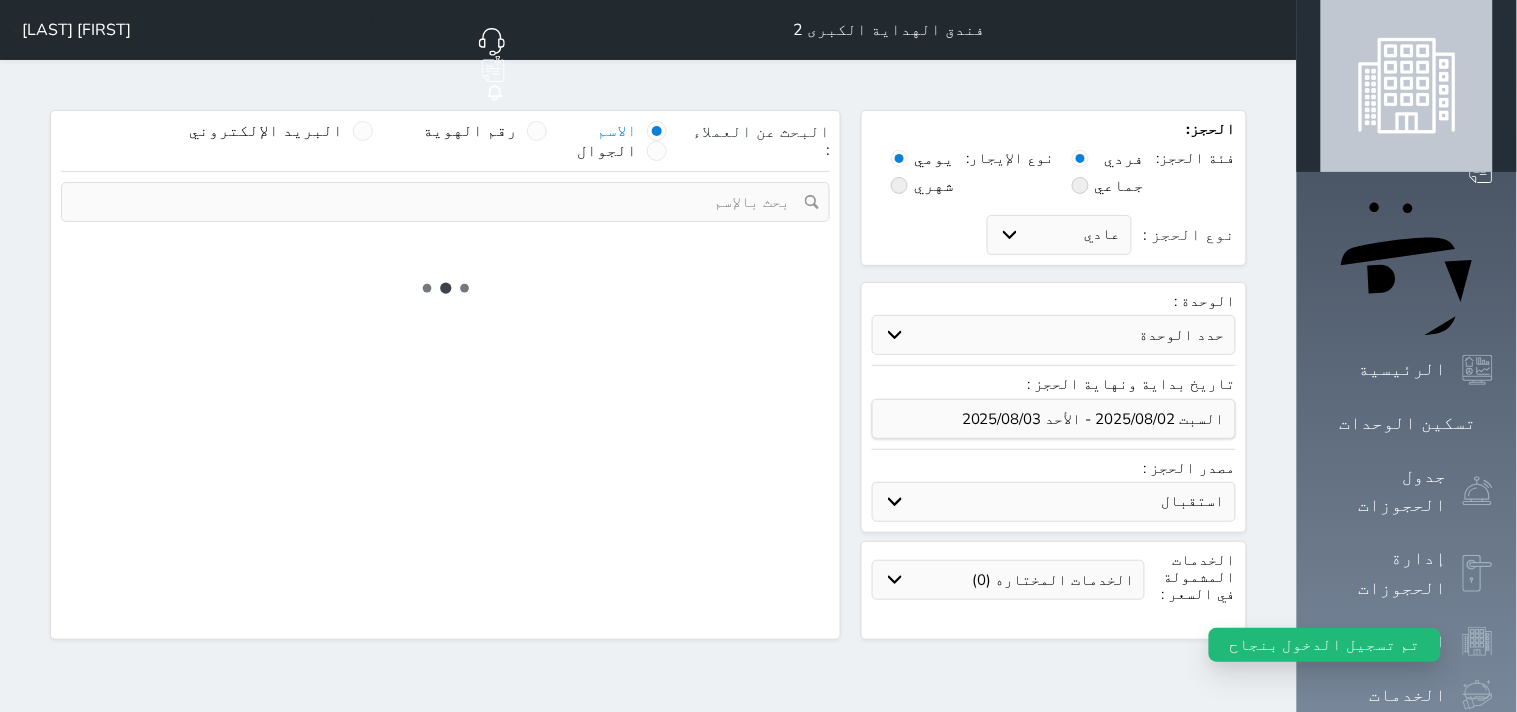 select 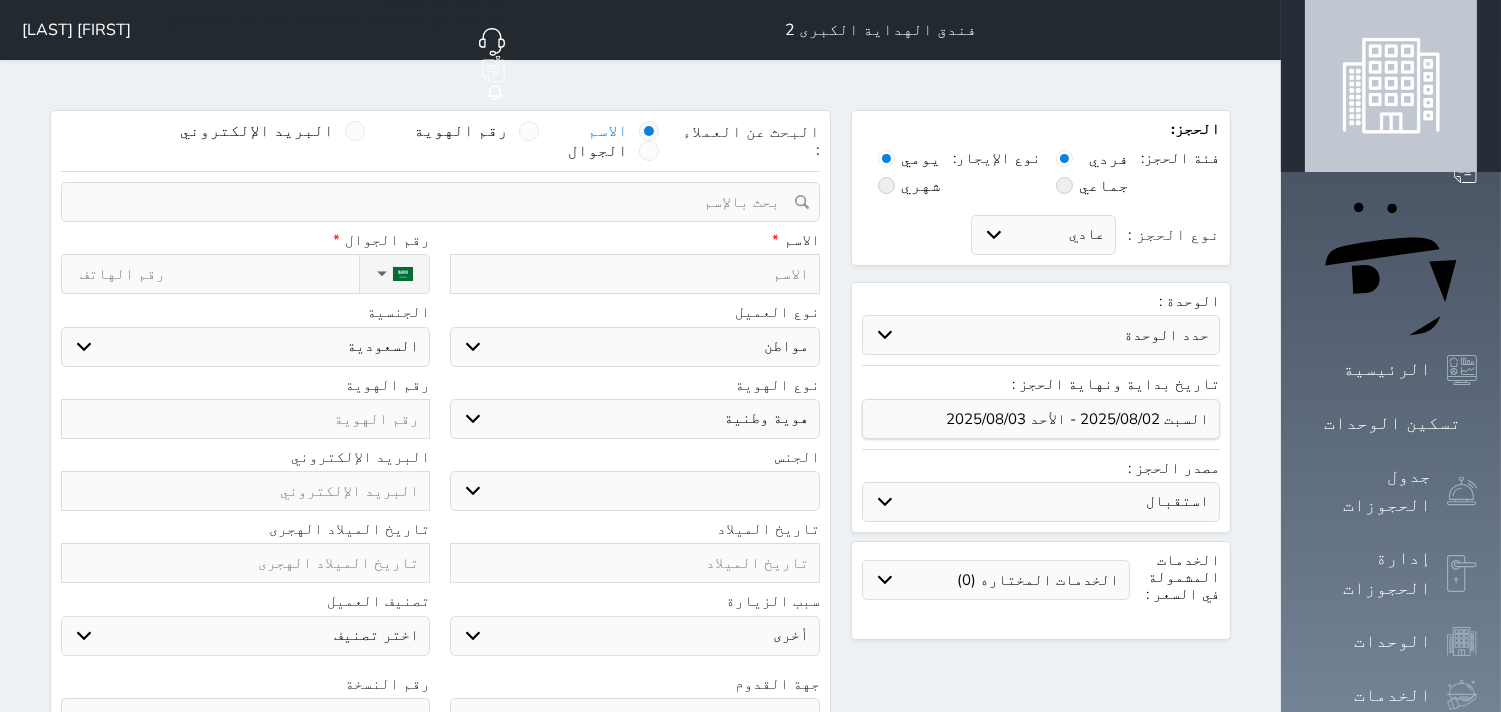 click at bounding box center [634, 274] 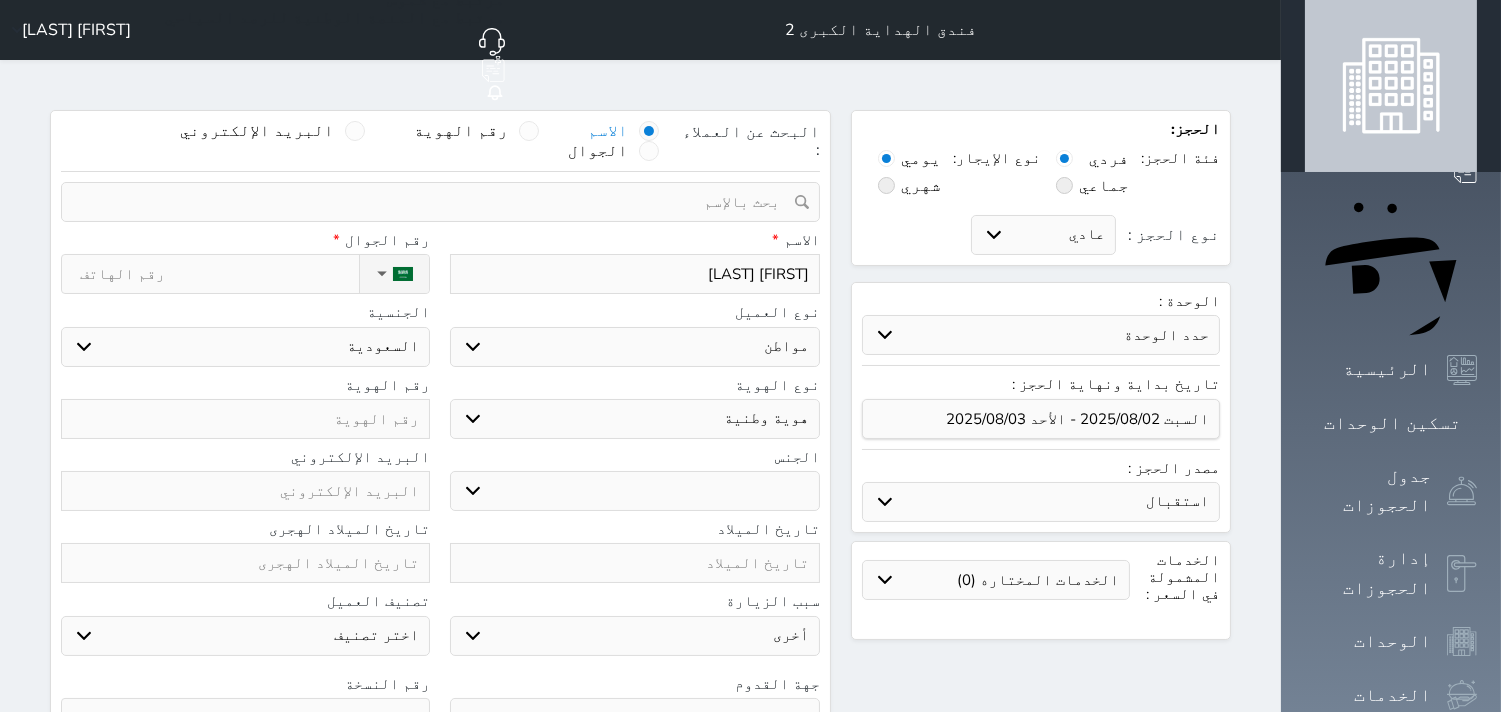 type on "[FIRST] [LAST]" 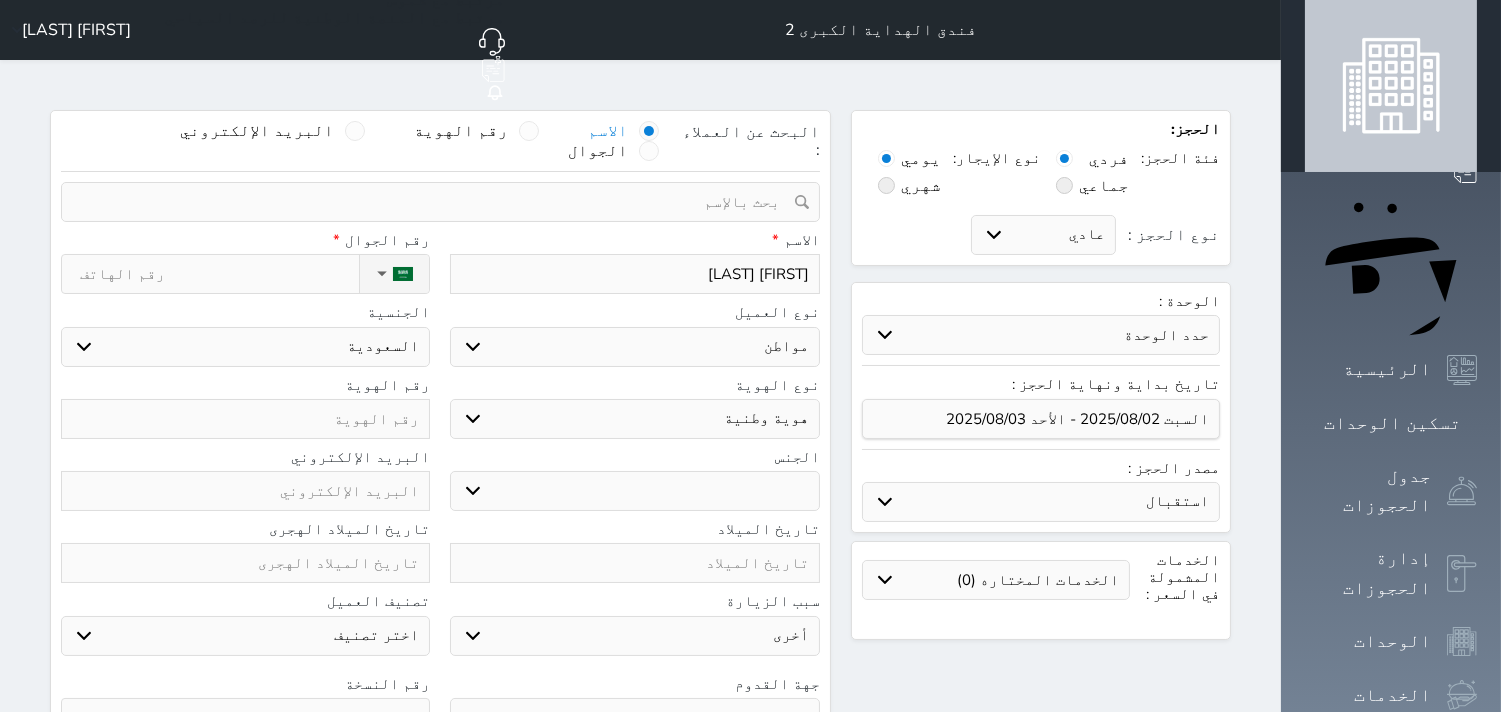 click on "اختر نوع   هوية وطنية هوية عائلية جواز السفر" at bounding box center [634, 419] 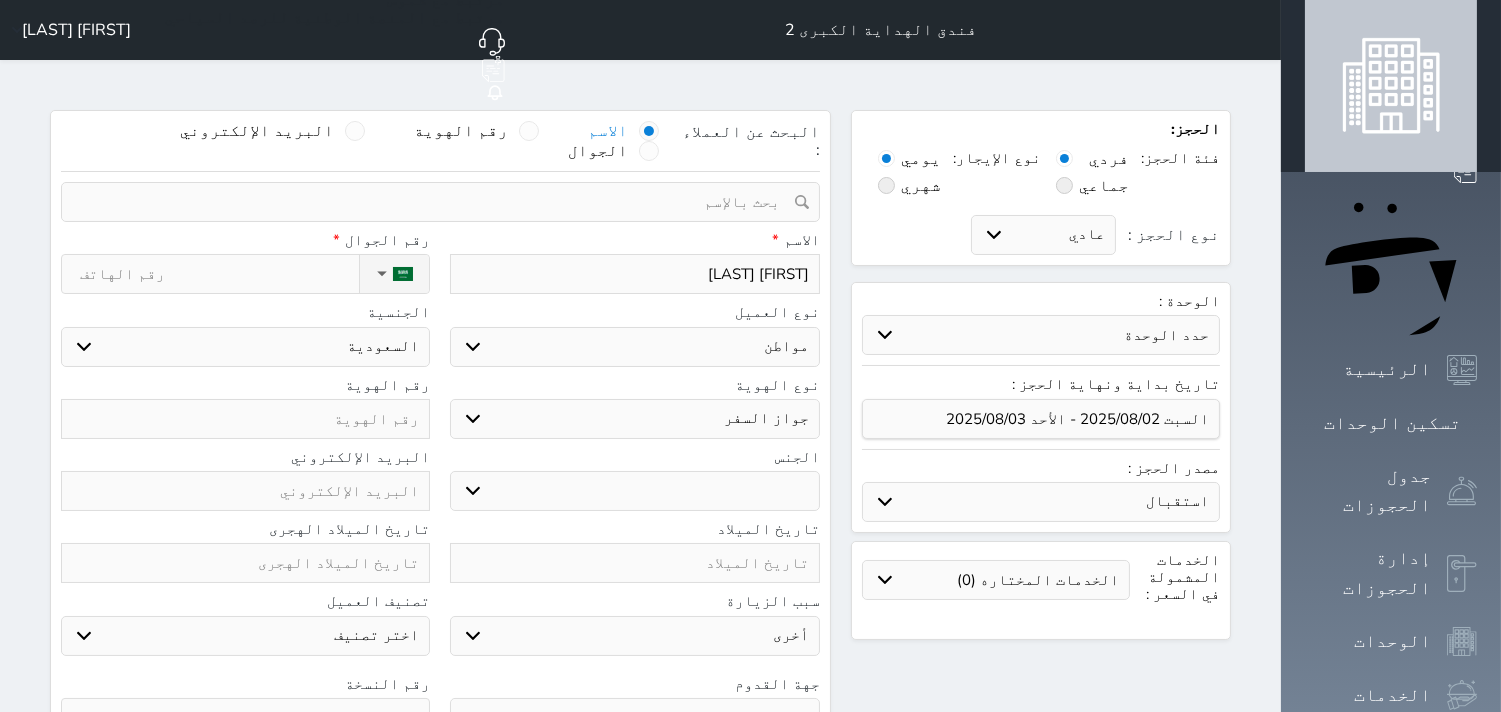 click on "اختر نوع   هوية وطنية هوية عائلية جواز السفر" at bounding box center (634, 419) 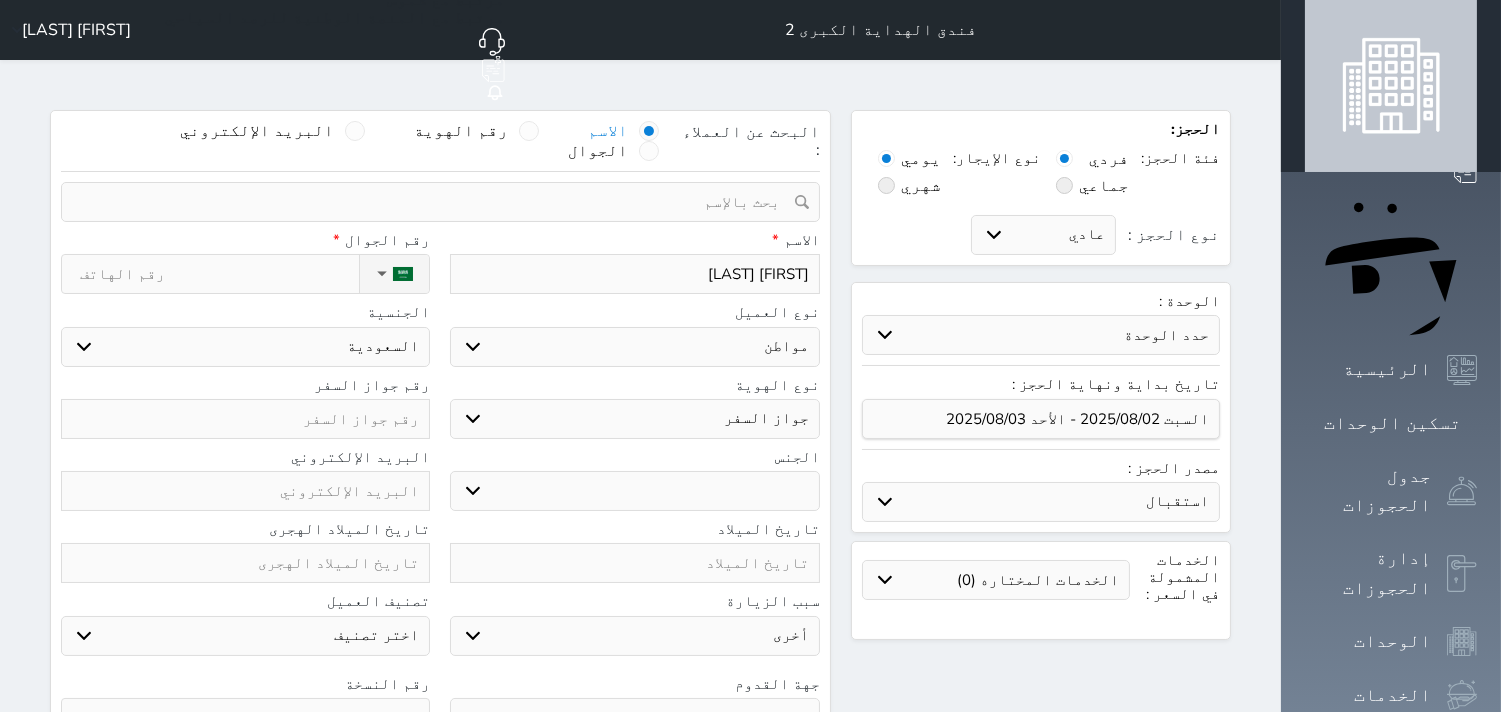 click at bounding box center (245, 419) 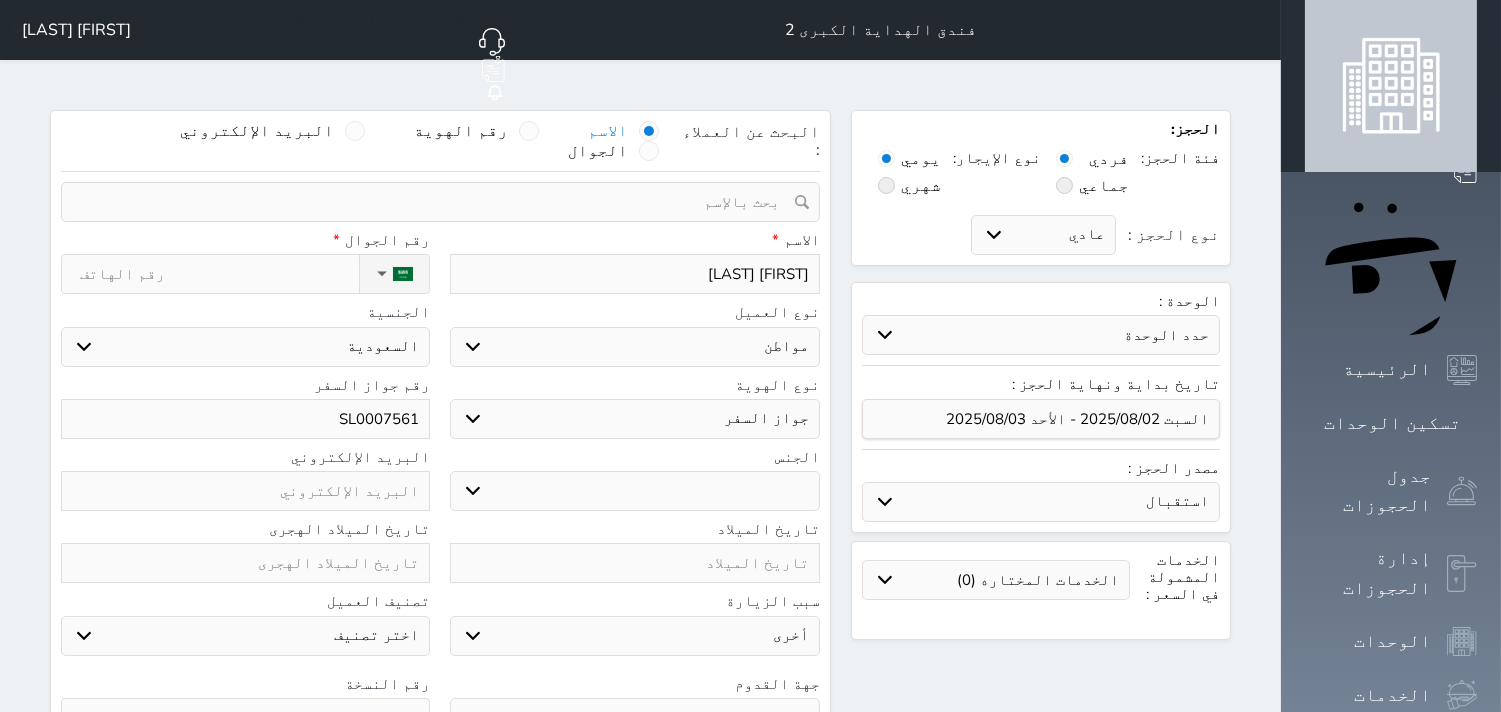 type on "SL0007561" 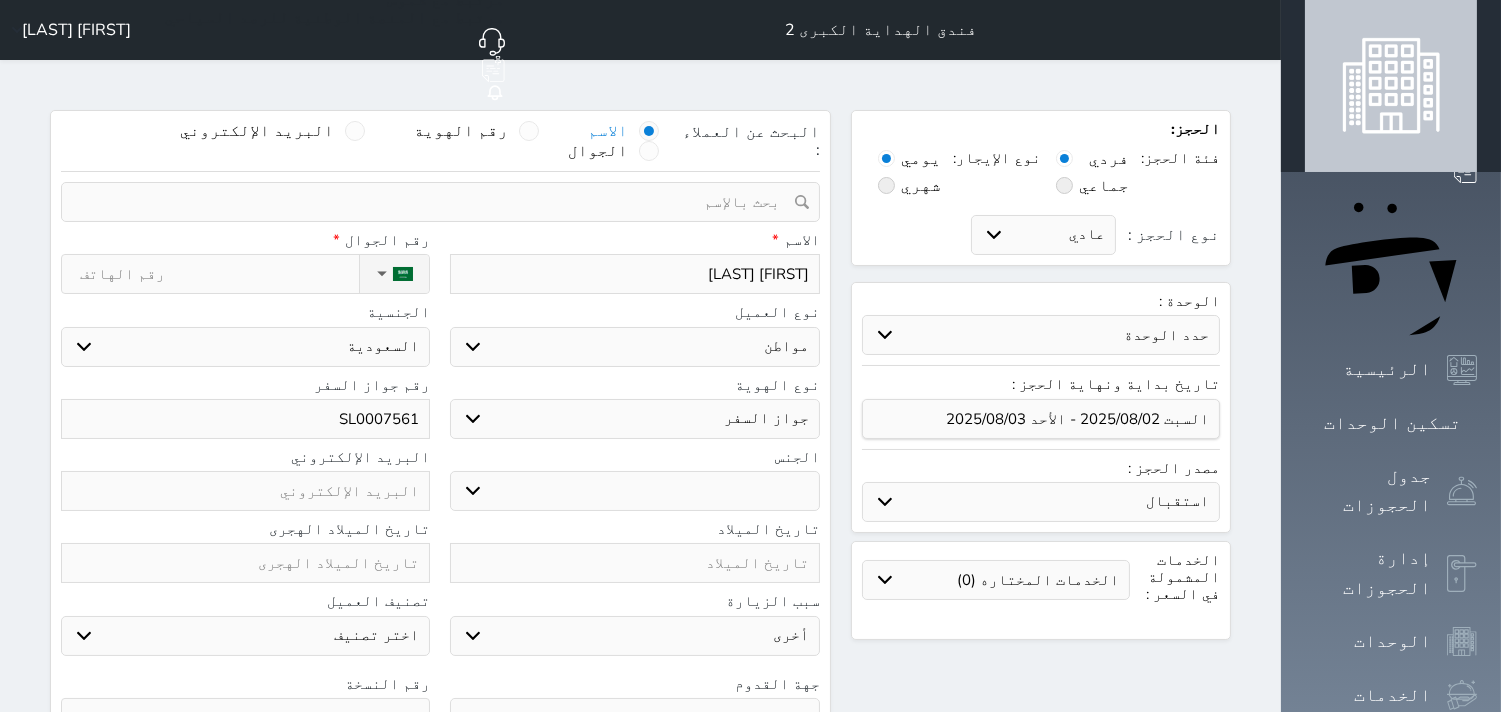 select on "3" 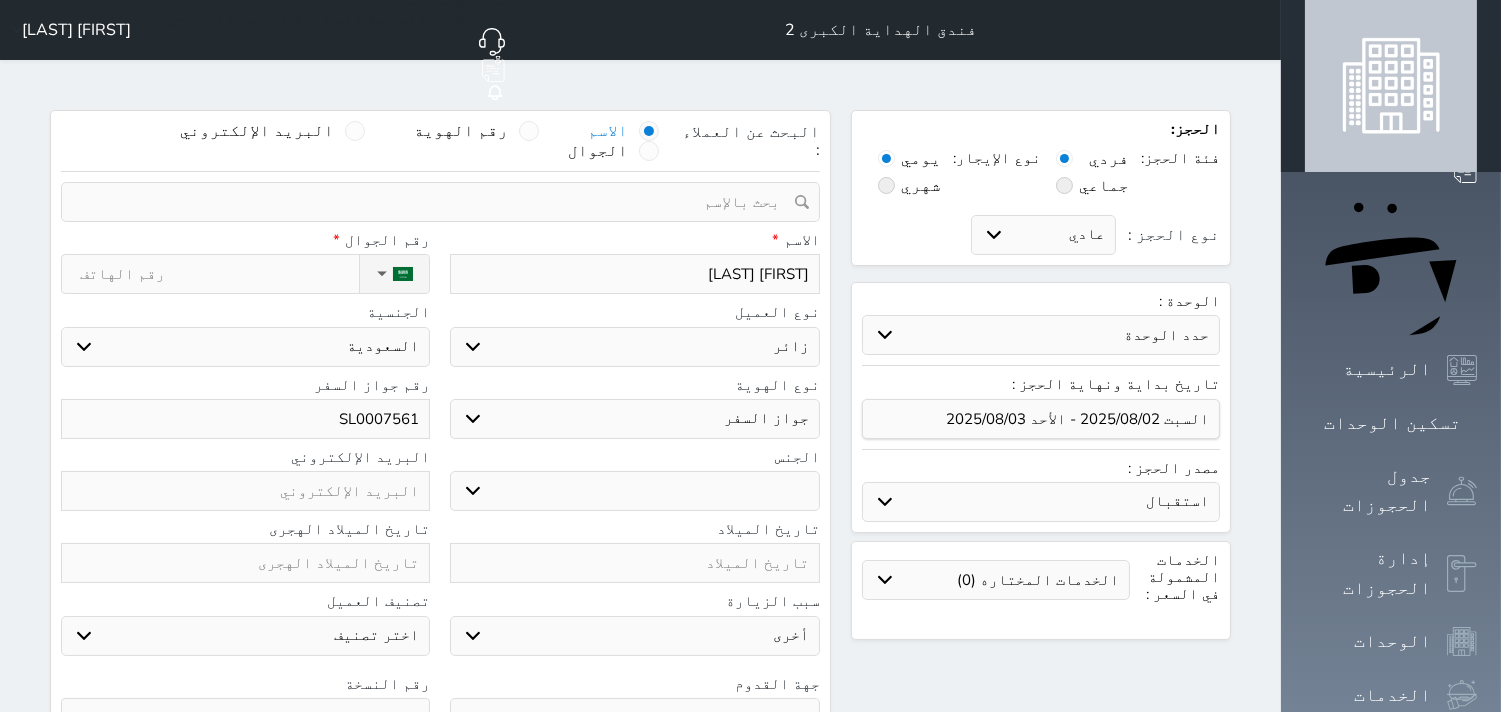 click on "اختر نوع   مواطن مواطن خليجي زائر مقيم" at bounding box center (634, 347) 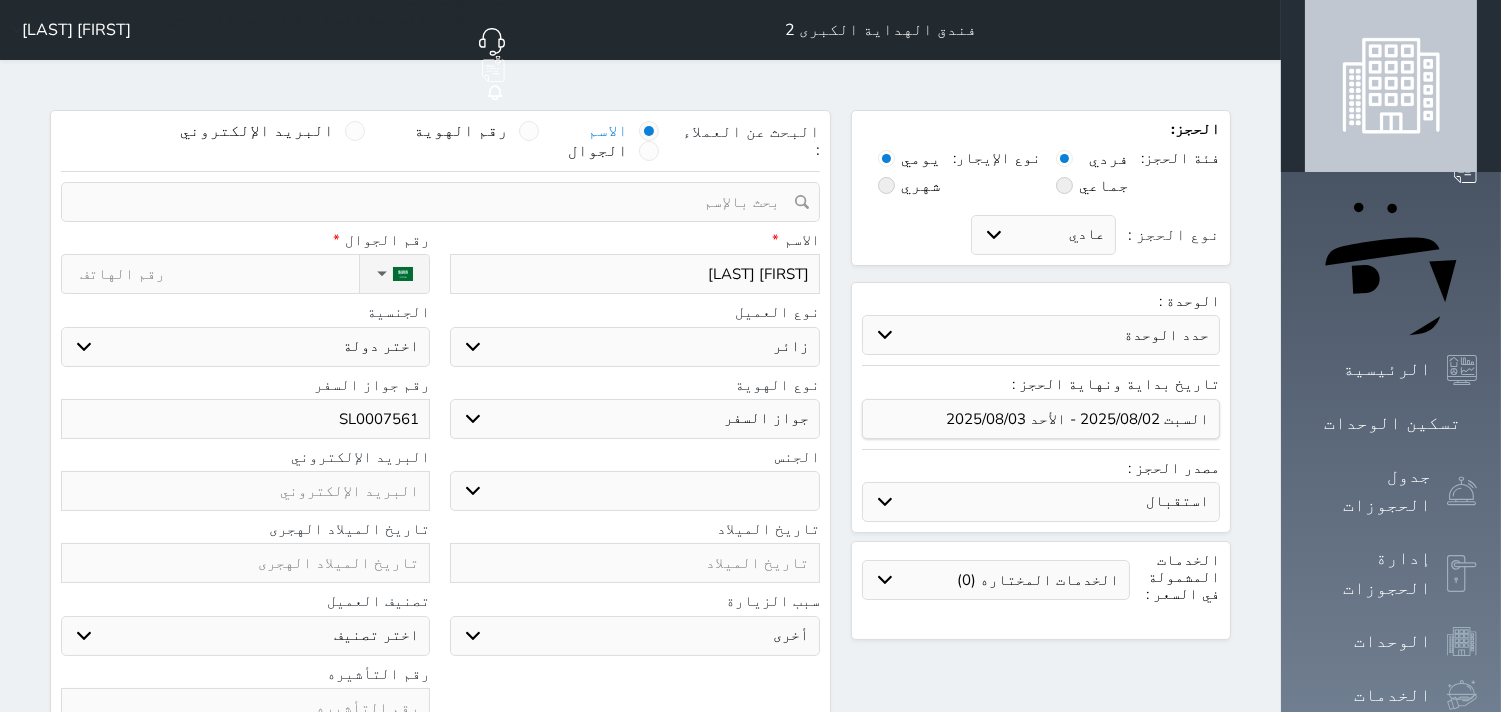click on "اختر دولة
اثيوبيا
اجنبي بجواز سعودي
اخرى
اذربيجان
ارتيريا
ارمينيا
ازبكستان
اسبانيا
استراليا
استونيا" at bounding box center [245, 347] 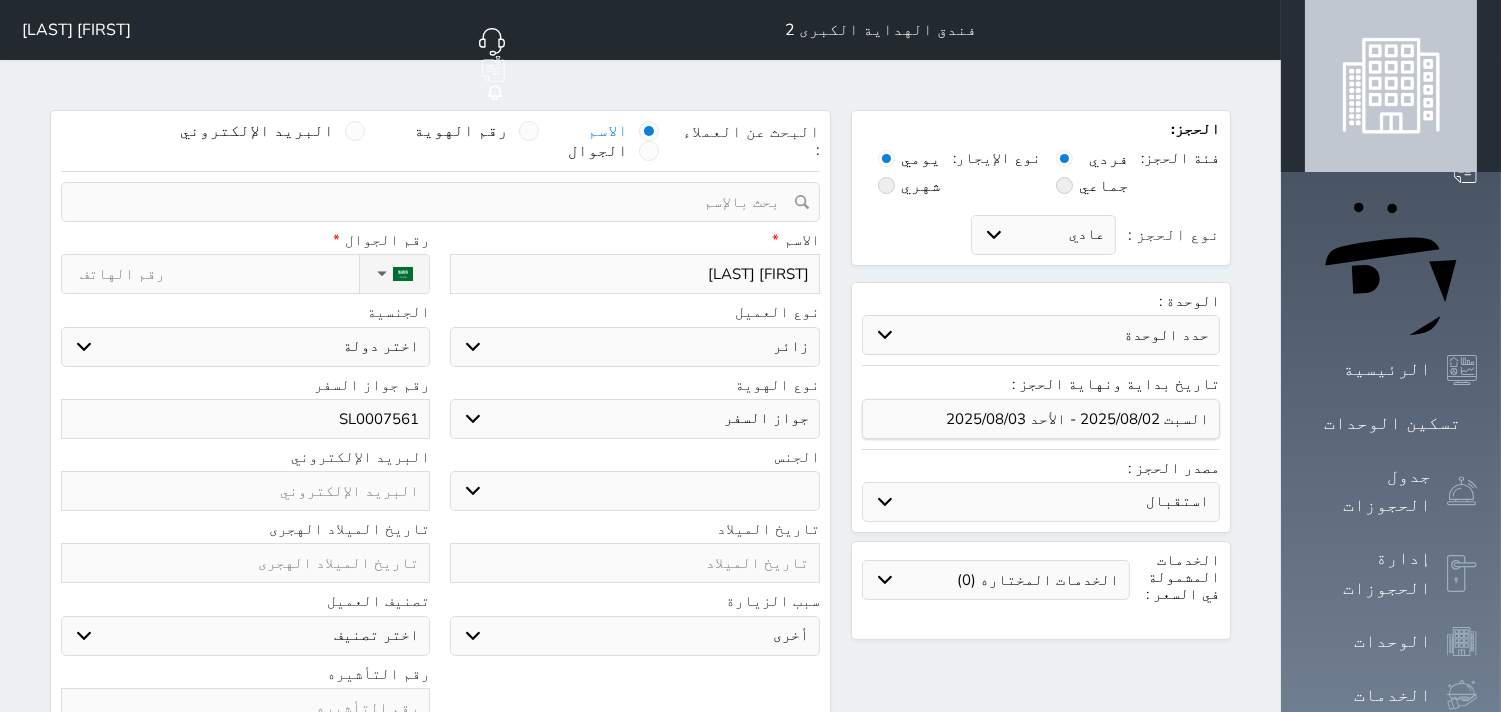 select on "304" 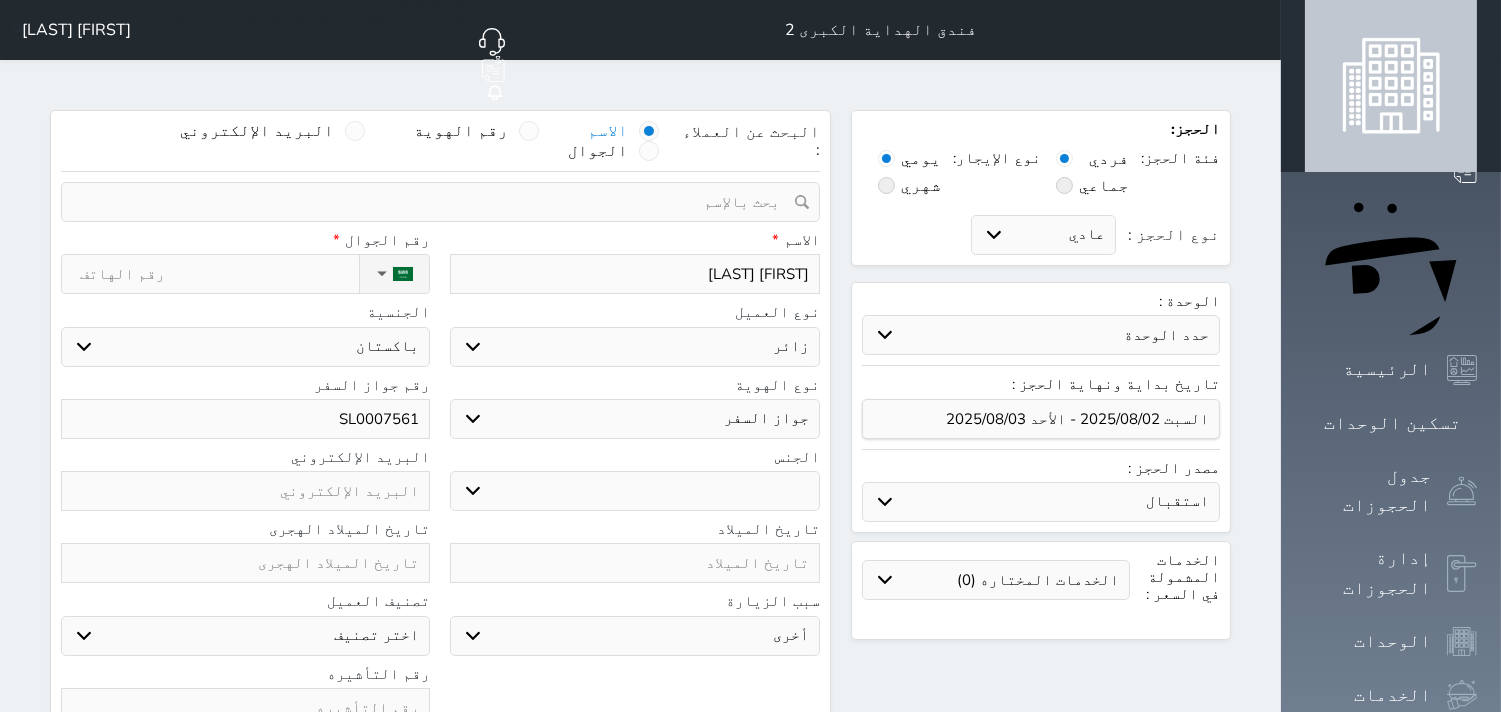 click on "اختر دولة
اثيوبيا
اجنبي بجواز سعودي
اخرى
اذربيجان
ارتيريا
ارمينيا
ازبكستان
اسبانيا
استراليا
استونيا" at bounding box center (245, 347) 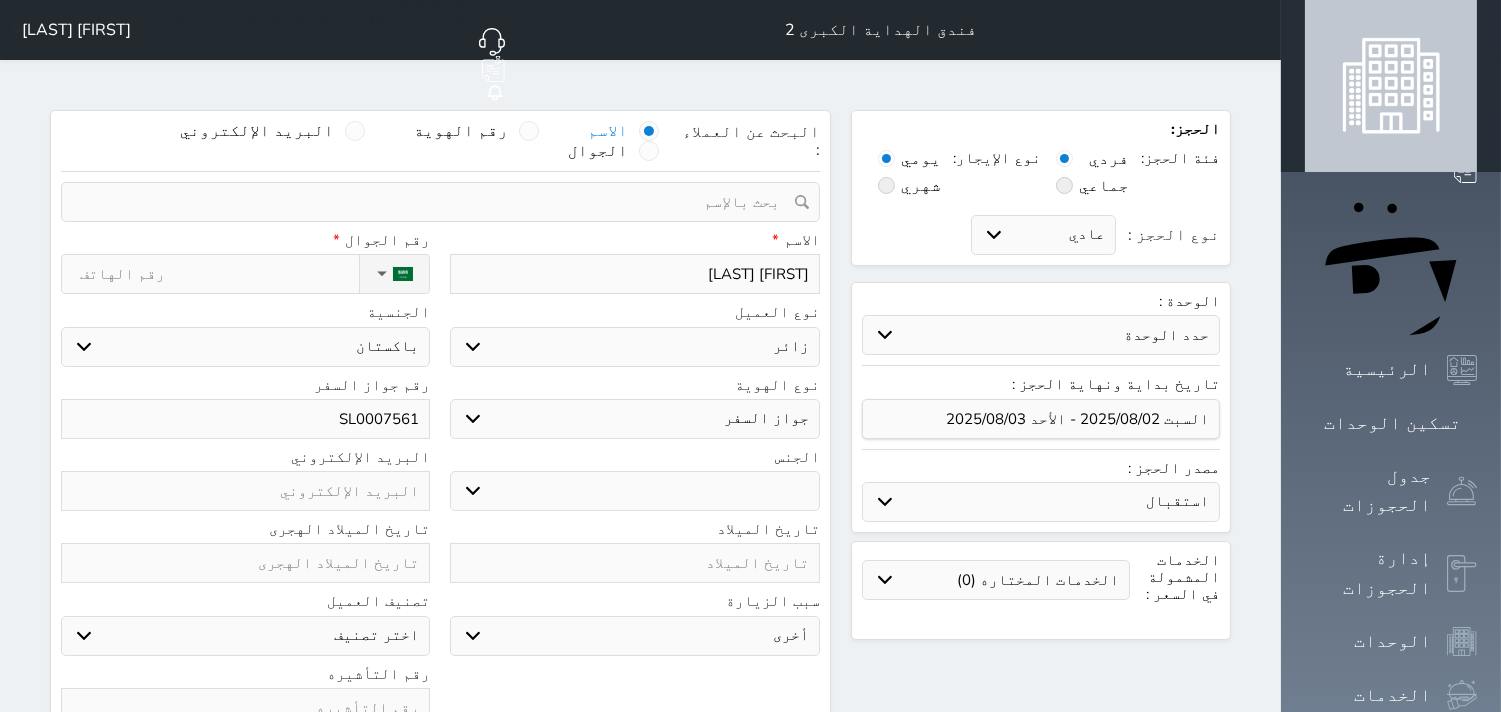 click on "[FIRST] [LAST]" at bounding box center [634, 274] 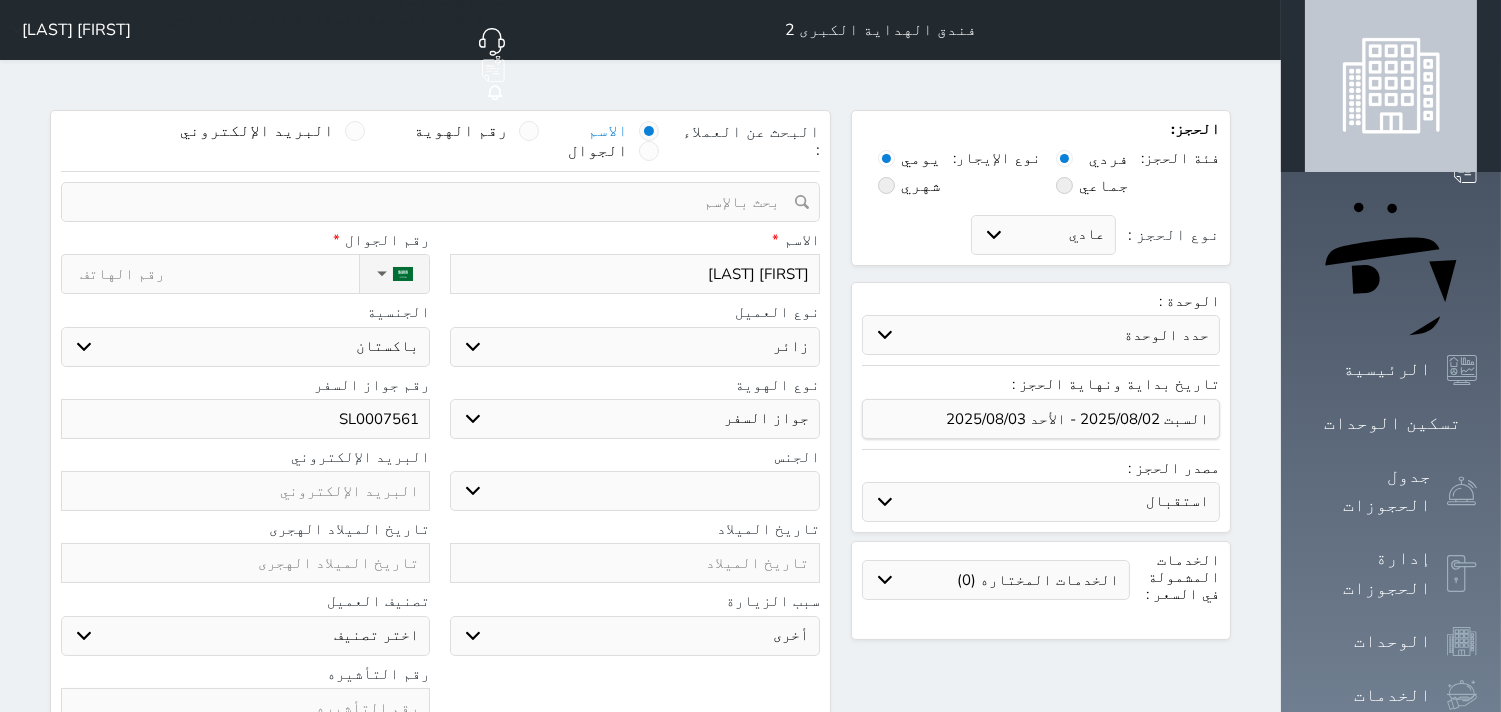 drag, startPoint x: 743, startPoint y: 226, endPoint x: 690, endPoint y: 226, distance: 53 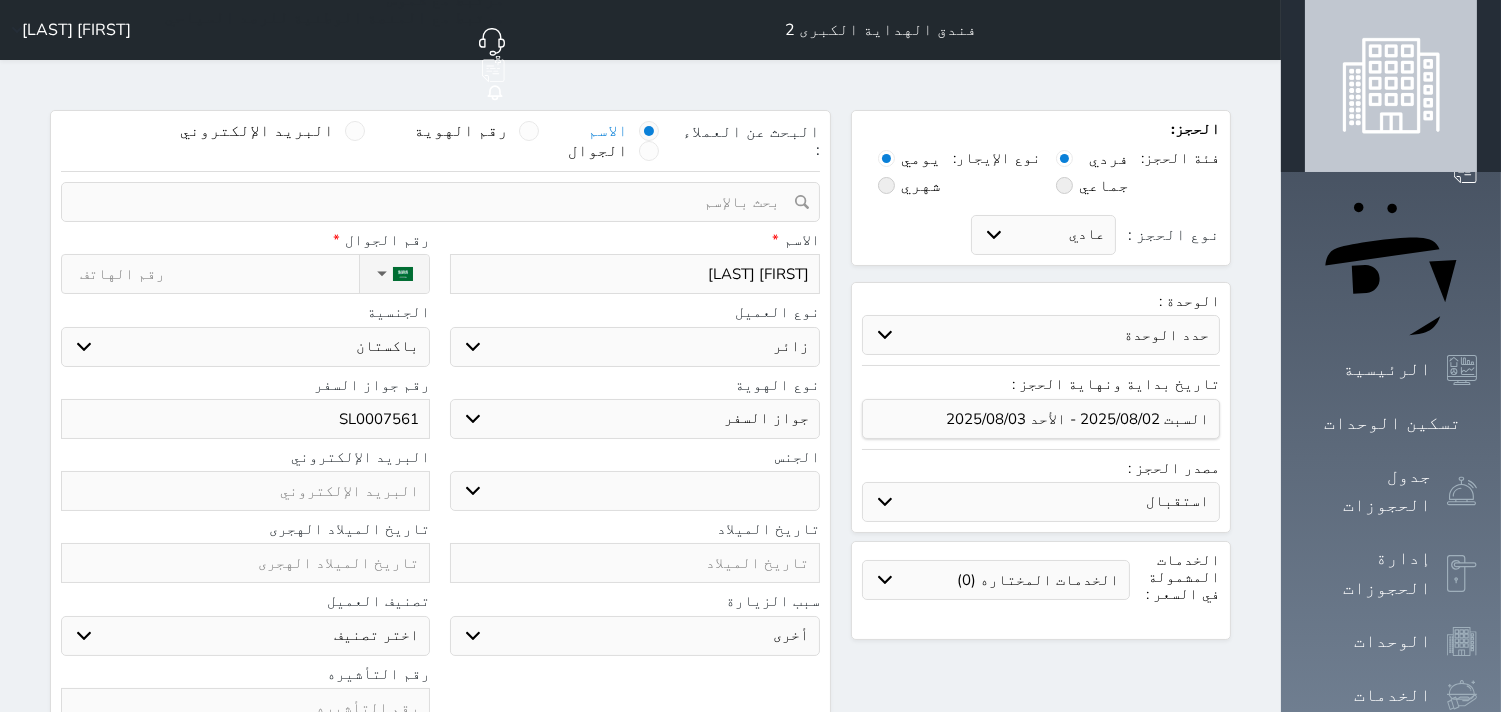 click on "[FIRST] [LAST]" at bounding box center (634, 274) 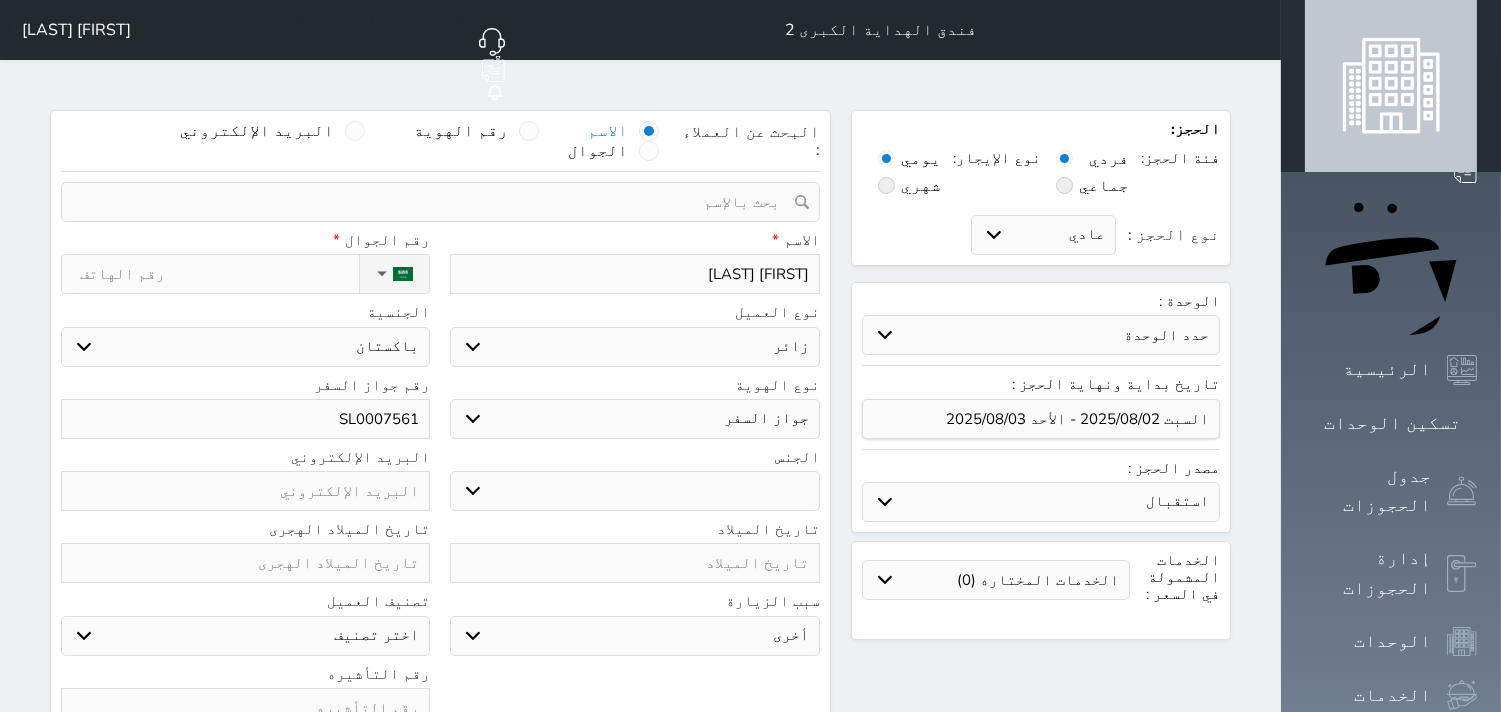 click on "نوع العميل" at bounding box center [634, 312] 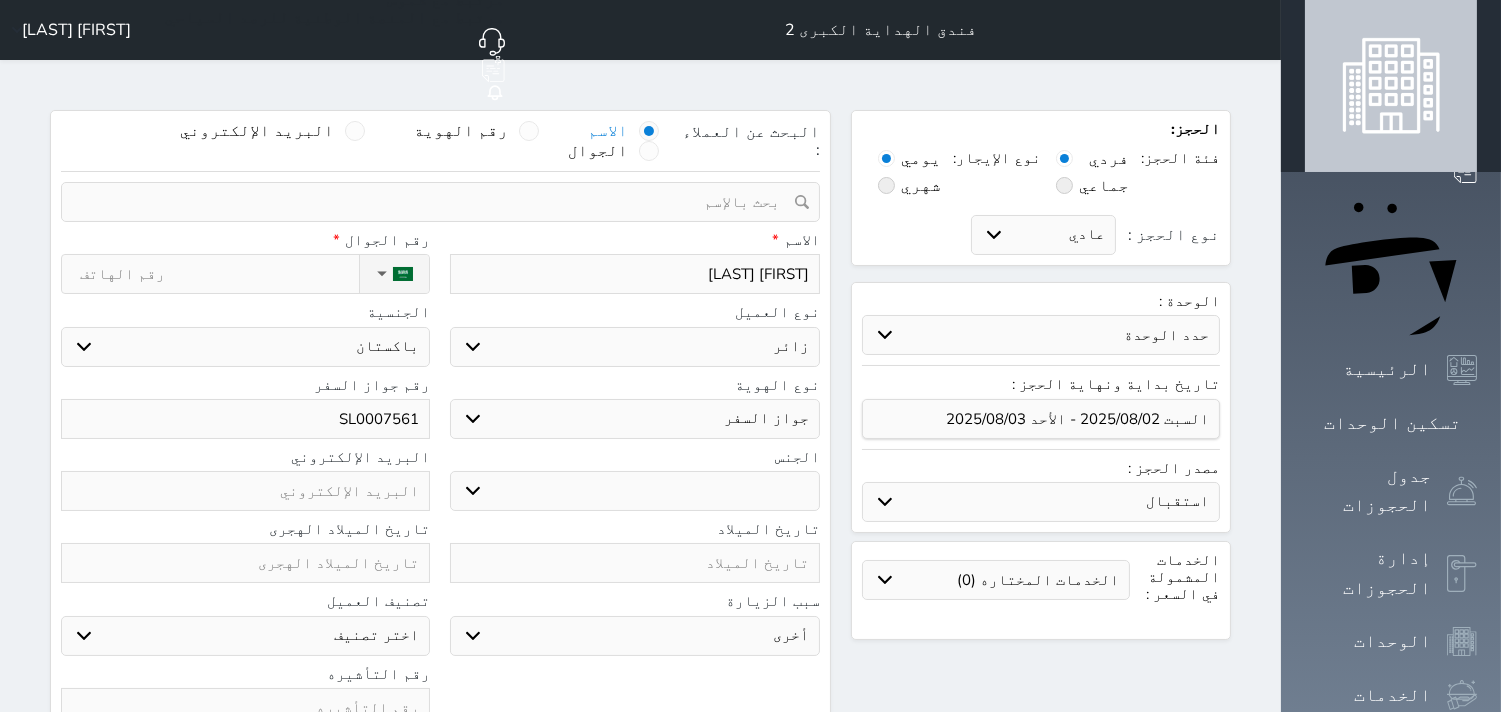 click on "[FIRST] [LAST]" at bounding box center [634, 274] 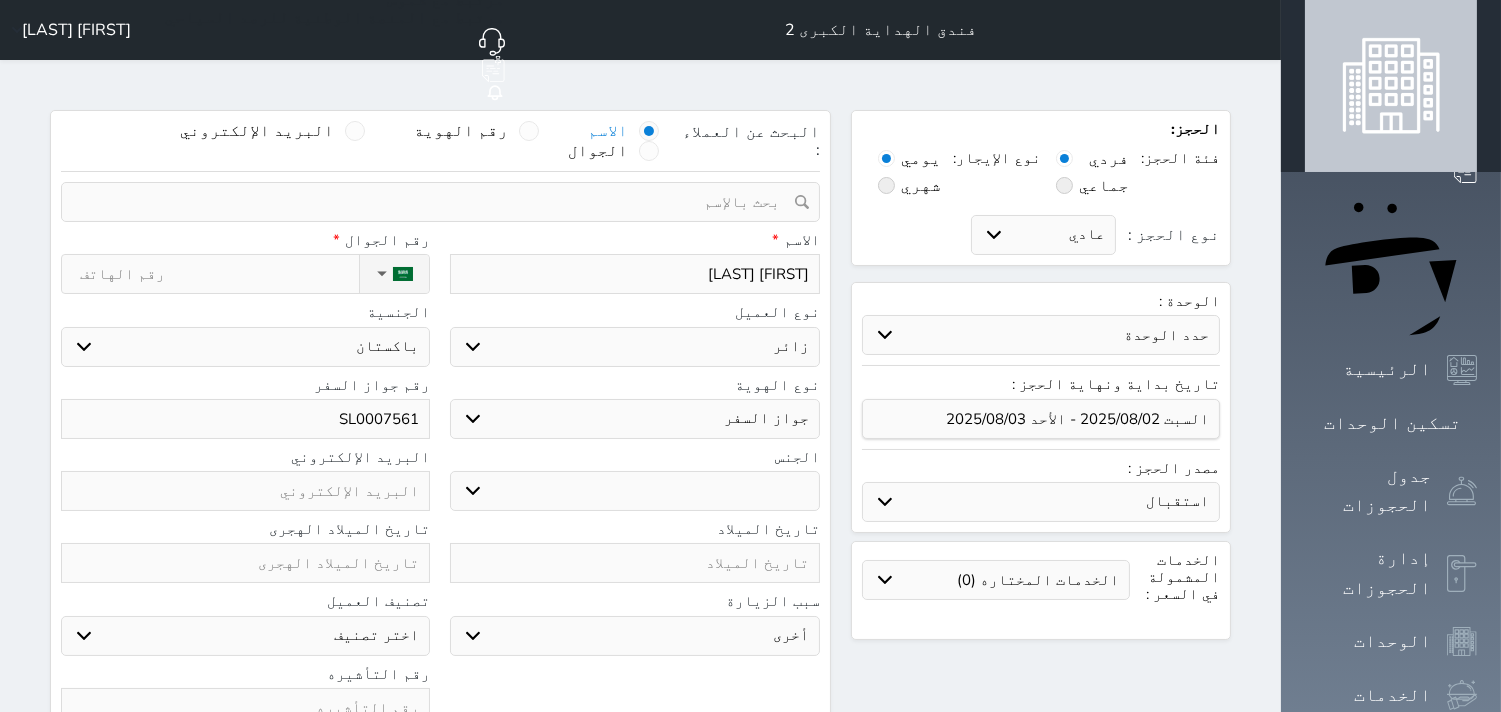 click on "سبب الزيارة" at bounding box center [634, 601] 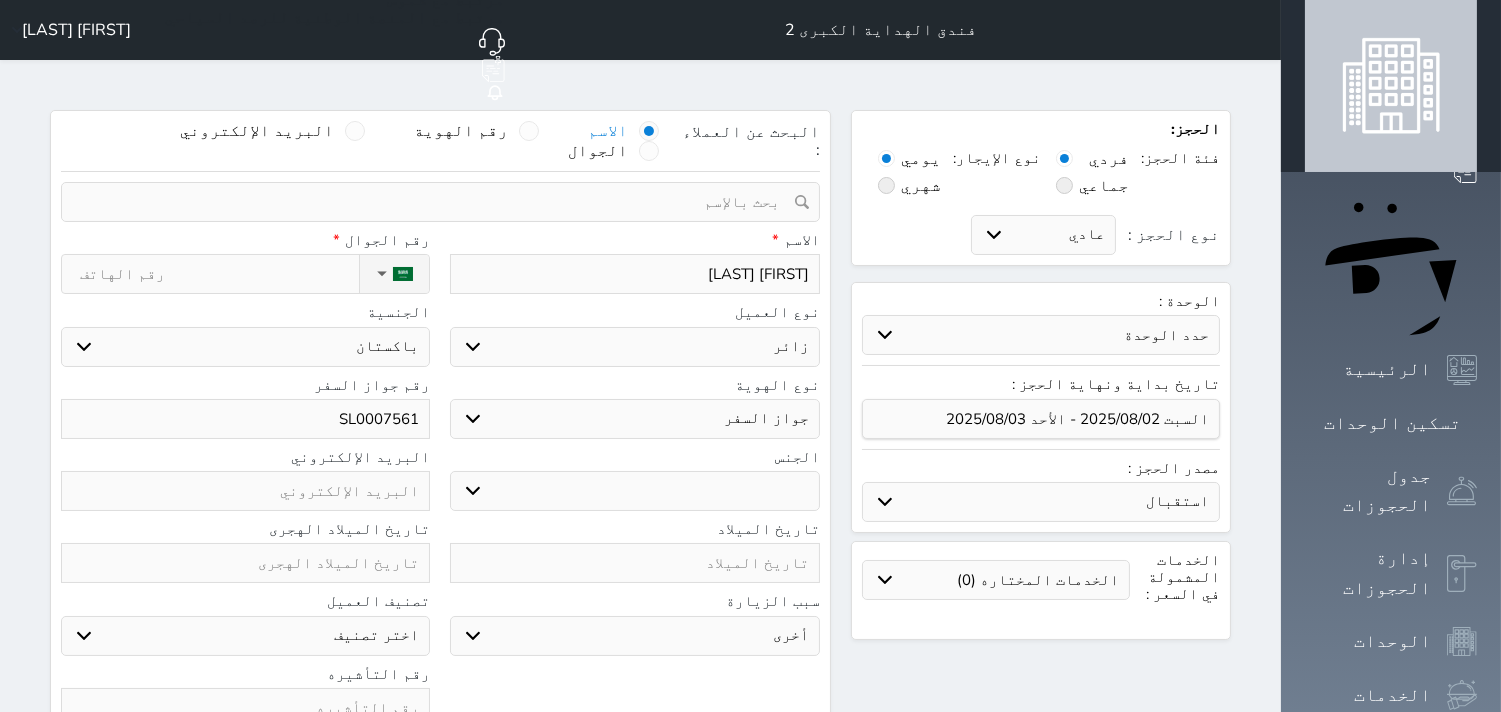 click on "سياحة زيارة الاهل والاصدقاء زيارة دينية زيارة عمل زيارة رياضية زيارة ترفيهية أخرى موظف ديوان عمل نزيل حجر موظف وزارة الصحة" at bounding box center (634, 636) 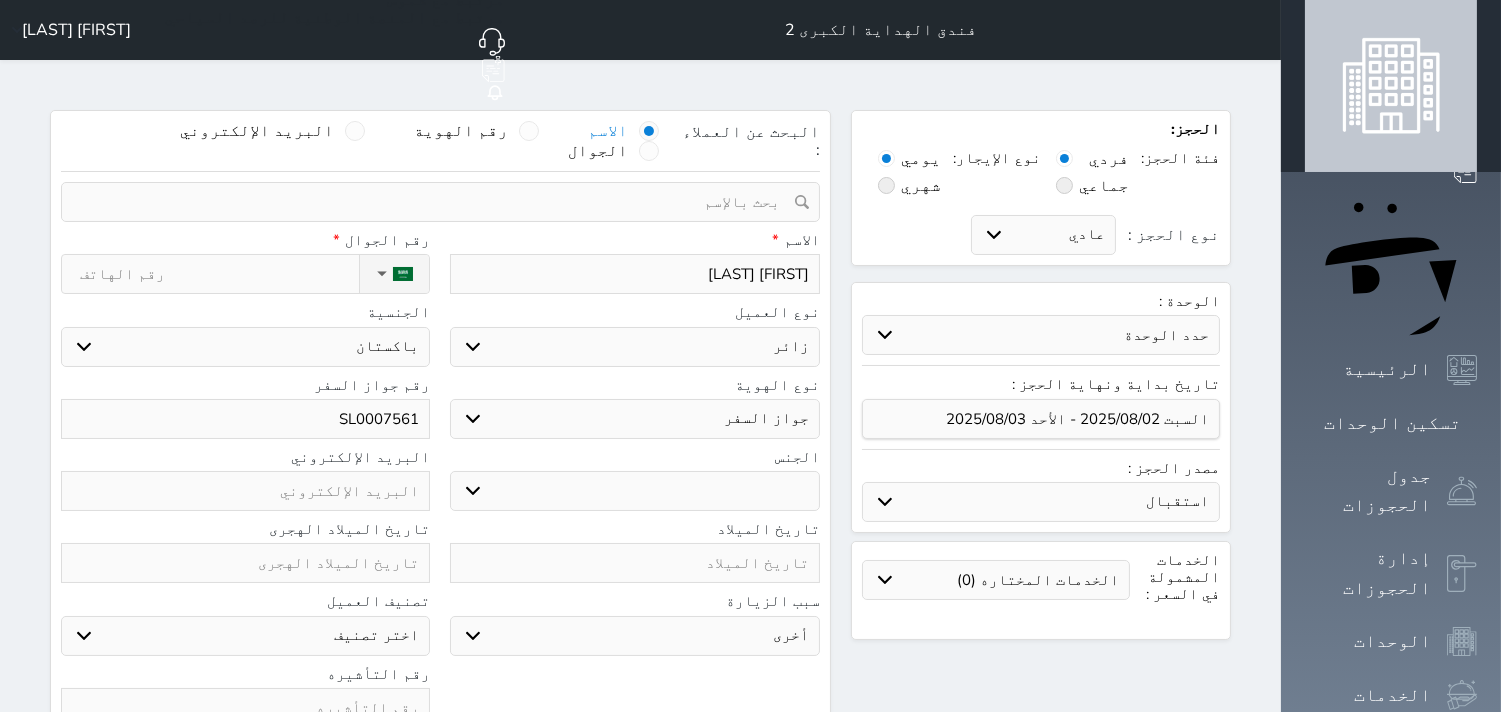 select on "3" 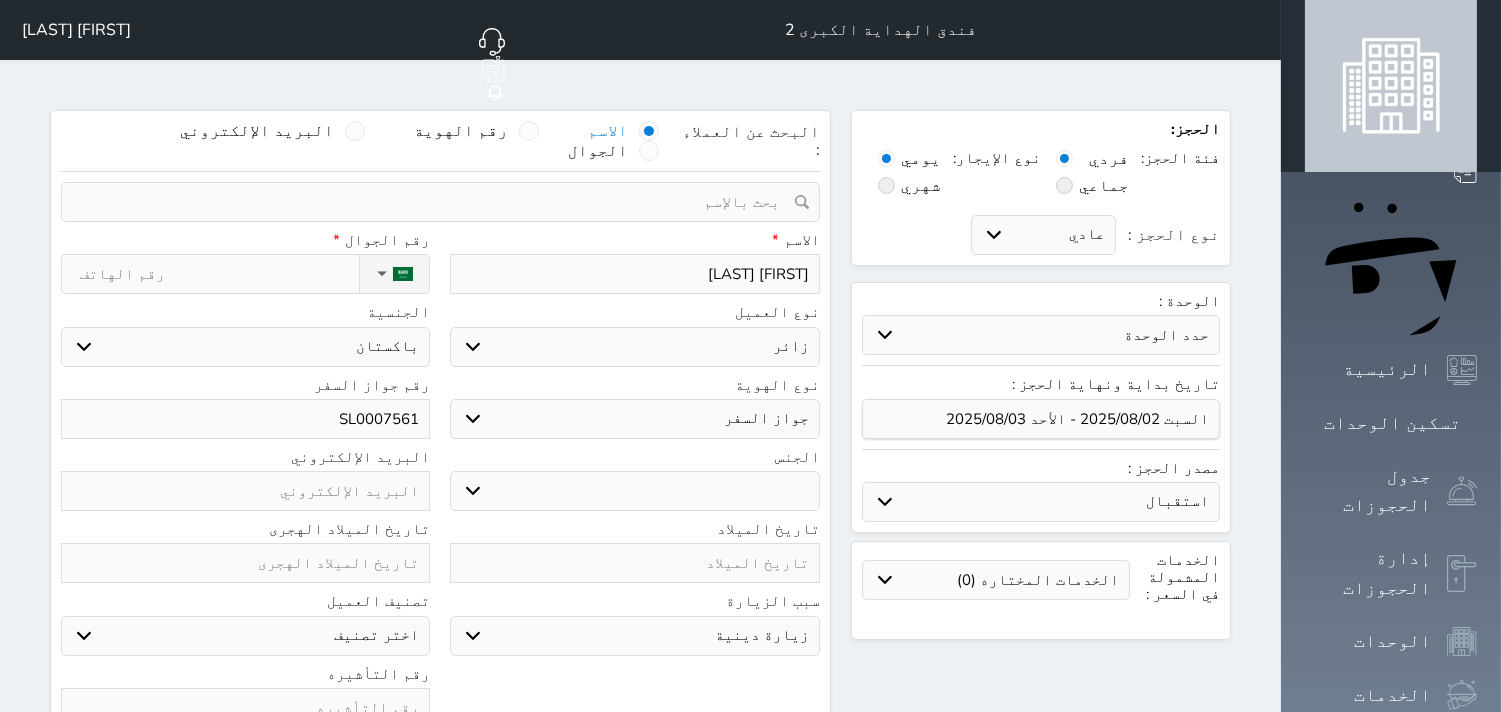 click on "سياحة زيارة الاهل والاصدقاء زيارة دينية زيارة عمل زيارة رياضية زيارة ترفيهية أخرى موظف ديوان عمل نزيل حجر موظف وزارة الصحة" at bounding box center (634, 636) 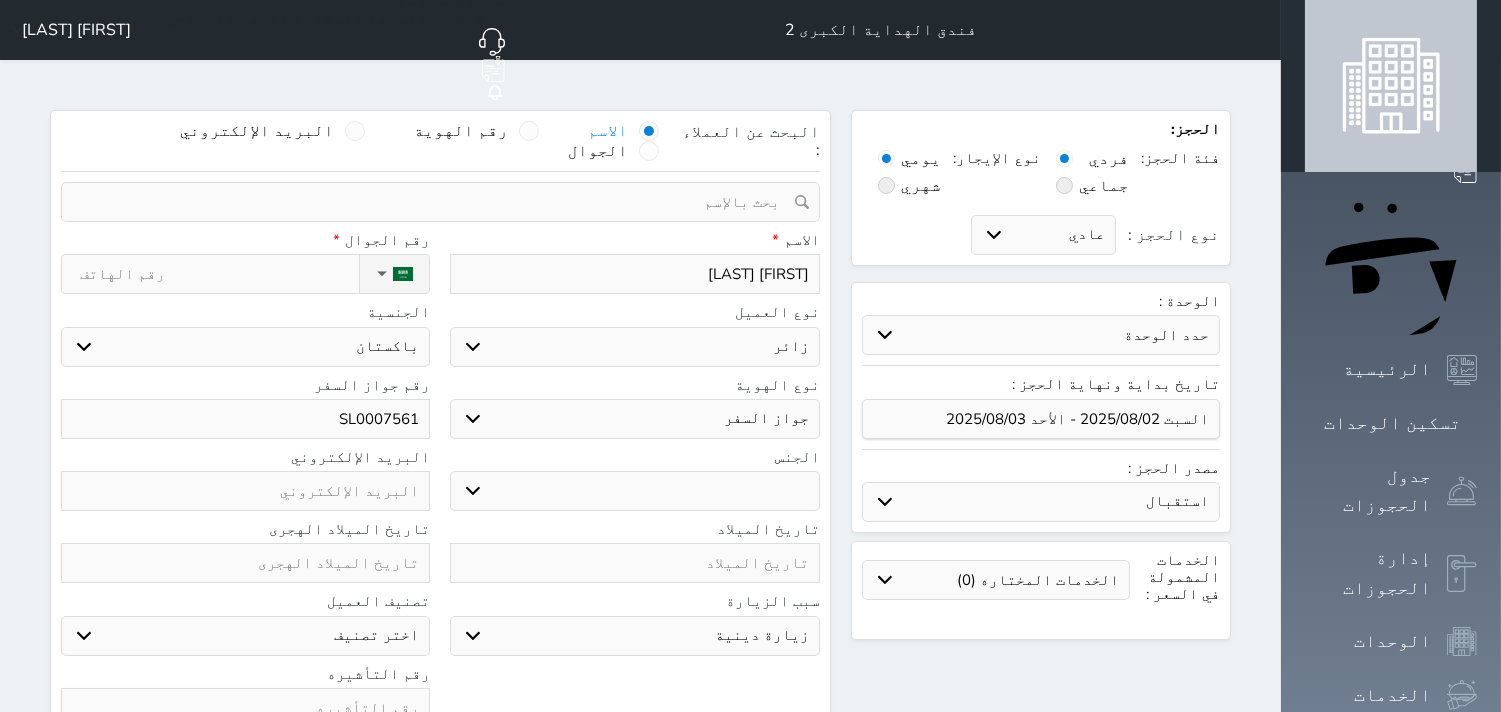 type on "+966 56 424 3054" 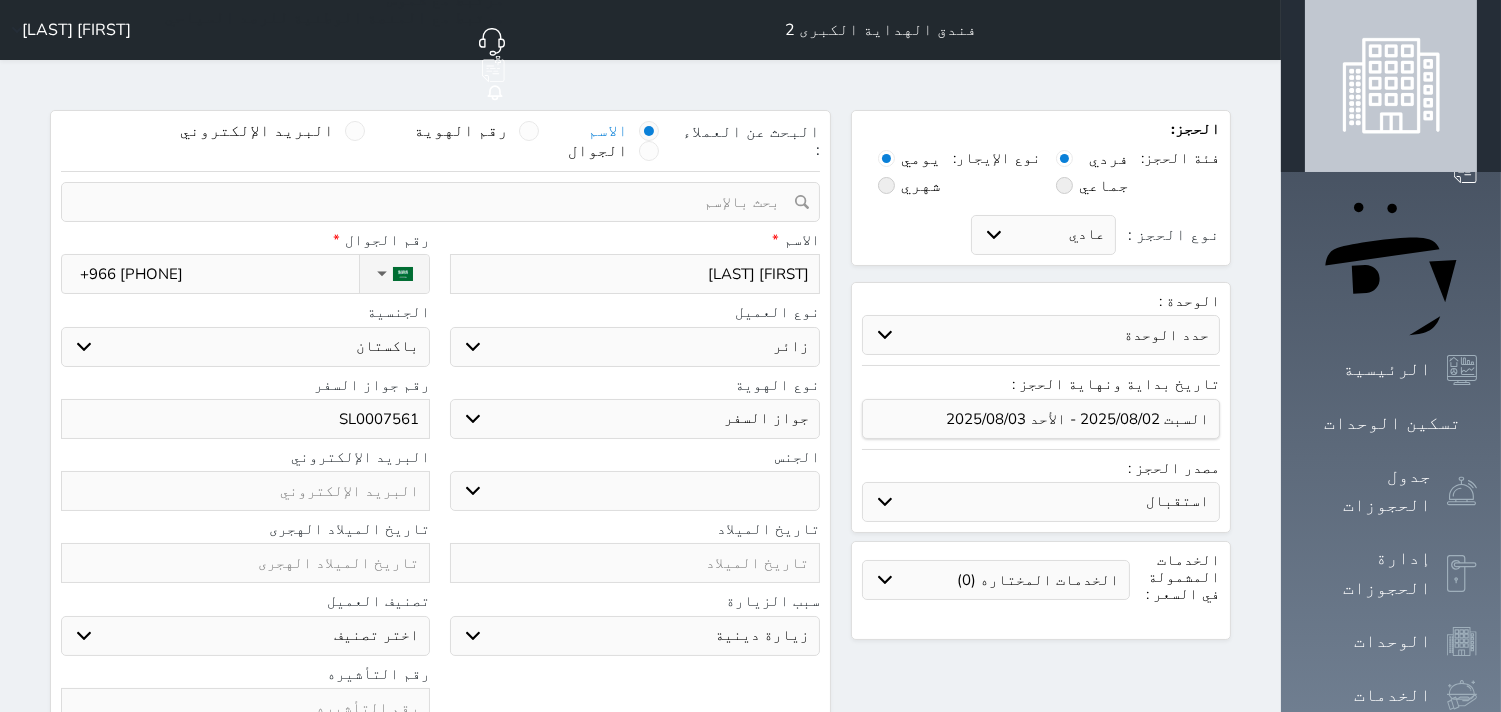 select 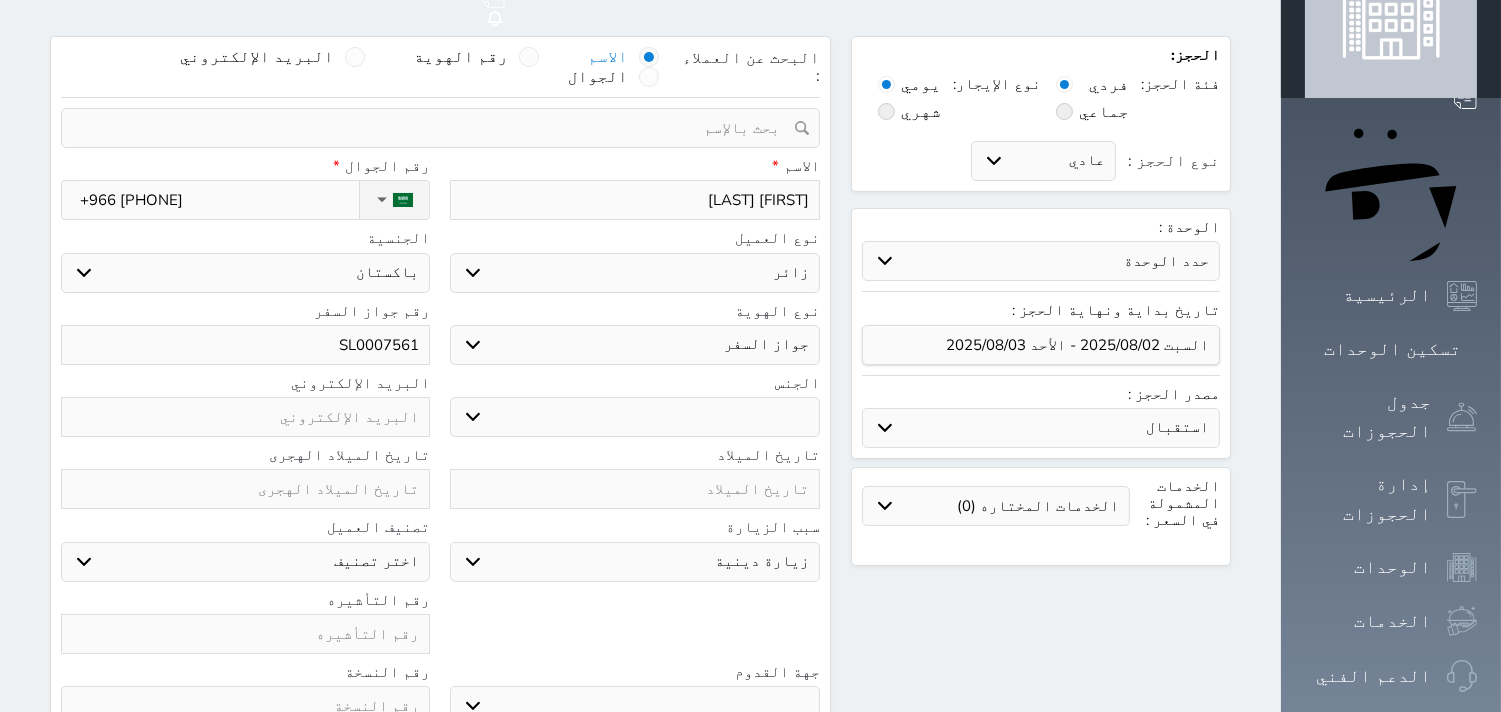 scroll, scrollTop: 111, scrollLeft: 0, axis: vertical 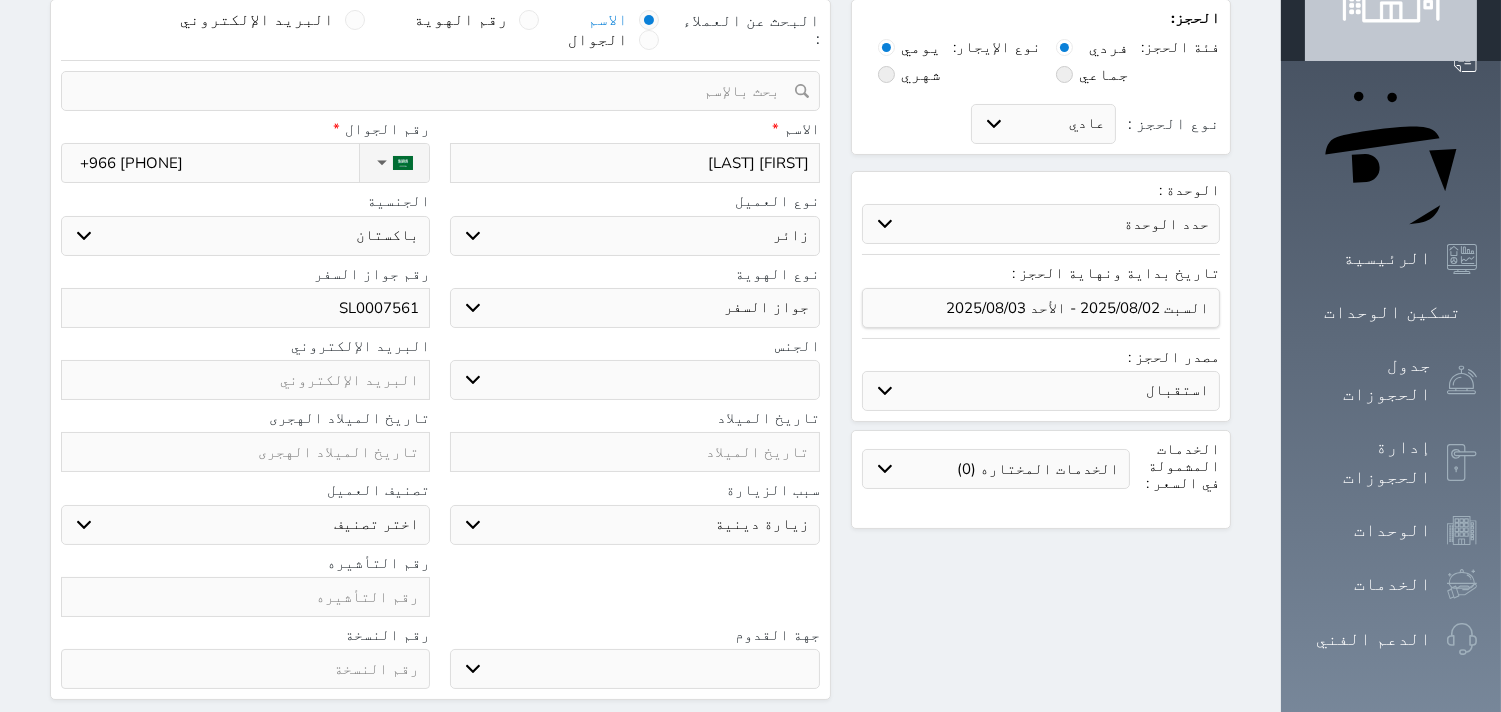 click on "رقم جواز السفر
SL0007561" at bounding box center [245, 297] 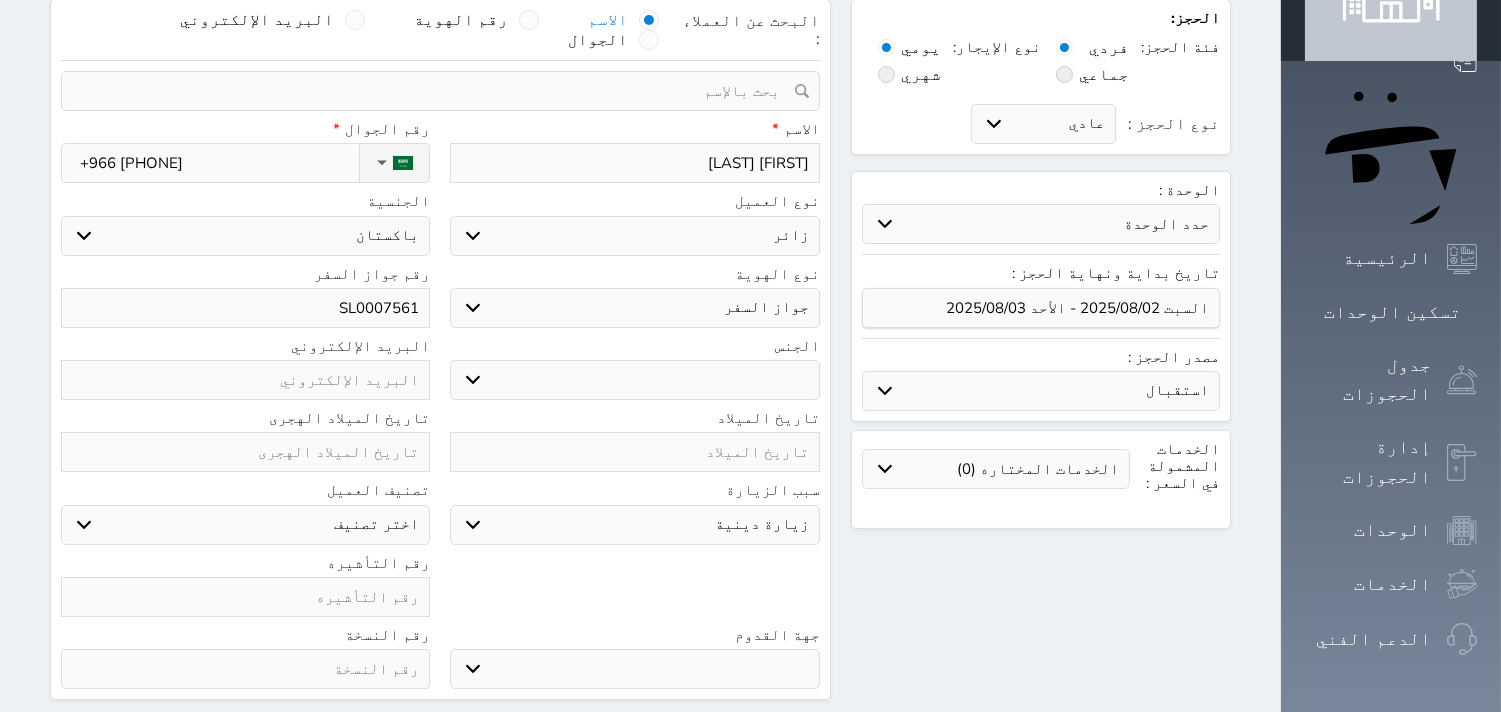 click on "حدد الوحدة
#3705 - غرفة
#3704 - غرفة
#3703 - غرفة
#3702 - غرفة
#3701 - غرفة
#3618 - غرفة
#3617 - غرفة
#3616 - غرفة
#3614 - غرفة
#3613 - غرفة
#3612 - غرفة
#3611 - غرفة
#3610 - غرفة
#3609 - غرفة
#3608 - غرفة
#3607 - غرفة
#3606 - غرفة
#3604 - غرفة
#3603 - غرفة
#3602 - غرفة
#3601 - غرفة" at bounding box center (1041, 224) 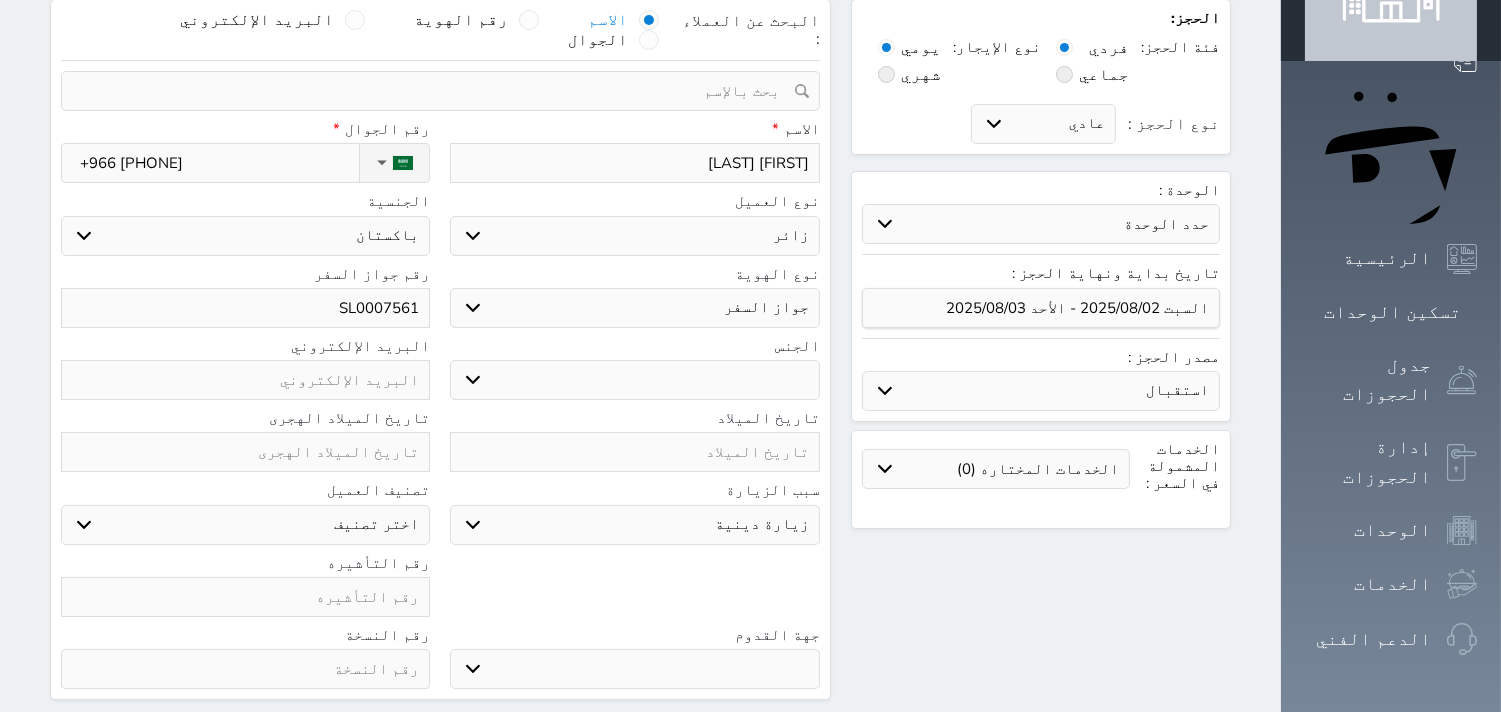 select on "82885" 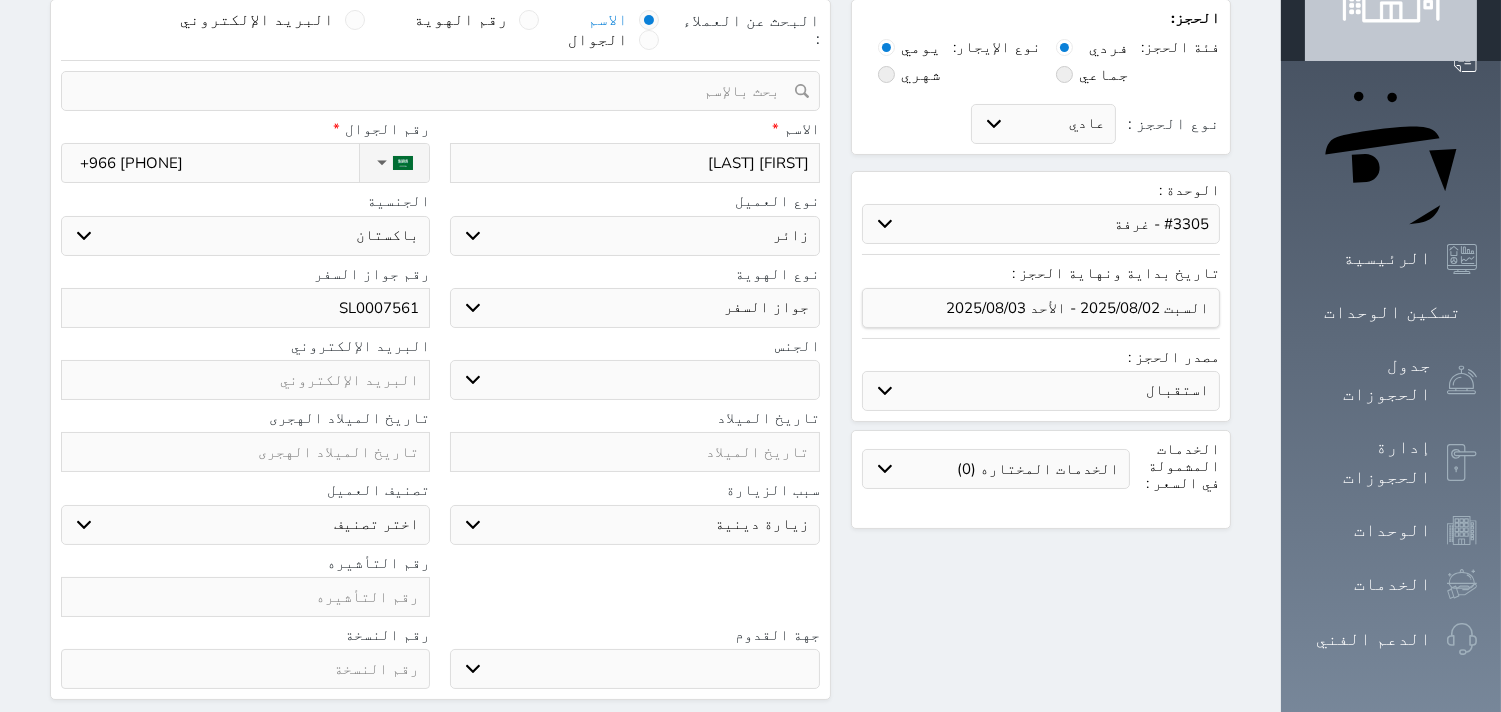 click on "حدد الوحدة
#3705 - غرفة
#3704 - غرفة
#3703 - غرفة
#3702 - غرفة
#3701 - غرفة
#3618 - غرفة
#3617 - غرفة
#3616 - غرفة
#3614 - غرفة
#3613 - غرفة
#3612 - غرفة
#3611 - غرفة
#3610 - غرفة
#3609 - غرفة
#3608 - غرفة
#3607 - غرفة
#3606 - غرفة
#3604 - غرفة
#3603 - غرفة
#3602 - غرفة
#3601 - غرفة" at bounding box center [1041, 224] 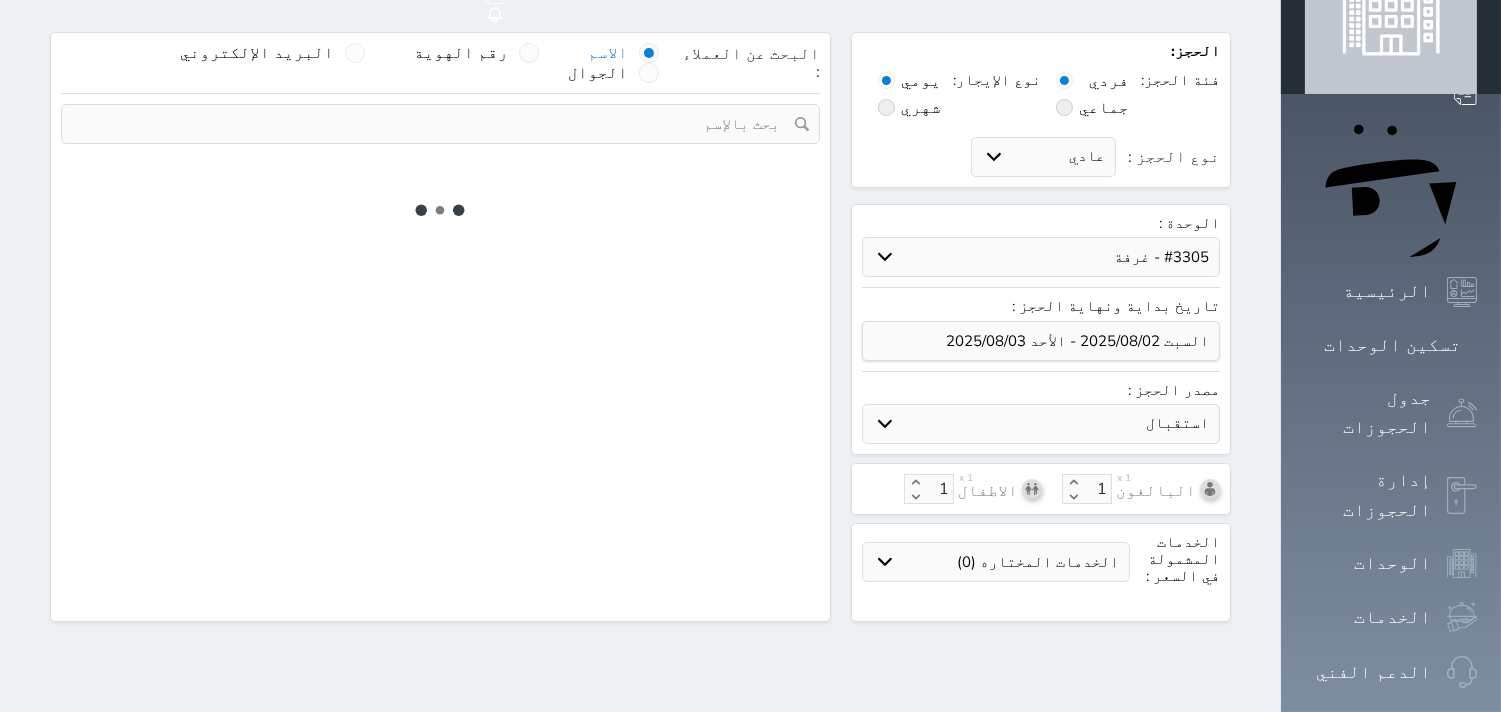 scroll, scrollTop: 0, scrollLeft: 0, axis: both 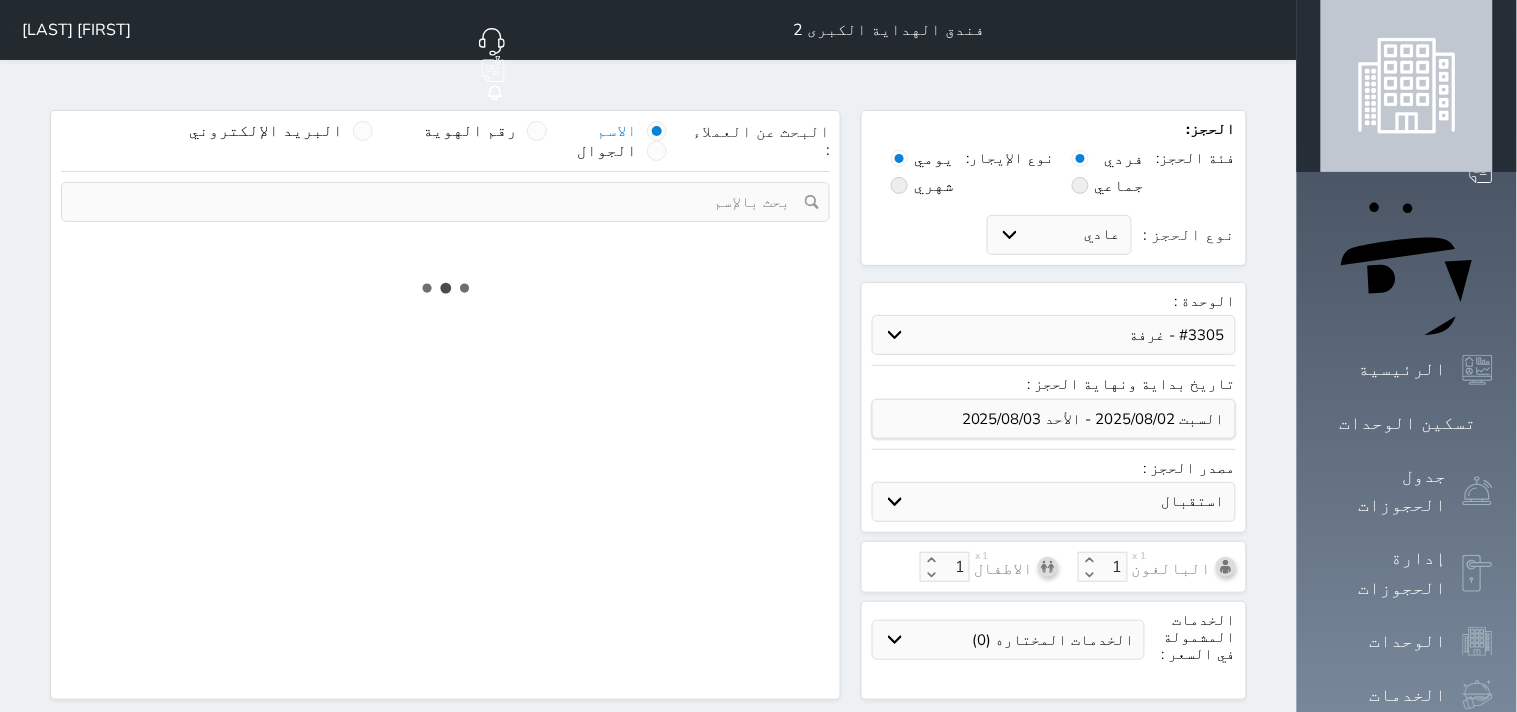 select on "3" 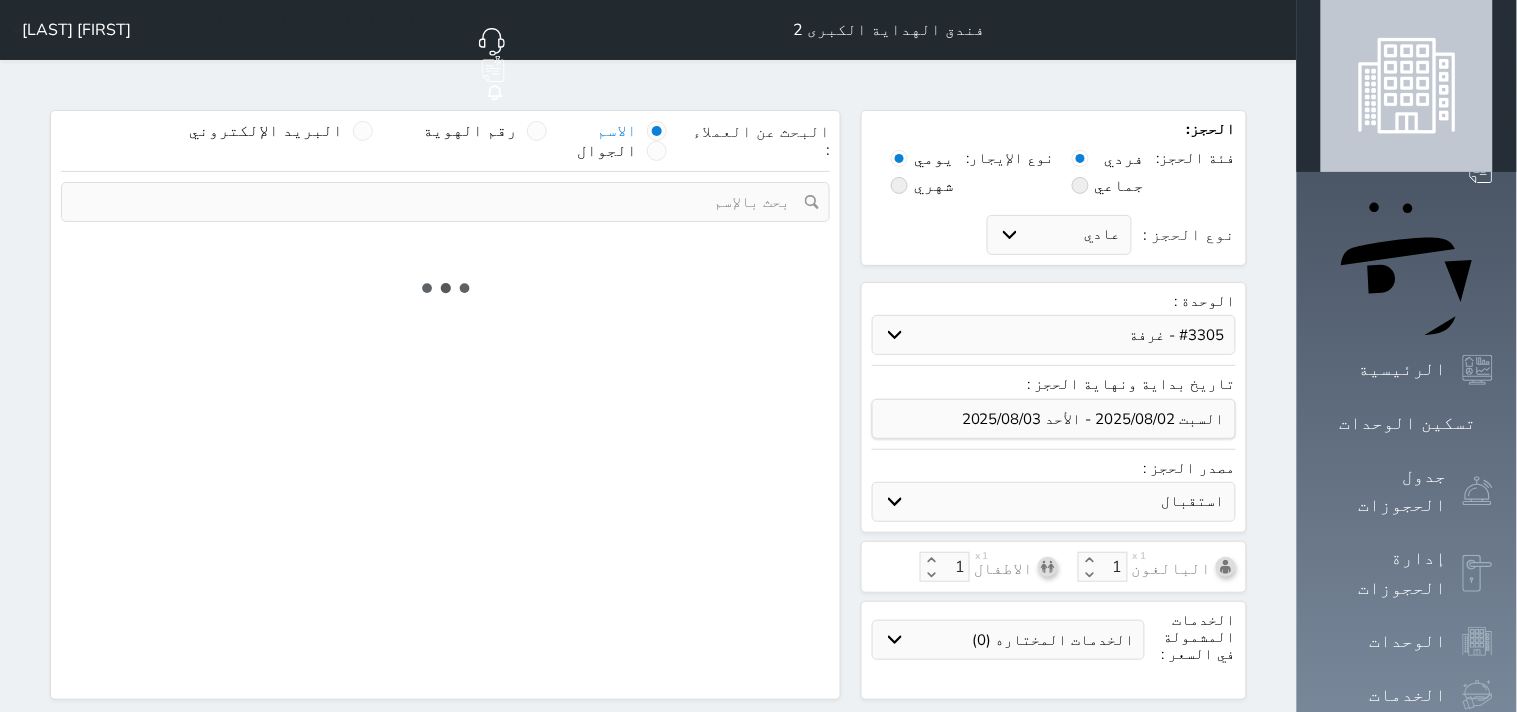 select on "304" 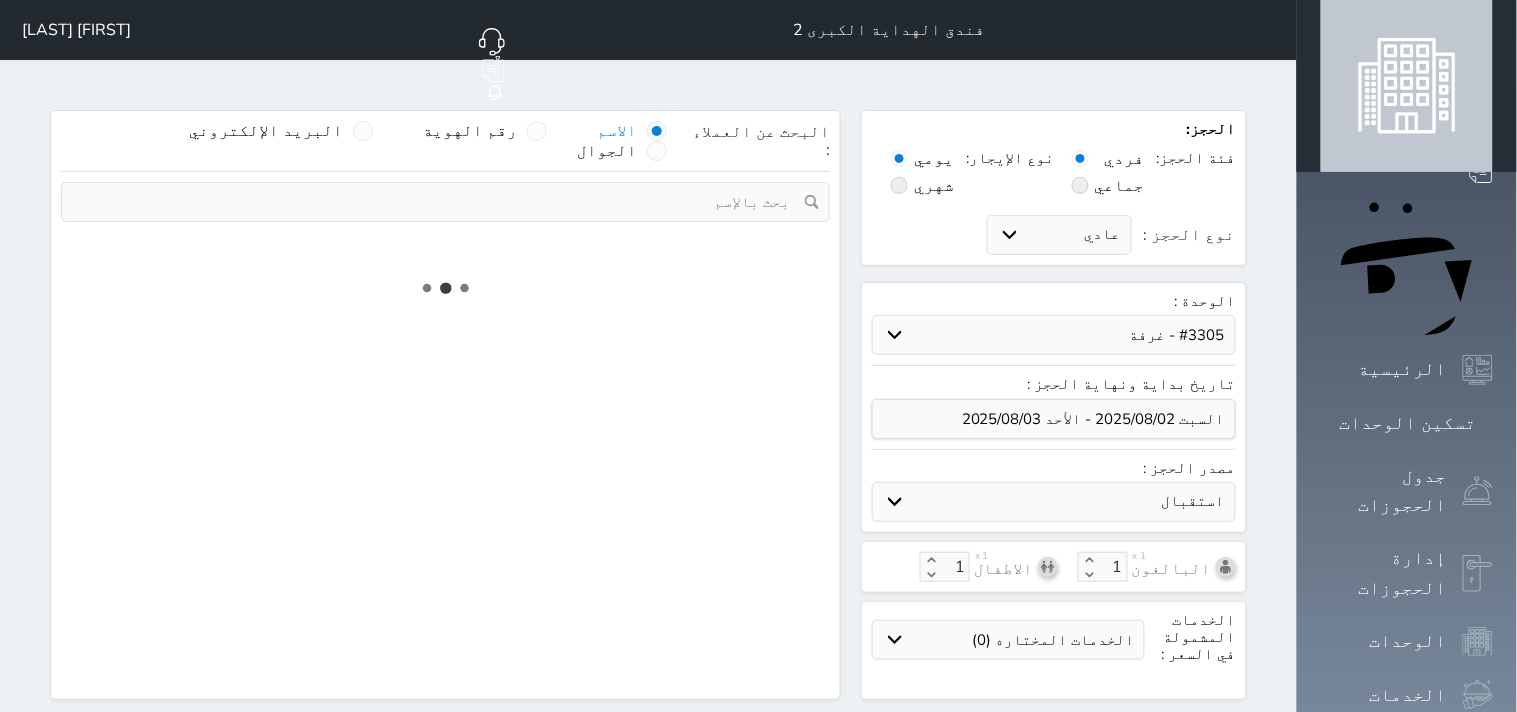 select on "5" 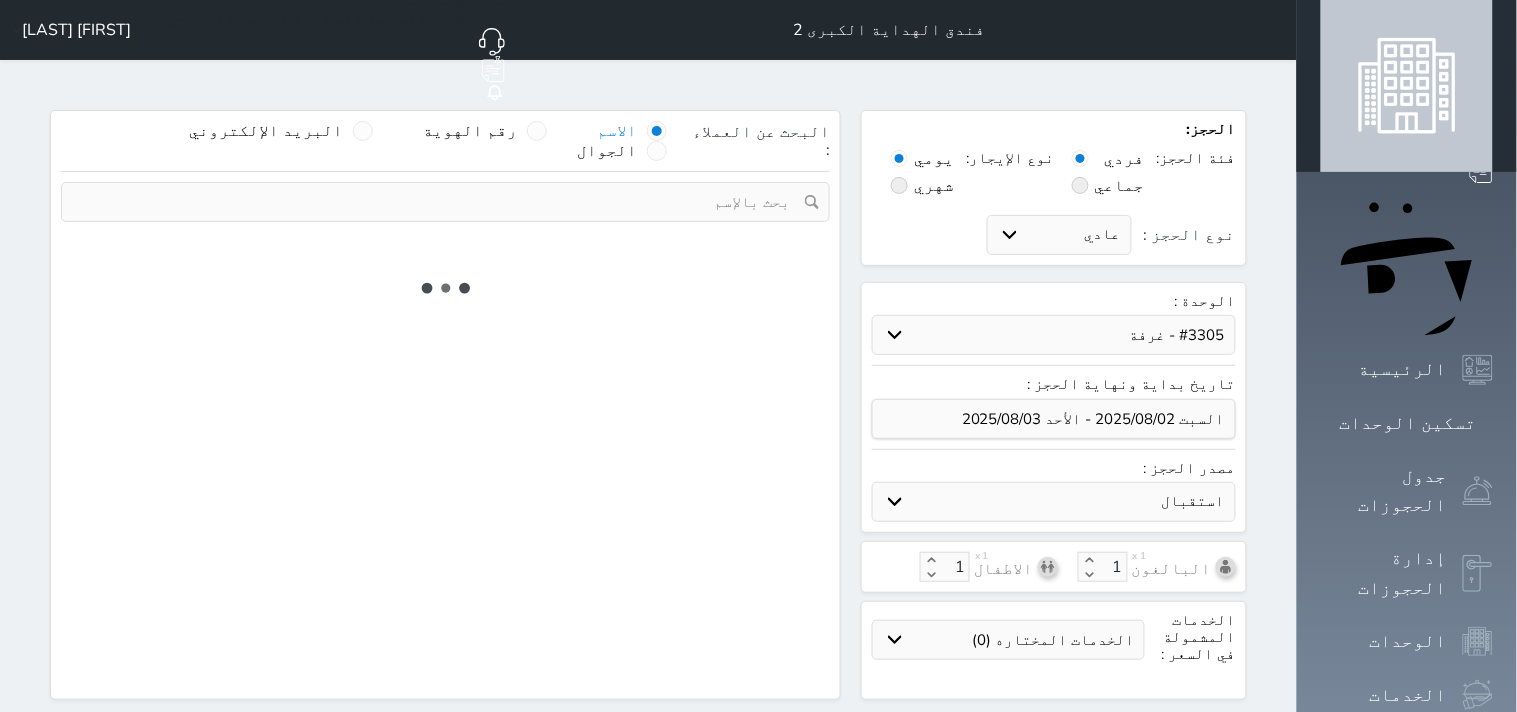 select 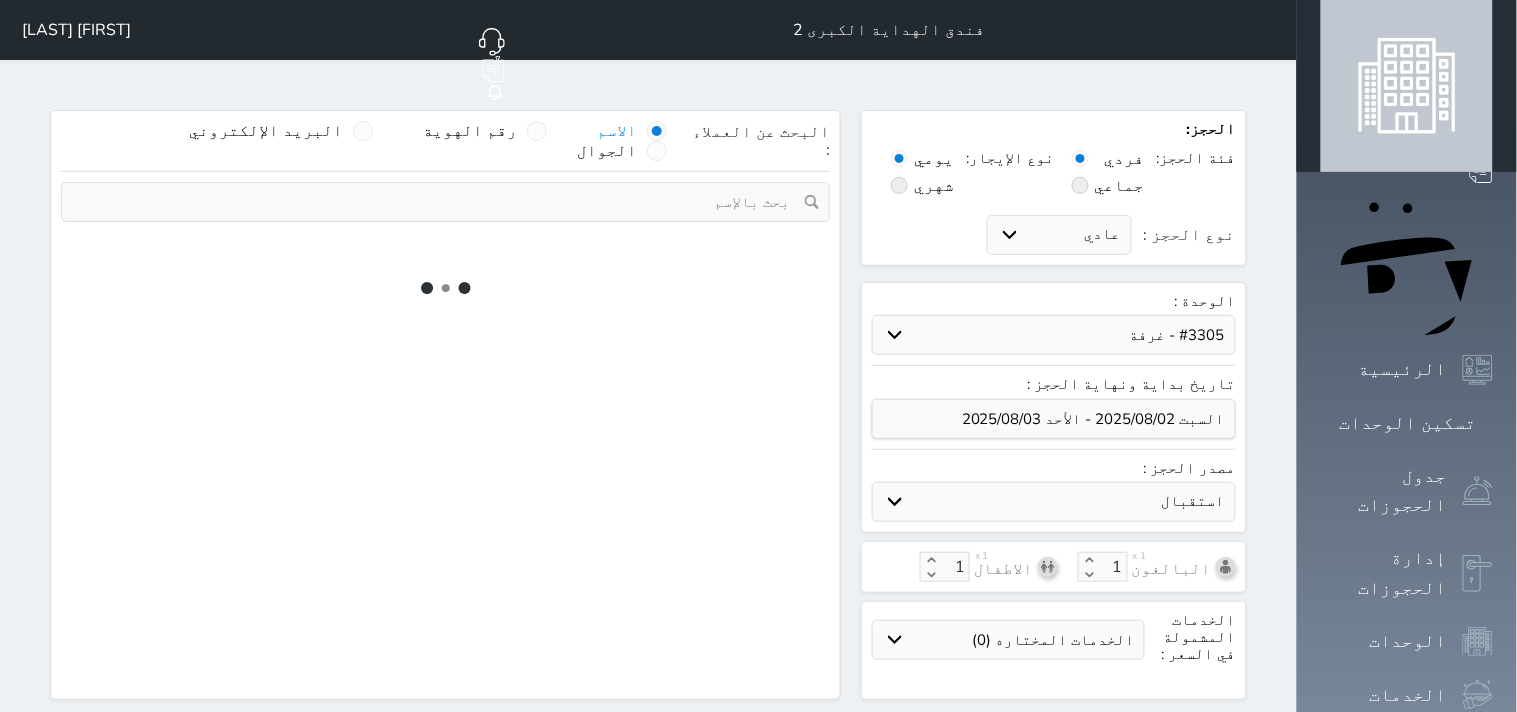 select on "3" 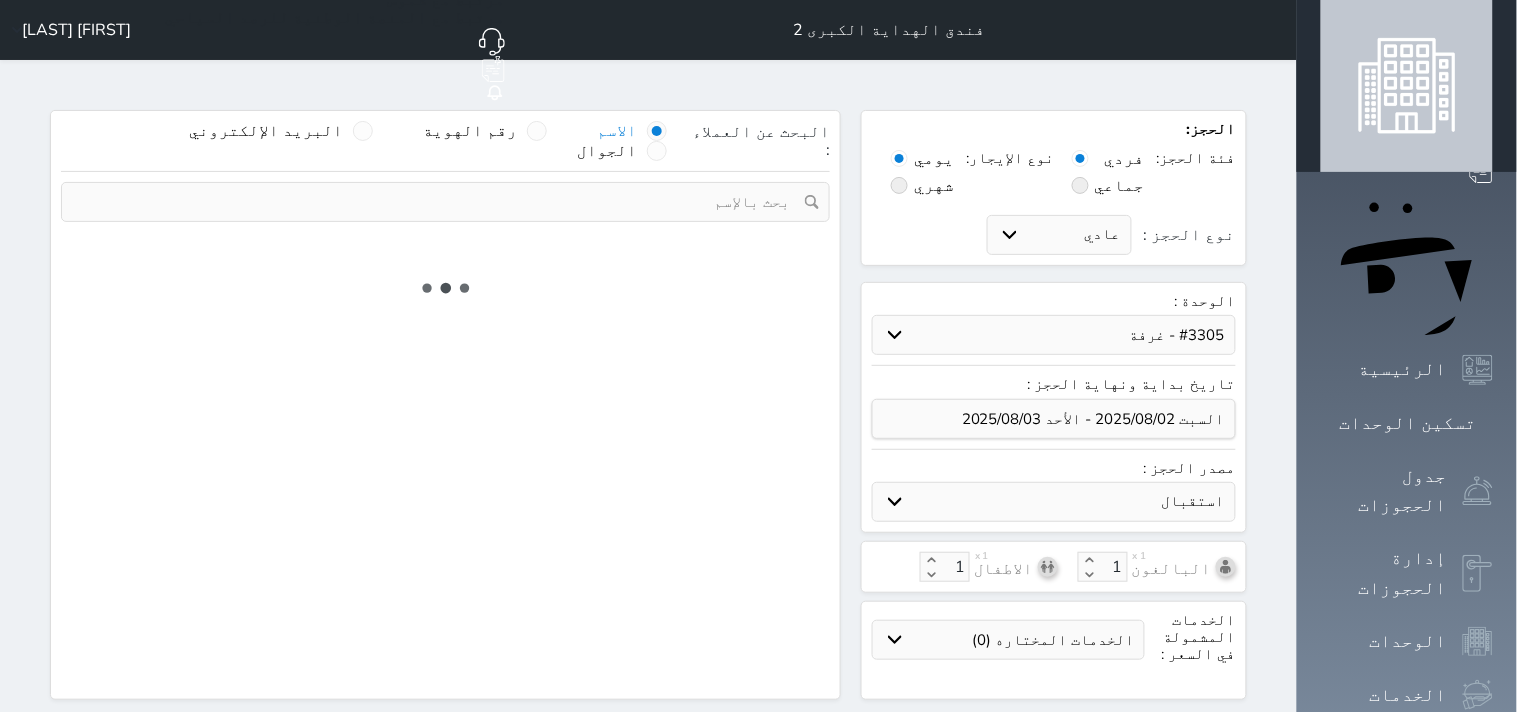select 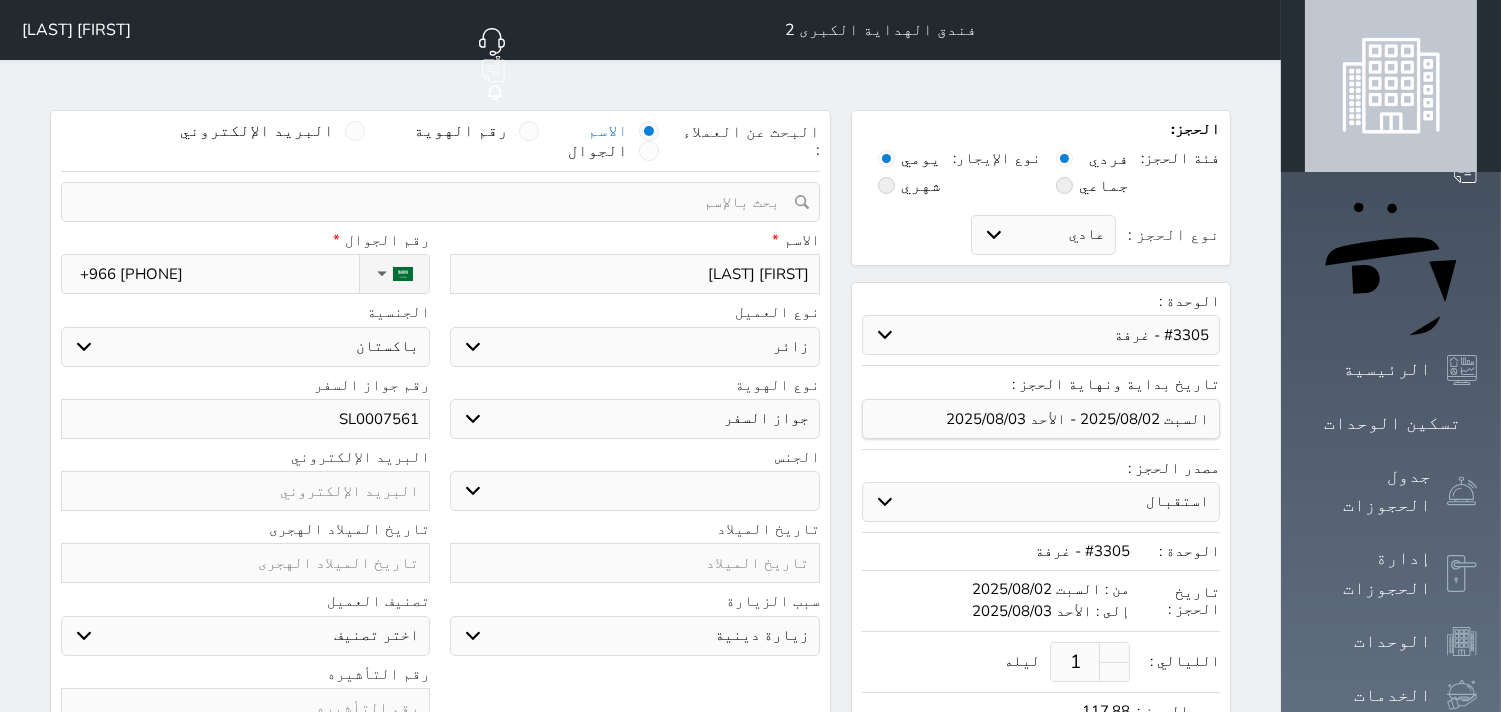 select 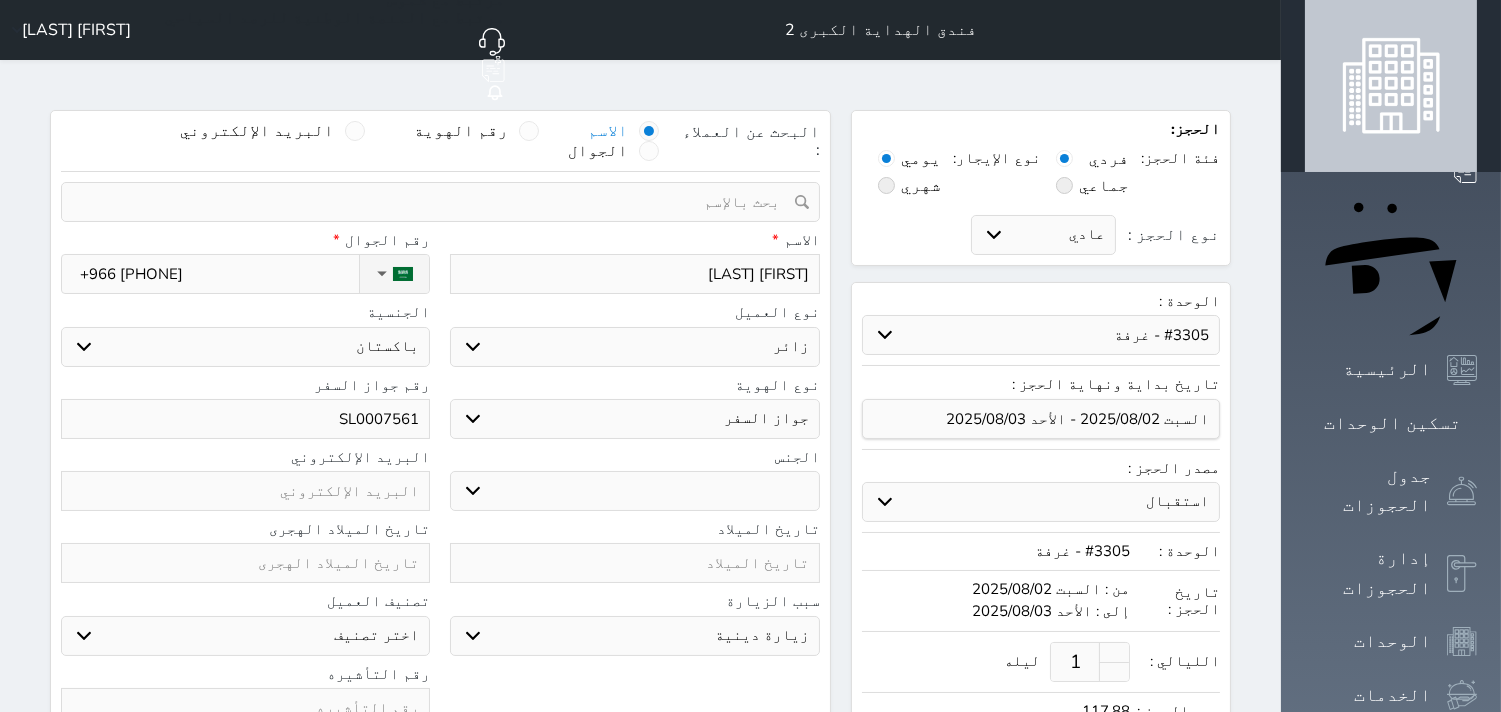 select 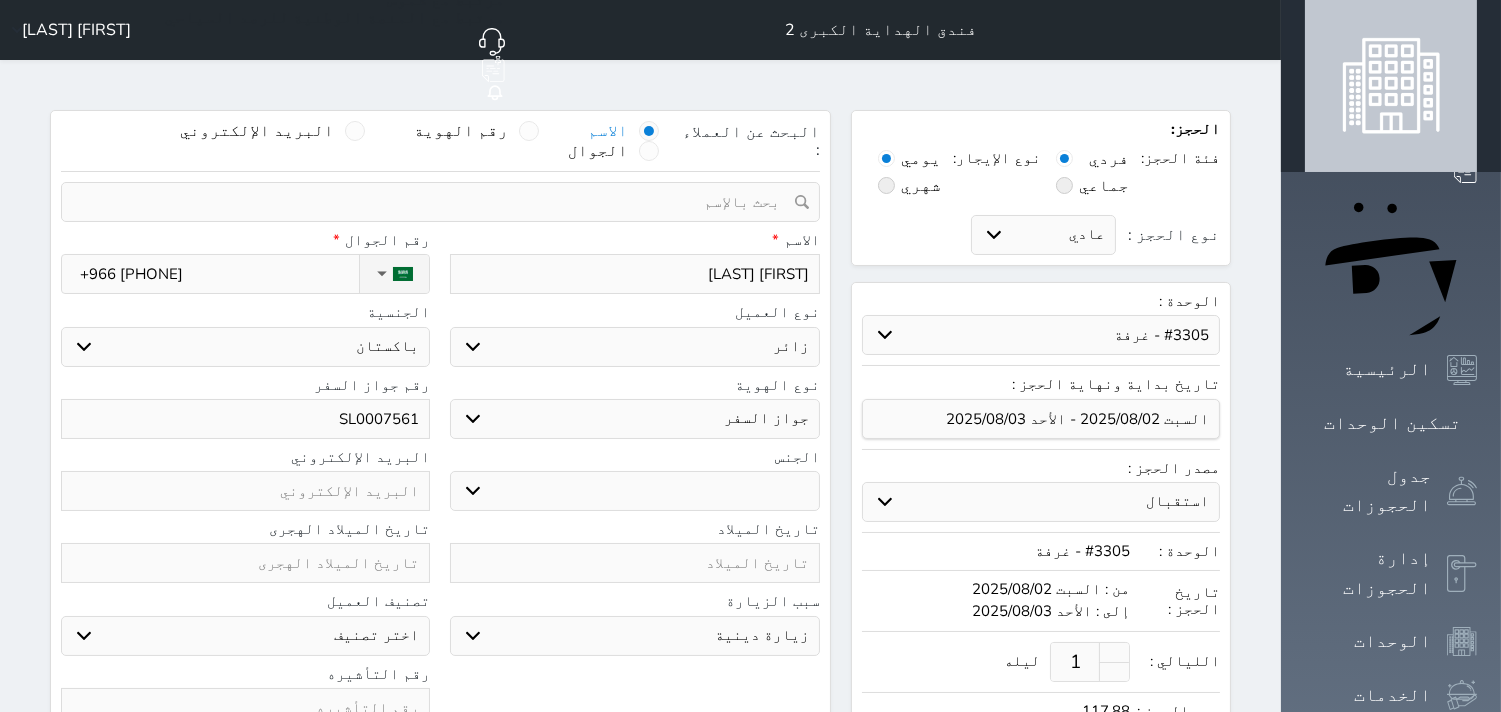 click on "1     ليله" at bounding box center [996, 662] 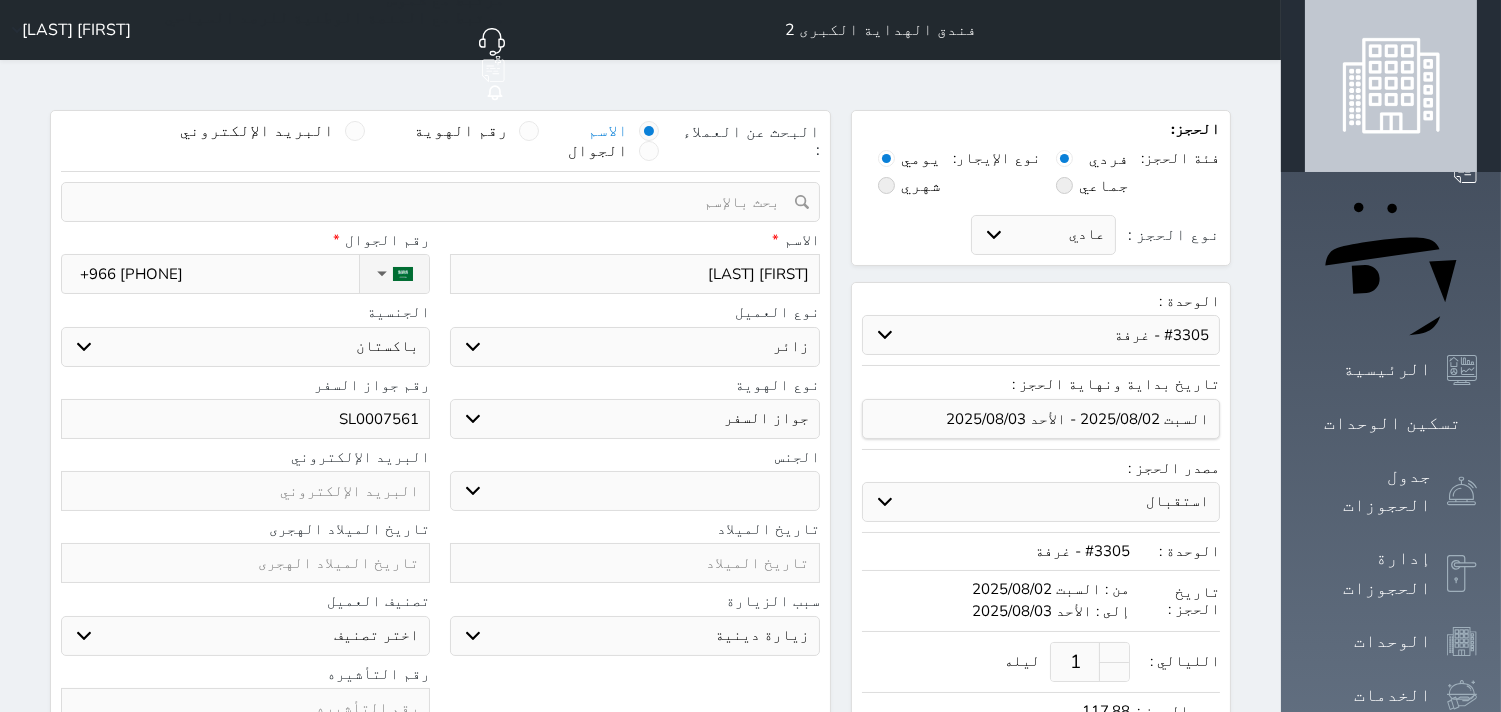 click on "1" at bounding box center [1075, 662] 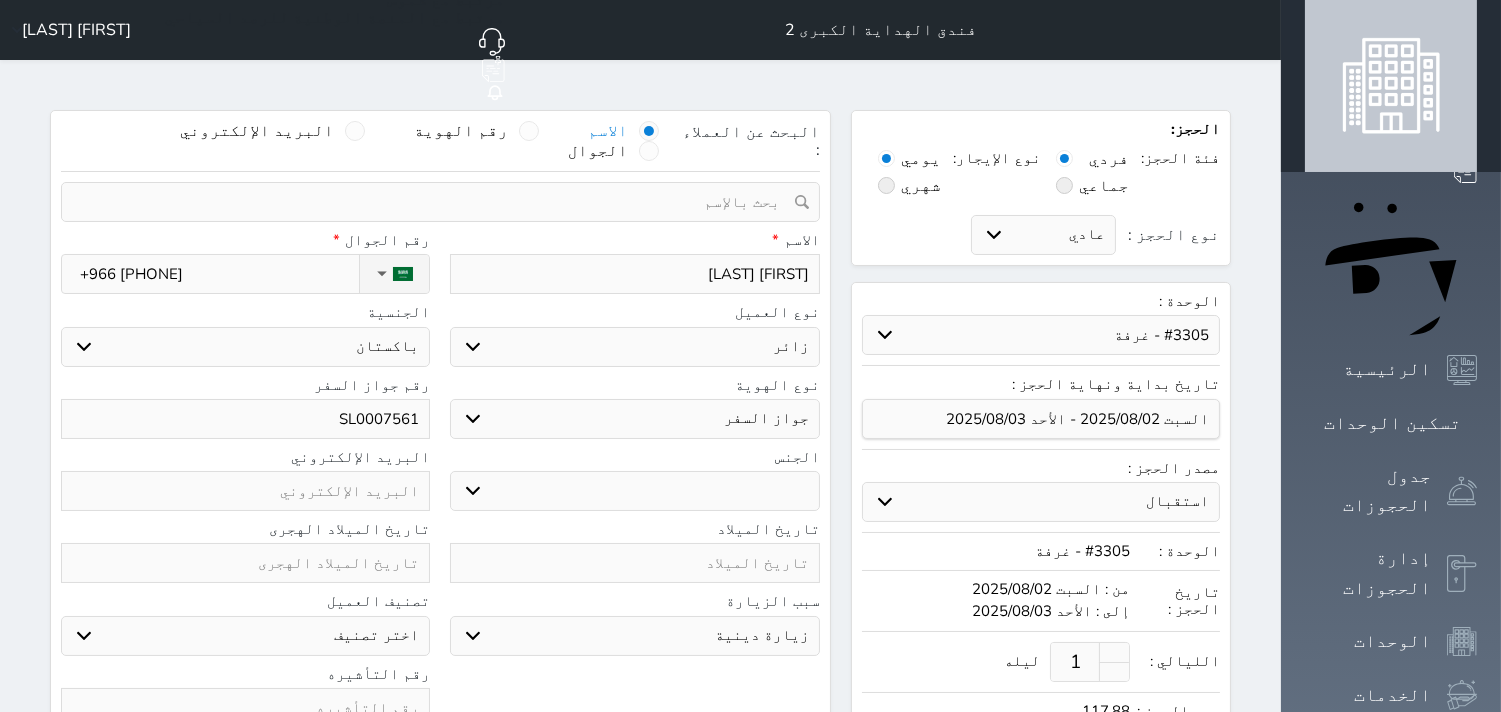 click on "1" at bounding box center [1075, 662] 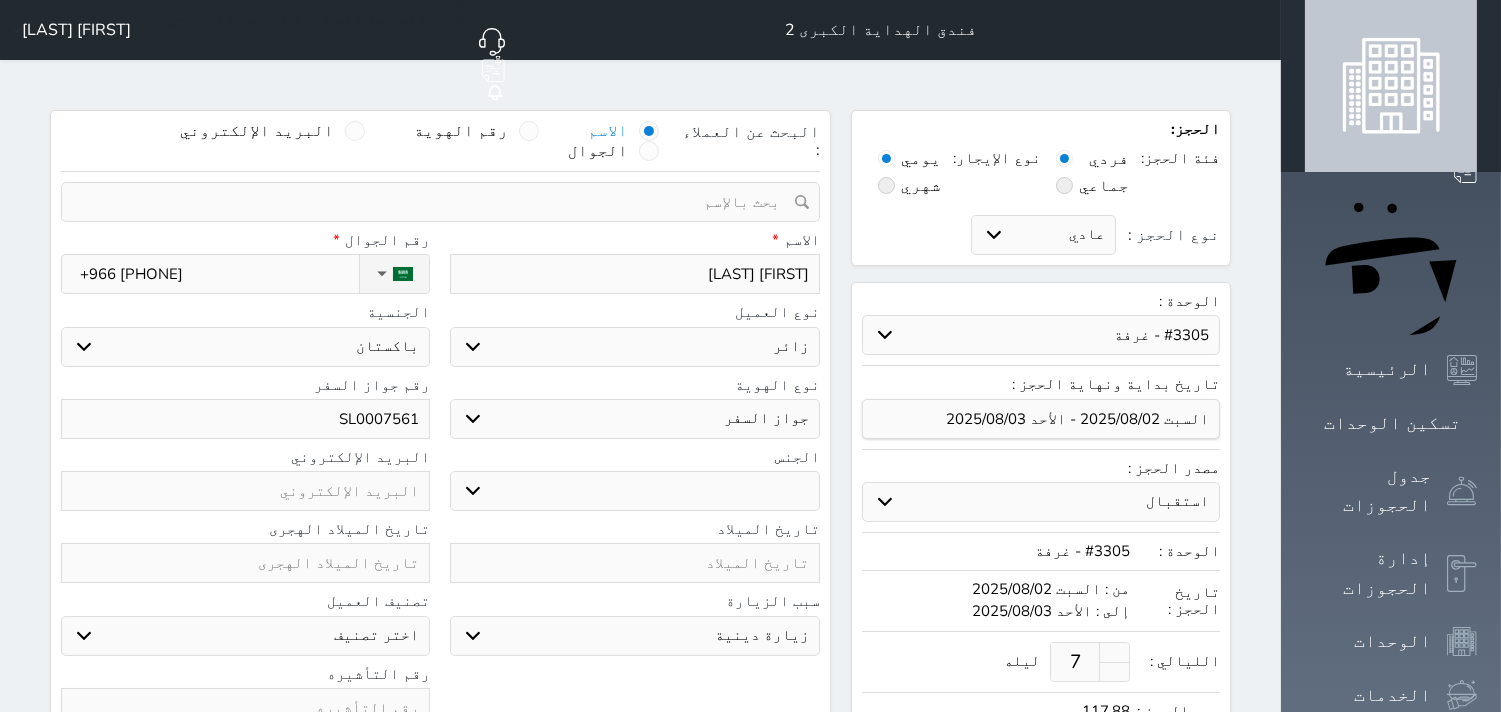 type on "7" 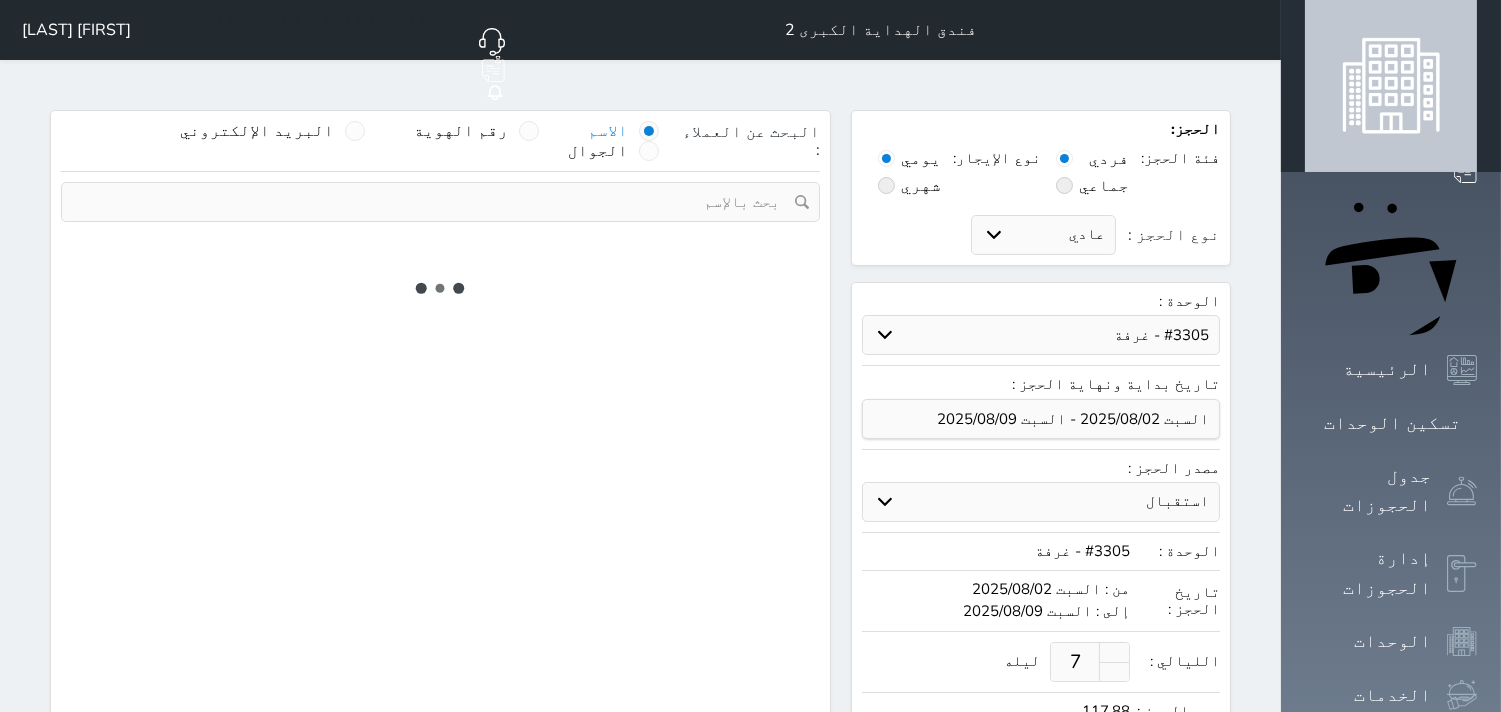 click on "البحث عن العملاء :        الاسم       رقم الهوية       البريد الإلكتروني       الجوال           تغيير العميل" at bounding box center (440, 504) 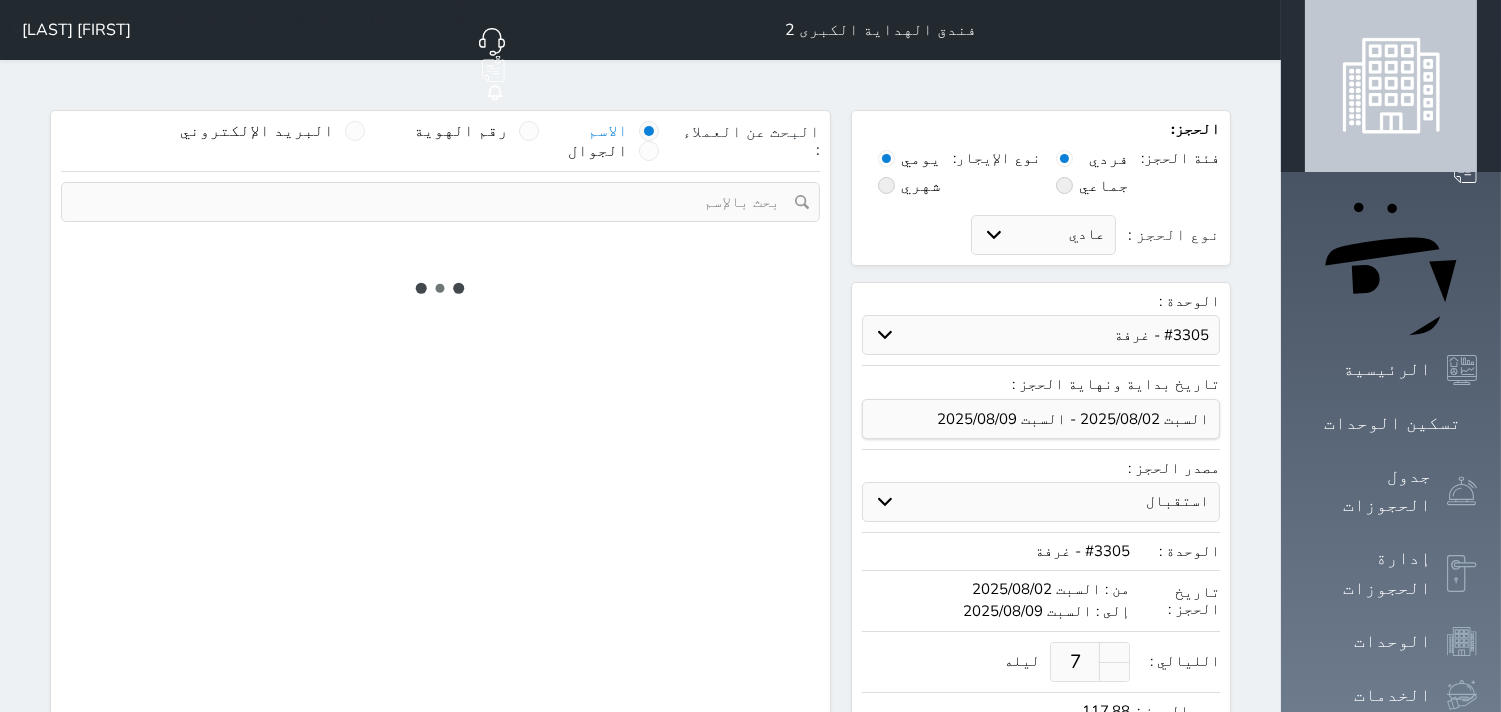 select on "3" 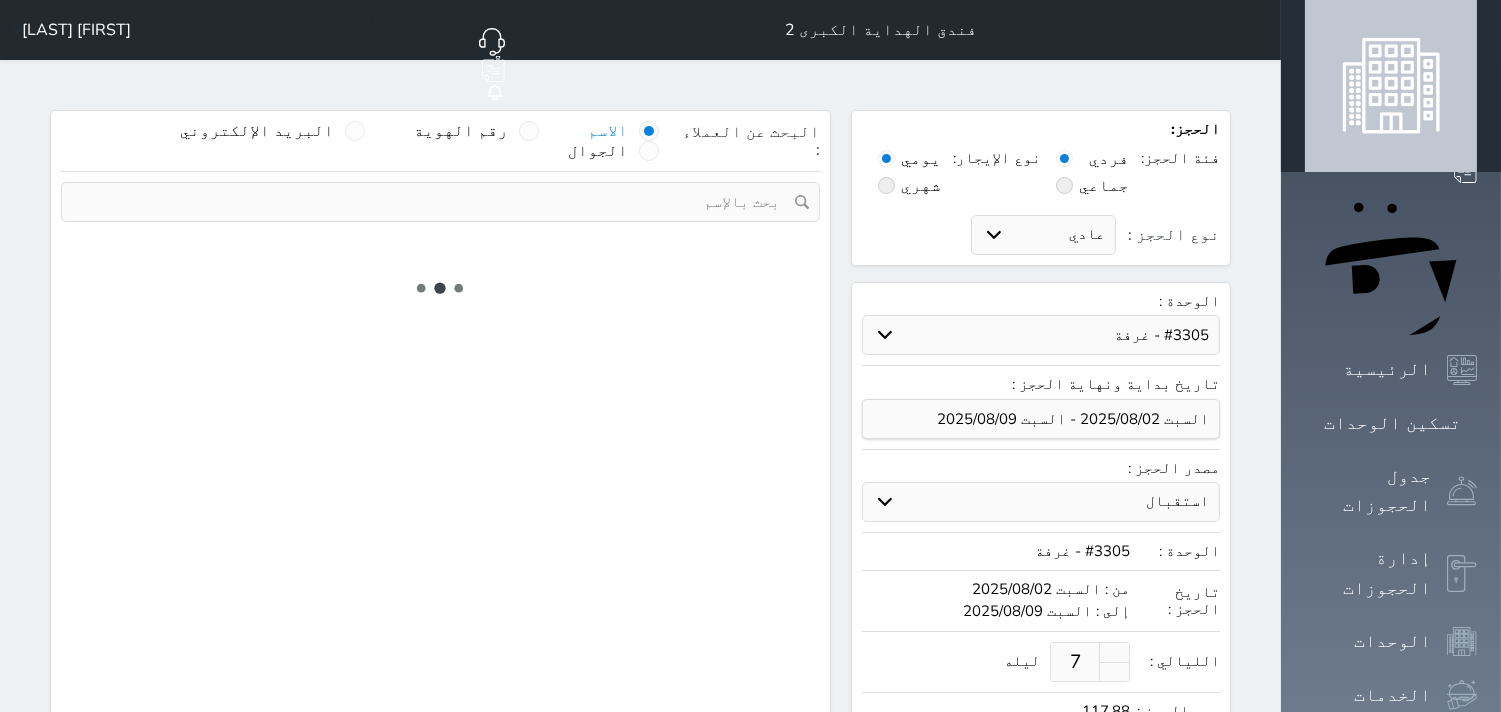 type 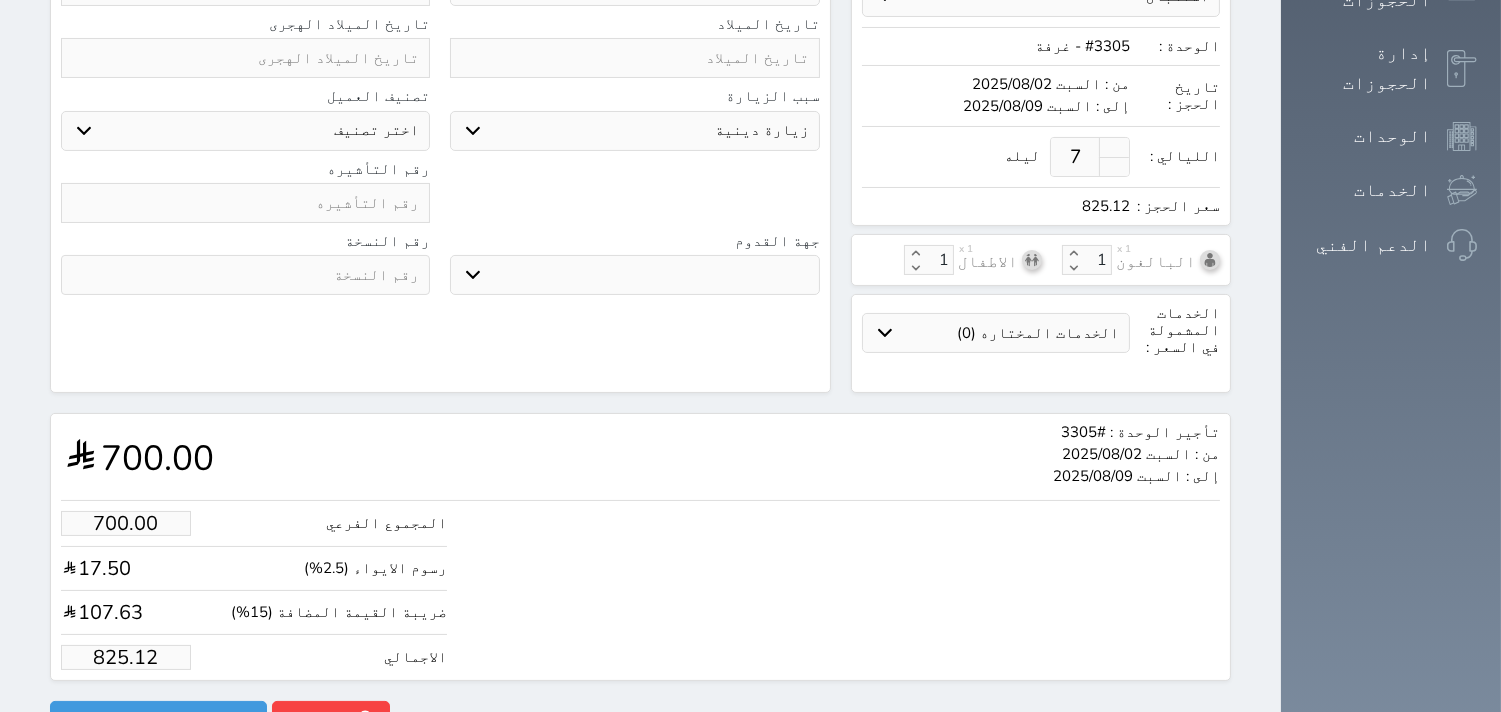 scroll, scrollTop: 517, scrollLeft: 0, axis: vertical 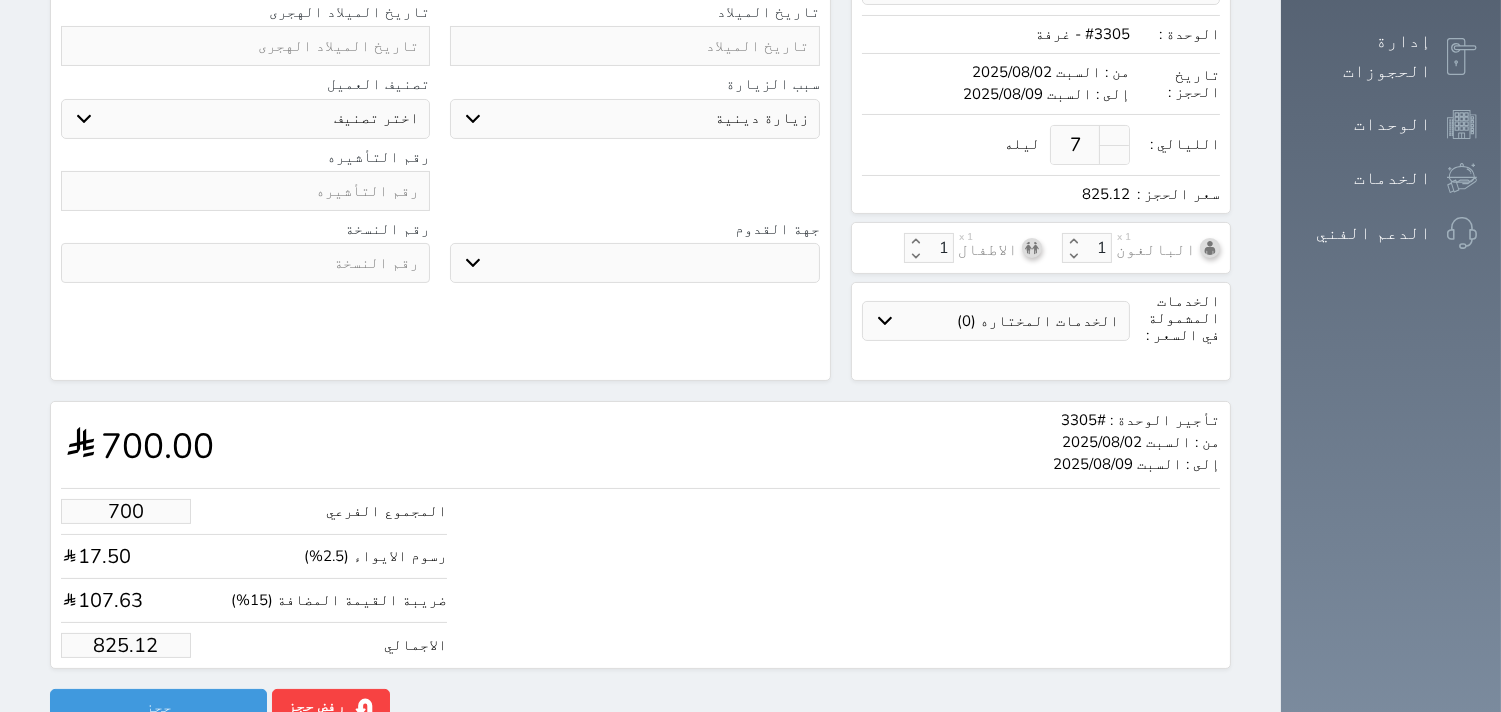 click on "700" at bounding box center [126, 511] 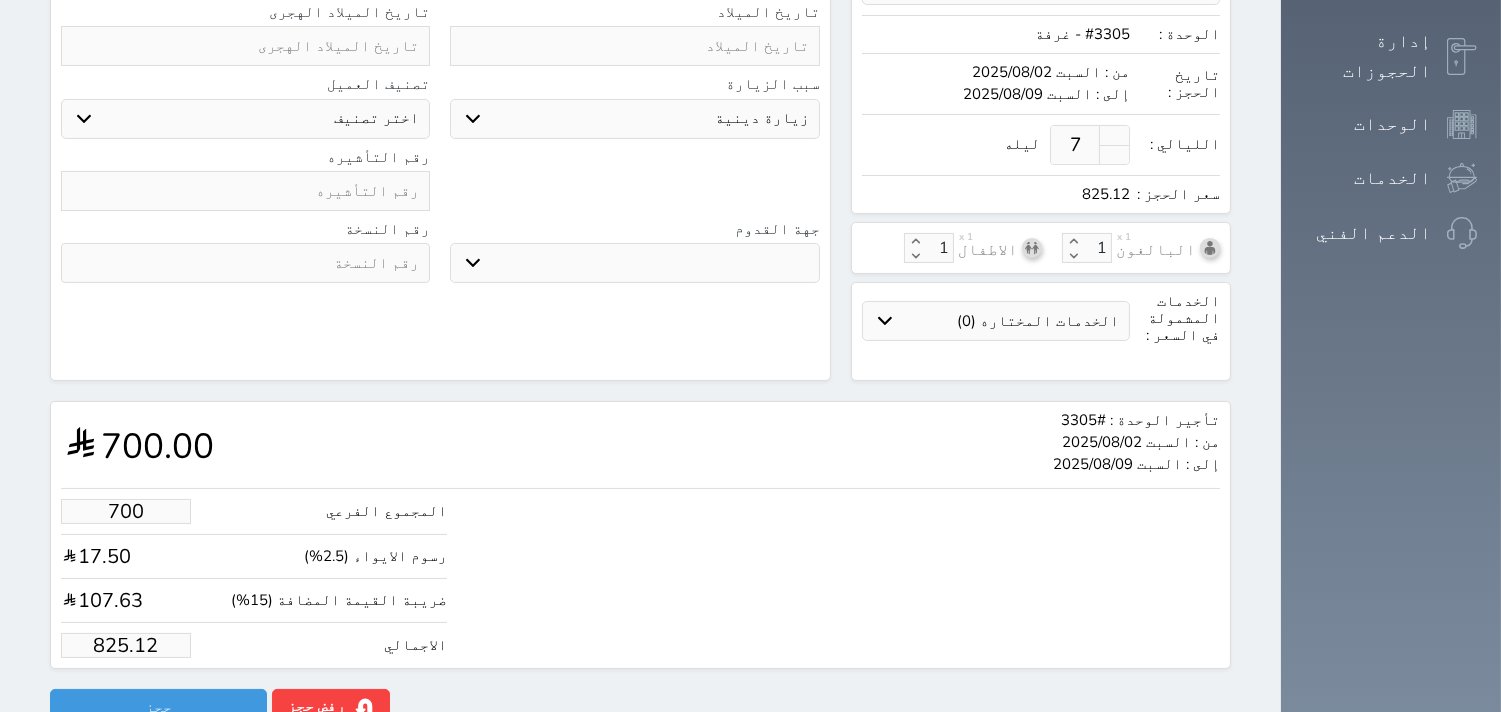 click on "700" at bounding box center (126, 511) 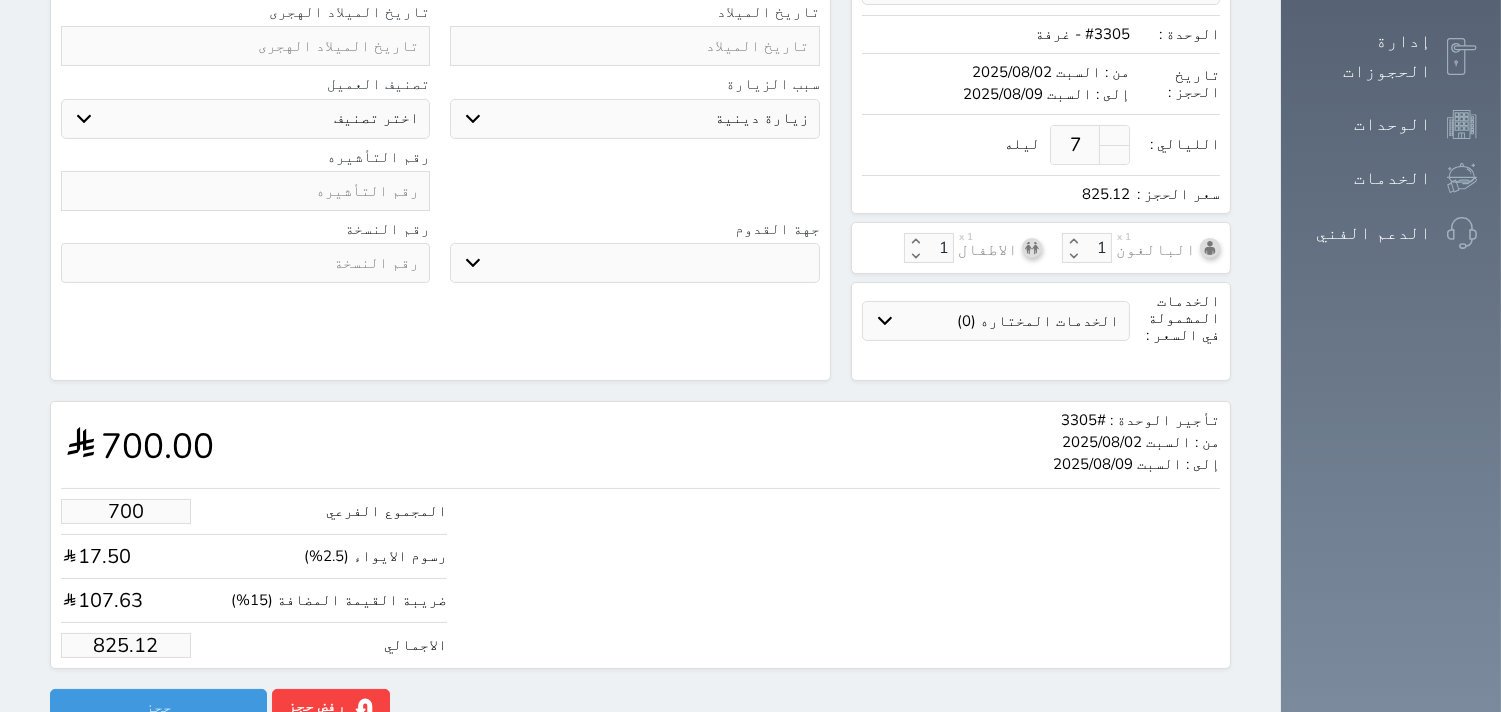 click on "700" at bounding box center (126, 511) 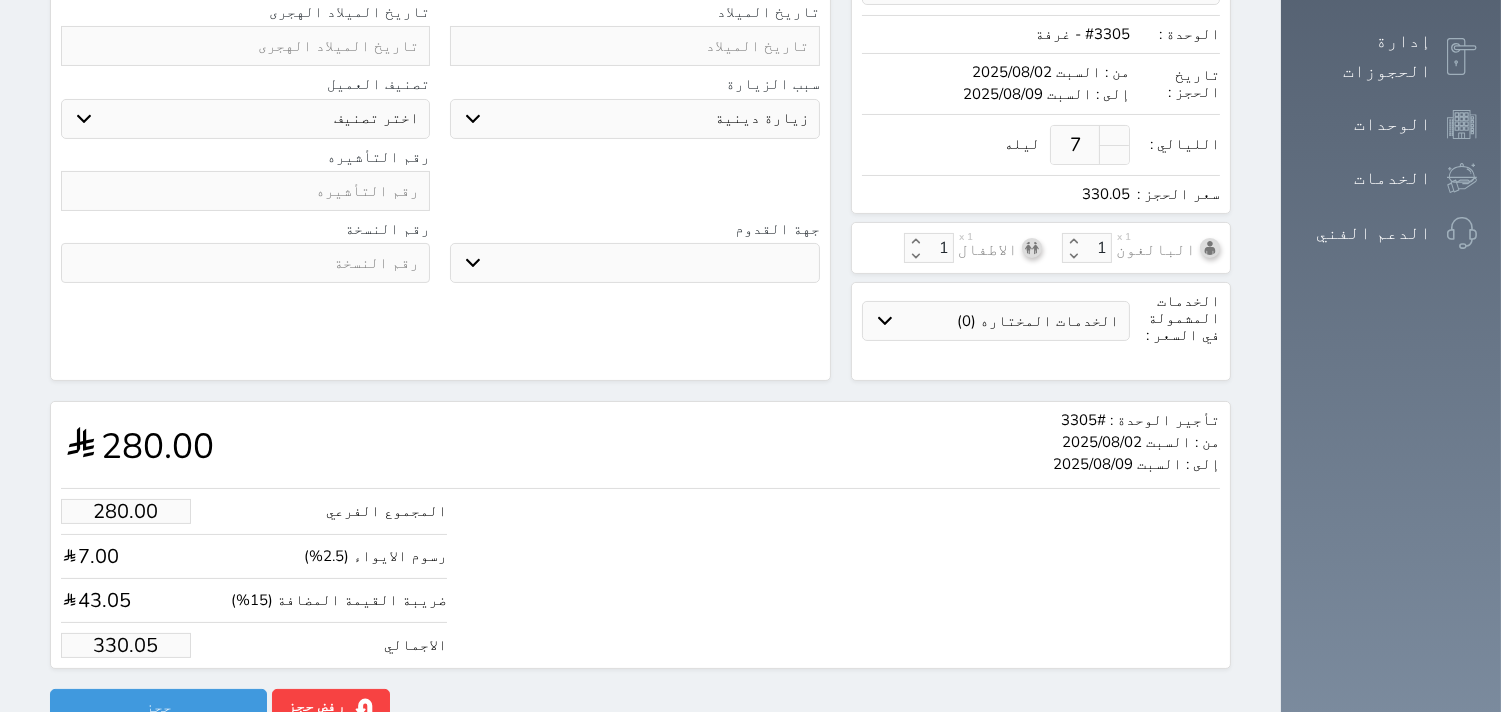 click on "تأجير الوحدة : #3305   من : السبت 2025/08/02   إلى : السبت 2025/08/09    280.00       المجموع الفرعي   280.00   رسوم الايواء (2.5%)    7.00    ضريبة القيمة المضافة (15%)    43.05      الاجمالي   330.05" at bounding box center (640, 535) 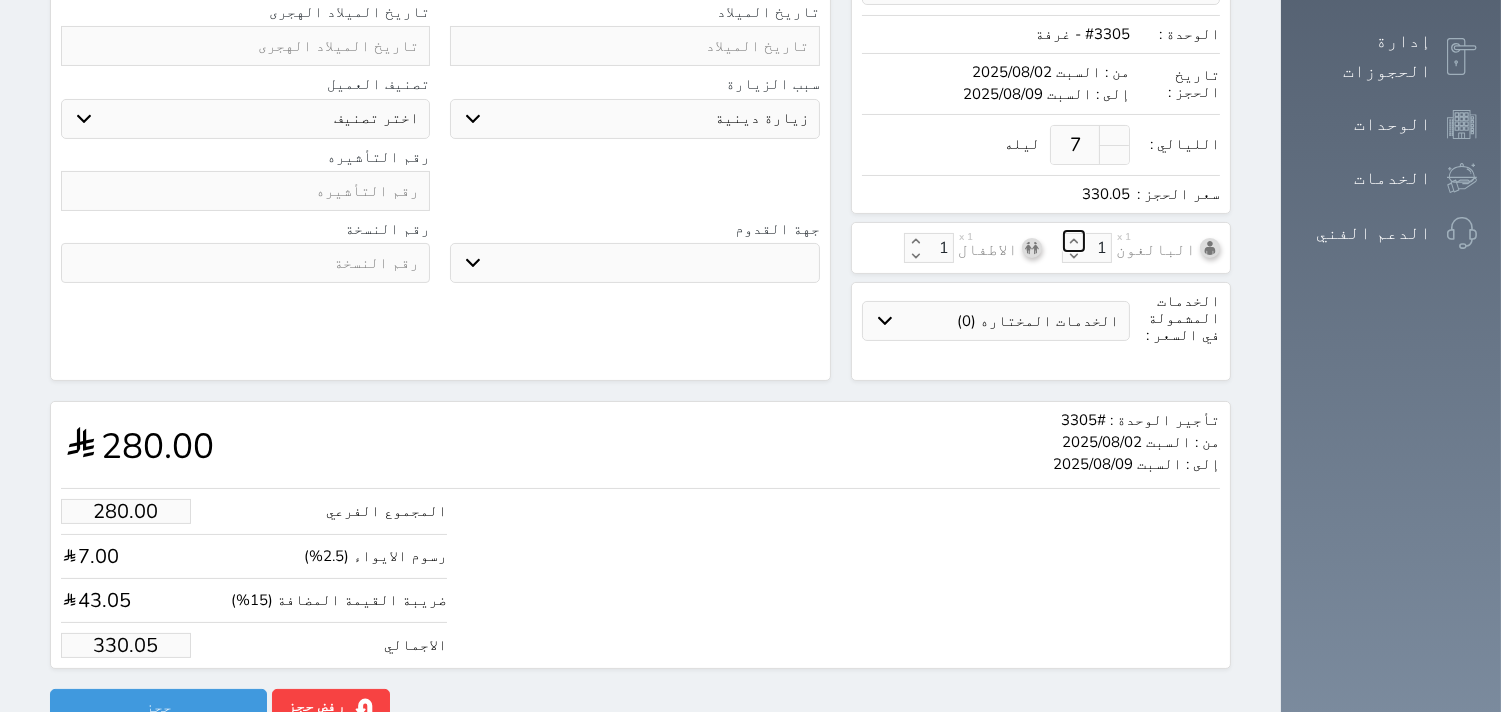 click 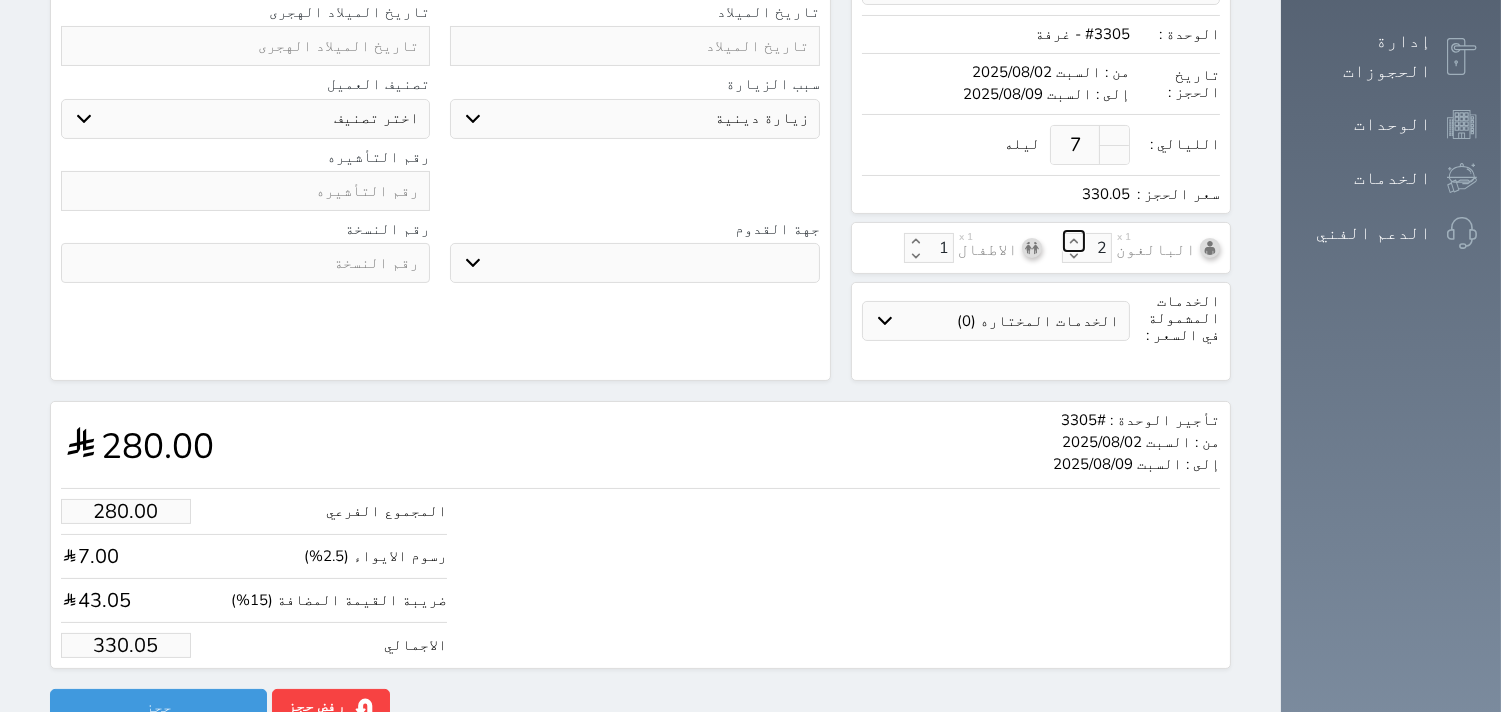 click 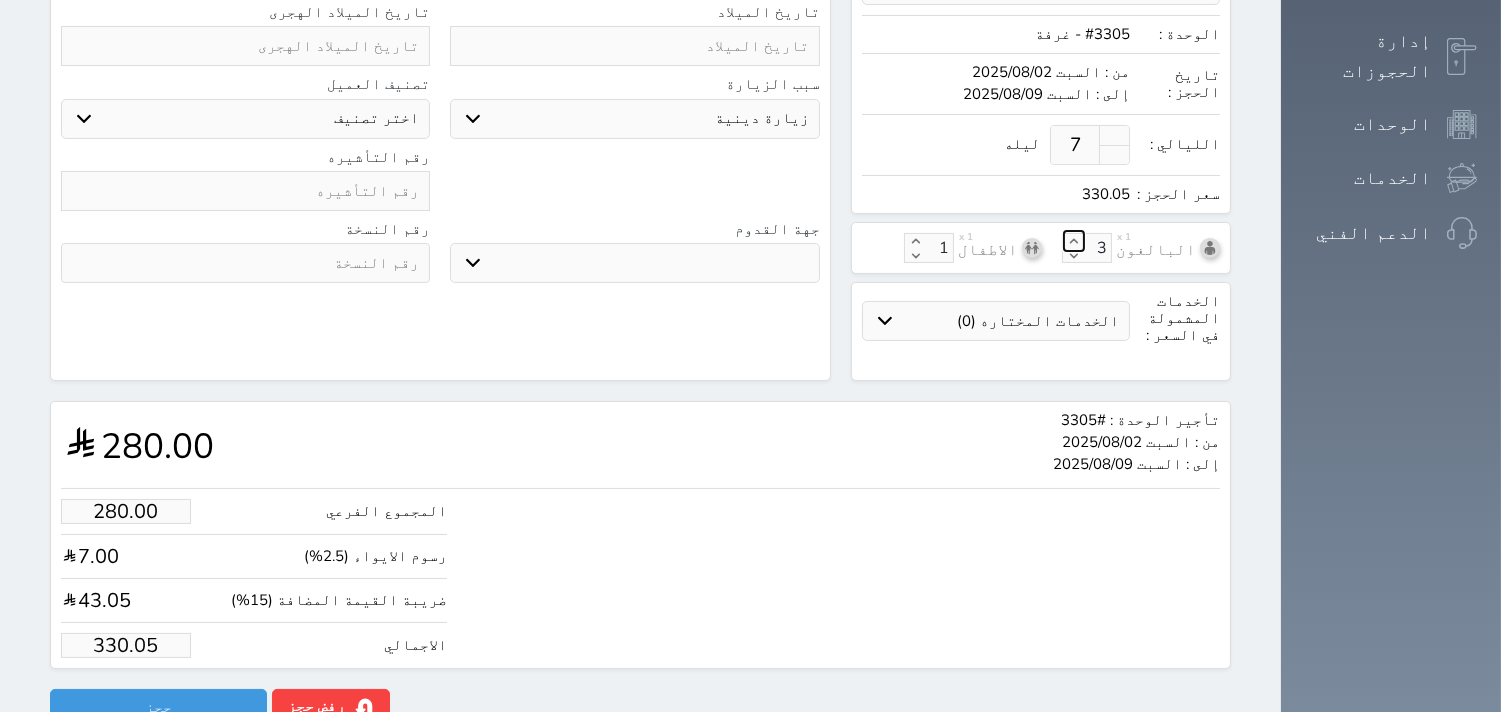 click 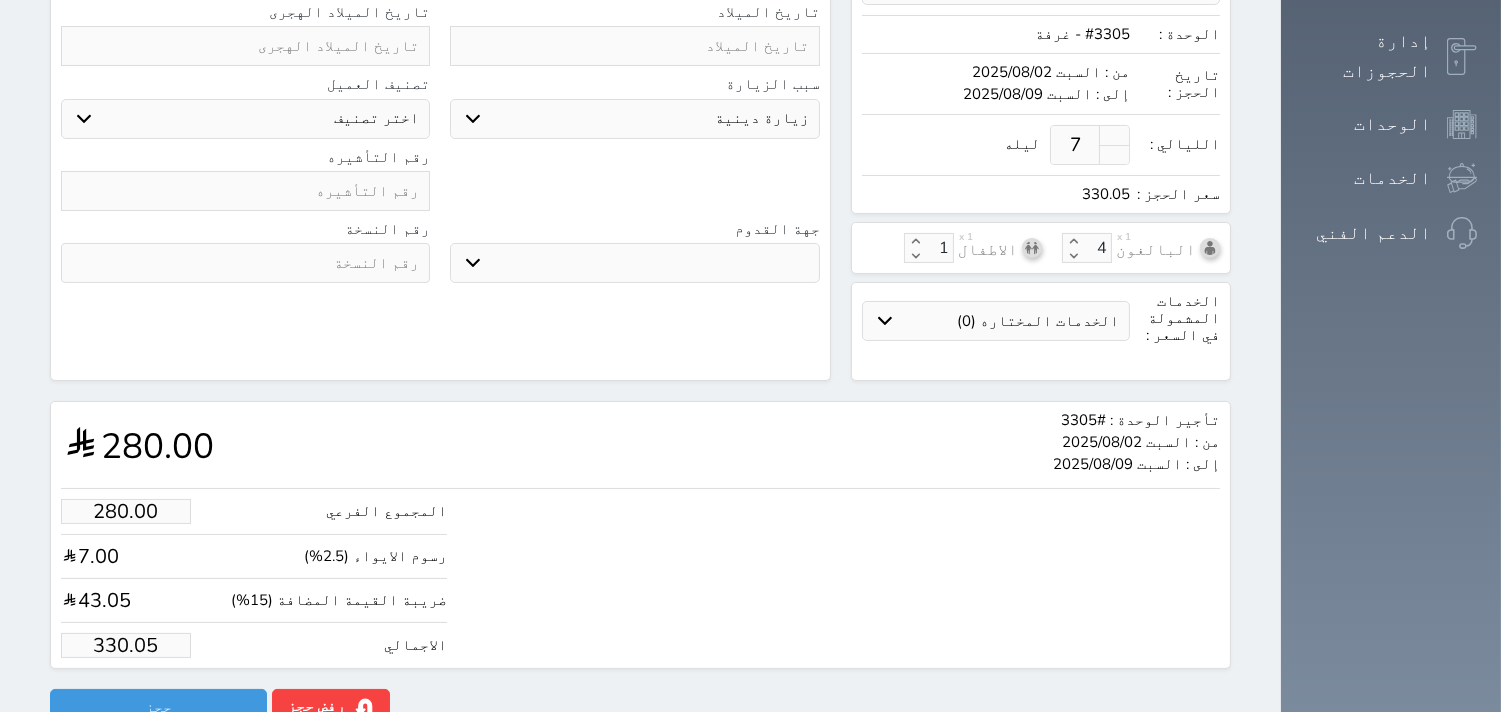 click on "الحجز:   فئة الحجز:       فردي       جماعي   نوع الإيجار:       يومي       شهري     نوع الحجز :
عادي
إقامة مجانية
إستخدام داخلي
إستخدام يومي
الوحدة :   حدد الوحدة
#3705 - غرفة
#3704 - غرفة
#3703 - غرفة
#3702 - غرفة
#3701 - غرفة
#3618 - غرفة
#3617 - غرفة
#3616 - غرفة
#3614 - غرفة
#3613 - غرفة
#3612 - غرفة
#3611 - غرفة" at bounding box center [640, -3] 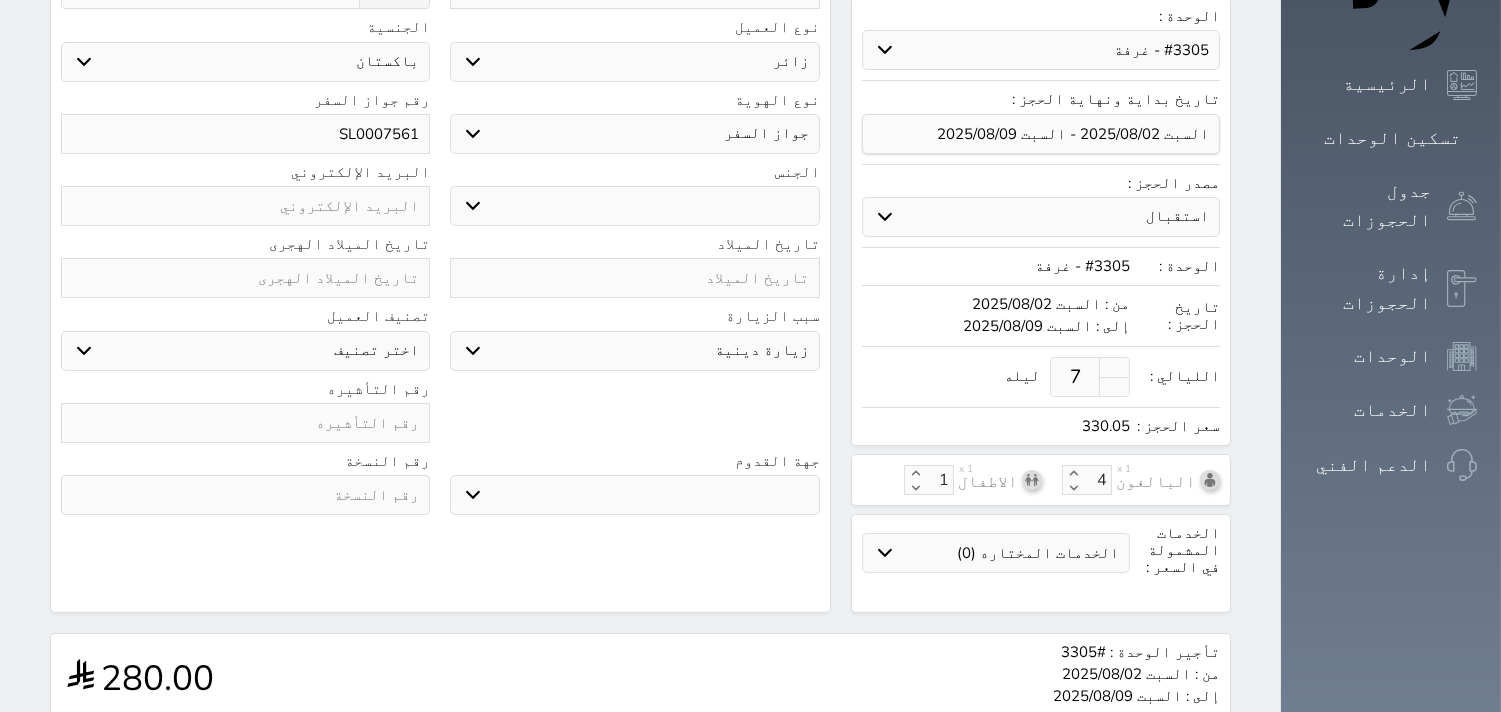 scroll, scrollTop: 517, scrollLeft: 0, axis: vertical 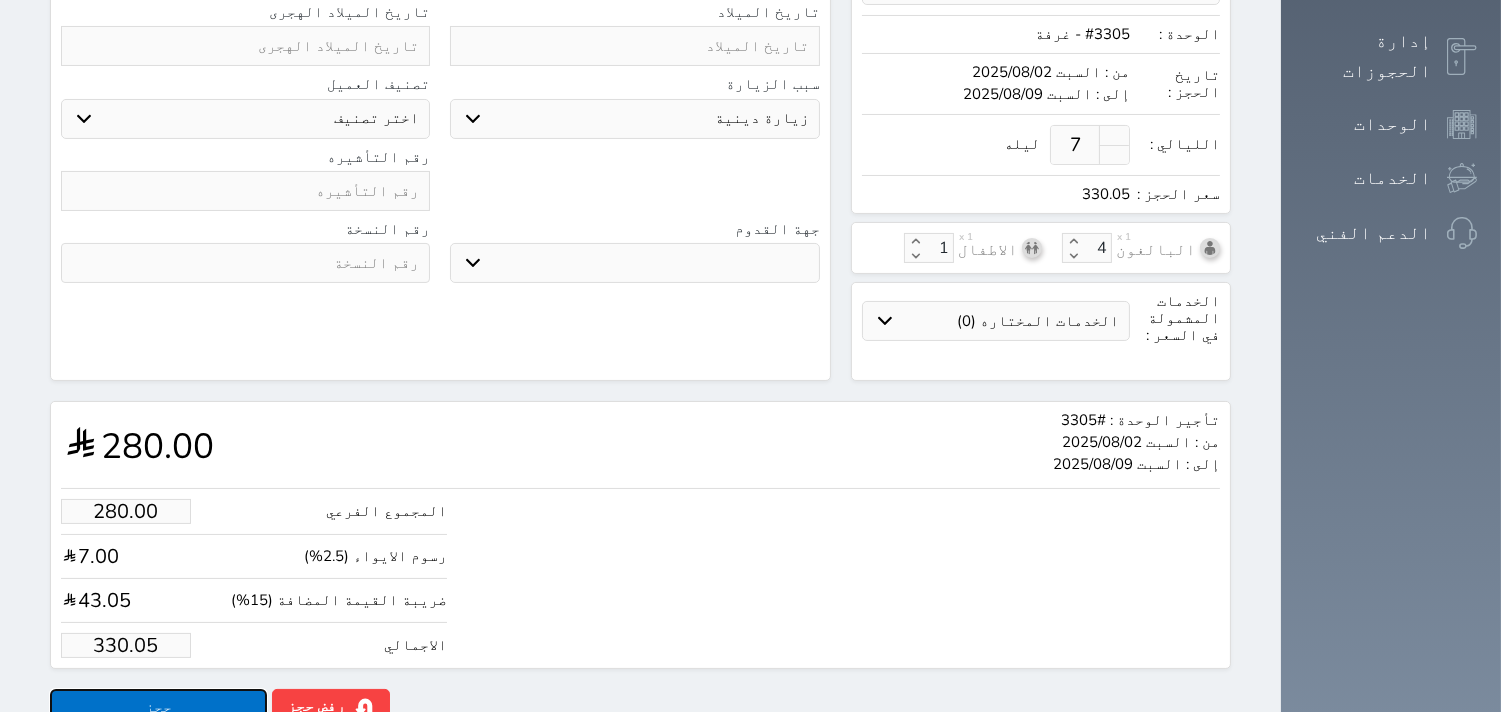 click on "حجز" at bounding box center (158, 706) 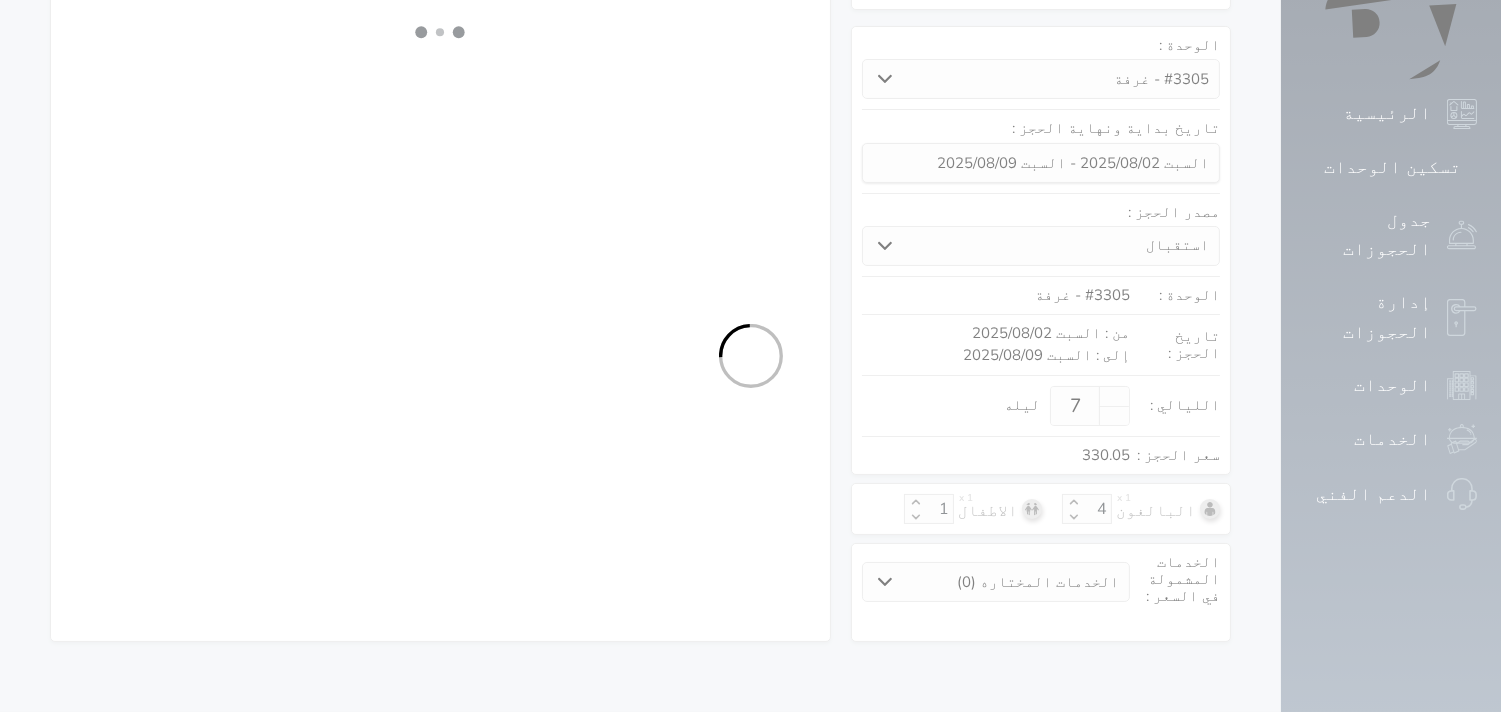 scroll, scrollTop: 192, scrollLeft: 0, axis: vertical 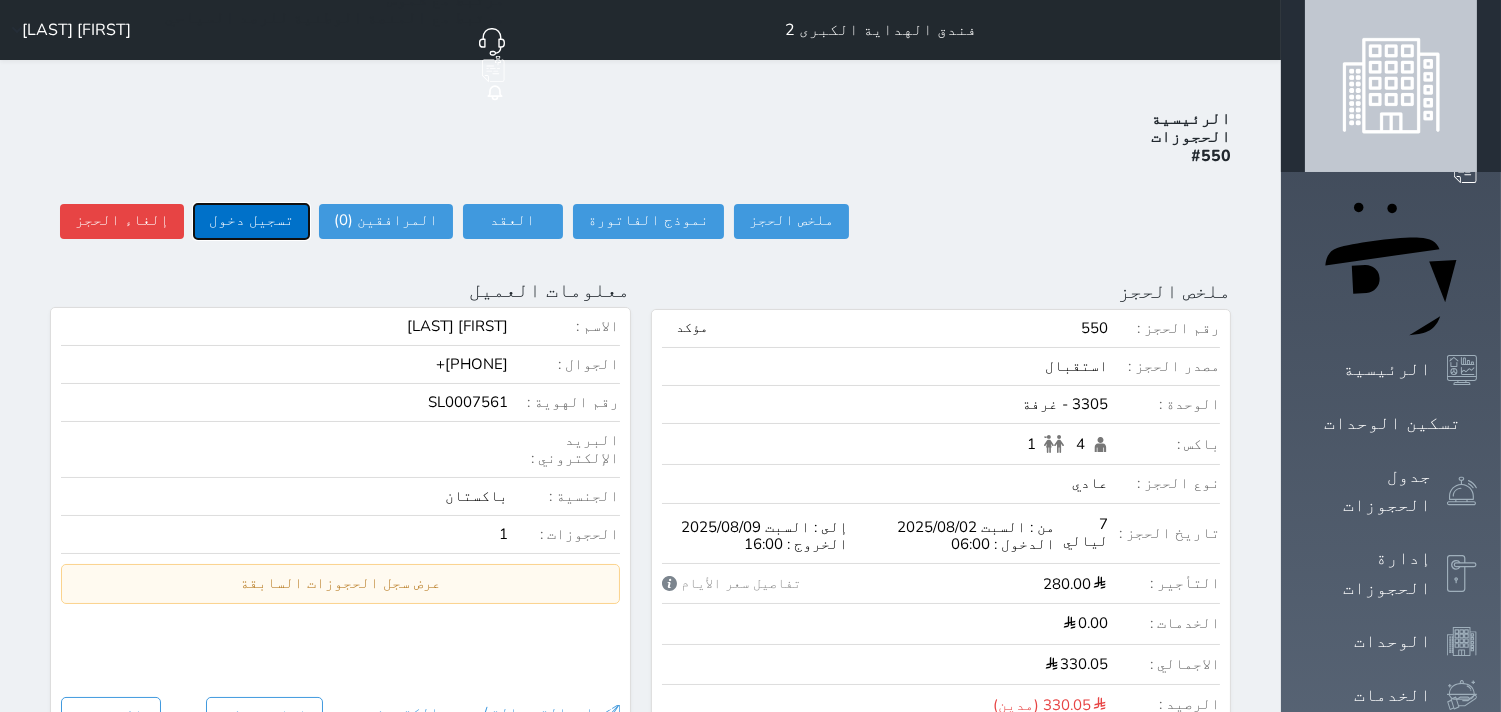 click on "تسجيل دخول" at bounding box center [251, 221] 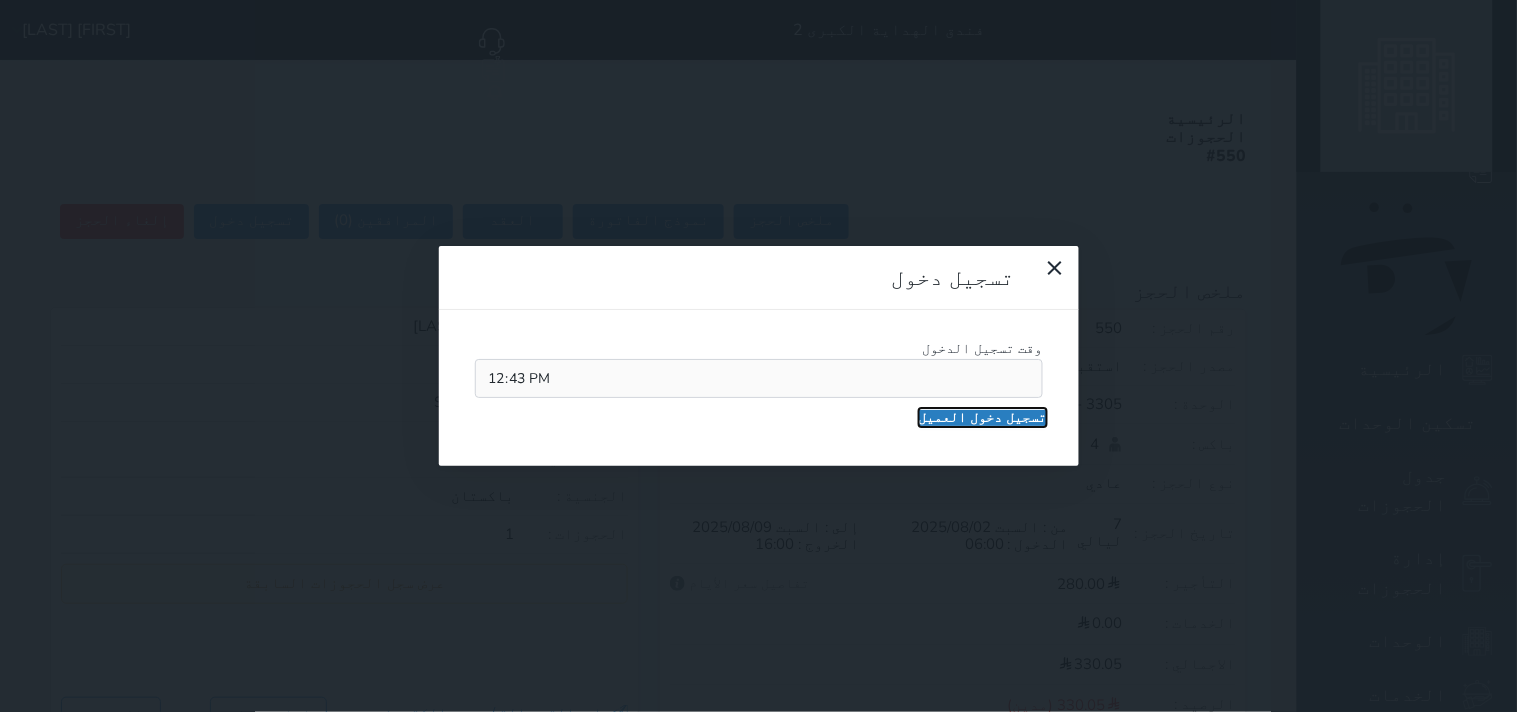 click on "تسجيل دخول العميل" at bounding box center (983, 418) 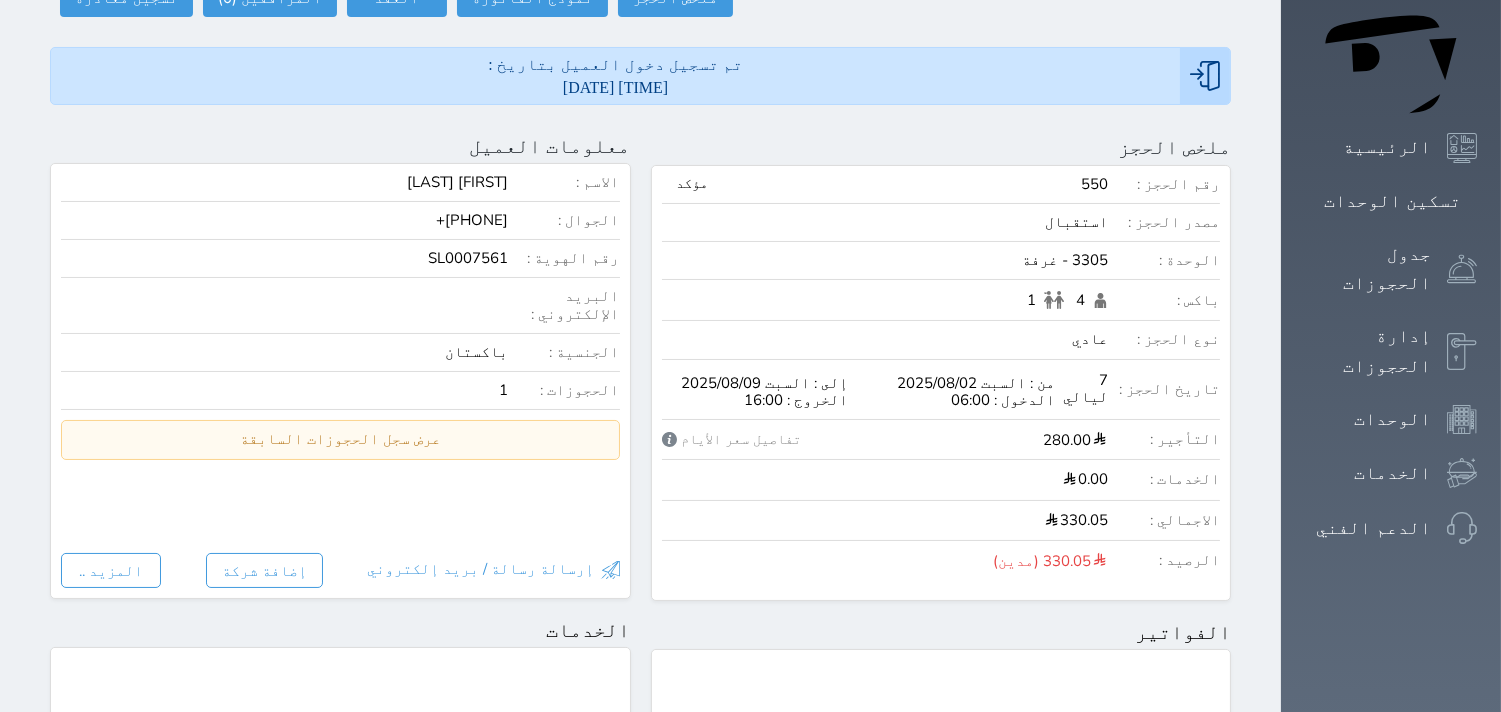 scroll, scrollTop: 0, scrollLeft: 0, axis: both 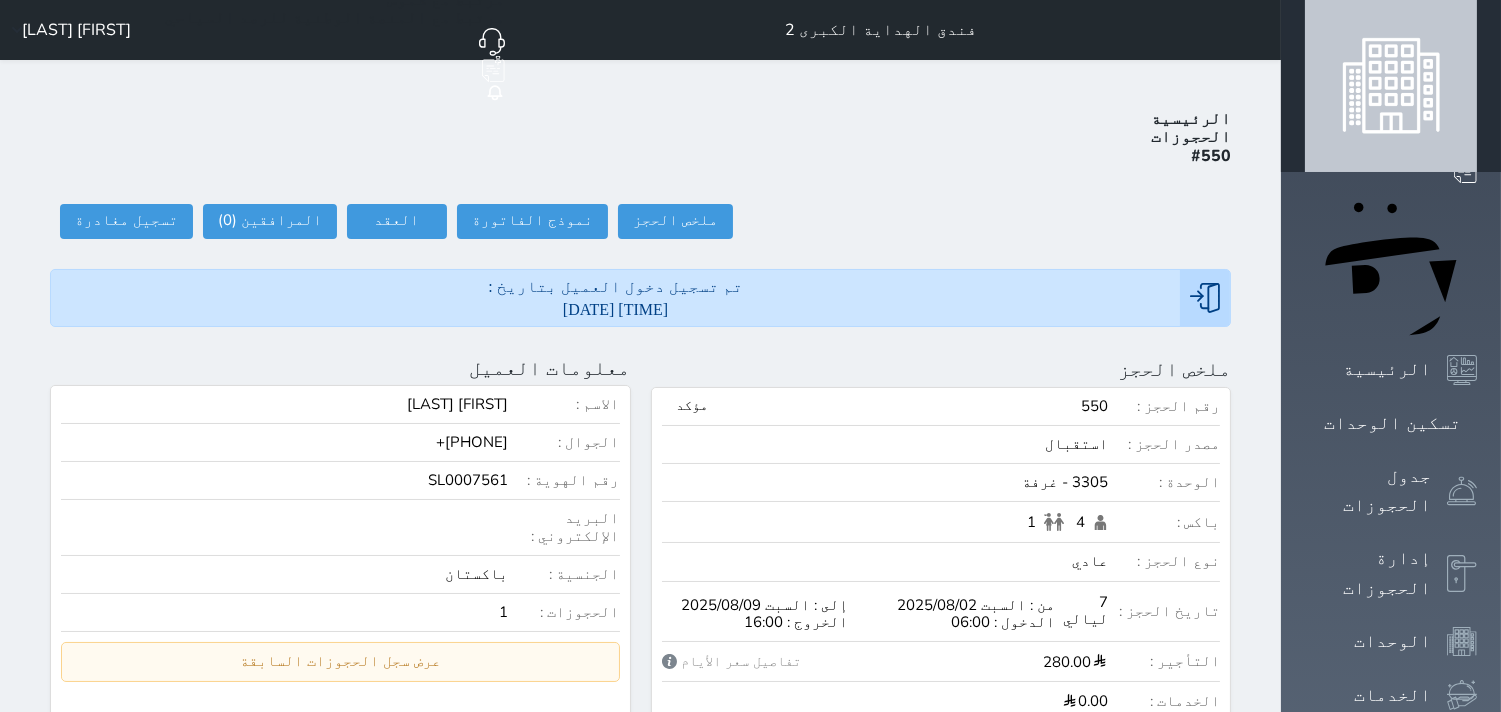 click on "حجز جديد" at bounding box center [336, -37] 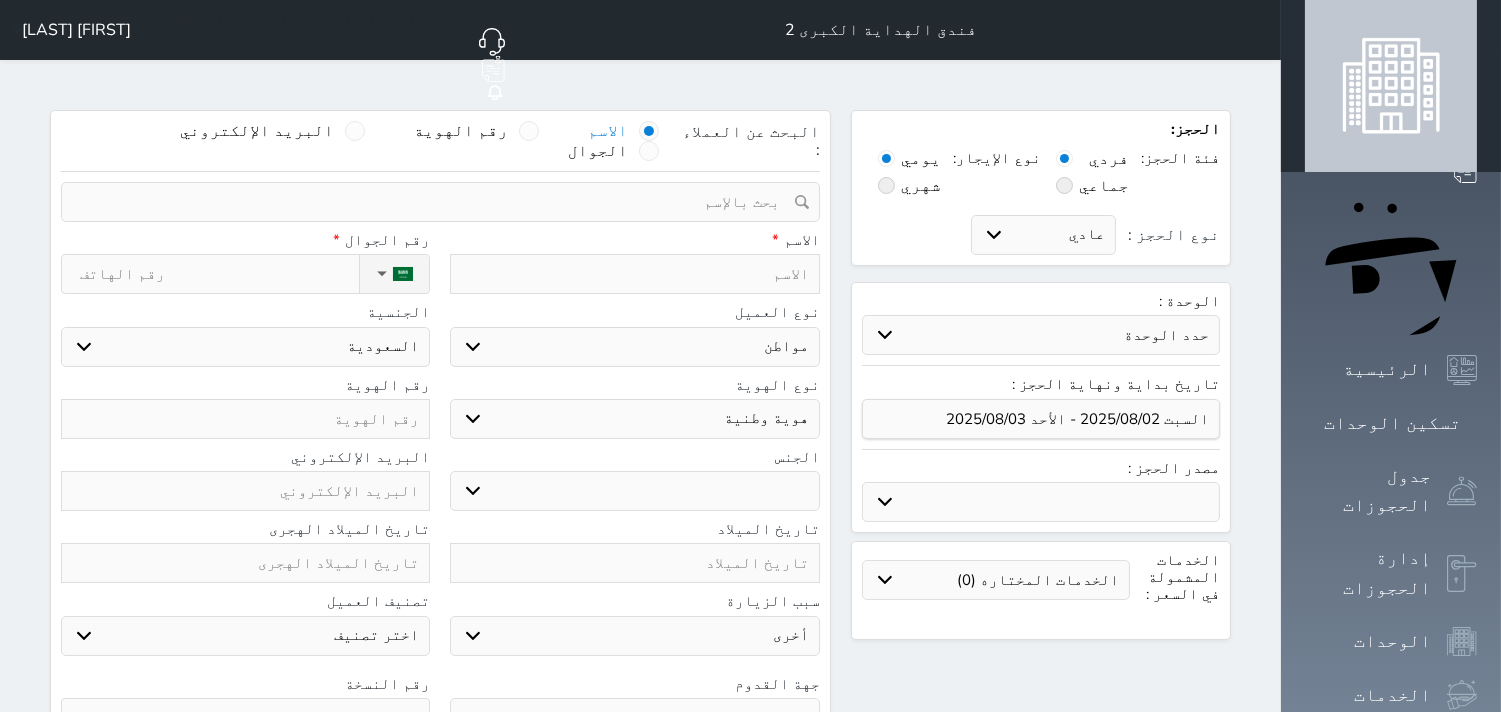 click at bounding box center [634, 274] 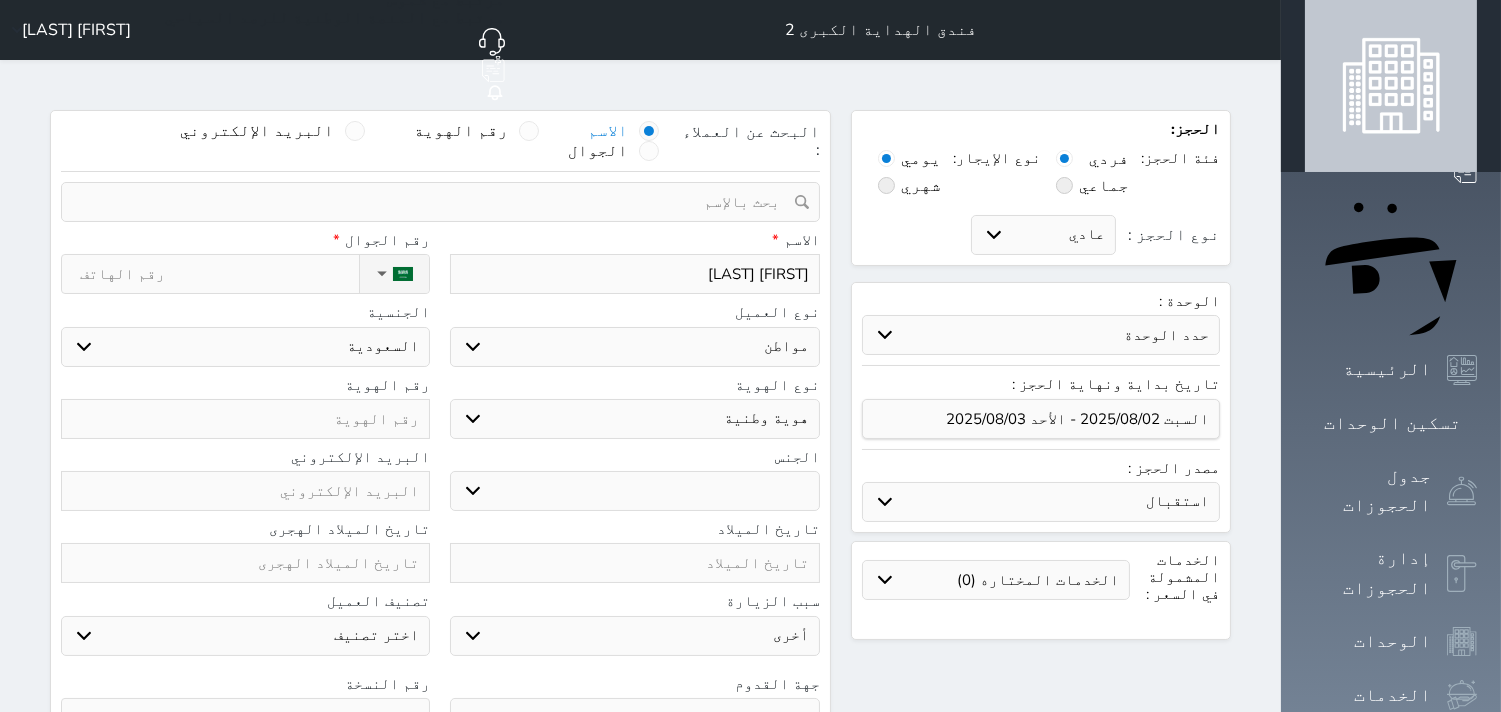 click on "اختر نوع   مواطن مواطن خليجي زائر مقيم" at bounding box center (634, 347) 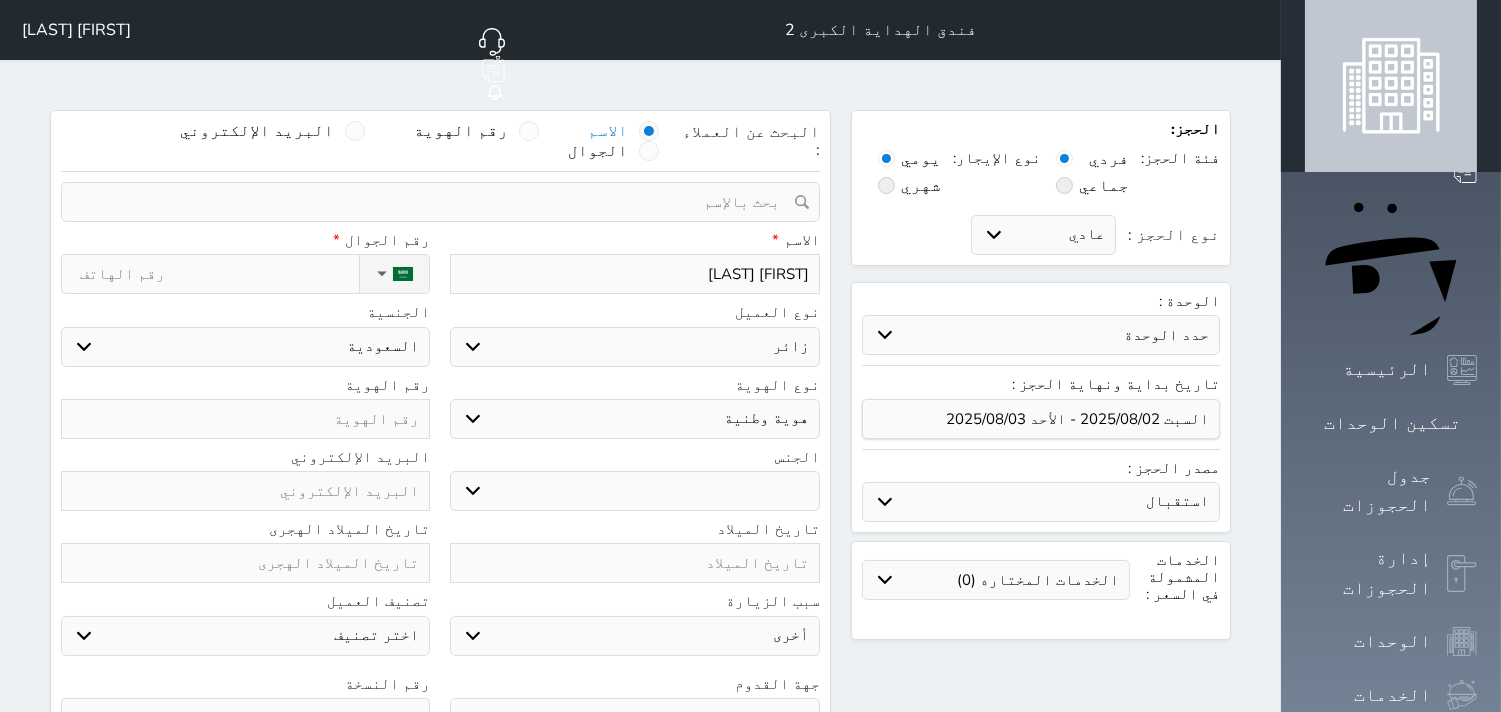 click on "اختر نوع   مواطن مواطن خليجي زائر مقيم" at bounding box center (634, 347) 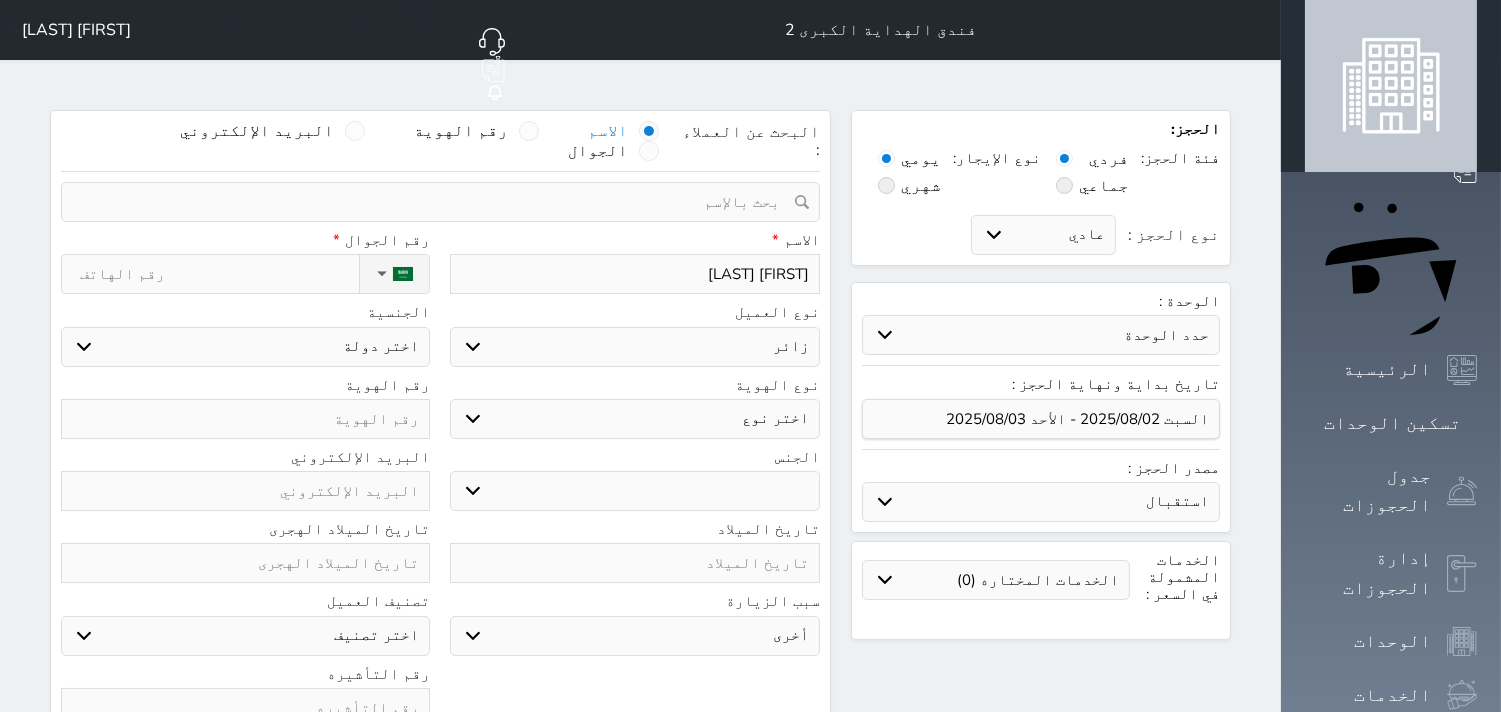 click on "اختر دولة
اثيوبيا
اجنبي بجواز سعودي
اخرى
اذربيجان
ارتيريا
ارمينيا
ازبكستان
اسبانيا
استراليا
استونيا" at bounding box center [245, 347] 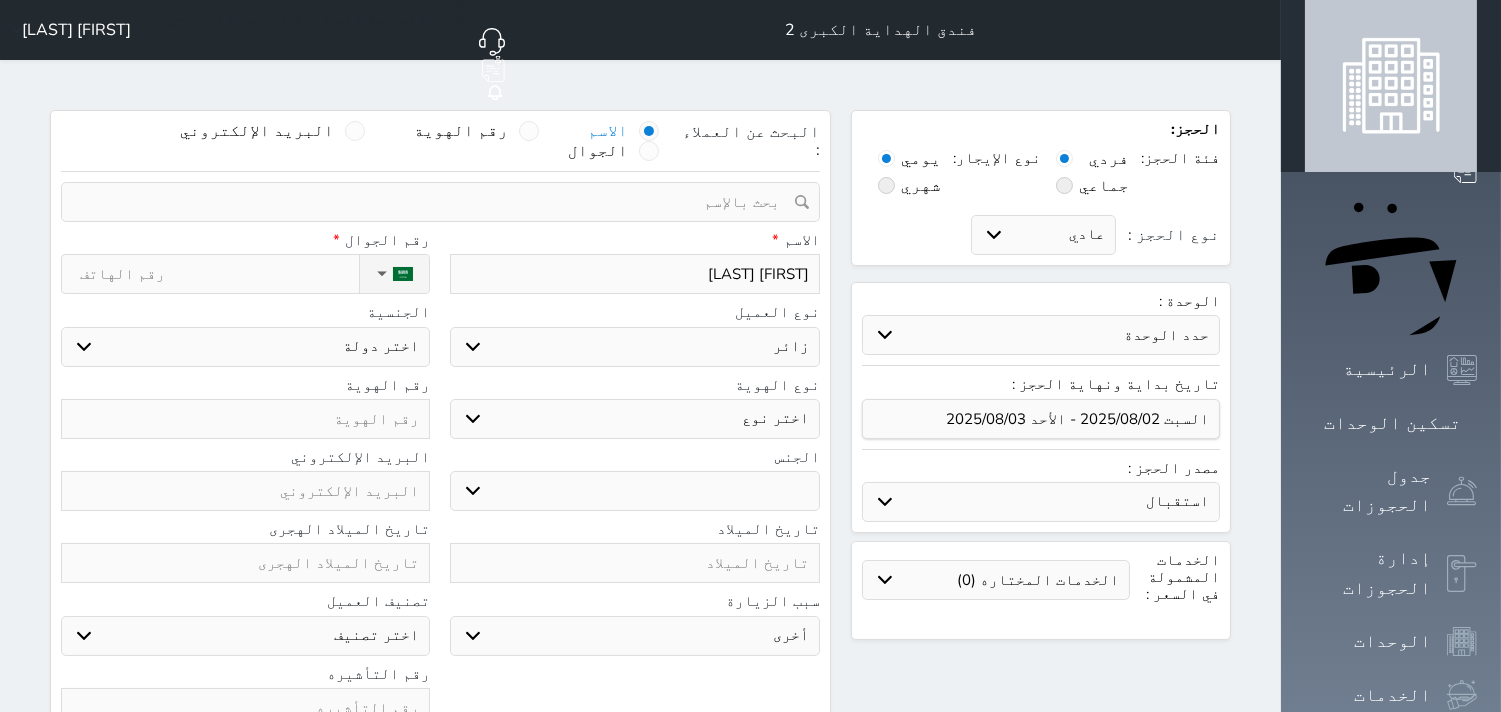 click on "اختر نوع   جواز السفر هوية زائر" at bounding box center [634, 419] 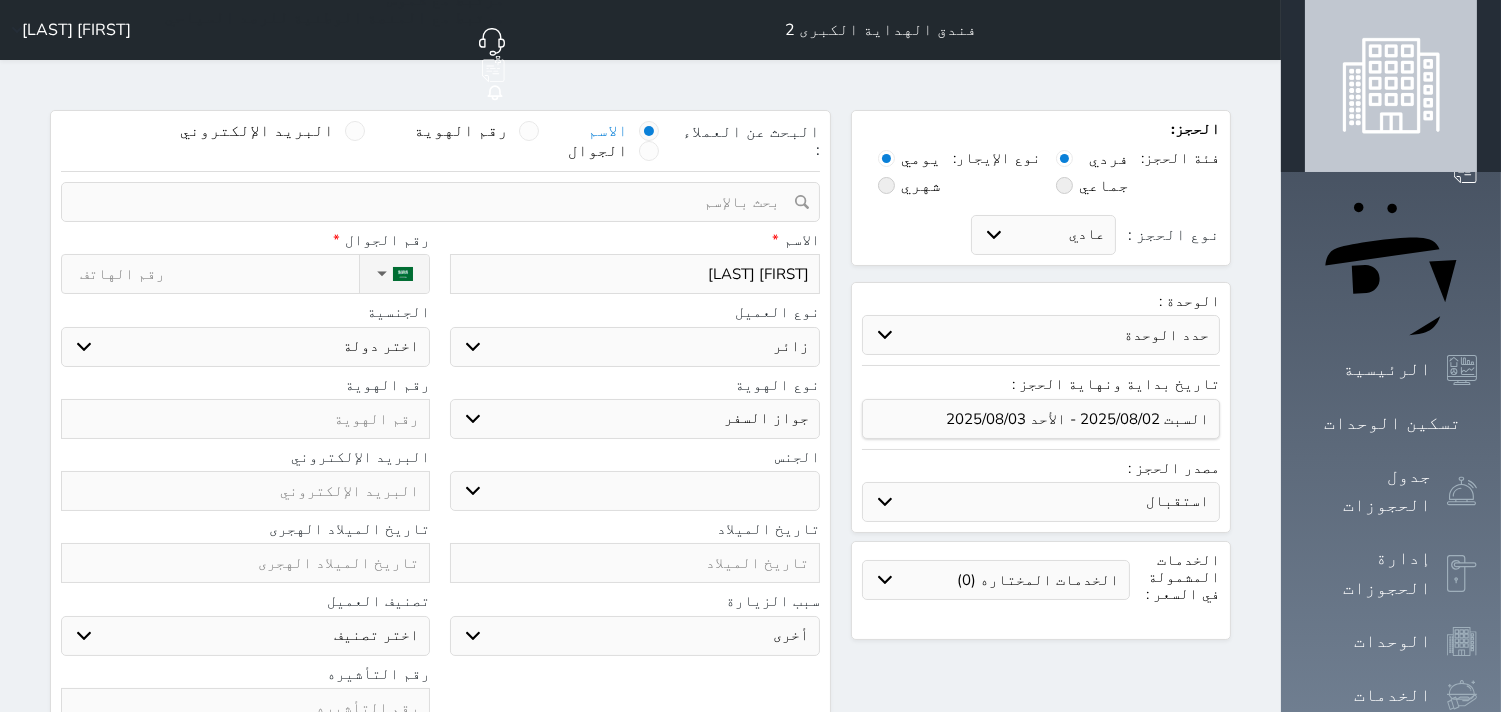 click on "اختر نوع   جواز السفر هوية زائر" at bounding box center (634, 419) 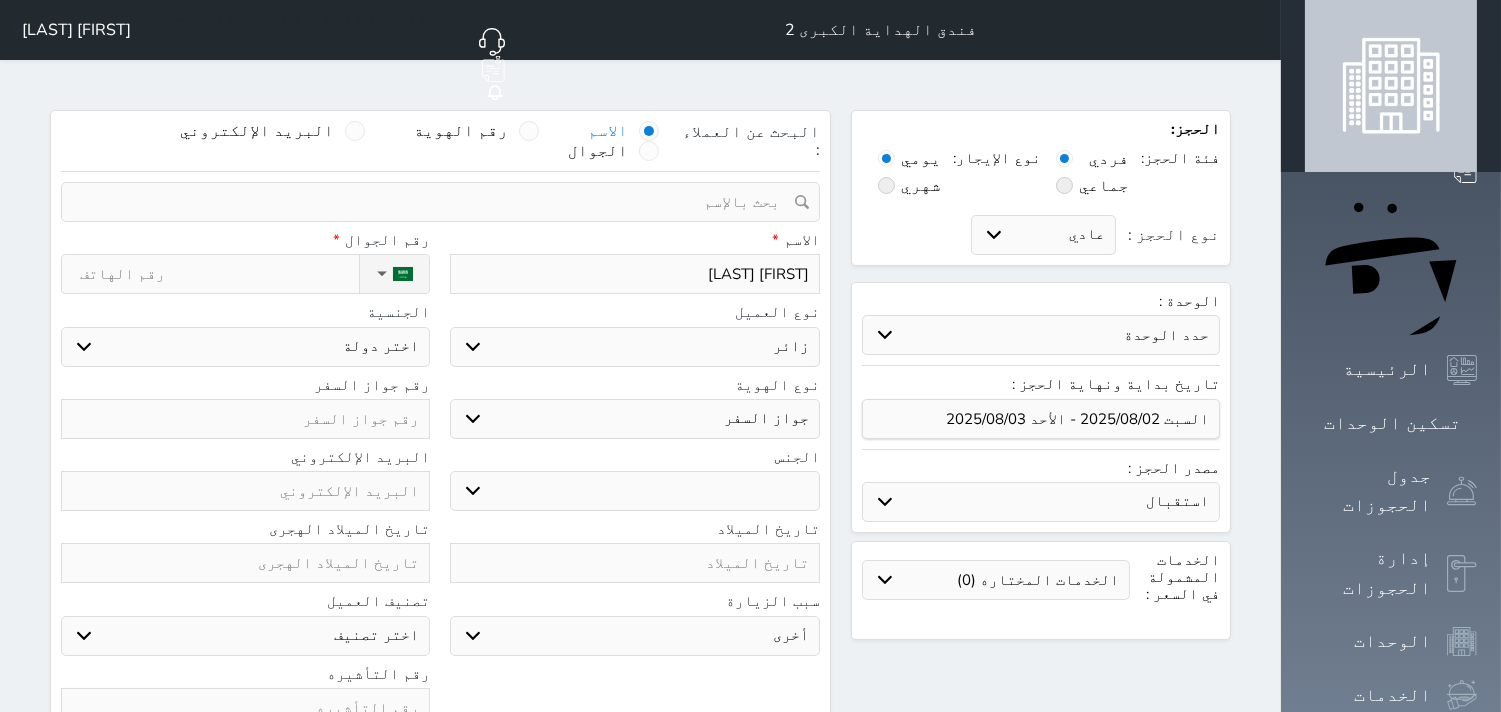 click on "اختر نوع   جواز السفر هوية زائر" at bounding box center [634, 419] 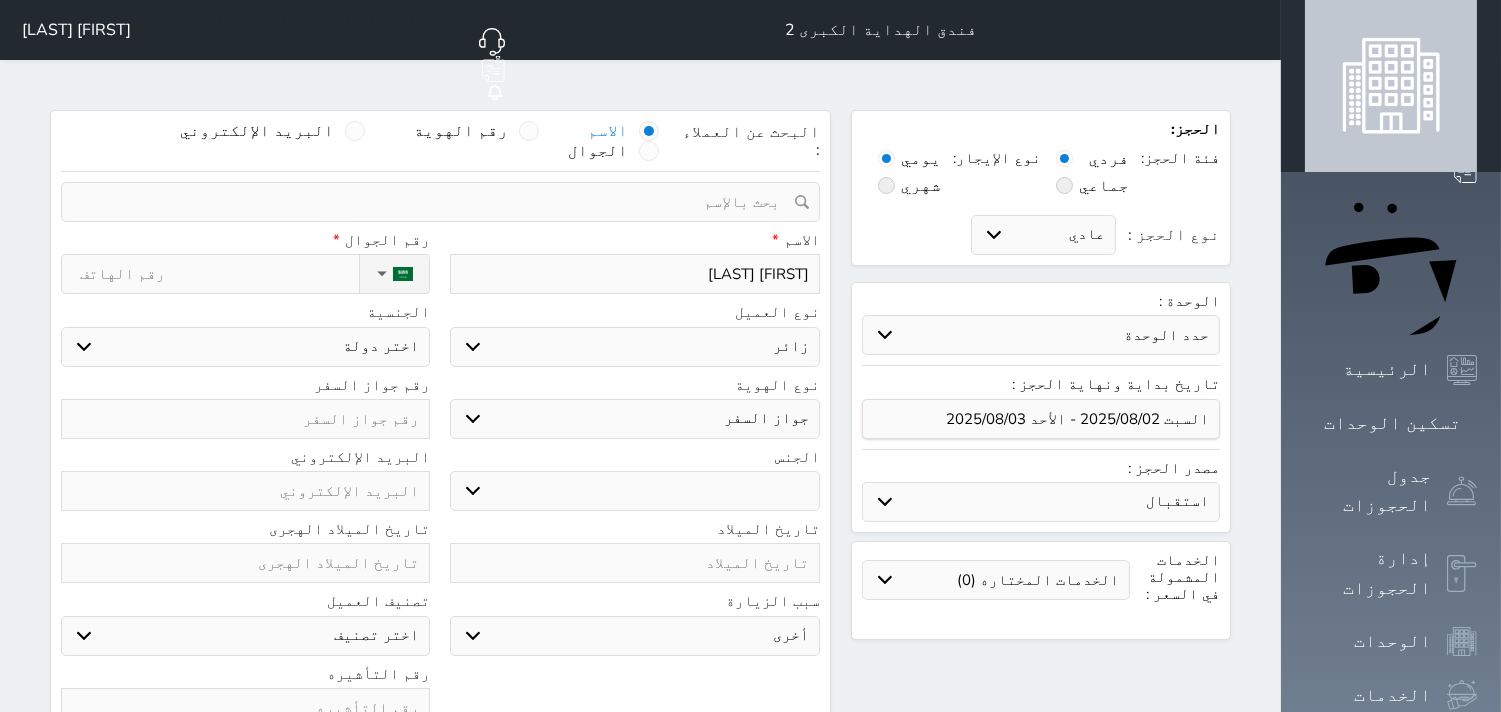 click at bounding box center (245, 419) 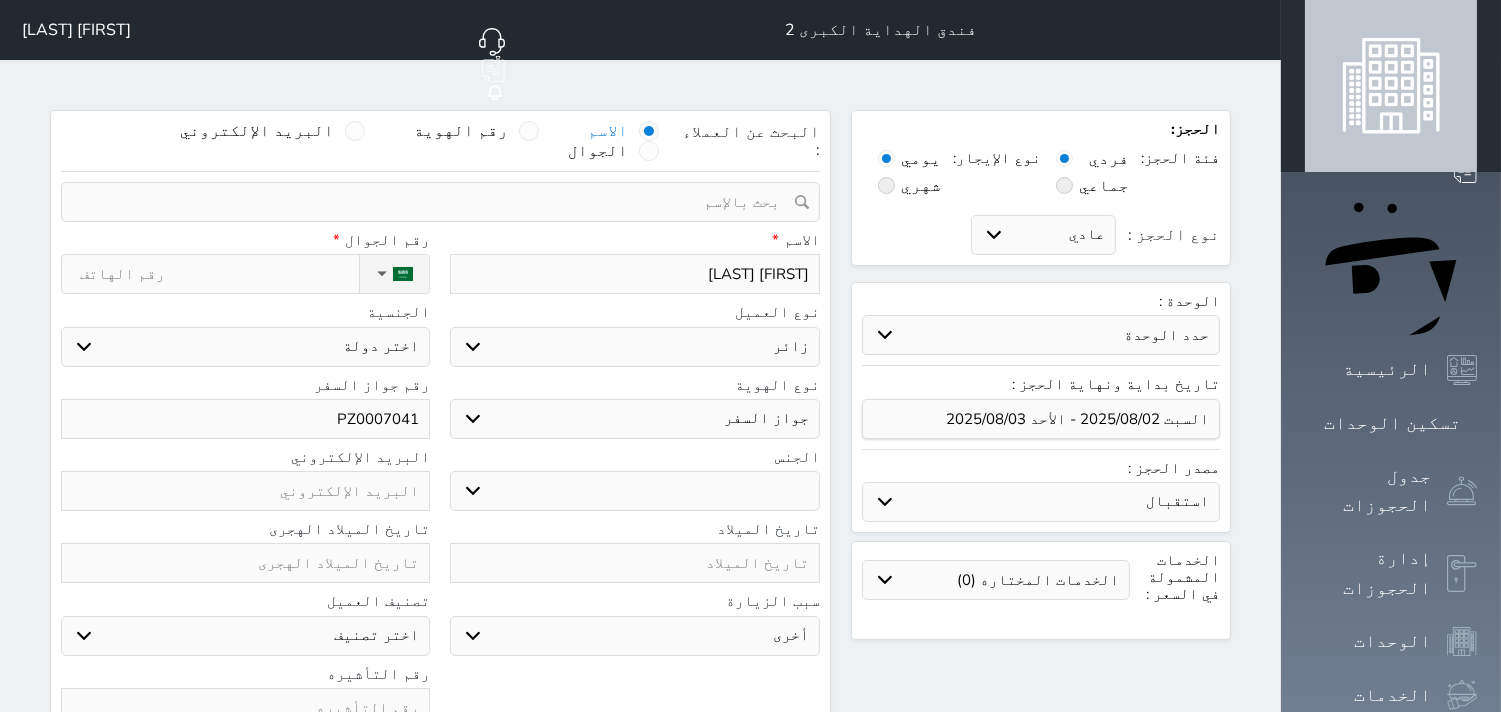 click on "اختر دولة
اثيوبيا
اجنبي بجواز سعودي
اخرى
اذربيجان
ارتيريا
ارمينيا
ازبكستان
اسبانيا
استراليا
استونيا" at bounding box center [245, 347] 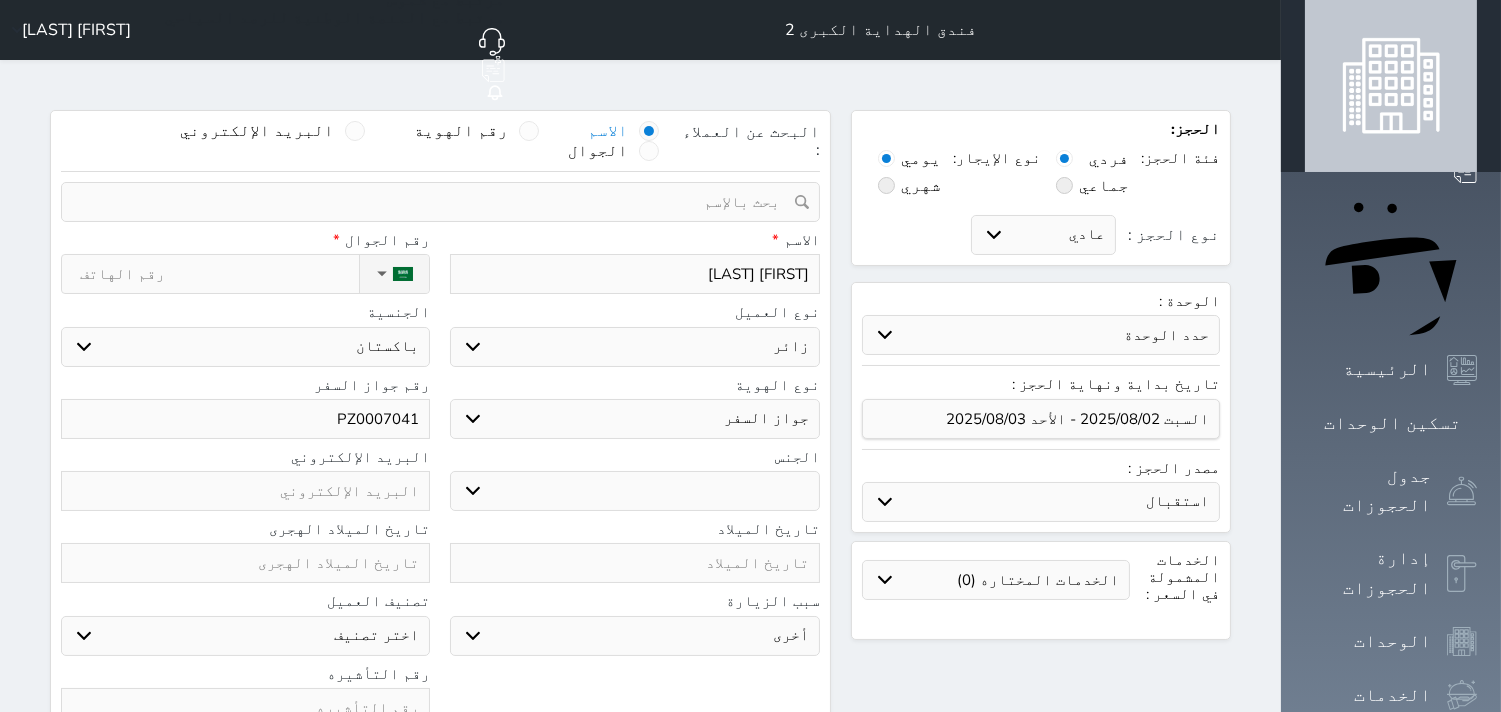 click on "اختر دولة
اثيوبيا
اجنبي بجواز سعودي
اخرى
اذربيجان
ارتيريا
ارمينيا
ازبكستان
اسبانيا
استراليا
استونيا" at bounding box center (245, 347) 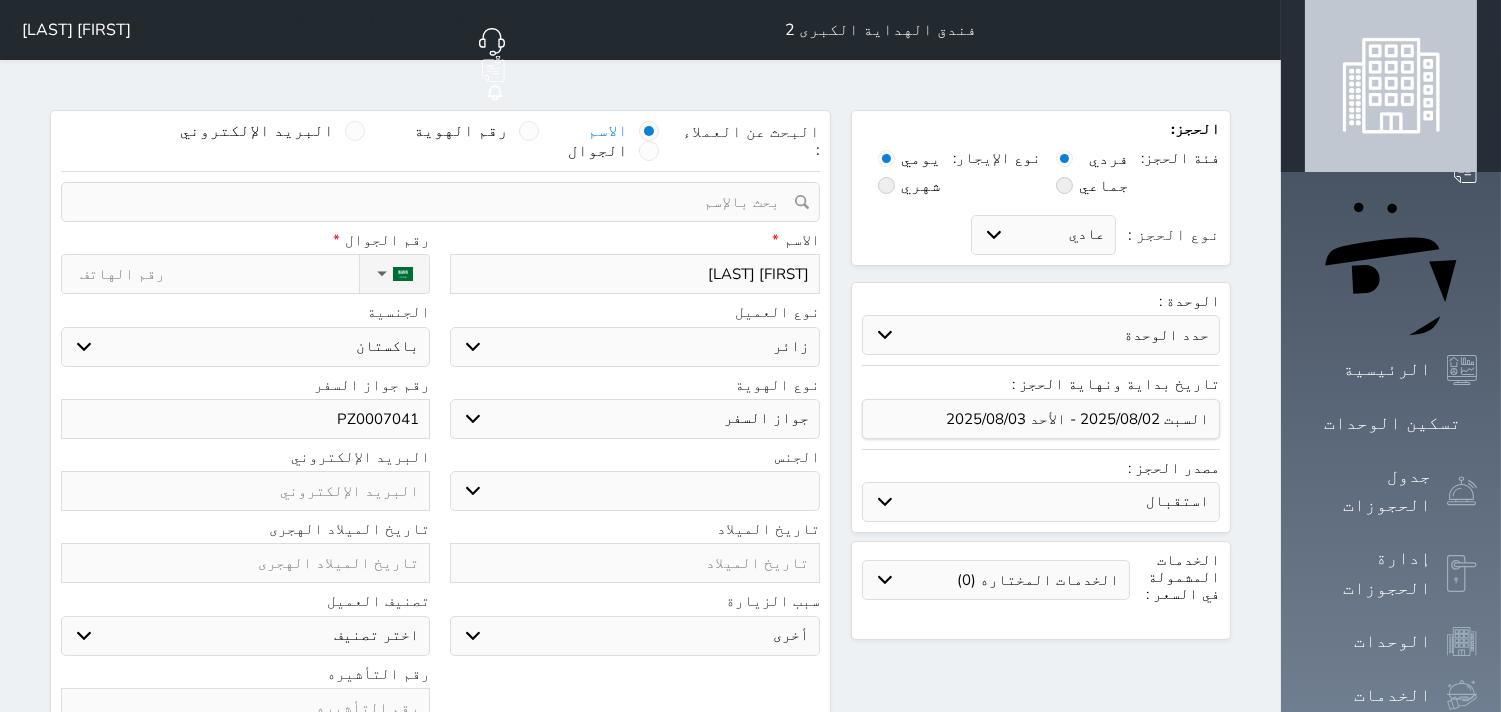 click on "[FIRST] [LAST]" at bounding box center [634, 274] 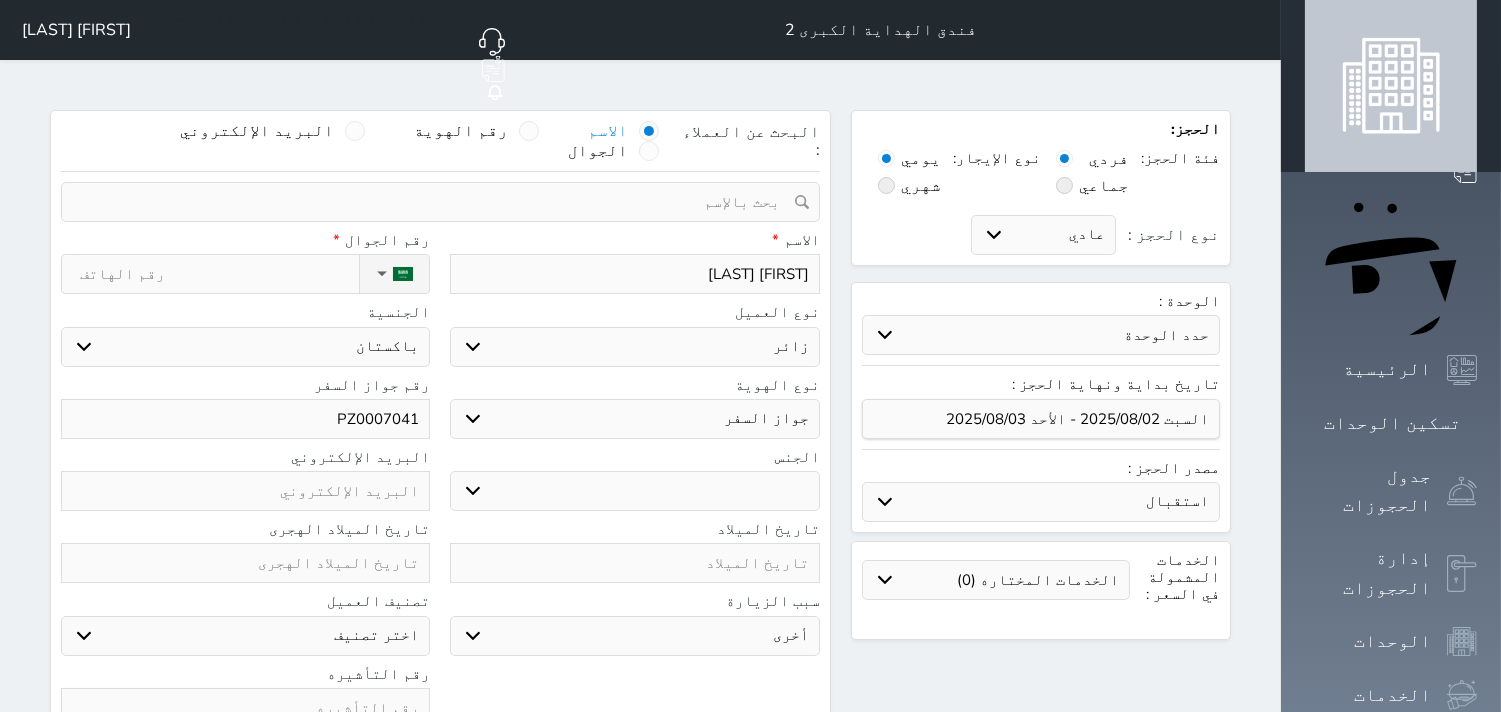click on "رقم التأشيره" at bounding box center [440, 702] 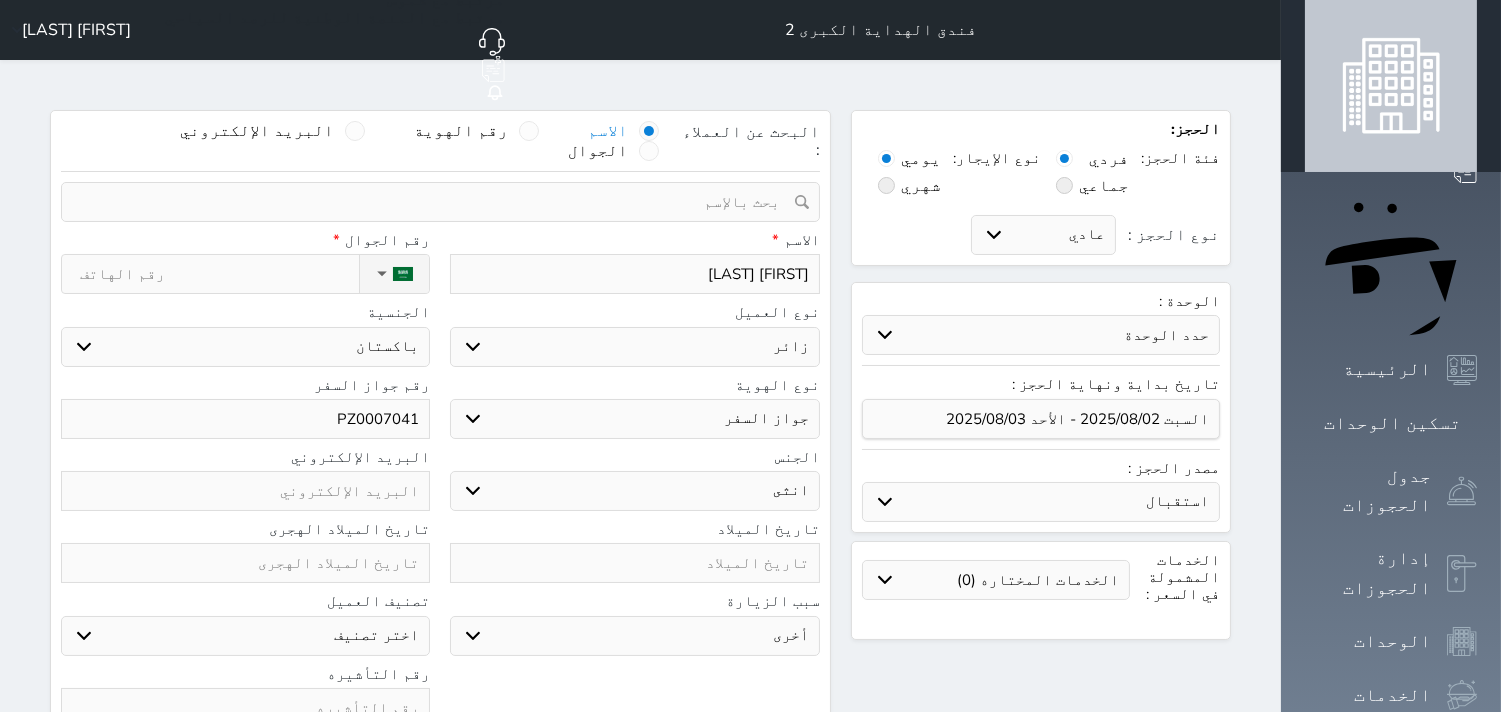 click on "ذكر   انثى" at bounding box center (634, 491) 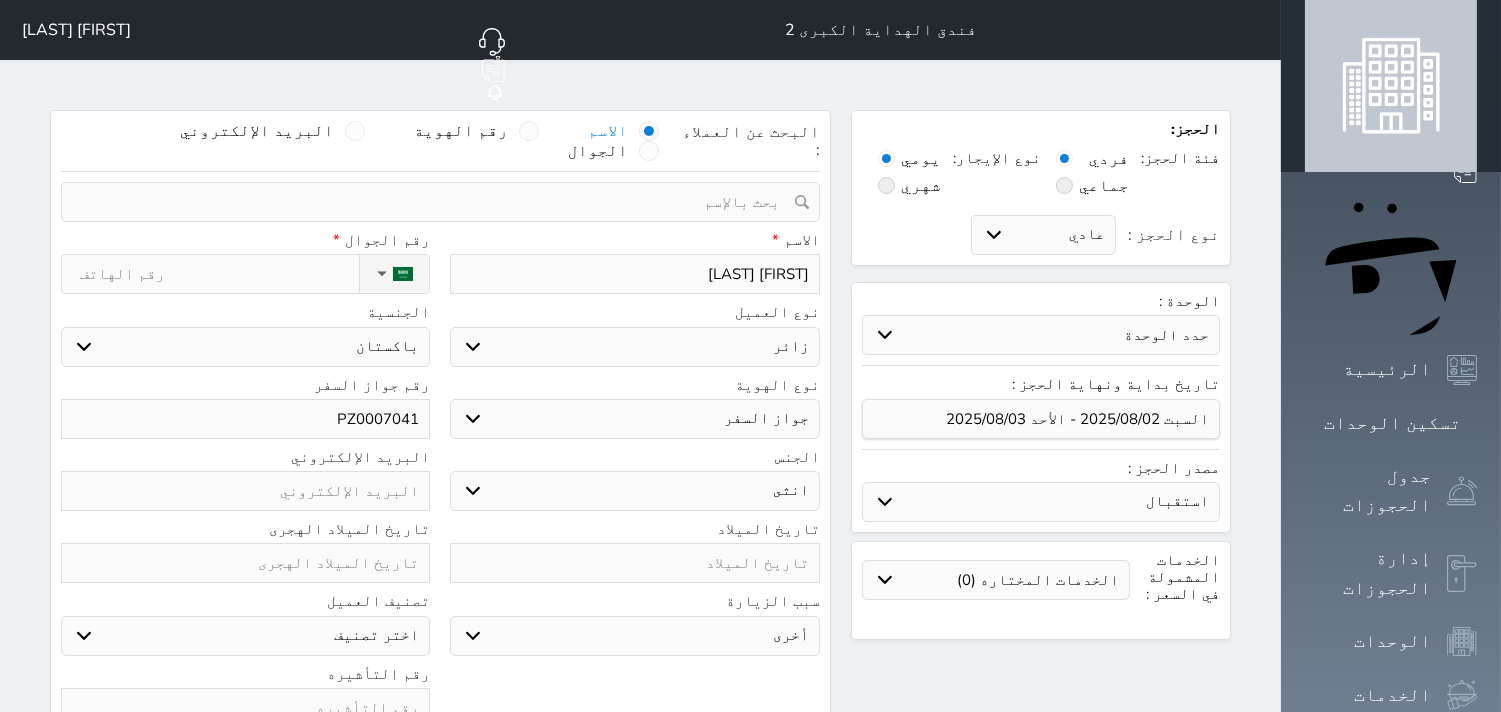 click on "نوع الحجز :" at bounding box center (219, 274) 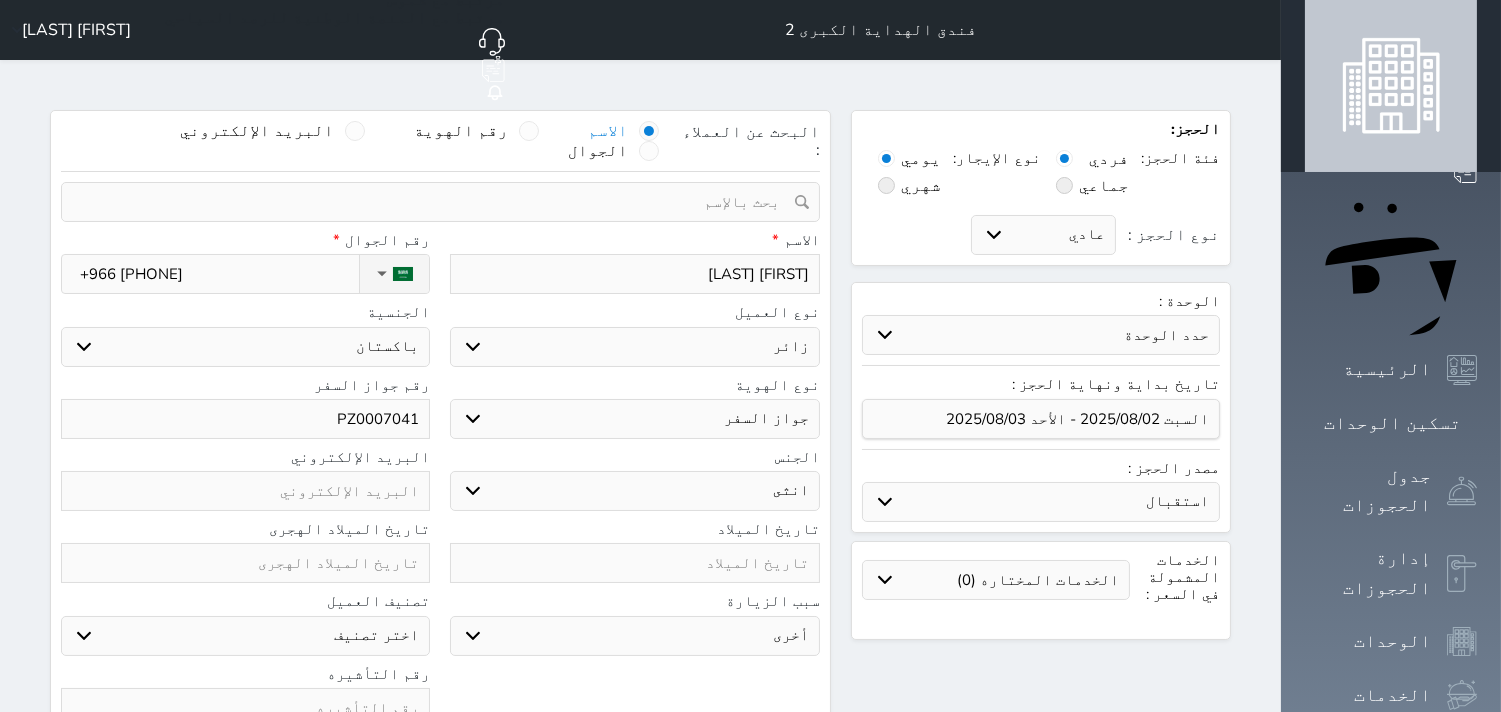 click on "سياحة زيارة الاهل والاصدقاء زيارة دينية زيارة عمل زيارة رياضية زيارة ترفيهية أخرى موظف ديوان عمل نزيل حجر موظف وزارة الصحة" at bounding box center [634, 636] 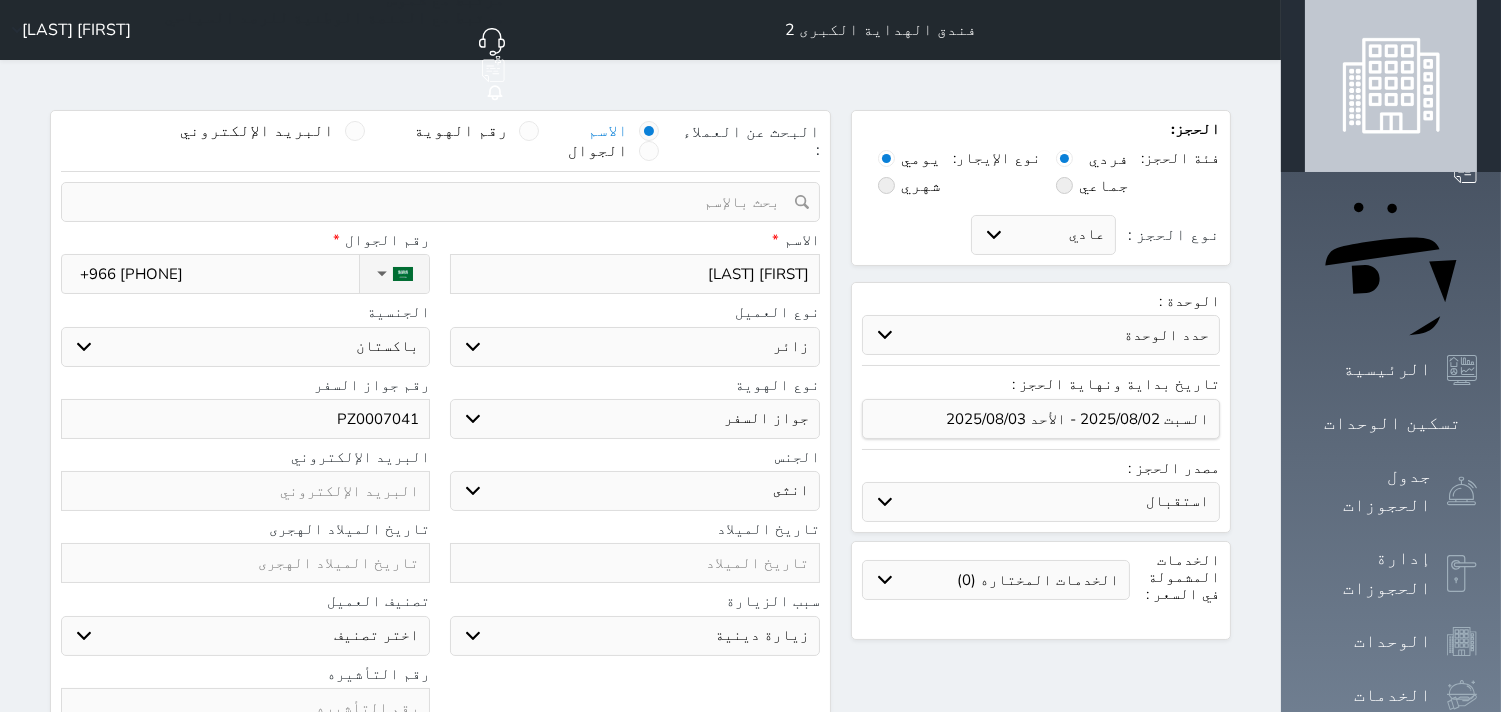 click on "سياحة زيارة الاهل والاصدقاء زيارة دينية زيارة عمل زيارة رياضية زيارة ترفيهية أخرى موظف ديوان عمل نزيل حجر موظف وزارة الصحة" at bounding box center (634, 636) 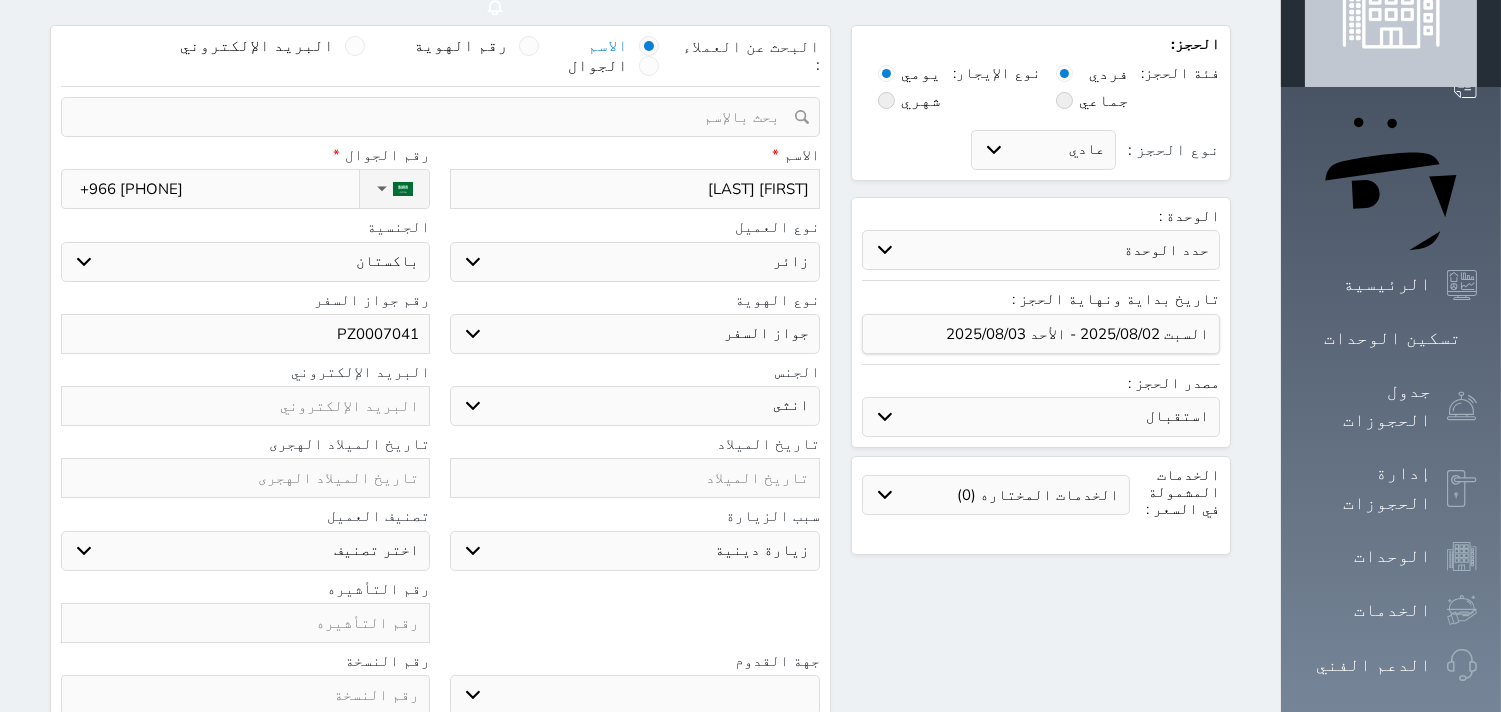 scroll, scrollTop: 111, scrollLeft: 0, axis: vertical 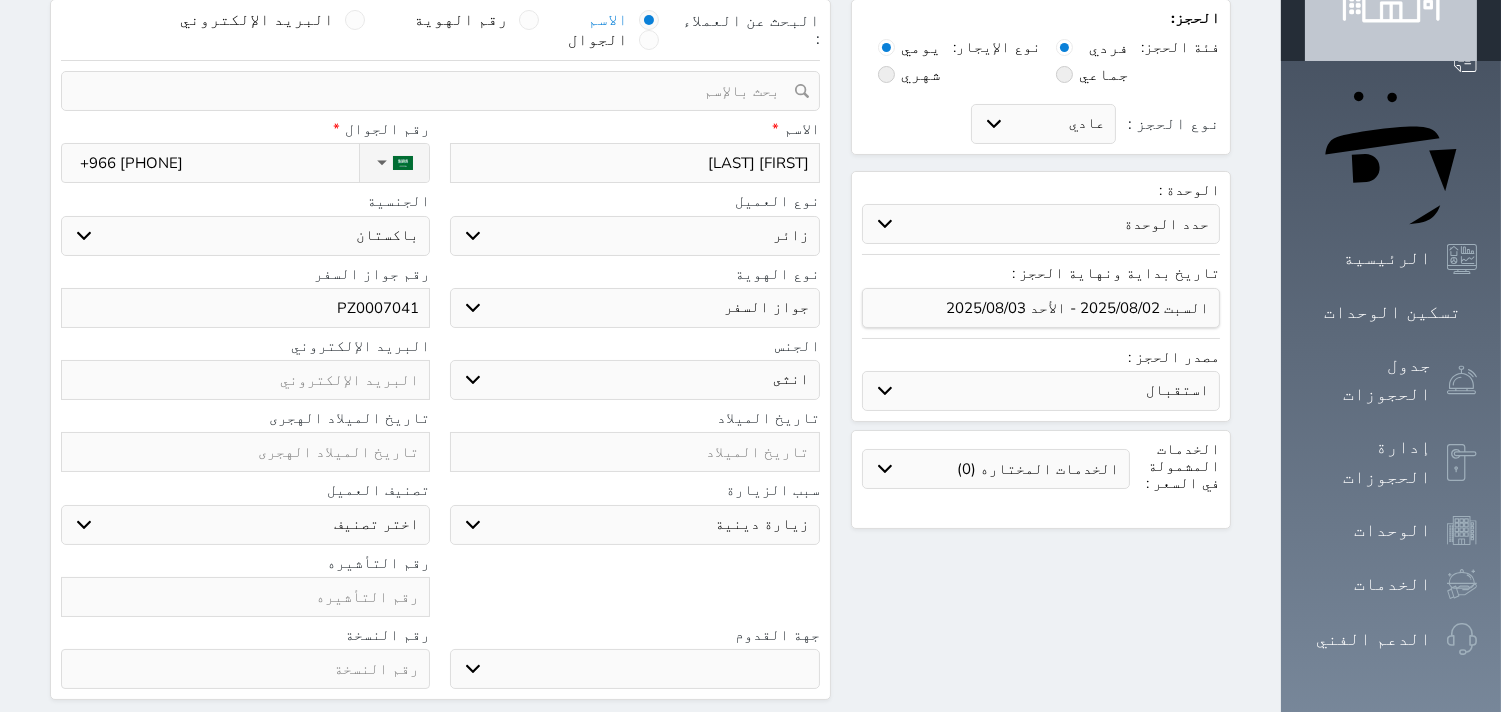 click on "حدد الوحدة
#3705 - غرفة
#3704 - غرفة
#3703 - غرفة
#3702 - غرفة
#3701 - غرفة
#3618 - غرفة
#3617 - غرفة
#3616 - غرفة
#3614 - غرفة
#3613 - غرفة
#3612 - غرفة
#3611 - غرفة
#3610 - غرفة
#3609 - غرفة
#3608 - غرفة
#3607 - غرفة
#3606 - غرفة
#3604 - غرفة
#3603 - غرفة
#3602 - غرفة
#3601 - غرفة" at bounding box center (1041, 224) 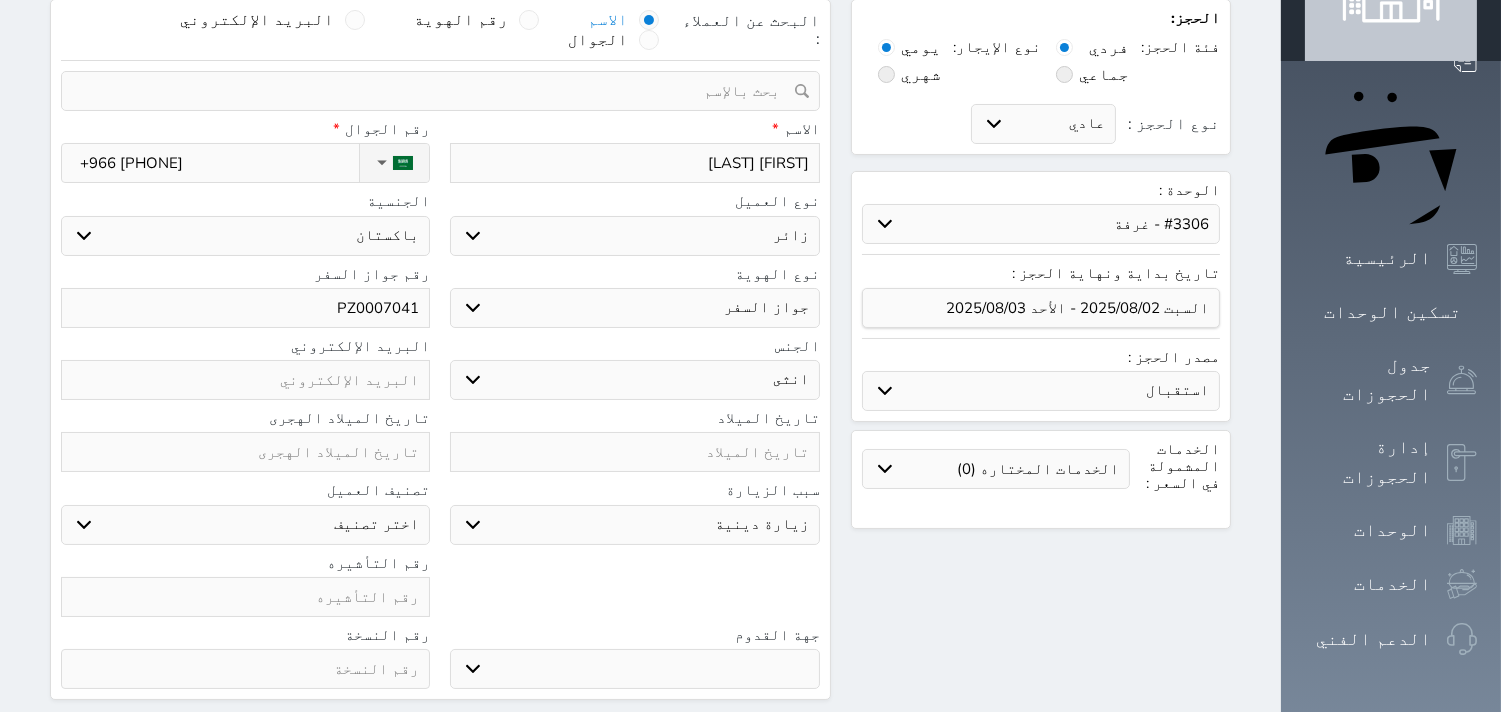 click on "حدد الوحدة
#3705 - غرفة
#3704 - غرفة
#3703 - غرفة
#3702 - غرفة
#3701 - غرفة
#3618 - غرفة
#3617 - غرفة
#3616 - غرفة
#3614 - غرفة
#3613 - غرفة
#3612 - غرفة
#3611 - غرفة
#3610 - غرفة
#3609 - غرفة
#3608 - غرفة
#3607 - غرفة
#3606 - غرفة
#3604 - غرفة
#3603 - غرفة
#3602 - غرفة
#3601 - غرفة" at bounding box center (1041, 224) 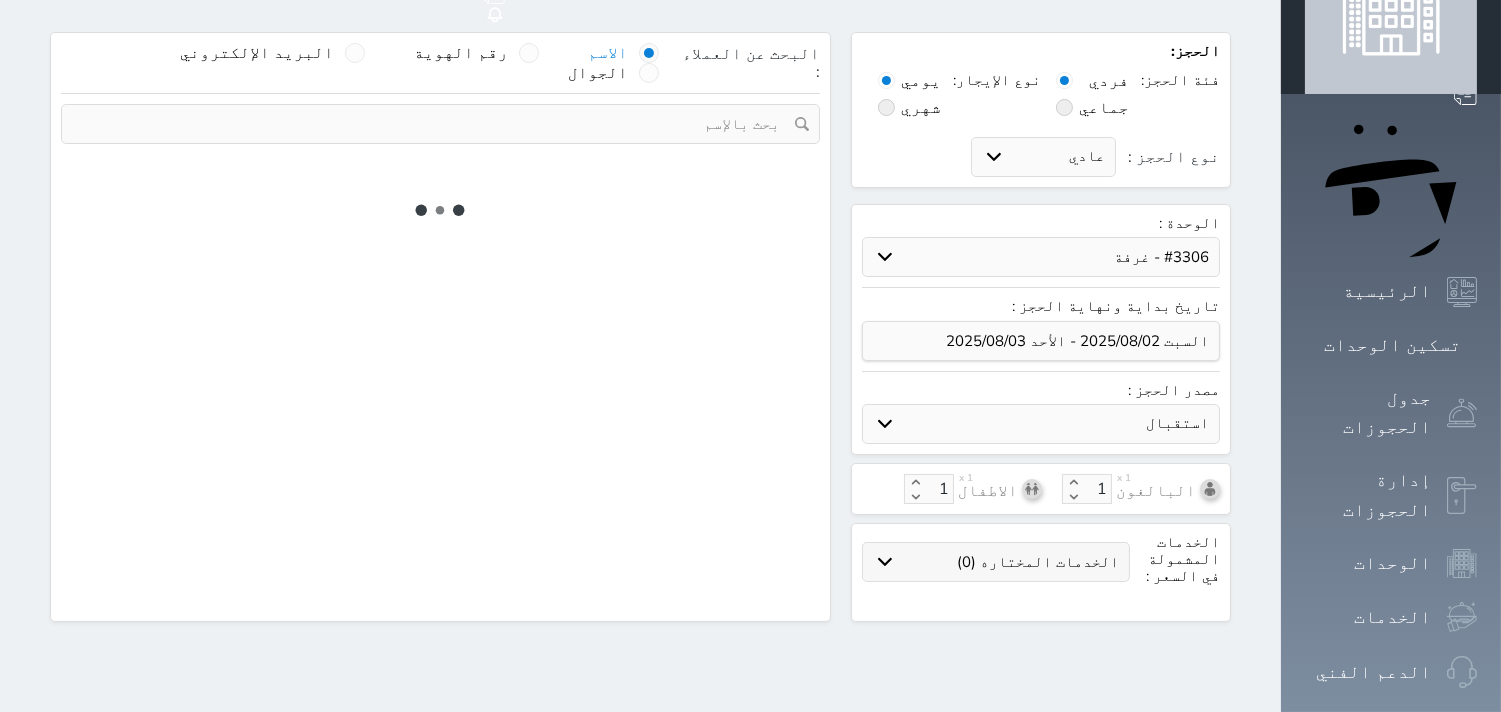 scroll, scrollTop: 0, scrollLeft: 0, axis: both 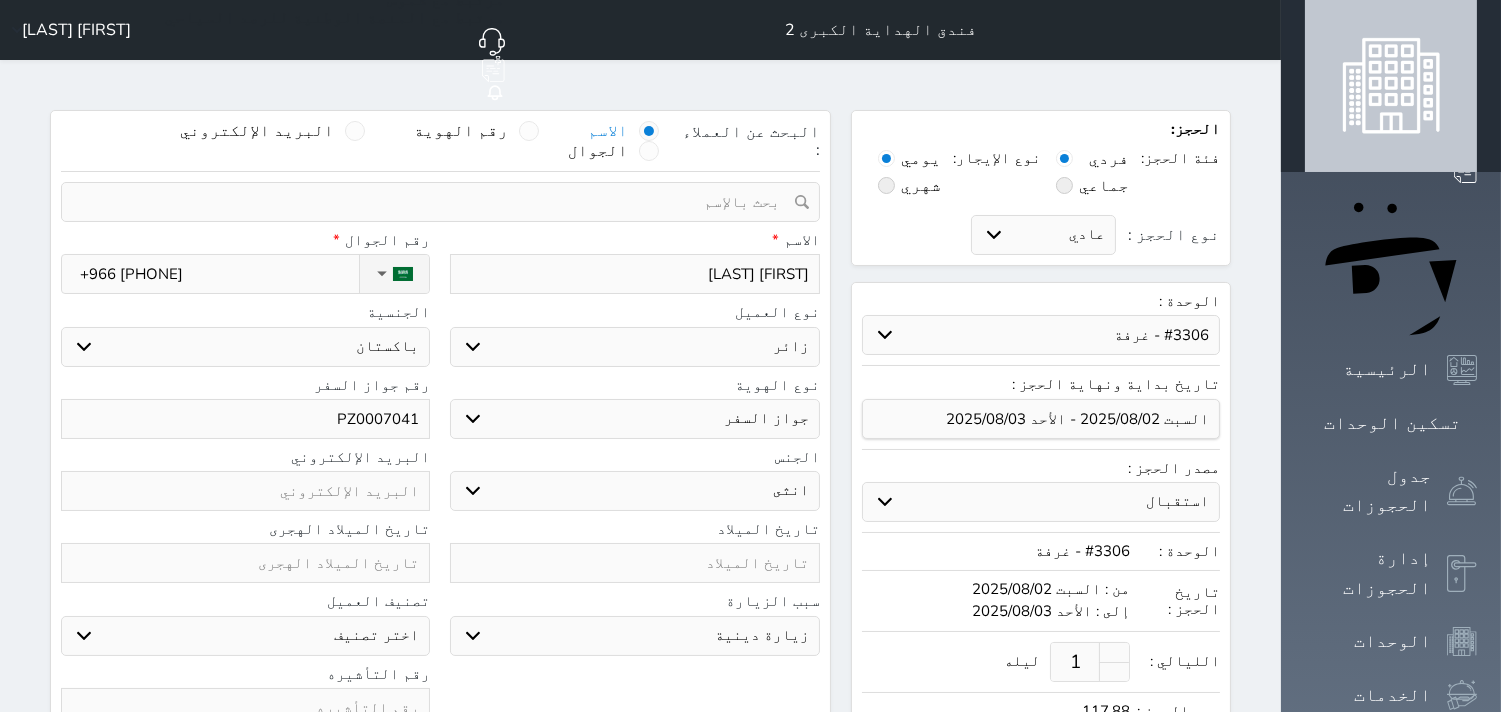 click on "1" at bounding box center (1075, 662) 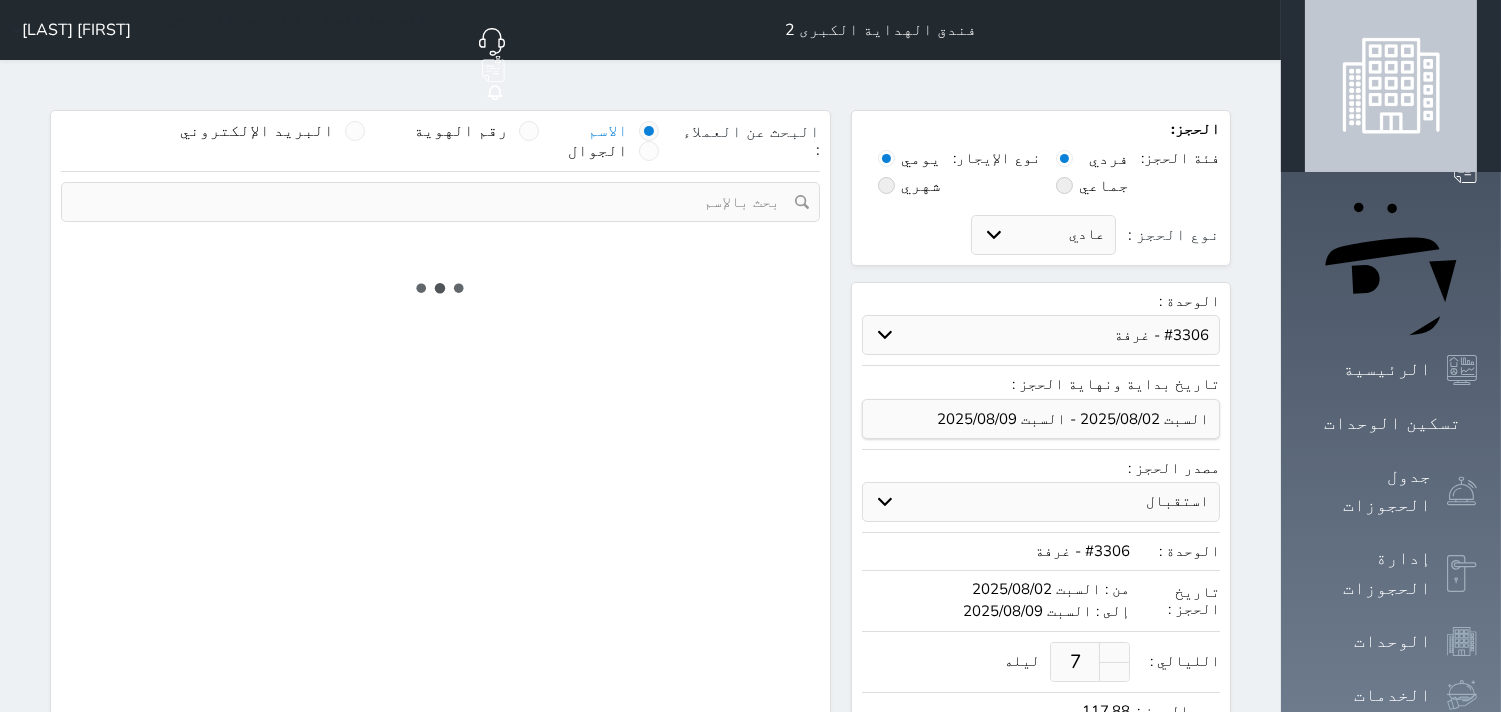 click on "7     ليله" at bounding box center [996, 662] 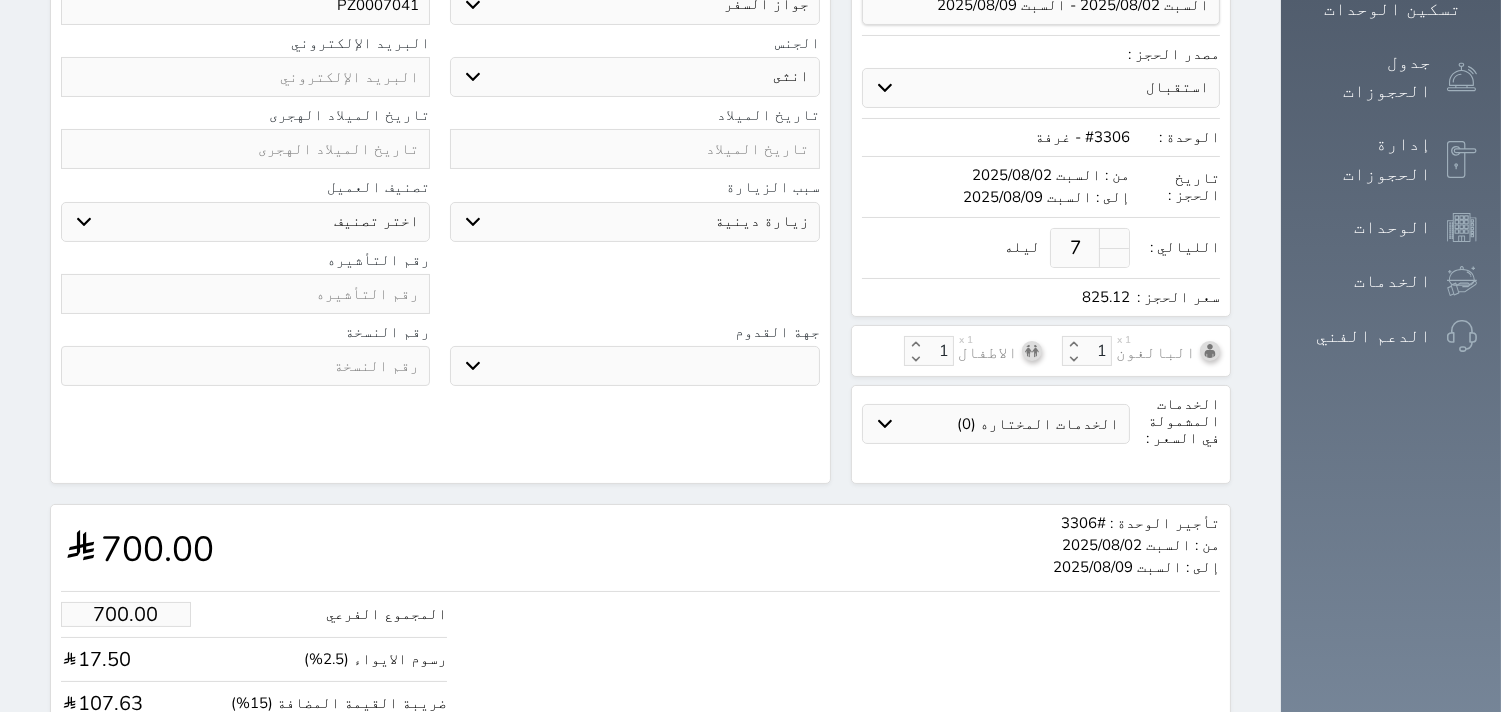 scroll, scrollTop: 517, scrollLeft: 0, axis: vertical 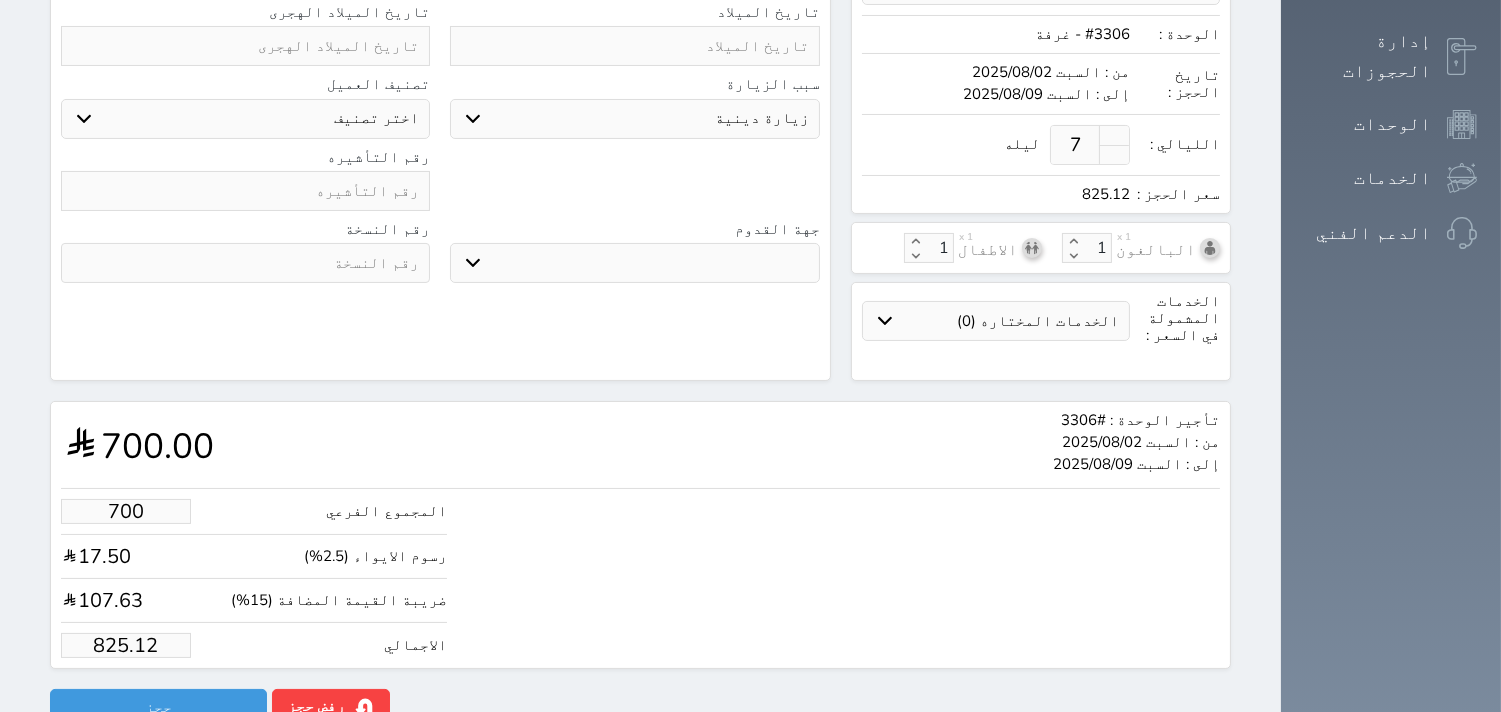 click on "700" at bounding box center (126, 511) 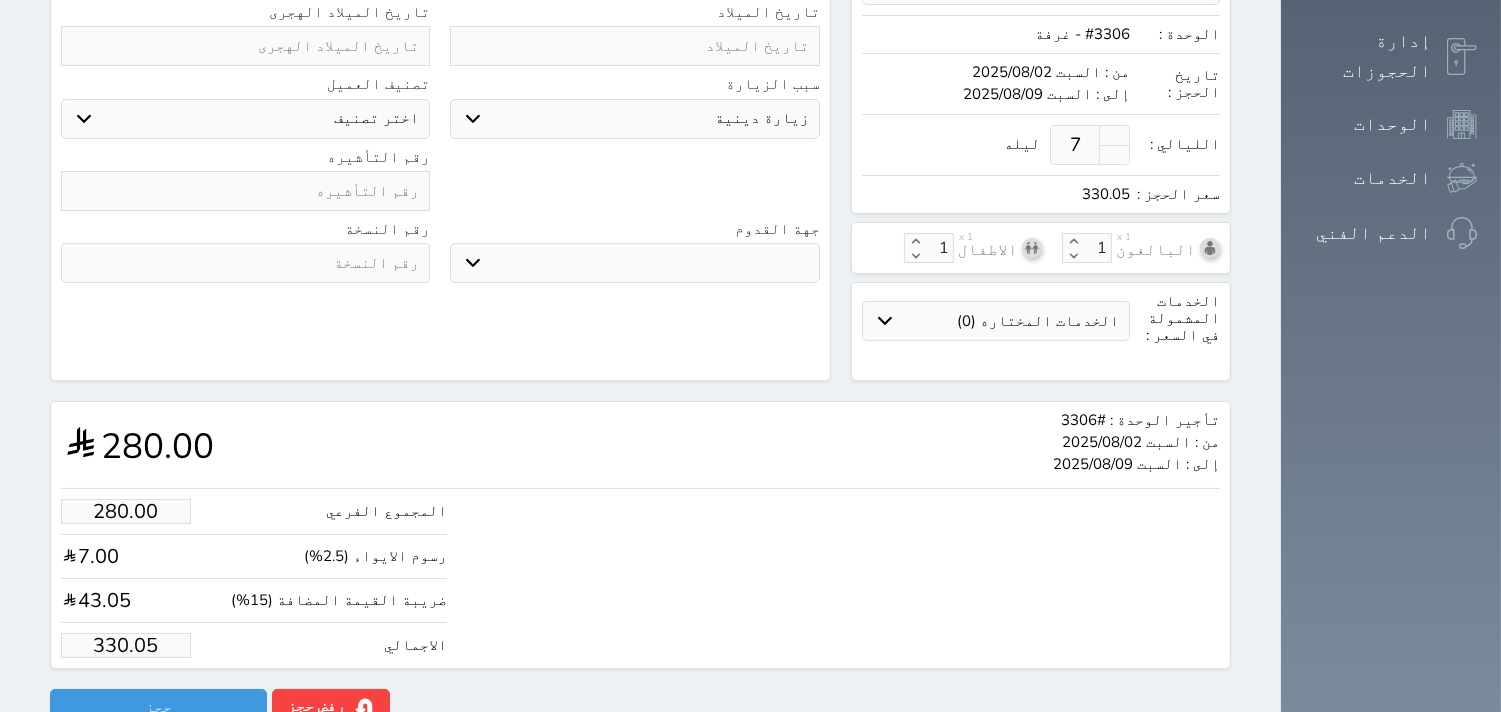 click on "تأجير الوحدة : #3306   من : السبت 2025/08/02   إلى : السبت 2025/08/09    280.00" at bounding box center [640, 445] 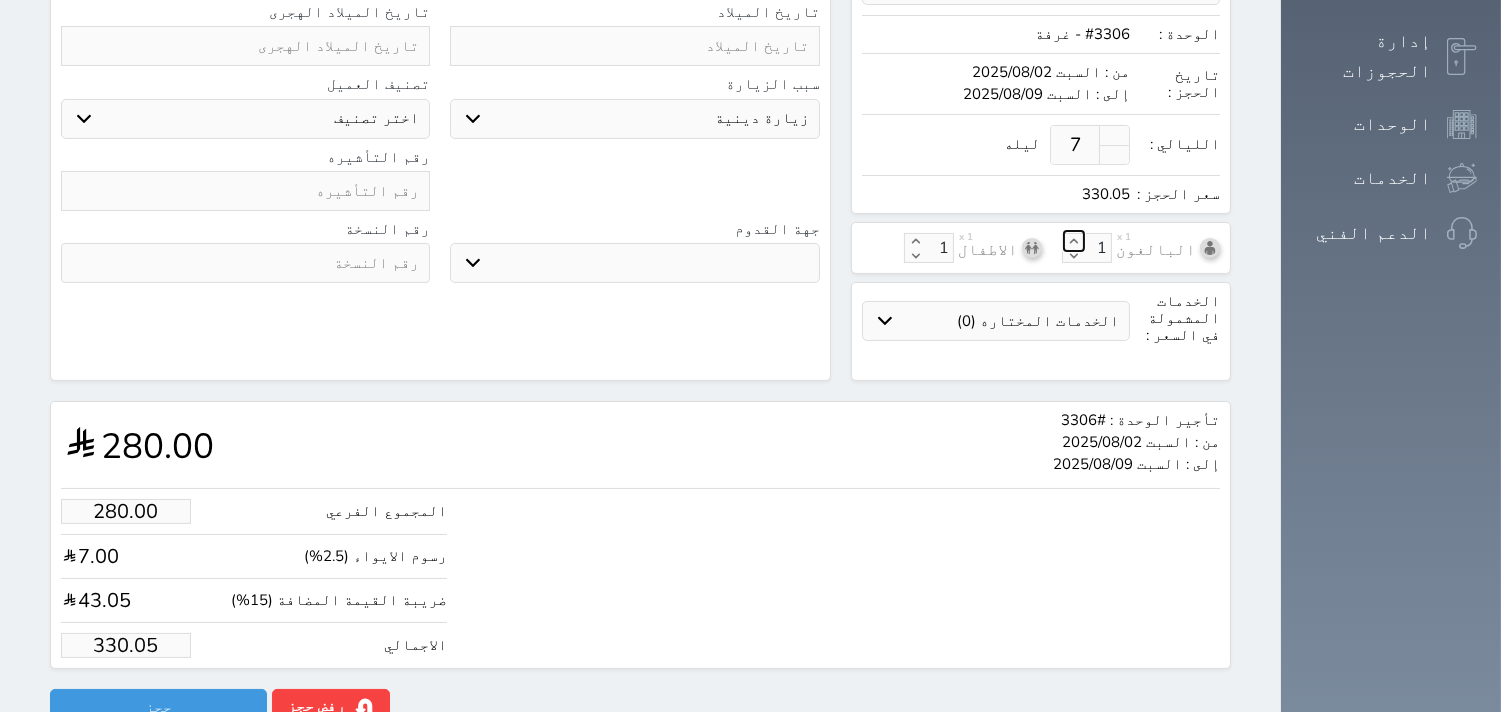 click 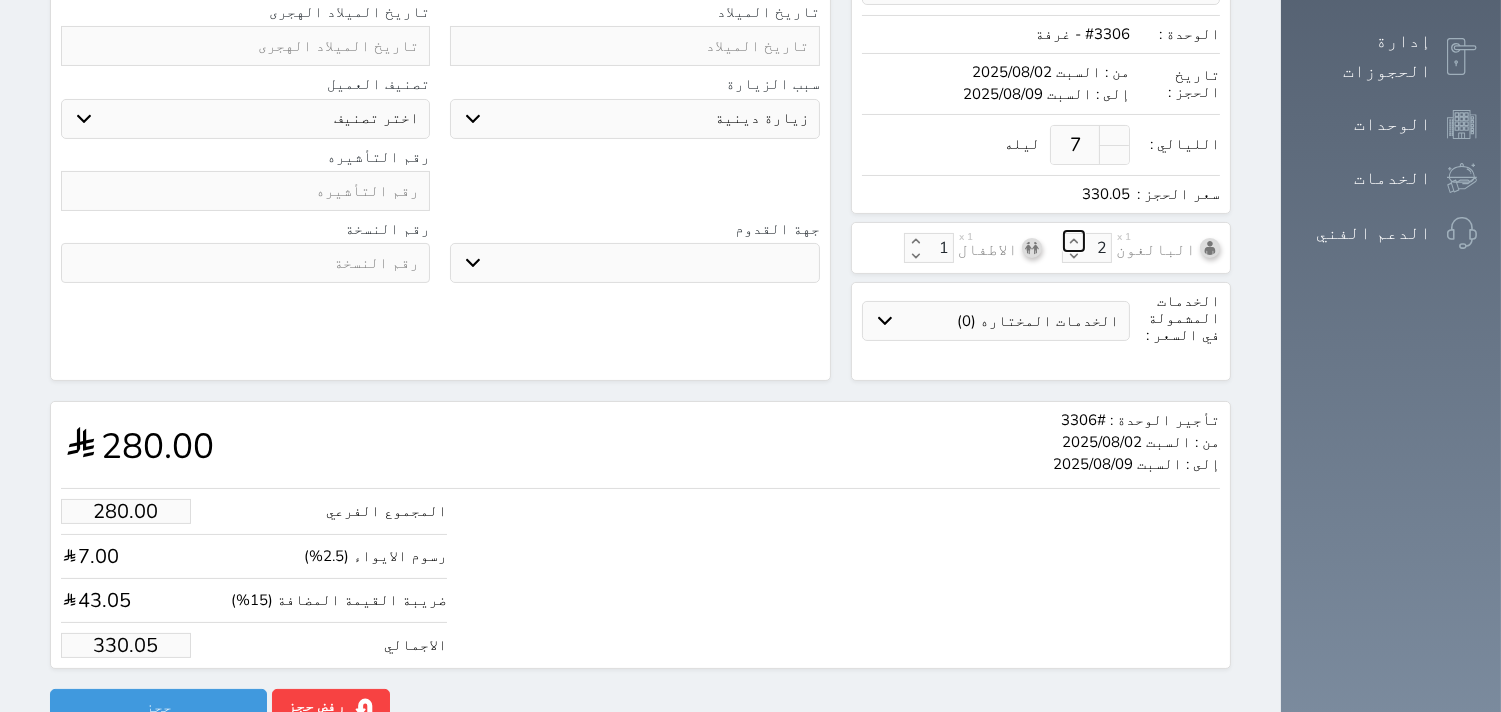 click 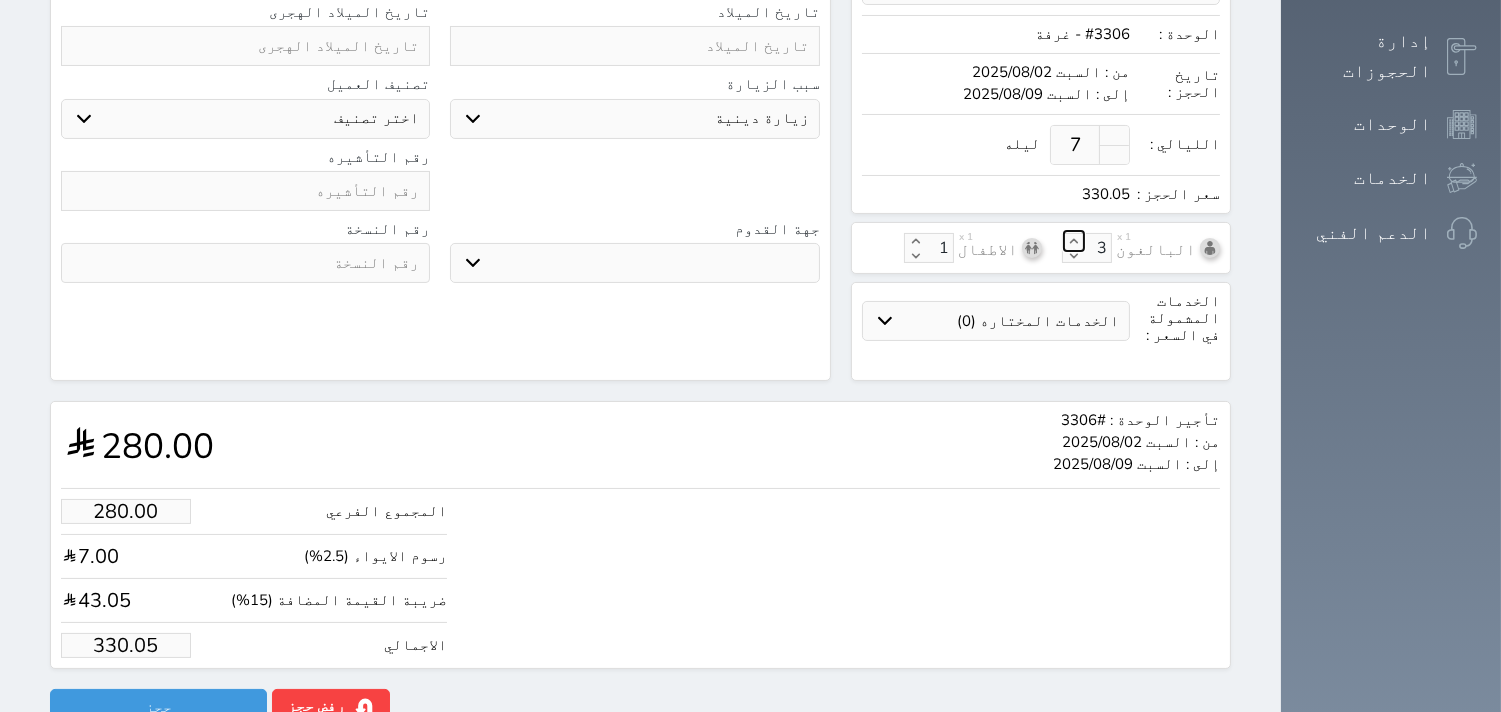 click 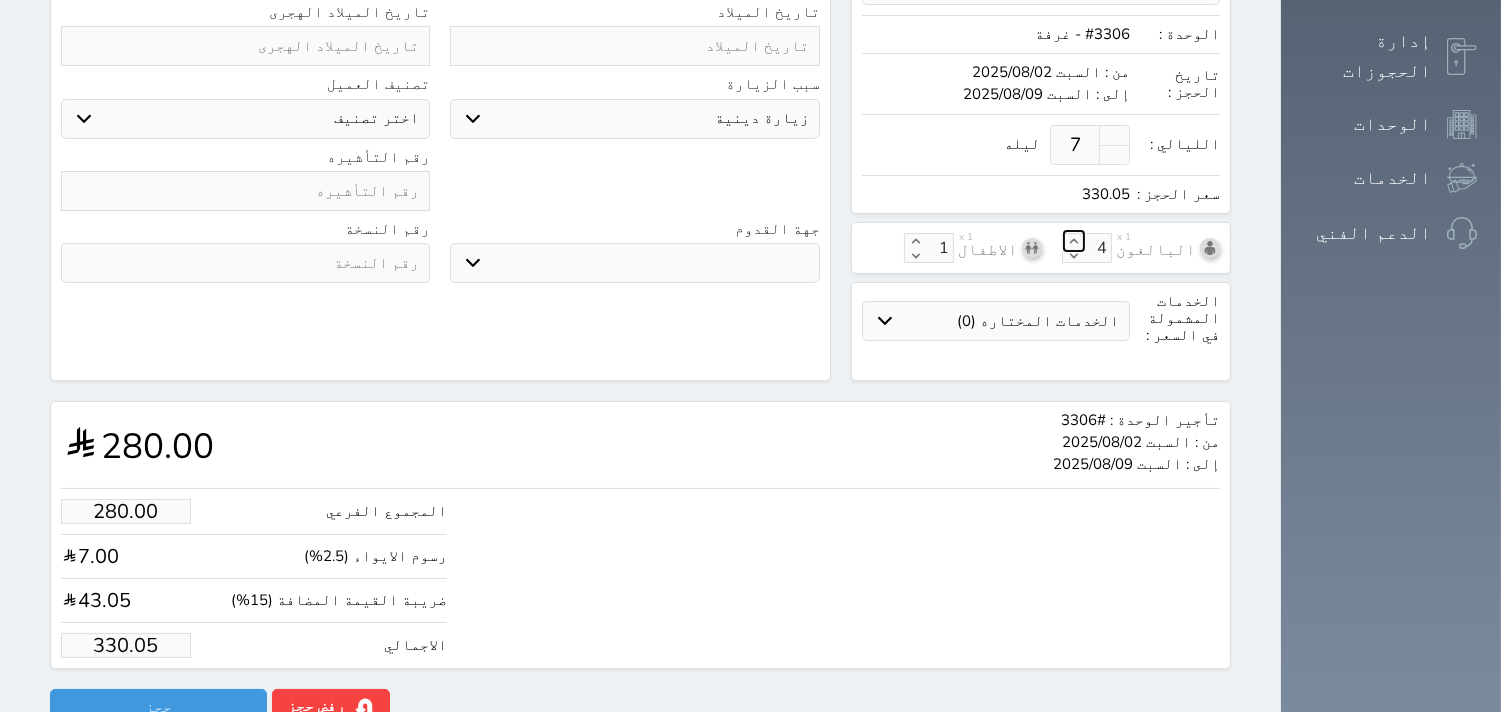 click 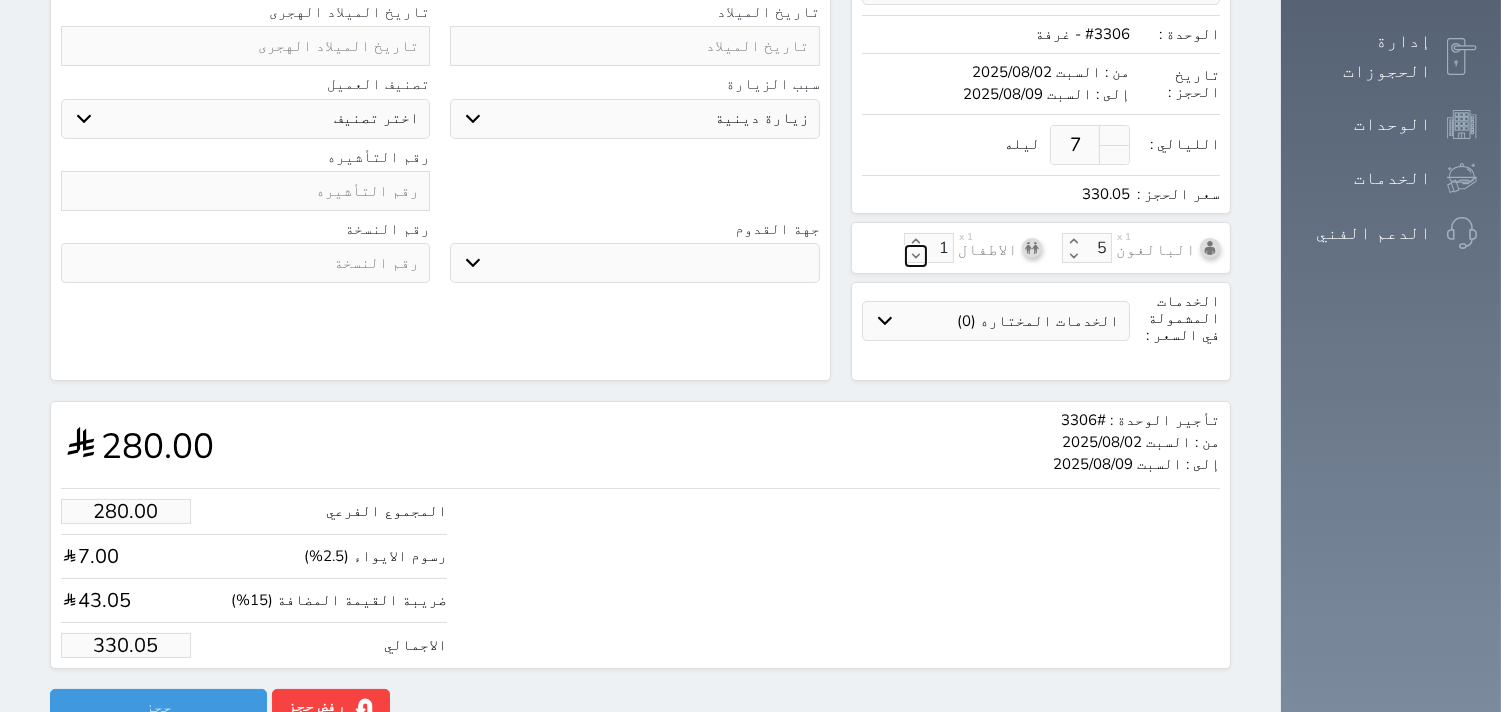click 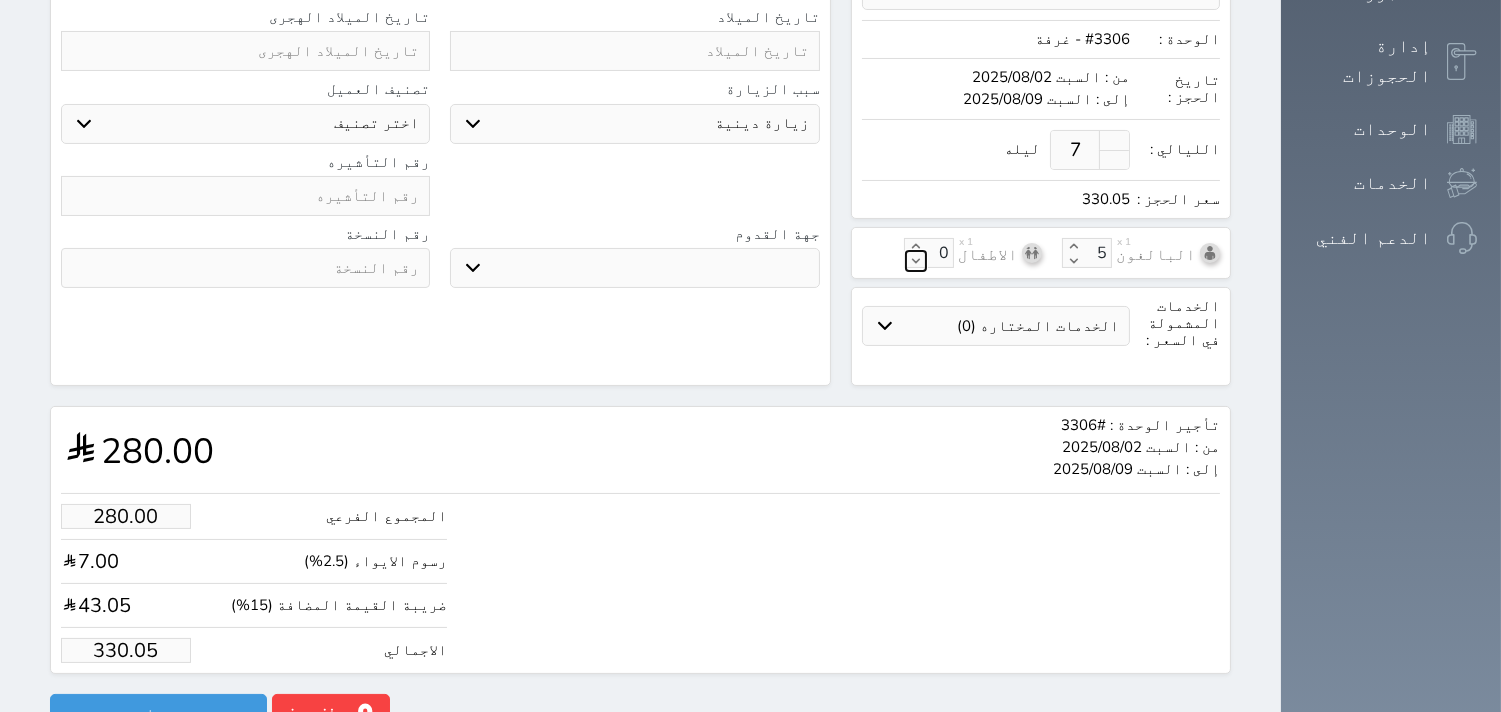 scroll, scrollTop: 517, scrollLeft: 0, axis: vertical 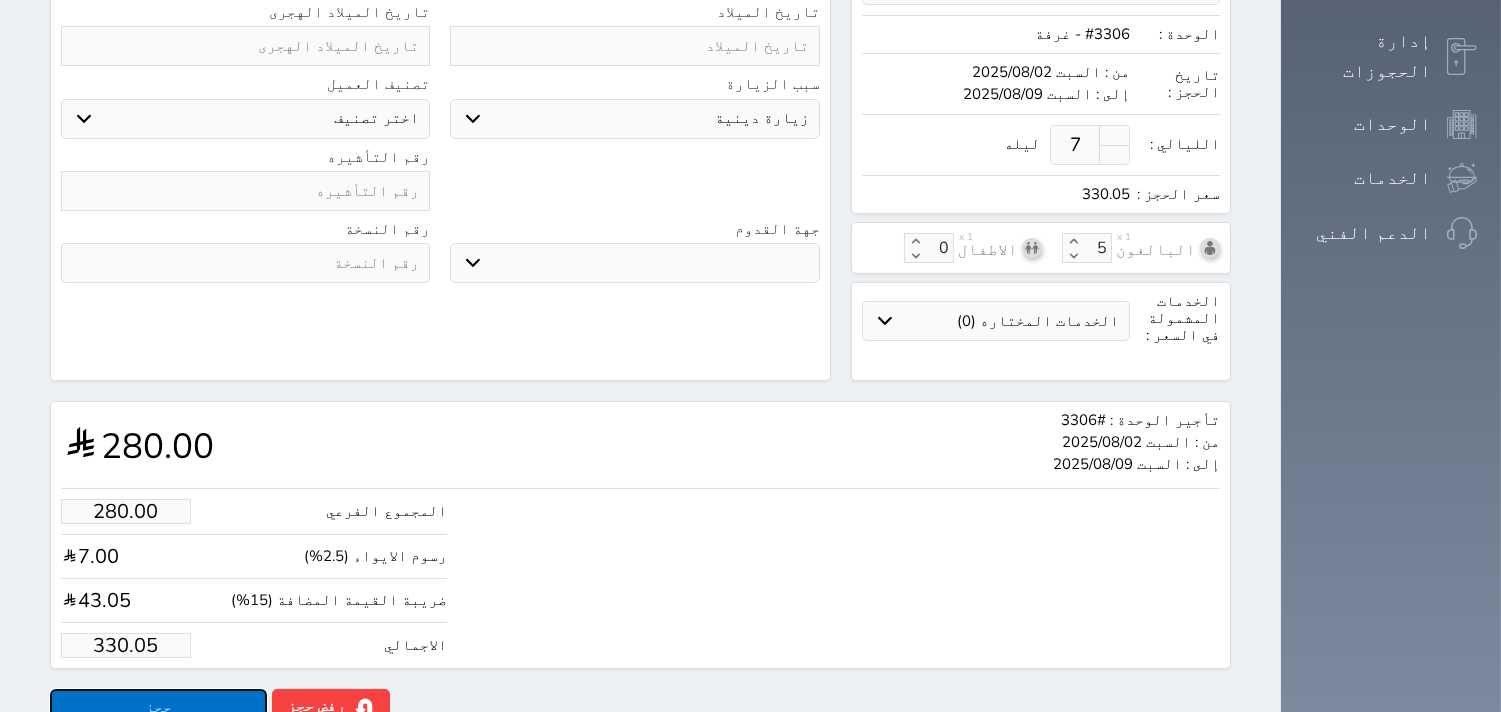 click on "حجز" at bounding box center [158, 706] 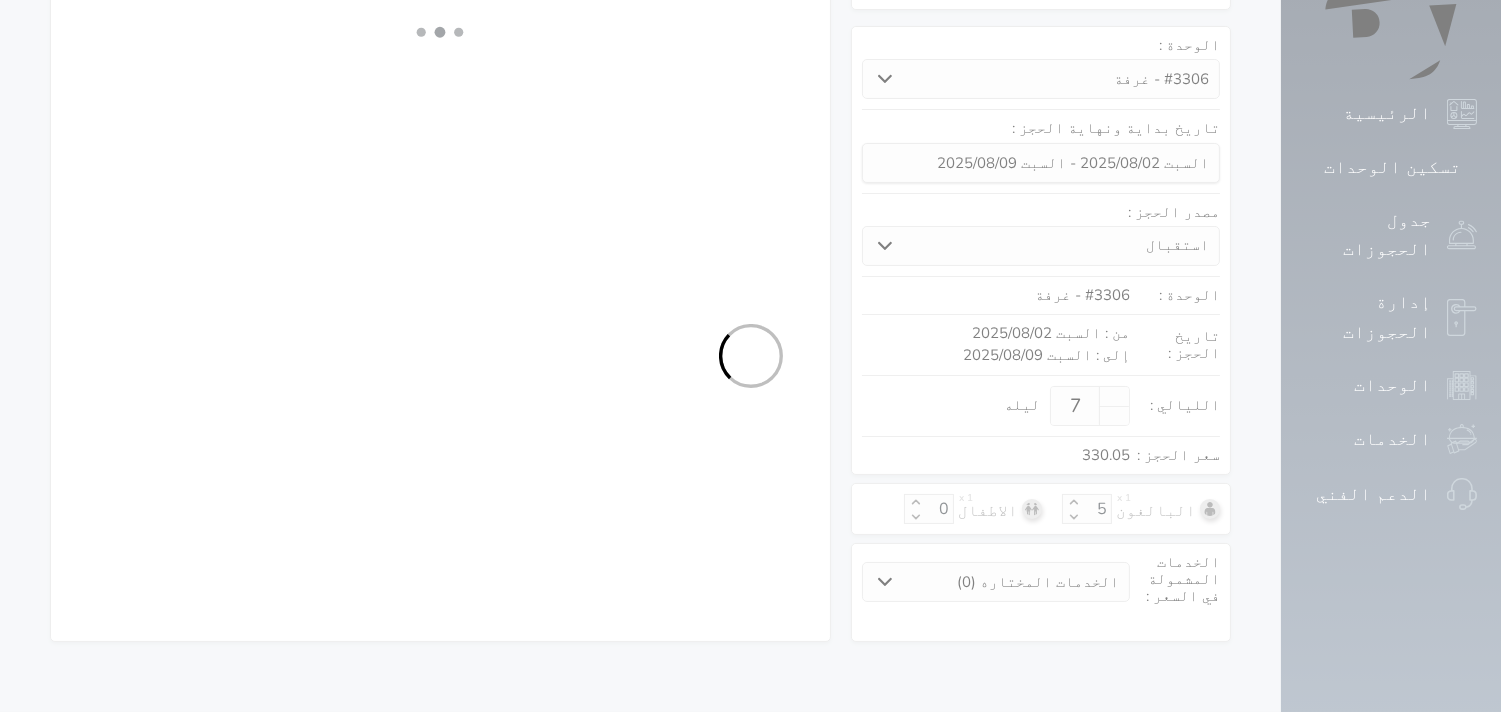 scroll, scrollTop: 192, scrollLeft: 0, axis: vertical 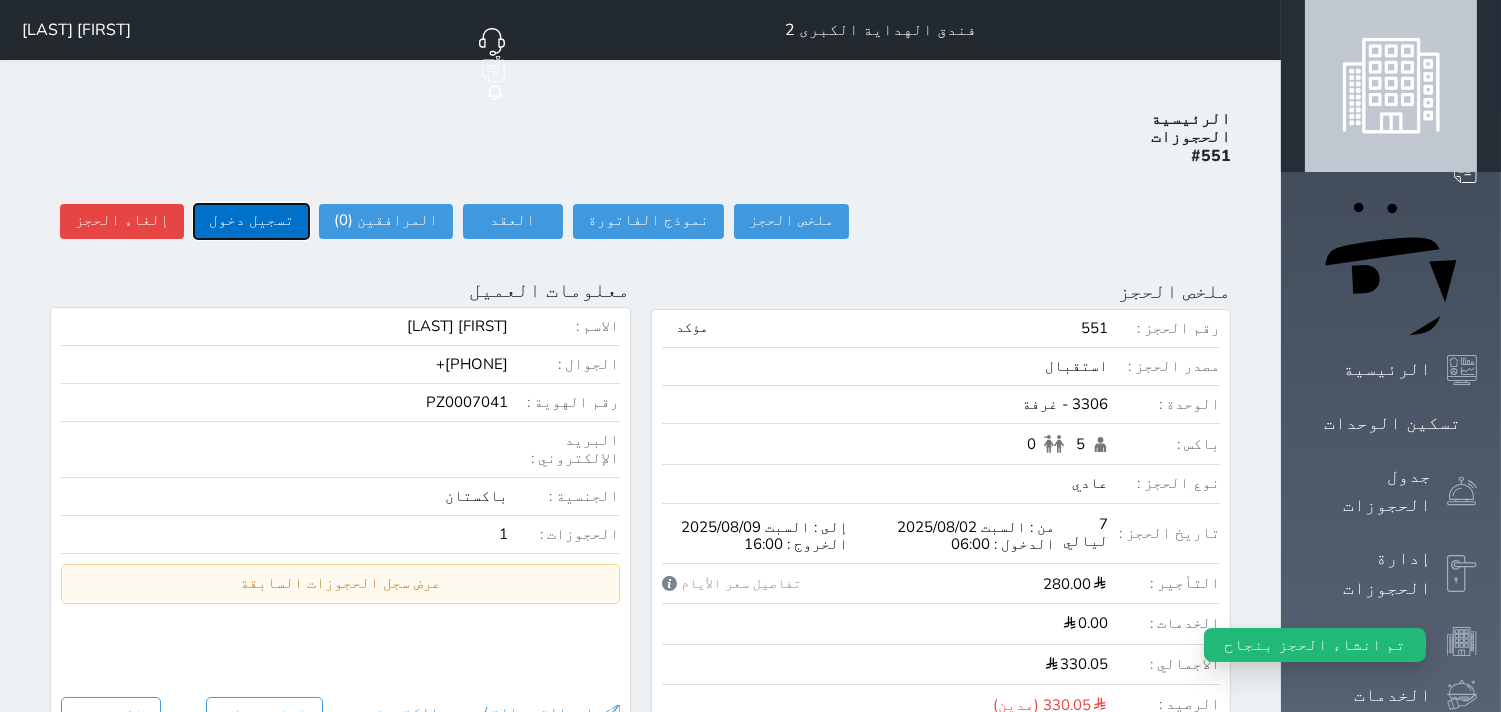 click on "تسجيل دخول" at bounding box center (251, 221) 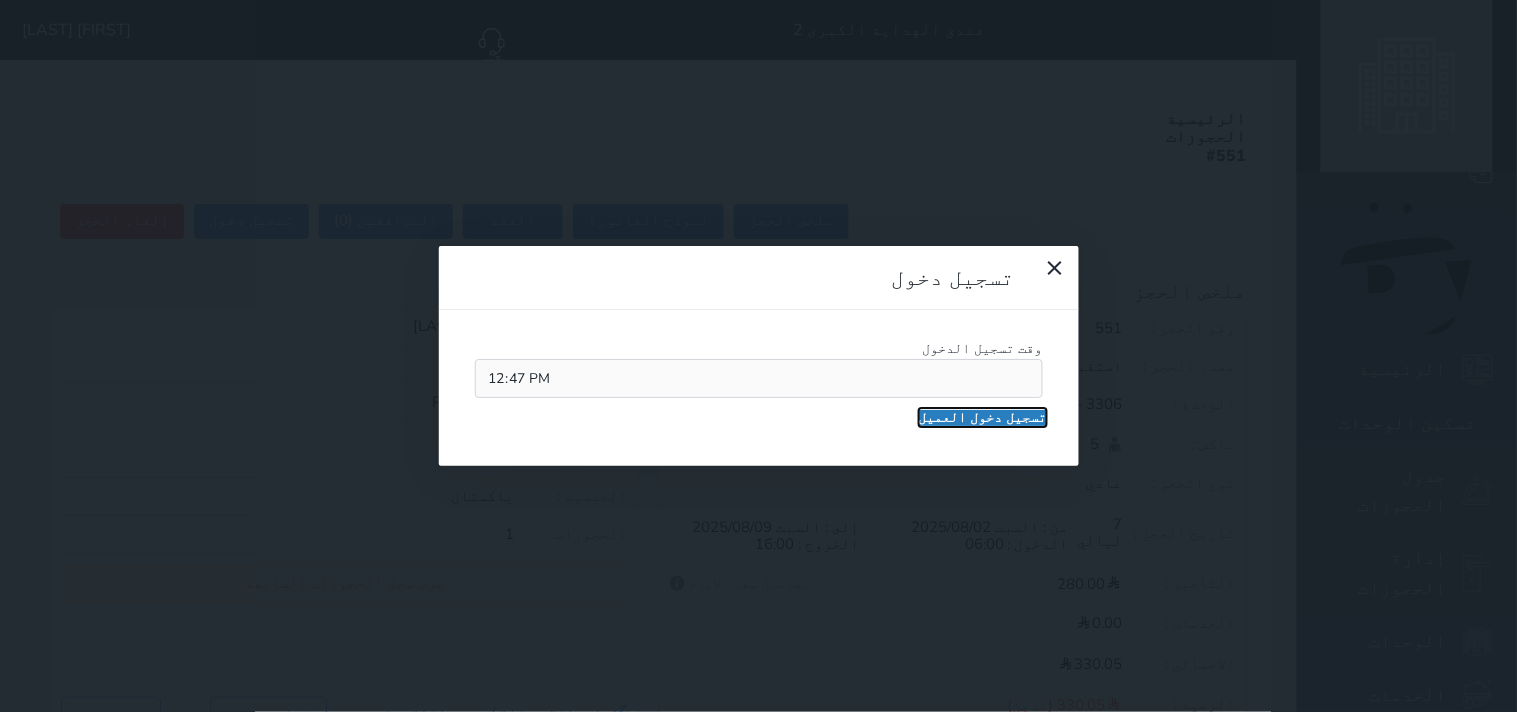 click on "تسجيل دخول العميل" at bounding box center (983, 418) 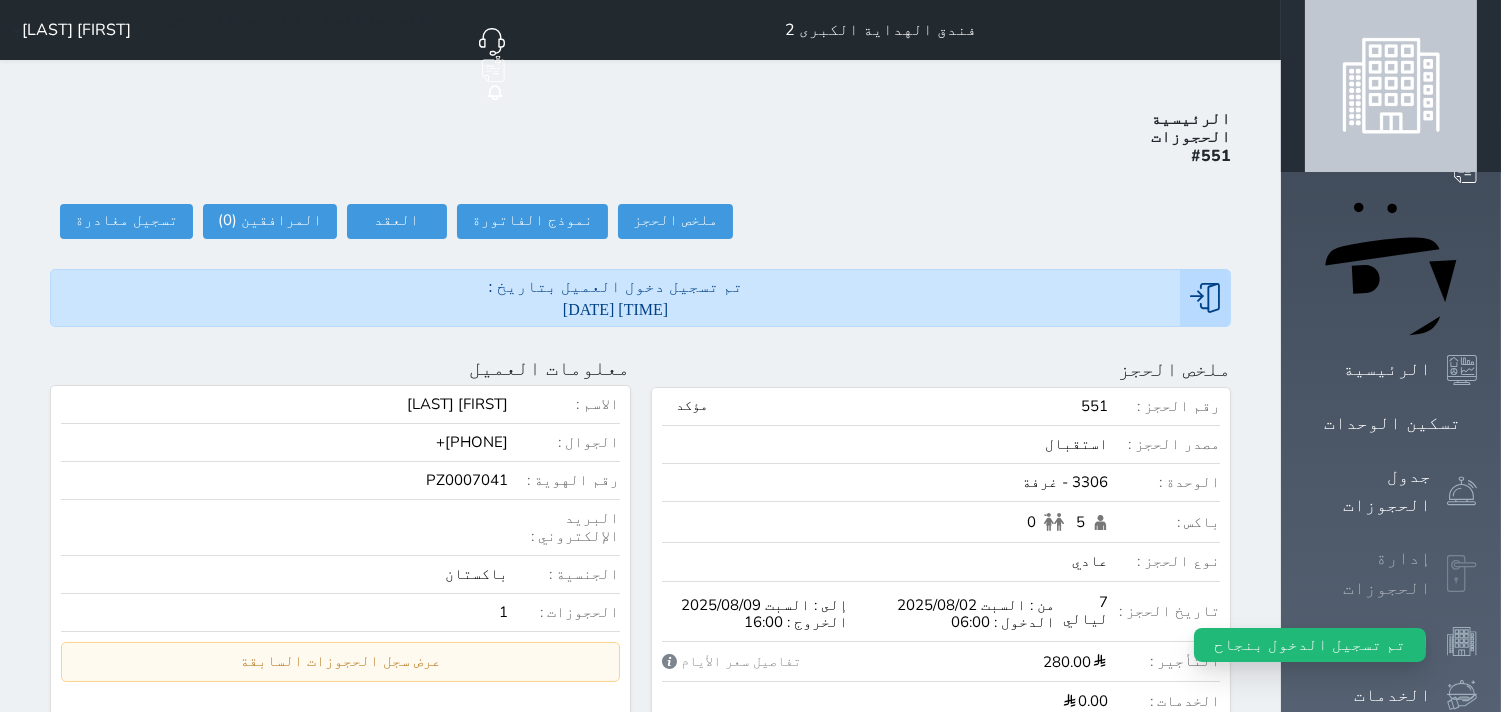 click on "إدارة الحجوزات" at bounding box center (1368, 573) 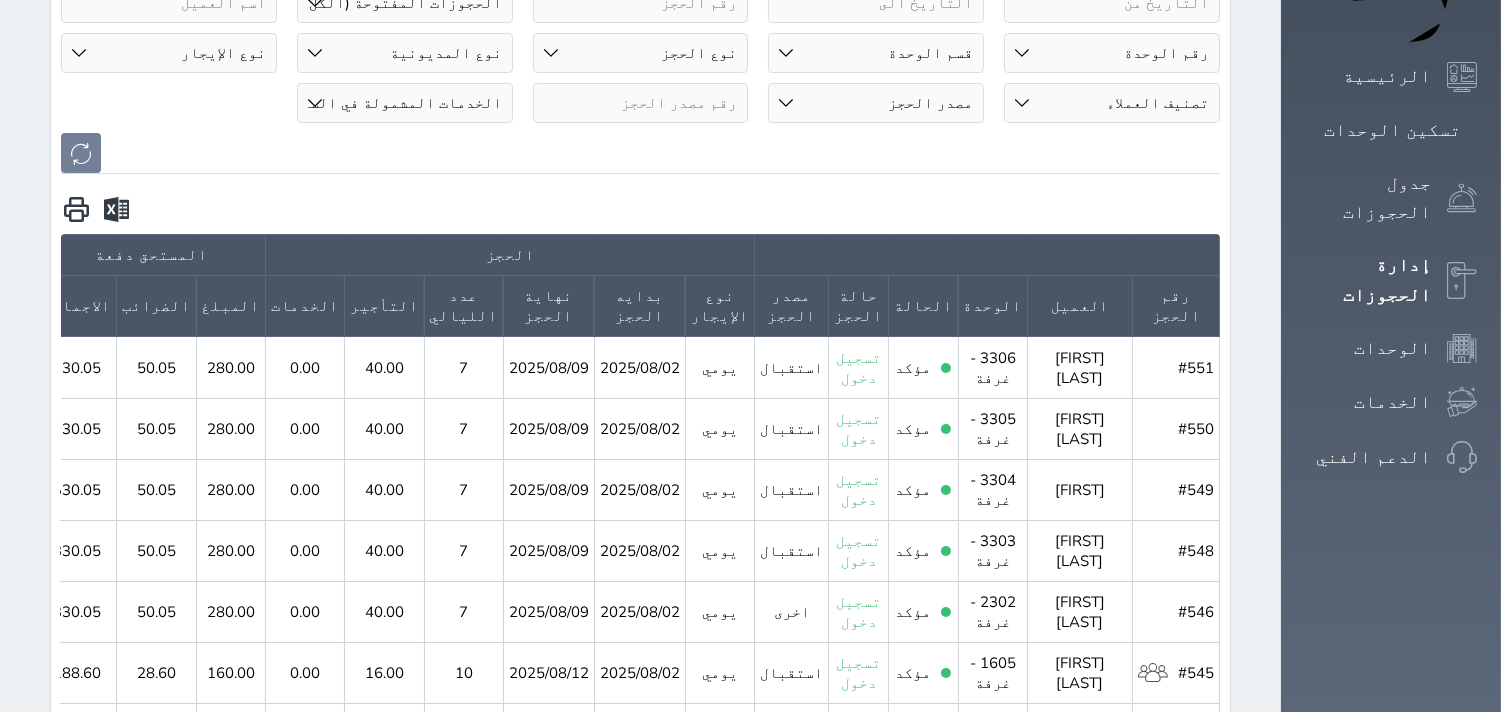 scroll, scrollTop: 333, scrollLeft: 0, axis: vertical 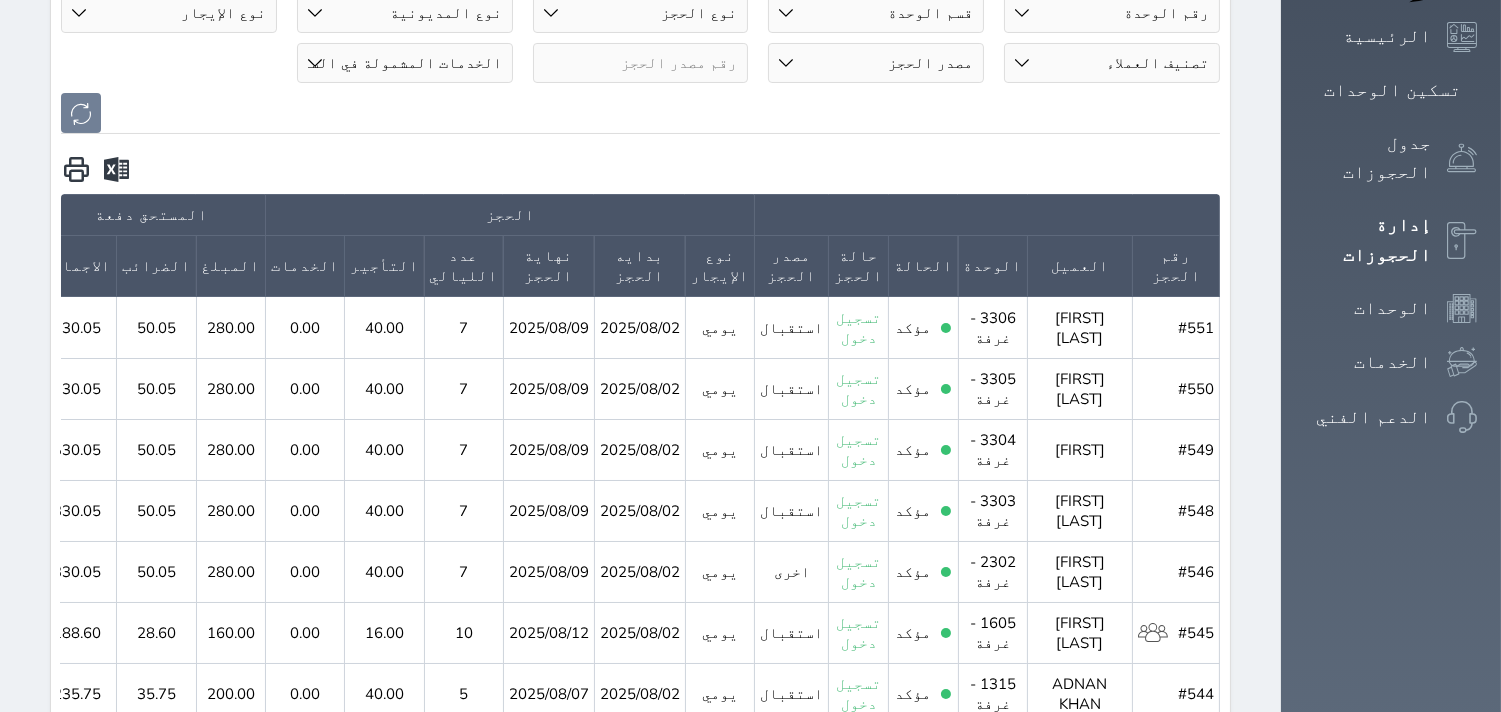 click on "188.60" at bounding box center [77, 632] 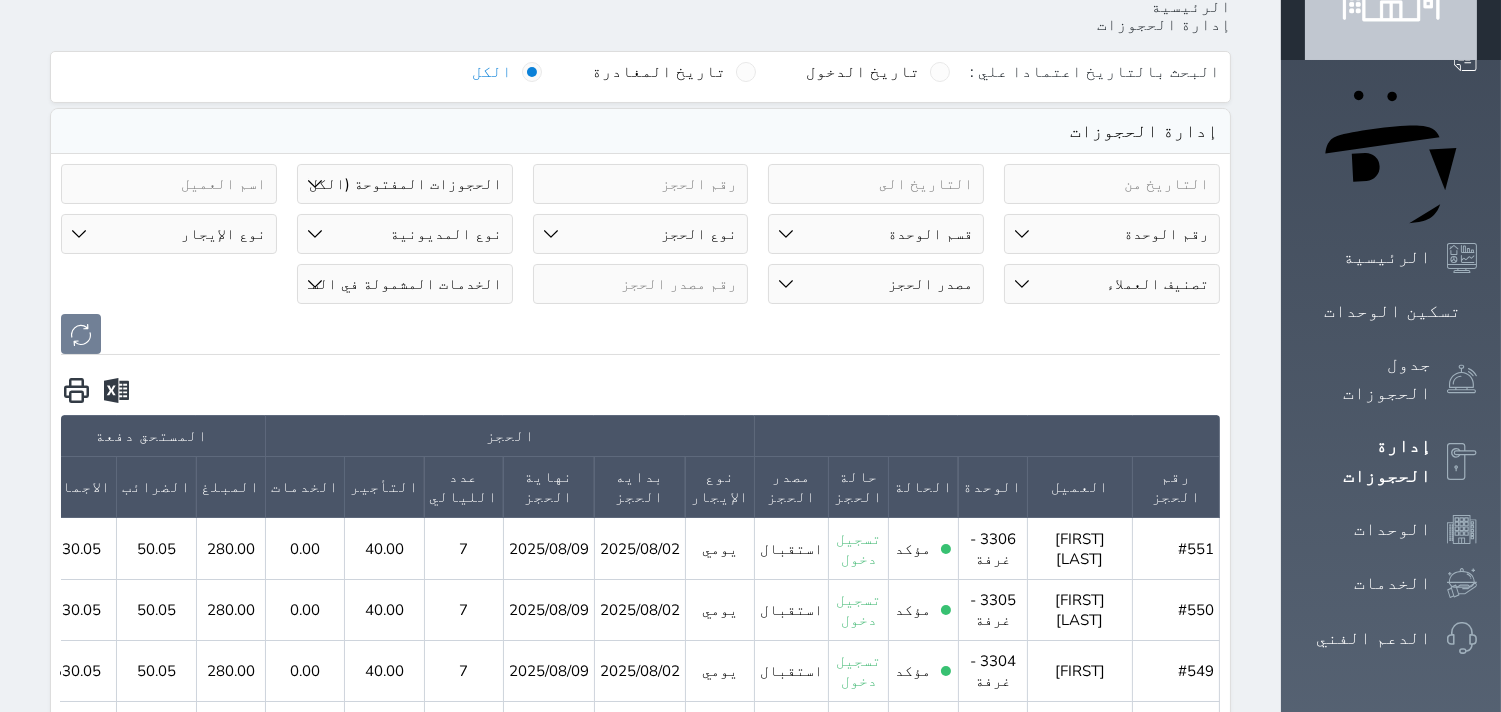scroll, scrollTop: 0, scrollLeft: 0, axis: both 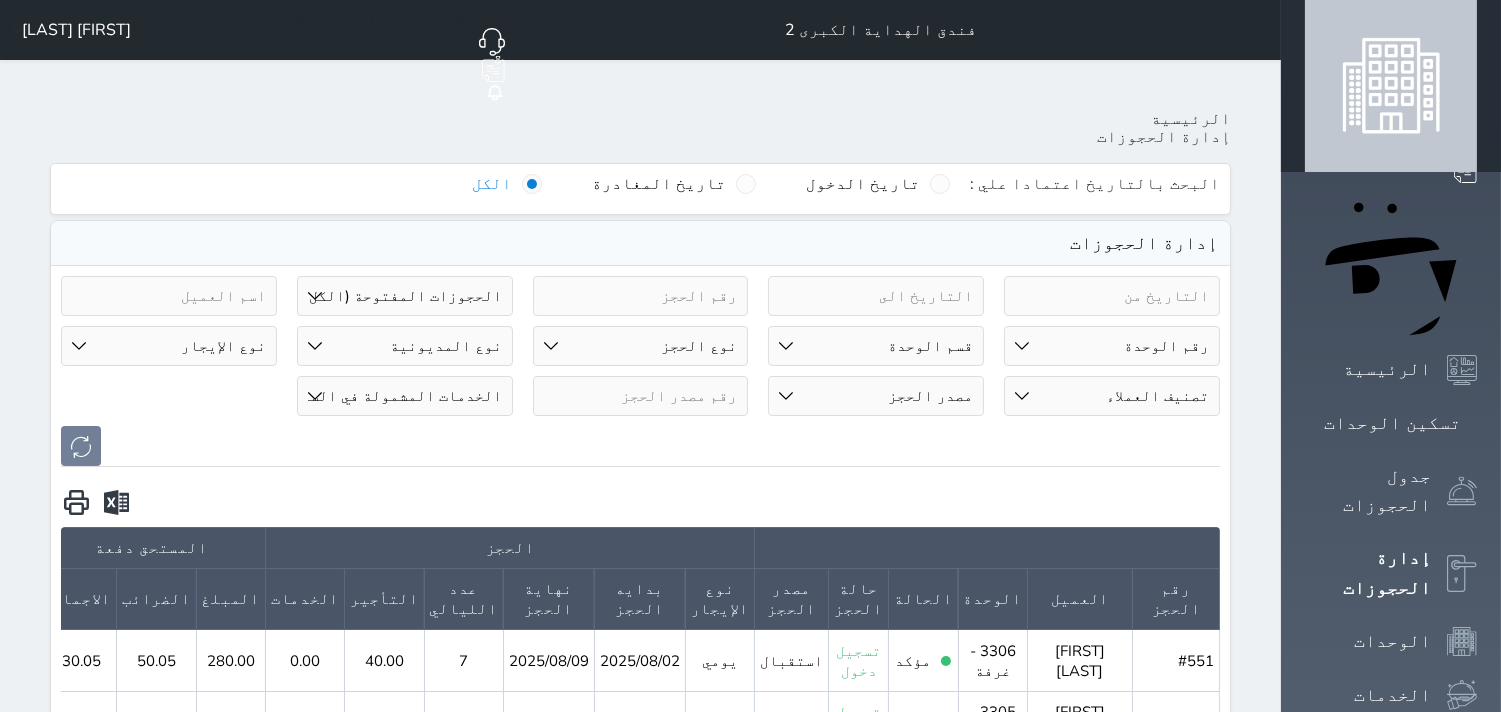click on "حجز جديد" at bounding box center [336, -37] 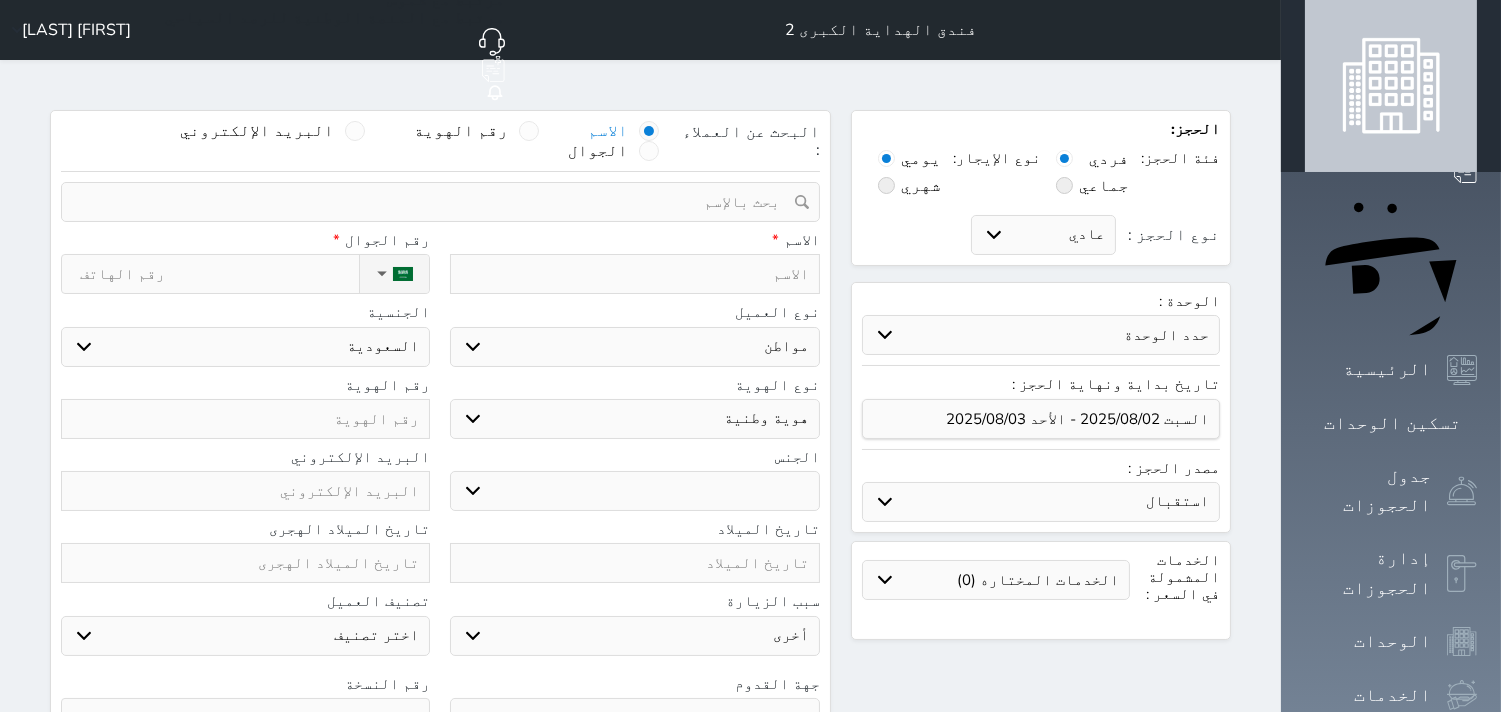 click at bounding box center (634, 274) 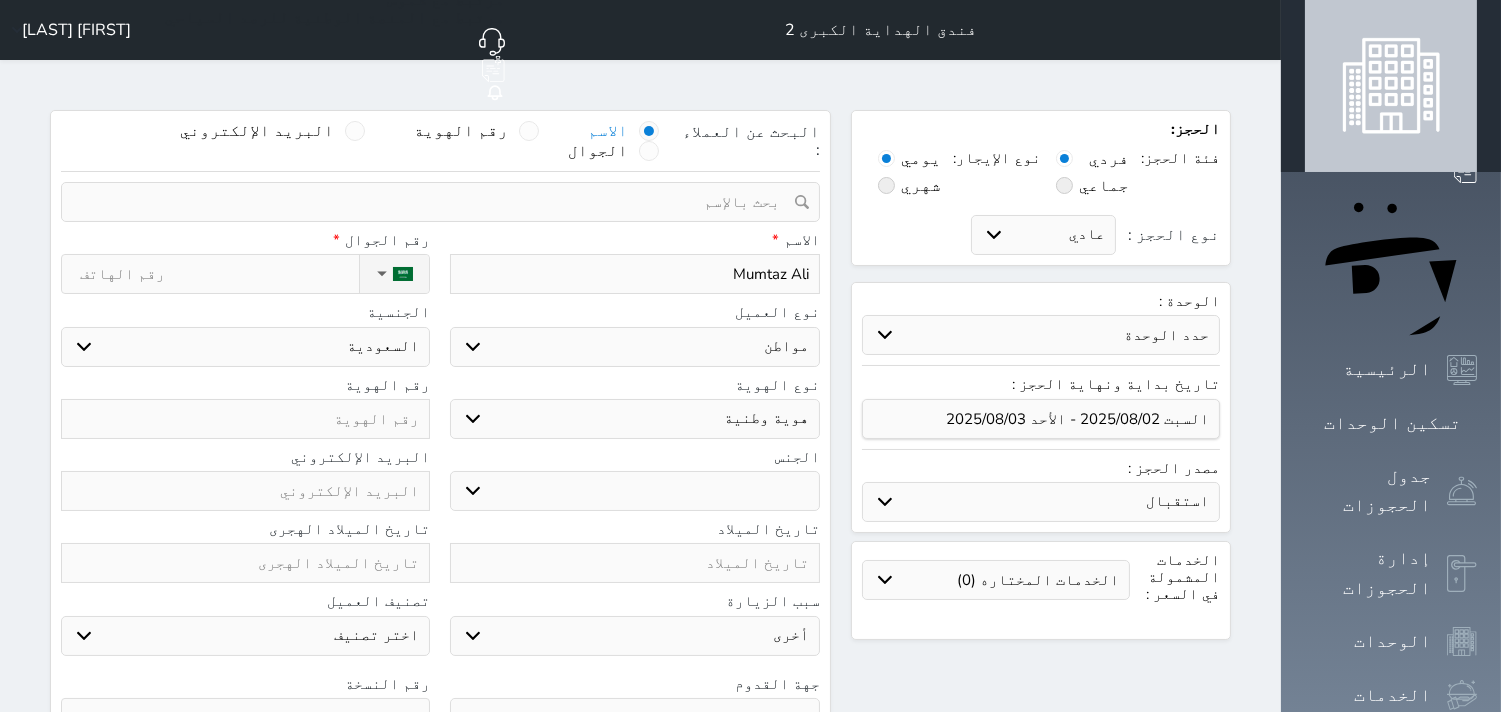 click on "اختر نوع   هوية وطنية هوية عائلية جواز السفر" at bounding box center (634, 419) 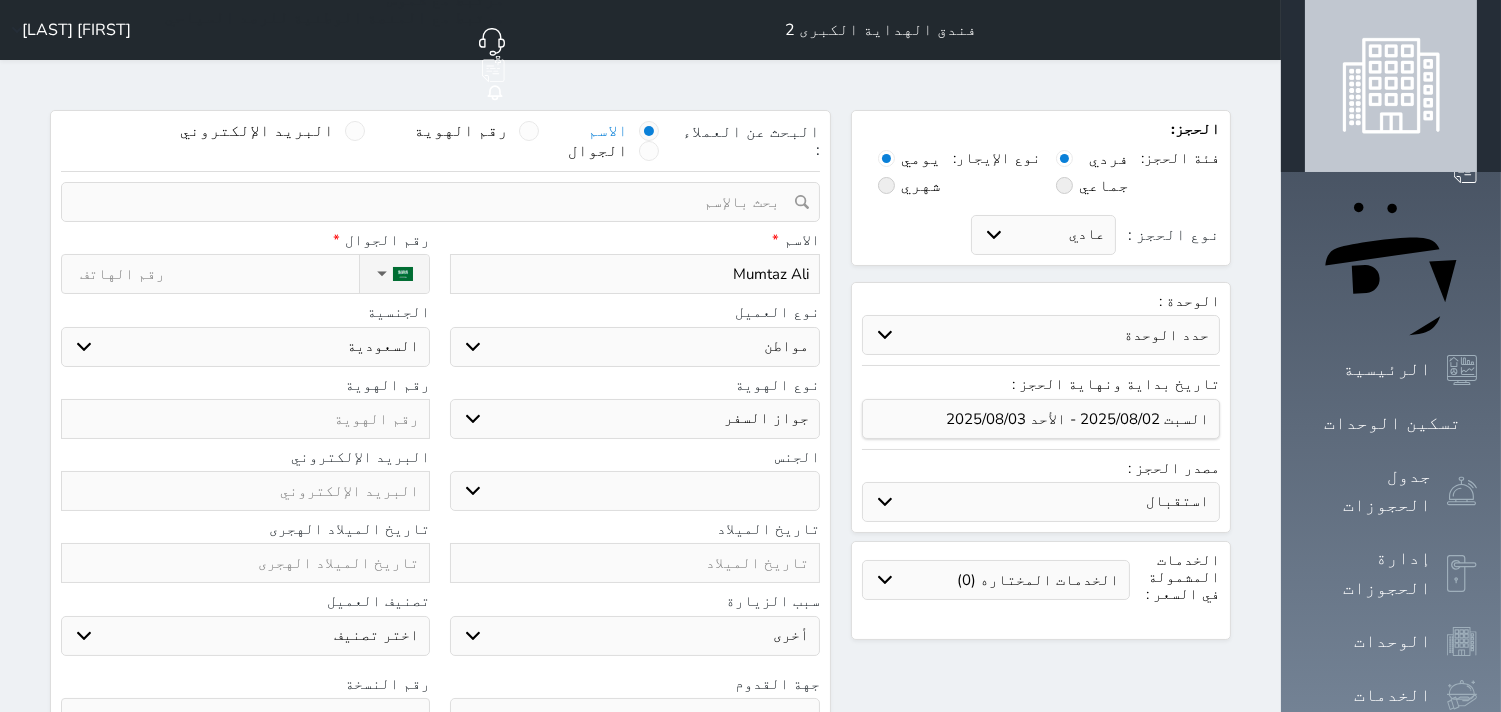 click on "اختر نوع   هوية وطنية هوية عائلية جواز السفر" at bounding box center [634, 419] 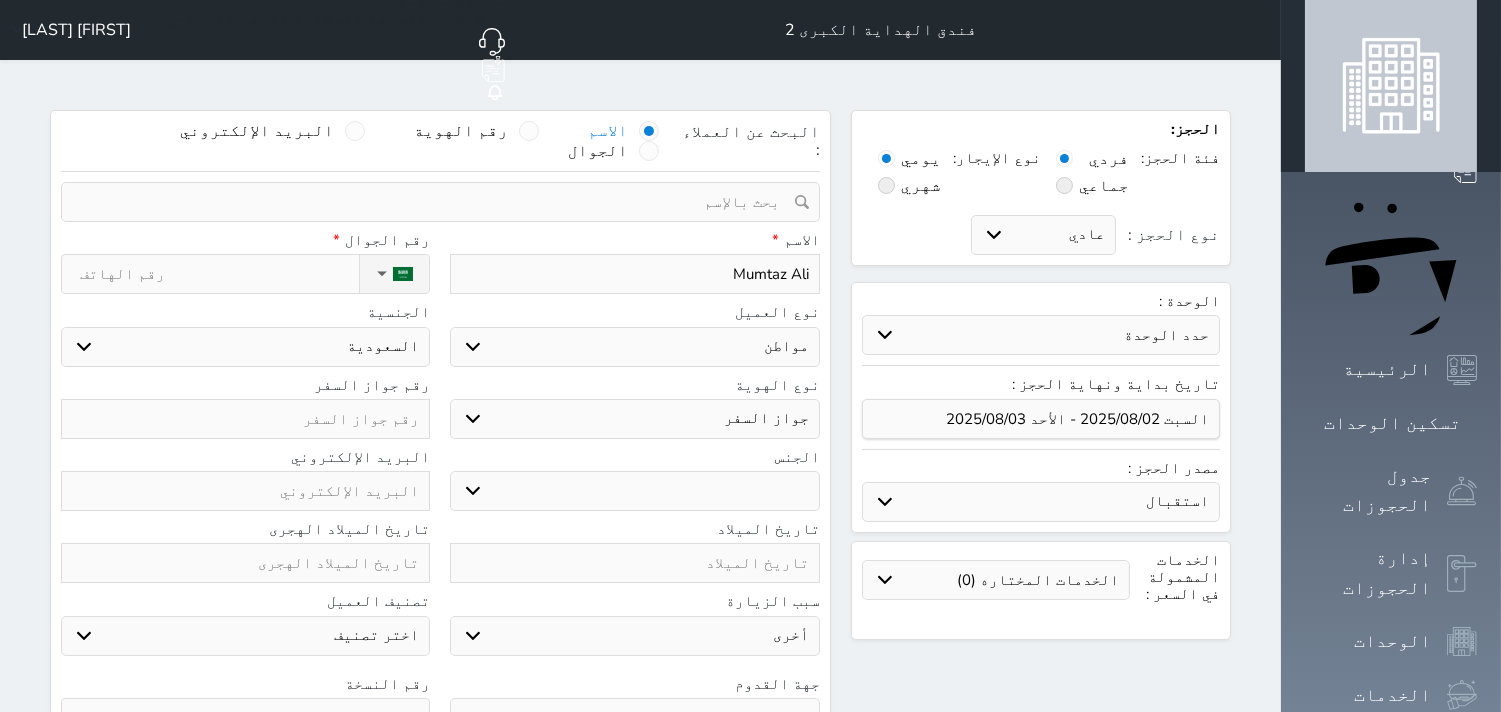 click at bounding box center [245, 419] 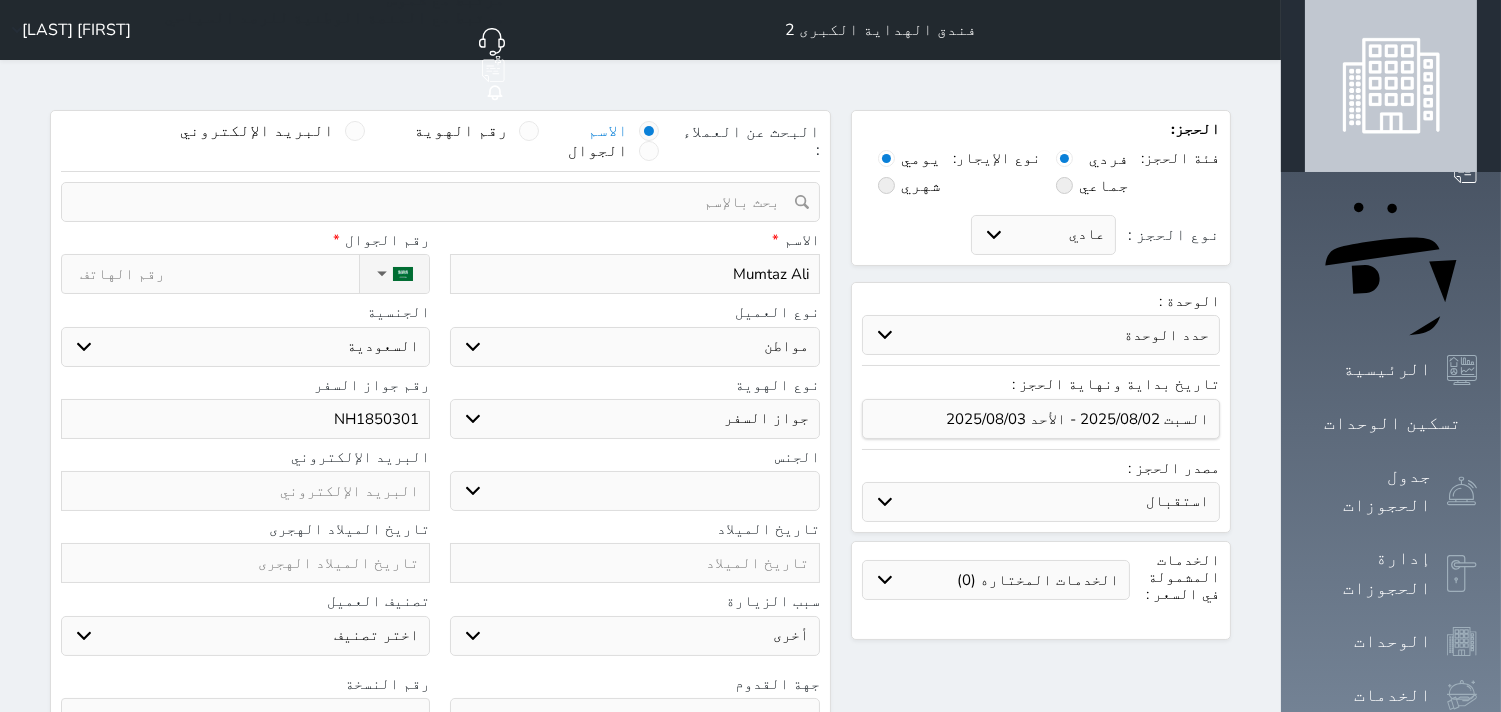 click on "اختر نوع   مواطن مواطن خليجي زائر مقيم" at bounding box center (634, 347) 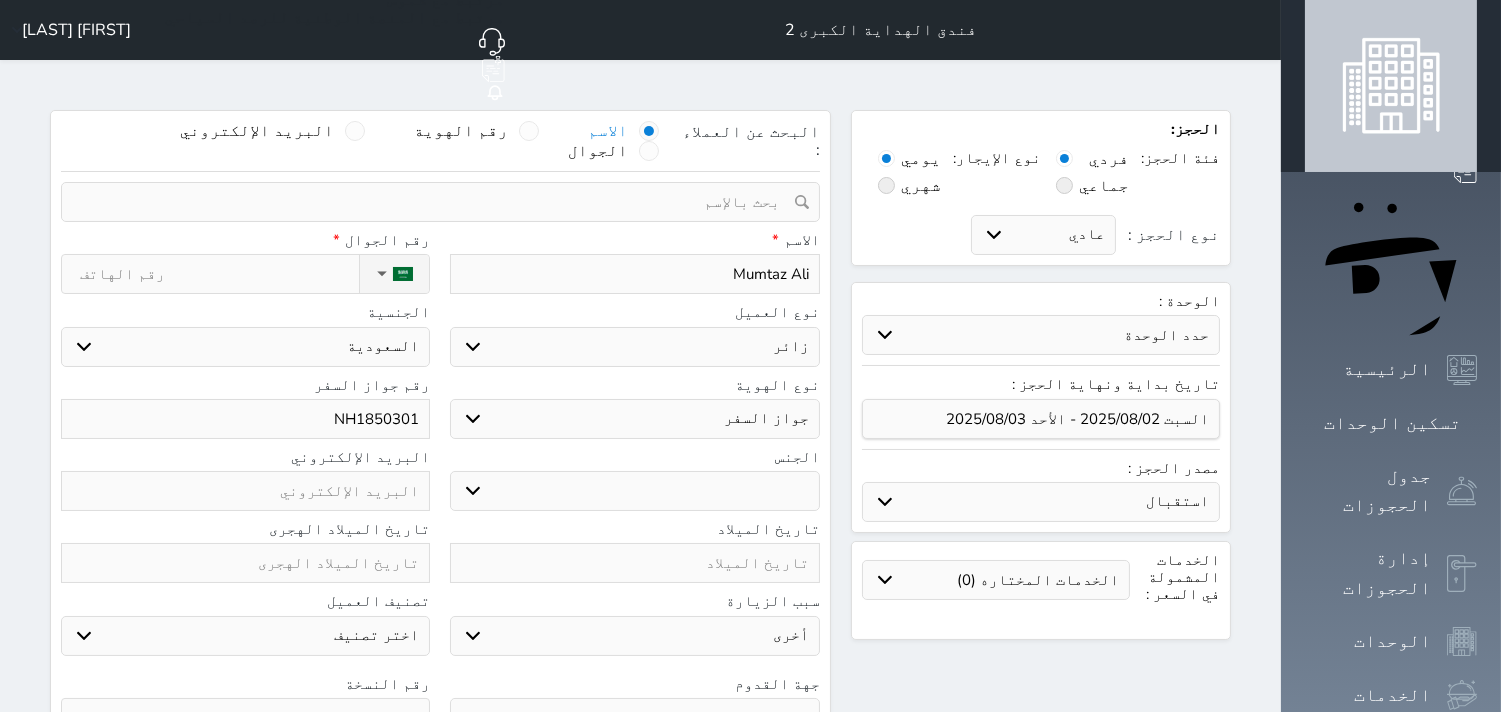 click on "اختر نوع   مواطن مواطن خليجي زائر مقيم" at bounding box center (634, 347) 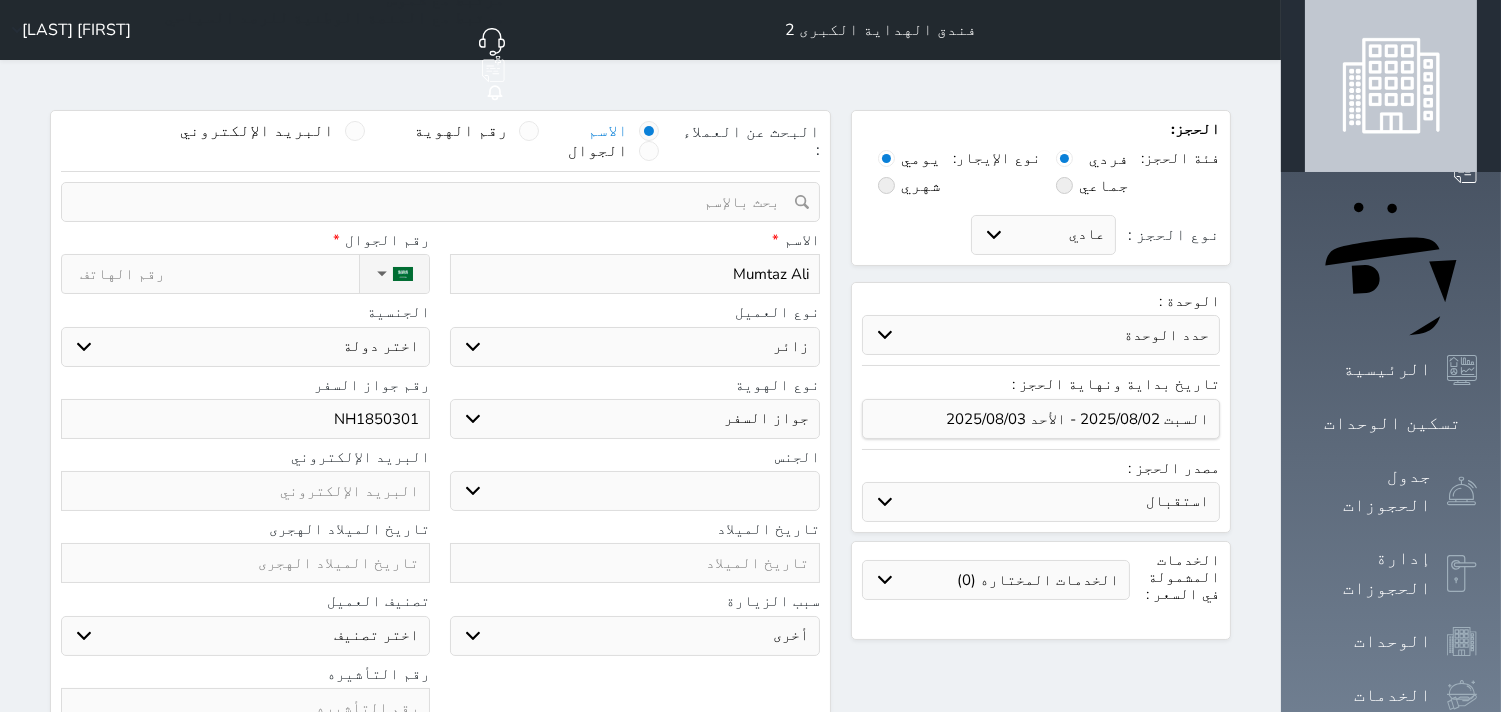 click on "اختر دولة
اثيوبيا
اجنبي بجواز سعودي
اخرى
اذربيجان
ارتيريا
ارمينيا
ازبكستان
اسبانيا
استراليا
استونيا" at bounding box center (245, 347) 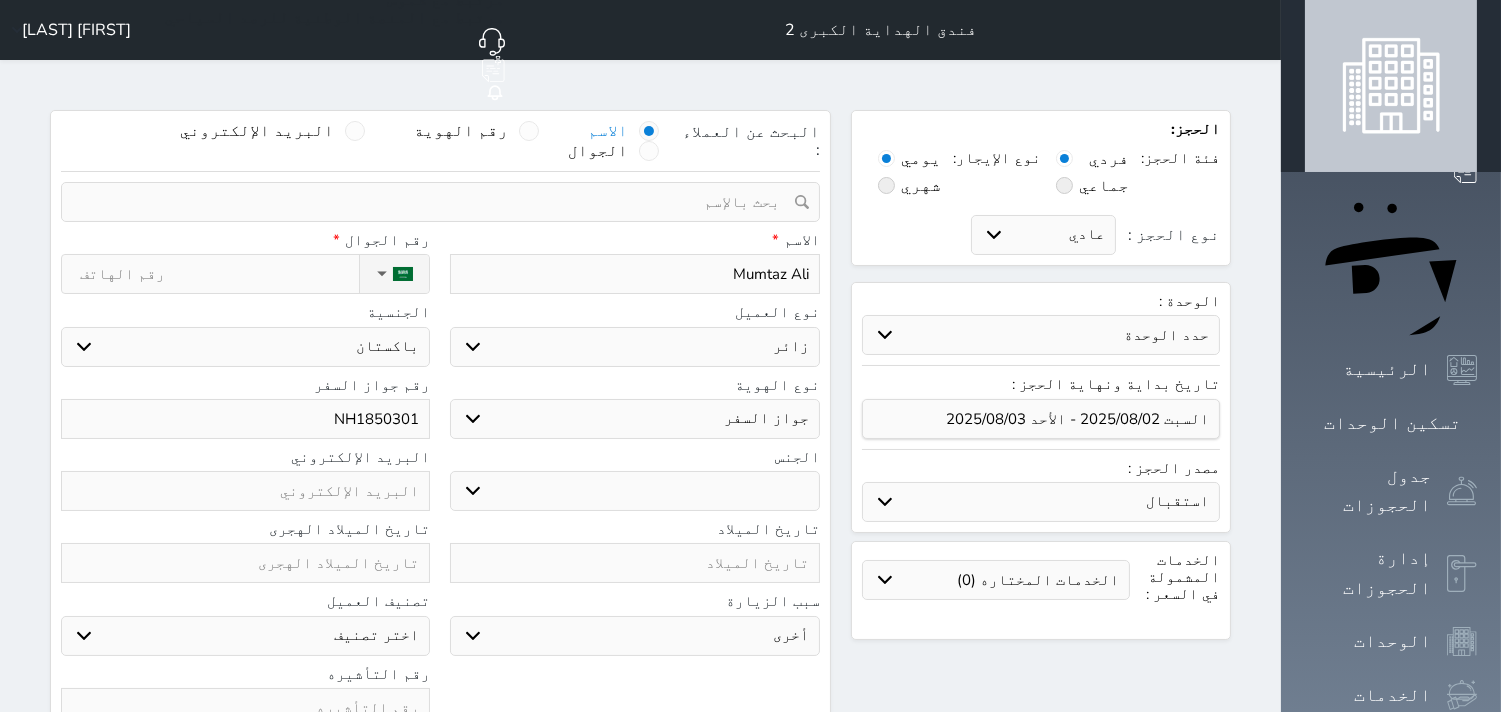 click on "اختر دولة
اثيوبيا
اجنبي بجواز سعودي
اخرى
اذربيجان
ارتيريا
ارمينيا
ازبكستان
اسبانيا
استراليا
استونيا" at bounding box center (245, 347) 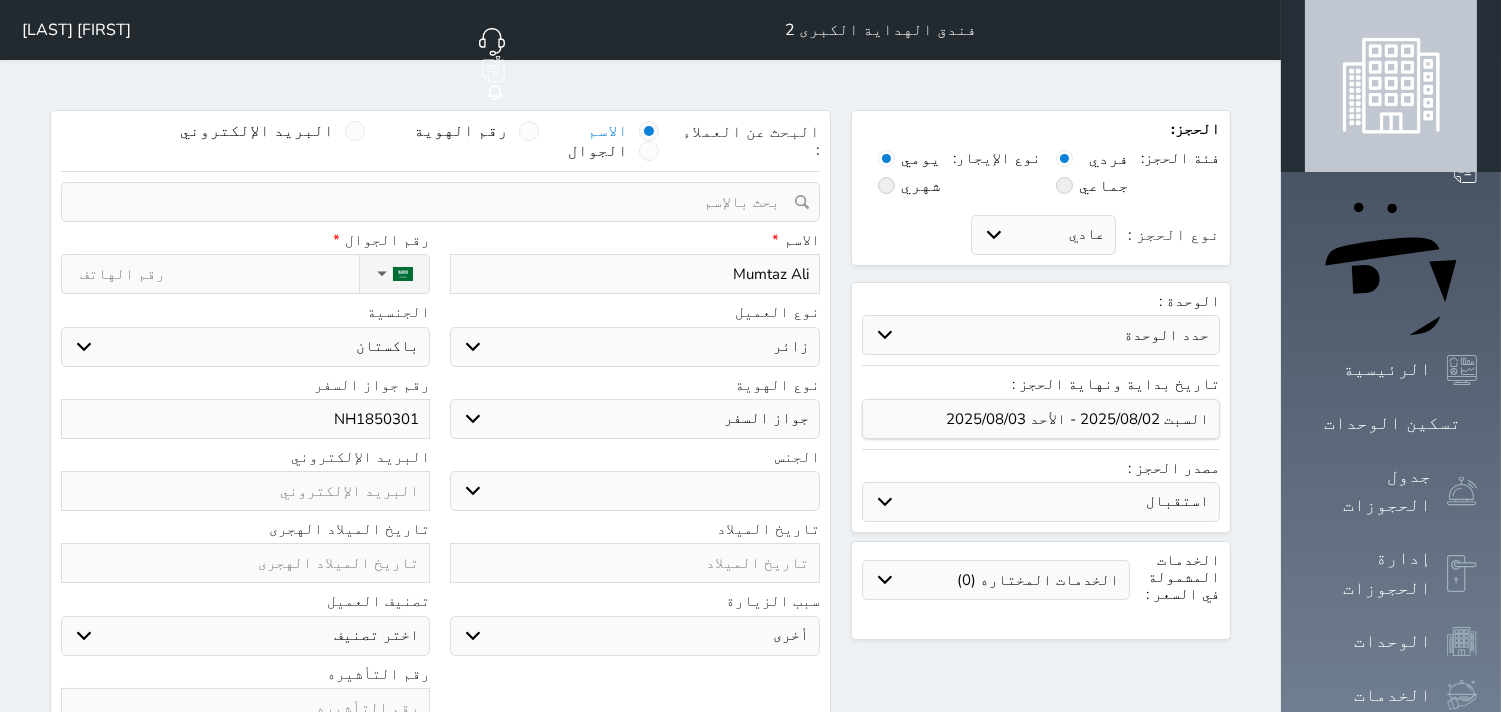 click on "ذكر   انثى" at bounding box center [634, 491] 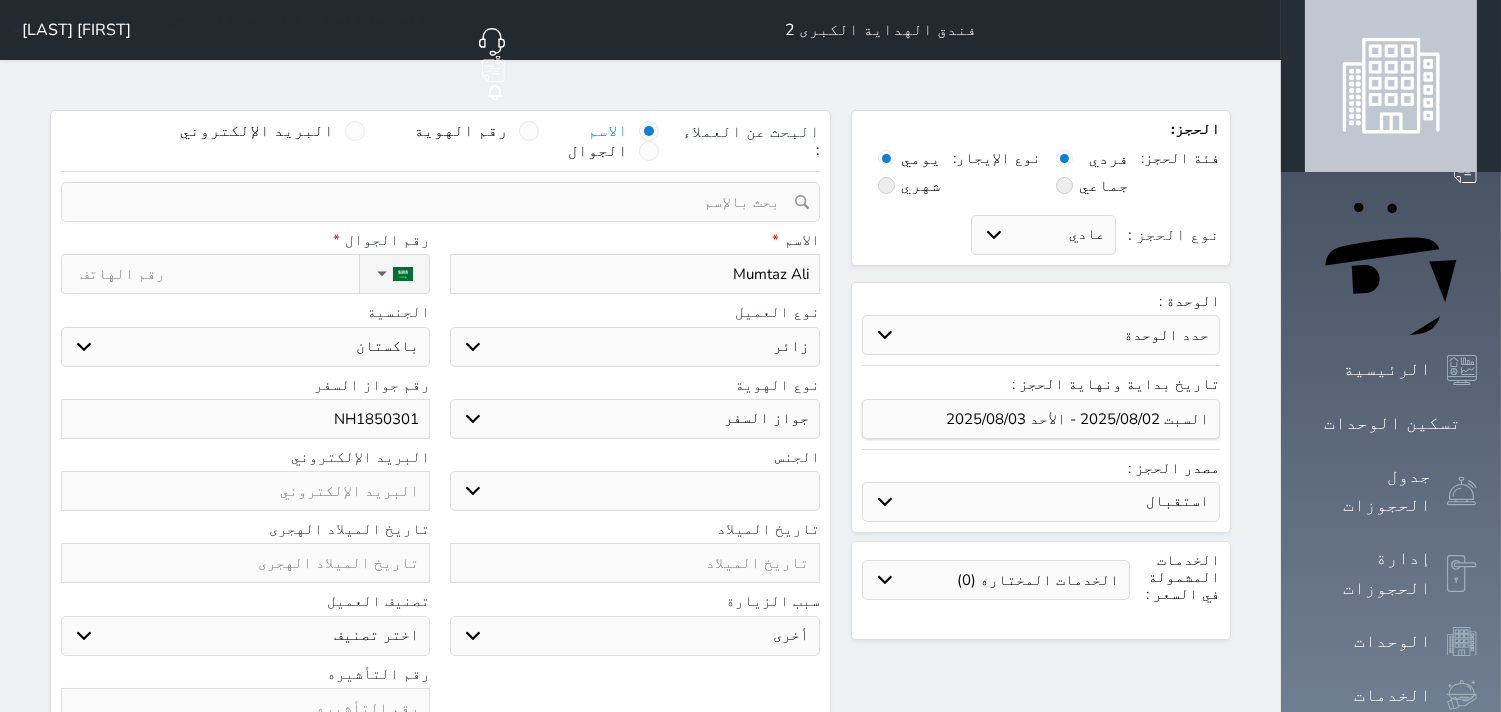 click on "Mumtaz Ali" at bounding box center [634, 274] 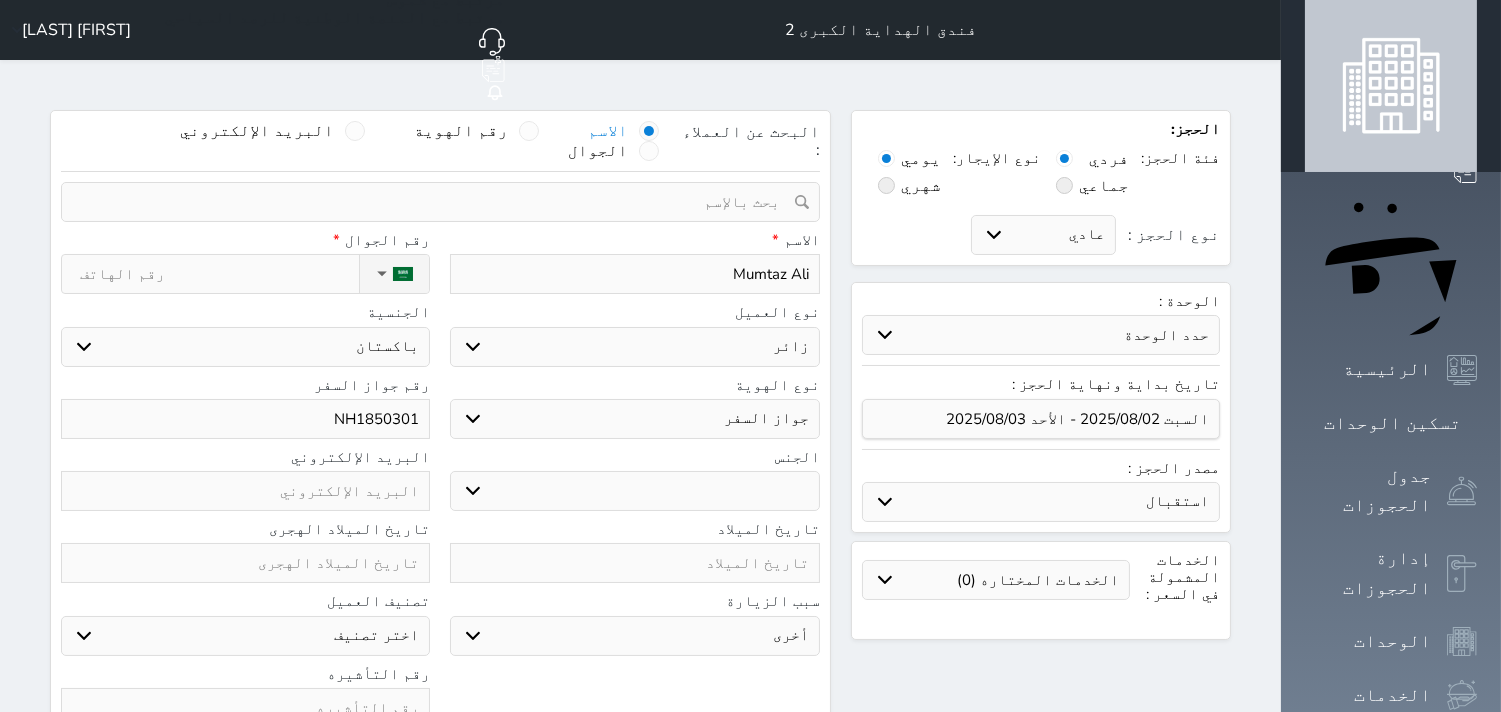 click on "رقم التأشيره" at bounding box center (440, 702) 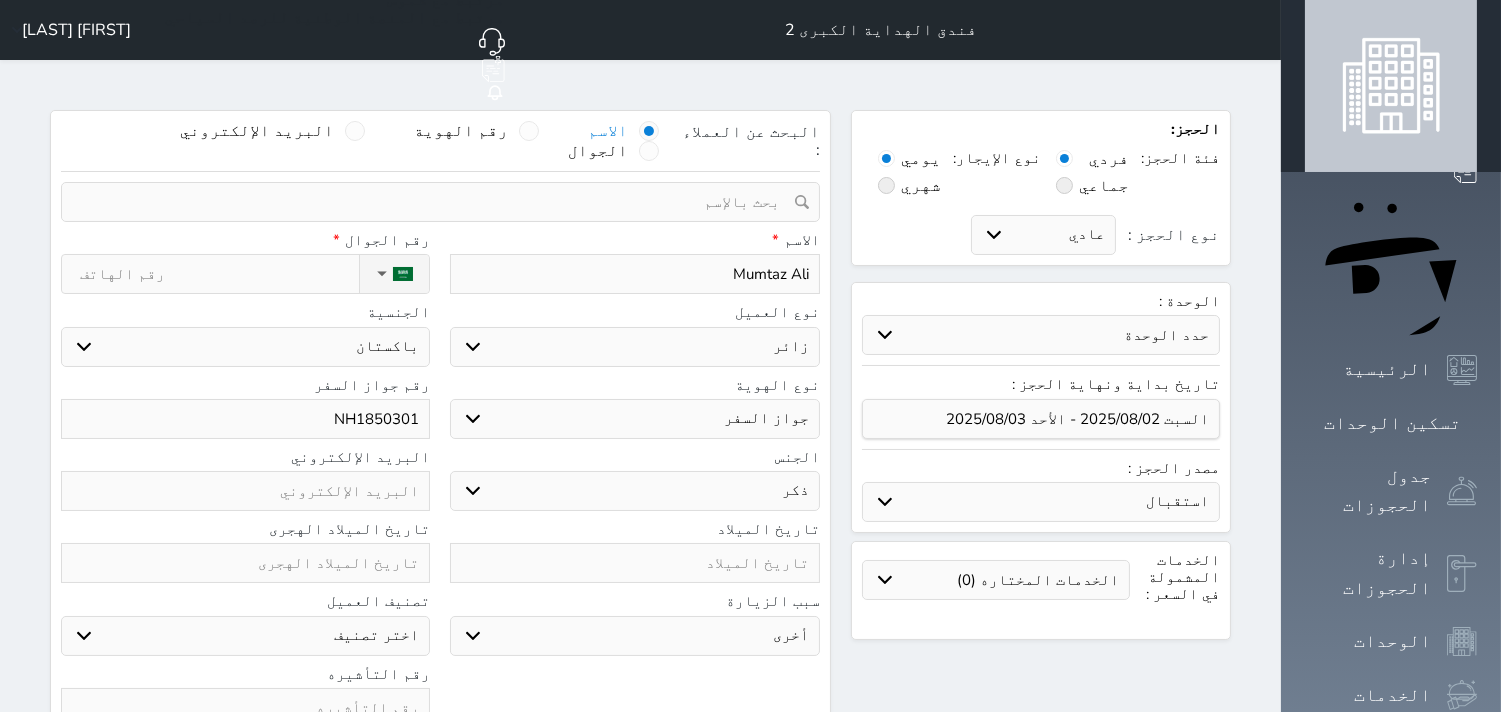 click on "ذكر   انثى" at bounding box center [634, 491] 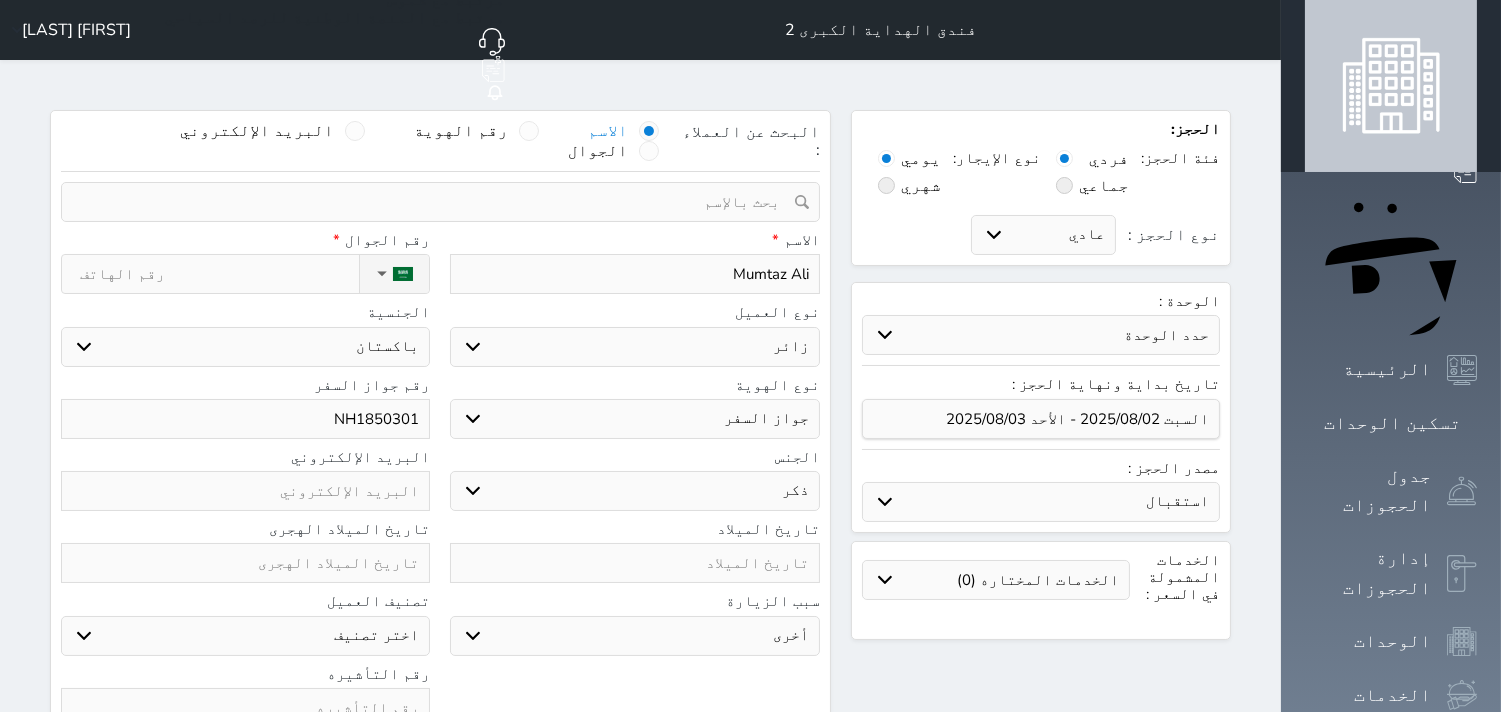 drag, startPoint x: 637, startPoint y: 593, endPoint x: 667, endPoint y: 588, distance: 30.413813 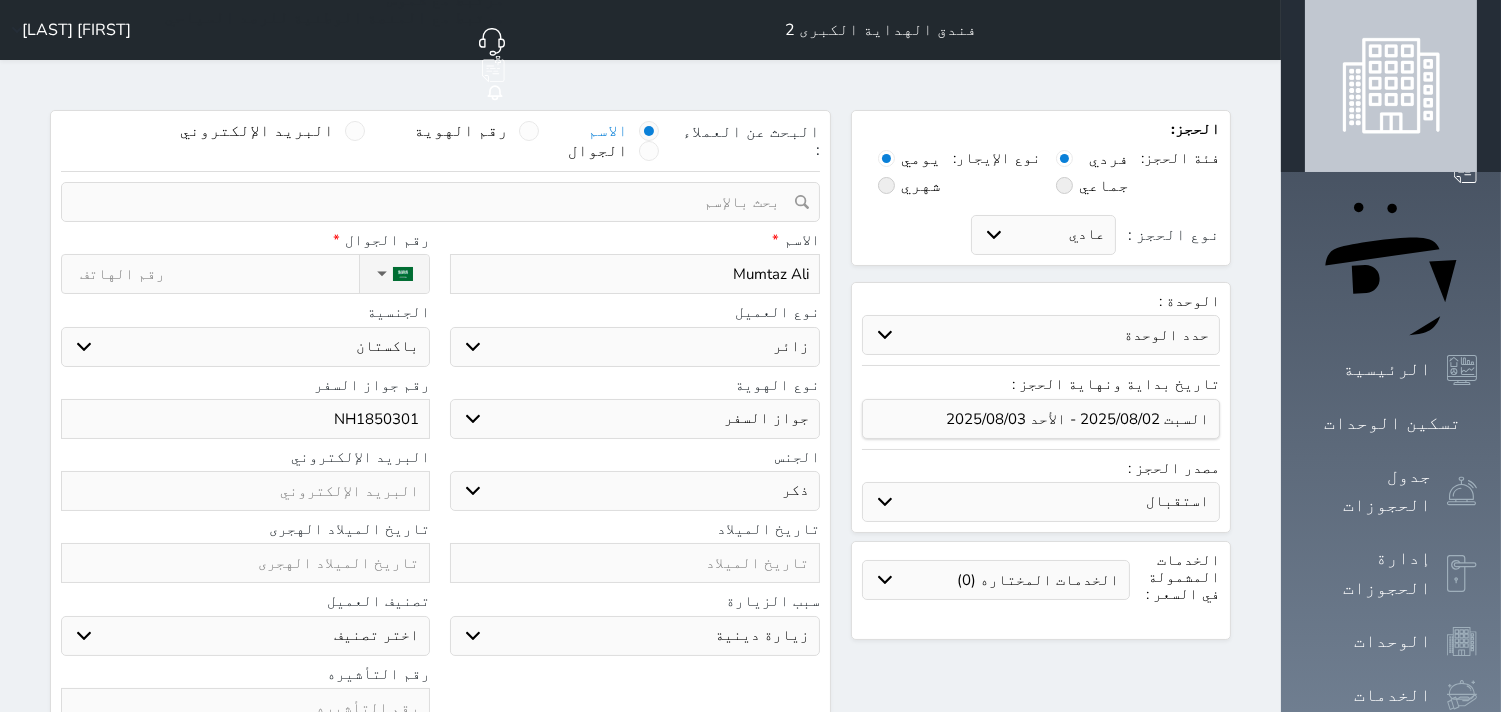 click on "سياحة زيارة الاهل والاصدقاء زيارة دينية زيارة عمل زيارة رياضية زيارة ترفيهية أخرى موظف ديوان عمل نزيل حجر موظف وزارة الصحة" at bounding box center [634, 636] 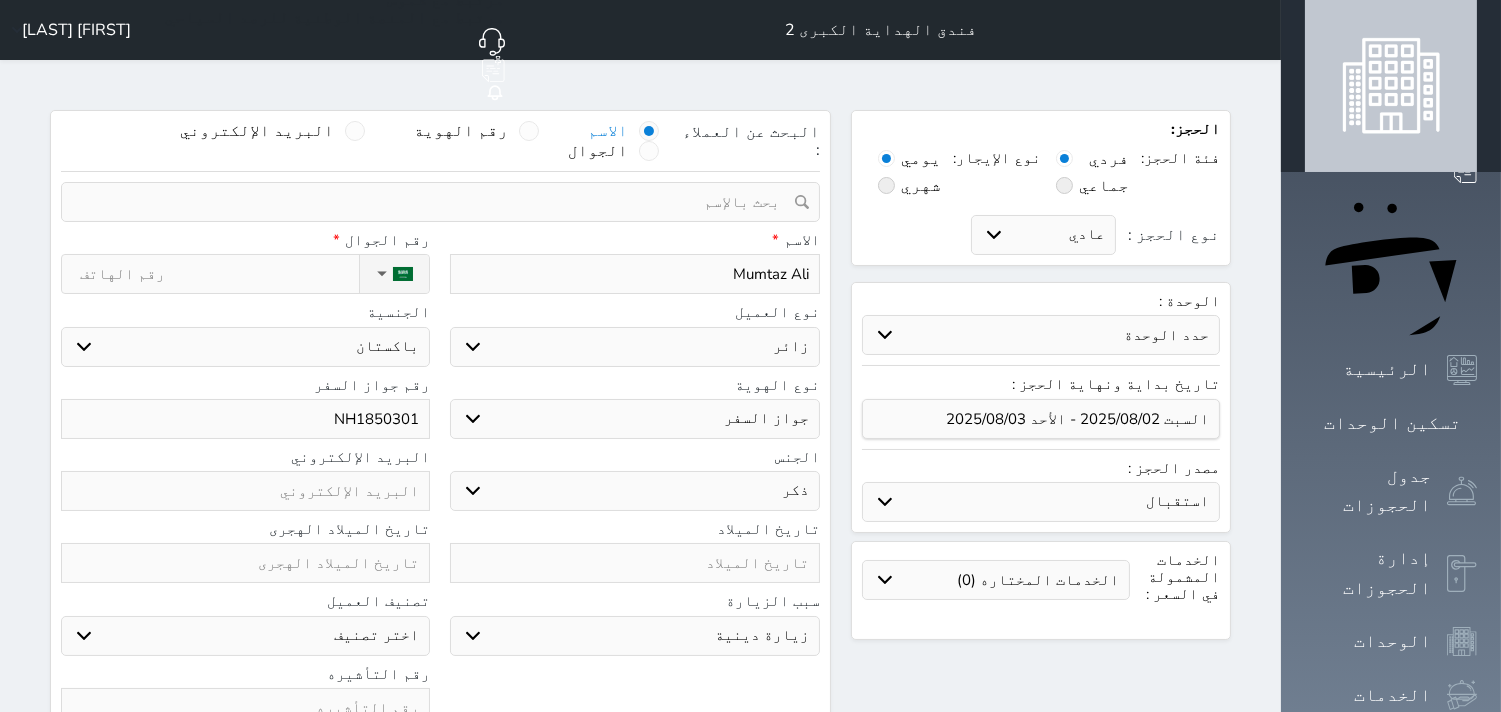 click on "حدد الوحدة
#3705 - غرفة
#3704 - غرفة
#3703 - غرفة
#3702 - غرفة
#3701 - غرفة
#3618 - غرفة
#3617 - غرفة
#3616 - غرفة
#3614 - غرفة
#3613 - غرفة
#3612 - غرفة
#3611 - غرفة
#3610 - غرفة
#3609 - غرفة
#3608 - غرفة
#3607 - غرفة
#3606 - غرفة
#3604 - غرفة
#3603 - غرفة
#3602 - غرفة
#3601 - غرفة" at bounding box center [1041, 335] 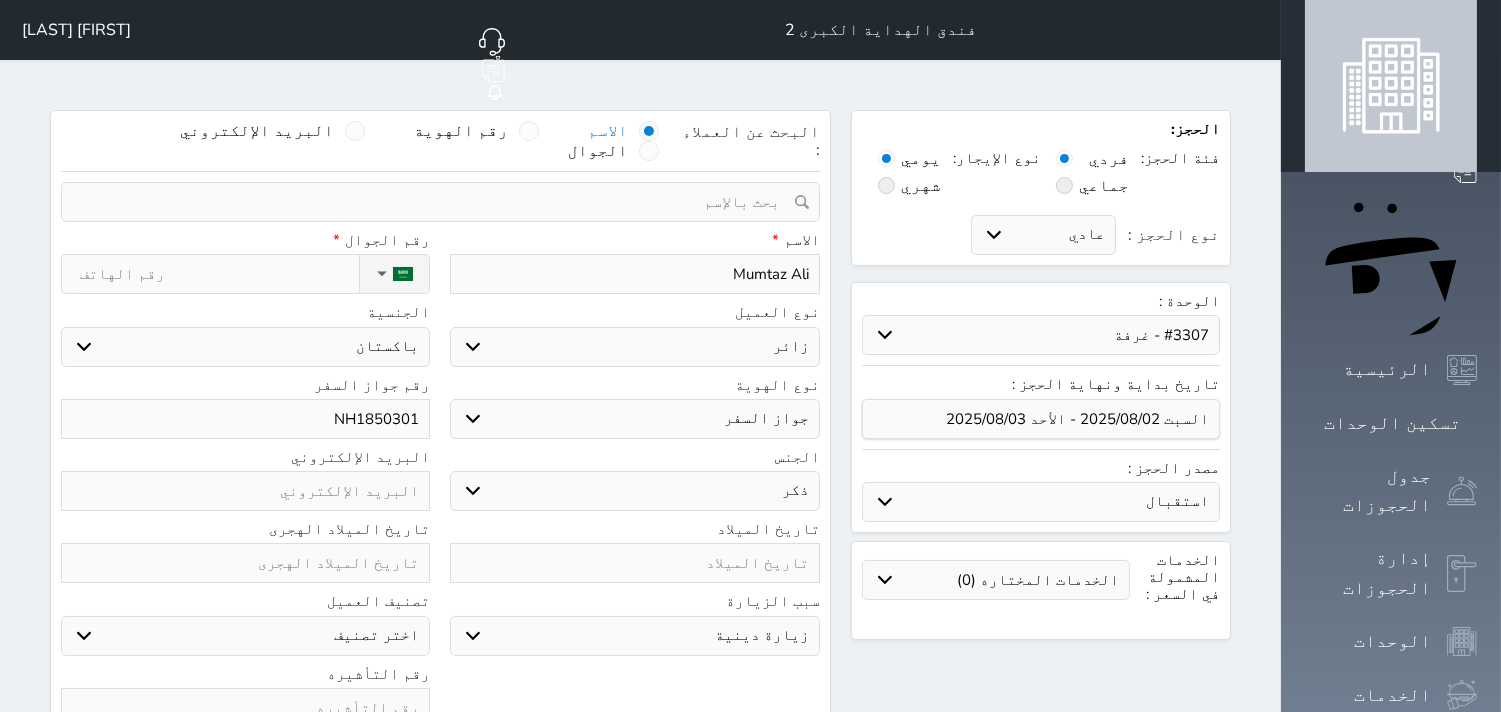 click on "حدد الوحدة
#3705 - غرفة
#3704 - غرفة
#3703 - غرفة
#3702 - غرفة
#3701 - غرفة
#3618 - غرفة
#3617 - غرفة
#3616 - غرفة
#3614 - غرفة
#3613 - غرفة
#3612 - غرفة
#3611 - غرفة
#3610 - غرفة
#3609 - غرفة
#3608 - غرفة
#3607 - غرفة
#3606 - غرفة
#3604 - غرفة
#3603 - غرفة
#3602 - غرفة
#3601 - غرفة" at bounding box center (1041, 335) 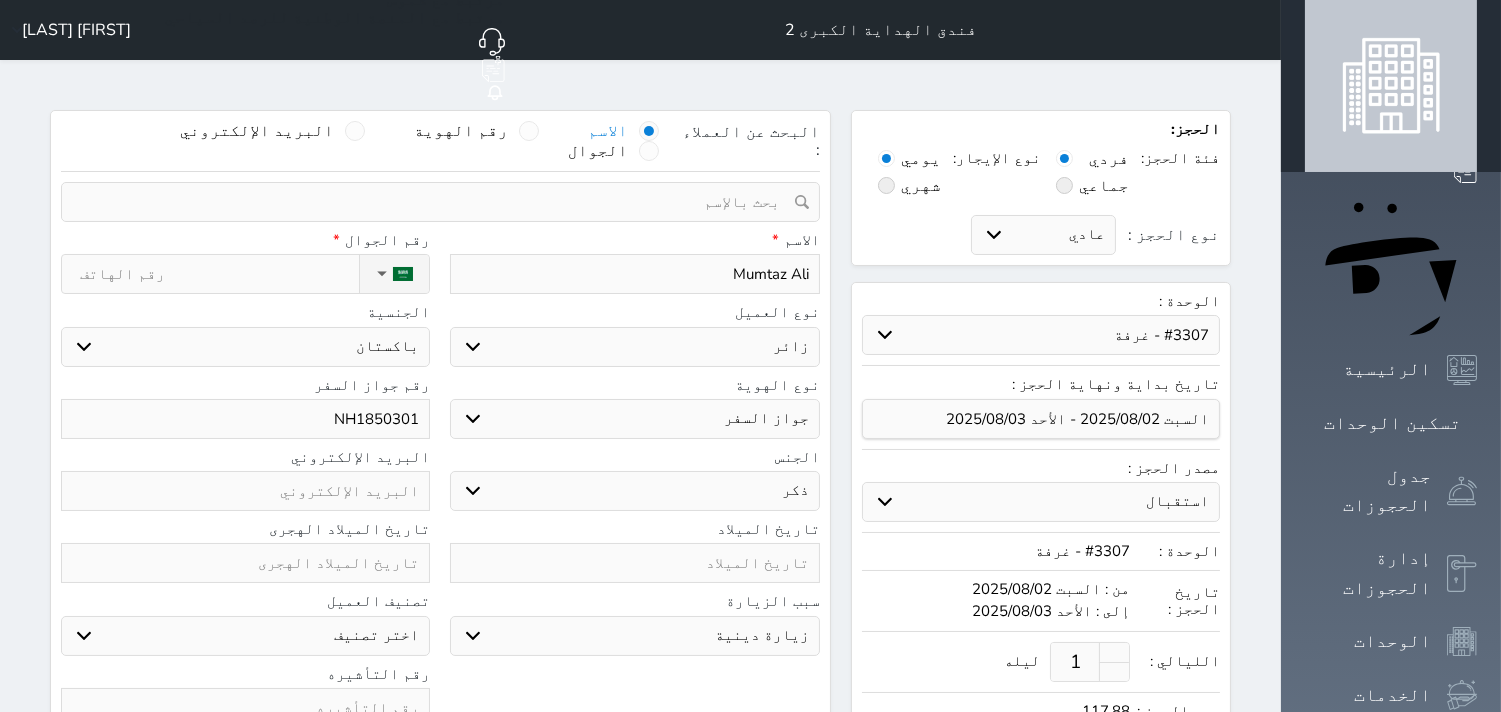 click on "1" at bounding box center (1075, 662) 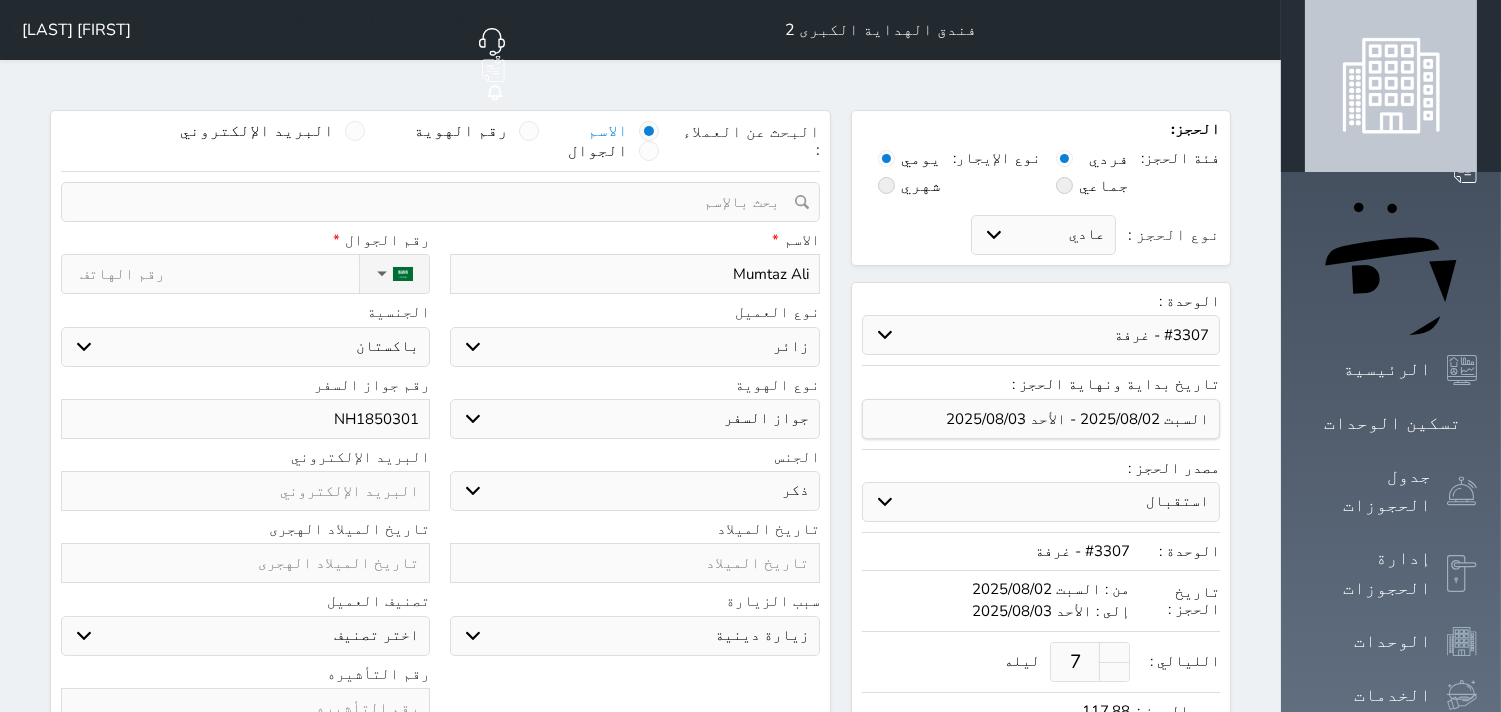 click on "#3307 - غرفة" at bounding box center [996, 551] 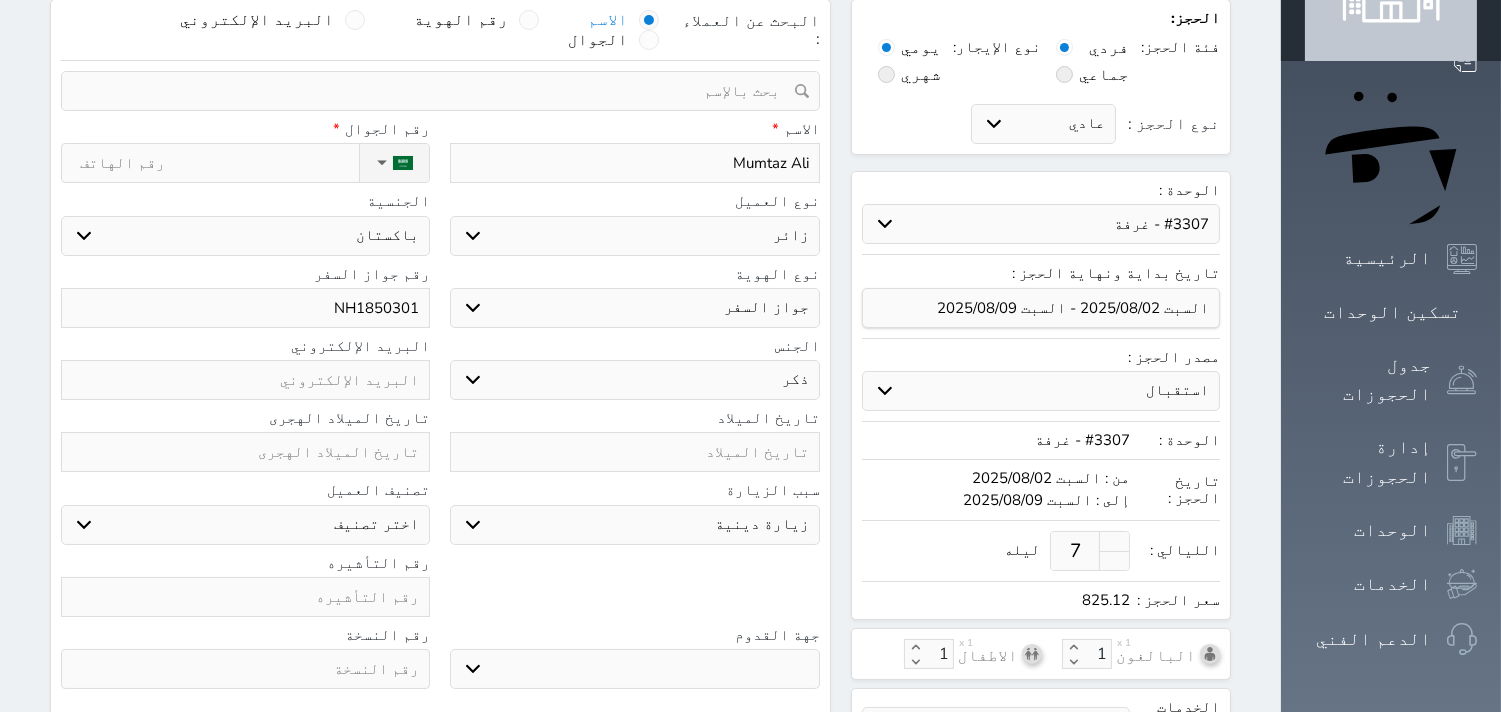scroll, scrollTop: 222, scrollLeft: 0, axis: vertical 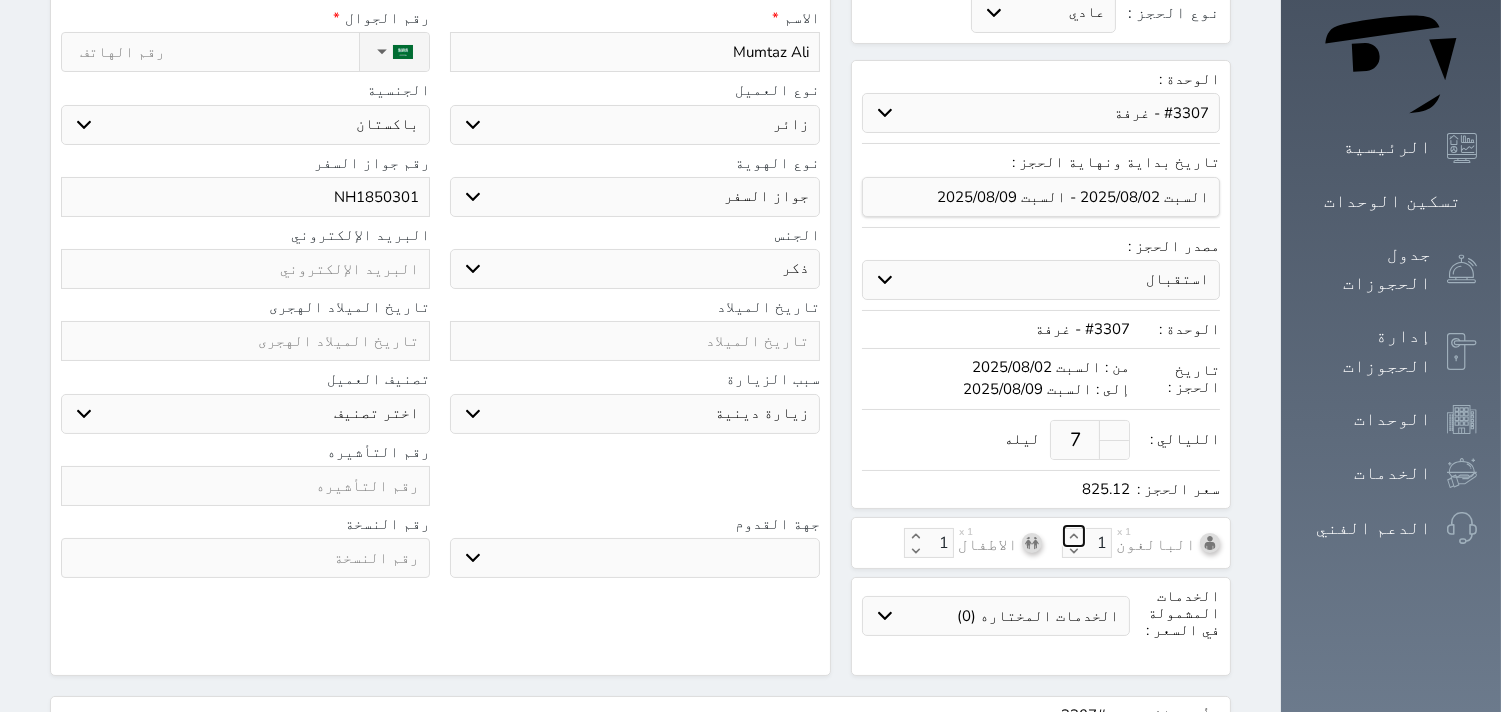 click 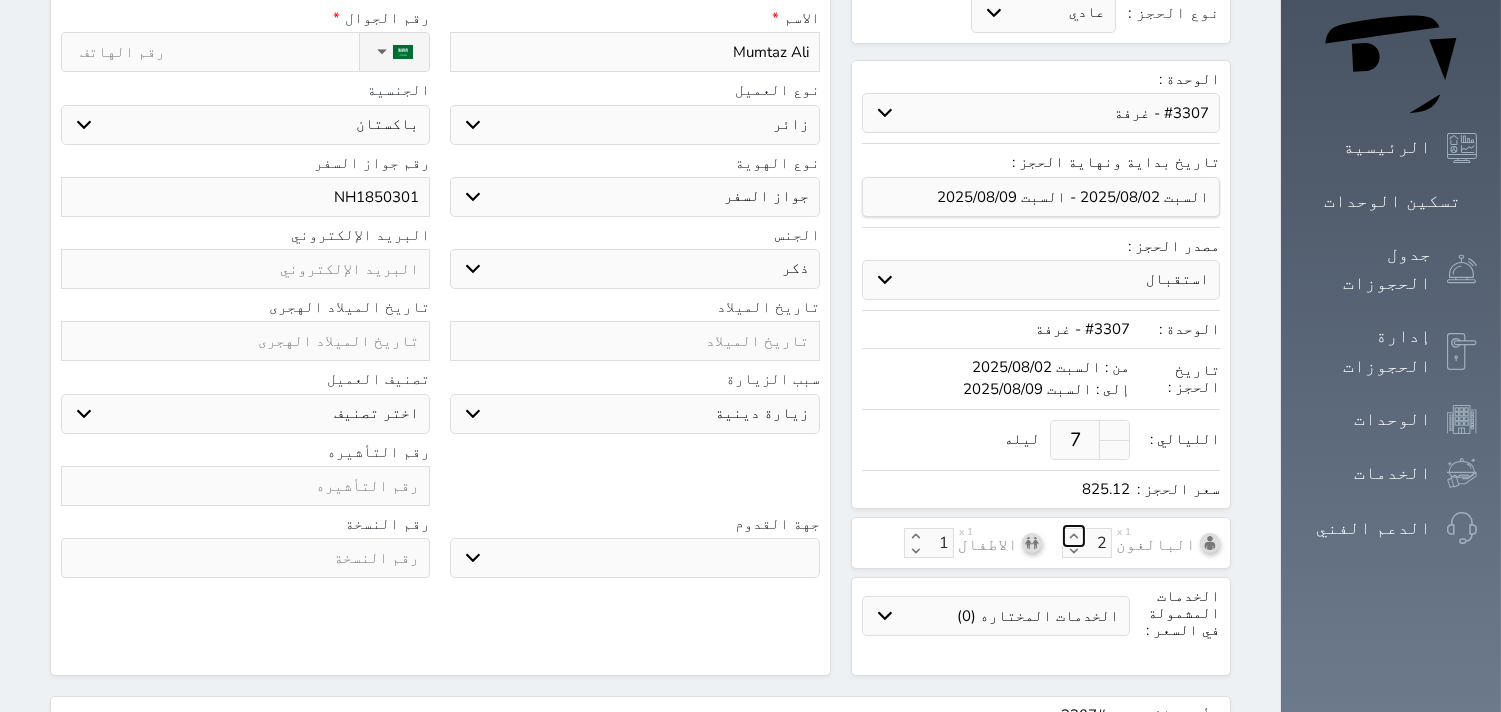 click 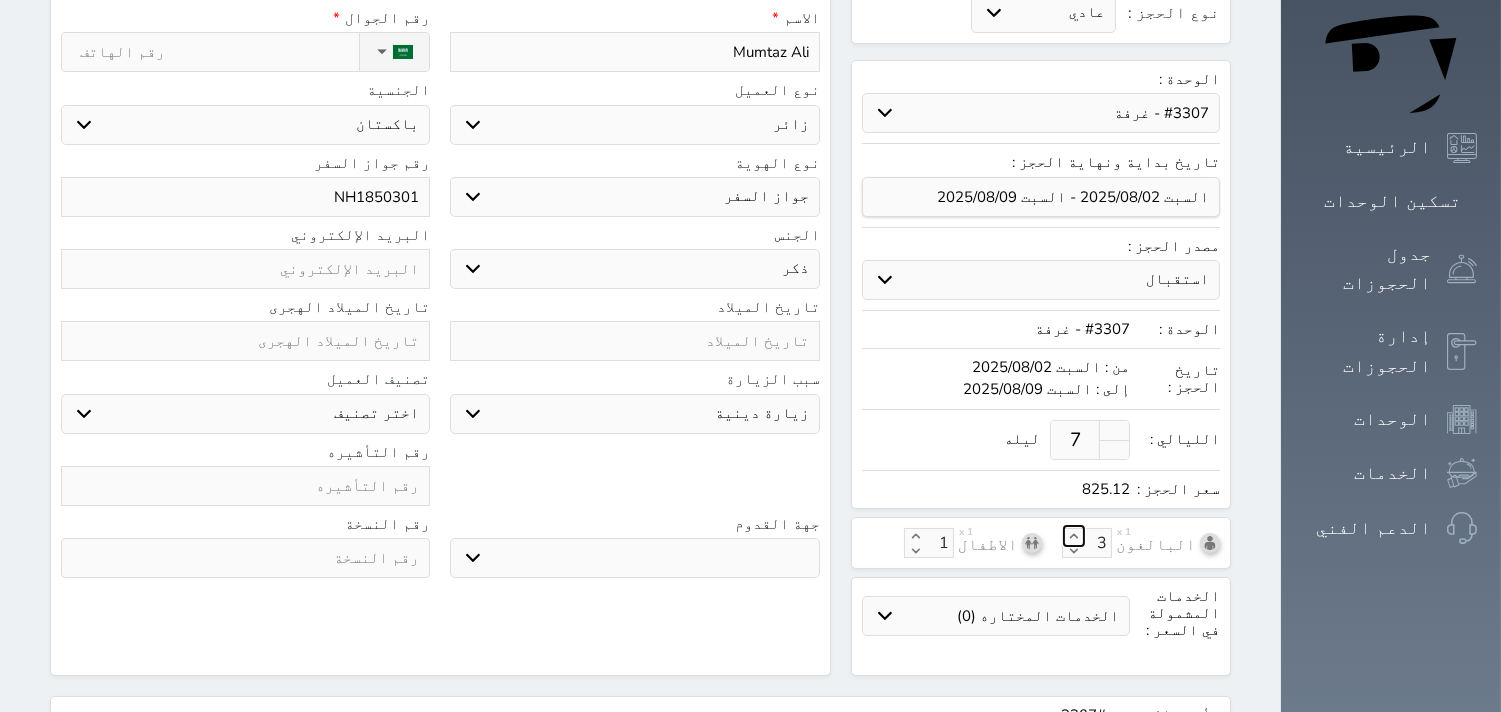 click 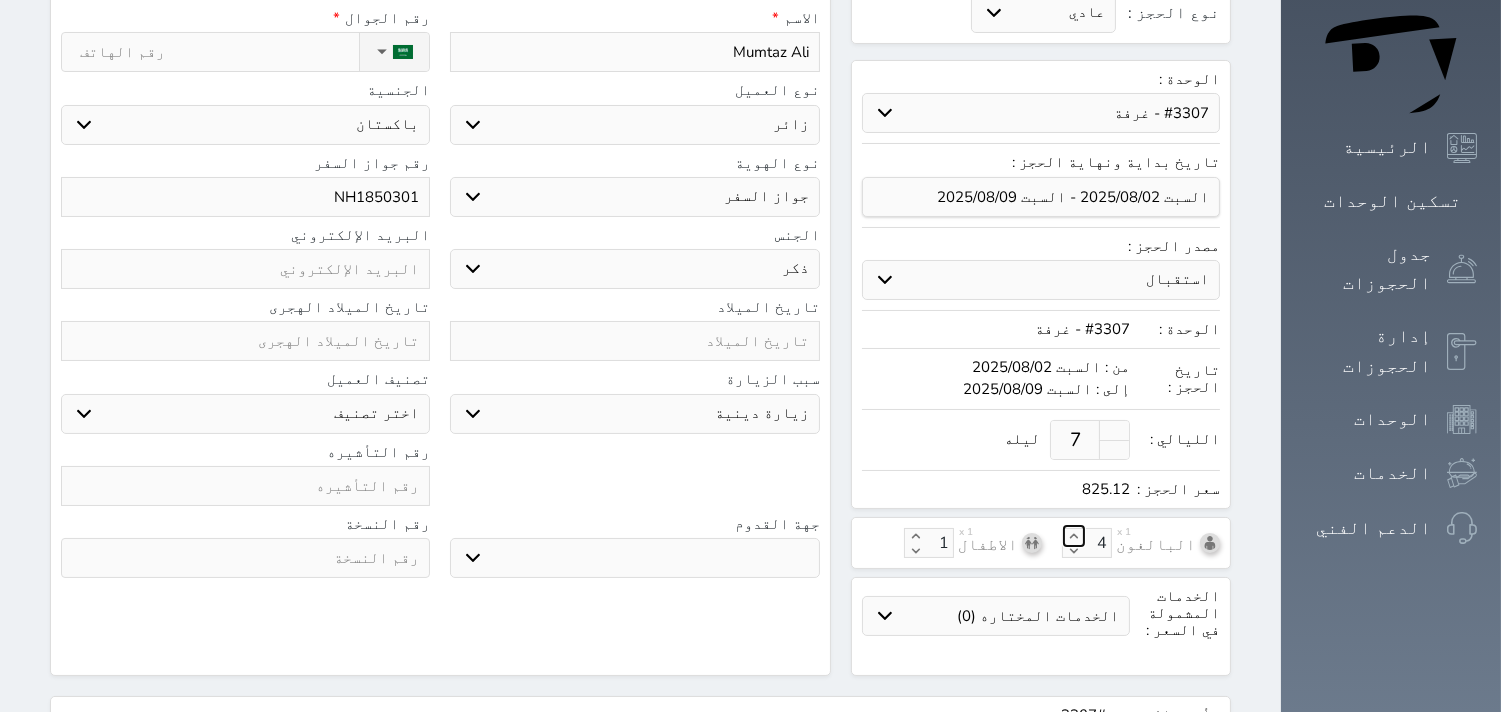 click 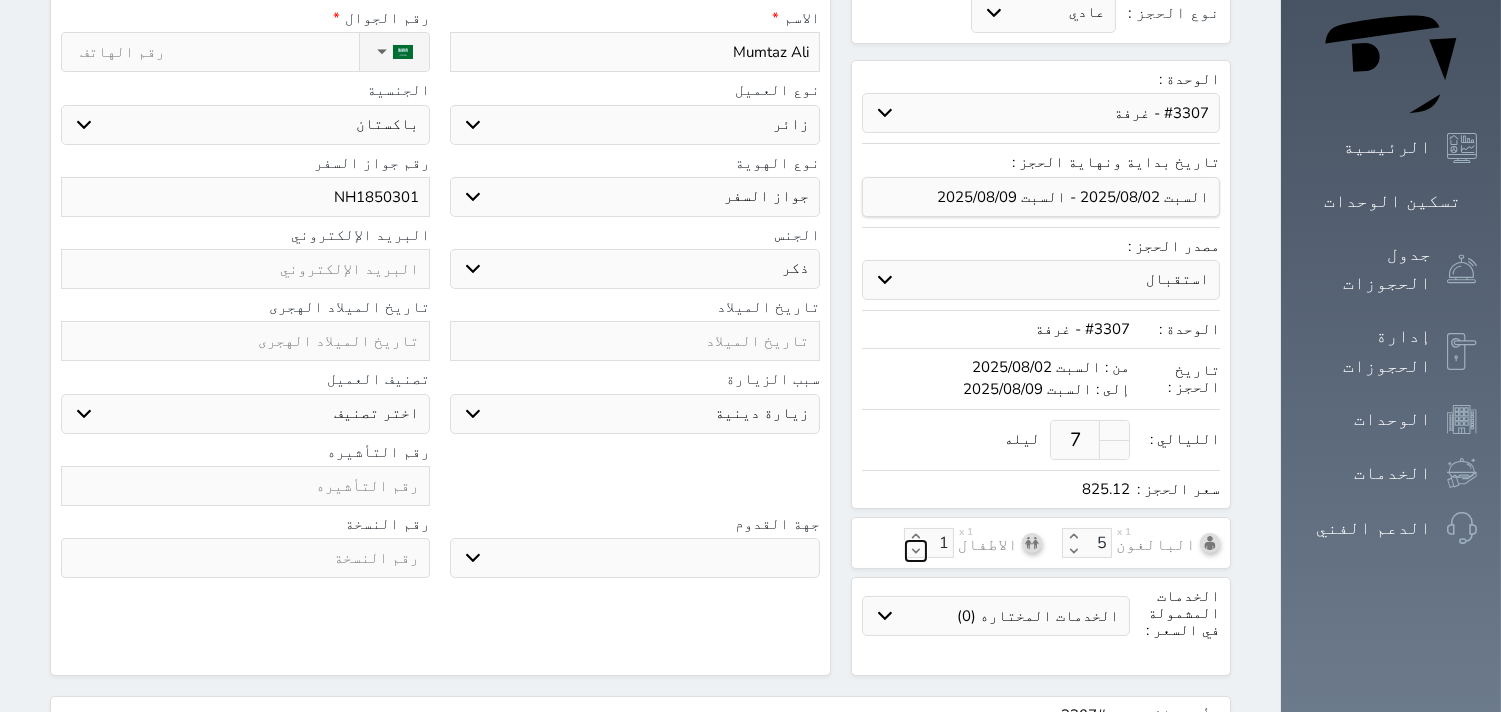 click 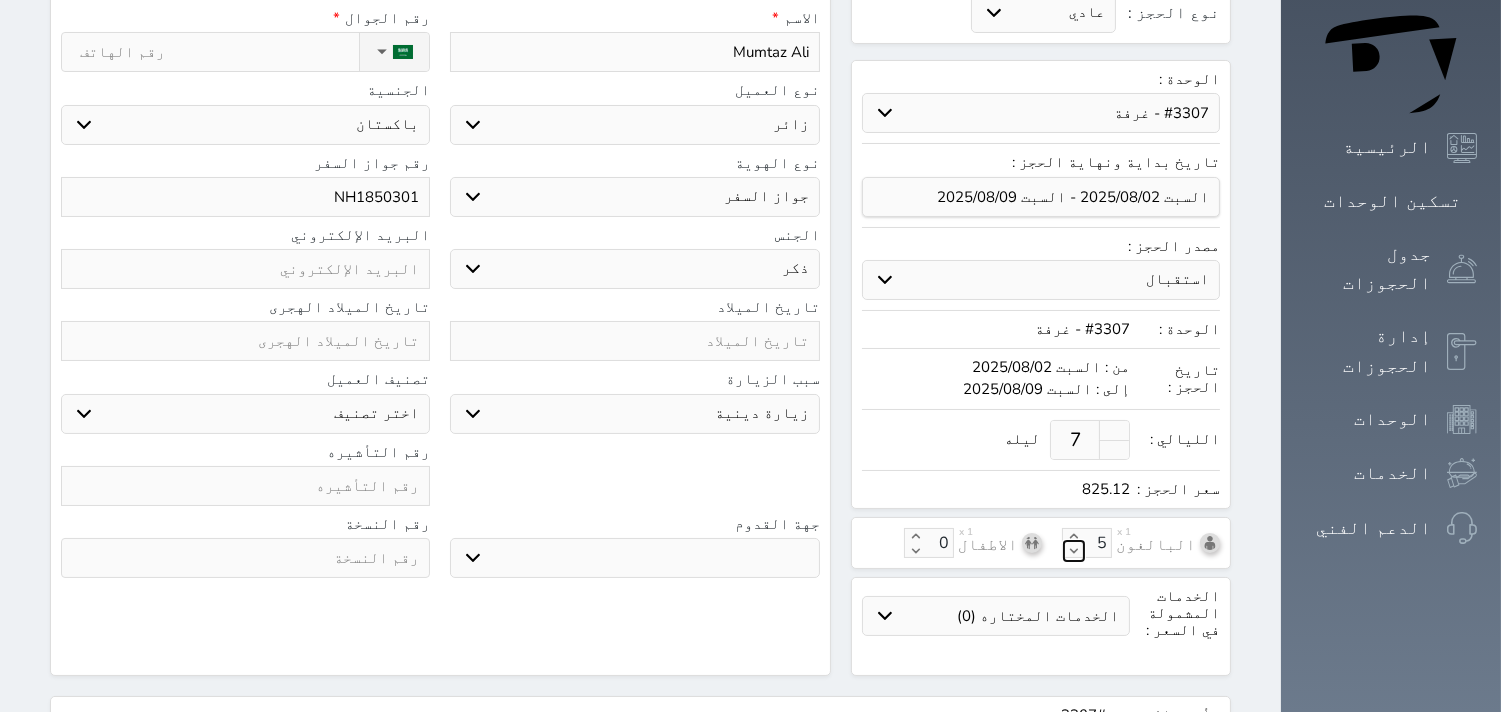 click 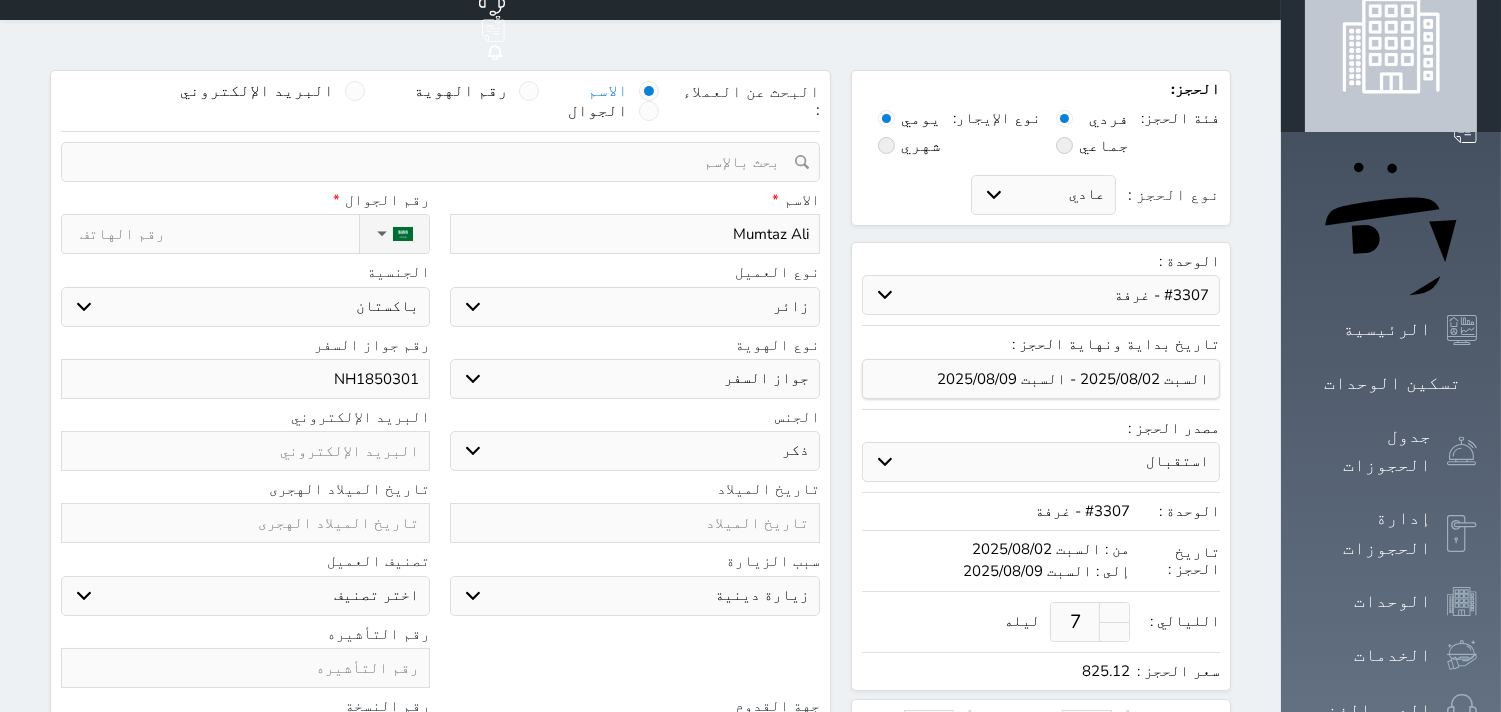 scroll, scrollTop: 0, scrollLeft: 0, axis: both 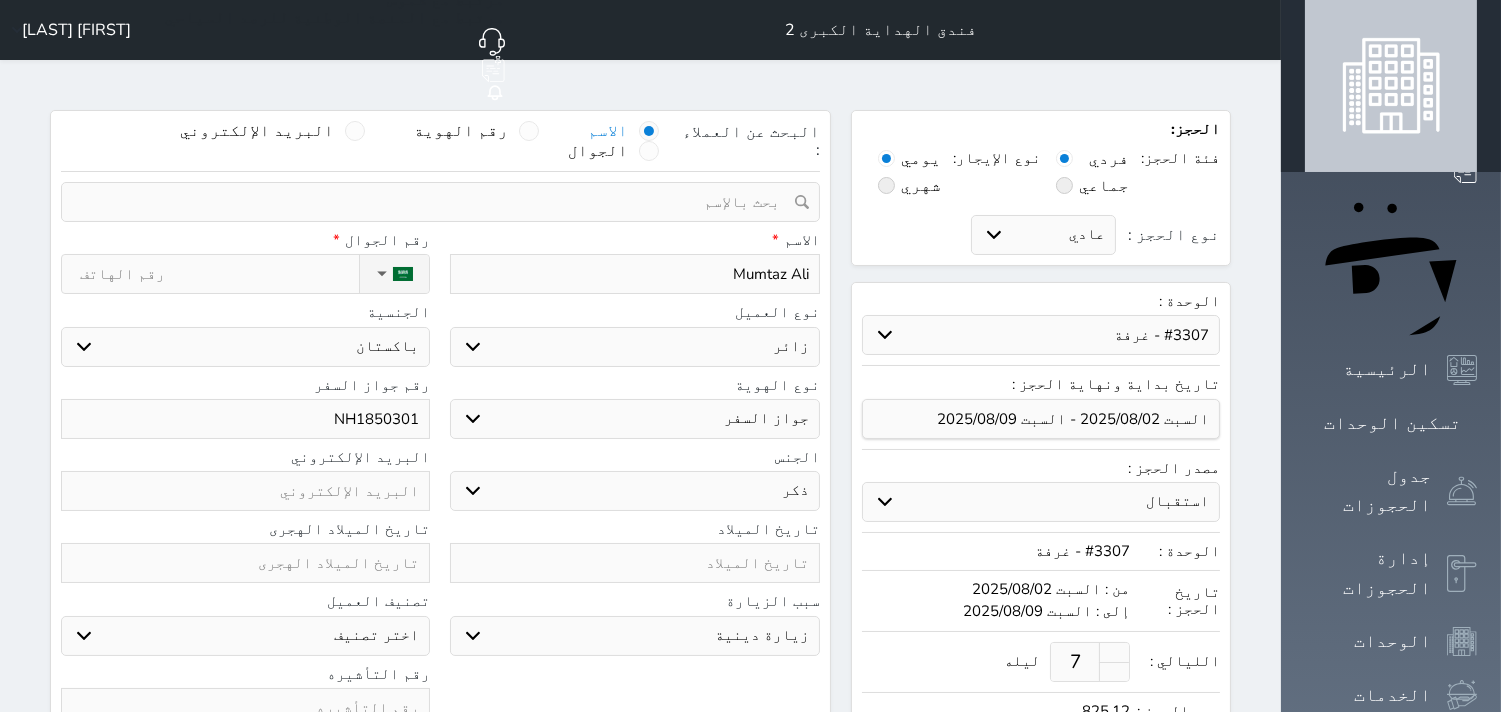 click on "نوع الحجز :" at bounding box center [219, 274] 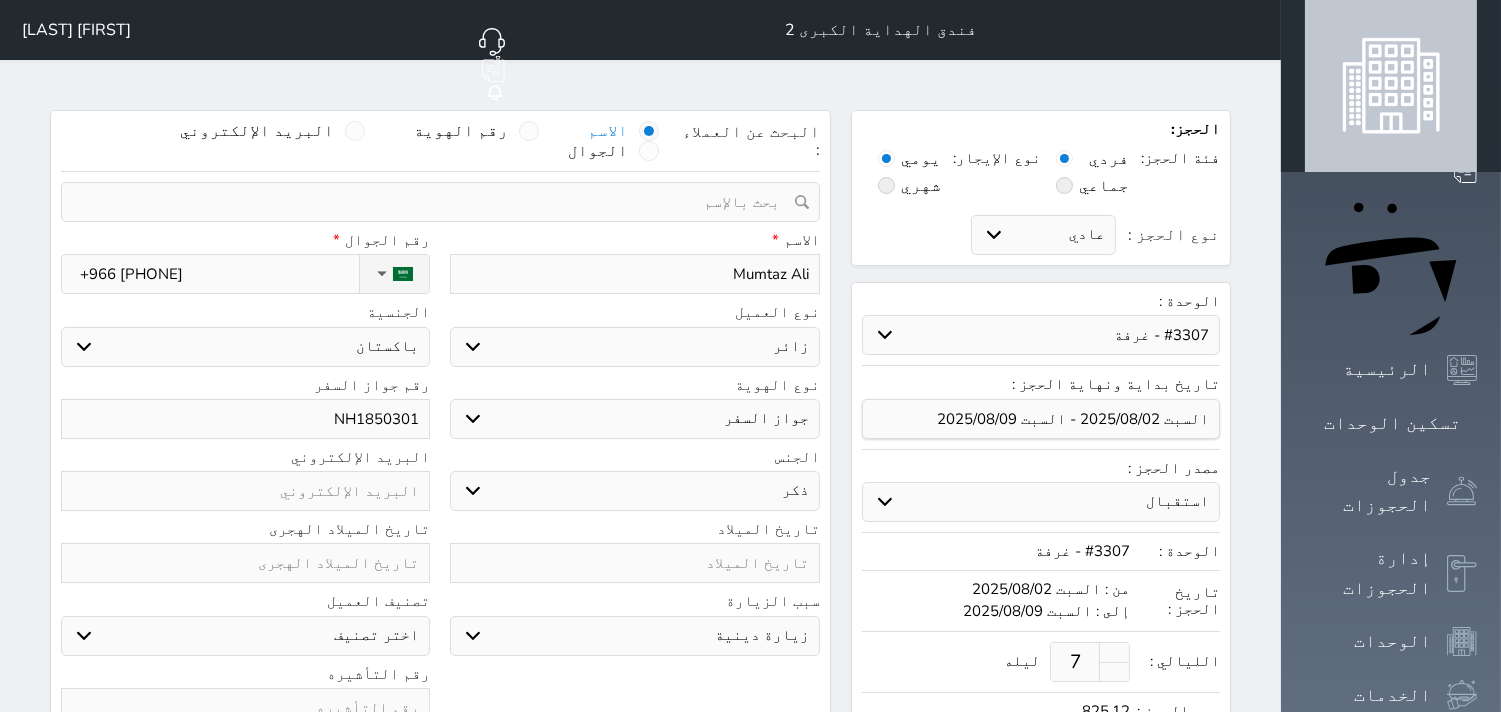 click on "نوع العميل
اختر نوع   مواطن مواطن خليجي زائر مقيم" at bounding box center (634, 335) 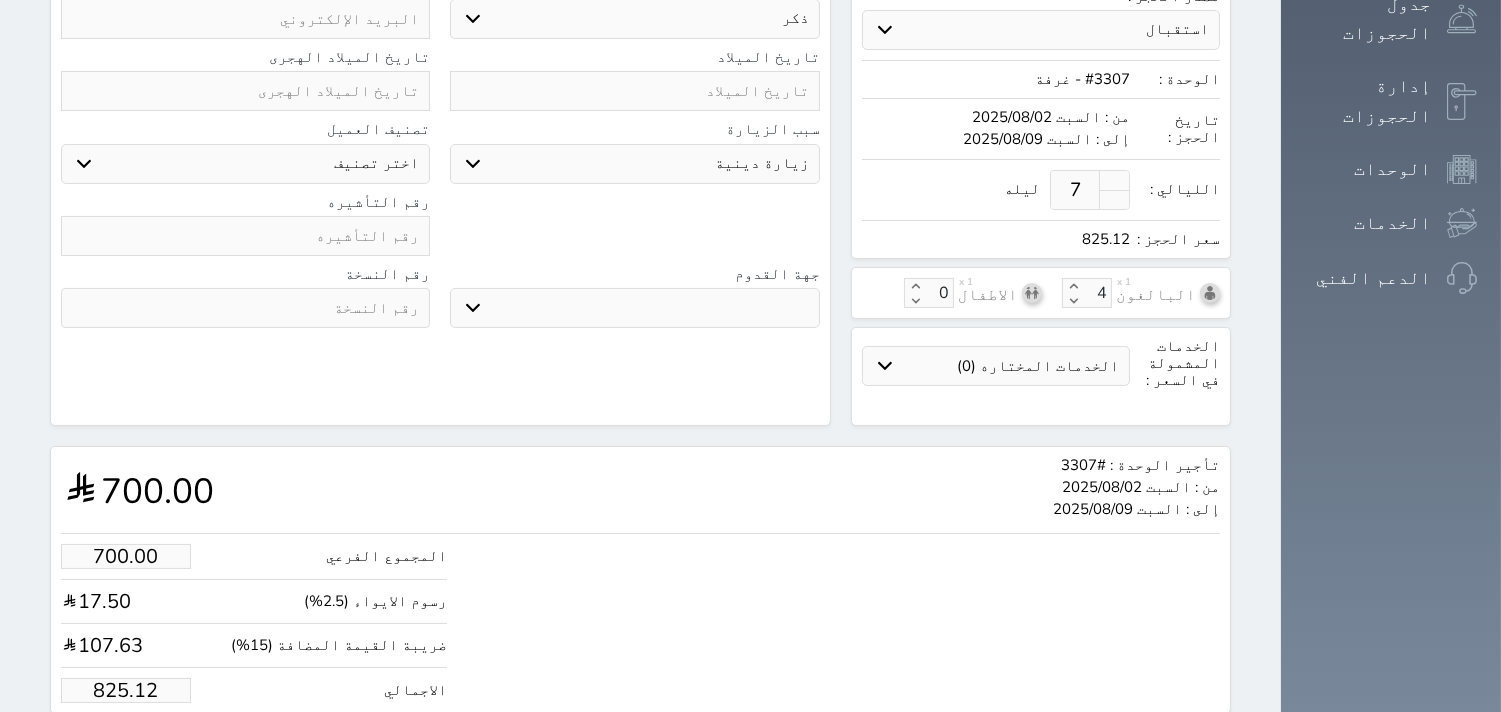 scroll, scrollTop: 517, scrollLeft: 0, axis: vertical 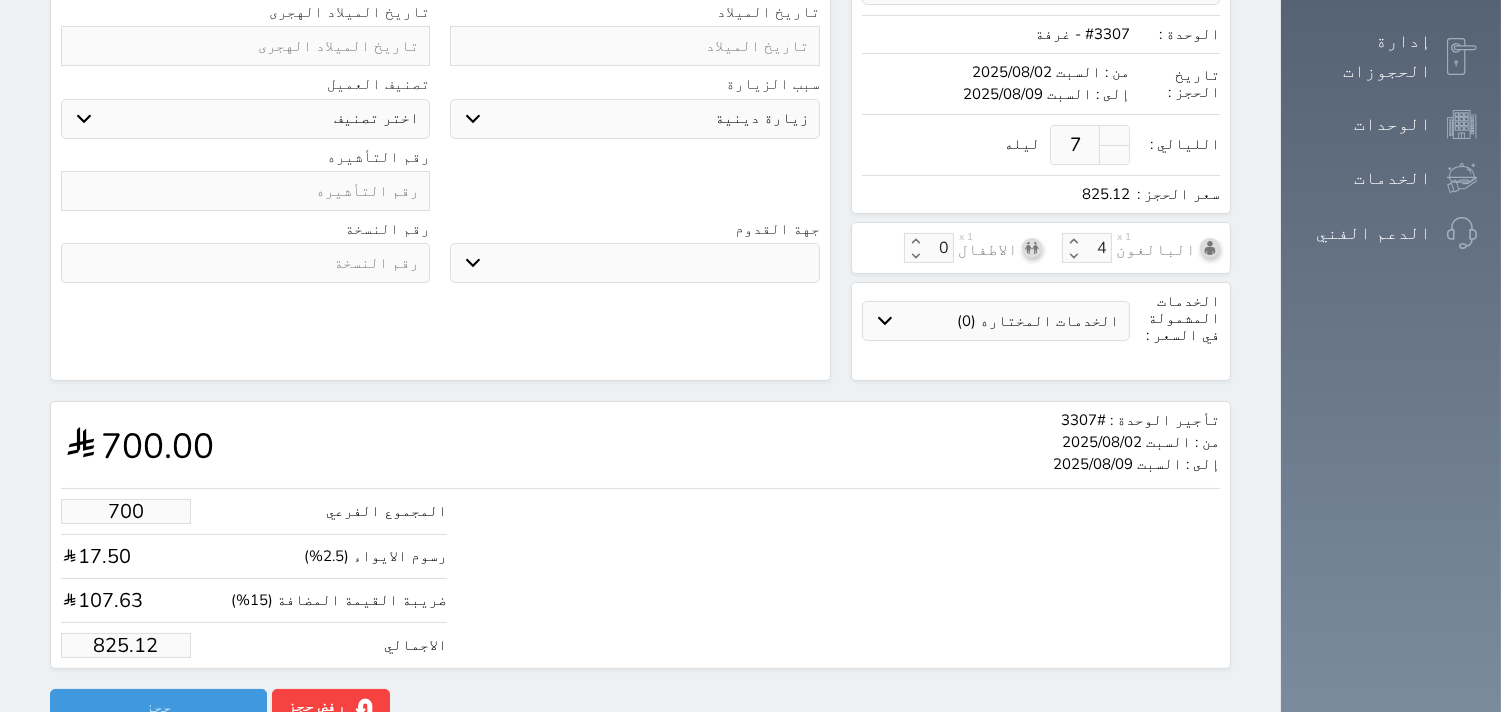 click on "700" at bounding box center (126, 511) 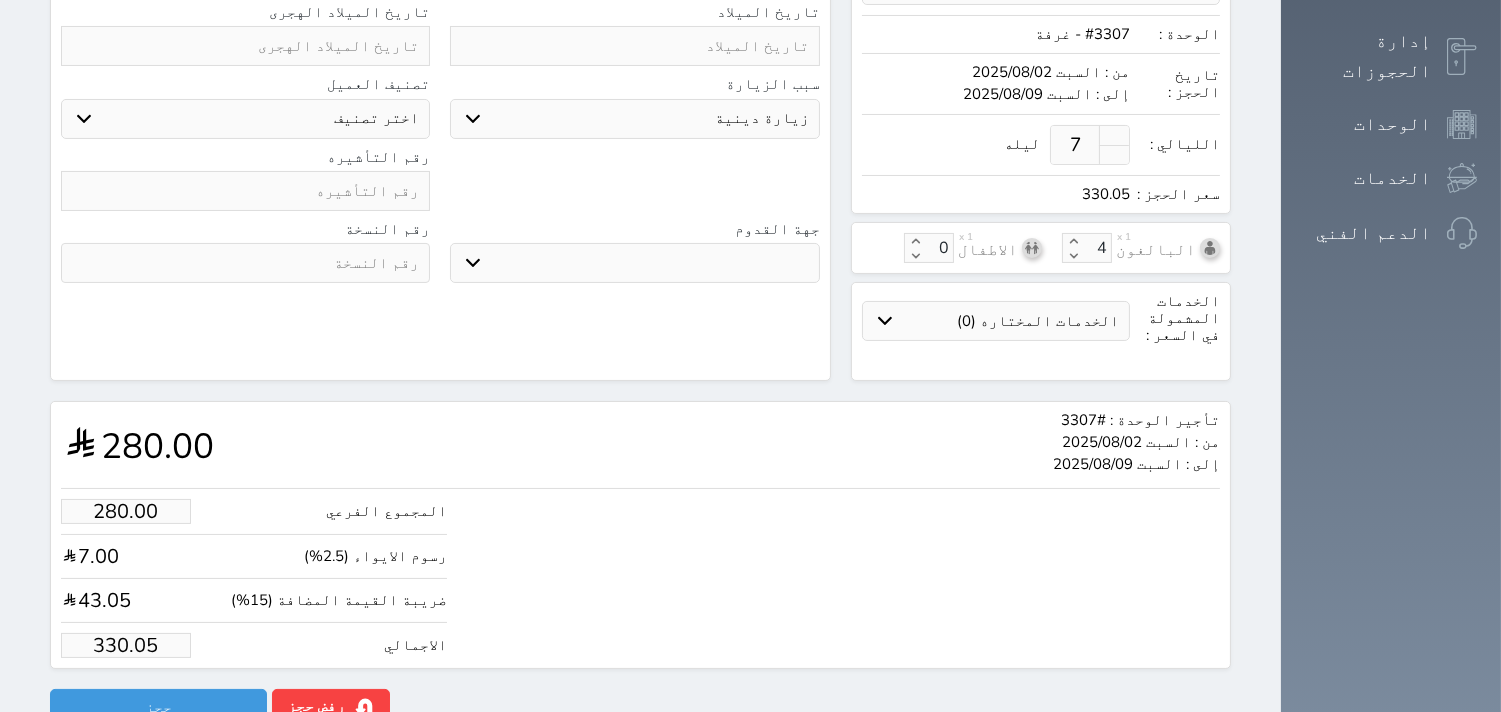 click on "تأجير الوحدة : #3307   من : السبت 2025/08/02   إلى : السبت 2025/08/09    280.00" at bounding box center [640, 445] 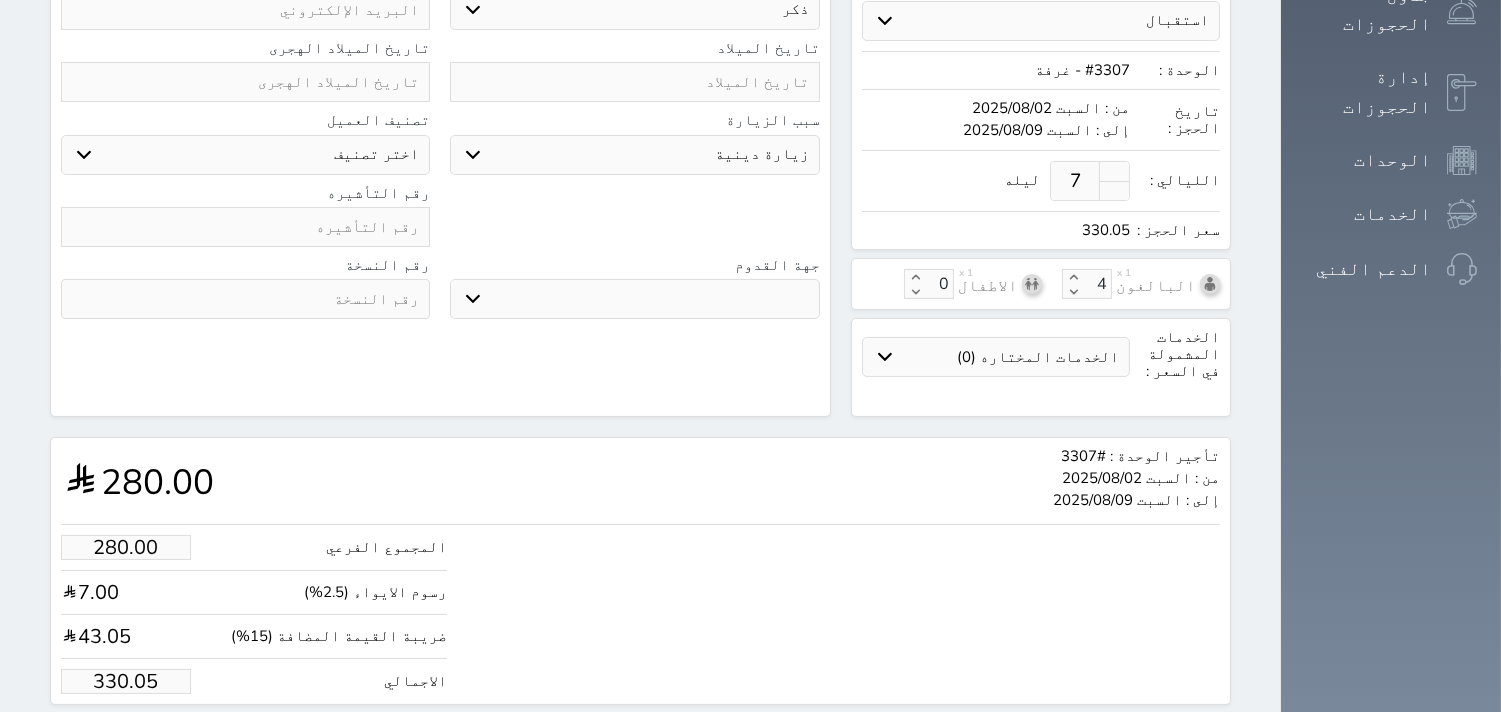 scroll, scrollTop: 517, scrollLeft: 0, axis: vertical 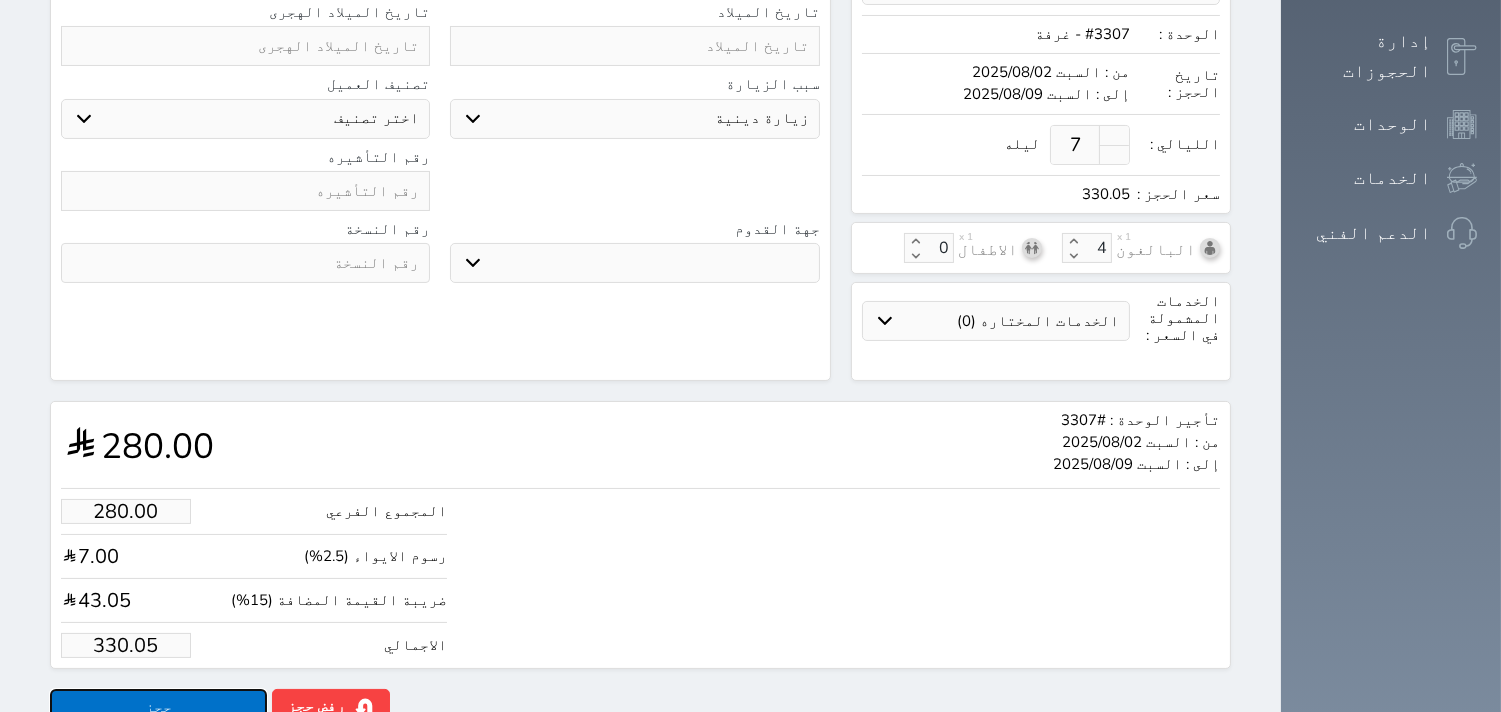 click on "حجز" at bounding box center [158, 706] 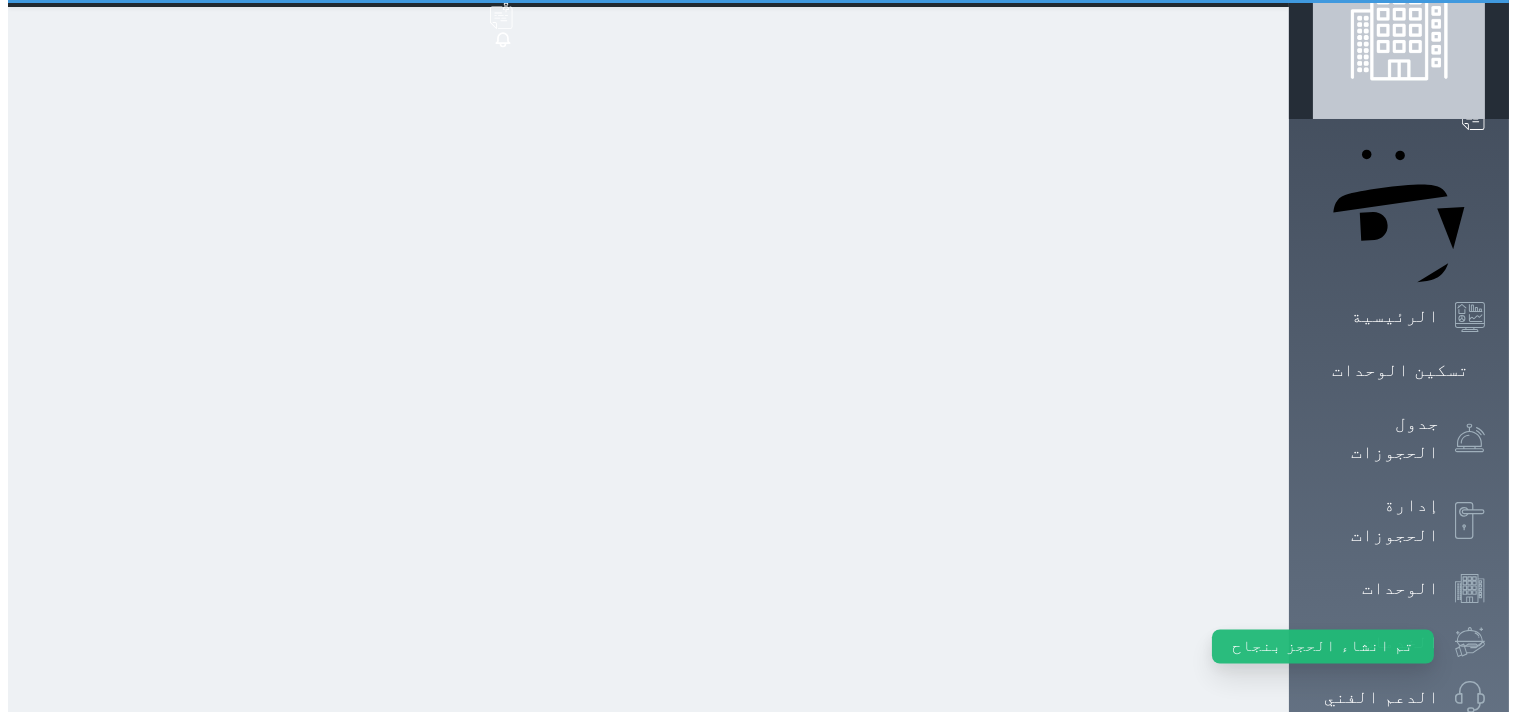 scroll, scrollTop: 0, scrollLeft: 0, axis: both 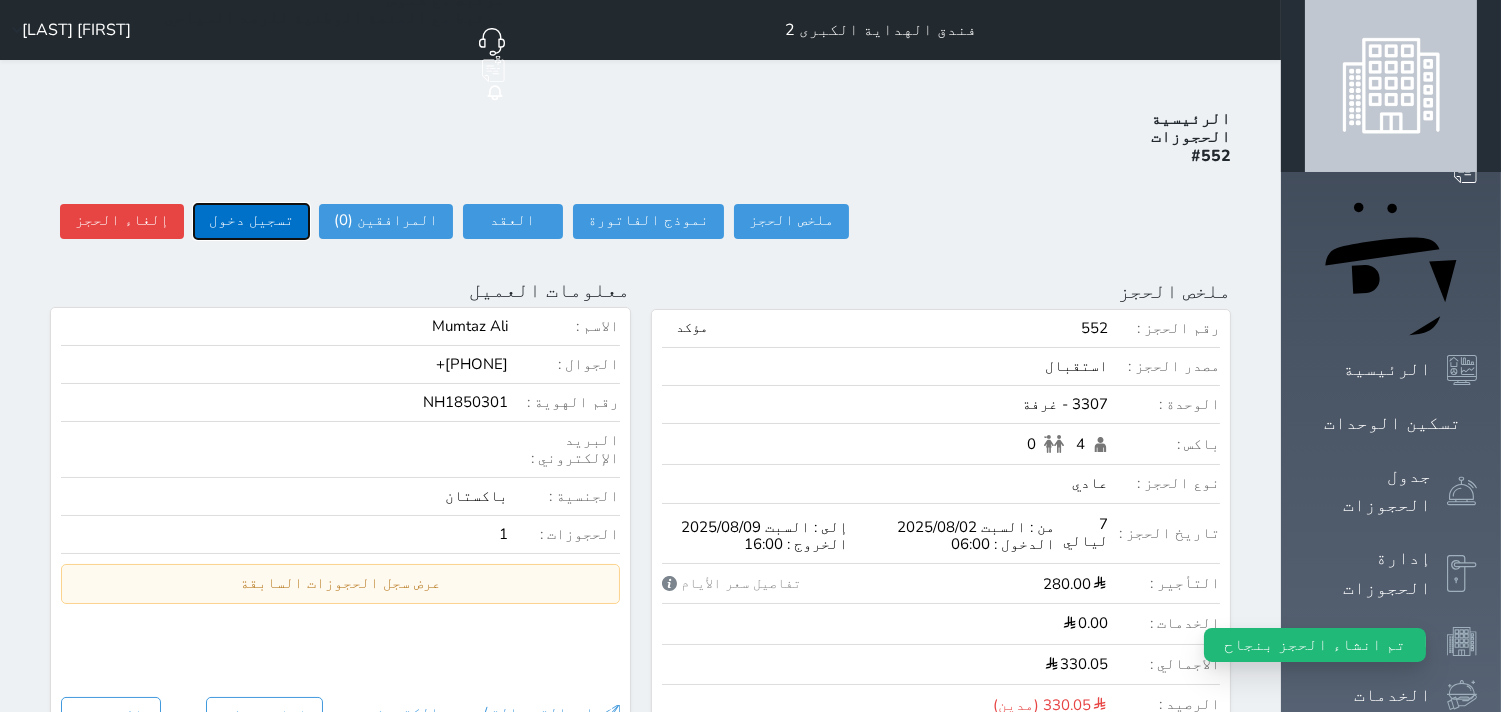 click on "تسجيل دخول" at bounding box center (251, 221) 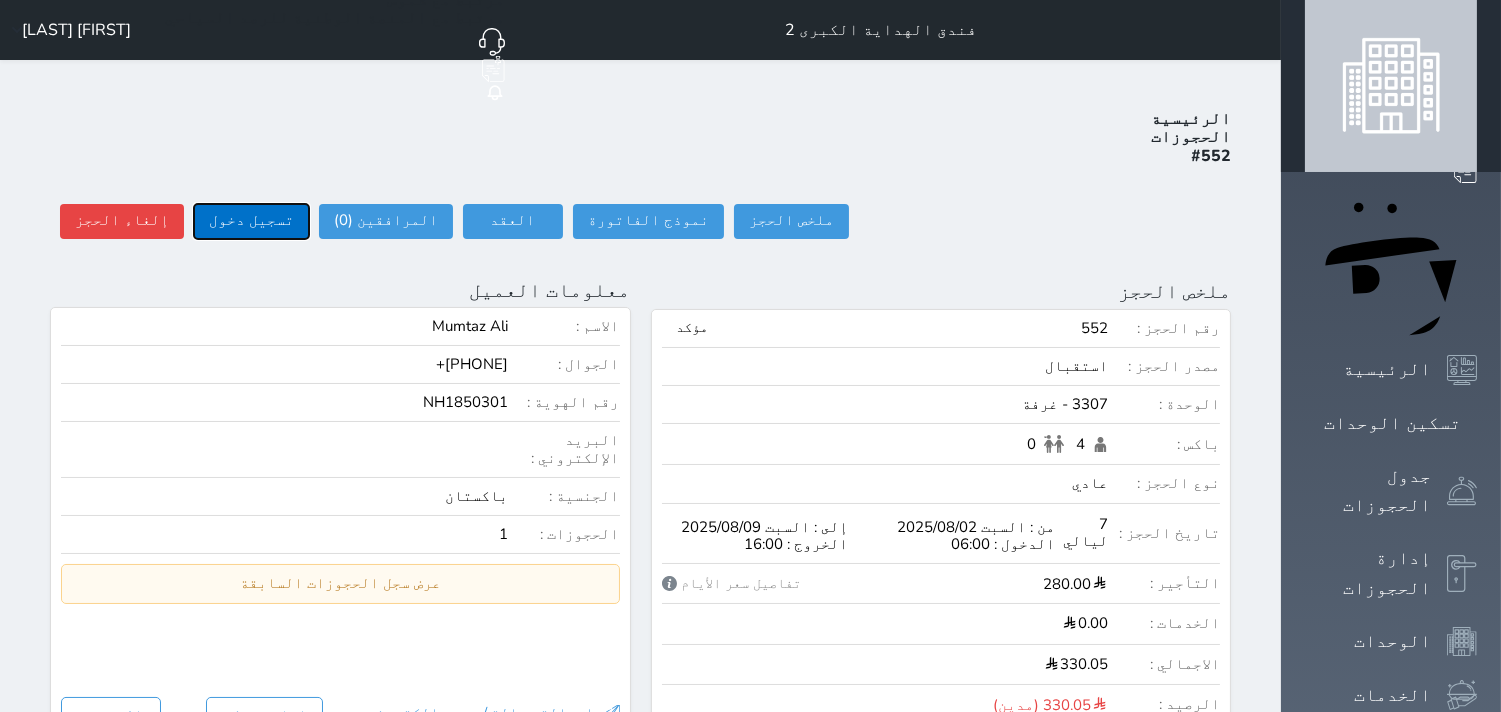 click on "تسجيل دخول" at bounding box center (251, 221) 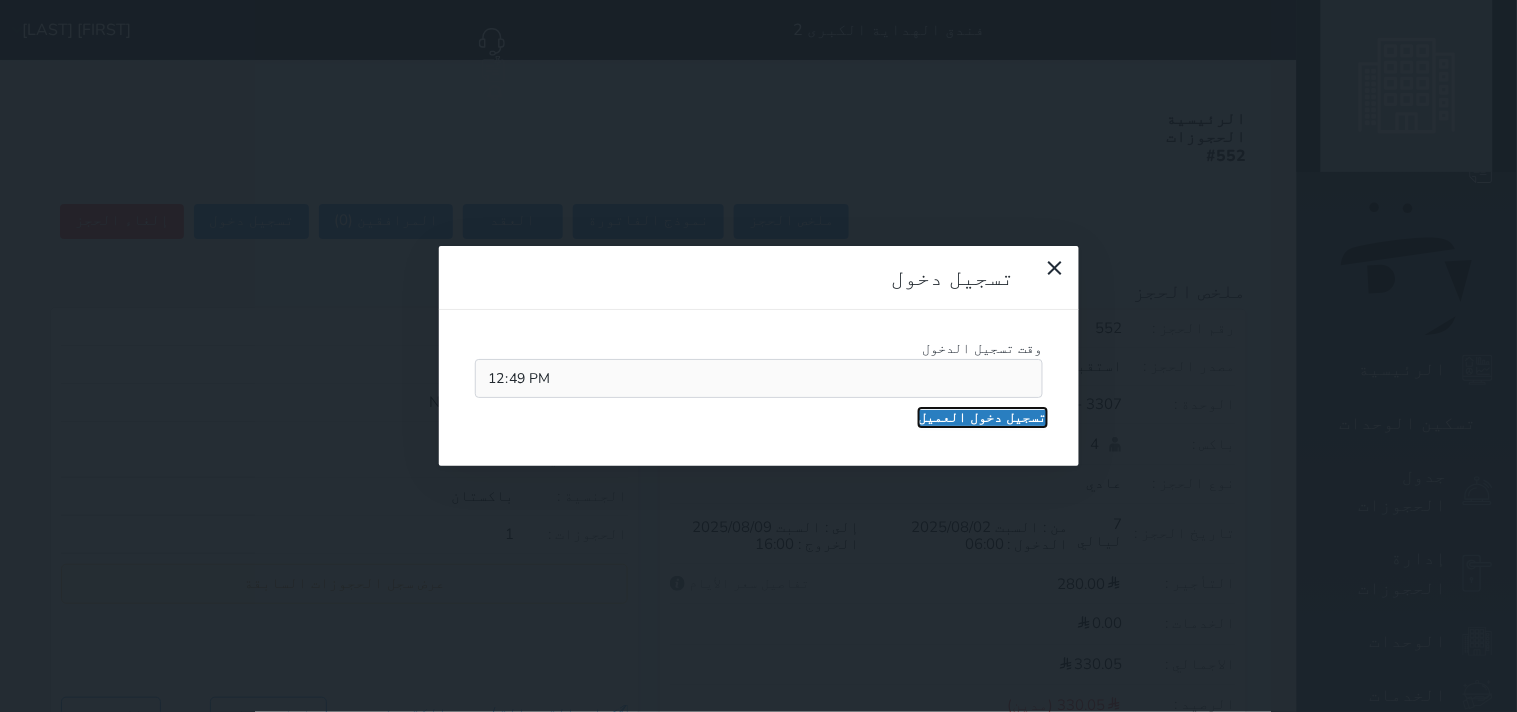 click on "تسجيل دخول العميل" at bounding box center (983, 418) 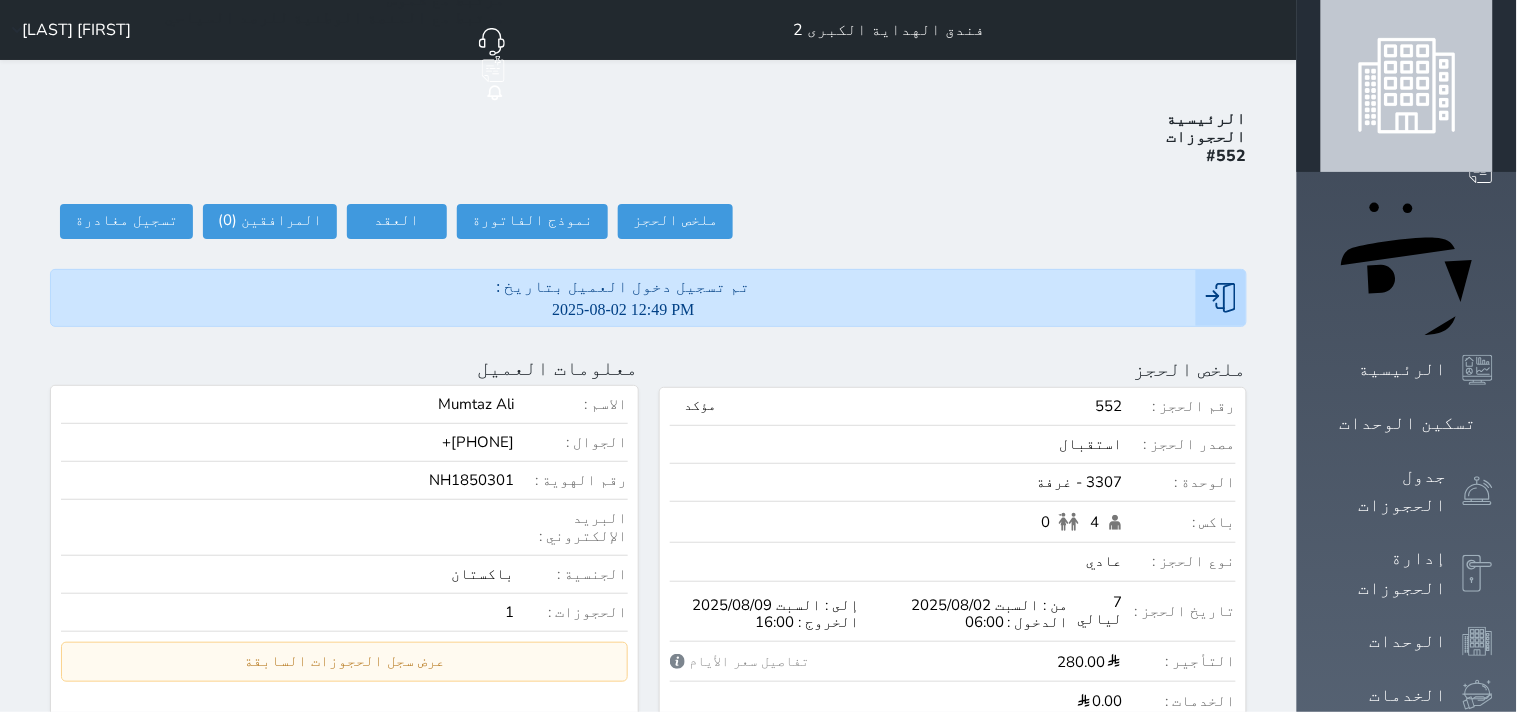 click on "حجز جديد" at bounding box center [336, -37] 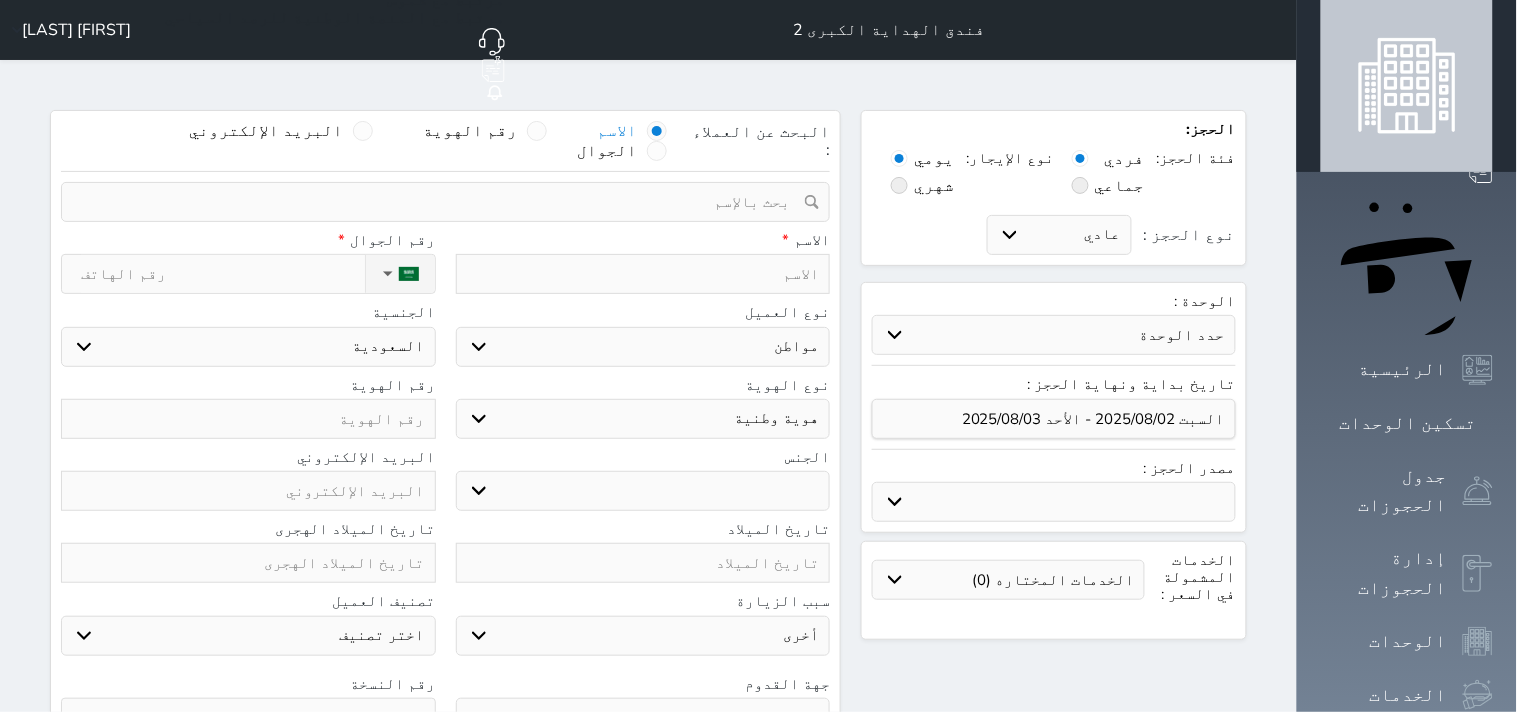 click at bounding box center [643, 274] 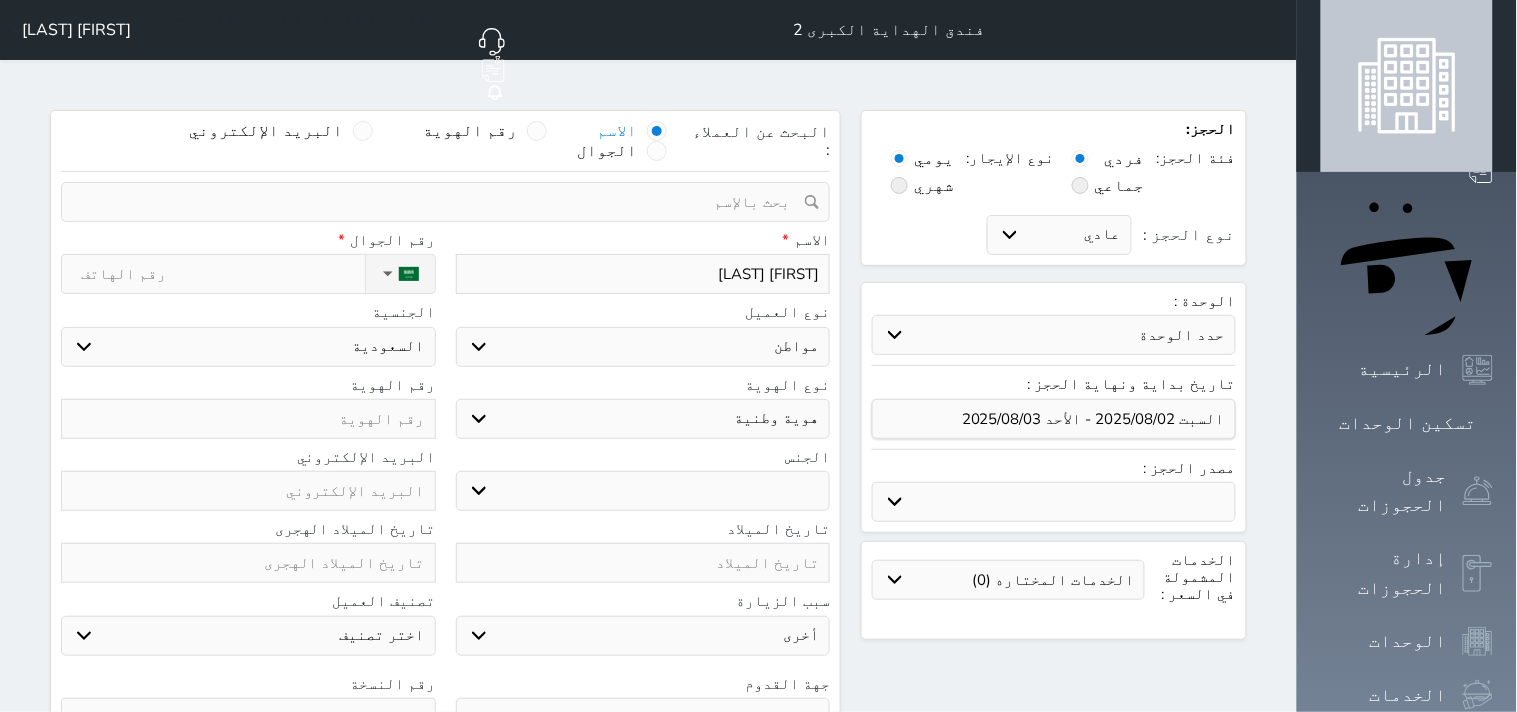 click on "اختر نوع   هوية وطنية هوية عائلية جواز السفر" at bounding box center (643, 419) 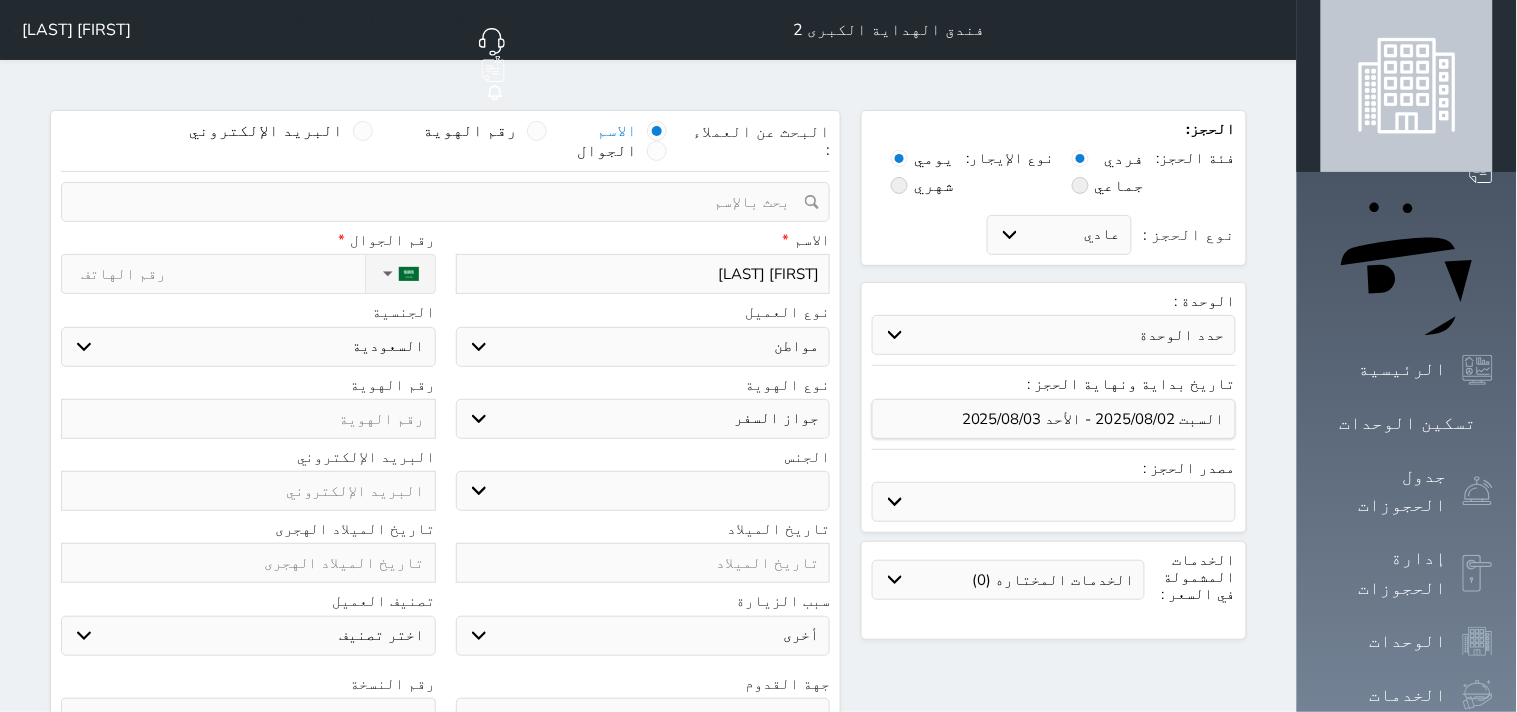 click on "اختر نوع   هوية وطنية هوية عائلية جواز السفر" at bounding box center [643, 419] 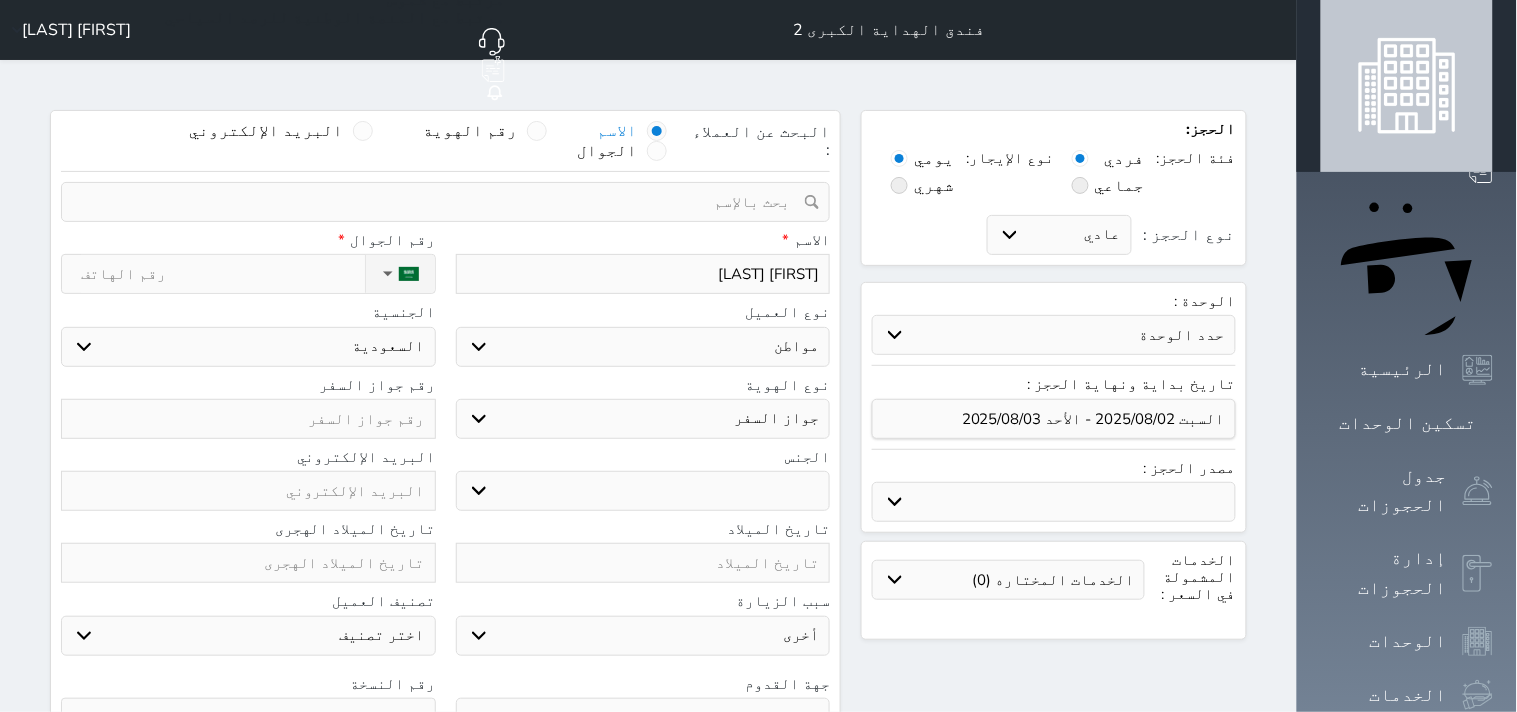 click at bounding box center [248, 419] 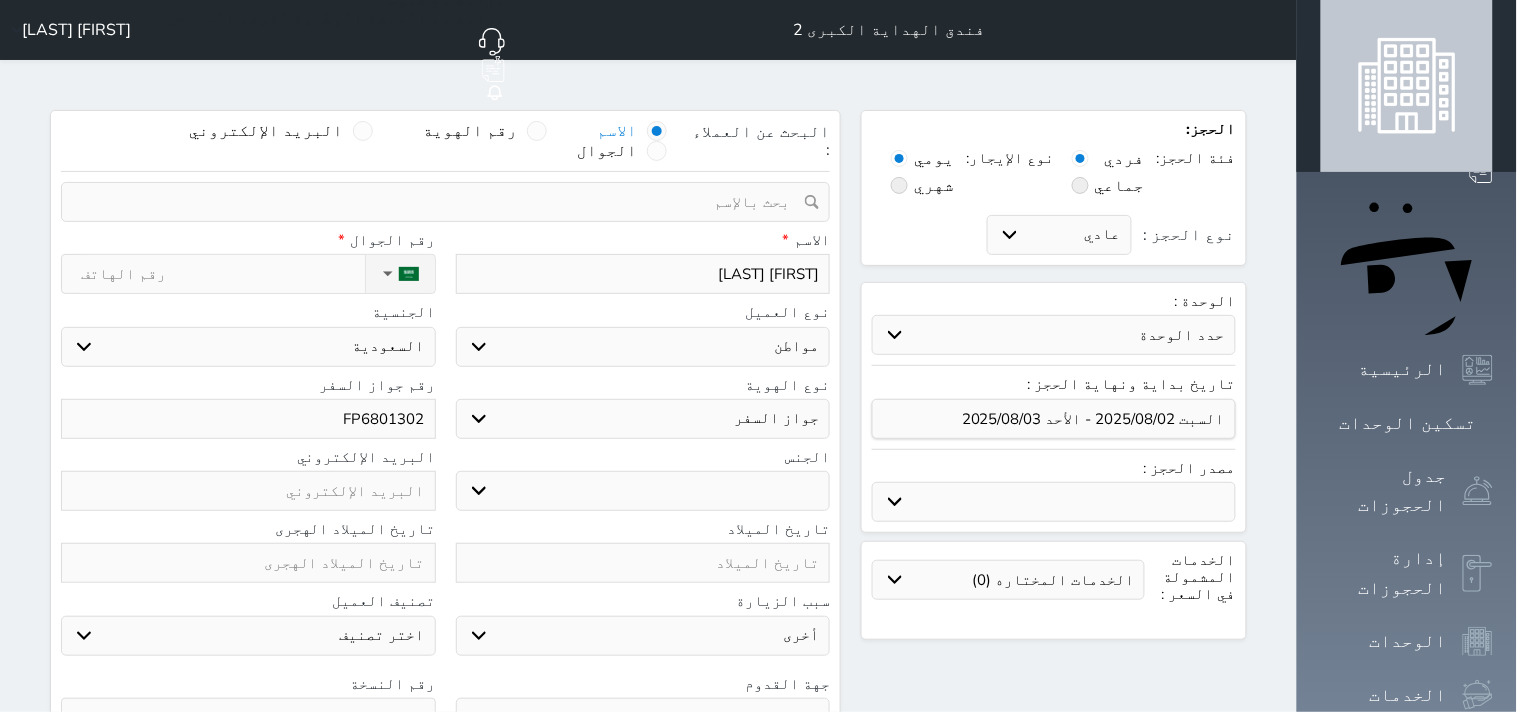 click on "اختر نوع   مواطن مواطن خليجي زائر مقيم" at bounding box center [643, 347] 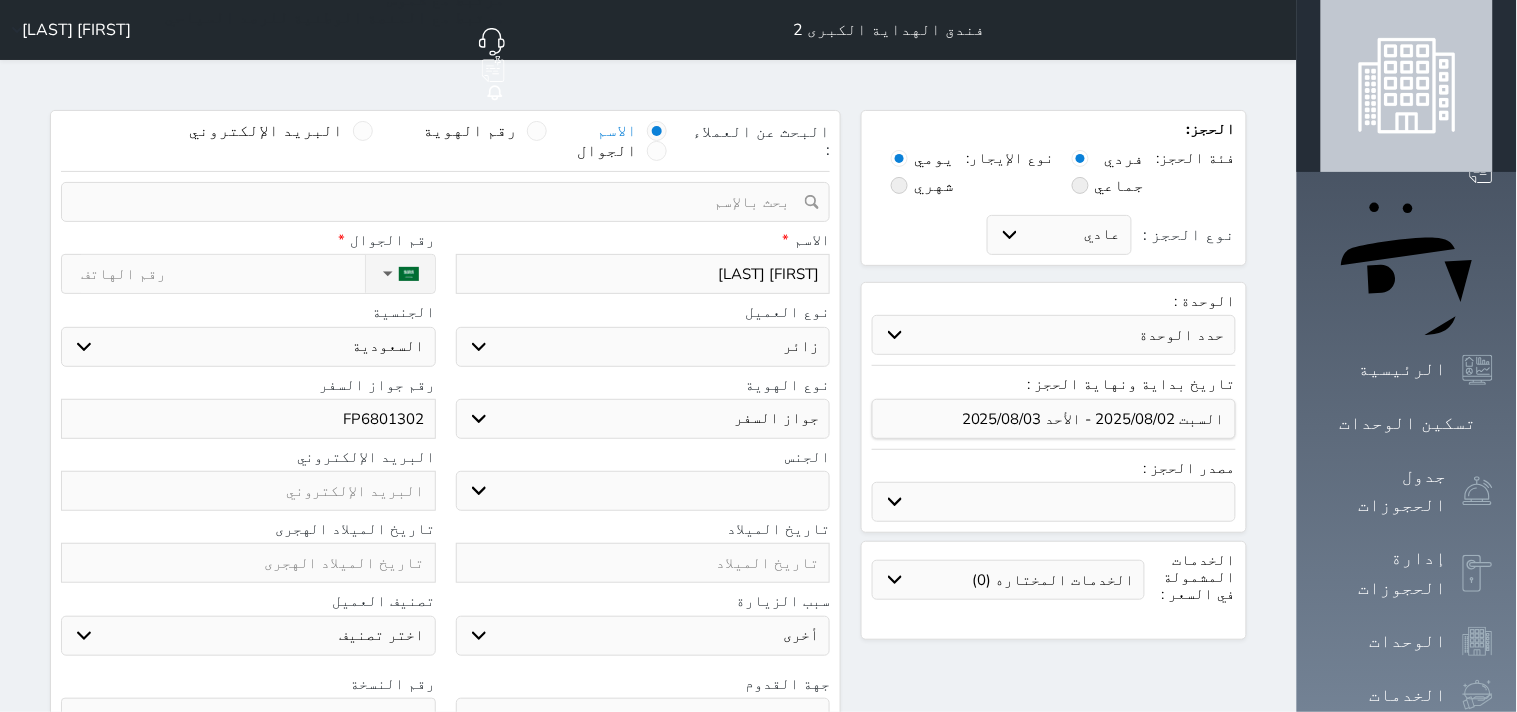 click on "اختر نوع   مواطن مواطن خليجي زائر مقيم" at bounding box center [643, 347] 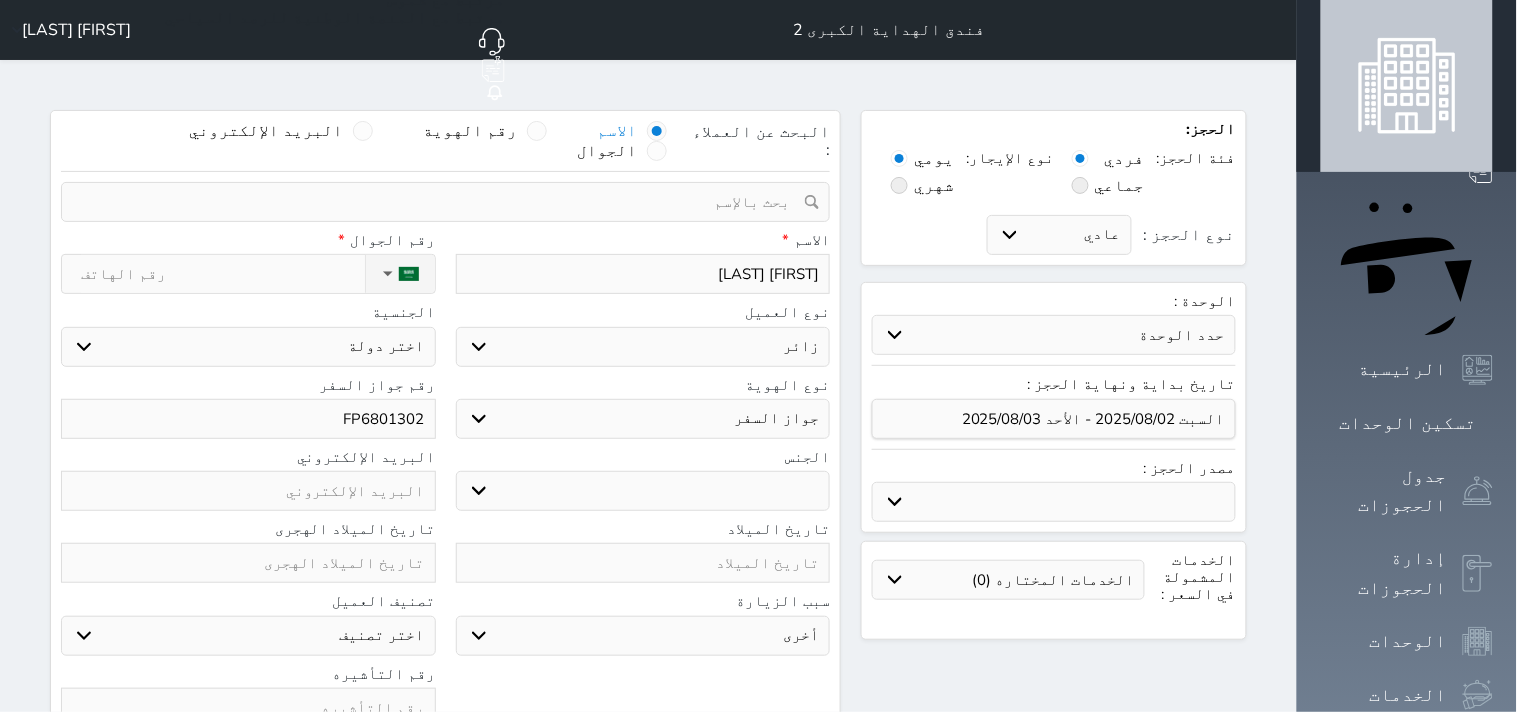 click on "الجنسية" at bounding box center [248, 312] 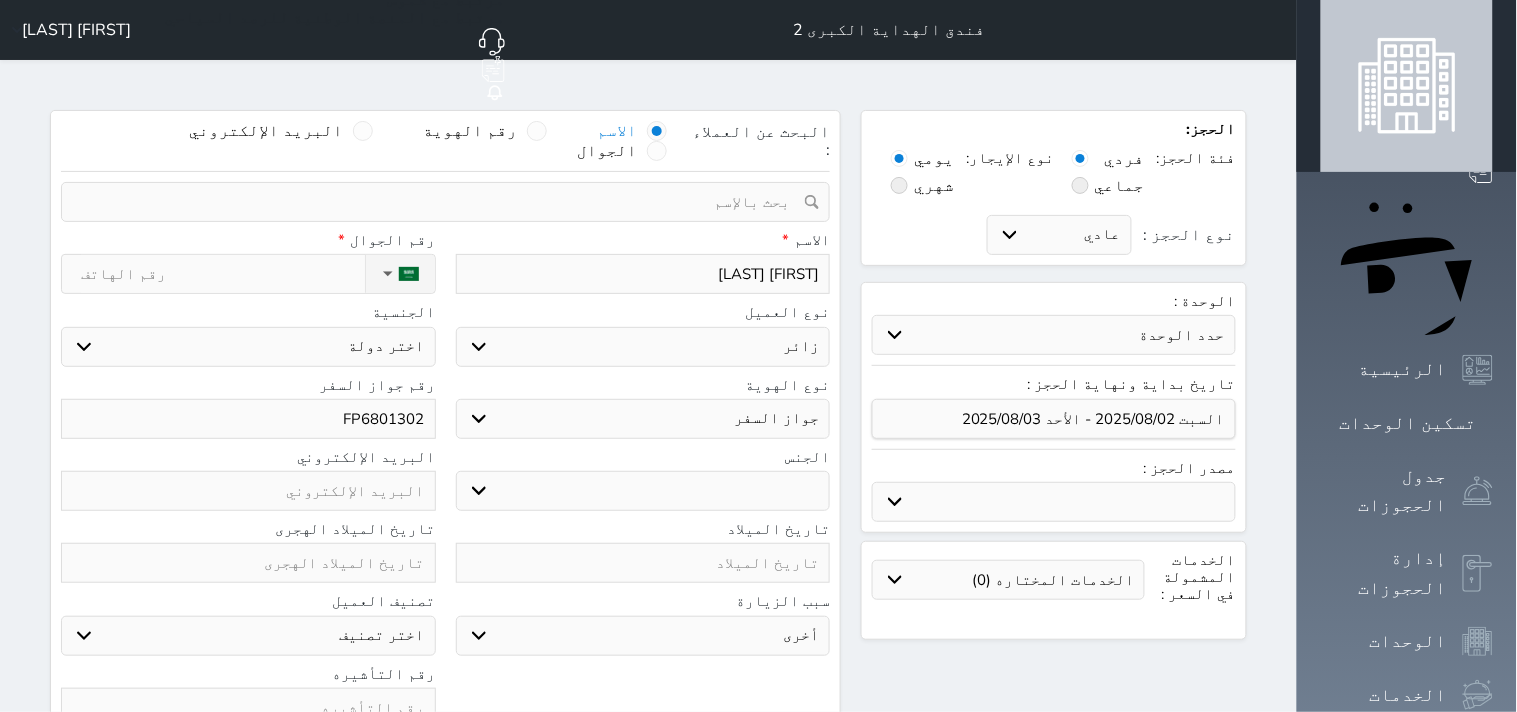 click on "اختر دولة
اثيوبيا
اجنبي بجواز سعودي
اخرى
اذربيجان
ارتيريا
ارمينيا
ازبكستان
اسبانيا
استراليا
استونيا" at bounding box center [248, 347] 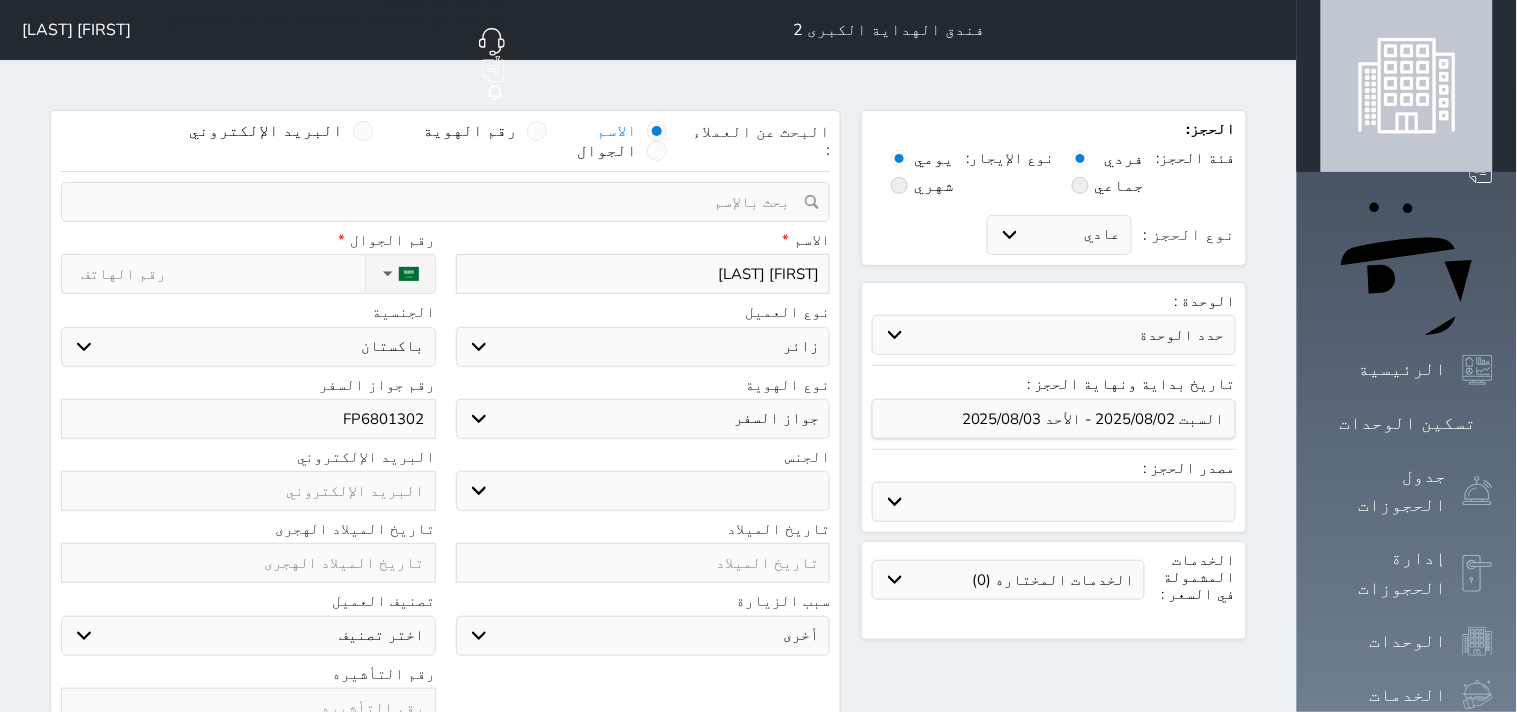 click on "اختر دولة
اثيوبيا
اجنبي بجواز سعودي
اخرى
اذربيجان
ارتيريا
ارمينيا
ازبكستان
اسبانيا
استراليا
استونيا" at bounding box center [248, 347] 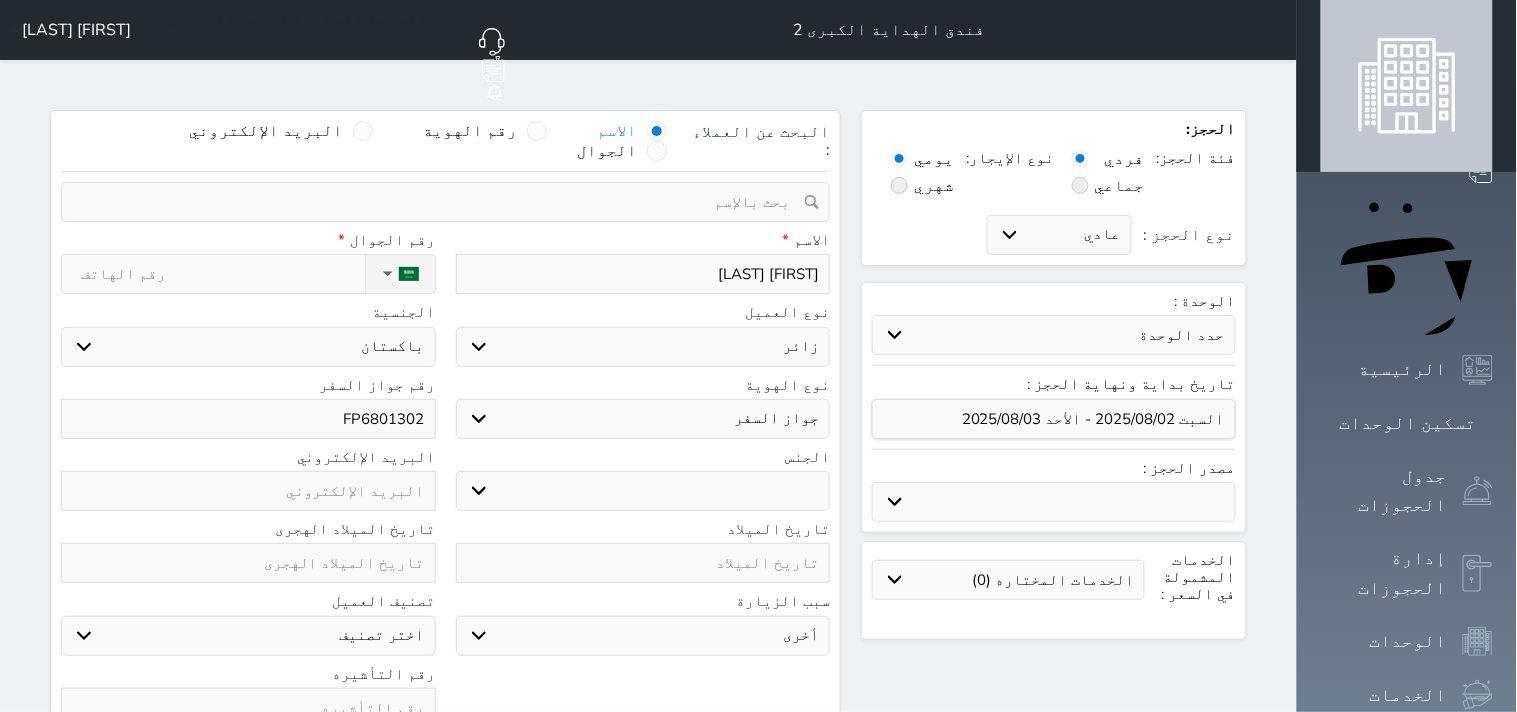 click on "ذكر   انثى" at bounding box center [643, 491] 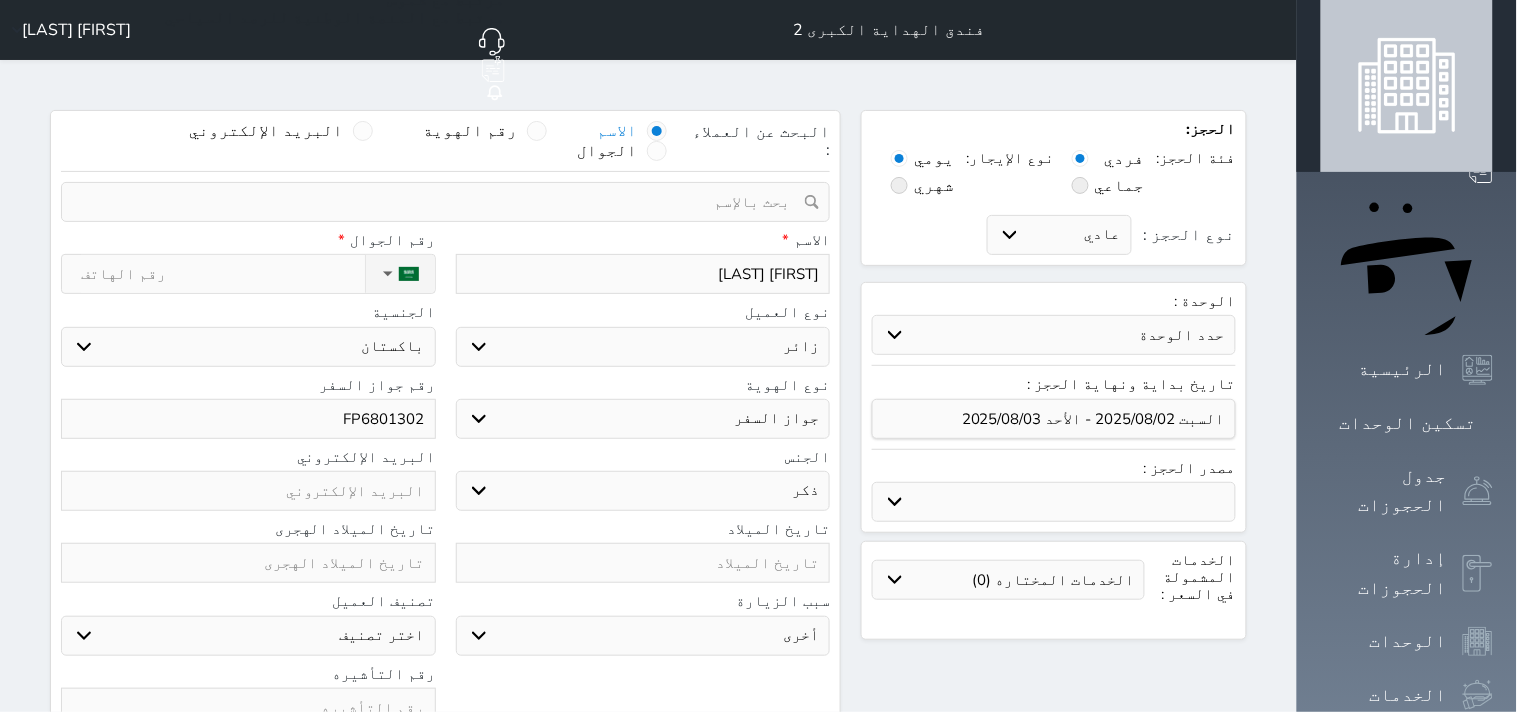 click on "ذكر   انثى" at bounding box center (643, 491) 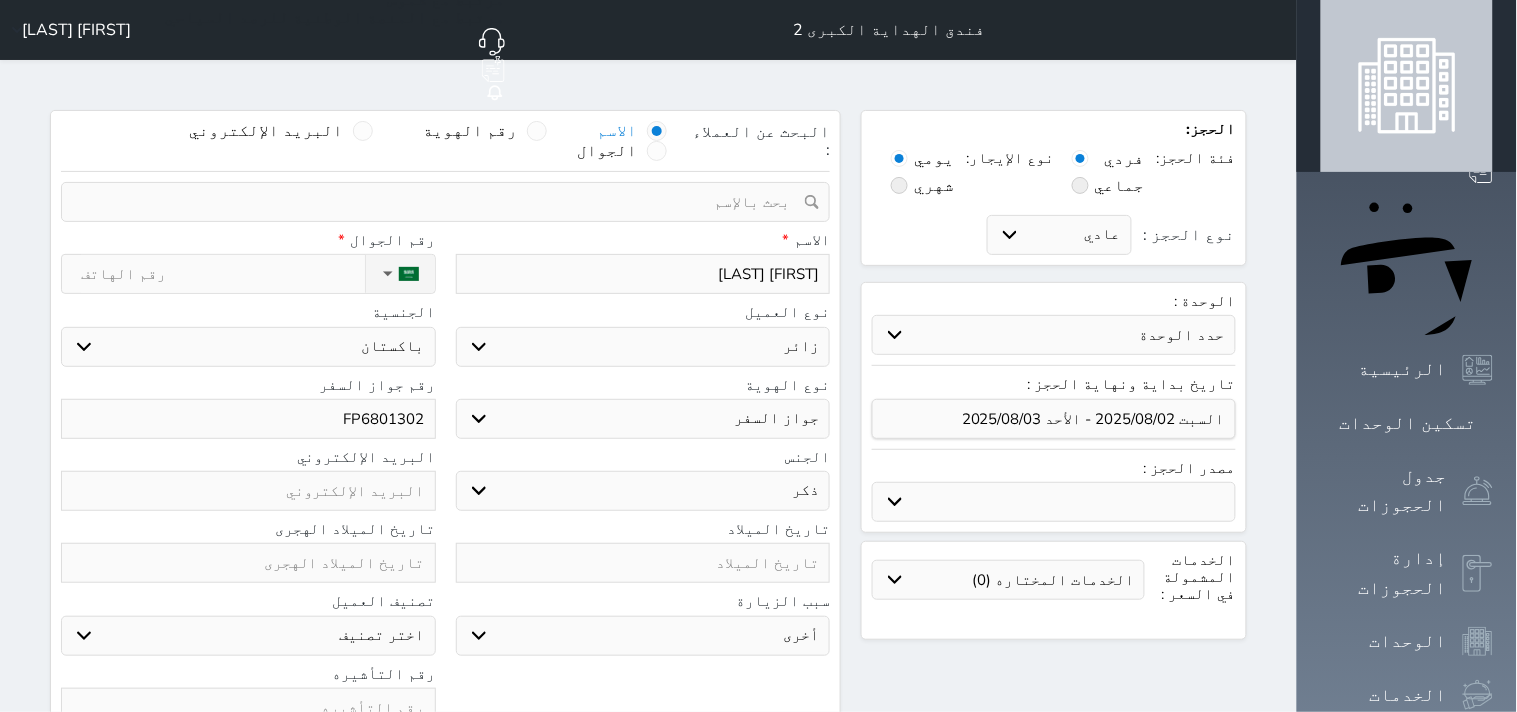 click on "نوع الحجز :" at bounding box center (222, 274) 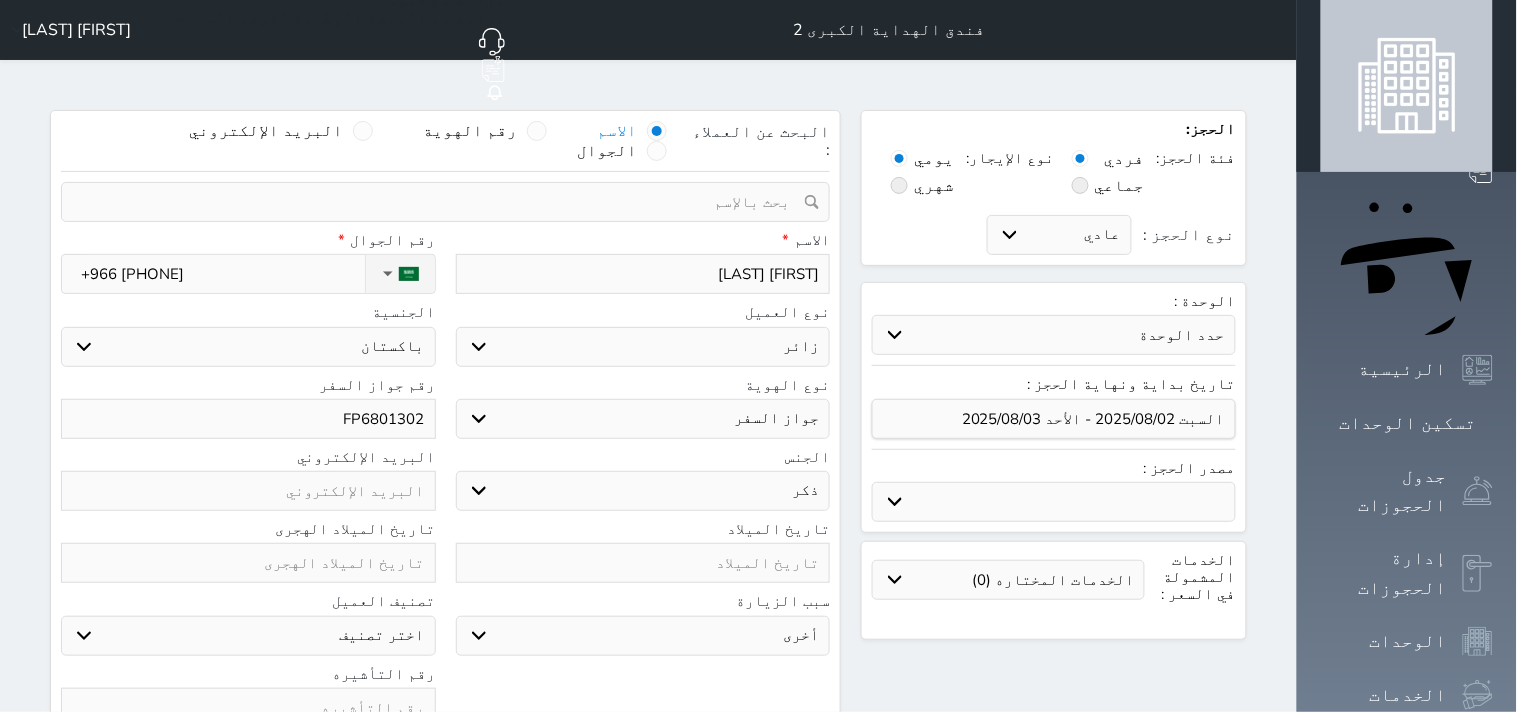 click on "الاسم *   Muhammad Hassan   رقم الجوال *       ▼     Afghanistan (‫افغانستان‬‎)   +93   Albania (Shqipëri)   +355   Algeria (‫الجزائر‬‎)   +213   American Samoa   +1684   Andorra   +376   Angola   +244   Anguilla   +1264   Antigua and Barbuda   +1268   Argentina   +54   Armenia (Հայաստան)   +374   Aruba   +297   Australia   +61   Austria (Österreich)   +43   Azerbaijan (Azərbaycan)   +994   Bahamas   +1242   Bahrain (‫البحرين‬‎)   +973   Bangladesh (বাংলাদেশ)   +880   Barbados   +1246   Belarus (Беларусь)   +375   Belgium (België)   +32   Belize   +501   Benin (Bénin)   +229   Bermuda   +1441   Bhutan (འབྲུག)   +975   Bolivia   +591   Bosnia and Herzegovina (Босна и Херцеговина)   +387   Botswana   +267   Brazil (Brasil)   +55   British Indian Ocean Territory   +246   British Virgin Islands   +1284   Brunei   +673   Bulgaria (България)   +359   Burkina Faso   +226     +257     +855" at bounding box center [445, 268] 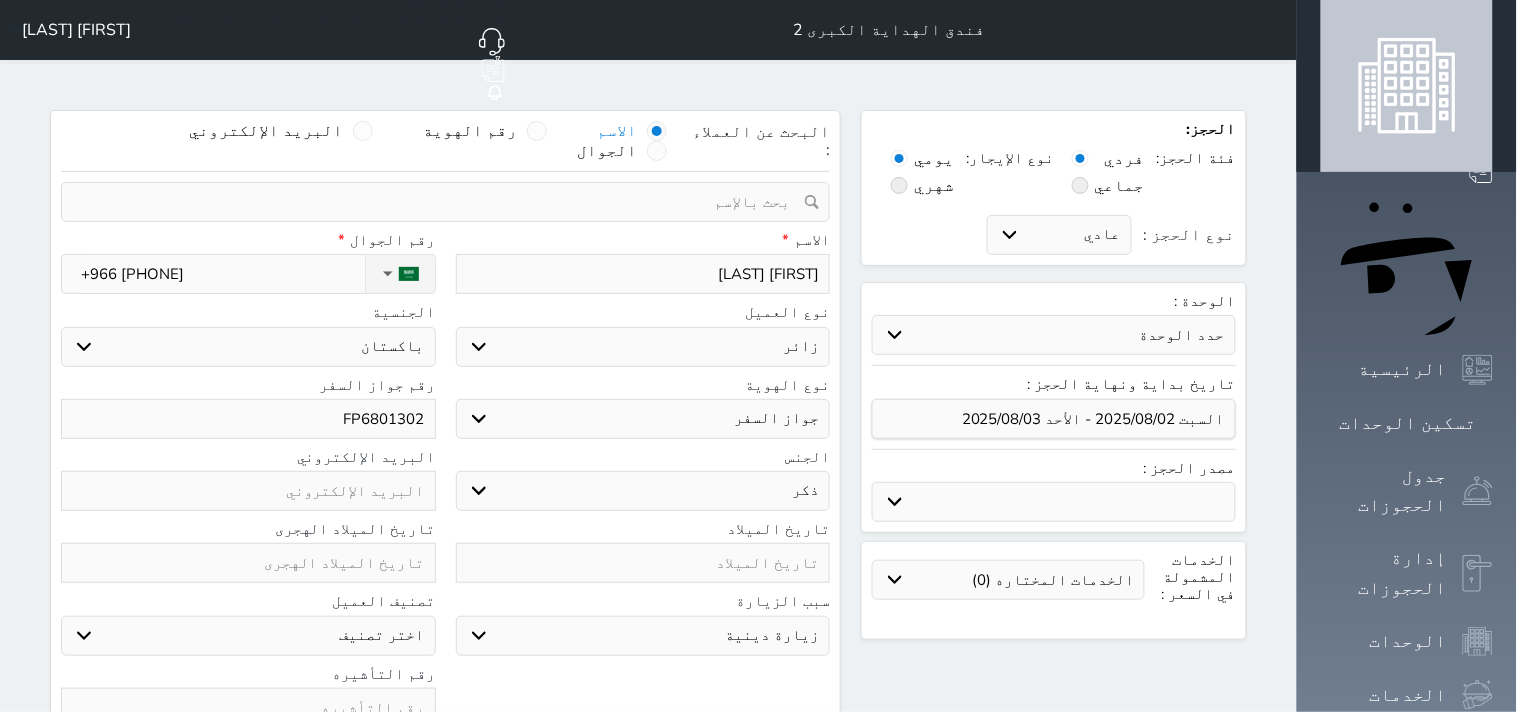 click on "سياحة زيارة الاهل والاصدقاء زيارة دينية زيارة عمل زيارة رياضية زيارة ترفيهية أخرى موظف ديوان عمل نزيل حجر موظف وزارة الصحة" at bounding box center (643, 636) 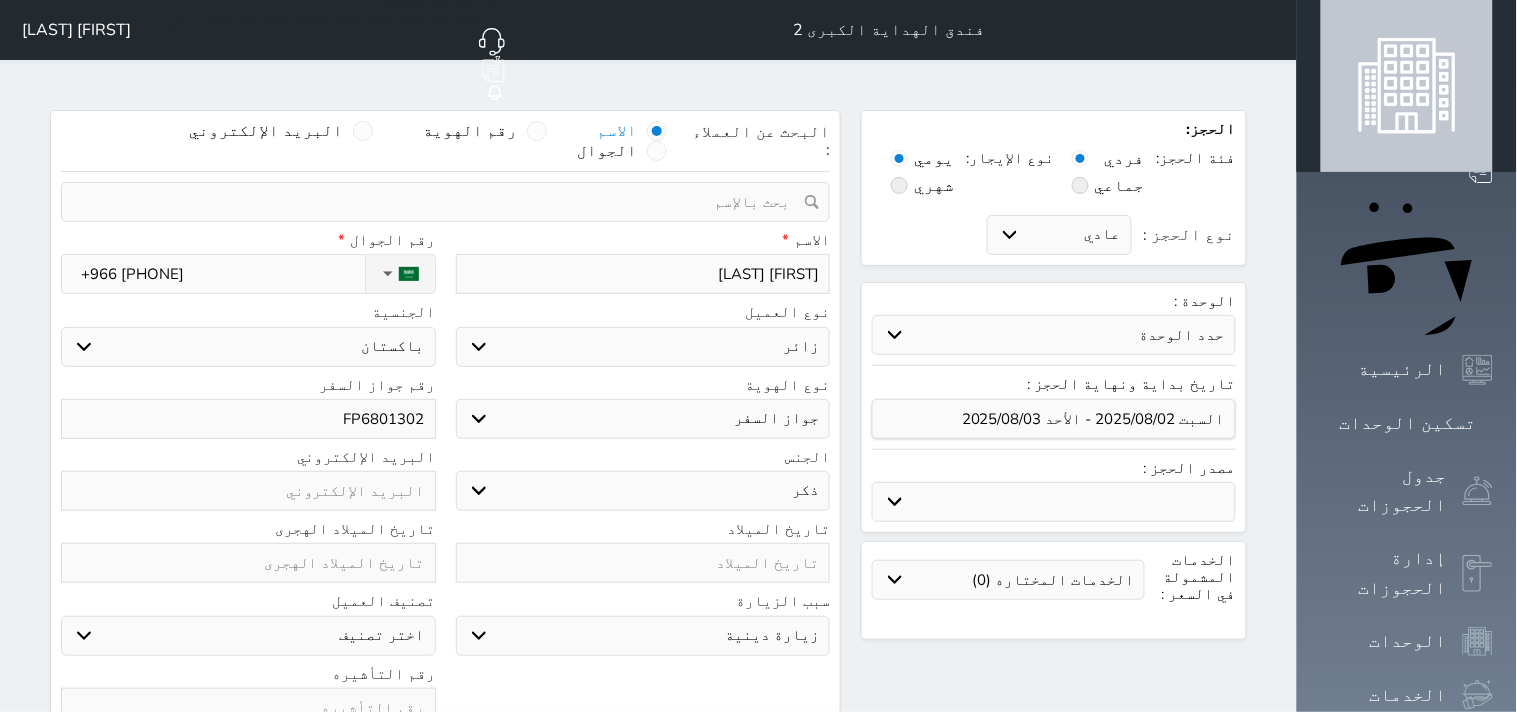 click on "البحث عن العملاء :        الاسم       رقم الهوية       البريد الإلكتروني       الجوال           تغيير العميل                      ملاحظات                           سجل حجوزات العميل Muhammad Hassan                   إجمالى رصيد العميل : 0 ريال     رقم الحجز   الوحدة   من   إلى   نوع الحجز   الرصيد   الاجرائات         النتائج  : من (  ) - إلى  (  )   العدد  :              سجل الكمبيالات الغير محصلة على العميل Muhammad Hassan                 رقم الحجز   المبلغ الكلى    المبلغ المحصل    المبلغ المتبقى    تاريخ الإستحقاق         النتائج  : من (  ) - إلى  (  )   العدد  :      الاسم *   Muhammad Hassan   رقم الجوال *       ▼     Afghanistan (‫افغانستان‬‎)   +93   Albania (Shqipëri)   +355     +213   American Samoa" at bounding box center [445, 460] 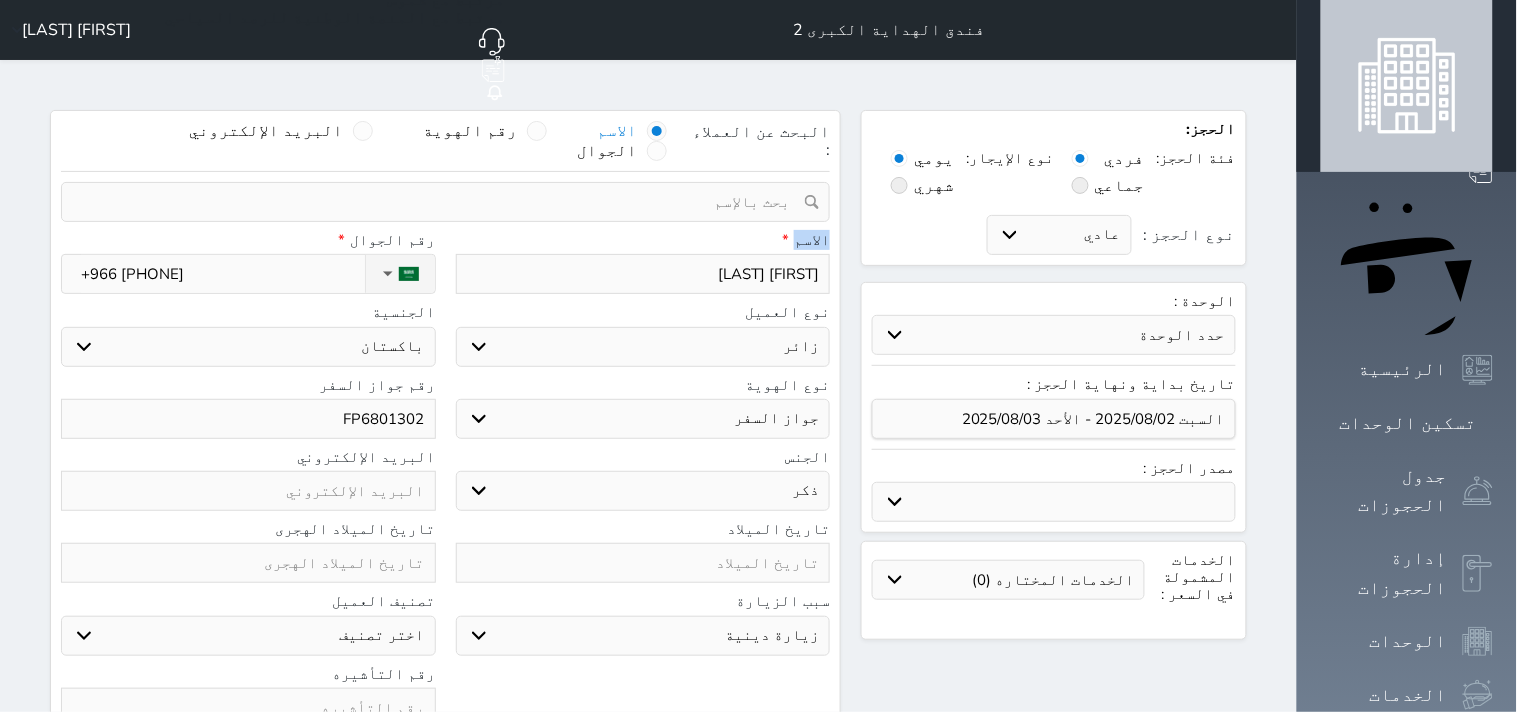 click on "البحث عن العملاء :        الاسم       رقم الهوية       البريد الإلكتروني       الجوال           تغيير العميل                      ملاحظات                           سجل حجوزات العميل Muhammad Hassan                   إجمالى رصيد العميل : 0 ريال     رقم الحجز   الوحدة   من   إلى   نوع الحجز   الرصيد   الاجرائات         النتائج  : من (  ) - إلى  (  )   العدد  :              سجل الكمبيالات الغير محصلة على العميل Muhammad Hassan                 رقم الحجز   المبلغ الكلى    المبلغ المحصل    المبلغ المتبقى    تاريخ الإستحقاق         النتائج  : من (  ) - إلى  (  )   العدد  :      الاسم *   Muhammad Hassan   رقم الجوال *       ▼     Afghanistan (‫افغانستان‬‎)   +93   Albania (Shqipëri)   +355     +213   American Samoa" at bounding box center (445, 460) 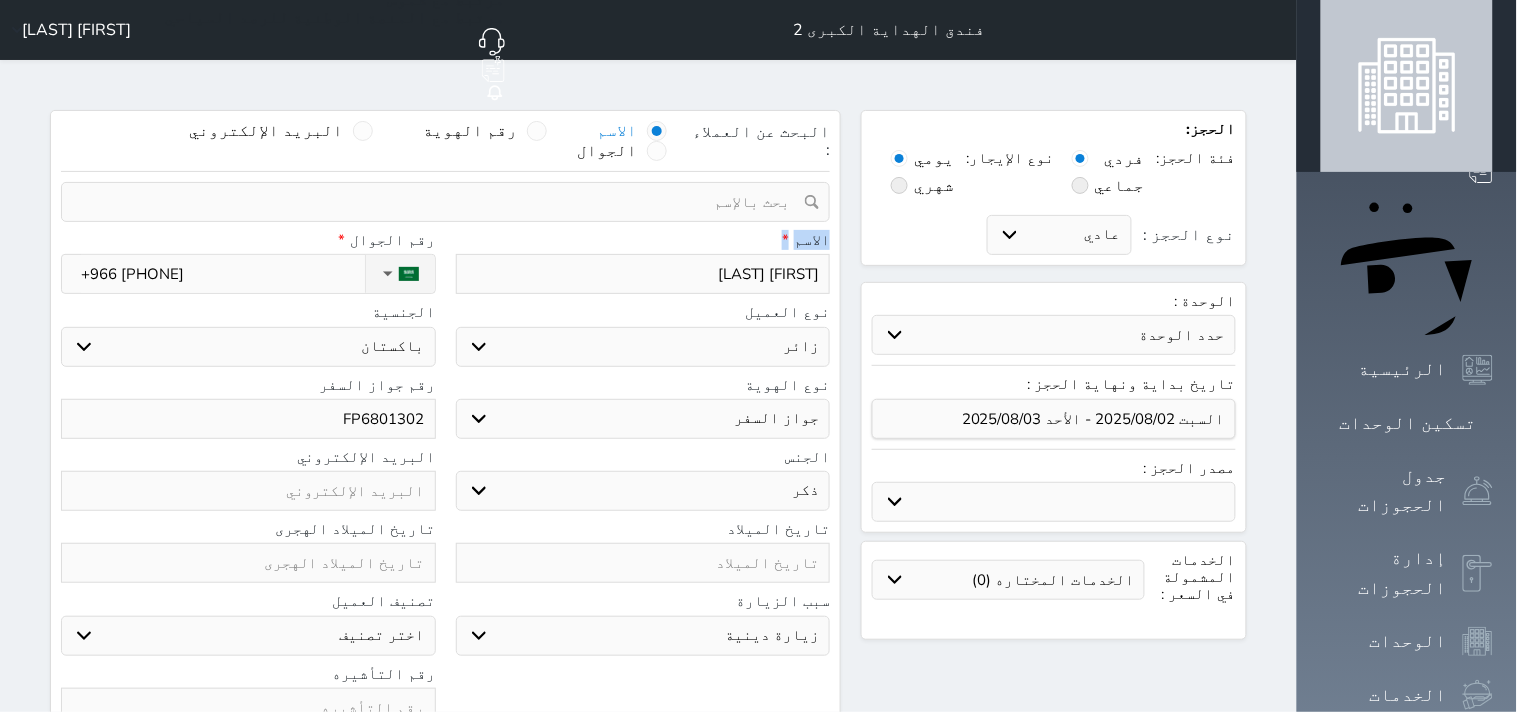 click on "البحث عن العملاء :        الاسم       رقم الهوية       البريد الإلكتروني       الجوال           تغيير العميل                      ملاحظات                           سجل حجوزات العميل Muhammad Hassan                   إجمالى رصيد العميل : 0 ريال     رقم الحجز   الوحدة   من   إلى   نوع الحجز   الرصيد   الاجرائات         النتائج  : من (  ) - إلى  (  )   العدد  :              سجل الكمبيالات الغير محصلة على العميل Muhammad Hassan                 رقم الحجز   المبلغ الكلى    المبلغ المحصل    المبلغ المتبقى    تاريخ الإستحقاق         النتائج  : من (  ) - إلى  (  )   العدد  :      الاسم *   Muhammad Hassan   رقم الجوال *       ▼     Afghanistan (‫افغانستان‬‎)   +93   Albania (Shqipëri)   +355     +213   American Samoa" at bounding box center [445, 460] 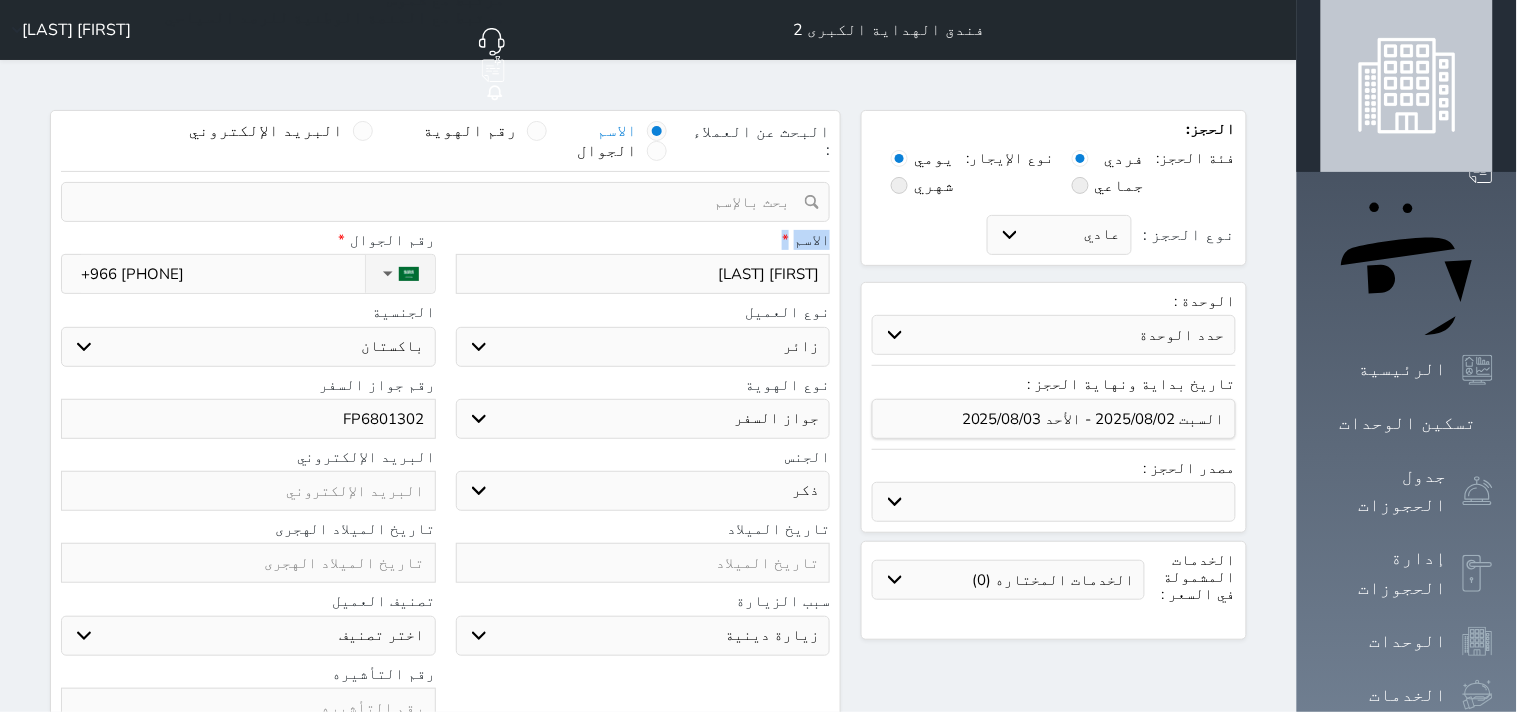 click on "البحث عن العملاء :        الاسم       رقم الهوية       البريد الإلكتروني       الجوال           تغيير العميل                      ملاحظات                           سجل حجوزات العميل Muhammad Hassan                   إجمالى رصيد العميل : 0 ريال     رقم الحجز   الوحدة   من   إلى   نوع الحجز   الرصيد   الاجرائات         النتائج  : من (  ) - إلى  (  )   العدد  :              سجل الكمبيالات الغير محصلة على العميل Muhammad Hassan                 رقم الحجز   المبلغ الكلى    المبلغ المحصل    المبلغ المتبقى    تاريخ الإستحقاق         النتائج  : من (  ) - إلى  (  )   العدد  :      الاسم *   Muhammad Hassan   رقم الجوال *       ▼     Afghanistan (‫افغانستان‬‎)   +93   Albania (Shqipëri)   +355     +213   American Samoa" at bounding box center [445, 460] 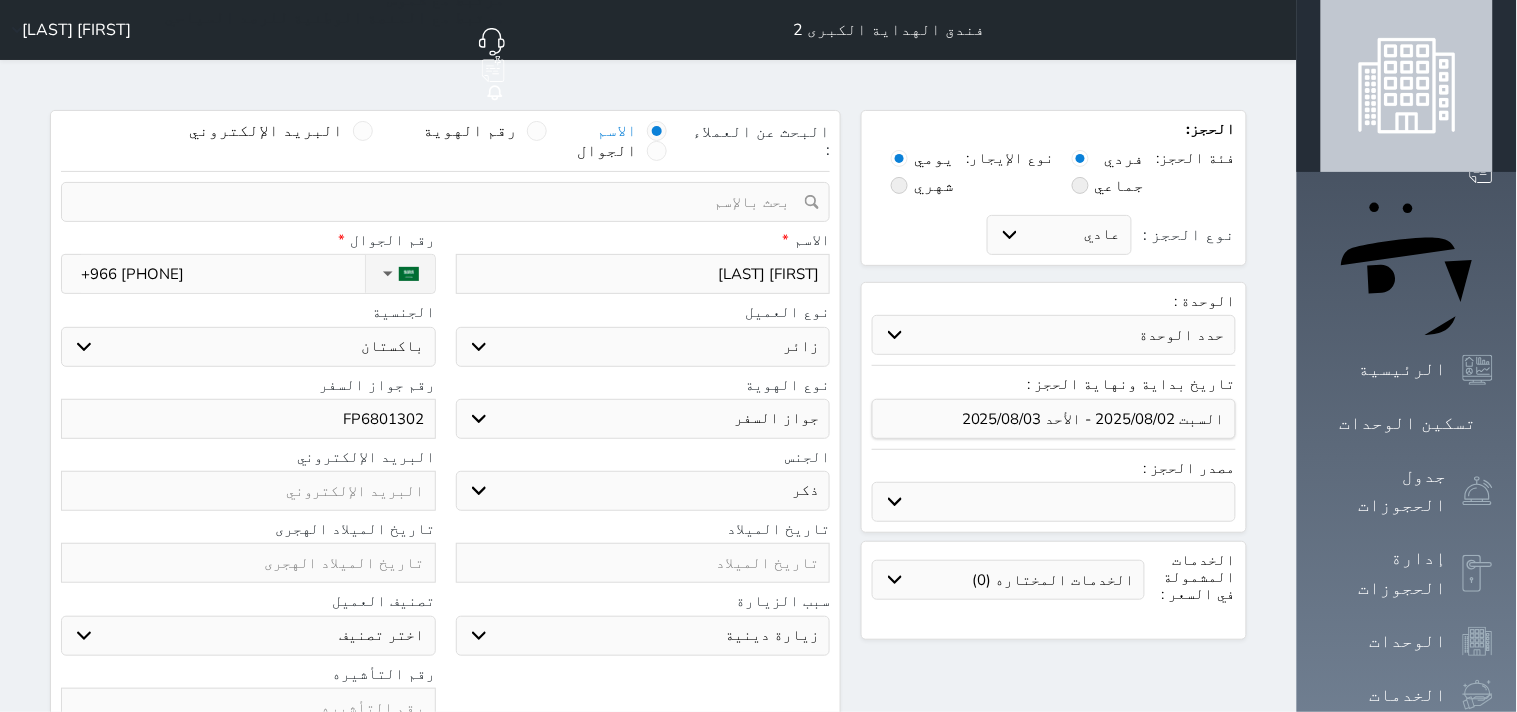 click on "حدد الوحدة
#3705 - غرفة
#3704 - غرفة
#3703 - غرفة
#3702 - غرفة
#3701 - غرفة
#3618 - غرفة
#3617 - غرفة
#3616 - غرفة
#3614 - غرفة
#3613 - غرفة
#3612 - غرفة
#3611 - غرفة
#3610 - غرفة
#3609 - غرفة
#3608 - غرفة
#3607 - غرفة
#3606 - غرفة
#3604 - غرفة
#3603 - غرفة
#3602 - غرفة
#3601 - غرفة" at bounding box center (1054, 335) 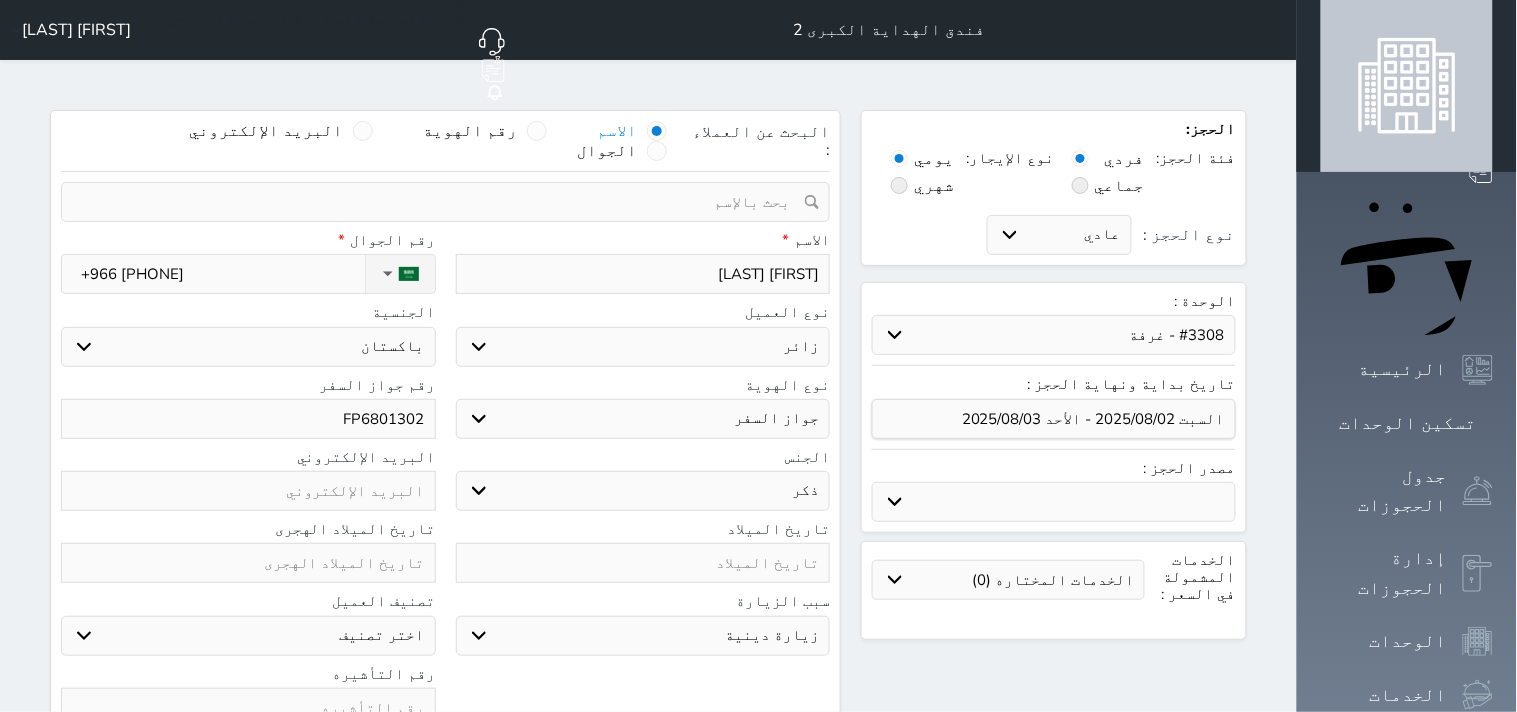 click on "حدد الوحدة
#3705 - غرفة
#3704 - غرفة
#3703 - غرفة
#3702 - غرفة
#3701 - غرفة
#3618 - غرفة
#3617 - غرفة
#3616 - غرفة
#3614 - غرفة
#3613 - غرفة
#3612 - غرفة
#3611 - غرفة
#3610 - غرفة
#3609 - غرفة
#3608 - غرفة
#3607 - غرفة
#3606 - غرفة
#3604 - غرفة
#3603 - غرفة
#3602 - غرفة
#3601 - غرفة" at bounding box center [1054, 335] 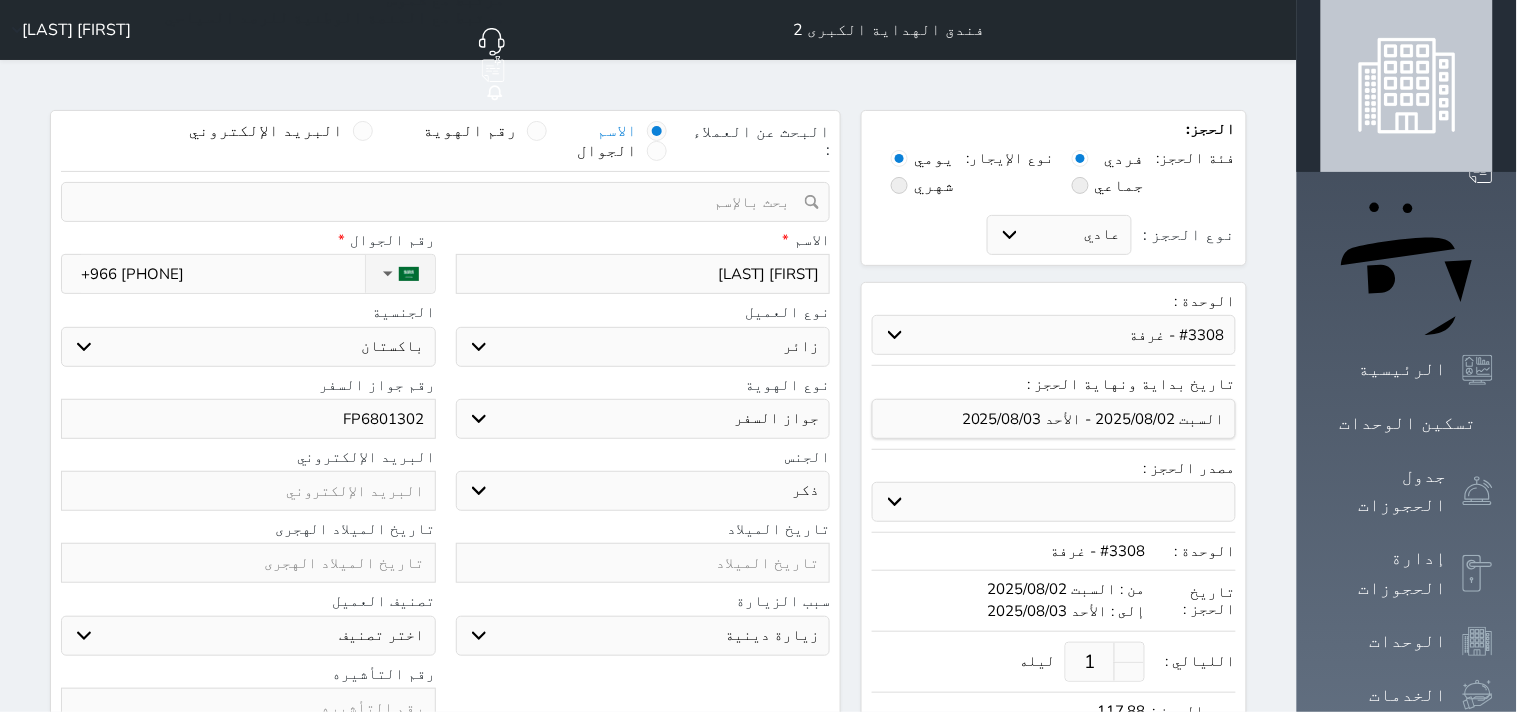 click on "رقم التأشيره" at bounding box center (445, 702) 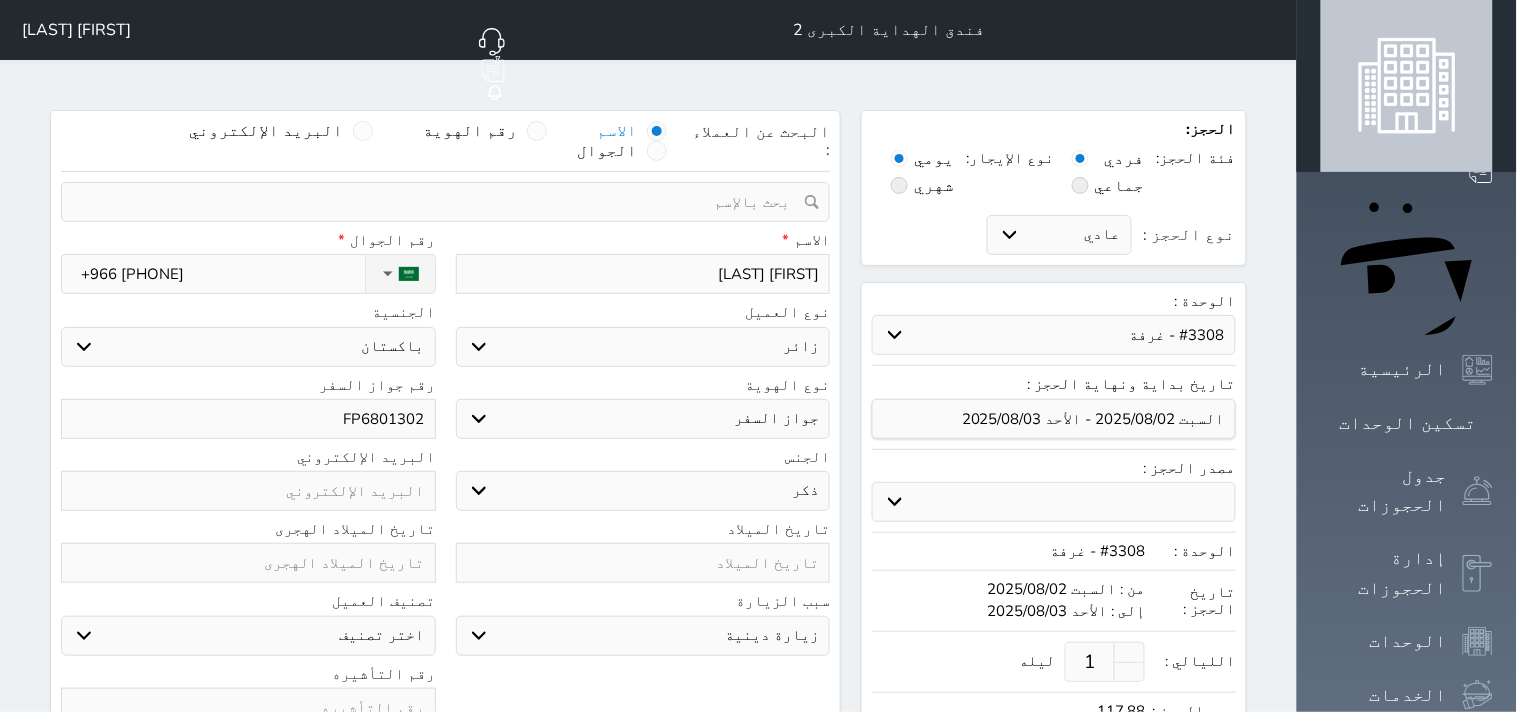 click on "1" at bounding box center [1090, 662] 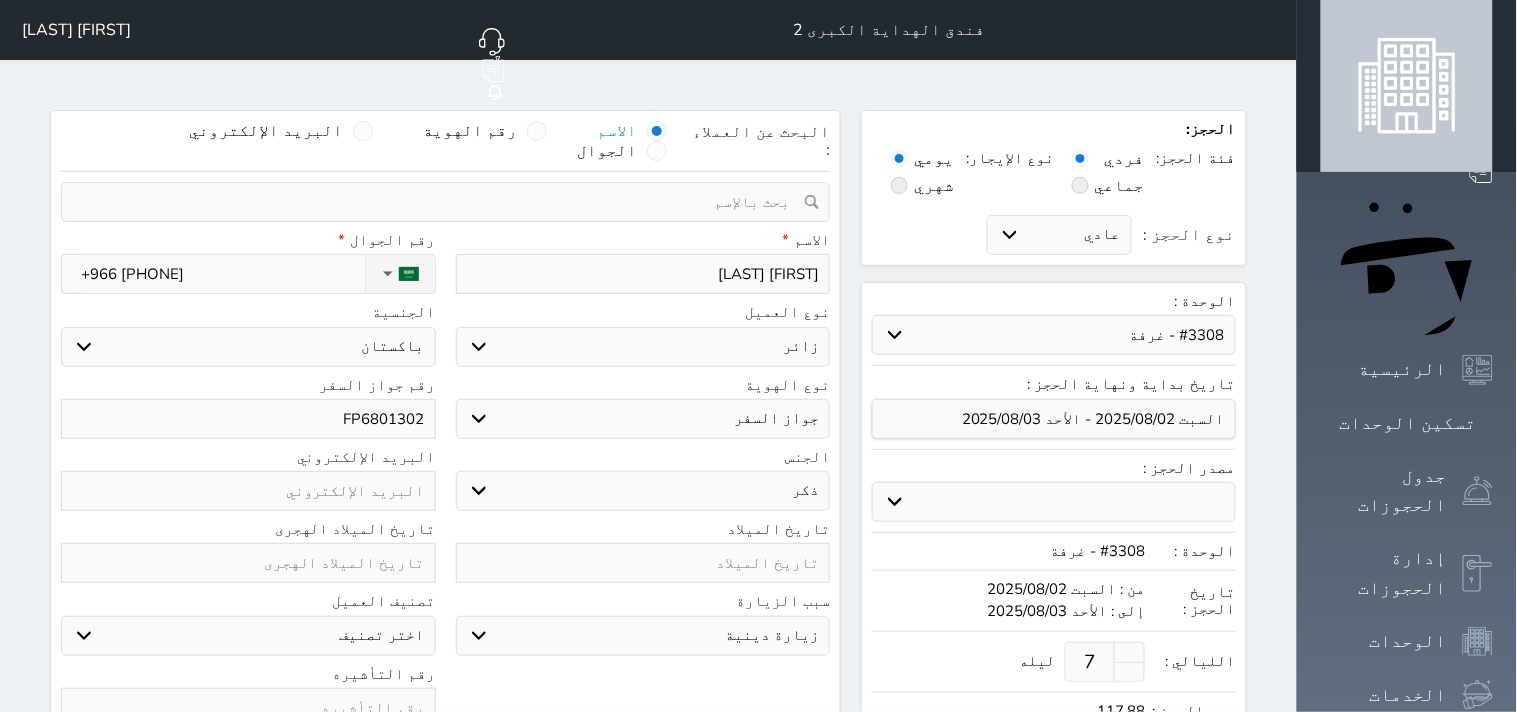 click on "الحجز:   فئة الحجز:       فردي       جماعي   نوع الإيجار:       يومي       شهري     نوع الحجز :
عادي
إقامة مجانية
إستخدام داخلي
إستخدام يومي
الوحدة :   حدد الوحدة
#3705 - غرفة
#3704 - غرفة
#3703 - غرفة
#3702 - غرفة
#3701 - غرفة
#3618 - غرفة
#3617 - غرفة
#3616 - غرفة
#3614 - غرفة
#3613 - غرفة
#3612 - غرفة
#3611 - غرفة" at bounding box center (1054, 504) 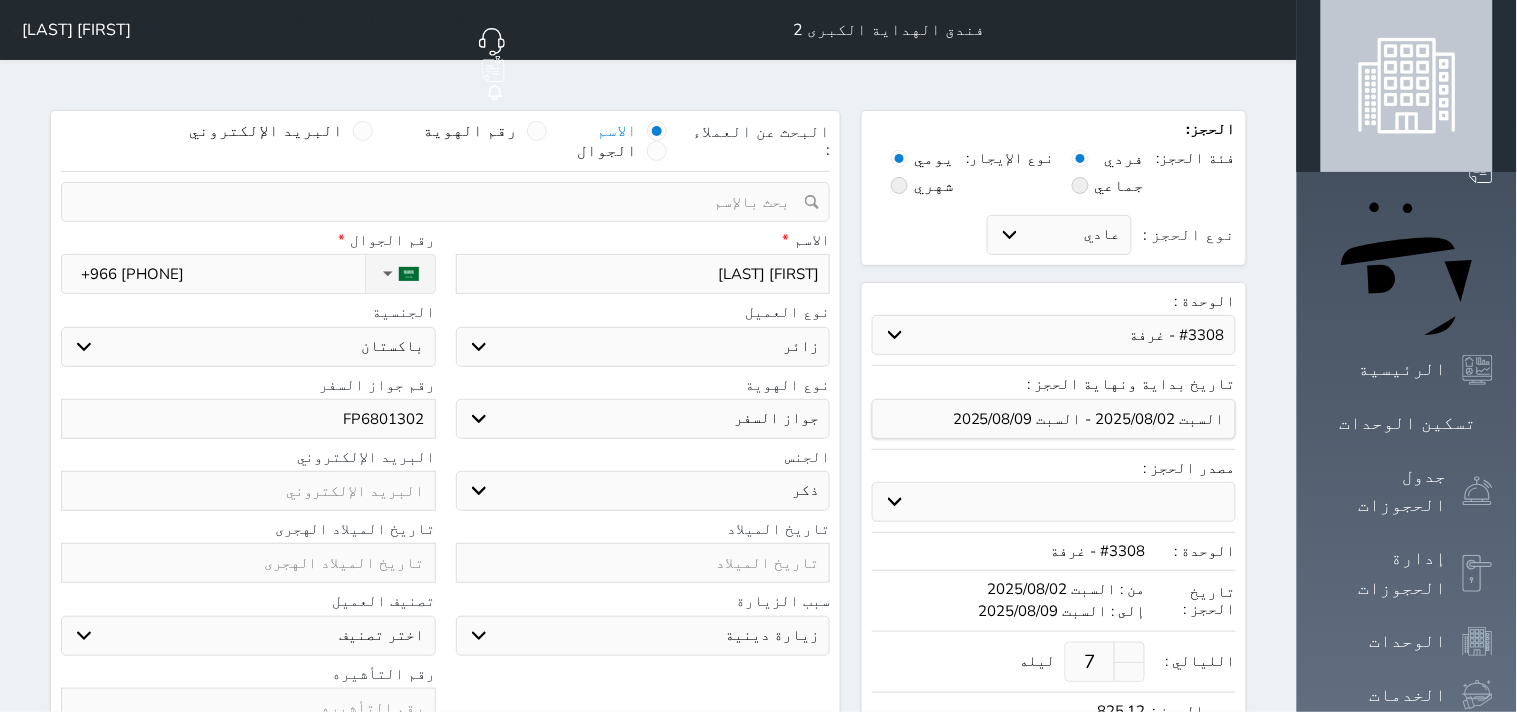 click on "البحث عن العملاء :        الاسم       رقم الهوية       البريد الإلكتروني       الجوال           تغيير العميل                      ملاحظات                           سجل حجوزات العميل Muhammad Hassan                   إجمالى رصيد العميل : 0 ريال     رقم الحجز   الوحدة   من   إلى   نوع الحجز   الرصيد   الاجرائات         النتائج  : من (  ) - إلى  (  )   العدد  :              سجل الكمبيالات الغير محصلة على العميل Muhammad Hassan                 رقم الحجز   المبلغ الكلى    المبلغ المحصل    المبلغ المتبقى    تاريخ الإستحقاق         النتائج  : من (  ) - إلى  (  )   العدد  :      الاسم *   Muhammad Hassan   رقم الجوال *       ▼     Afghanistan (‫افغانستان‬‎)   +93   Albania (Shqipëri)   +355     +213   American Samoa" at bounding box center [445, 504] 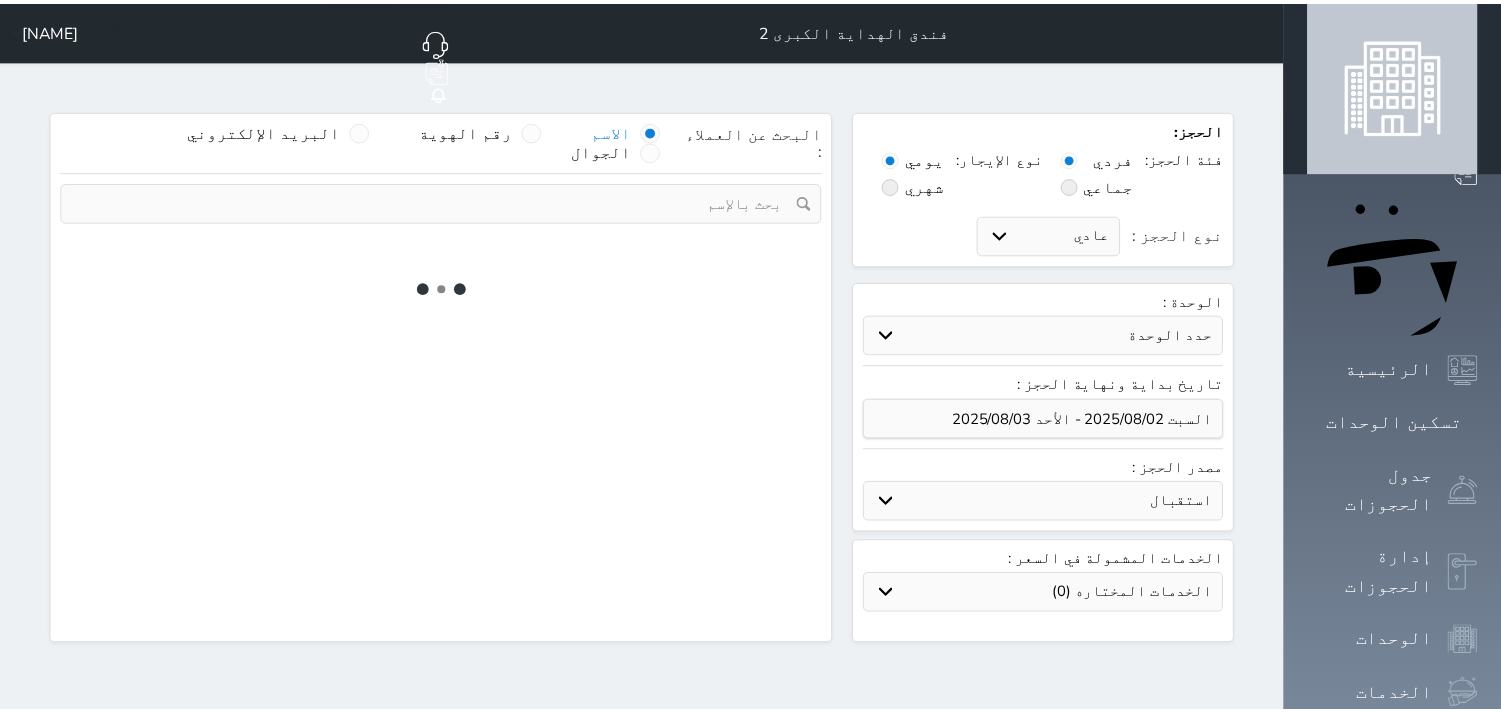 scroll, scrollTop: 0, scrollLeft: 0, axis: both 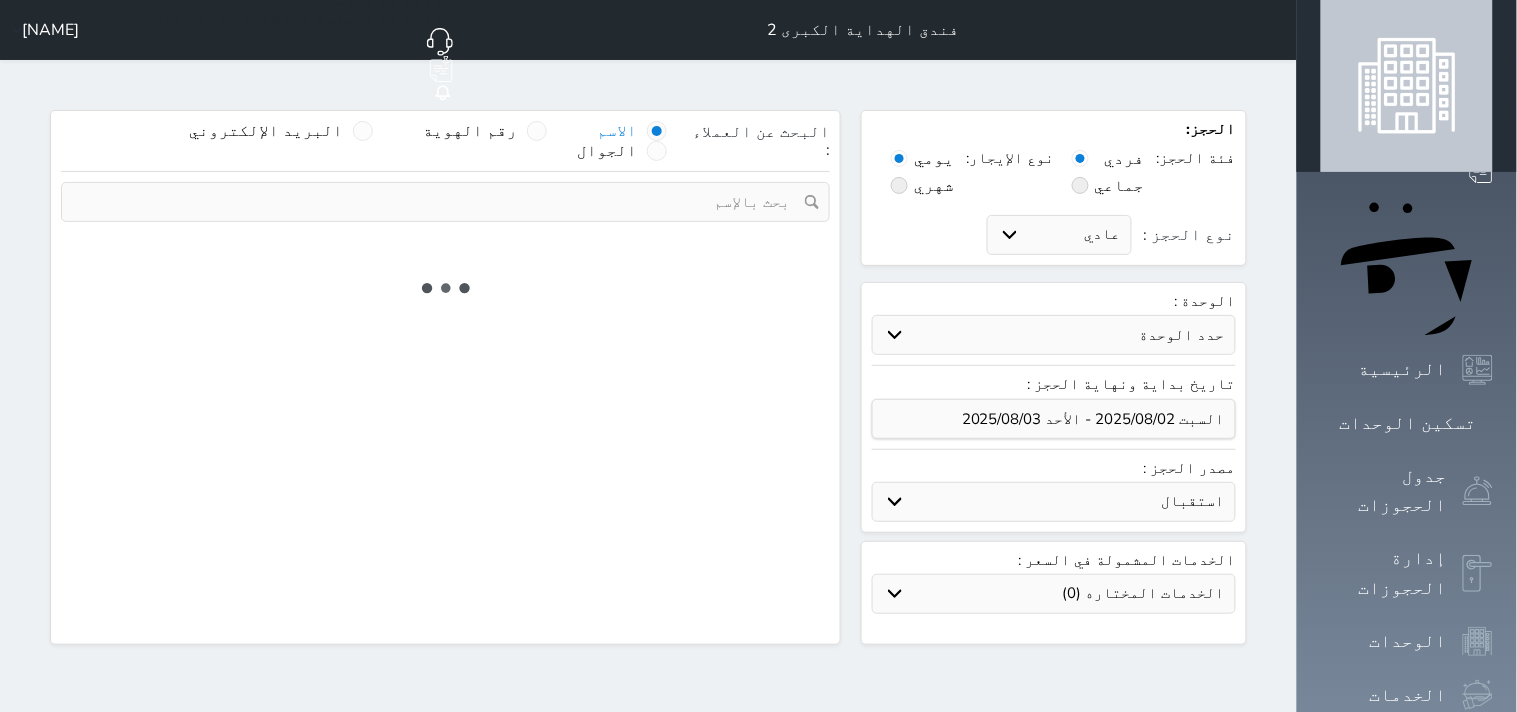 select 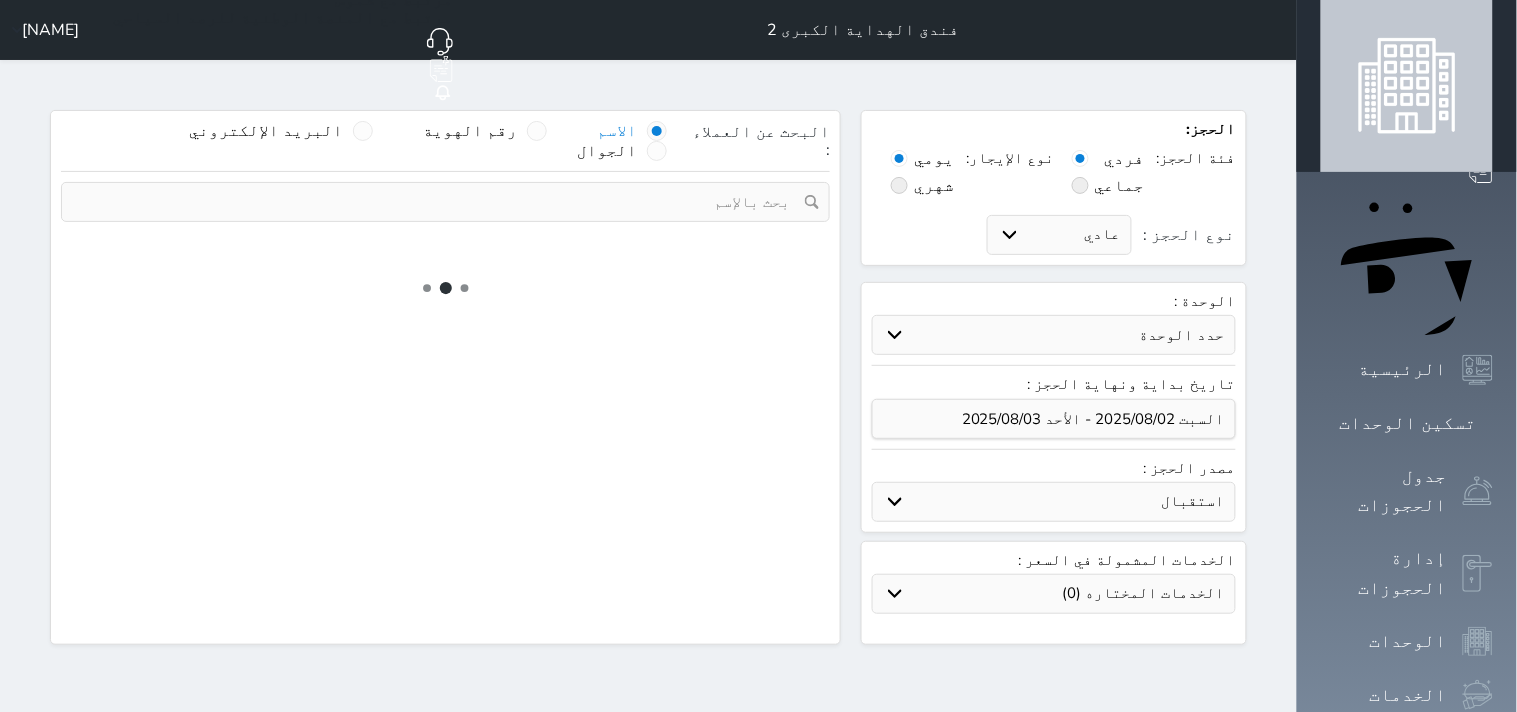 select on "1" 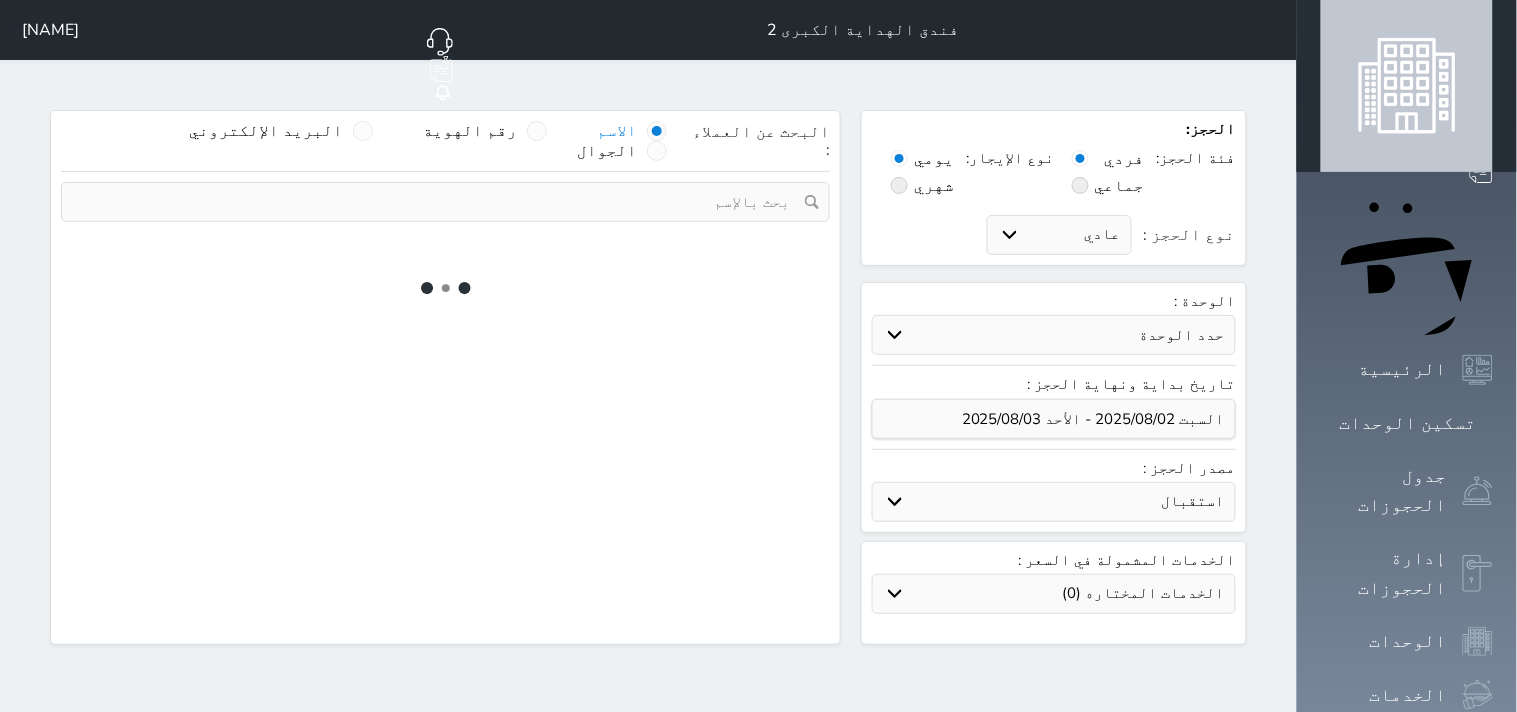 select on "113" 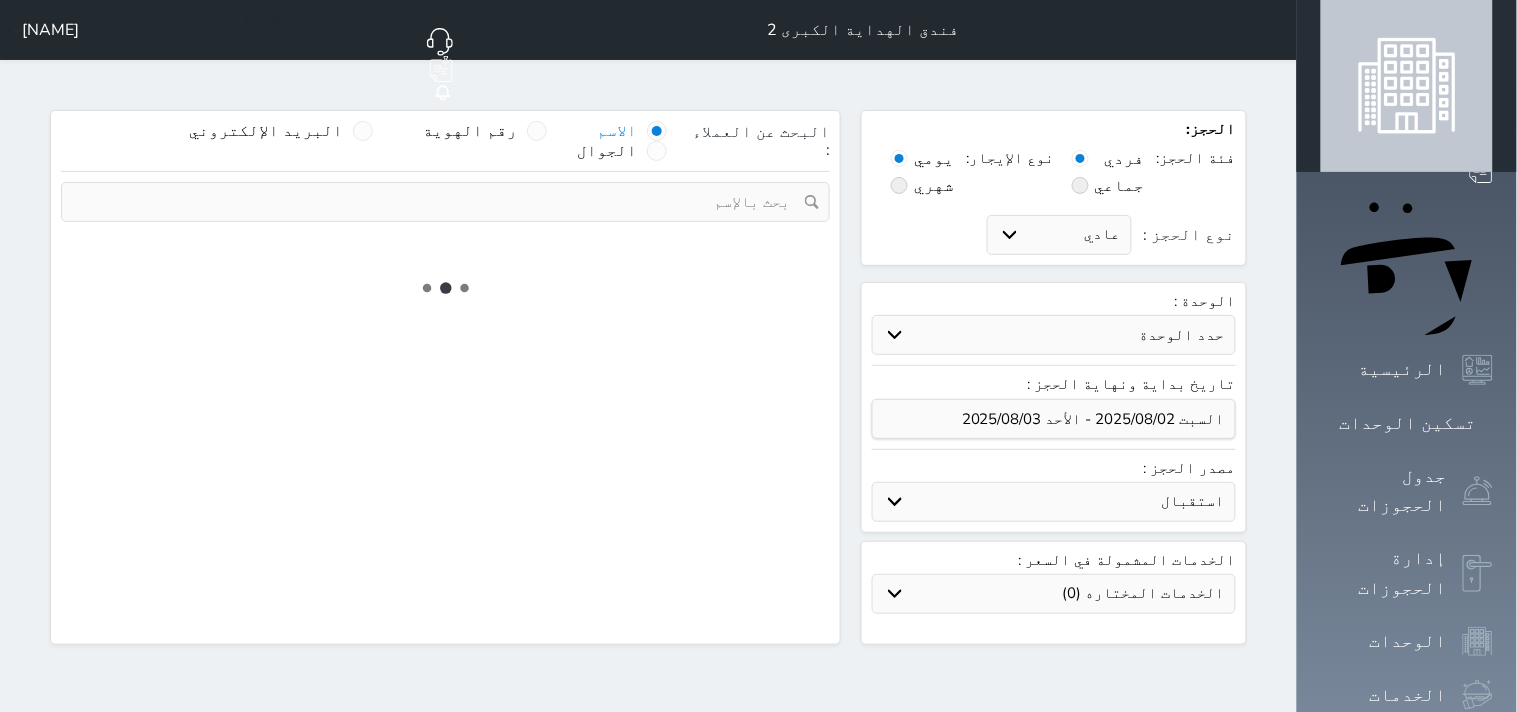 select on "1" 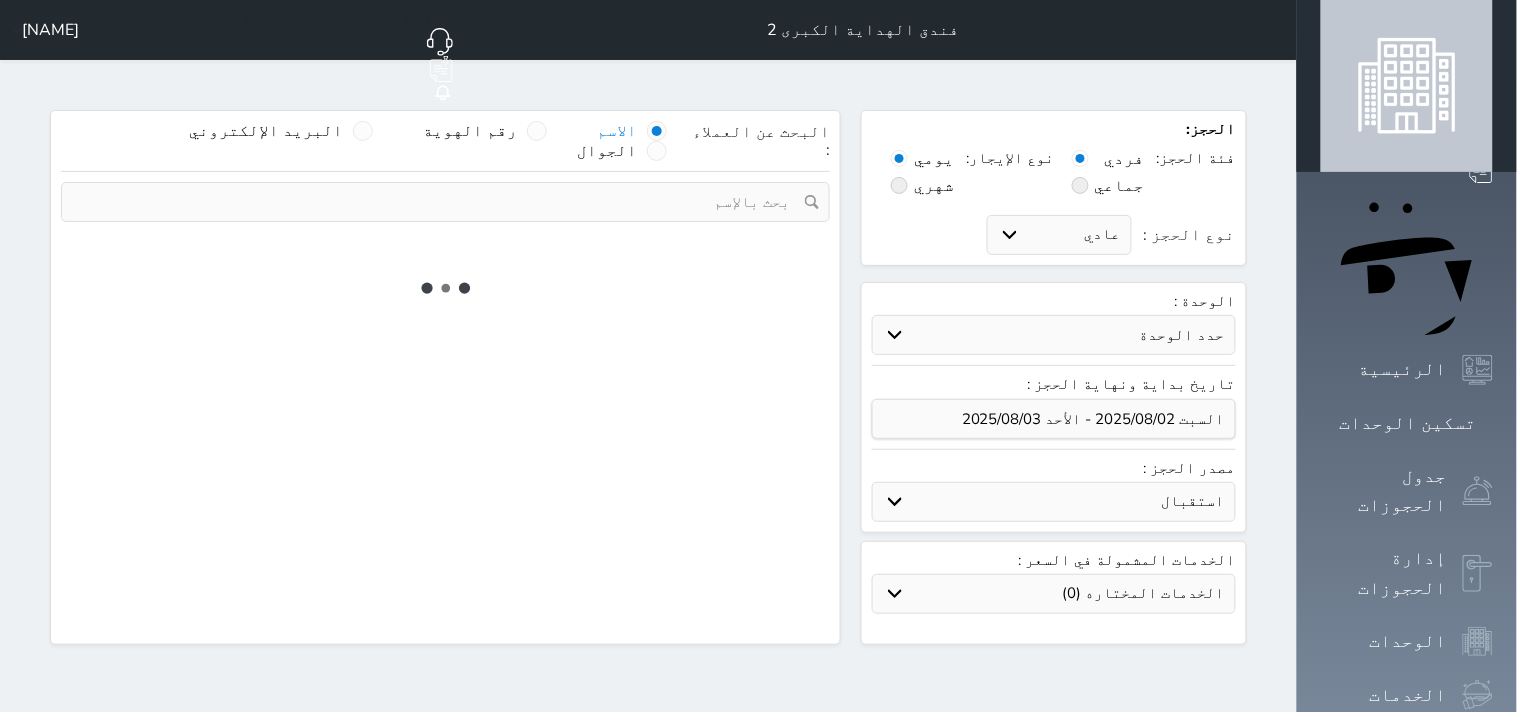 select 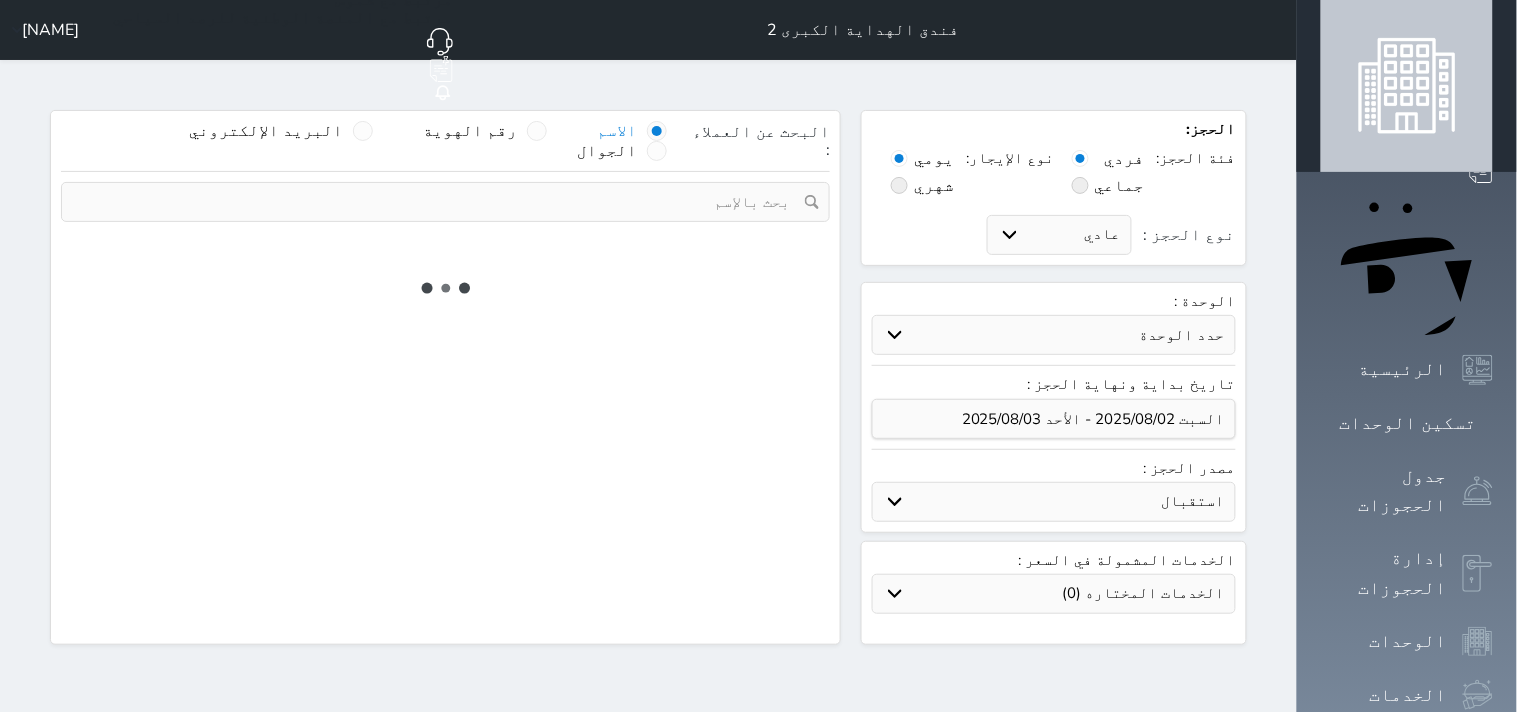 select on "7" 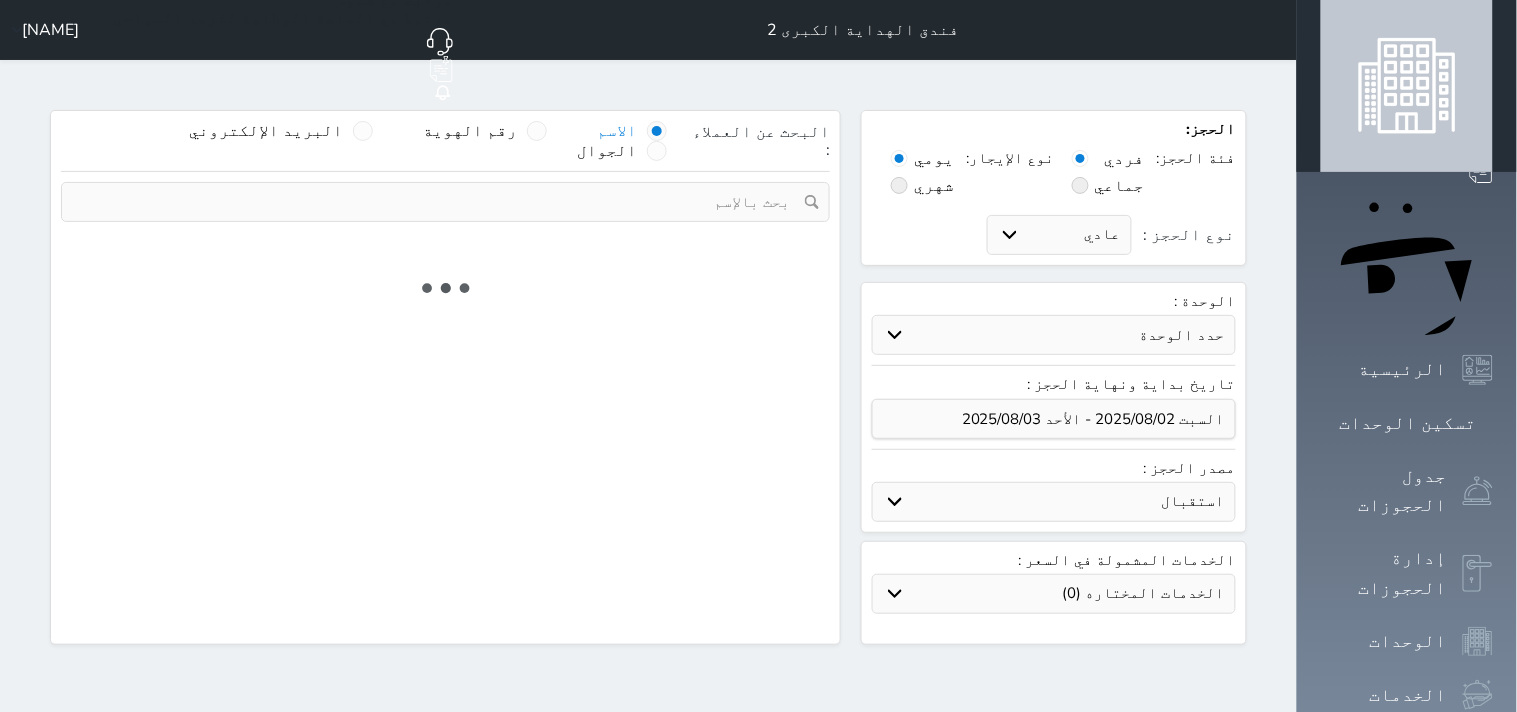 select 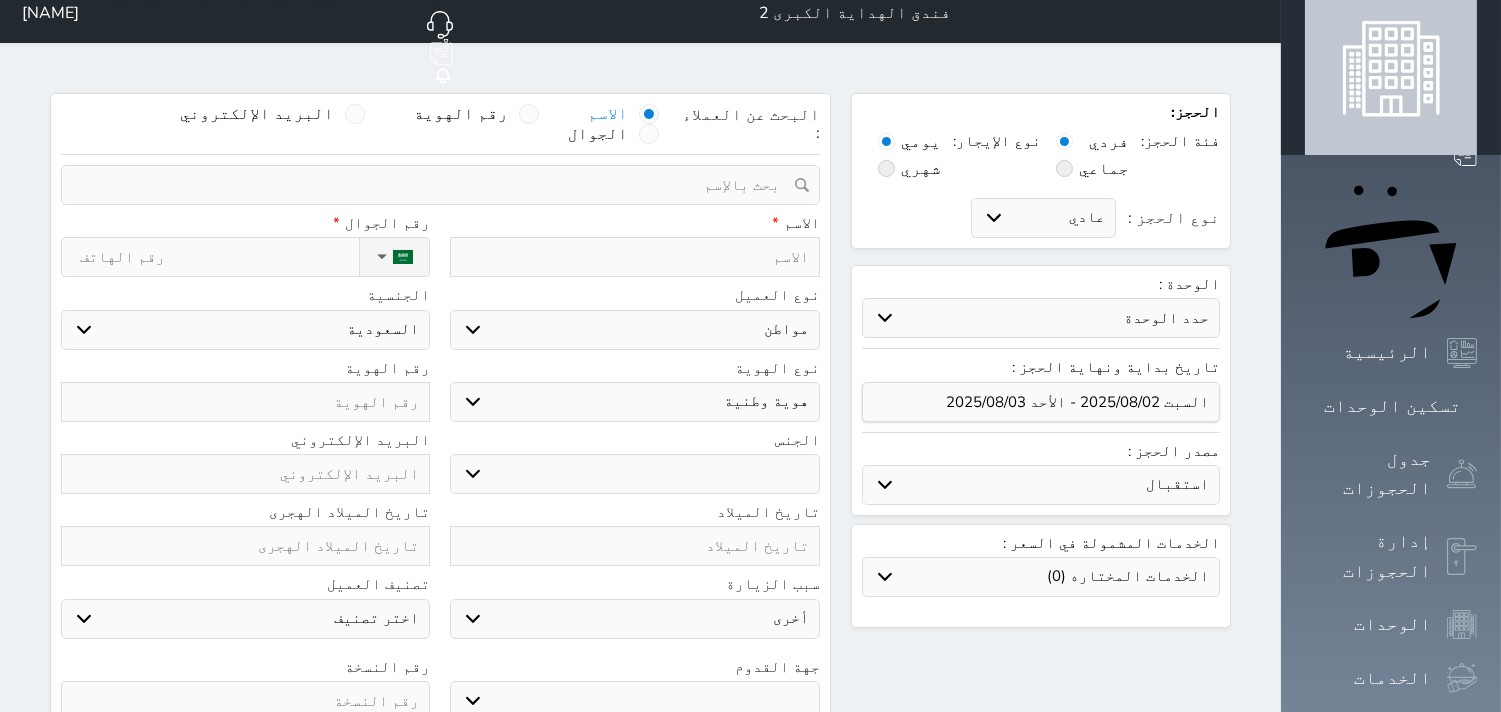 scroll, scrollTop: 0, scrollLeft: 0, axis: both 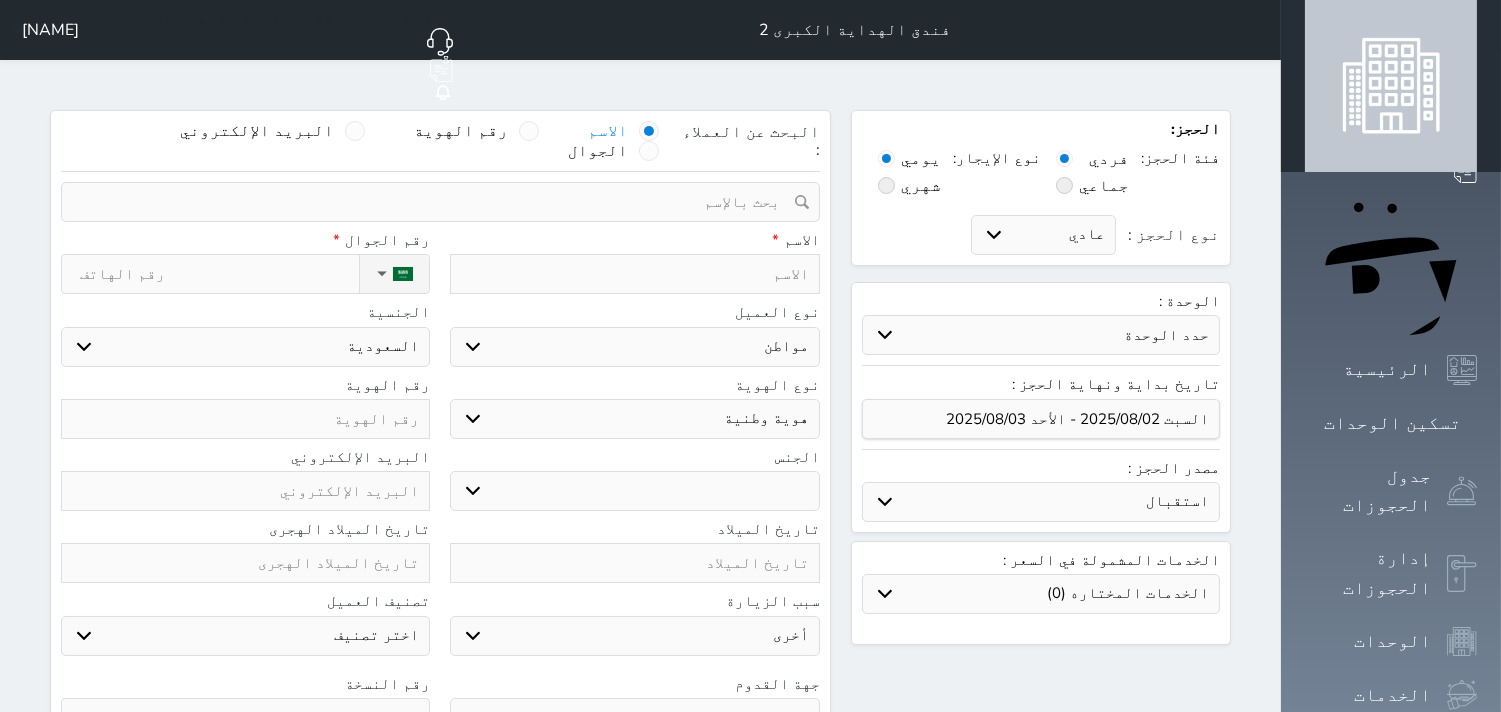 click on "اختر نوع   هوية وطنية هوية عائلية جواز السفر" at bounding box center (634, 419) 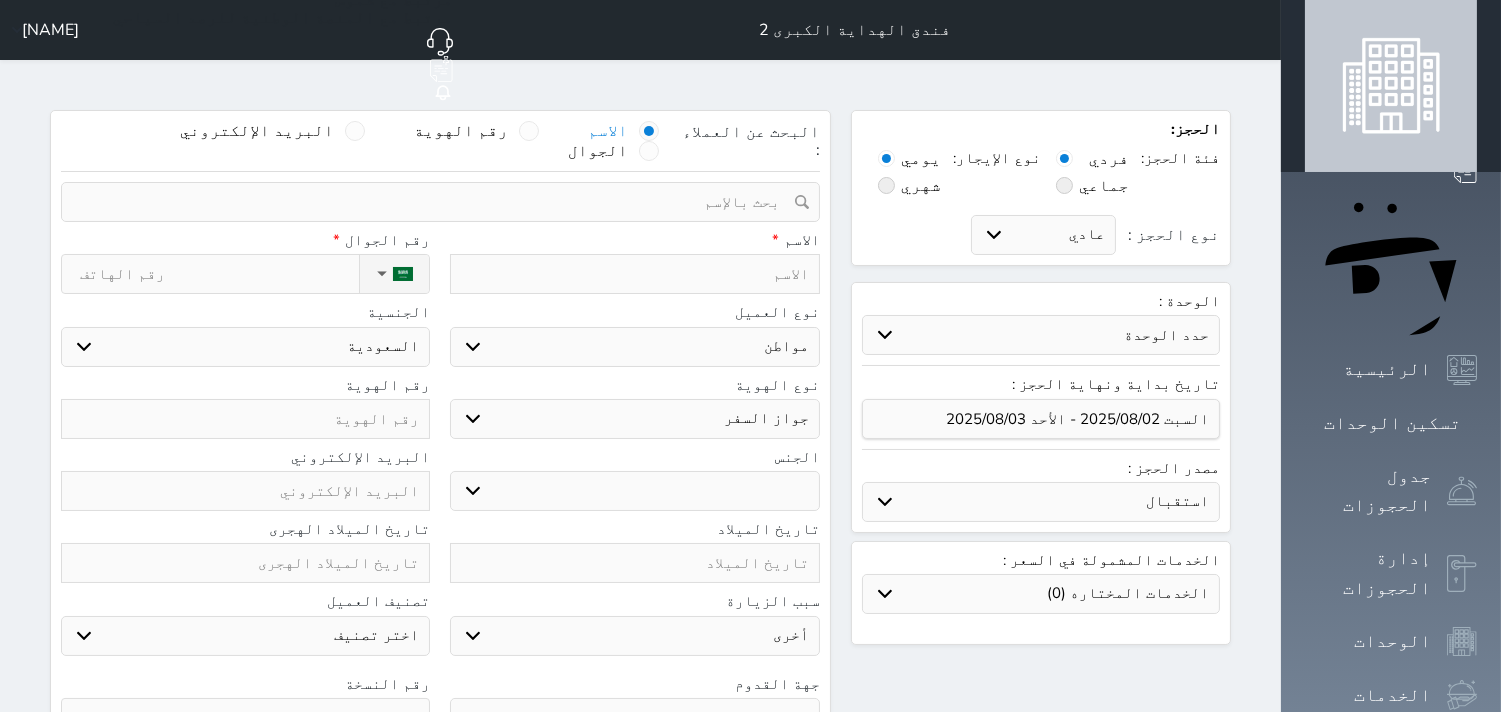 click on "اختر نوع   هوية وطنية هوية عائلية جواز السفر" at bounding box center (634, 419) 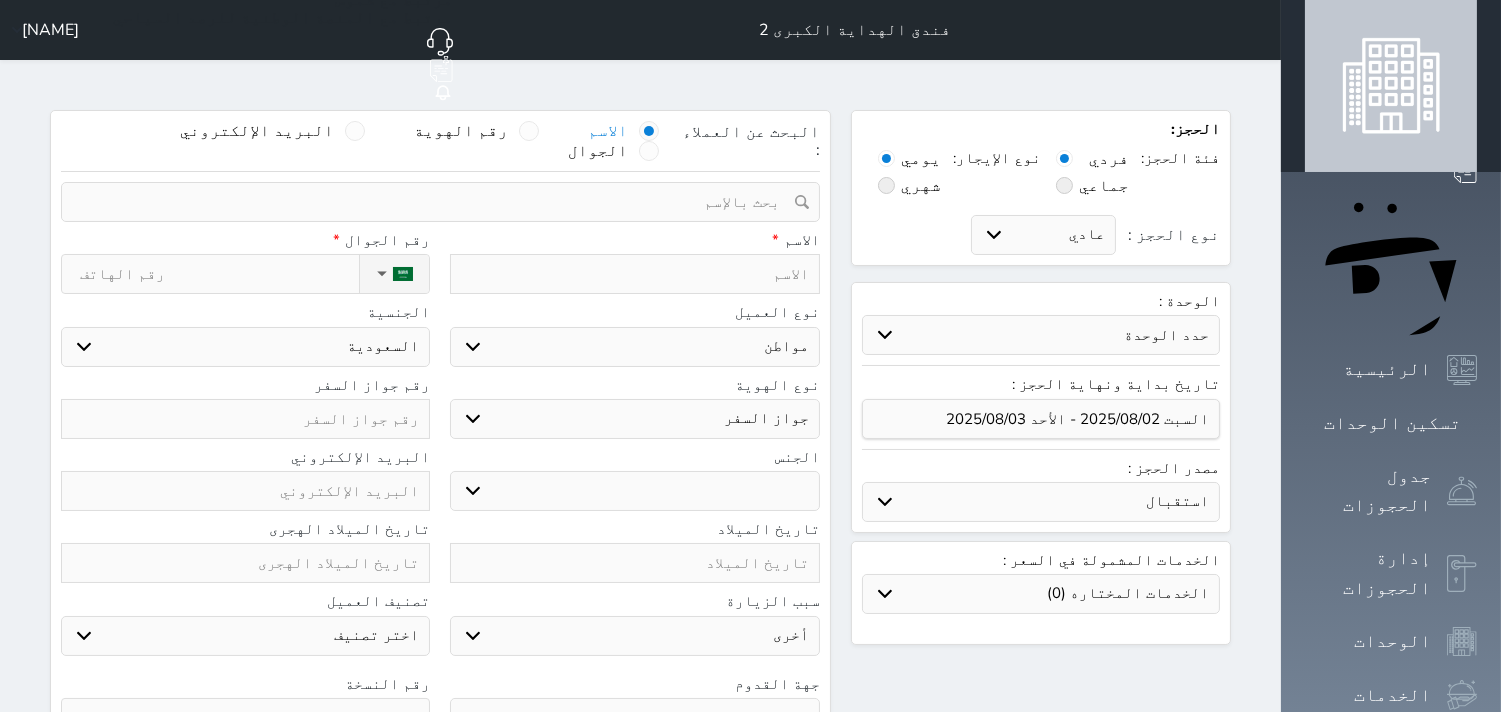 click at bounding box center (245, 419) 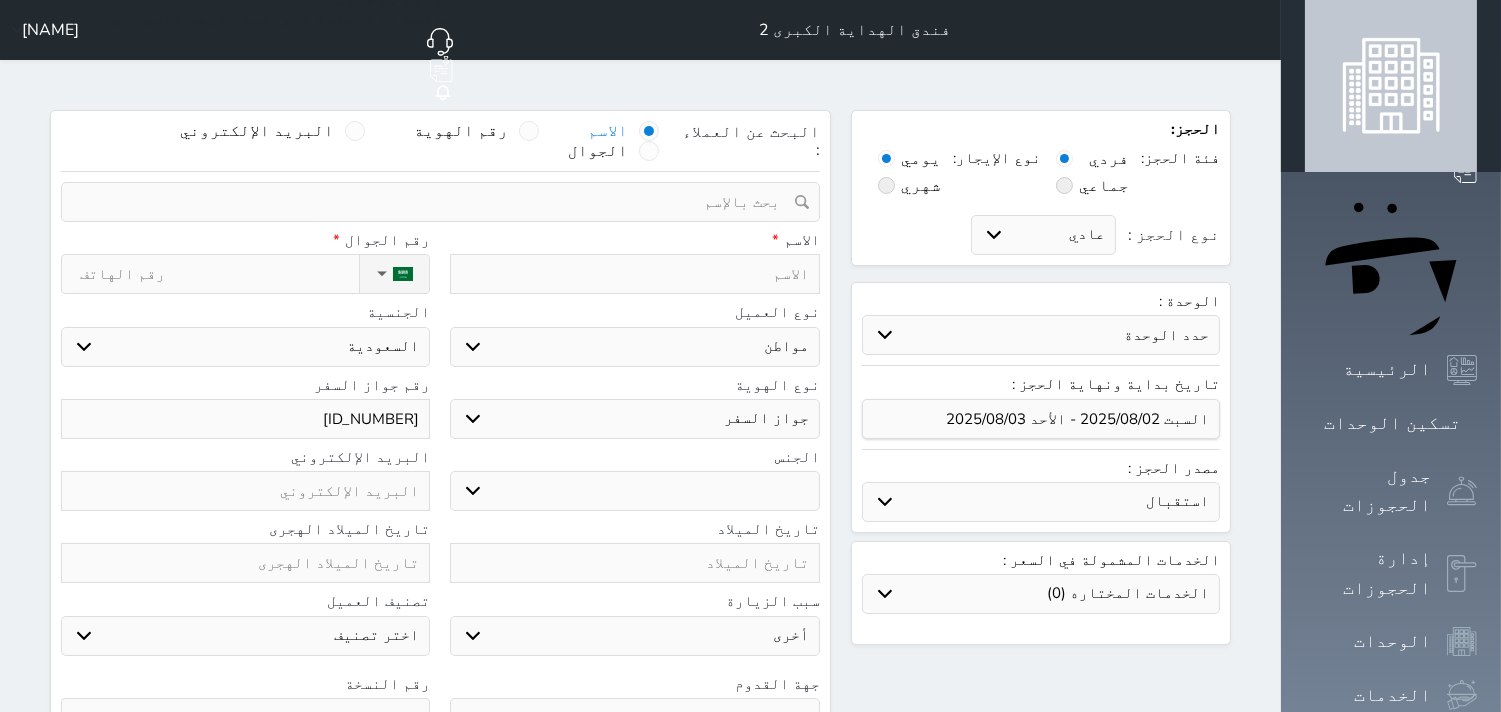 type on "FP6801302" 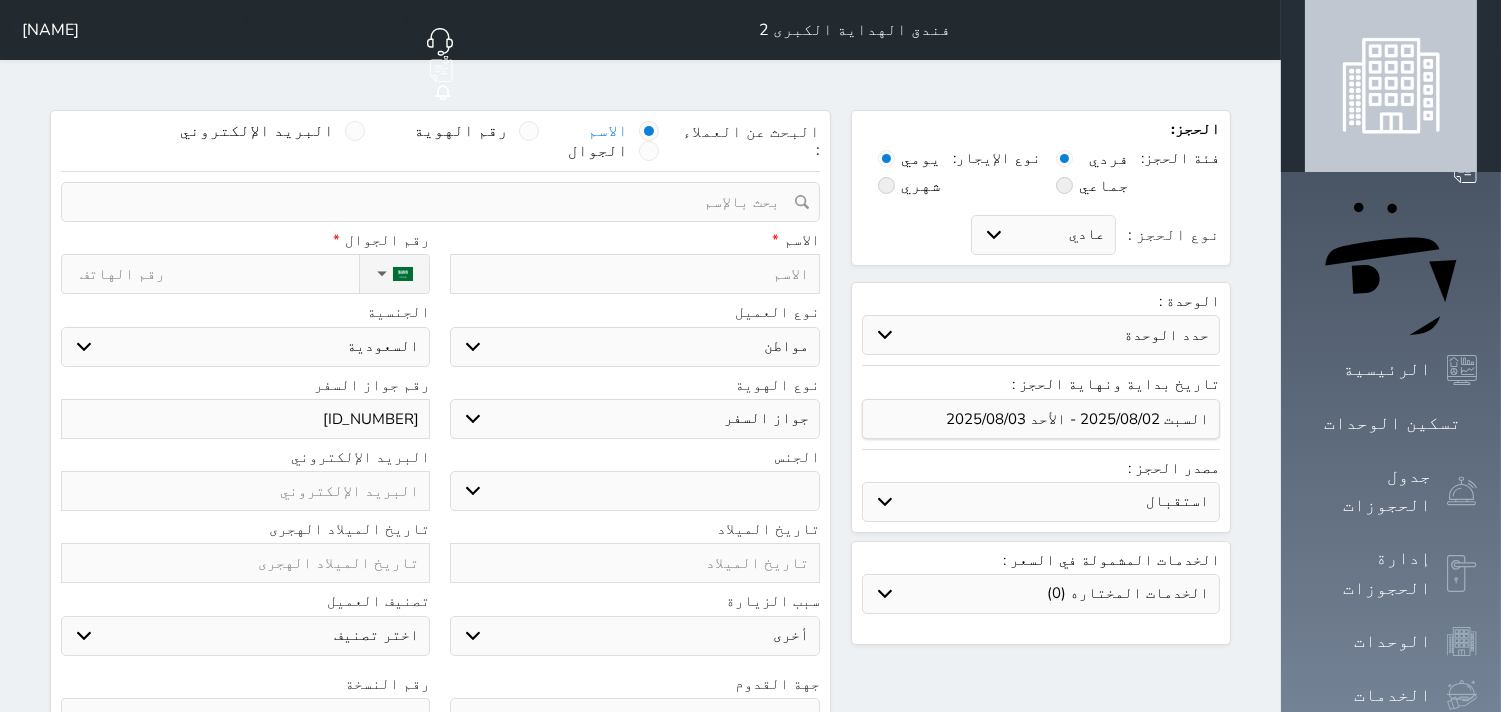 click at bounding box center (634, 274) 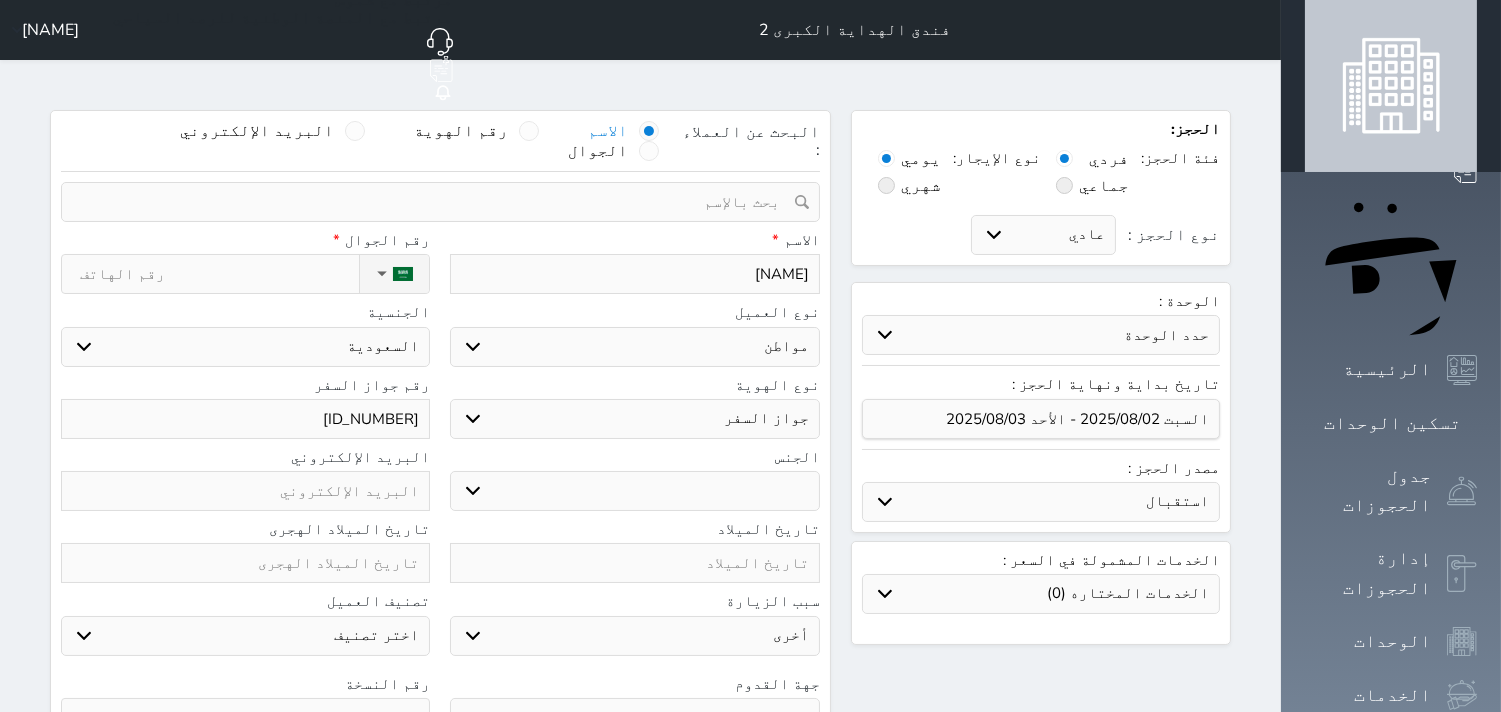 type on "Muhammad Hassan" 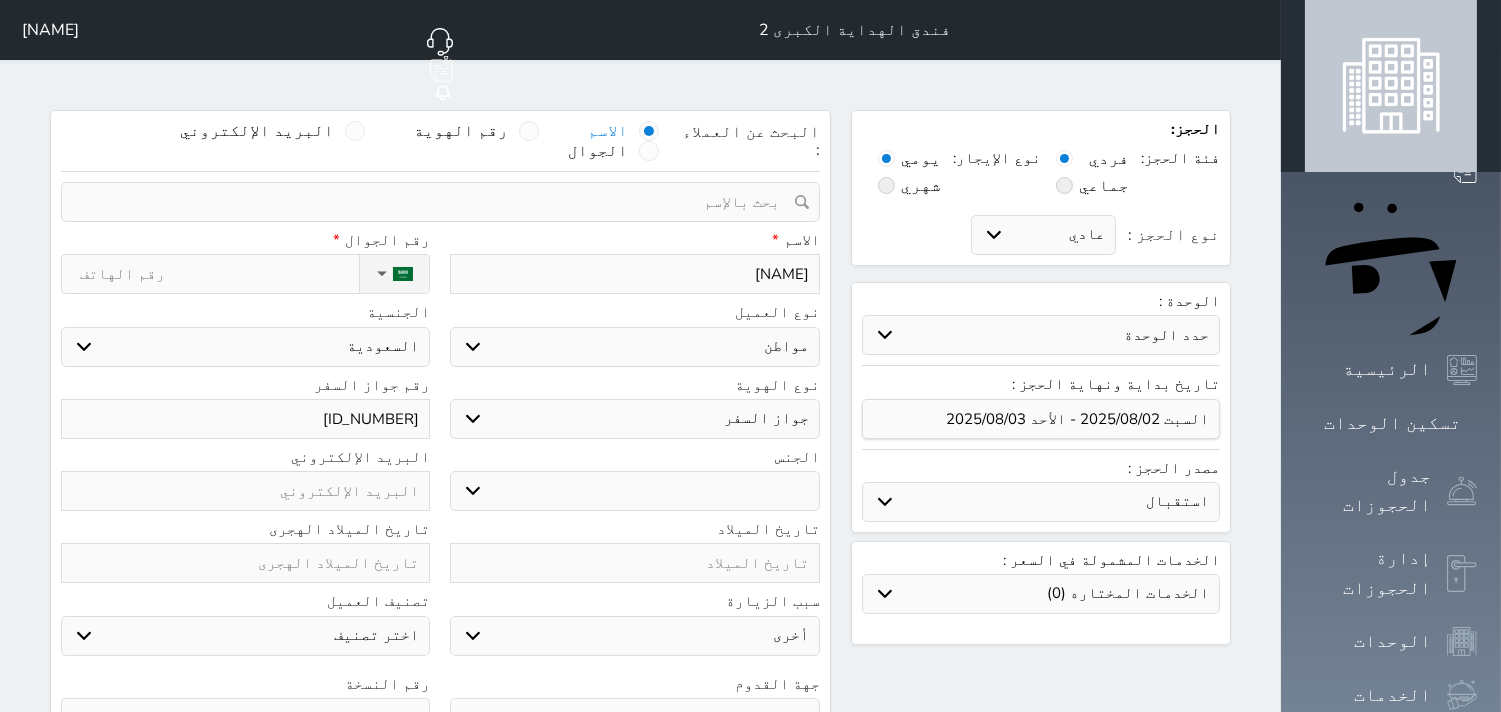 type on "[PHONE]" 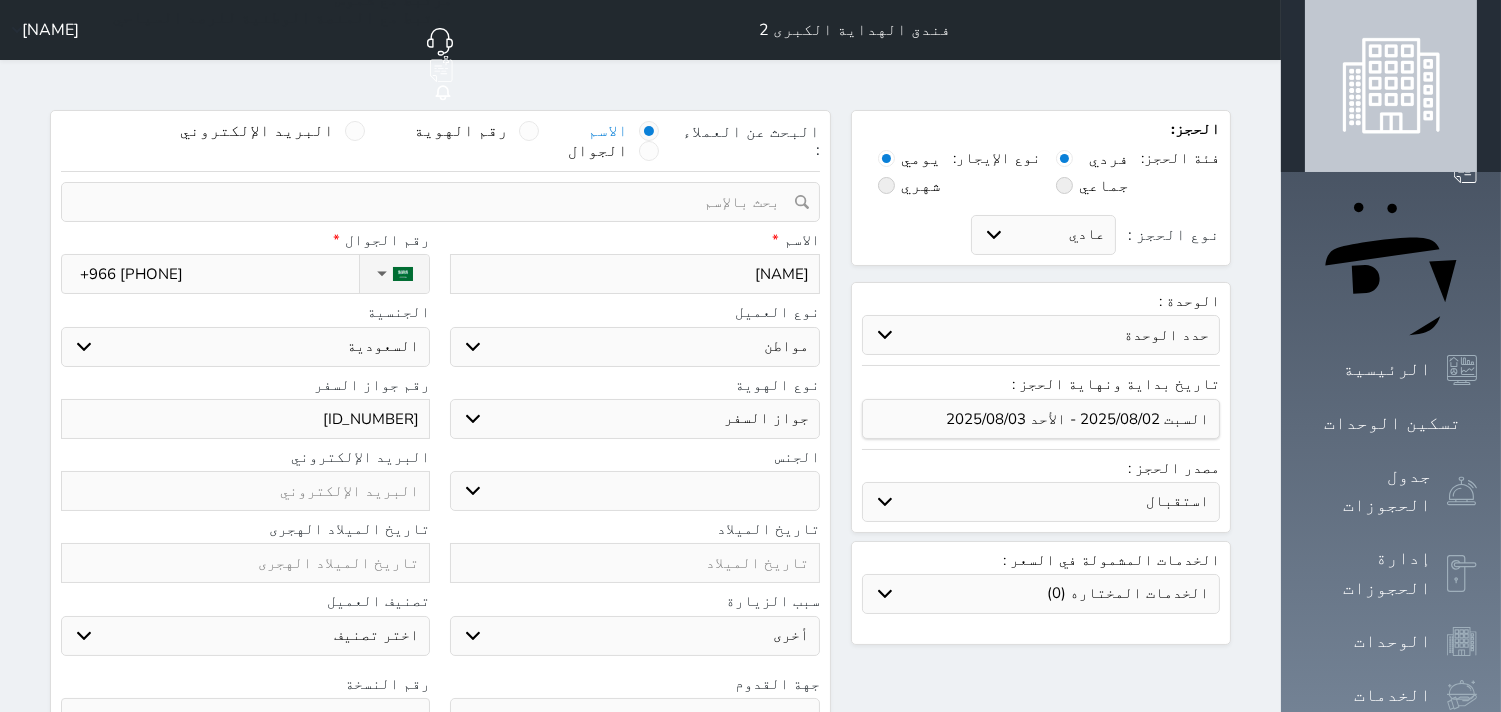 select 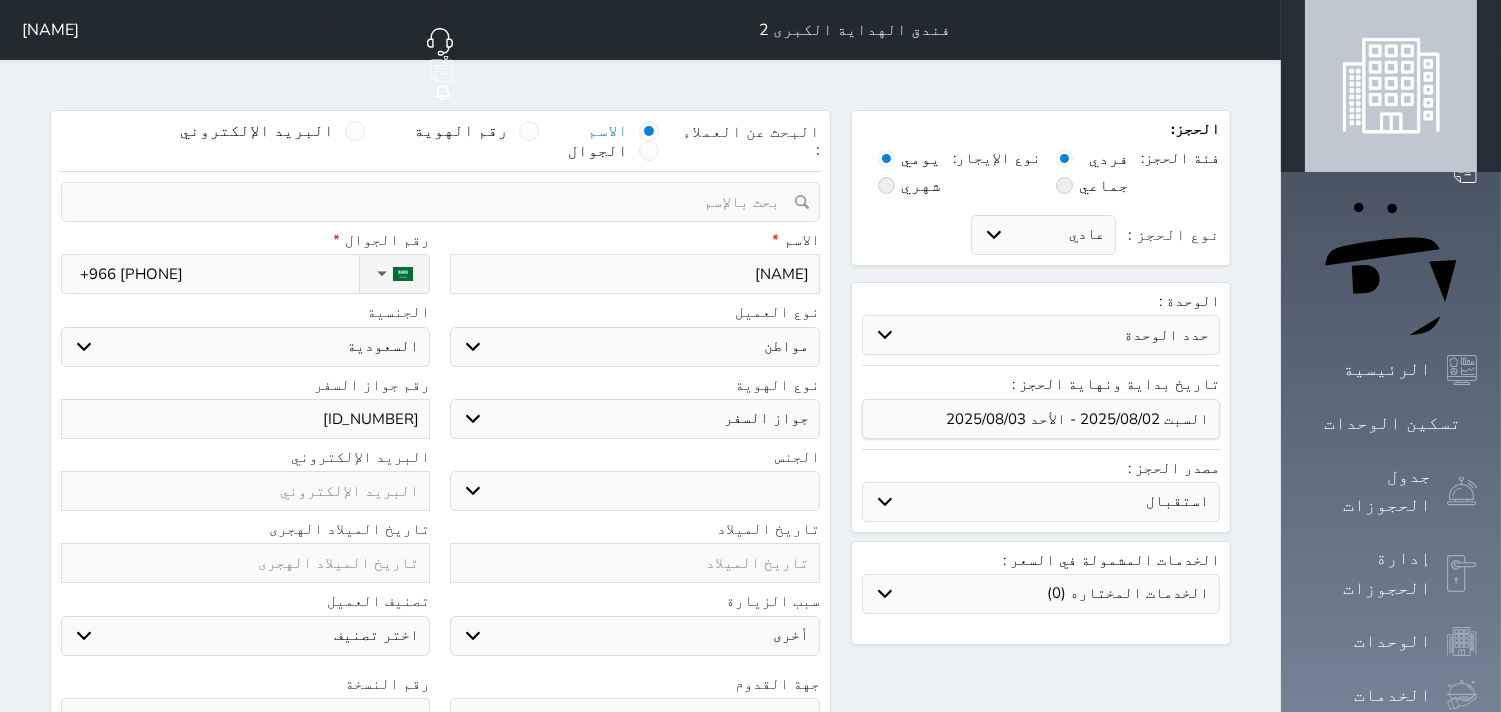 click on "اختر دولة
السعودية" at bounding box center [245, 347] 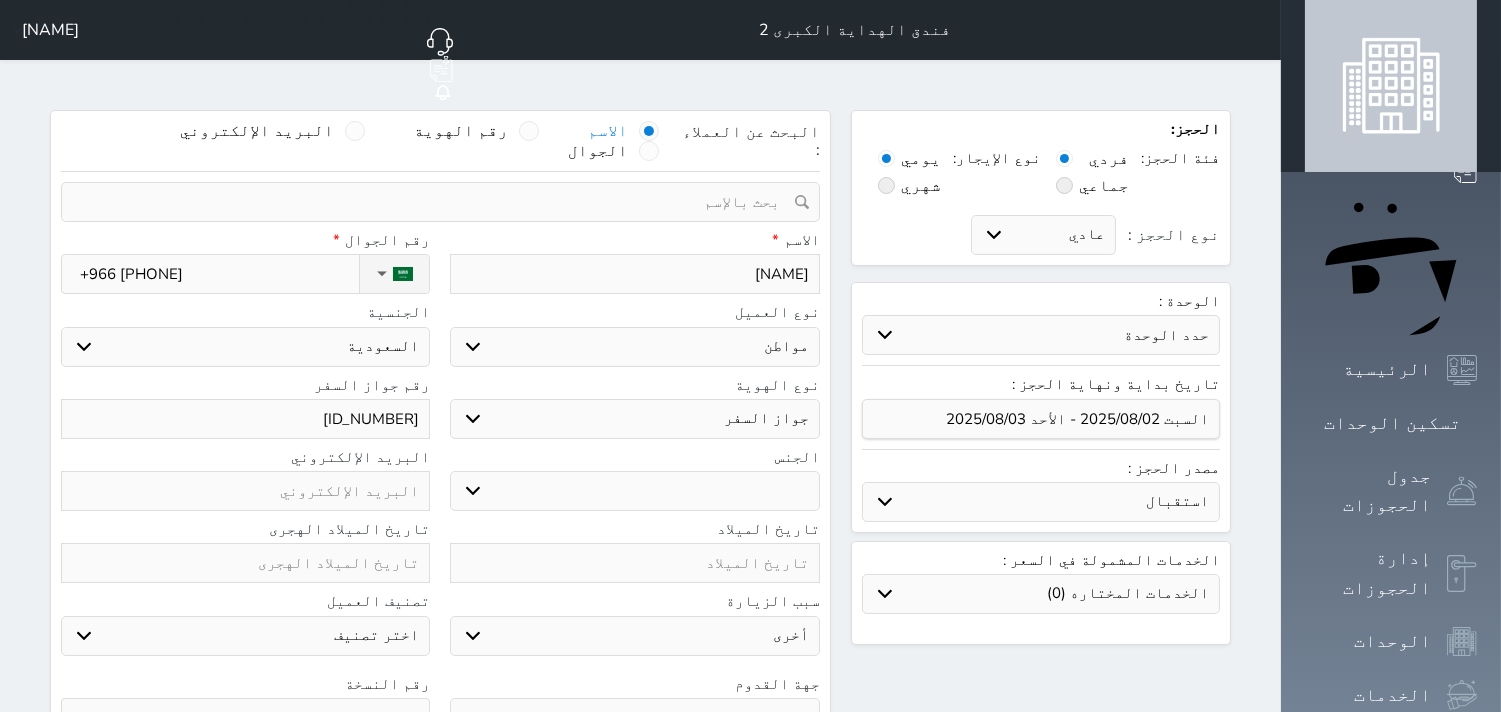 select on "3" 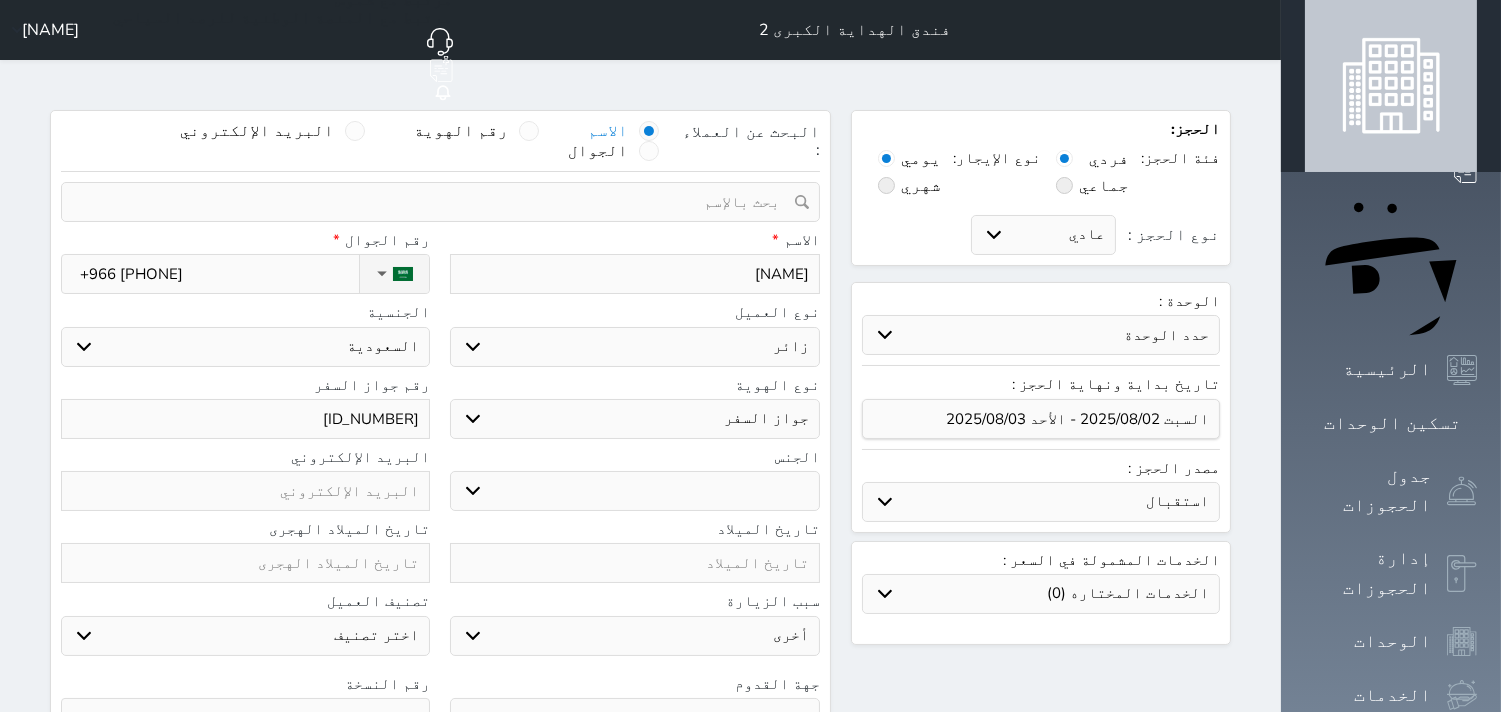 click on "اختر نوع   مواطن مواطن خليجي زائر مقيم" at bounding box center (634, 347) 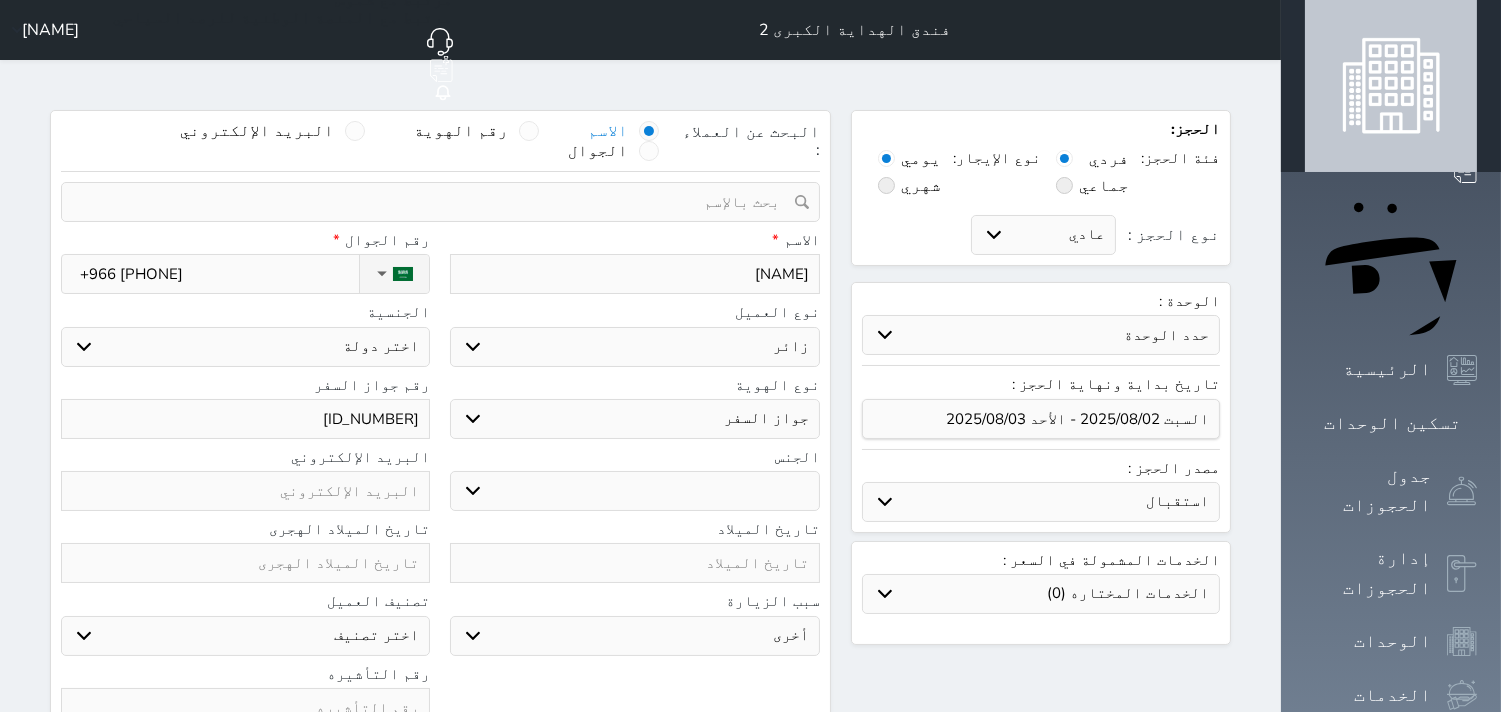 click on "اختر دولة
اثيوبيا
اجنبي بجواز سعودي
اخرى
اذربيجان
ارتيريا
ارمينيا
ازبكستان
اسبانيا
استراليا
استونيا" at bounding box center (245, 347) 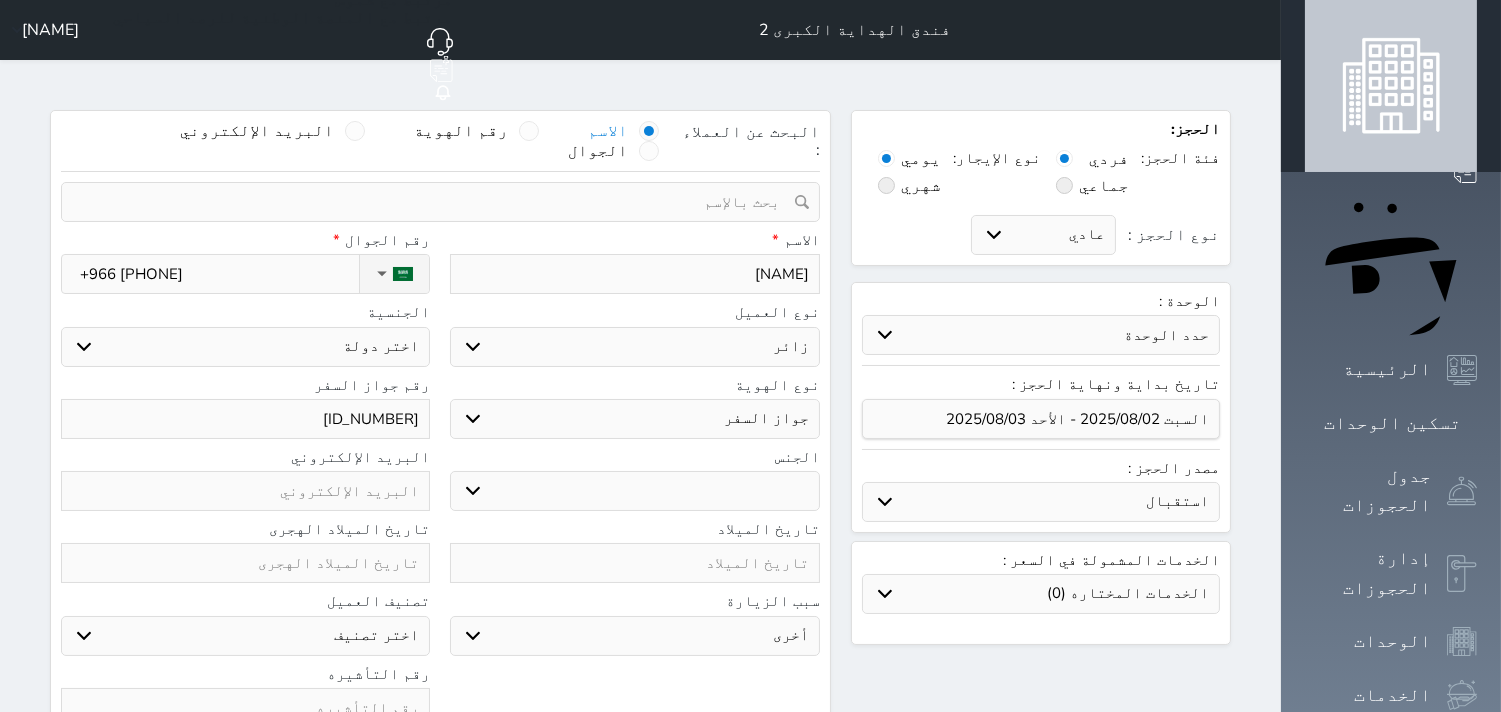 select on "304" 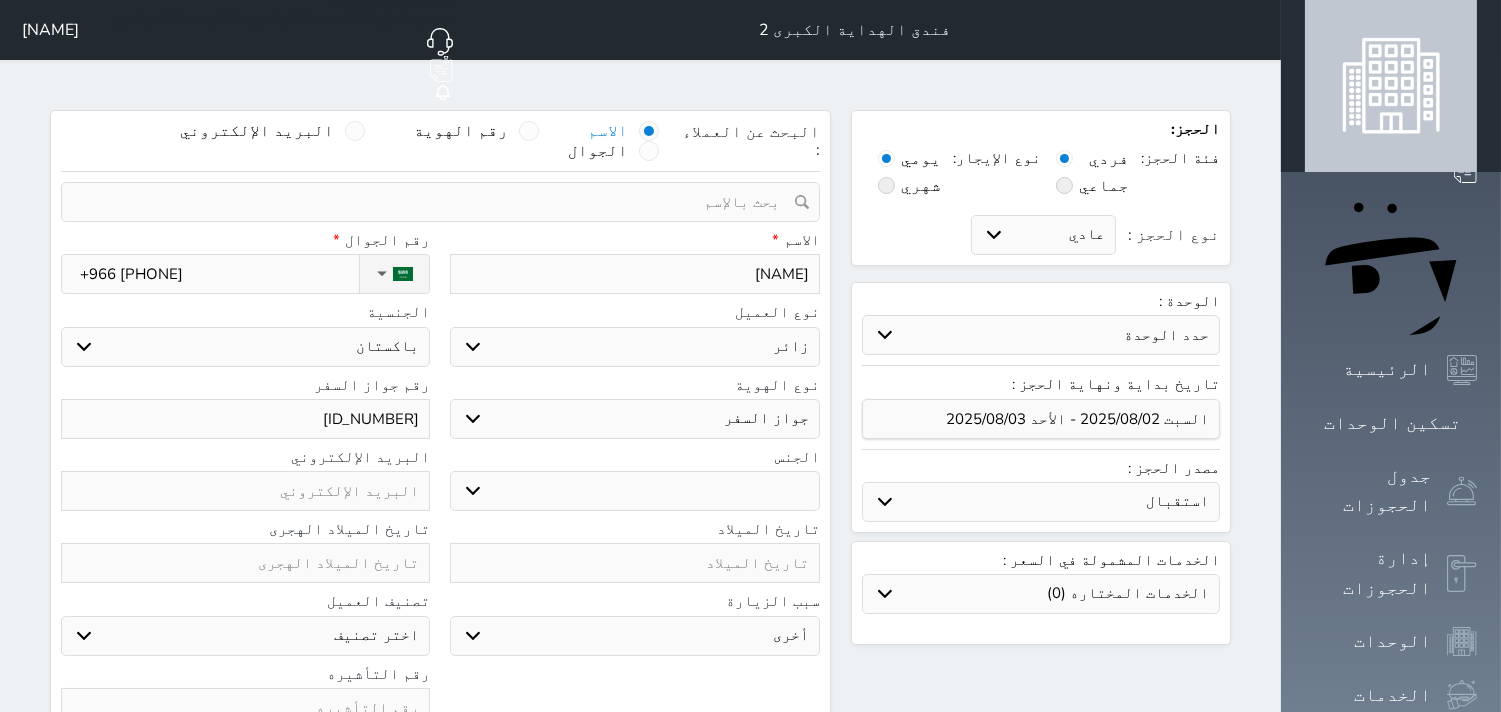 click on "اختر دولة
اثيوبيا
اجنبي بجواز سعودي
اخرى
اذربيجان
ارتيريا
ارمينيا
ازبكستان
اسبانيا
استراليا
استونيا" at bounding box center [245, 347] 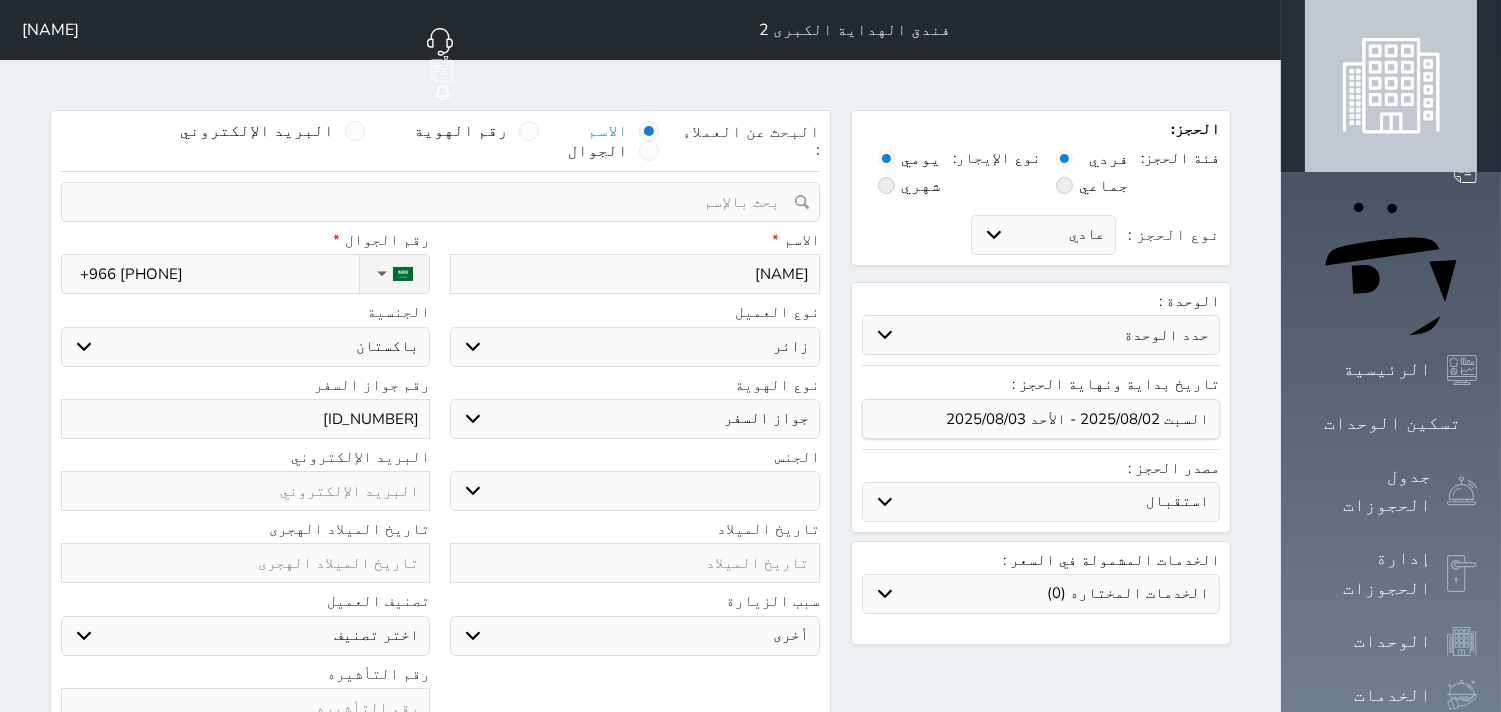 select on "male" 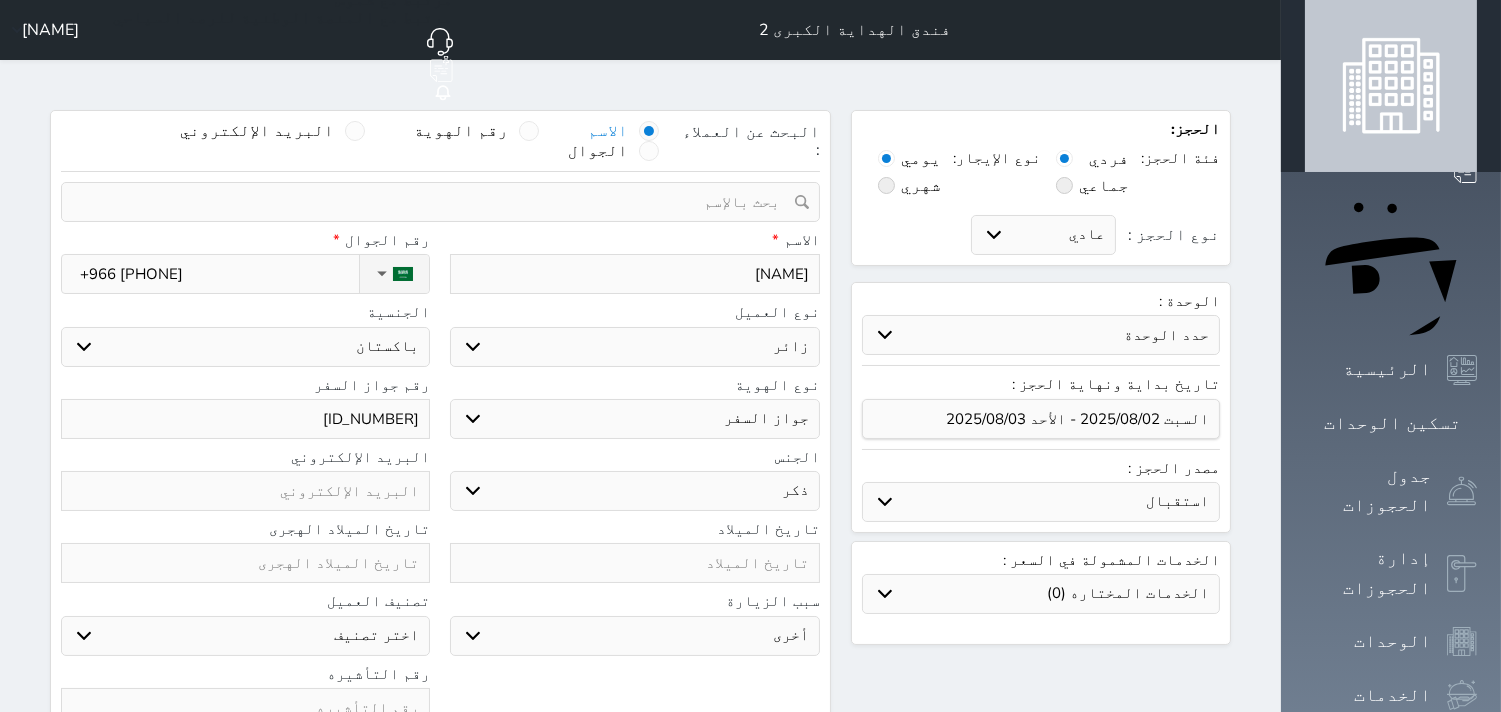 click on "ذكر   انثى" at bounding box center [634, 491] 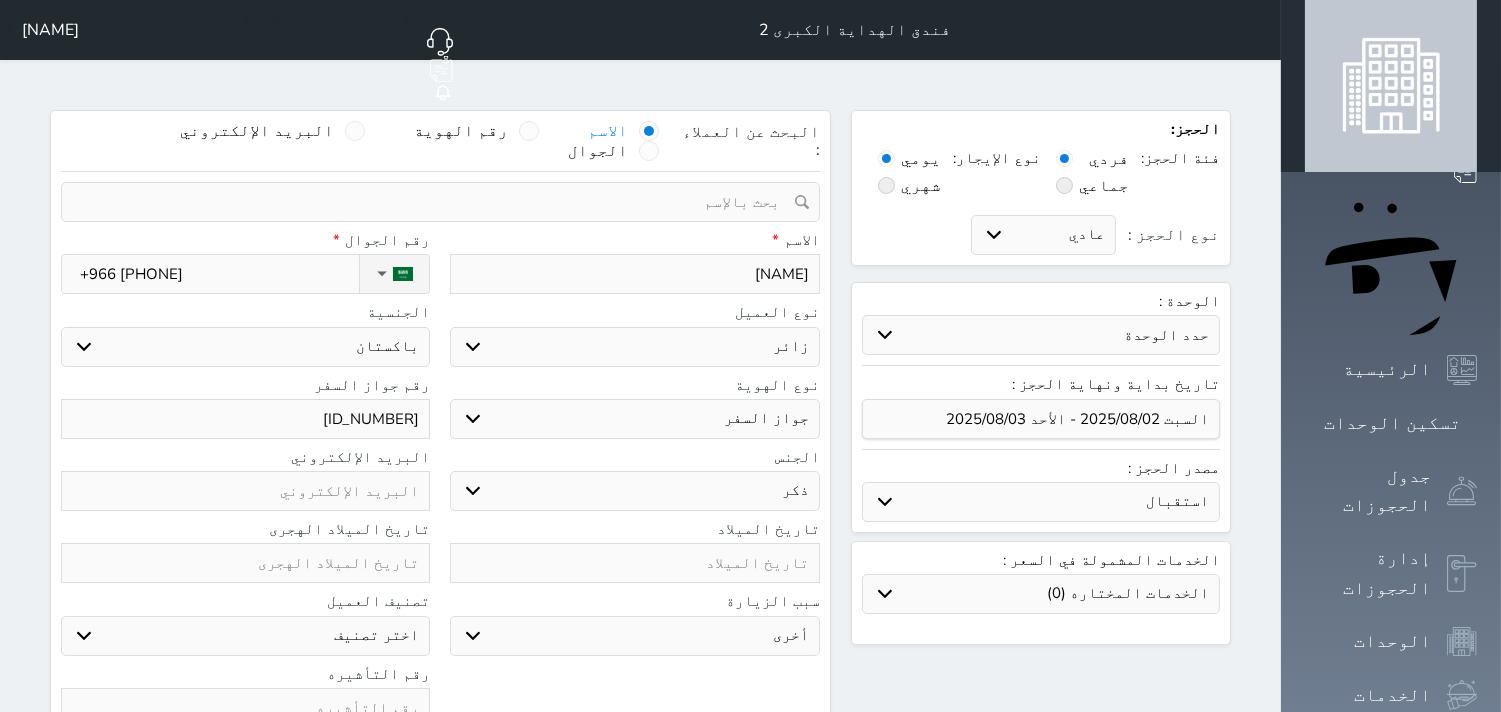 click on "حدد الوحدة
#3705 - غرفة
#3704 - غرفة
#3703 - غرفة
#3702 - غرفة
#3701 - غرفة
#3618 - غرفة
#3617 - غرفة
#3616 - غرفة
#3614 - غرفة
#3613 - غرفة
#3612 - غرفة
#3611 - غرفة
#3610 - غرفة
#3609 - غرفة
#3608 - غرفة
#3607 - غرفة
#3606 - غرفة
#3604 - غرفة
#3603 - غرفة
#3602 - غرفة
#3601 - غرفة" at bounding box center (1041, 335) 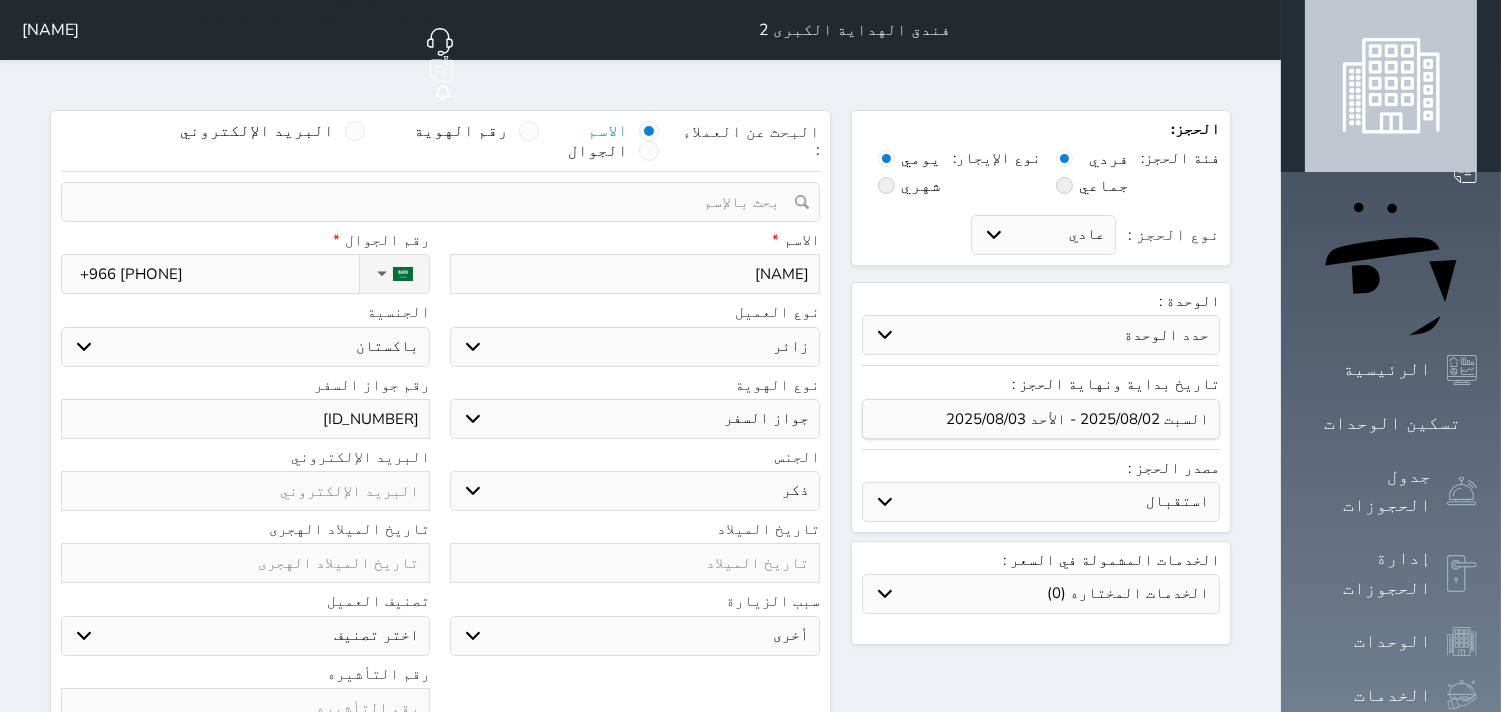 select on "82888" 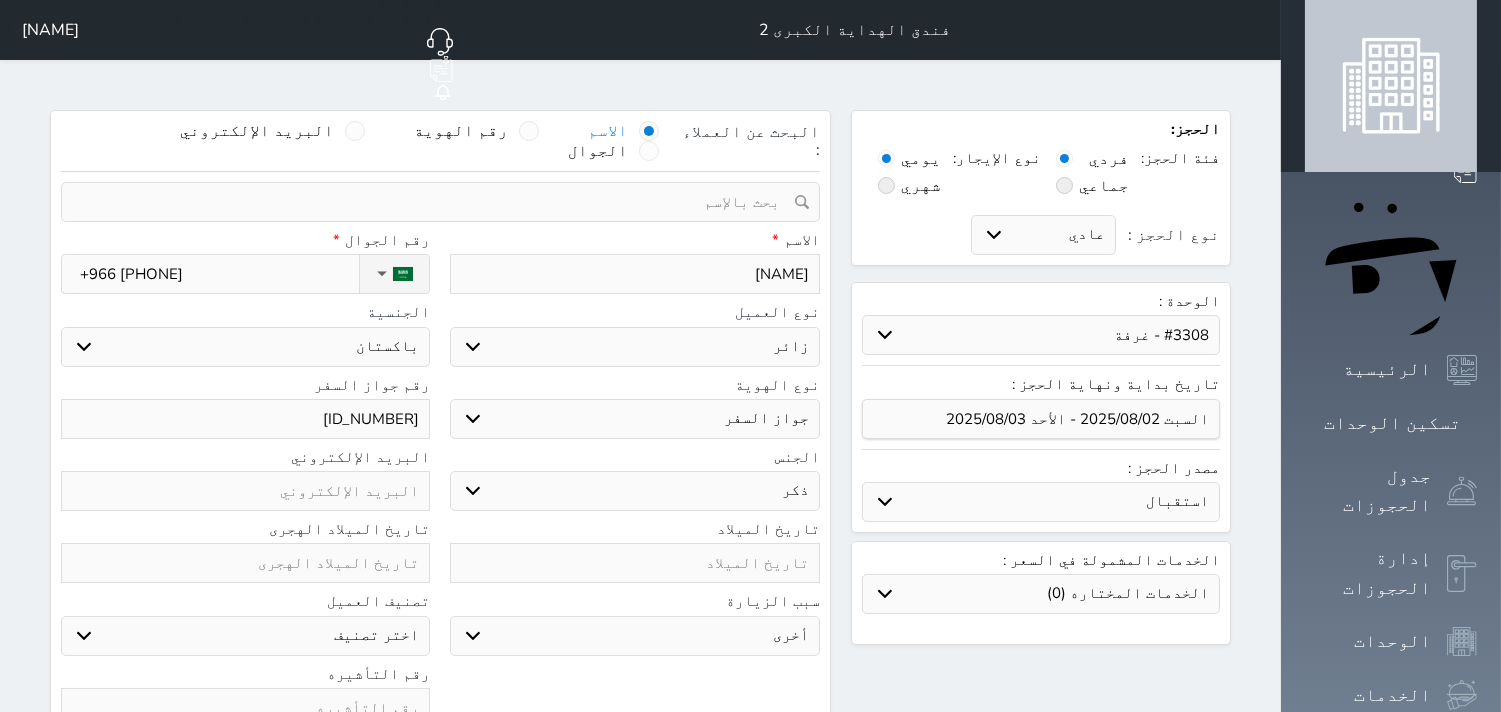 click on "حدد الوحدة
#3705 - غرفة
#3704 - غرفة
#3703 - غرفة
#3702 - غرفة
#3701 - غرفة
#3618 - غرفة
#3617 - غرفة
#3616 - غرفة
#3614 - غرفة
#3613 - غرفة
#3612 - غرفة
#3611 - غرفة
#3610 - غرفة
#3609 - غرفة
#3608 - غرفة
#3607 - غرفة
#3606 - غرفة
#3604 - غرفة
#3603 - غرفة
#3602 - غرفة
#3601 - غرفة" at bounding box center [1041, 335] 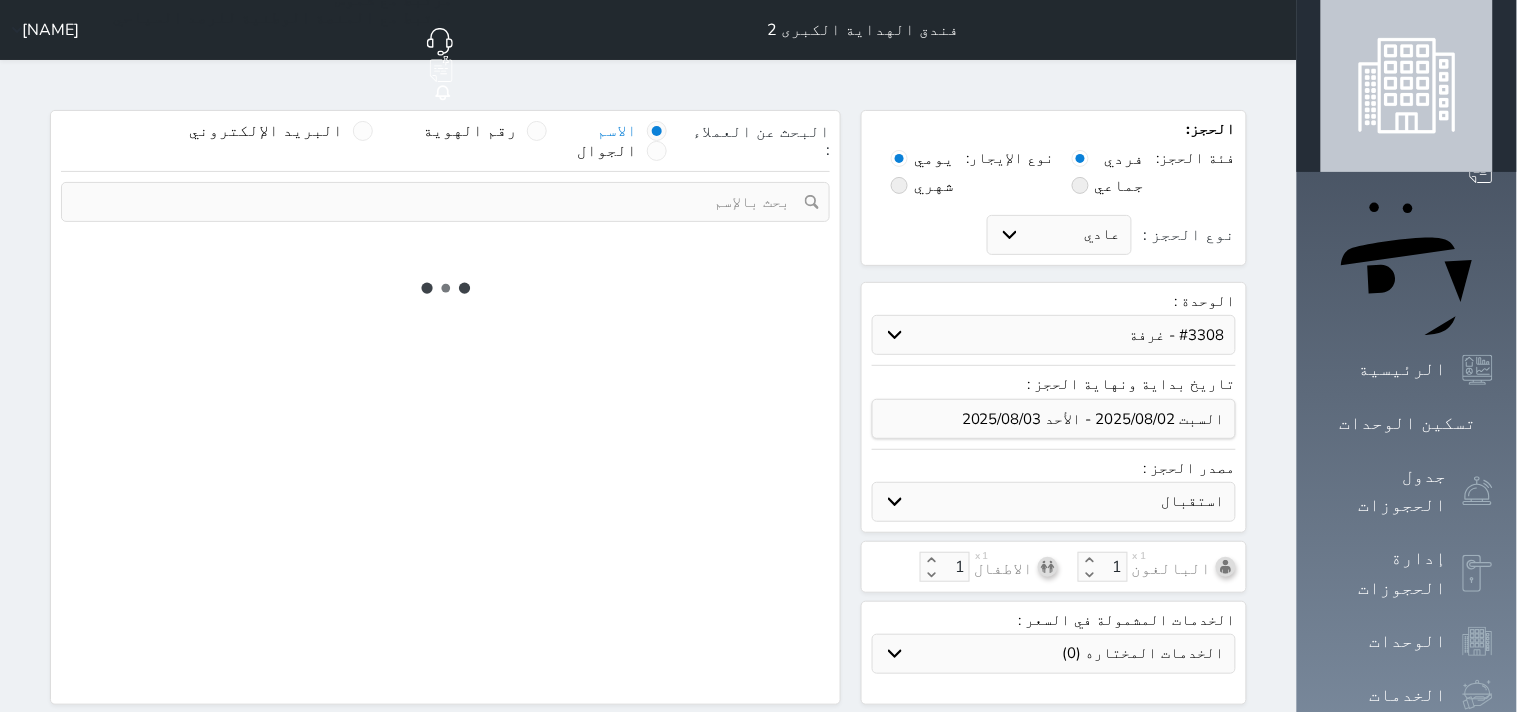 select on "3" 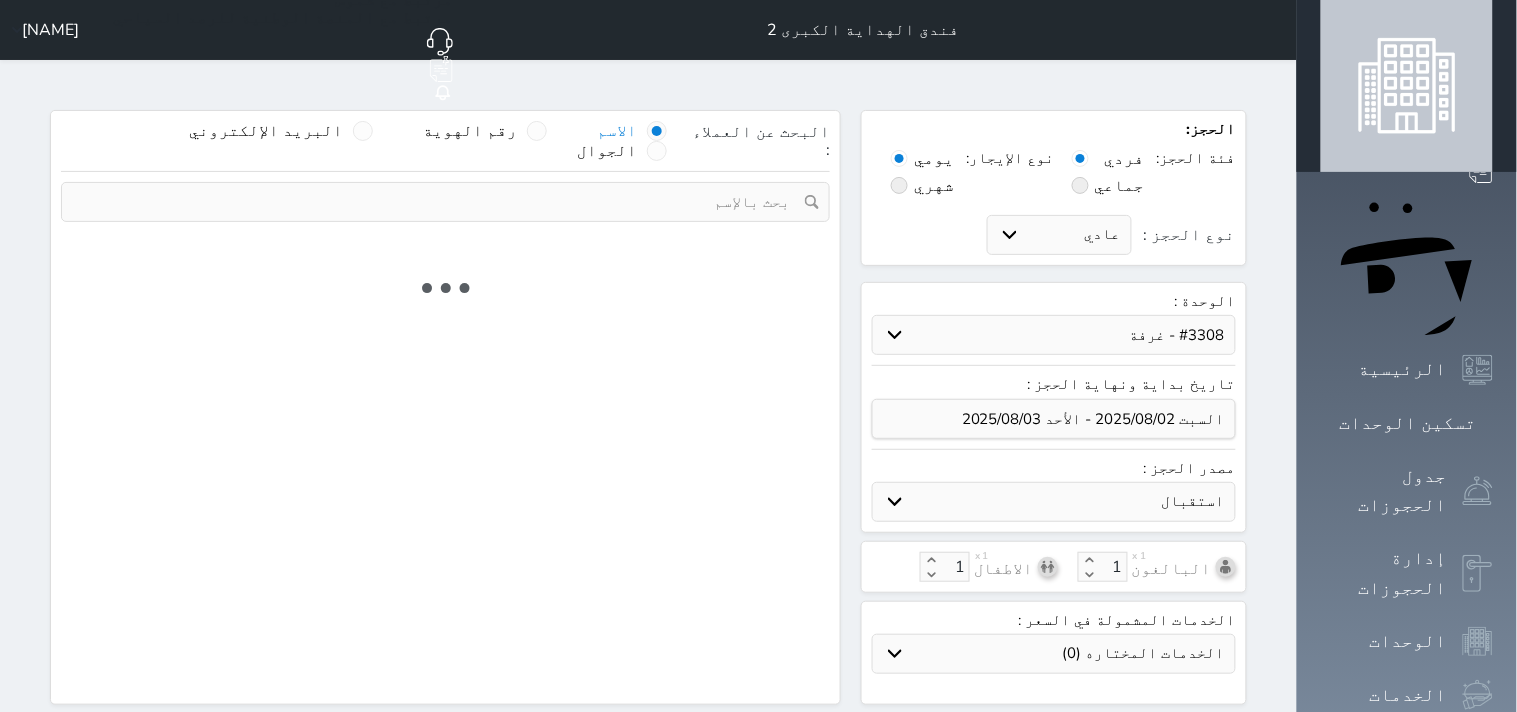 select on "304" 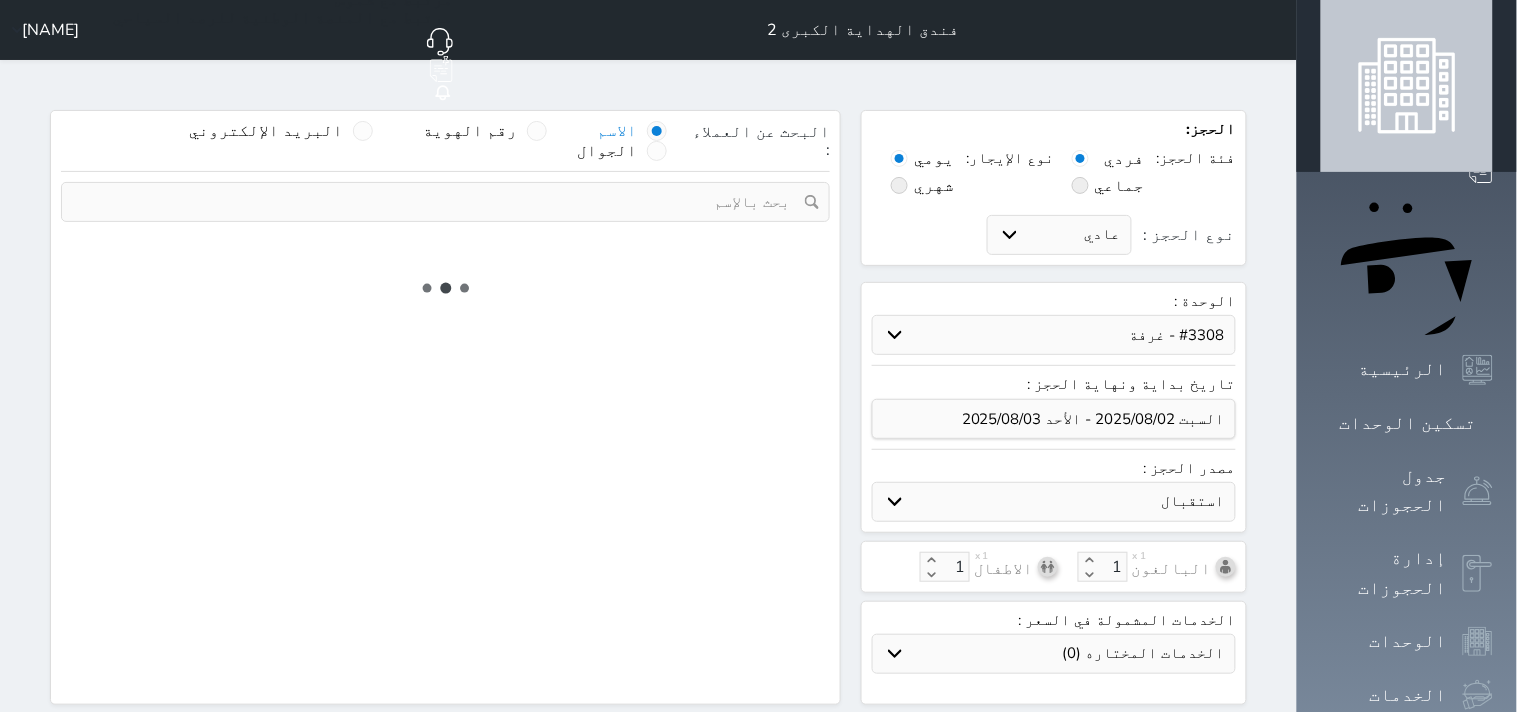 select on "5" 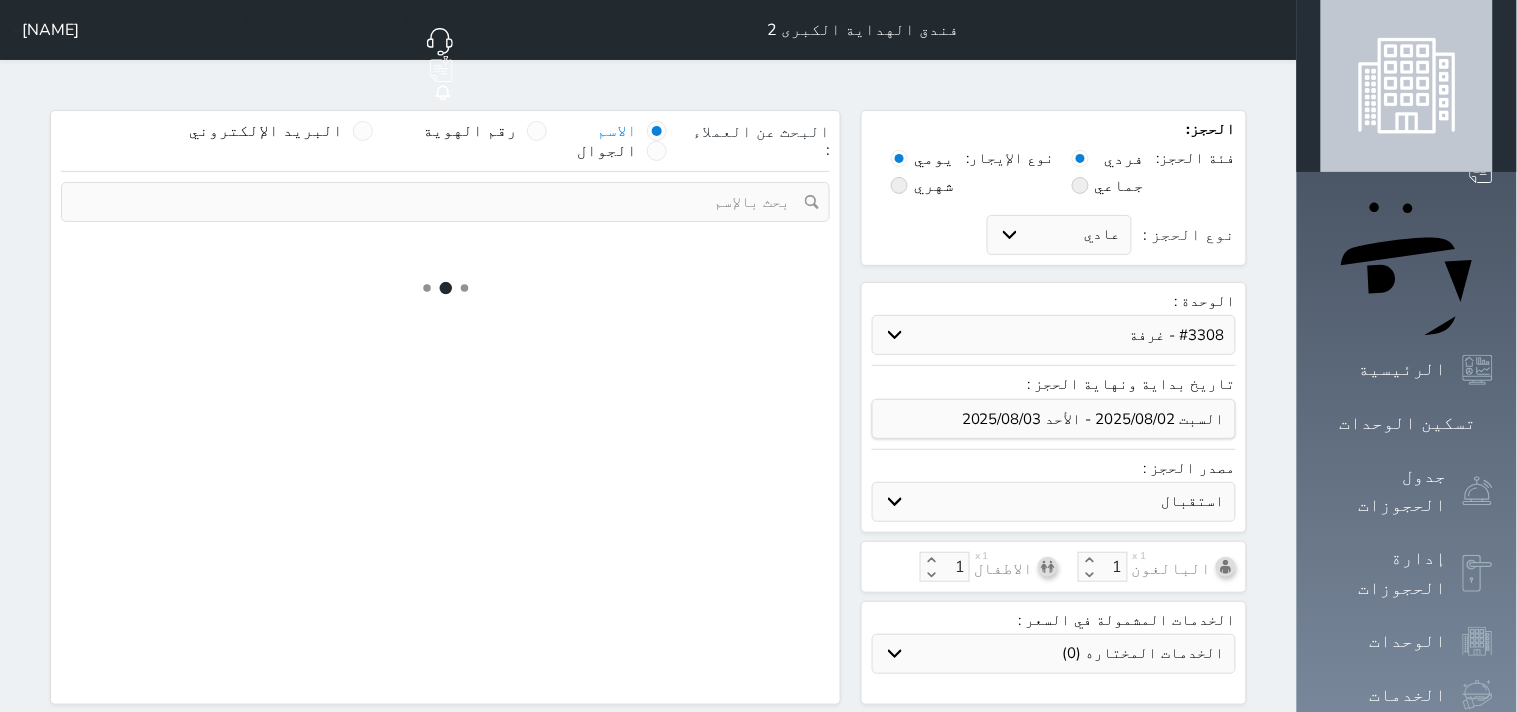select on "7" 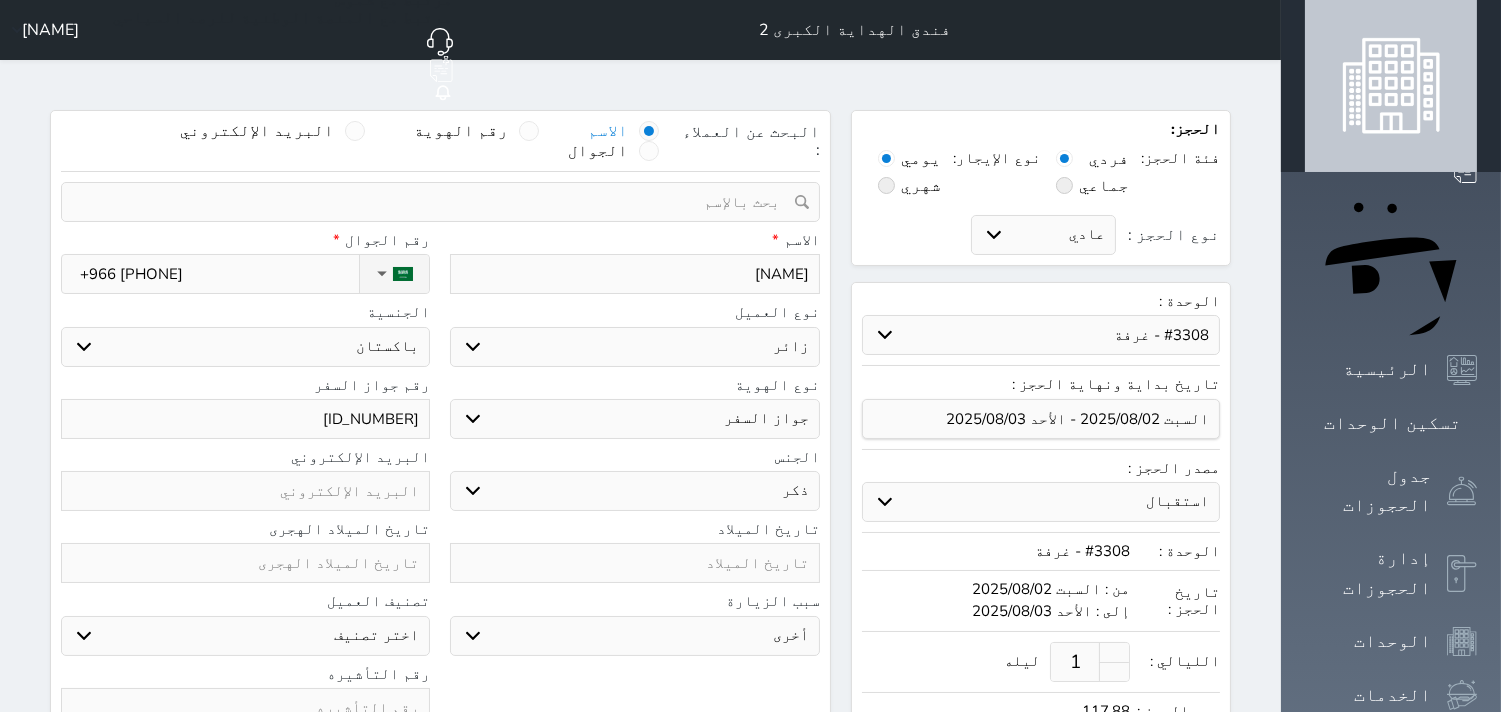 select 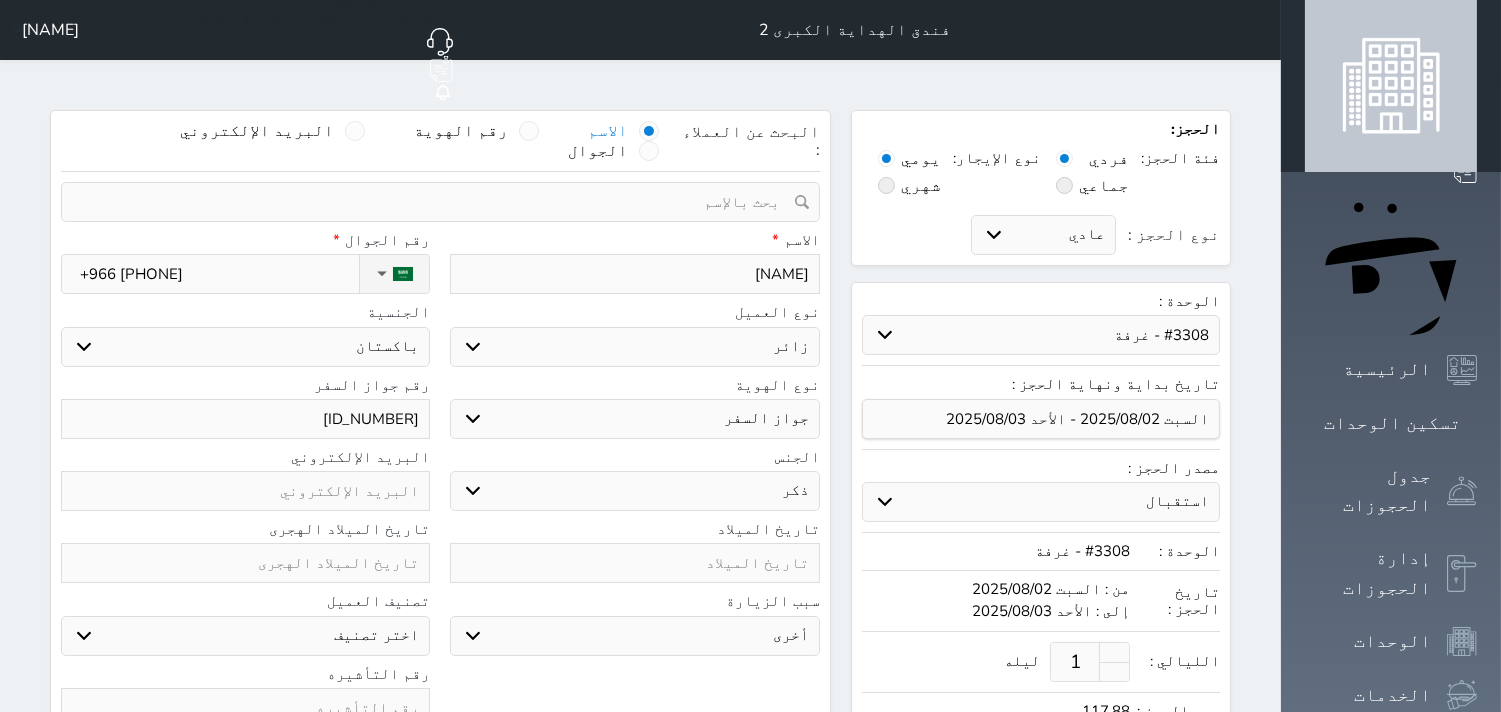 click on "1" at bounding box center [1090, 662] 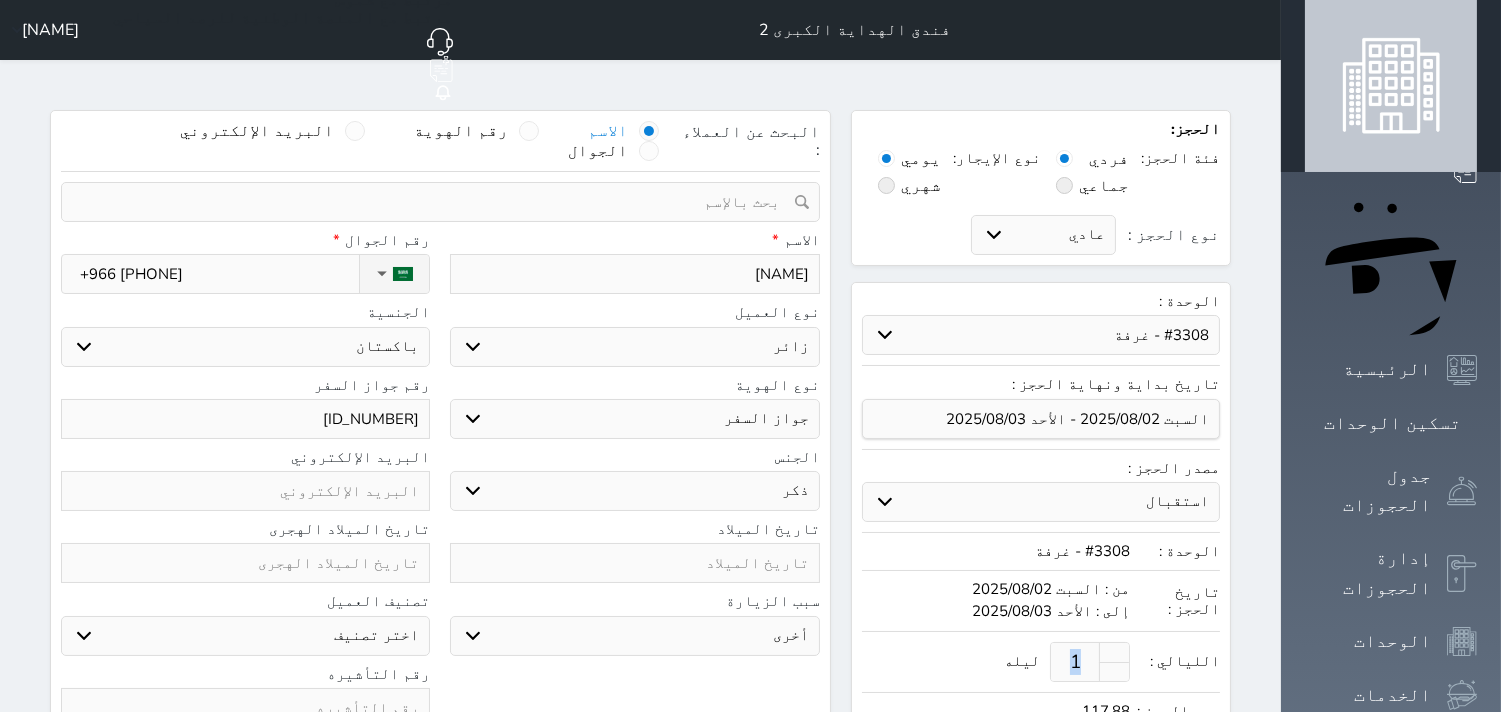 click on "1" at bounding box center [1090, 662] 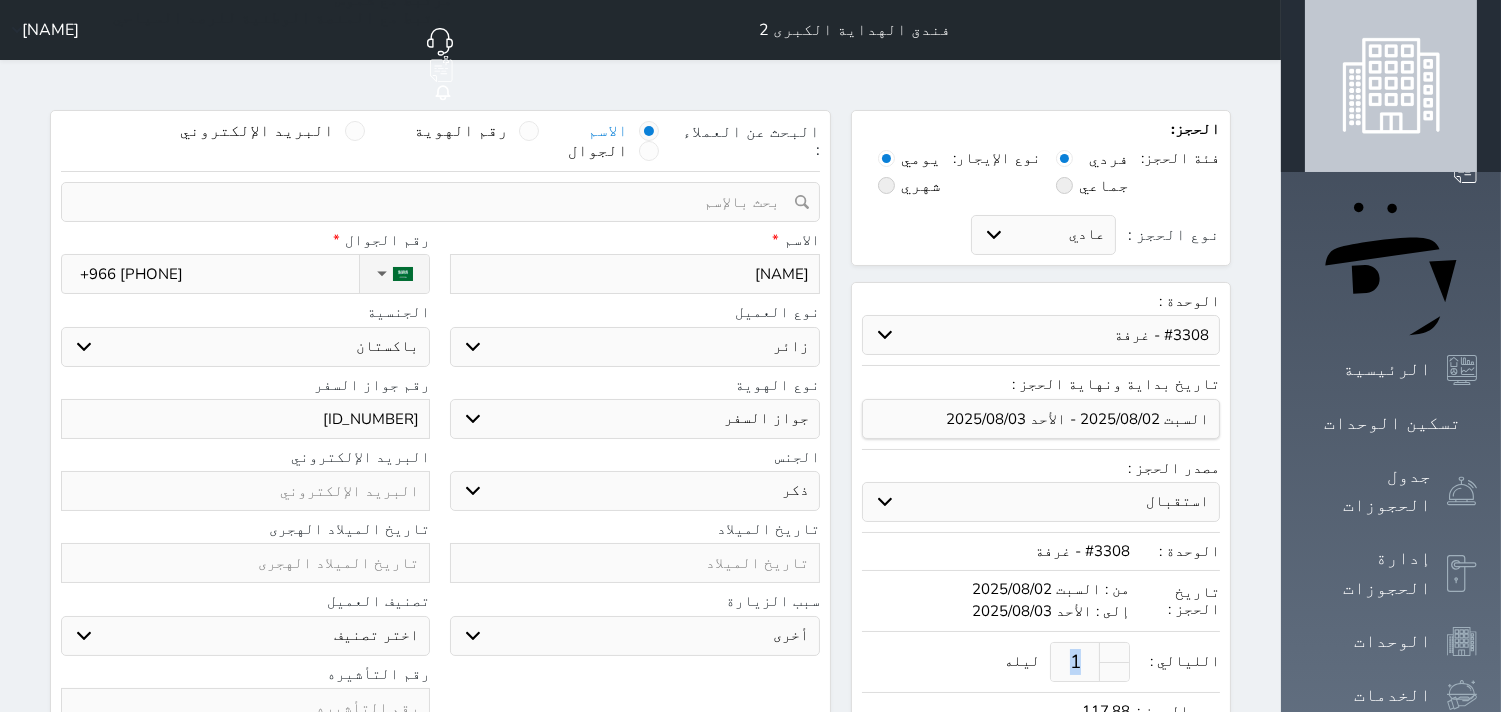click on "1" at bounding box center (1075, 662) 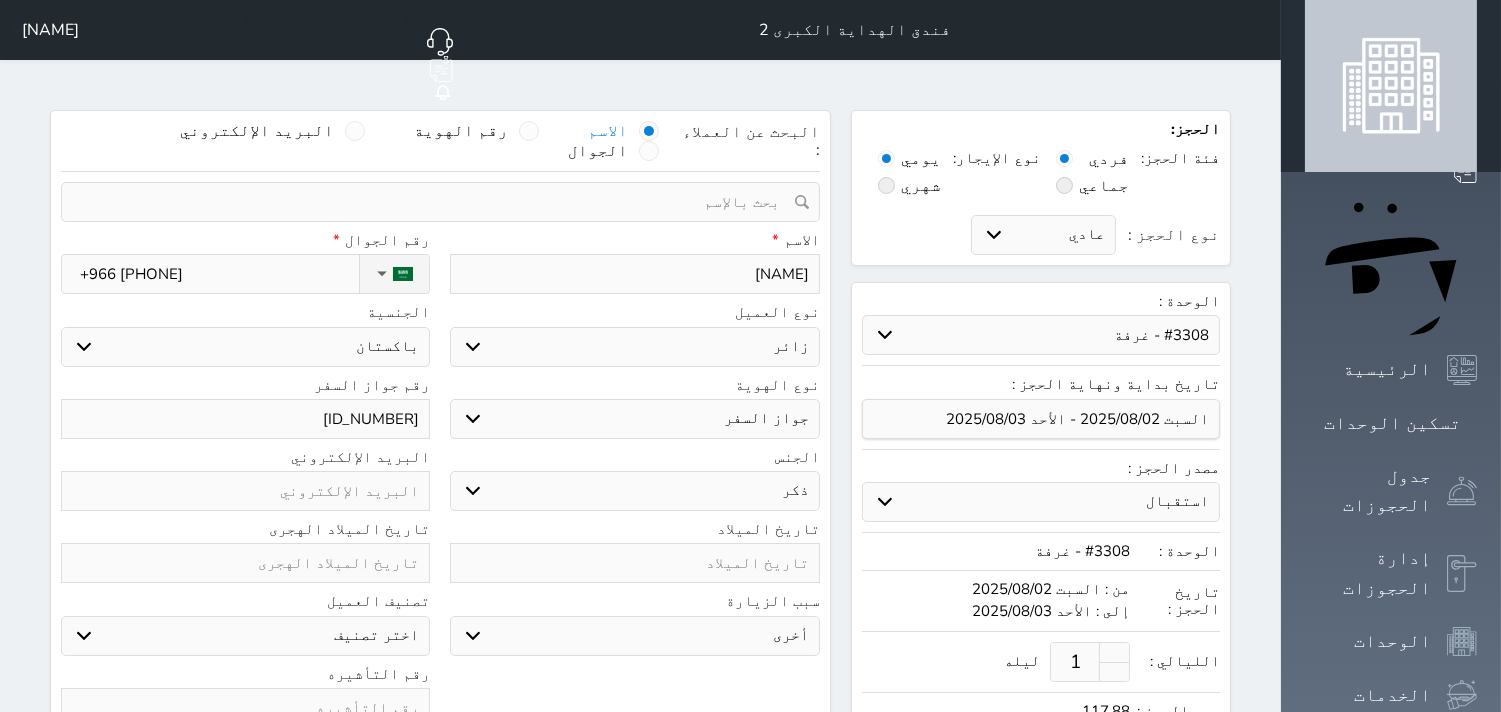 click on "1" at bounding box center [1075, 662] 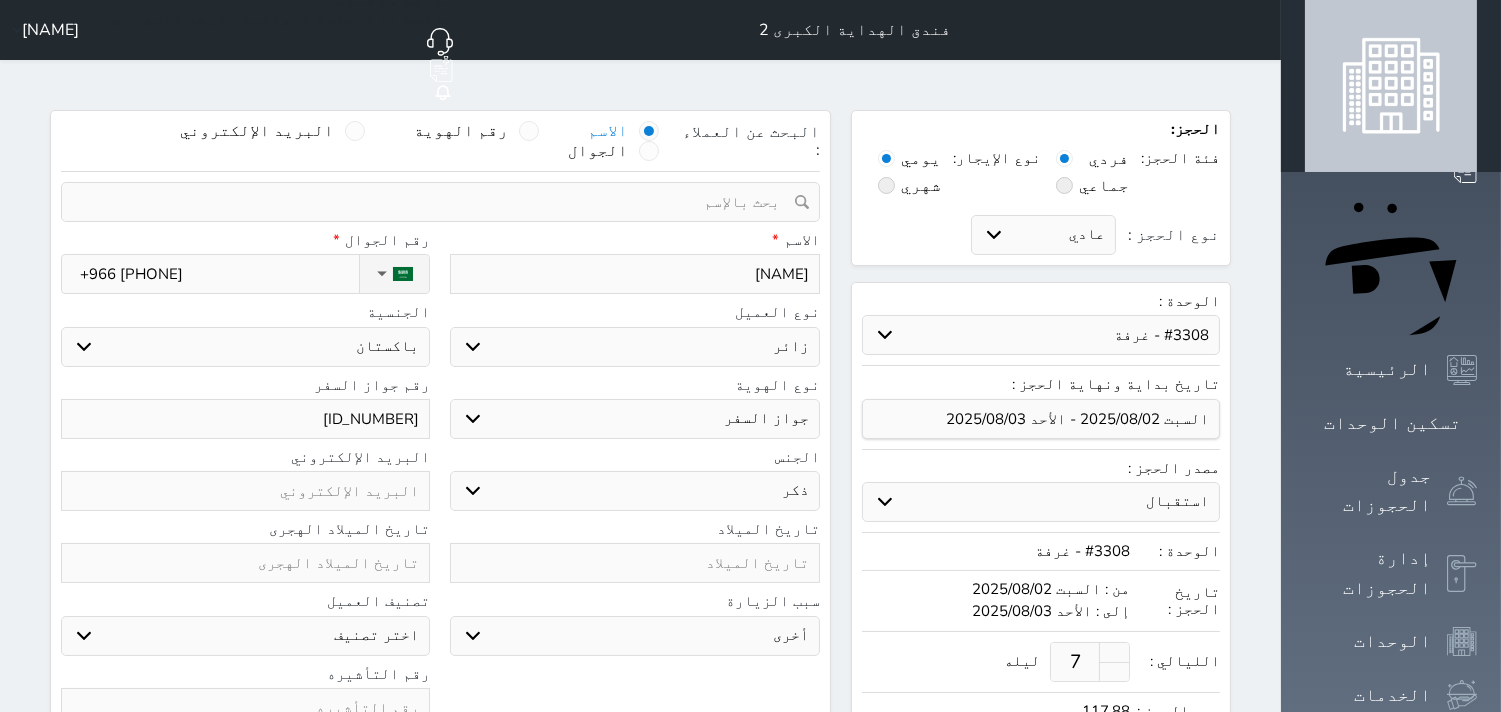 type on "7" 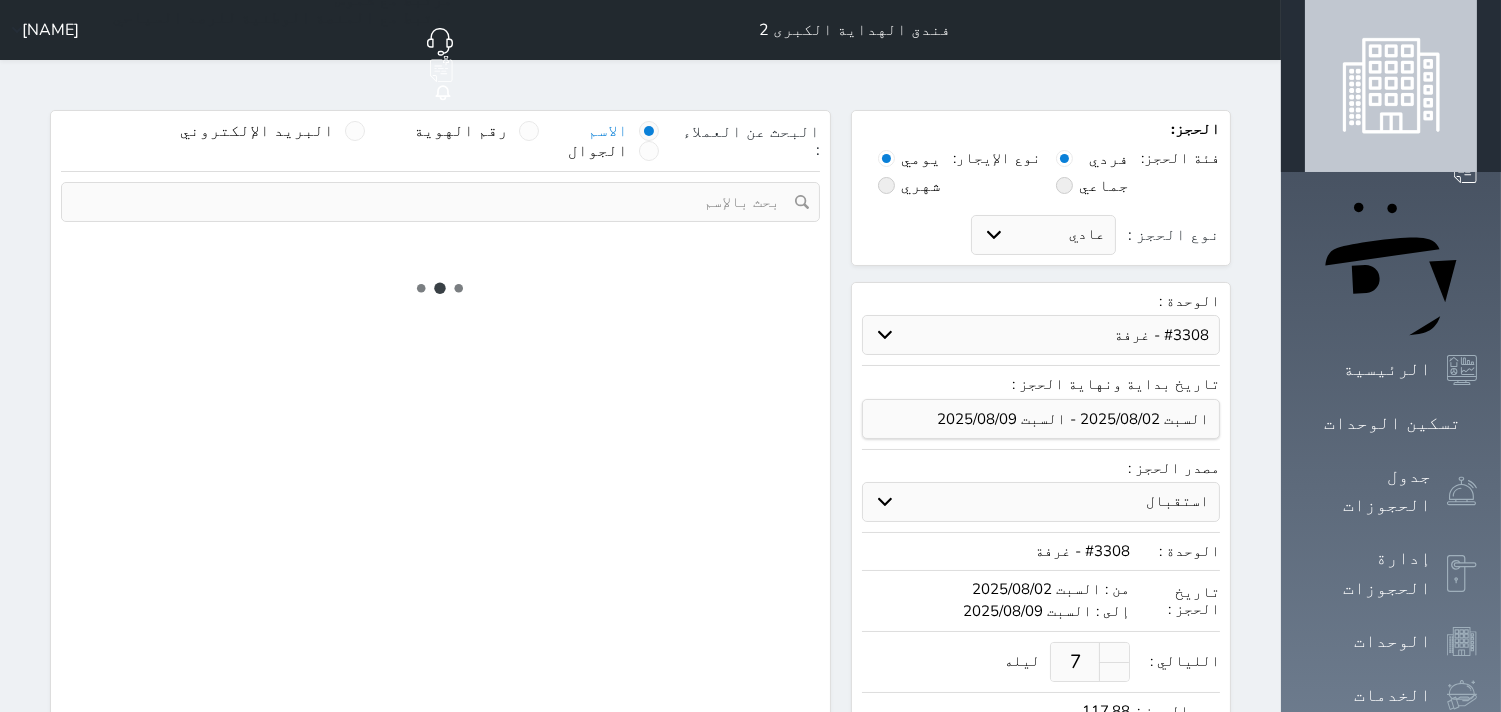 click on "استقبال الموقع الإلكتروني بوكينج المسافر اكسبيديا مواقع التواصل الإجتماعي اويو اخرى" at bounding box center [1041, 502] 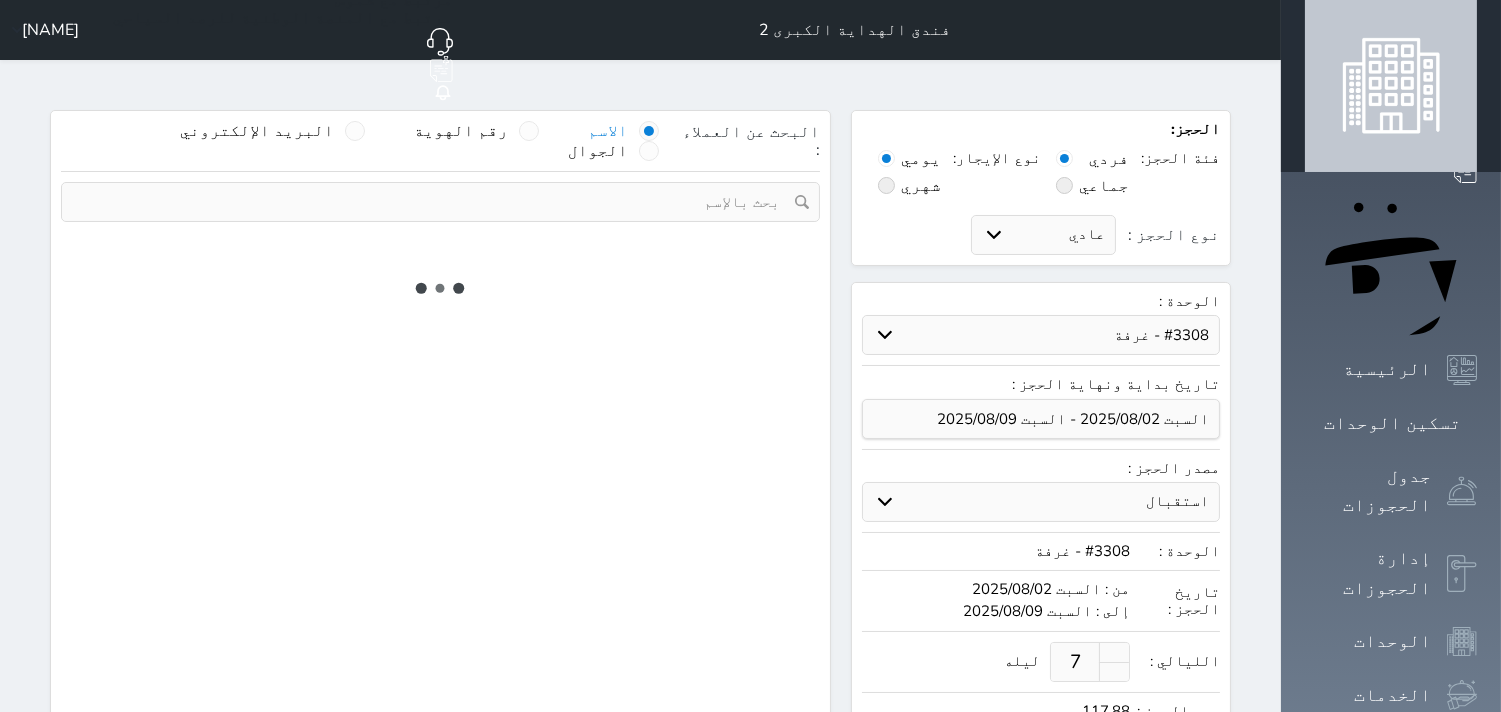 select on "3" 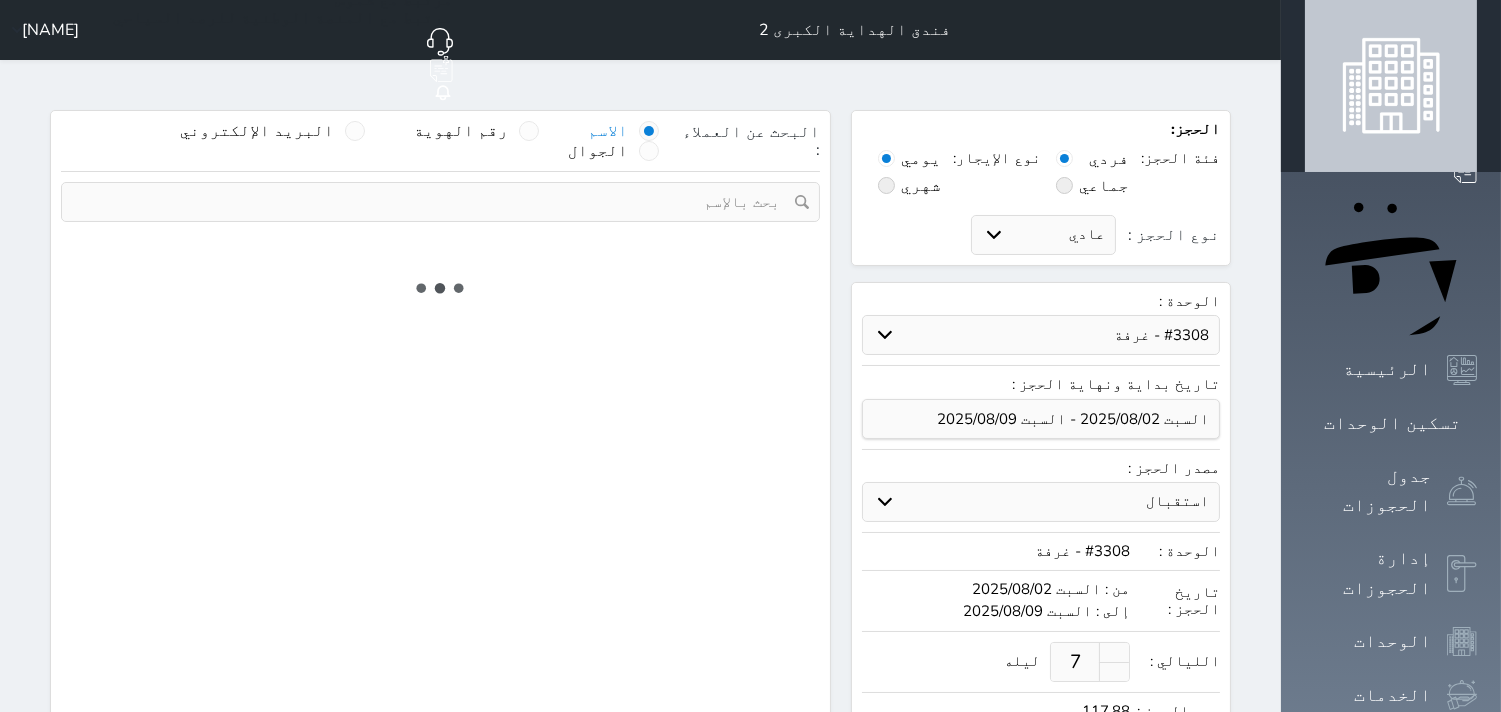 select on "304" 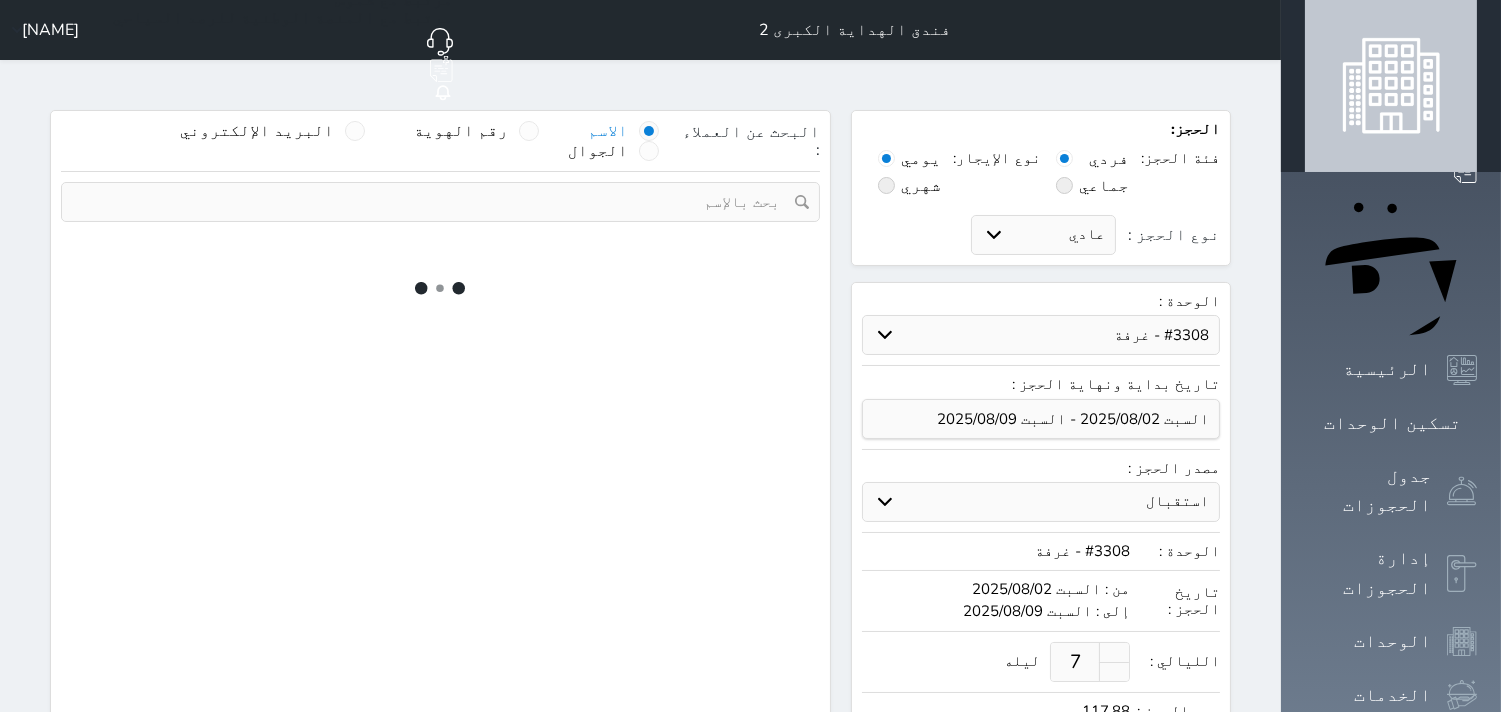 select on "5" 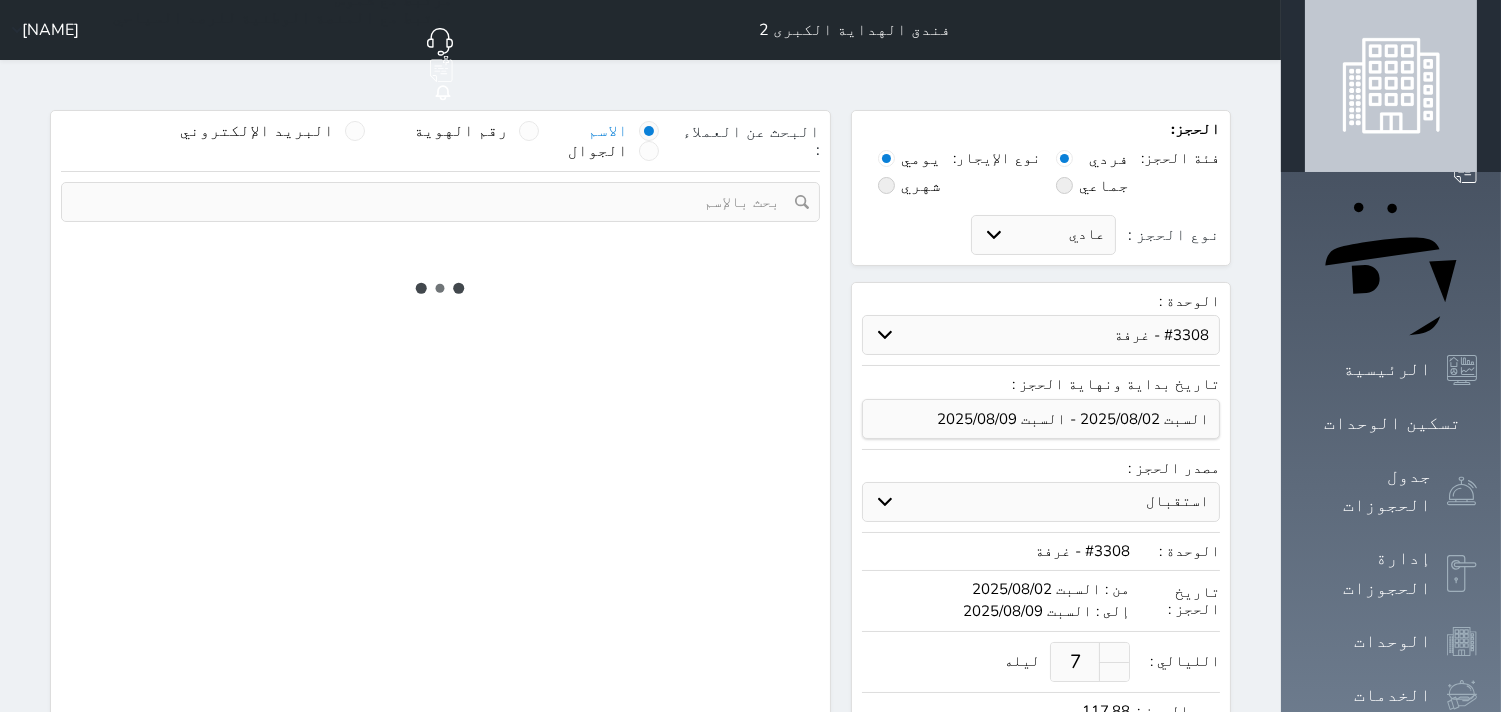 select on "7" 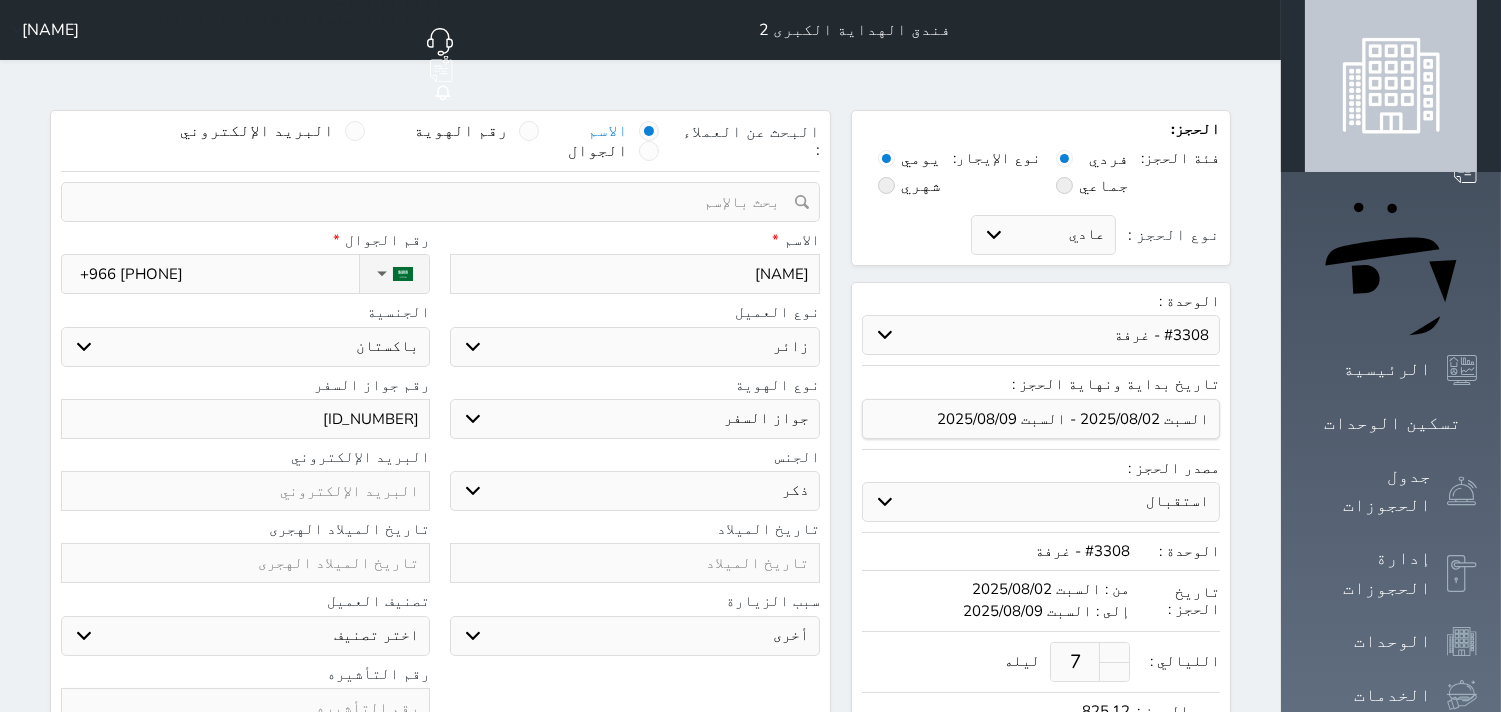 click on "الوحدة :   #3308 - غرفة" at bounding box center [1041, 546] 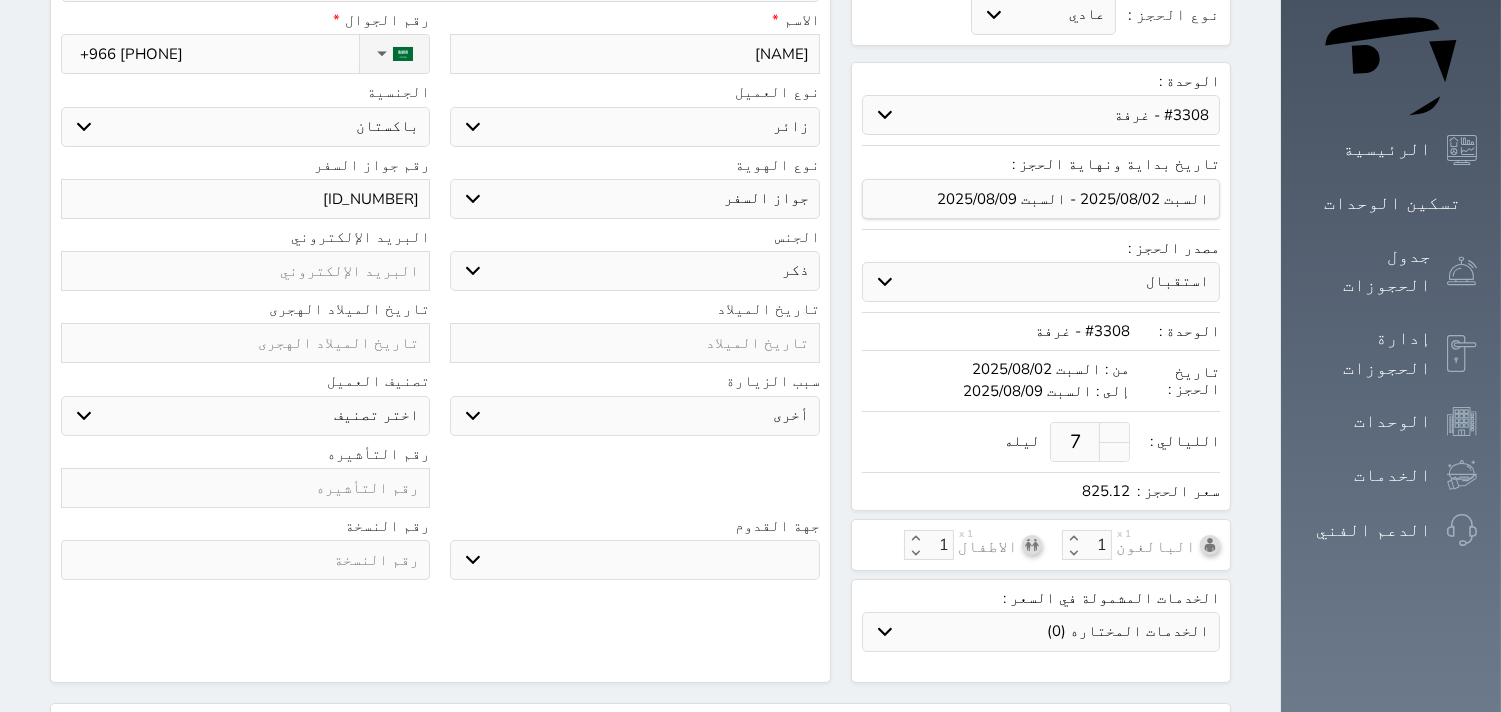 scroll, scrollTop: 222, scrollLeft: 0, axis: vertical 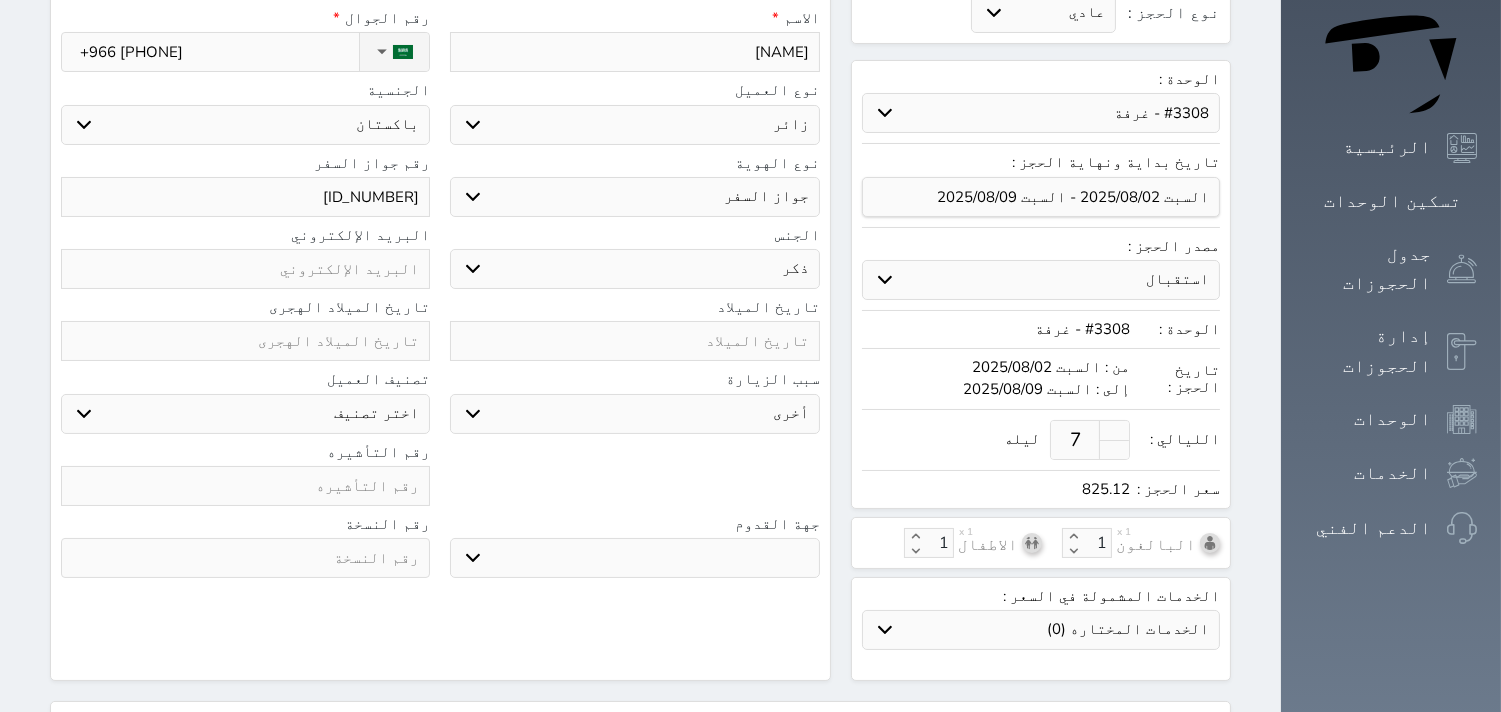 click on "سياحة زيارة الاهل والاصدقاء زيارة دينية زيارة عمل زيارة رياضية زيارة ترفيهية أخرى موظف ديوان عمل نزيل حجر موظف وزارة الصحة" at bounding box center [634, 414] 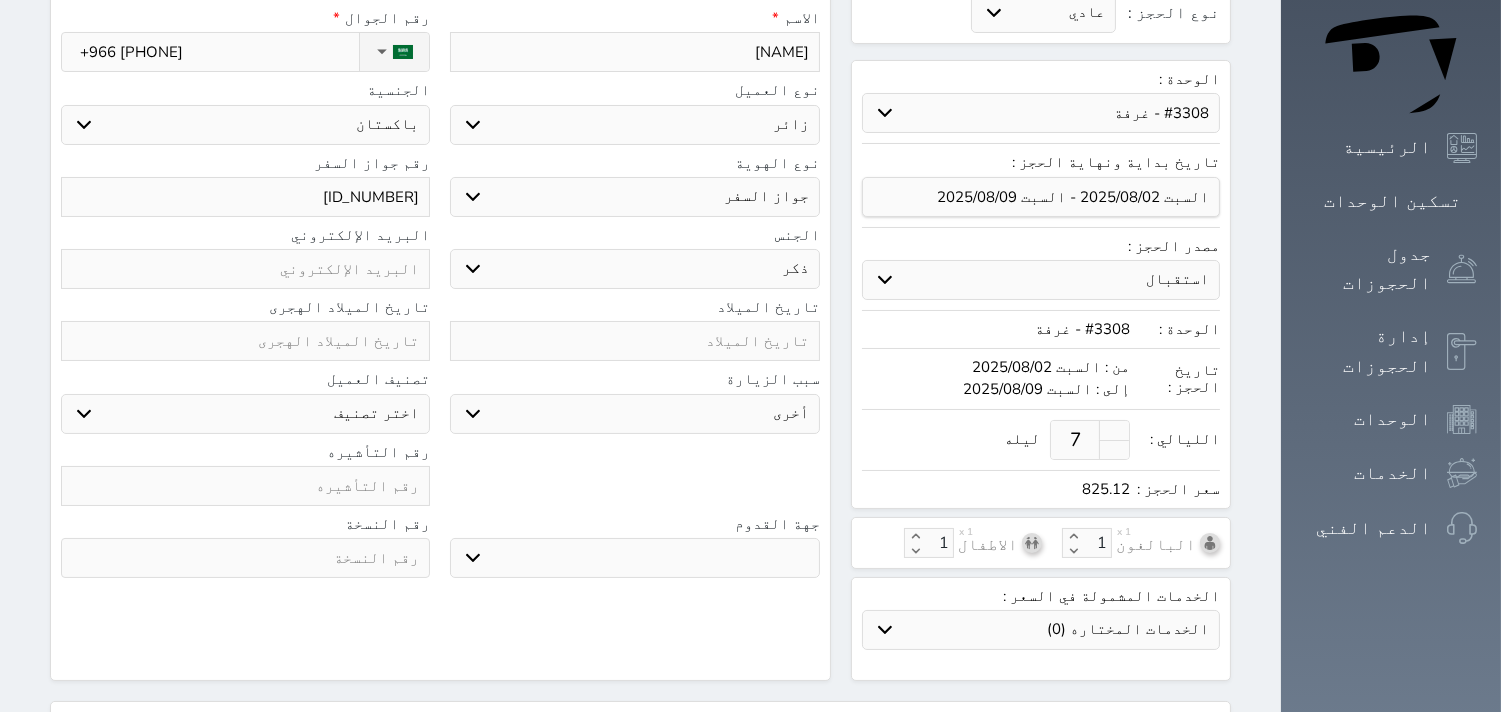 select on "3" 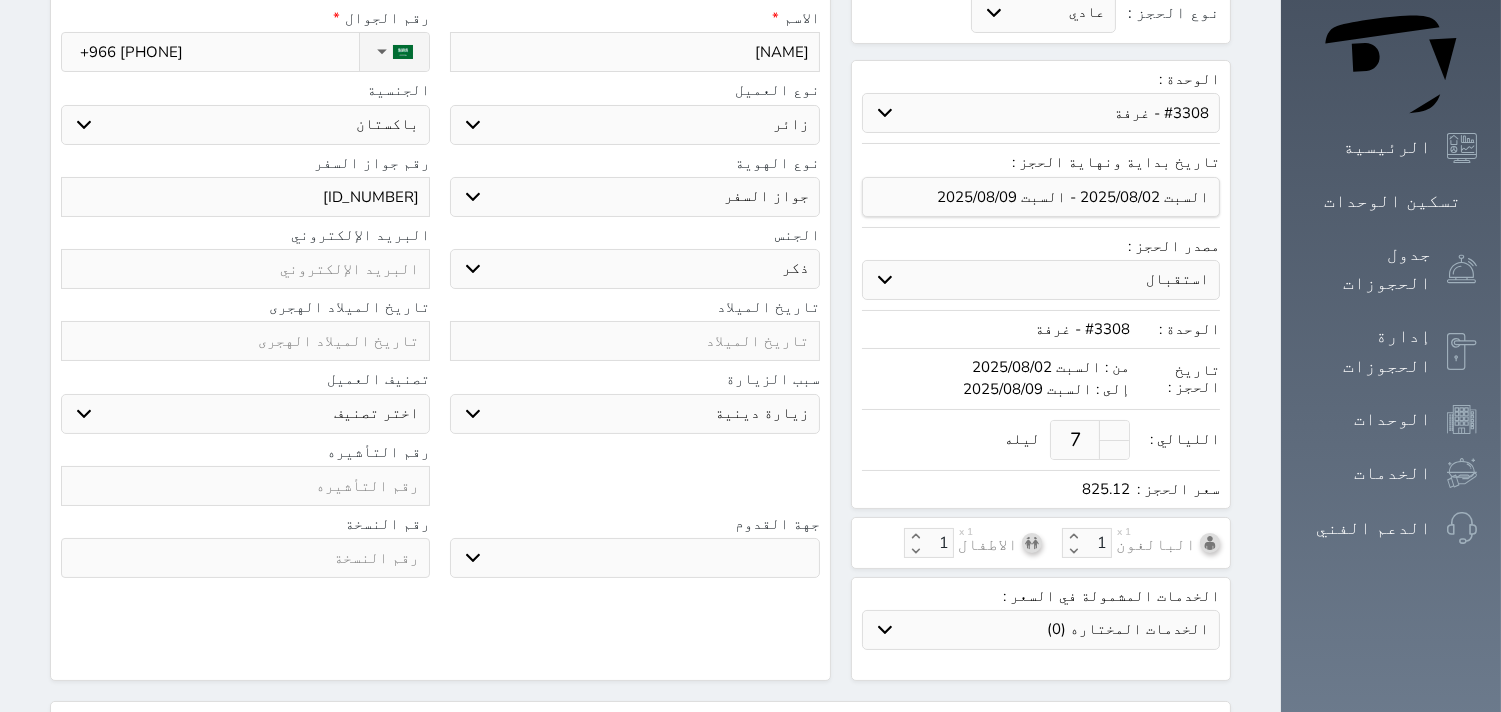 click on "سياحة زيارة الاهل والاصدقاء زيارة دينية زيارة عمل زيارة رياضية زيارة ترفيهية أخرى موظف ديوان عمل نزيل حجر موظف وزارة الصحة" at bounding box center [634, 414] 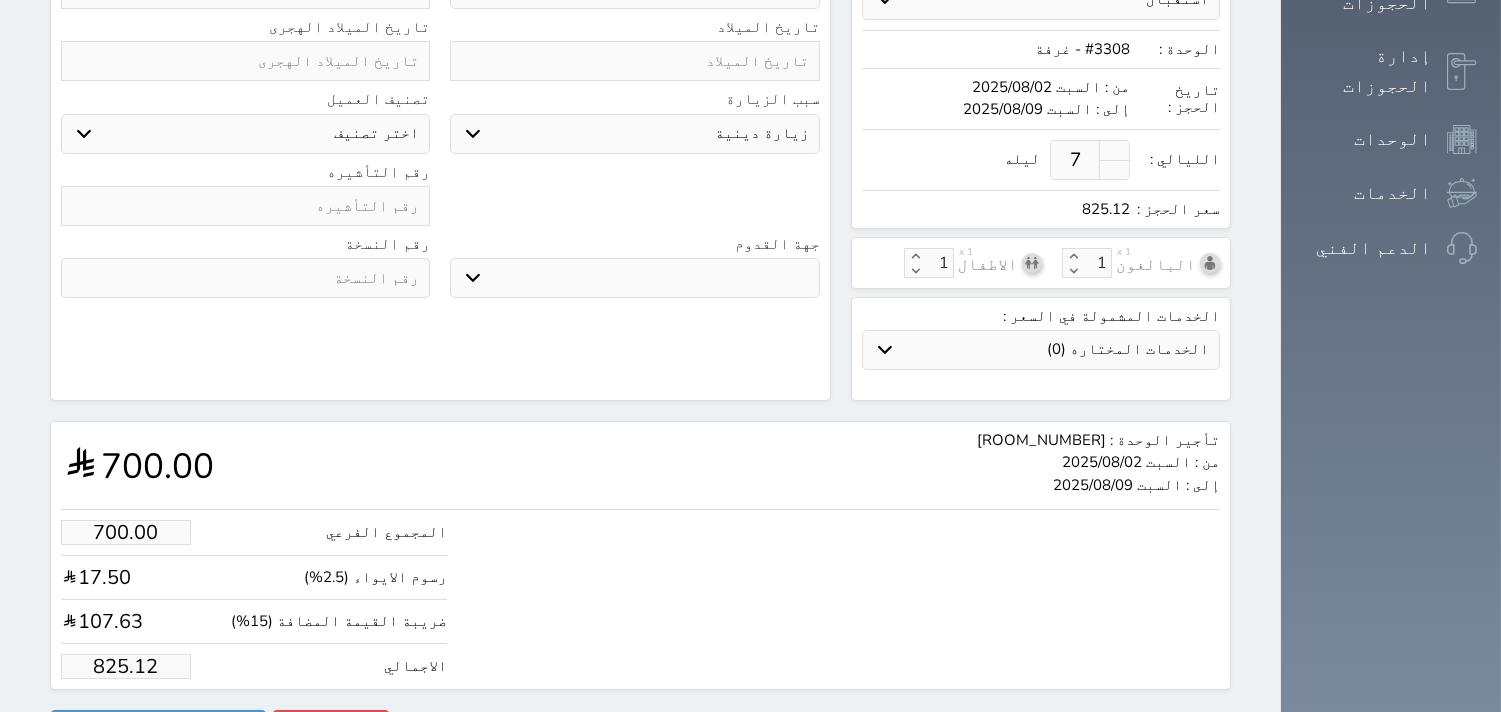 scroll, scrollTop: 523, scrollLeft: 0, axis: vertical 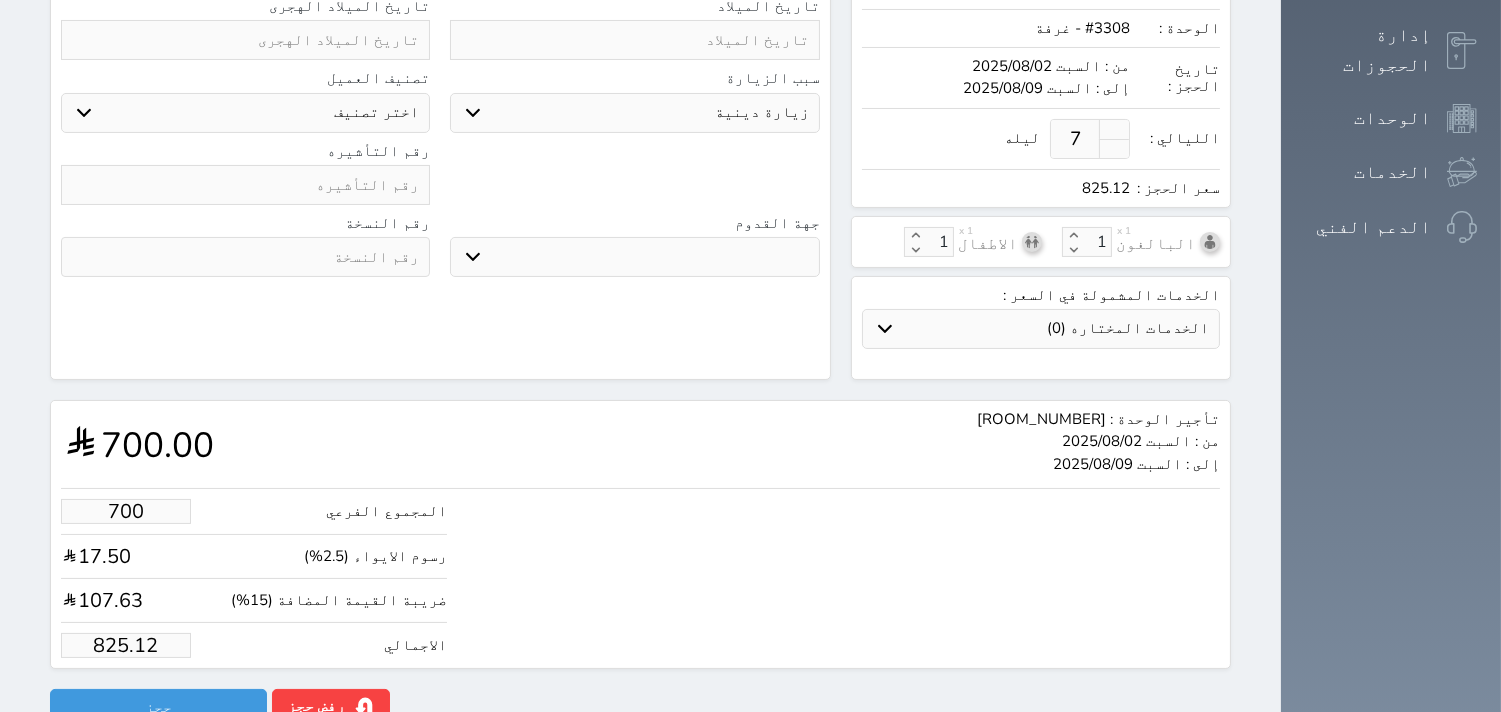 click on "700" at bounding box center [126, 511] 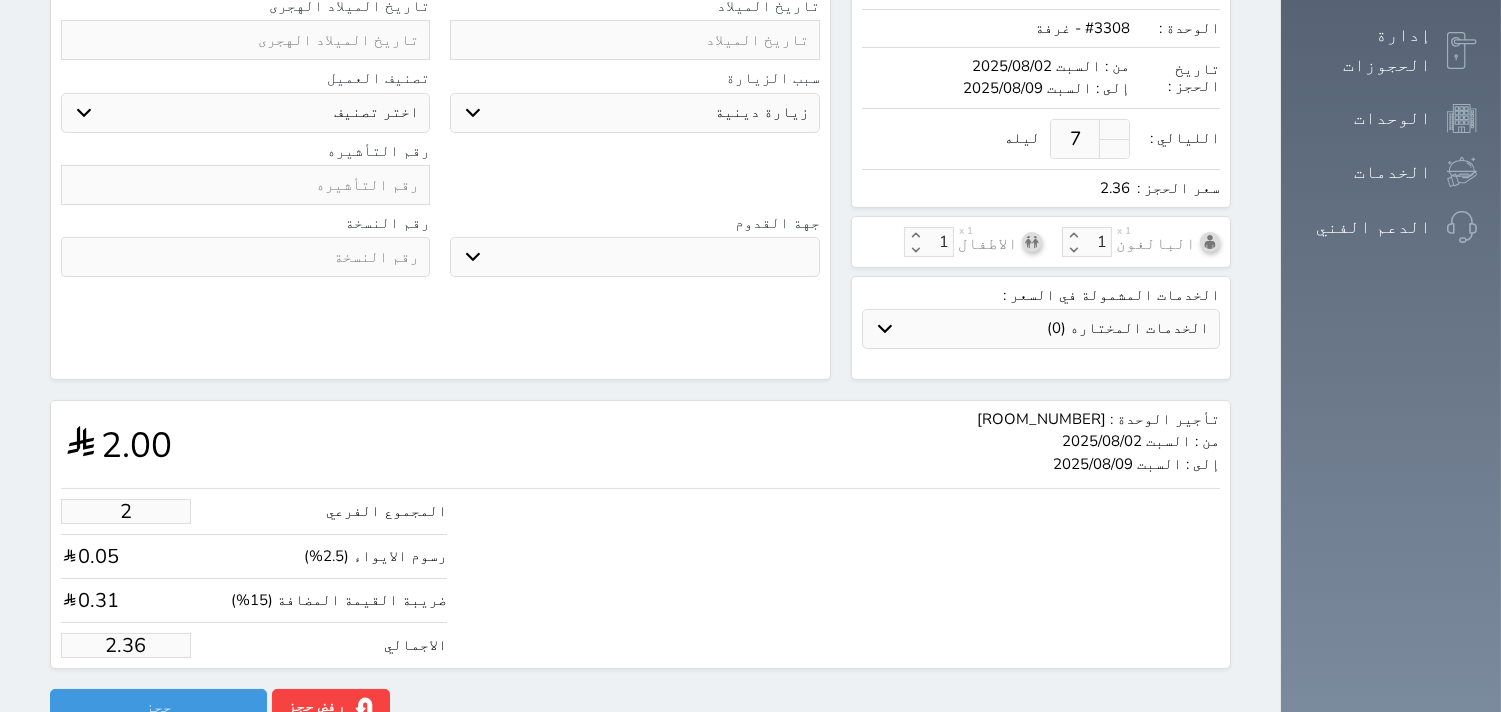 type on "28" 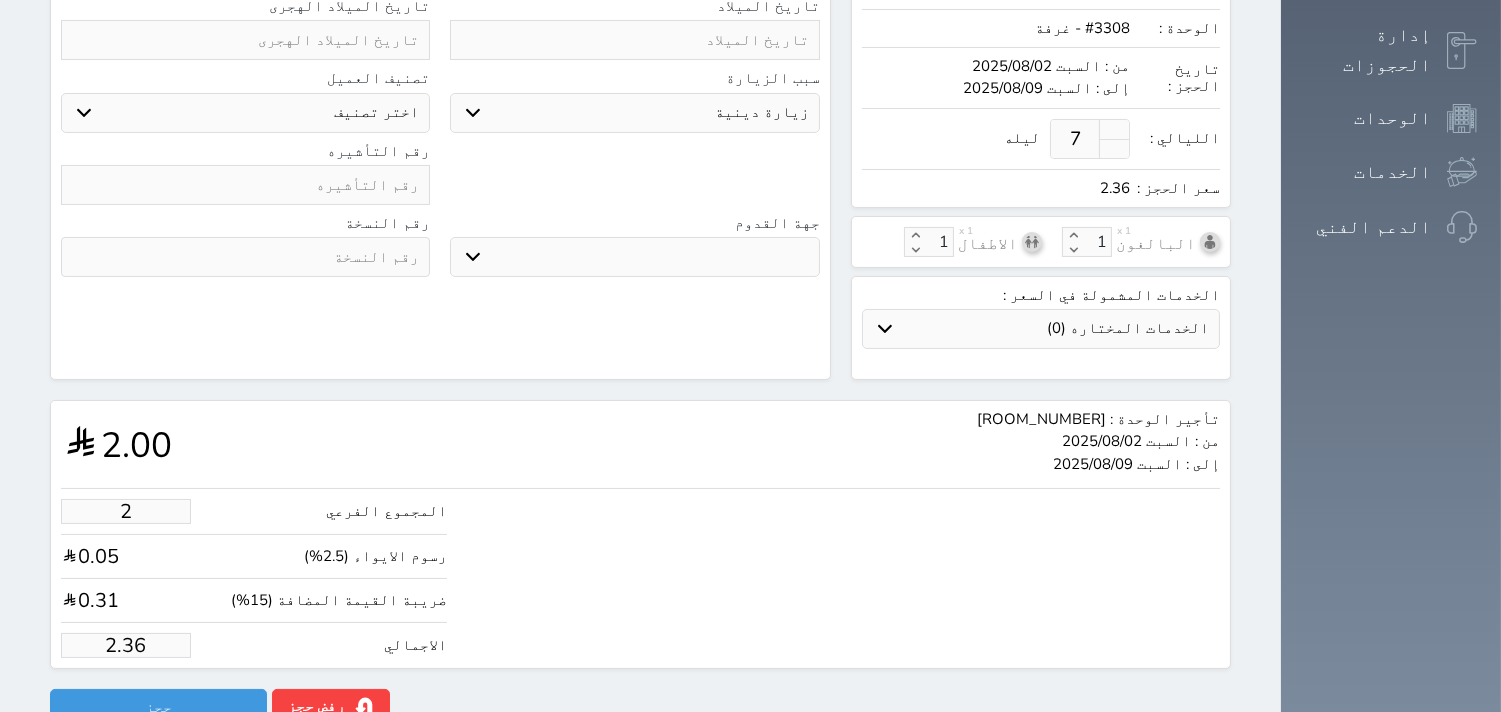 type on "33.00" 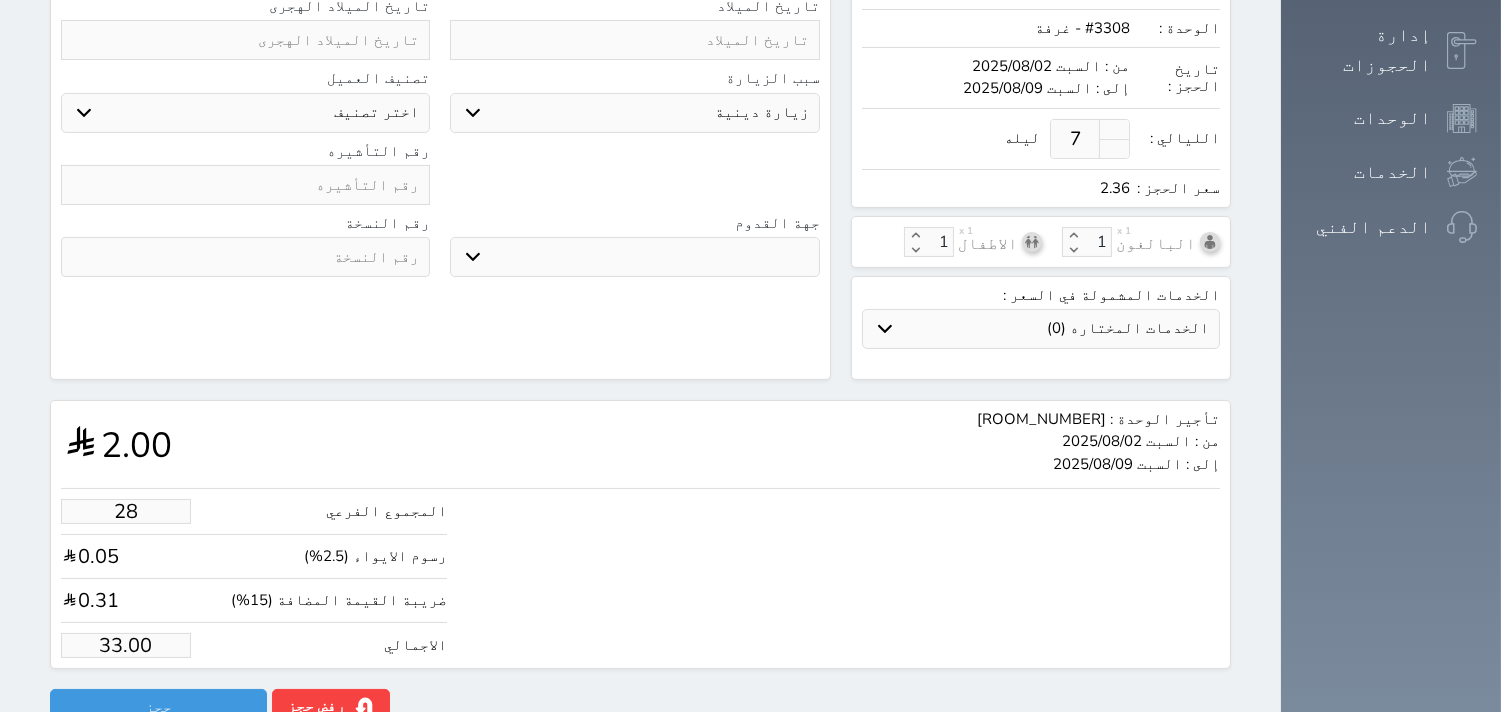 type on "280" 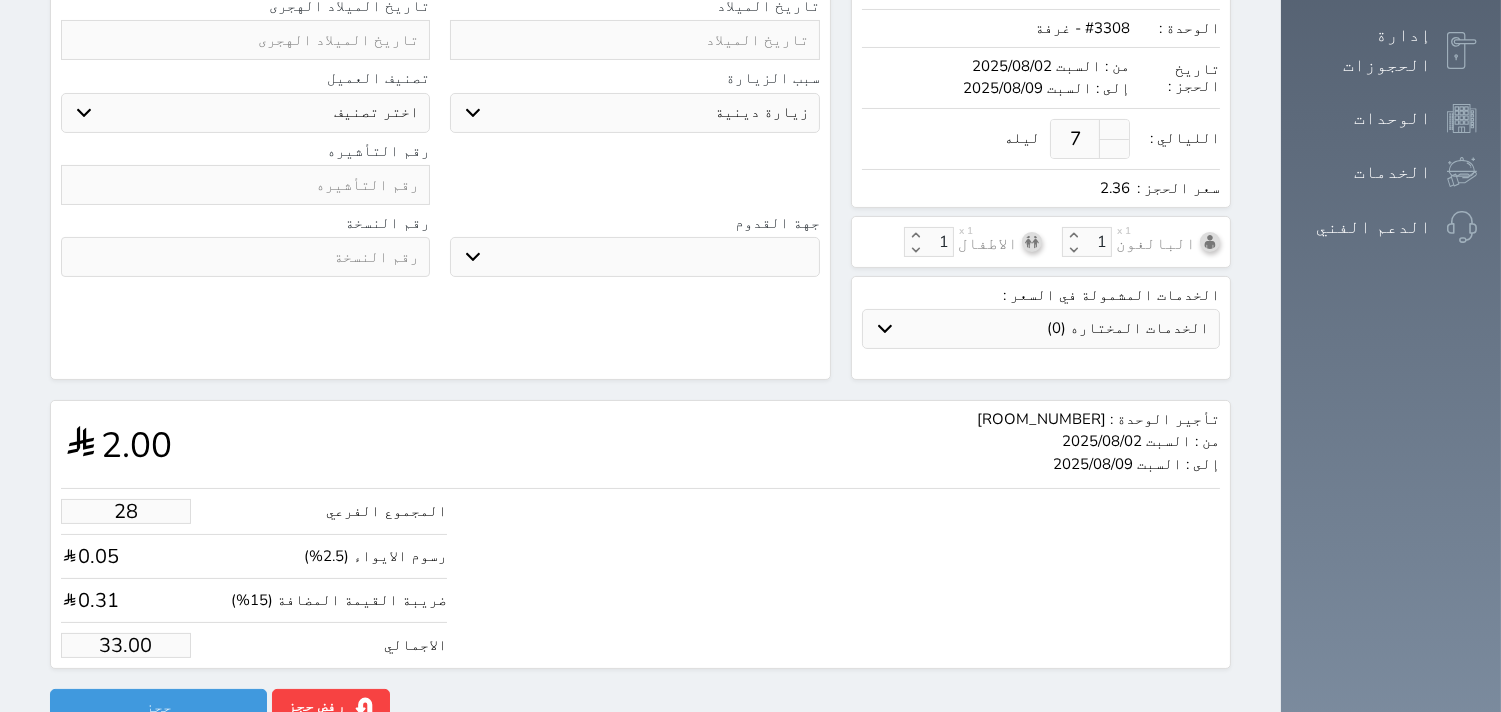 type on "330.05" 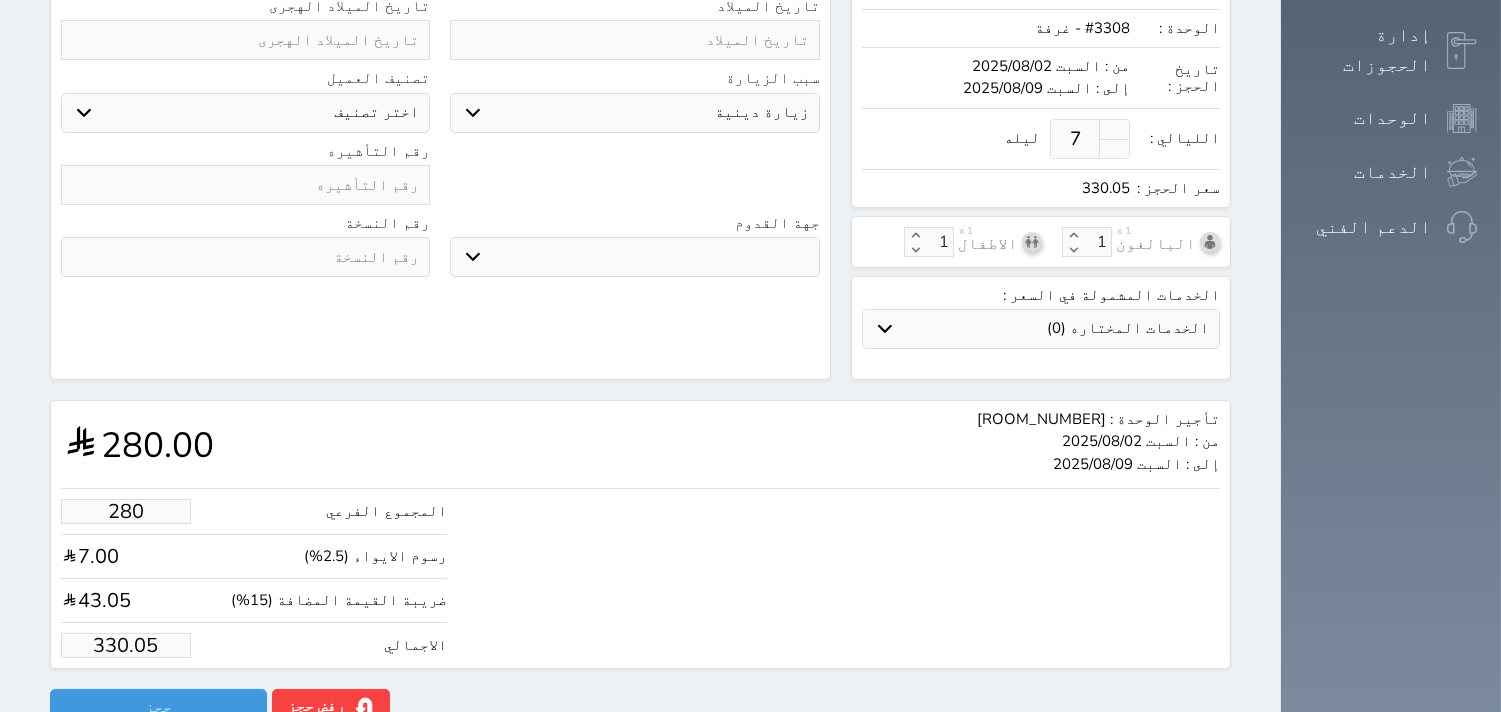 type on "280.00" 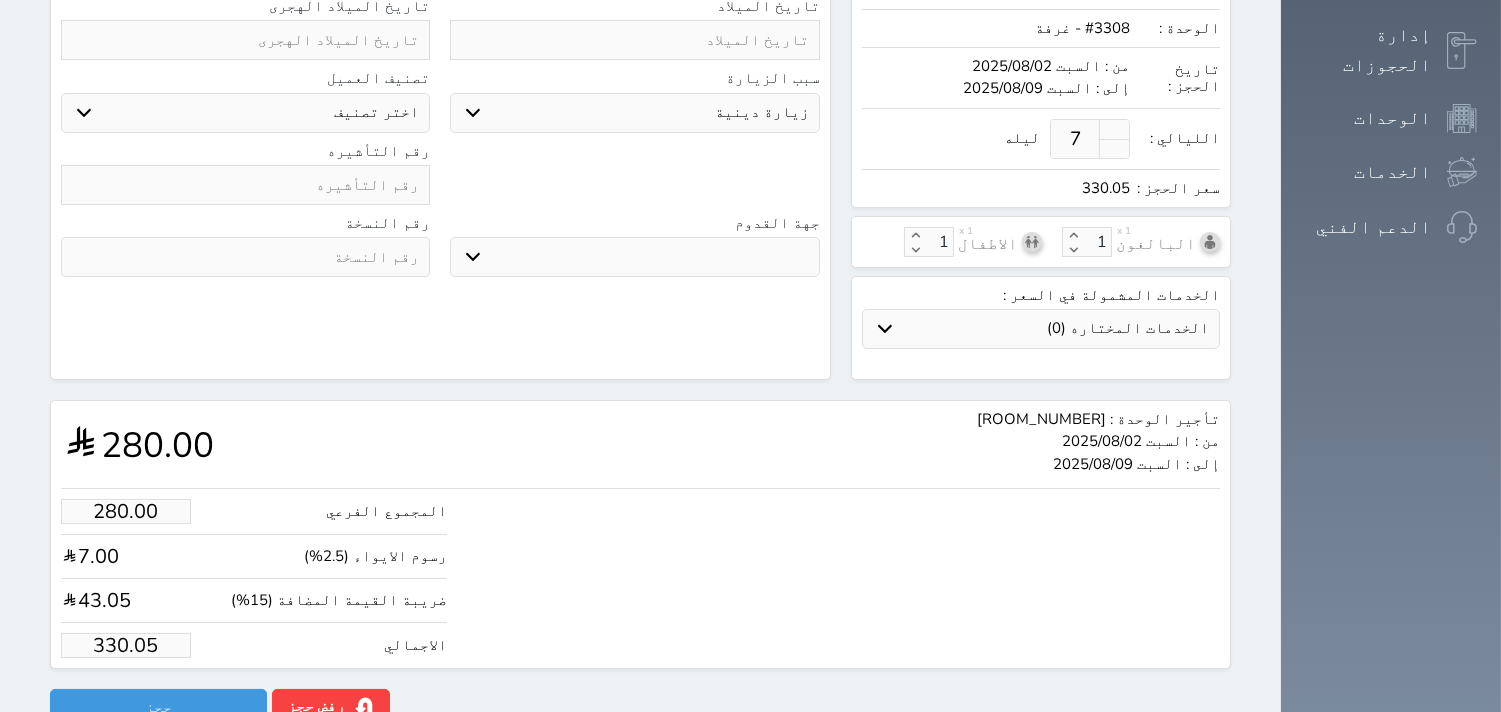 click on "تأجير الوحدة : #3308   من : السبت 2025/08/02   إلى : السبت 2025/08/09    280.00" at bounding box center [640, 444] 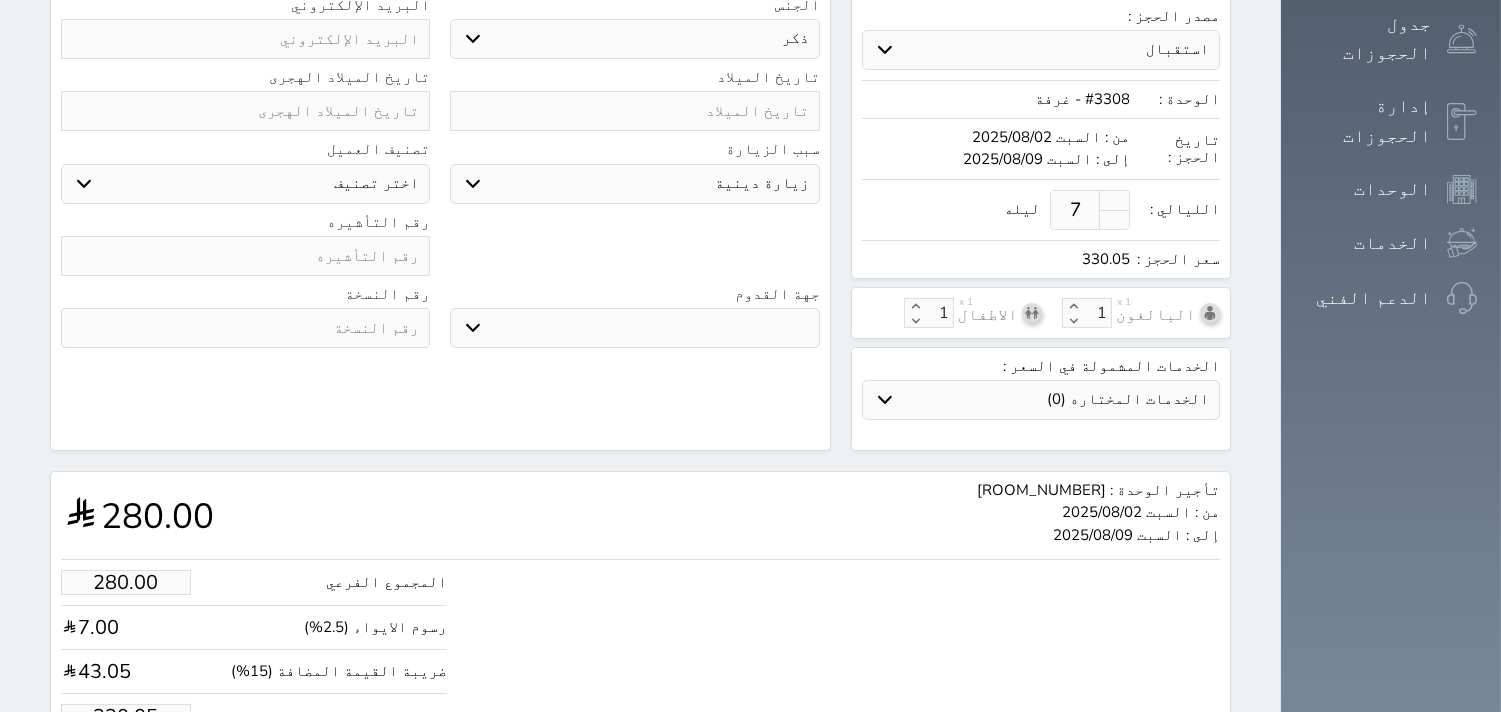 scroll, scrollTop: 412, scrollLeft: 0, axis: vertical 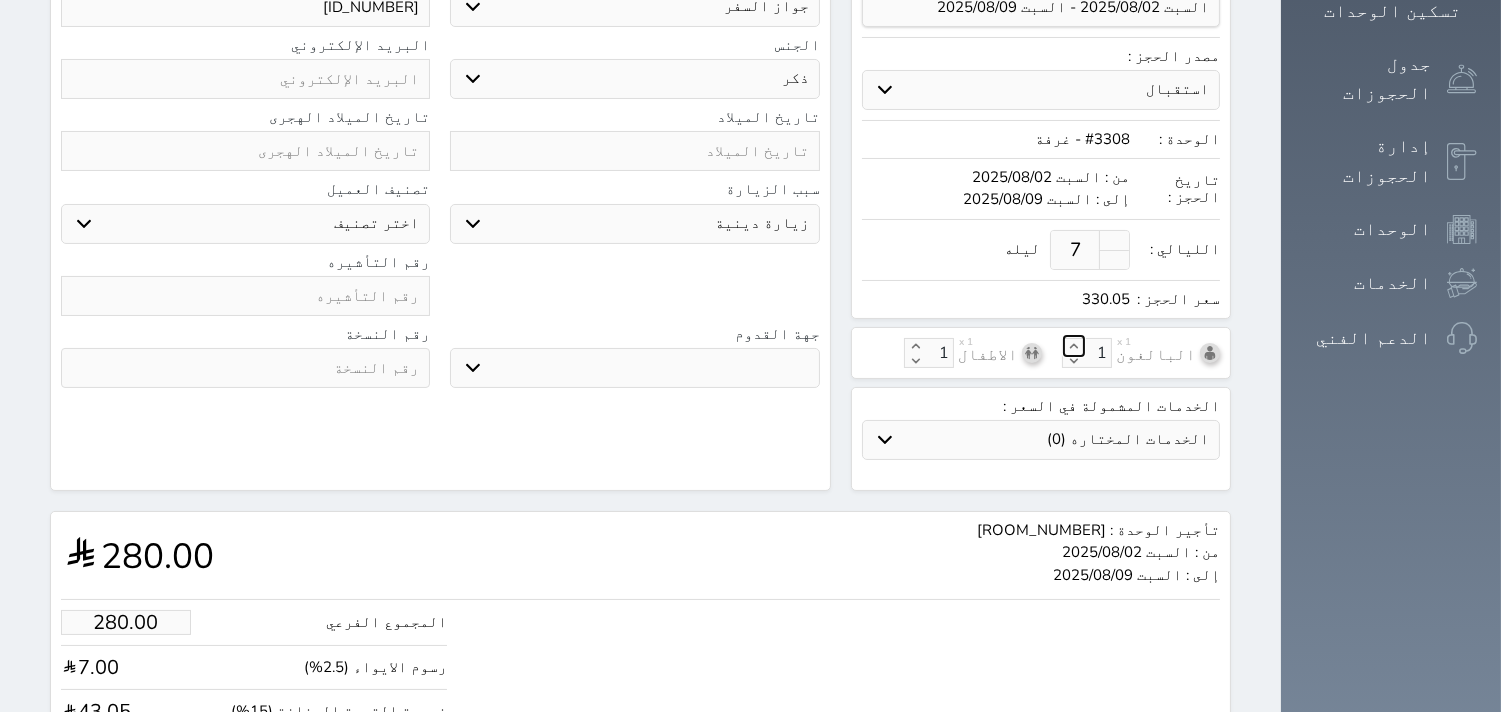click 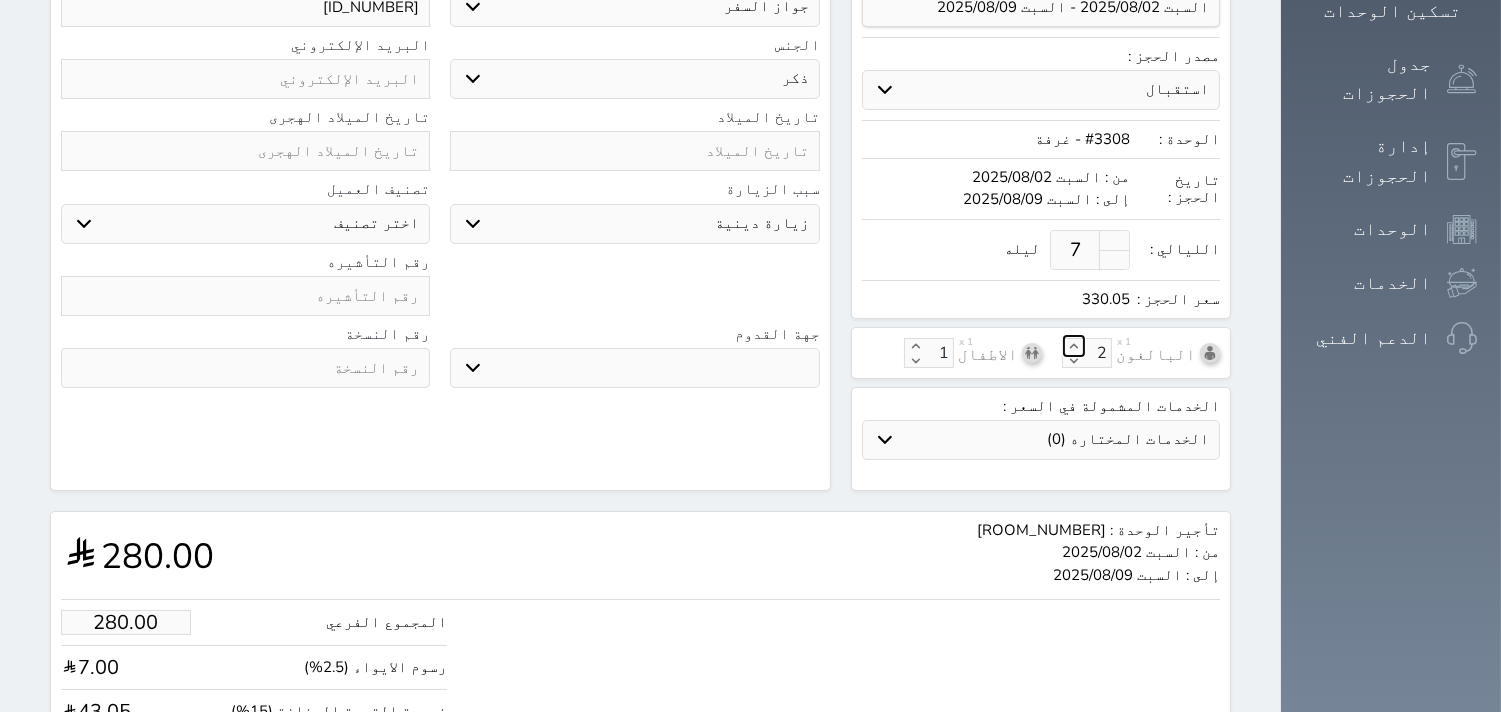 click 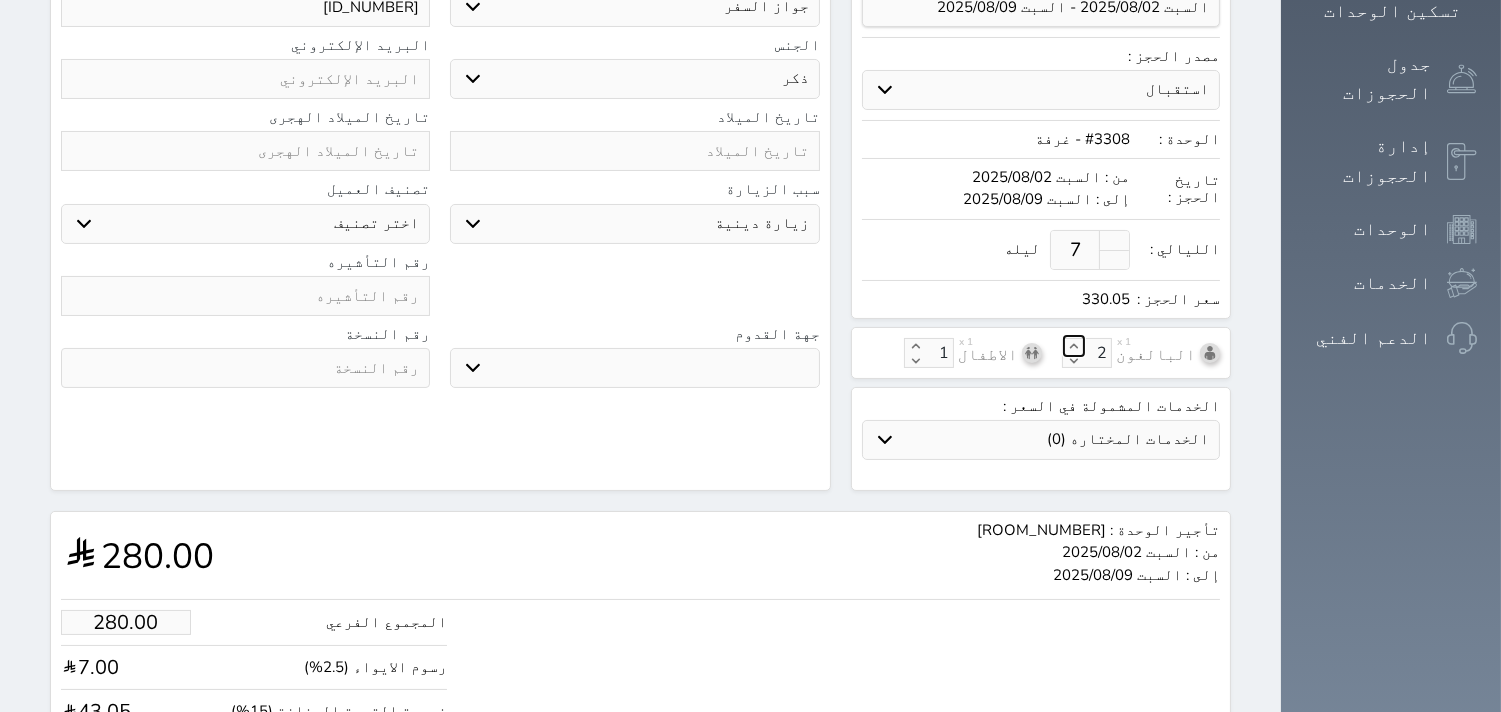 type on "3" 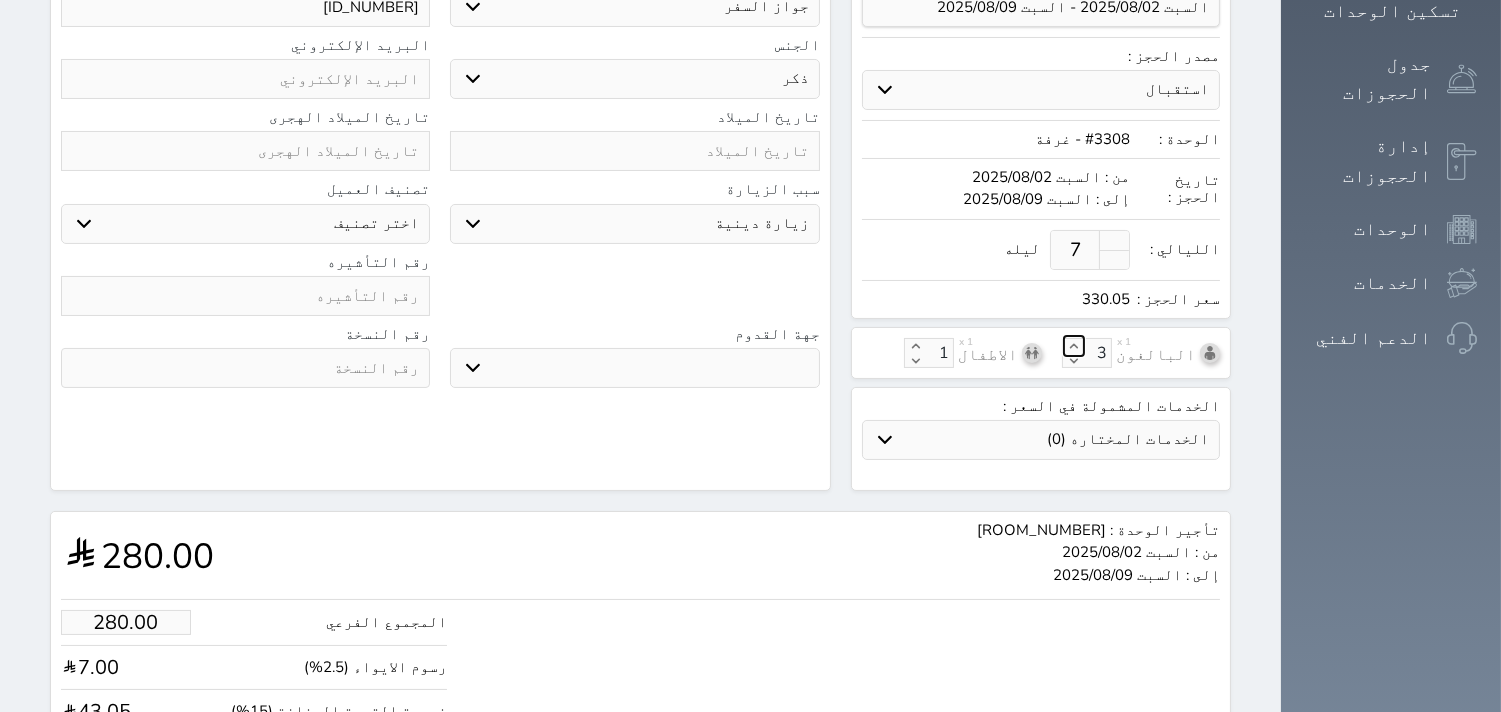click 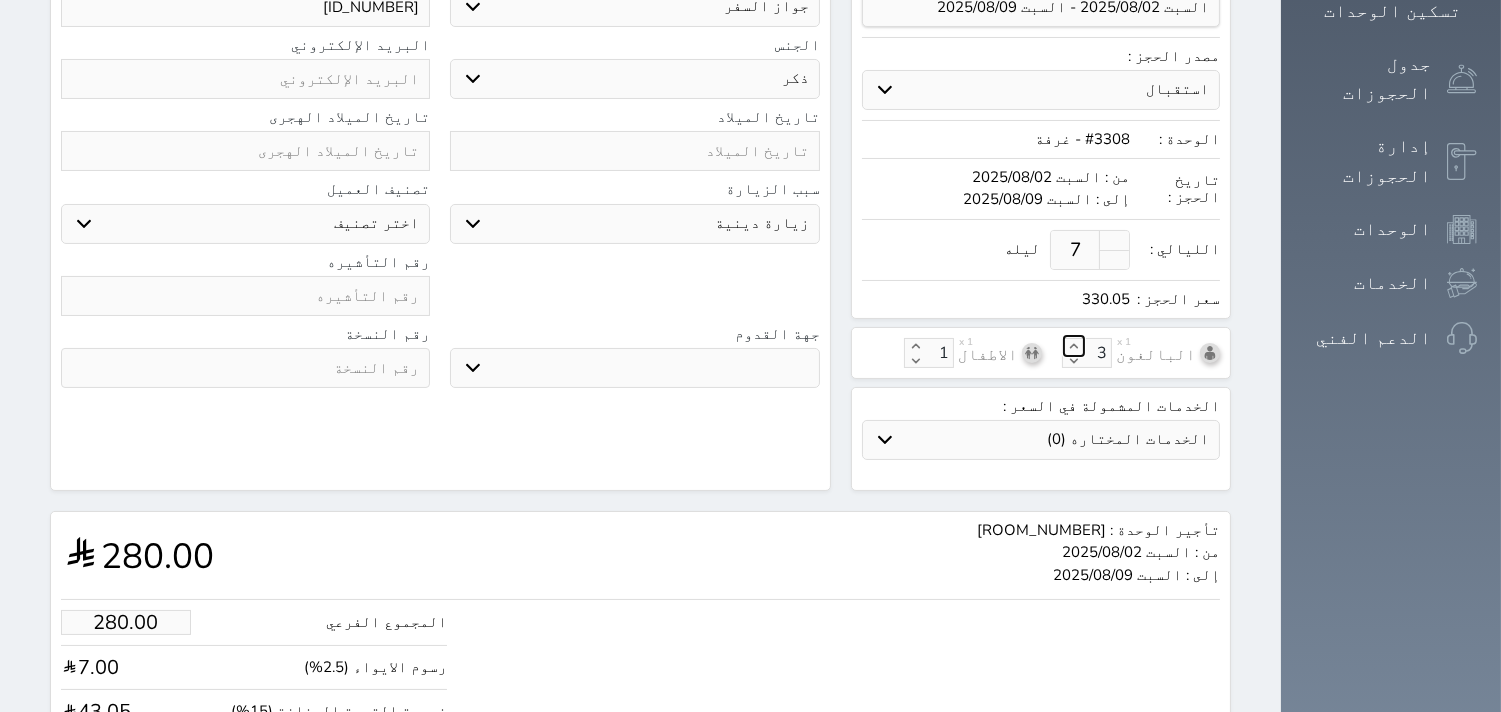 type on "4" 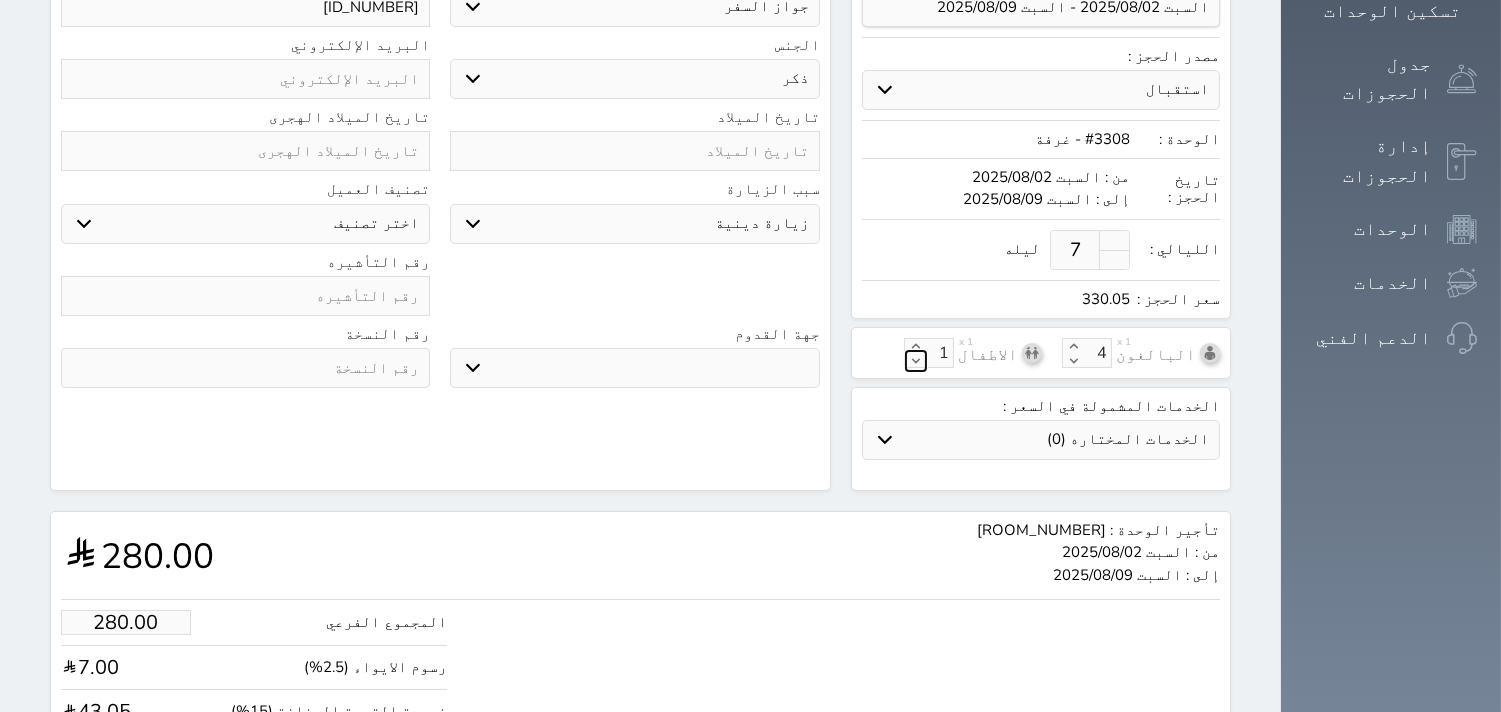 click 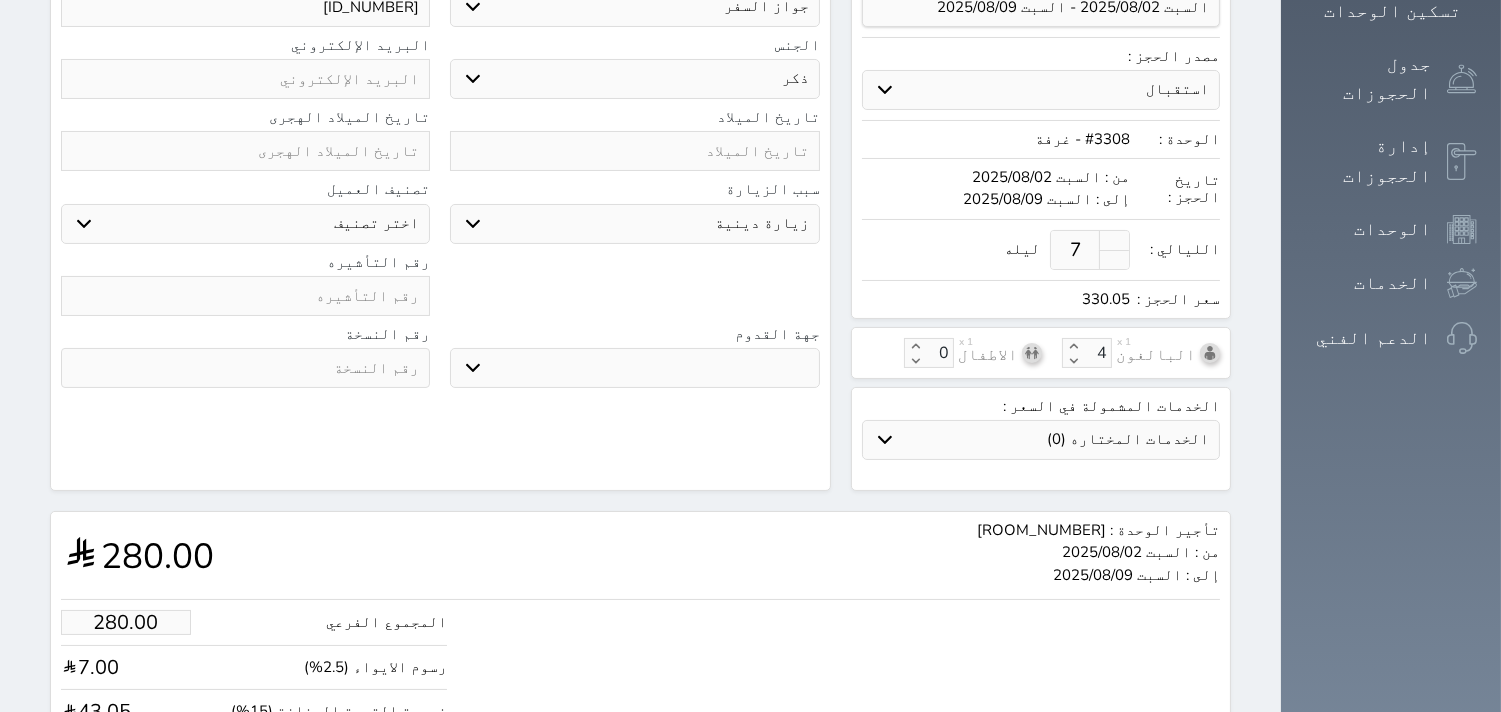 click on "البحث عن العملاء :        الاسم       رقم الهوية       البريد الإلكتروني       الجوال           تغيير العميل                      ملاحظات                           سجل حجوزات العميل Muhammad Hassan                    إجمالى رصيد العميل : 0 ريال     رقم الحجز   الوحدة   من   إلى   نوع الحجز   الرصيد   الاجرائات         النتائج  : من (  ) - إلى  (  )   العدد  :              سجل الكمبيالات الغير محصلة على العميل Muhammad Hassan                  رقم الحجز   المبلغ الكلى    المبلغ المحصل    المبلغ المتبقى    تاريخ الإستحقاق         النتائج  : من (  ) - إلى  (  )   العدد  :      الاسم *   Muhammad Hassan   رقم الجوال *       ▼     Afghanistan (‫افغانستان‬‎)   +93   Albania (Shqipëri)   +355     +213   American Samoa" at bounding box center (440, 94) 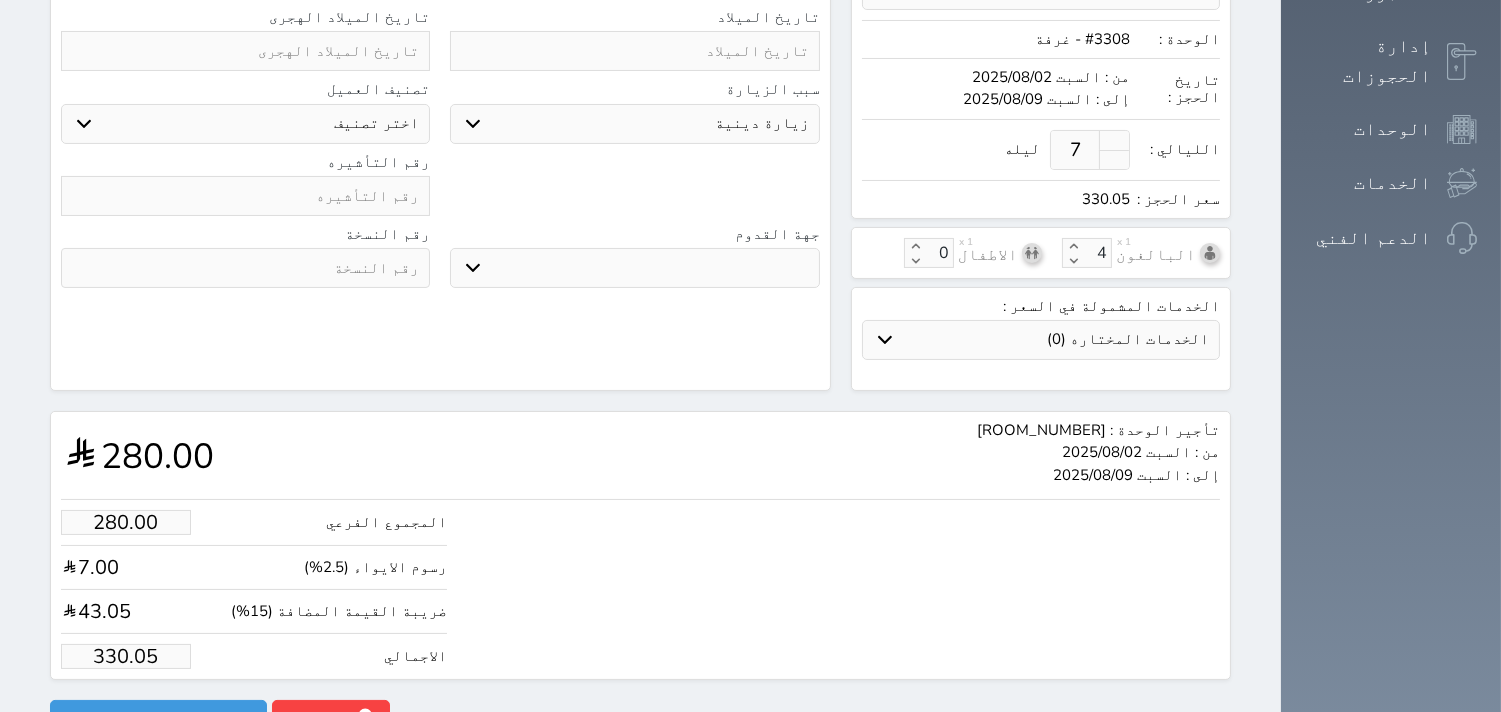 scroll, scrollTop: 523, scrollLeft: 0, axis: vertical 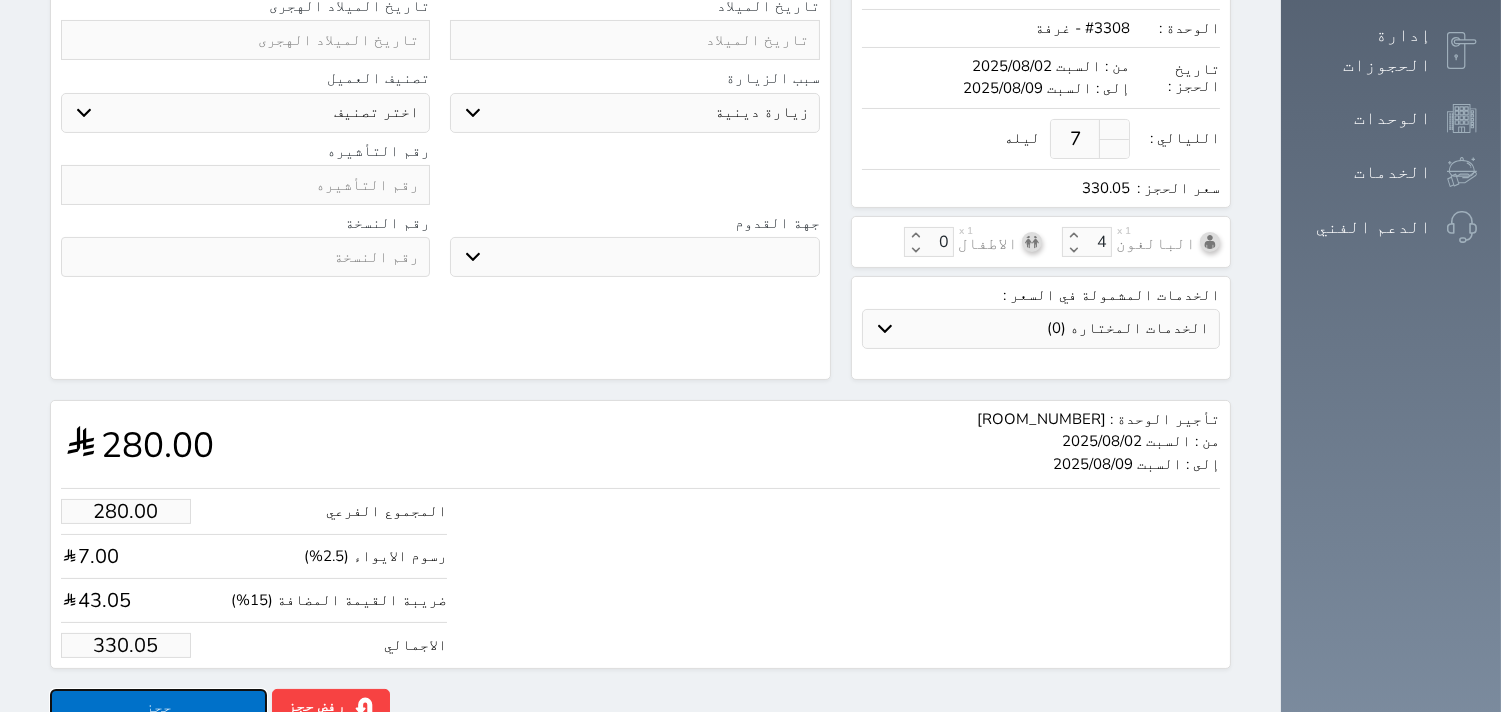 click on "حجز" at bounding box center (158, 706) 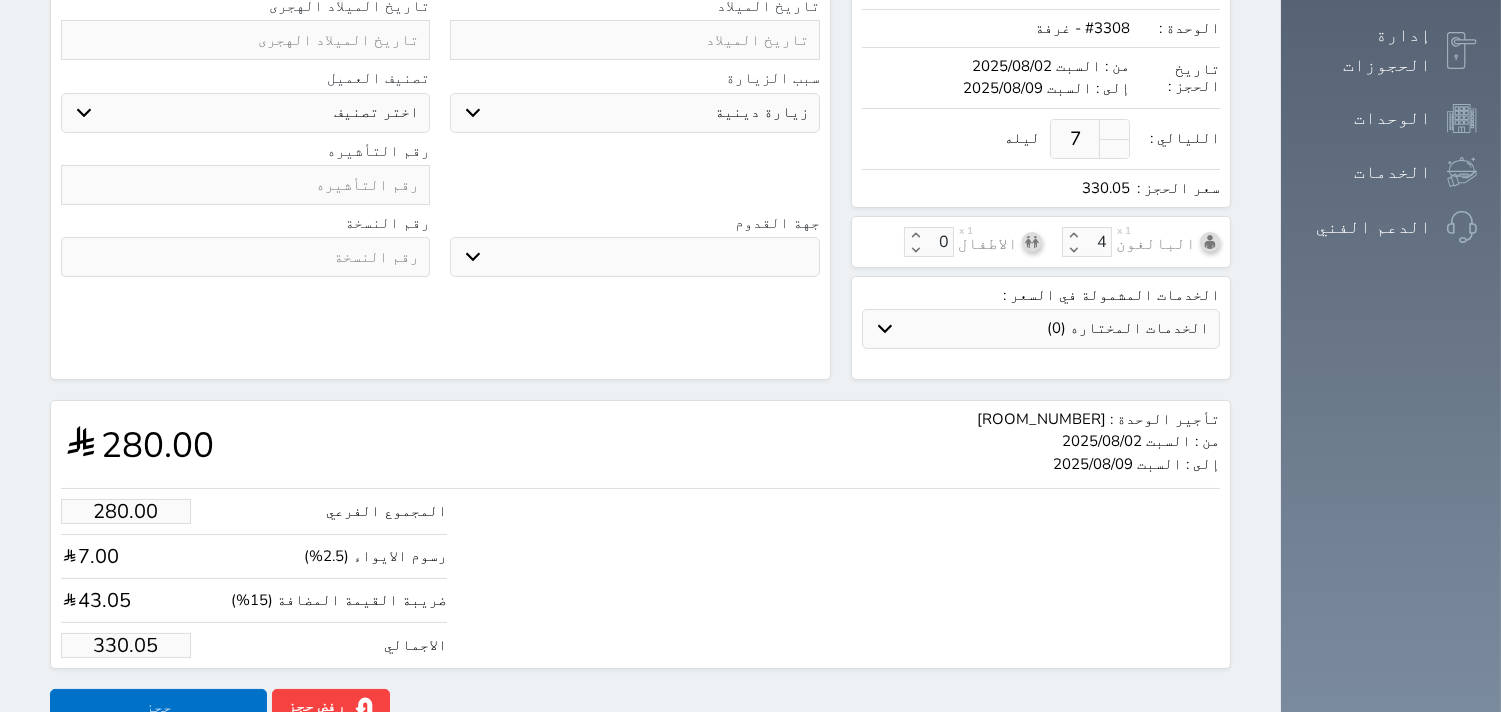 scroll, scrollTop: 197, scrollLeft: 0, axis: vertical 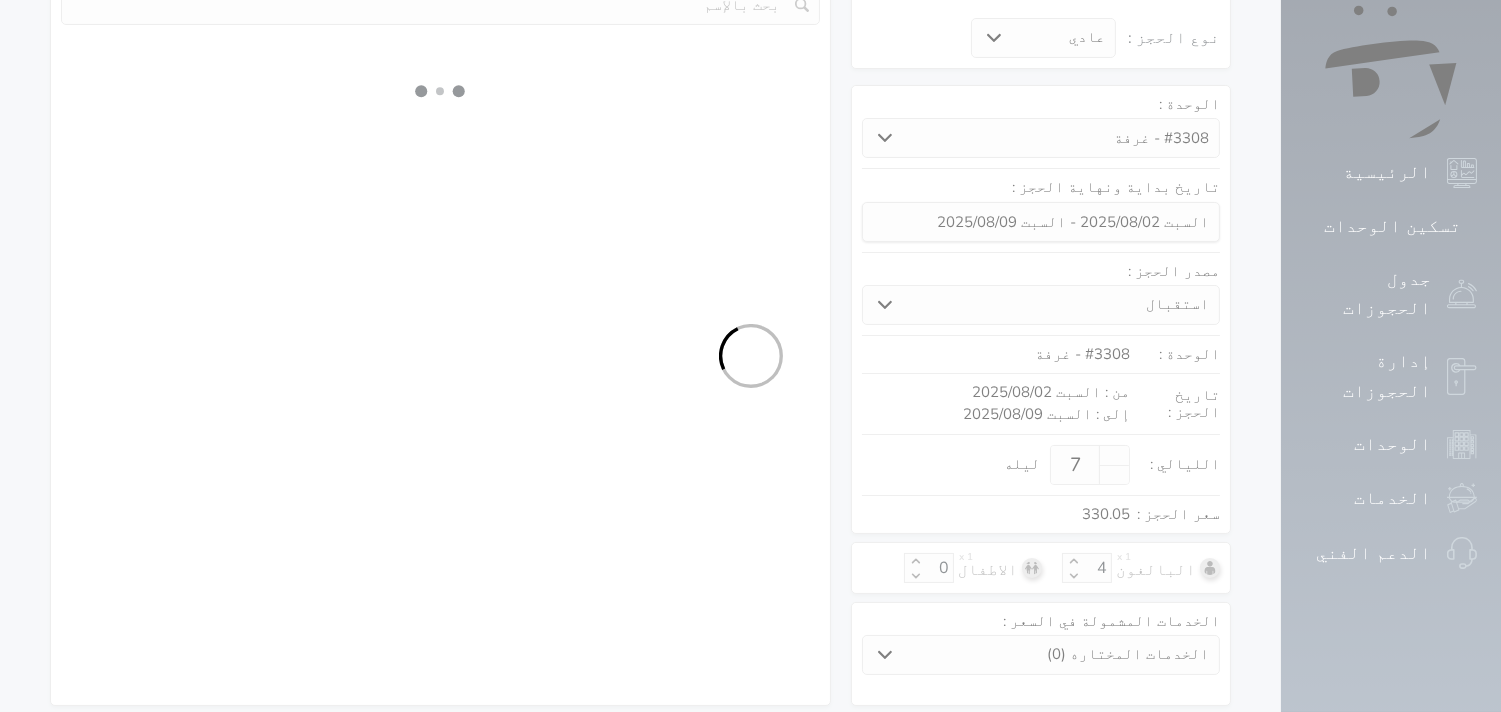 select on "3" 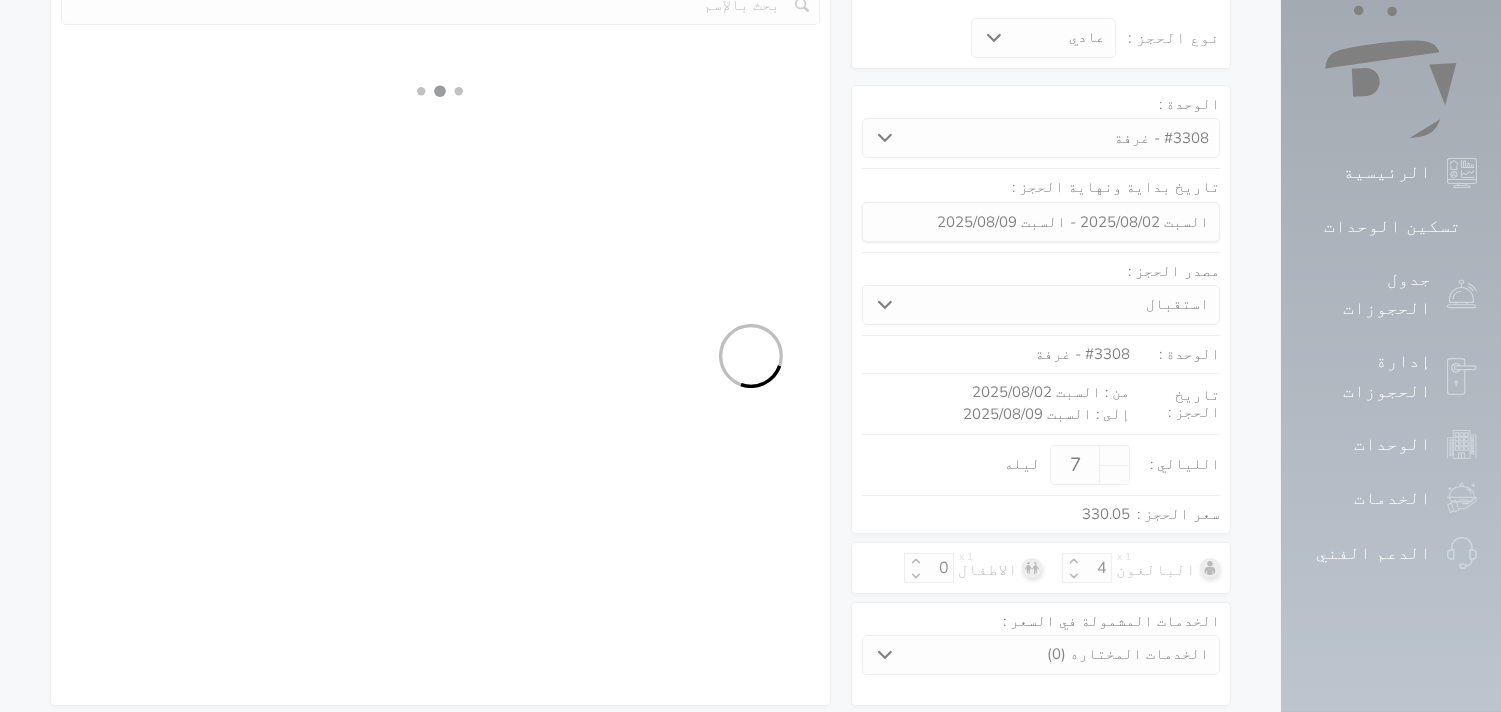 select on "304" 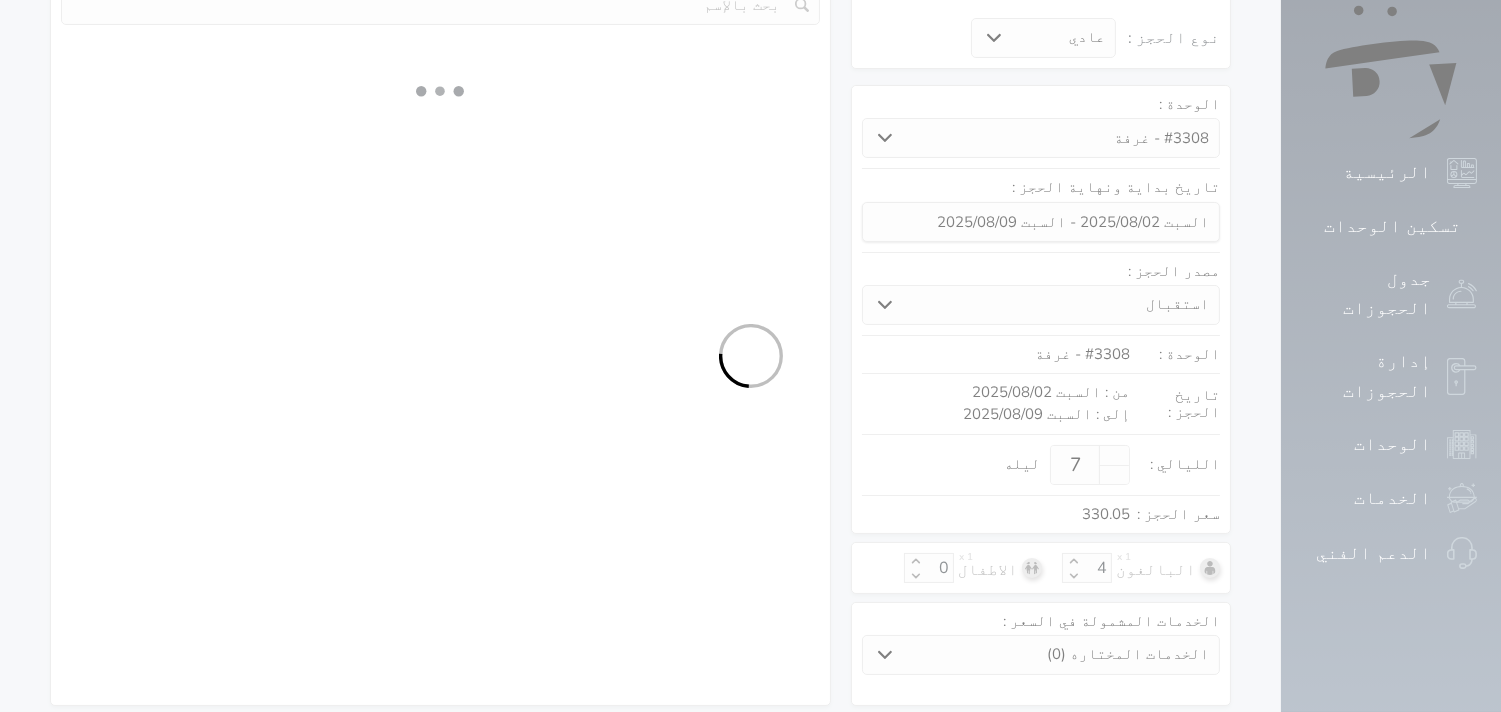 select on "5" 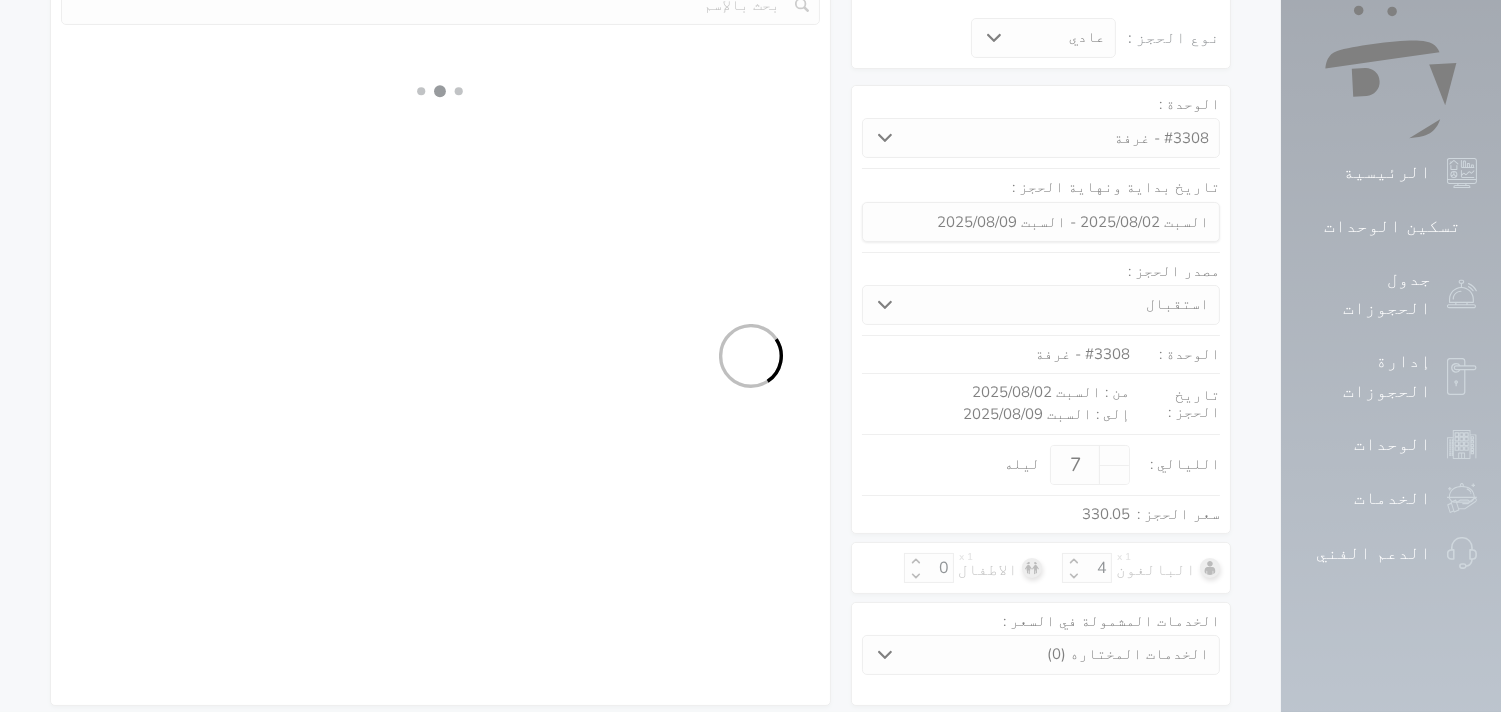 select on "3" 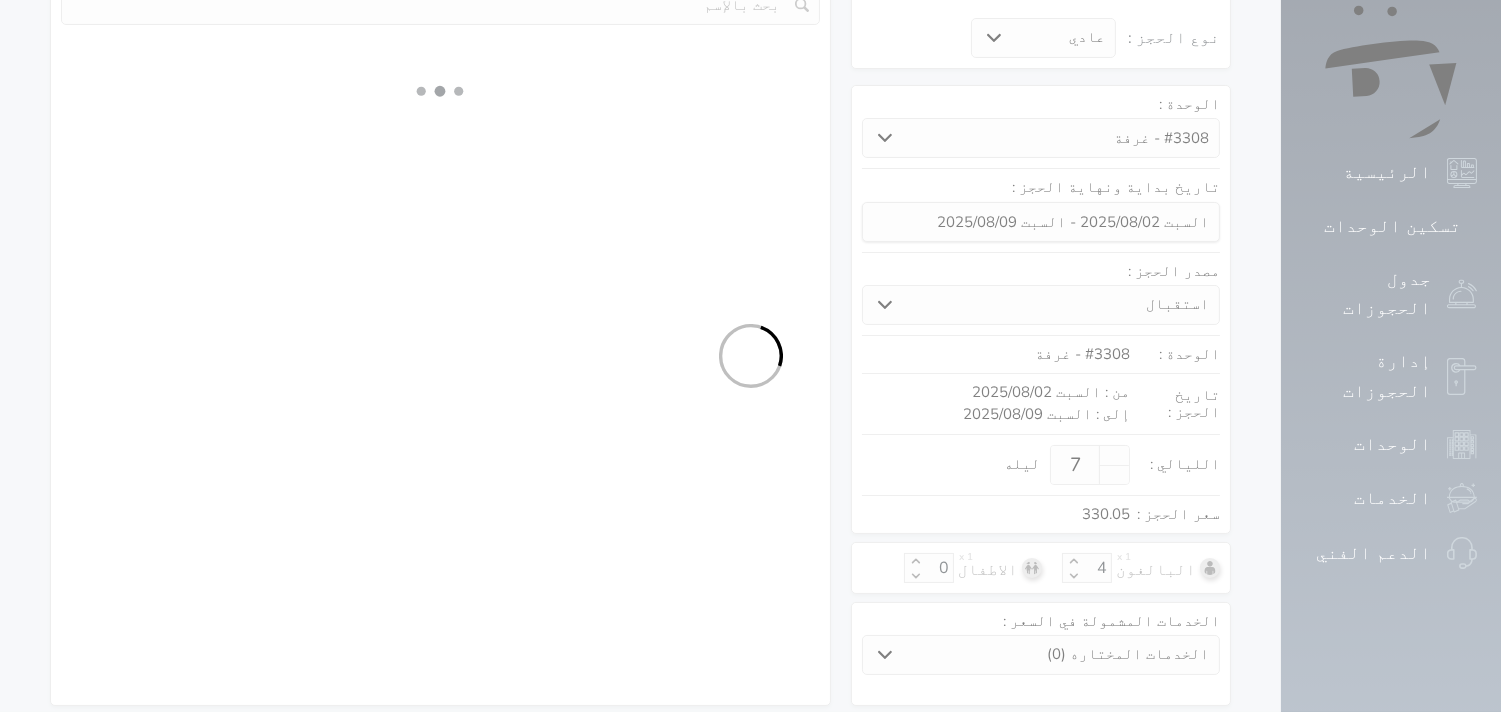 select 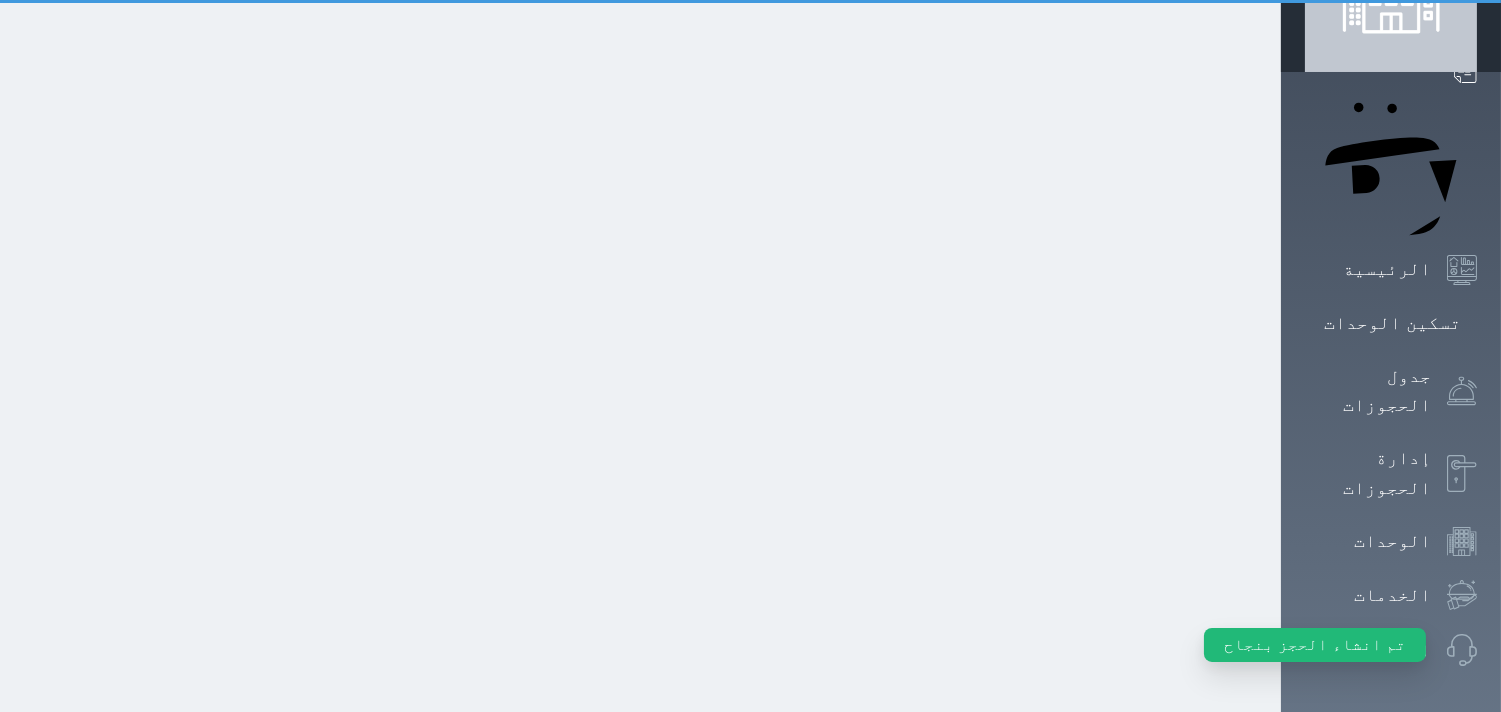 scroll, scrollTop: 0, scrollLeft: 0, axis: both 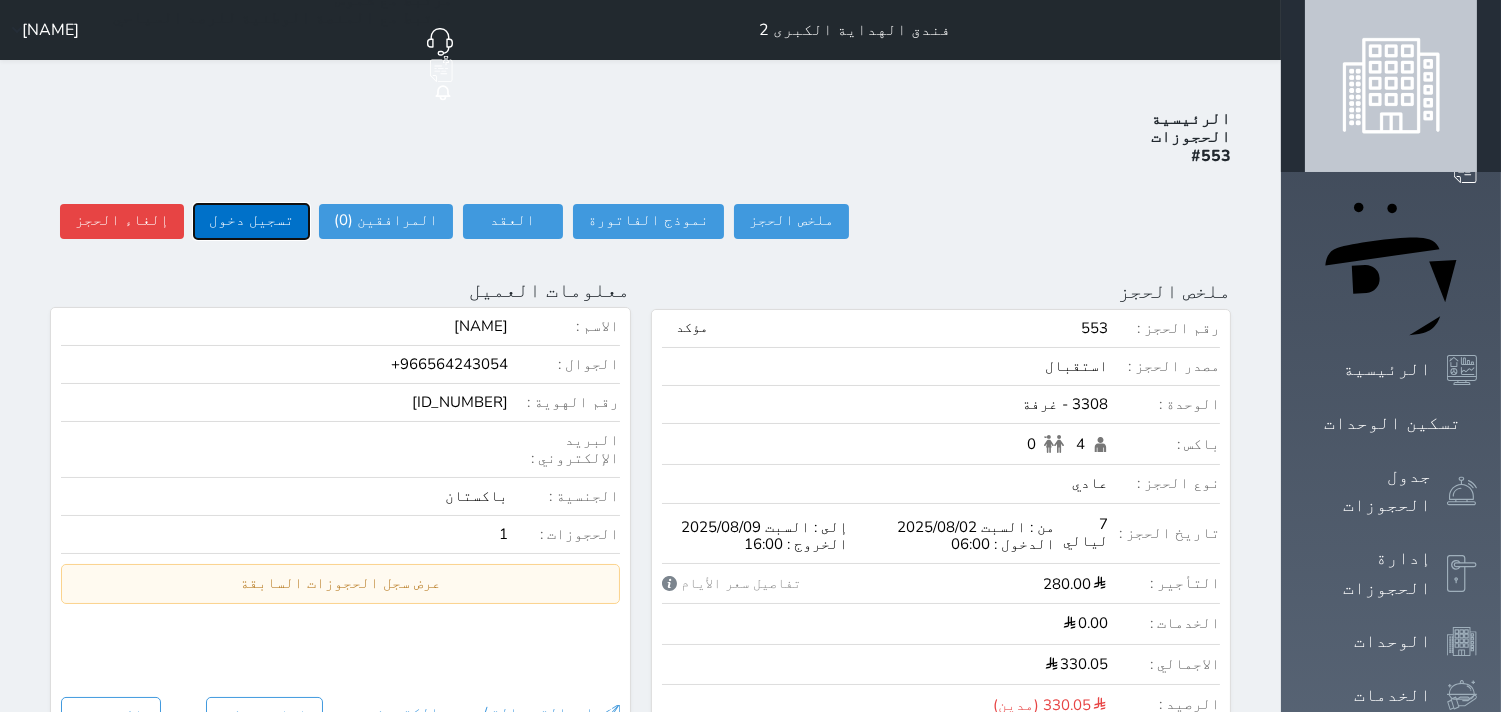 click on "تسجيل دخول" at bounding box center [251, 221] 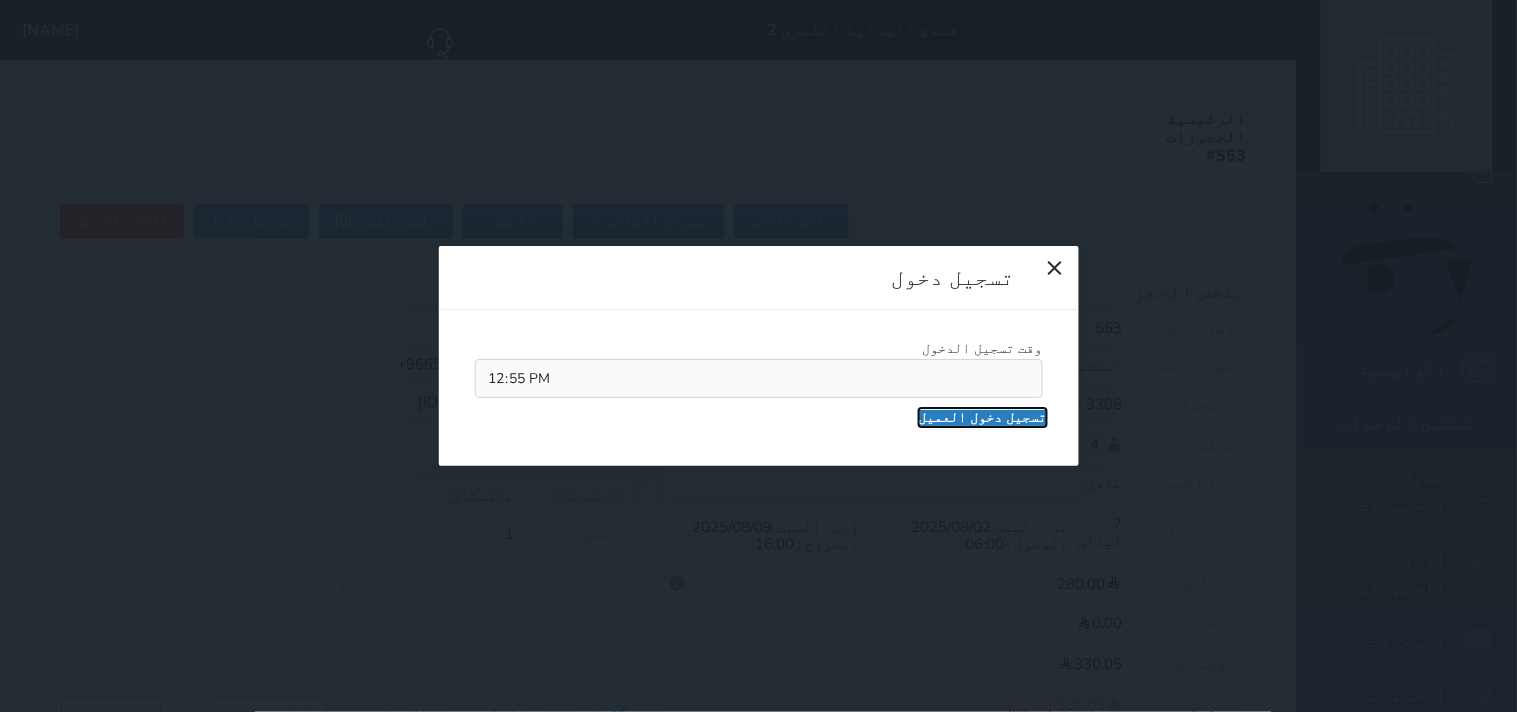 click on "تسجيل دخول العميل" at bounding box center (983, 418) 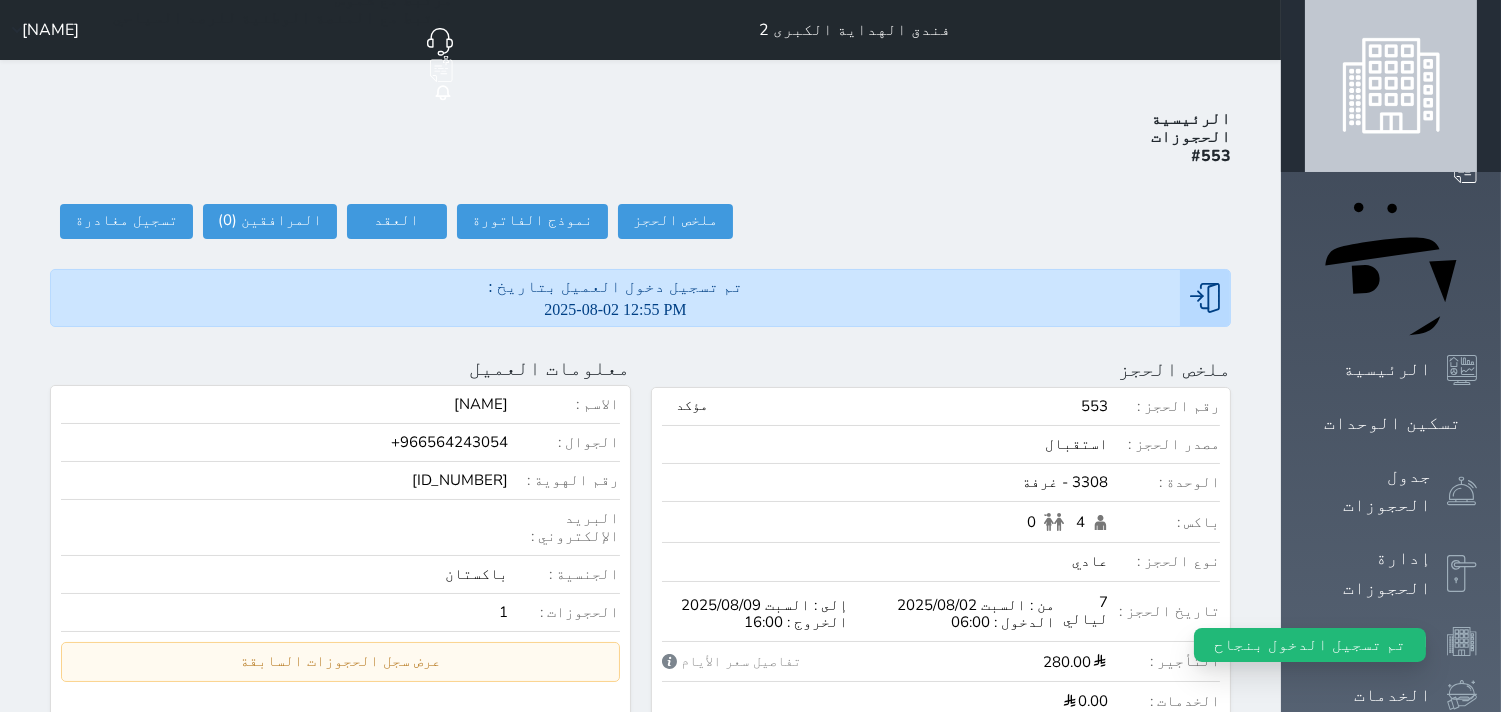 click on "حجز جديد" at bounding box center [284, -37] 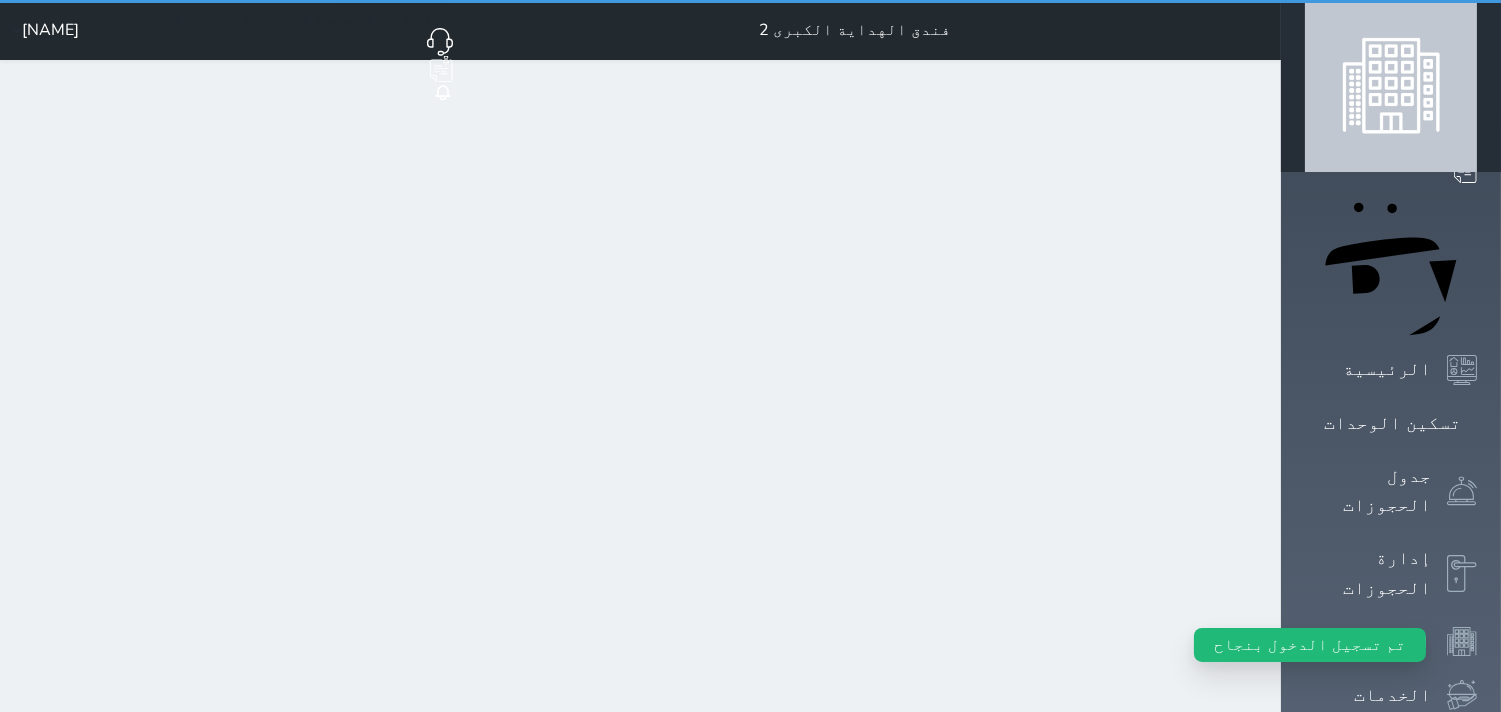 select on "1" 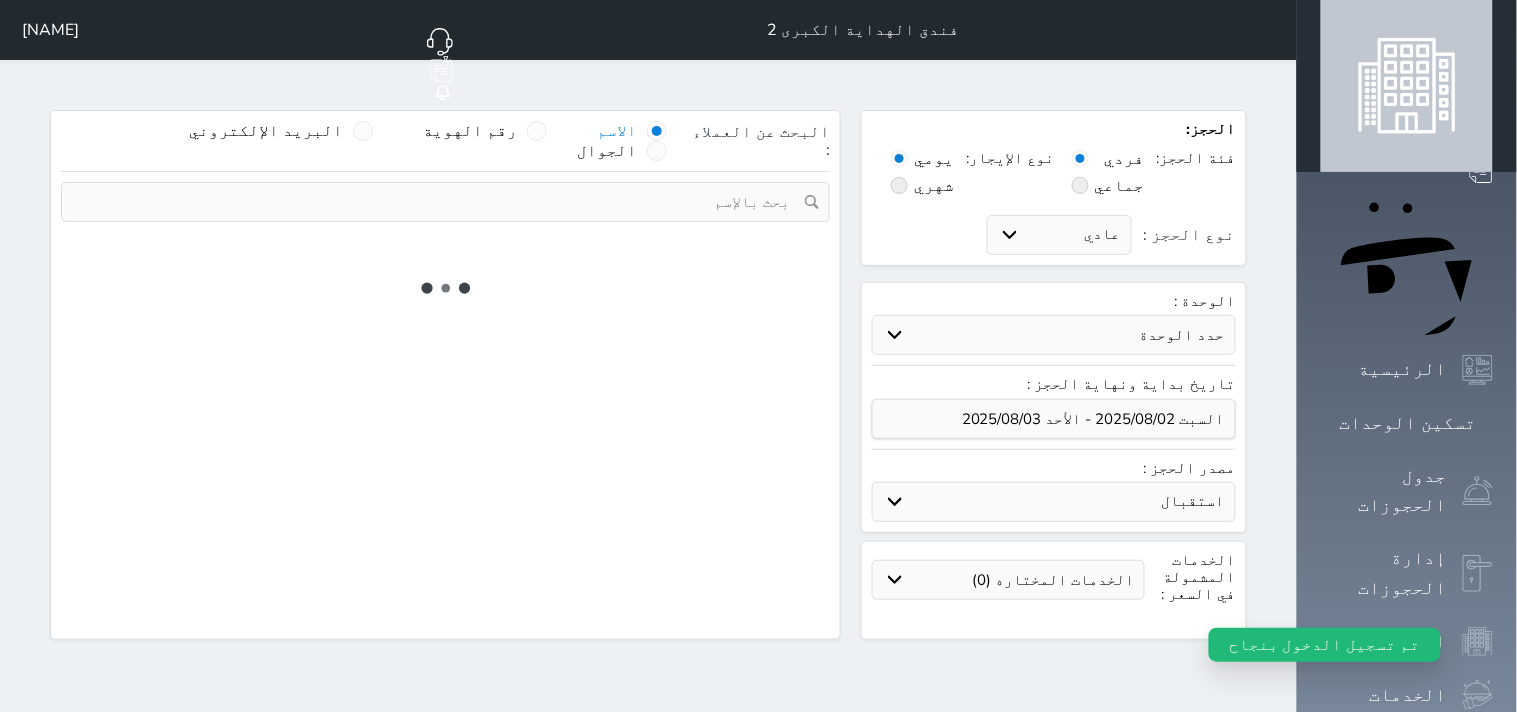 select 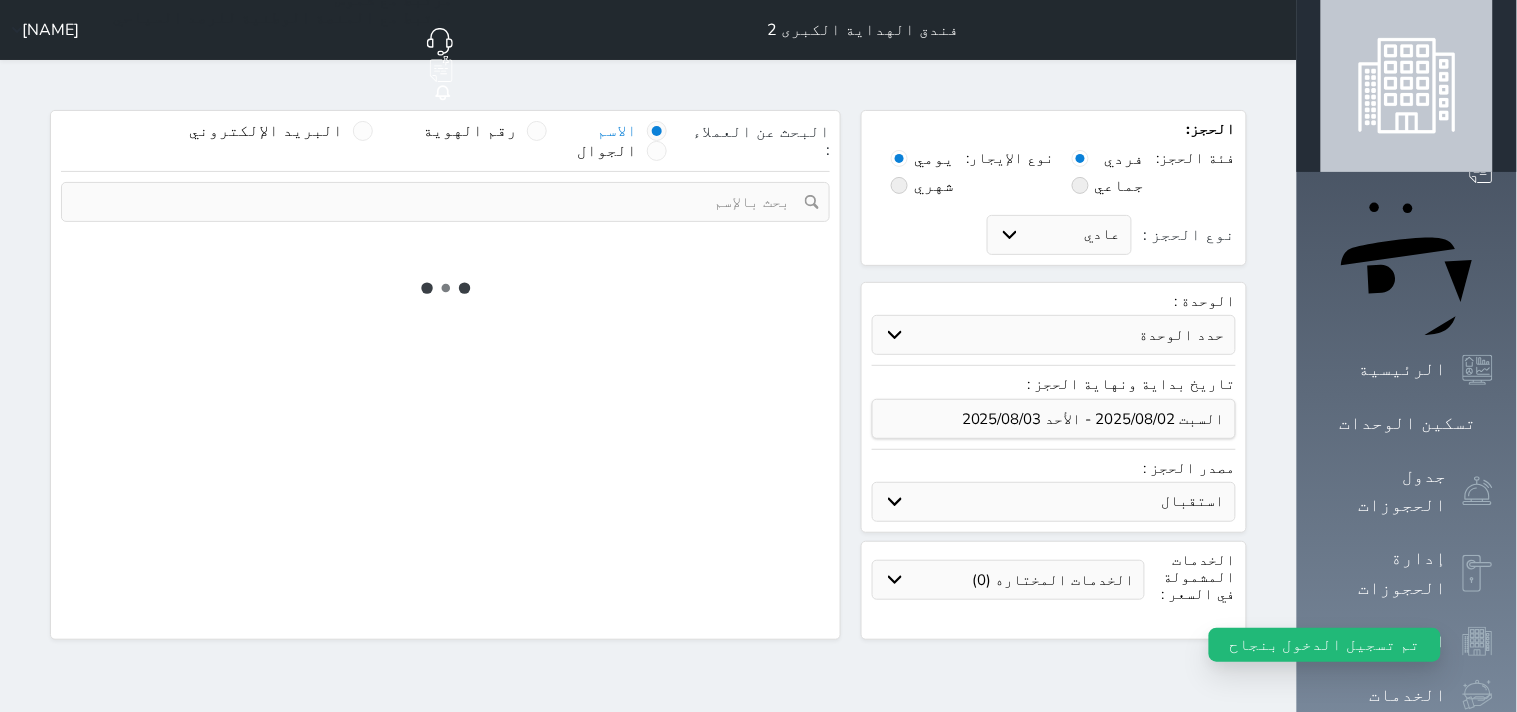 select on "1" 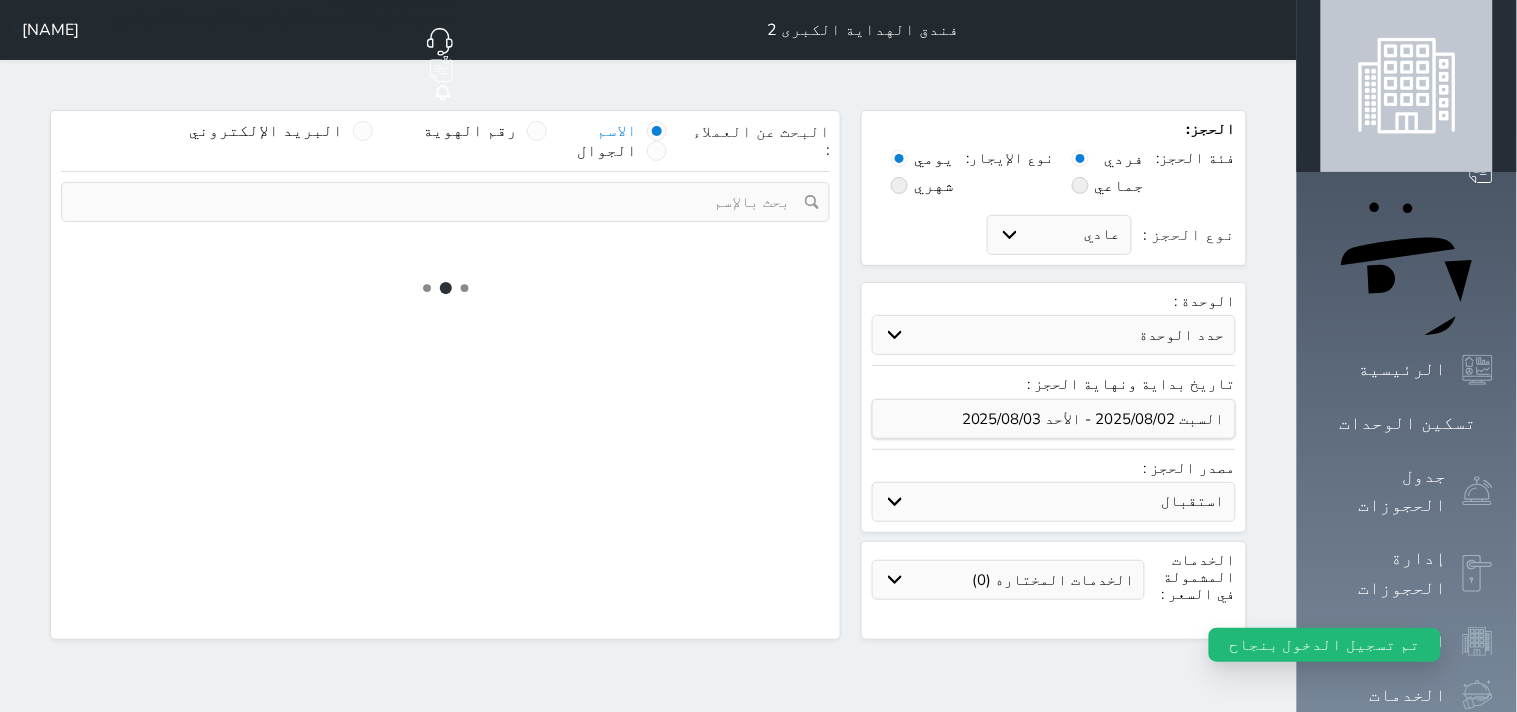 select on "113" 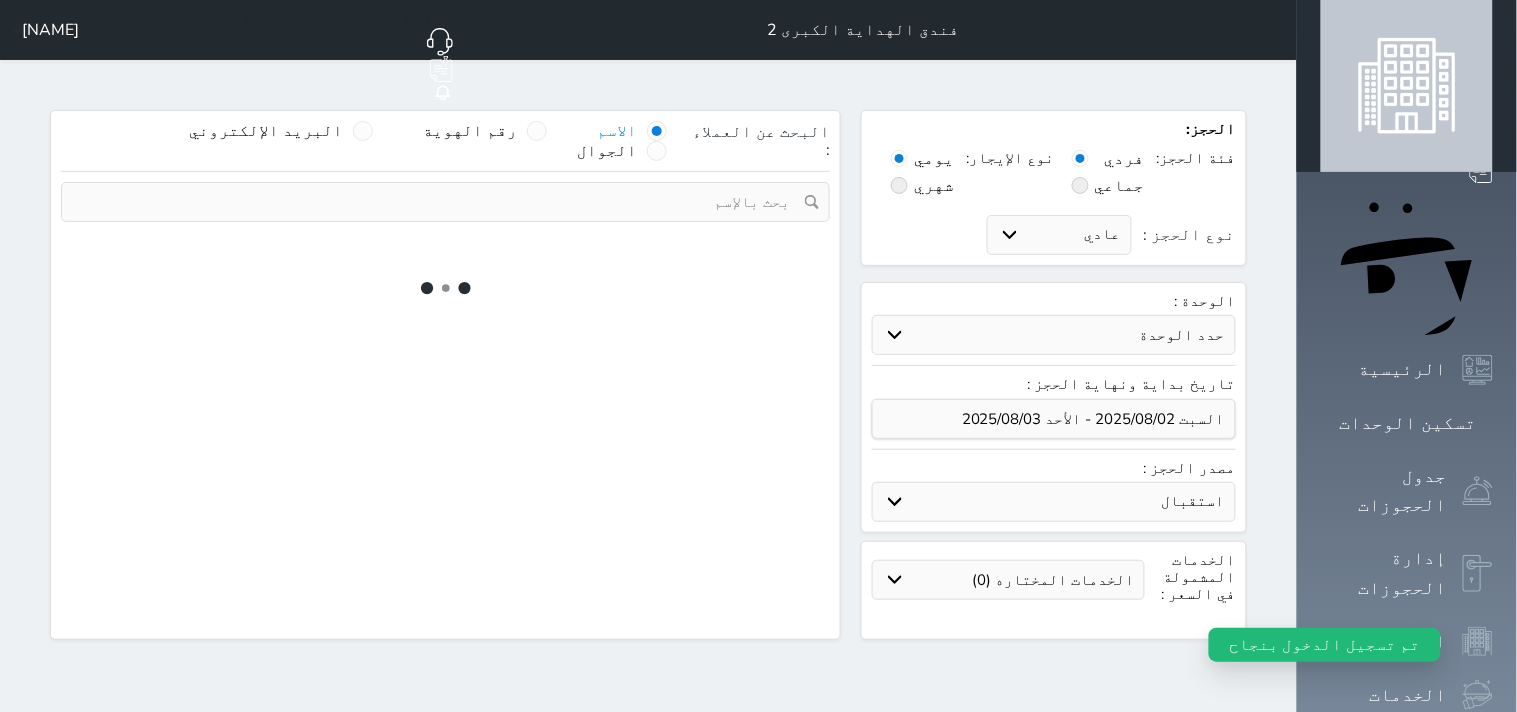 select on "1" 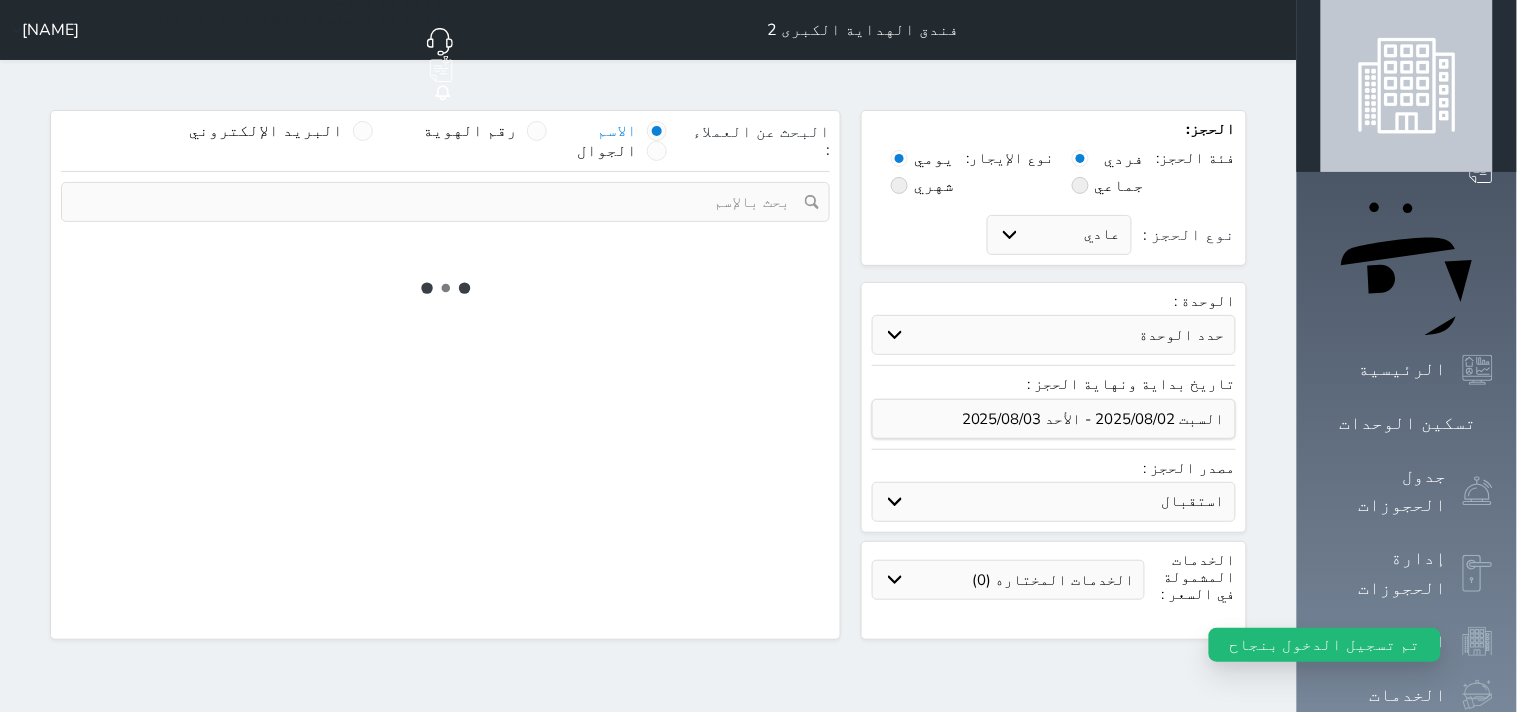 select 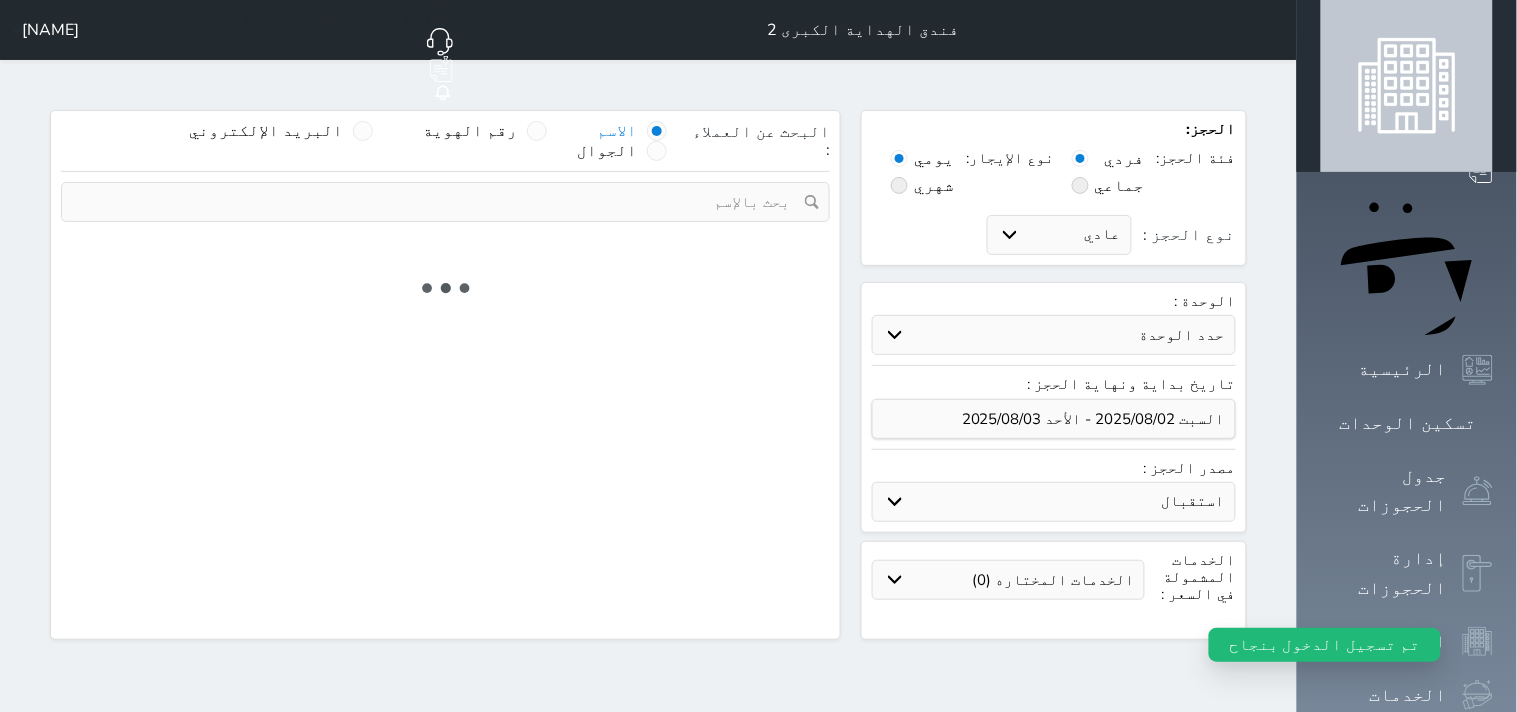 select on "7" 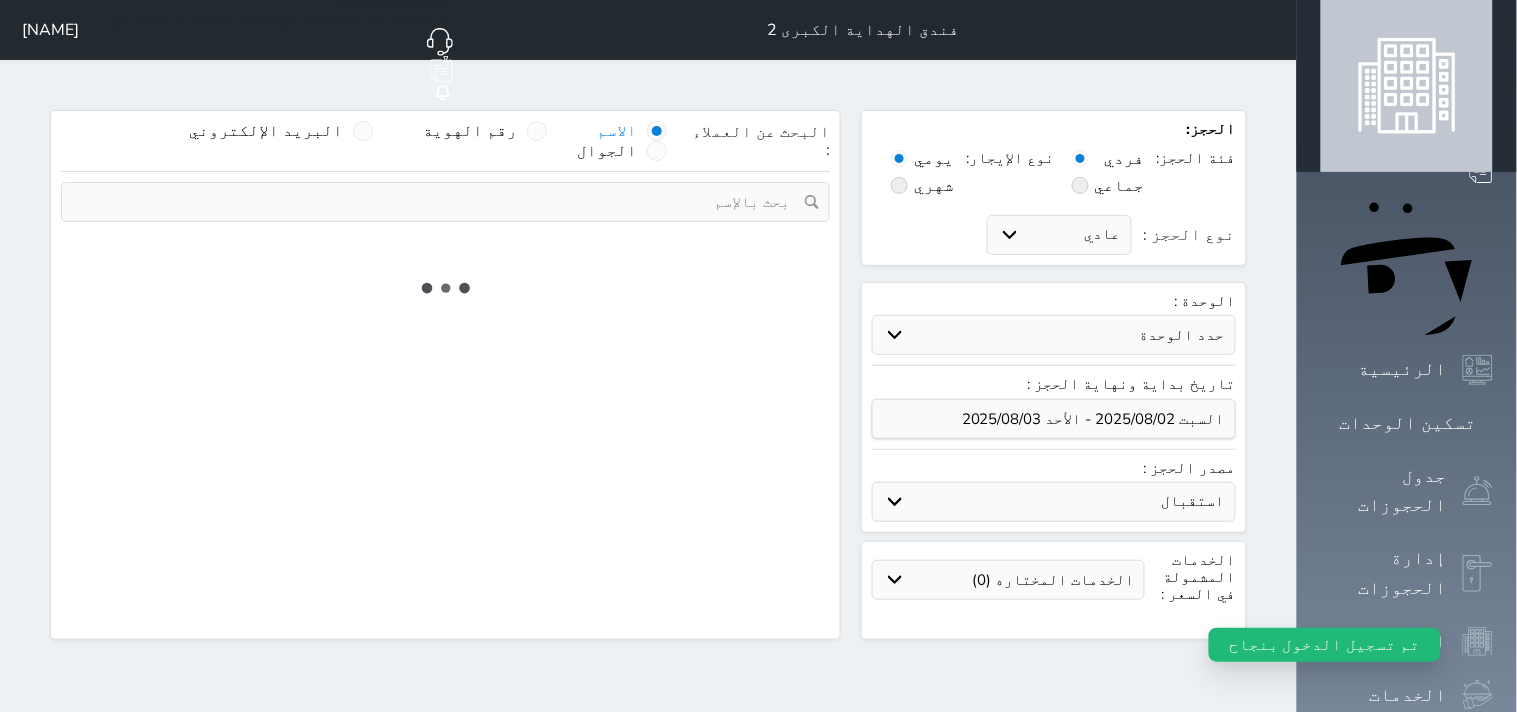 select 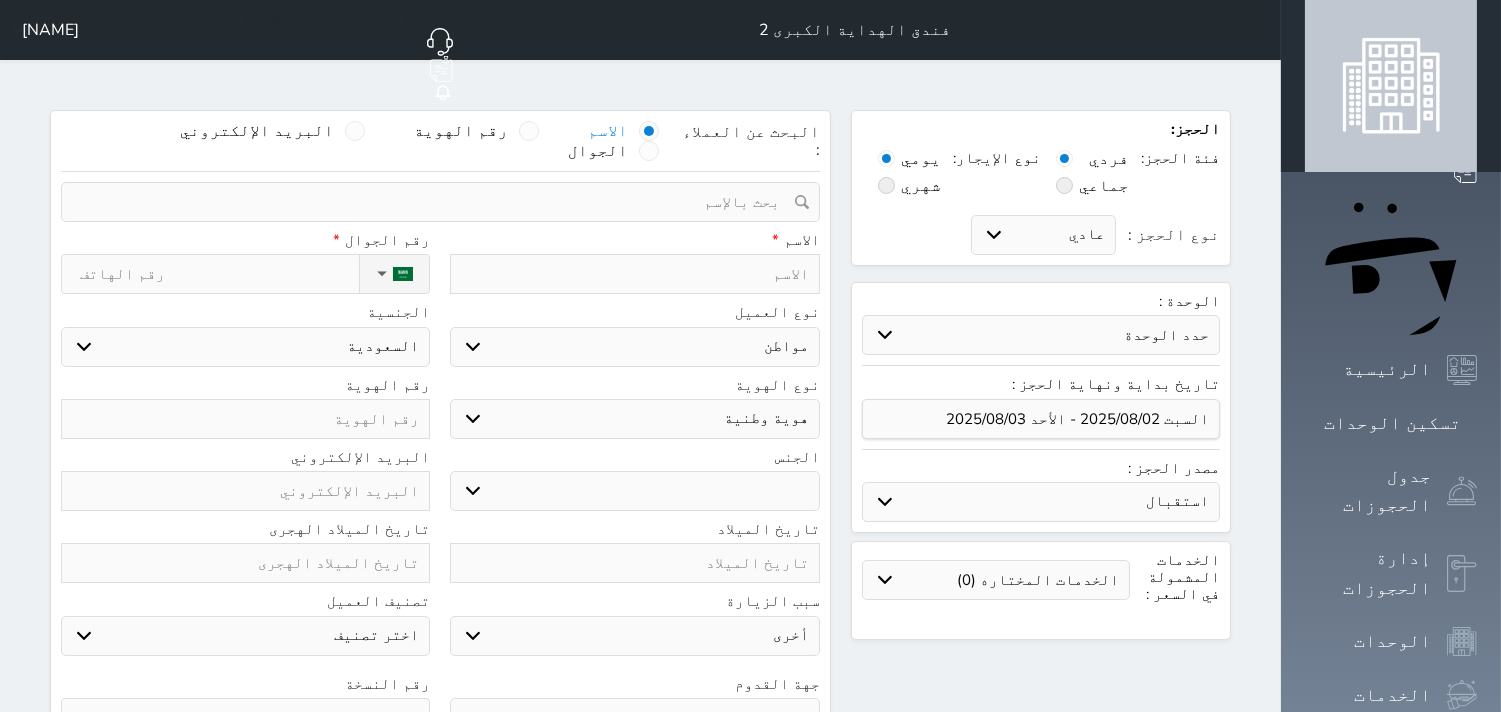 click at bounding box center (634, 274) 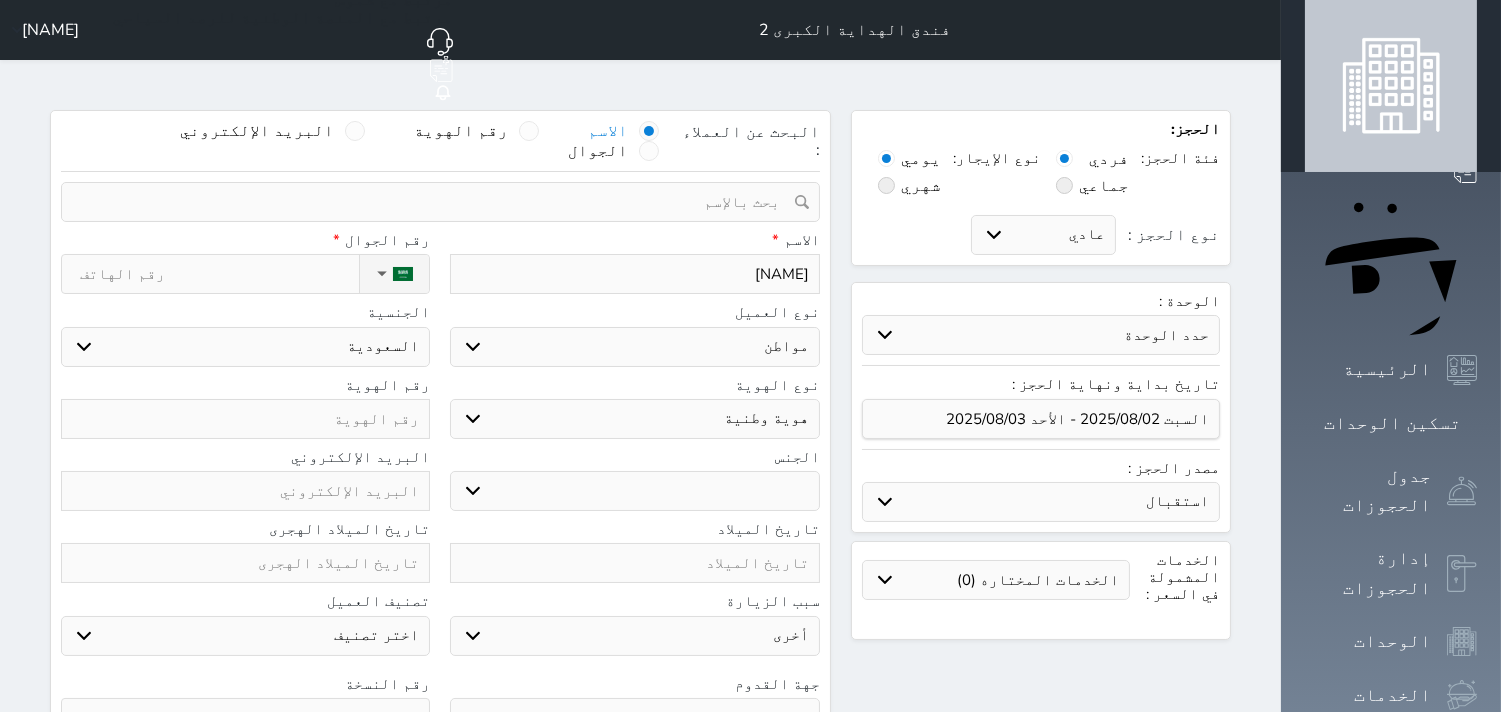 type on "Abdul Hai" 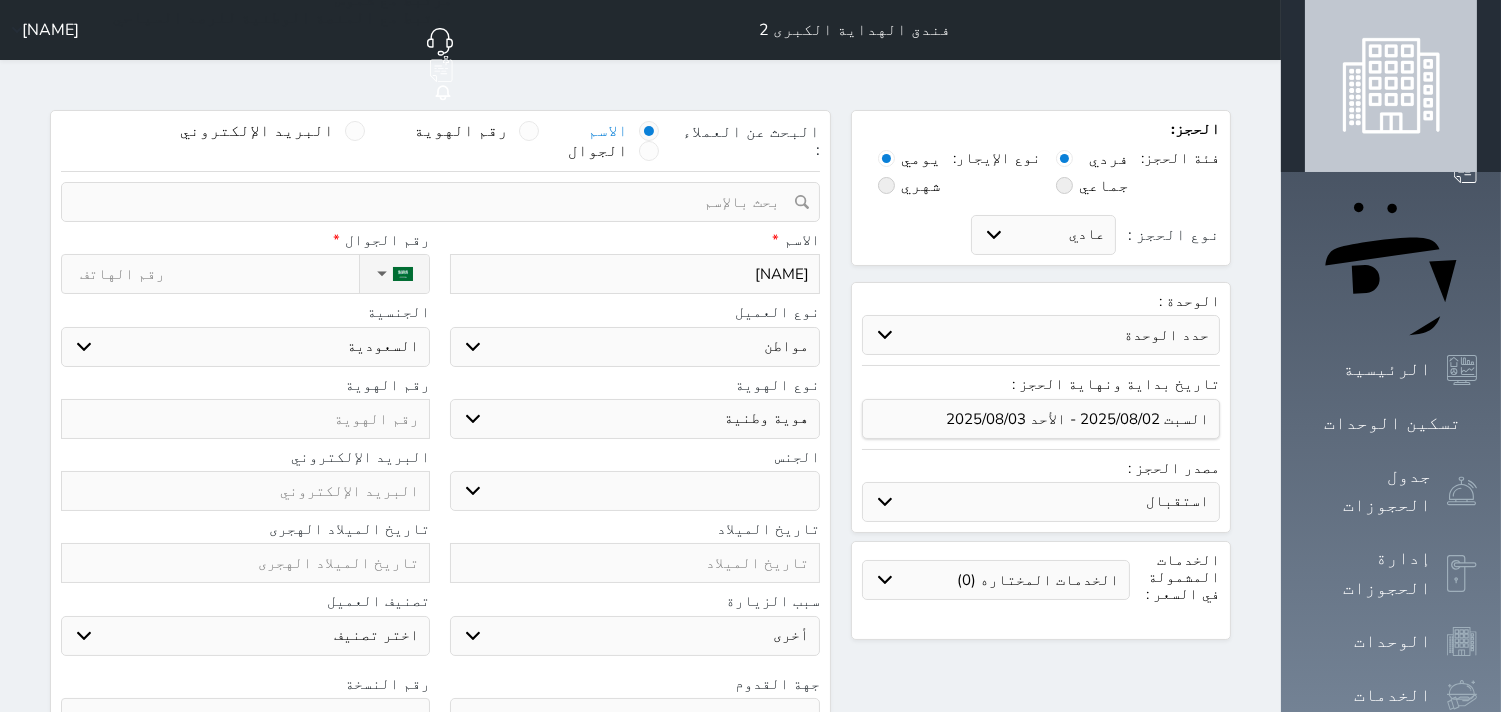 click on "اختر نوع   هوية وطنية هوية عائلية جواز السفر" at bounding box center [634, 419] 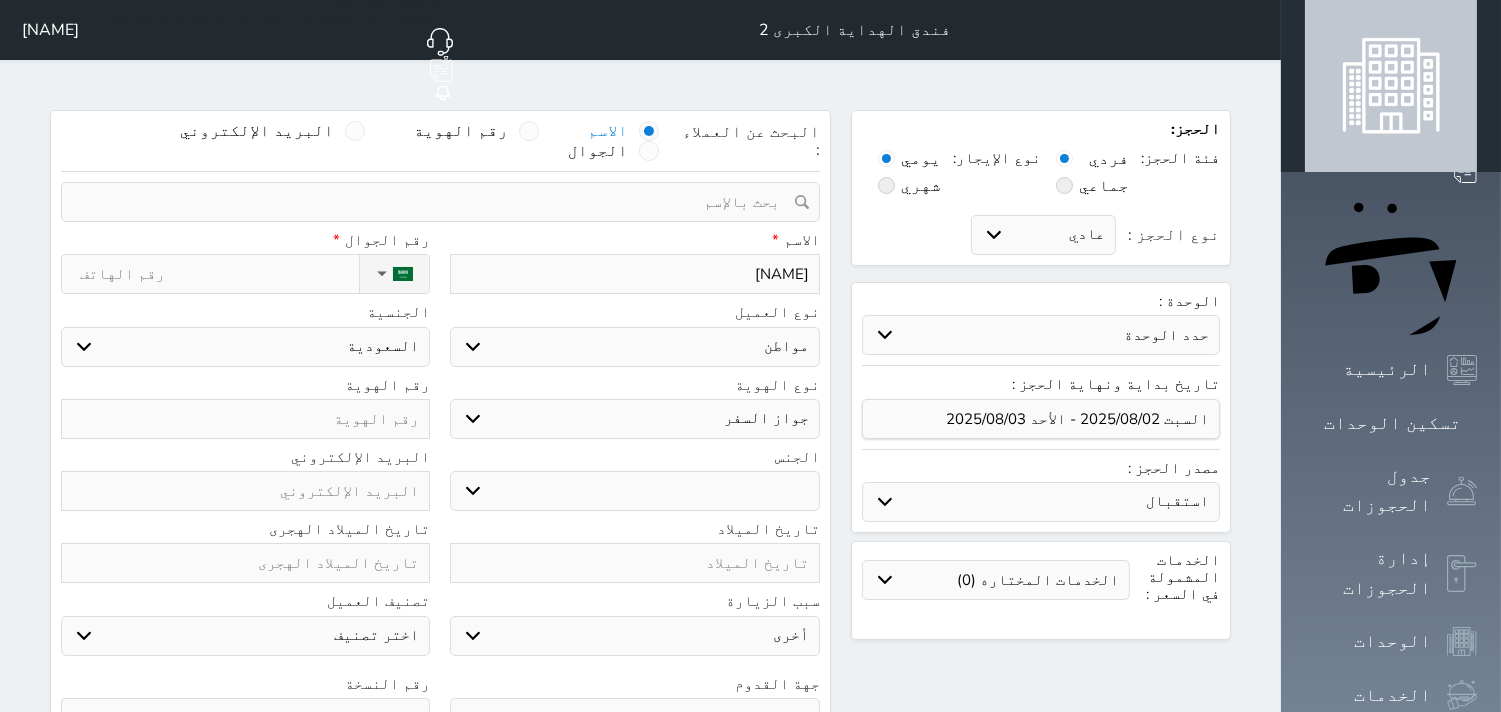 click on "اختر نوع   هوية وطنية هوية عائلية جواز السفر" at bounding box center [634, 419] 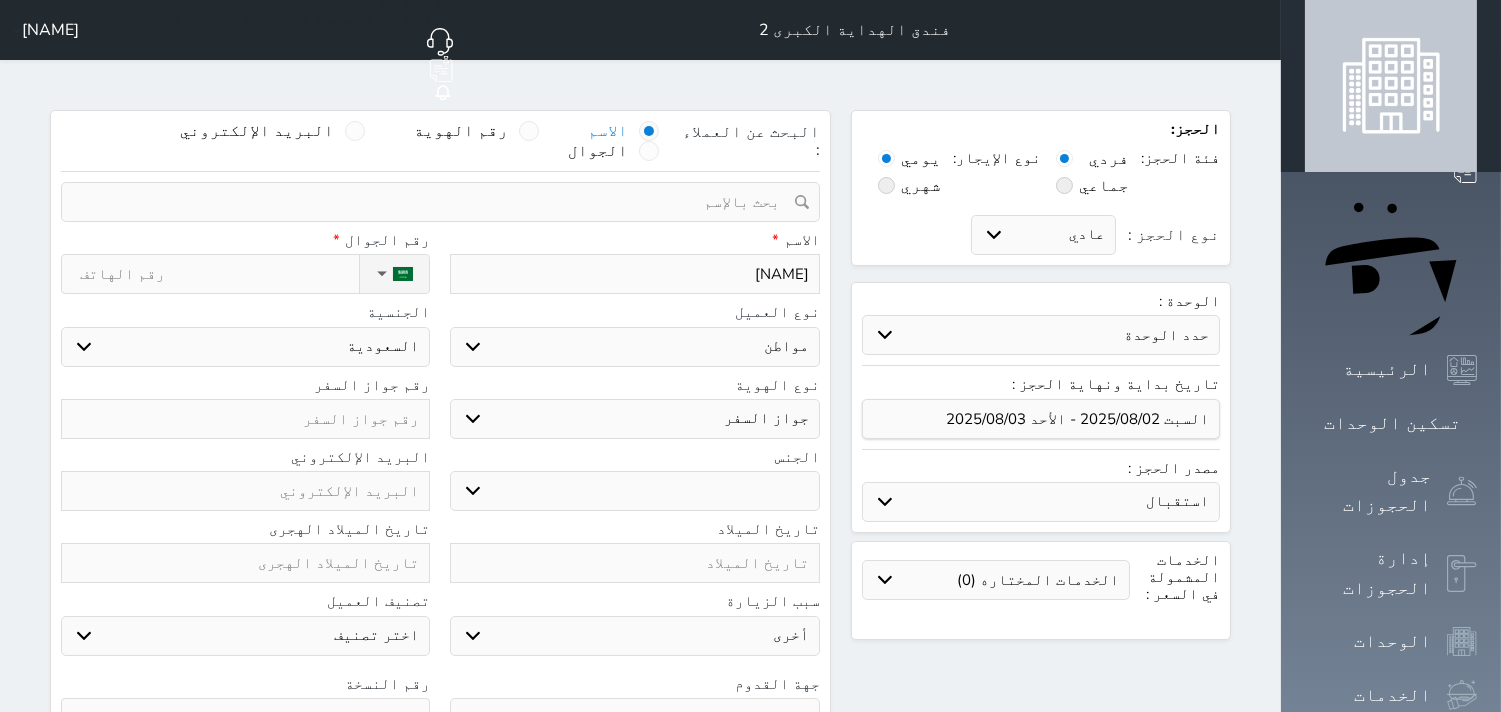 click at bounding box center [245, 419] 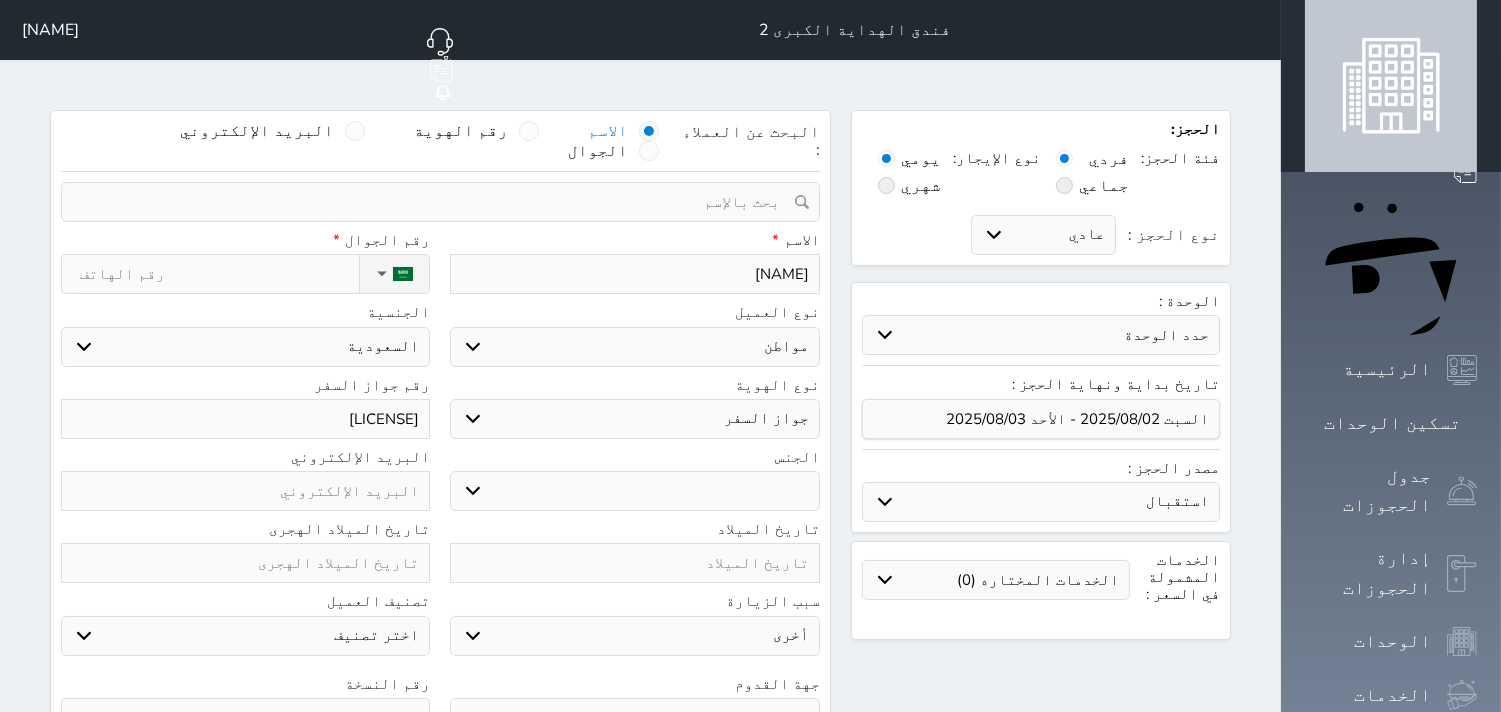 type on "CJ6995721" 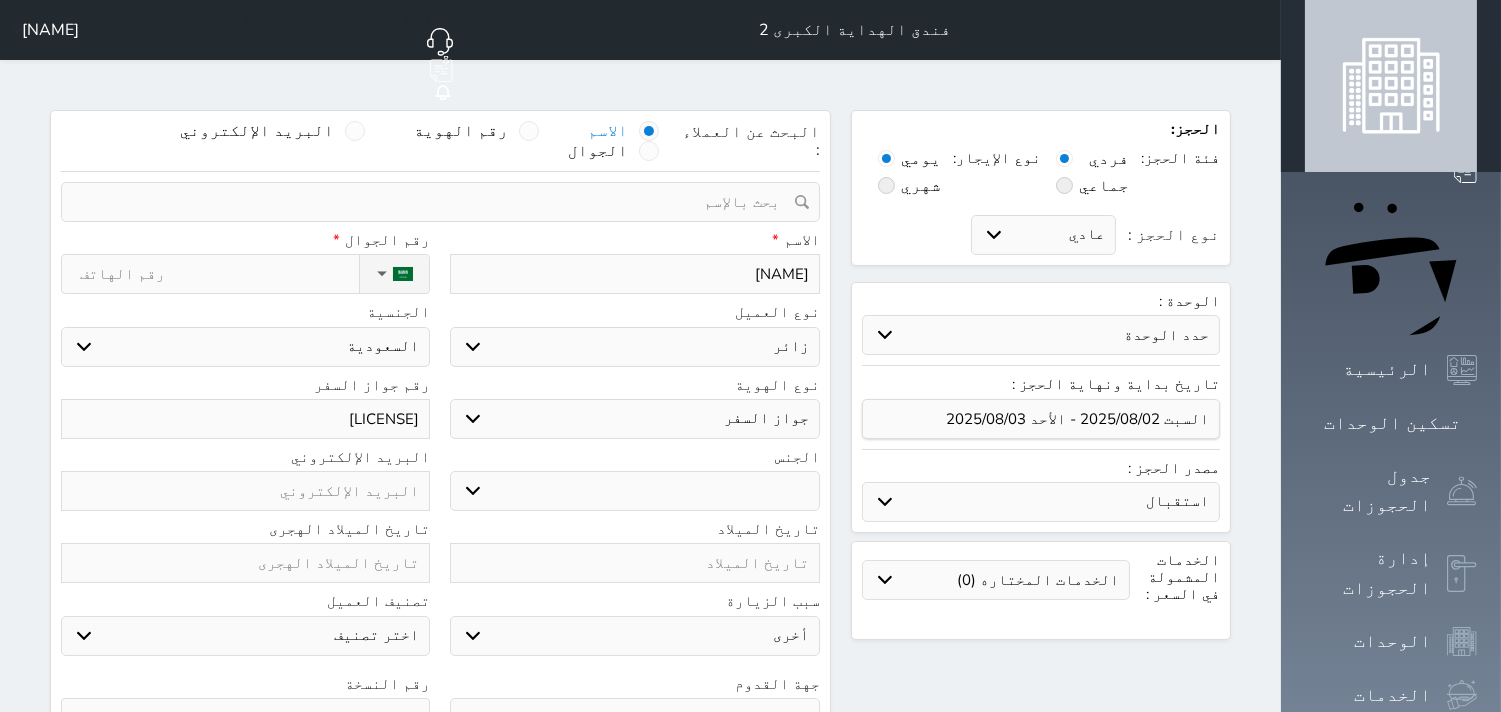 click on "اختر نوع   مواطن مواطن خليجي زائر مقيم" at bounding box center (634, 347) 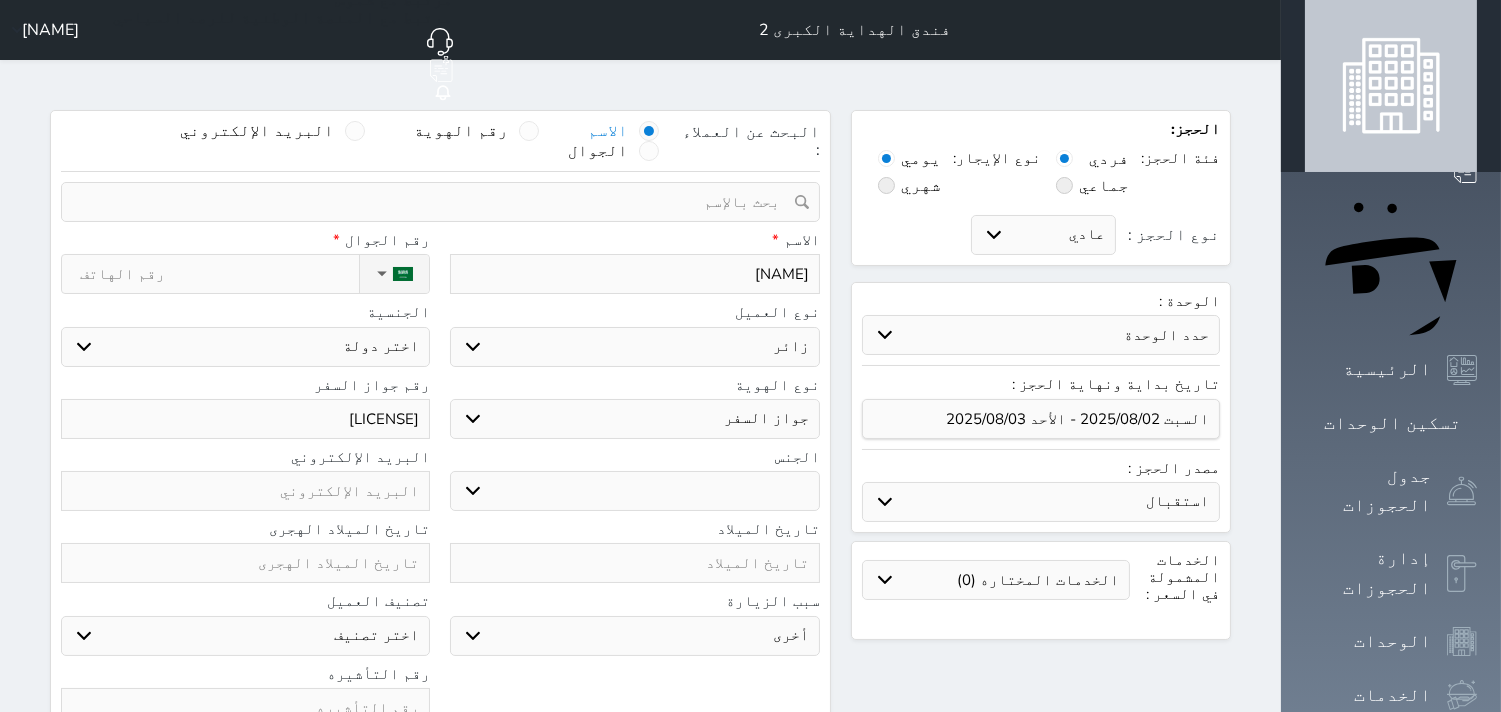 click on "اختر دولة
اثيوبيا
اجنبي بجواز سعودي
اخرى
اذربيجان
ارتيريا
ارمينيا
ازبكستان
اسبانيا
استراليا
استونيا" at bounding box center (245, 347) 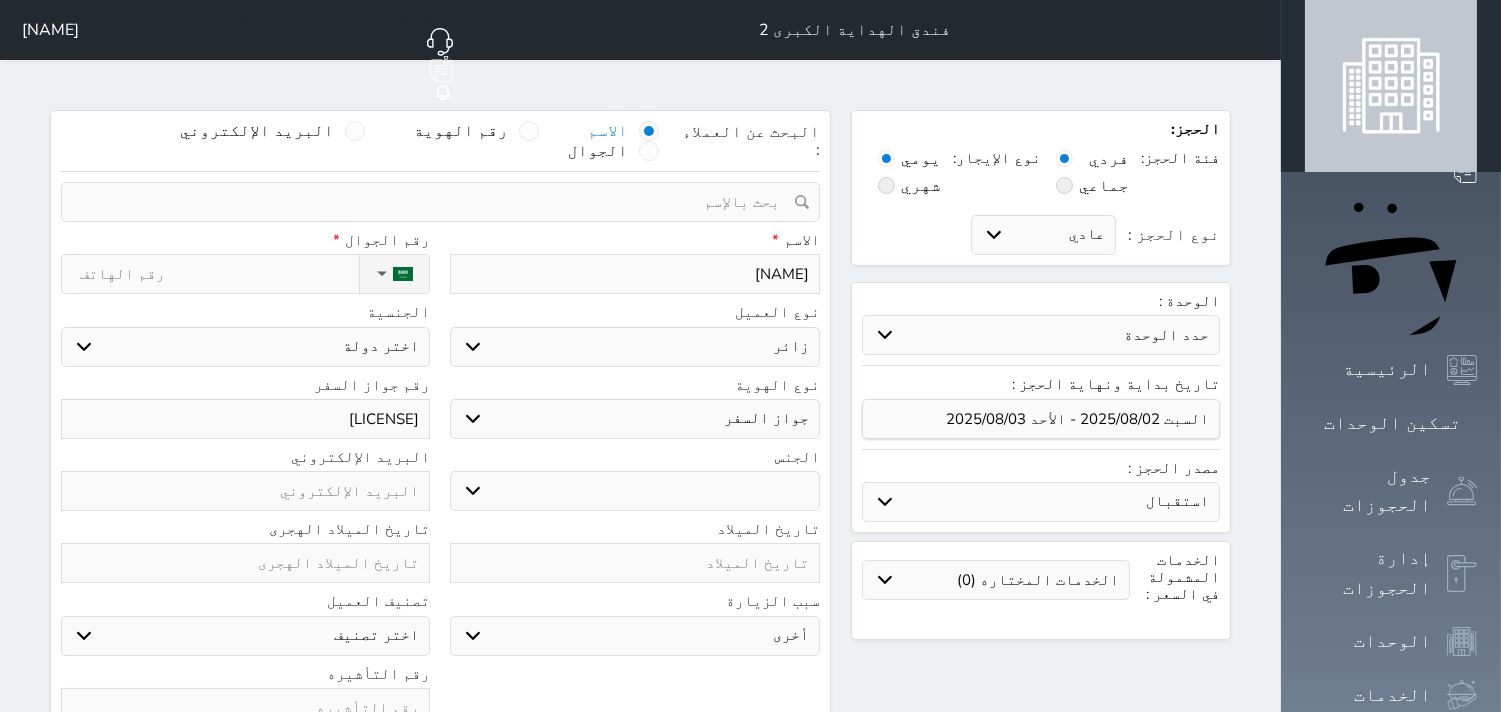 select on "304" 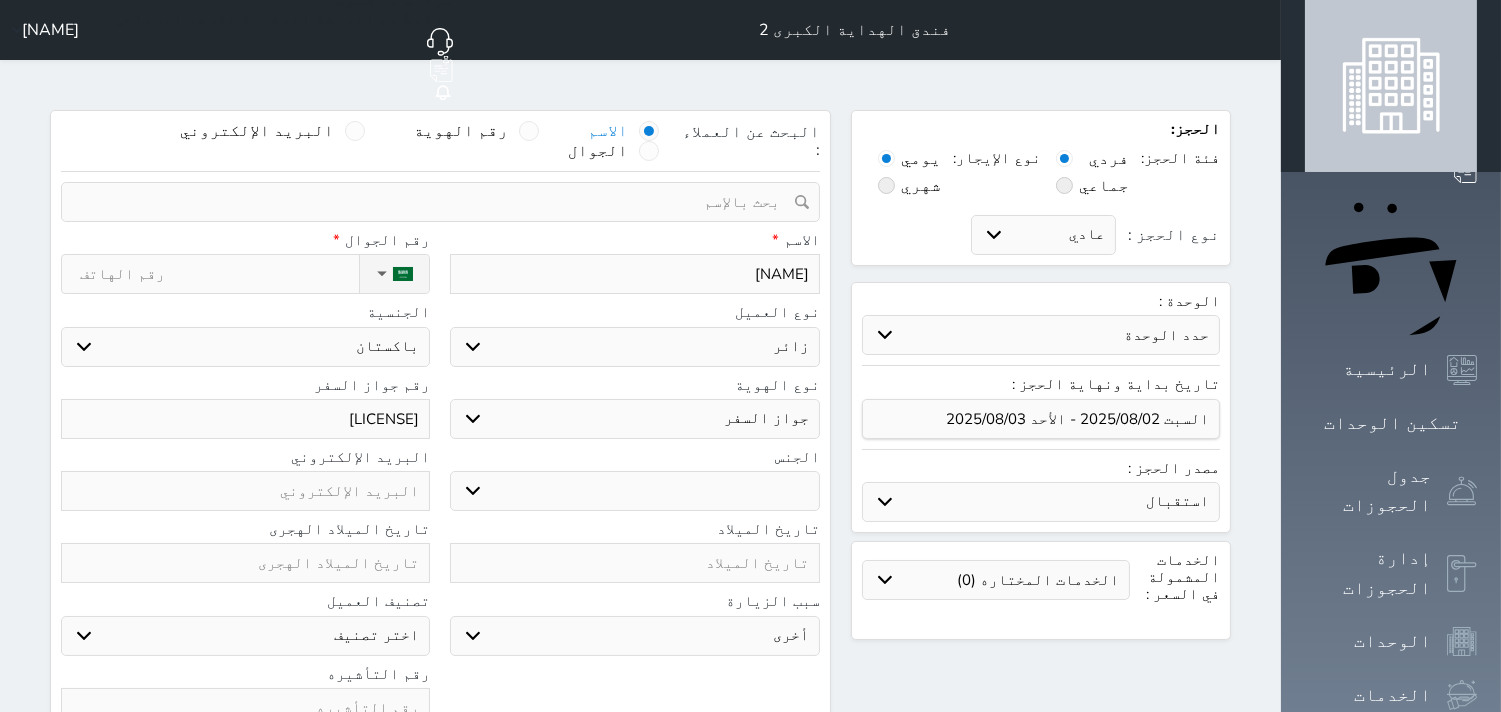 click on "اختر دولة
اثيوبيا
اجنبي بجواز سعودي
اخرى
اذربيجان
ارتيريا
ارمينيا
ازبكستان
اسبانيا
استراليا
استونيا" at bounding box center [245, 347] 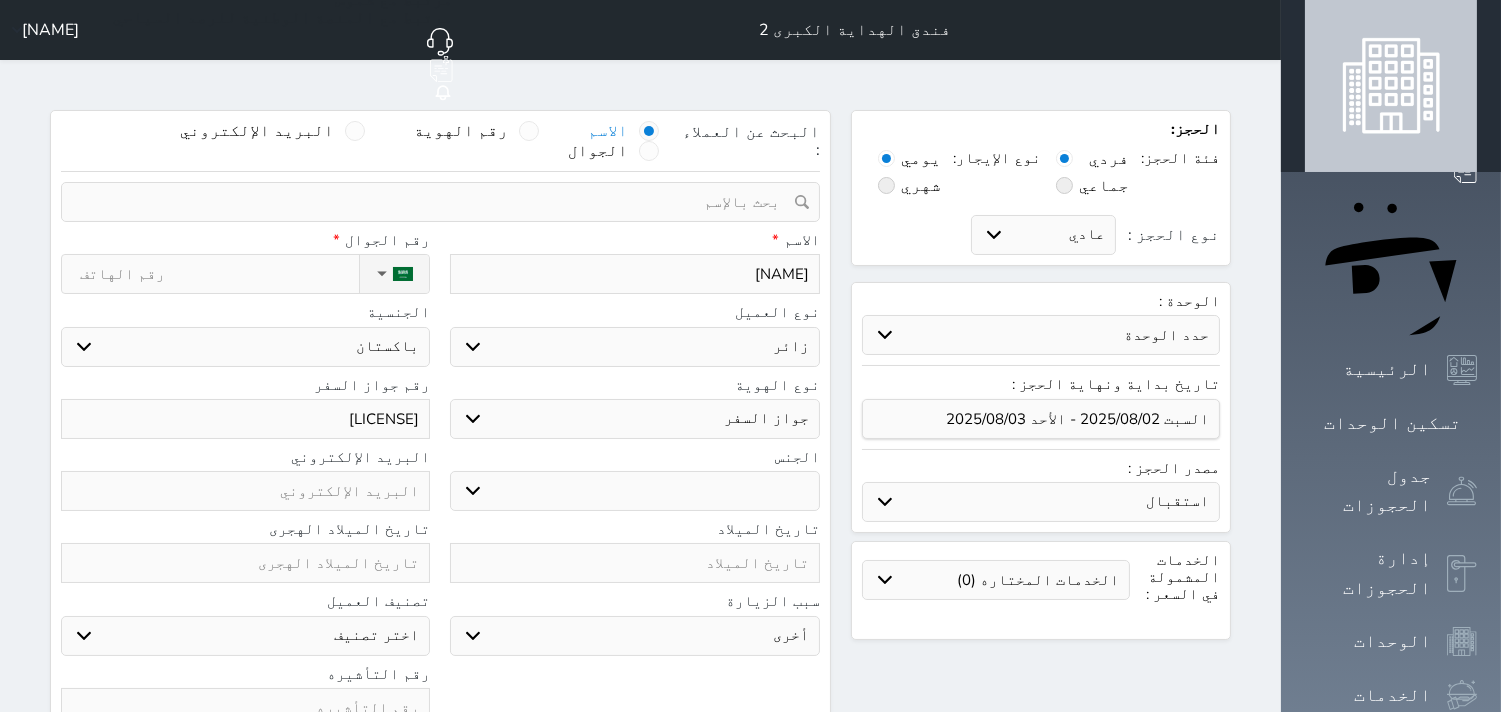 click on "Abdul Hai" at bounding box center (634, 274) 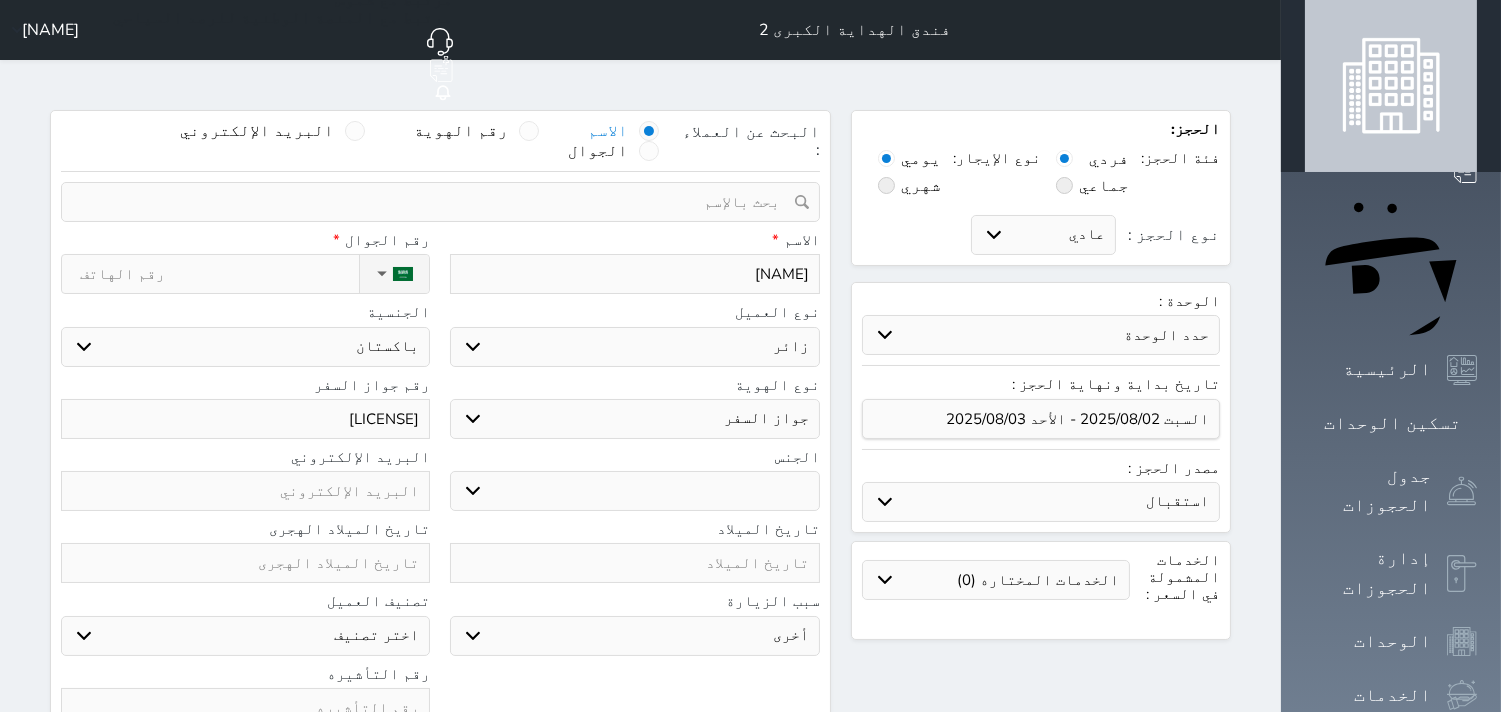 click on "رقم التأشيره" at bounding box center [440, 702] 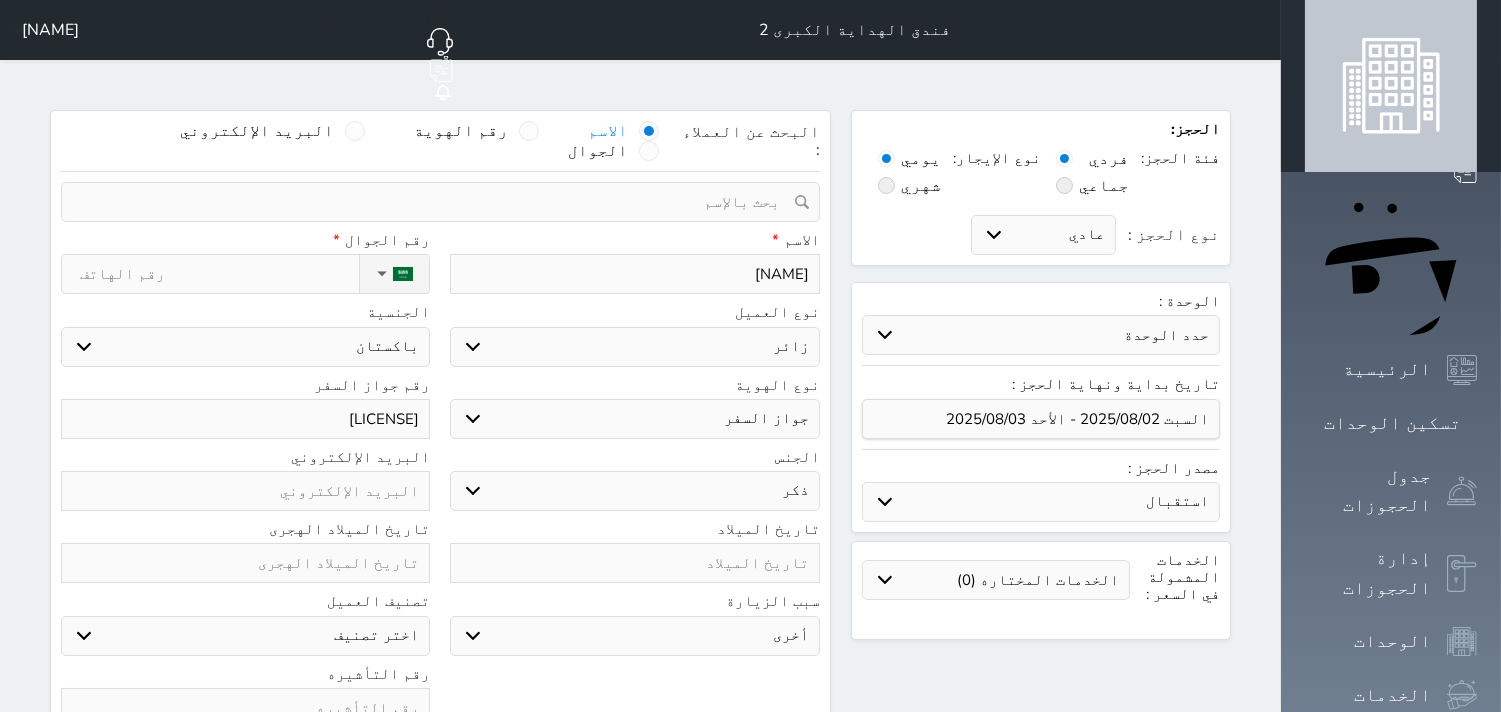 click on "ذكر   انثى" at bounding box center [634, 491] 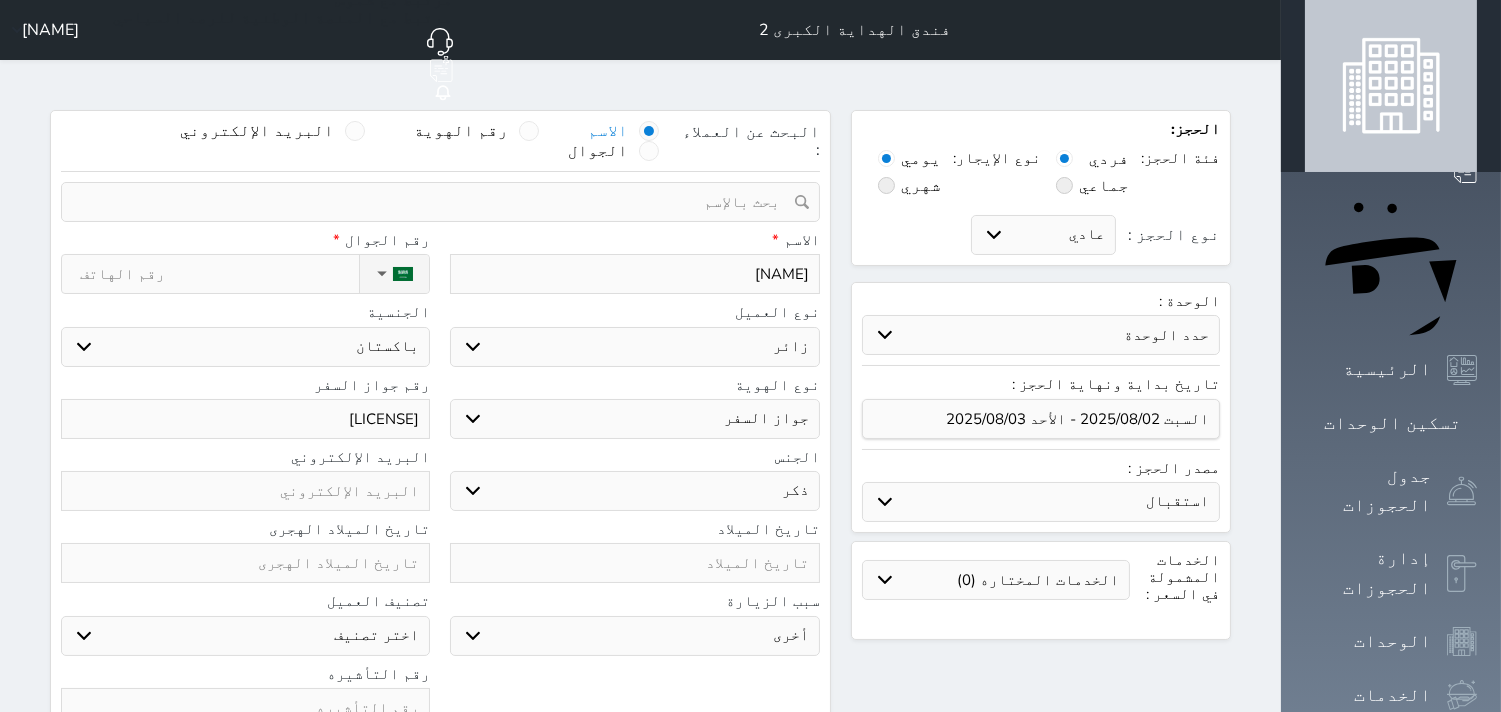 click on "سياحة زيارة الاهل والاصدقاء زيارة دينية زيارة عمل زيارة رياضية زيارة ترفيهية أخرى موظف ديوان عمل نزيل حجر موظف وزارة الصحة" at bounding box center (634, 636) 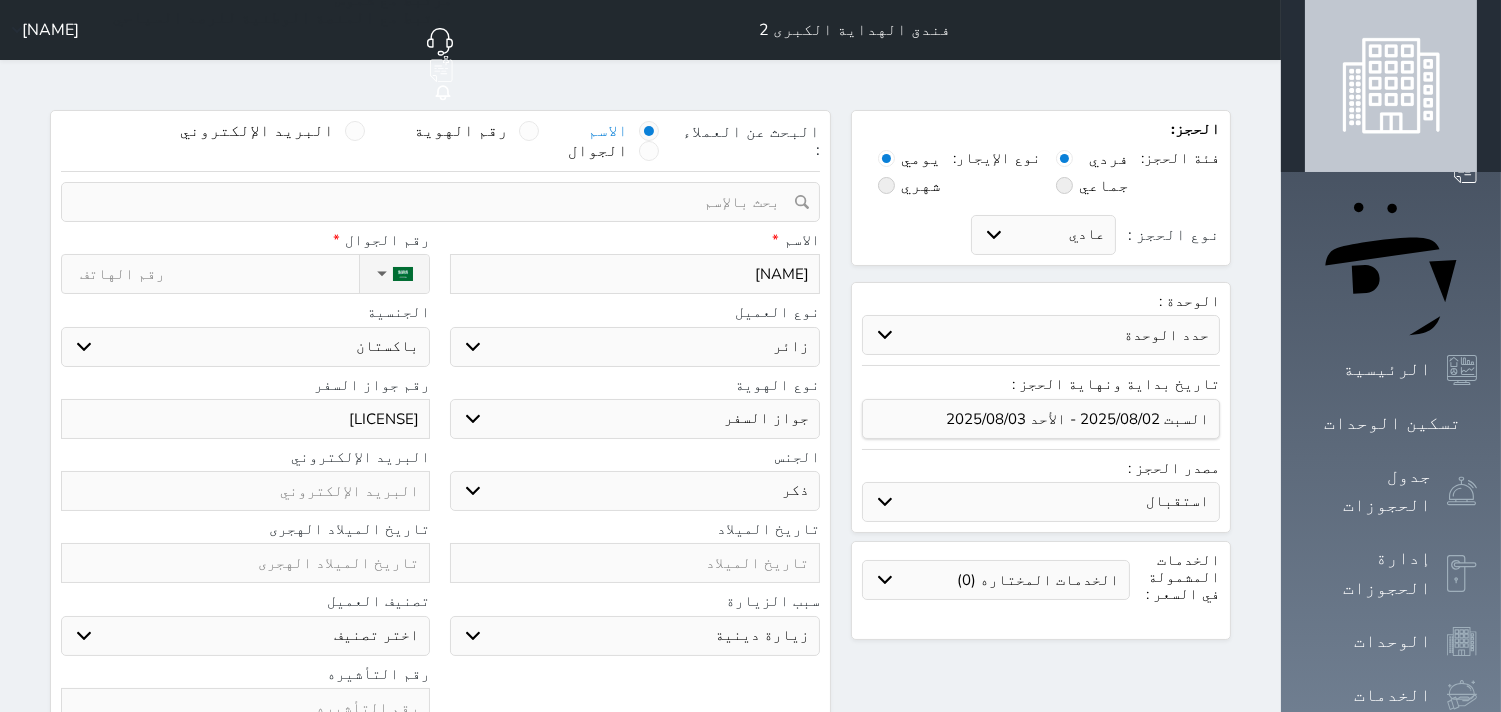 click on "سياحة زيارة الاهل والاصدقاء زيارة دينية زيارة عمل زيارة رياضية زيارة ترفيهية أخرى موظف ديوان عمل نزيل حجر موظف وزارة الصحة" at bounding box center (634, 636) 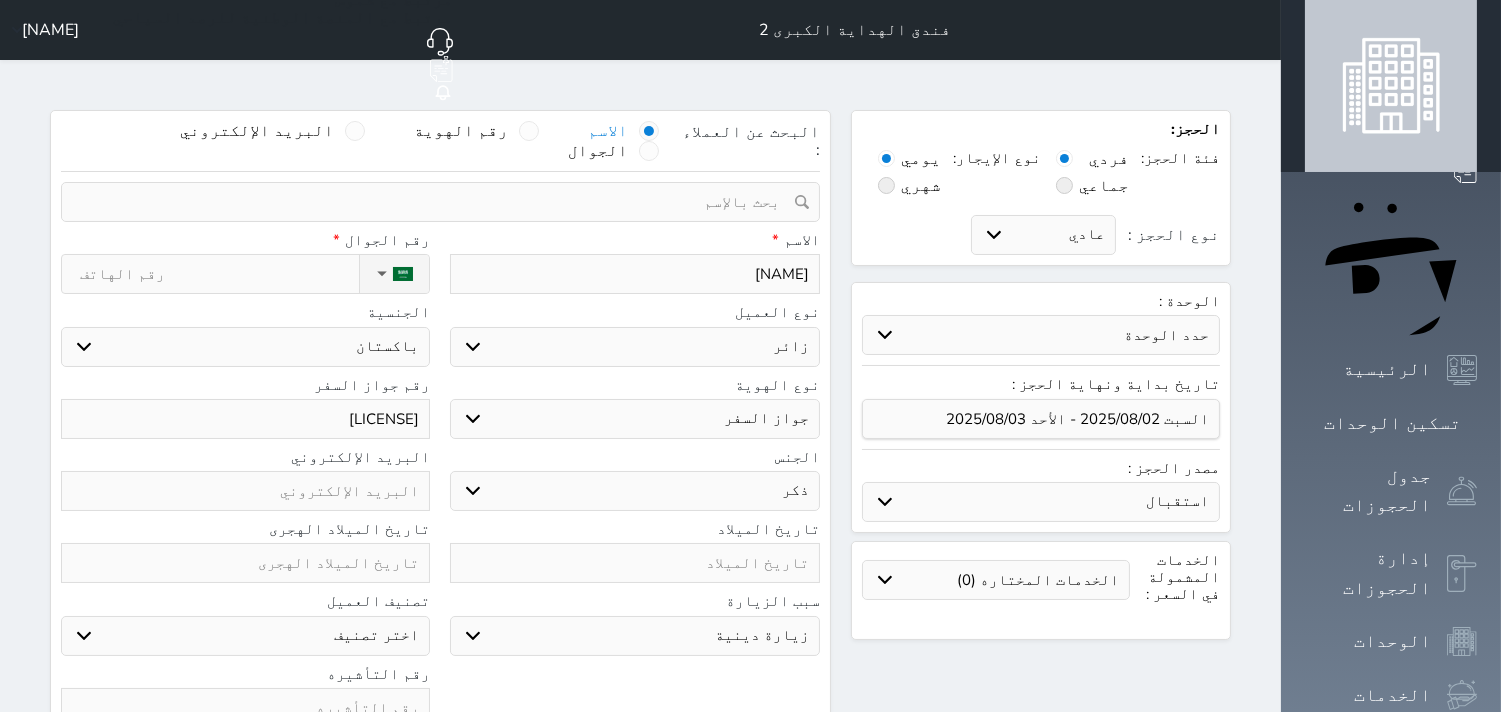 click on "حدد الوحدة
#3705 - غرفة
#3704 - غرفة
#3703 - غرفة
#3702 - غرفة
#3701 - غرفة
#3618 - غرفة
#3617 - غرفة
#3616 - غرفة
#3614 - غرفة
#3613 - غرفة
#3612 - غرفة
#3611 - غرفة
#3610 - غرفة
#3609 - غرفة
#3608 - غرفة
#3607 - غرفة
#3606 - غرفة
#3604 - غرفة
#3603 - غرفة
#3602 - غرفة
#3601 - غرفة" at bounding box center (1041, 335) 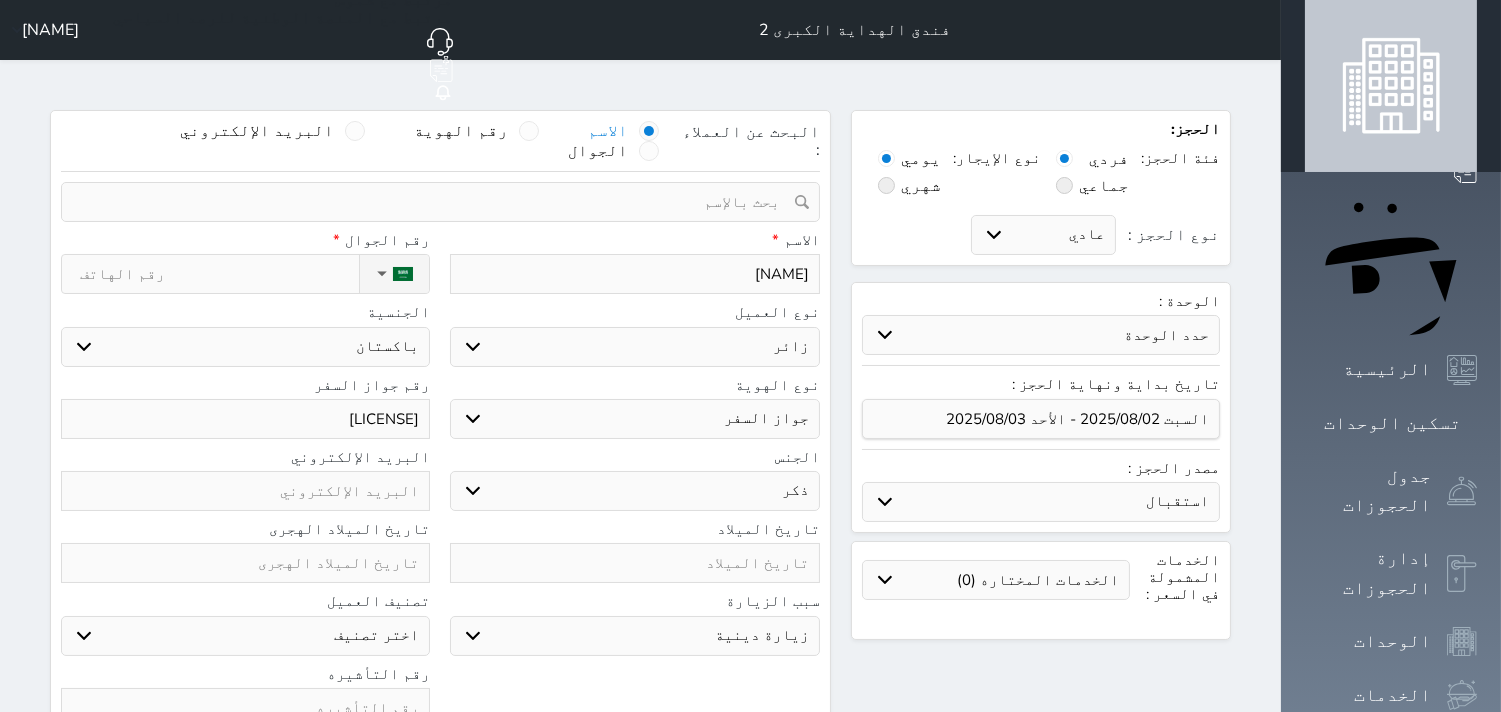 select on "82889" 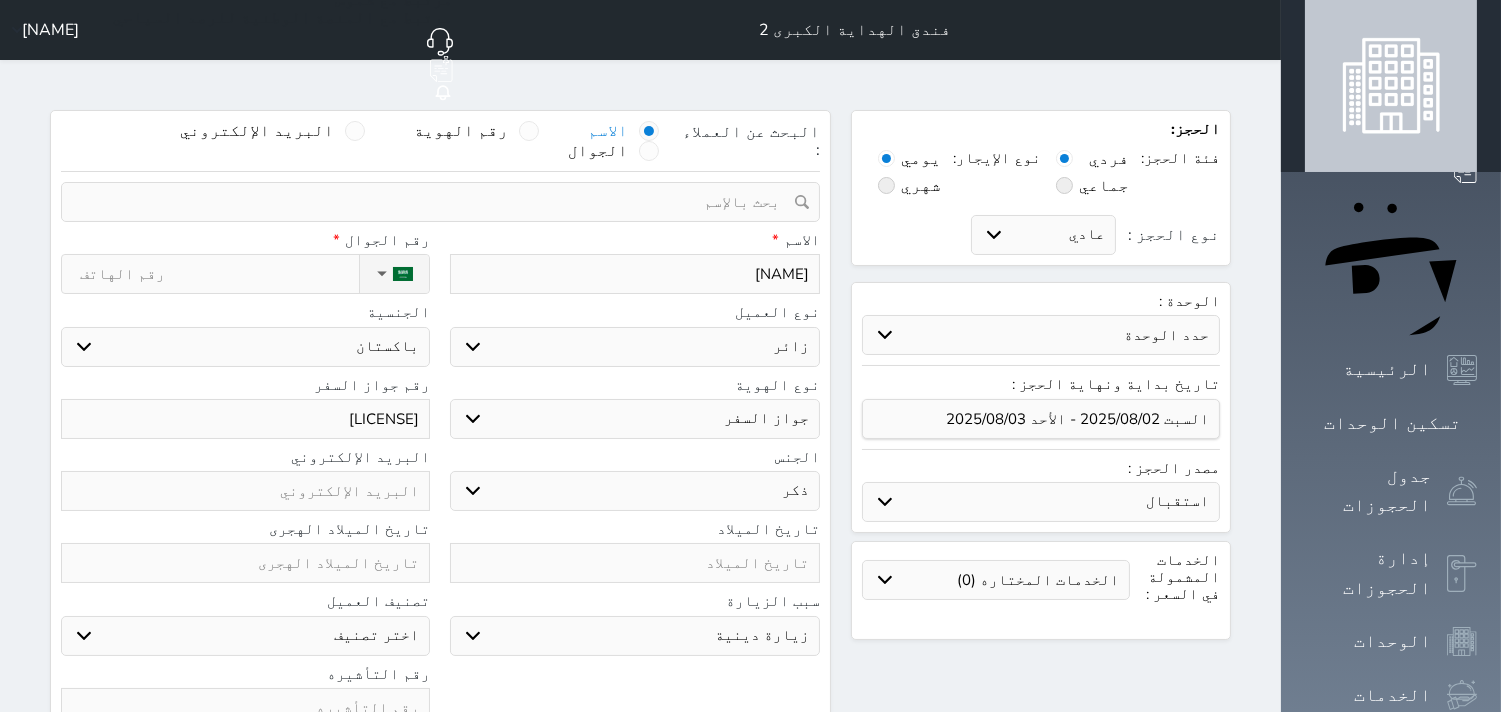 click on "حدد الوحدة
#3705 - غرفة
#3704 - غرفة
#3703 - غرفة
#3702 - غرفة
#3701 - غرفة
#3618 - غرفة
#3617 - غرفة
#3616 - غرفة
#3614 - غرفة
#3613 - غرفة
#3612 - غرفة
#3611 - غرفة
#3610 - غرفة
#3609 - غرفة
#3608 - غرفة
#3607 - غرفة
#3606 - غرفة
#3604 - غرفة
#3603 - غرفة
#3602 - غرفة
#3601 - غرفة" at bounding box center (1041, 335) 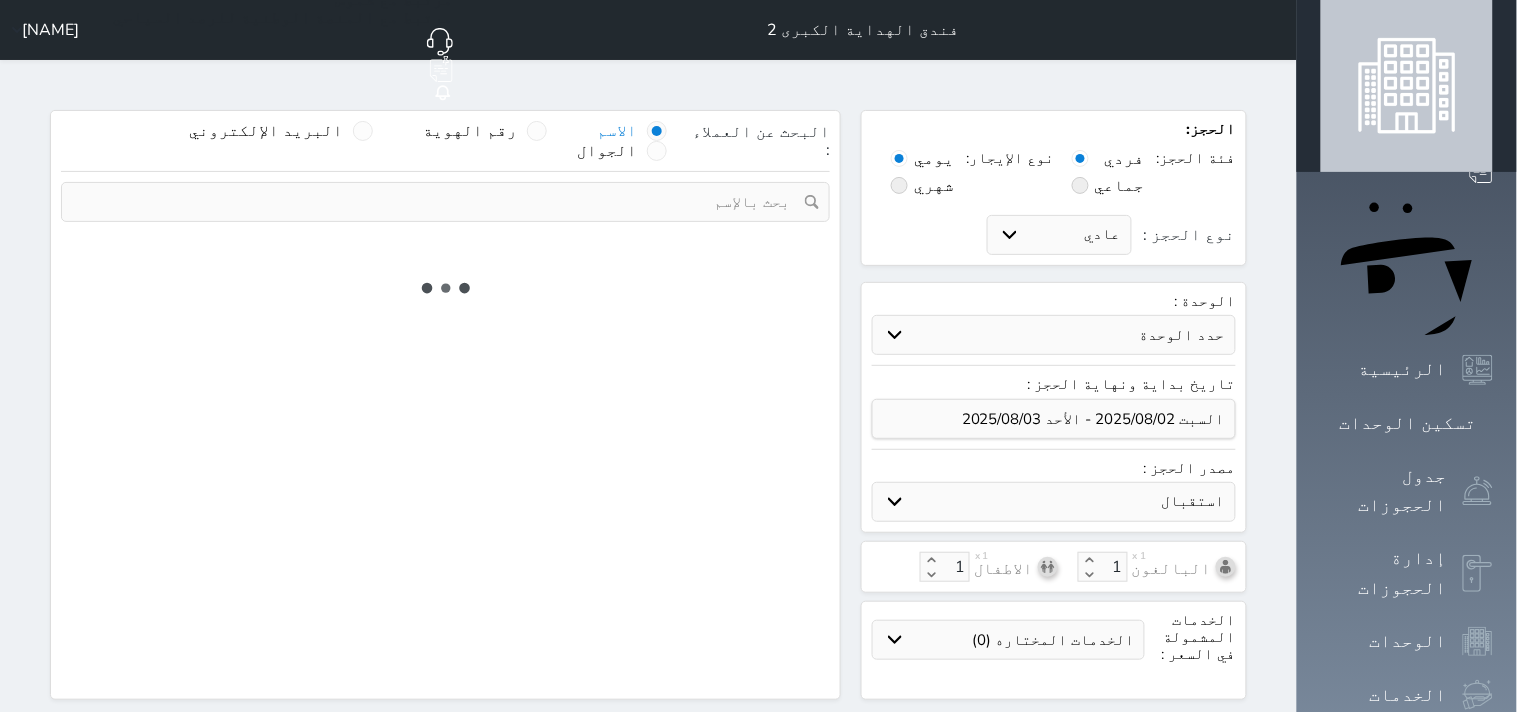 select on "3" 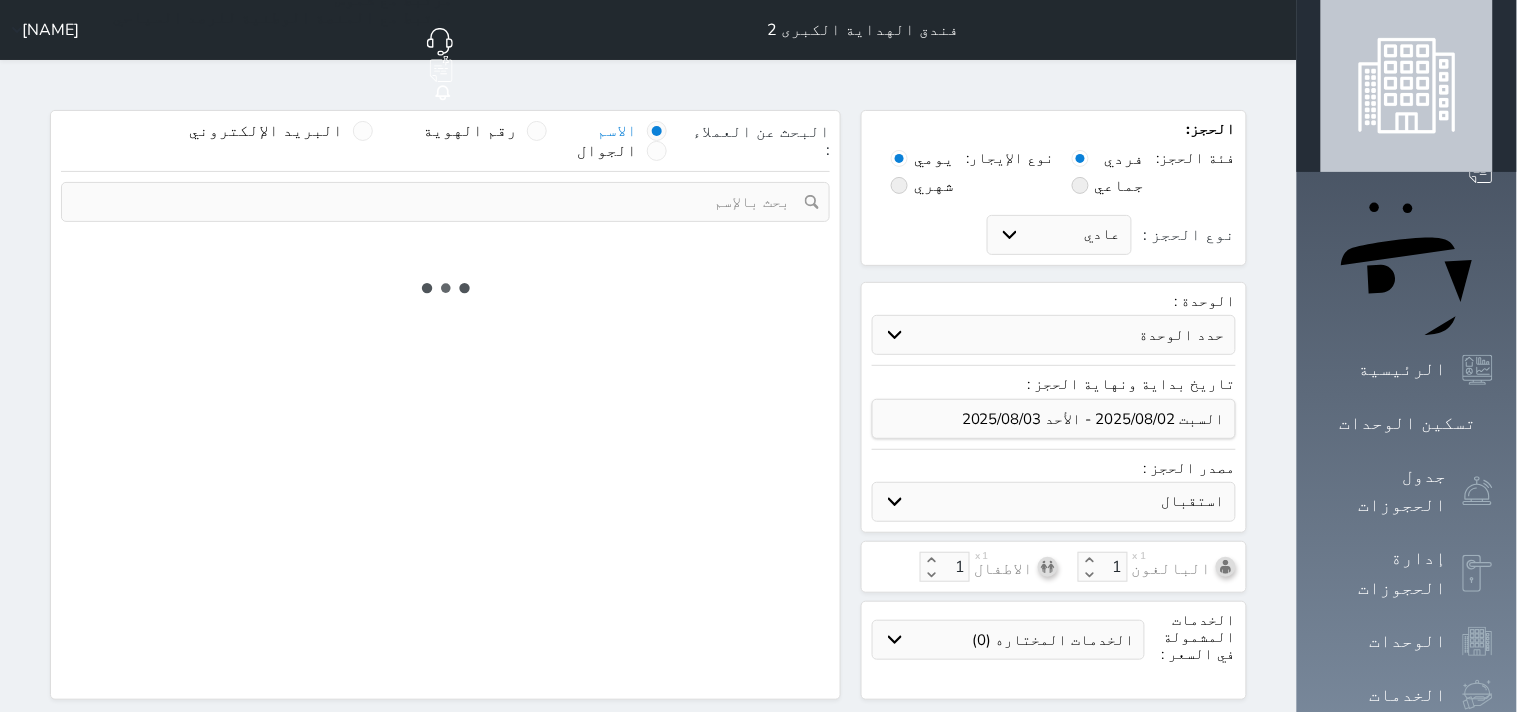 select on "304" 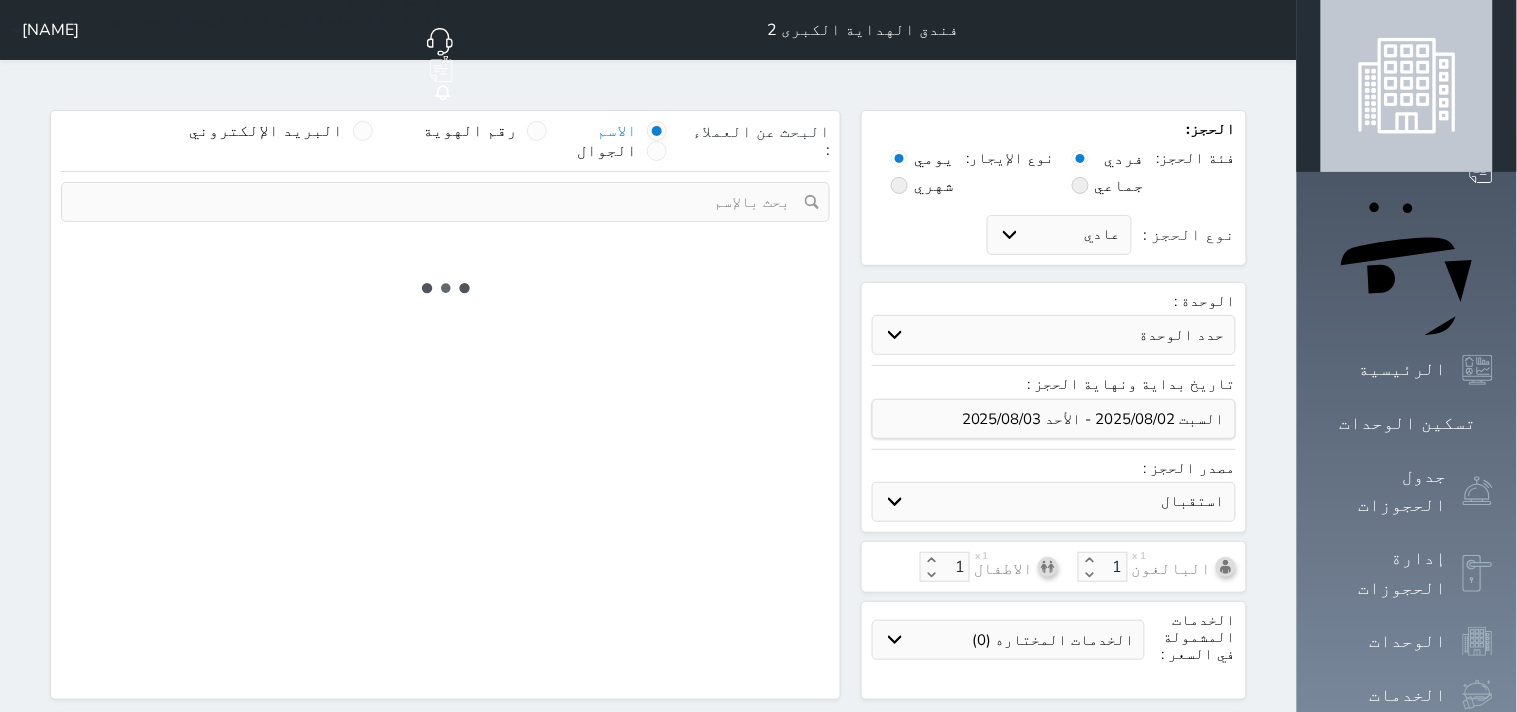 select on "5" 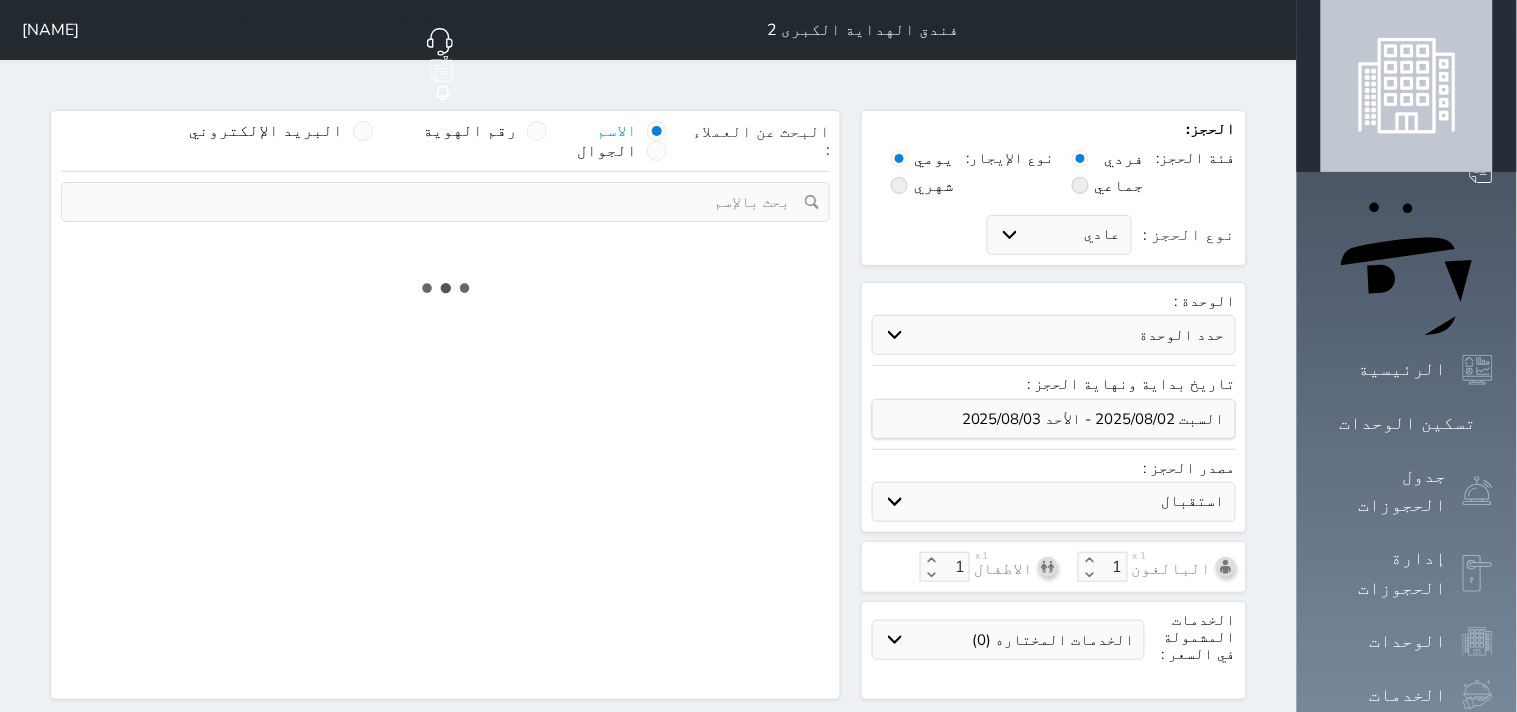 select on "3" 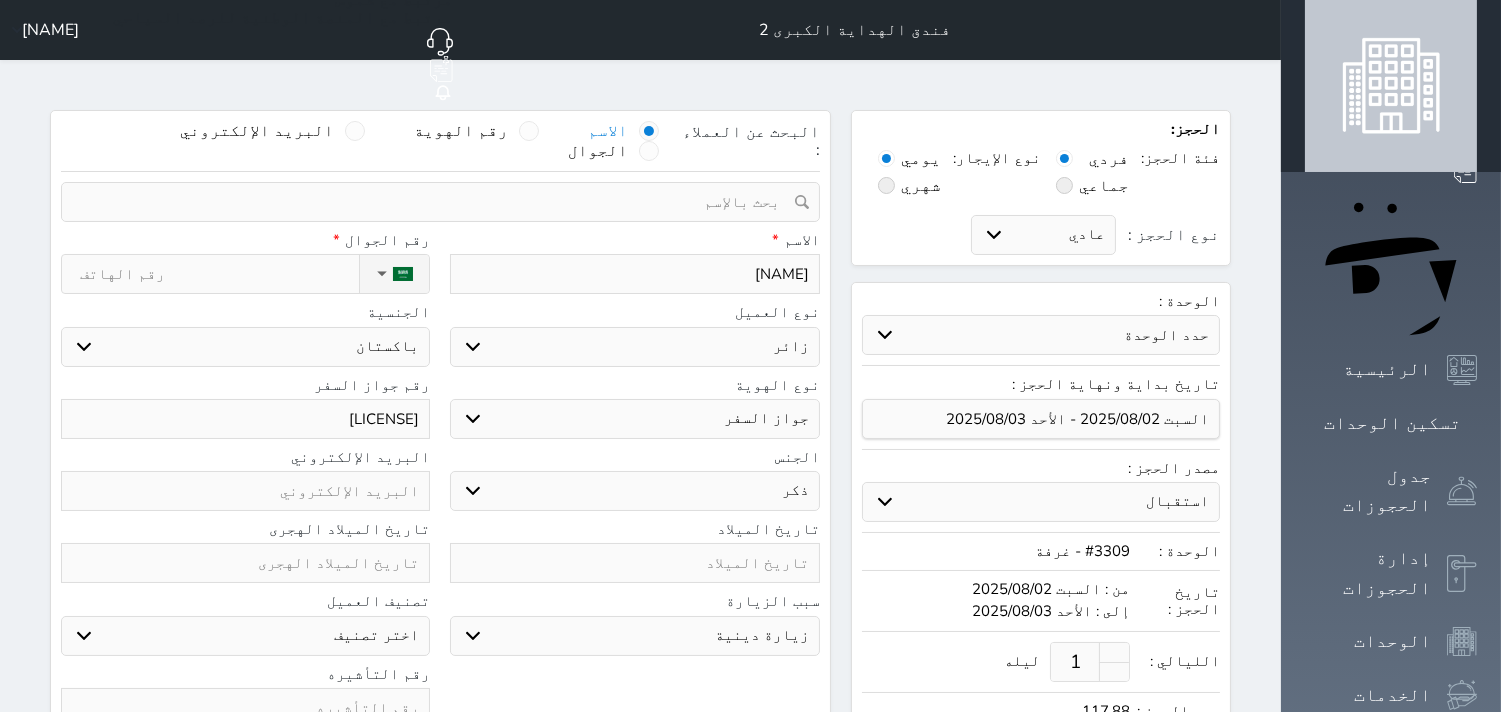 select 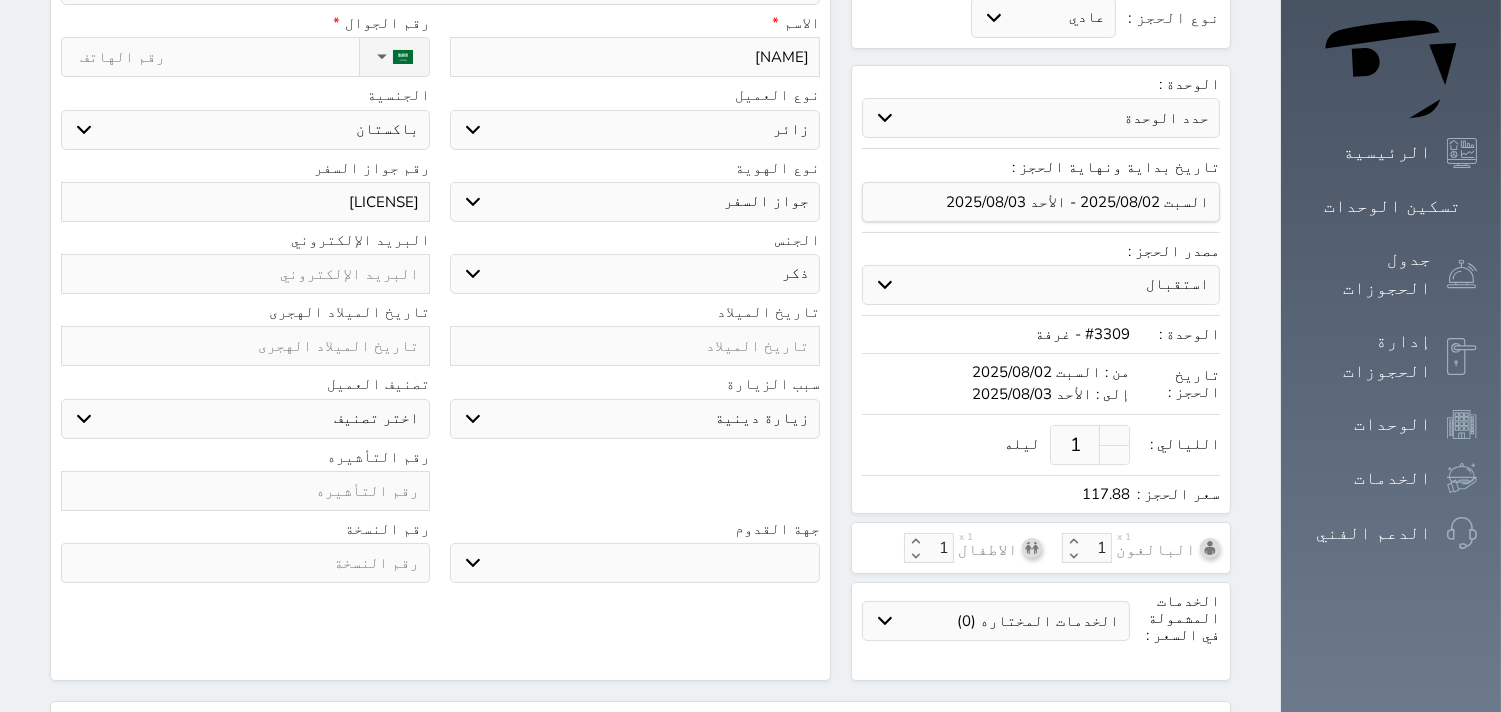 scroll, scrollTop: 222, scrollLeft: 0, axis: vertical 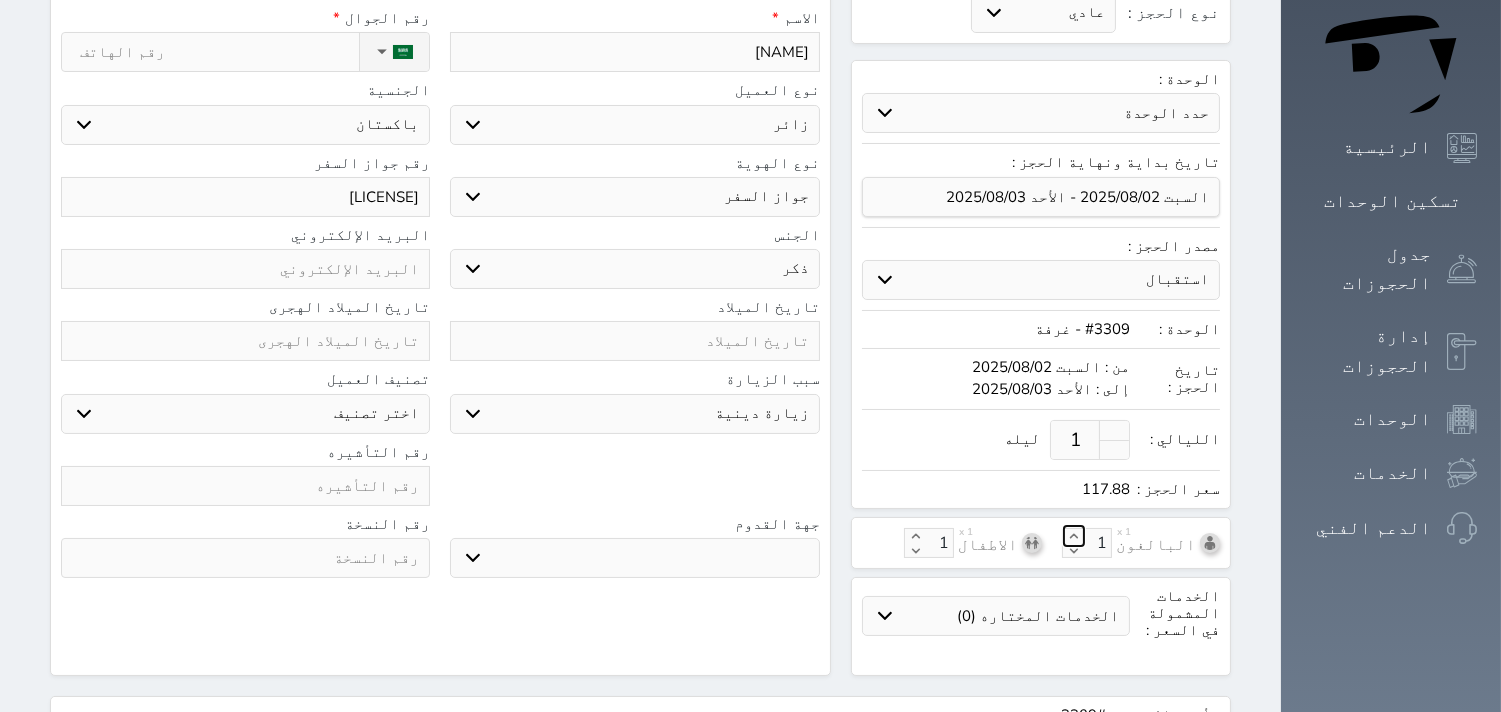click 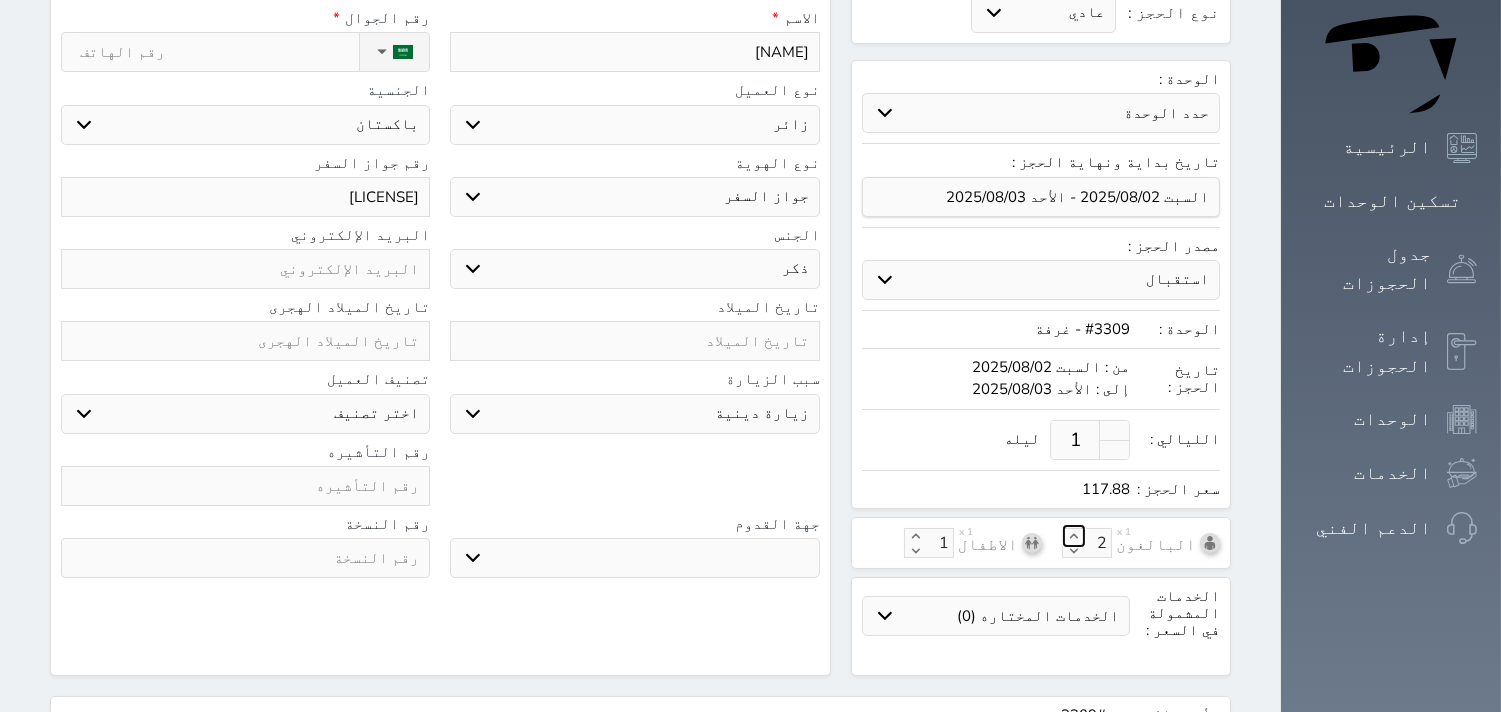 select 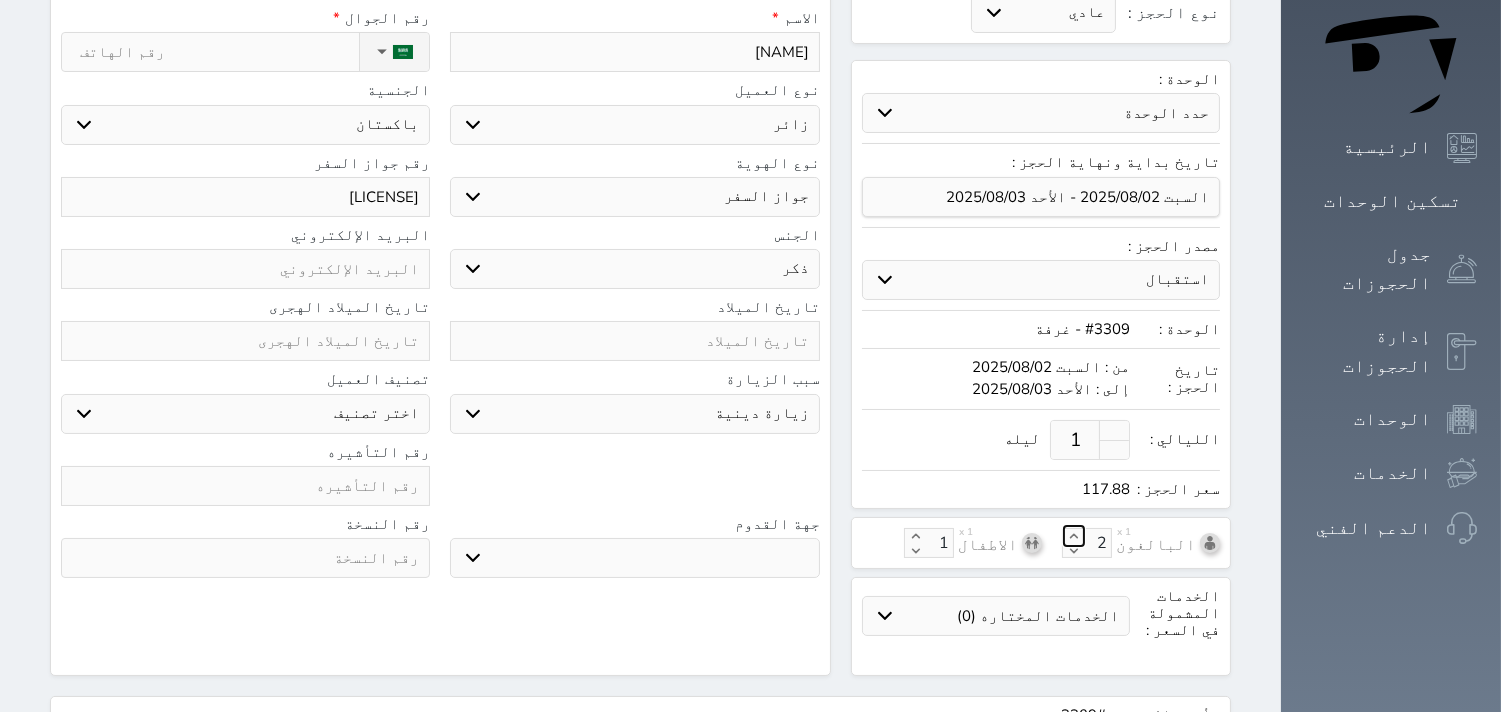 click 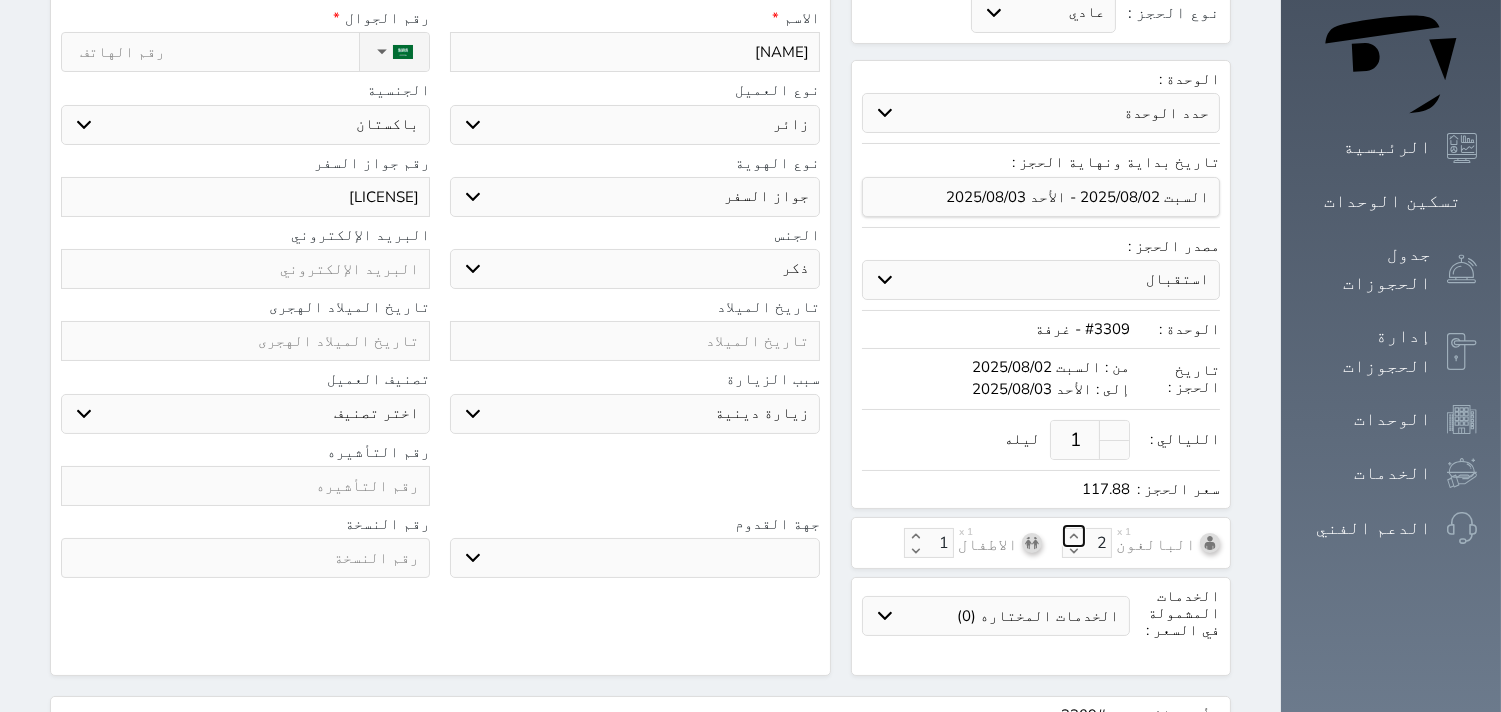 type on "3" 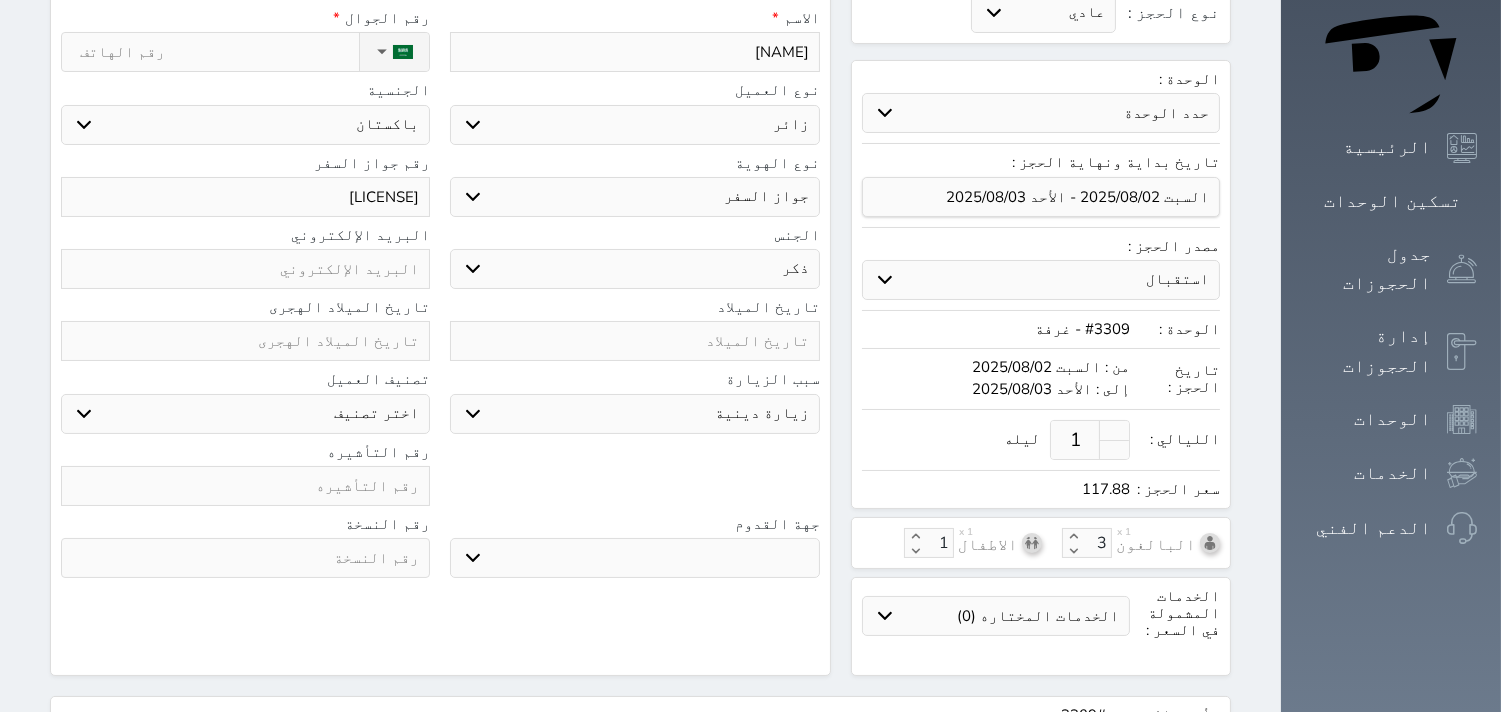 click on "1" at bounding box center (1075, 440) 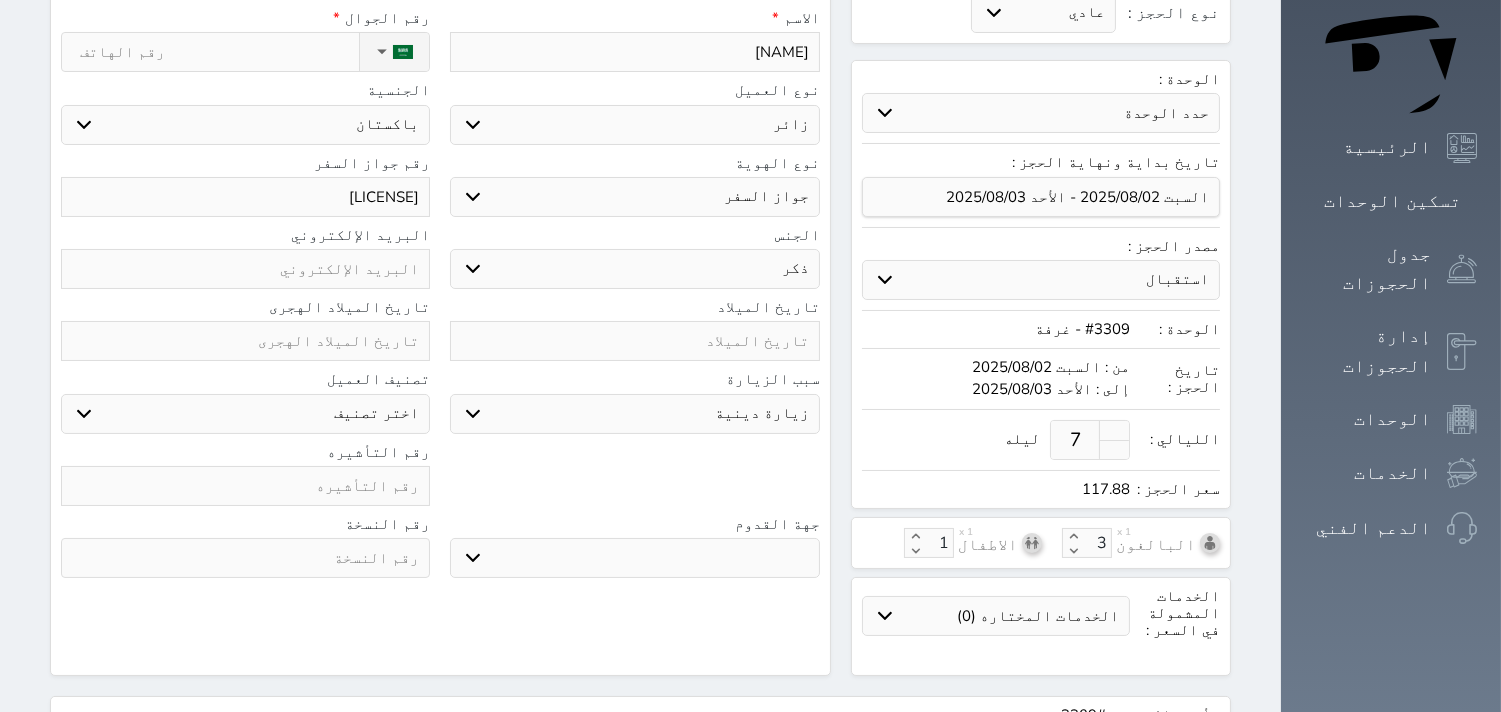 type on "7" 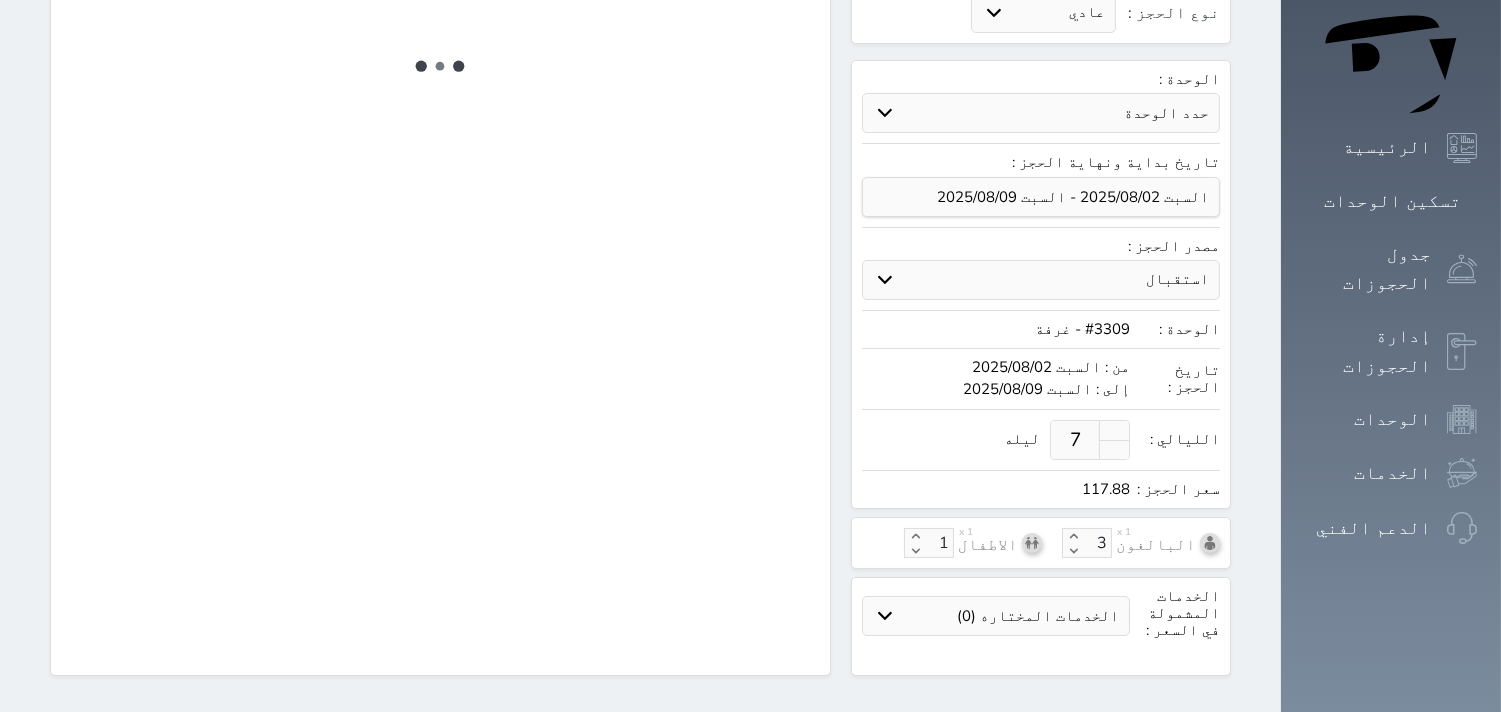 click on "7     ليله" at bounding box center (996, 440) 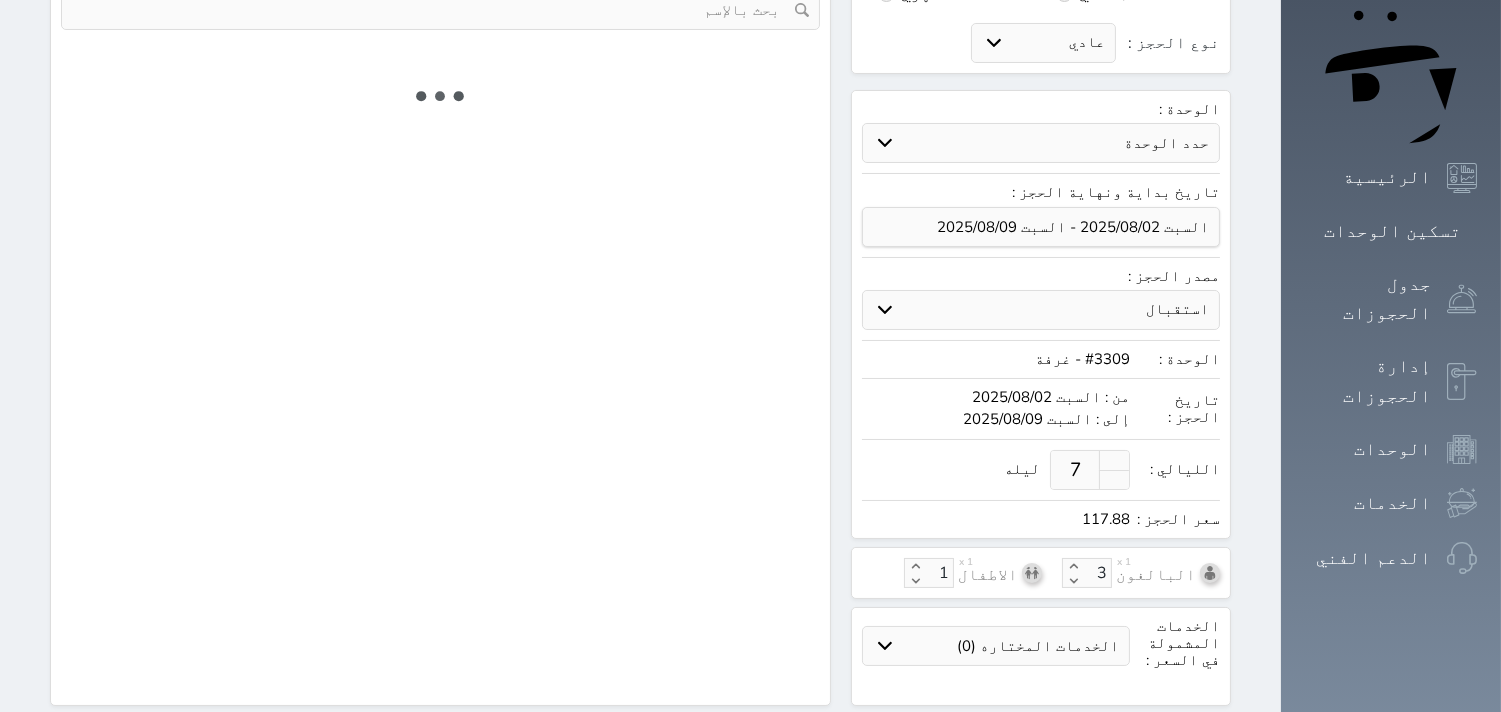 select on "3" 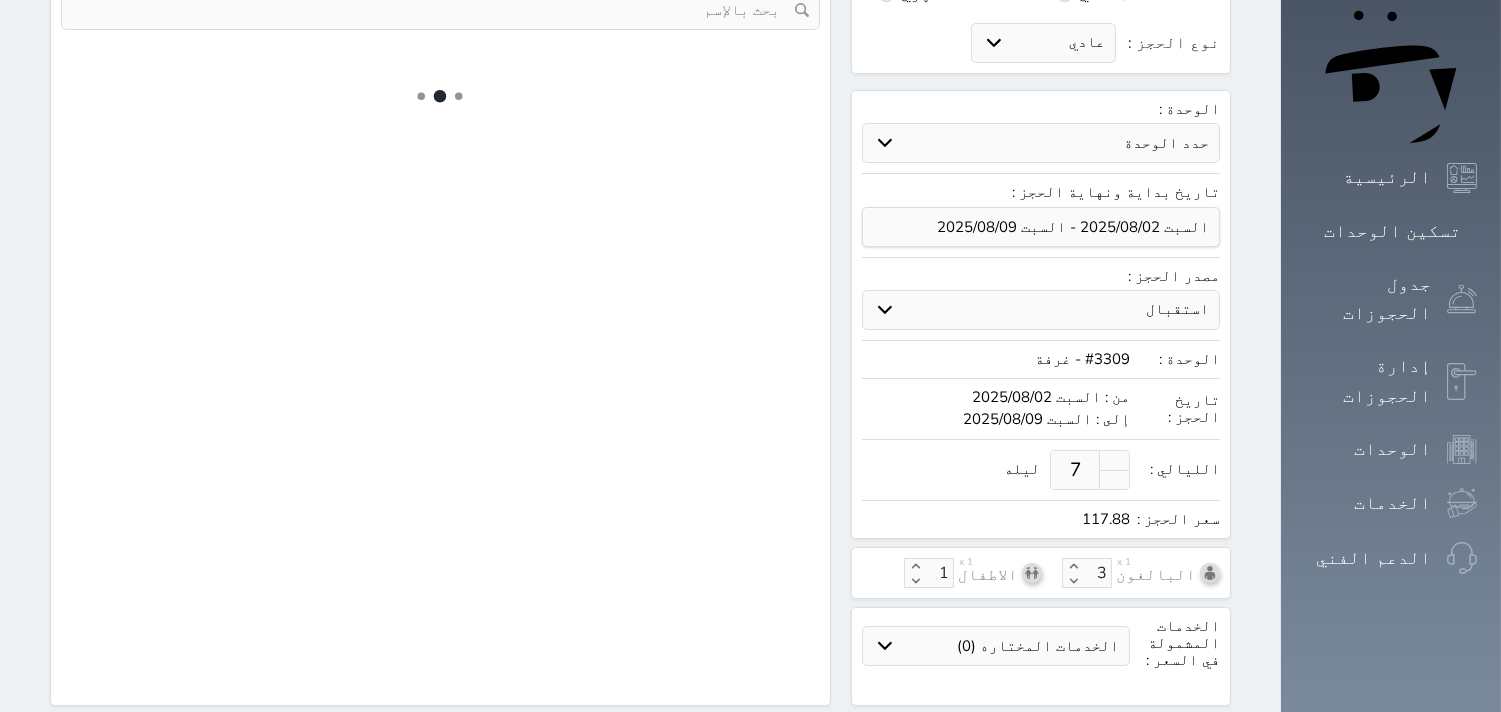 select on "304" 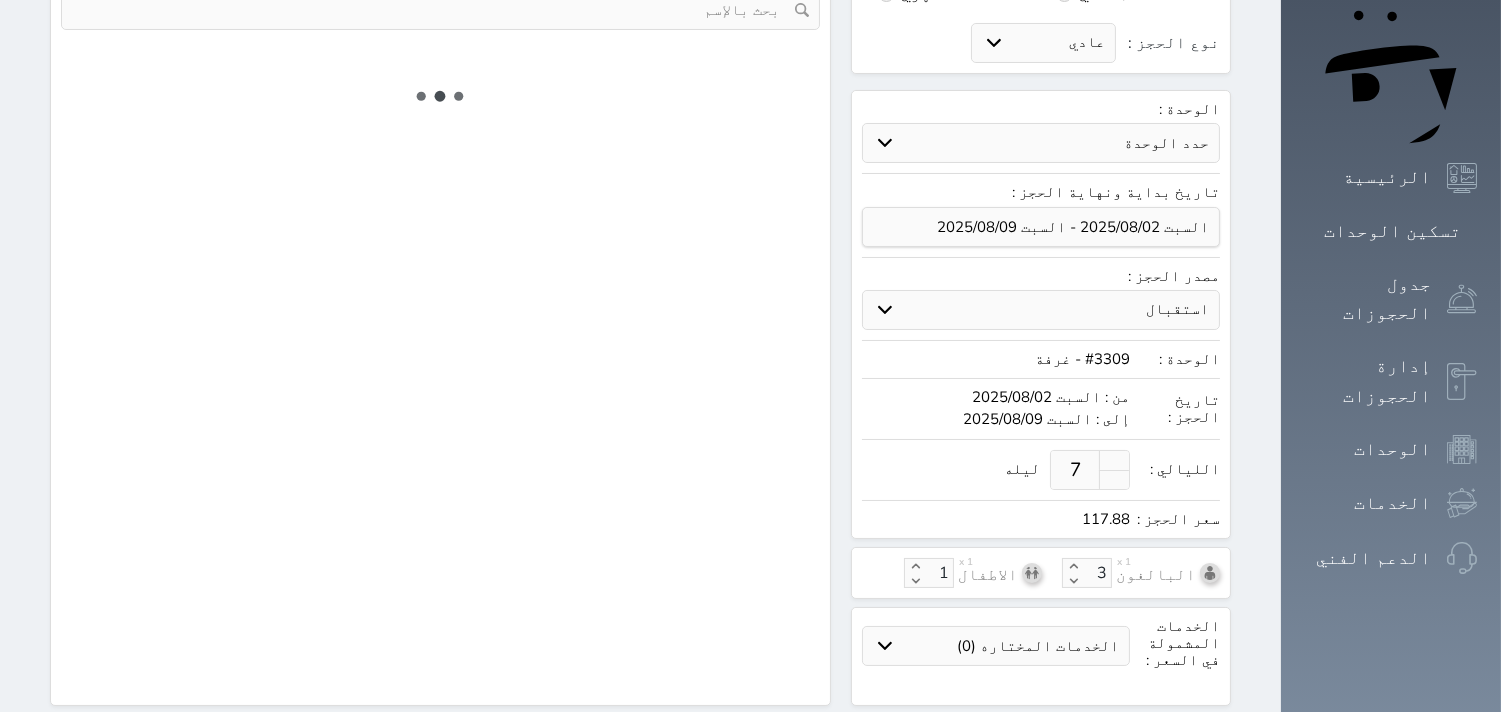 select on "5" 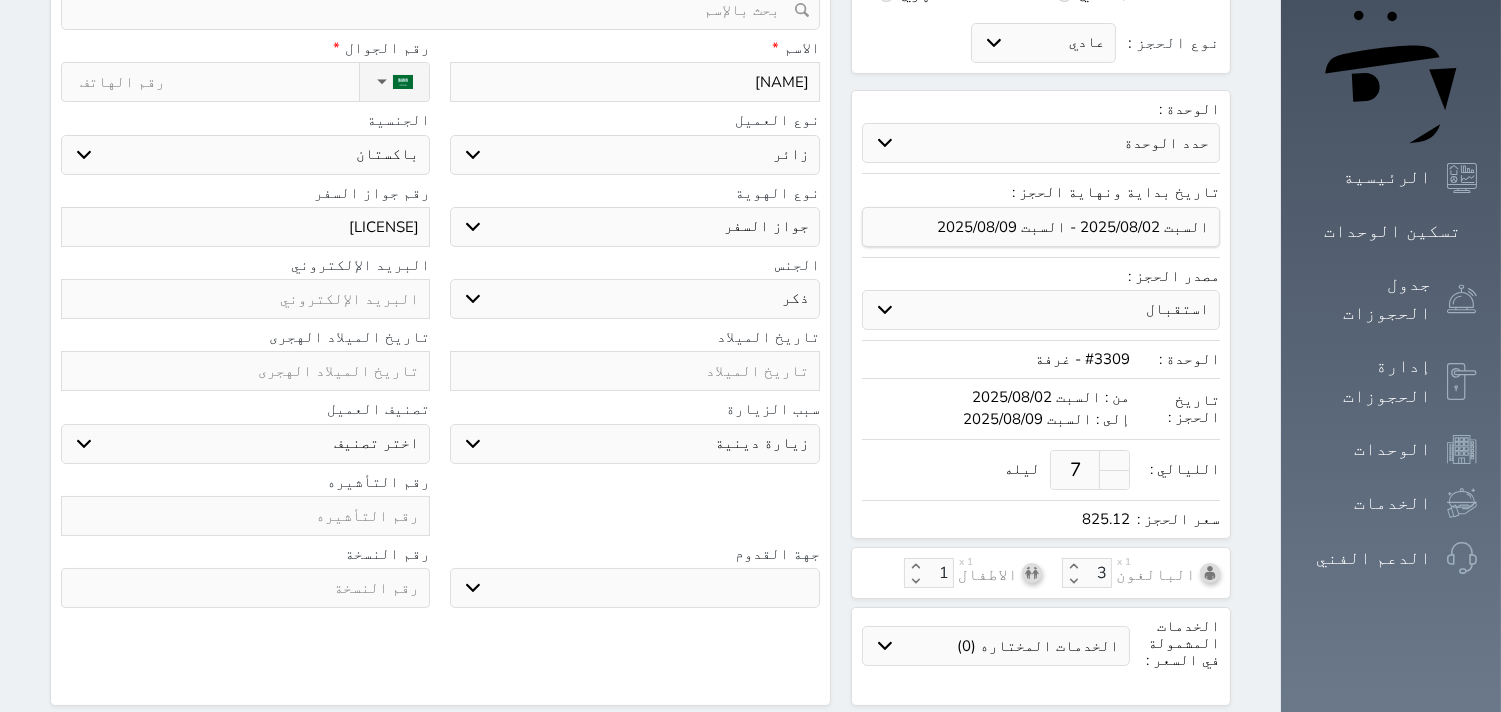 scroll, scrollTop: 222, scrollLeft: 0, axis: vertical 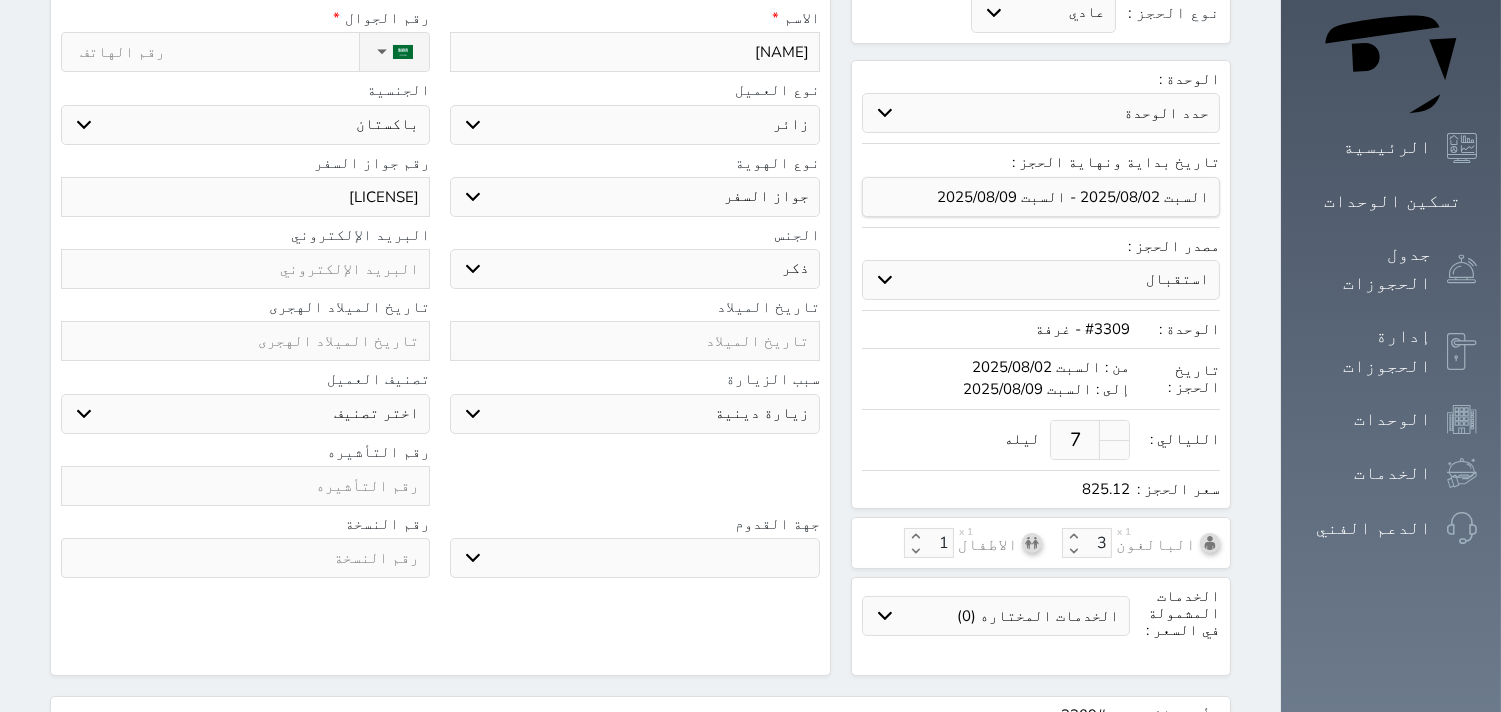 select 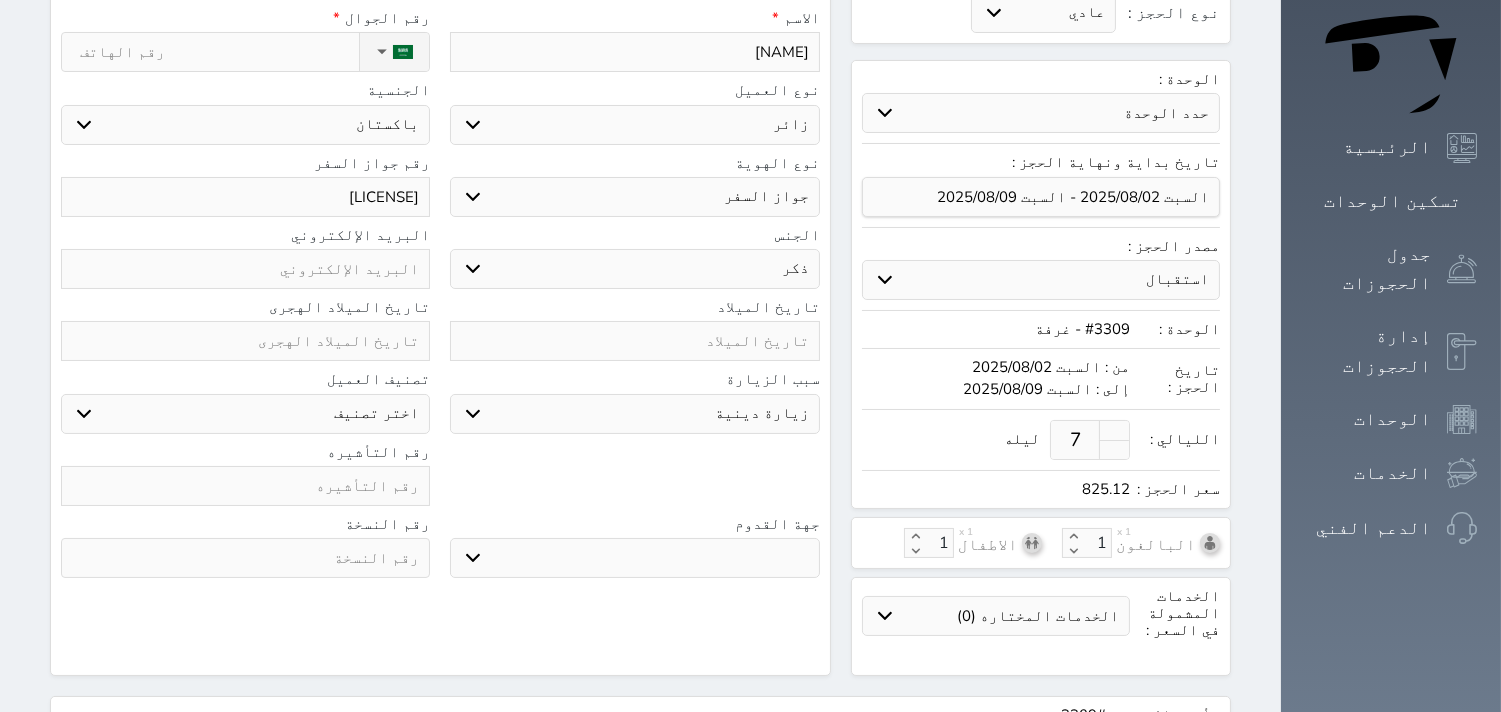 select 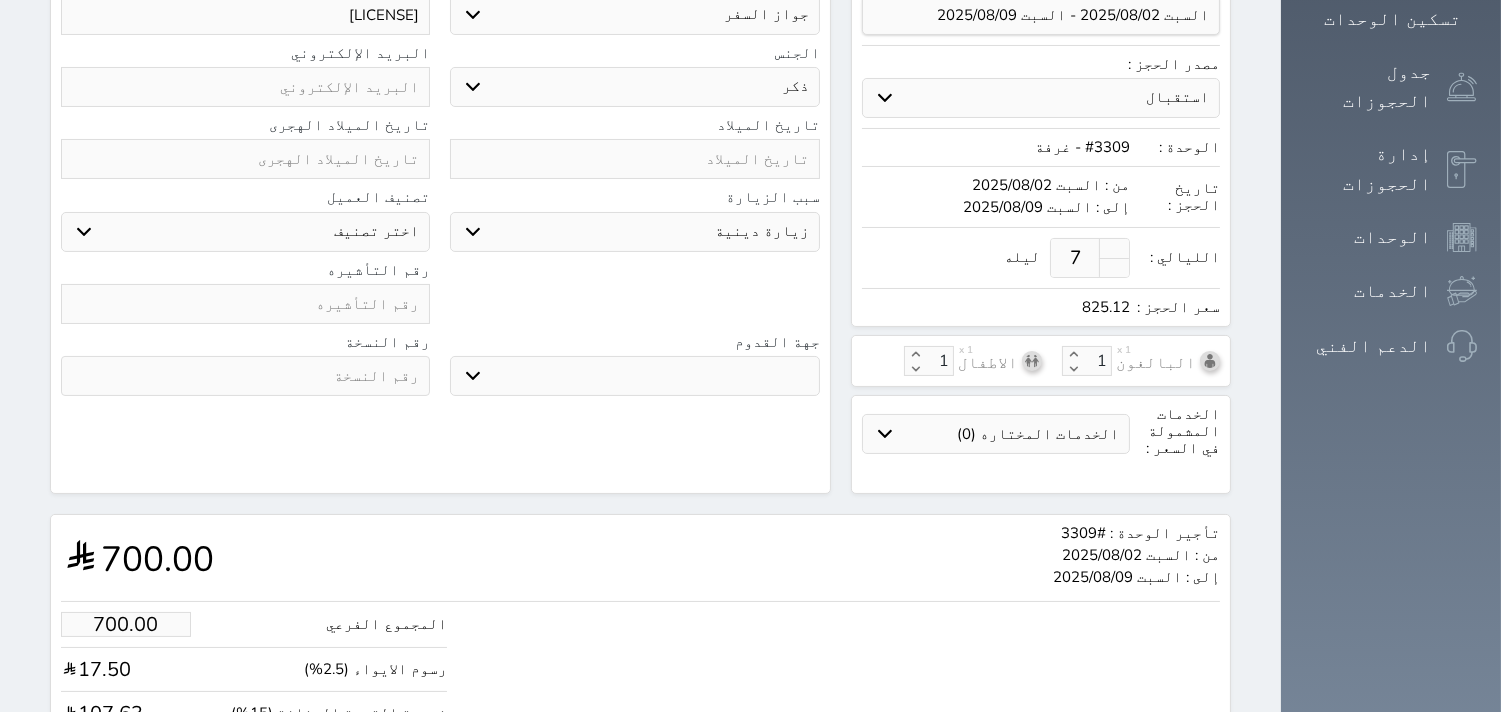 scroll, scrollTop: 517, scrollLeft: 0, axis: vertical 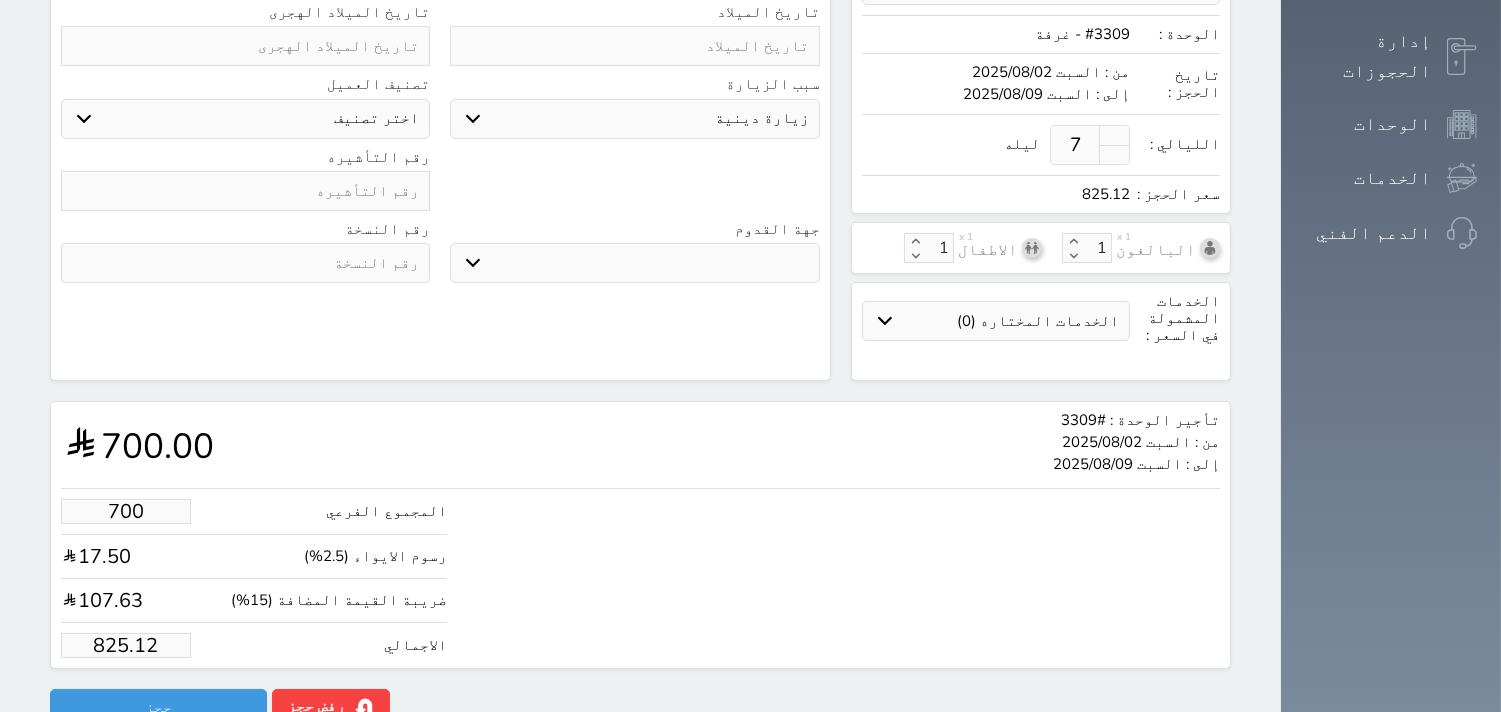 click on "700" at bounding box center (126, 511) 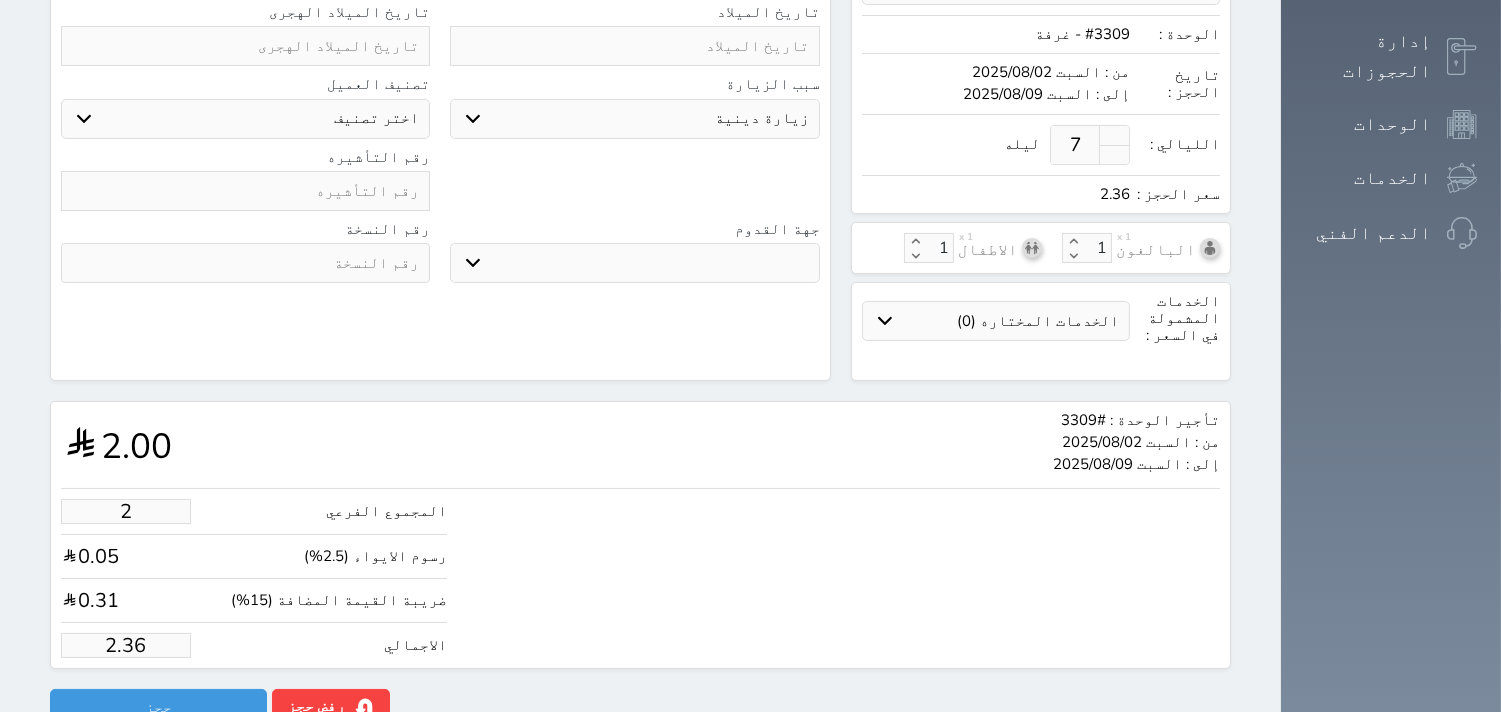 type on "28" 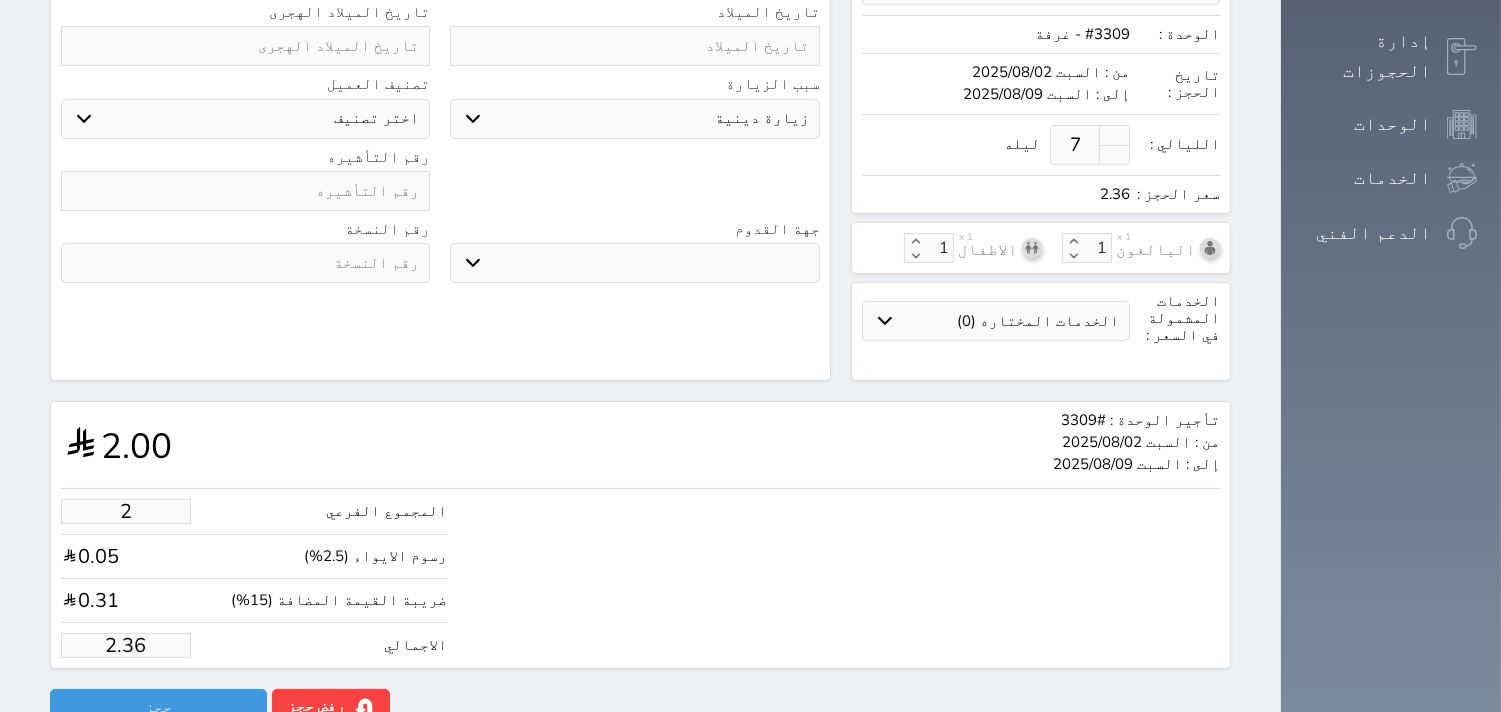 type on "33.00" 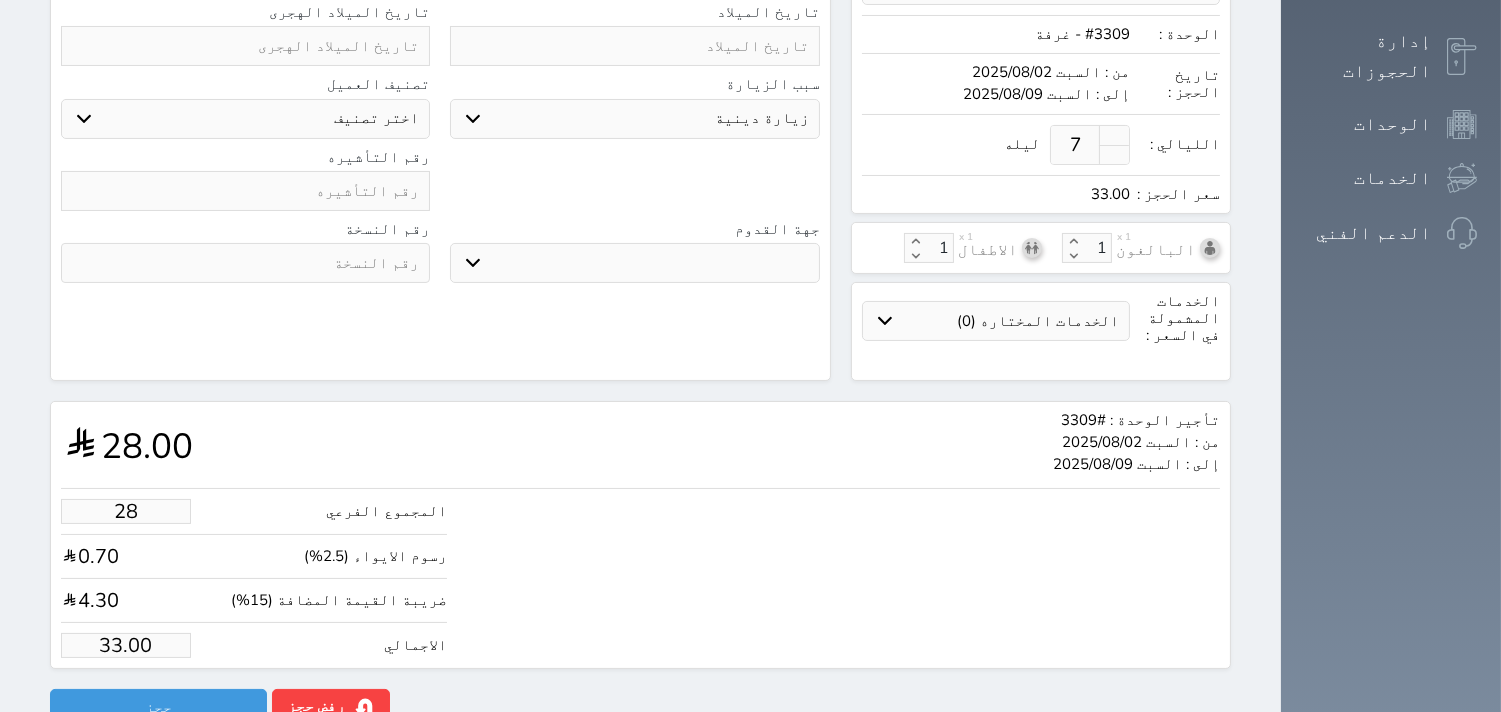 type on "280" 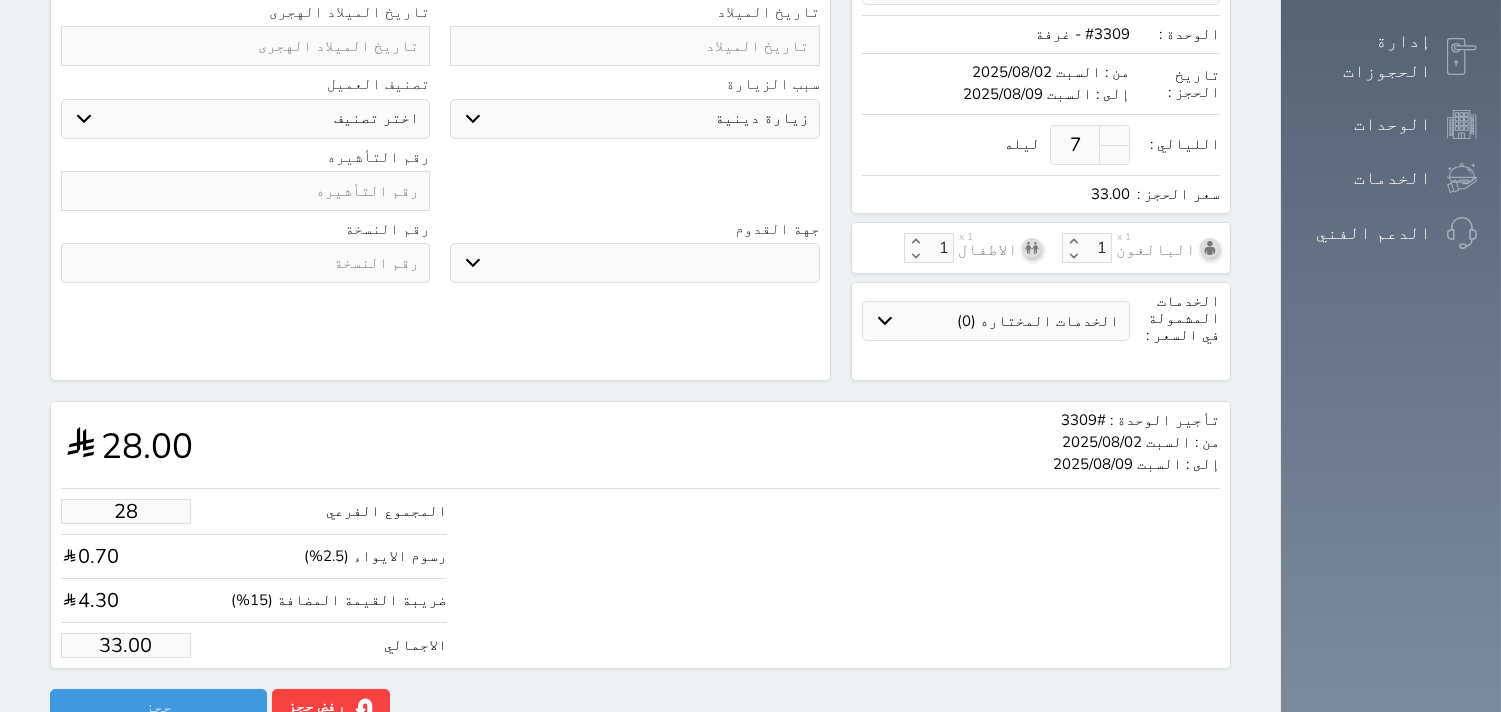 type on "330.05" 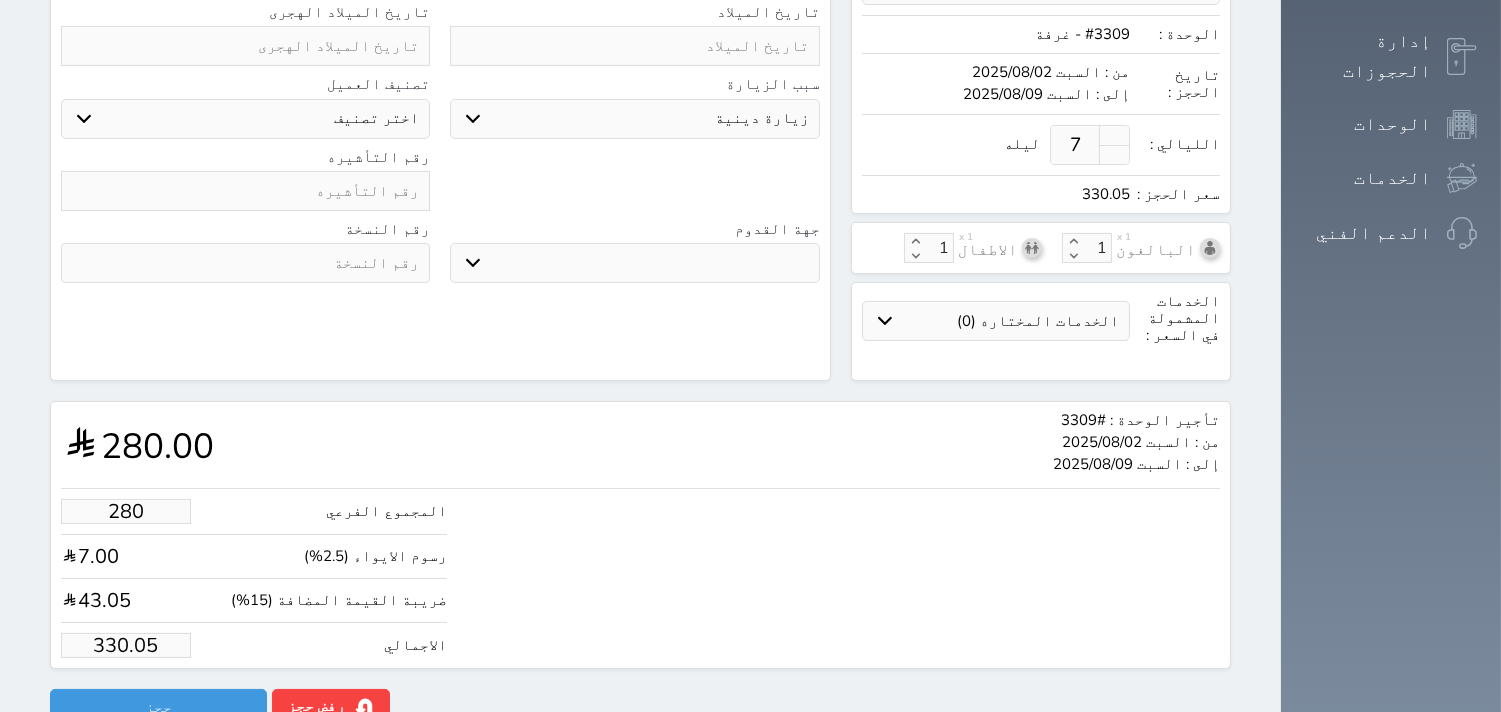 type on "280.00" 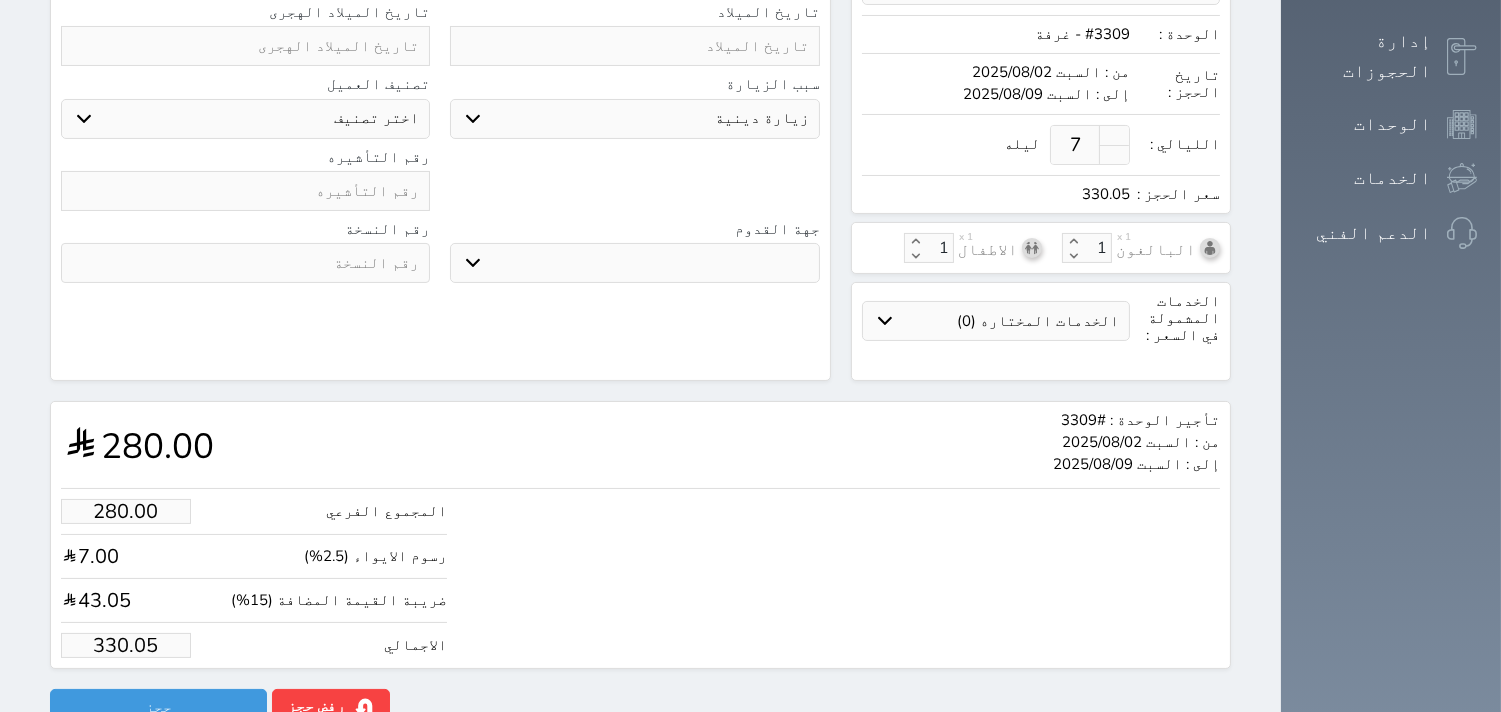 click on "تأجير الوحدة : #3309   من : السبت 2025/08/02   إلى : السبت 2025/08/09    280.00" at bounding box center (640, 445) 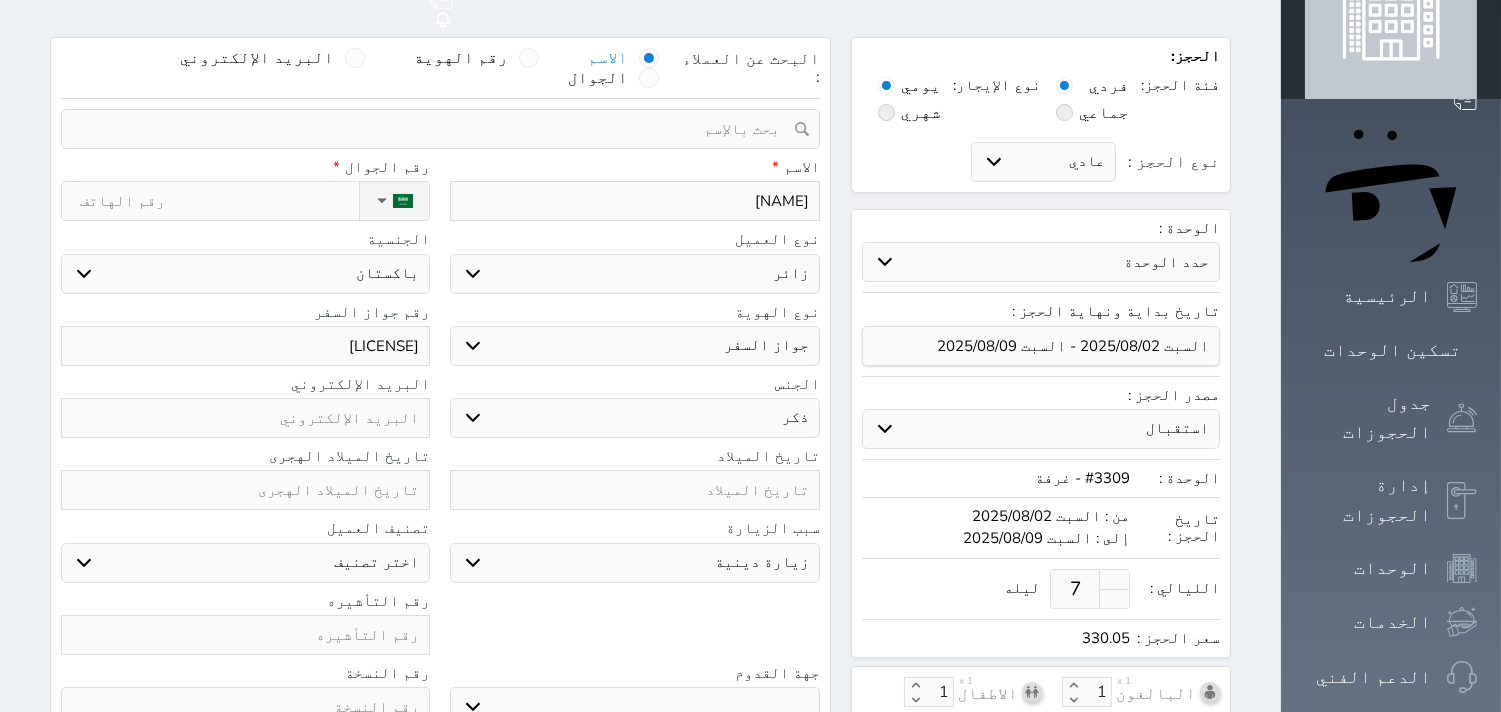 scroll, scrollTop: 0, scrollLeft: 0, axis: both 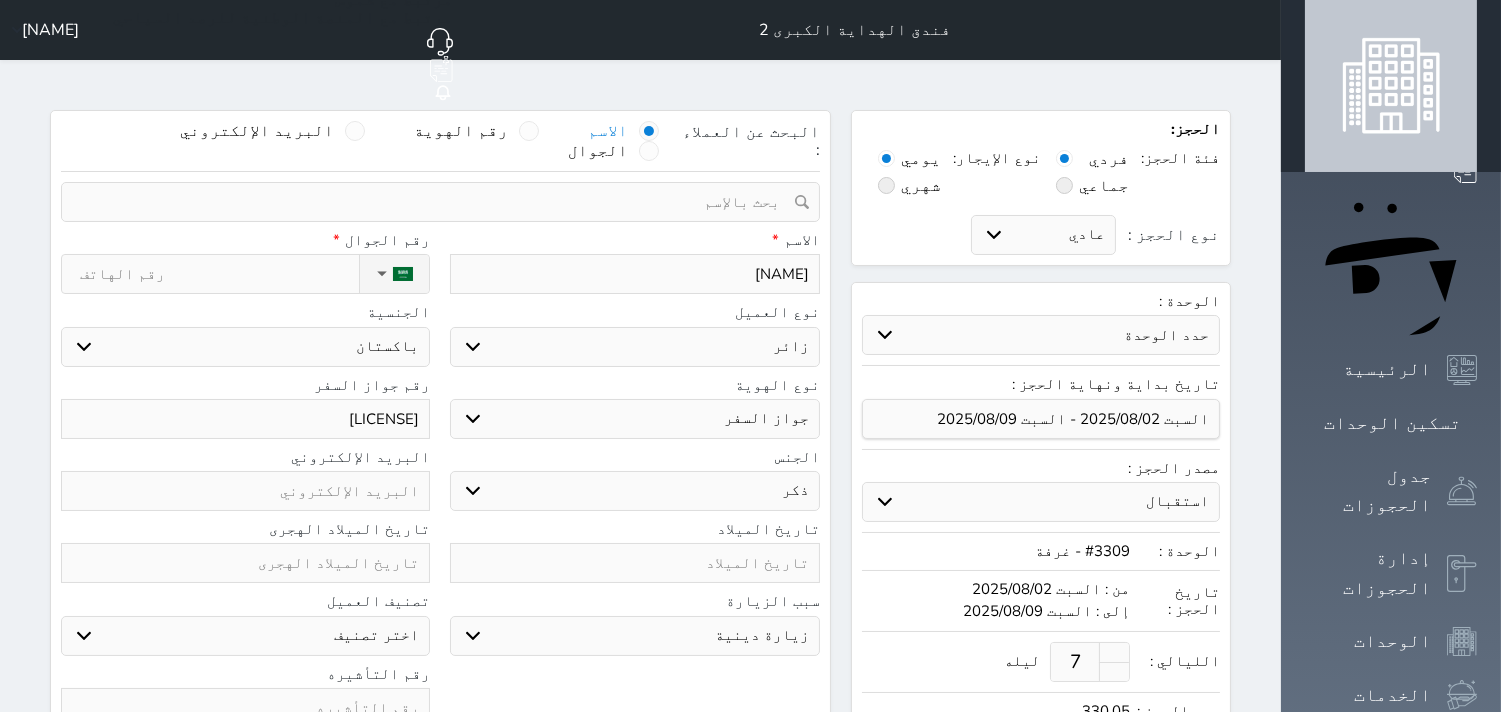 click on "نوع الحجز :" at bounding box center [219, 274] 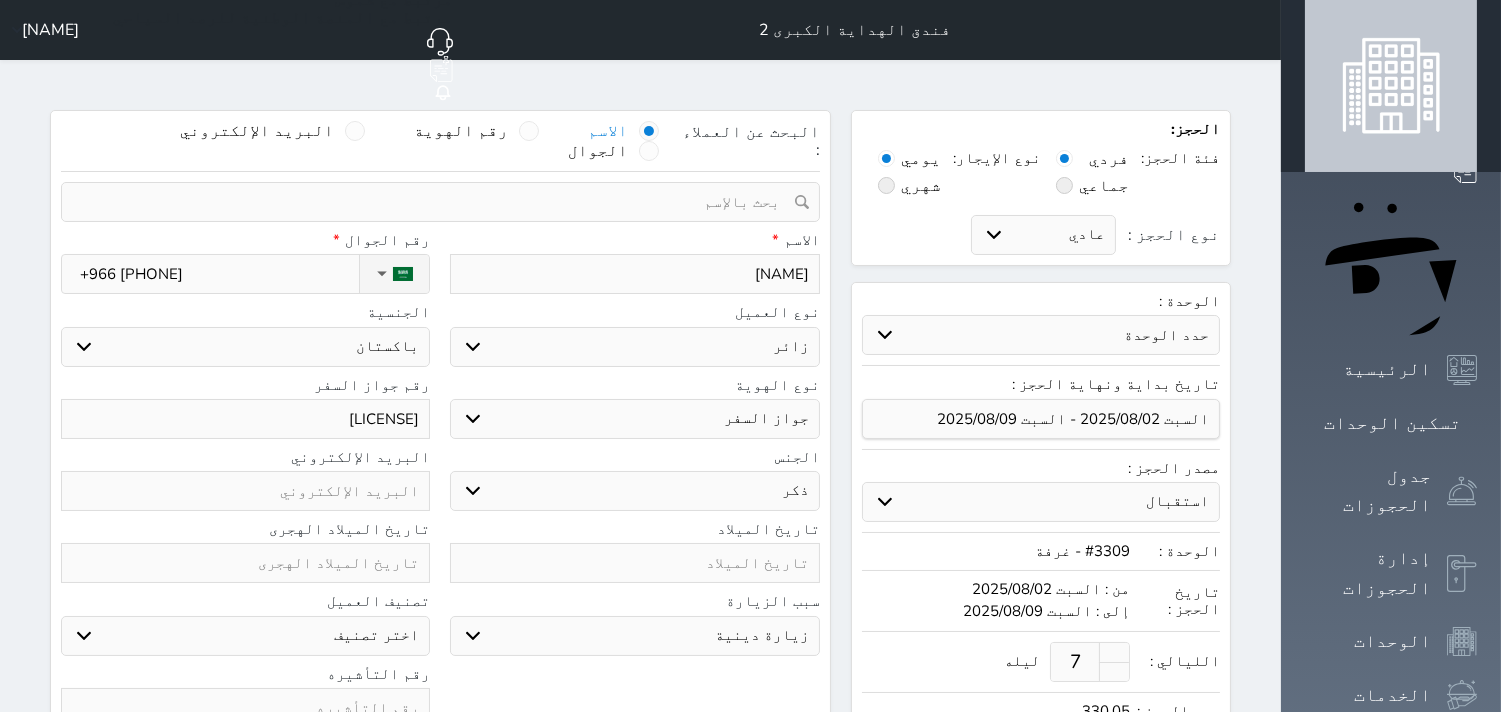 select 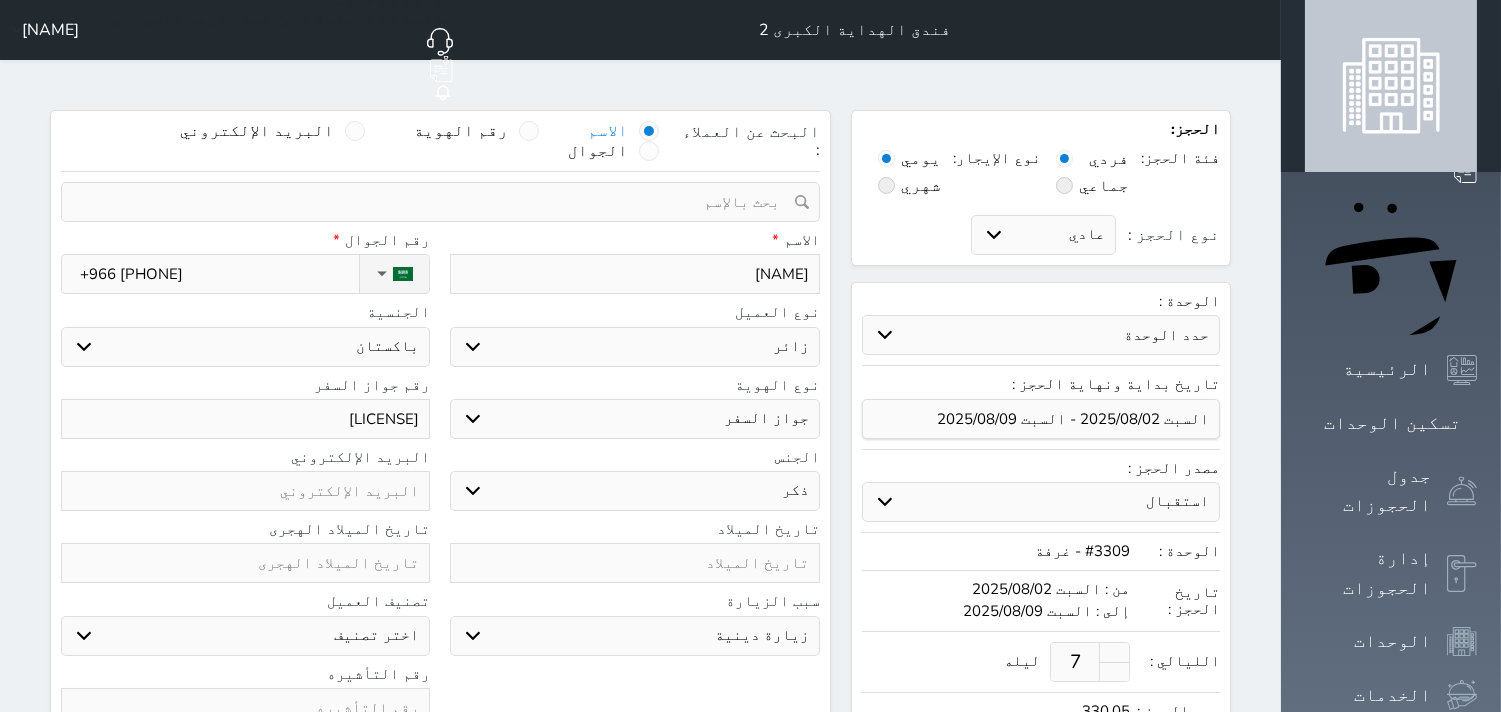 click on "نوع العميل
اختر نوع   مواطن مواطن خليجي زائر مقيم" at bounding box center [634, 335] 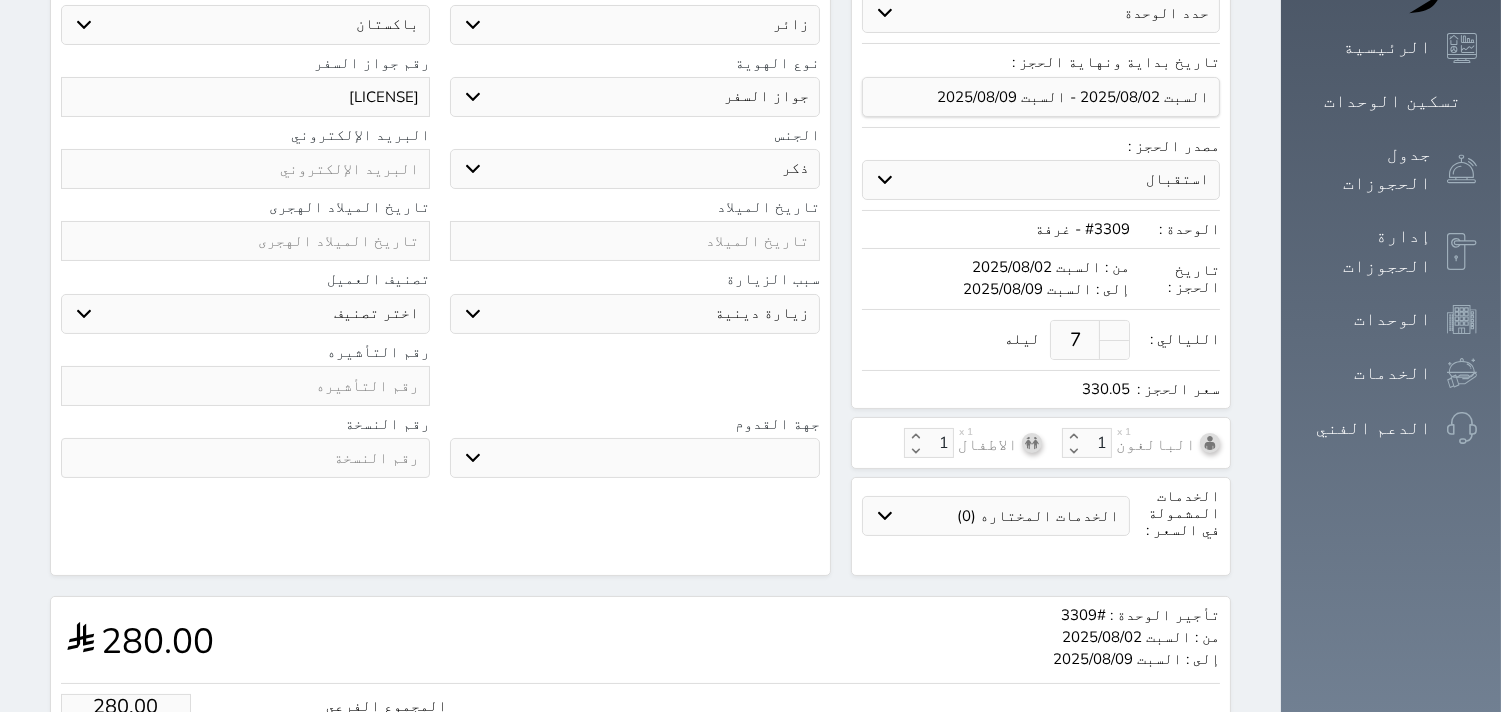 scroll, scrollTop: 333, scrollLeft: 0, axis: vertical 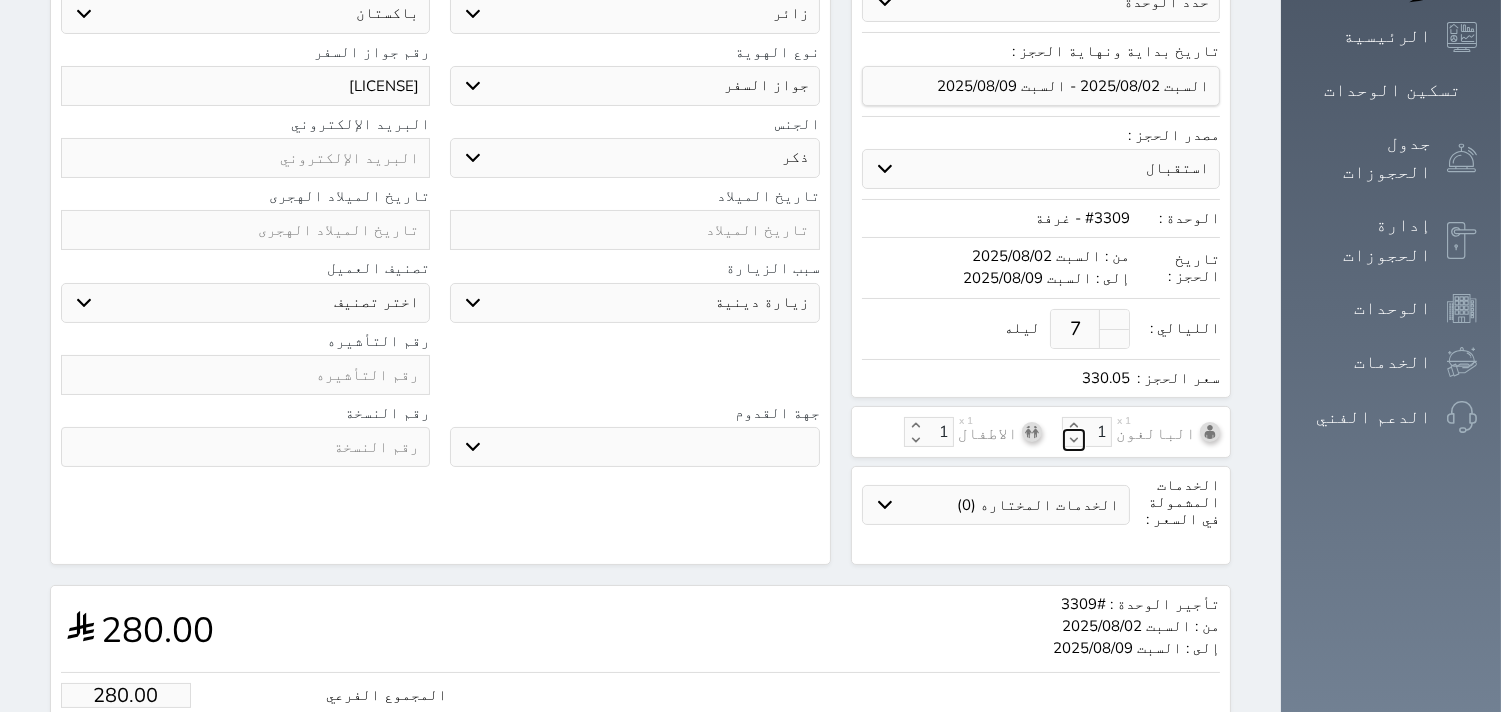 click 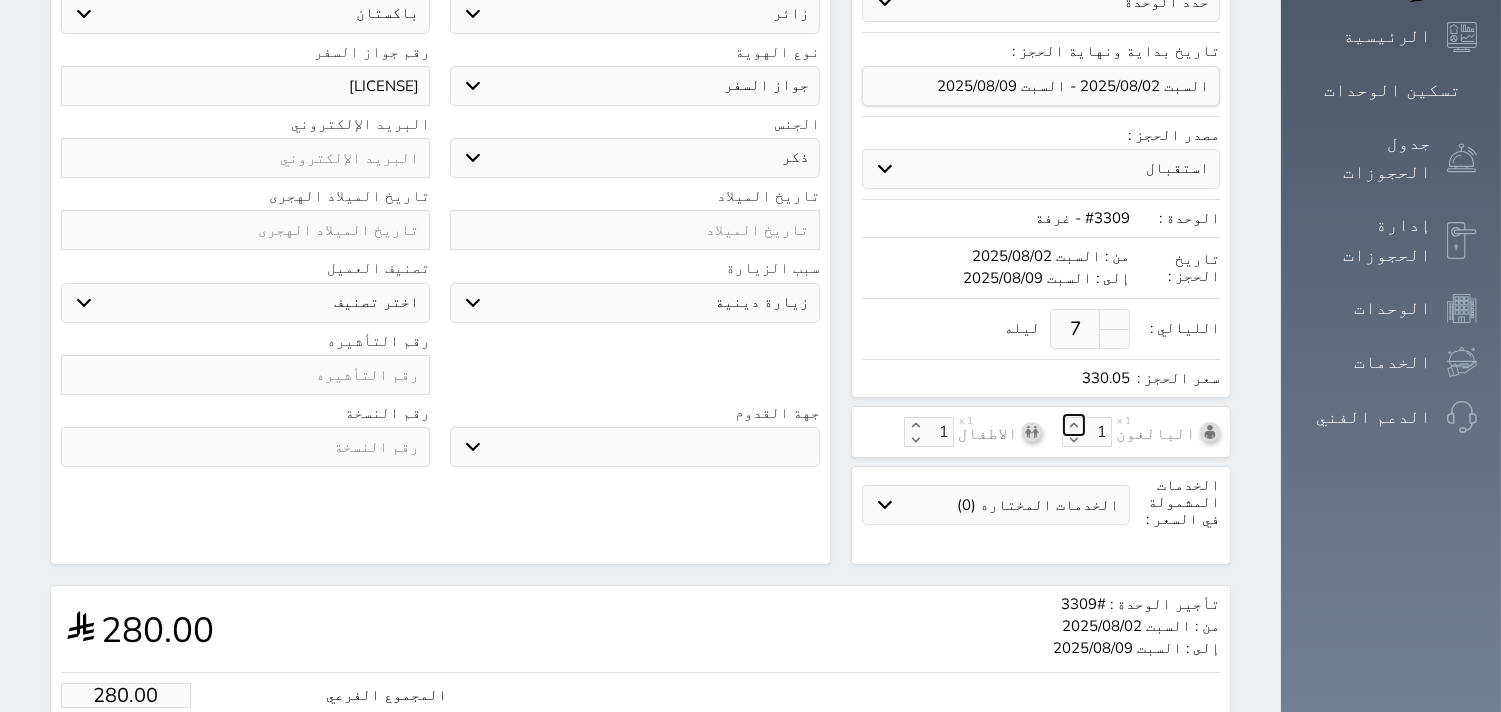 click 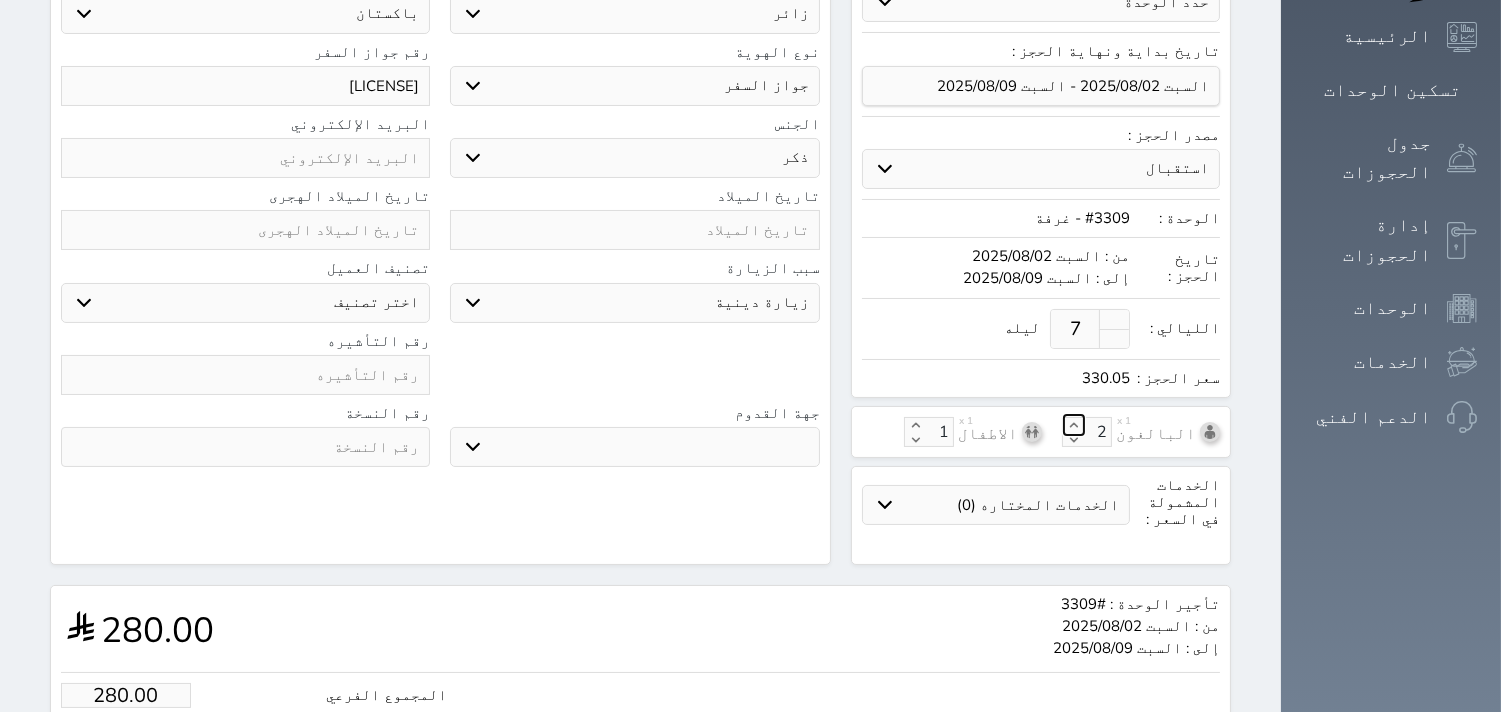 click 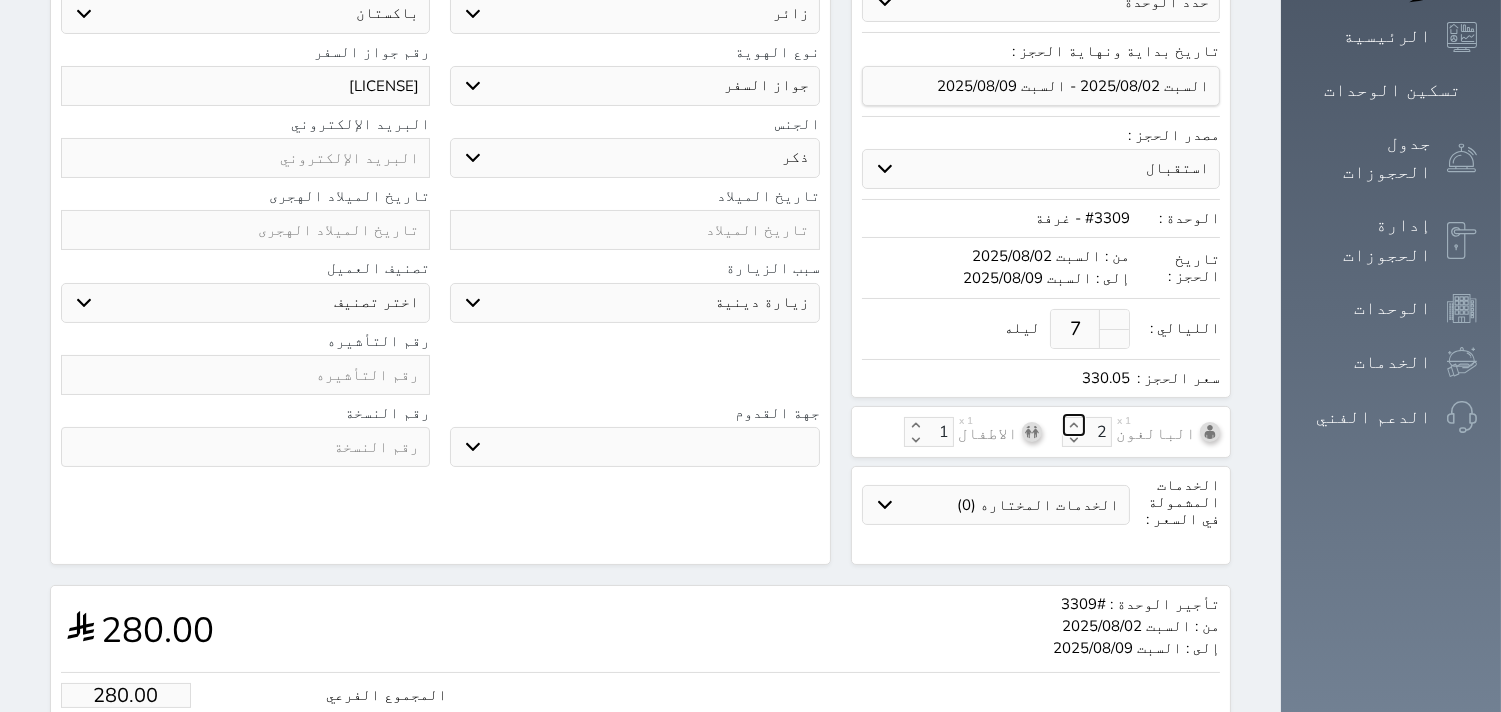 type on "3" 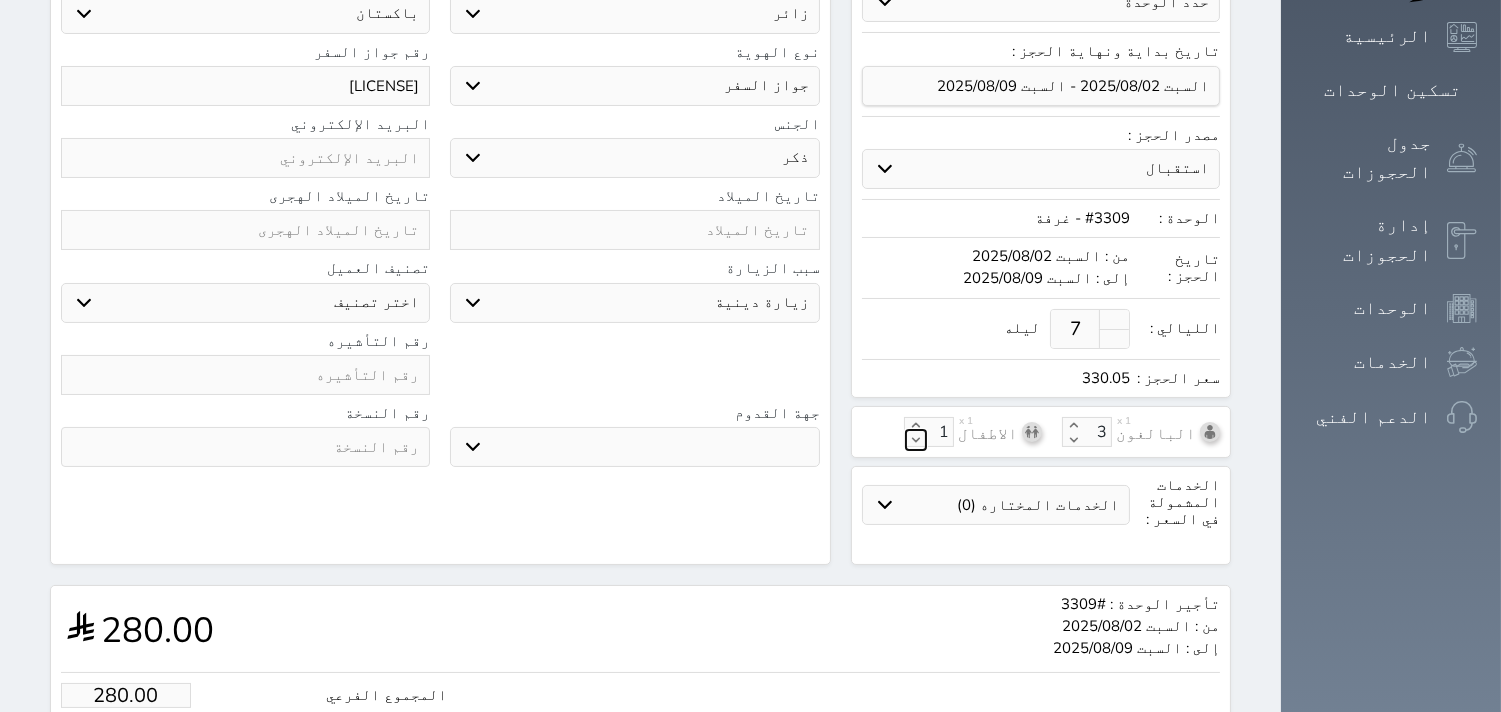 click 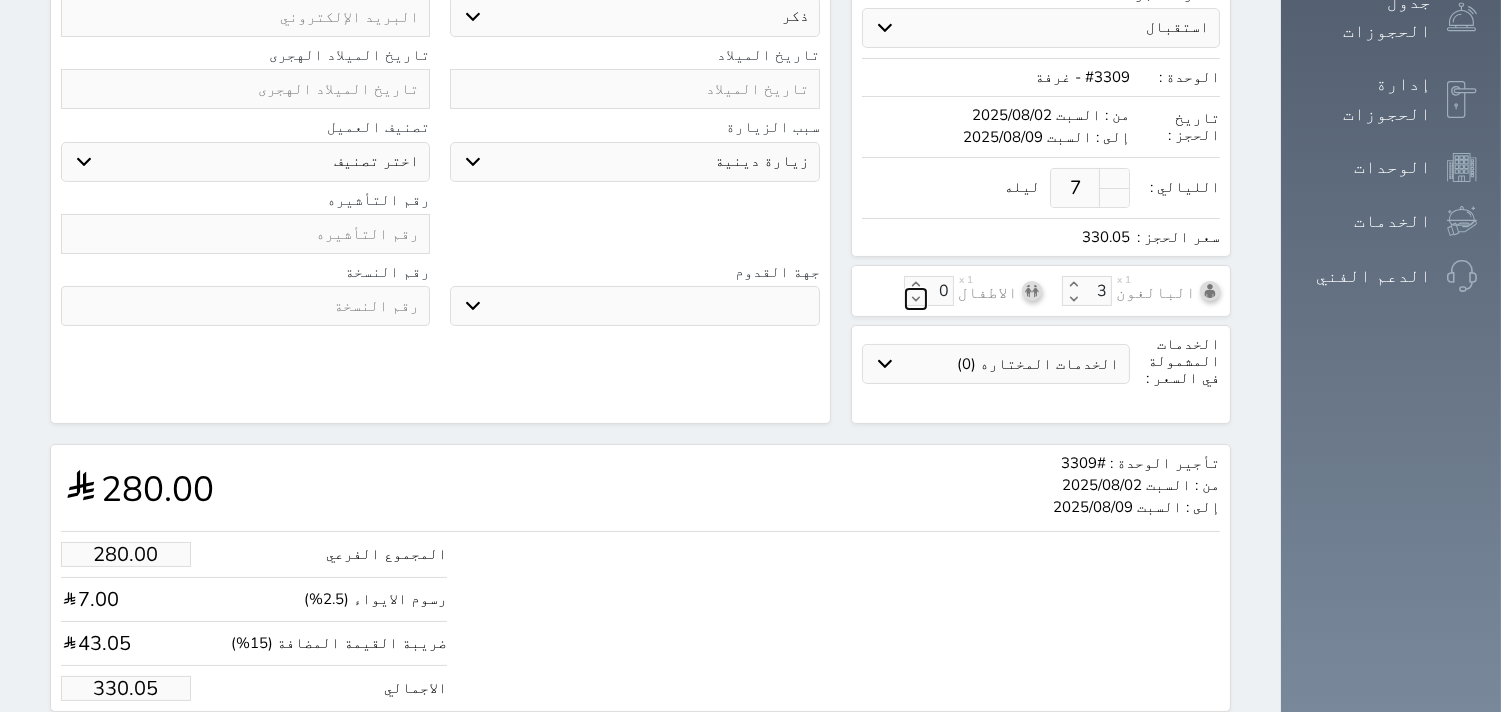 scroll, scrollTop: 517, scrollLeft: 0, axis: vertical 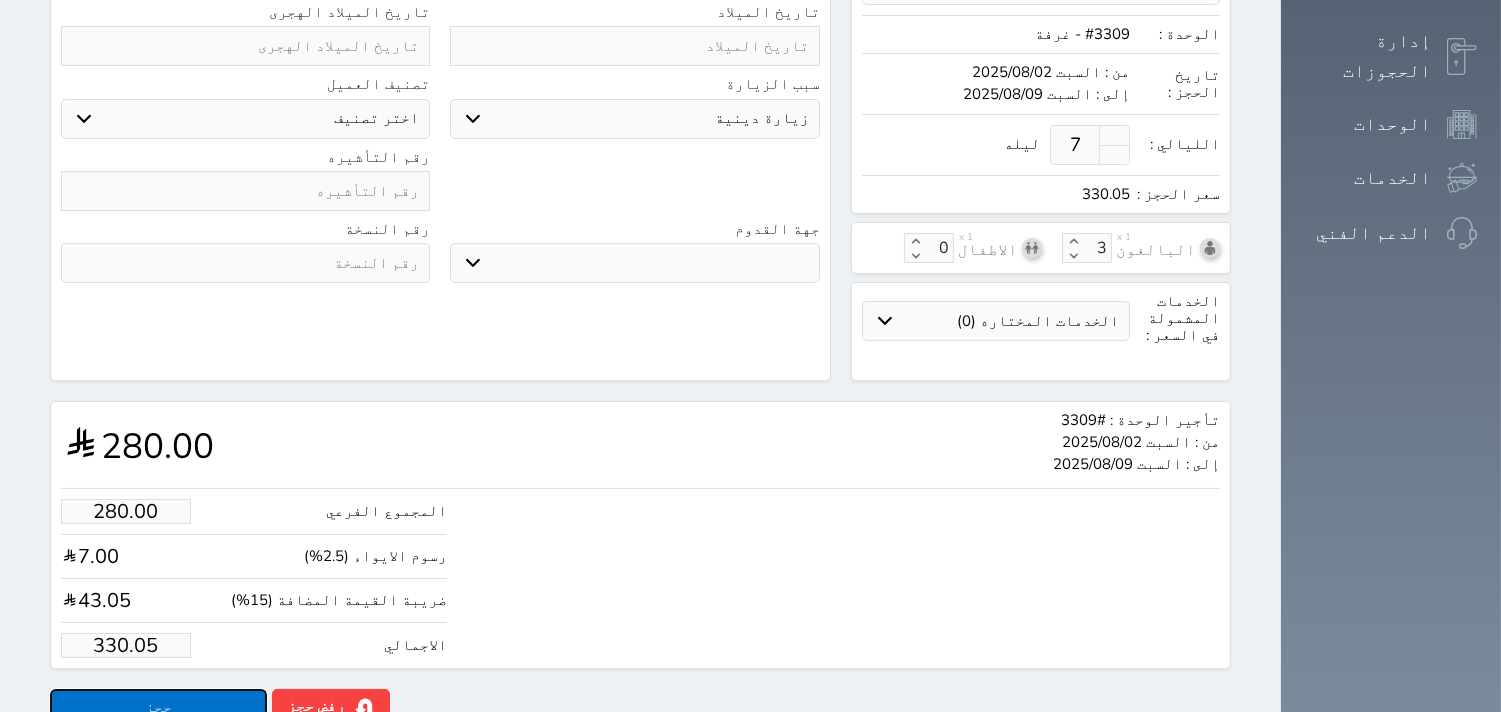 click on "حجز" at bounding box center (158, 706) 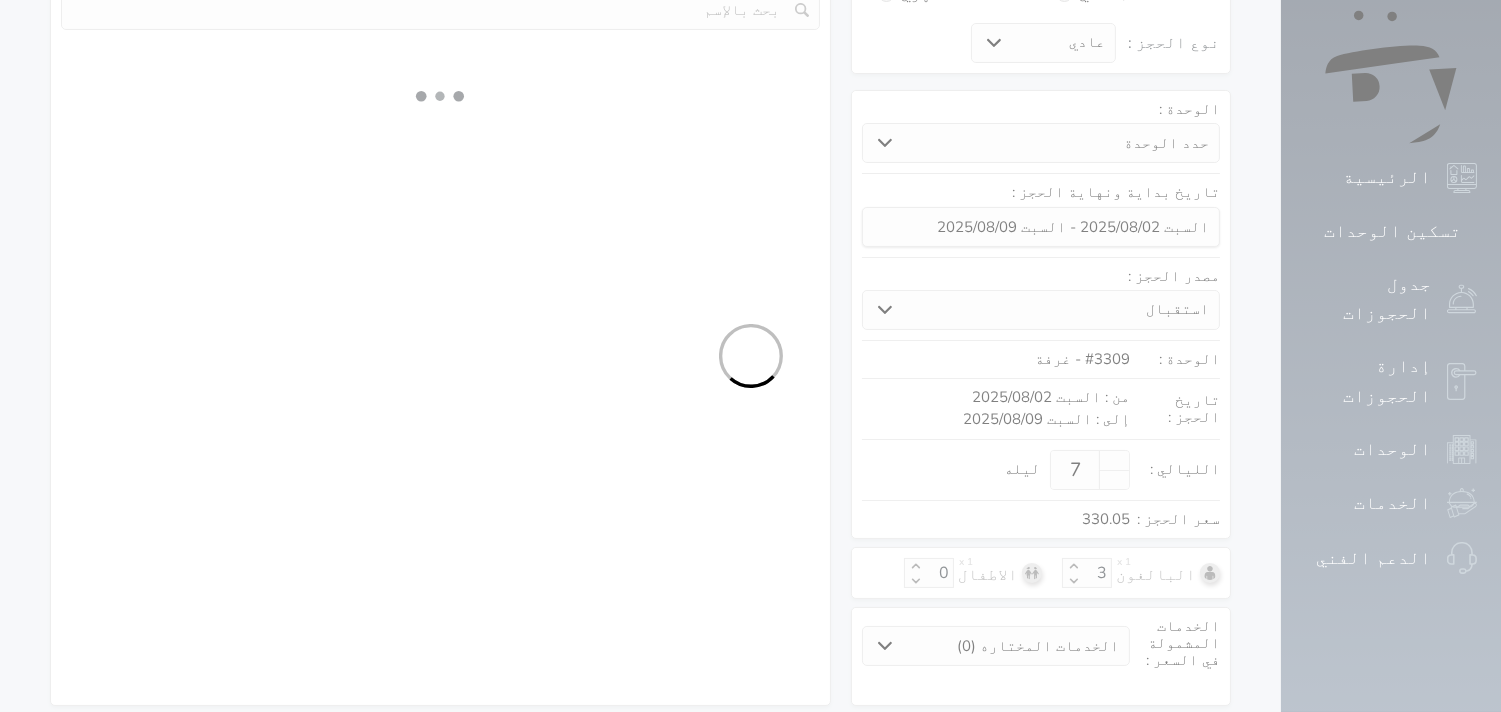select on "3" 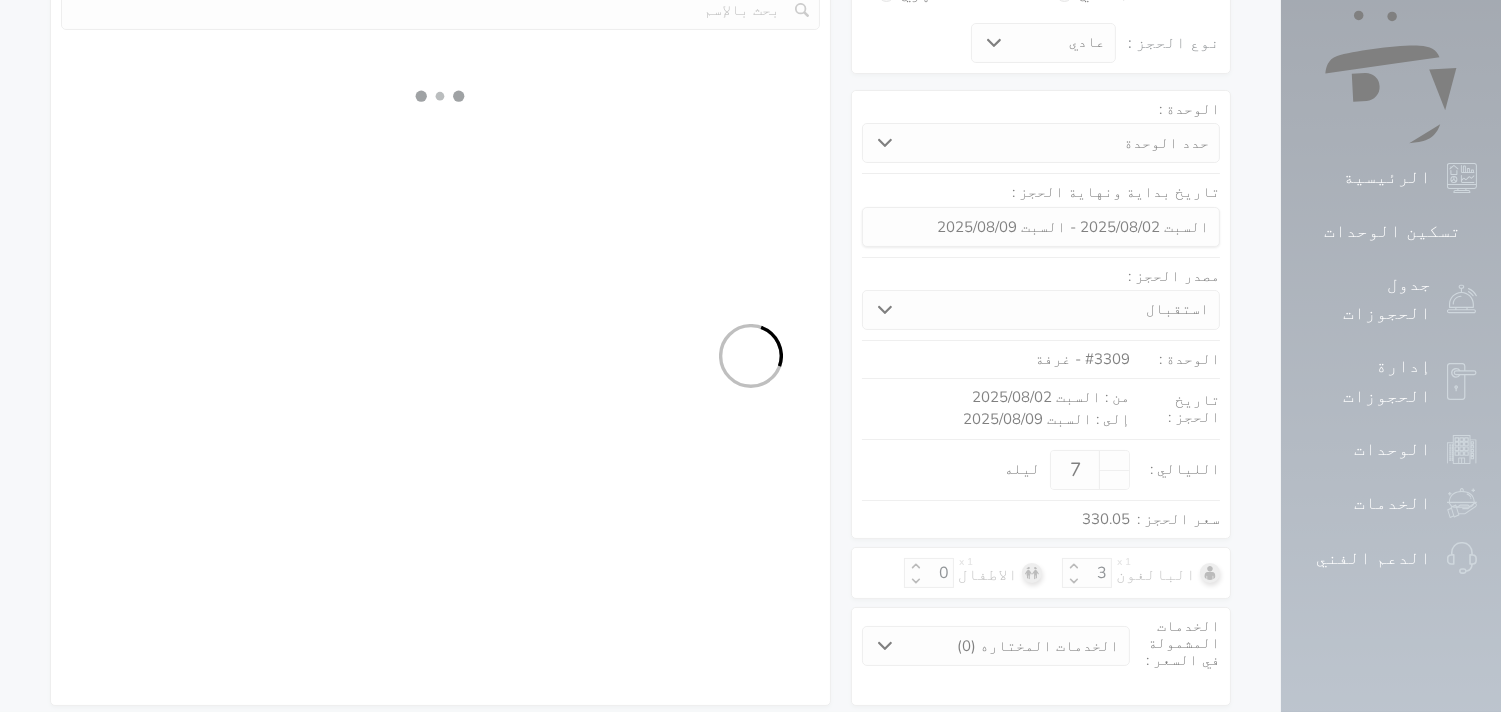 select on "304" 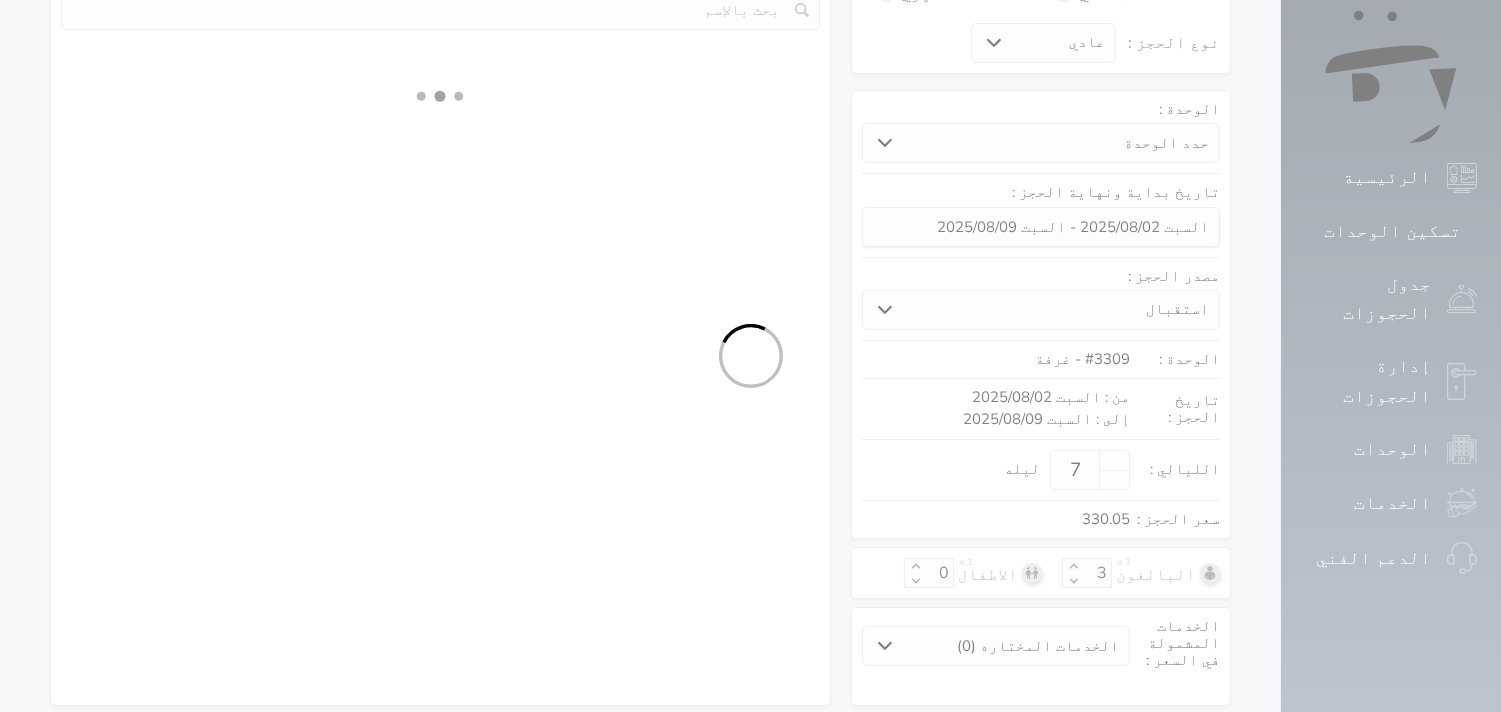 select on "5" 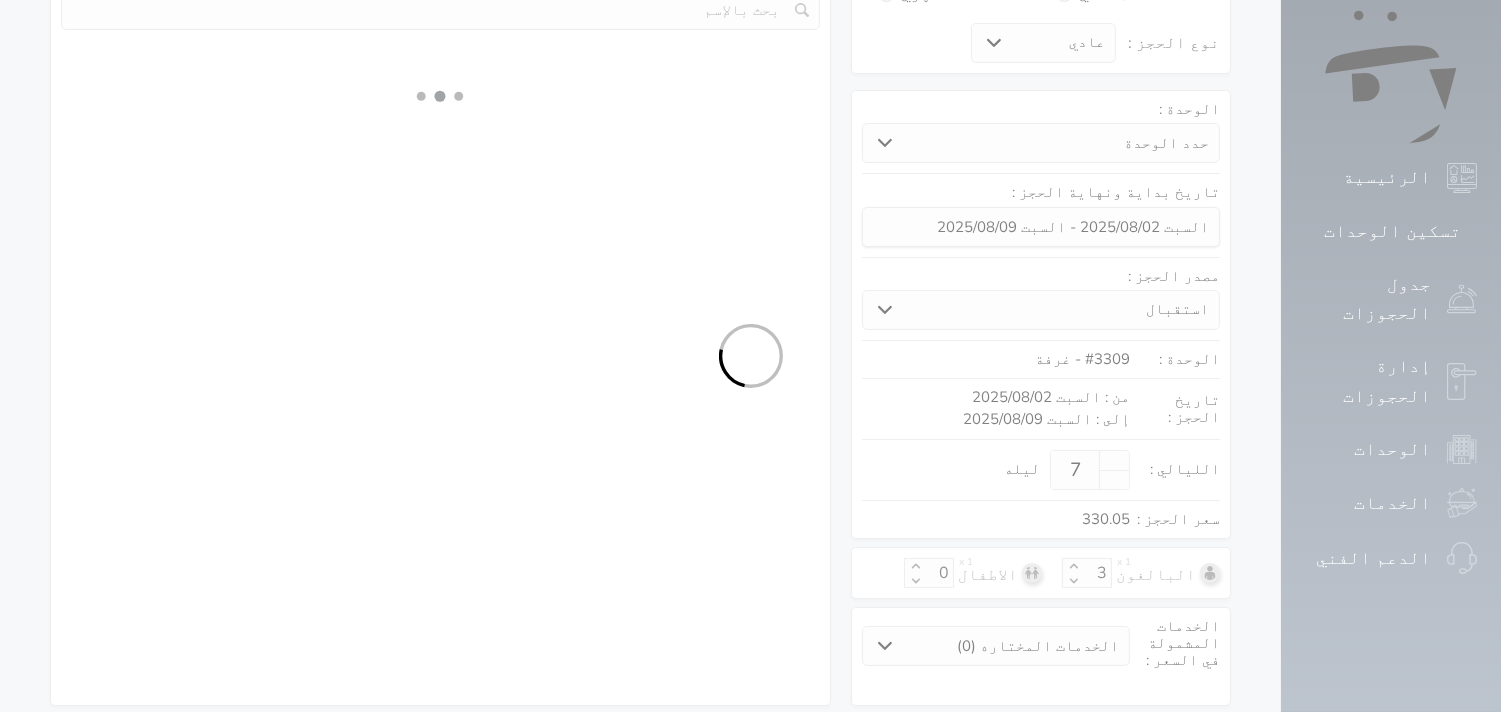 select on "3" 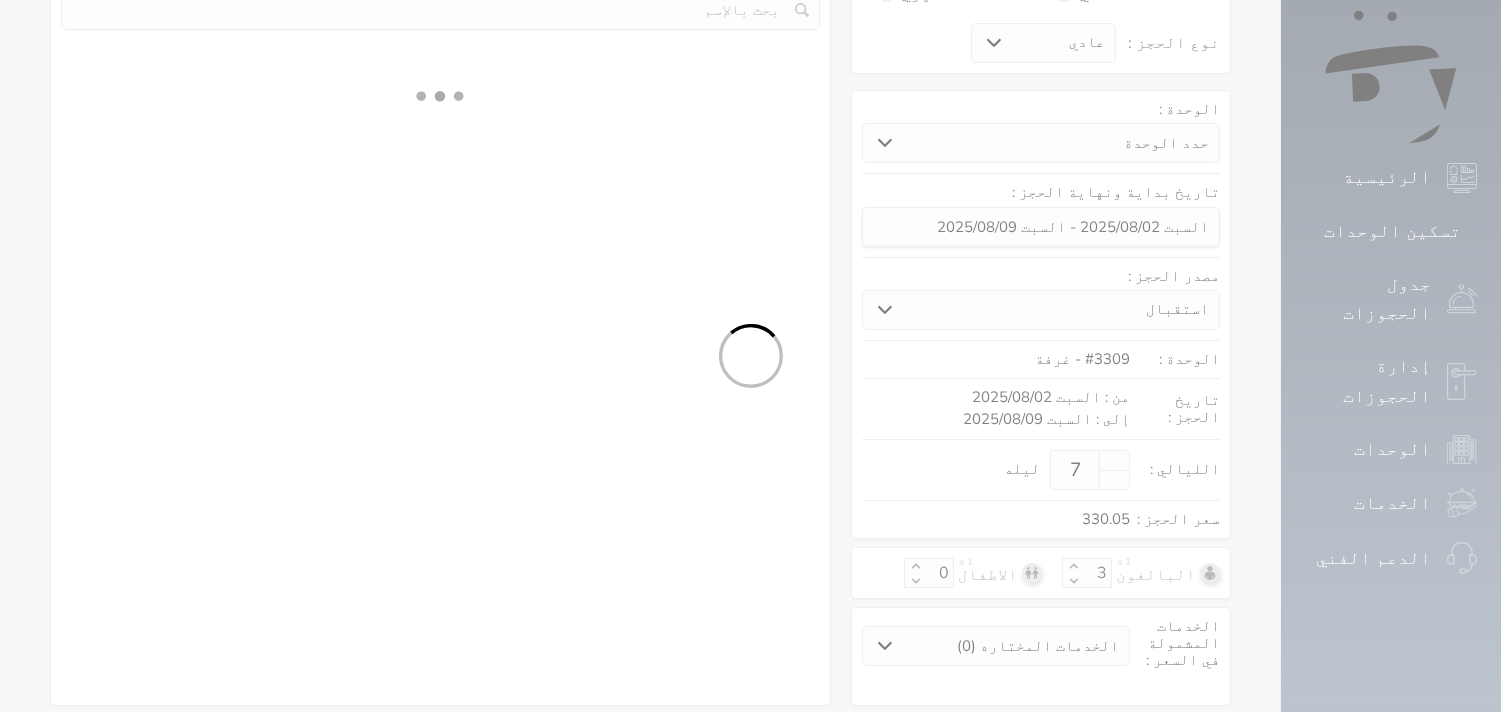 select 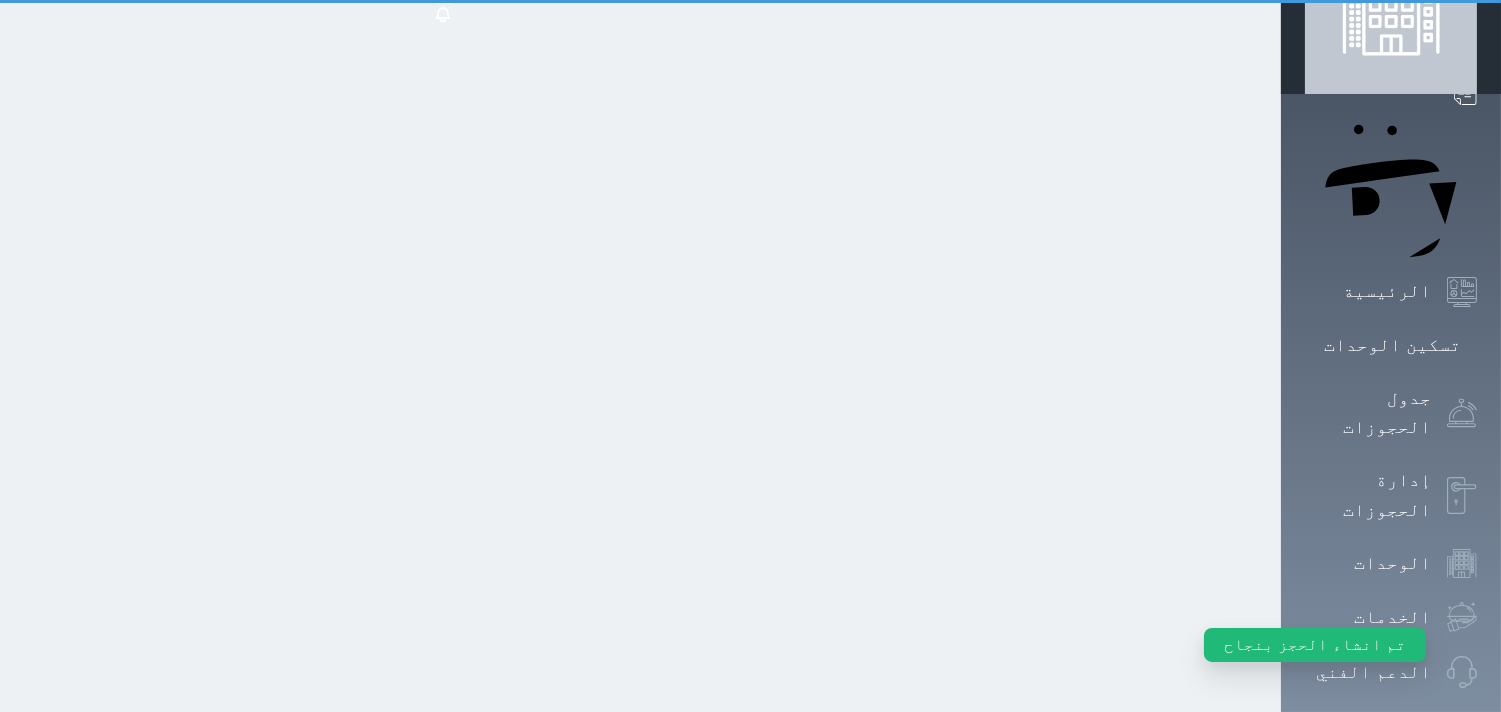 scroll, scrollTop: 0, scrollLeft: 0, axis: both 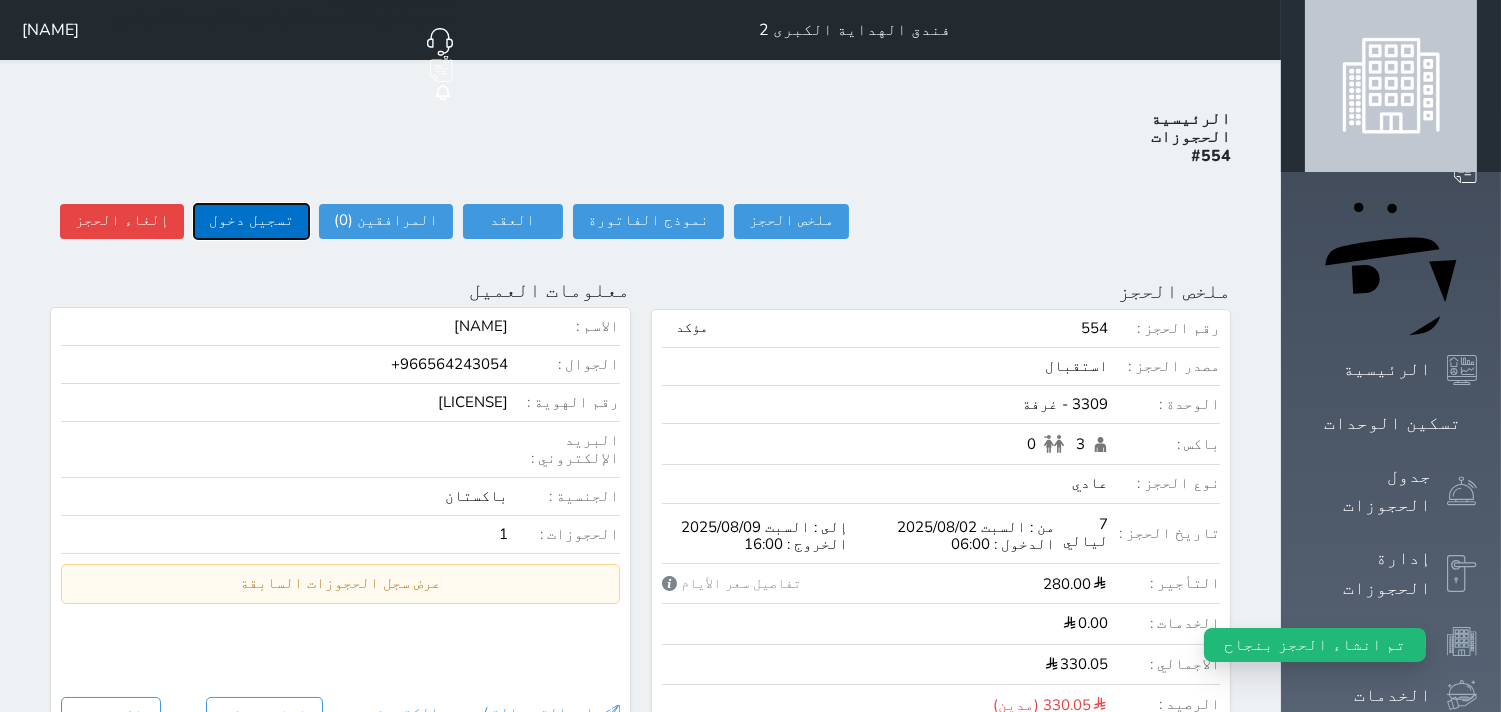 click on "تسجيل دخول" at bounding box center [251, 221] 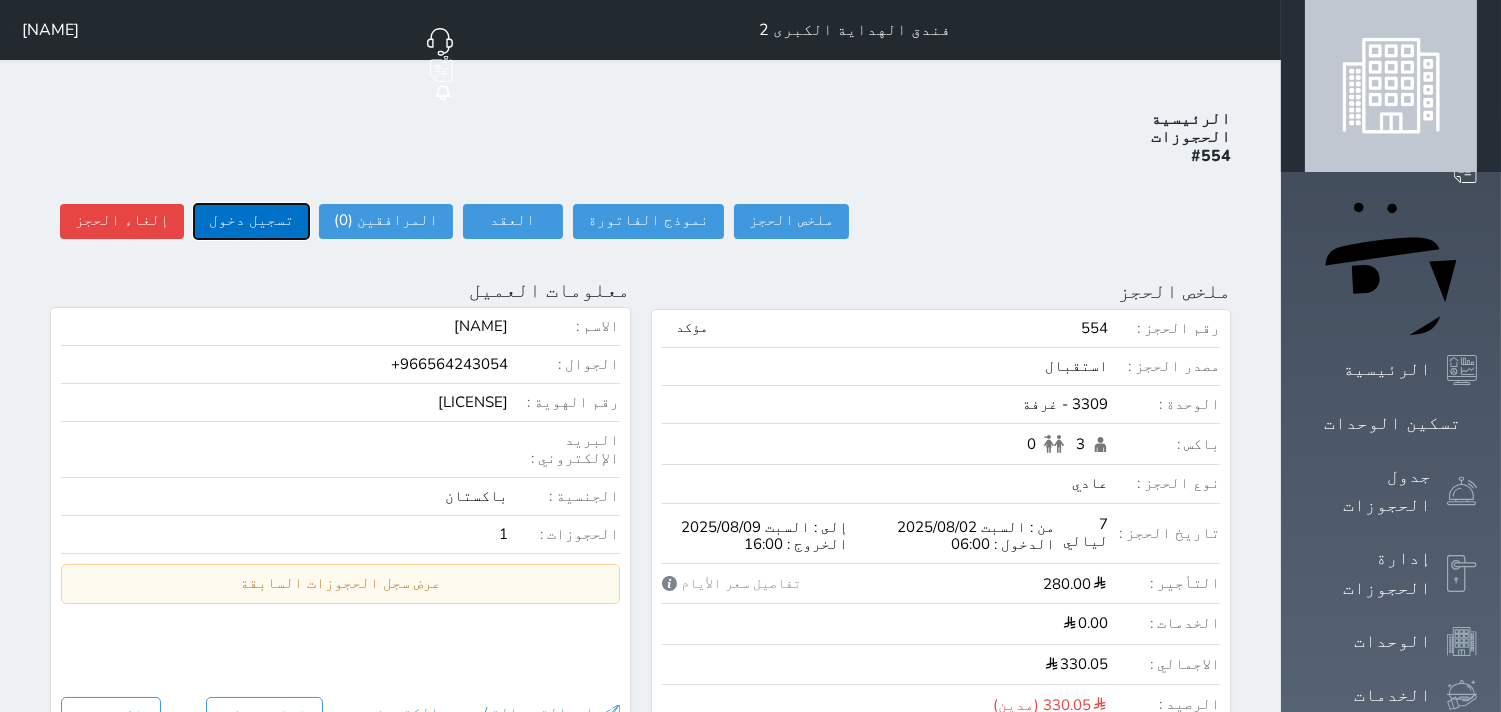 click on "تسجيل دخول" at bounding box center [251, 221] 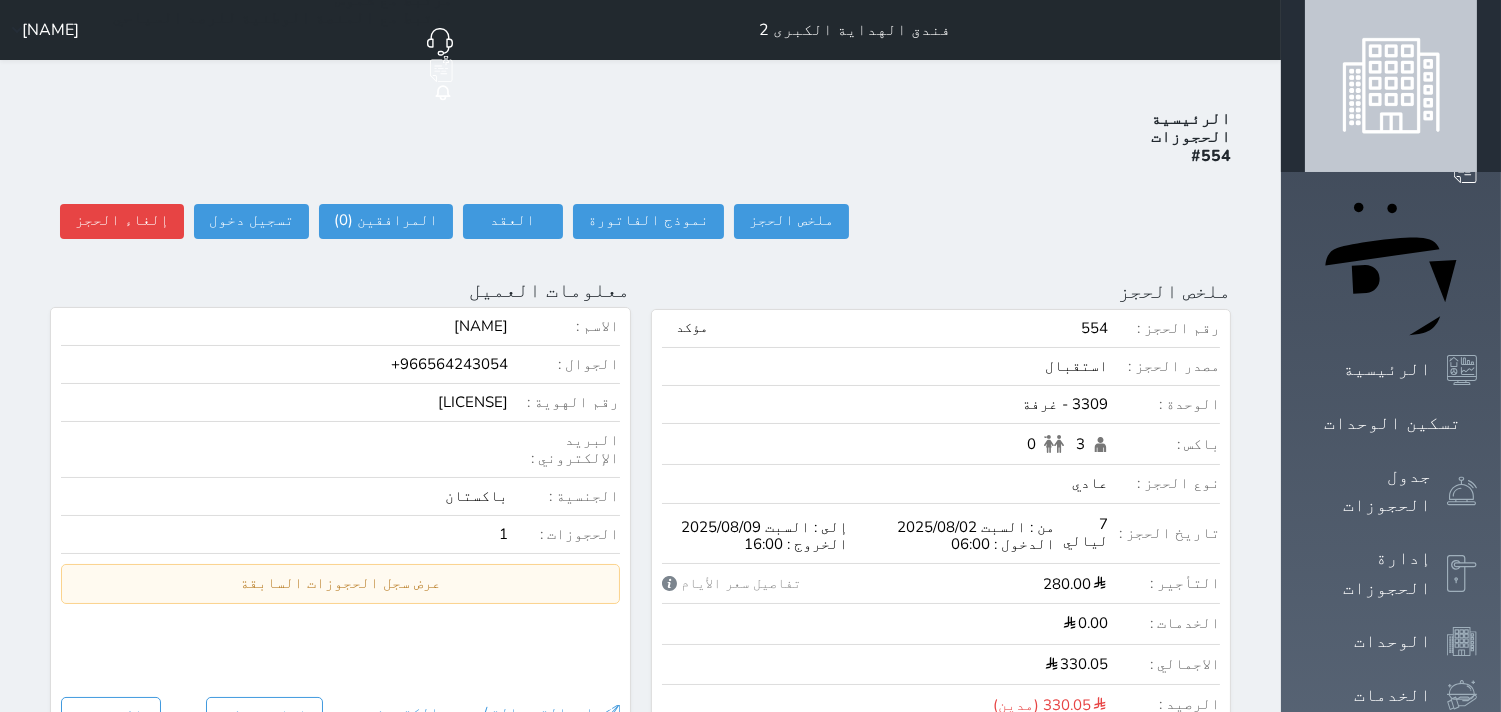 click on "معلومات العميل           تحديث العميل                 البحث عن العملاء :        الاسم       رقم الهوية       البريد الإلكتروني       الجوال       Abdul Hai +966564243054     تغيير العميل                الاسم *   Abdul Hai   رقم الجوال *       ▼     Afghanistan (‫افغانستان‬‎)   +93   Albania (Shqipëri)   +355   Algeria (‫الجزائر‬‎)   +213   American Samoa   +1684   Andorra   +376   Angola   +244   Anguilla   +1264   Antigua and Barbuda   +1268   Argentina   +54   Armenia (Հայաստան)   +374   Aruba   +297   Australia   +61   Austria (Österreich)   +43   Azerbaijan (Azərbaycan)   +994   Bahamas   +1242   Bahrain (‫البحرين‬‎)   +973   Bangladesh (বাংলাদেশ)   +880   Barbados   +1246   Belarus (Беларусь)   +375   Belgium (België)   +32   Belize   +501   Benin (Bénin)   +229   Bermuda   +1441   Bhutan (འབྲུག)   +975   Bolivia" at bounding box center [340, 290] 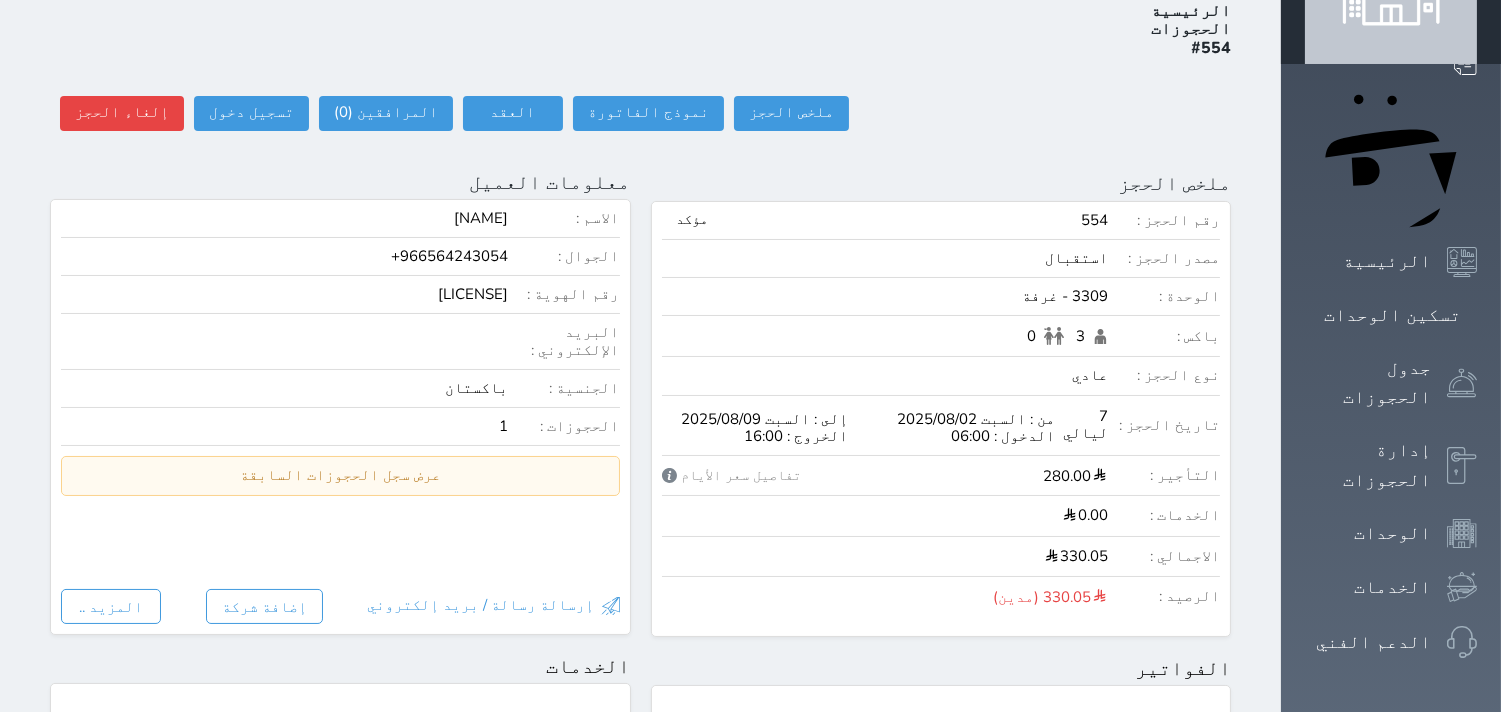 scroll, scrollTop: 0, scrollLeft: 0, axis: both 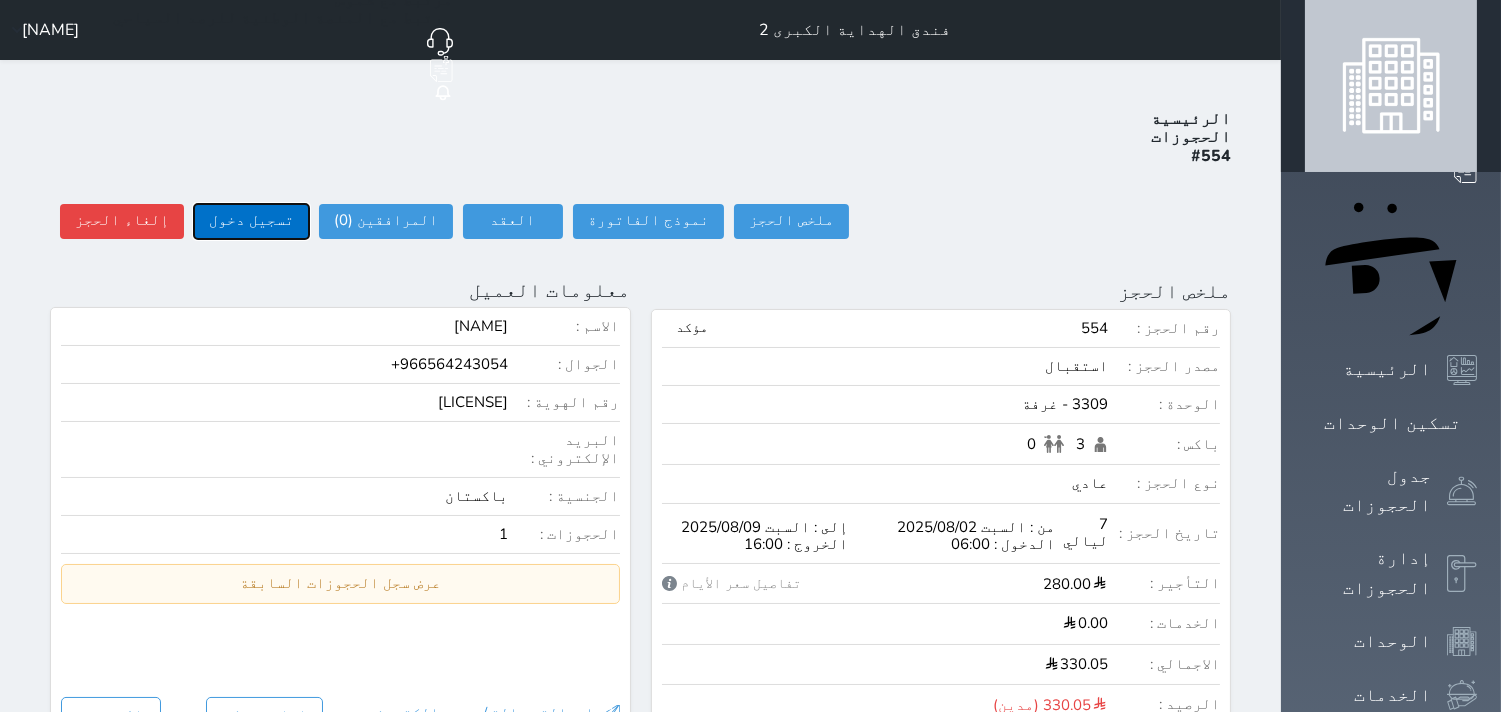 click on "تسجيل دخول" at bounding box center (251, 221) 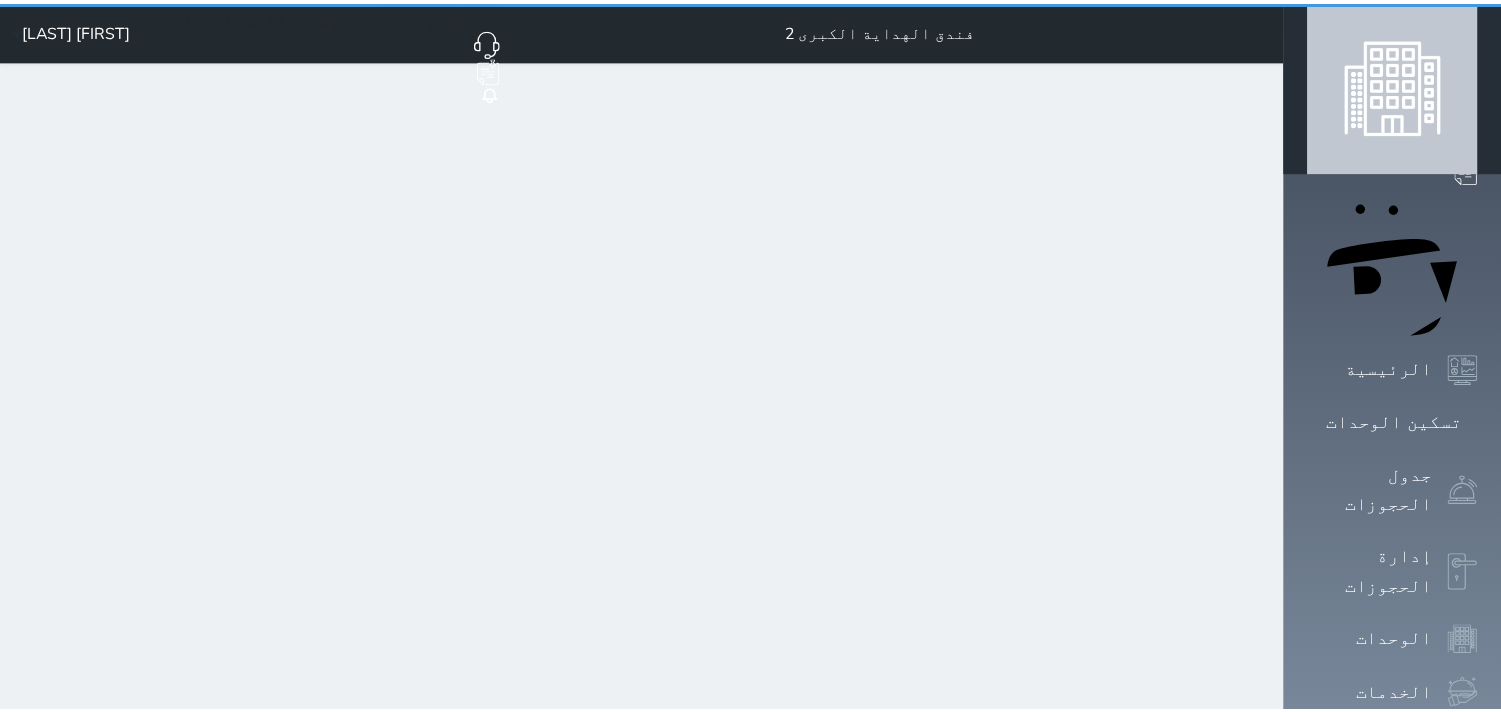 scroll, scrollTop: 0, scrollLeft: 0, axis: both 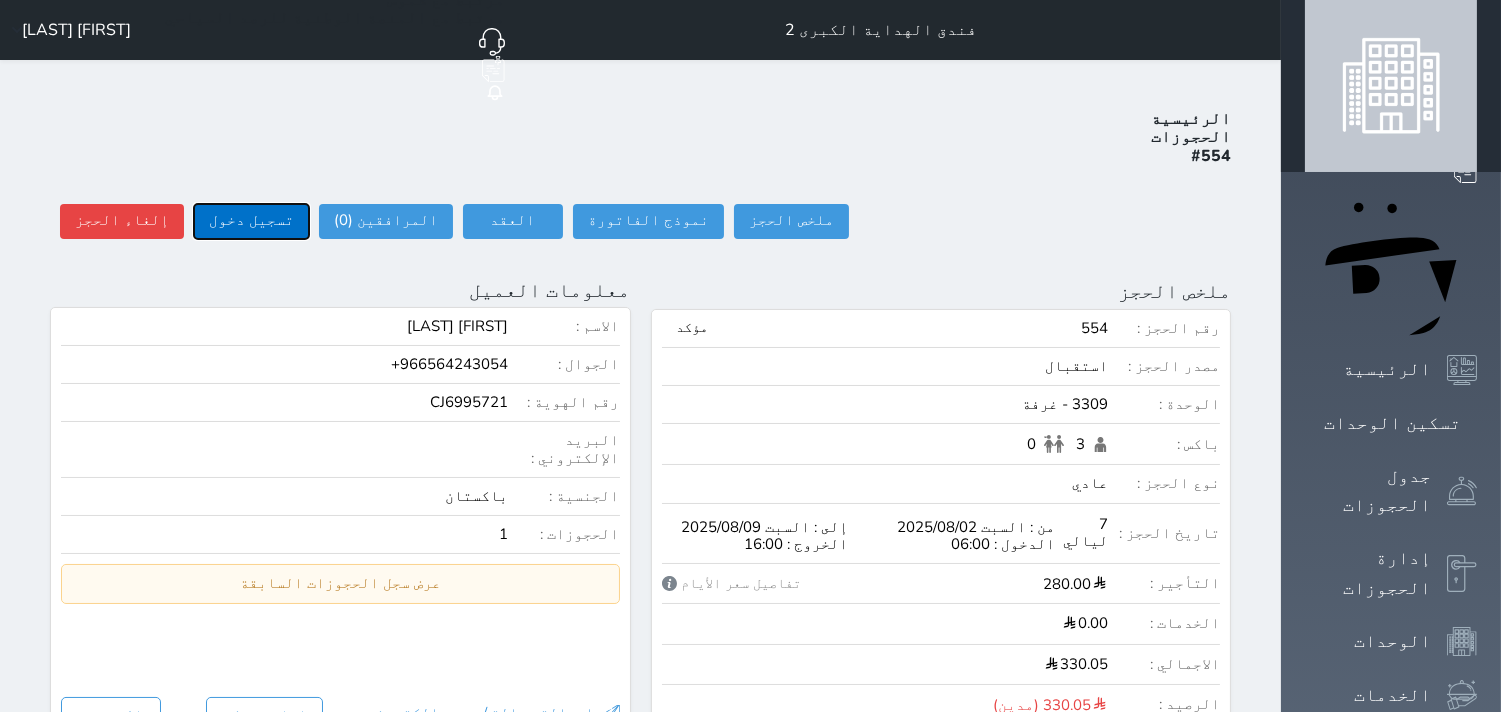 click on "تسجيل دخول" at bounding box center (251, 221) 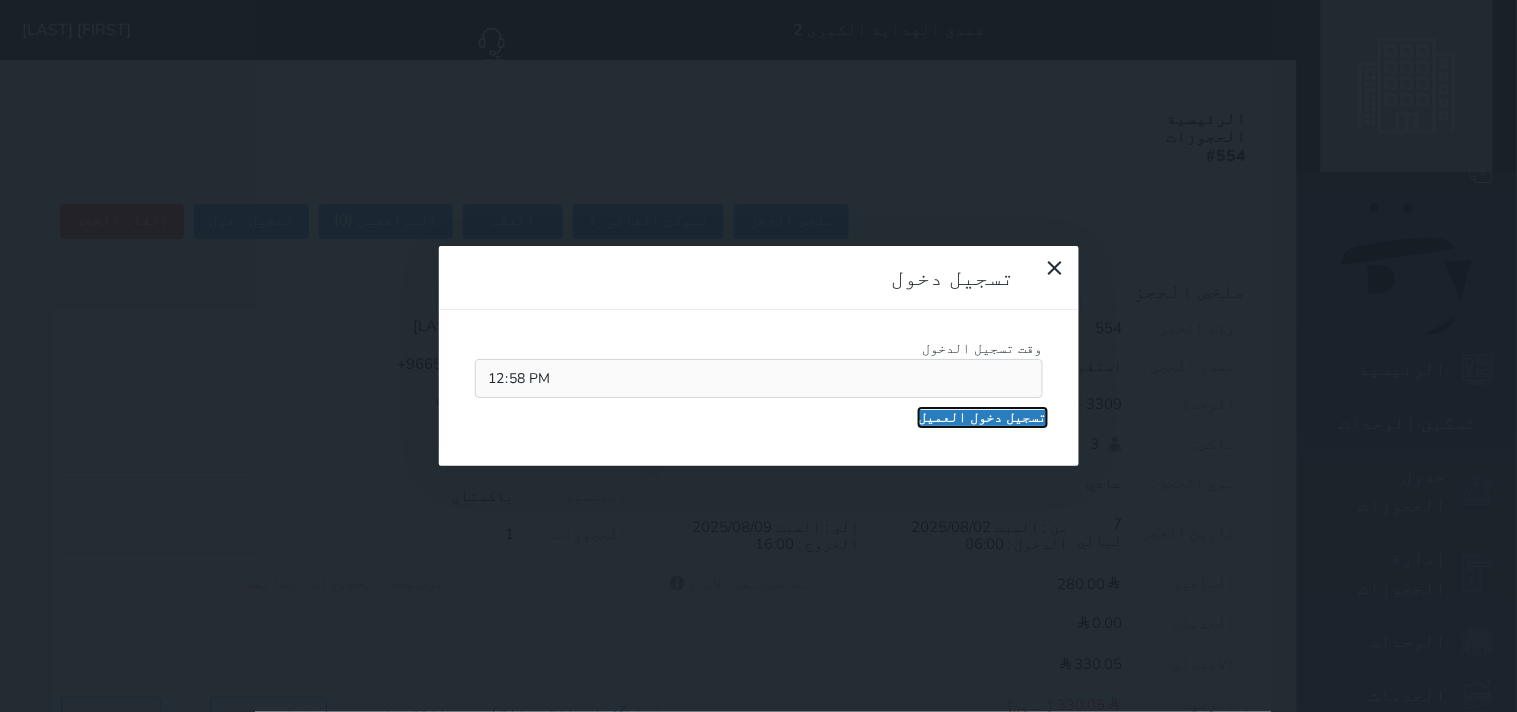 click on "تسجيل دخول العميل" at bounding box center [983, 418] 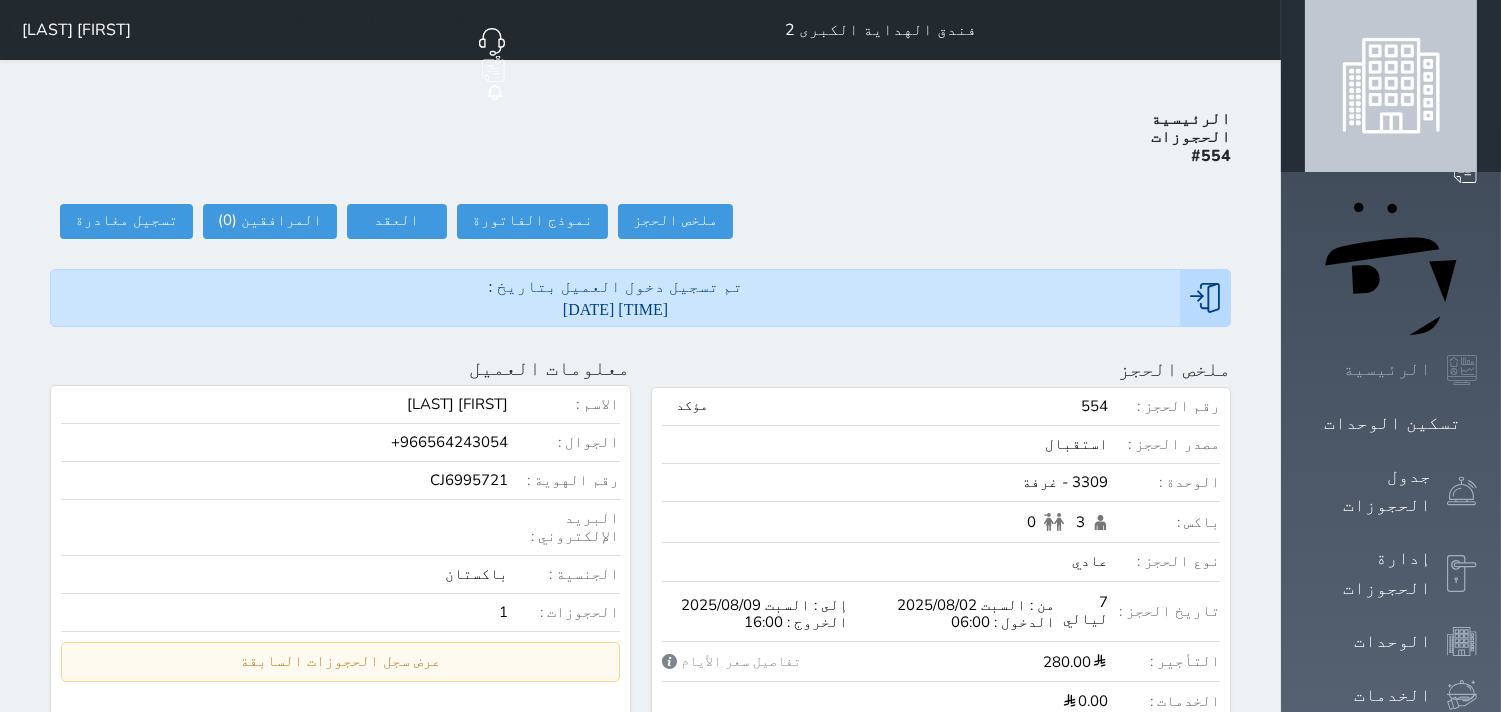 click on "الرئيسية" at bounding box center [1387, 369] 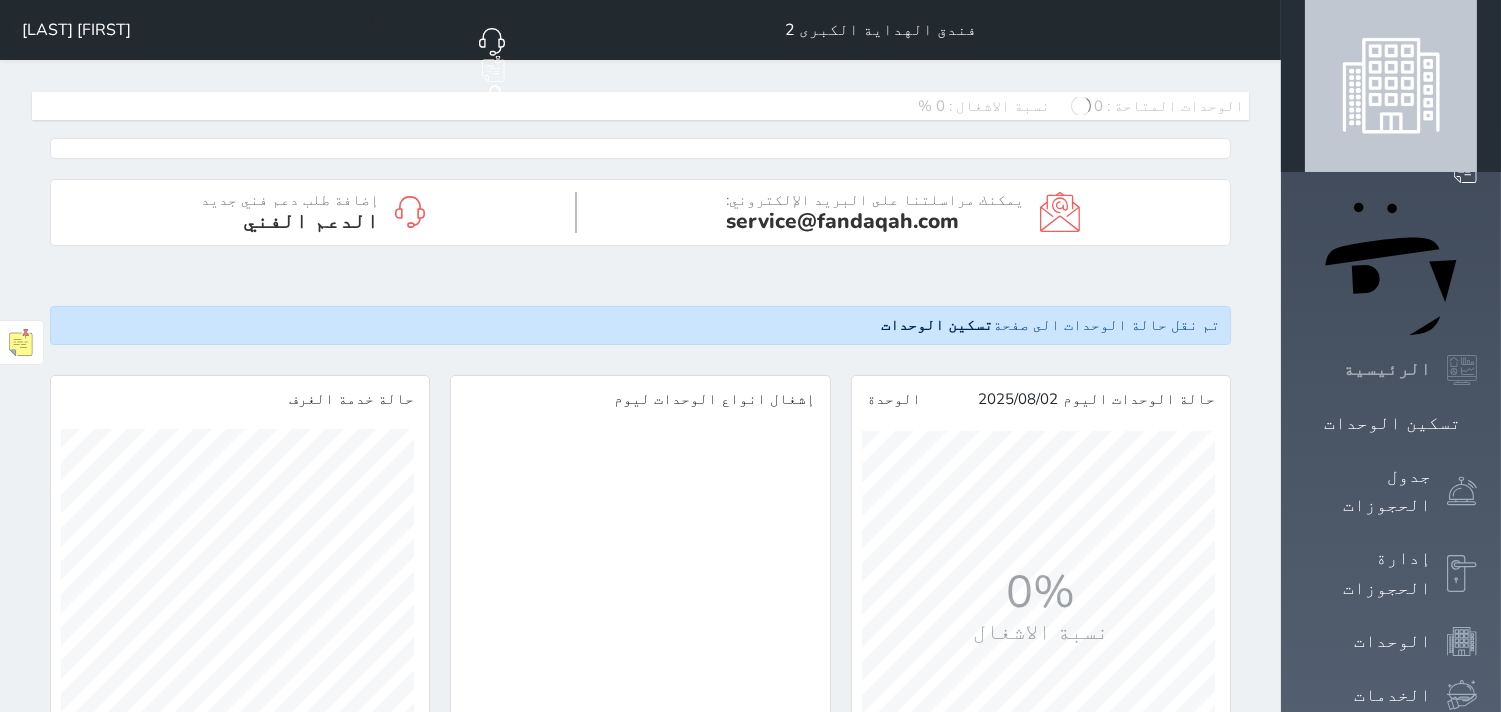 scroll, scrollTop: 999646, scrollLeft: 999606, axis: both 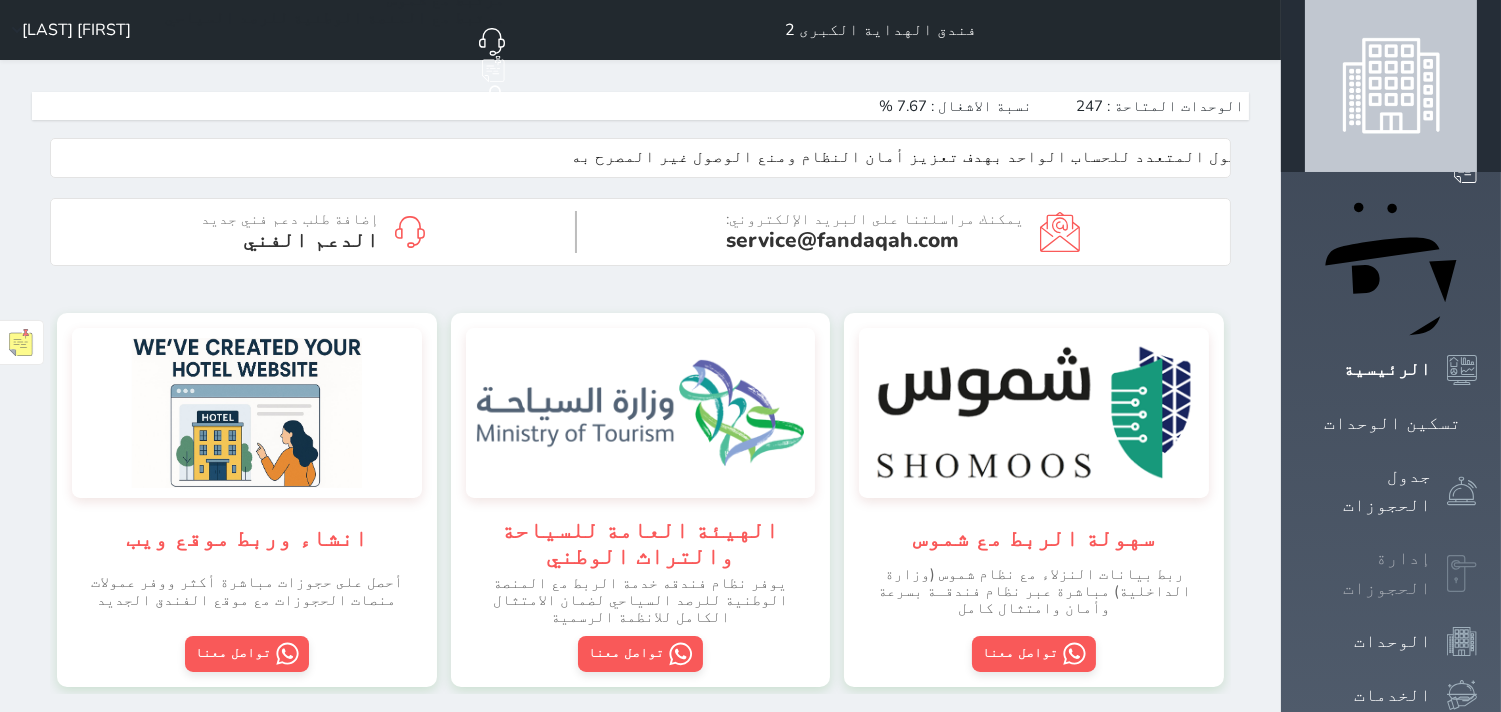 click 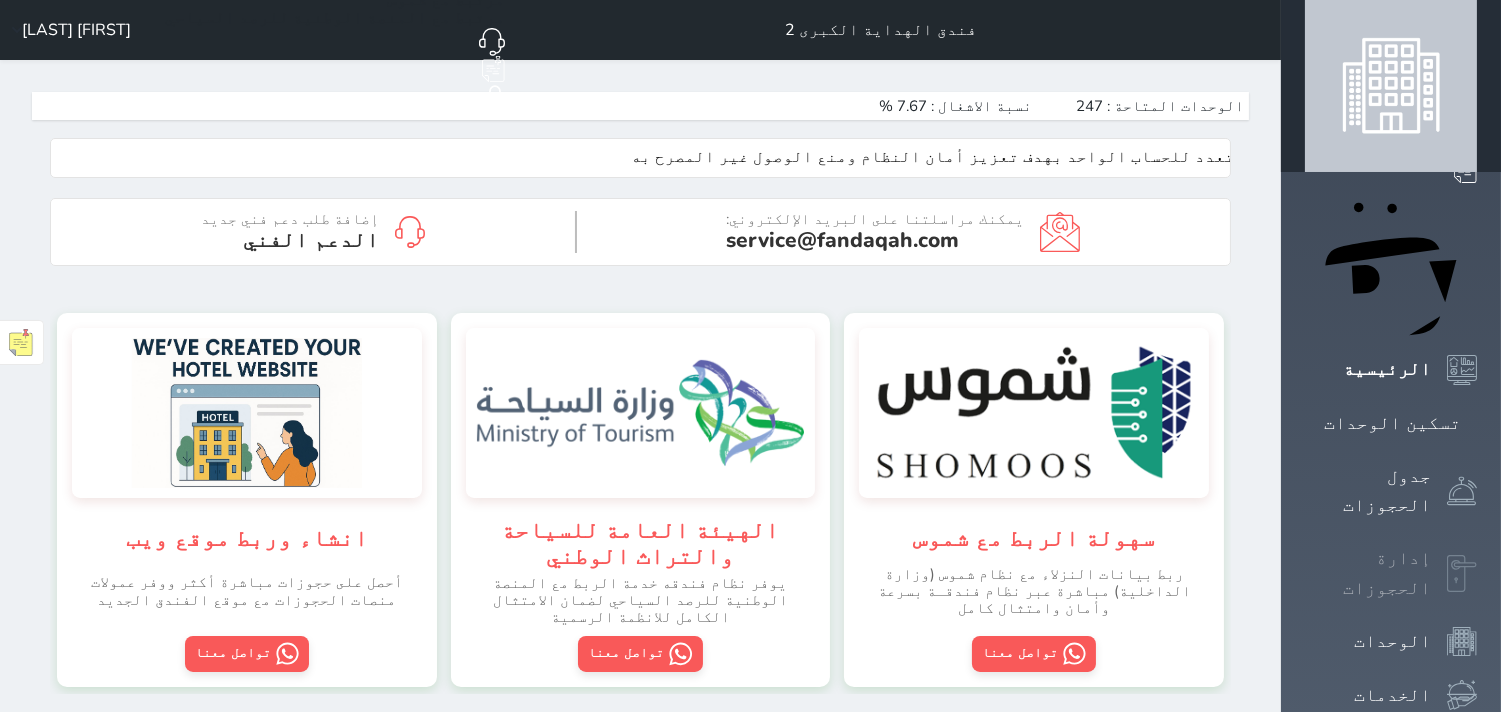 select on "open_all" 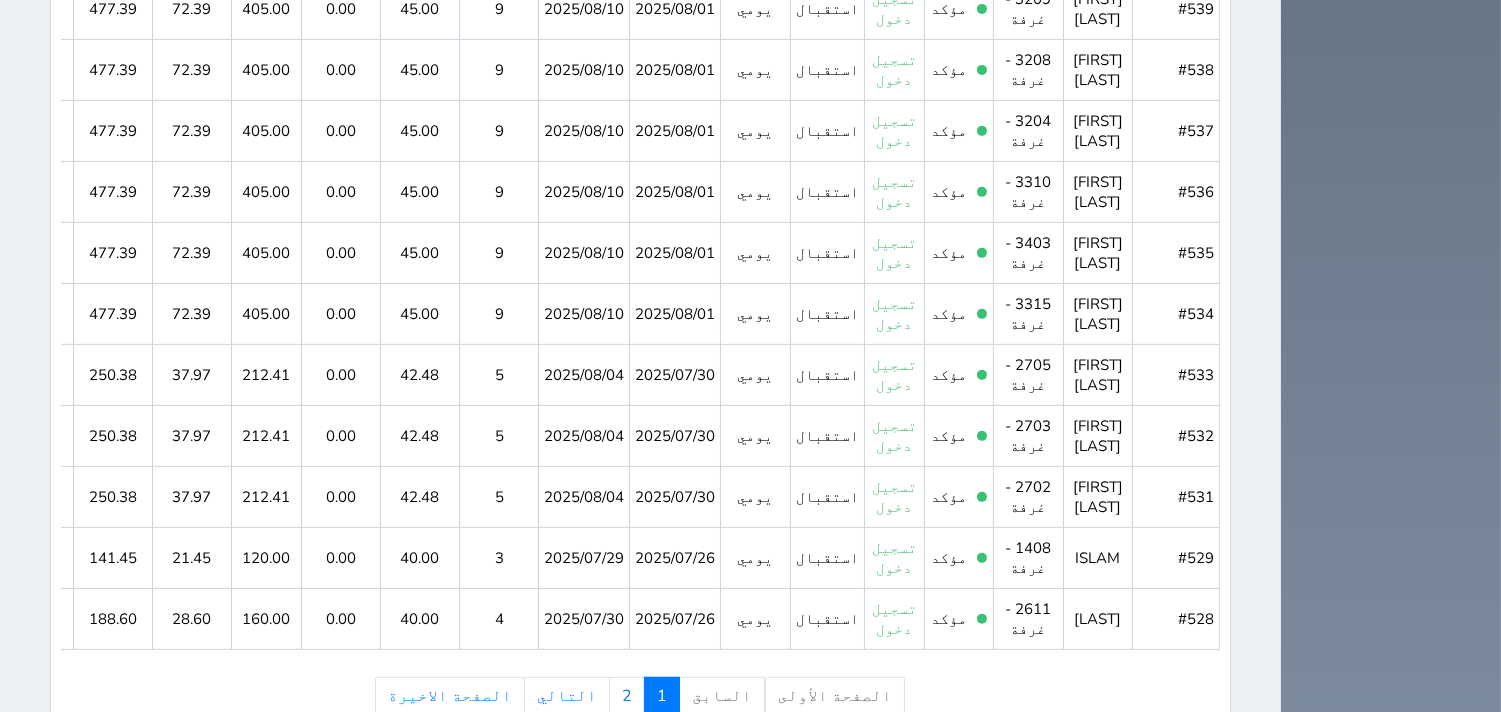 scroll, scrollTop: 1568, scrollLeft: 0, axis: vertical 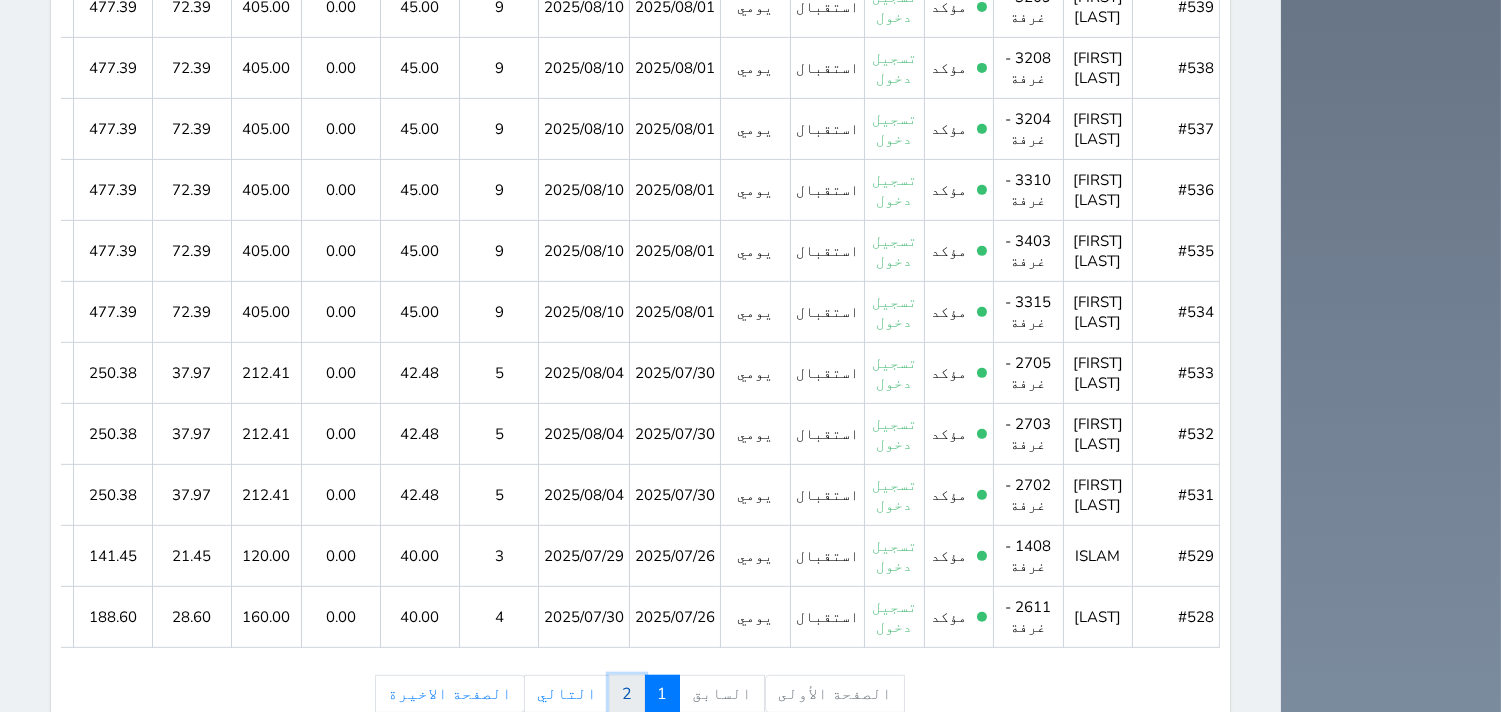 click on "2" at bounding box center (627, 694) 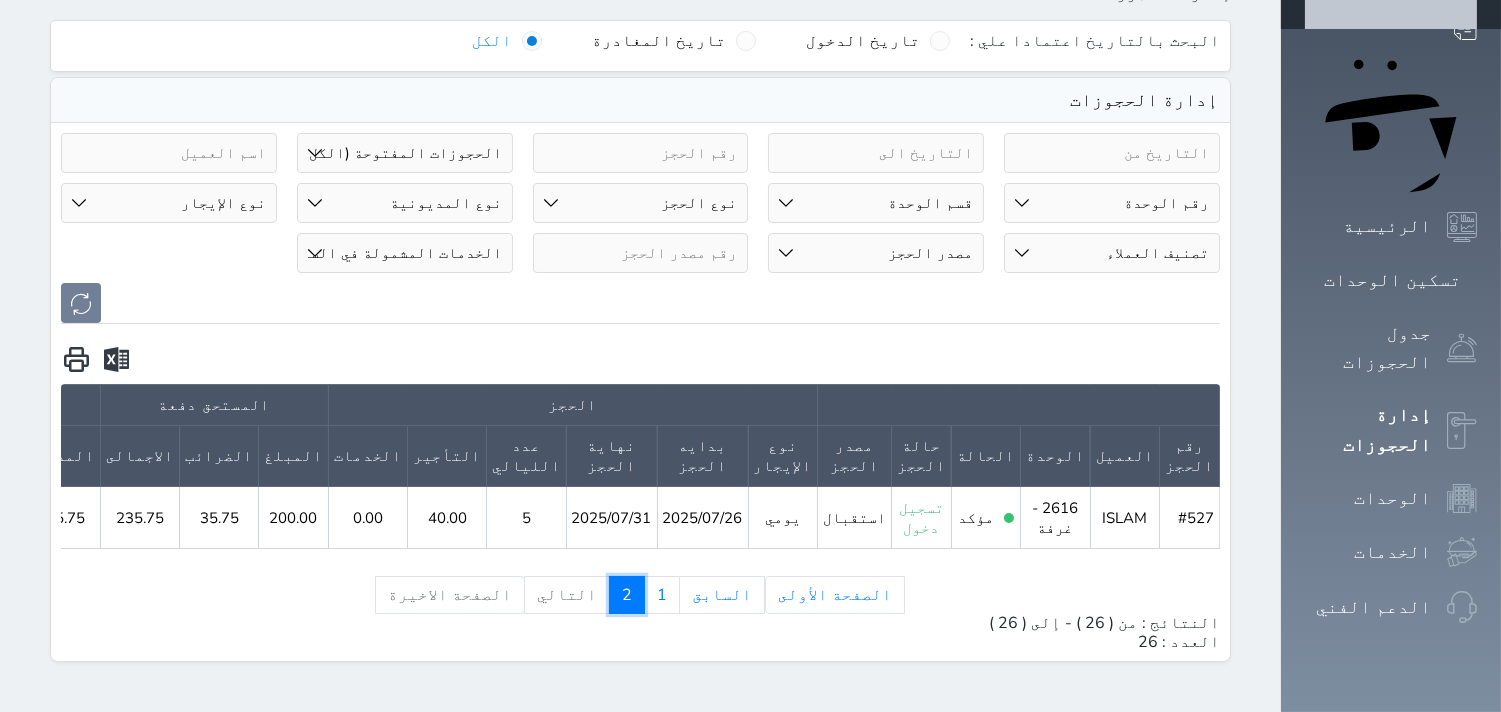 scroll, scrollTop: 62, scrollLeft: 0, axis: vertical 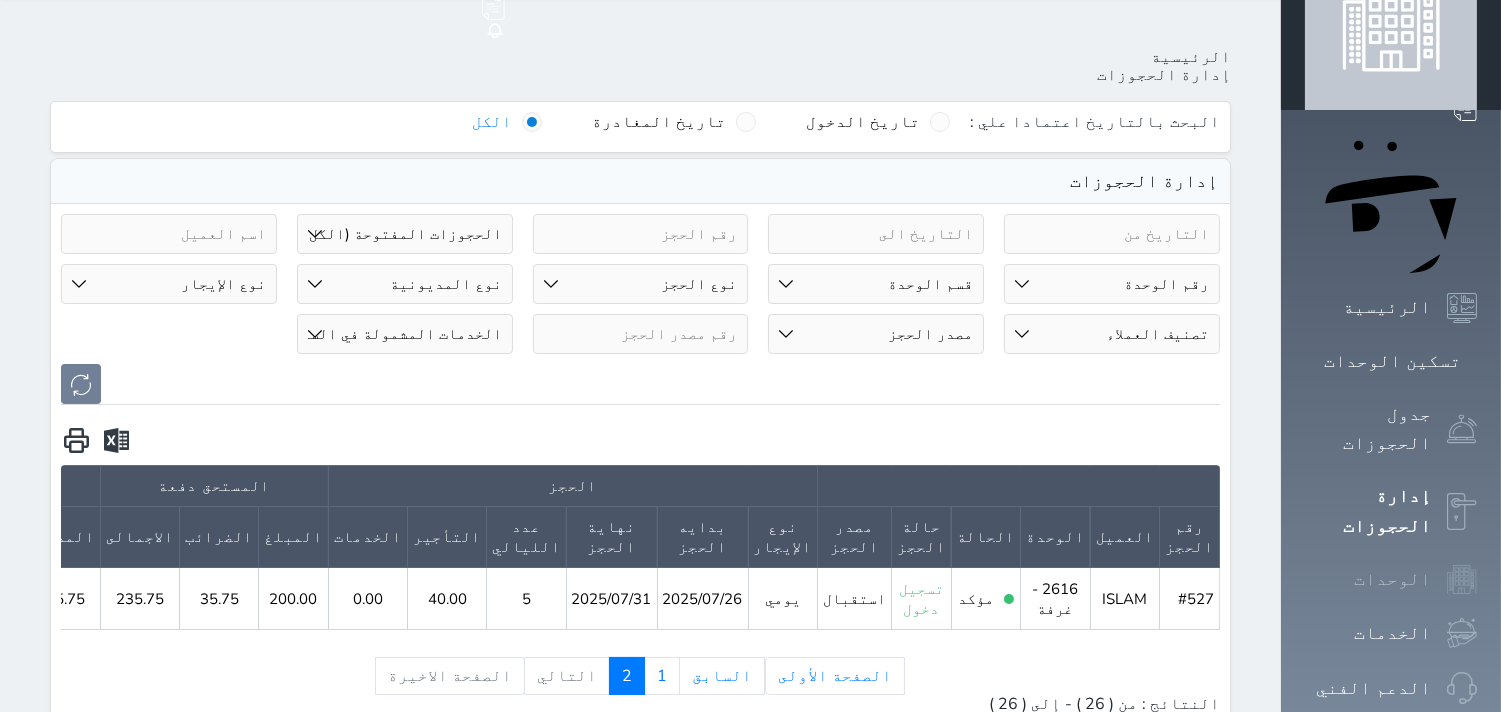 click 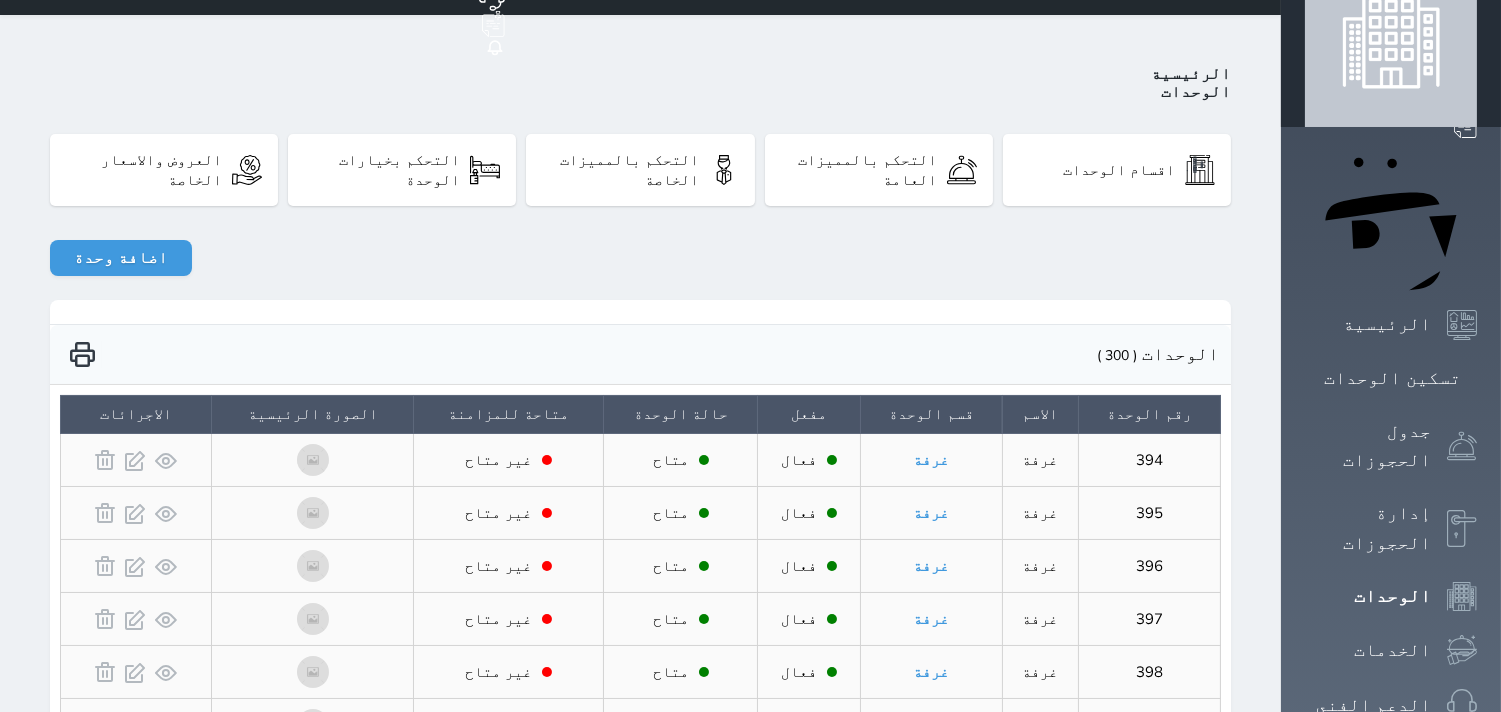 scroll, scrollTop: 0, scrollLeft: 0, axis: both 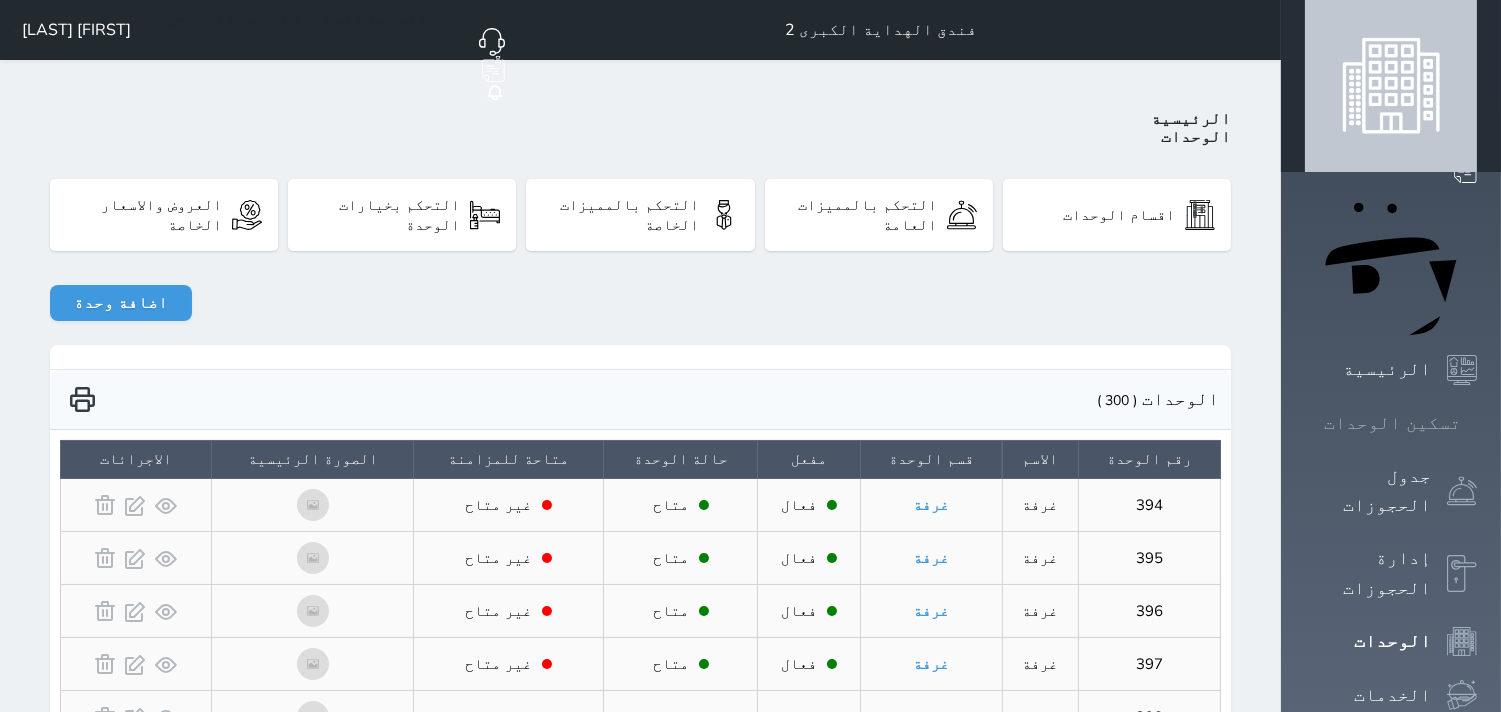 click 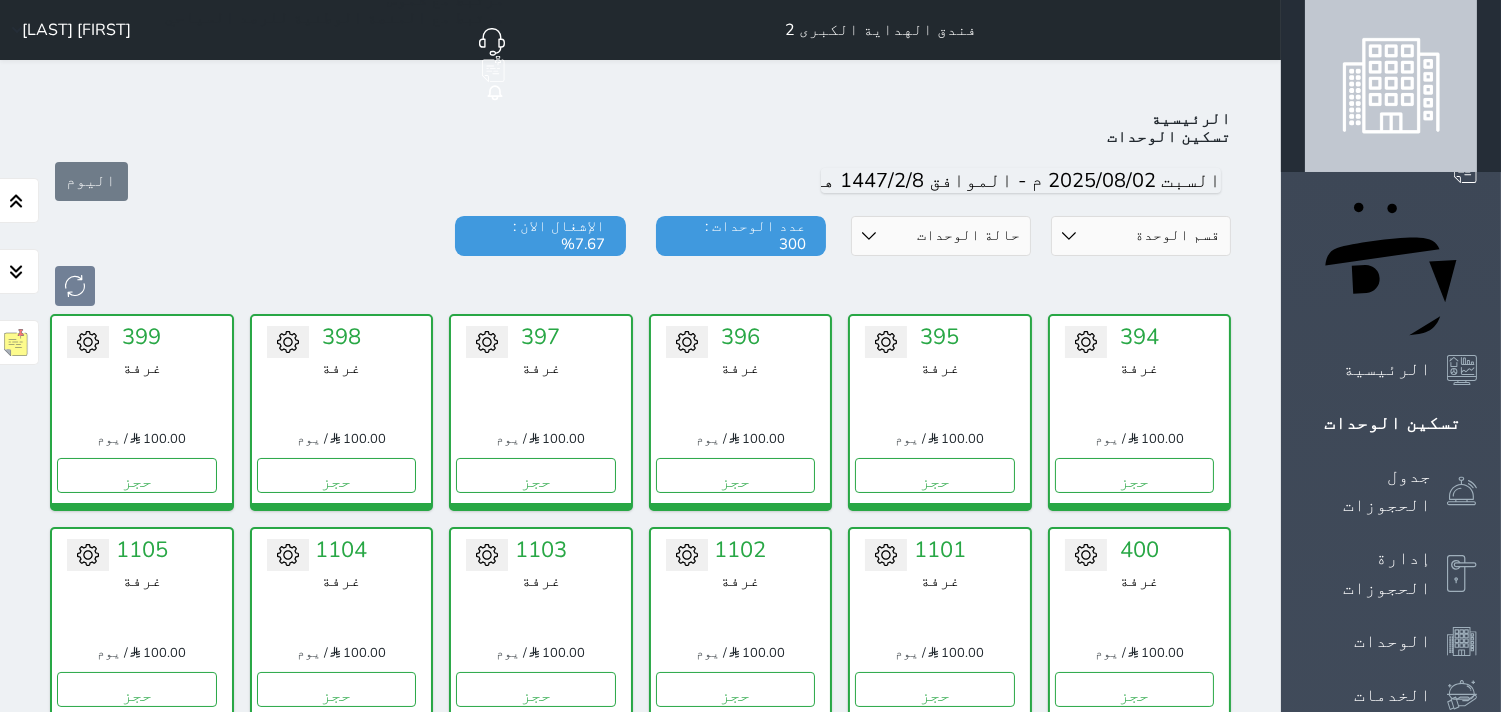 click on "حالة الوحدات متاح تحت التنظيف تحت الصيانة سجل دخول  لم يتم تسجيل الدخول" at bounding box center [941, 236] 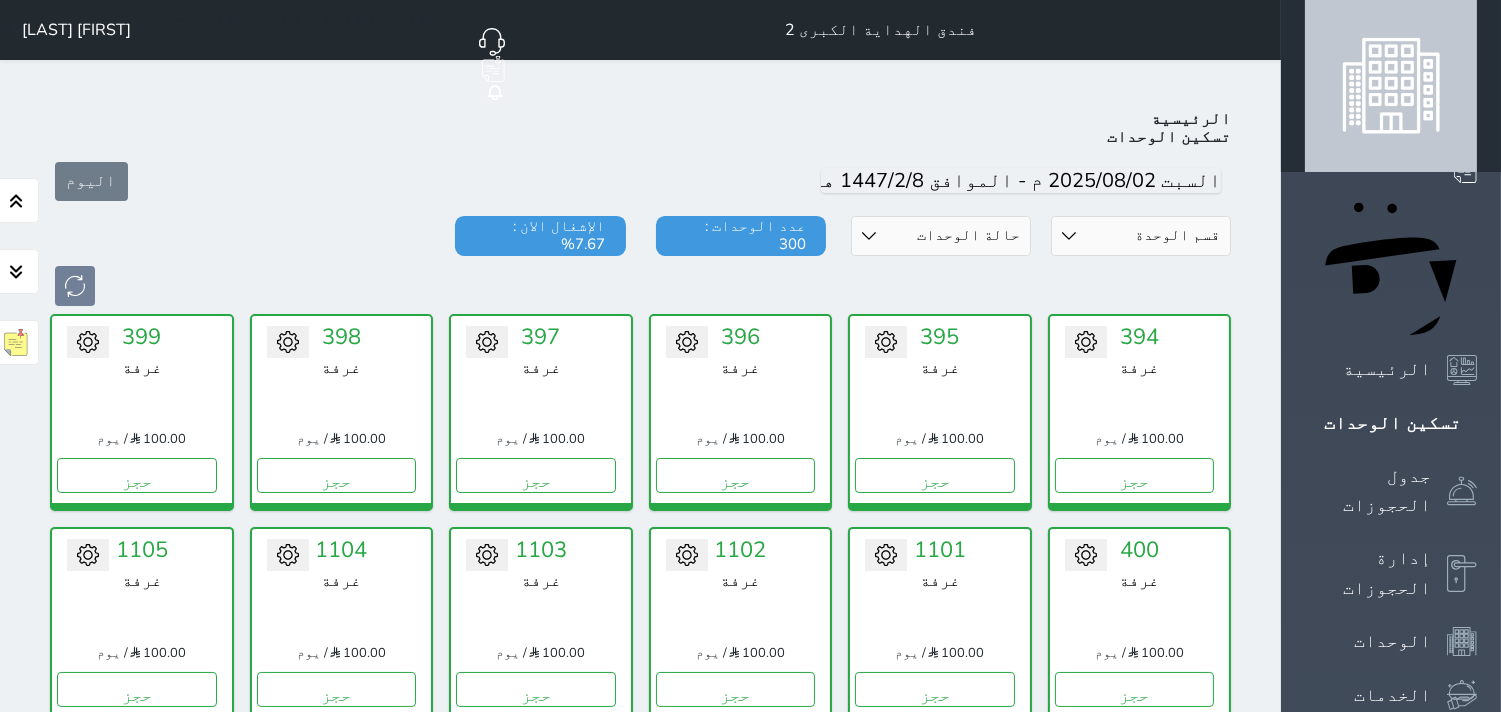 scroll, scrollTop: 77, scrollLeft: 0, axis: vertical 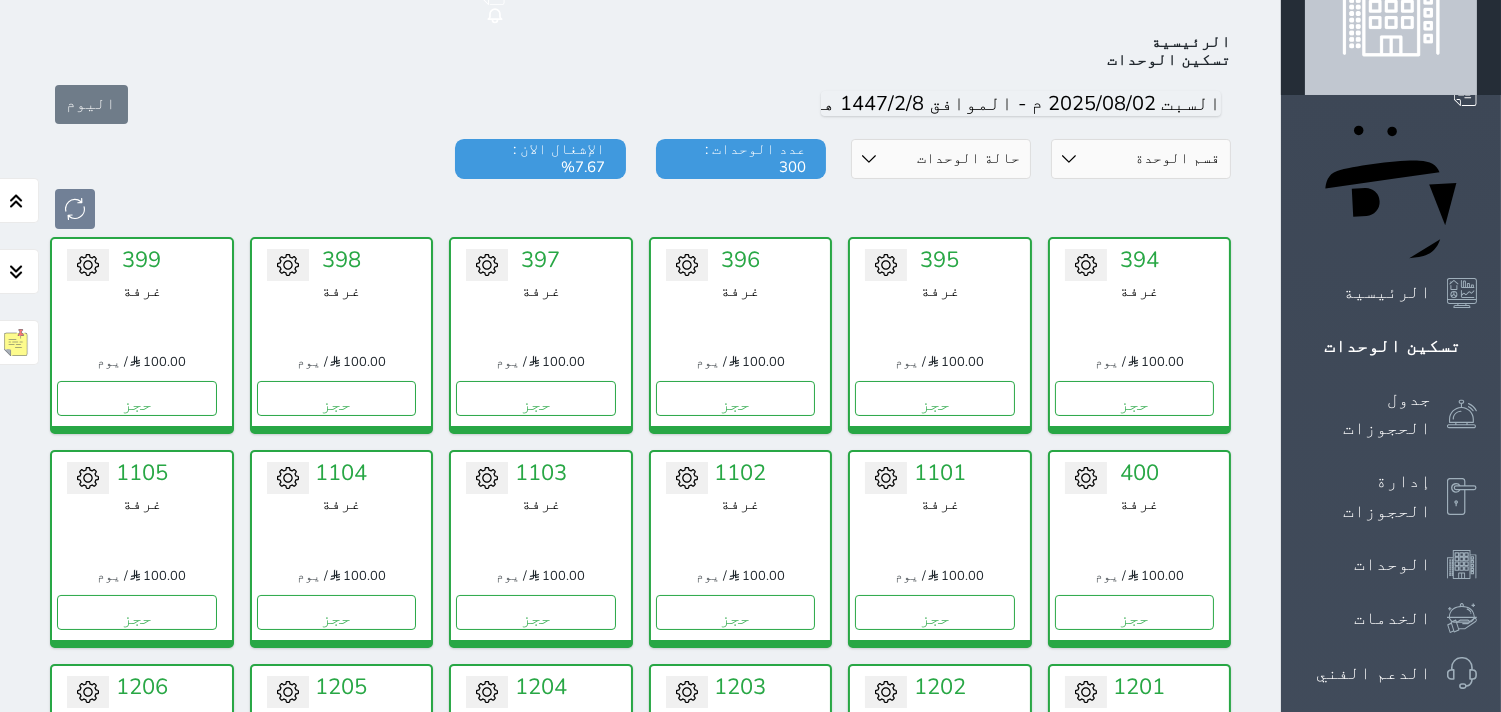 select on "2" 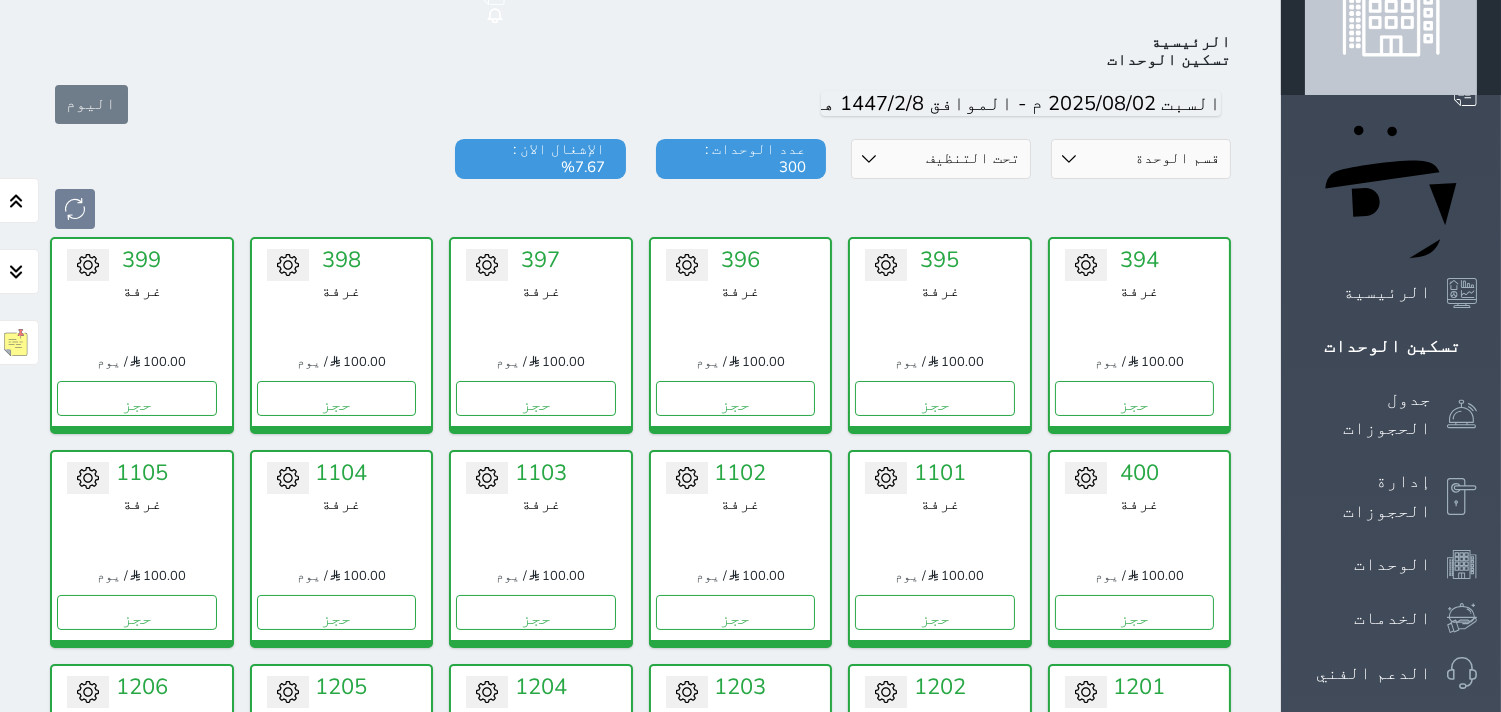 click on "حالة الوحدات متاح تحت التنظيف تحت الصيانة سجل دخول  لم يتم تسجيل الدخول" at bounding box center [941, 159] 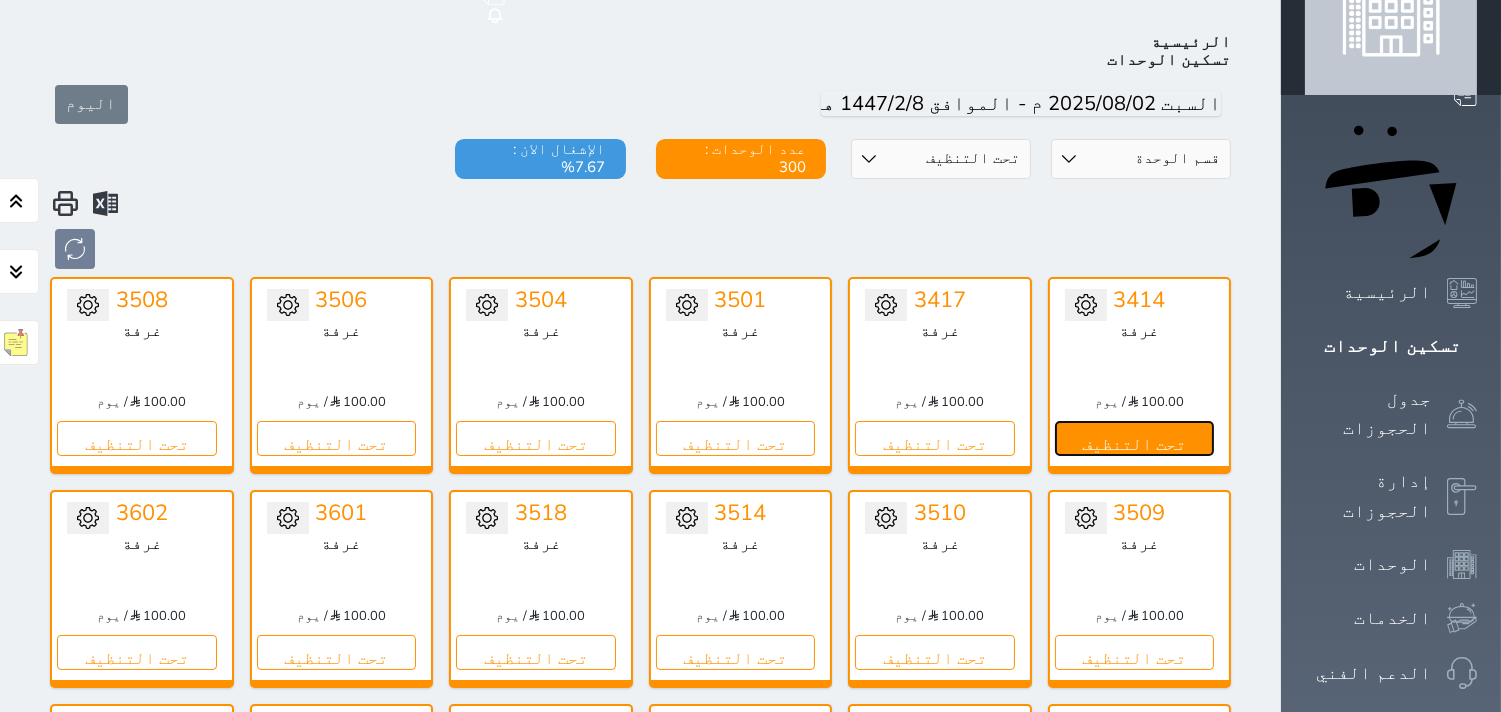 click on "تحت التنظيف" at bounding box center [1135, 438] 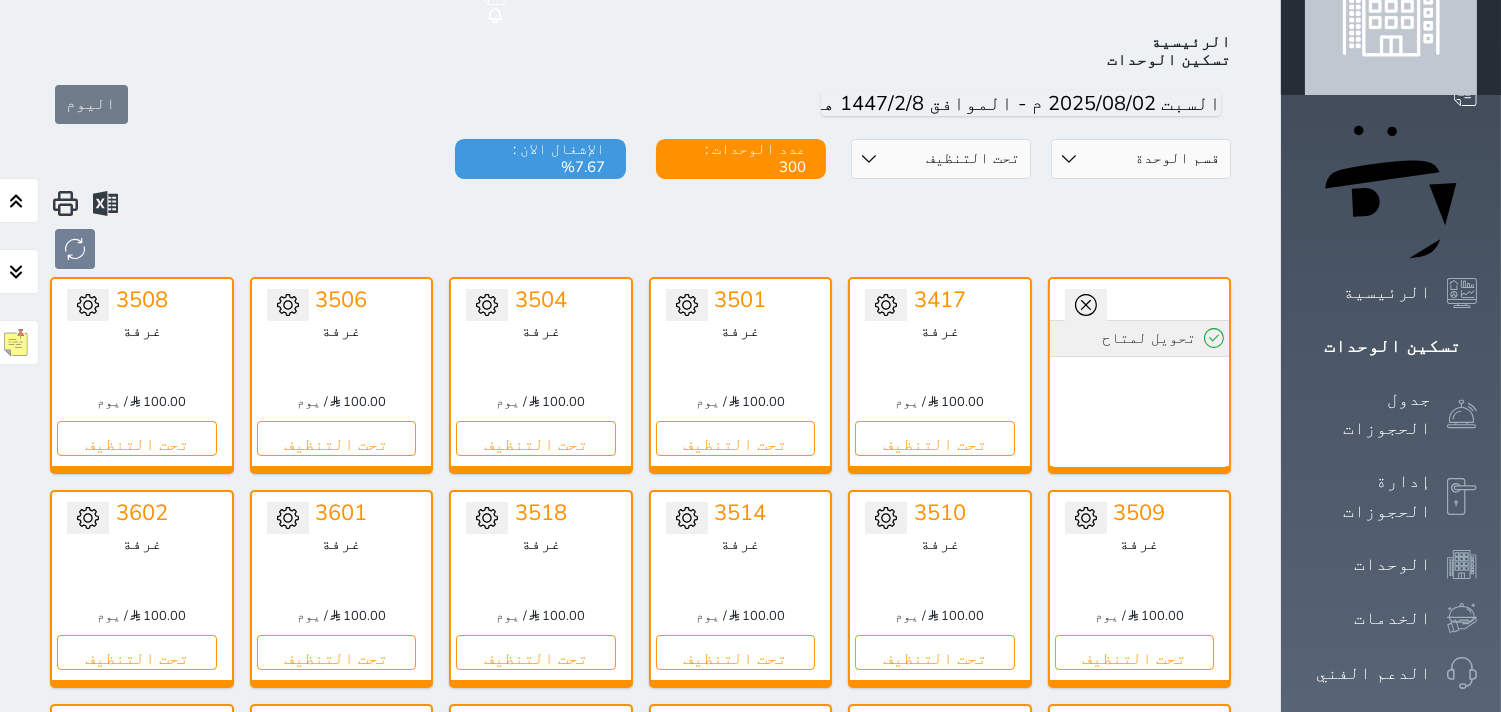 click on "تحويل لمتاح" at bounding box center (1140, 338) 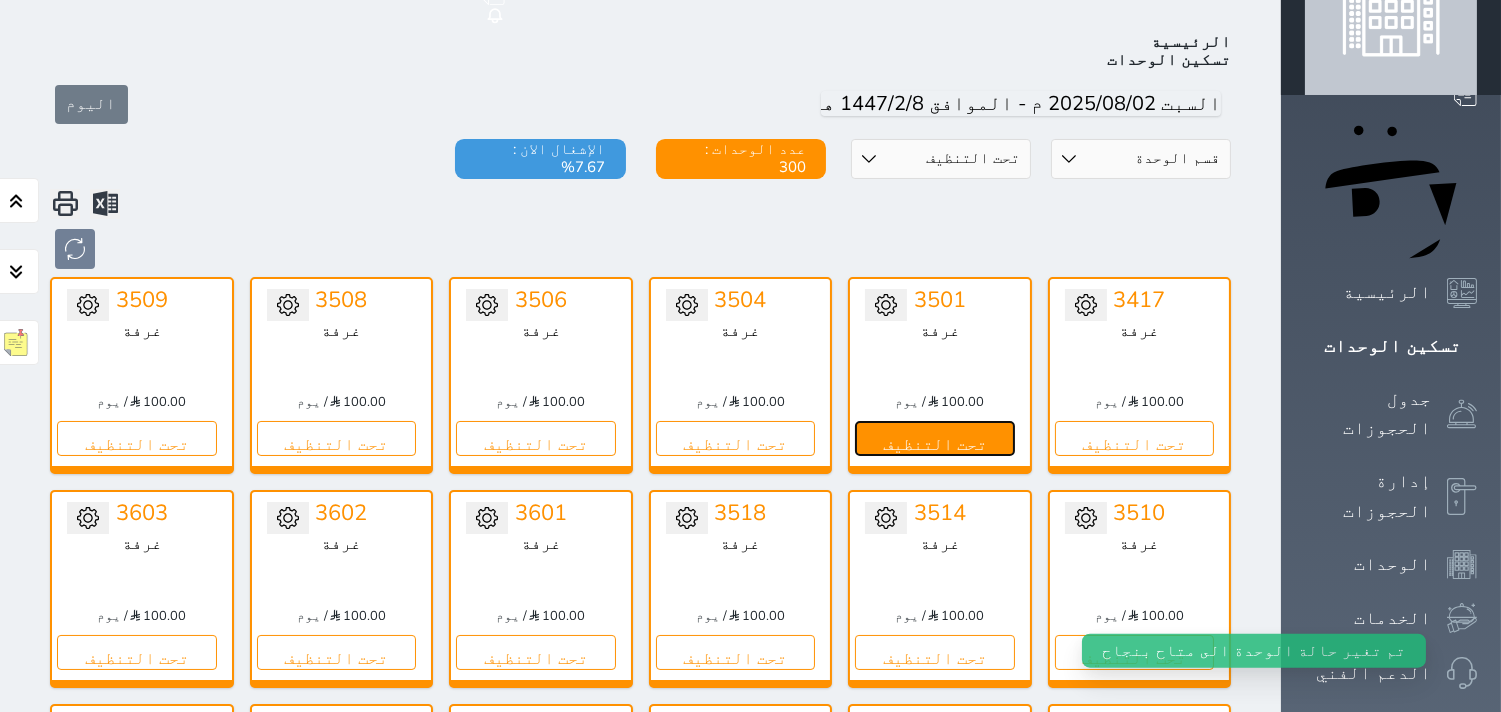 click on "تحت التنظيف" at bounding box center [935, 438] 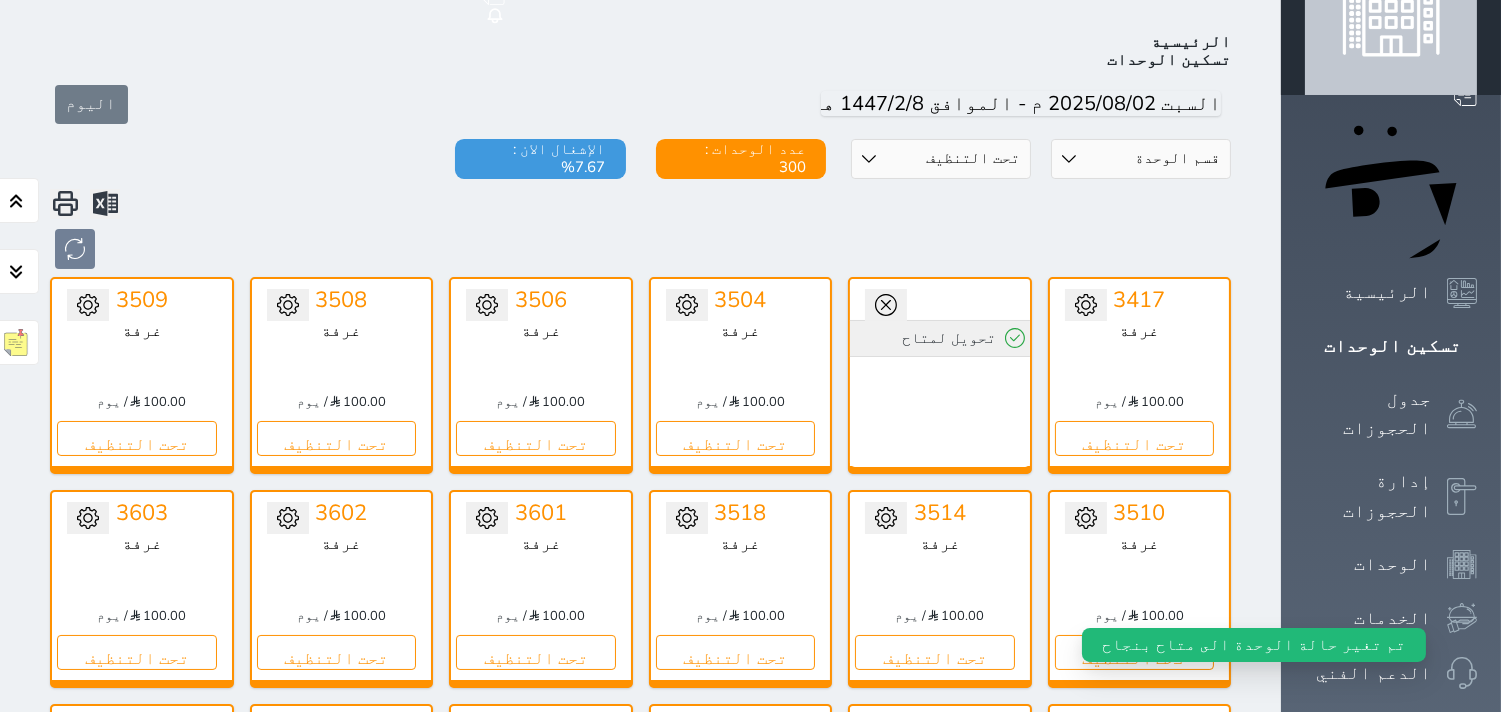click on "تحويل لمتاح" at bounding box center (940, 338) 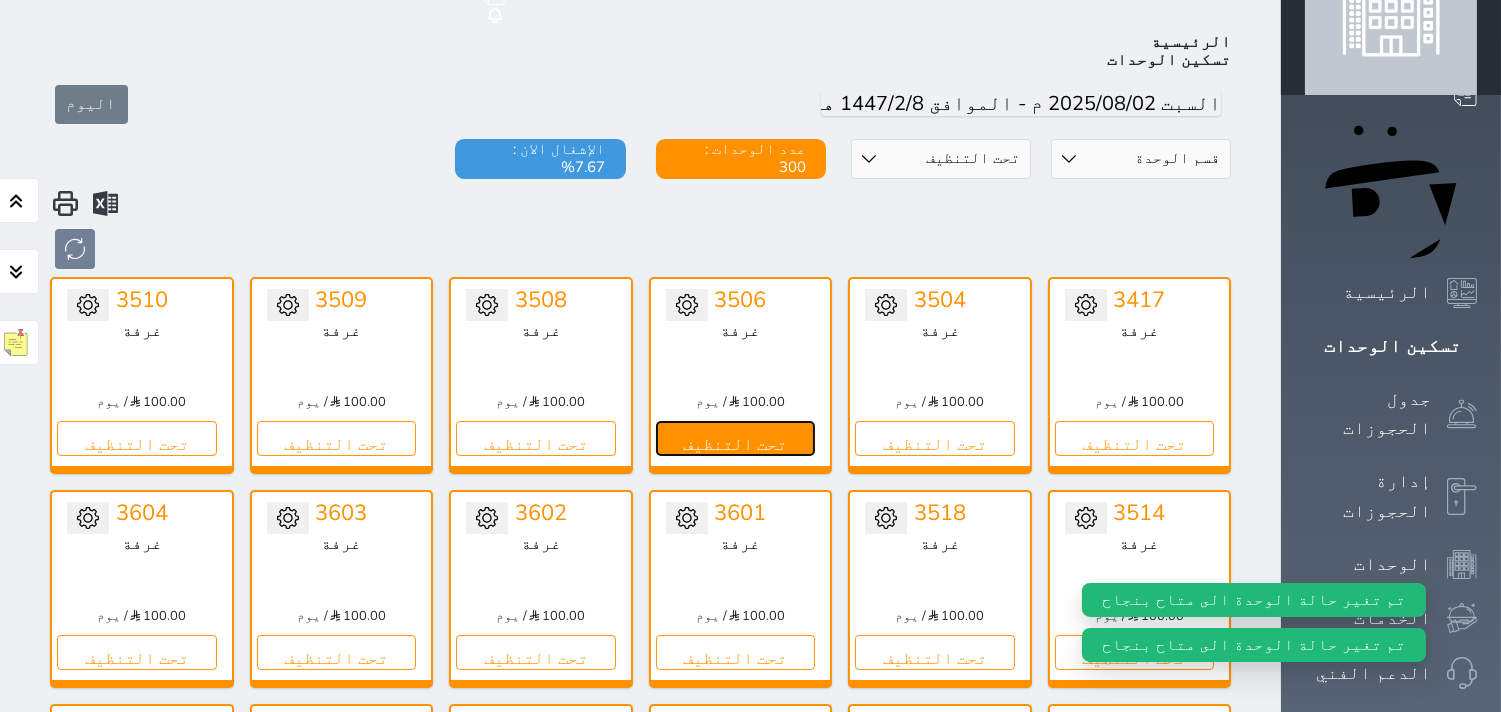 click on "تحت التنظيف" at bounding box center (736, 438) 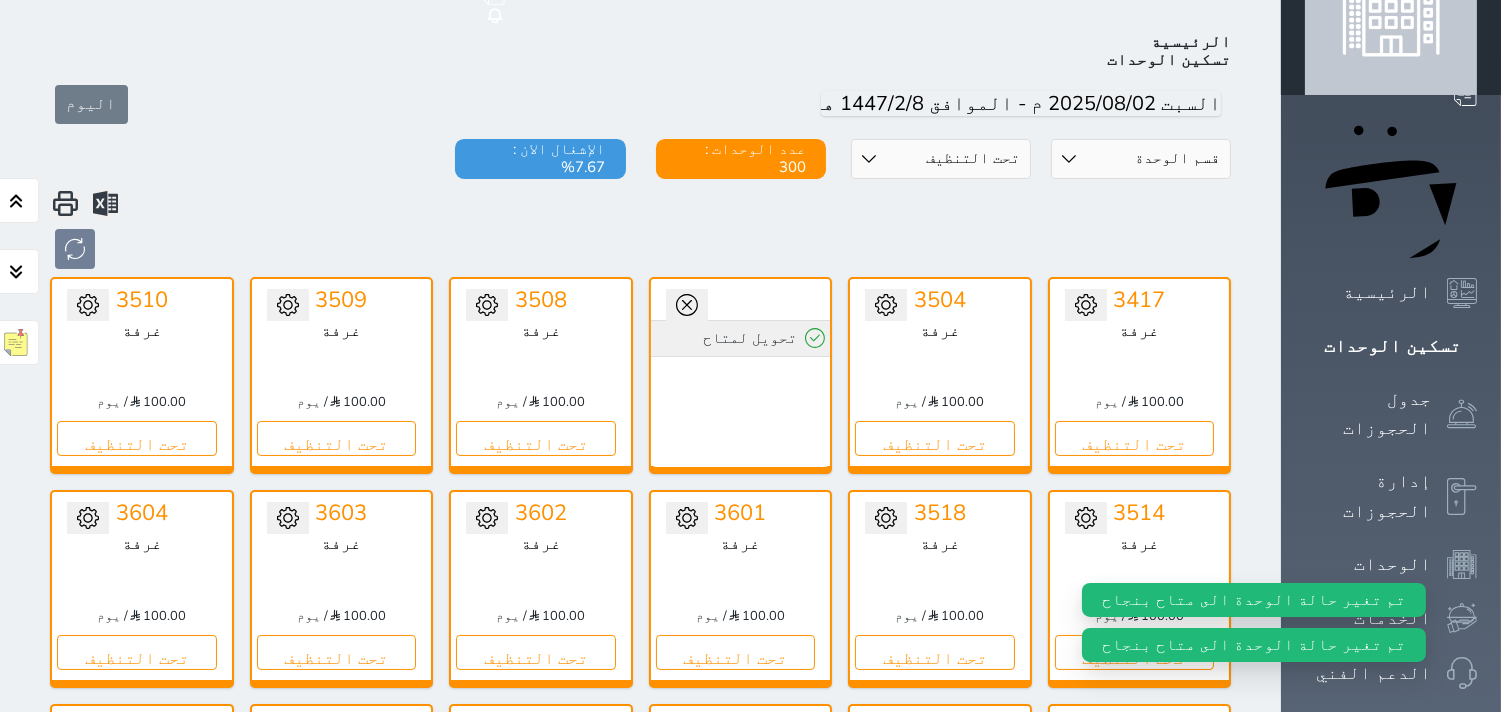 click on "تحويل لمتاح" at bounding box center (741, 338) 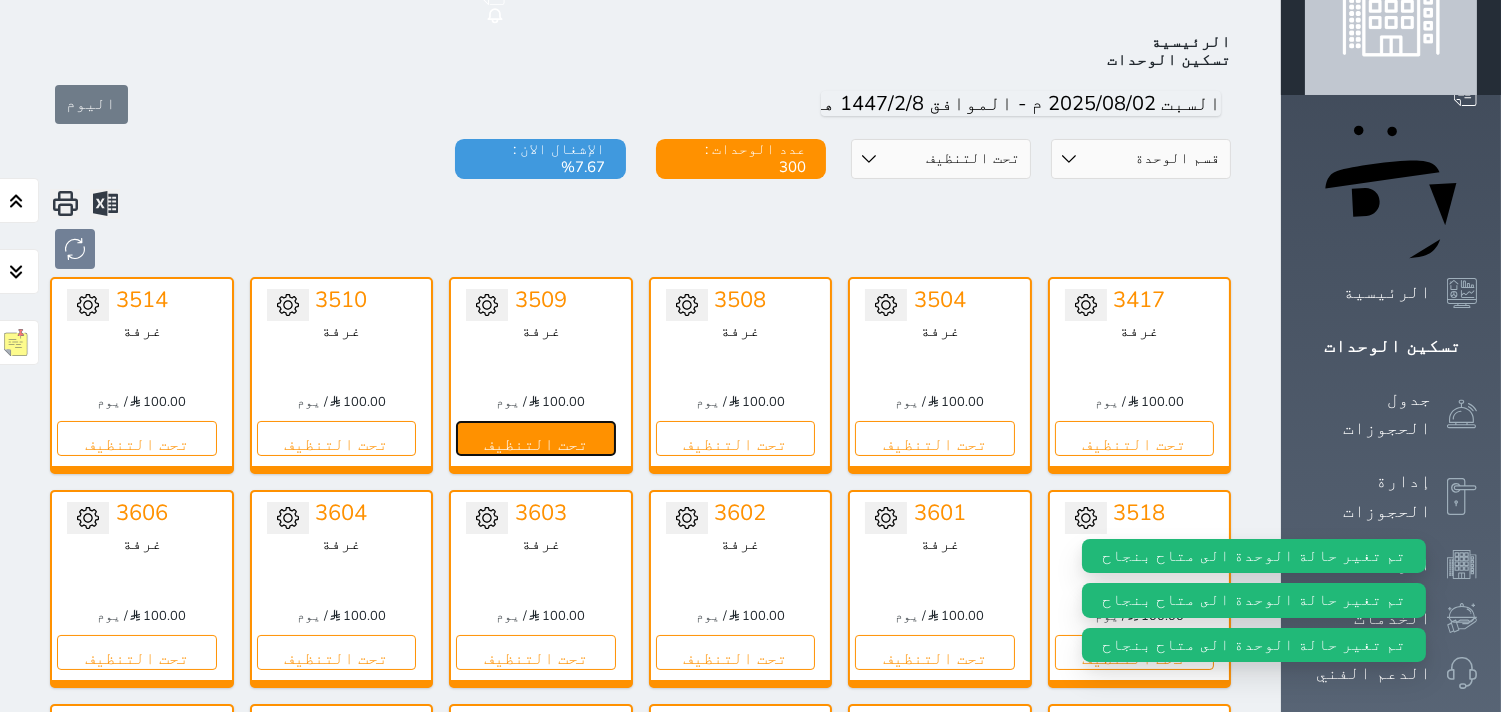 click on "تحت التنظيف" at bounding box center (536, 438) 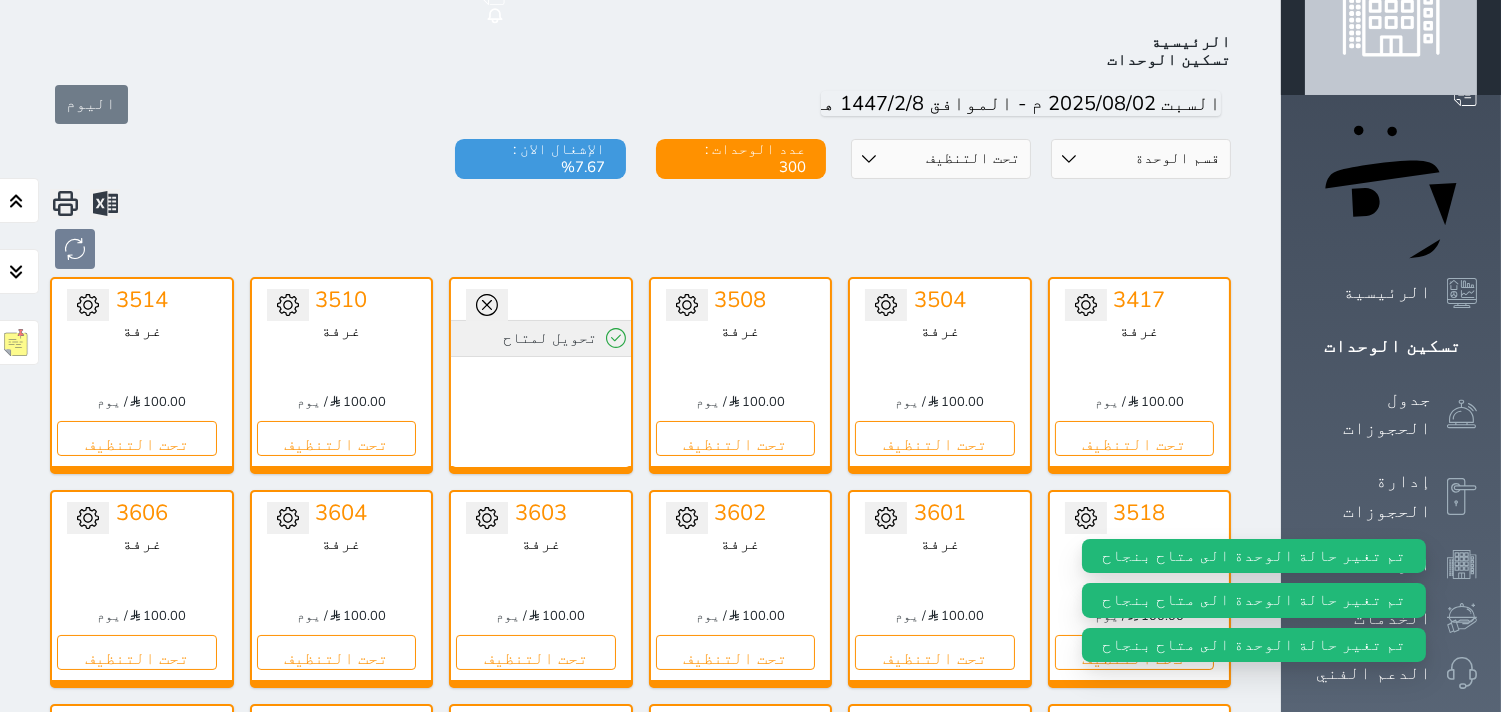 click on "تحويل لمتاح" at bounding box center [541, 338] 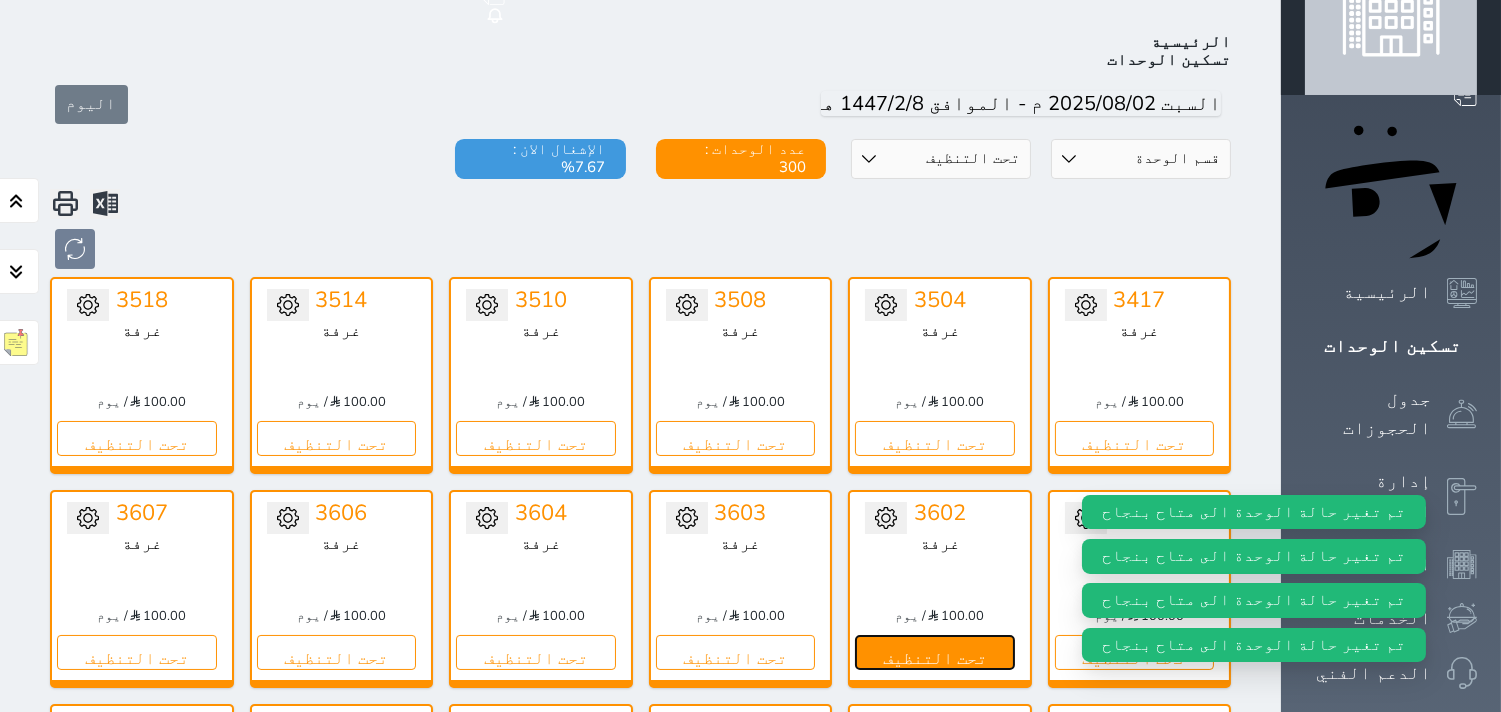 click on "تحت التنظيف" at bounding box center [935, 652] 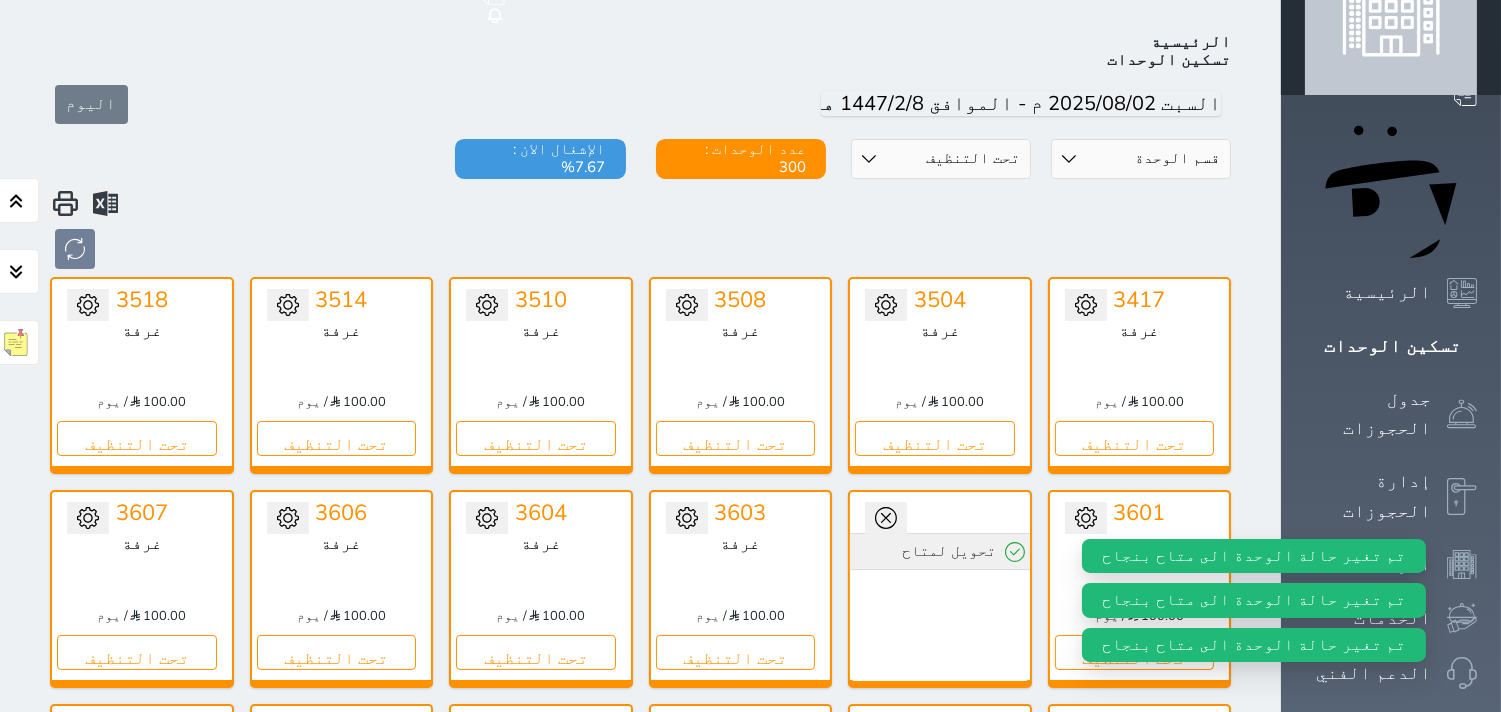 click on "تحويل لمتاح" at bounding box center (940, 551) 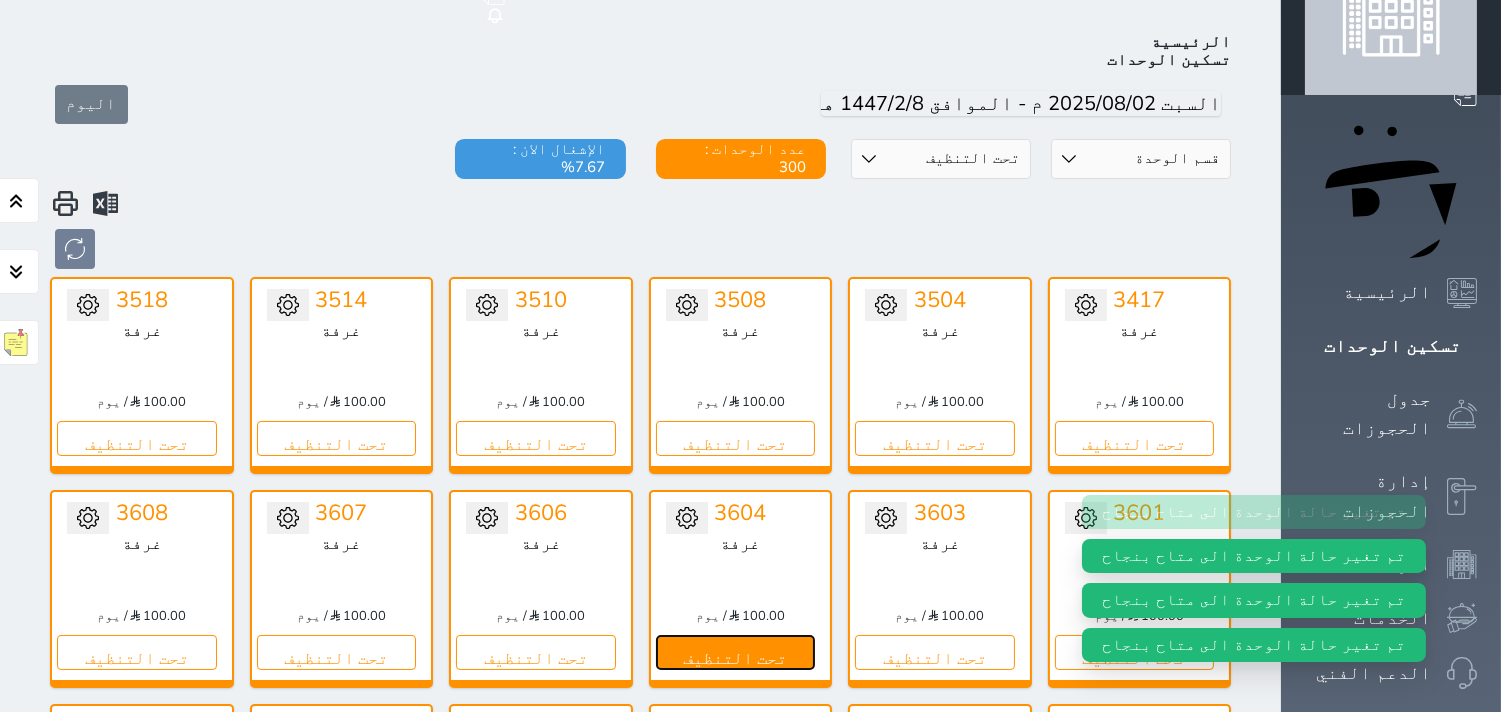 click on "تحت التنظيف" at bounding box center [736, 652] 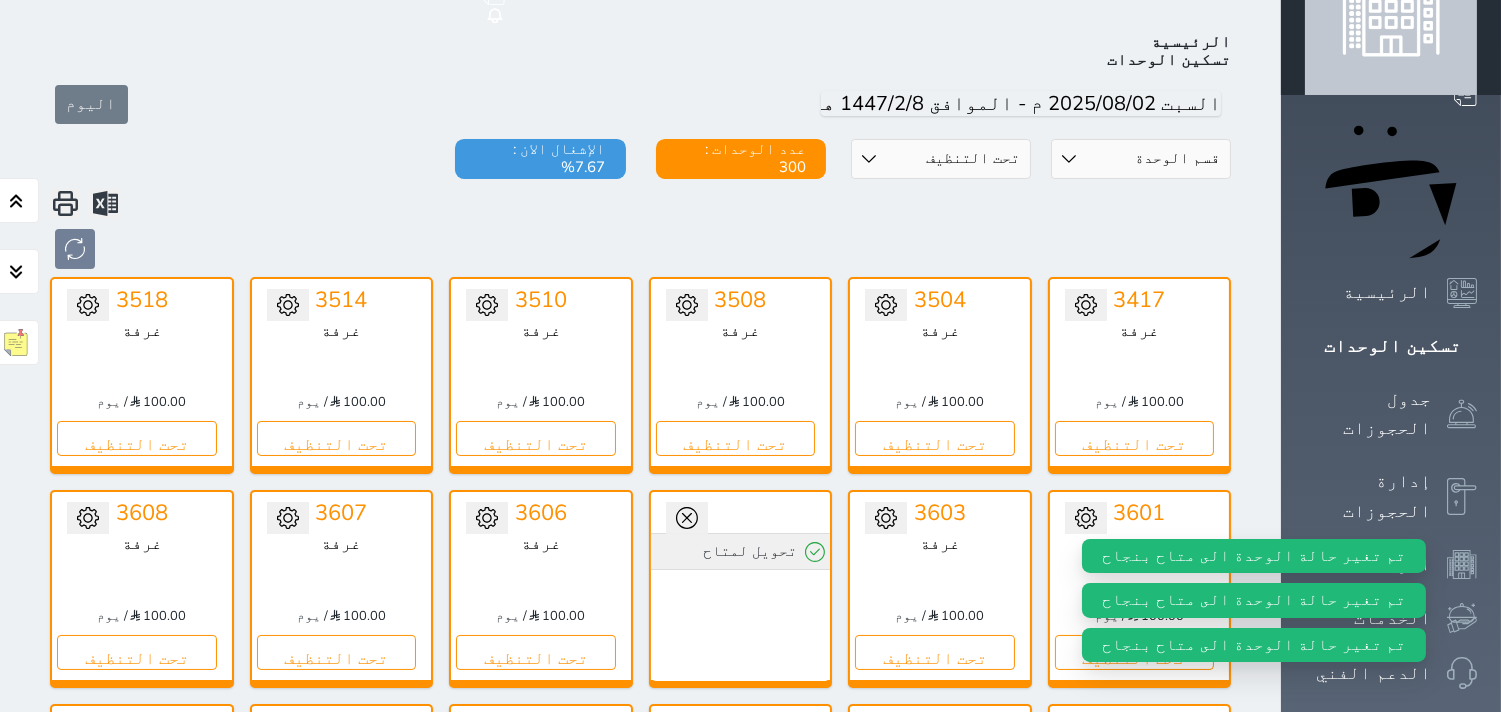 click on "تحويل لمتاح" at bounding box center (741, 551) 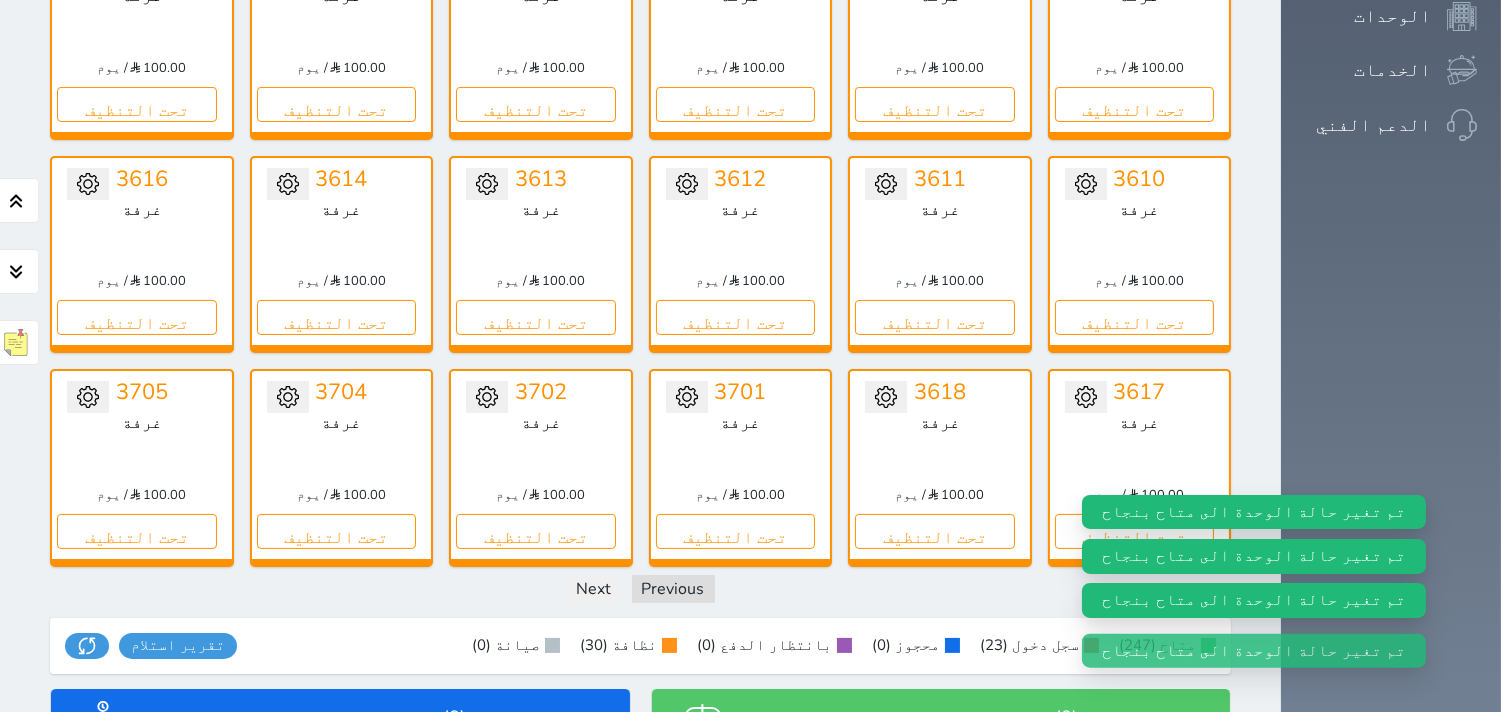 scroll, scrollTop: 633, scrollLeft: 0, axis: vertical 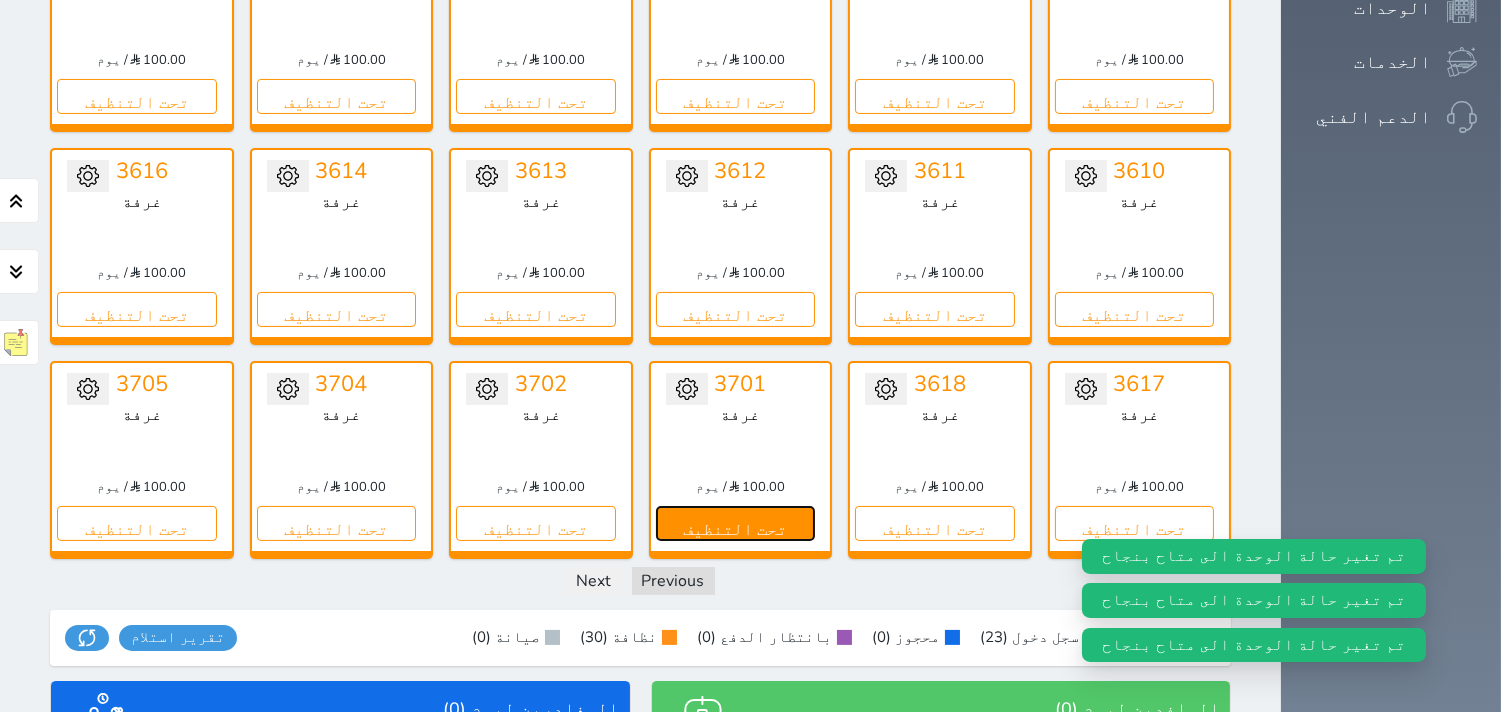 click on "تحت التنظيف" at bounding box center [736, 523] 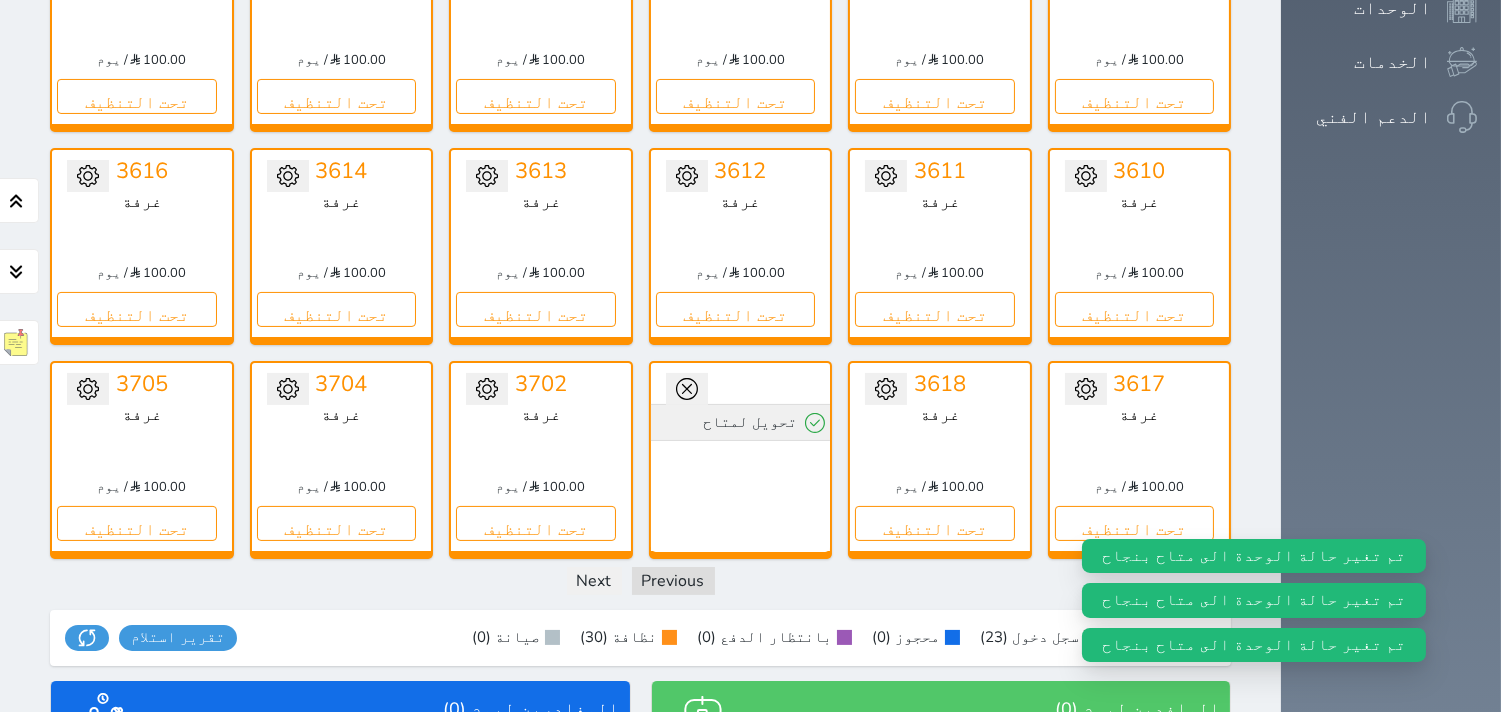 click on "تحويل لمتاح" at bounding box center (741, 422) 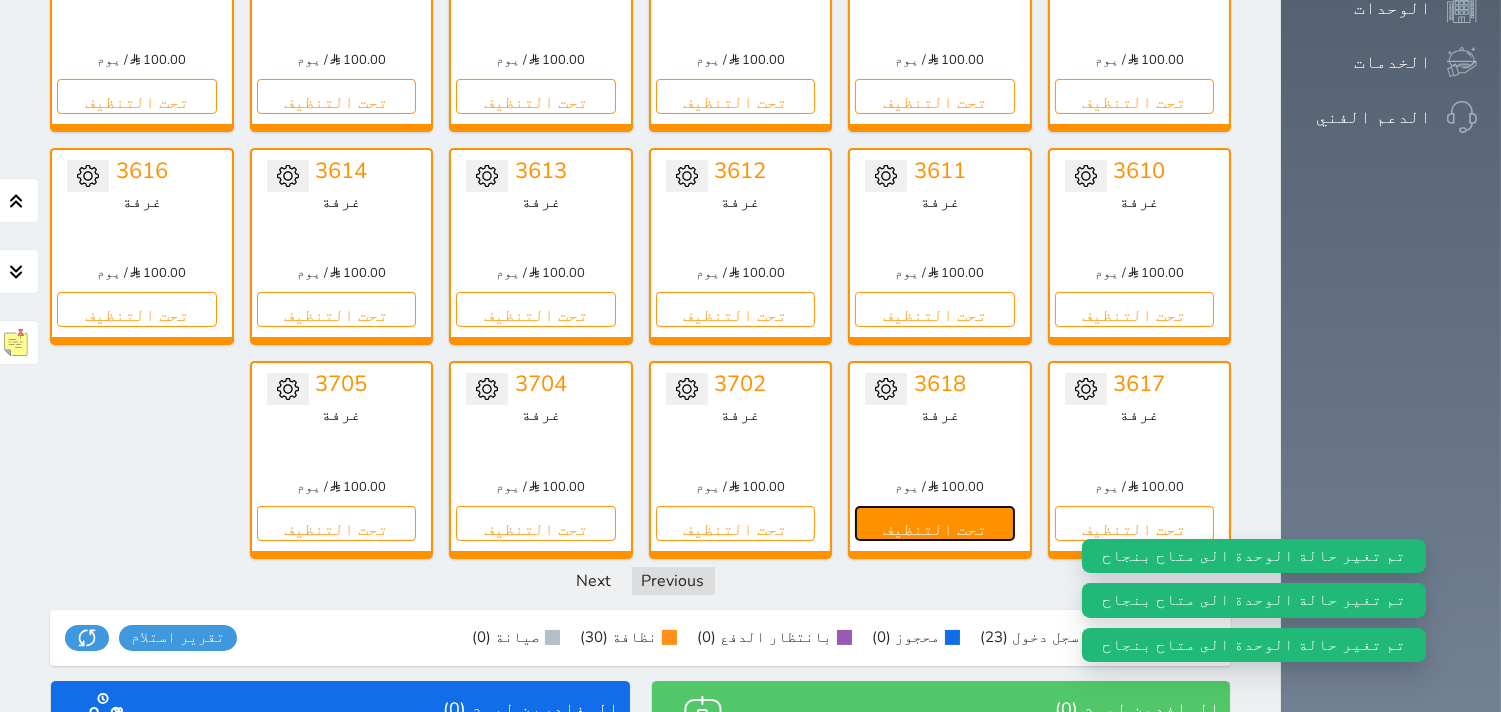 click on "تحت التنظيف" at bounding box center [935, 523] 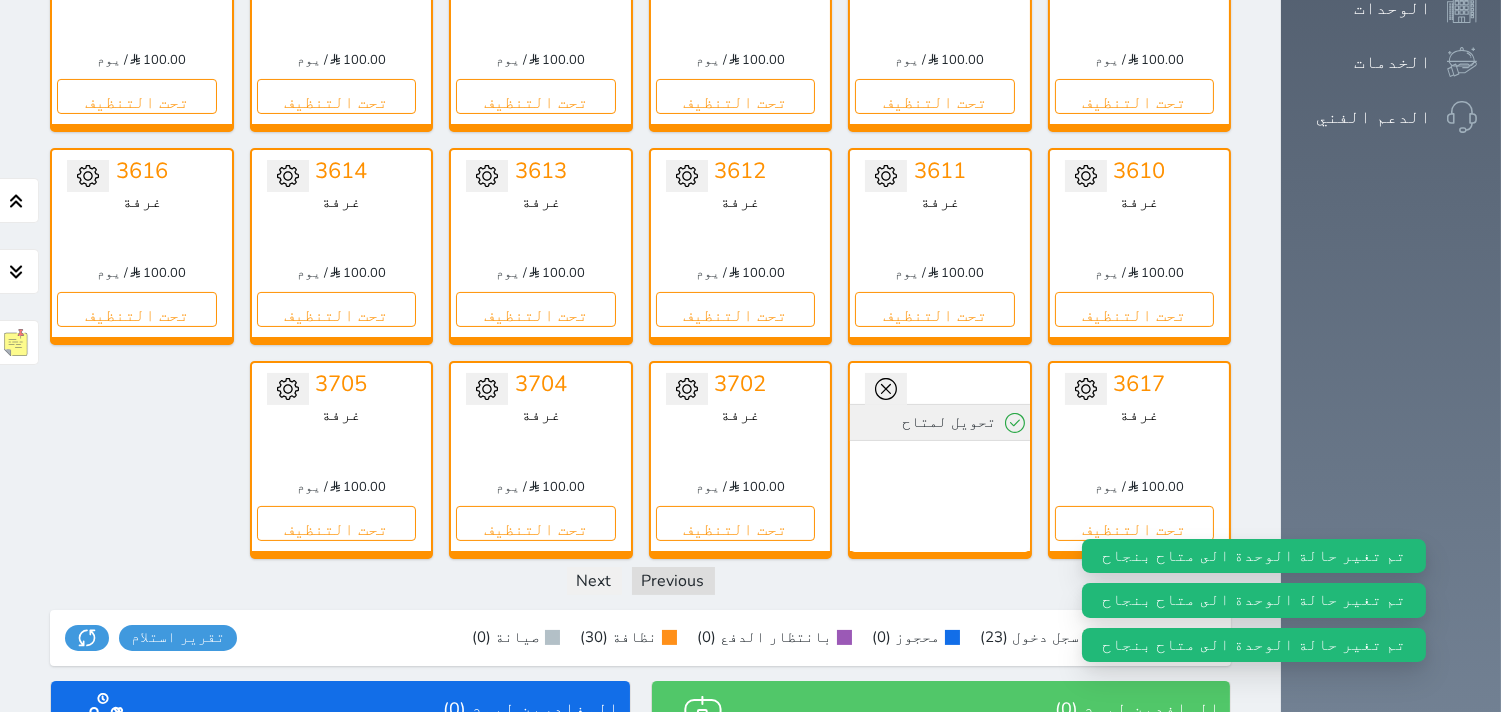 click on "تحويل لمتاح" at bounding box center [940, 422] 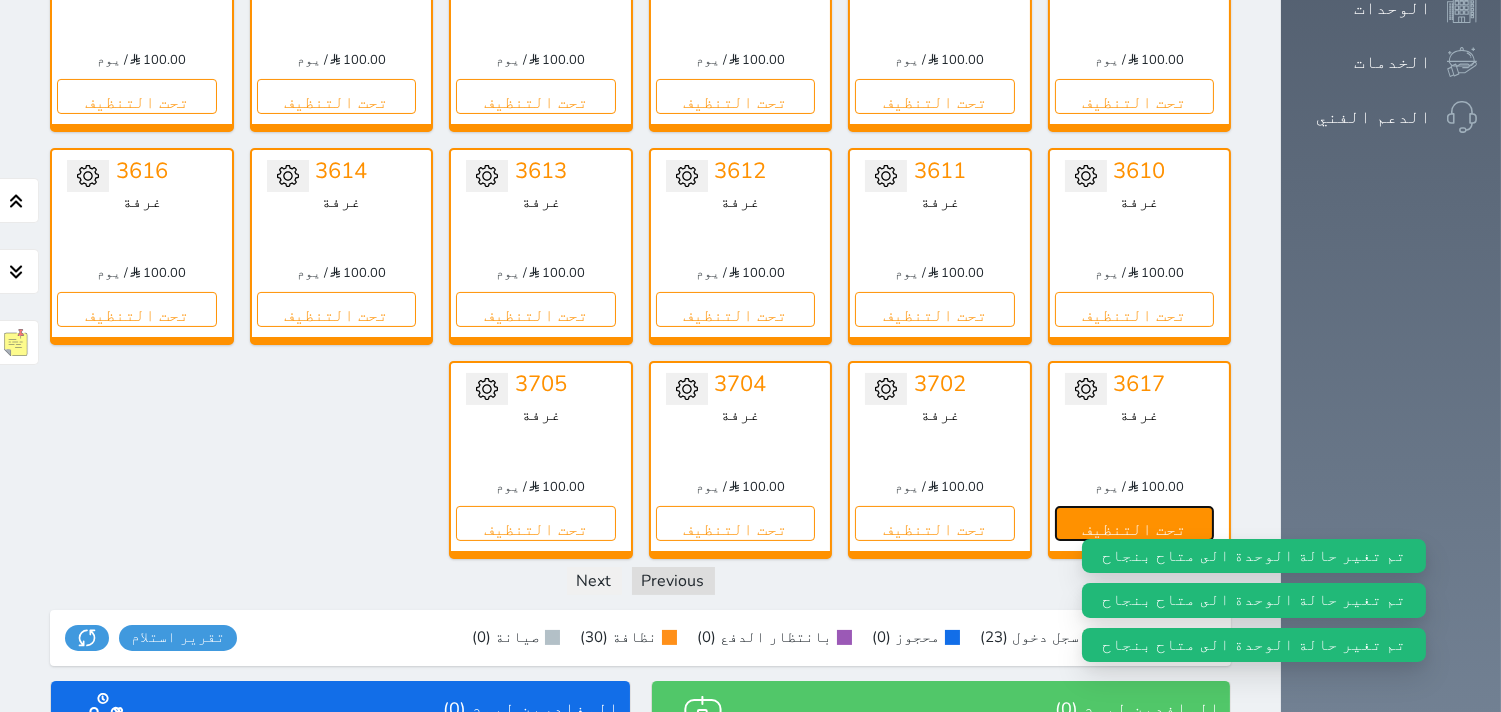 click on "تحت التنظيف" at bounding box center (1135, 523) 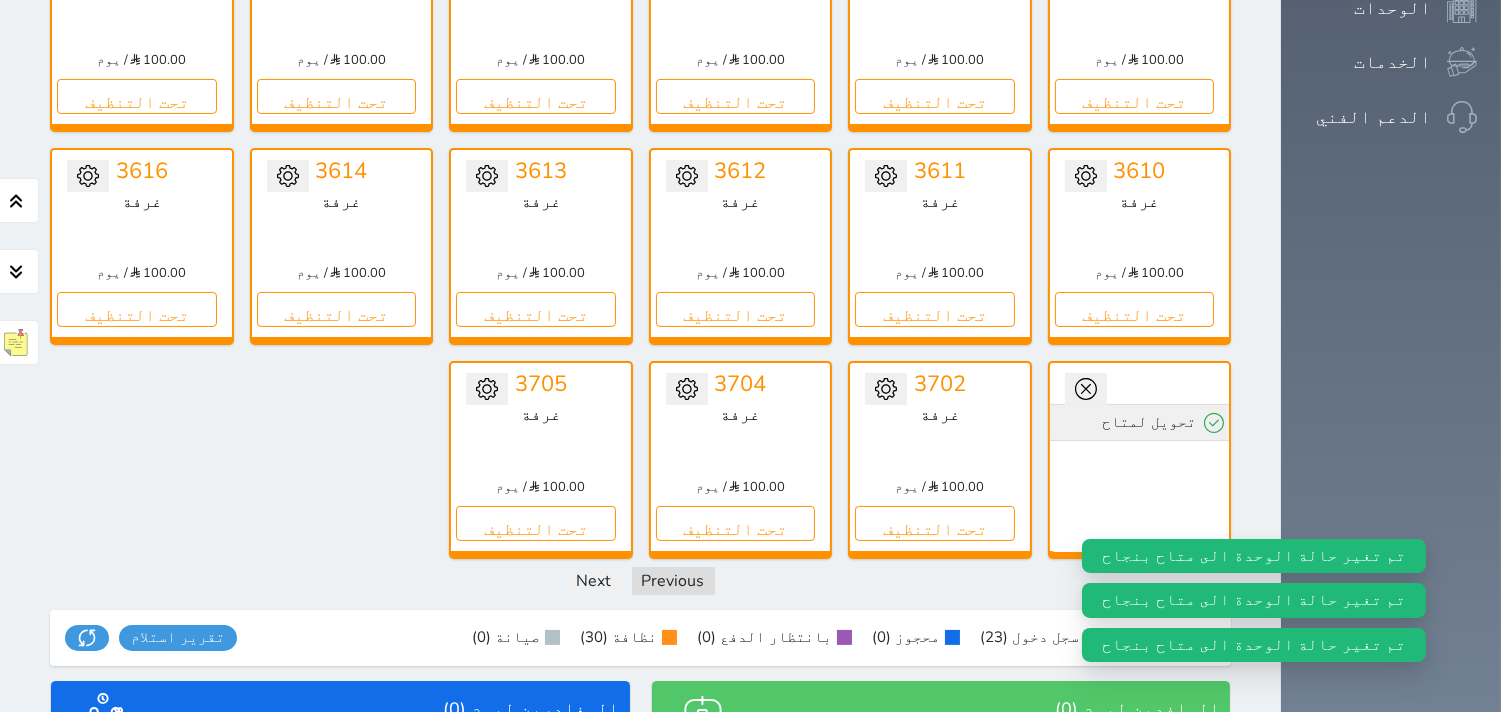 click on "تحويل لمتاح" at bounding box center (1140, 422) 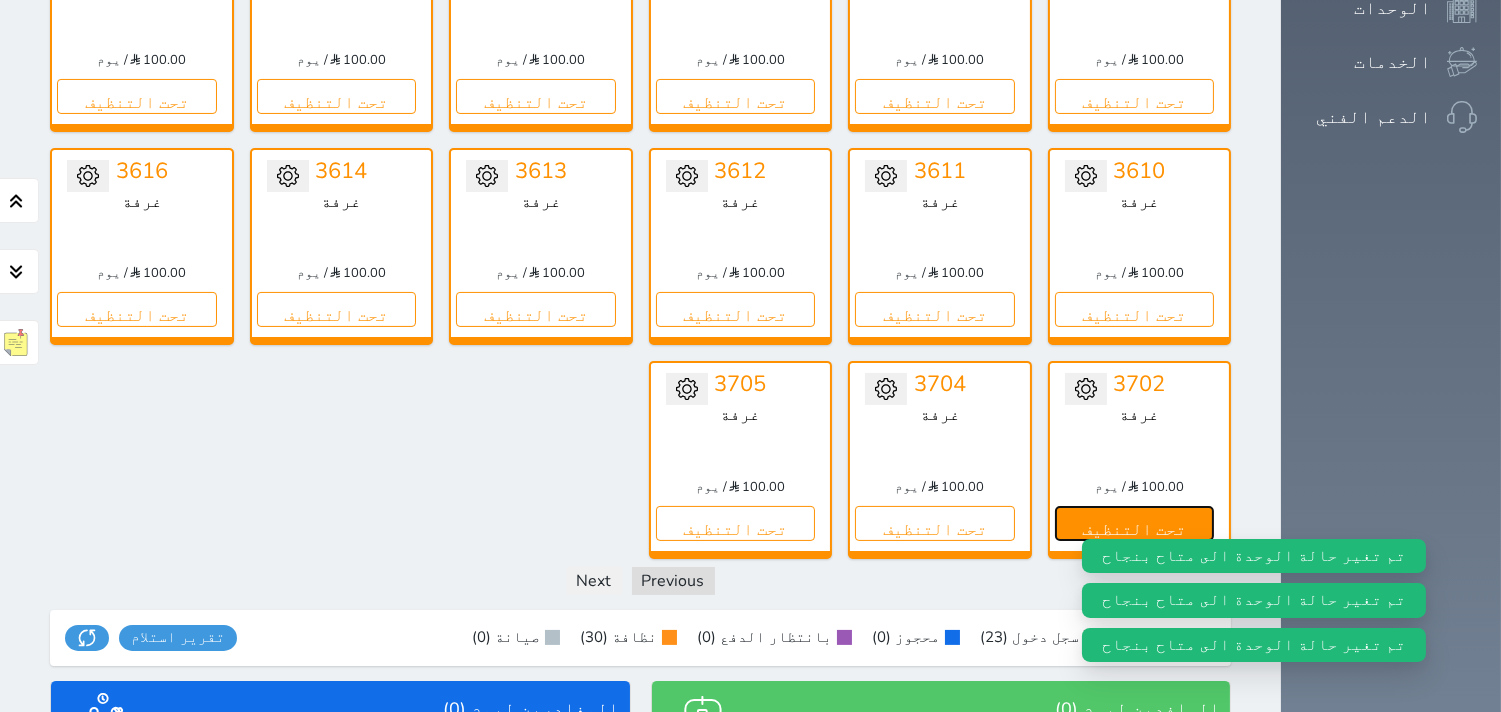 click on "تحت التنظيف" at bounding box center (1135, 523) 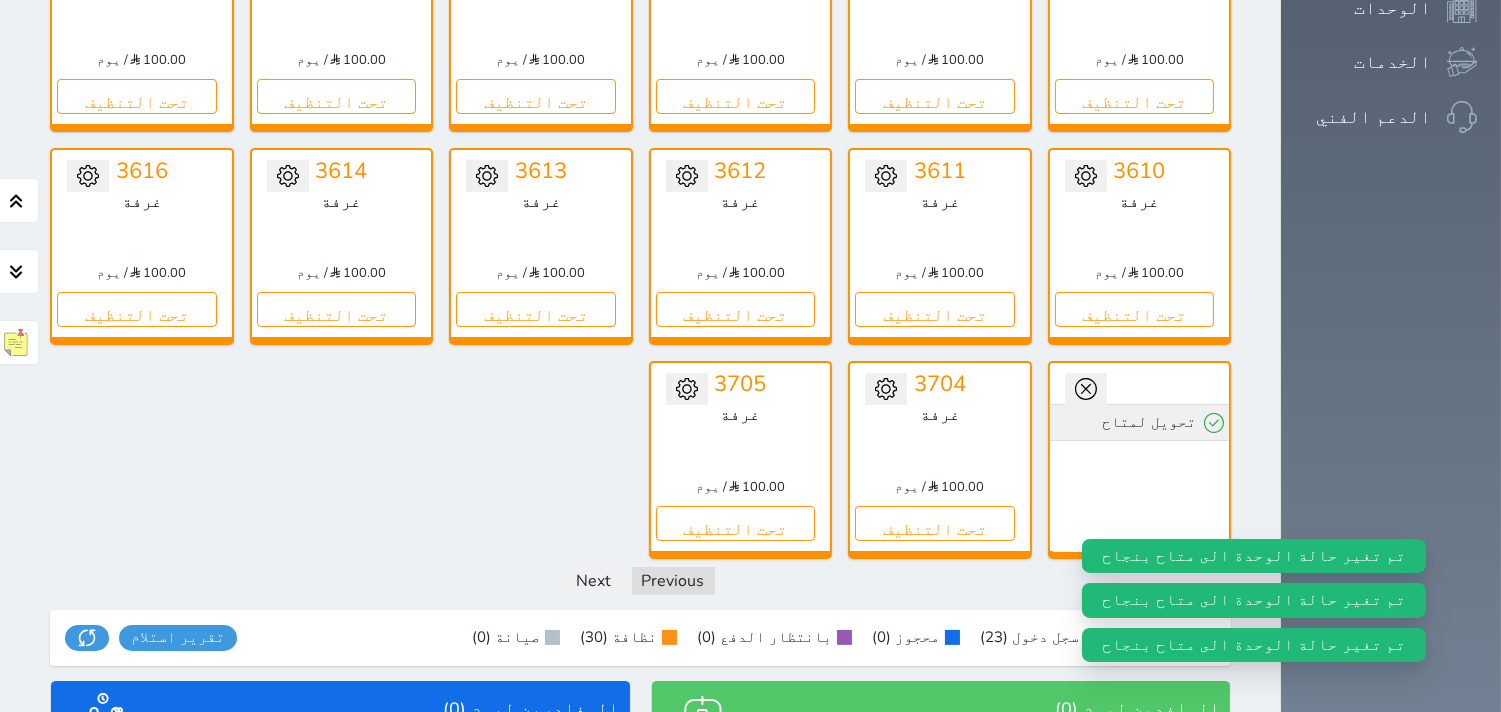 click on "تحويل لمتاح" at bounding box center [1140, 422] 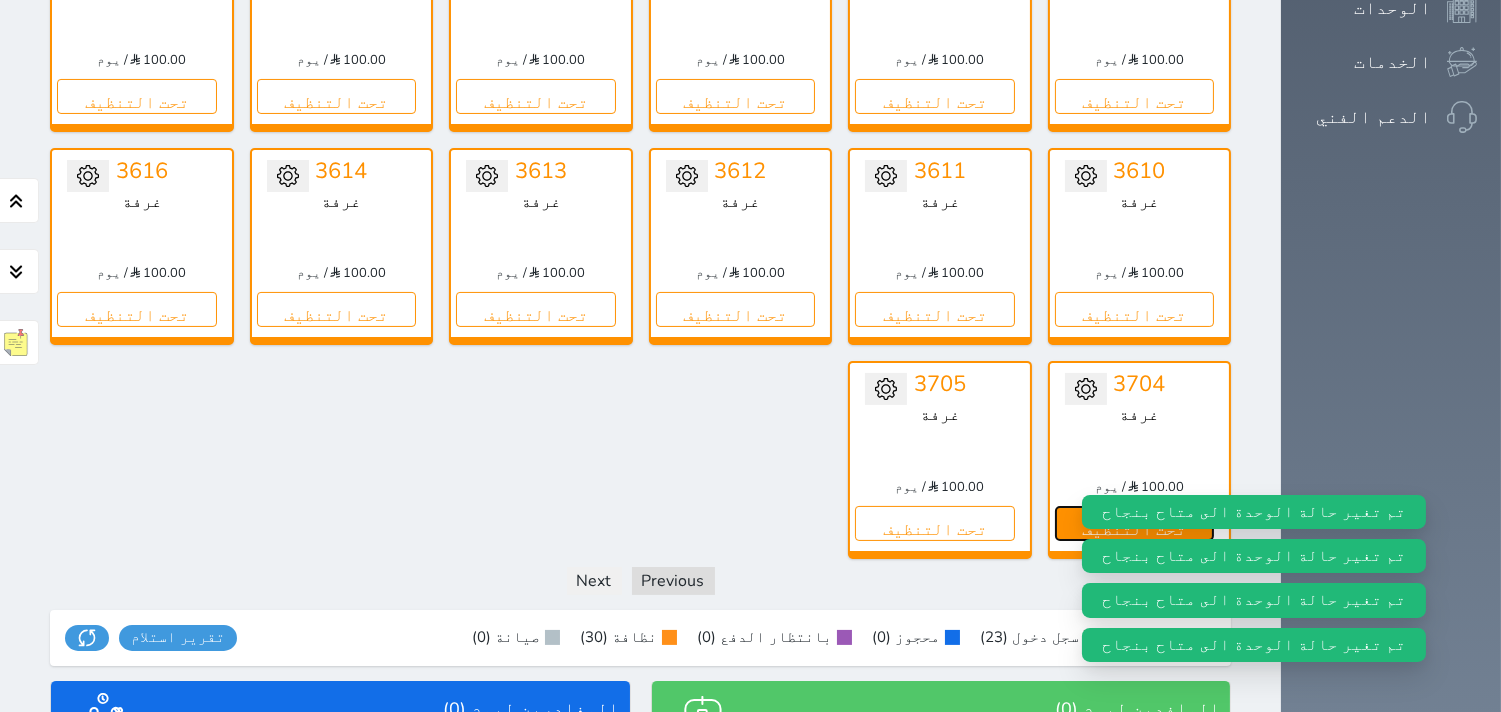 click on "تحت التنظيف" at bounding box center (1135, 523) 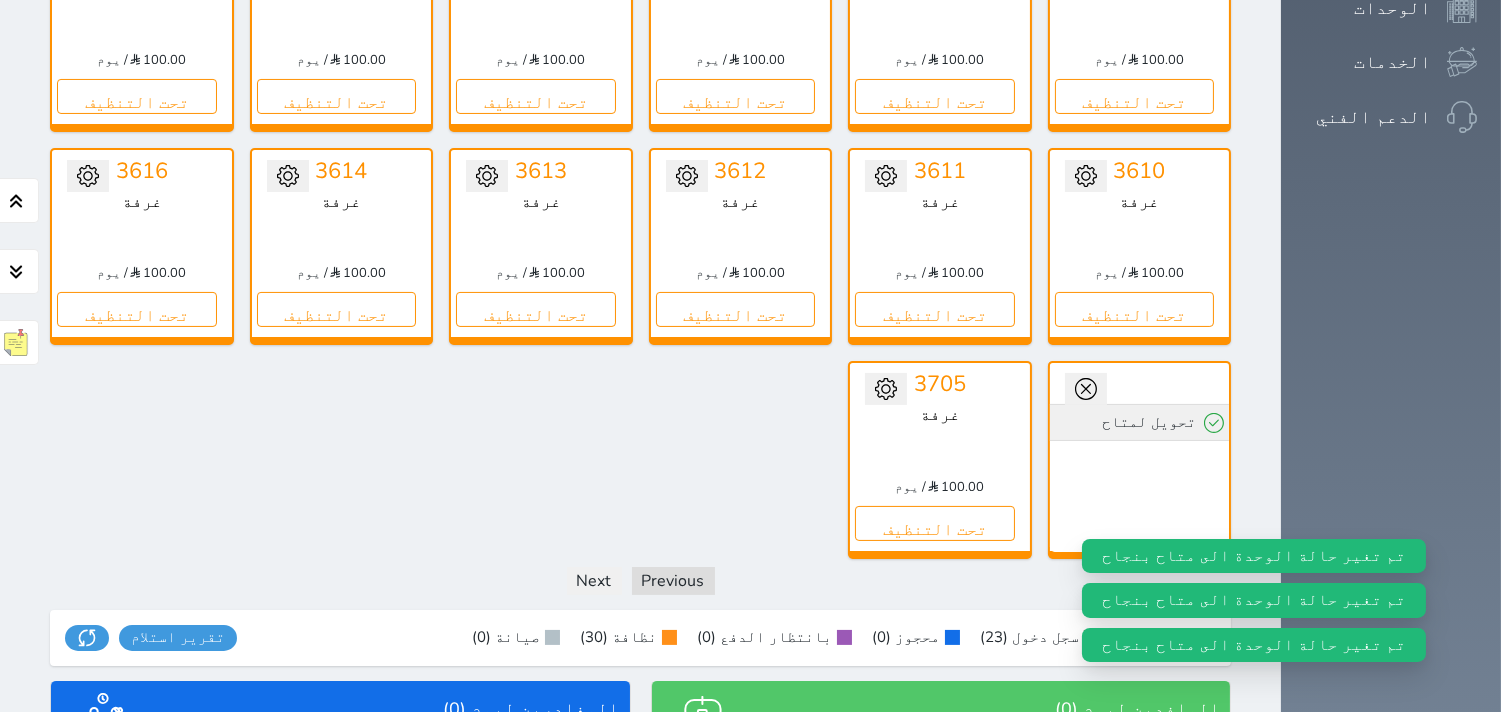 click on "تحويل لمتاح" at bounding box center (1140, 422) 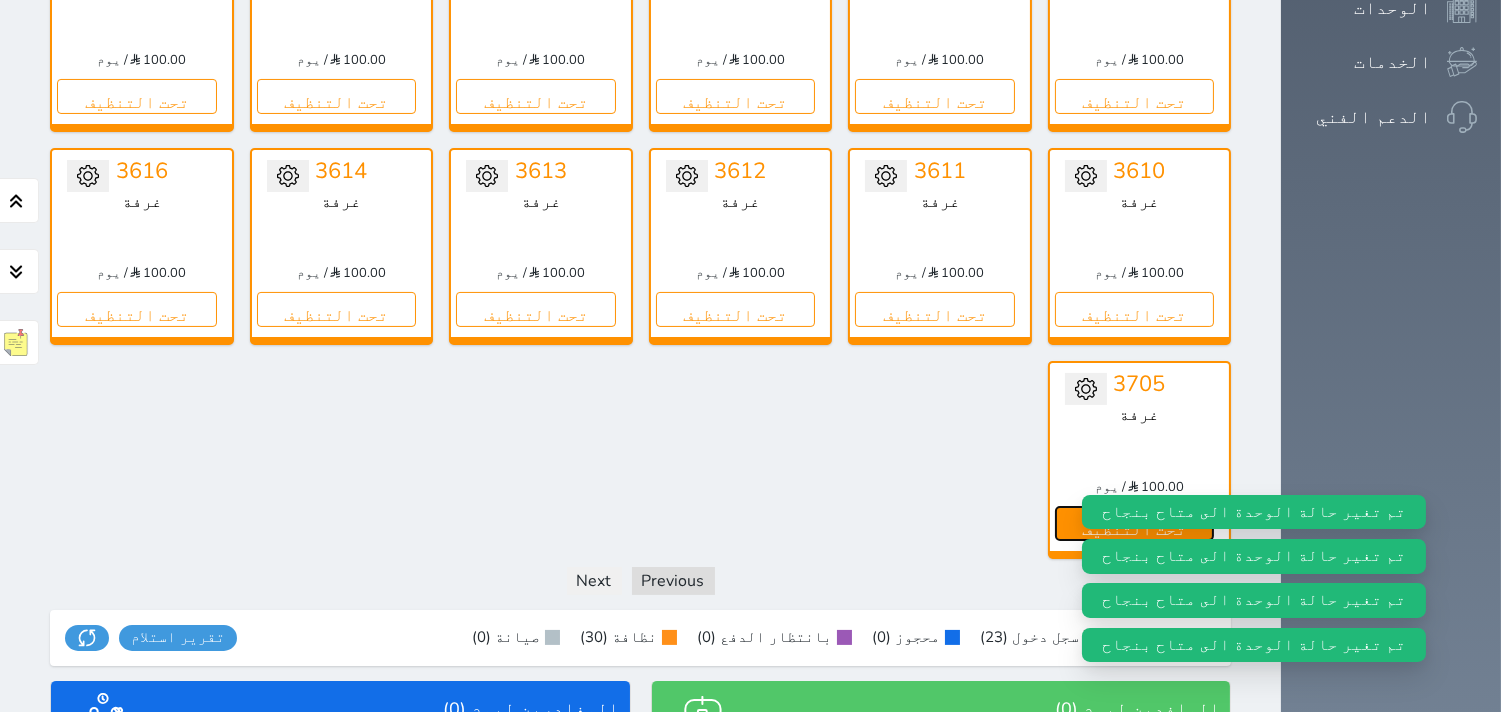 click on "تحت التنظيف" at bounding box center [1135, 523] 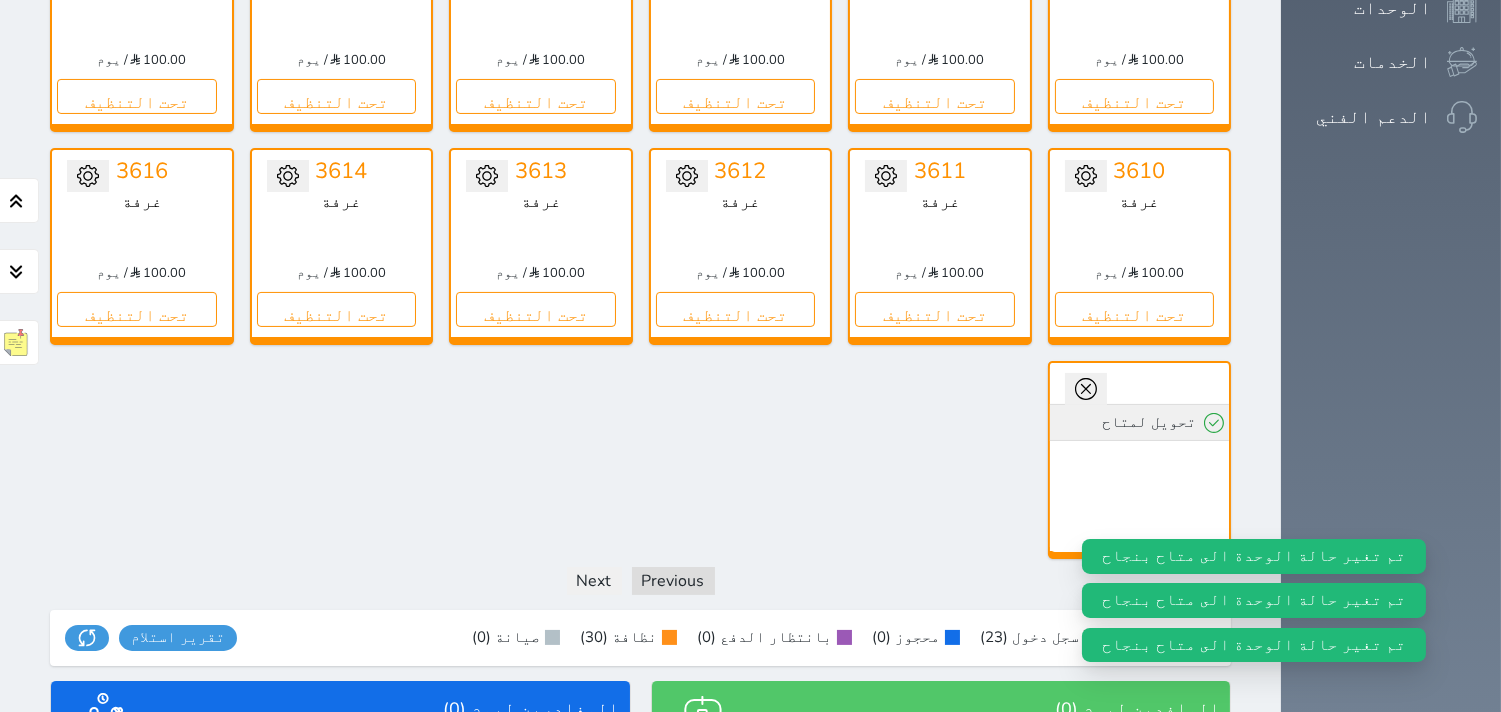 click on "تحويل لمتاح" at bounding box center [1140, 422] 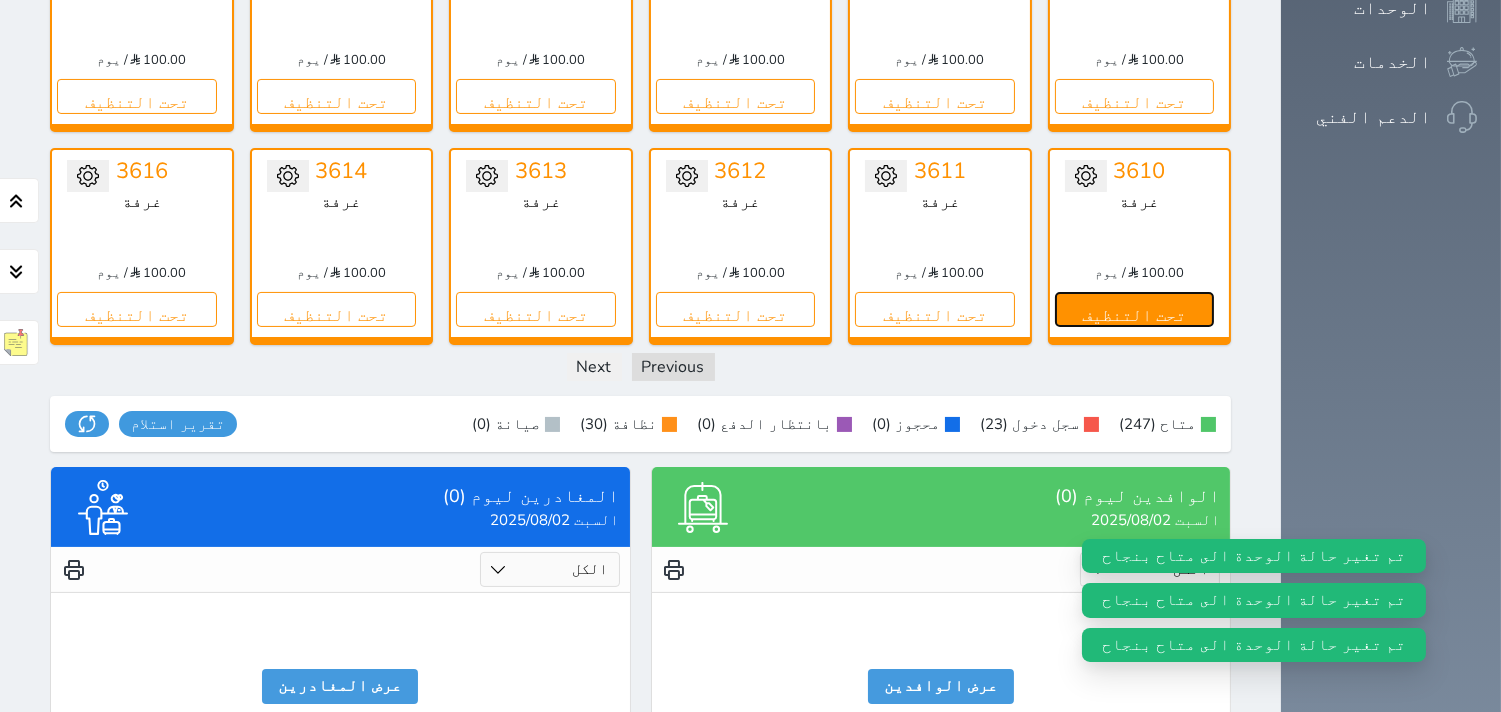 click on "تحت التنظيف" at bounding box center (1135, 309) 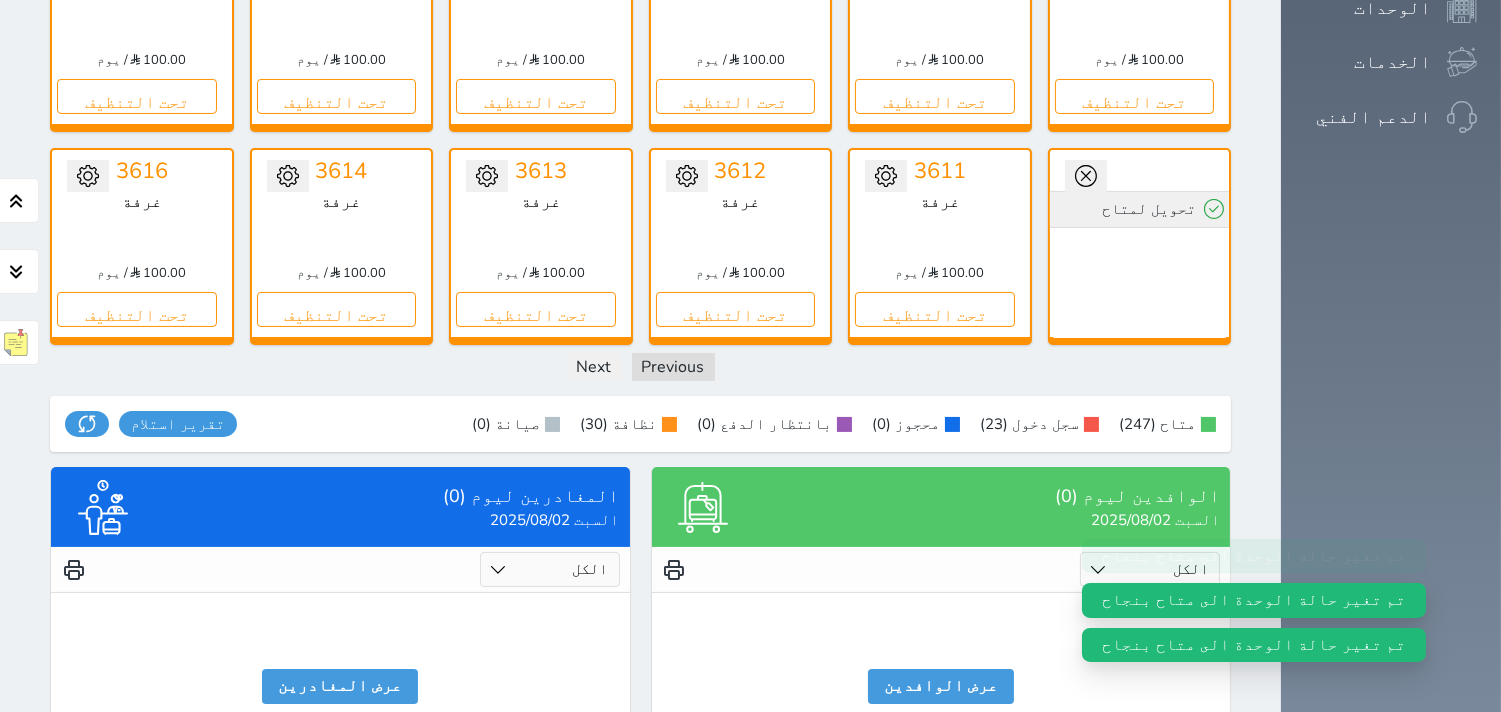 click on "تحويل لمتاح" at bounding box center [1140, 209] 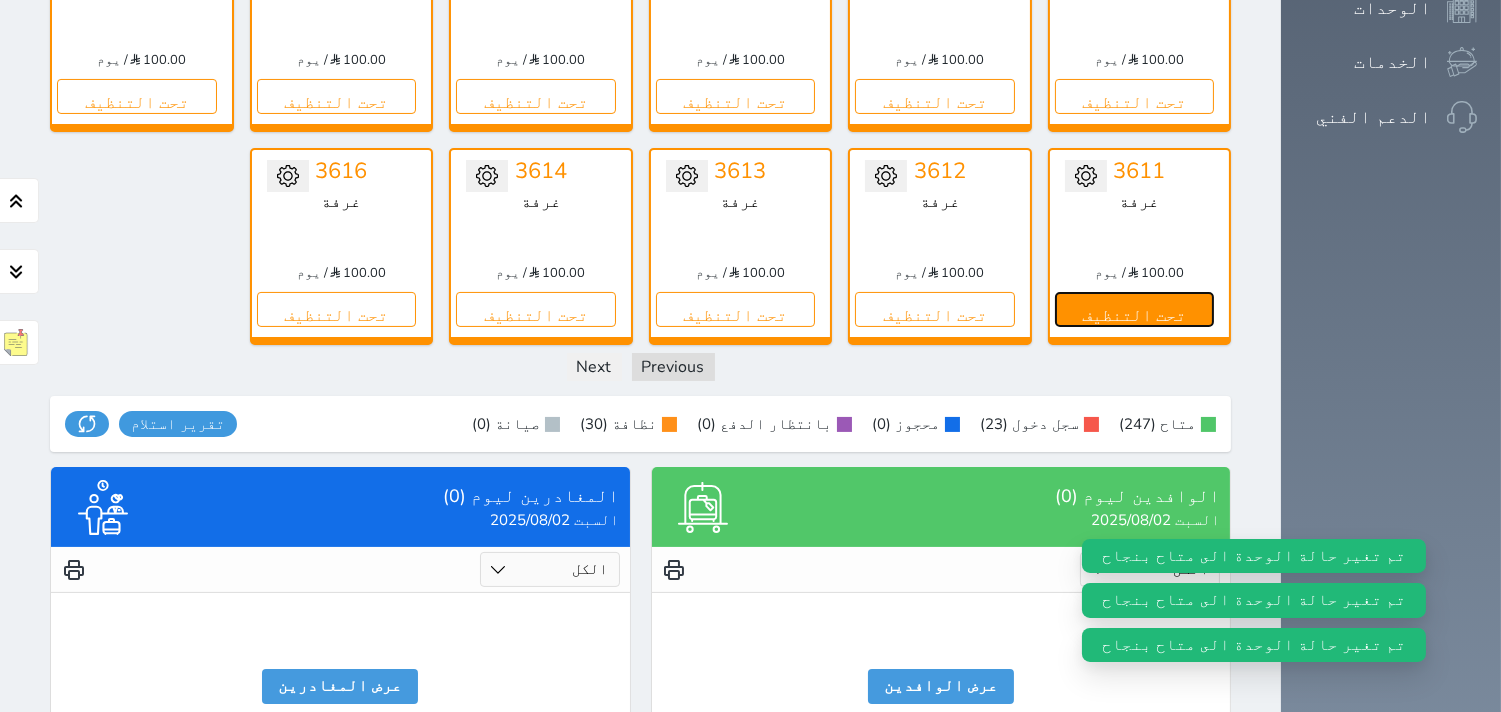 click on "تحت التنظيف" at bounding box center [1135, 309] 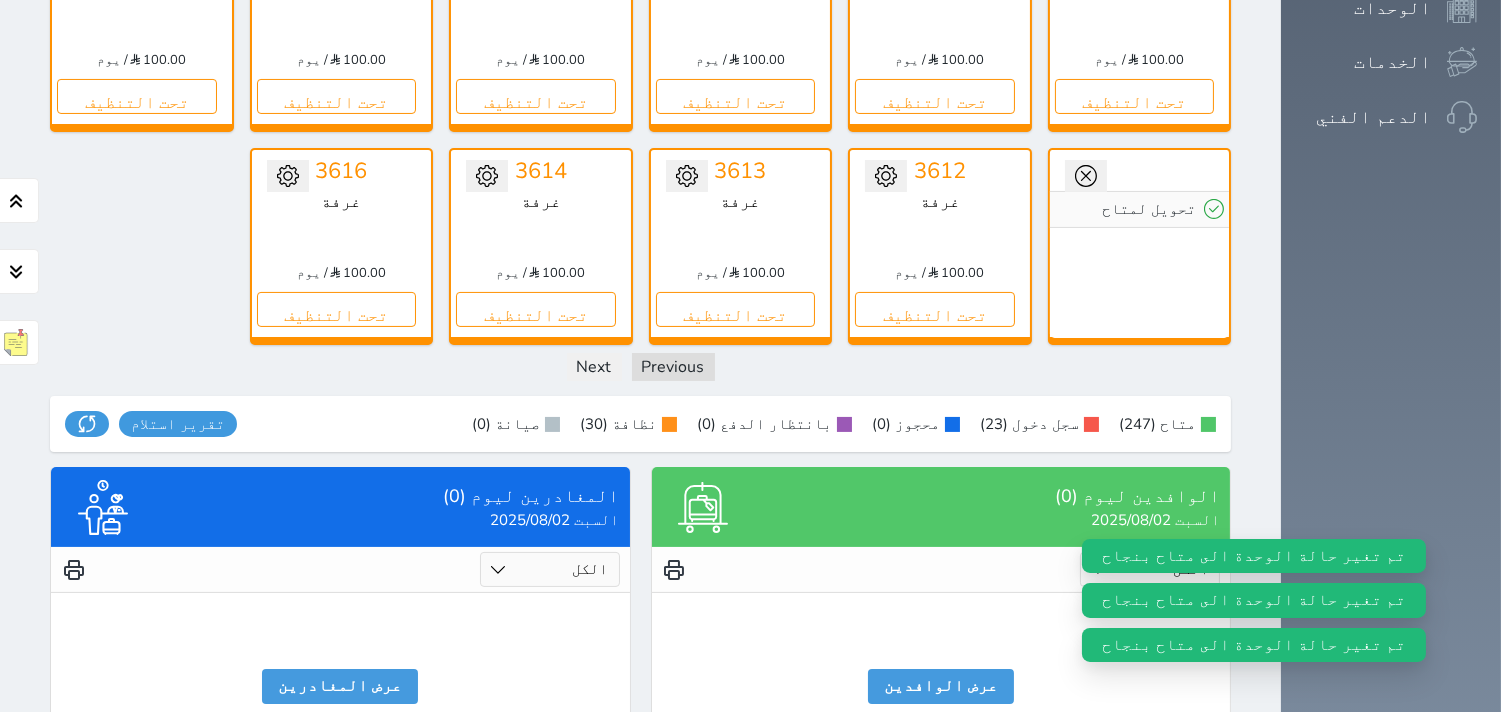 click on "تحويل لمتاح" at bounding box center (1140, 244) 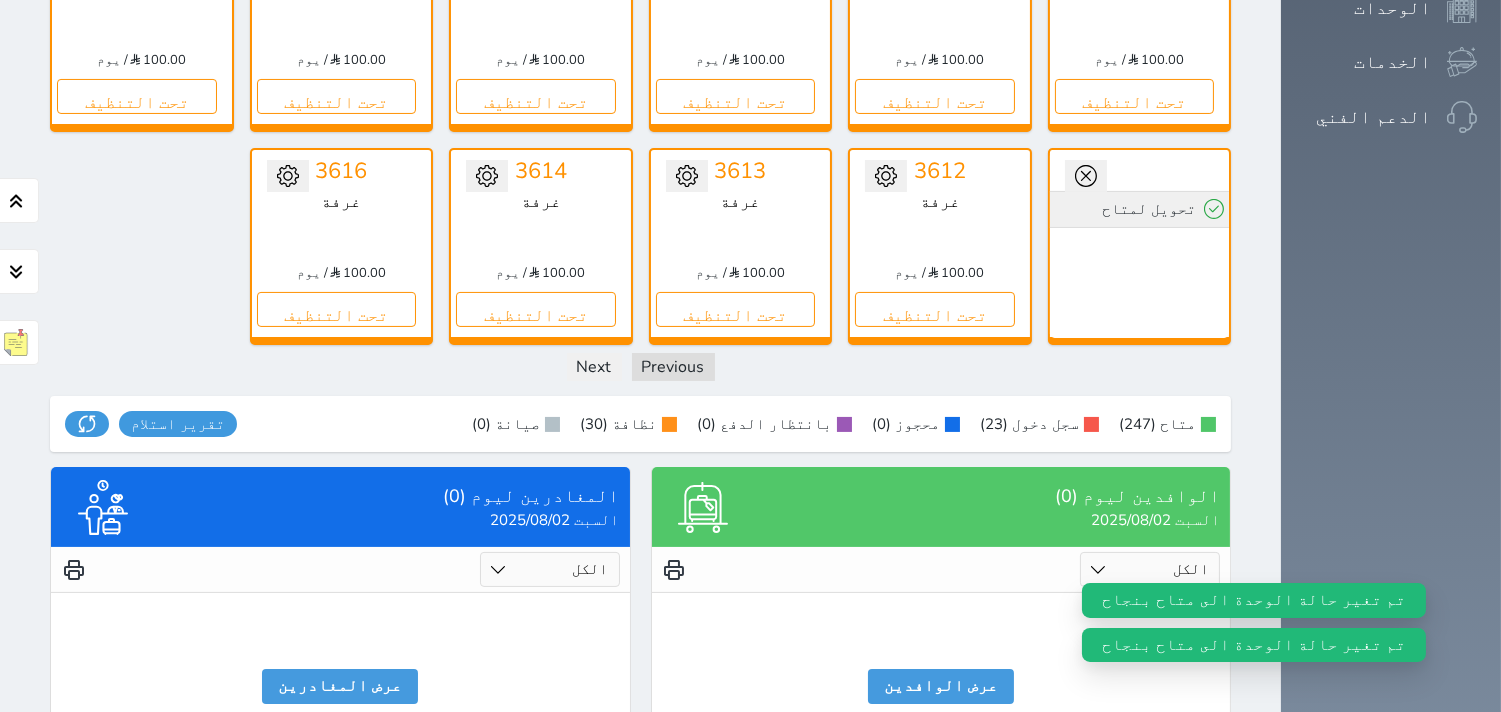 click on "تحويل لمتاح" at bounding box center [1140, 209] 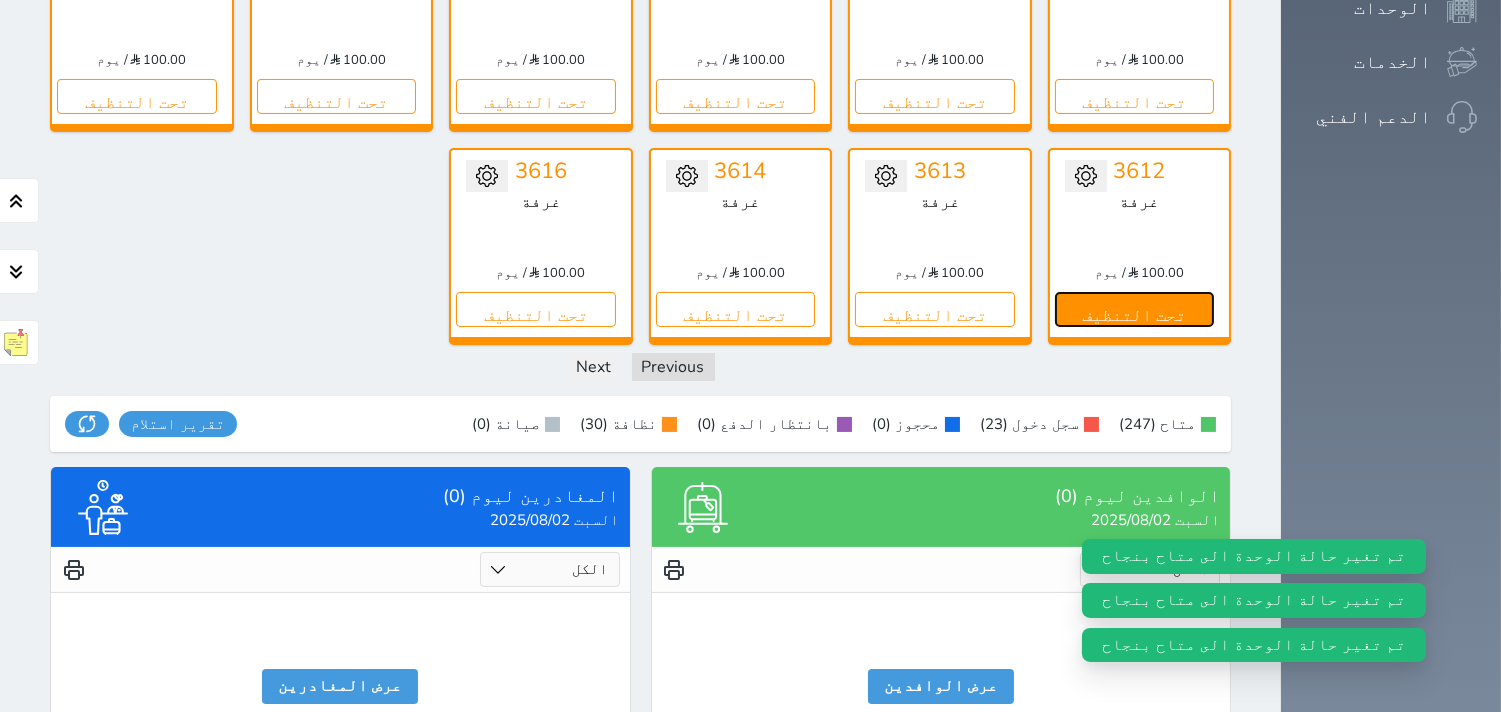 click on "تحت التنظيف" at bounding box center (1135, 309) 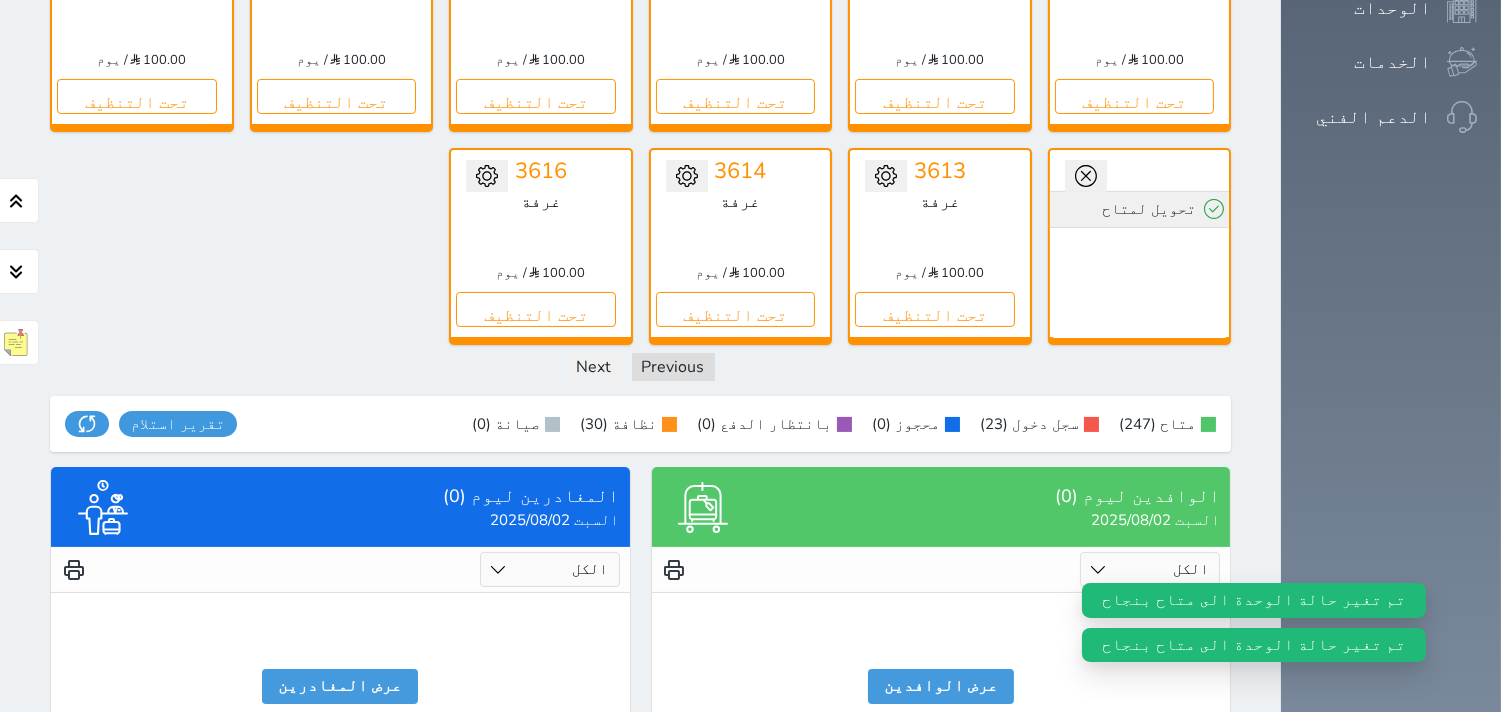 click on "تحويل لمتاح" at bounding box center (1140, 209) 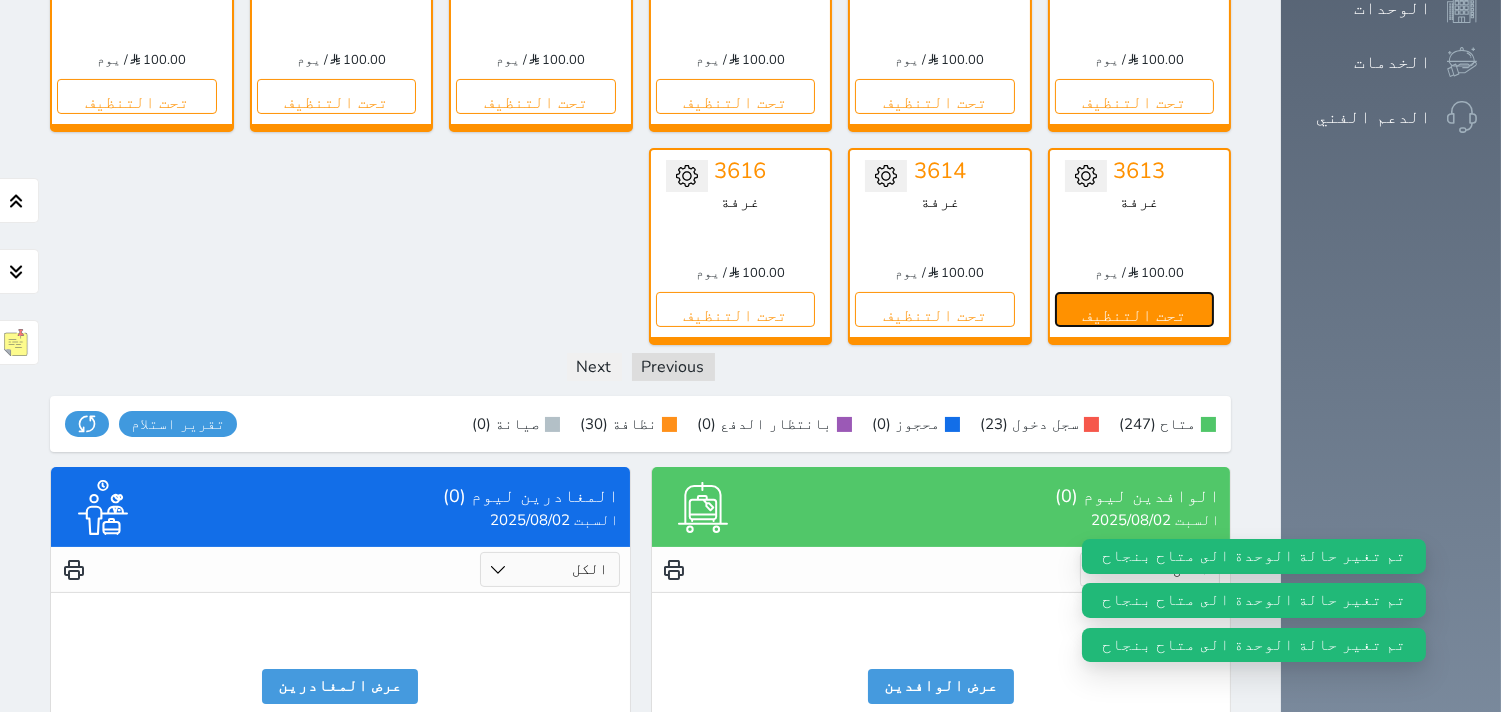 click on "تحت التنظيف" at bounding box center (1135, 309) 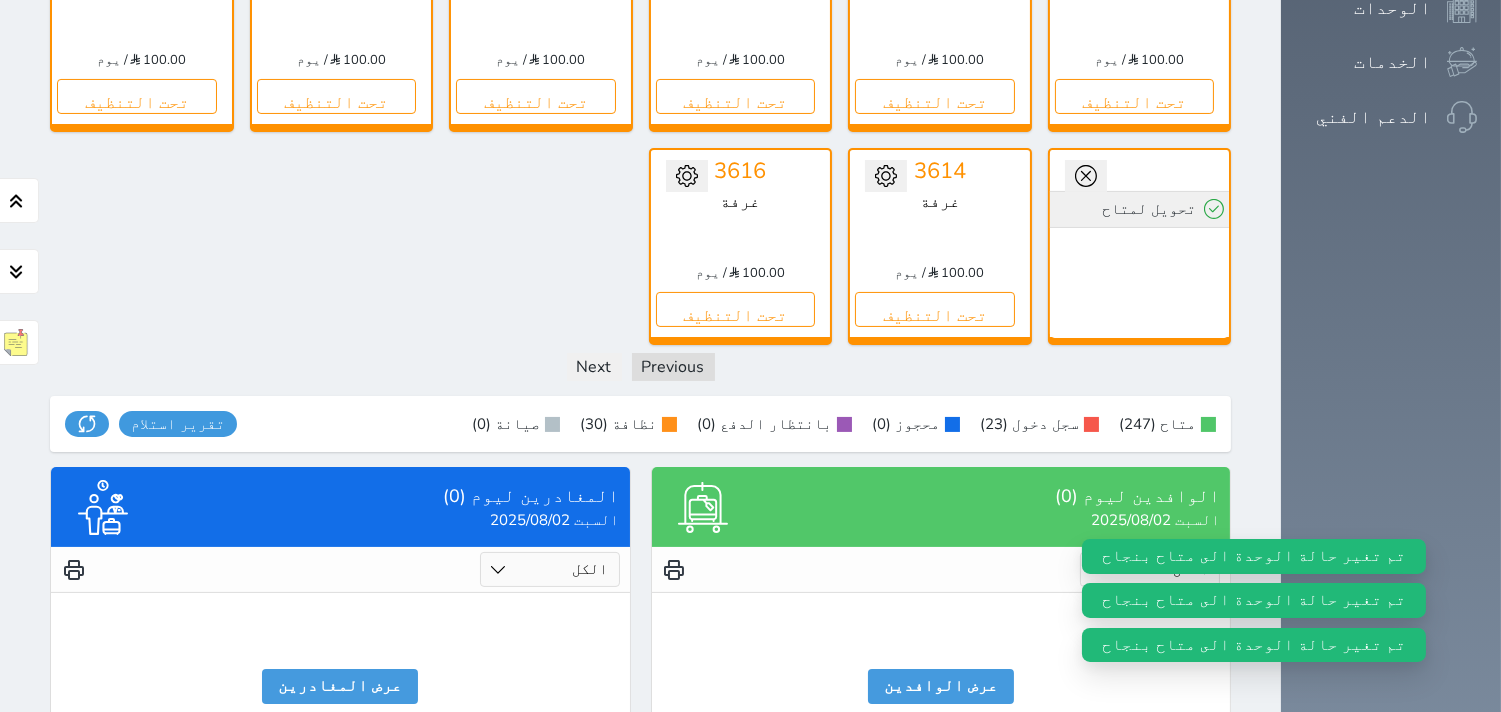 click on "تحويل لمتاح" at bounding box center (1140, 209) 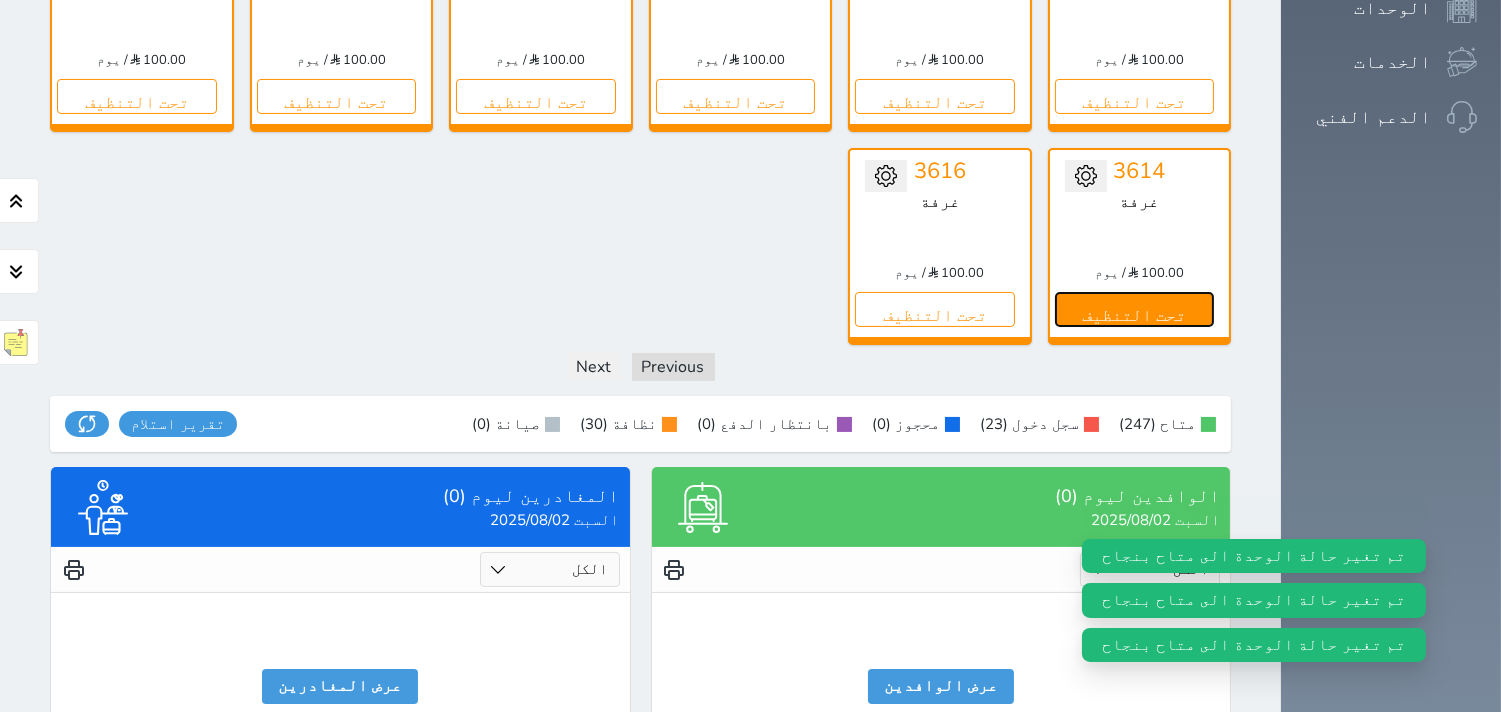 click on "تحت التنظيف" at bounding box center [1135, 309] 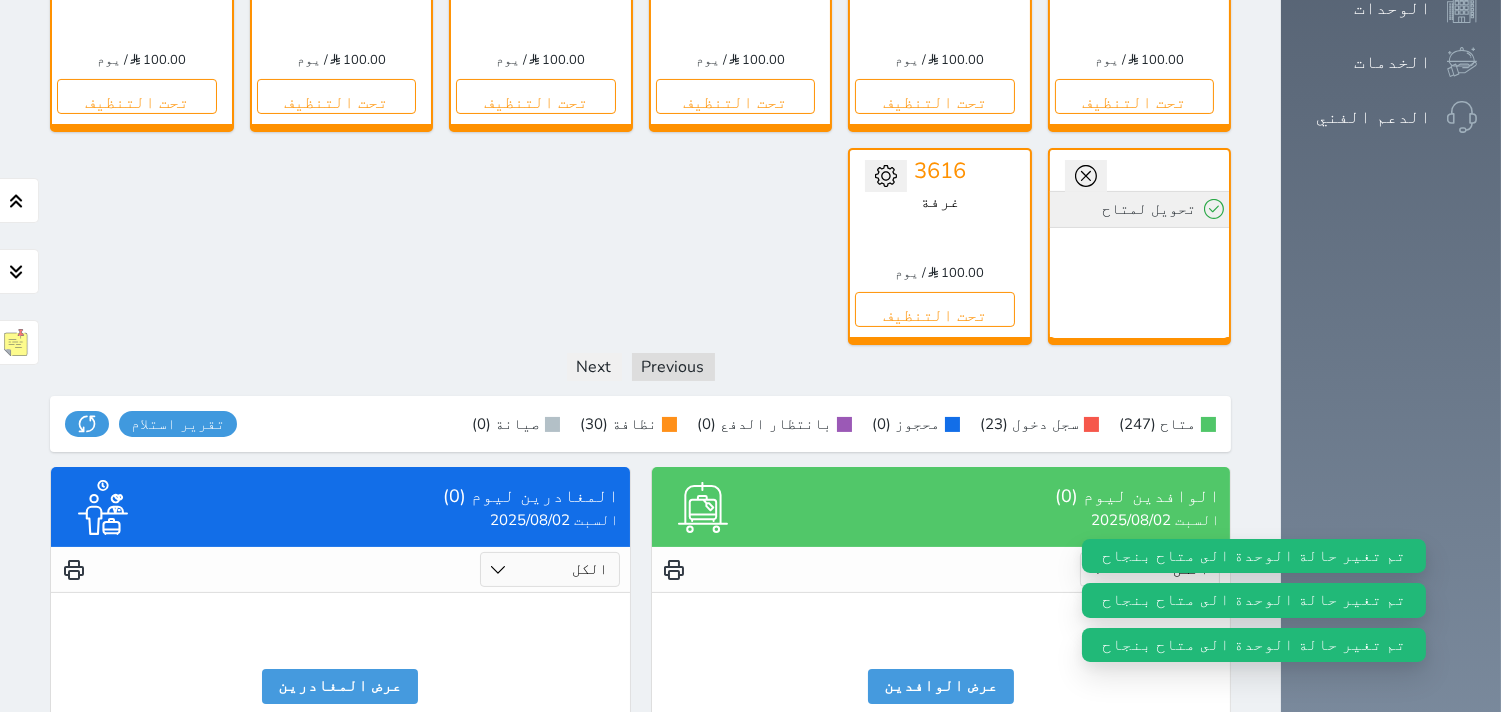 click on "تحويل لمتاح" at bounding box center [1140, 209] 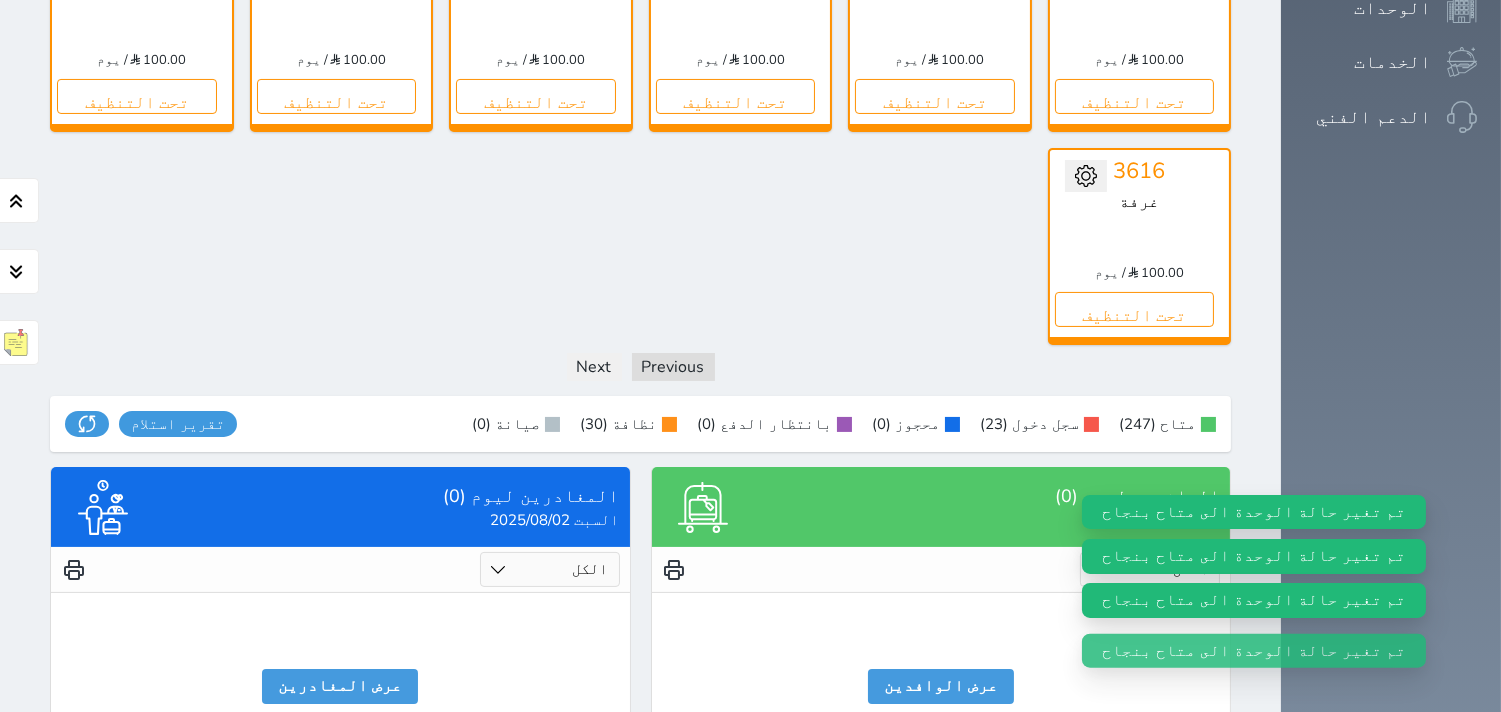click on "تحويل لمتاح
3616   غرفة
100.00
/ يوم             تحت التنظيف" at bounding box center (1140, 246) 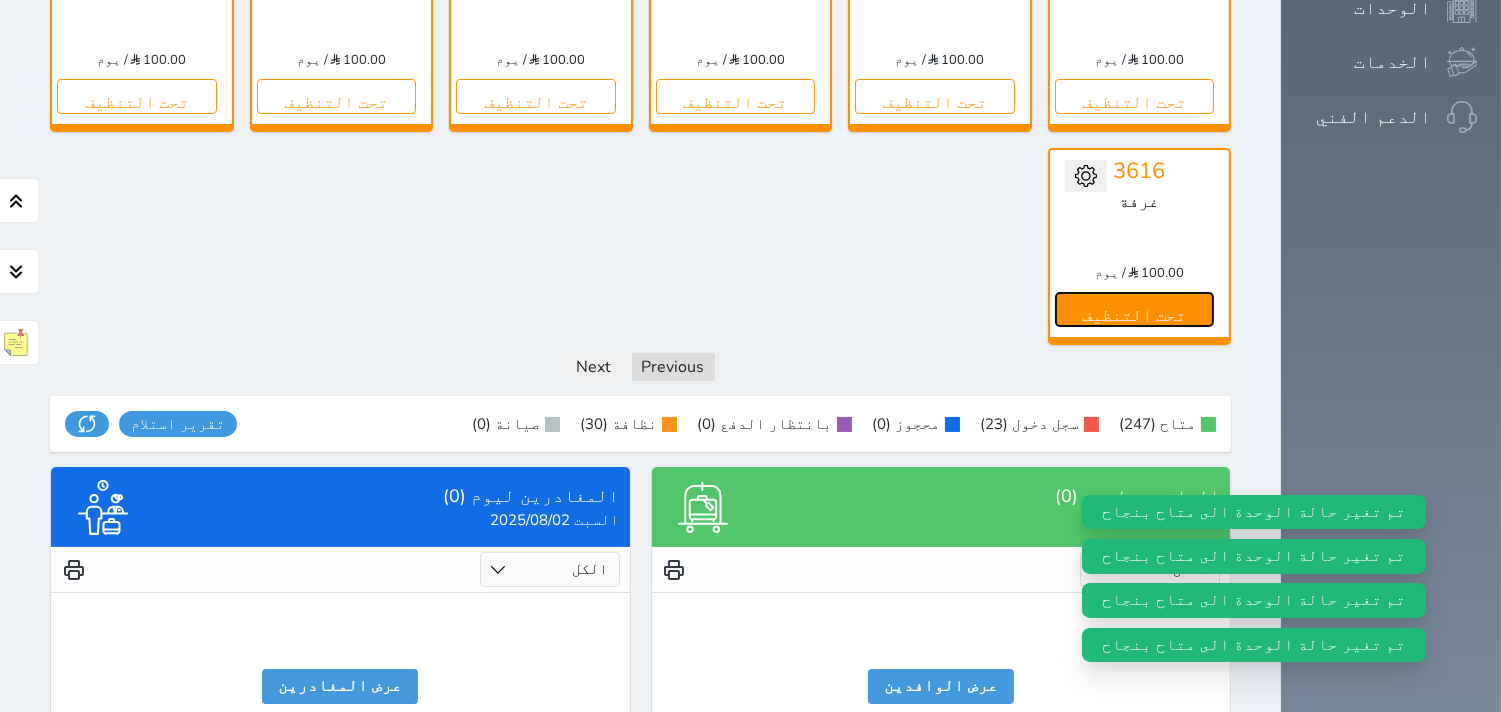 click on "تحت التنظيف" at bounding box center (1135, 309) 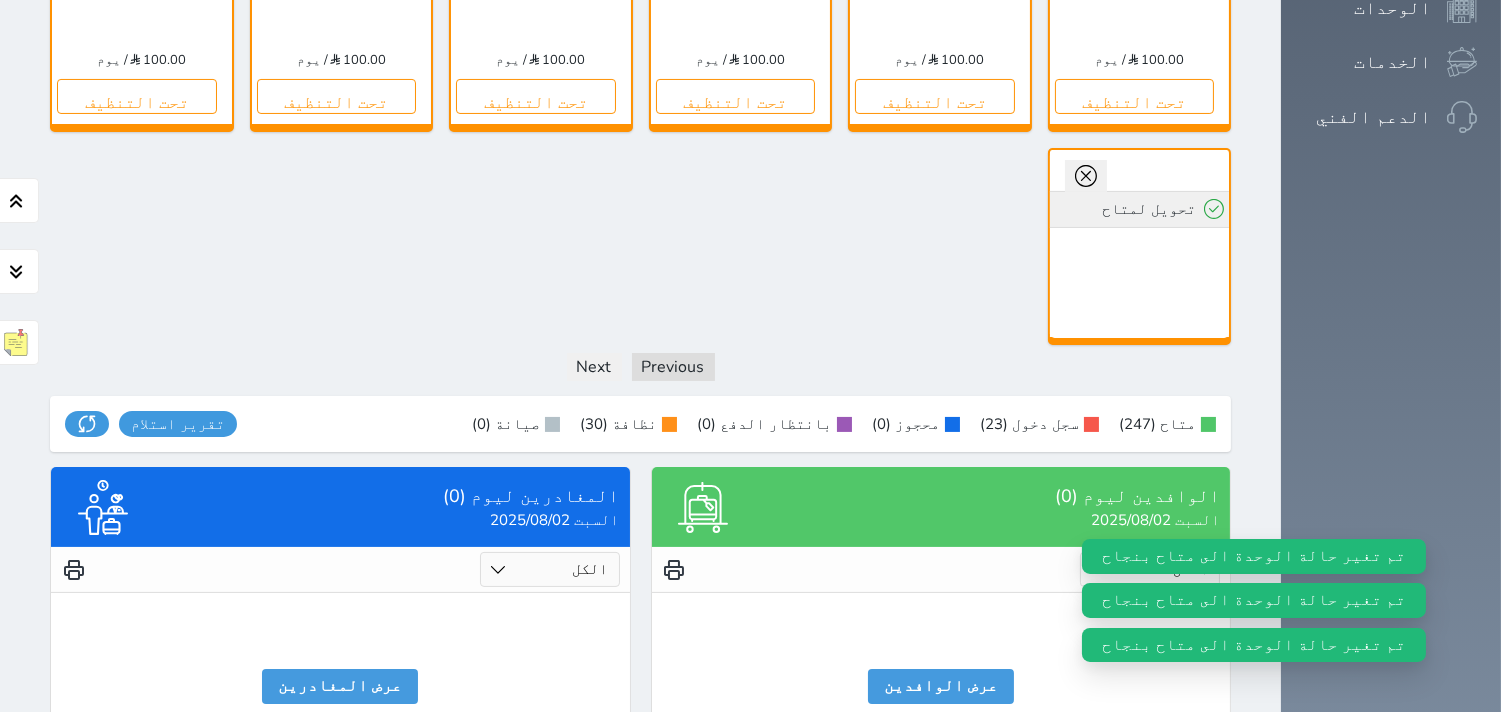 click on "تحويل لمتاح" at bounding box center (1140, 209) 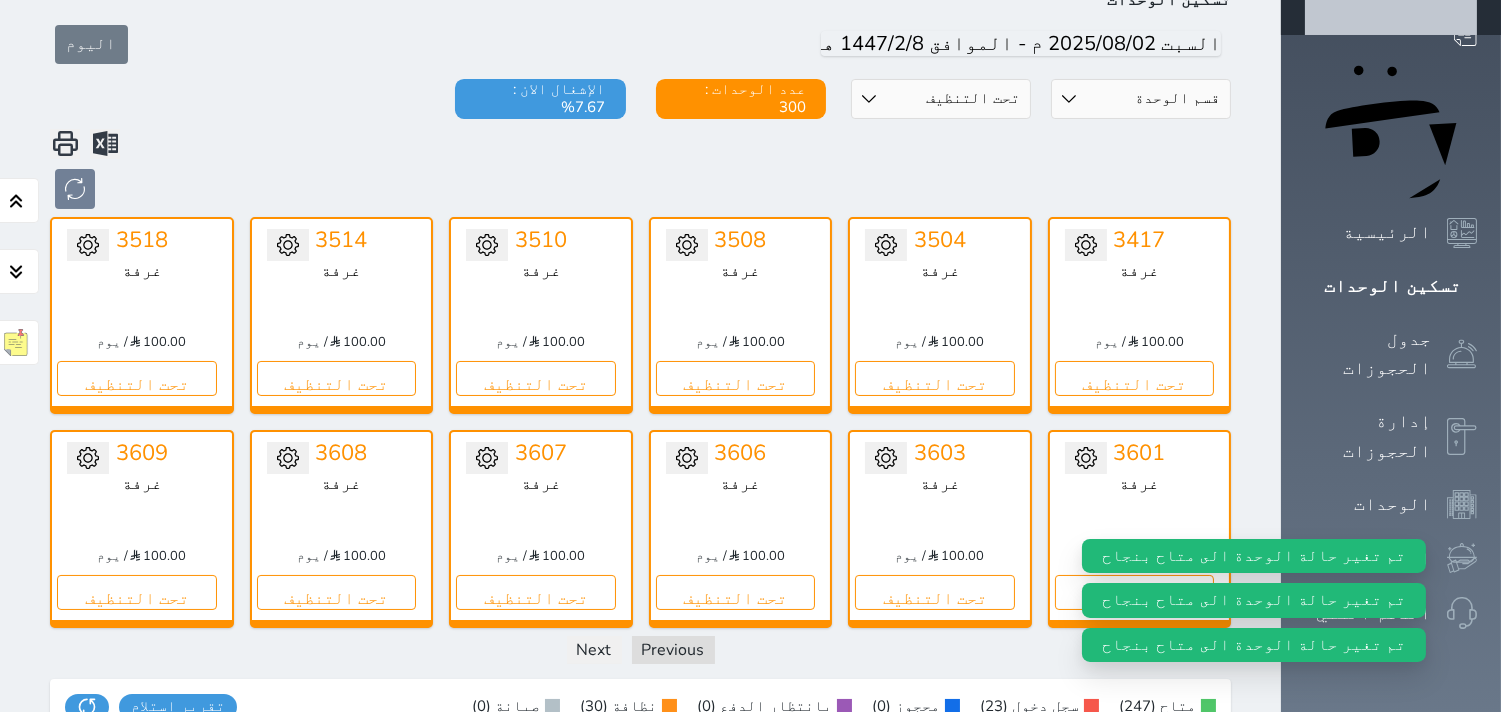 scroll, scrollTop: 123, scrollLeft: 0, axis: vertical 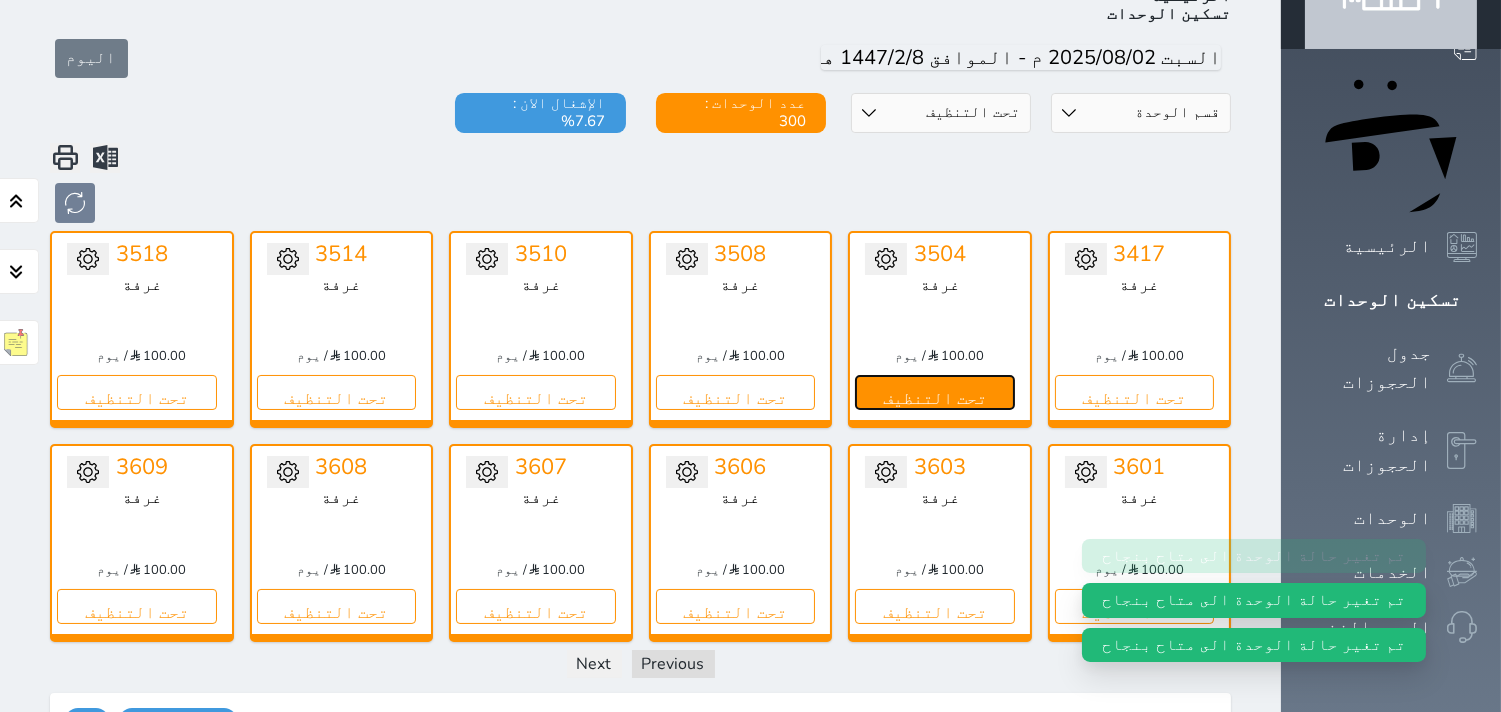click on "تحت التنظيف" at bounding box center (935, 392) 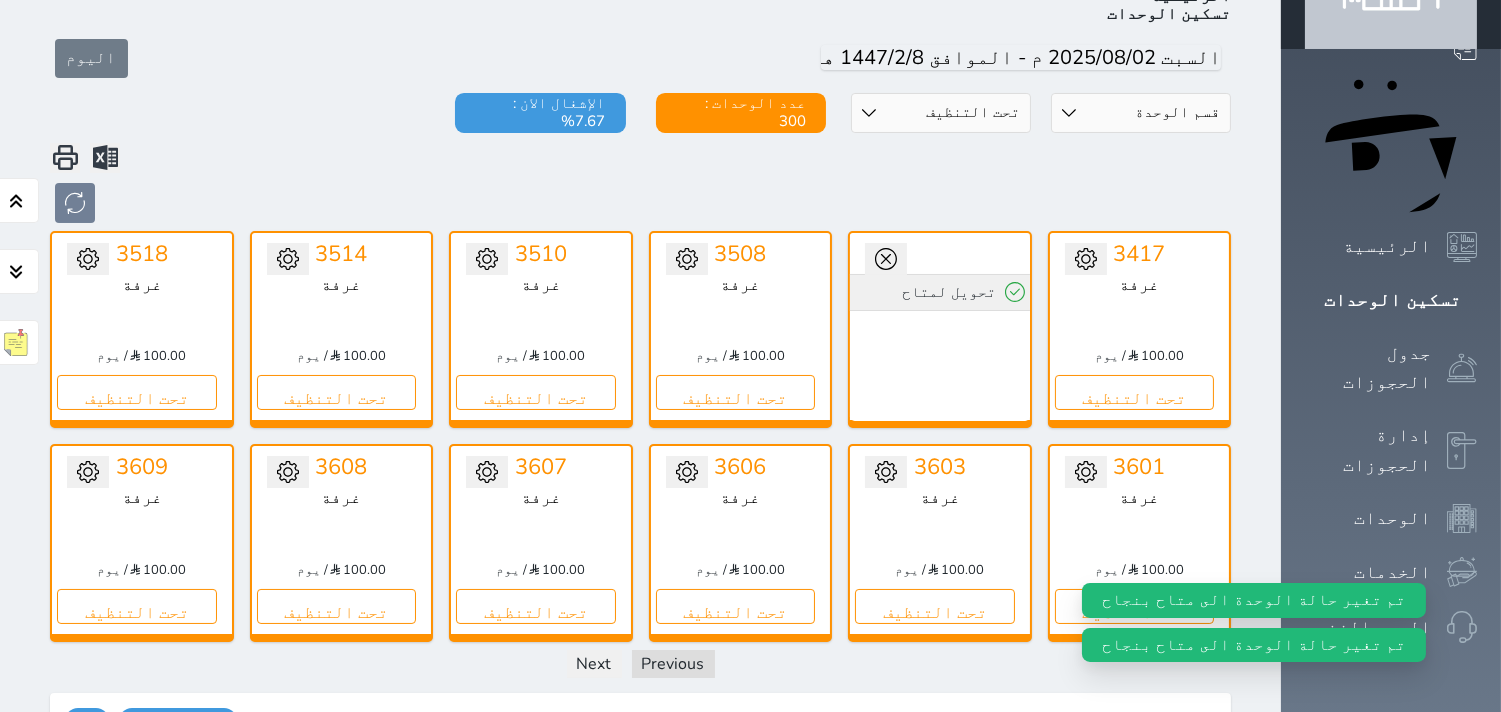 click on "تحويل لمتاح" at bounding box center (940, 292) 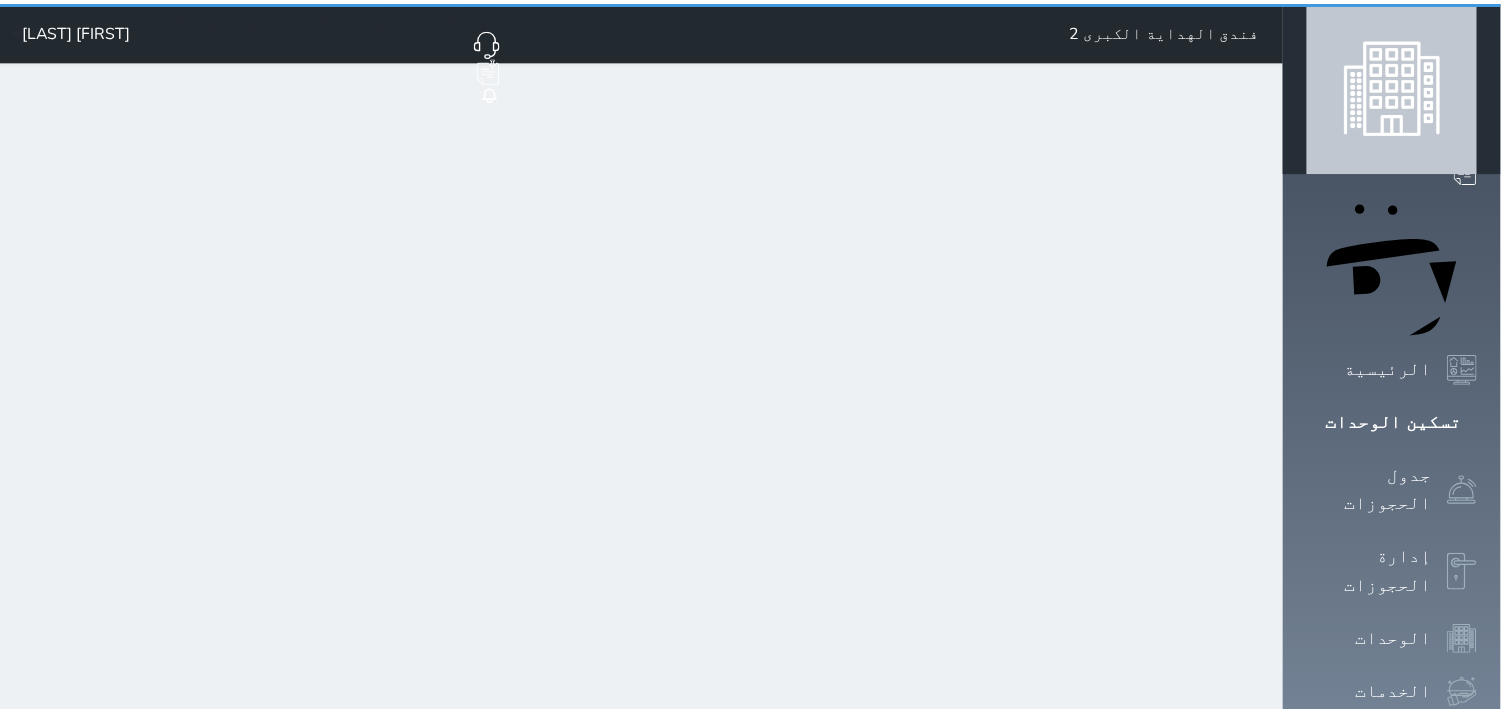scroll, scrollTop: 87, scrollLeft: 0, axis: vertical 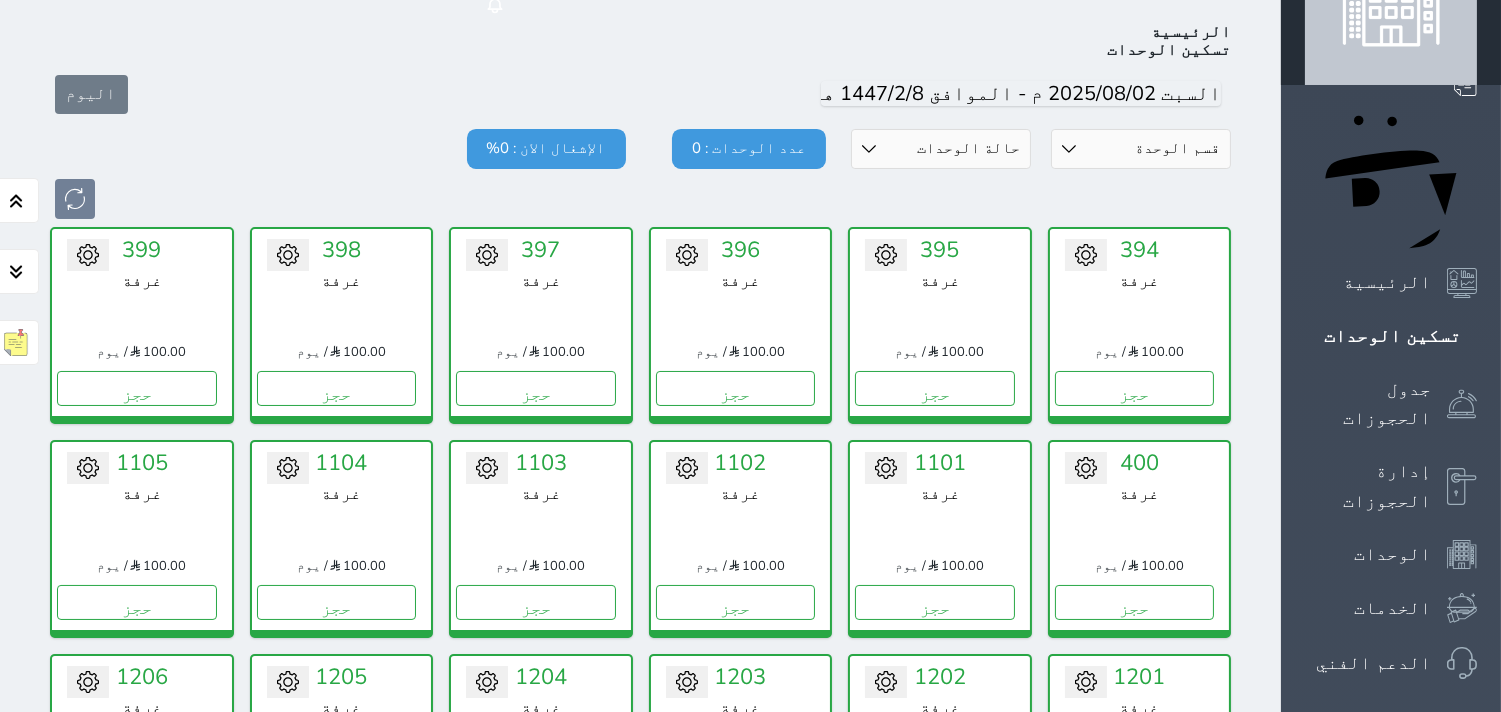 click on "حالة الوحدات متاح تحت التنظيف تحت الصيانة سجل دخول  لم يتم تسجيل الدخول" at bounding box center (941, 149) 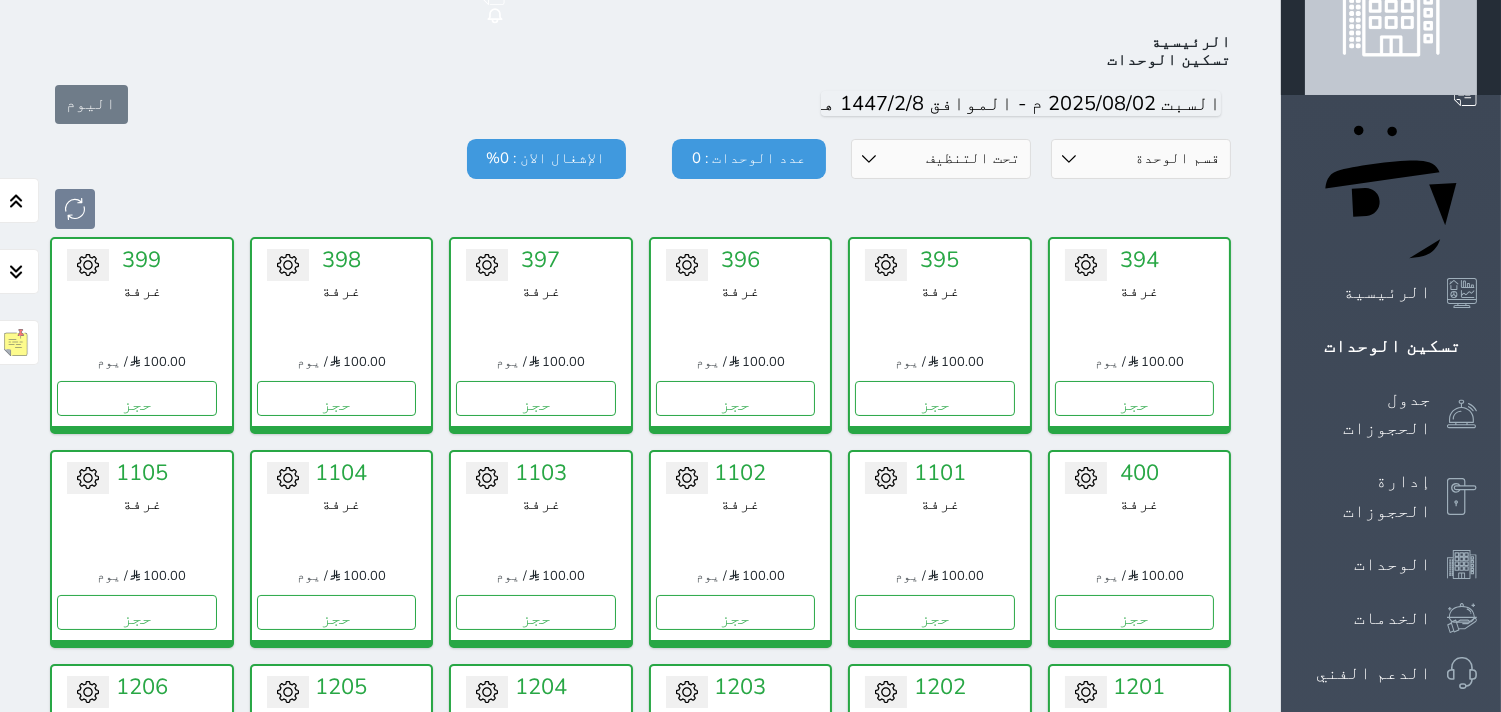 click on "حالة الوحدات متاح تحت التنظيف تحت الصيانة سجل دخول  لم يتم تسجيل الدخول" at bounding box center [941, 159] 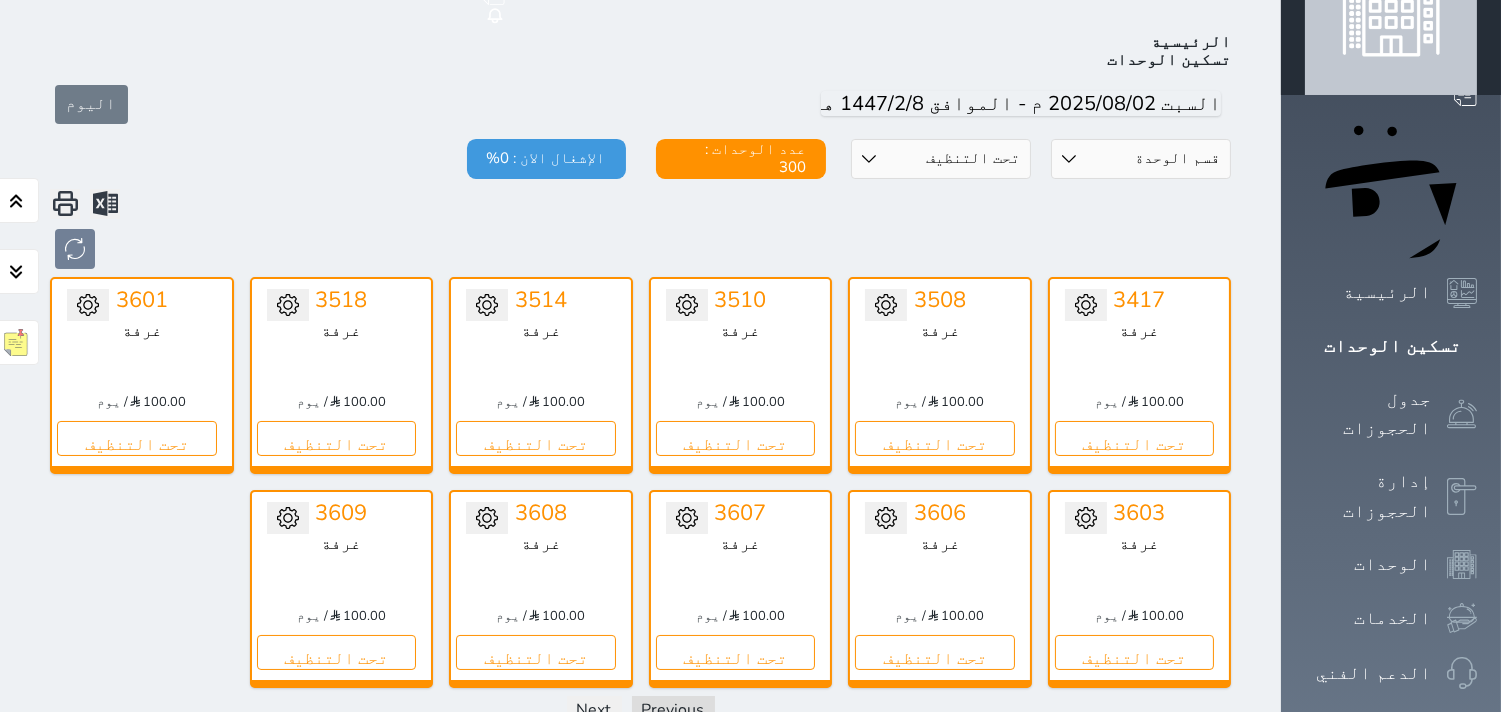 click on "حالة الوحدات متاح تحت التنظيف تحت الصيانة سجل دخول  لم يتم تسجيل الدخول" at bounding box center [941, 159] 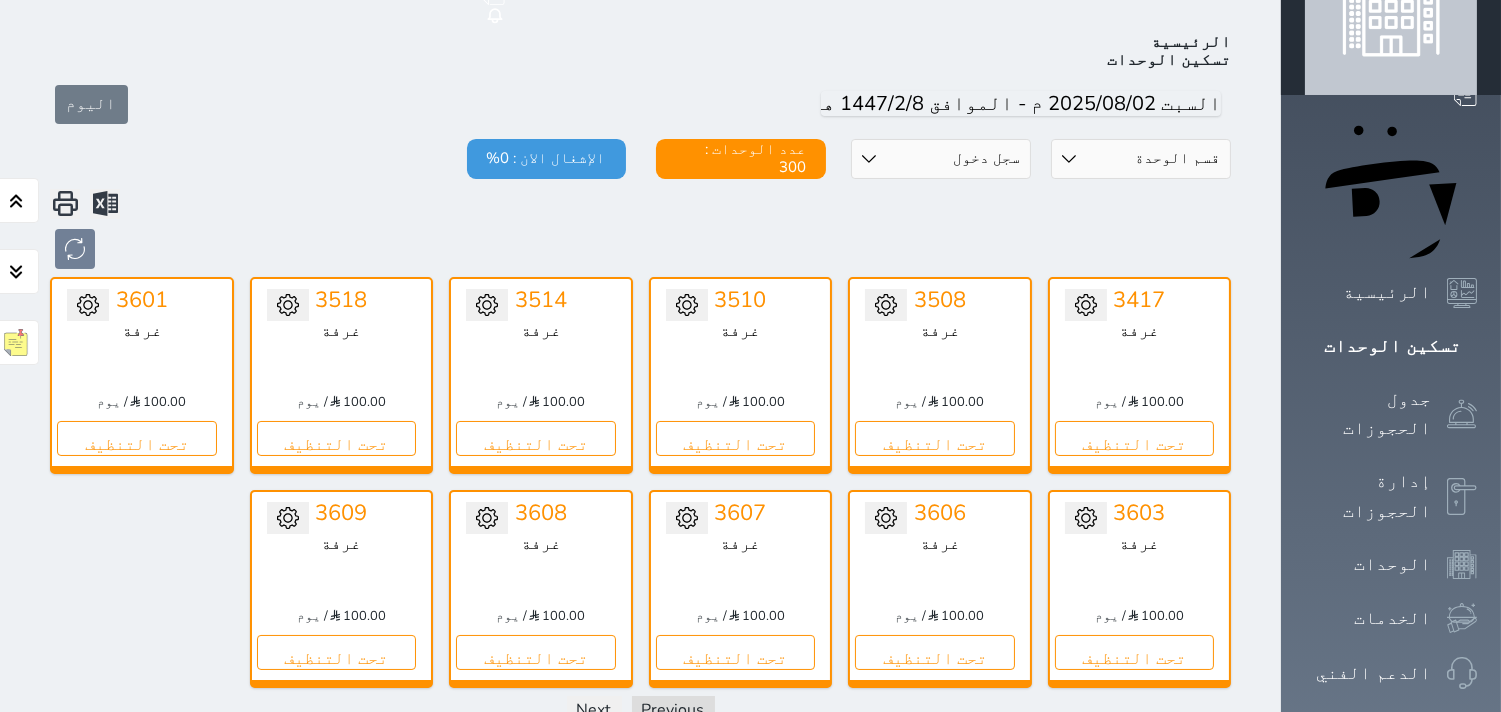 click on "حالة الوحدات متاح تحت التنظيف تحت الصيانة سجل دخول  لم يتم تسجيل الدخول" at bounding box center [941, 159] 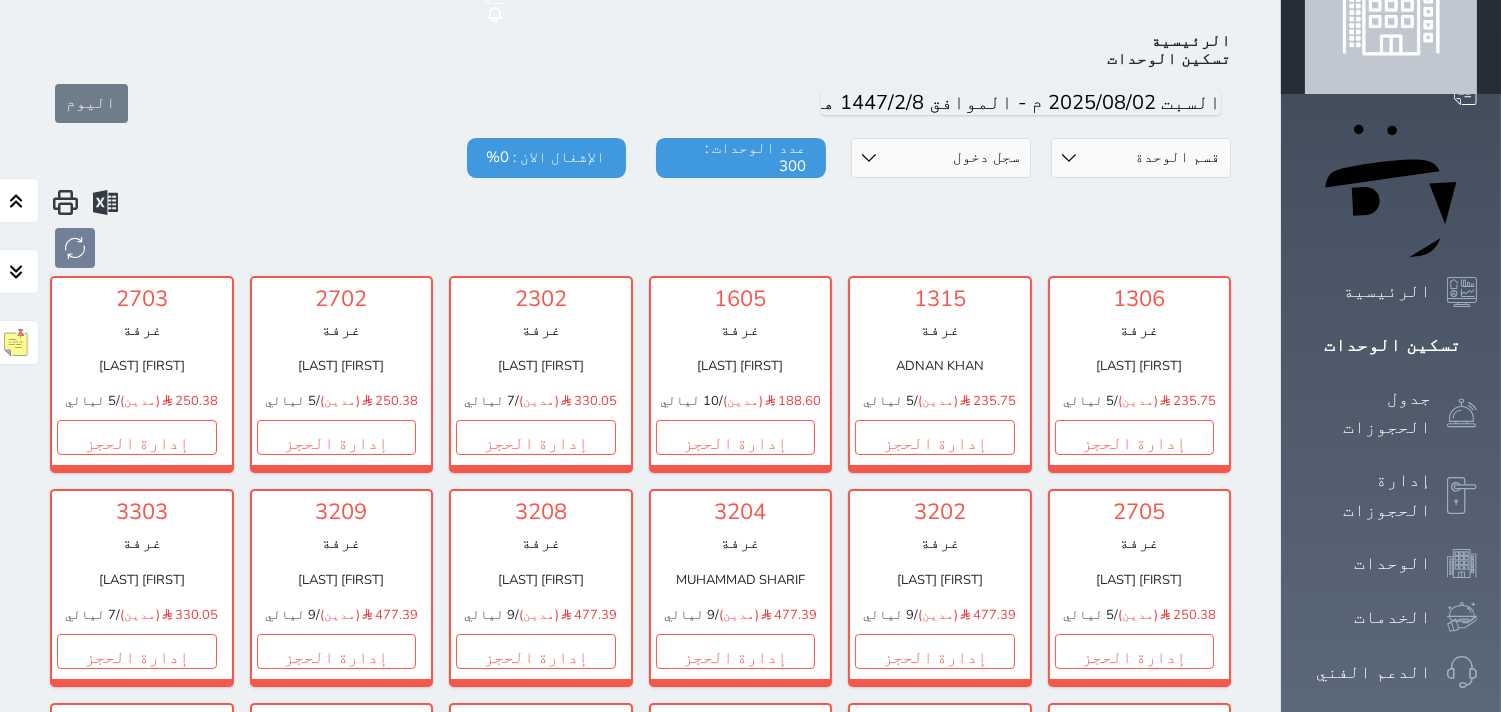 scroll, scrollTop: 0, scrollLeft: 0, axis: both 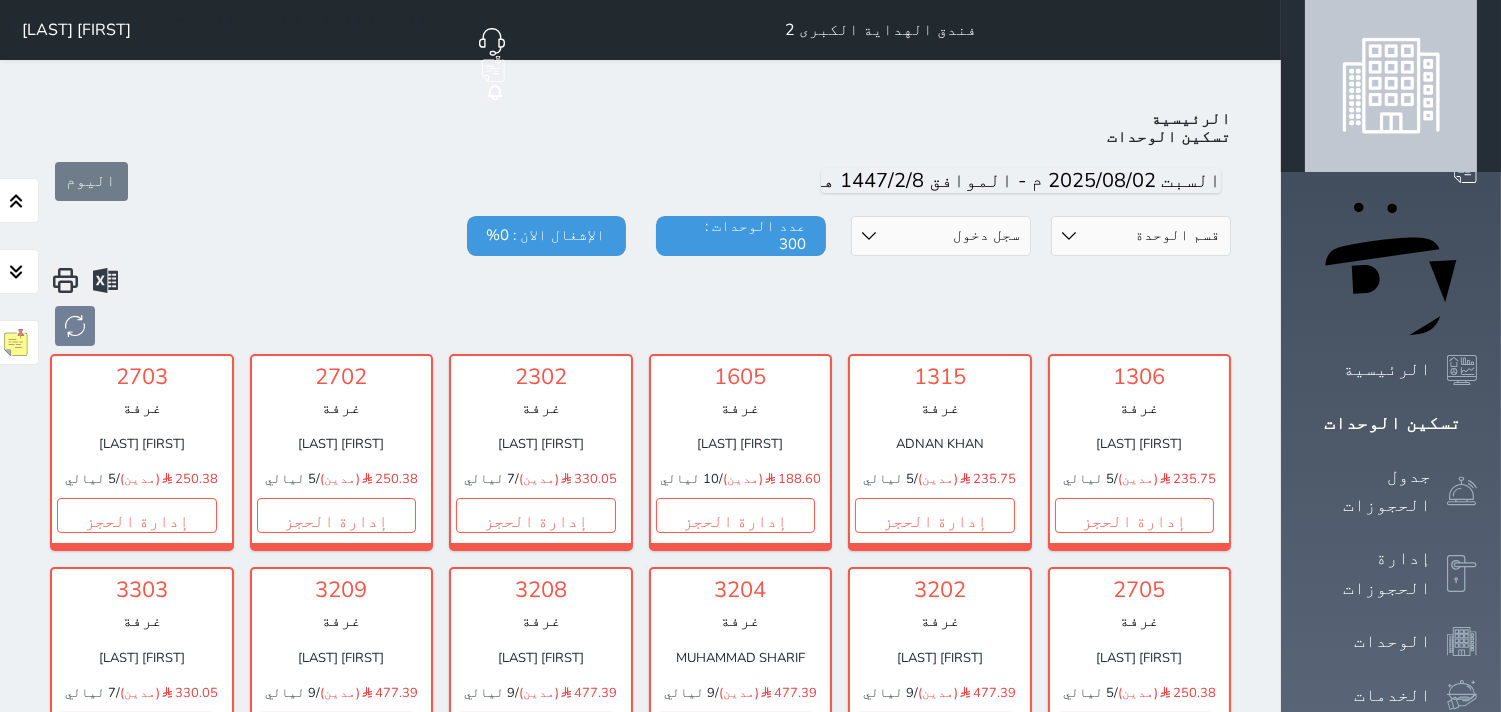 click 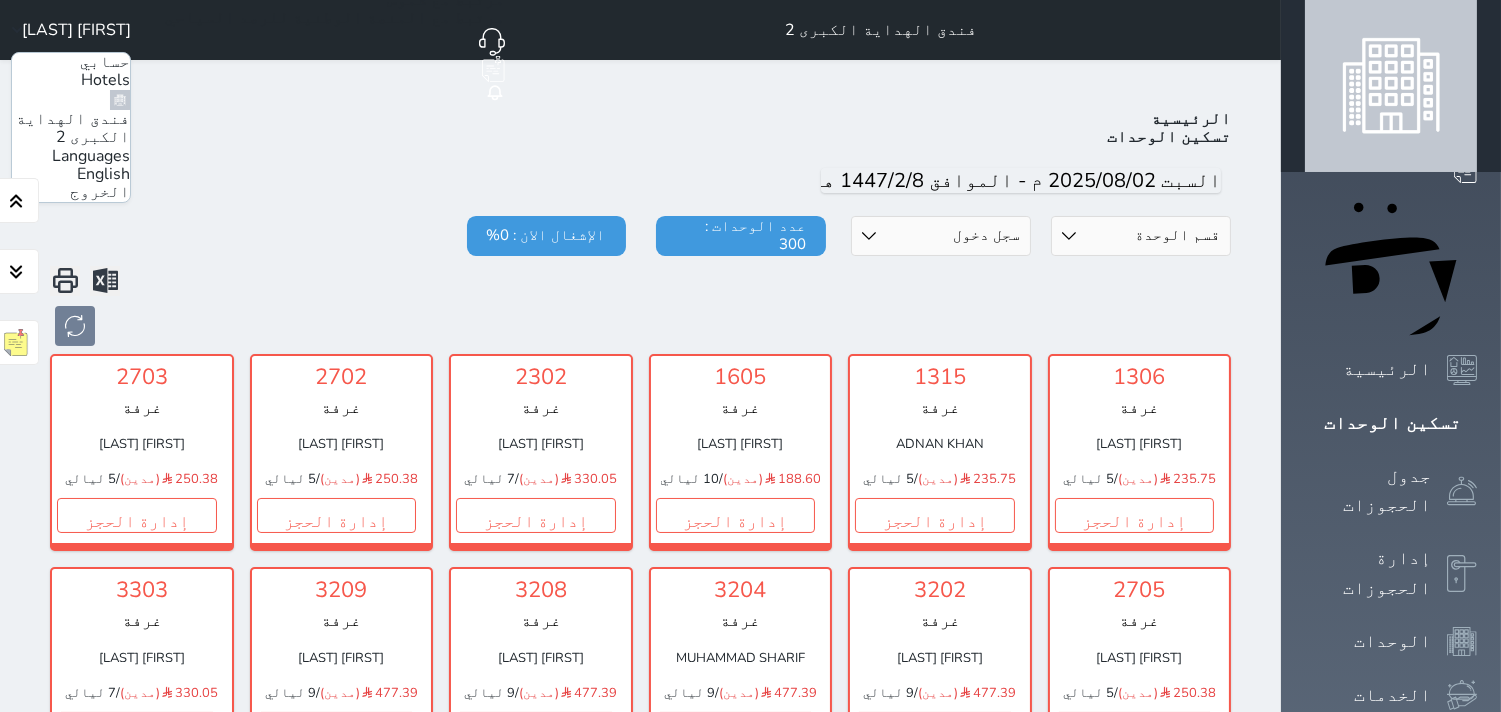click on "الخروج" at bounding box center [100, 192] 